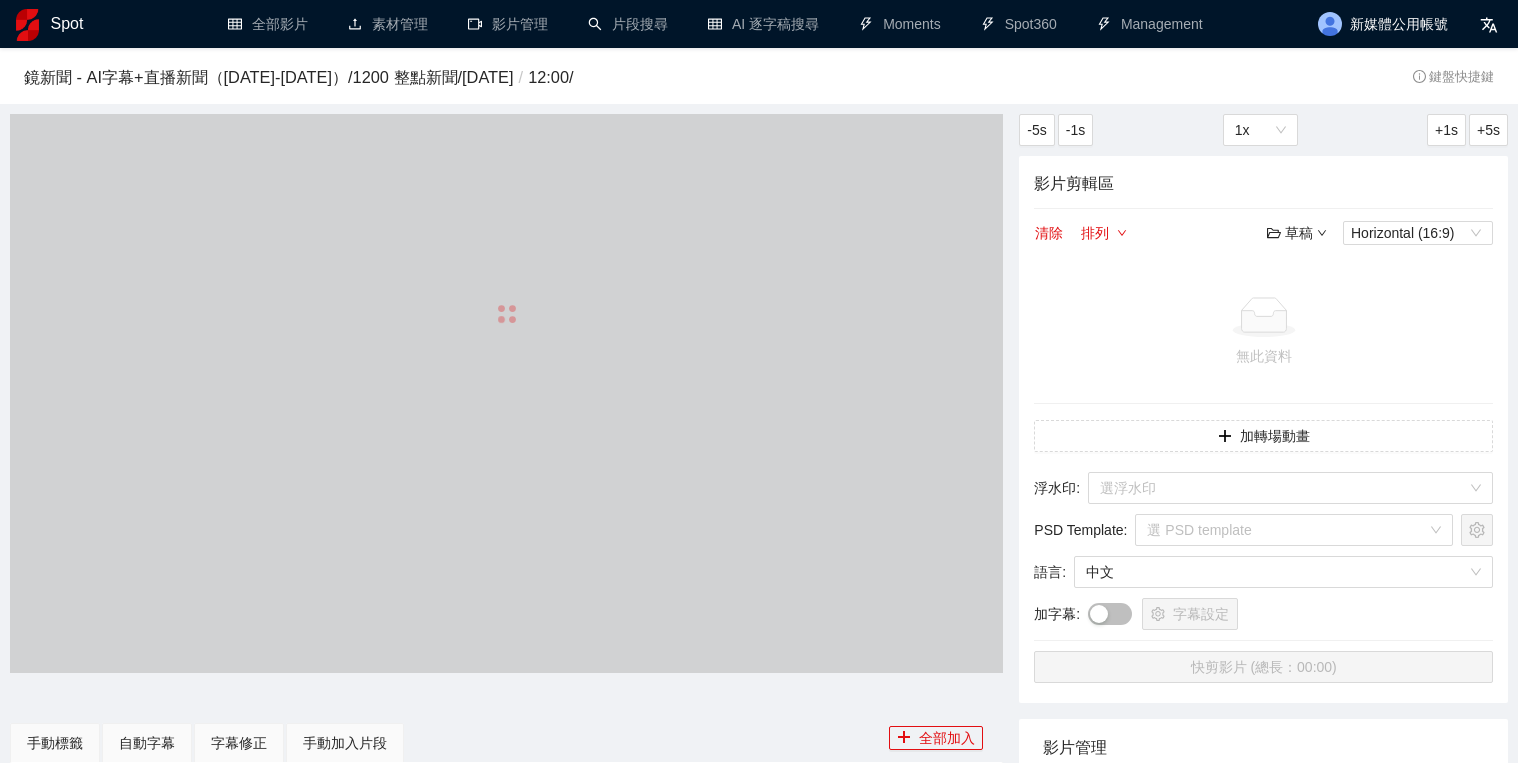 scroll, scrollTop: 0, scrollLeft: 0, axis: both 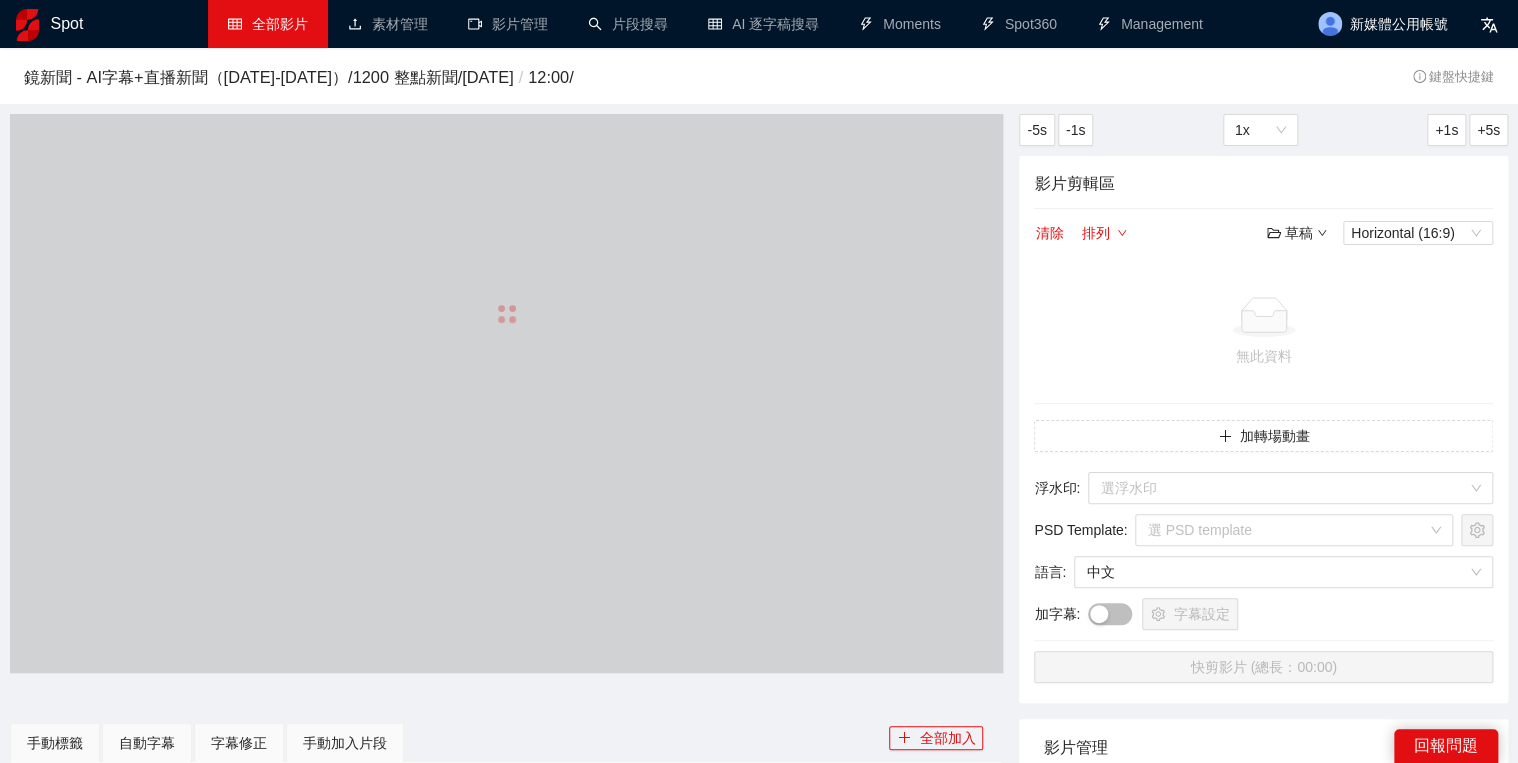 click on "全部影片" at bounding box center [268, 24] 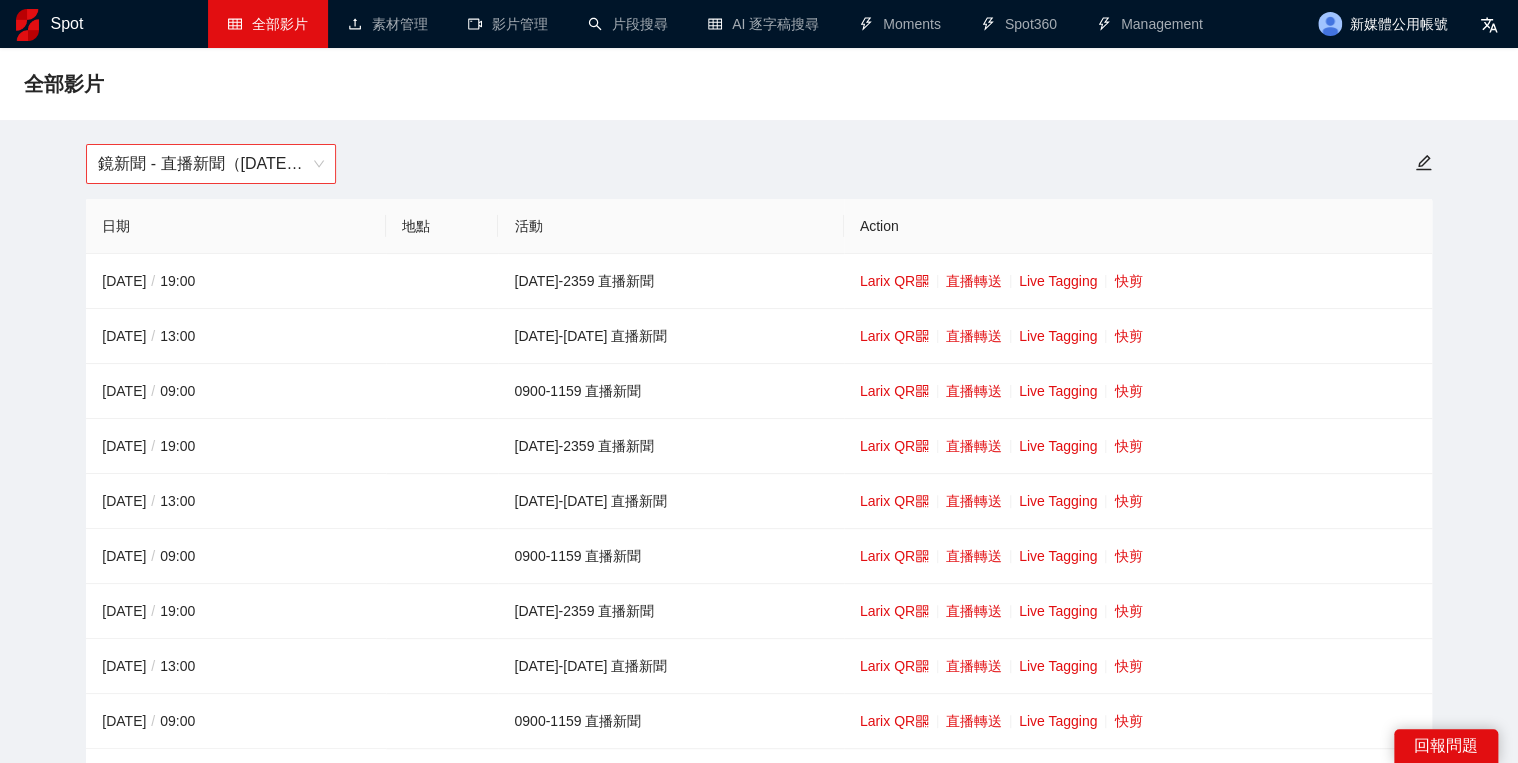 click on "鏡新聞 - 直播新聞（[DATE]-[DATE]）" at bounding box center (211, 164) 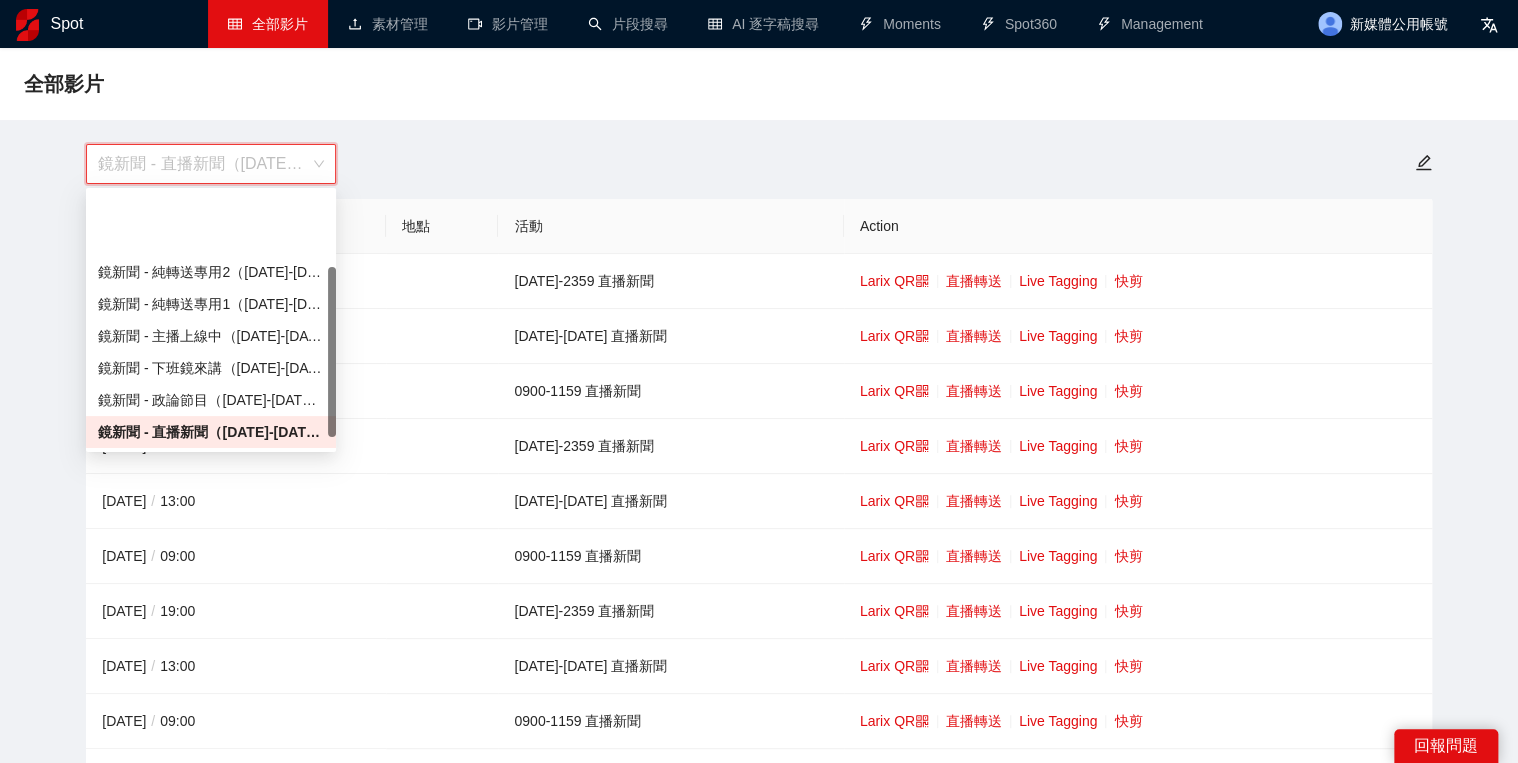 scroll, scrollTop: 112, scrollLeft: 0, axis: vertical 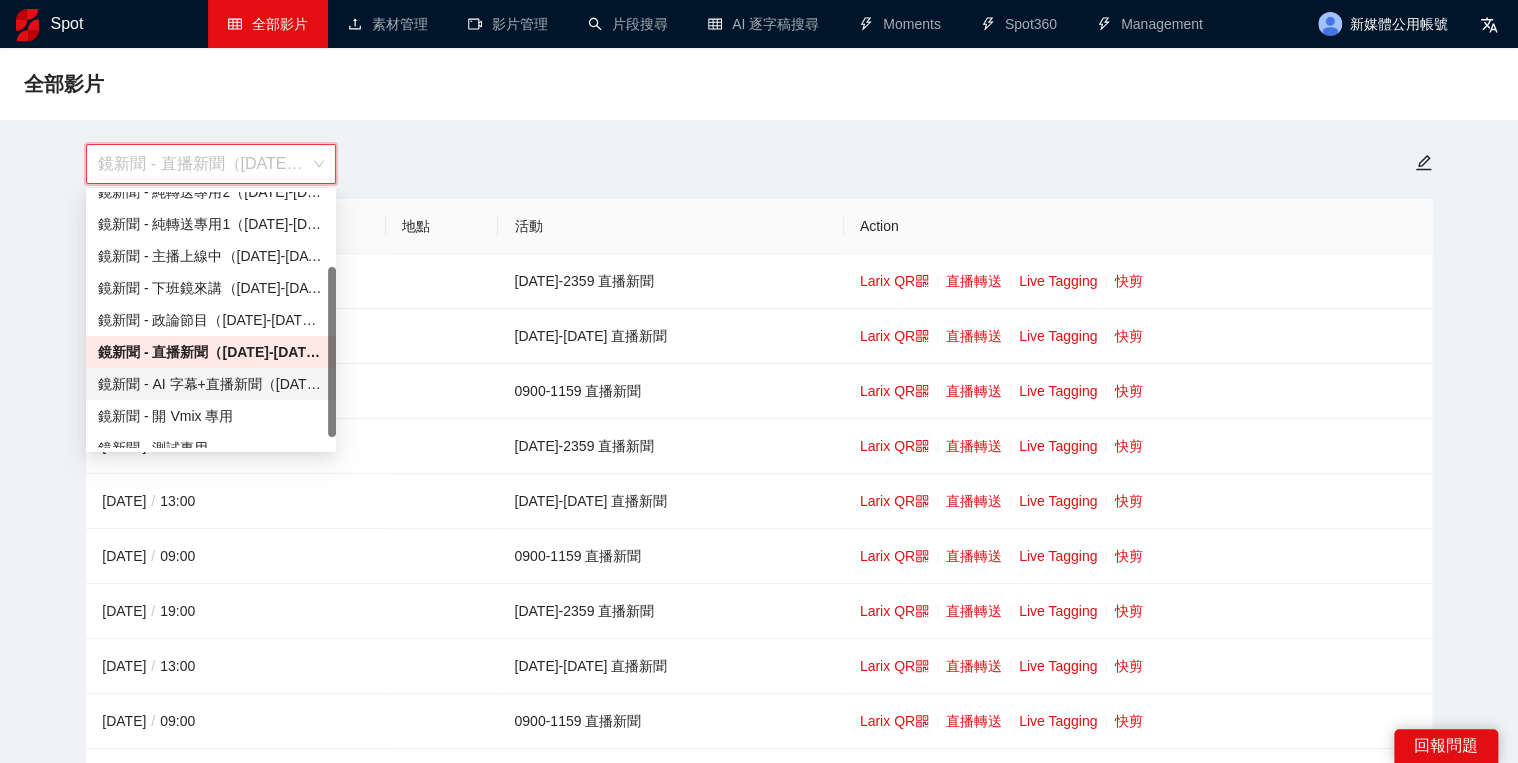 click on "鏡新聞 - AI 字幕+直播新聞（[DATE]-[DATE]）" at bounding box center [211, 384] 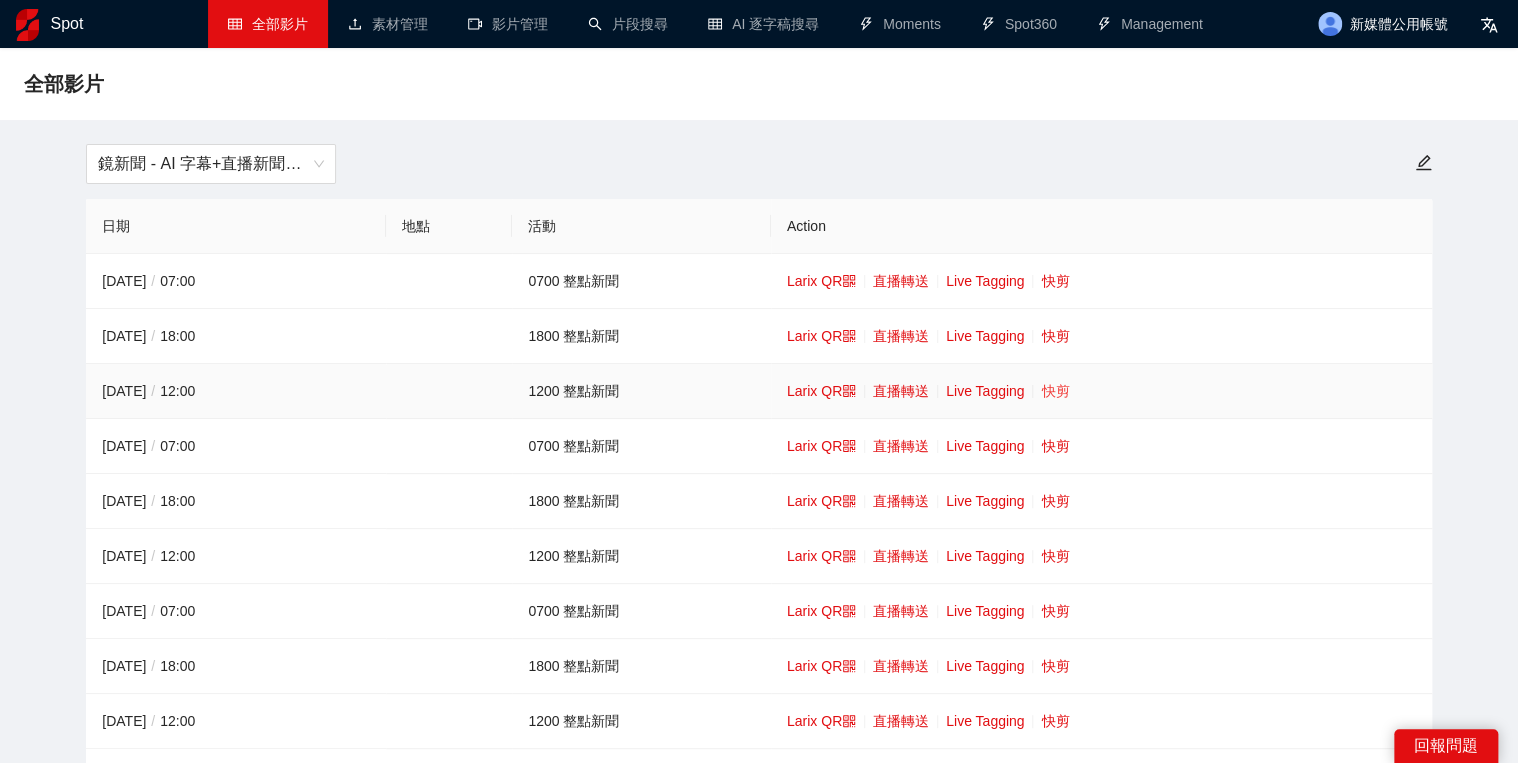 click on "快剪" at bounding box center [1055, 391] 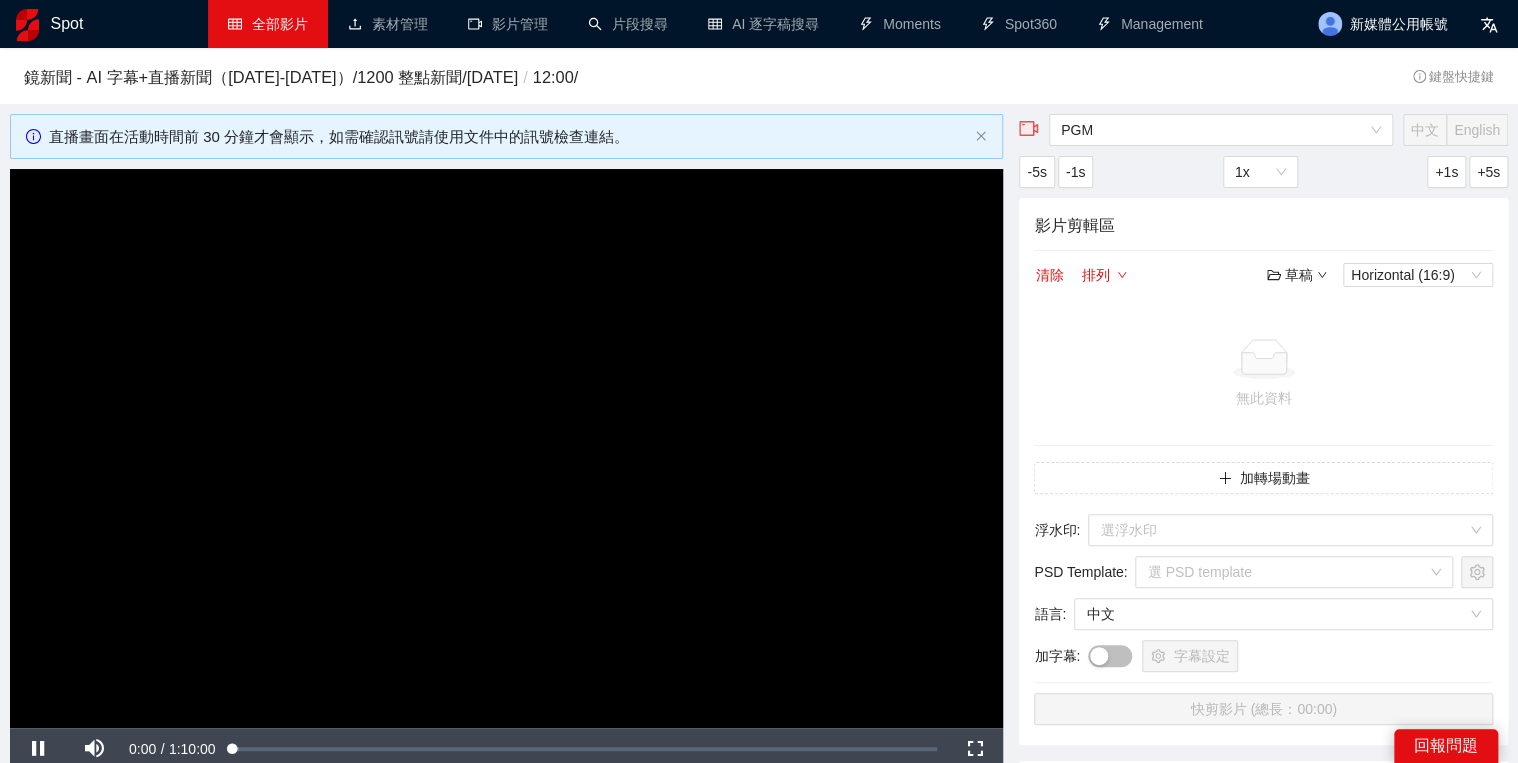 click at bounding box center [506, 448] 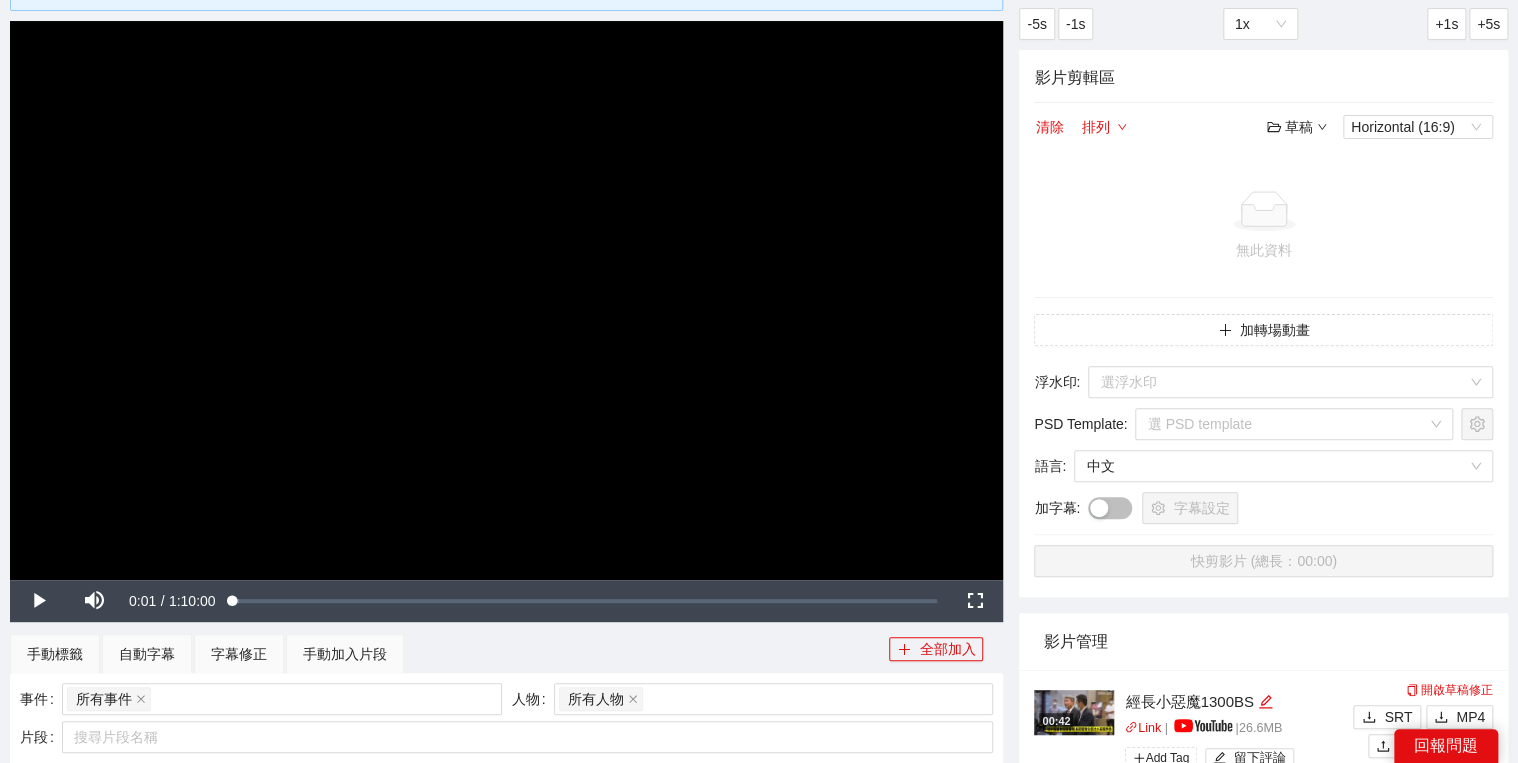 scroll, scrollTop: 400, scrollLeft: 0, axis: vertical 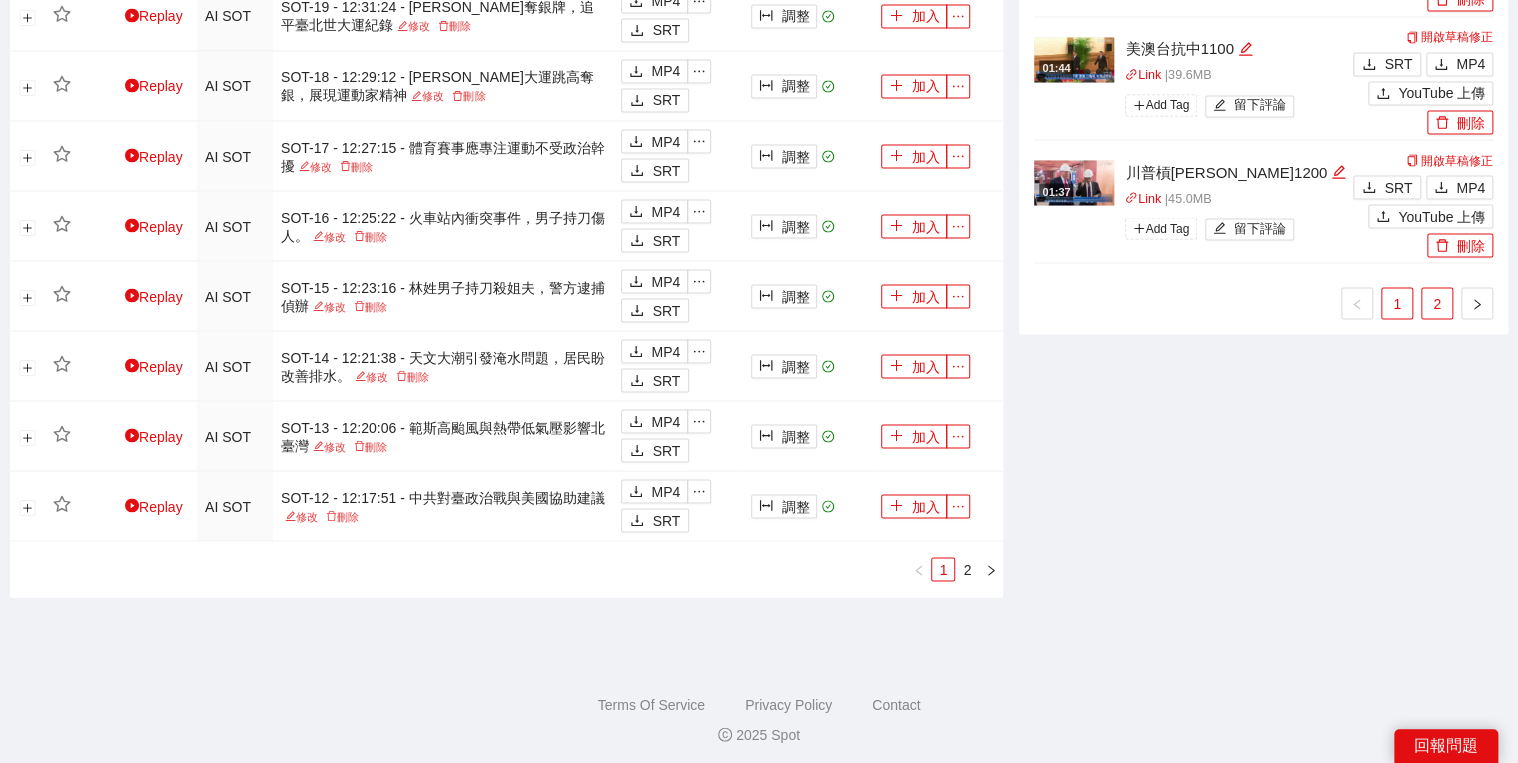 click on "2" at bounding box center [1437, 303] 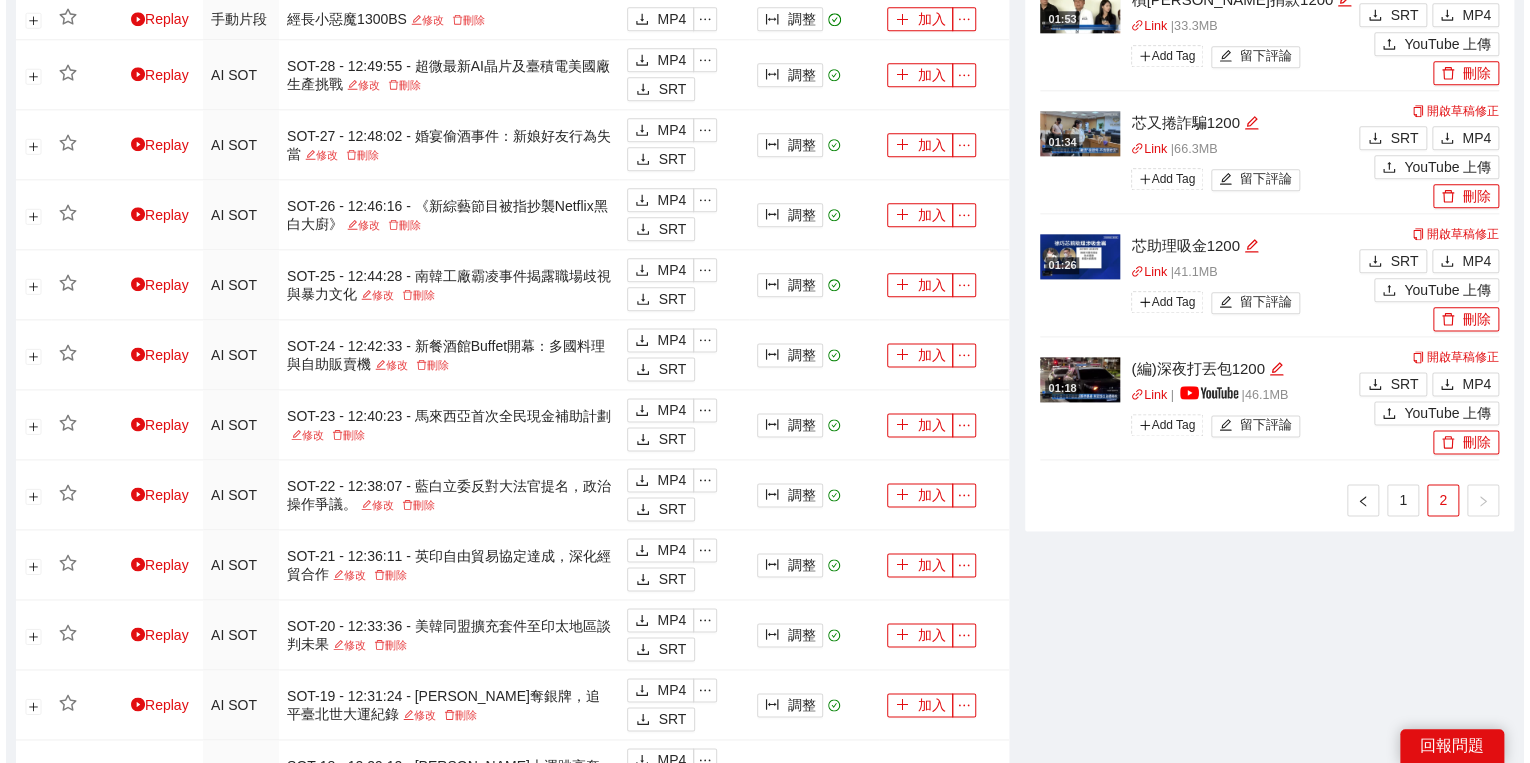 scroll, scrollTop: 905, scrollLeft: 0, axis: vertical 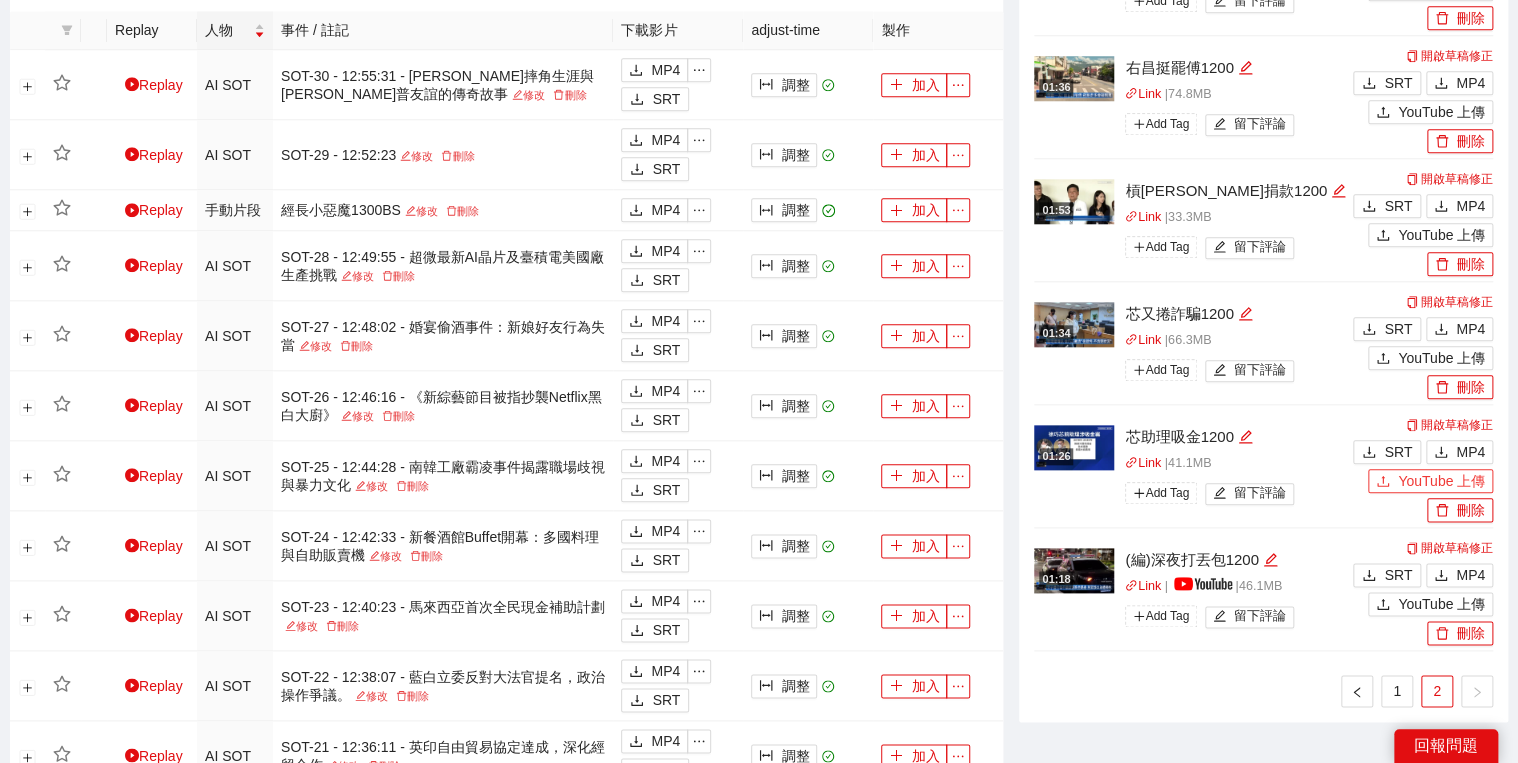 click 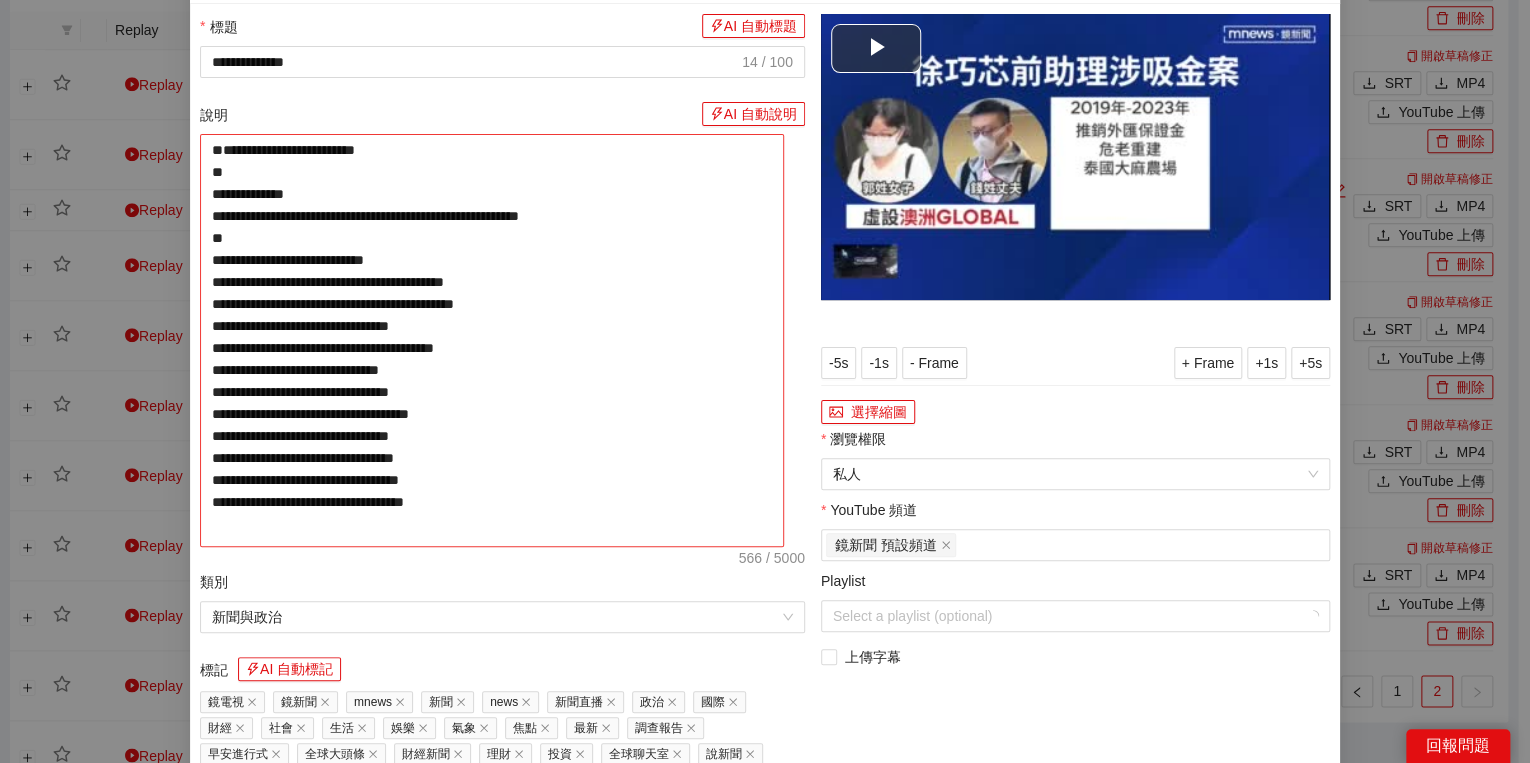 scroll, scrollTop: 80, scrollLeft: 0, axis: vertical 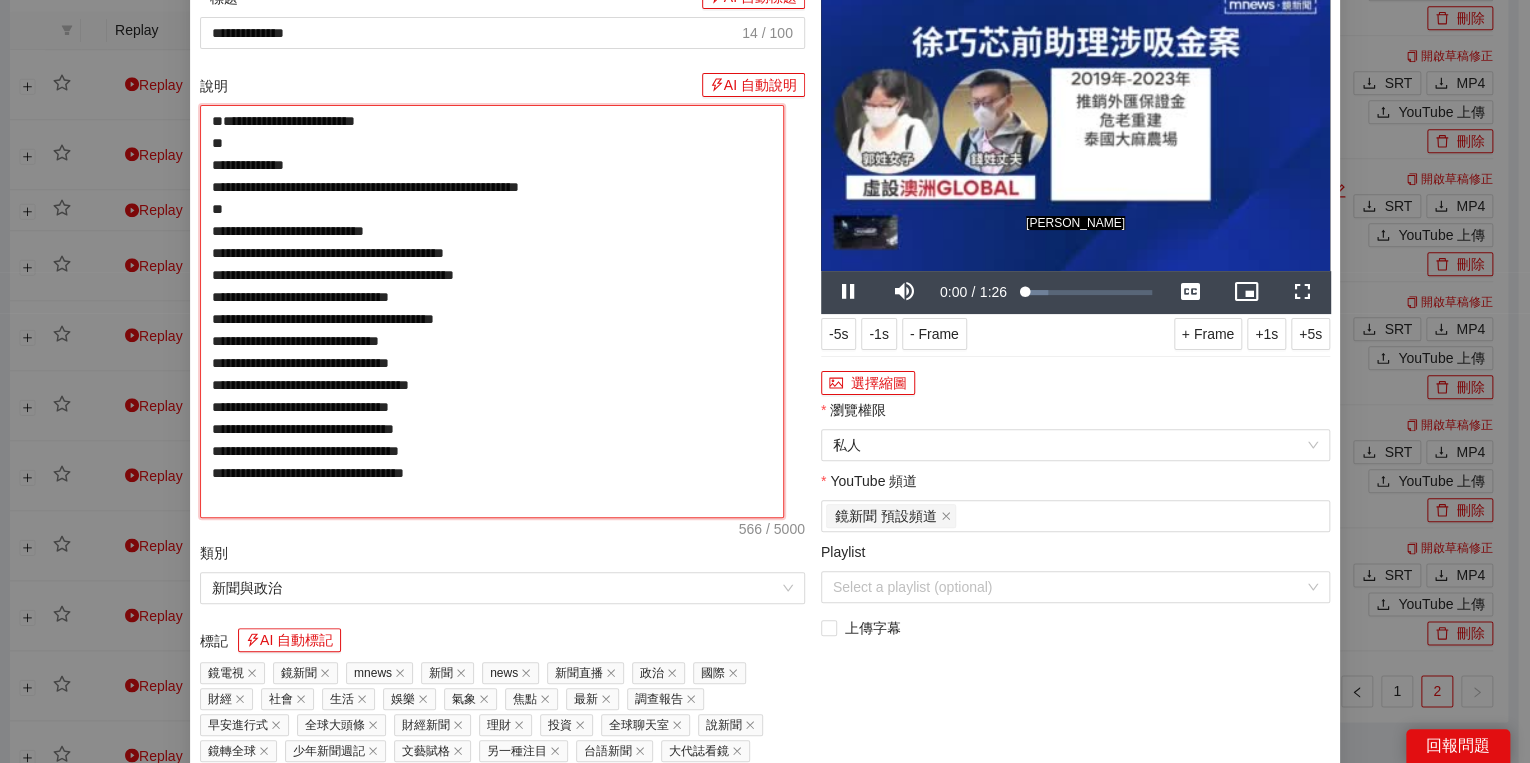 click on "**********" at bounding box center (492, 311) 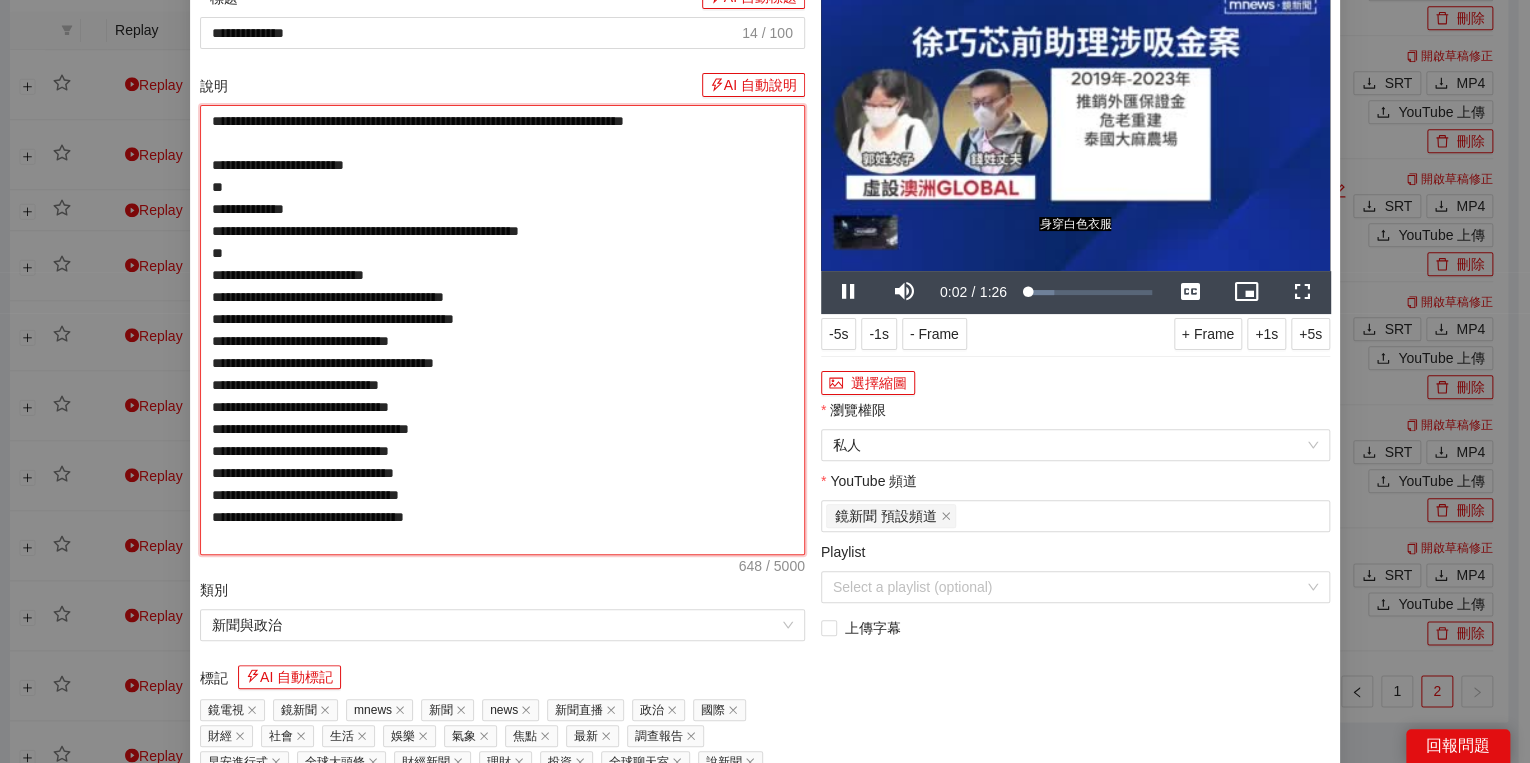 type on "**********" 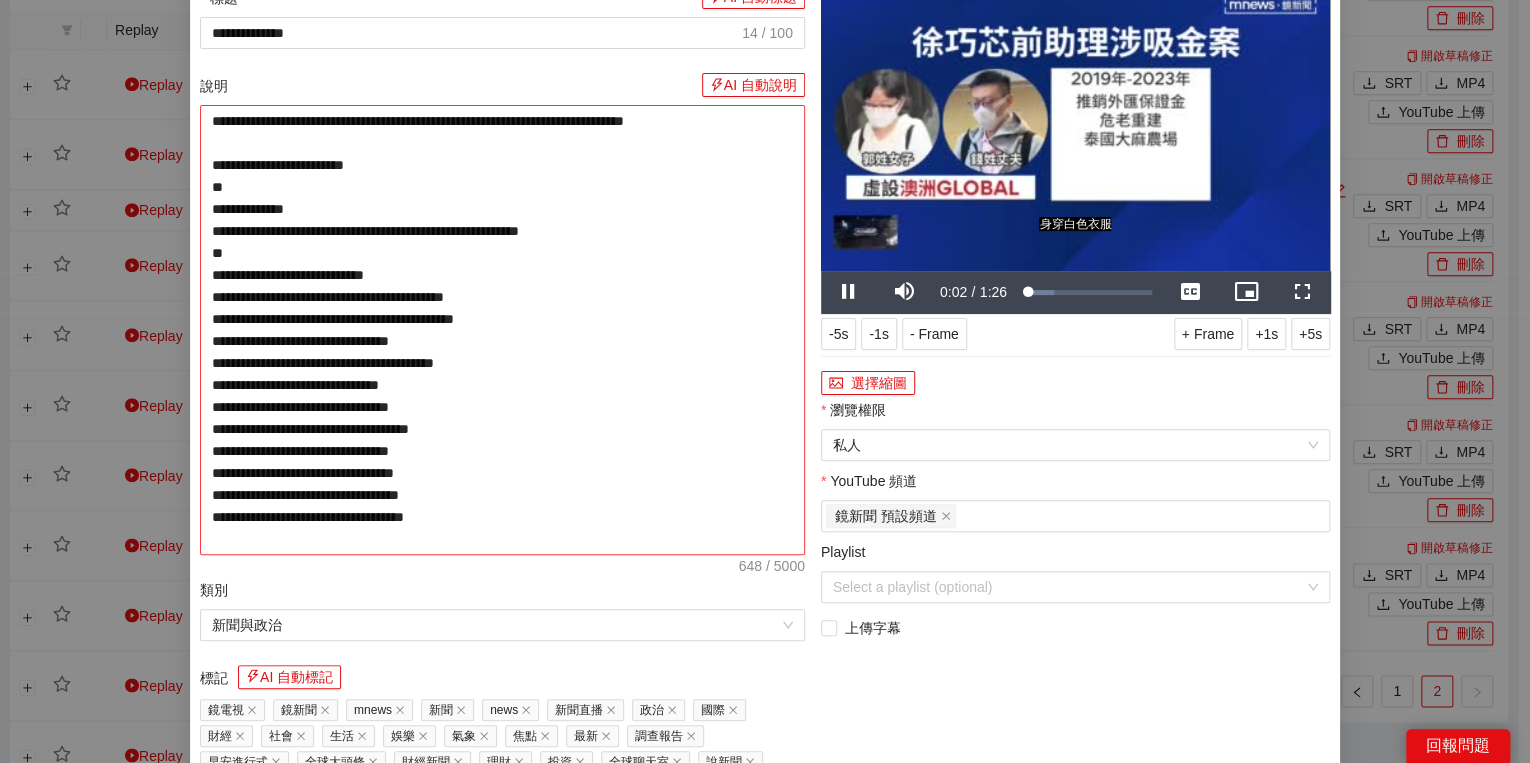 type on "**********" 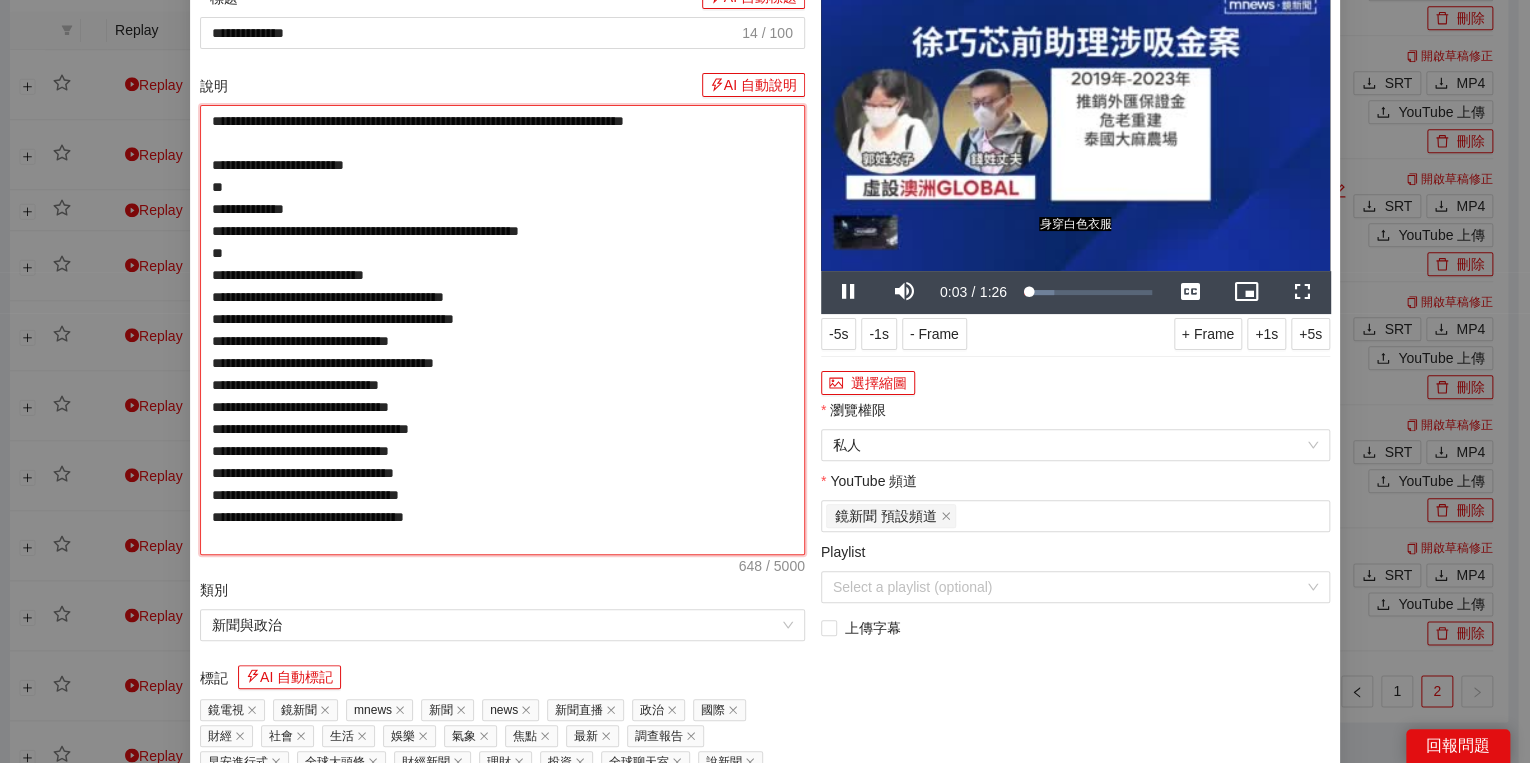 click on "**********" at bounding box center [502, 330] 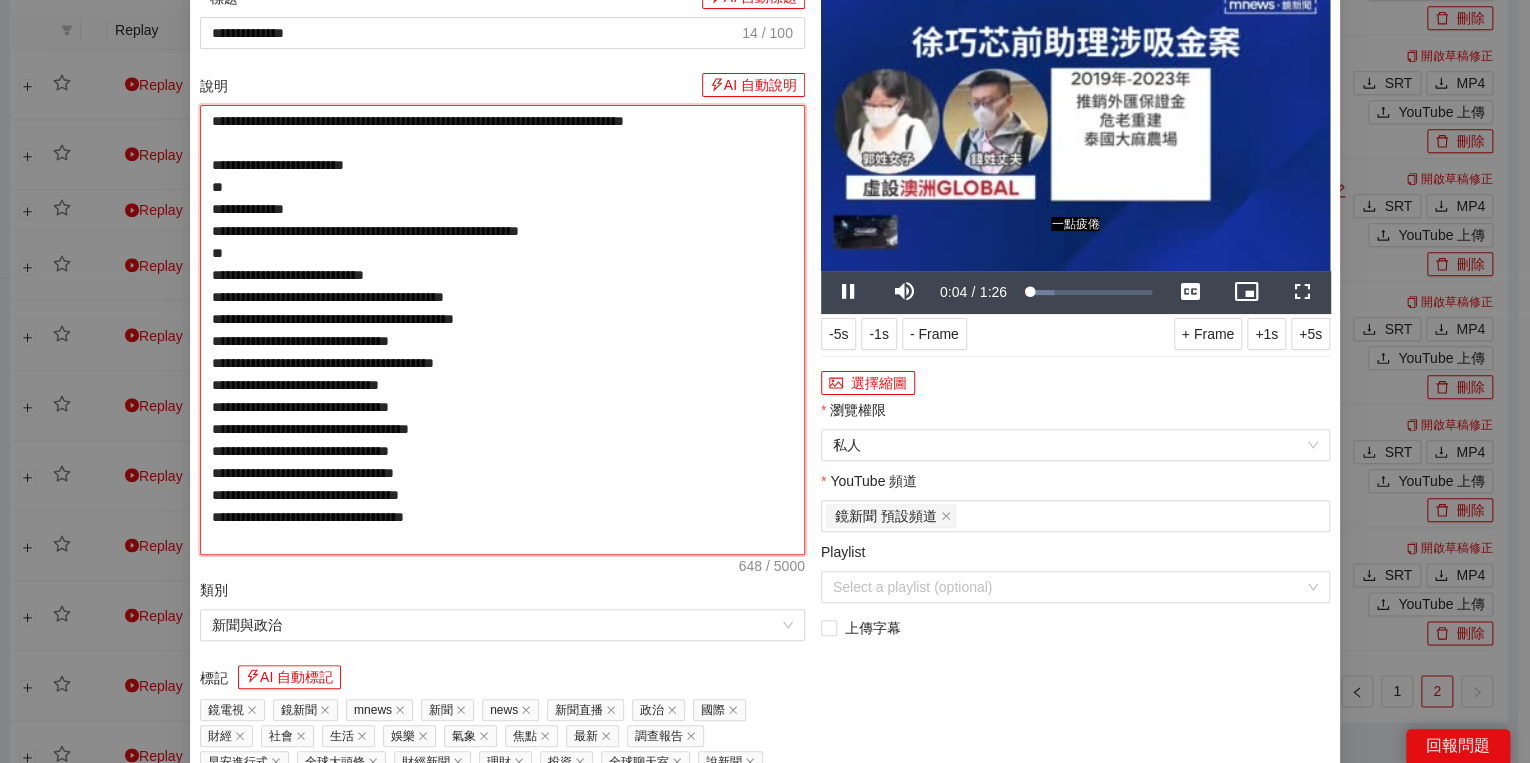type on "**********" 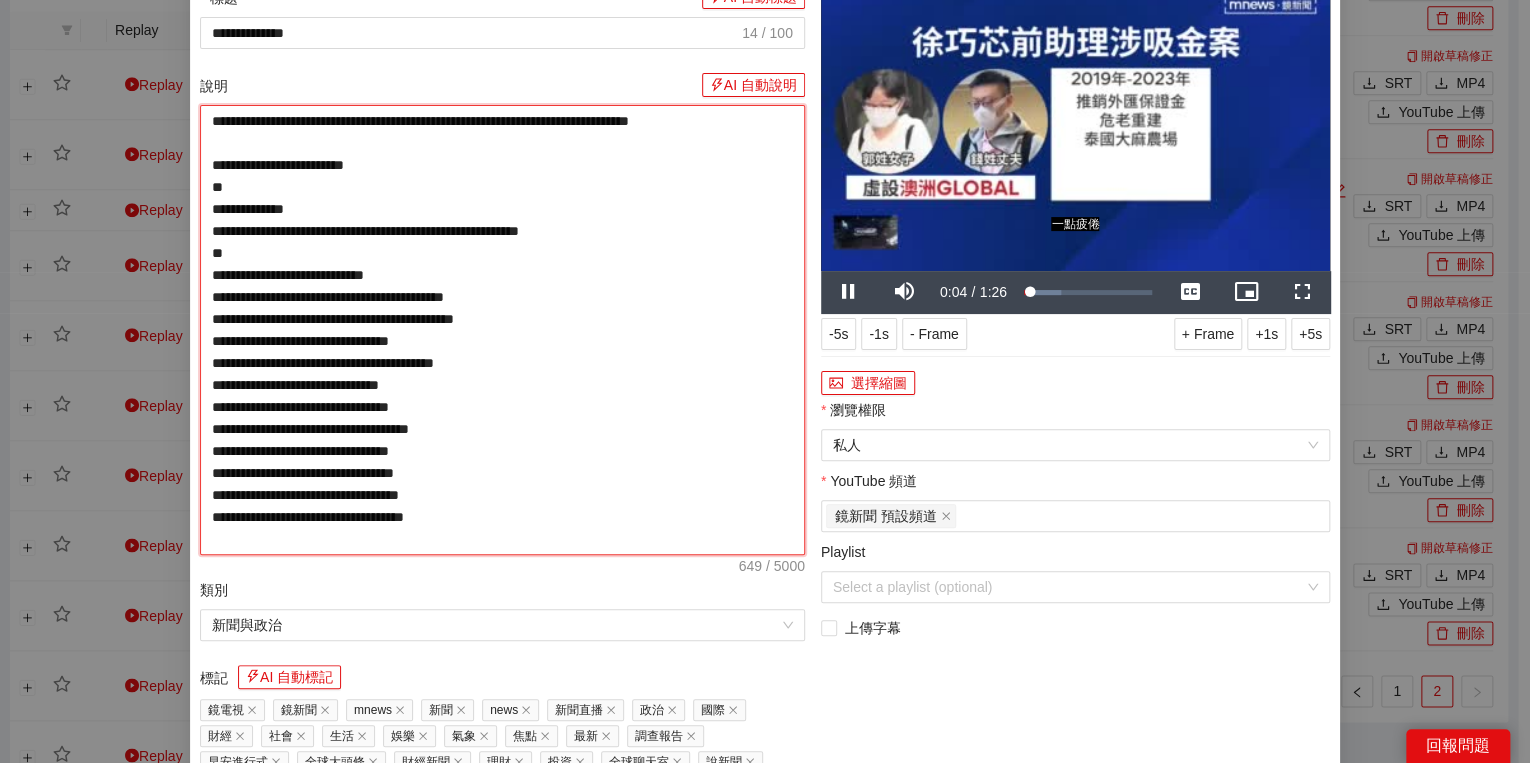 type on "**********" 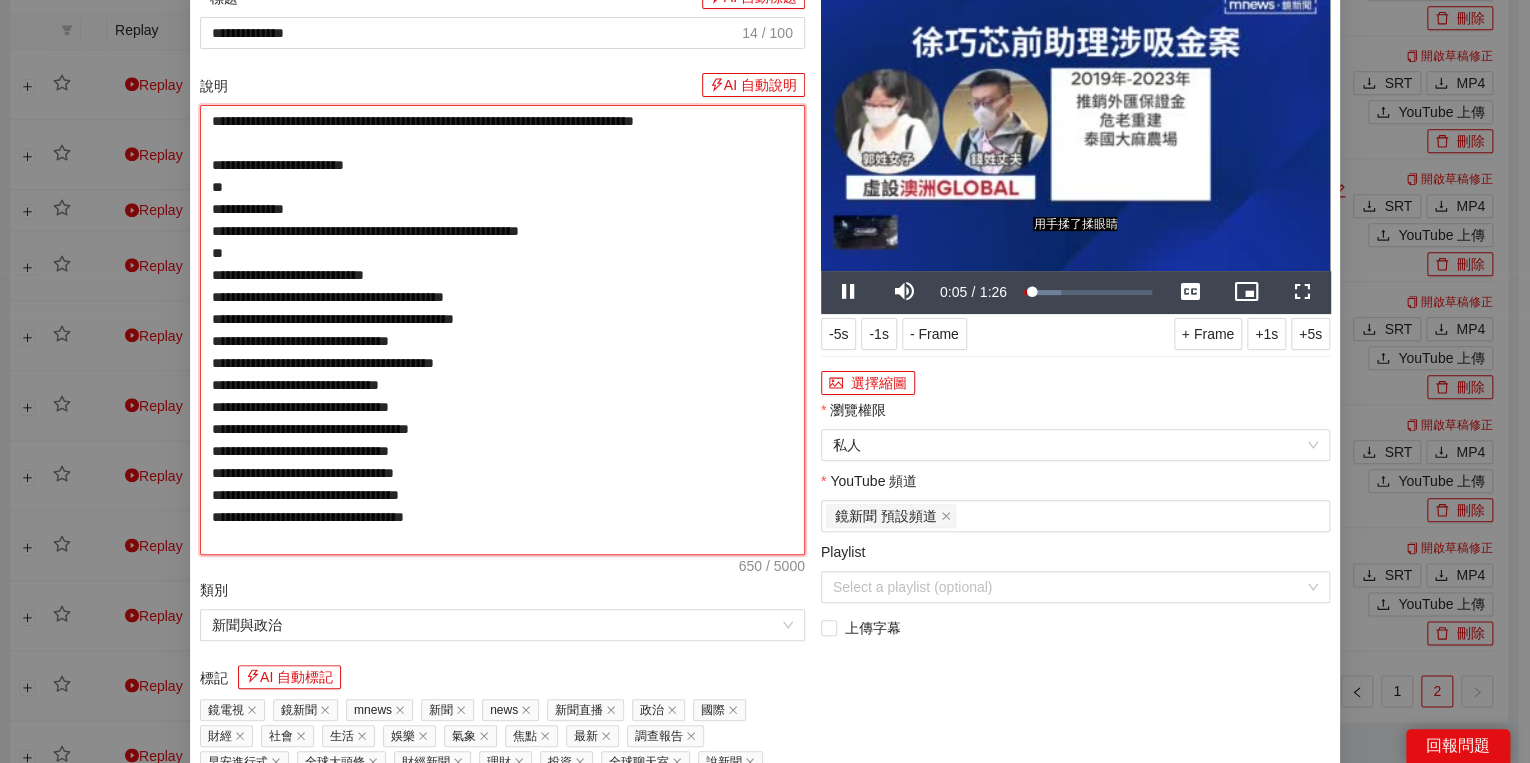 type on "**********" 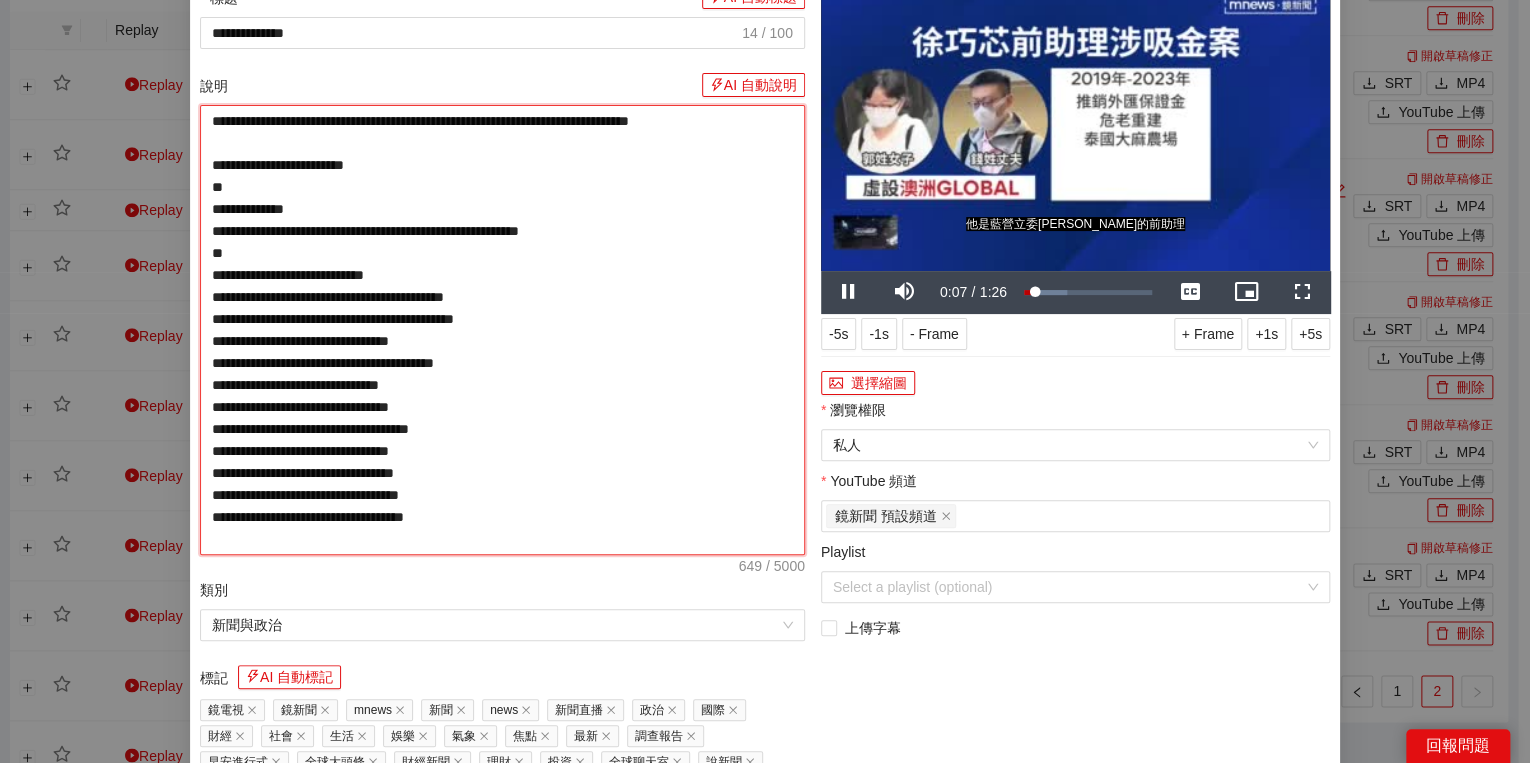 click on "**********" at bounding box center (502, 330) 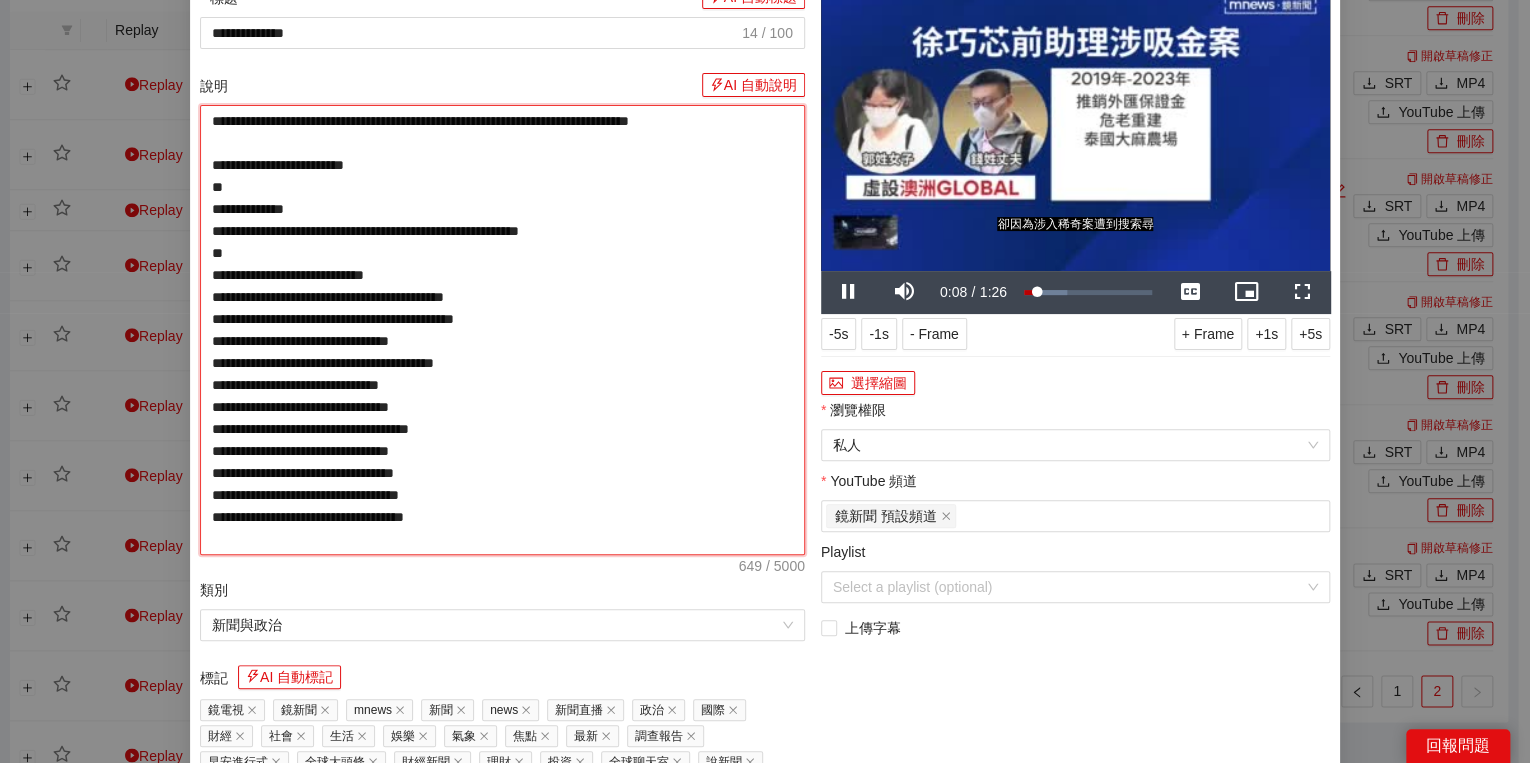 click on "**********" at bounding box center (502, 330) 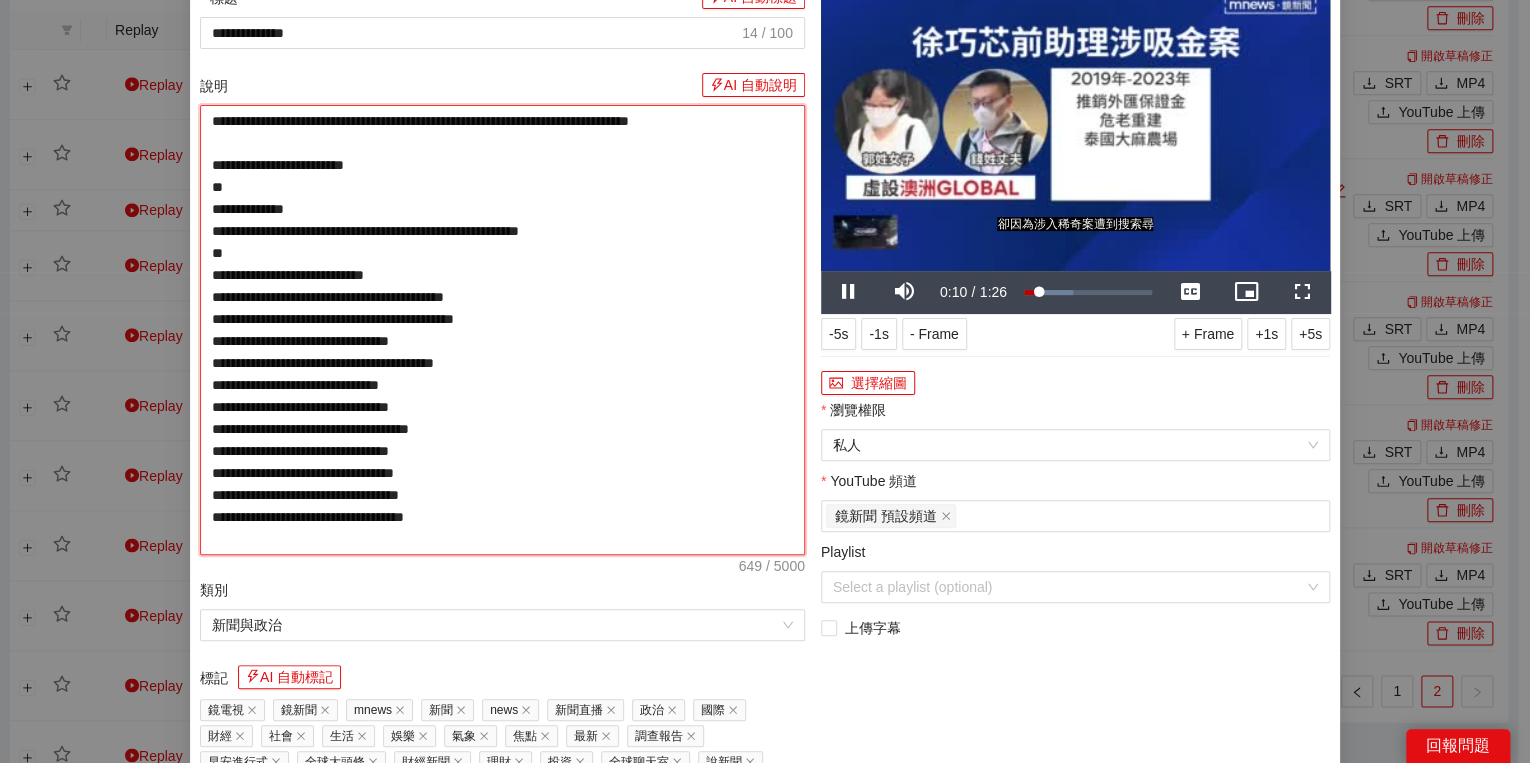 type on "**********" 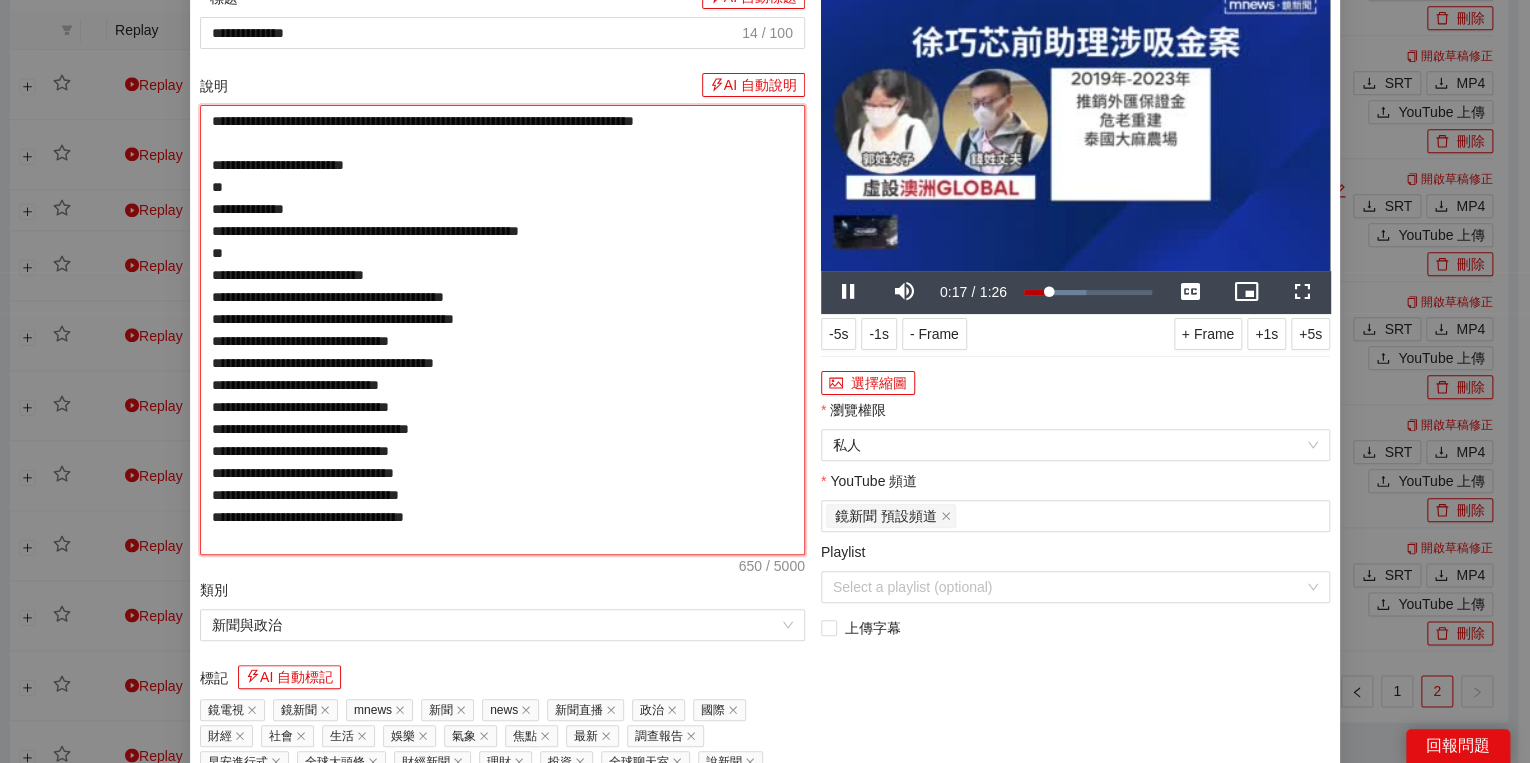 type on "**********" 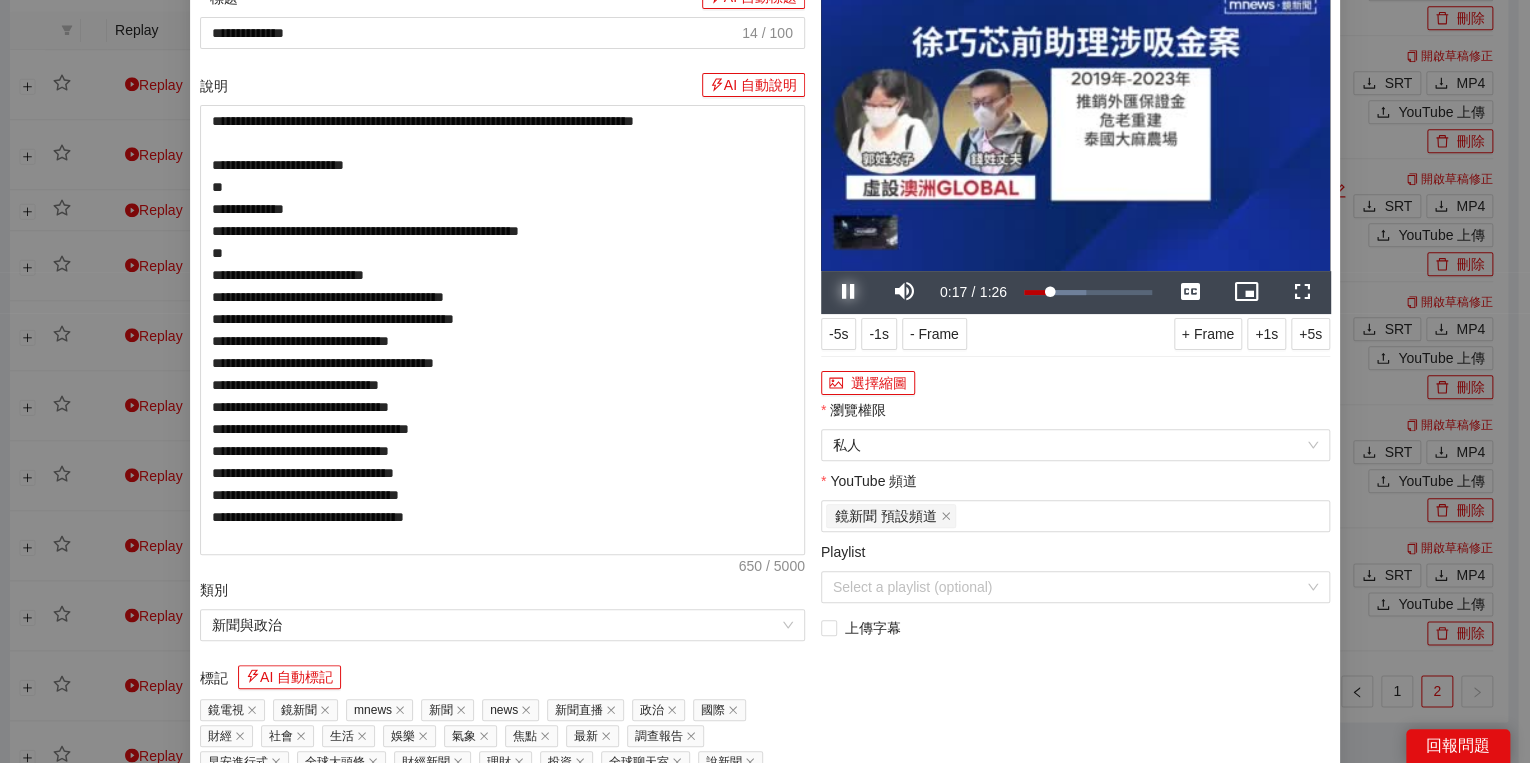 click at bounding box center [849, 292] 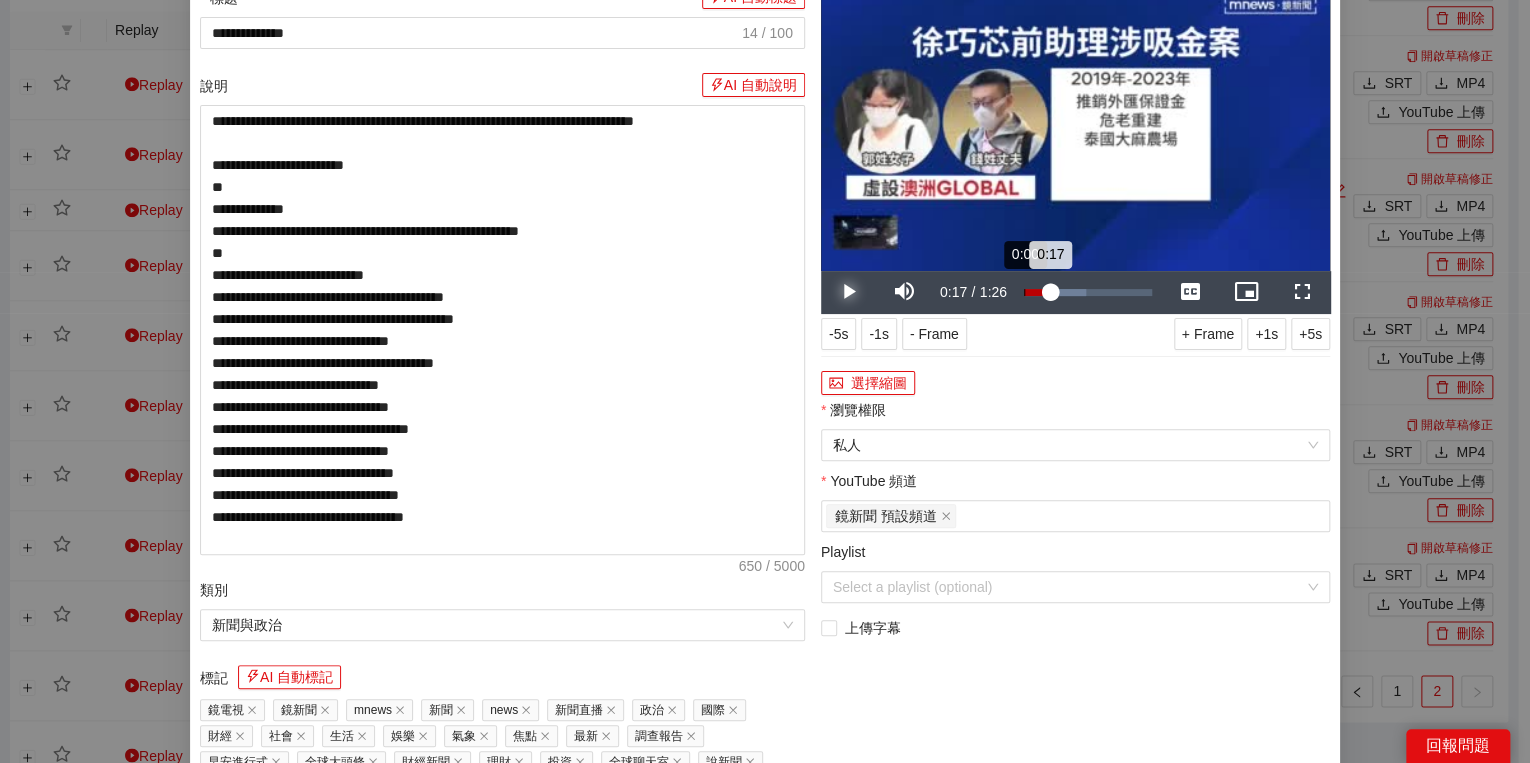 click on "Loaded :  48.17% 0:00 0:17" at bounding box center (1088, 292) 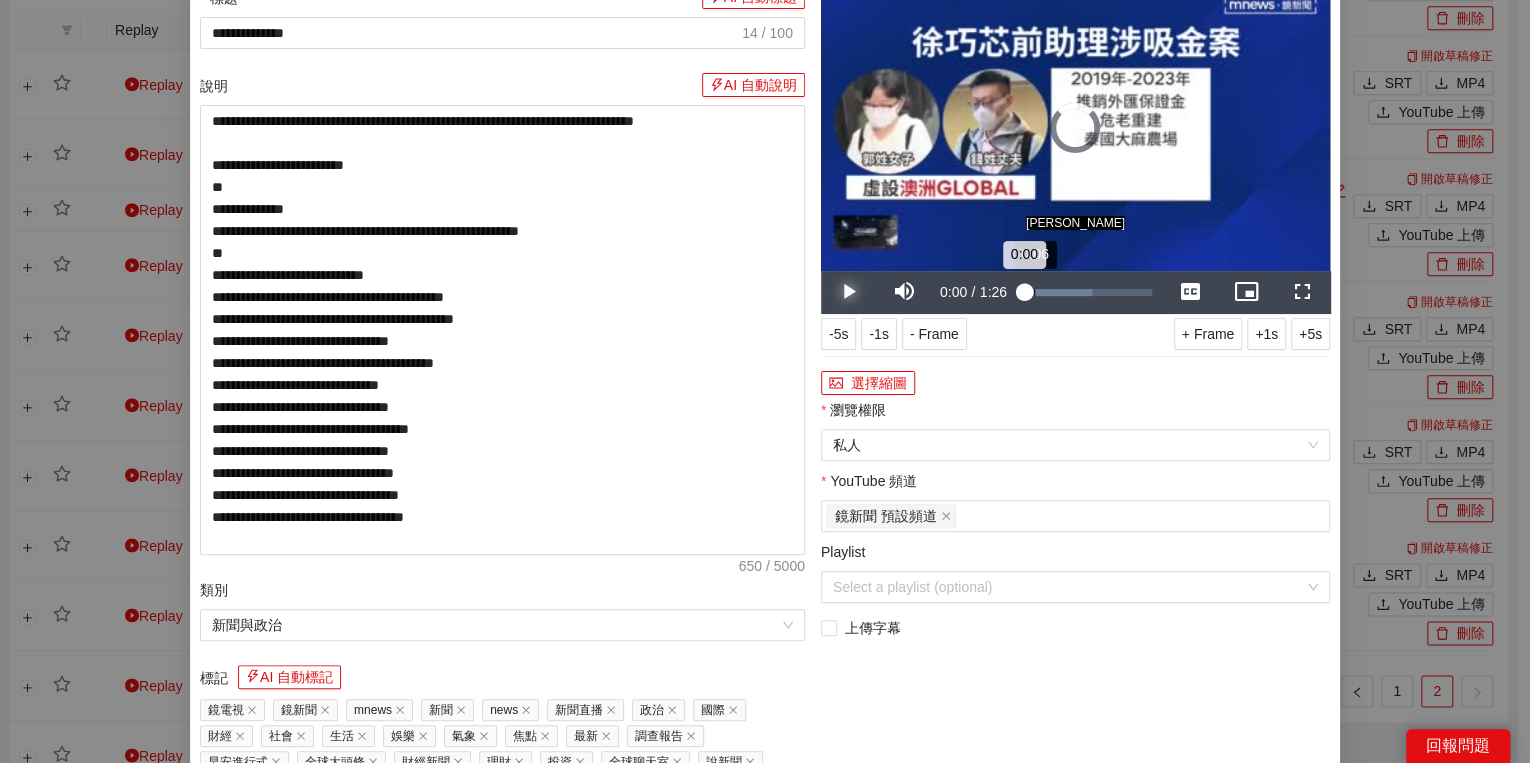 click on "0:00" at bounding box center (1024, 292) 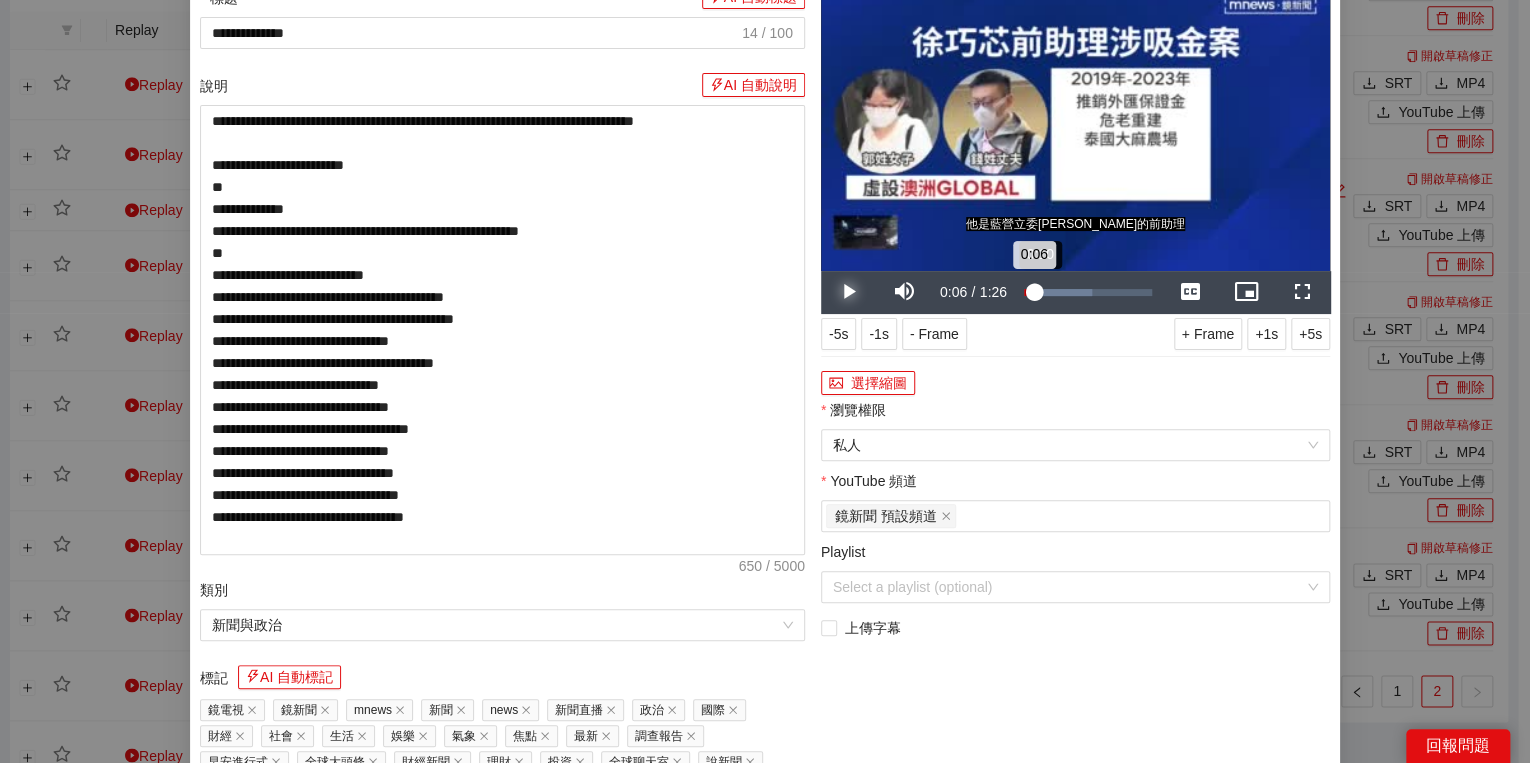 click on "0:06" at bounding box center [1029, 292] 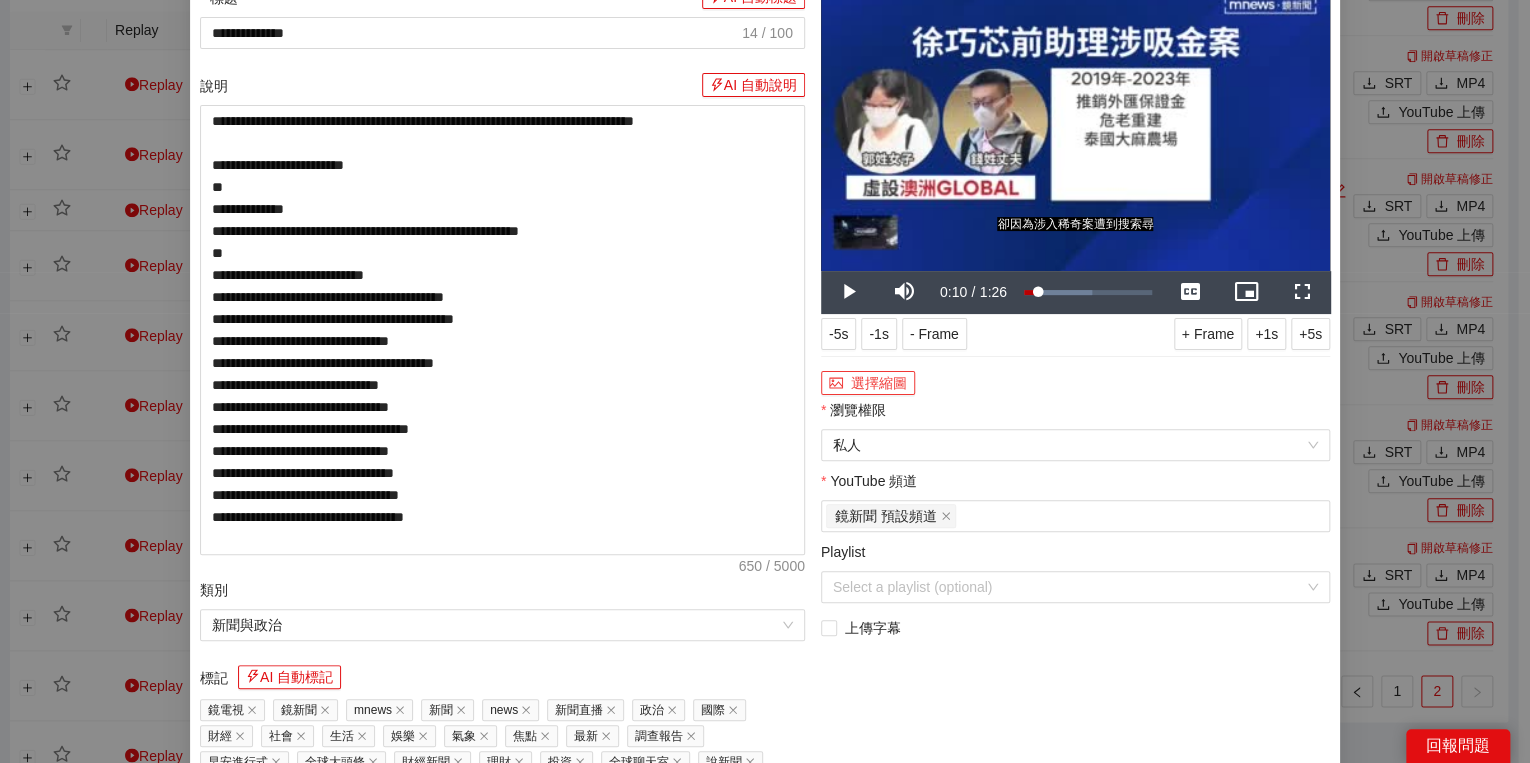 click on "選擇縮圖" at bounding box center [868, 383] 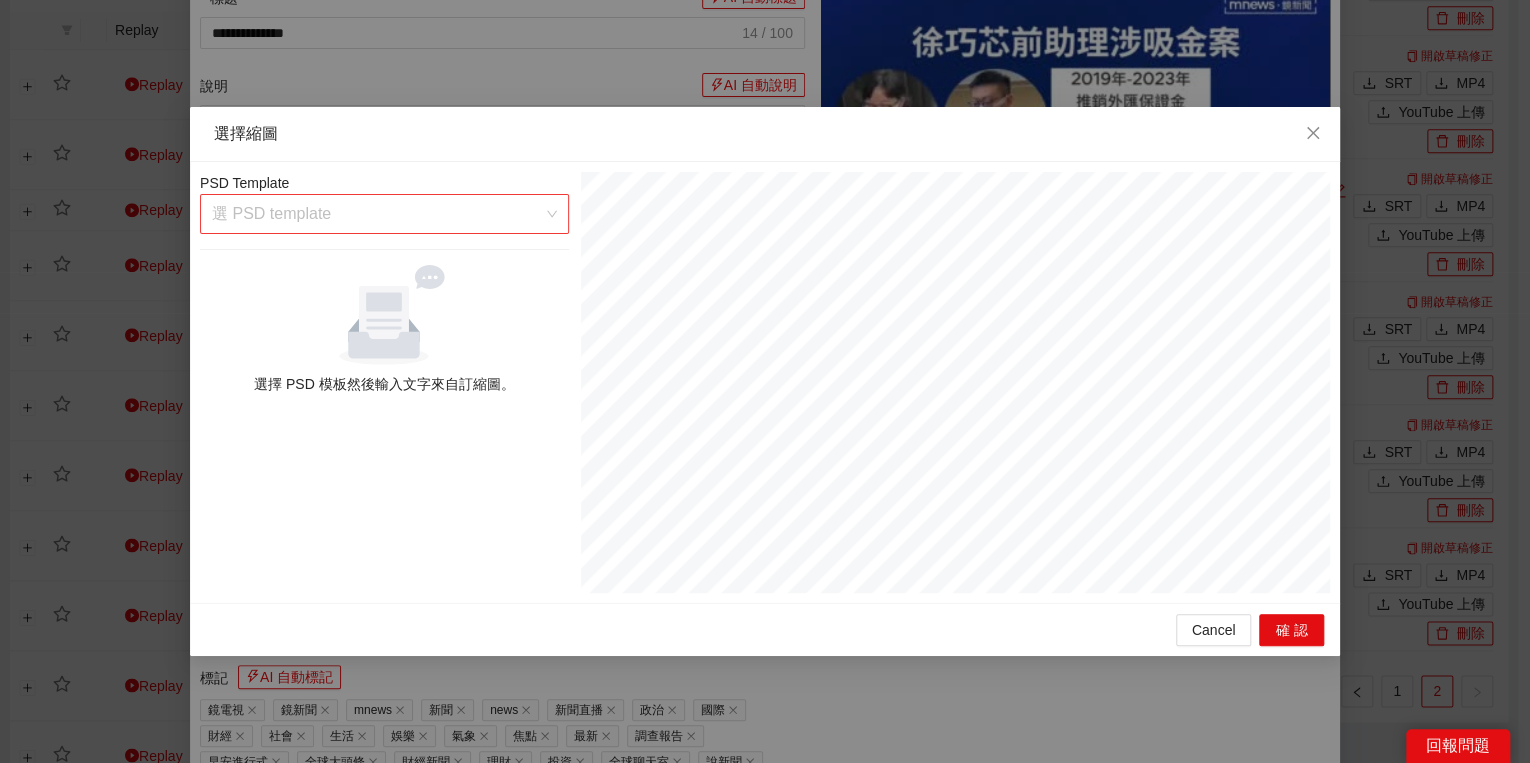 click at bounding box center [377, 214] 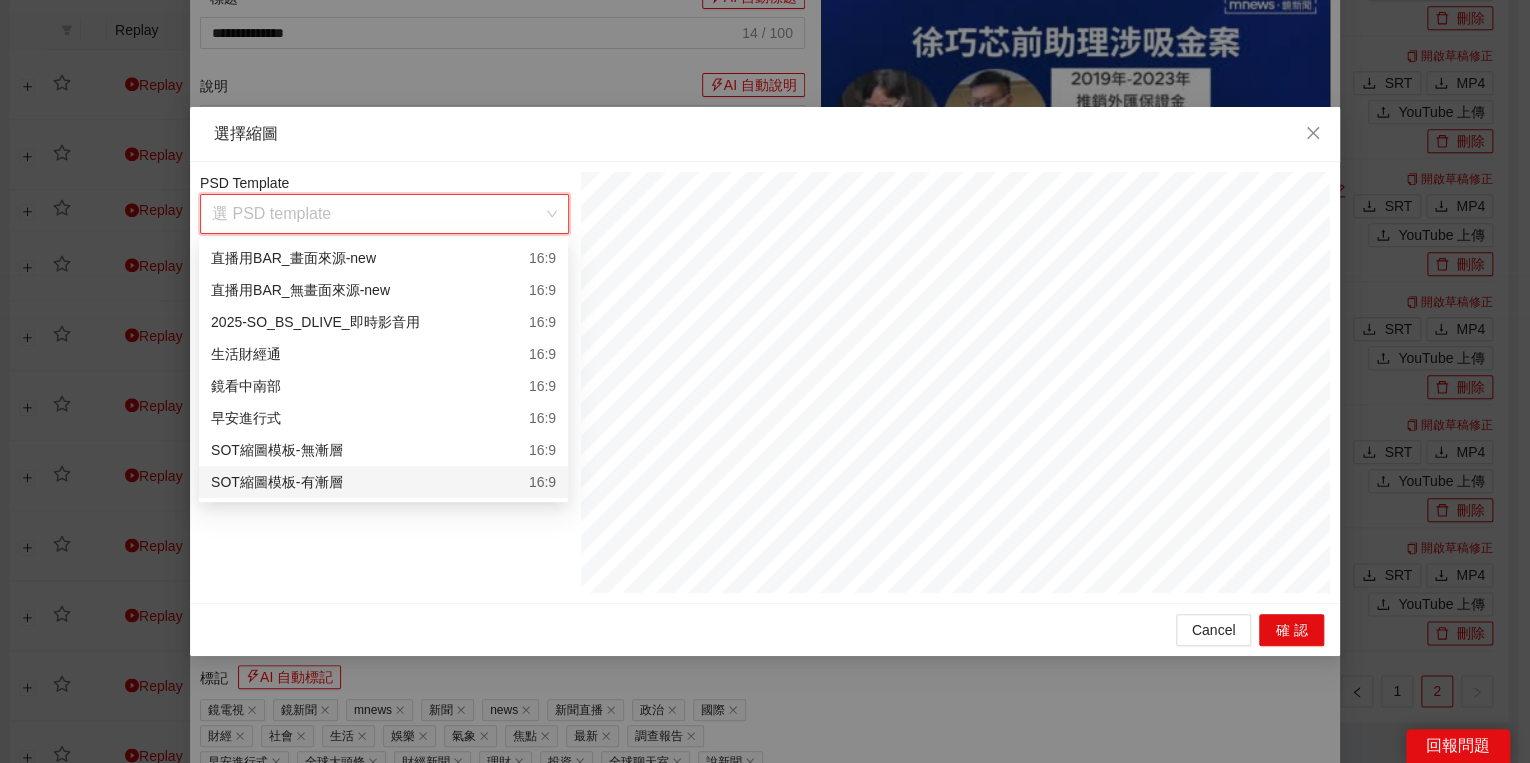 click on "SOT縮圖模板-有漸層 16:9" at bounding box center (383, 482) 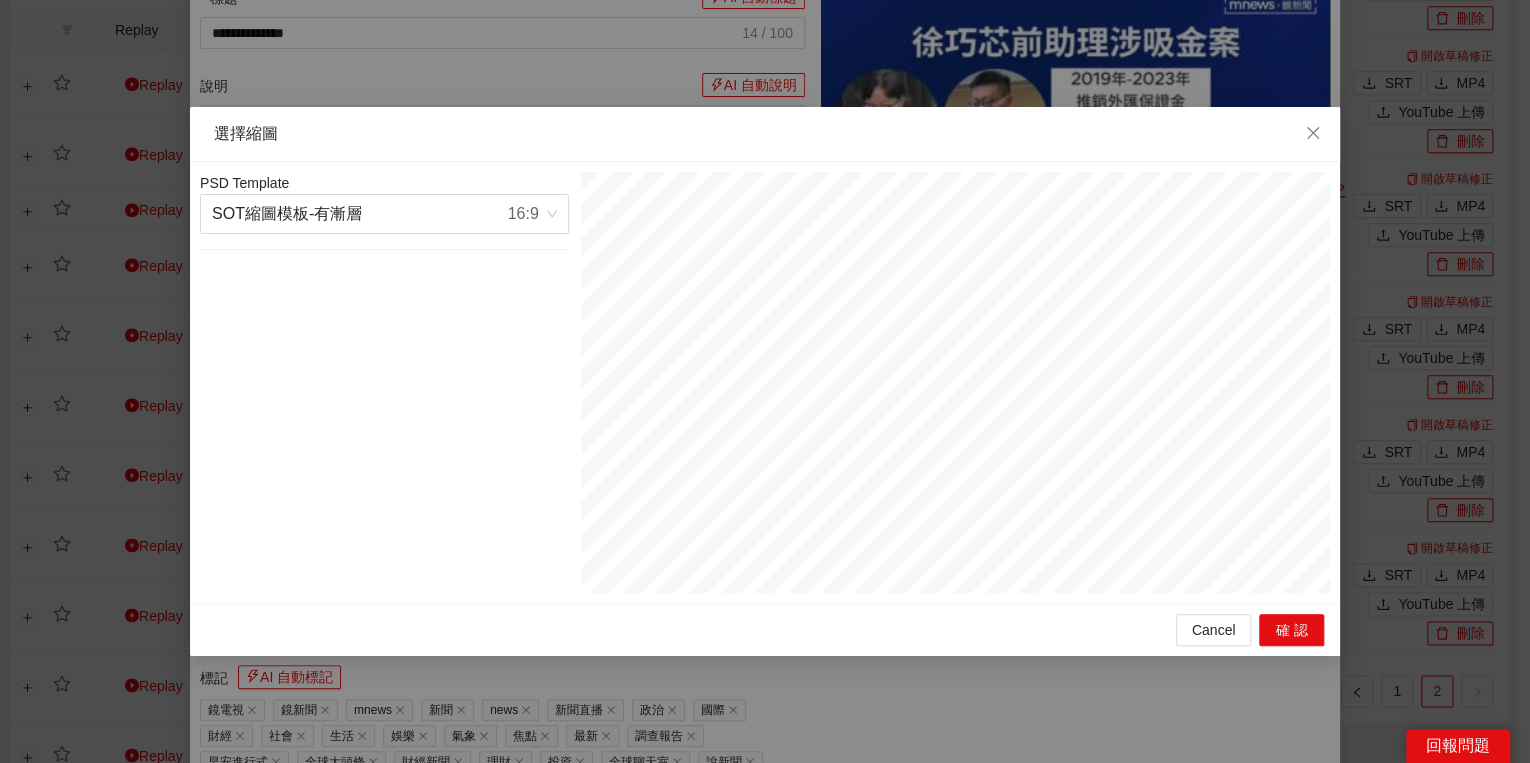 click on "Cancel 確認" at bounding box center [765, 629] 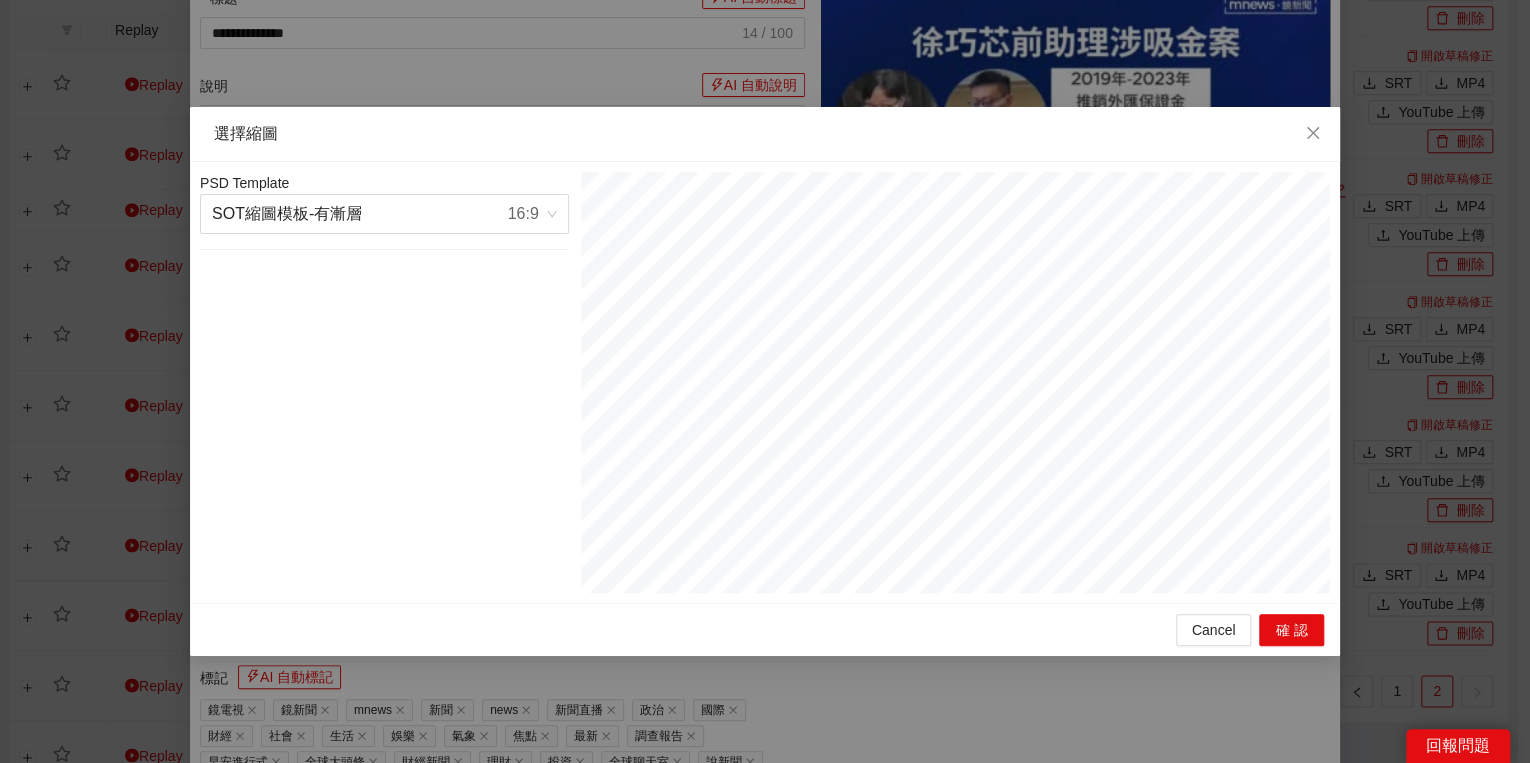 click on "Cancel 確認" at bounding box center (765, 629) 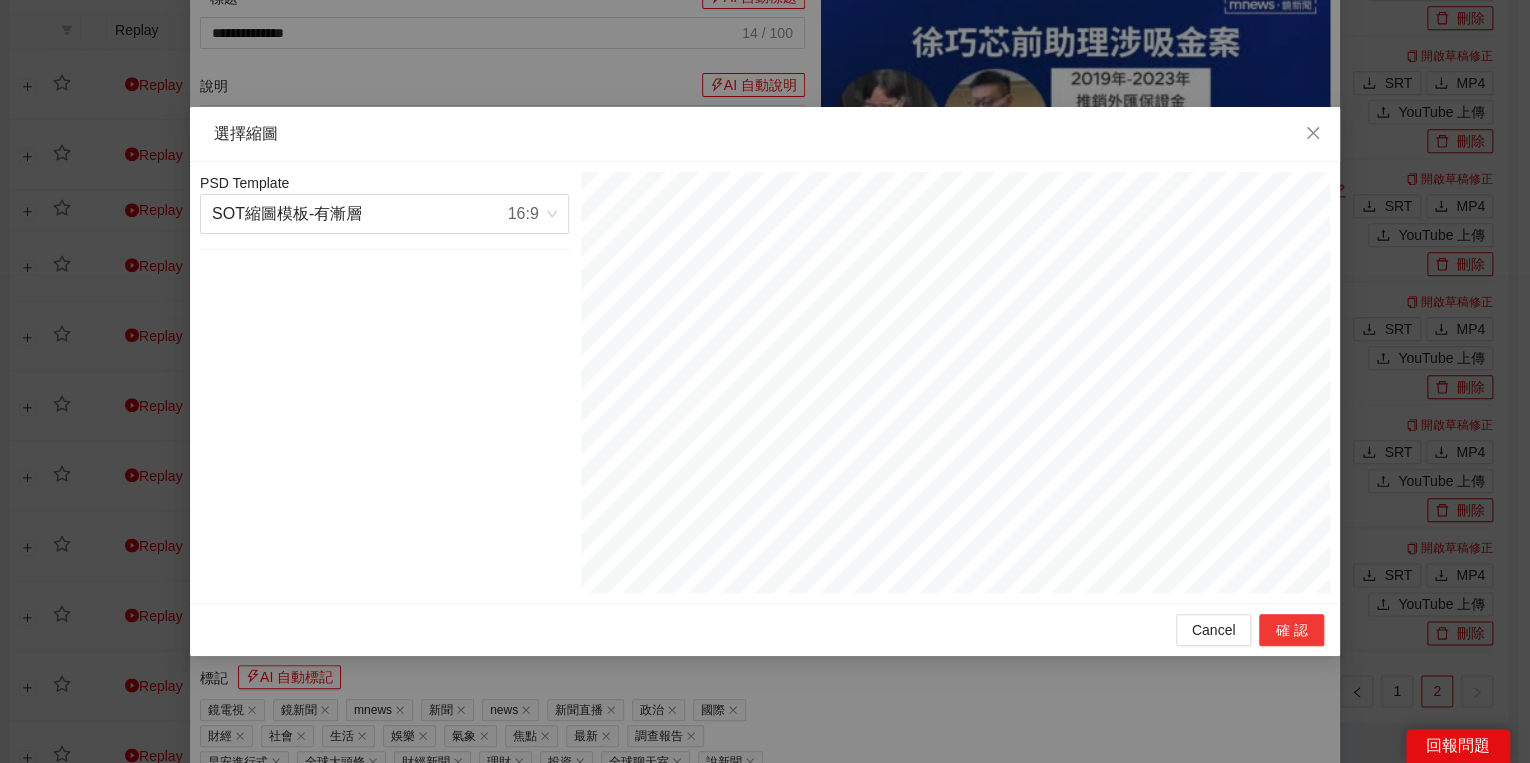 click on "確認" at bounding box center (1291, 630) 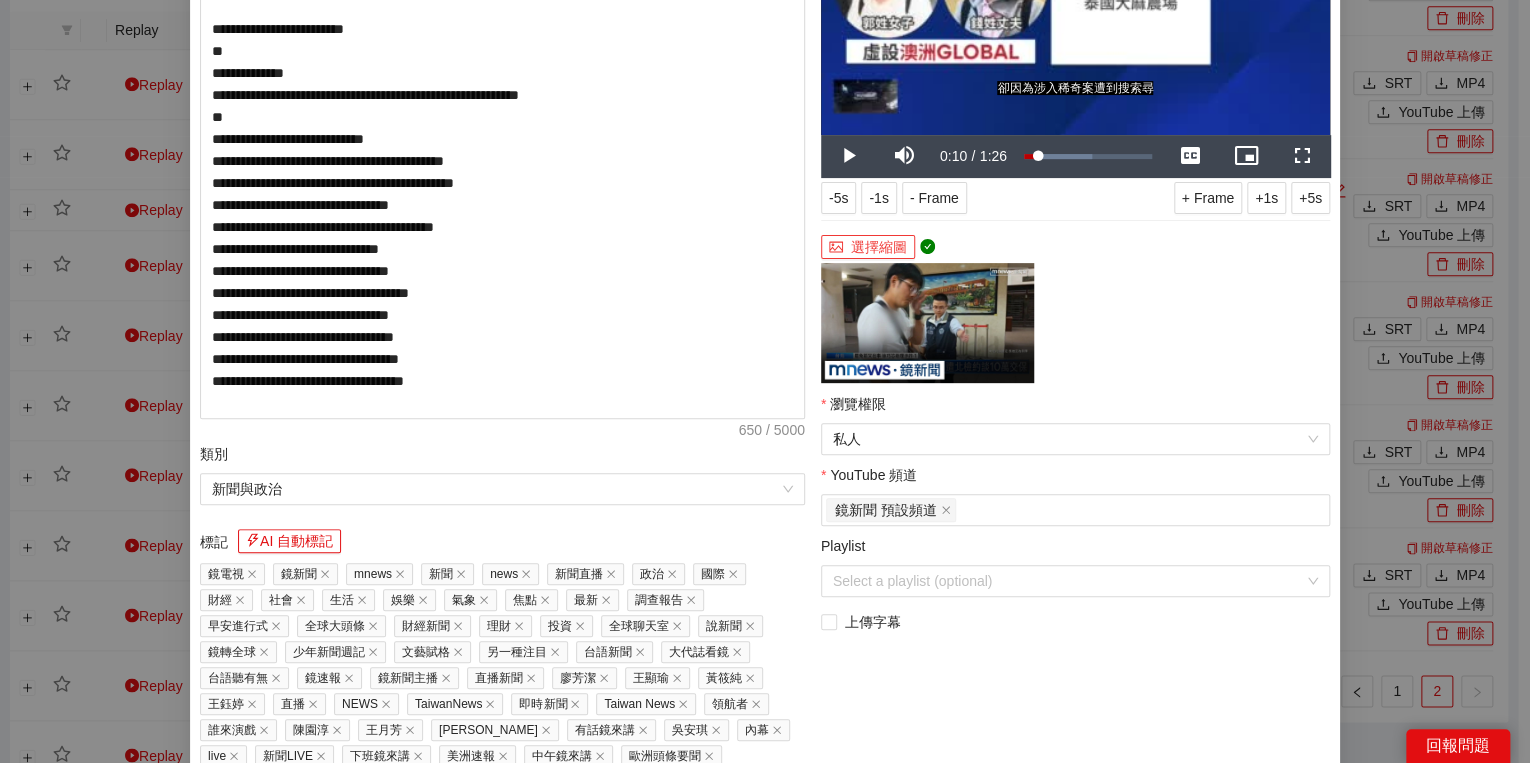 scroll, scrollTop: 330, scrollLeft: 0, axis: vertical 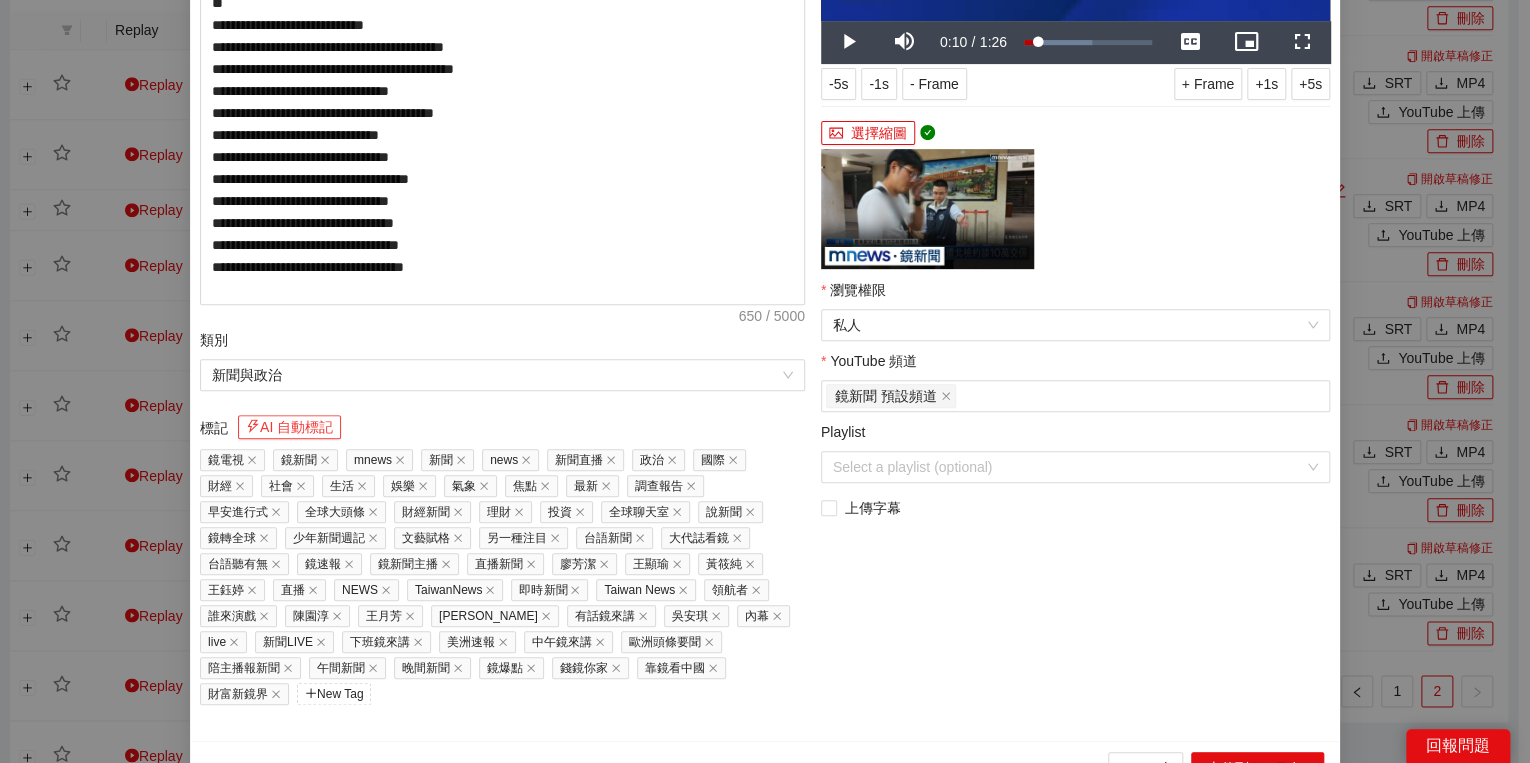 click on "AI 自動標記" at bounding box center (289, 427) 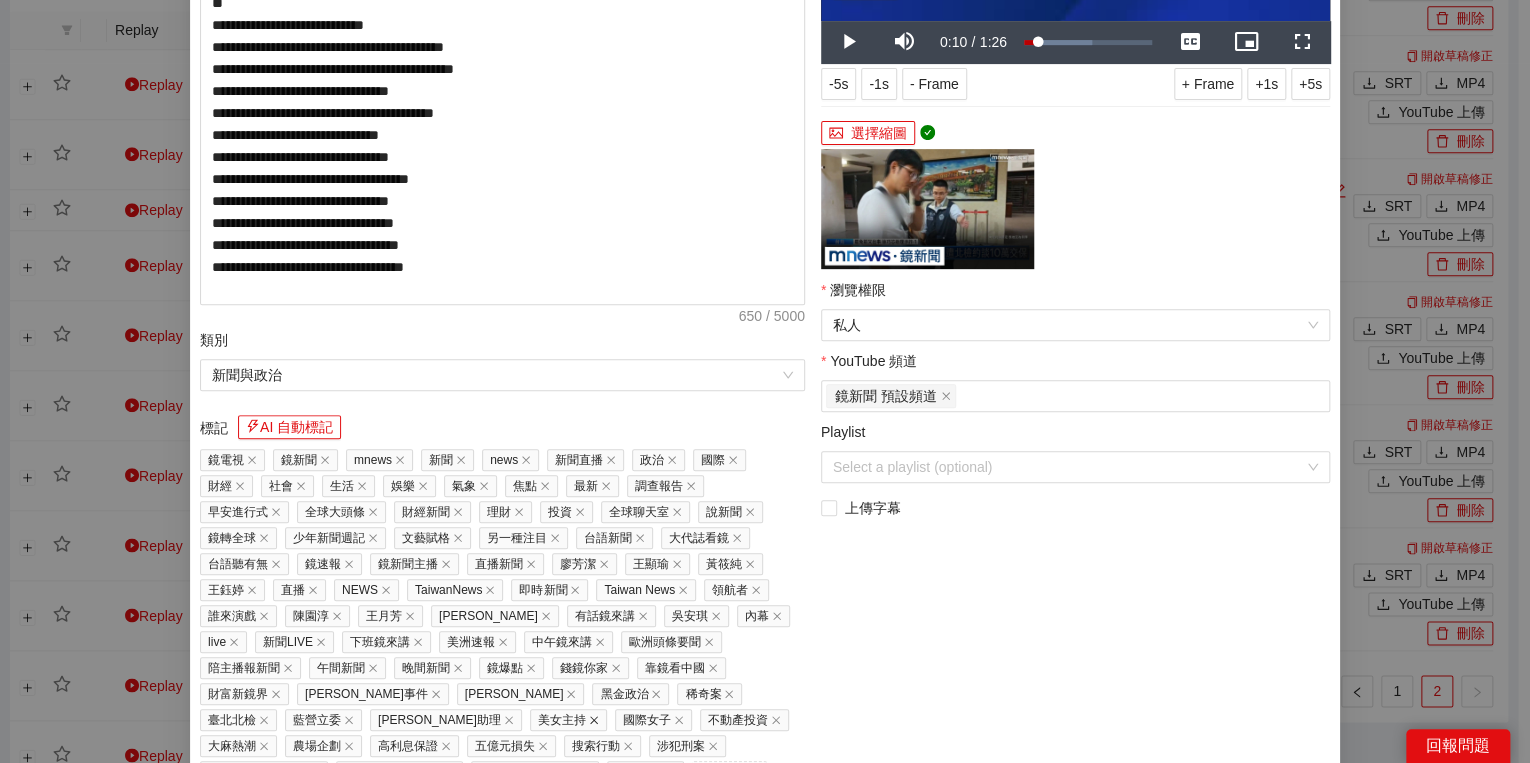 click 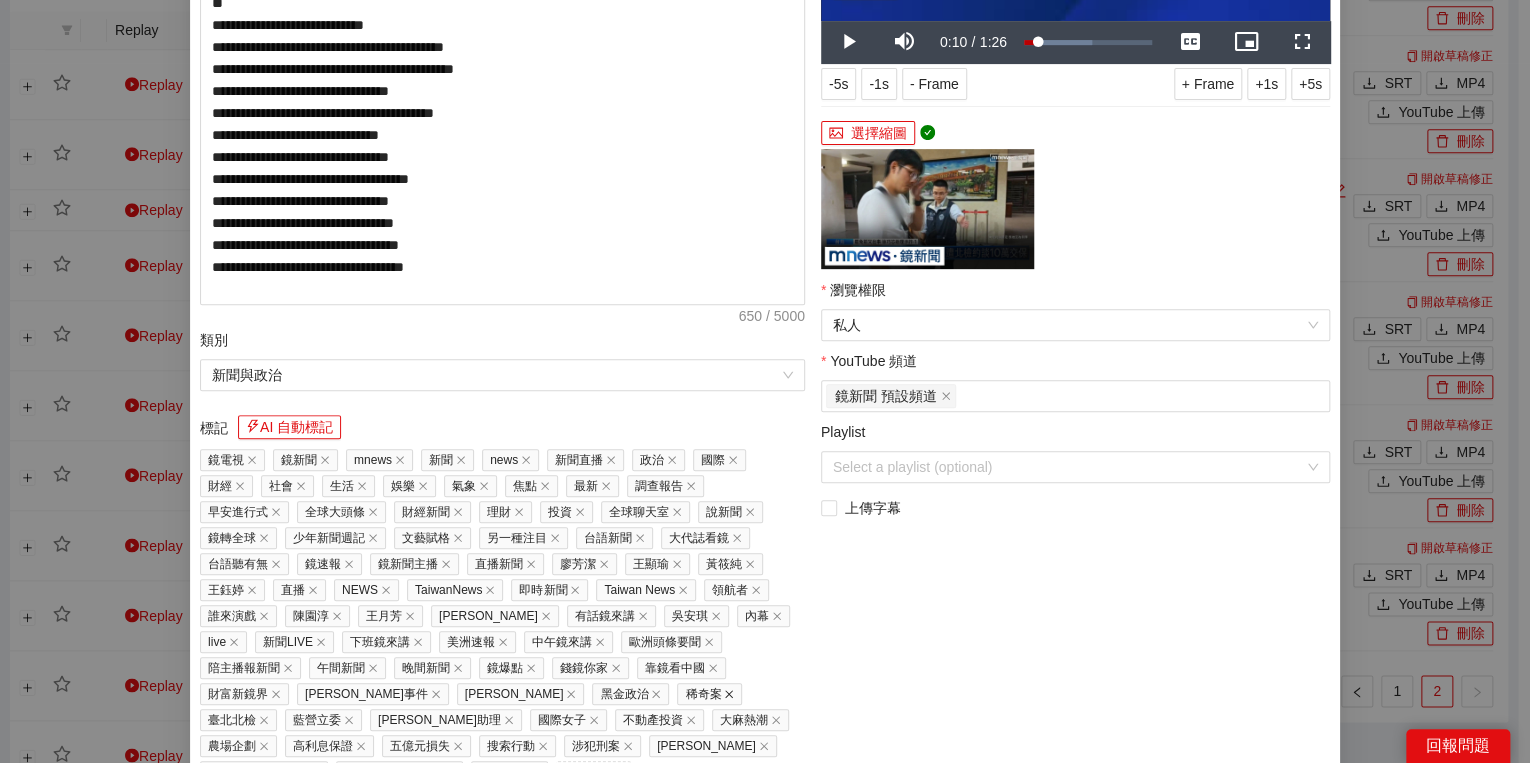click 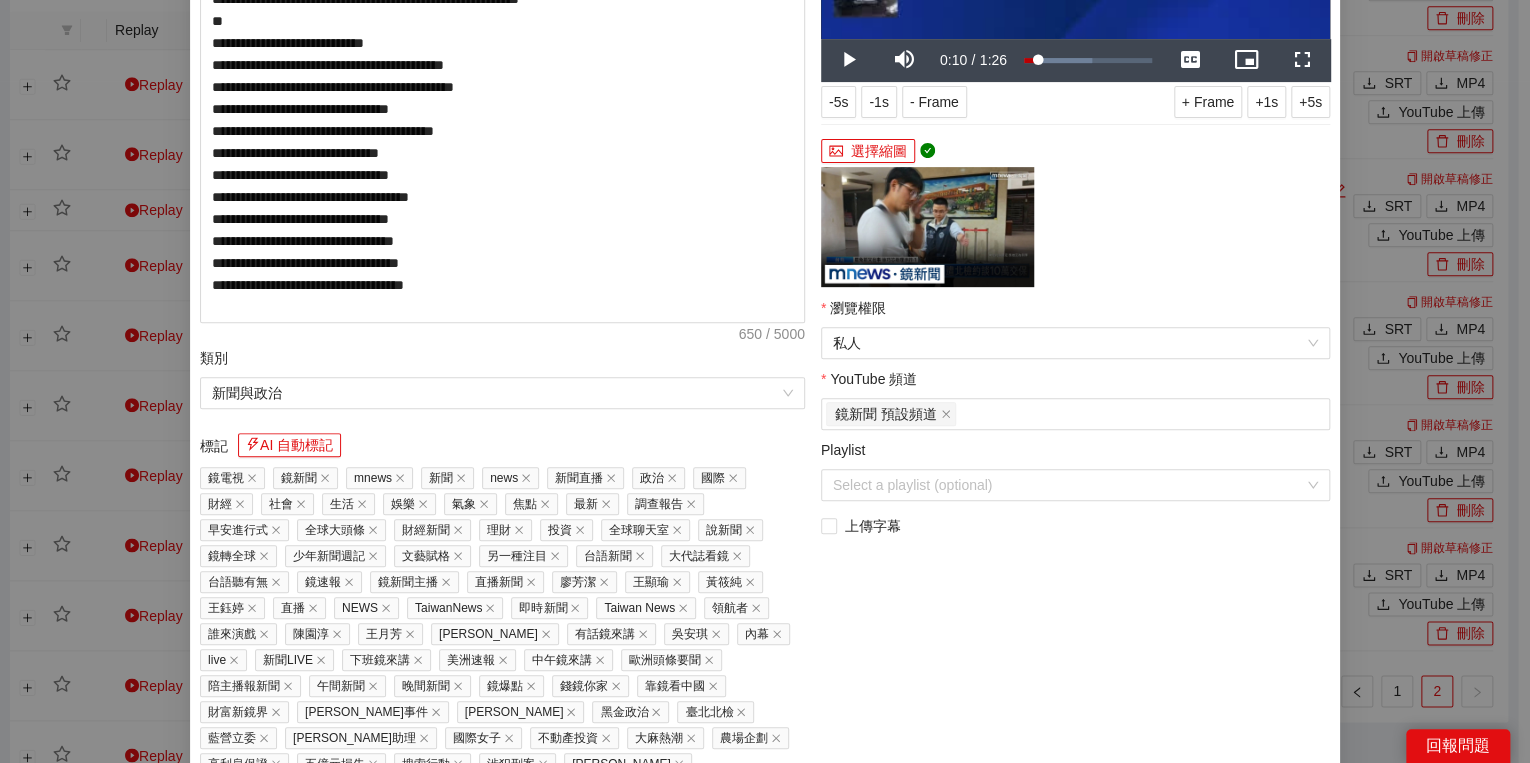 scroll, scrollTop: 407, scrollLeft: 0, axis: vertical 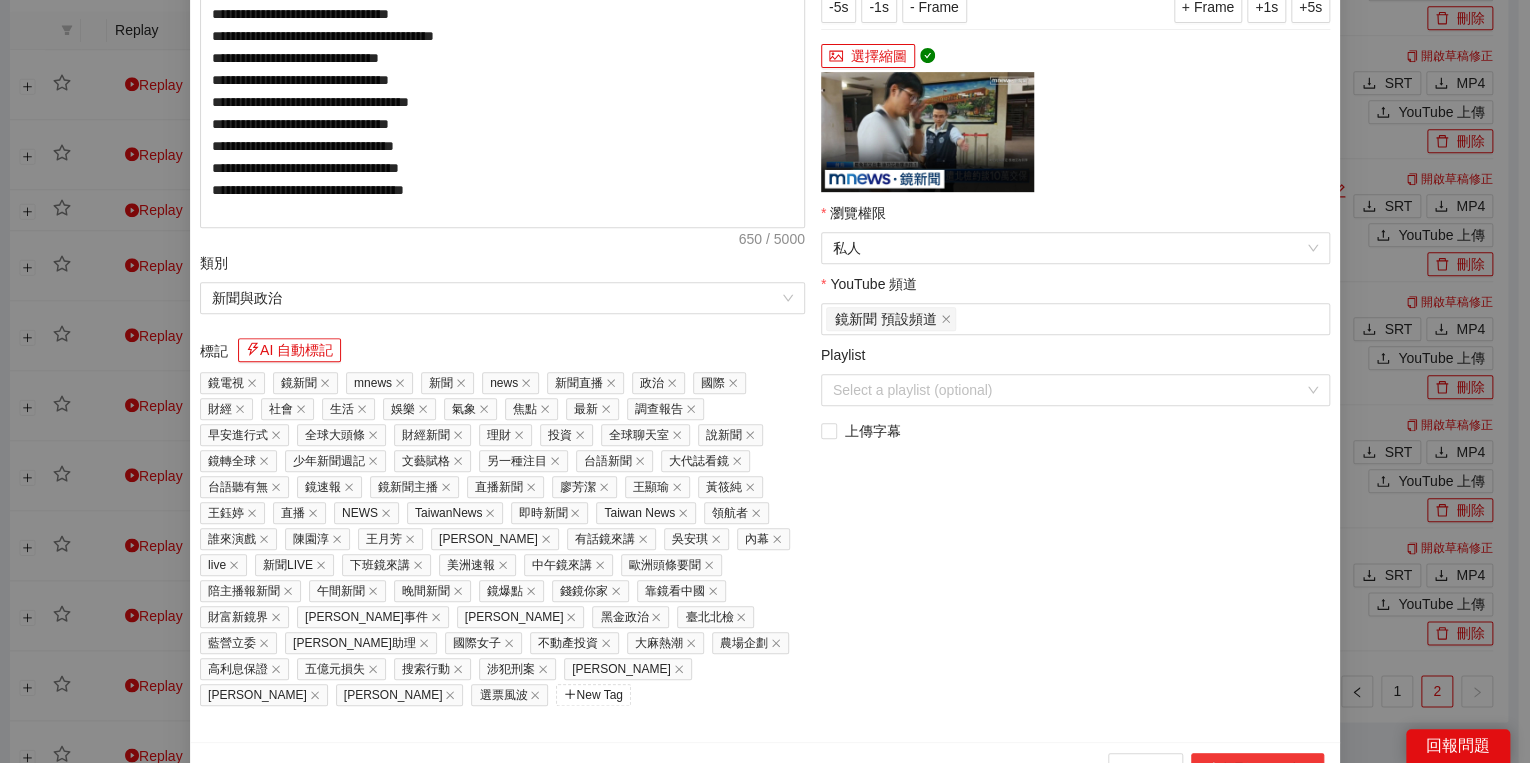 click on "上傳到 YouTube" at bounding box center [1257, 769] 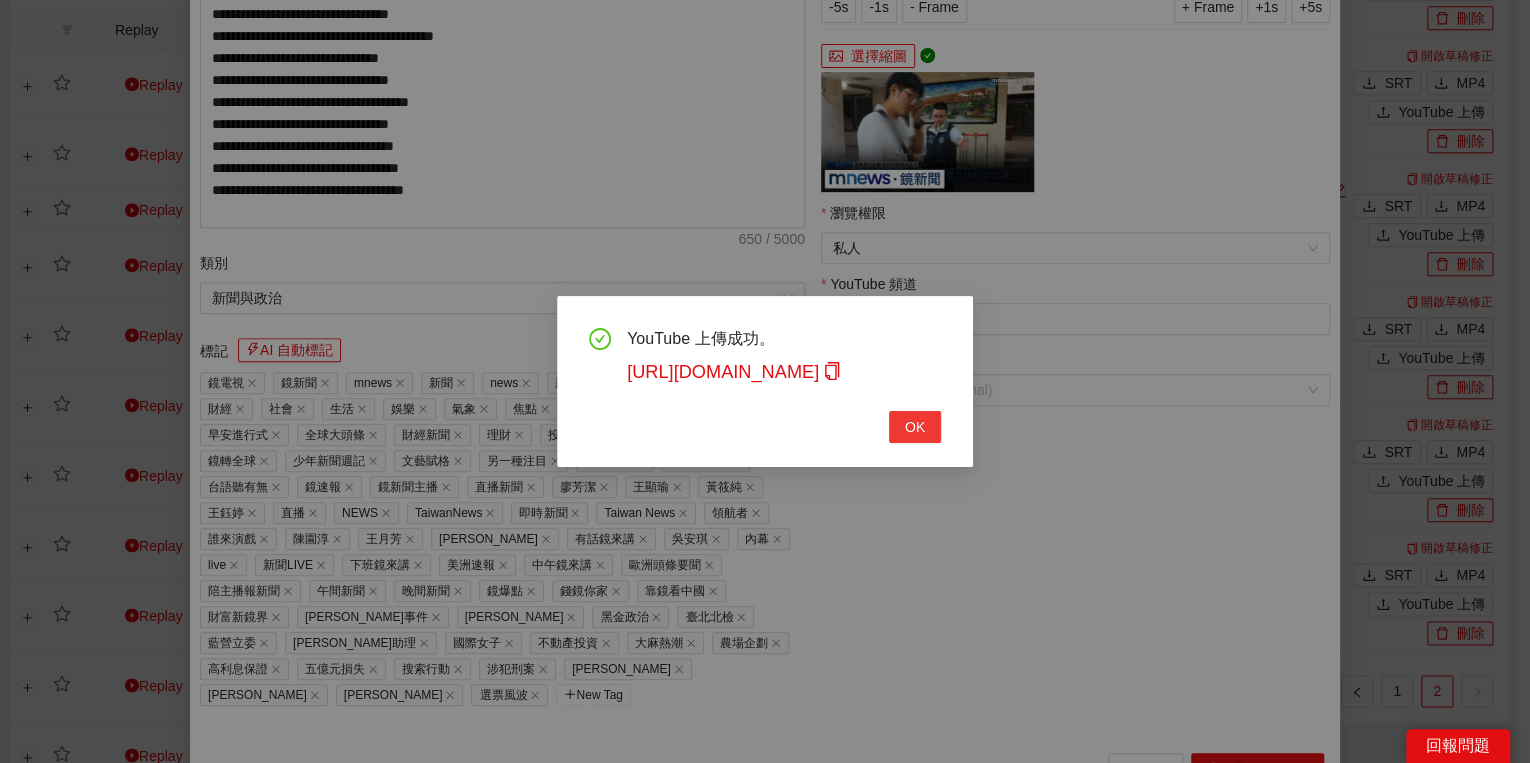 click on "OK" at bounding box center (915, 427) 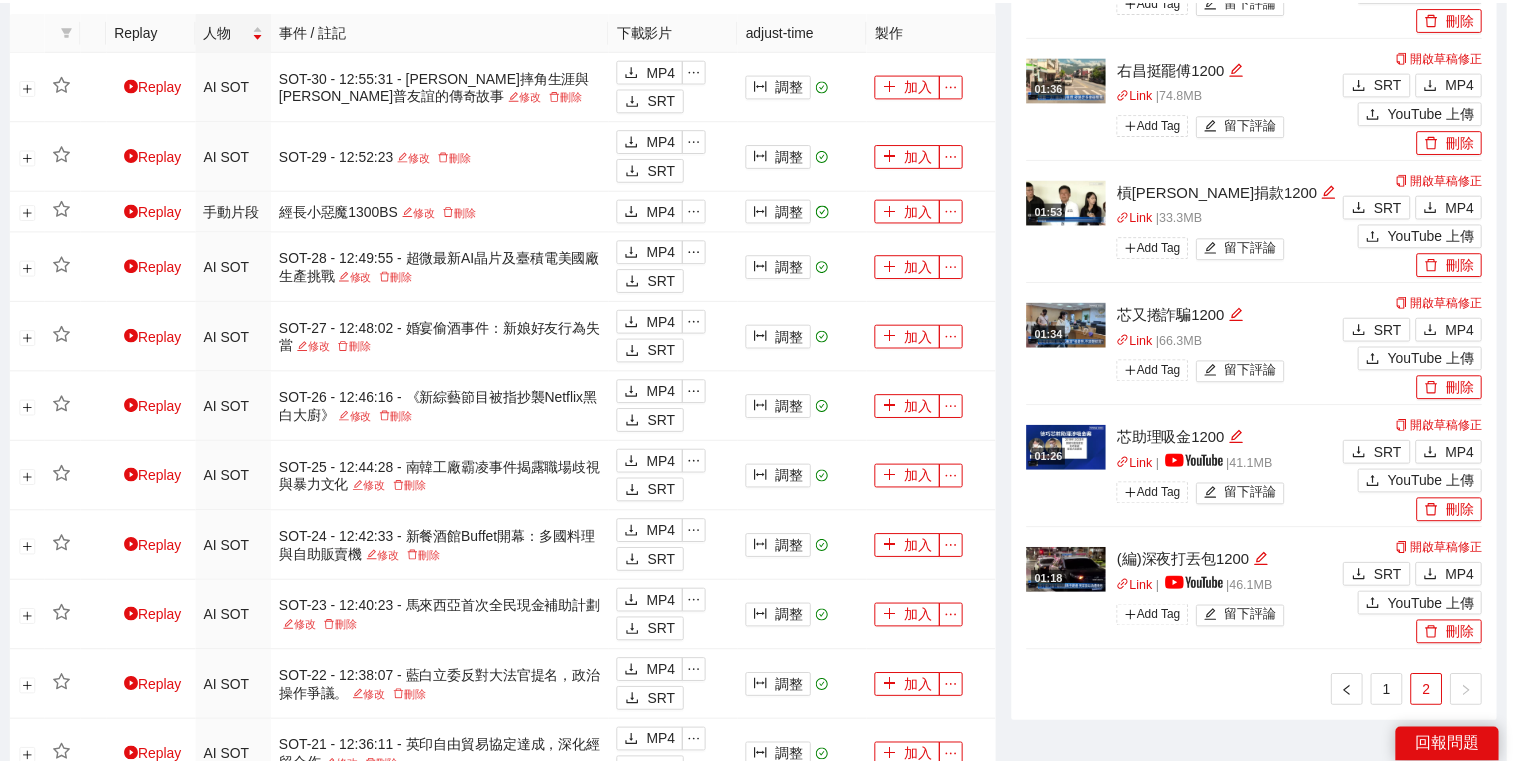 scroll, scrollTop: 308, scrollLeft: 0, axis: vertical 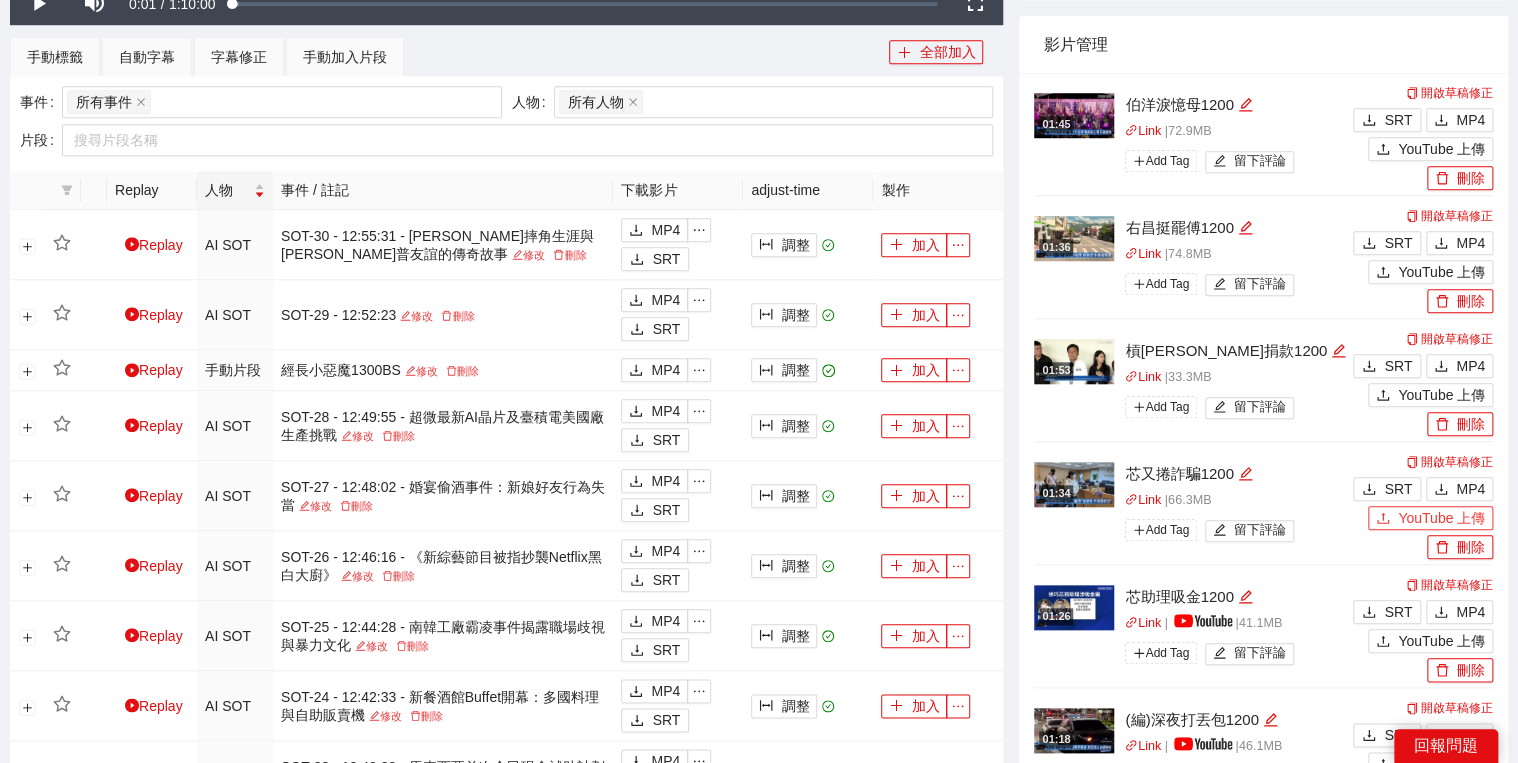 click 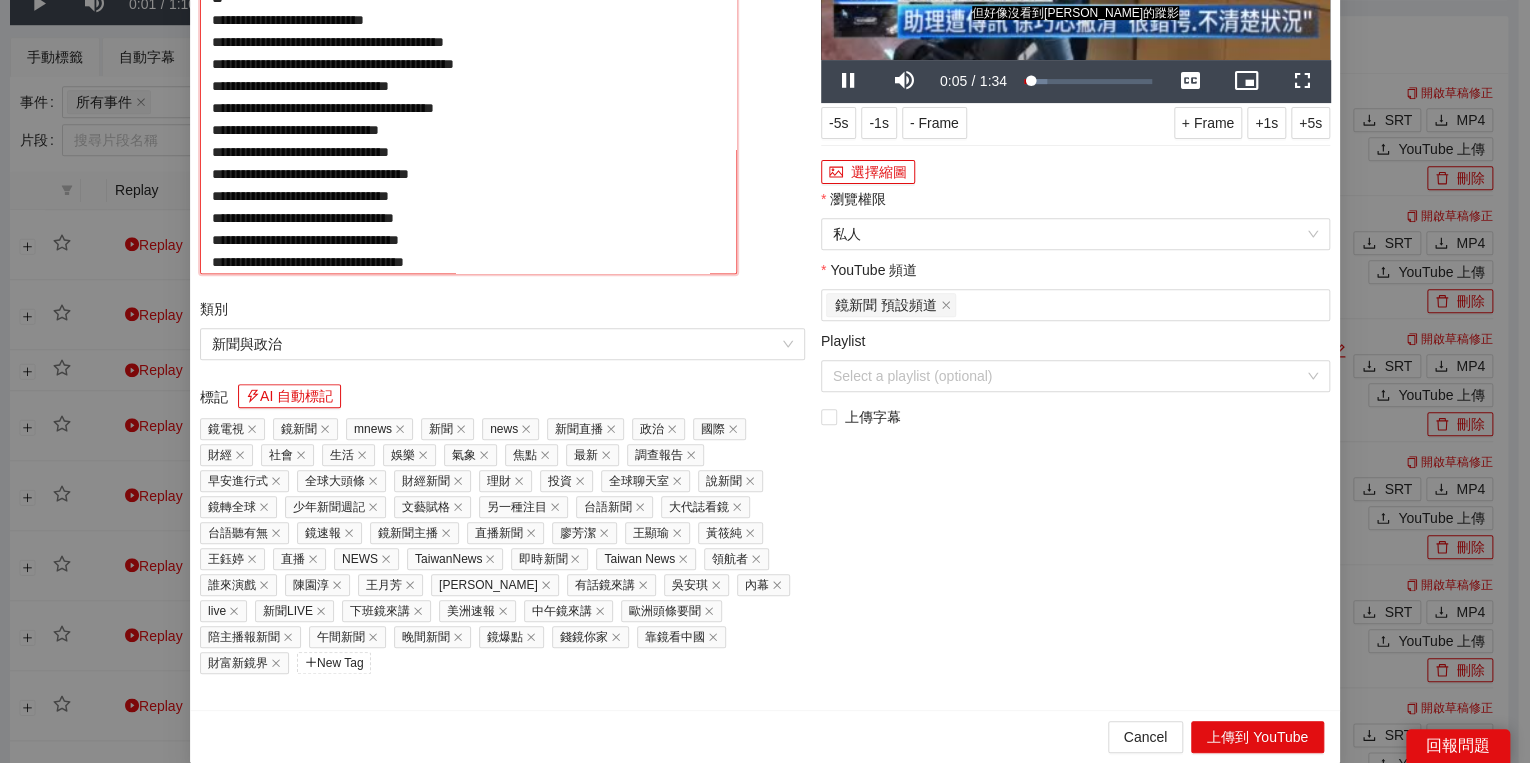click on "**********" at bounding box center (468, 84) 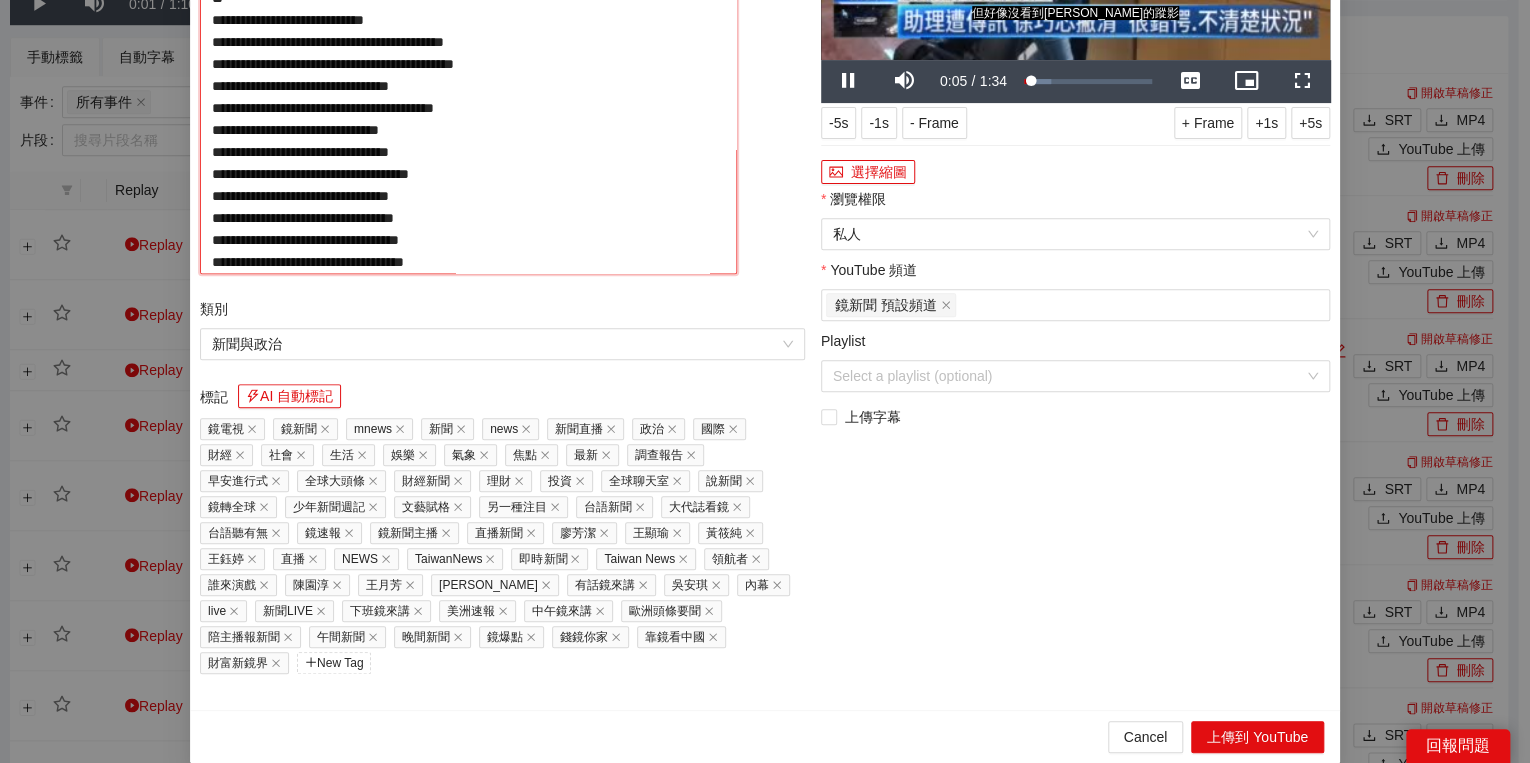 paste on "**********" 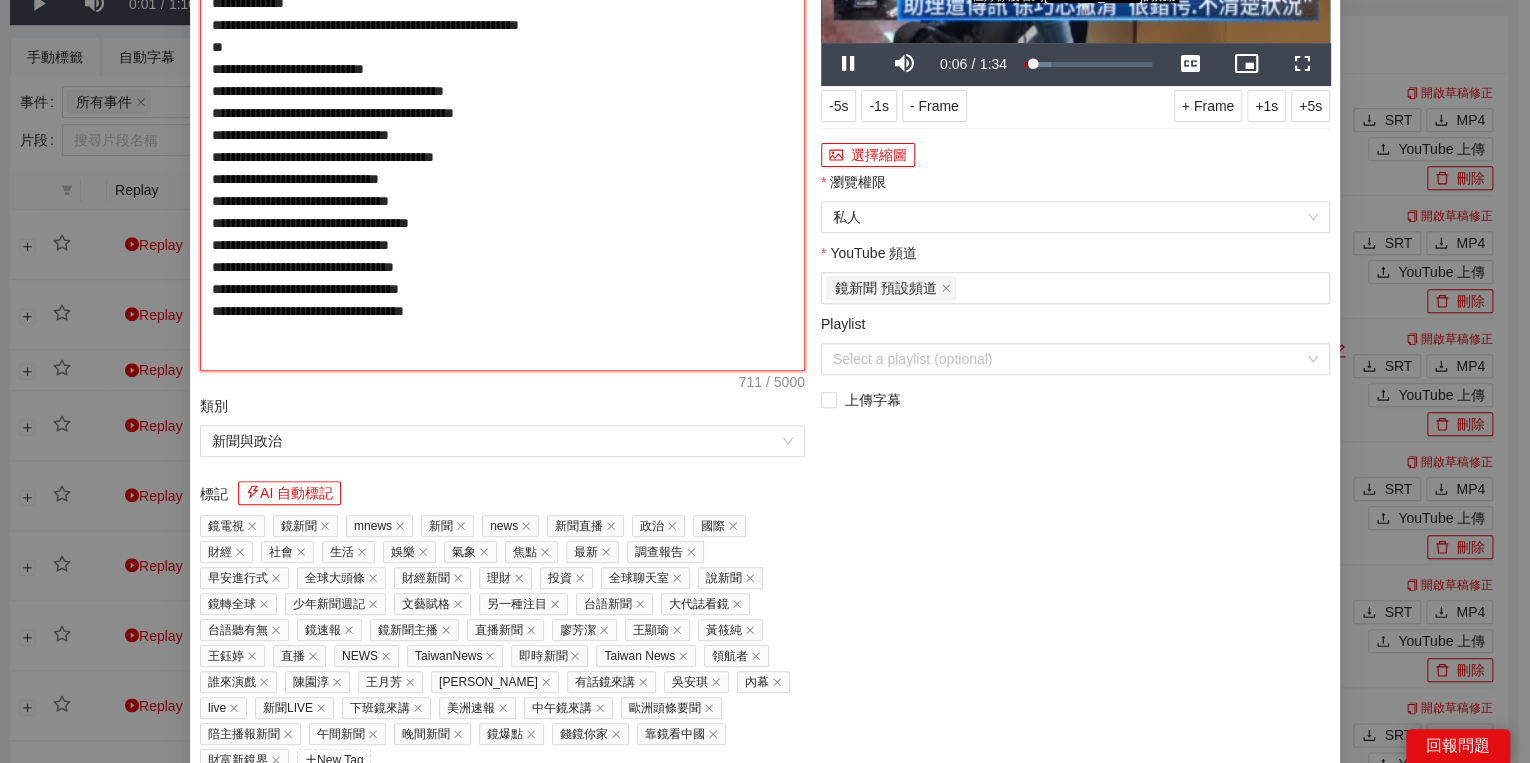 type on "**********" 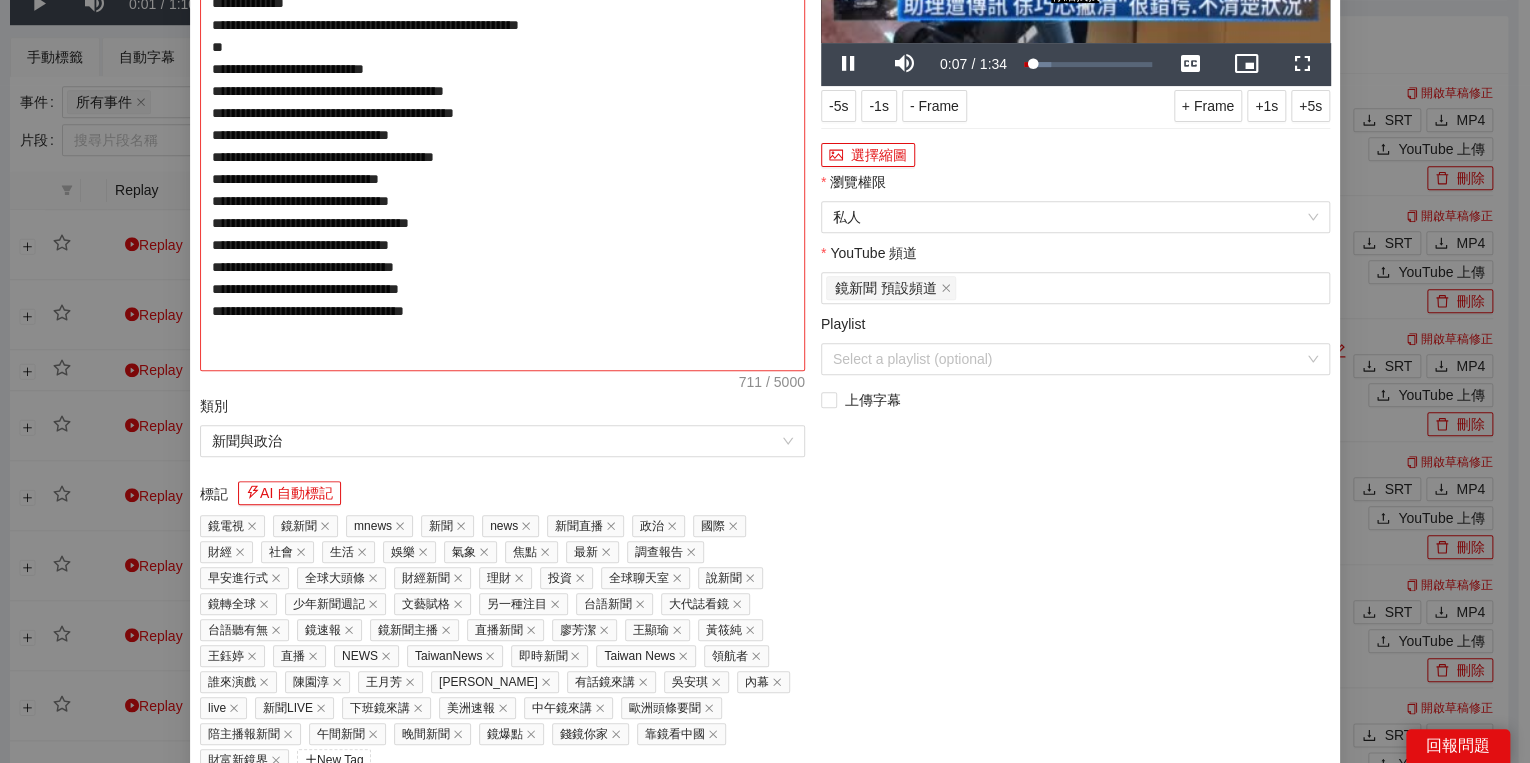 type on "**********" 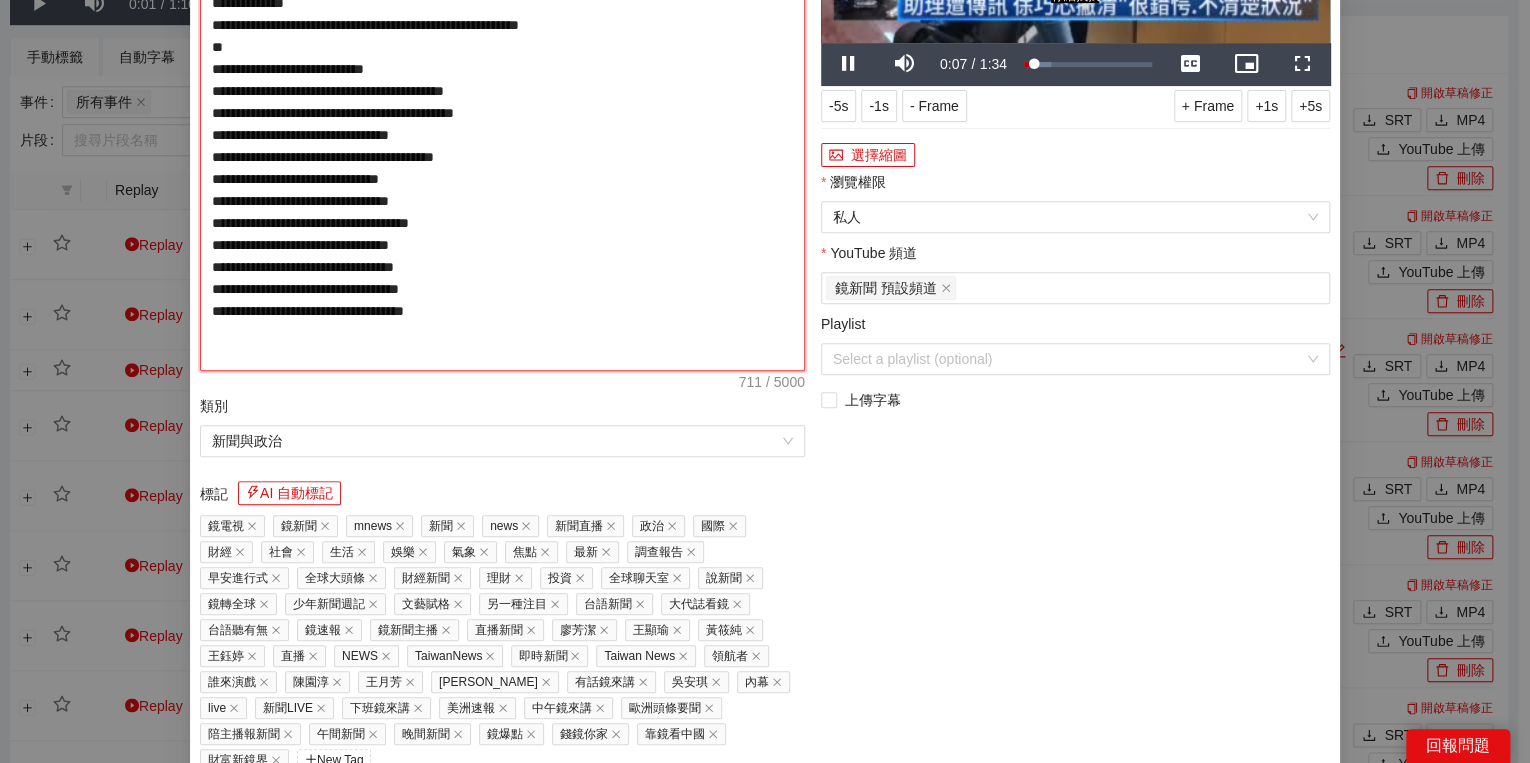 click on "**********" at bounding box center [502, 124] 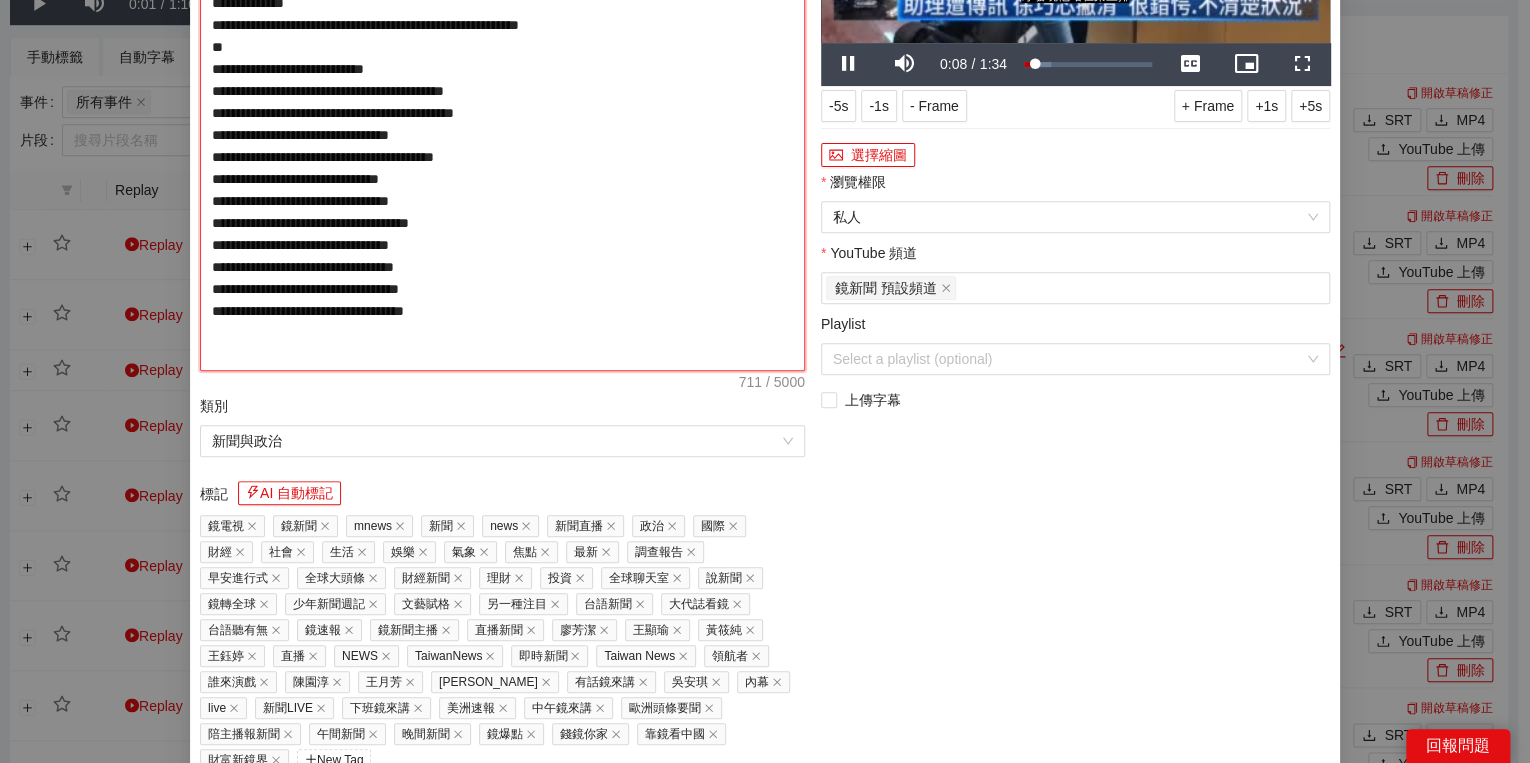 type on "**********" 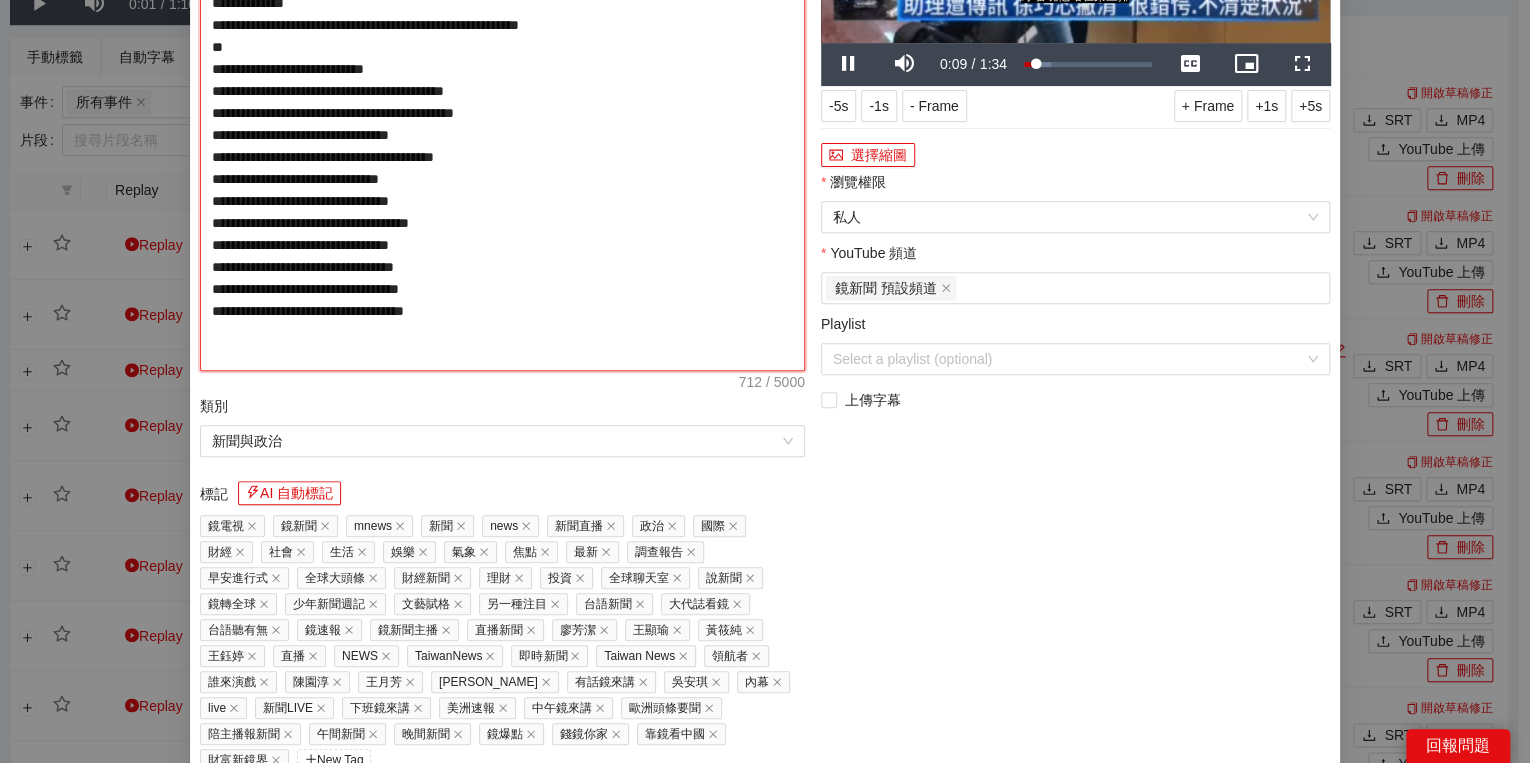 type on "**********" 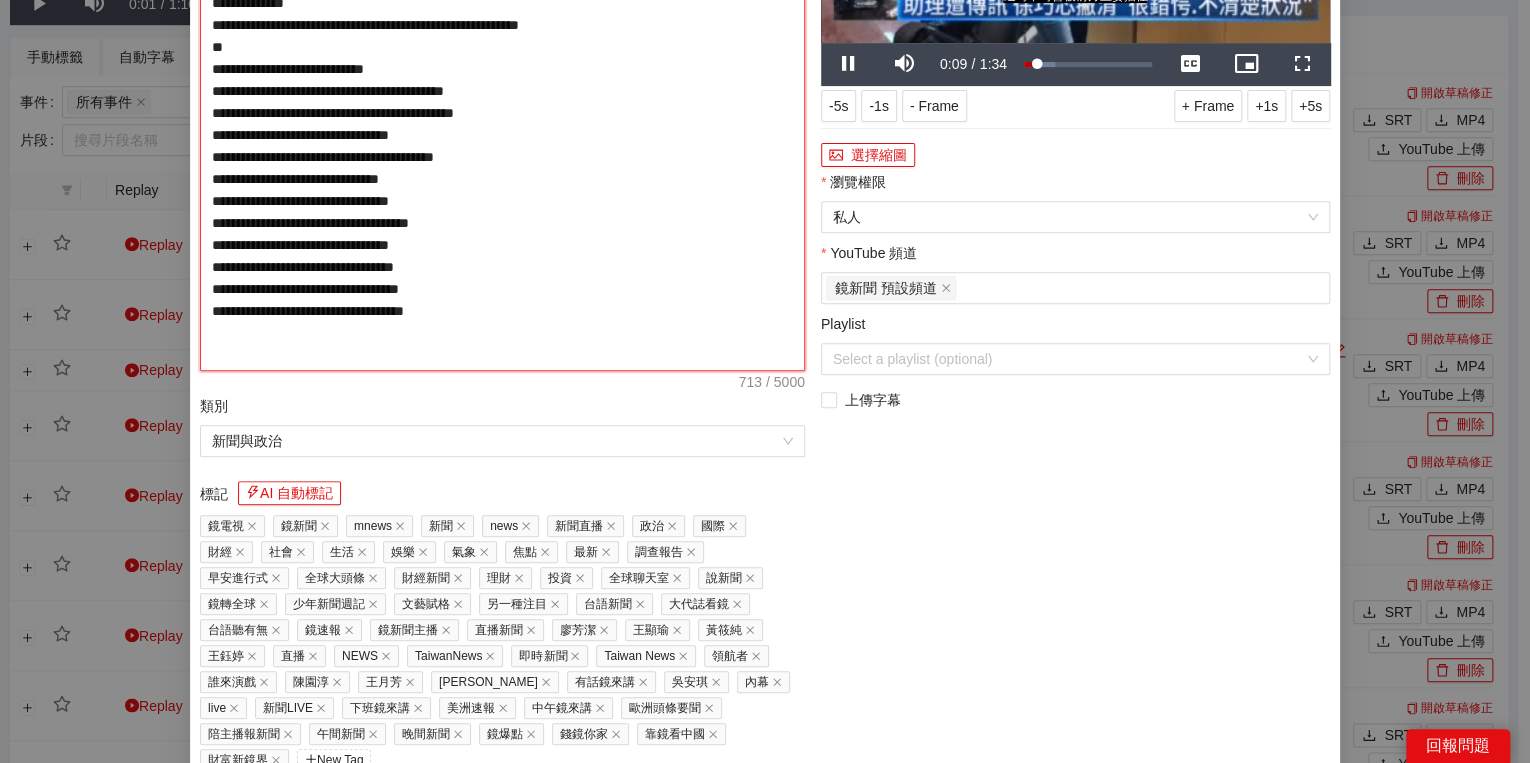 click on "**********" at bounding box center (502, 124) 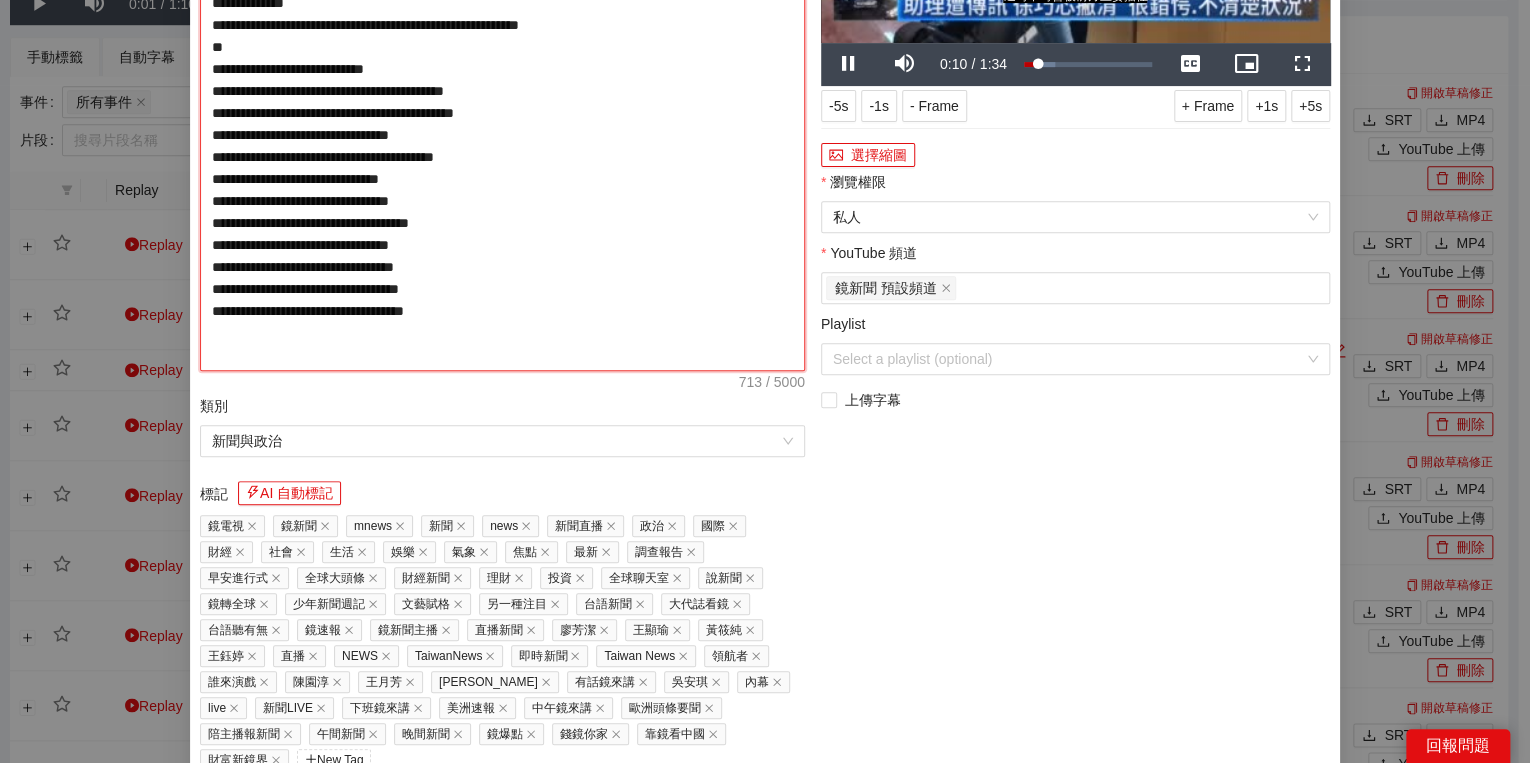 type on "**********" 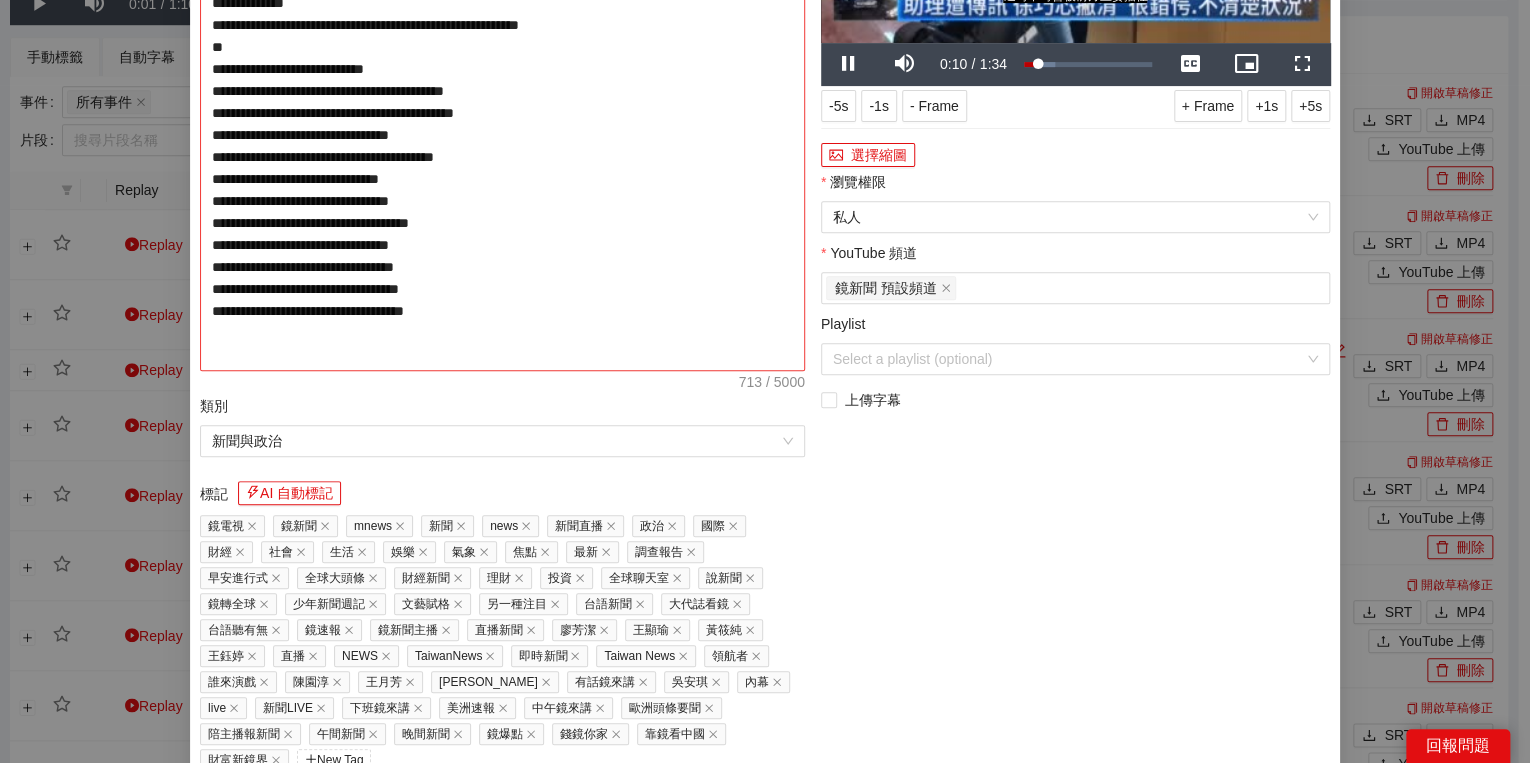 type on "**********" 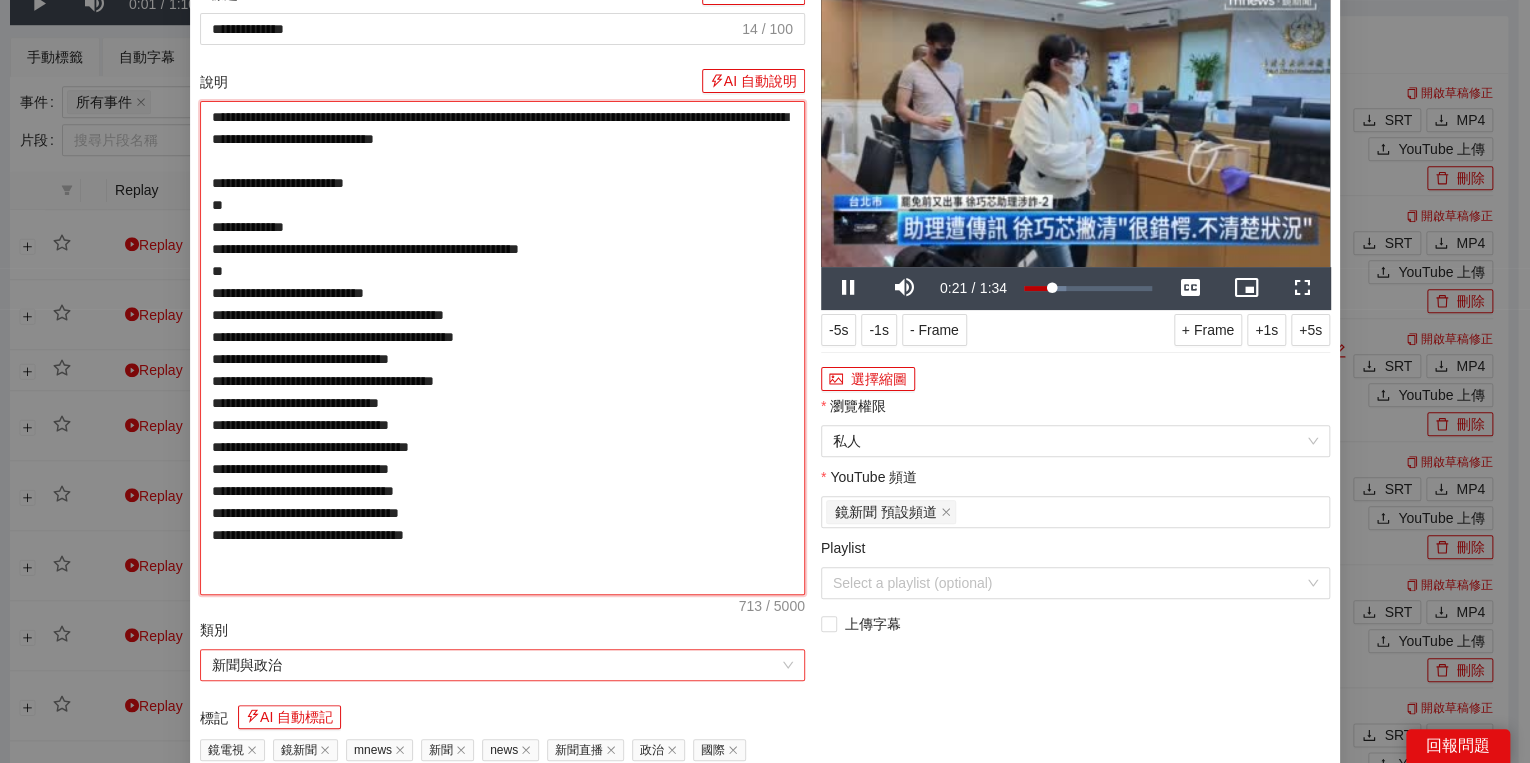 scroll, scrollTop: 240, scrollLeft: 0, axis: vertical 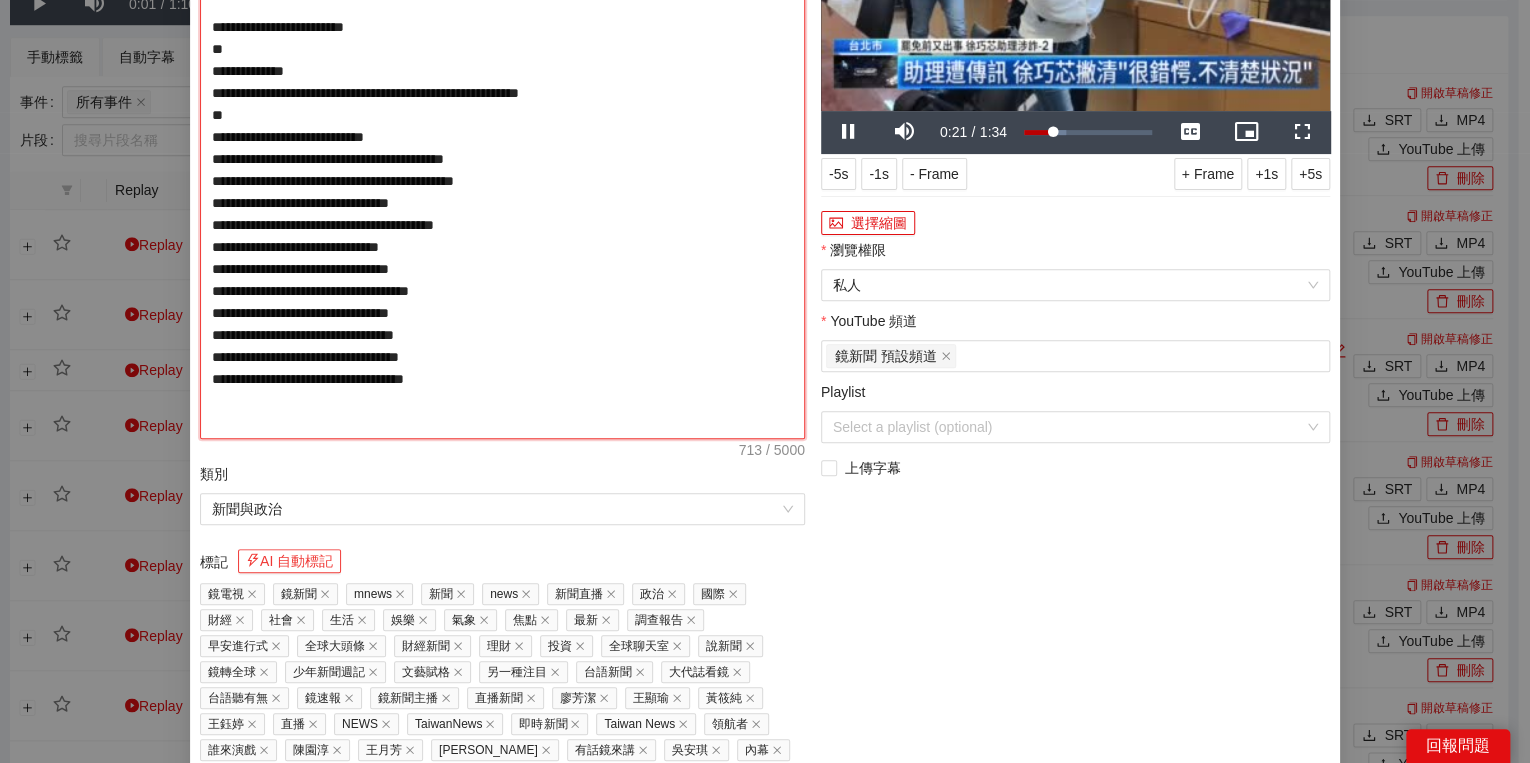 type on "**********" 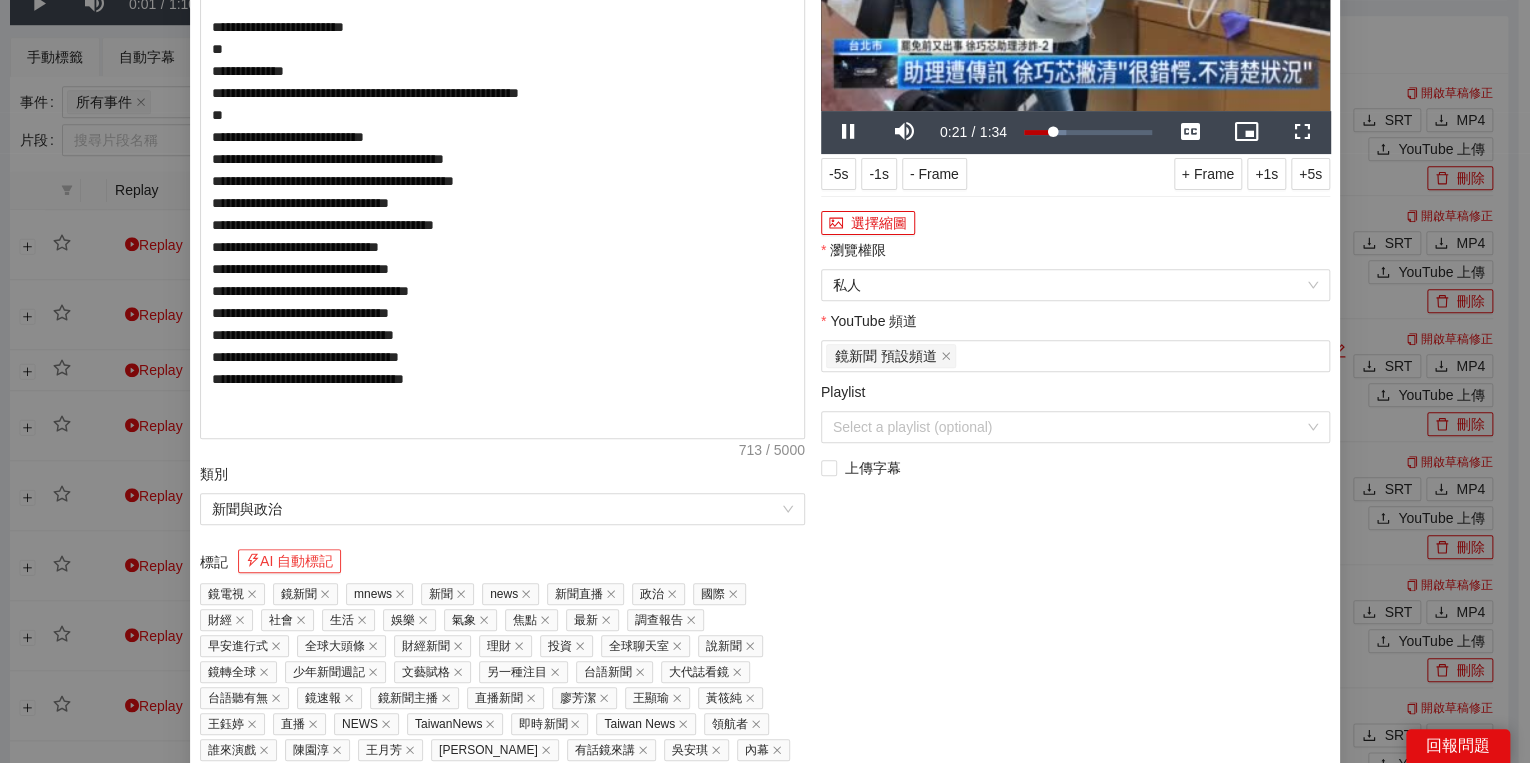 click on "AI 自動標記" at bounding box center (289, 561) 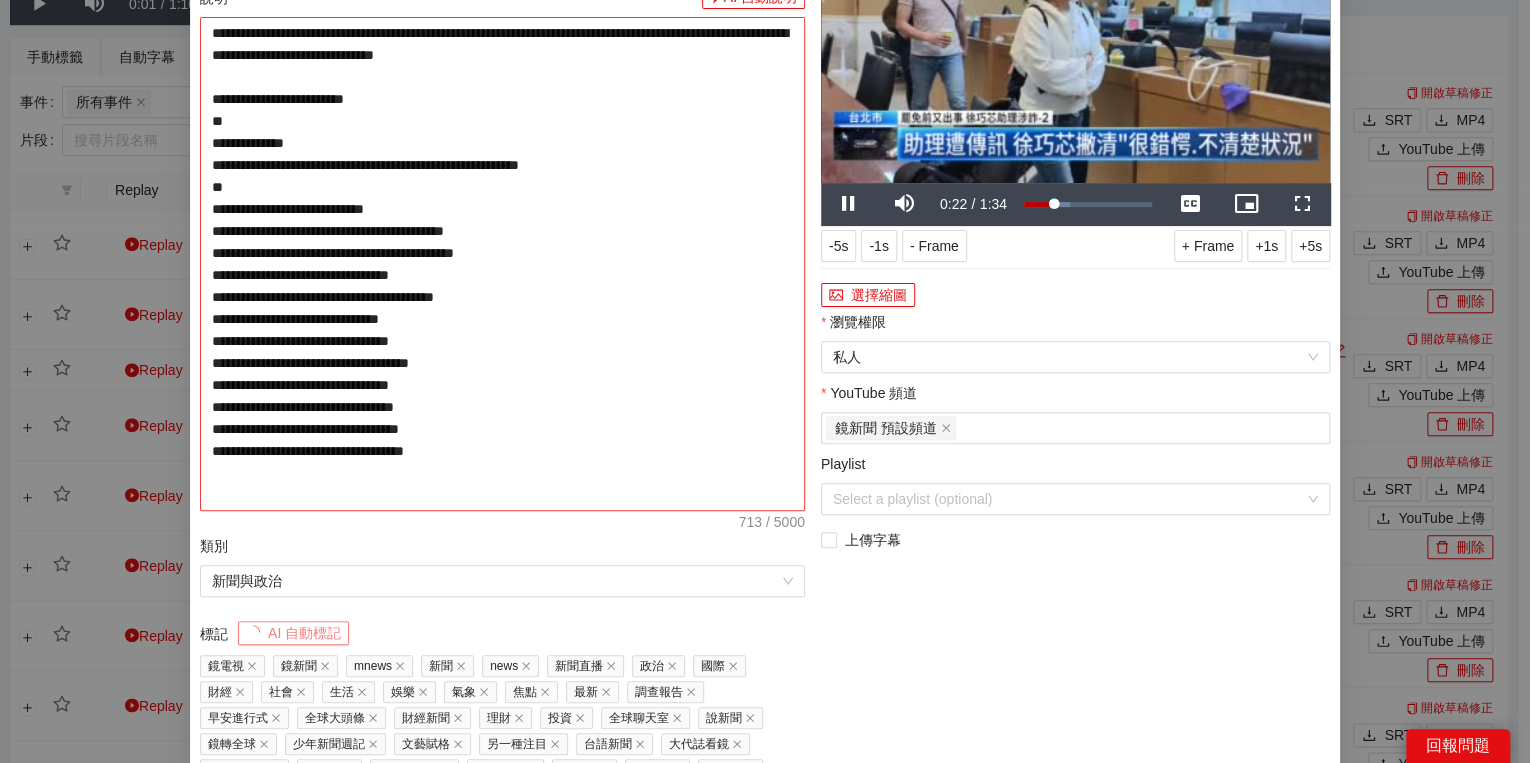 scroll, scrollTop: 0, scrollLeft: 0, axis: both 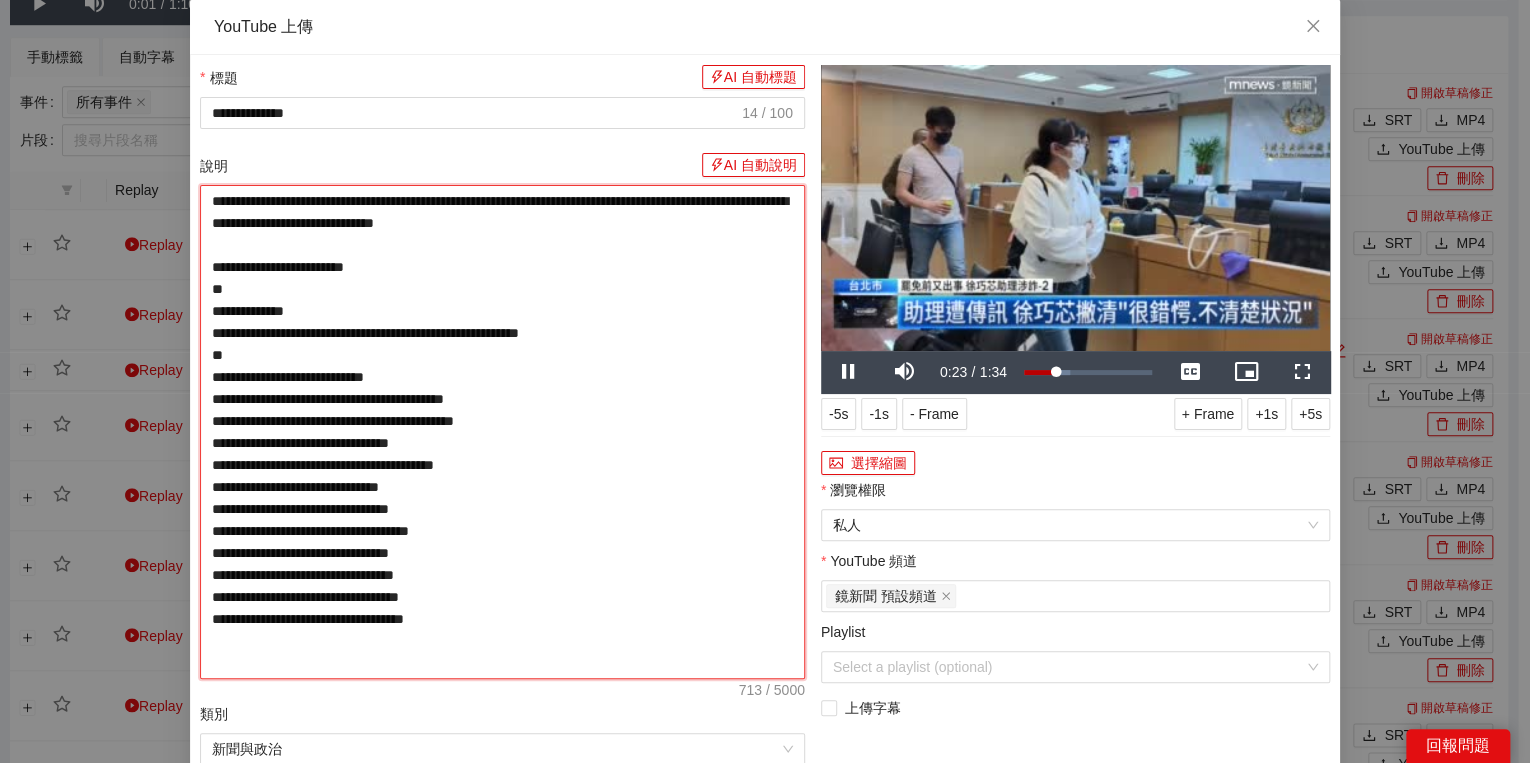 drag, startPoint x: 629, startPoint y: 249, endPoint x: 642, endPoint y: 250, distance: 13.038404 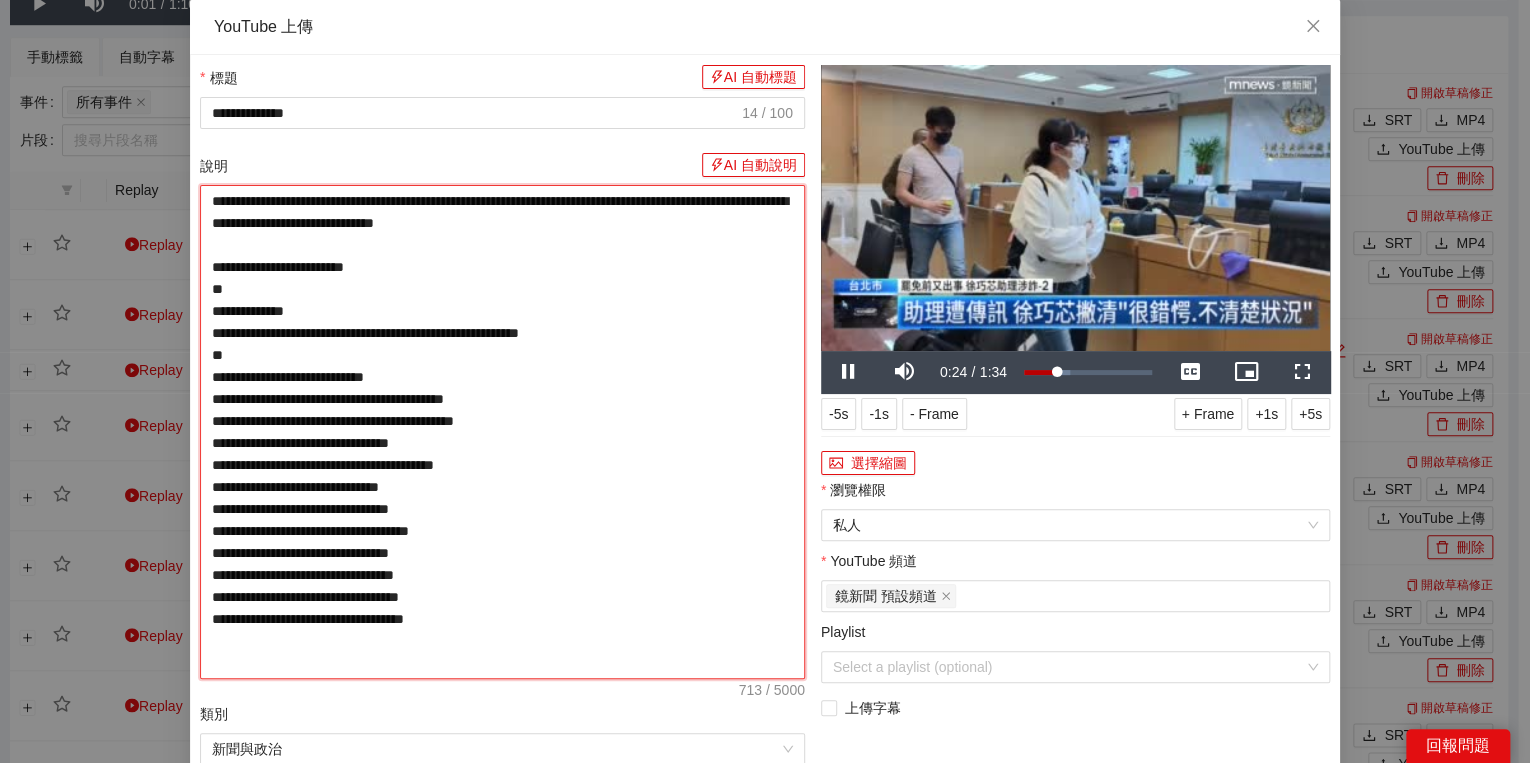 type on "**********" 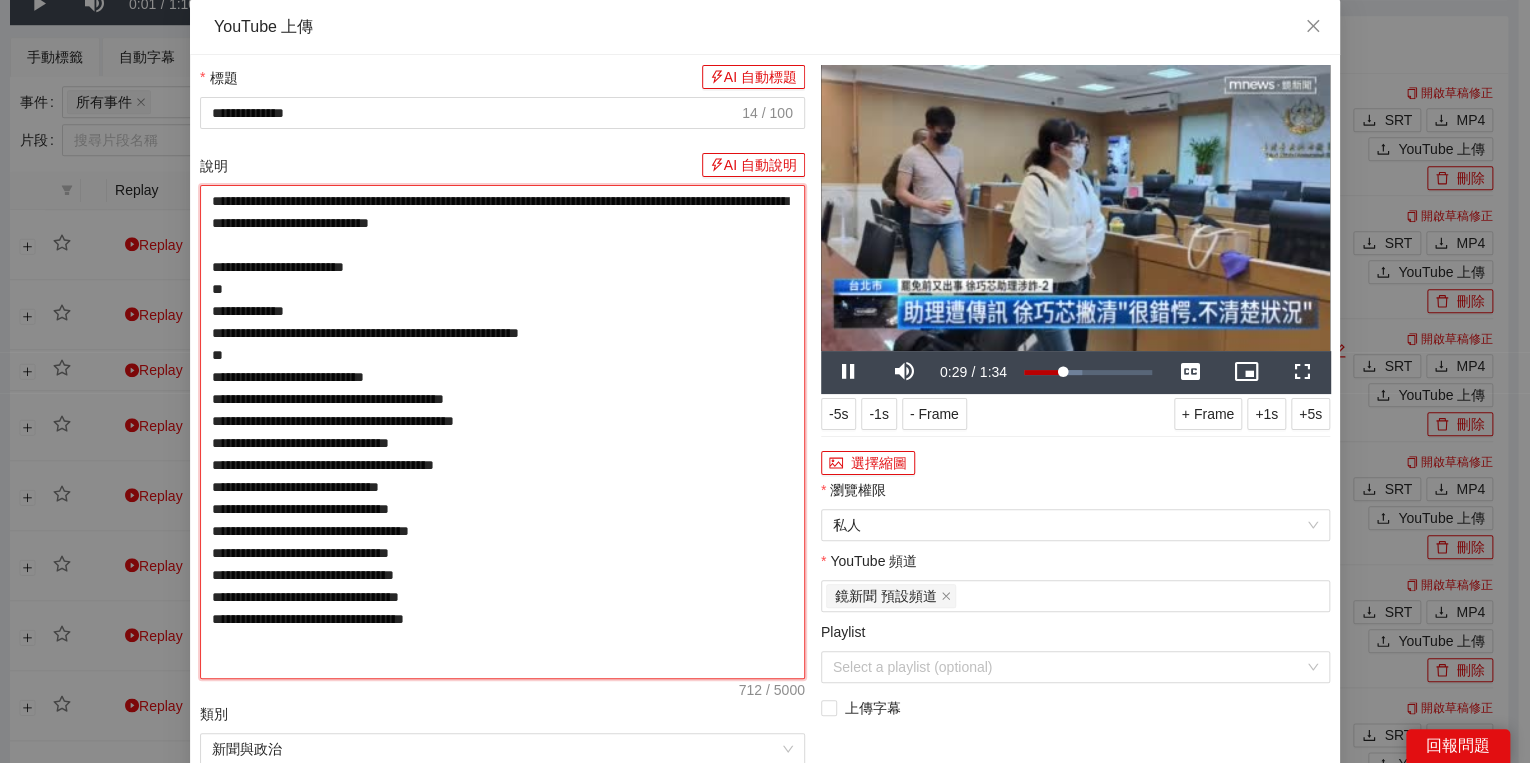type on "**********" 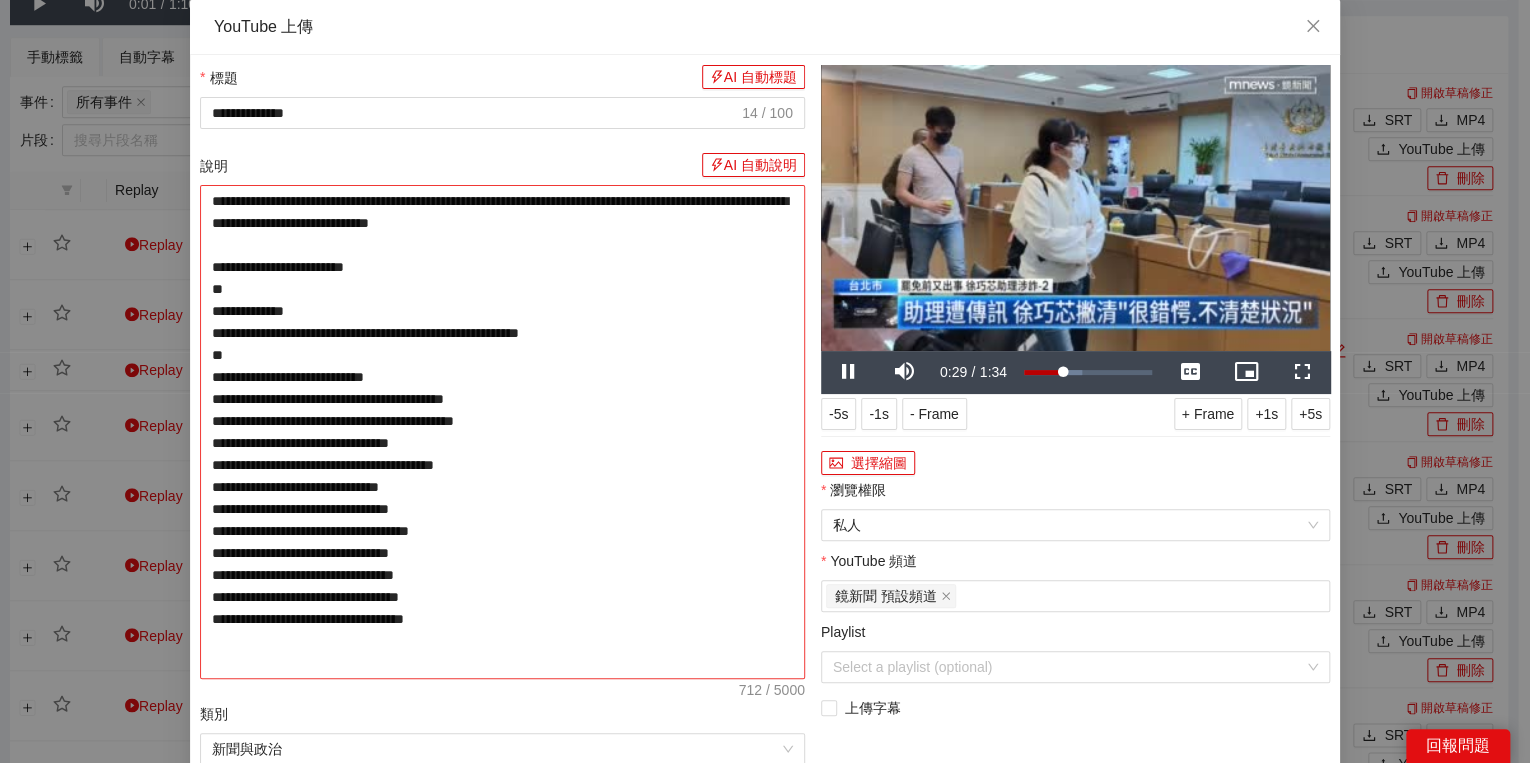 type on "**********" 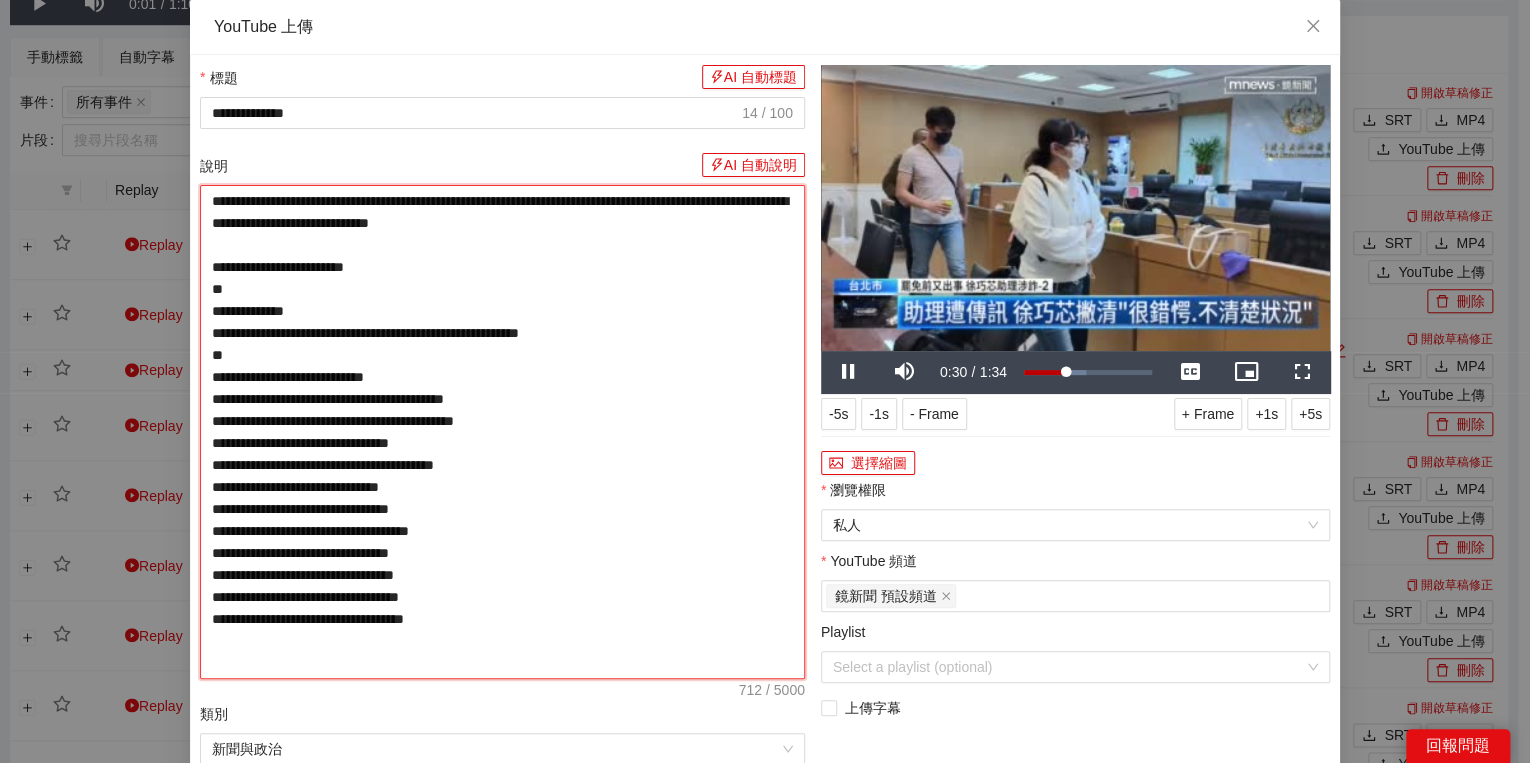 type on "**********" 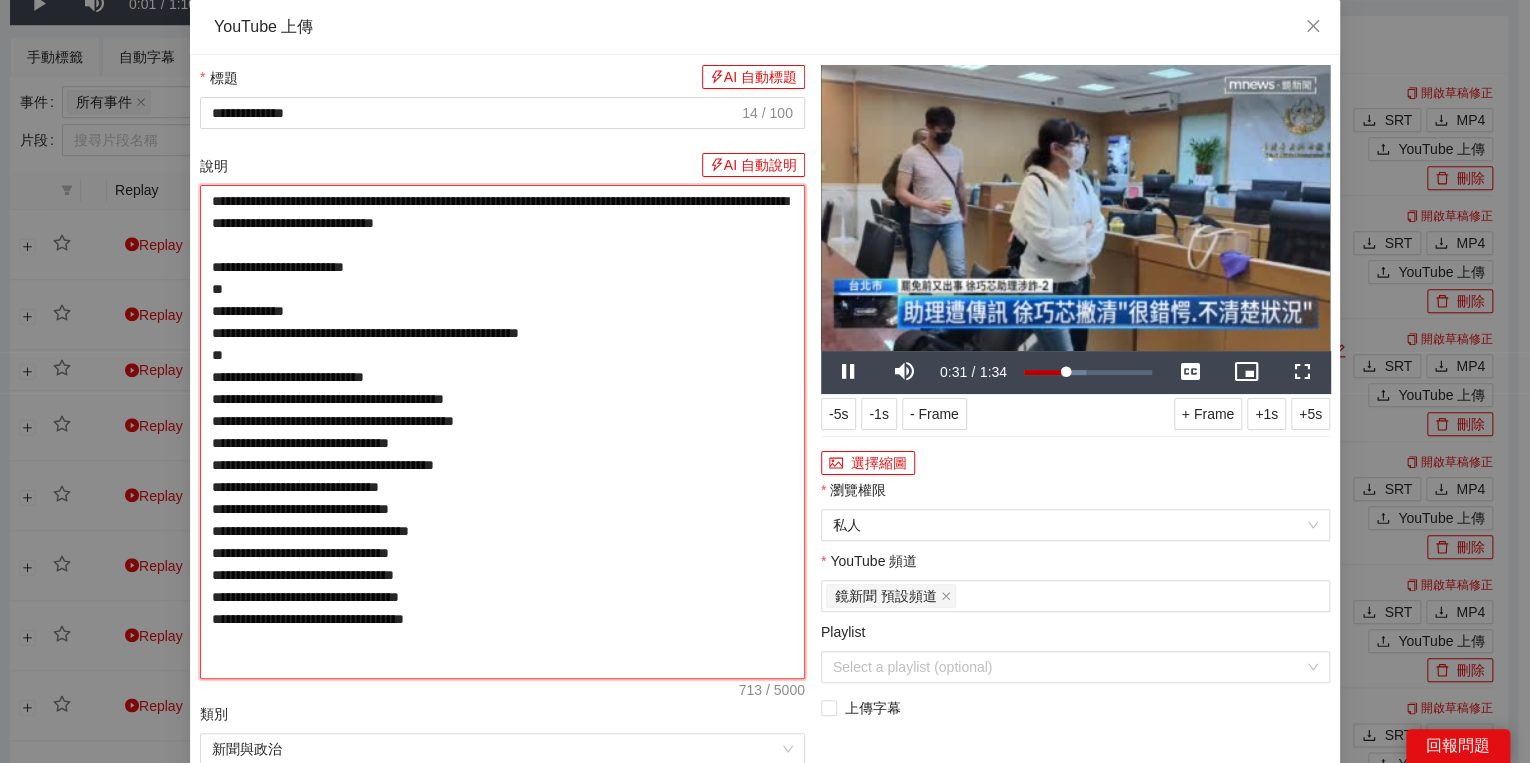 type on "**********" 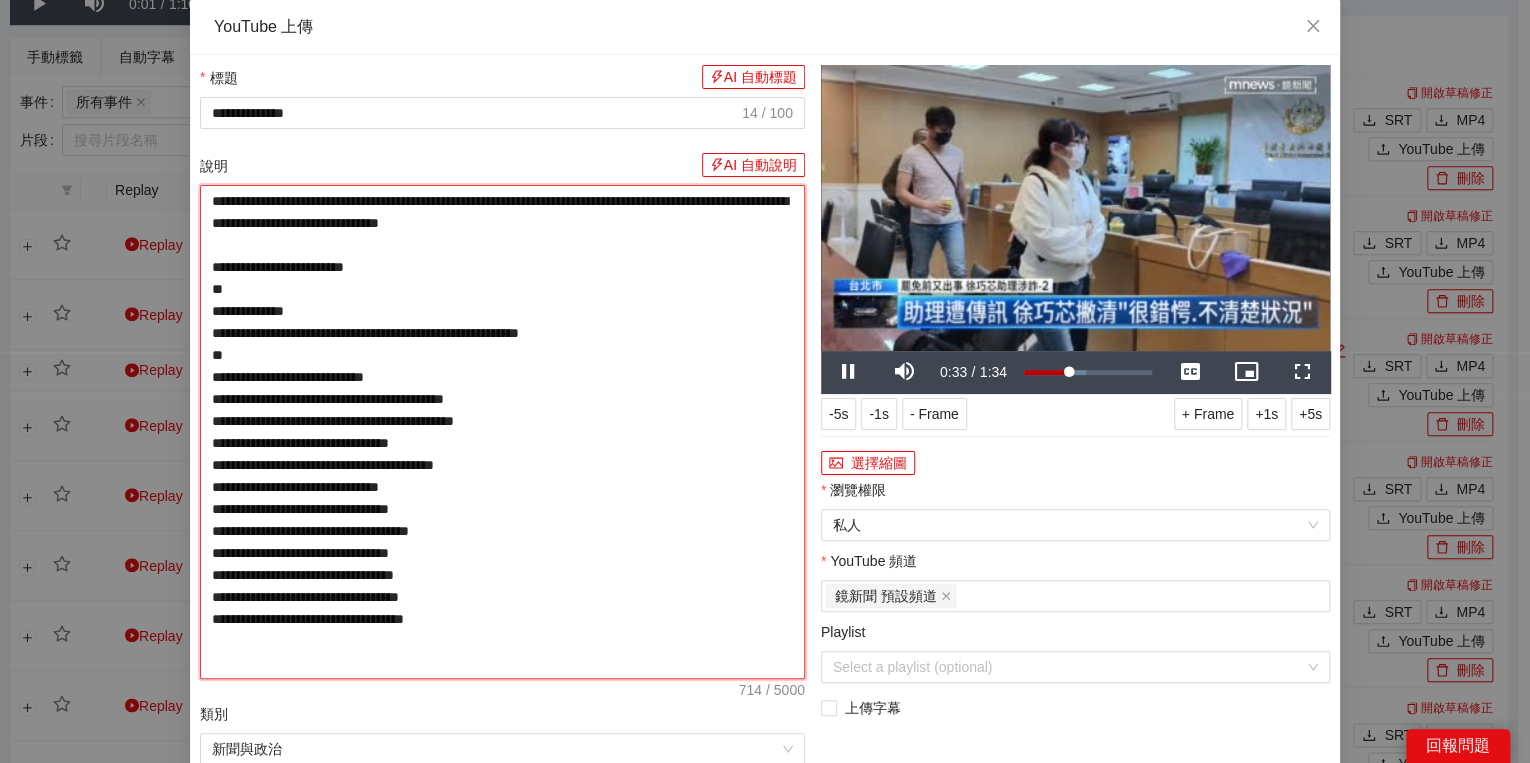 type on "**********" 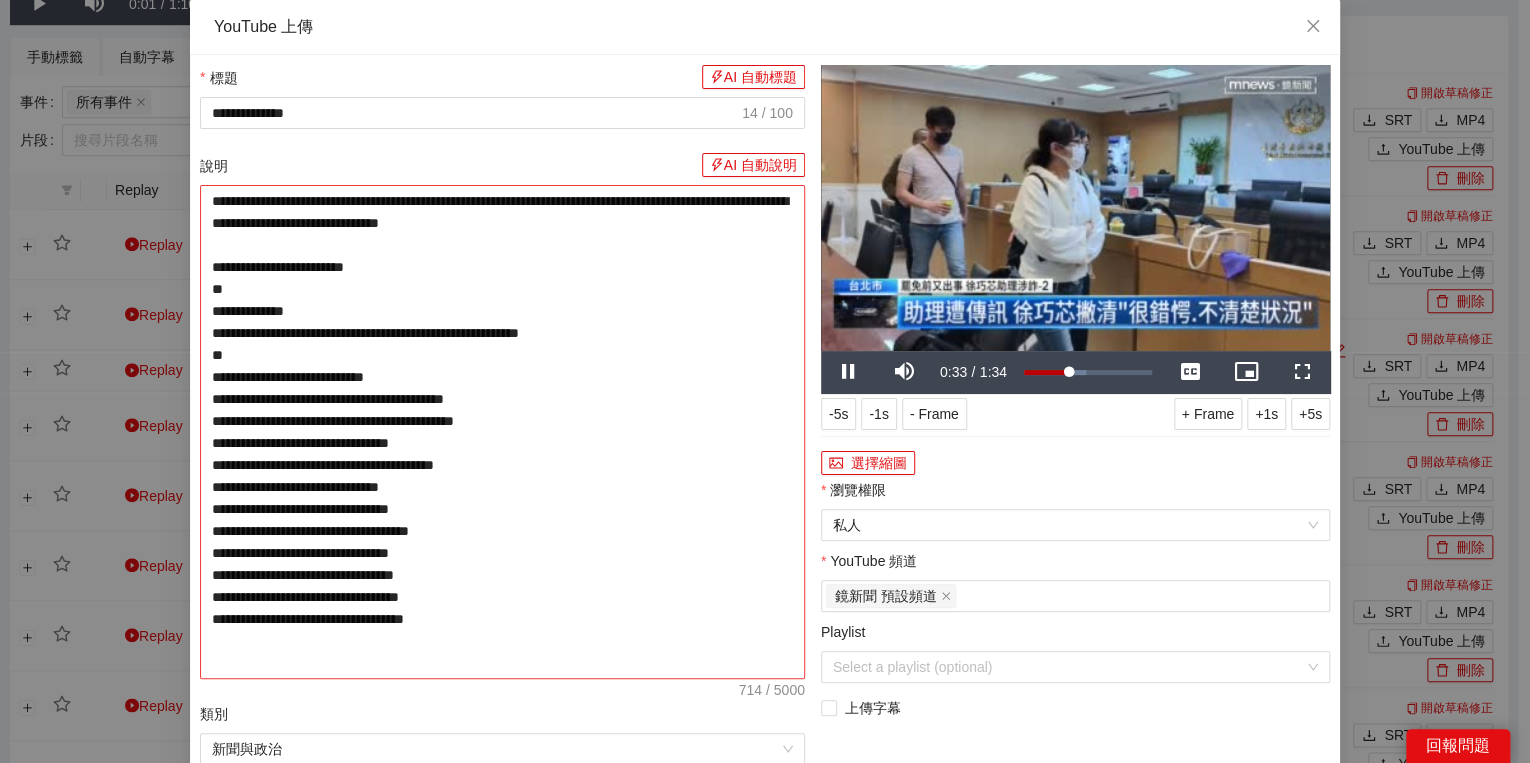 type on "**********" 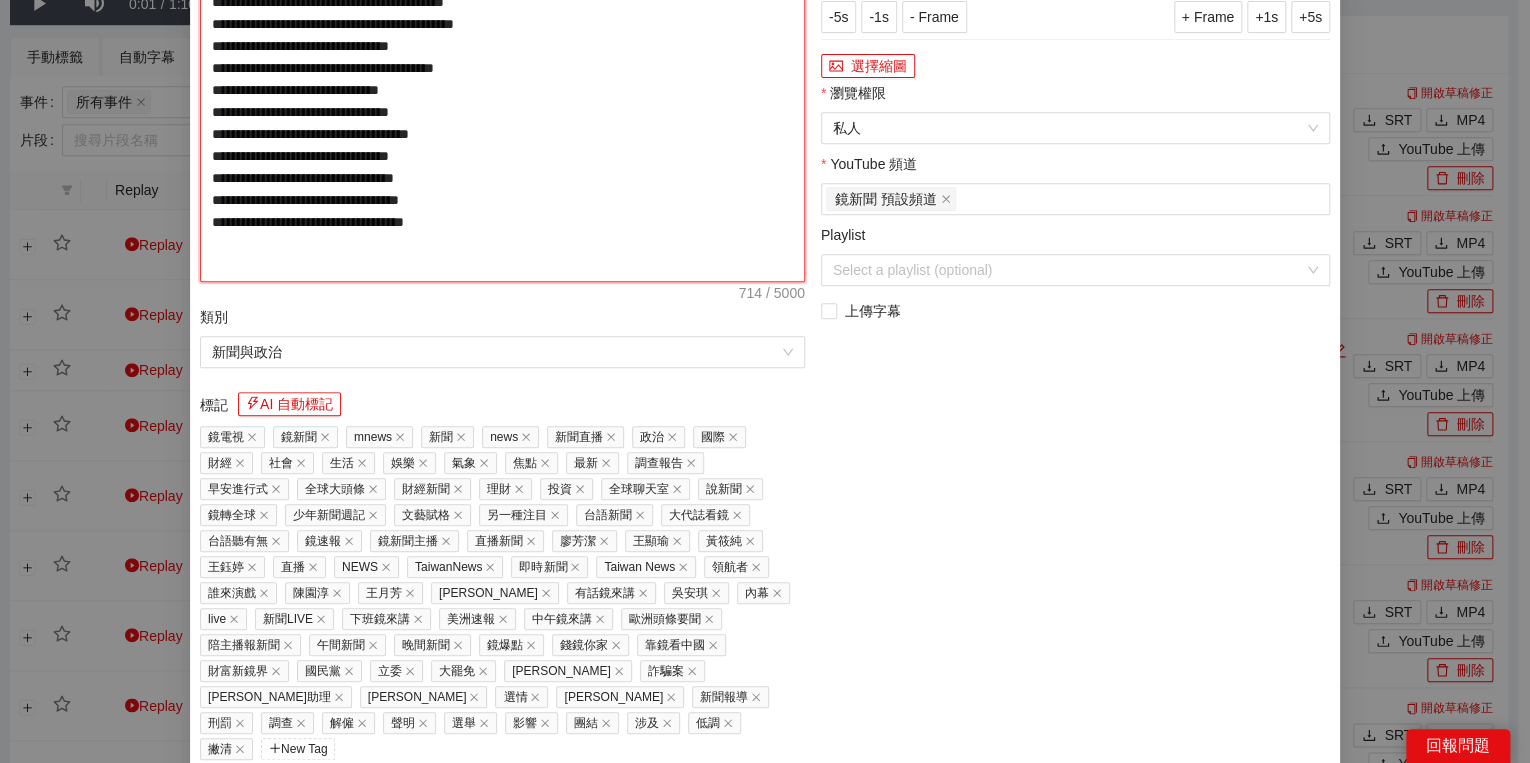 scroll, scrollTop: 451, scrollLeft: 0, axis: vertical 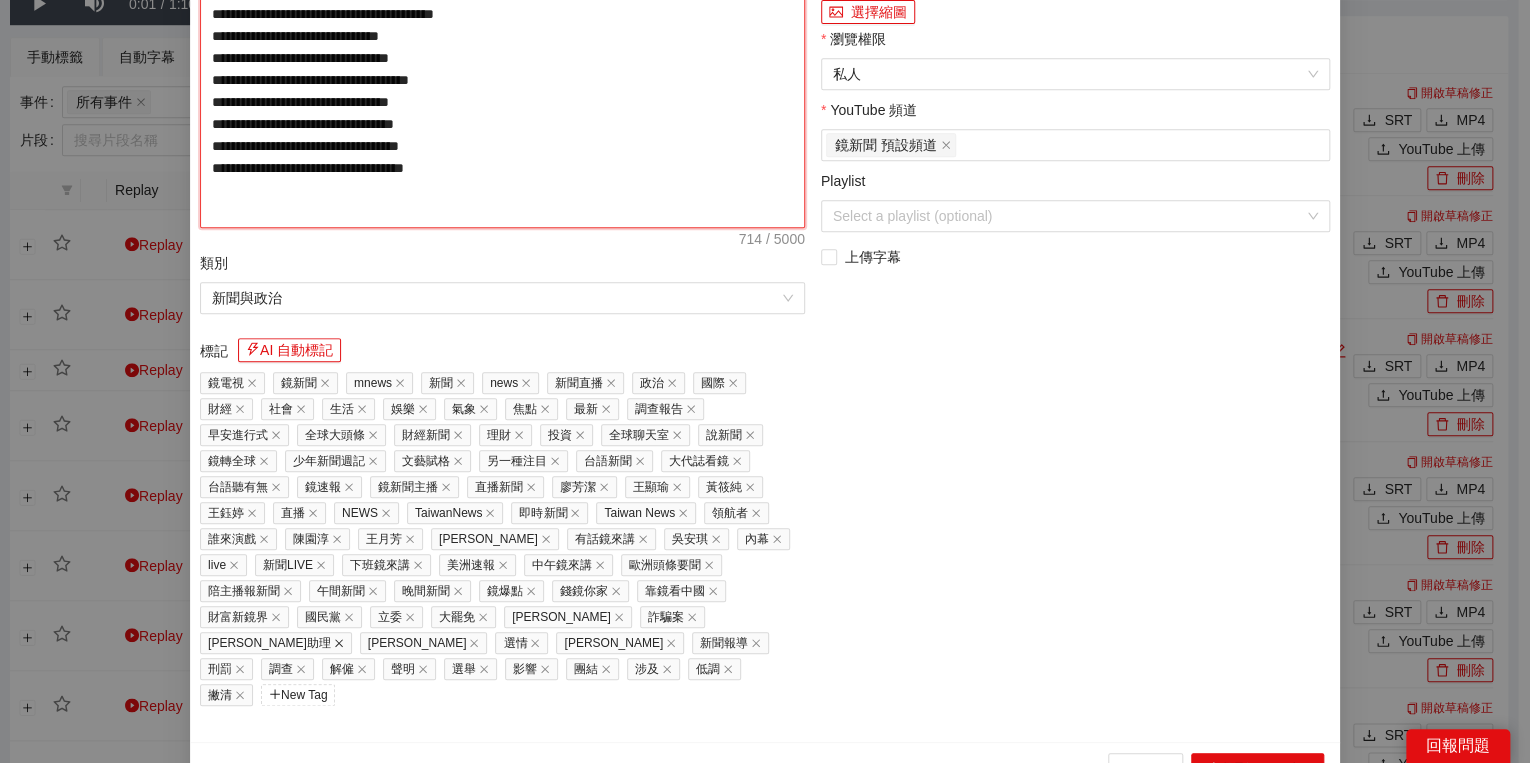 type on "**********" 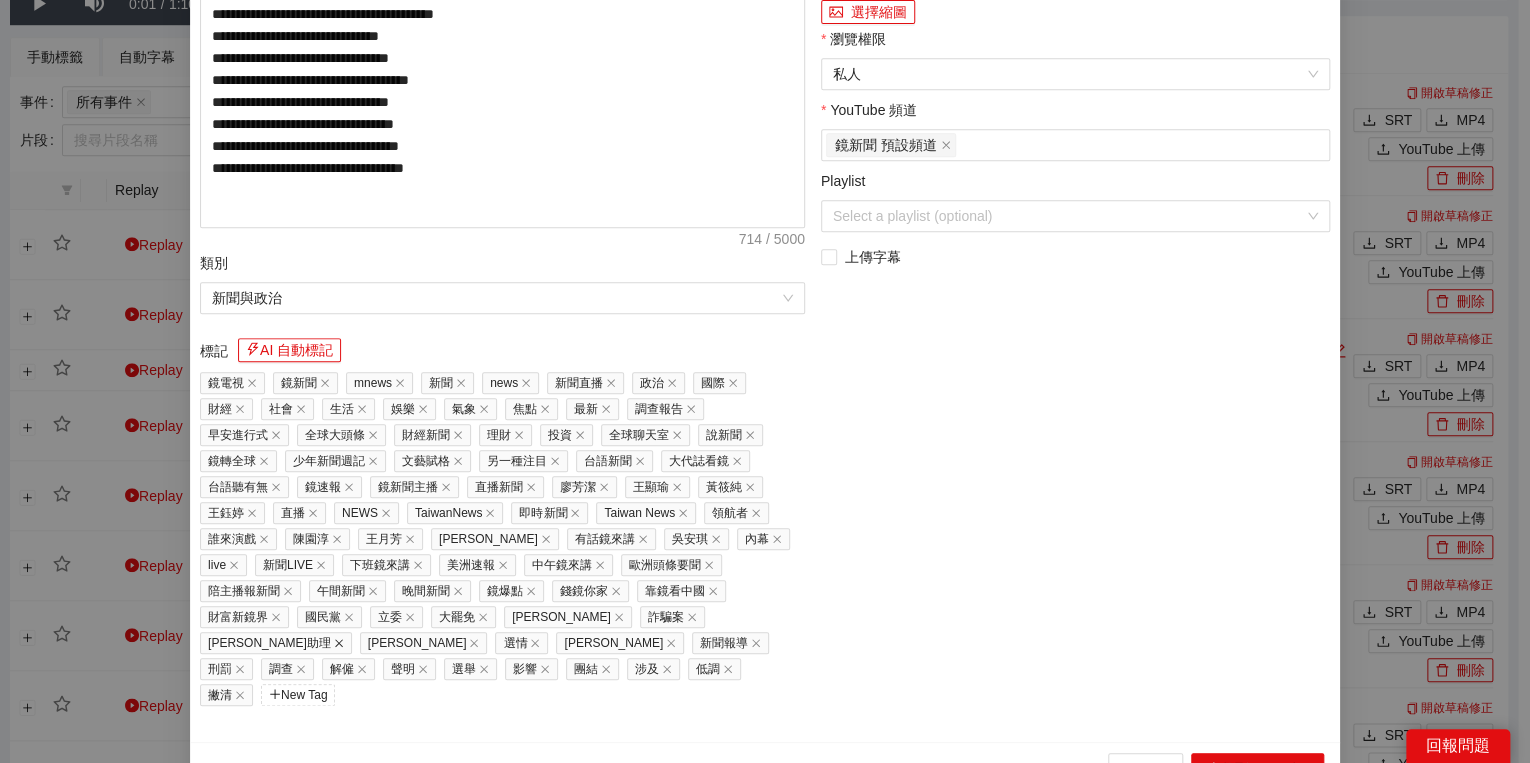 click 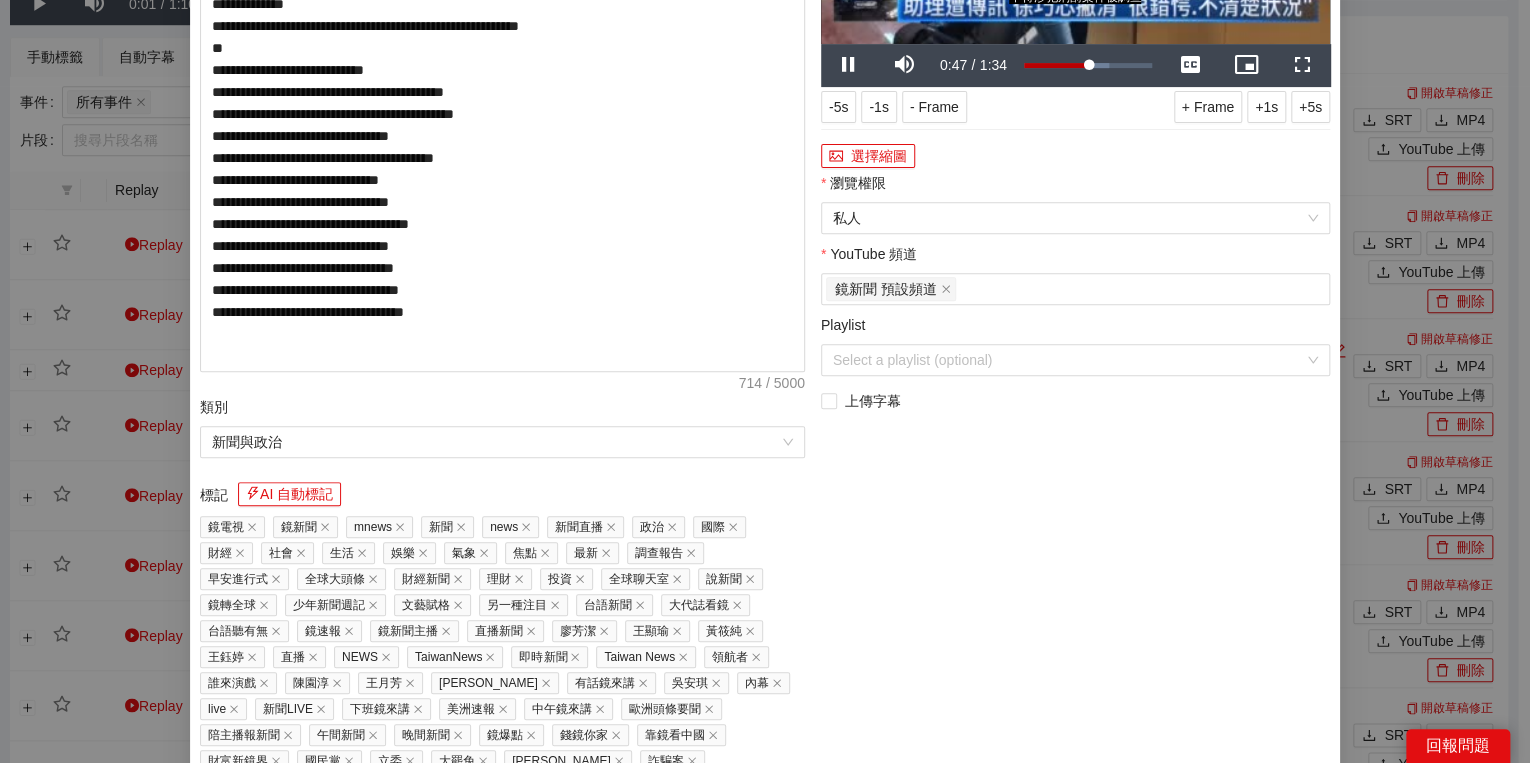 scroll, scrollTop: 400, scrollLeft: 0, axis: vertical 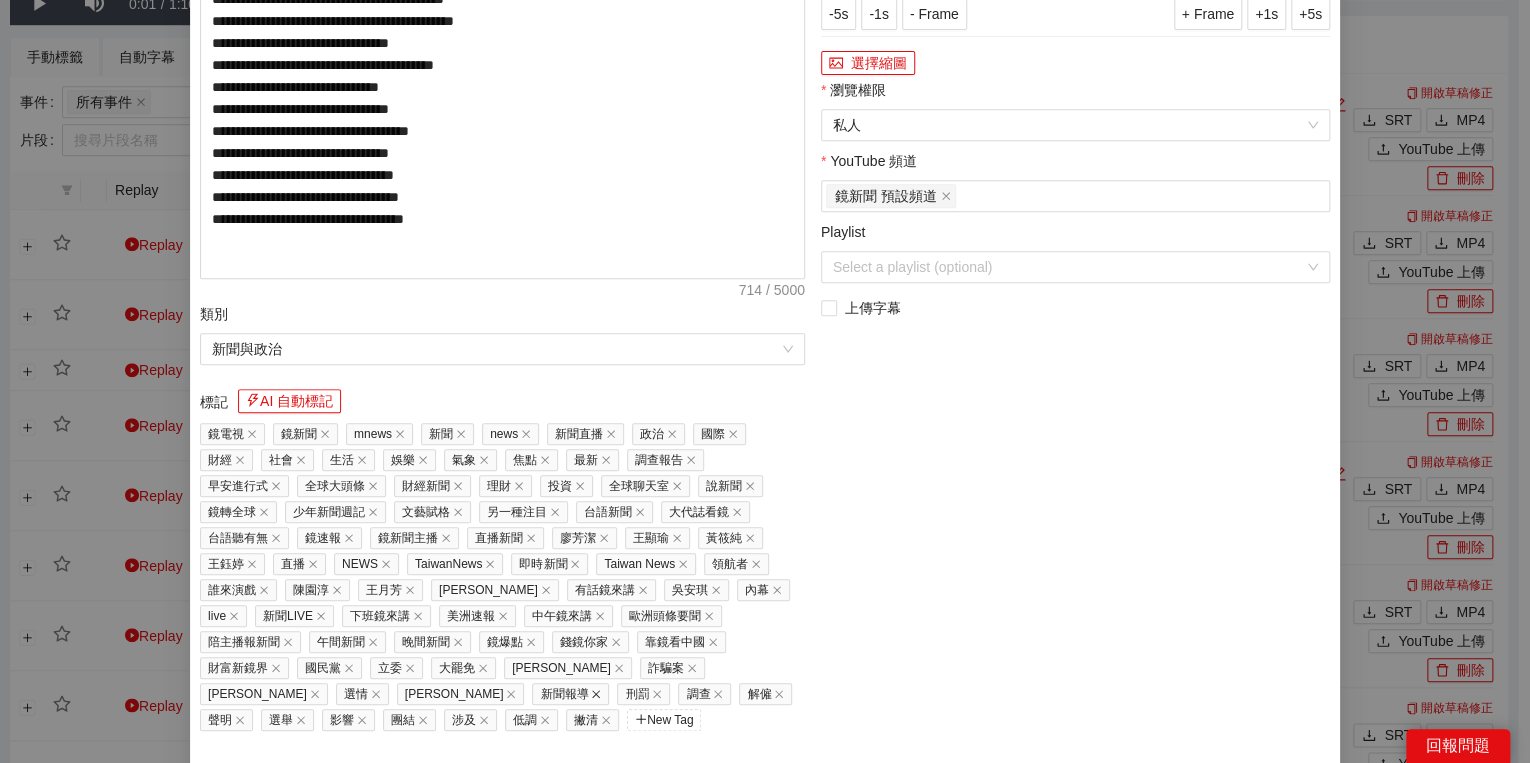 click 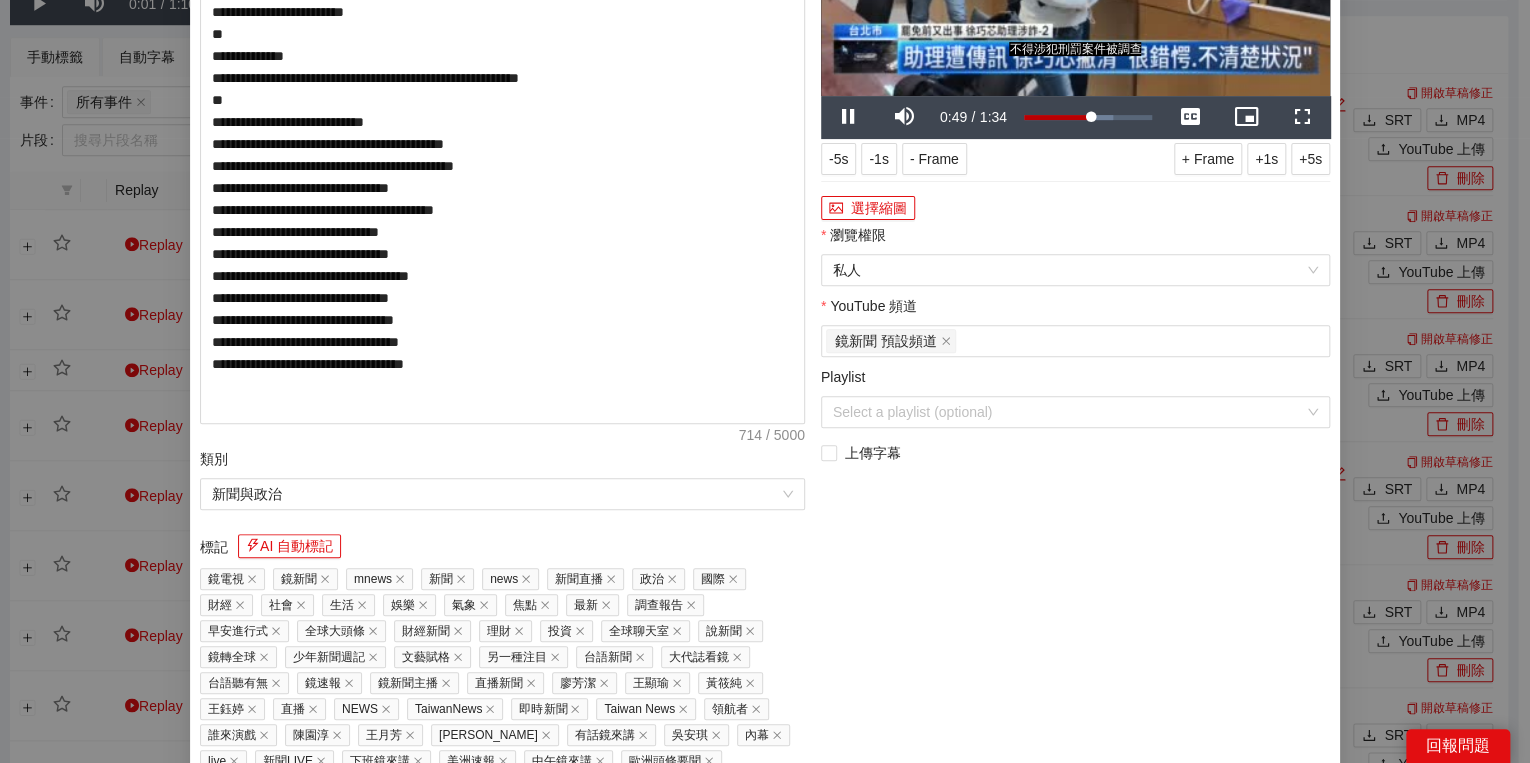 scroll, scrollTop: 0, scrollLeft: 0, axis: both 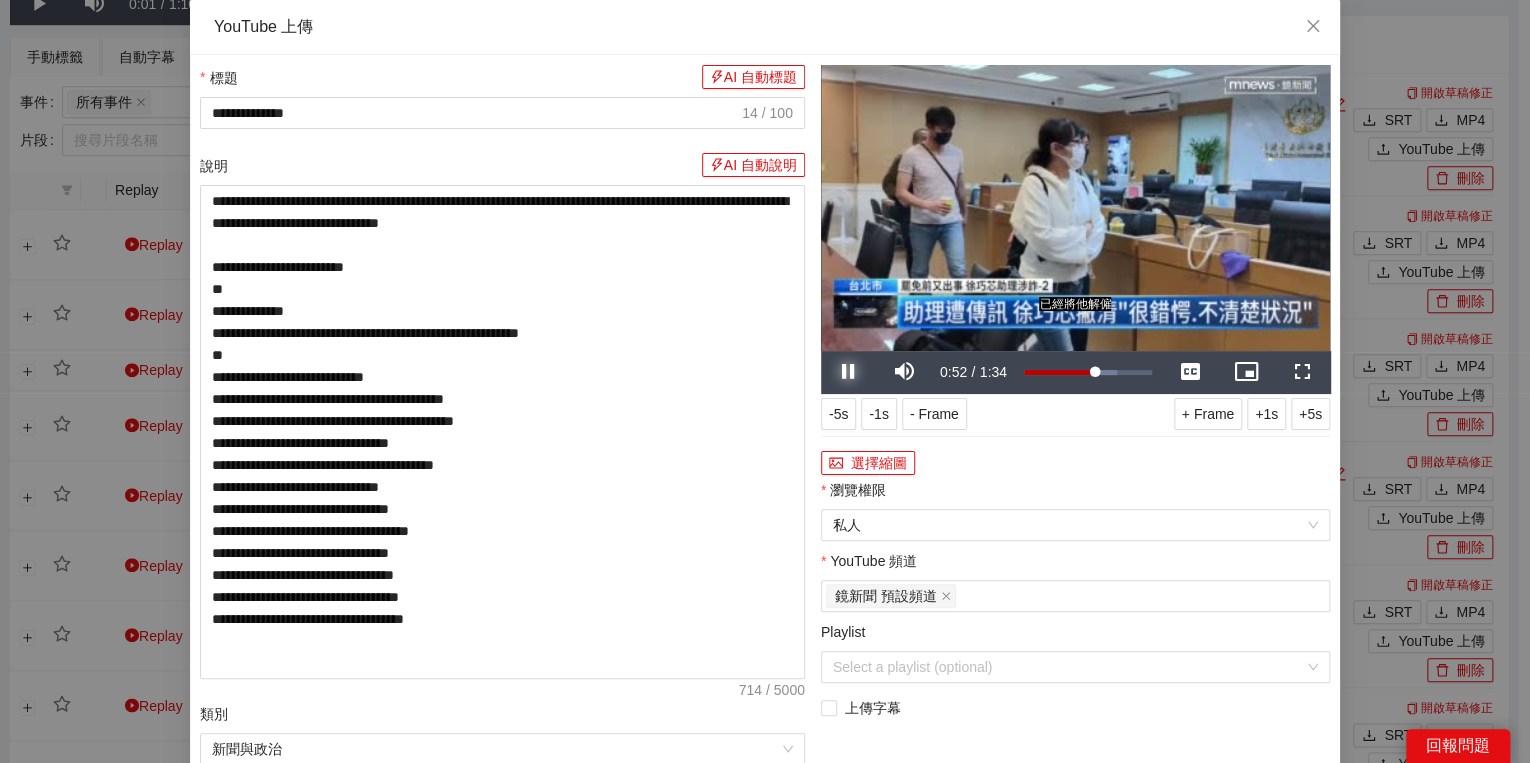 click at bounding box center [849, 372] 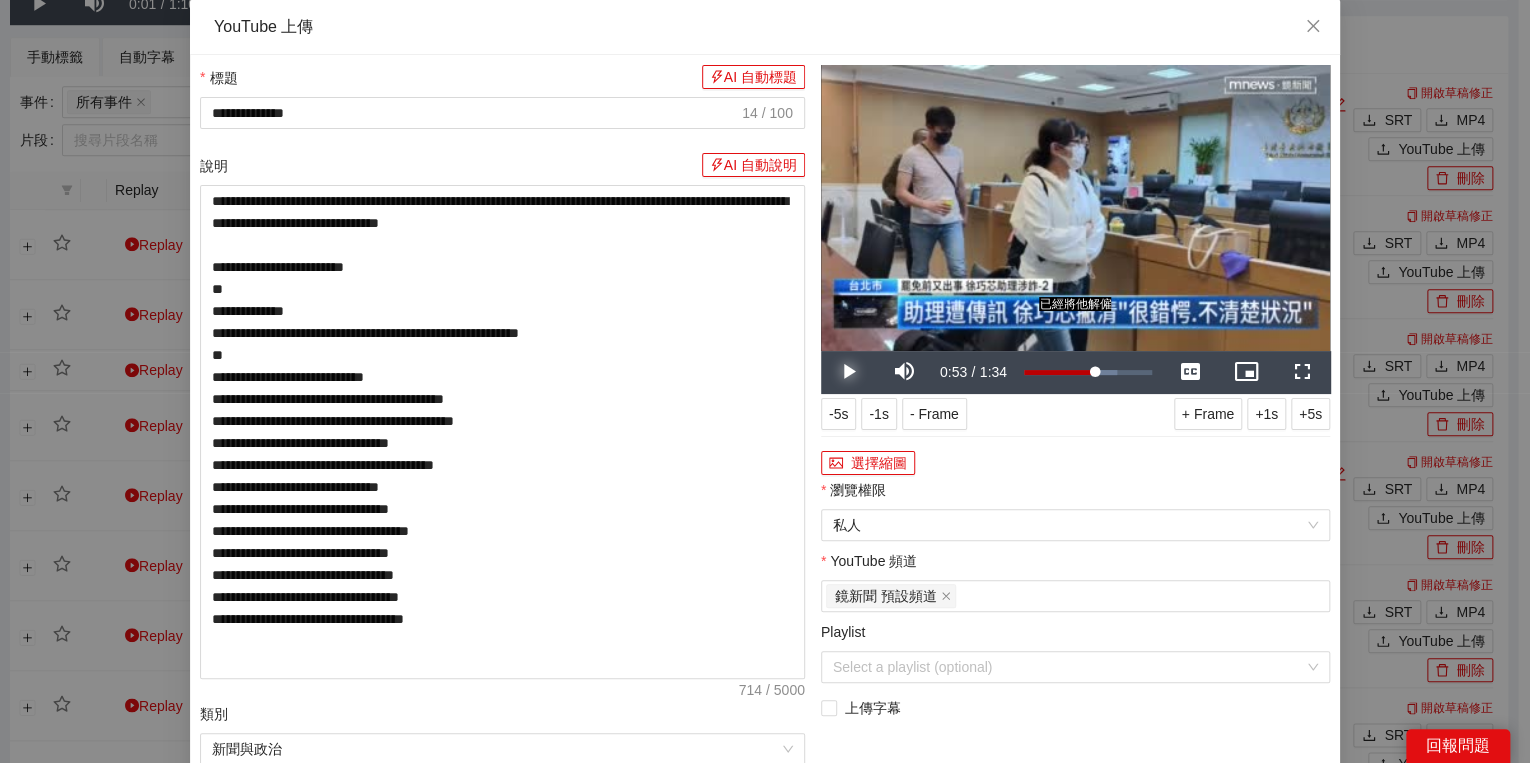 click at bounding box center (849, 372) 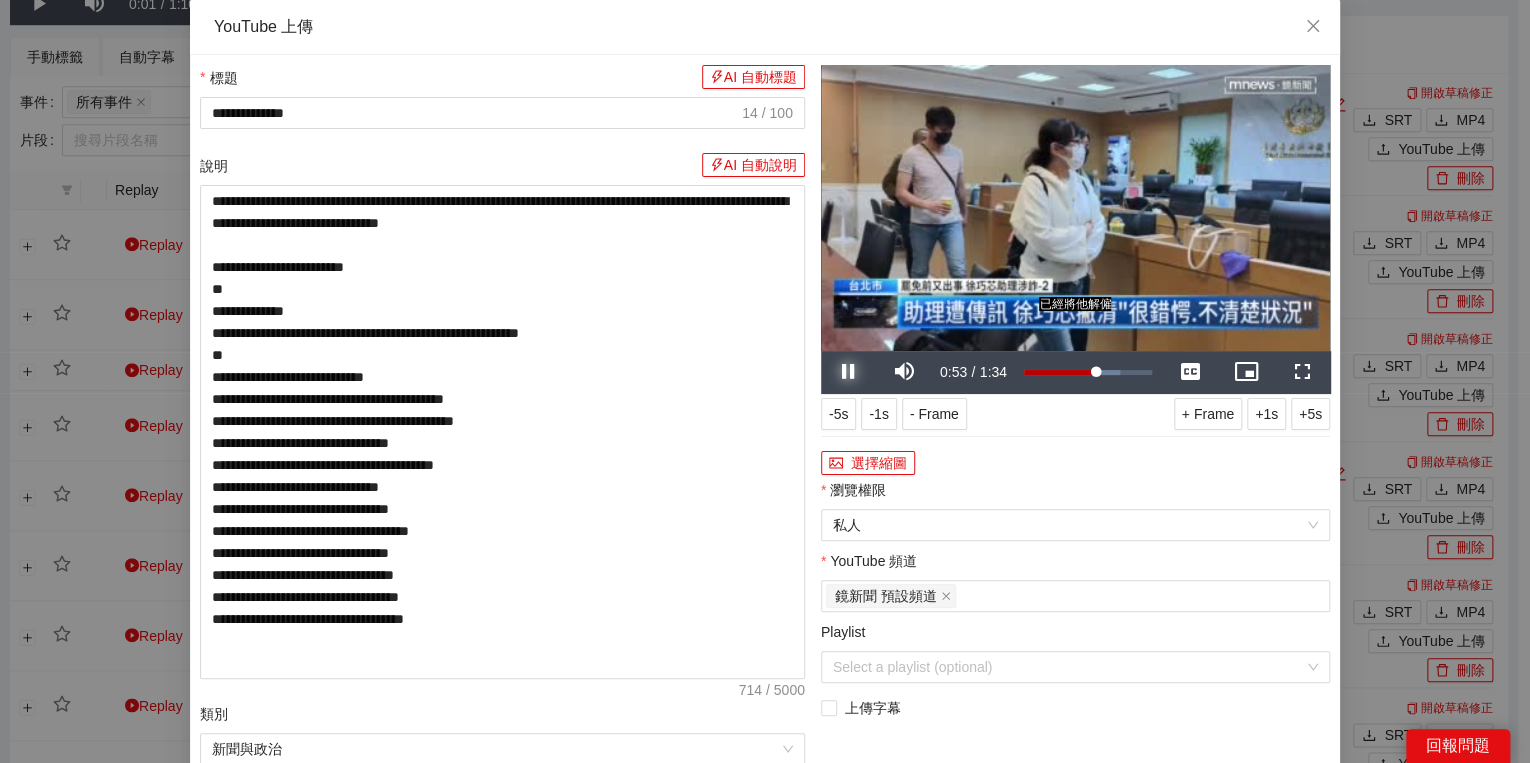 click at bounding box center [849, 372] 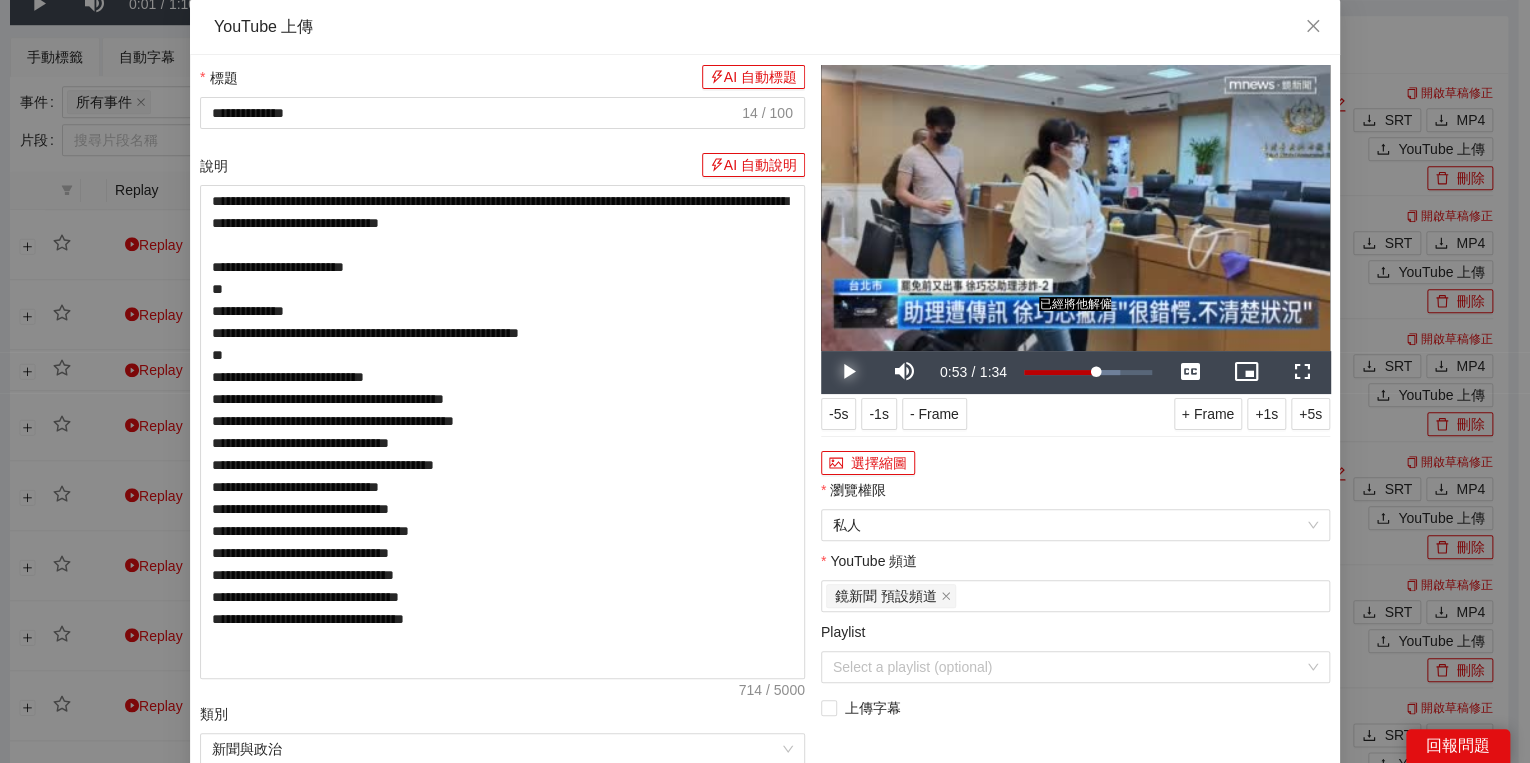 click at bounding box center [849, 372] 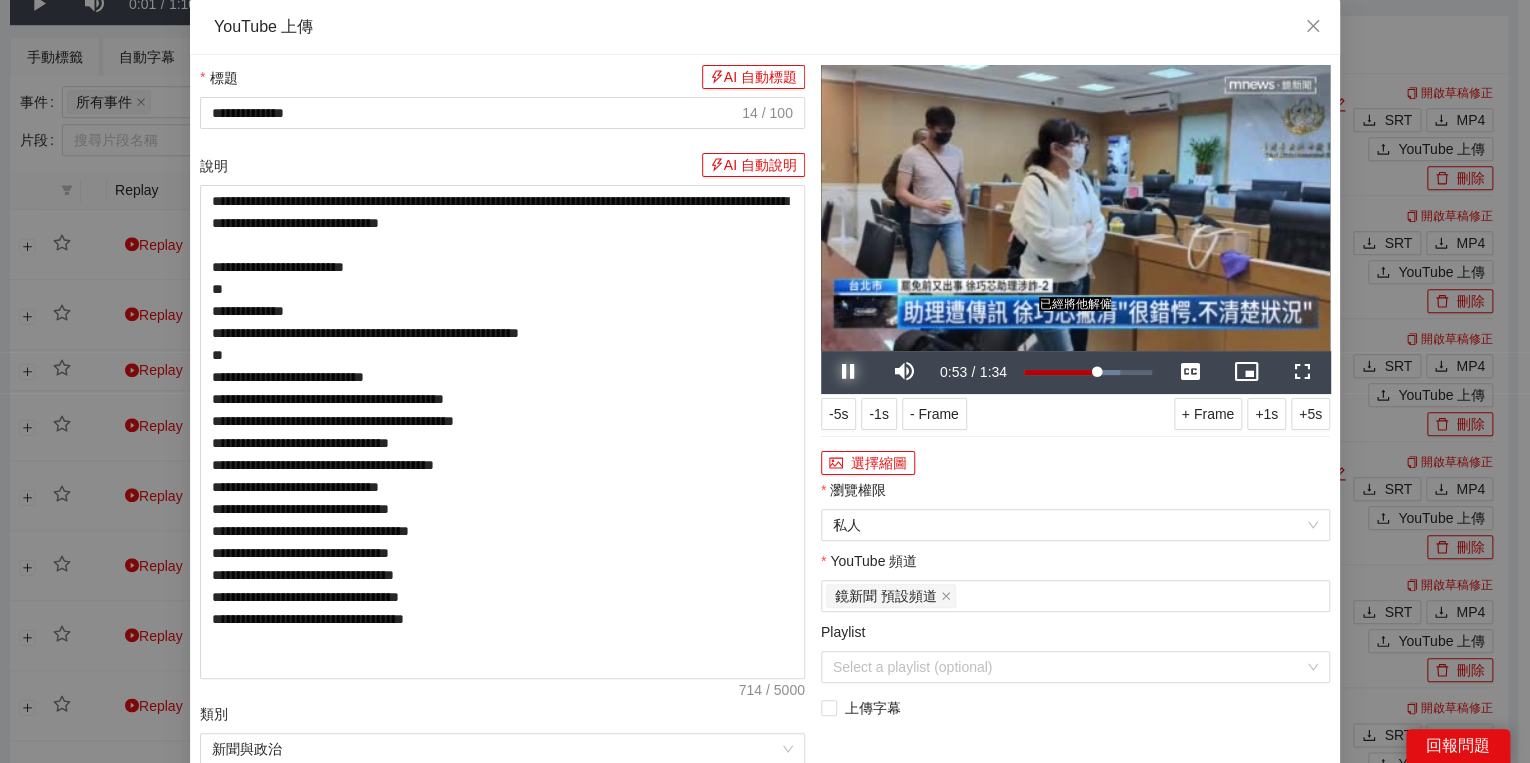 click at bounding box center [849, 372] 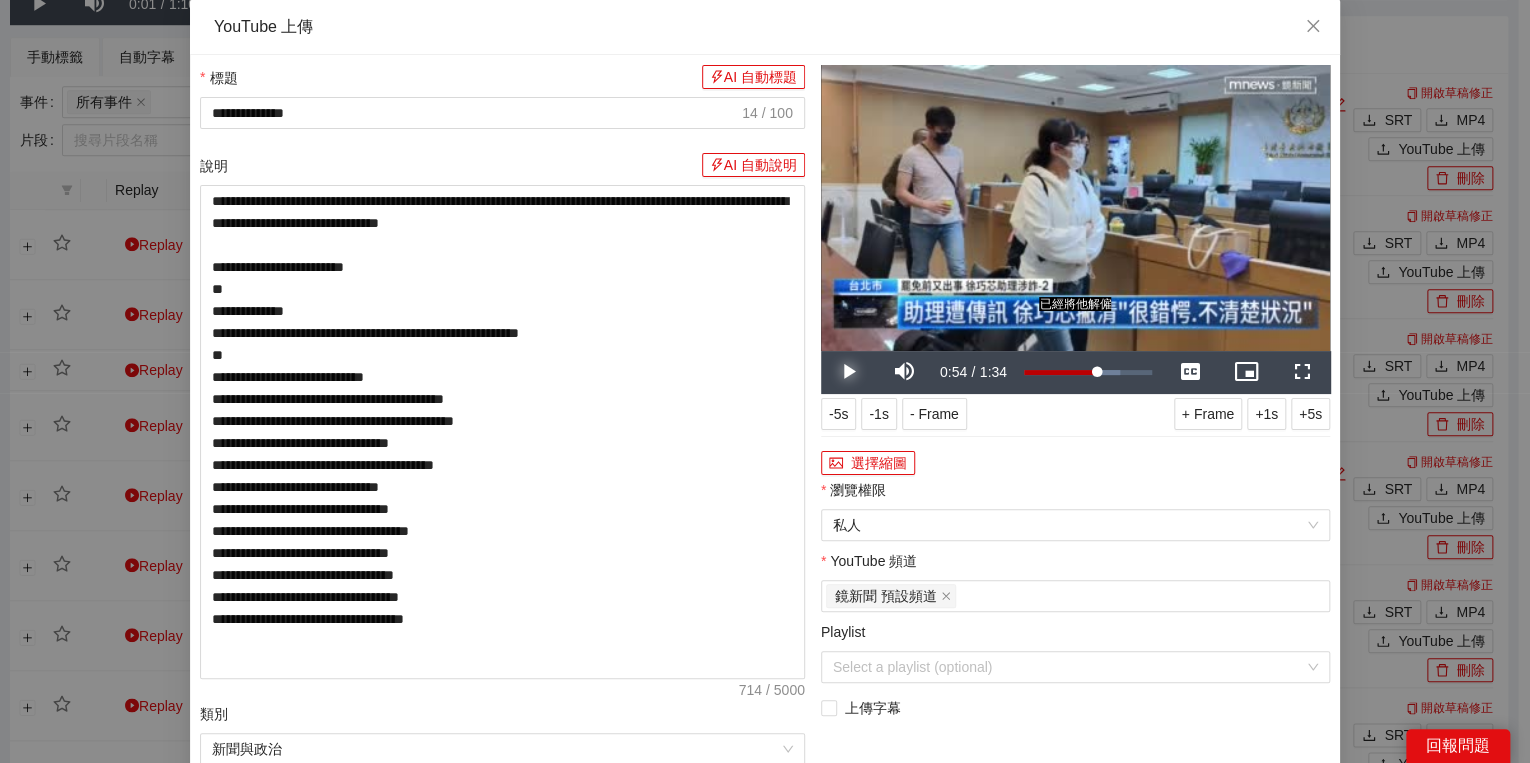 click at bounding box center [849, 372] 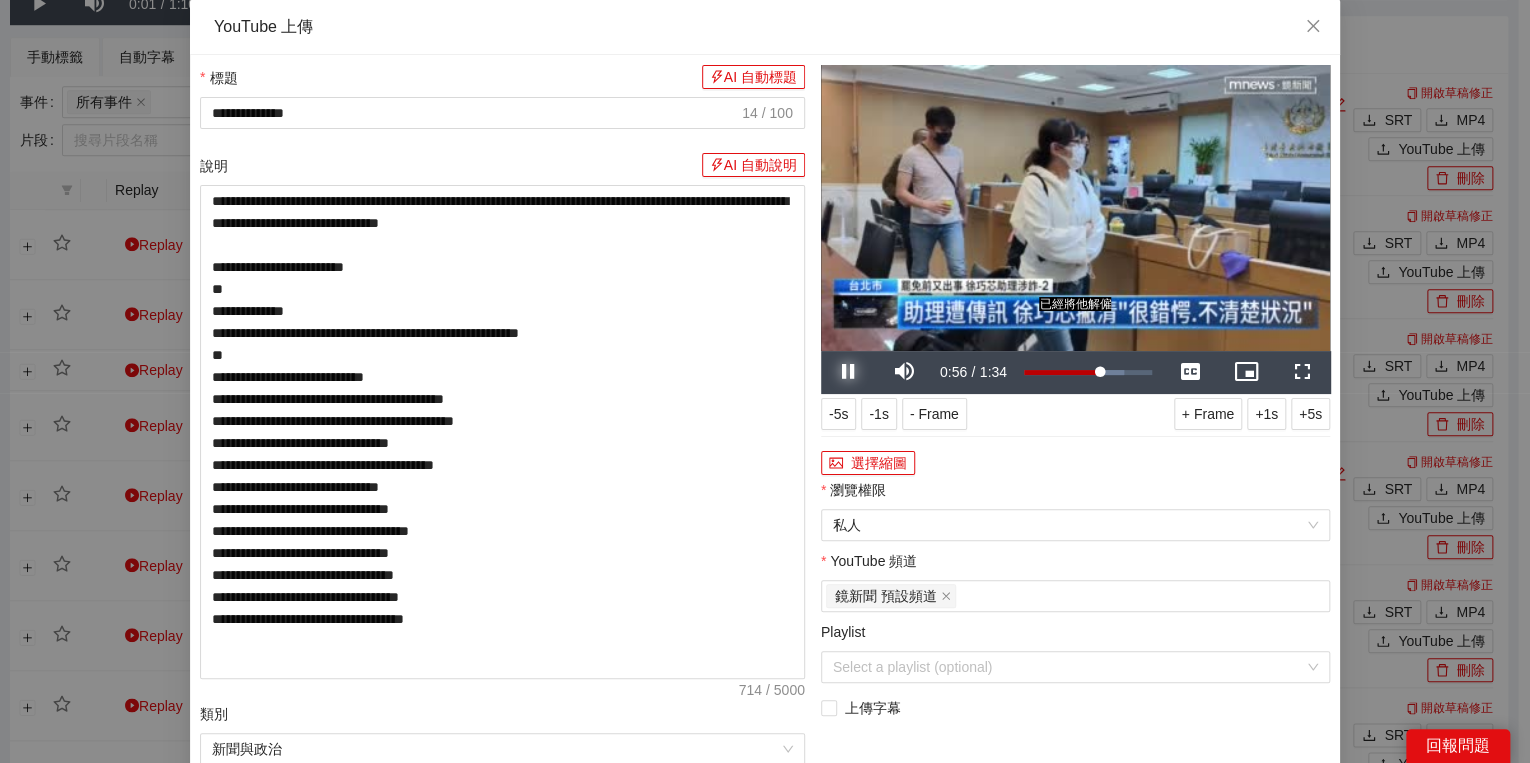 click at bounding box center (849, 372) 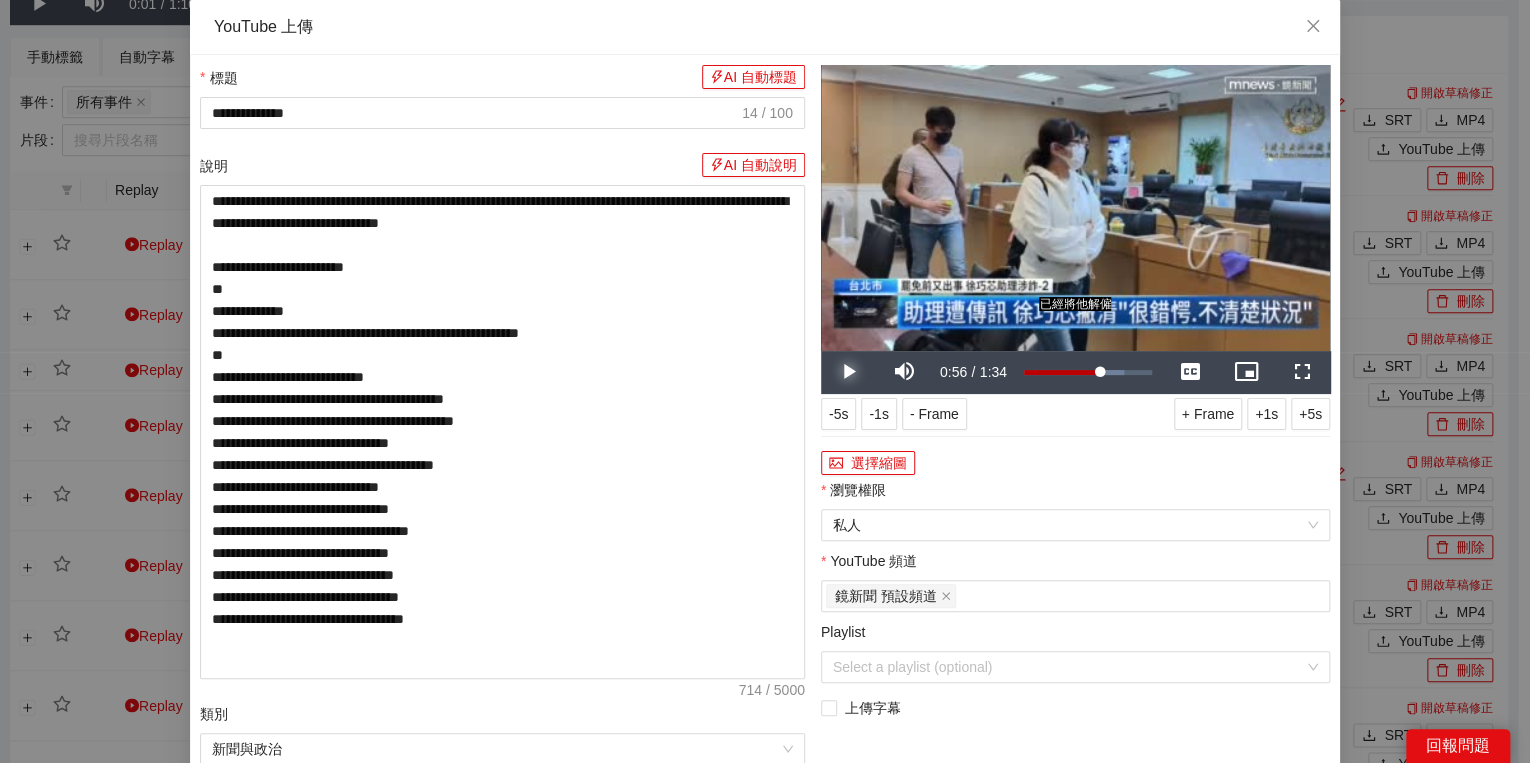 click at bounding box center [849, 372] 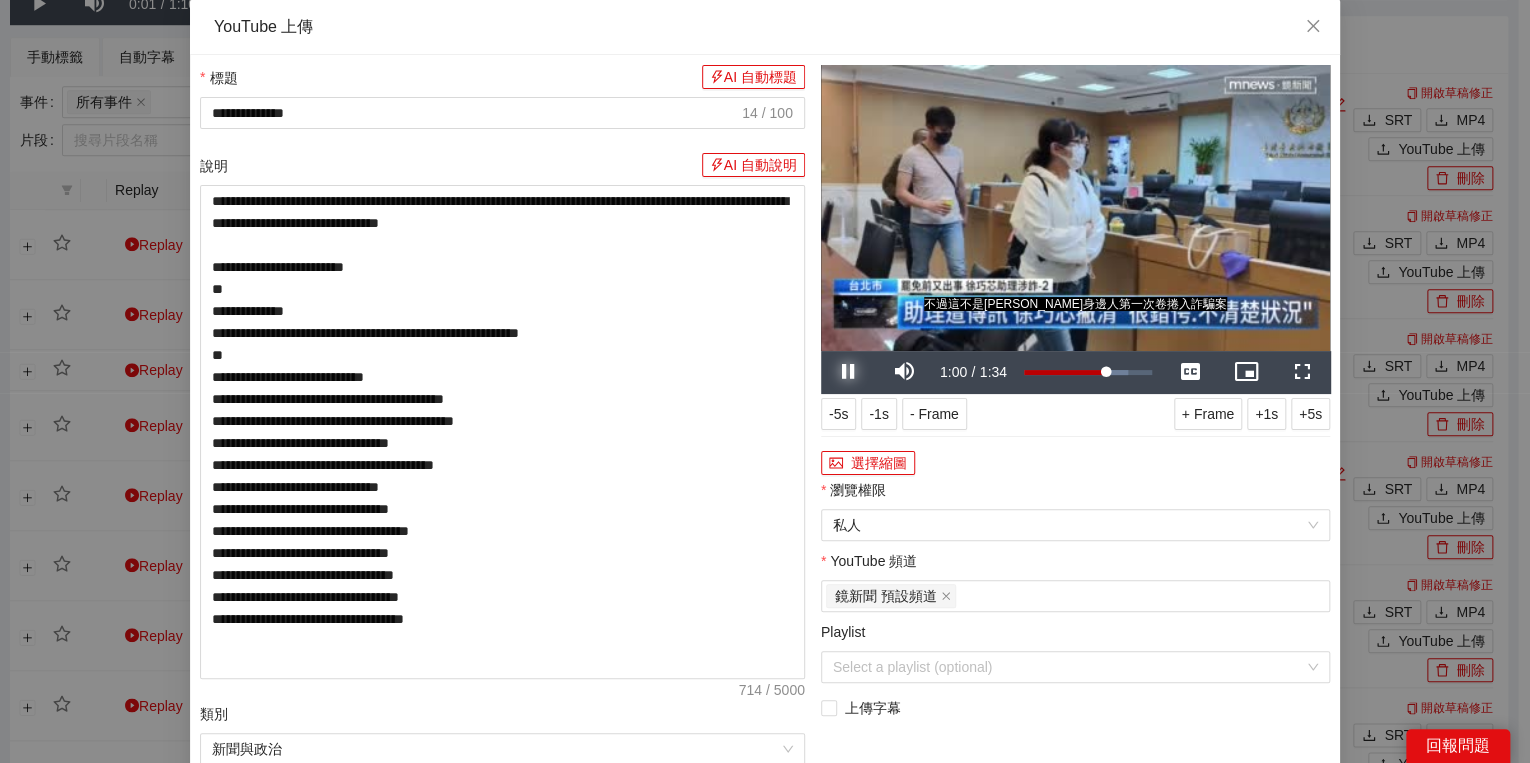 click at bounding box center [849, 372] 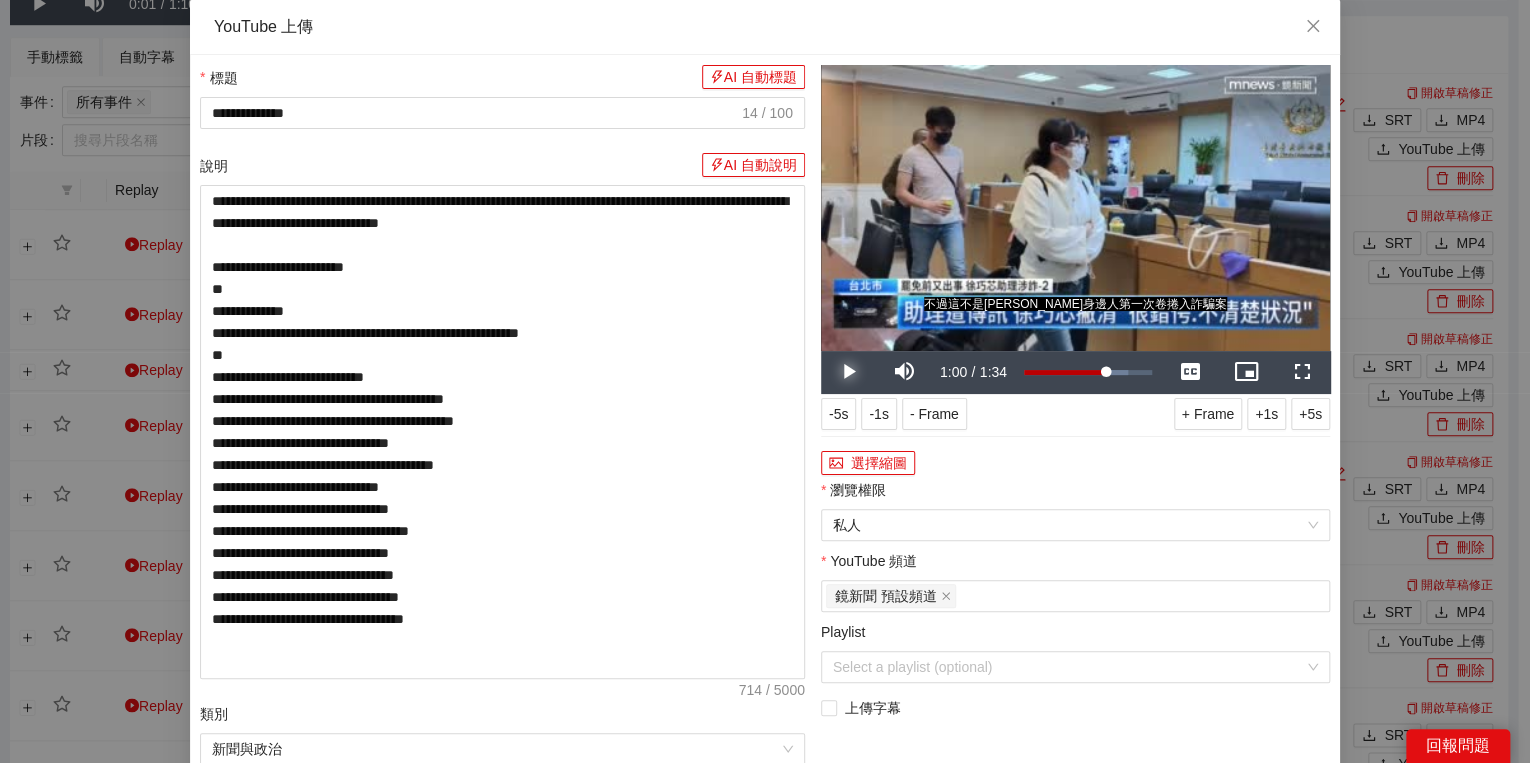 click at bounding box center [849, 372] 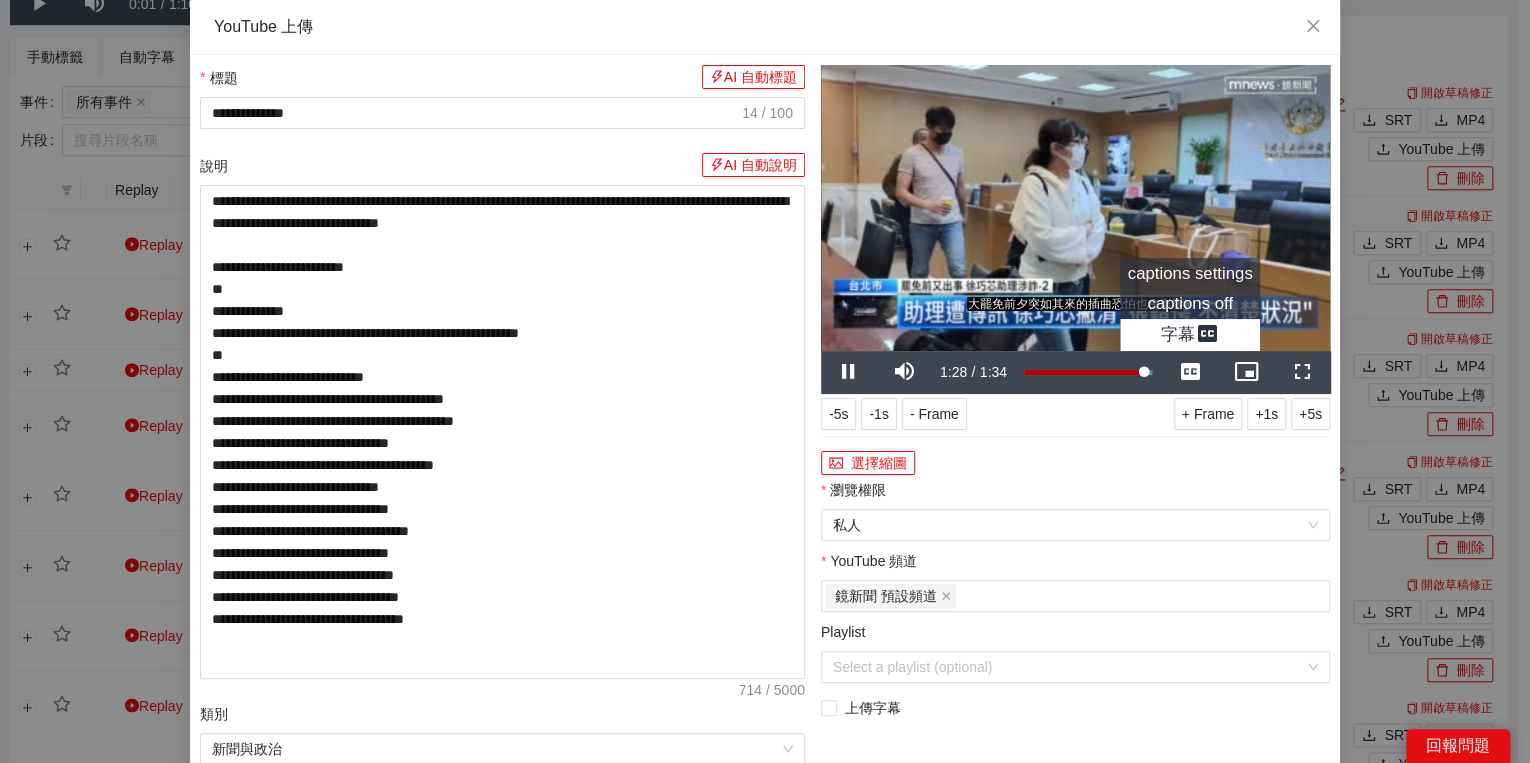drag, startPoint x: 1190, startPoint y: 358, endPoint x: 1200, endPoint y: 349, distance: 13.453624 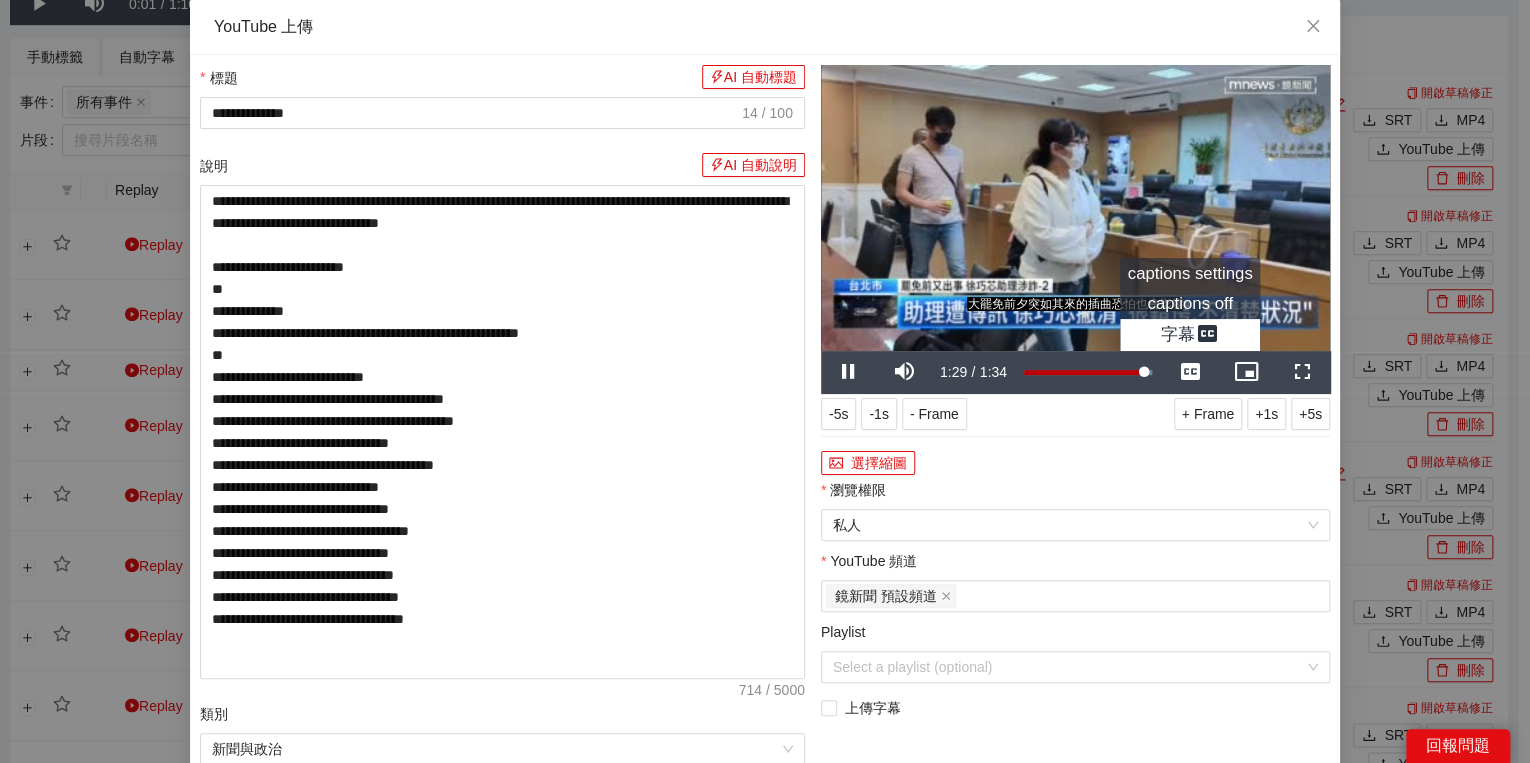 click on "captions off" at bounding box center (1190, 303) 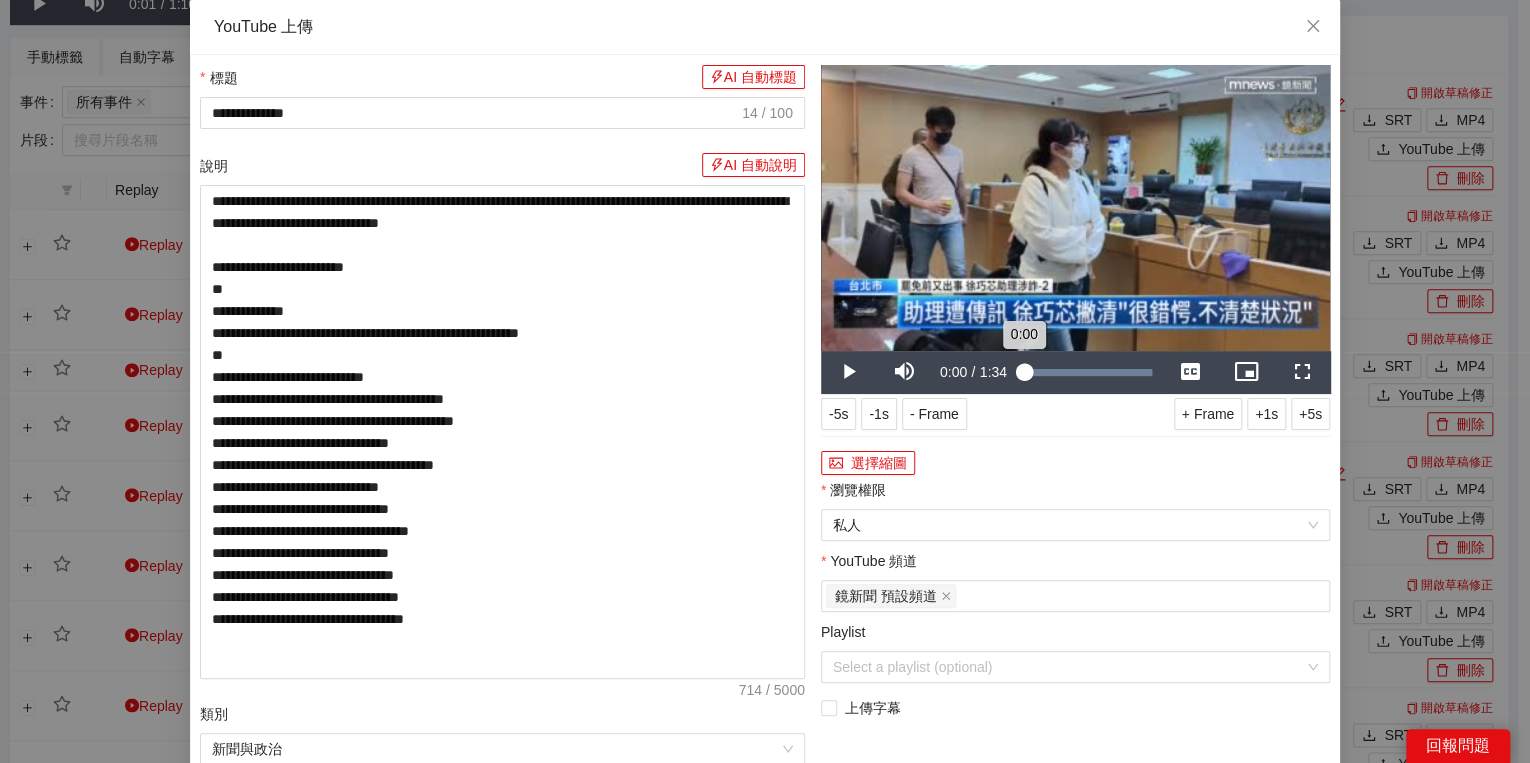 click on "Loaded :  100.00% 0:00 0:00" at bounding box center (1088, 372) 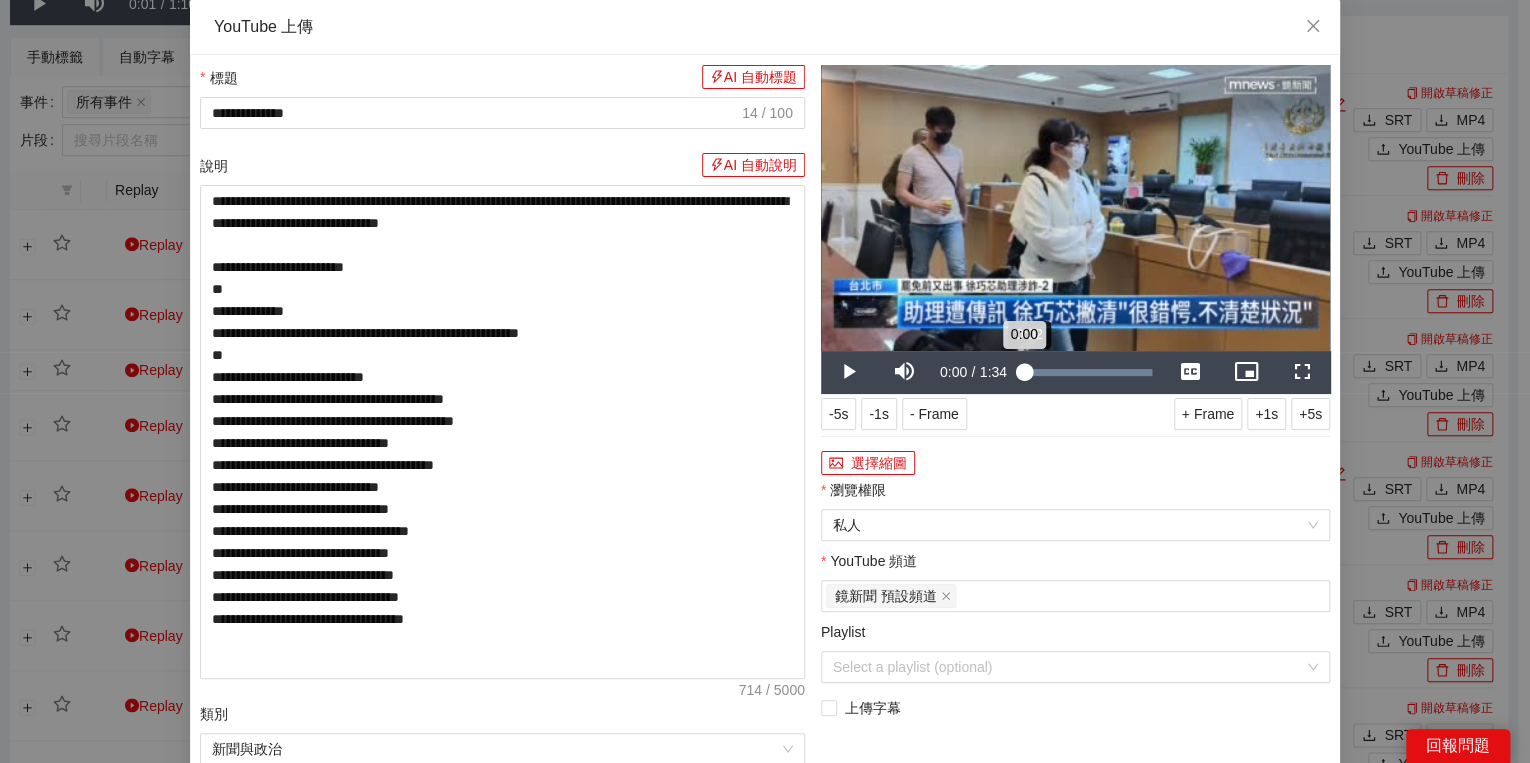 click on "0:00" at bounding box center (1024, 372) 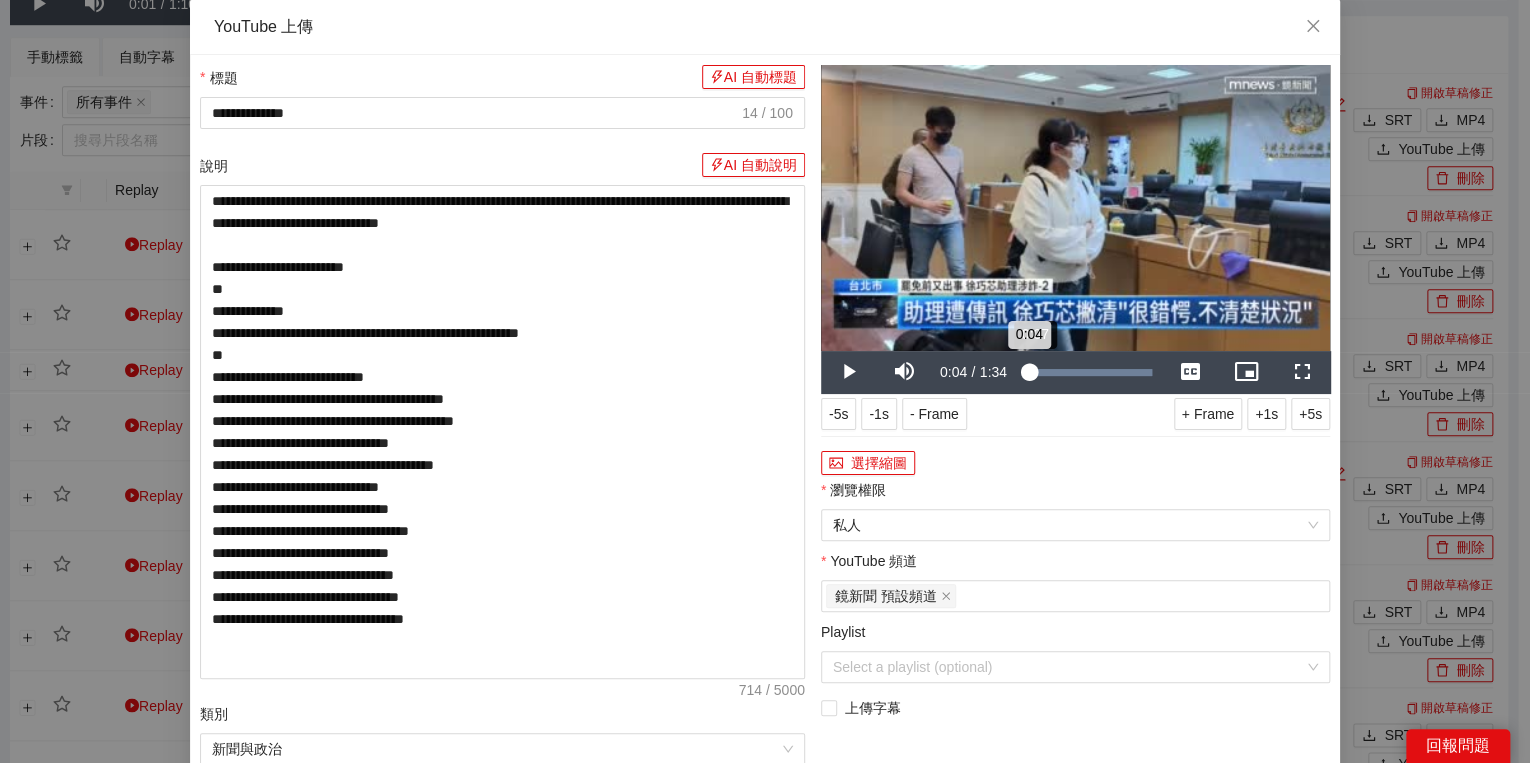 click on "0:04" at bounding box center [1026, 372] 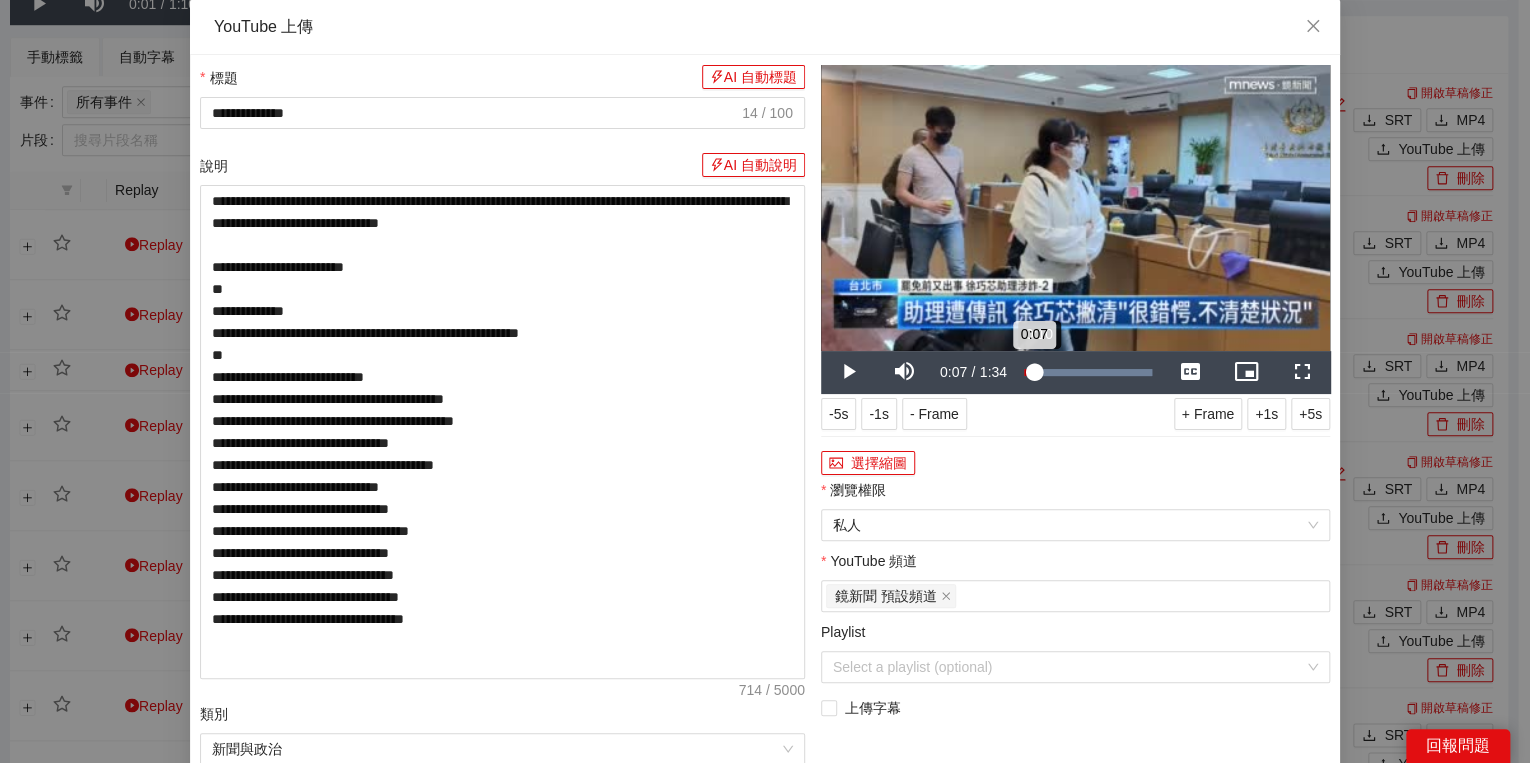 click on "0:07" at bounding box center (1029, 372) 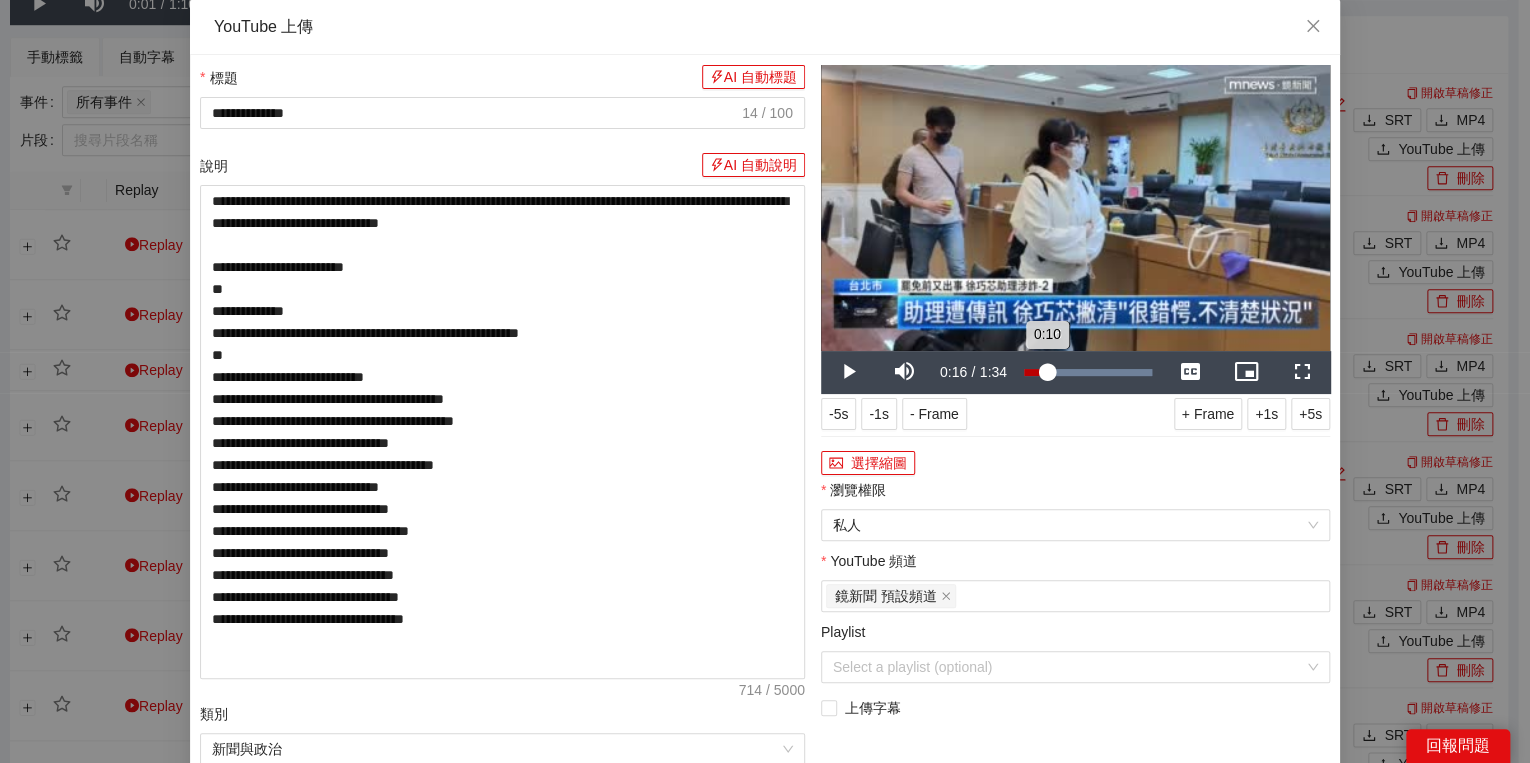 click on "0:10" at bounding box center (1035, 372) 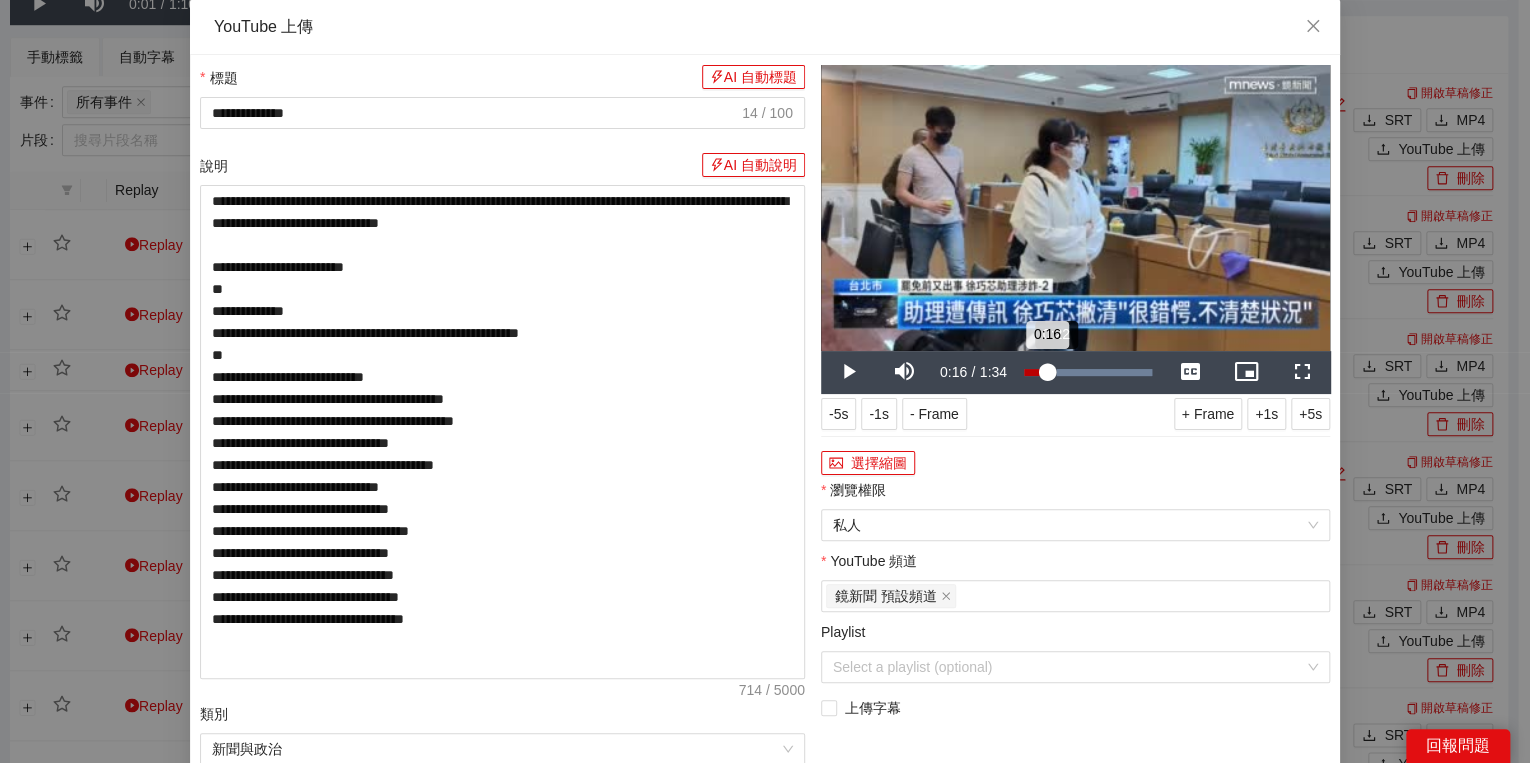 click on "0:16" at bounding box center [1035, 372] 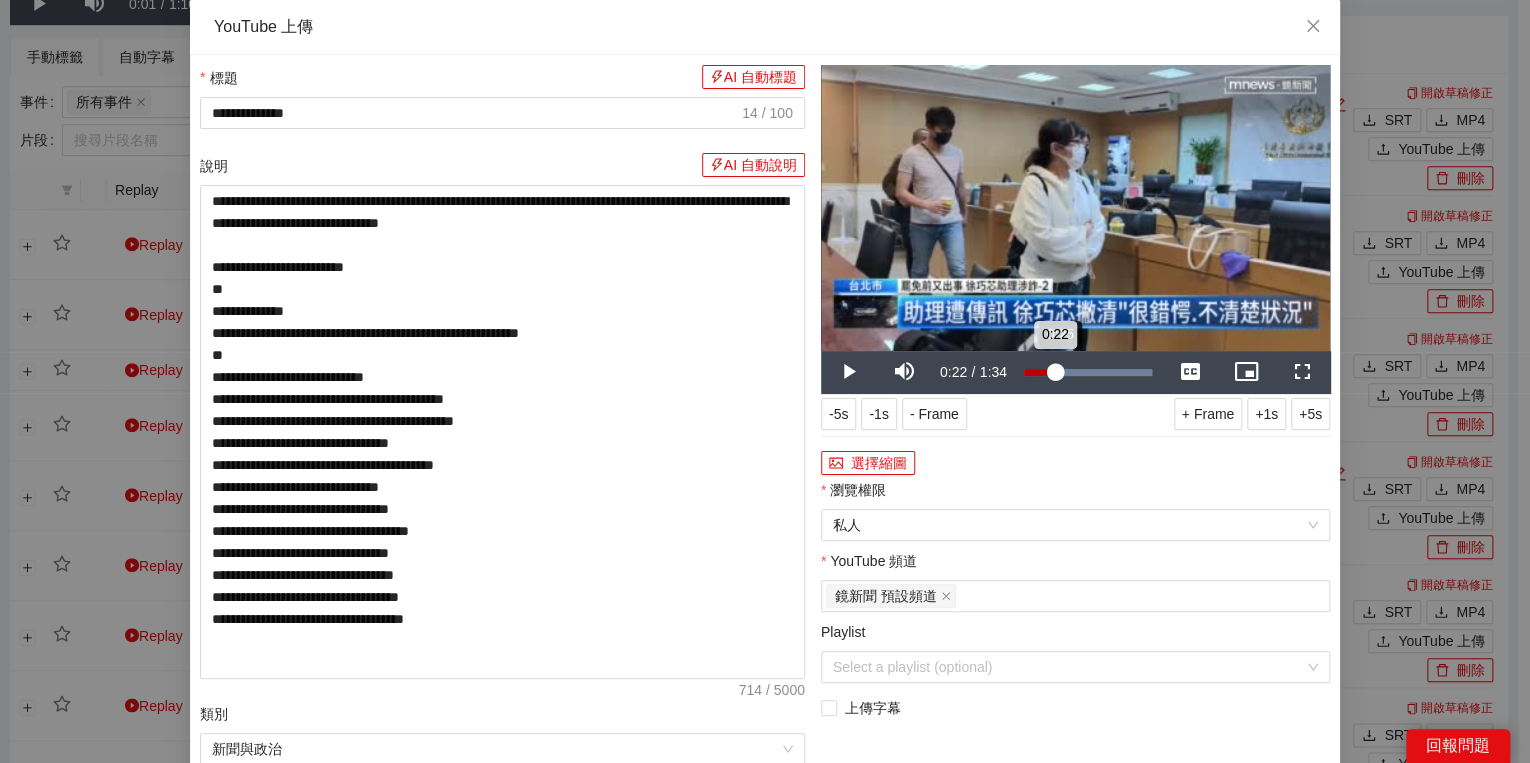 click on "0:22" at bounding box center (1039, 372) 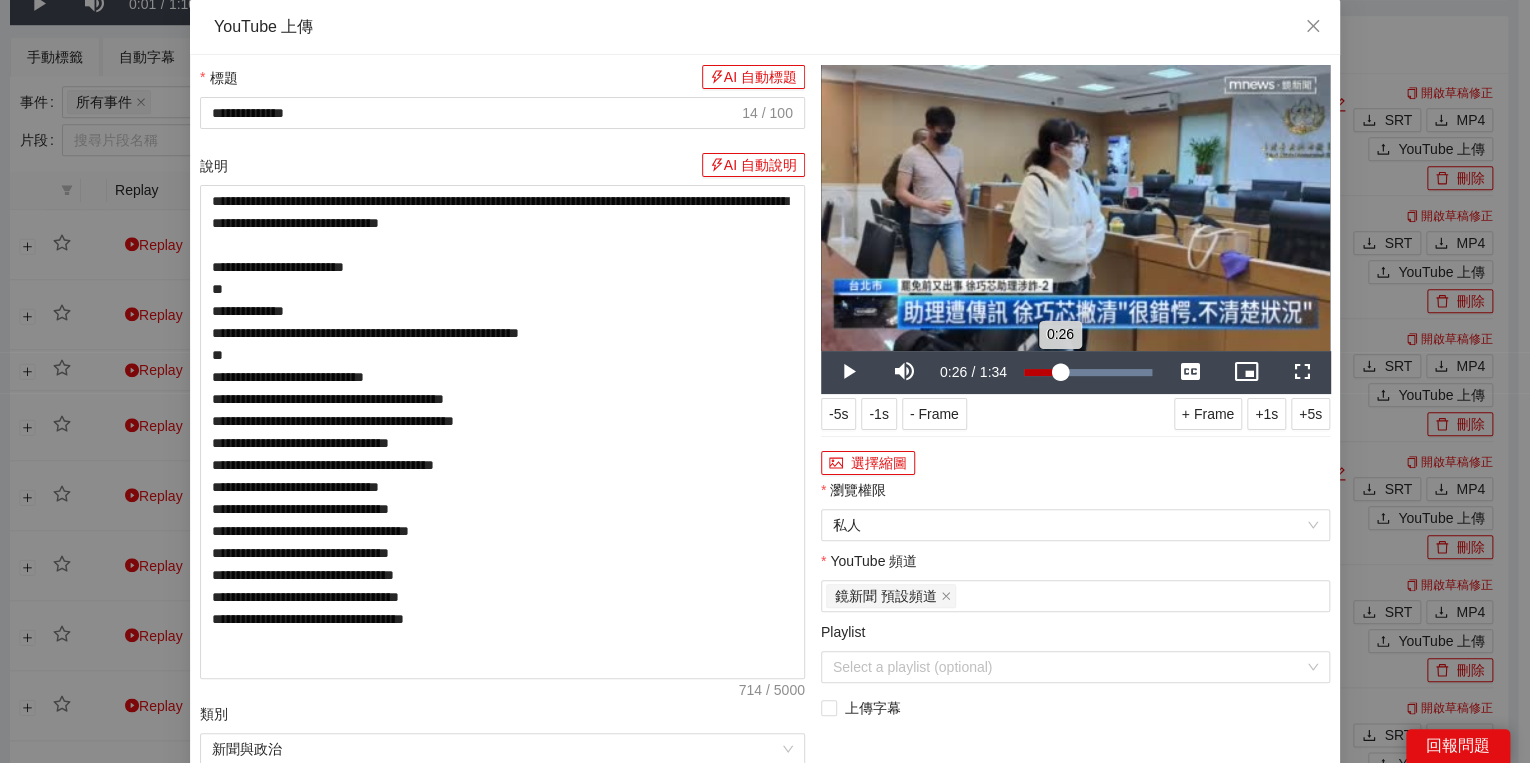 click on "0:26" at bounding box center [1042, 372] 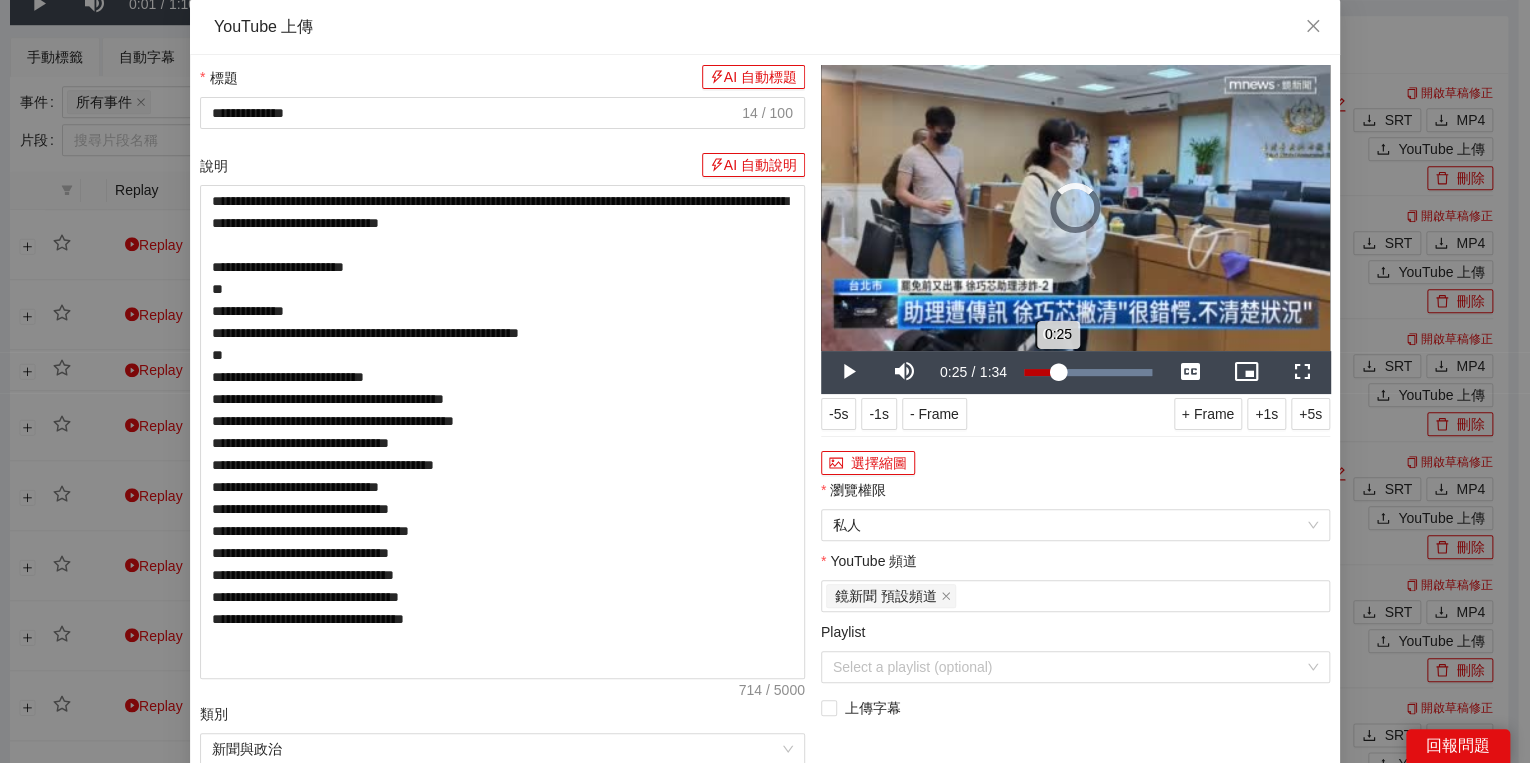 click on "0:25" at bounding box center [1041, 372] 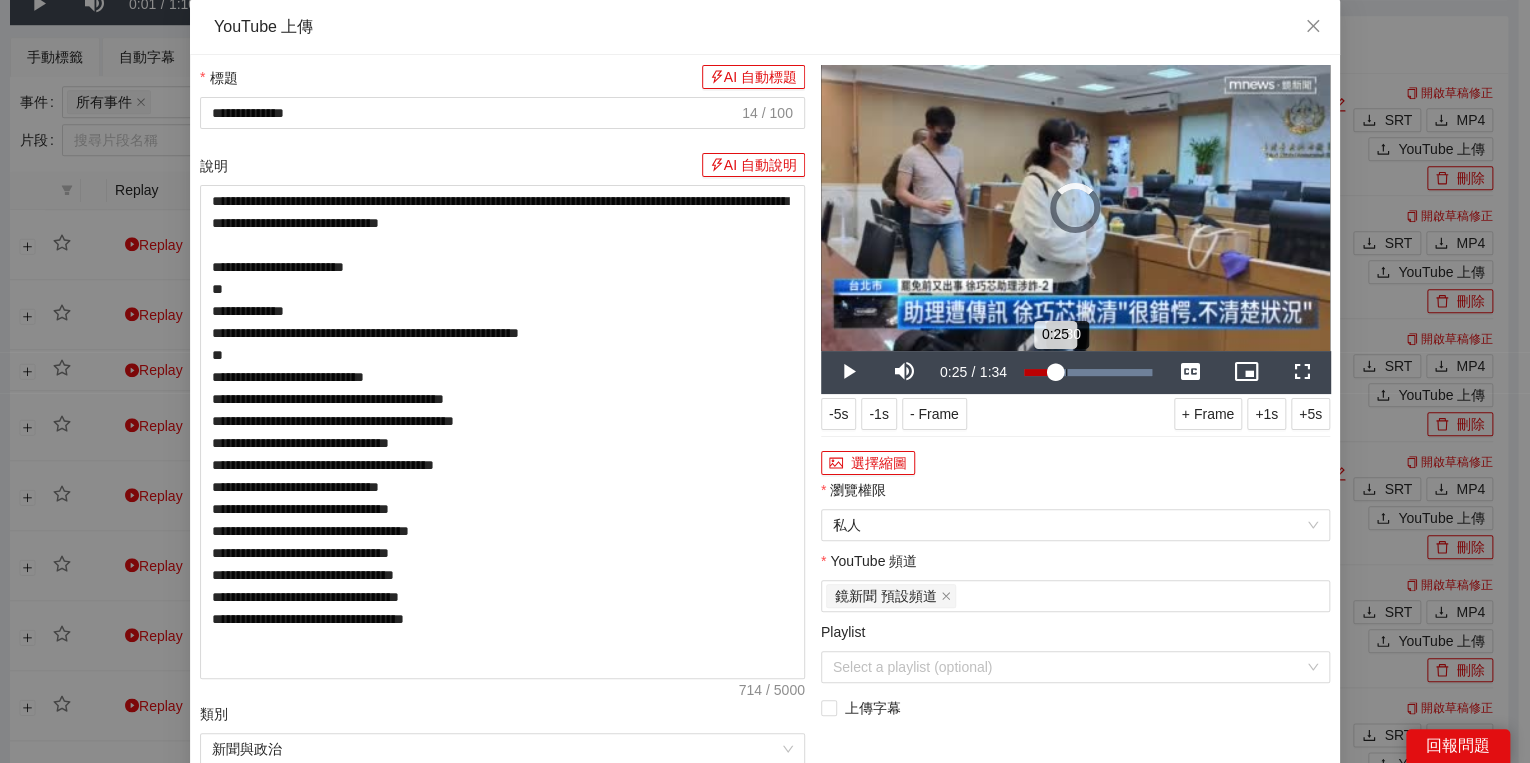 click on "0:30" at bounding box center (1066, 372) 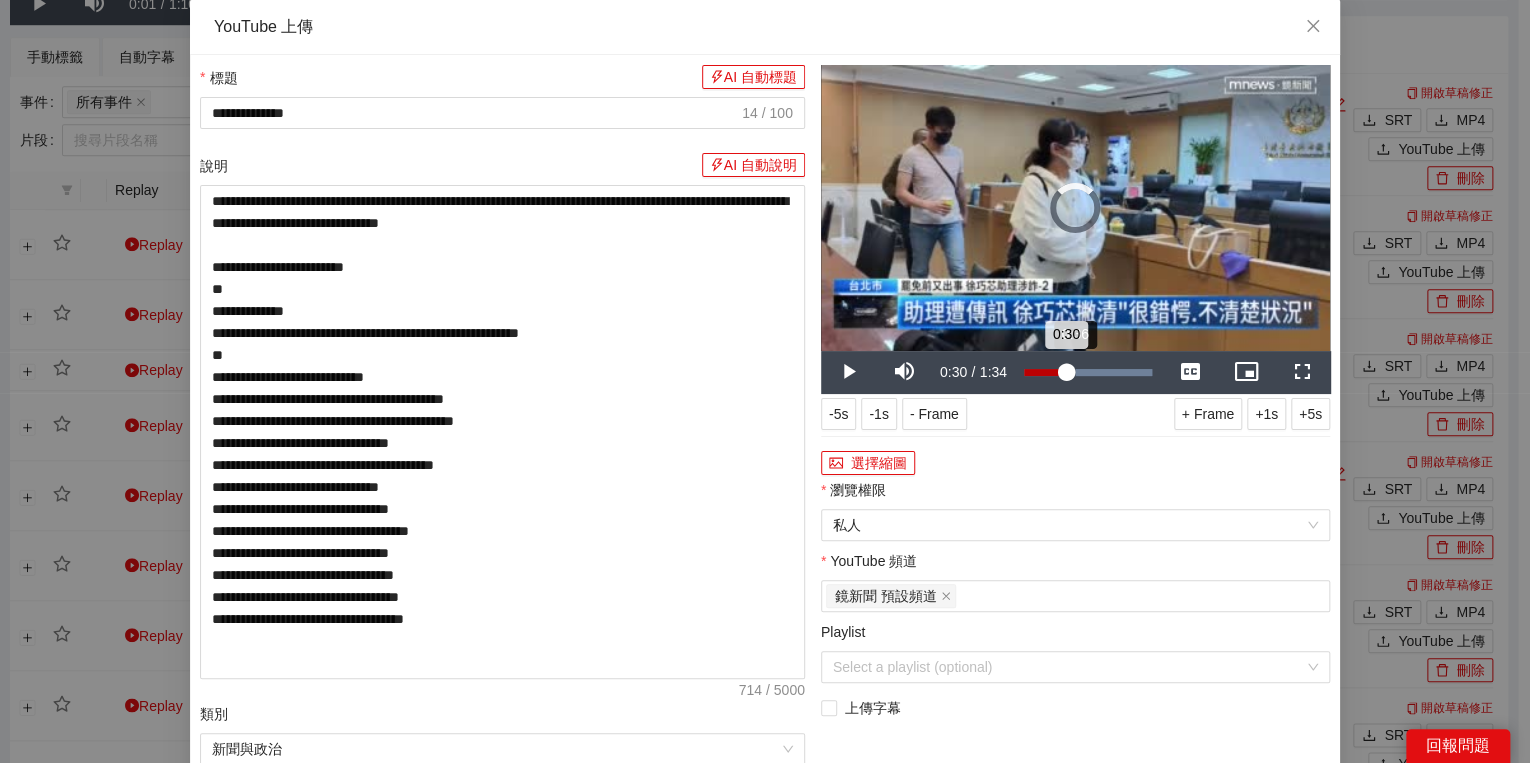 click on "0:30" at bounding box center [1045, 372] 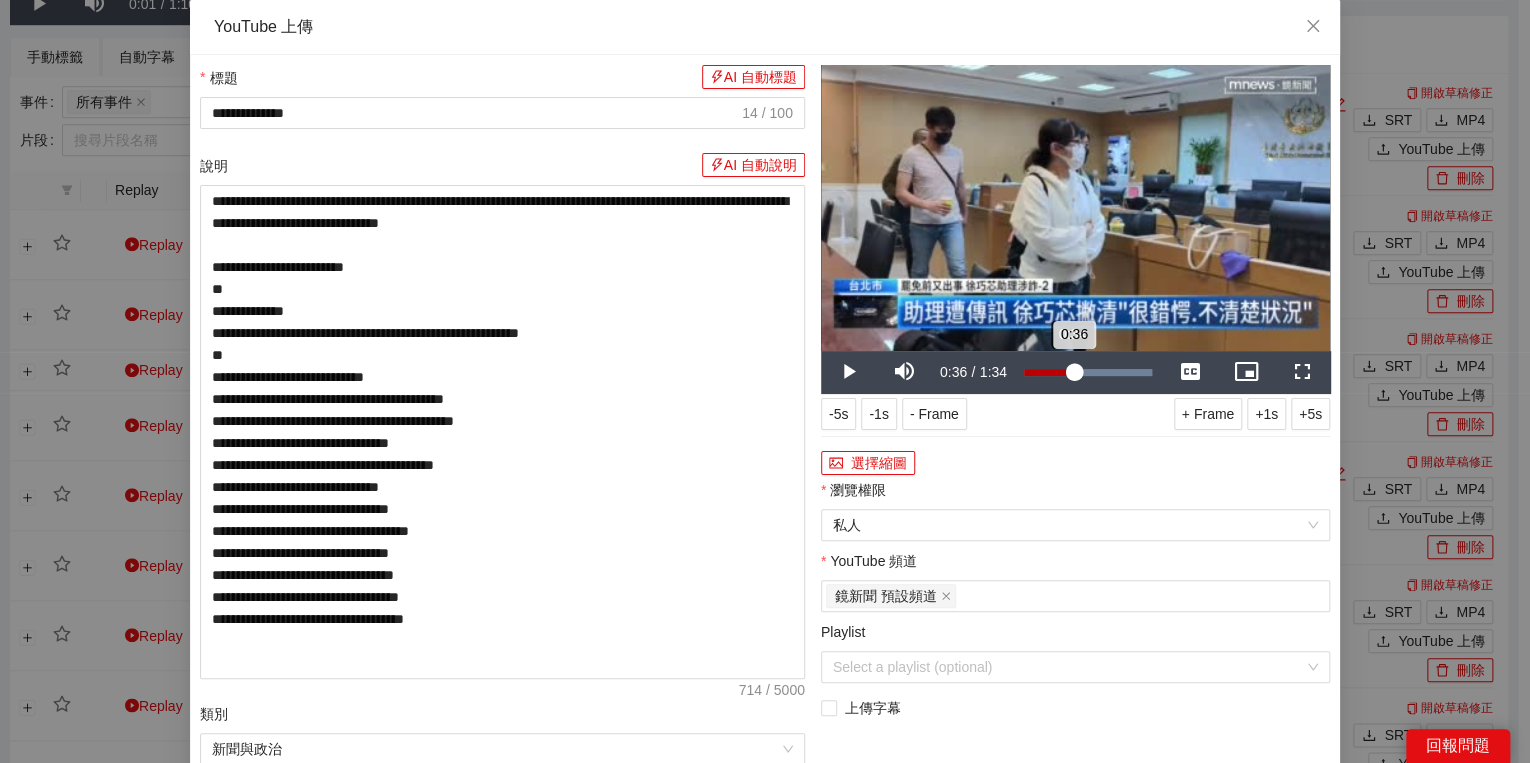 click on "0:36" at bounding box center (1049, 372) 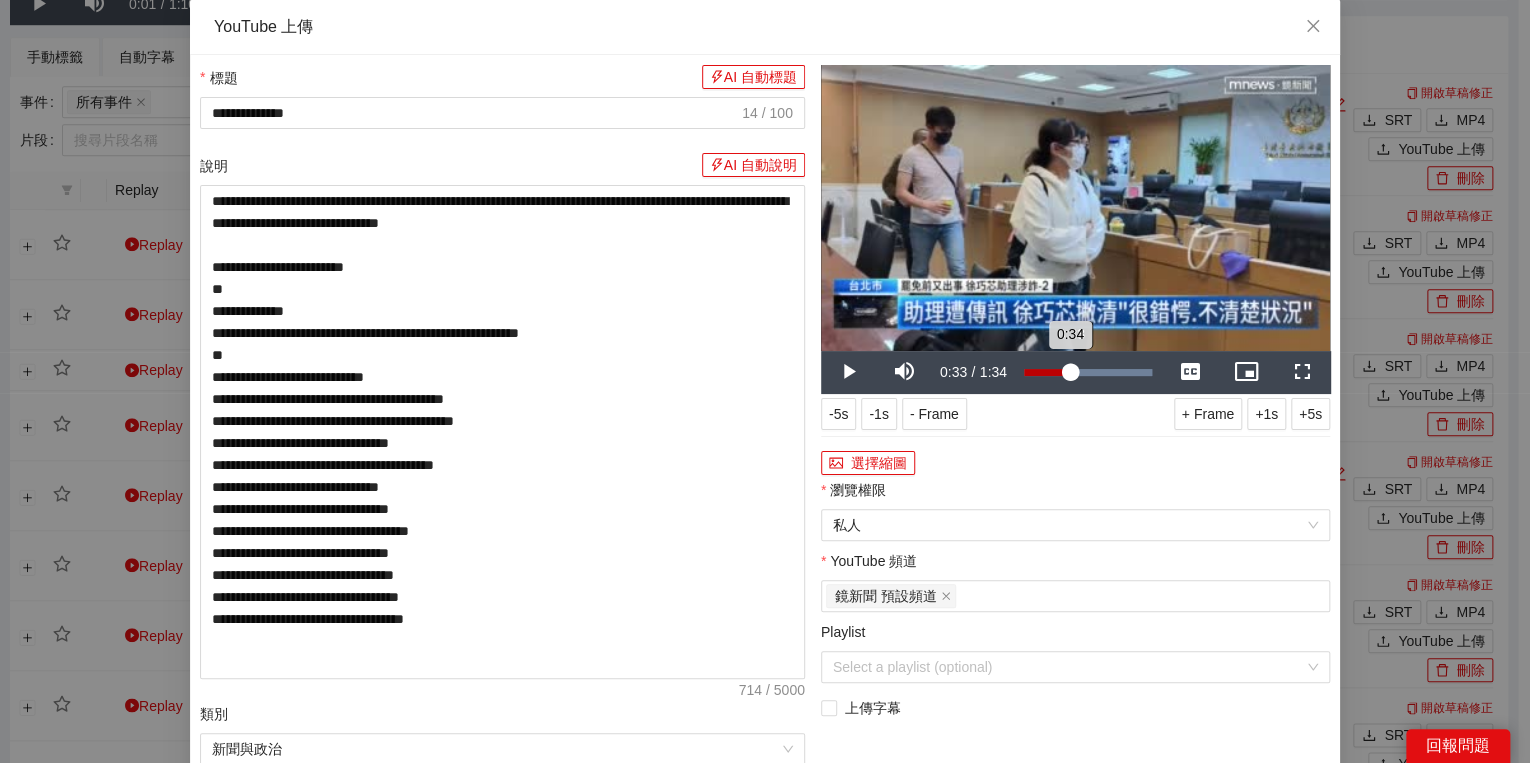 click on "0:34" at bounding box center (1047, 372) 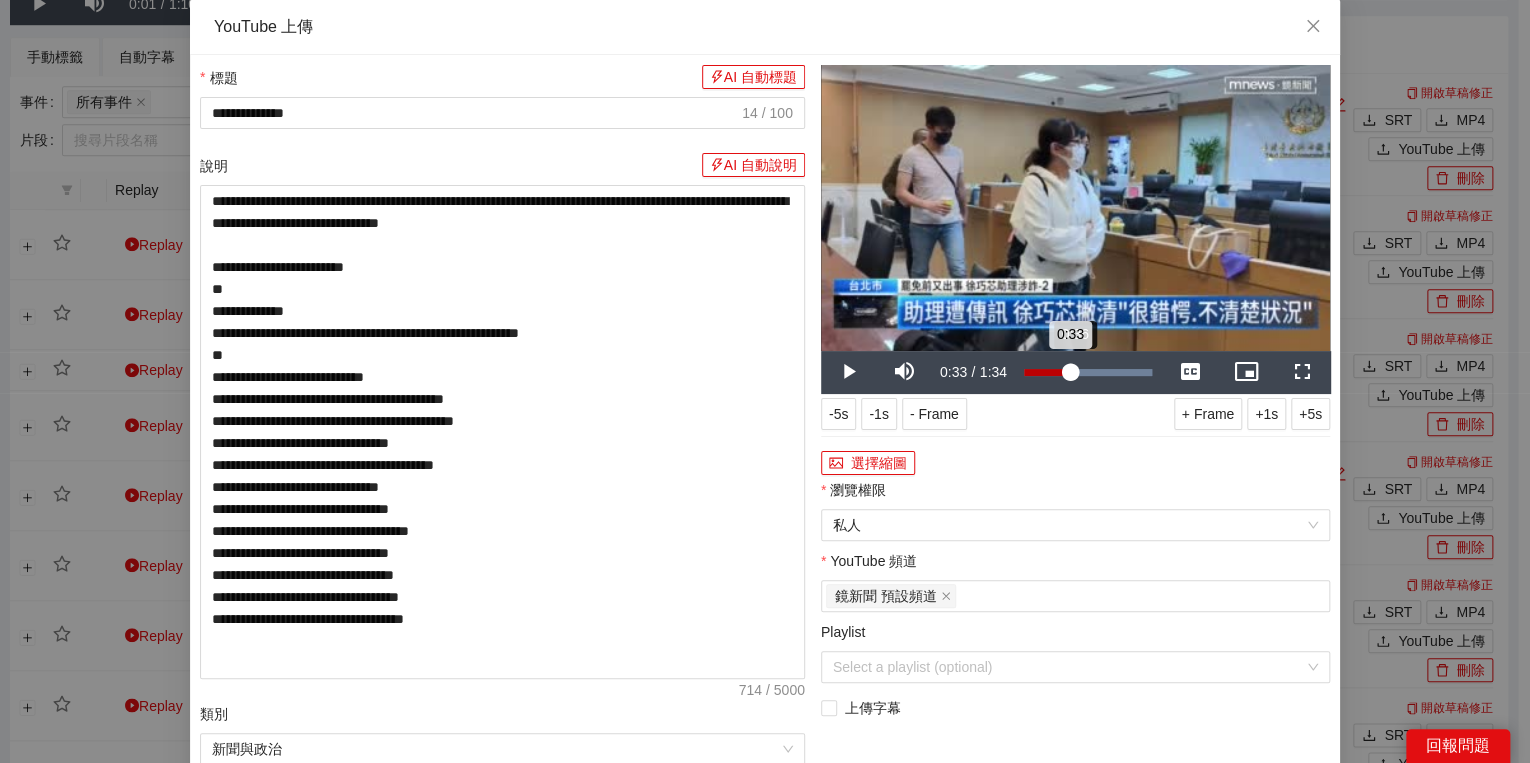 click on "0:33" at bounding box center (1047, 372) 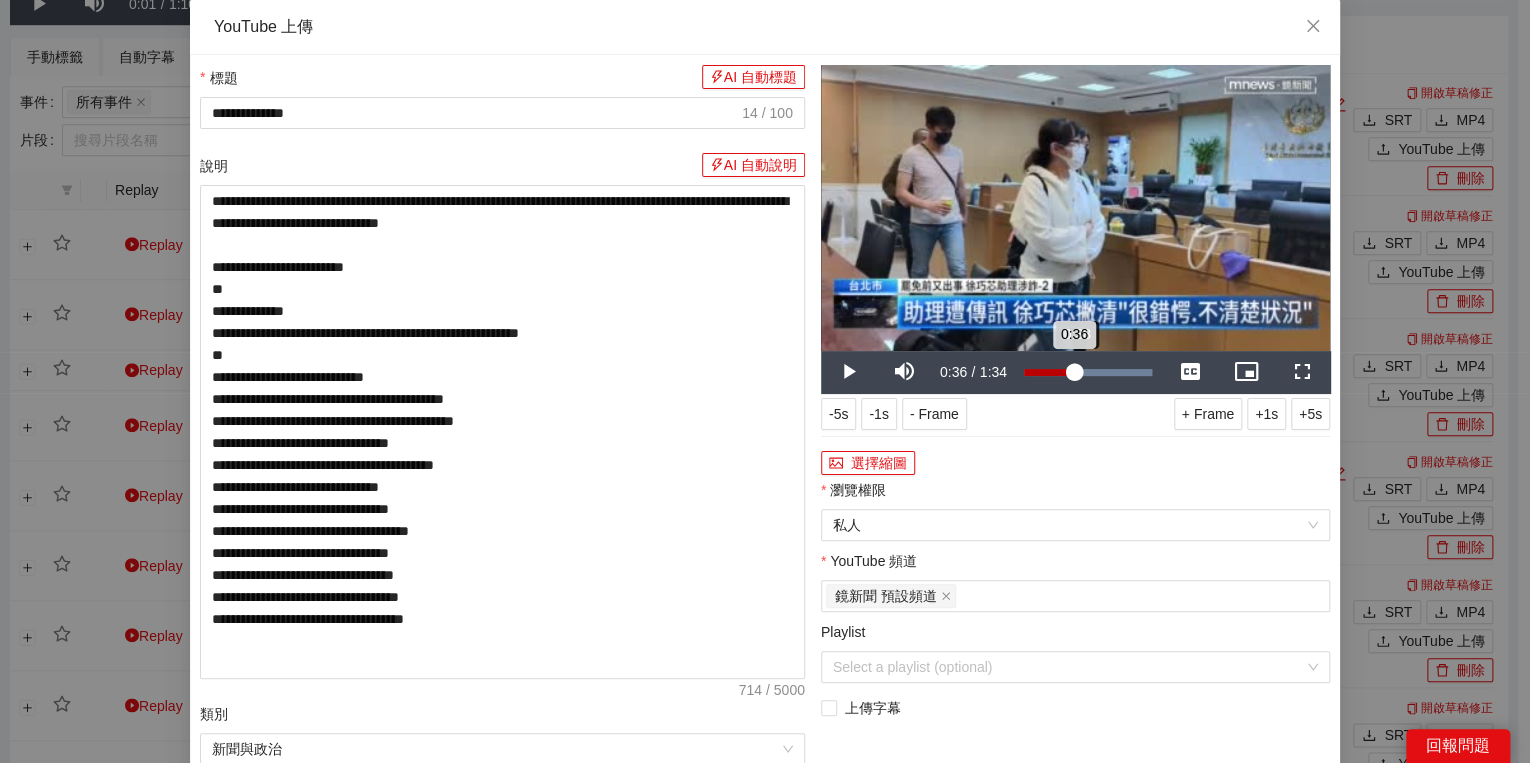 click on "0:36" at bounding box center [1049, 372] 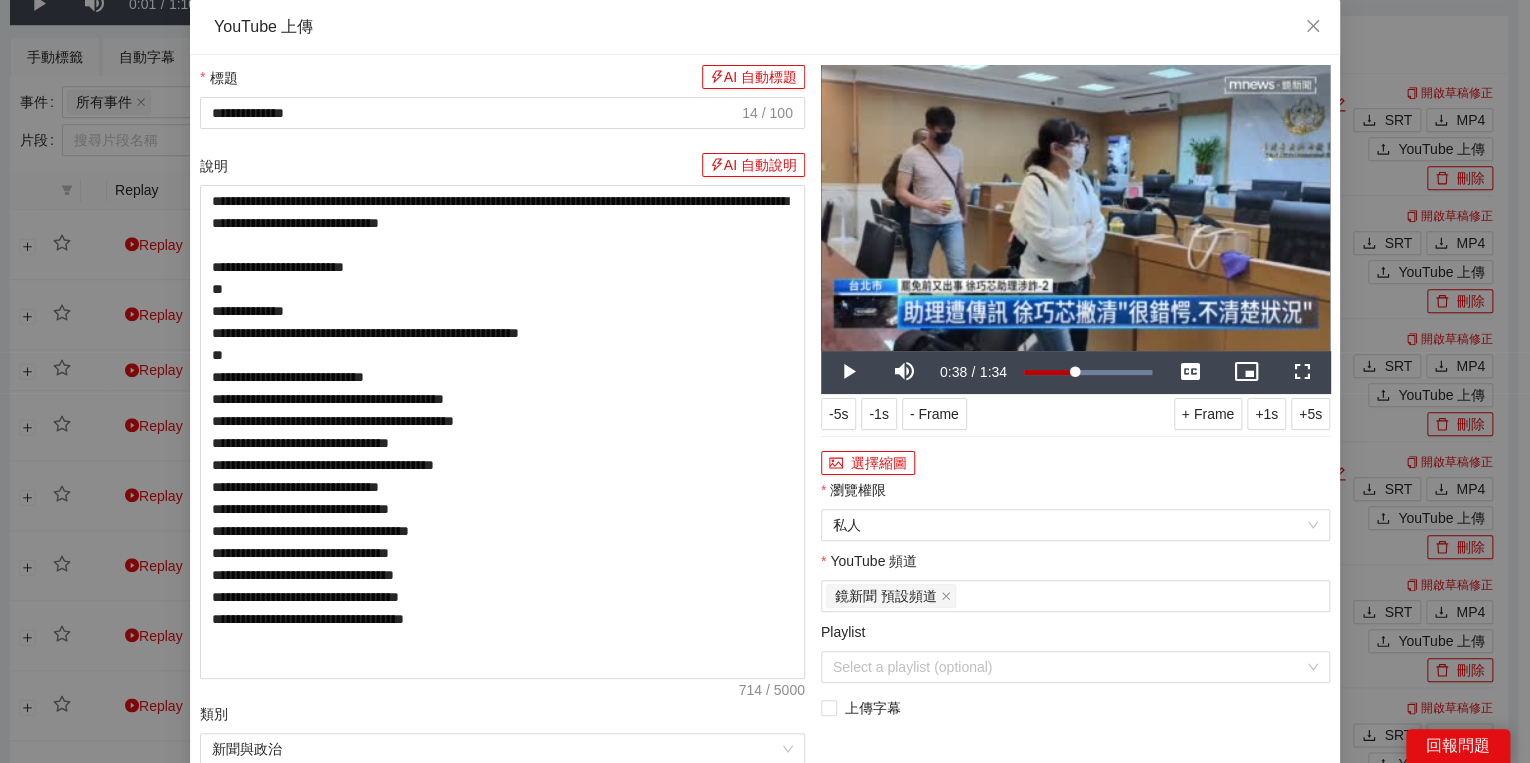 click on "選擇縮圖" at bounding box center (1075, 463) 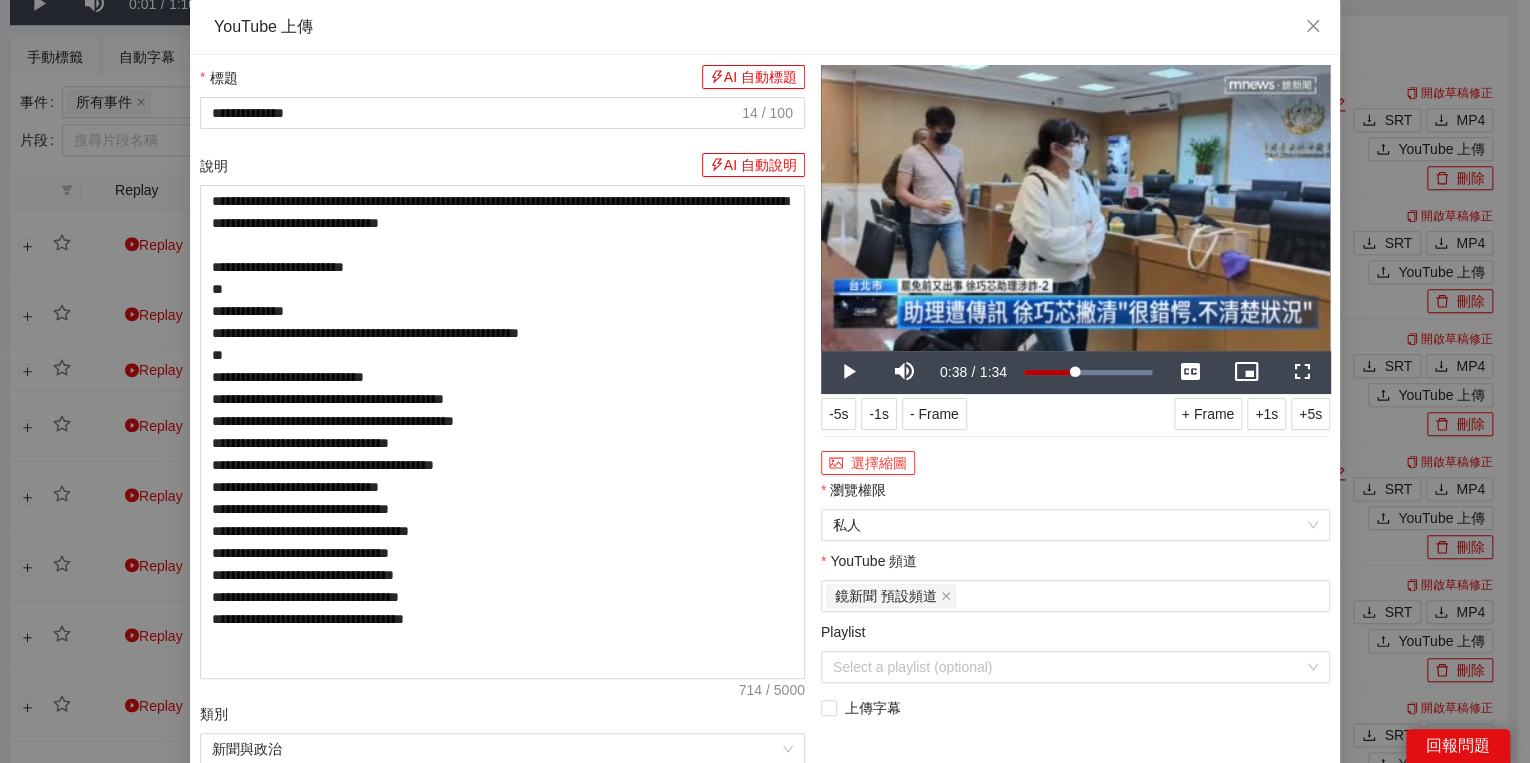 click on "選擇縮圖" at bounding box center (868, 463) 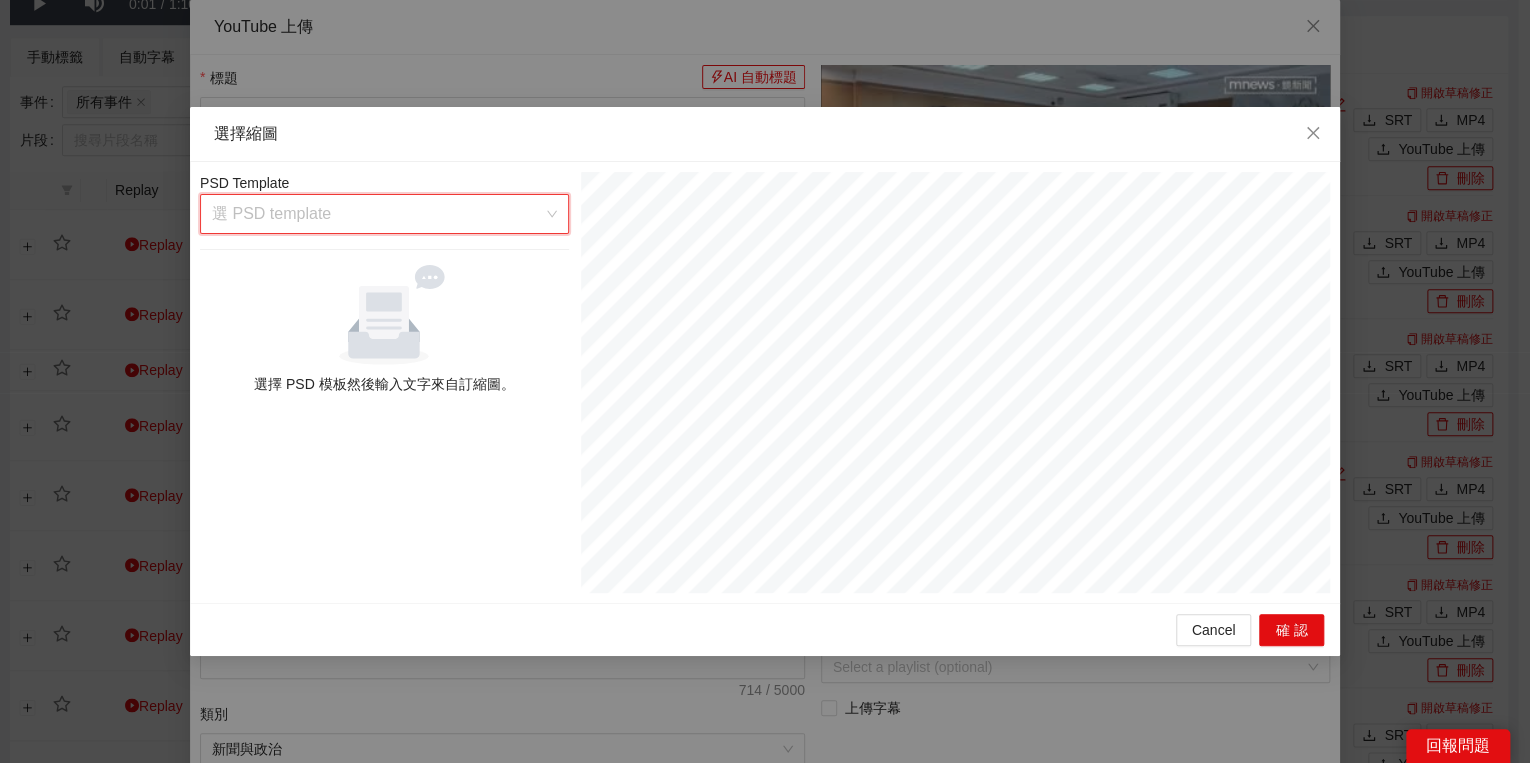 click at bounding box center (377, 214) 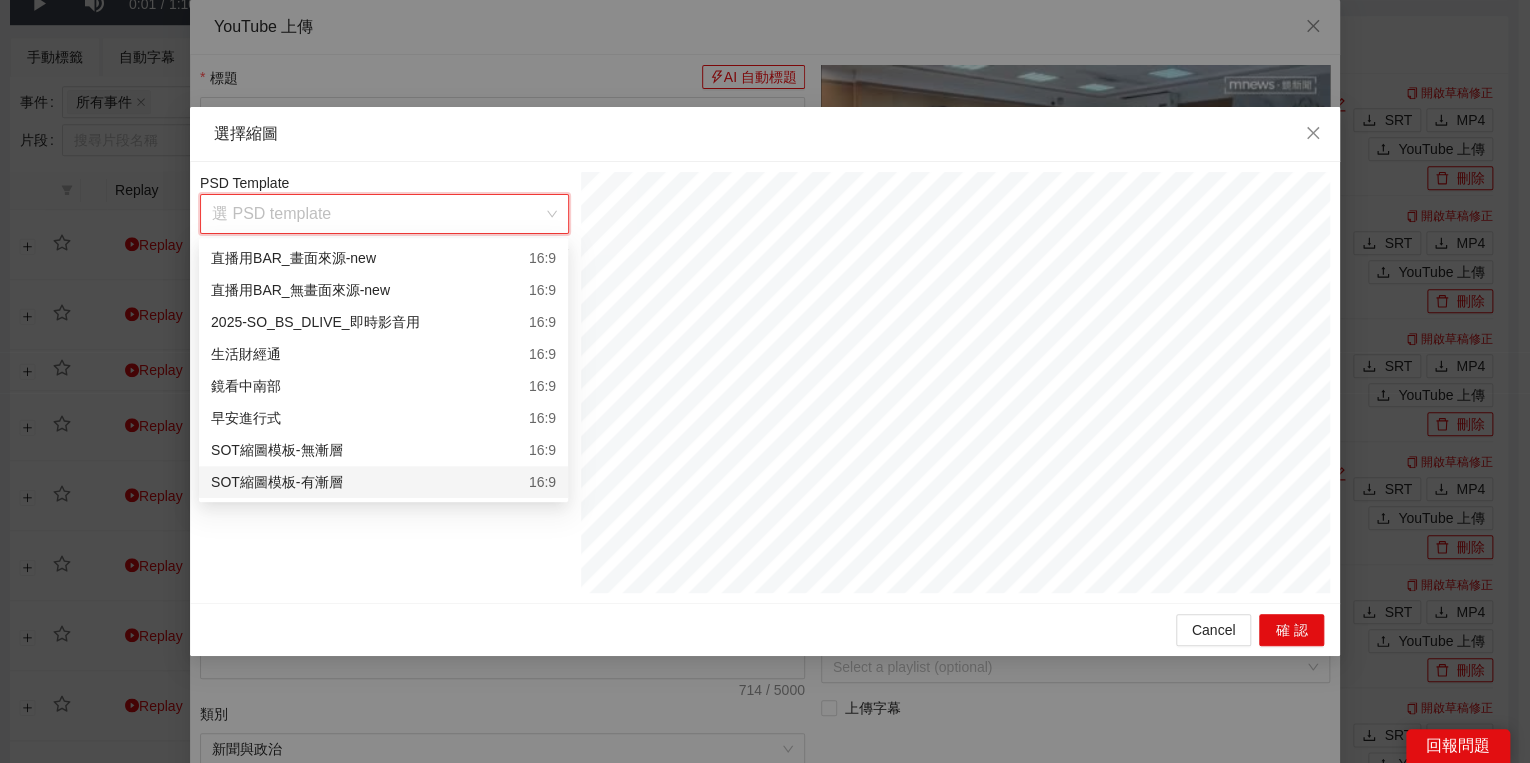 click on "SOT縮圖模板-有漸層 16:9" at bounding box center (383, 482) 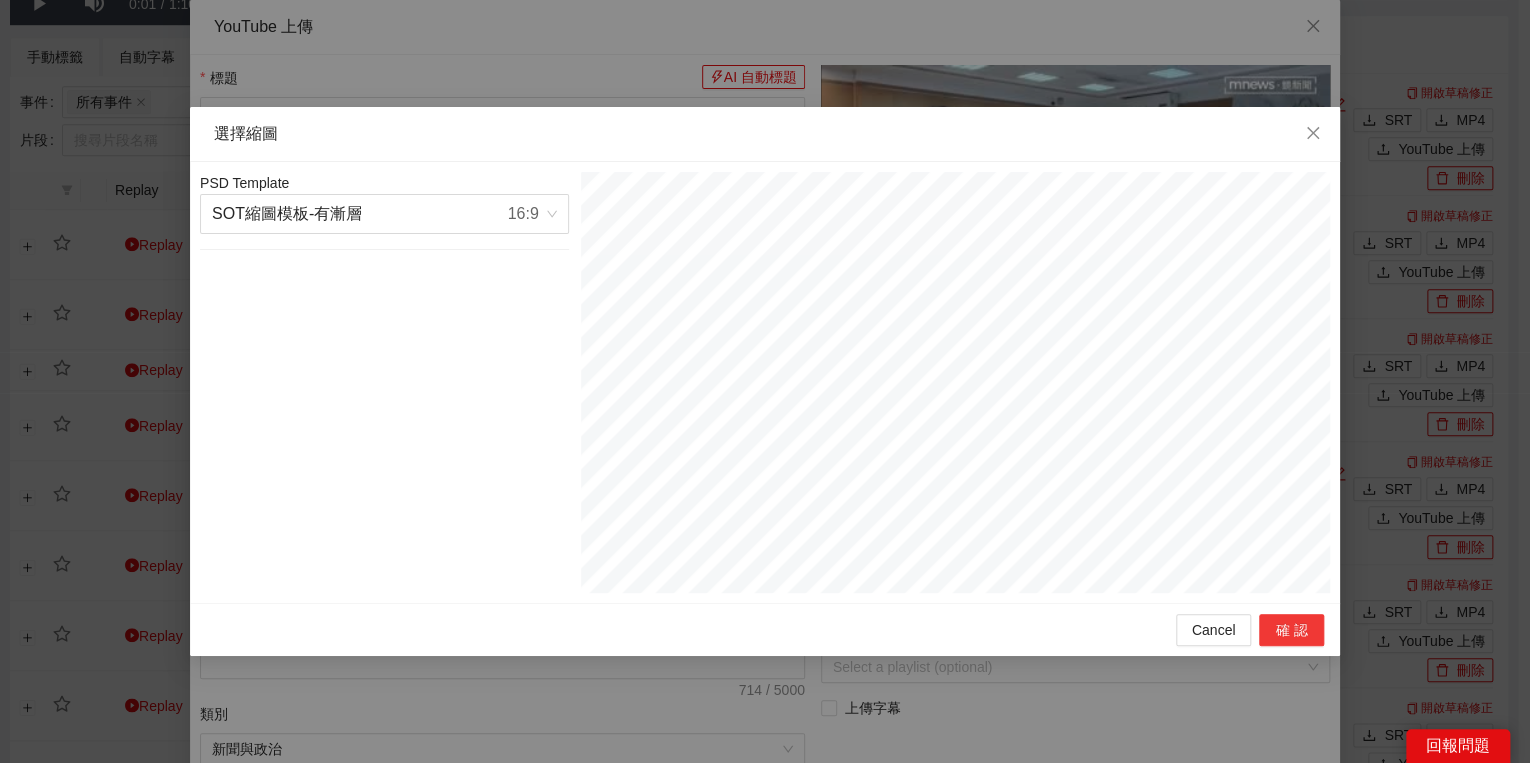 click on "確認" at bounding box center (1291, 630) 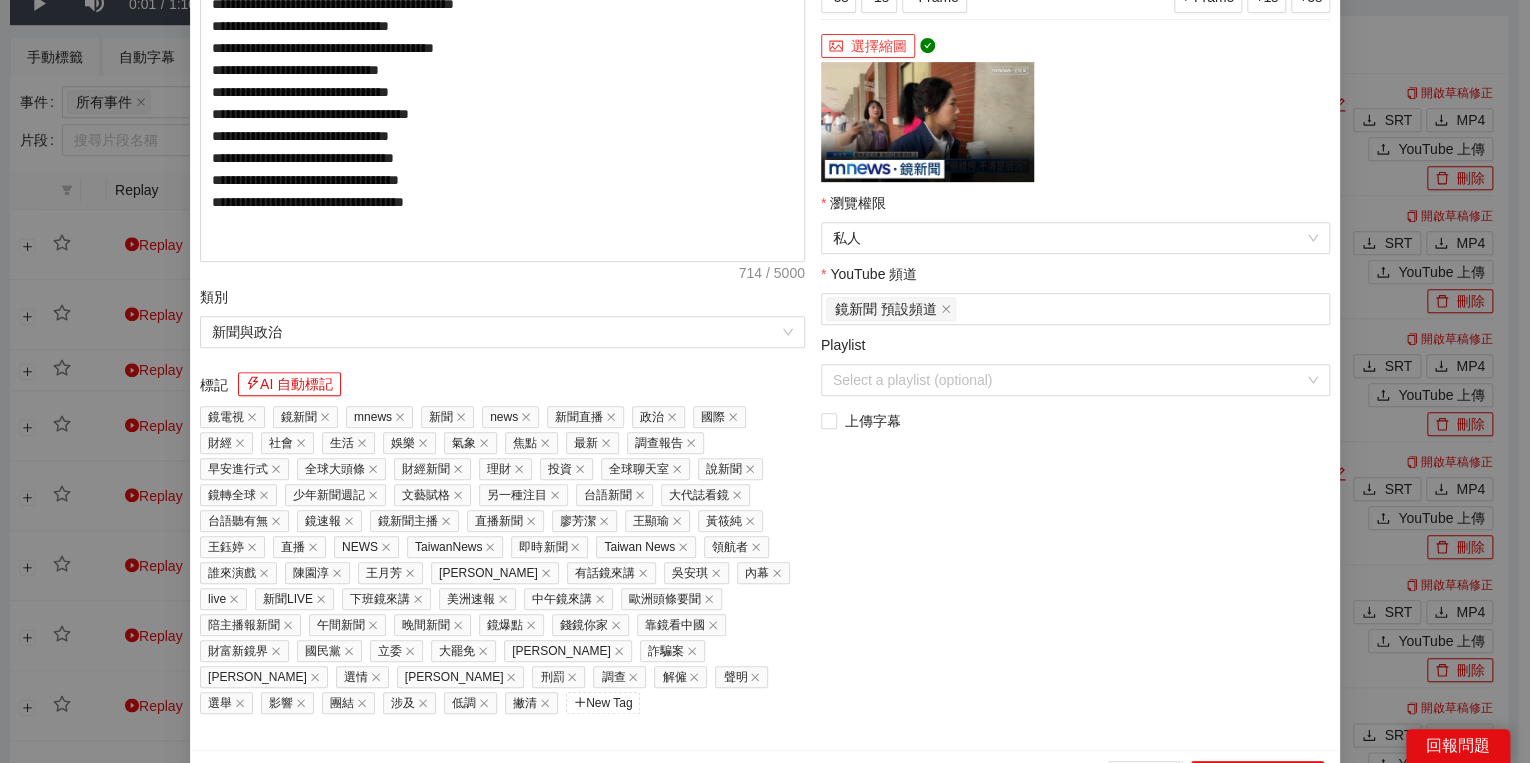 scroll, scrollTop: 448, scrollLeft: 0, axis: vertical 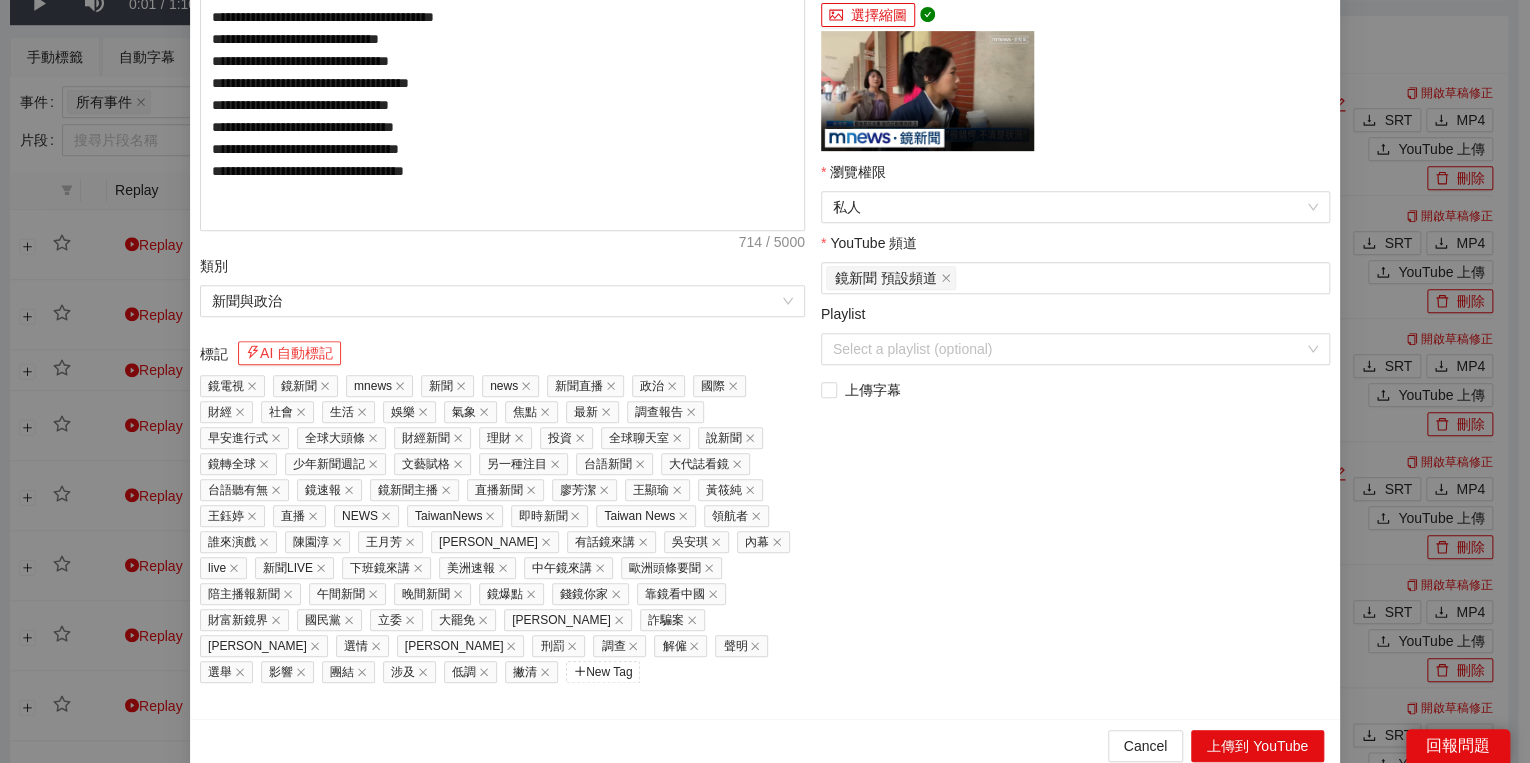 drag, startPoint x: 313, startPoint y: 353, endPoint x: 300, endPoint y: 353, distance: 13 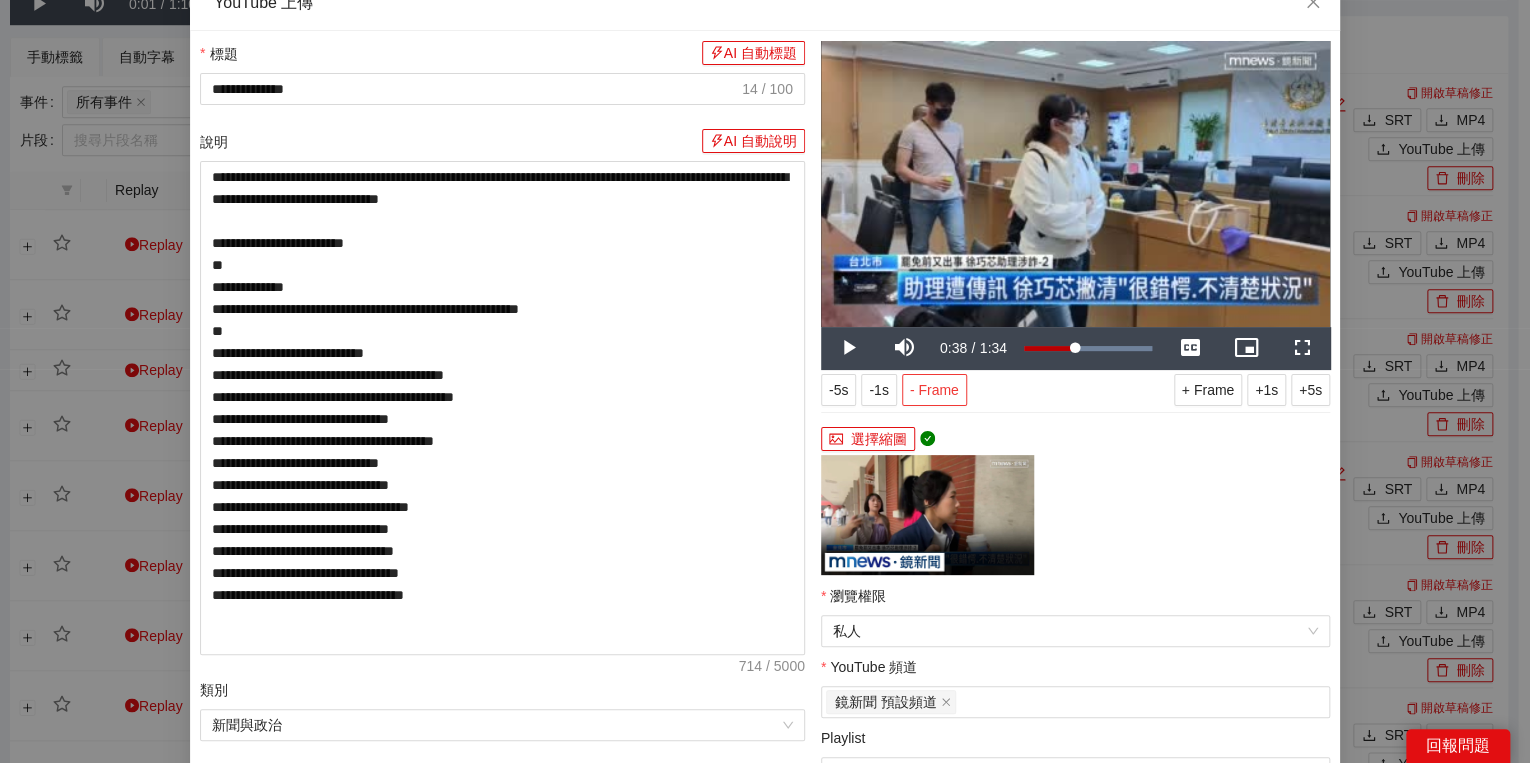 scroll, scrollTop: 0, scrollLeft: 0, axis: both 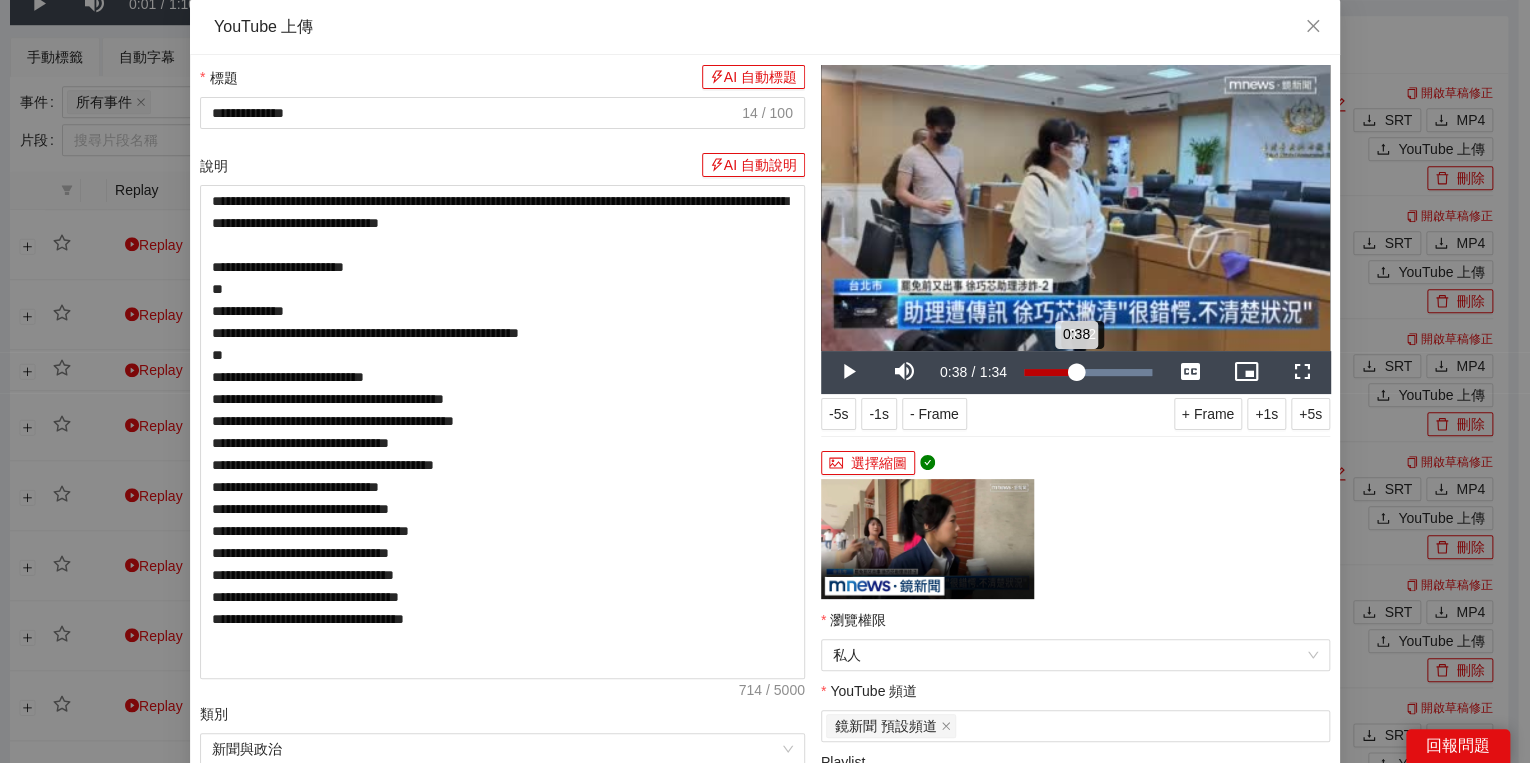 click on "0:38" at bounding box center [1050, 372] 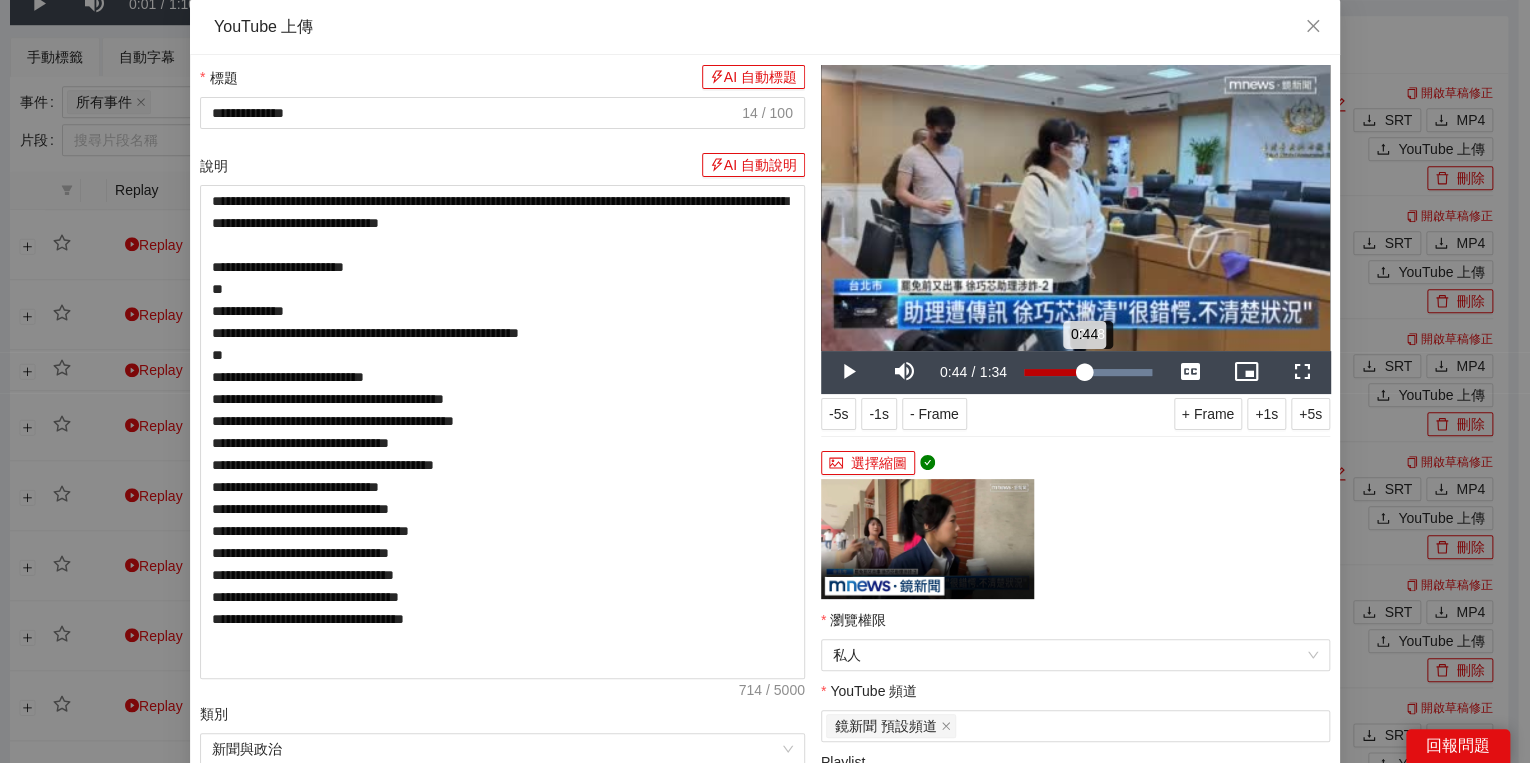 click on "0:44" at bounding box center [1054, 372] 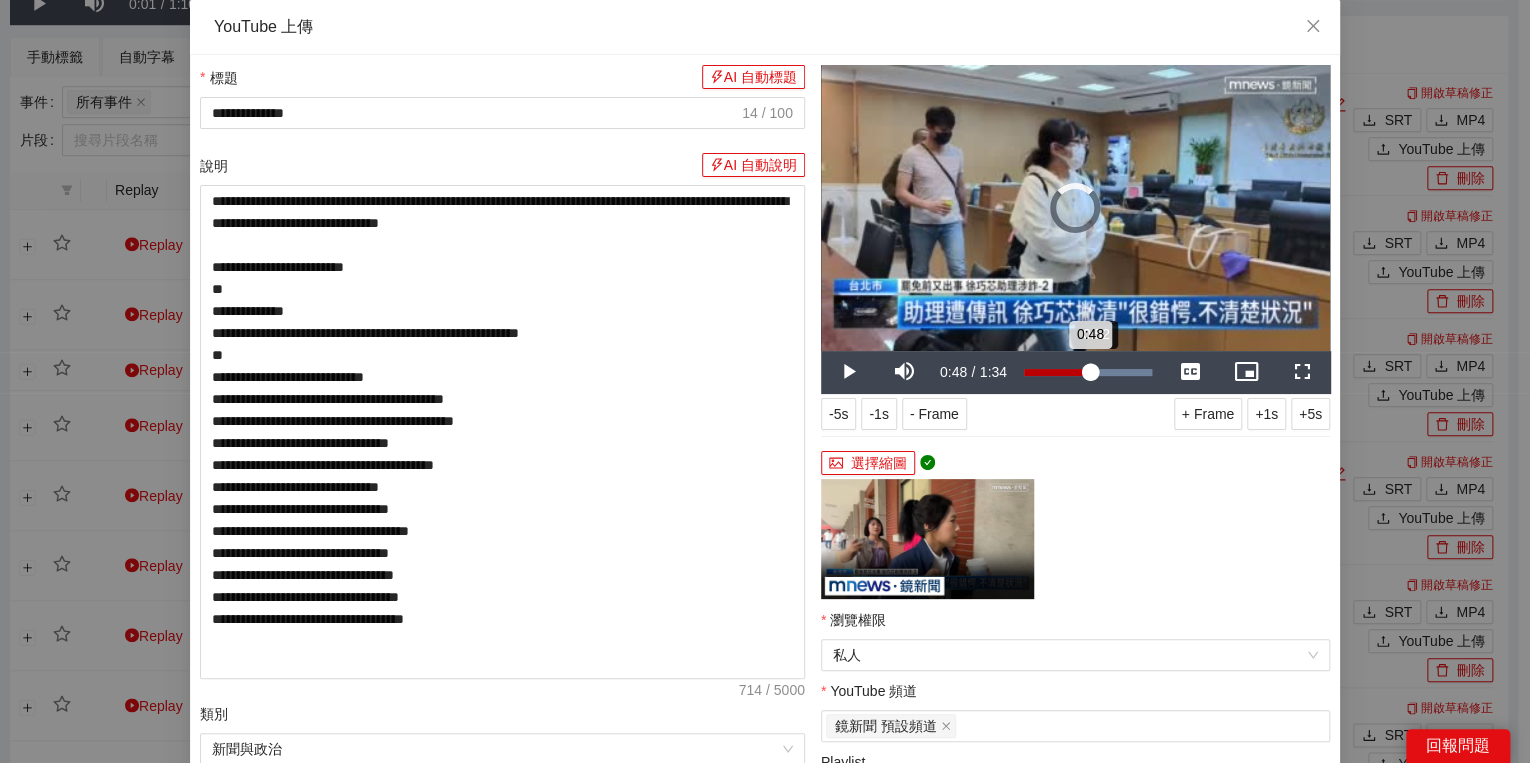 click on "0:48" at bounding box center [1057, 372] 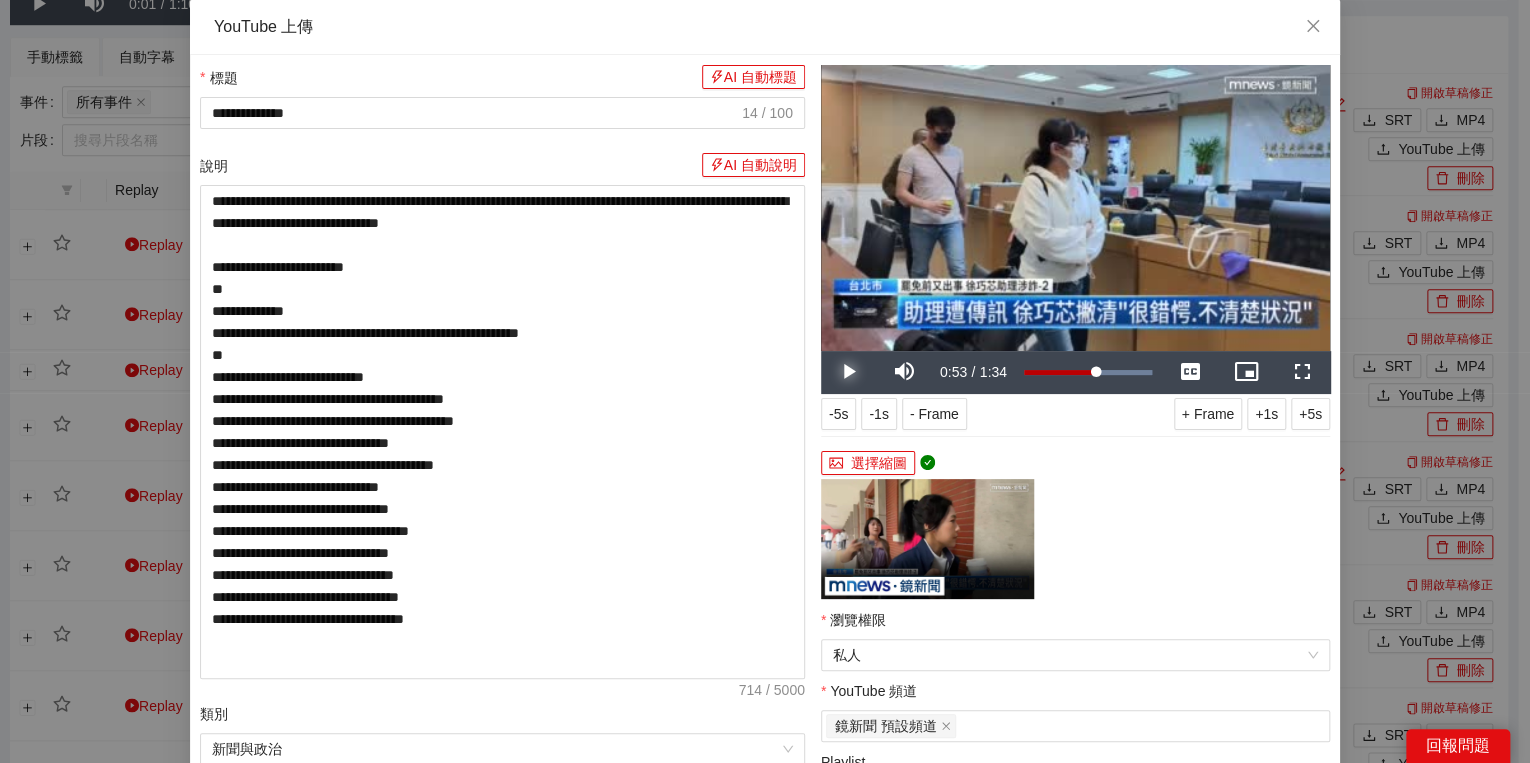 click at bounding box center [849, 372] 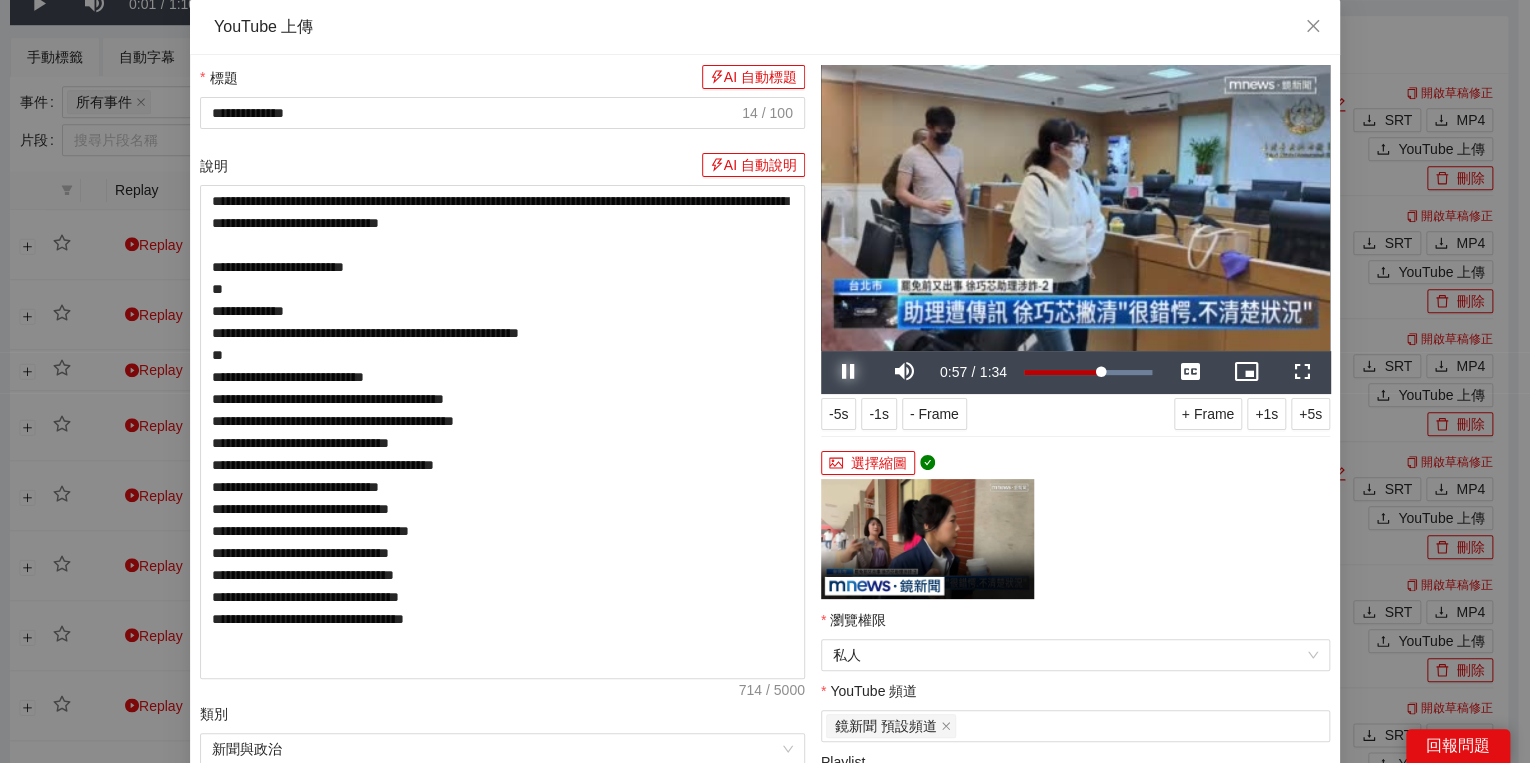 drag, startPoint x: 836, startPoint y: 360, endPoint x: 872, endPoint y: 362, distance: 36.05551 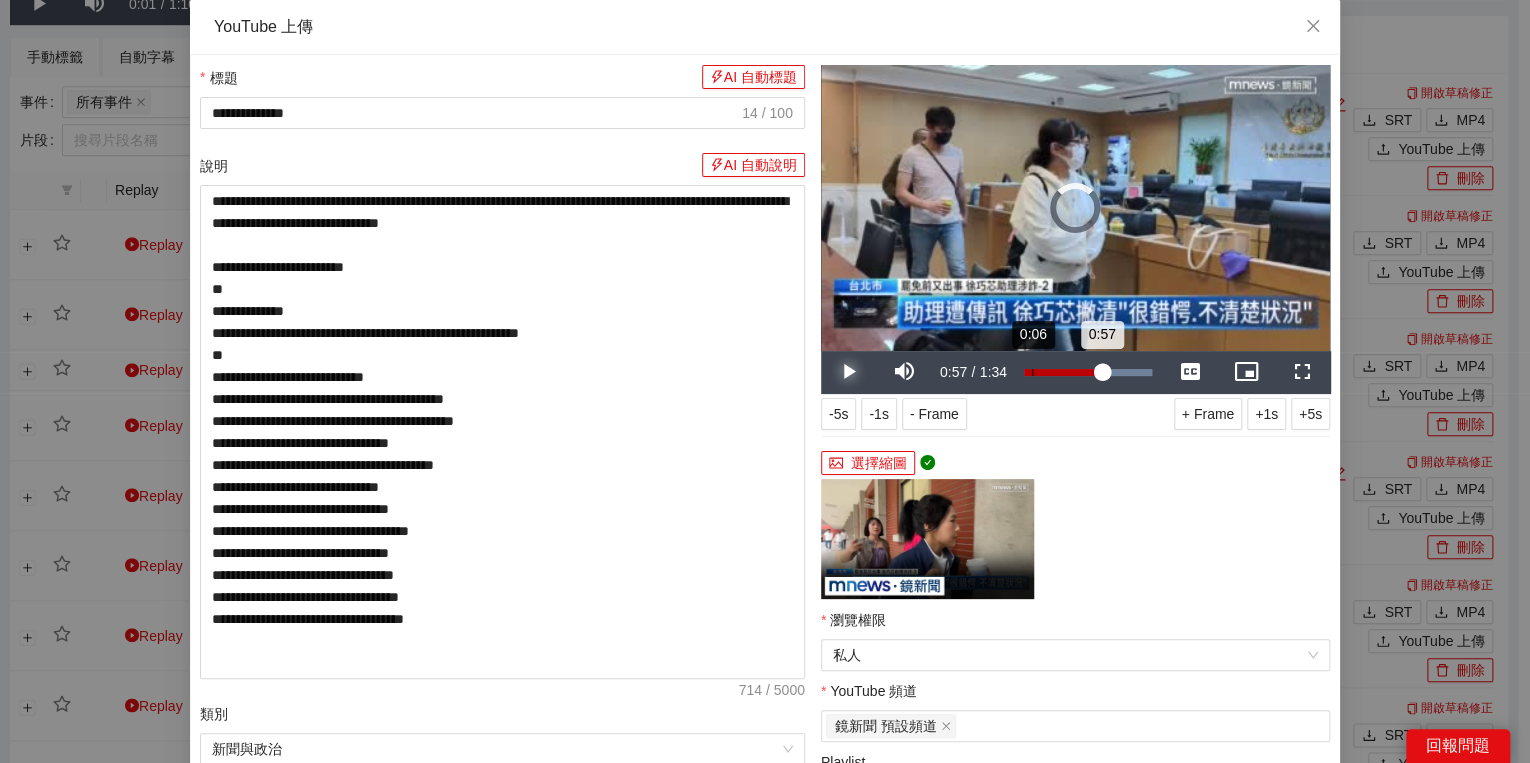 click on "Loaded :  100.00% 0:06 0:57" at bounding box center [1088, 372] 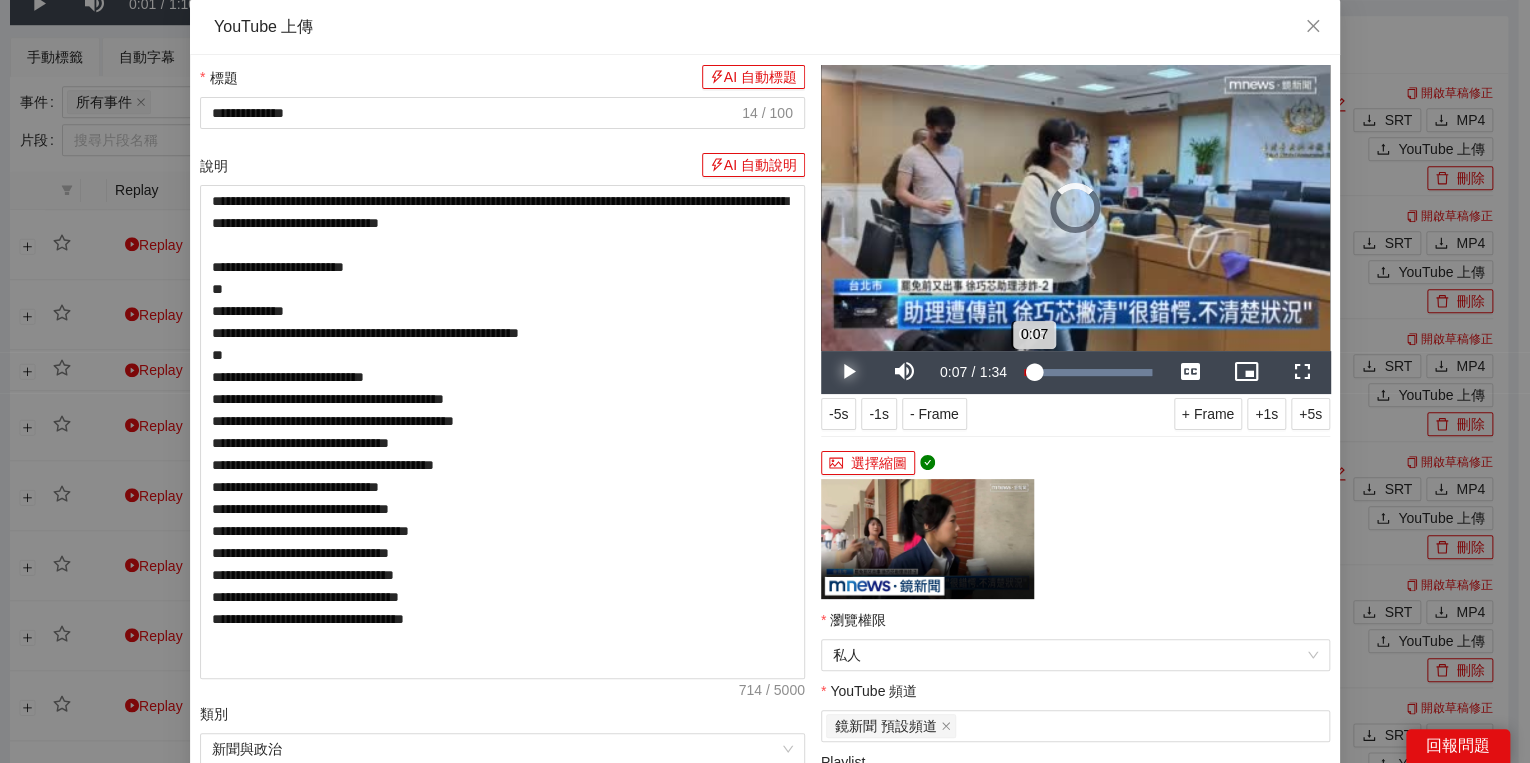 click on "0:07" at bounding box center [1029, 372] 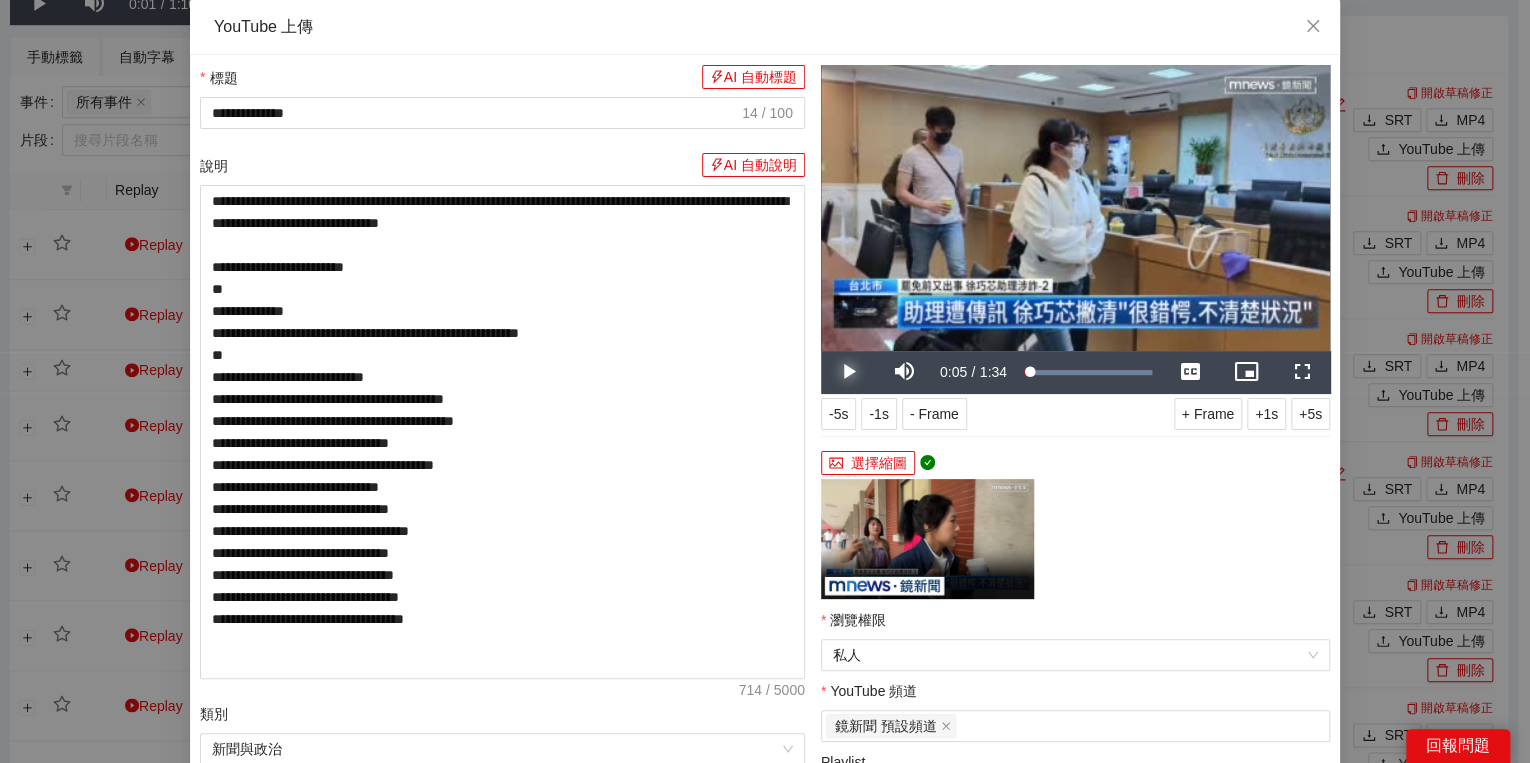 click at bounding box center [849, 372] 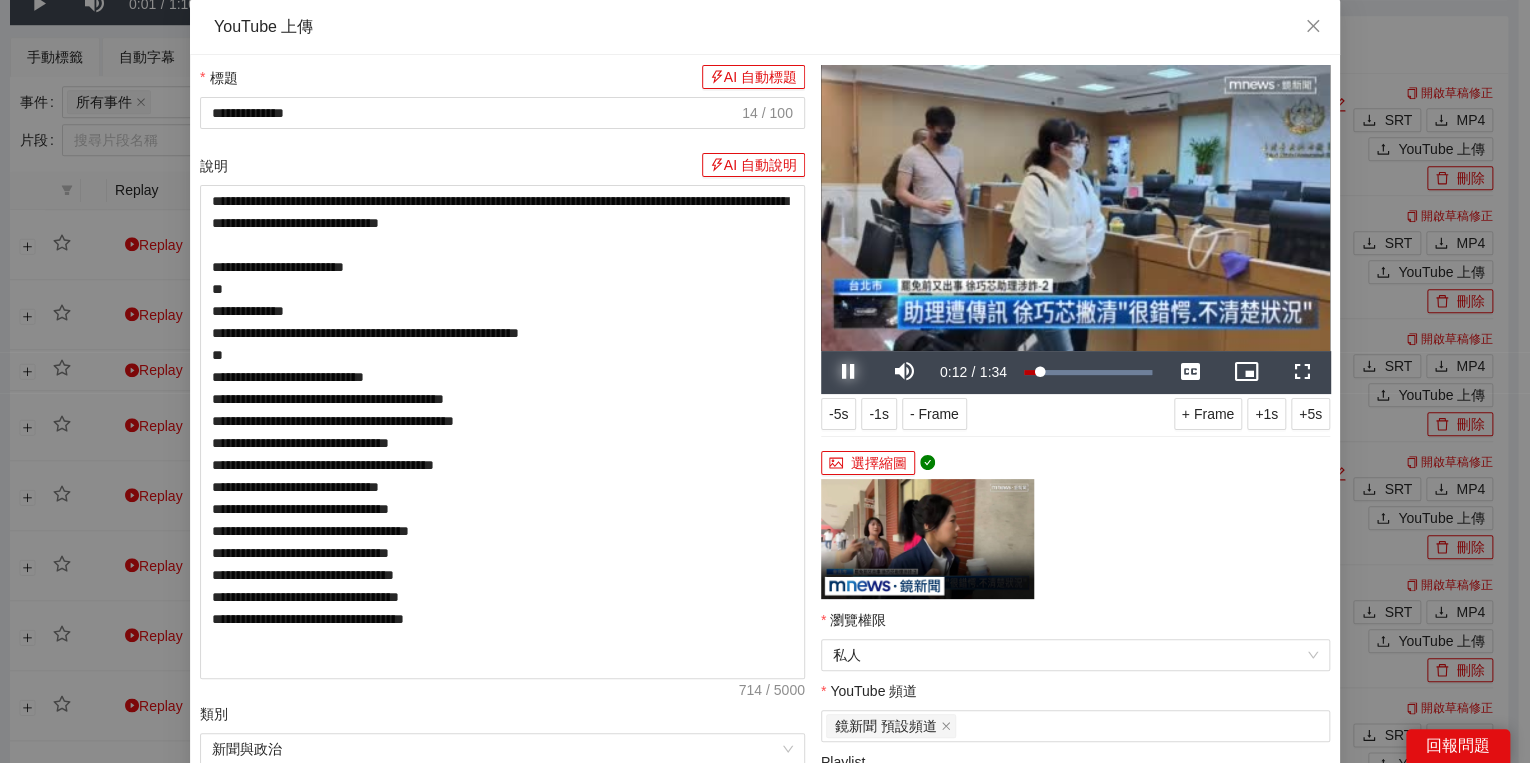 click at bounding box center [849, 372] 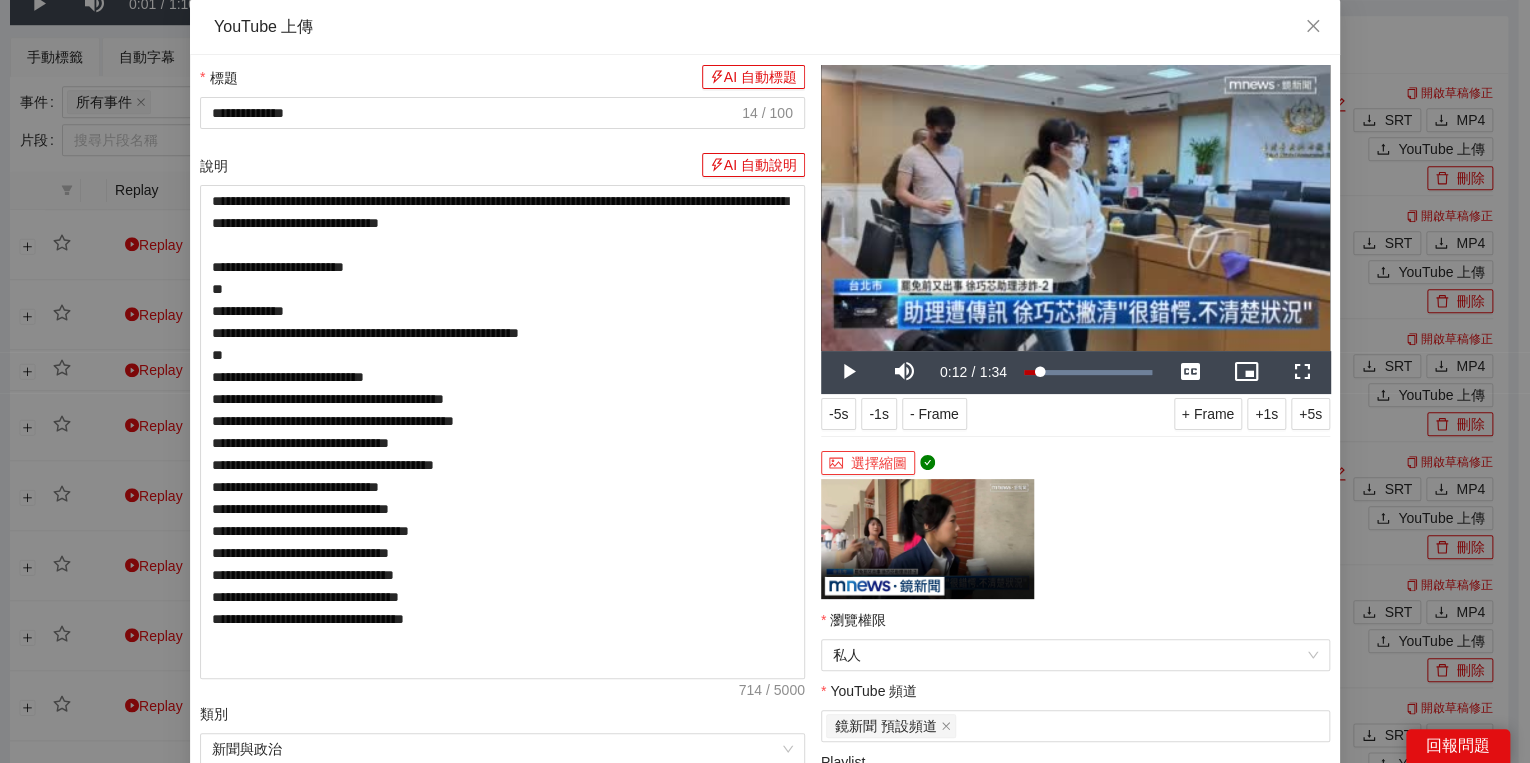 click on "選擇縮圖" at bounding box center [868, 463] 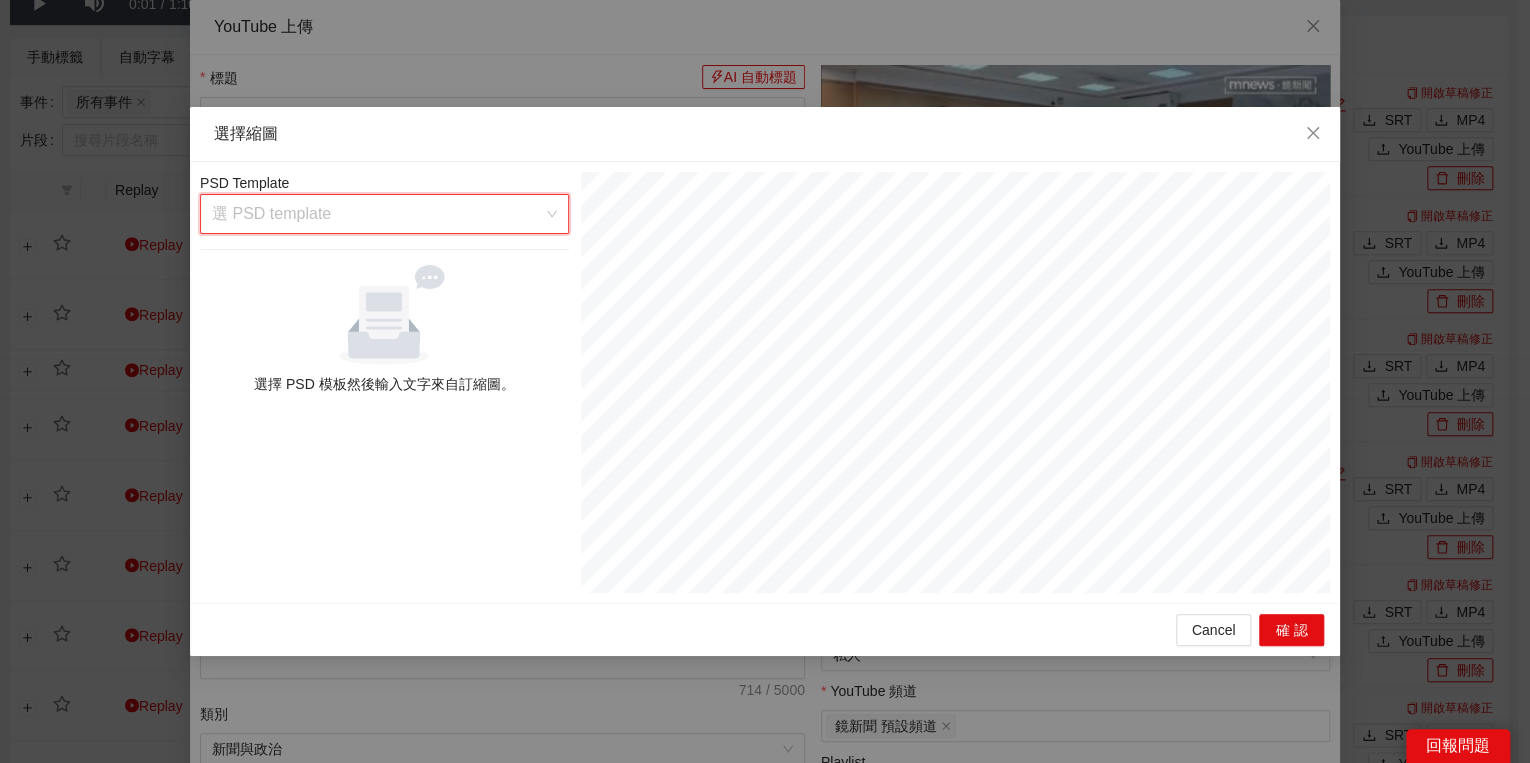 click at bounding box center [377, 214] 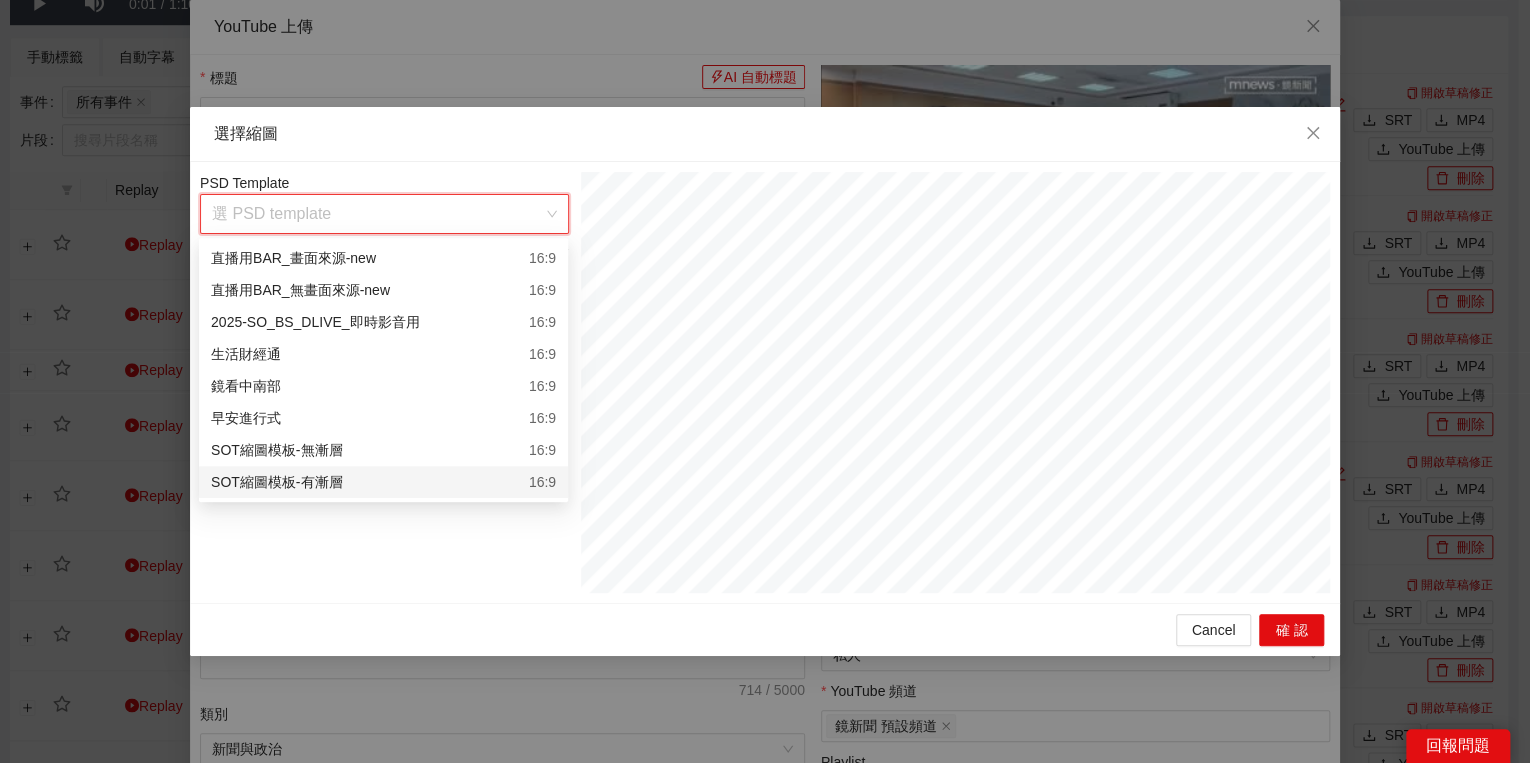 click on "SOT縮圖模板-有漸層 16:9" at bounding box center (383, 482) 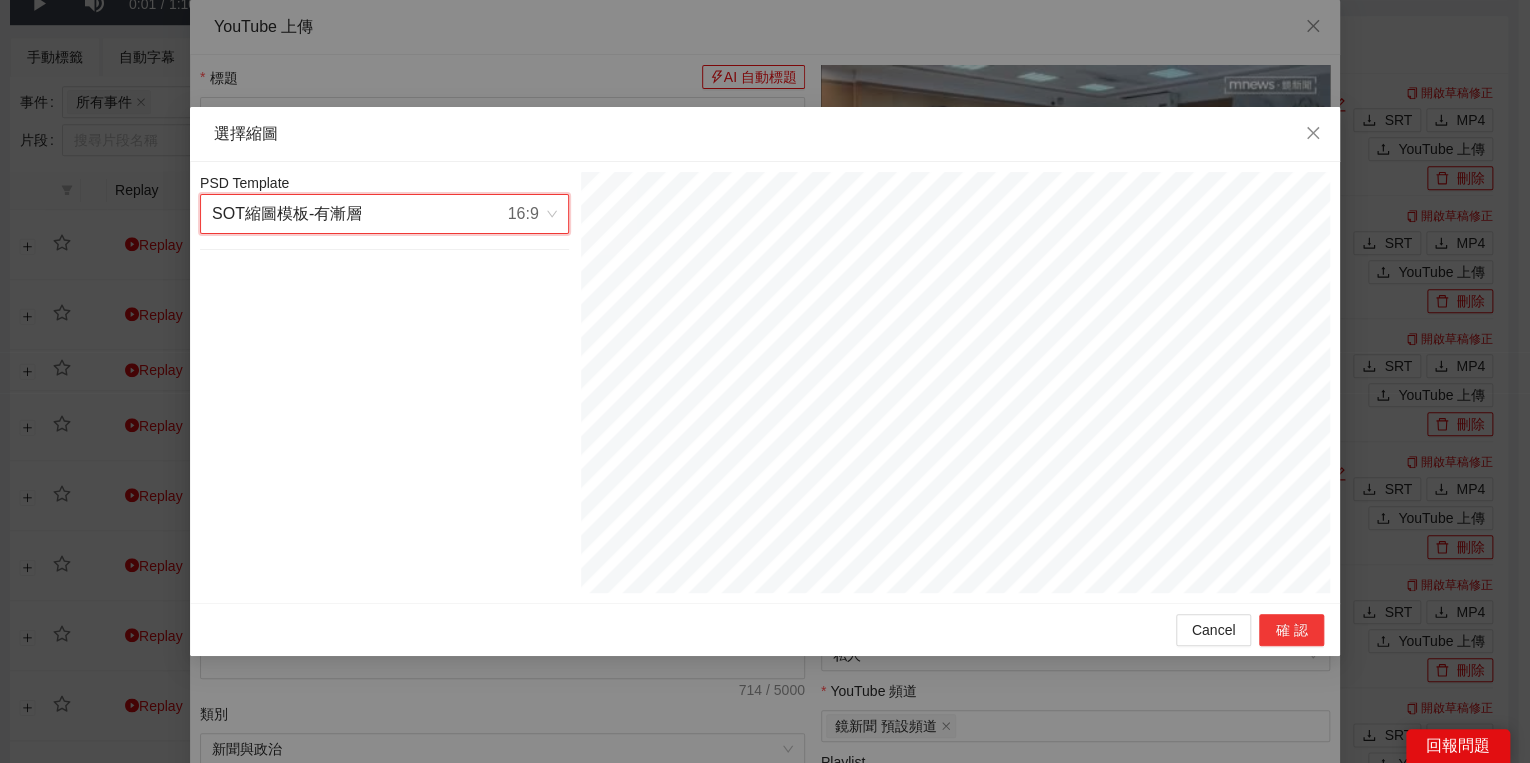click on "確認" at bounding box center [1291, 630] 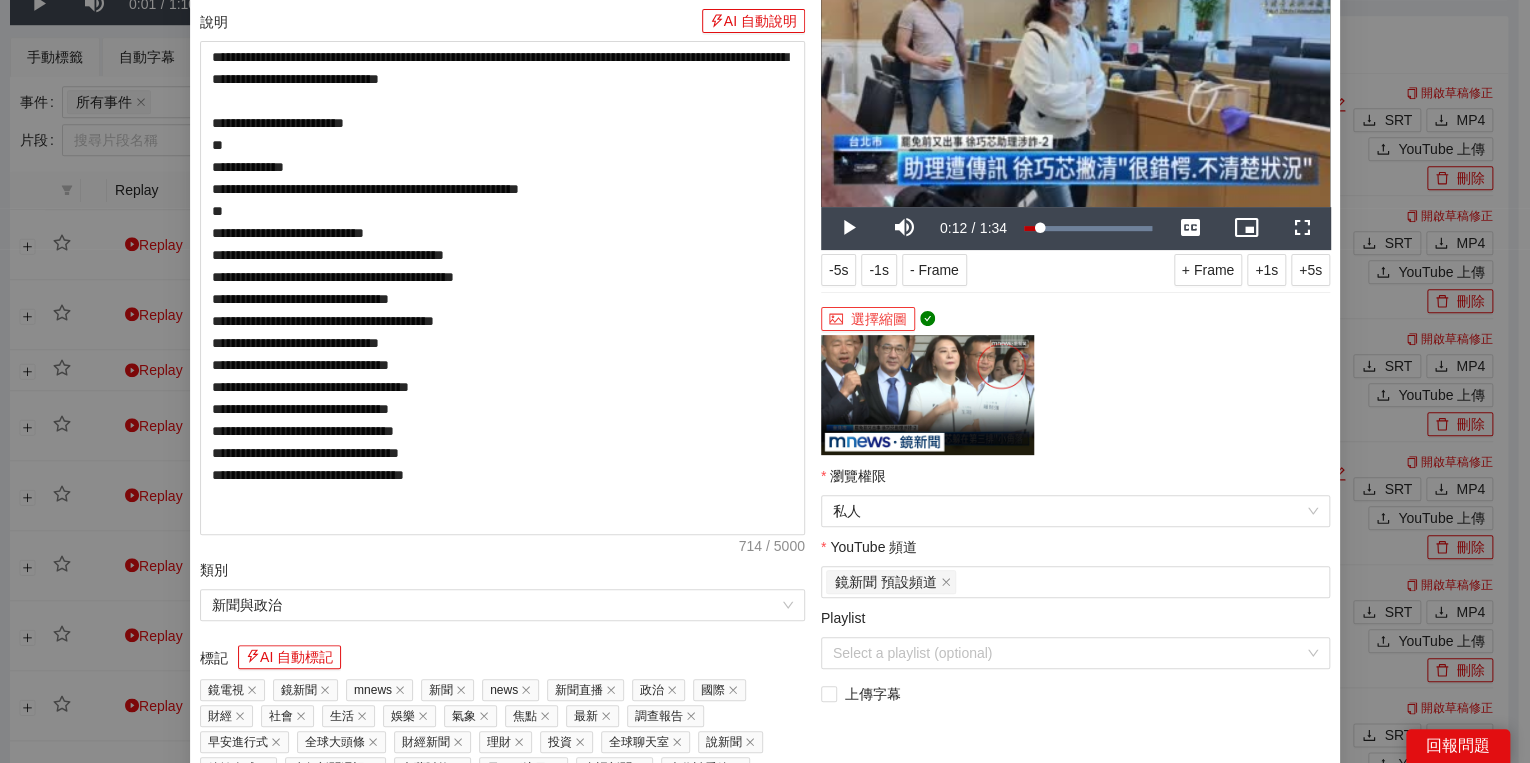 scroll, scrollTop: 320, scrollLeft: 0, axis: vertical 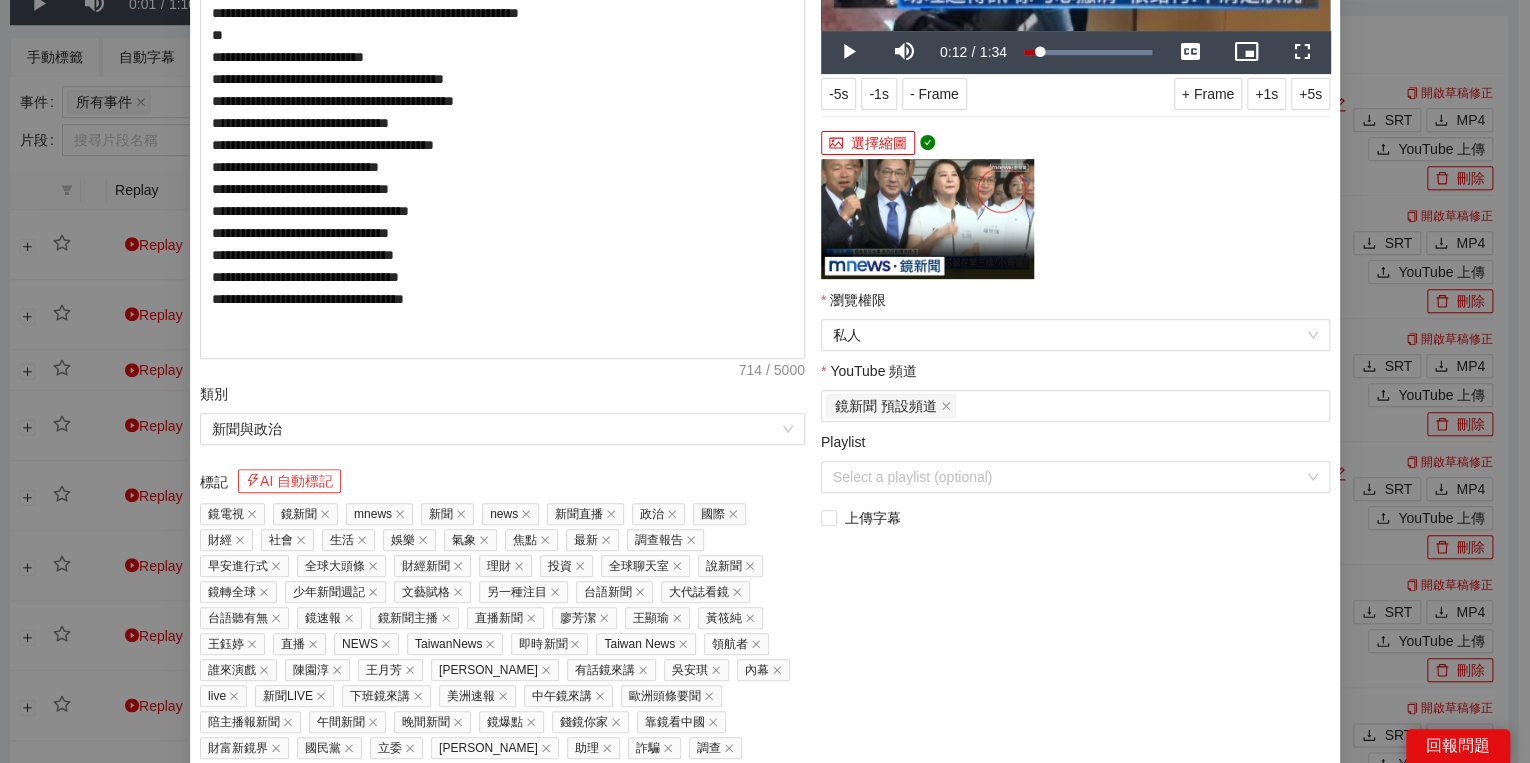 click on "AI 自動標記" at bounding box center [289, 481] 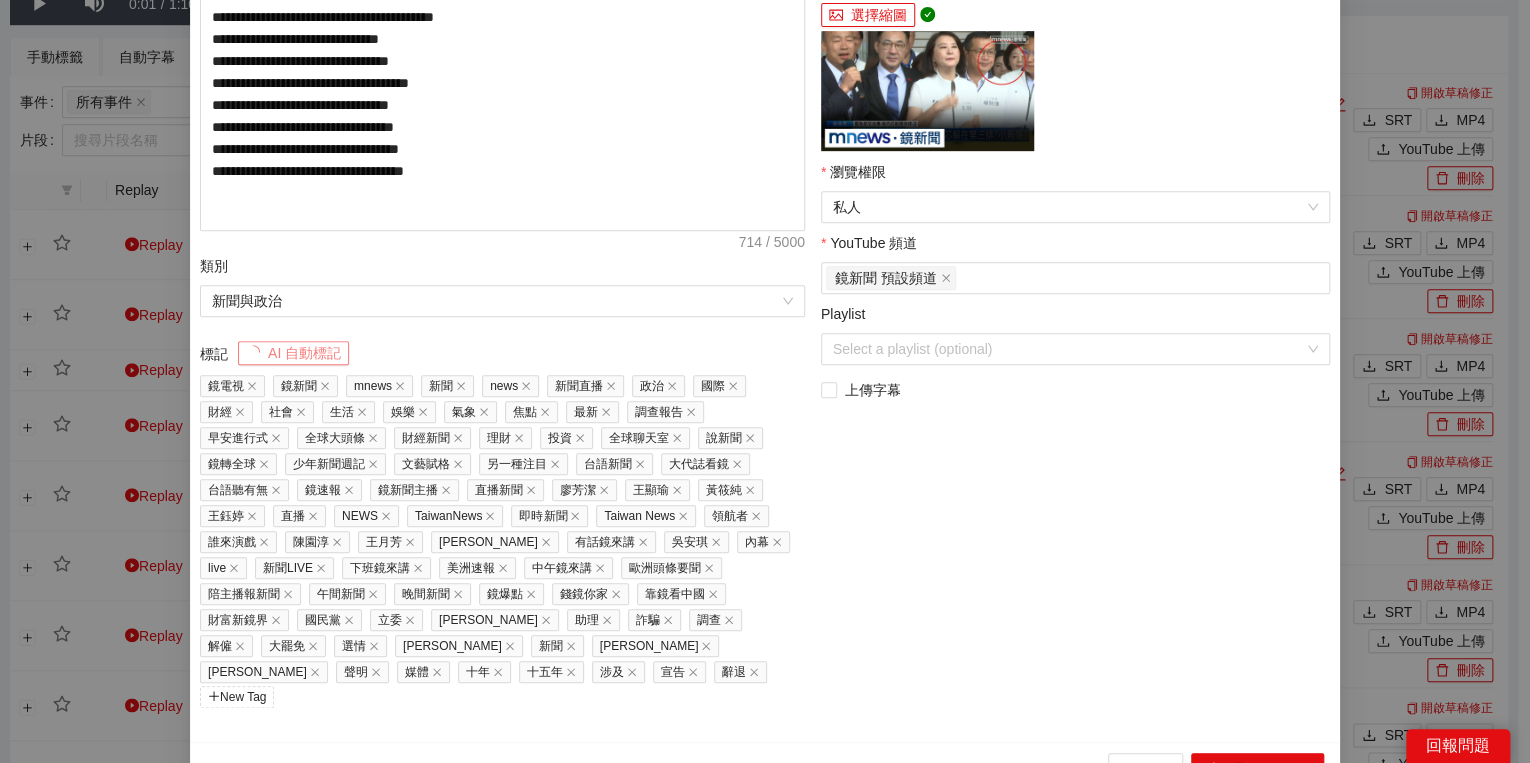 scroll, scrollTop: 451, scrollLeft: 0, axis: vertical 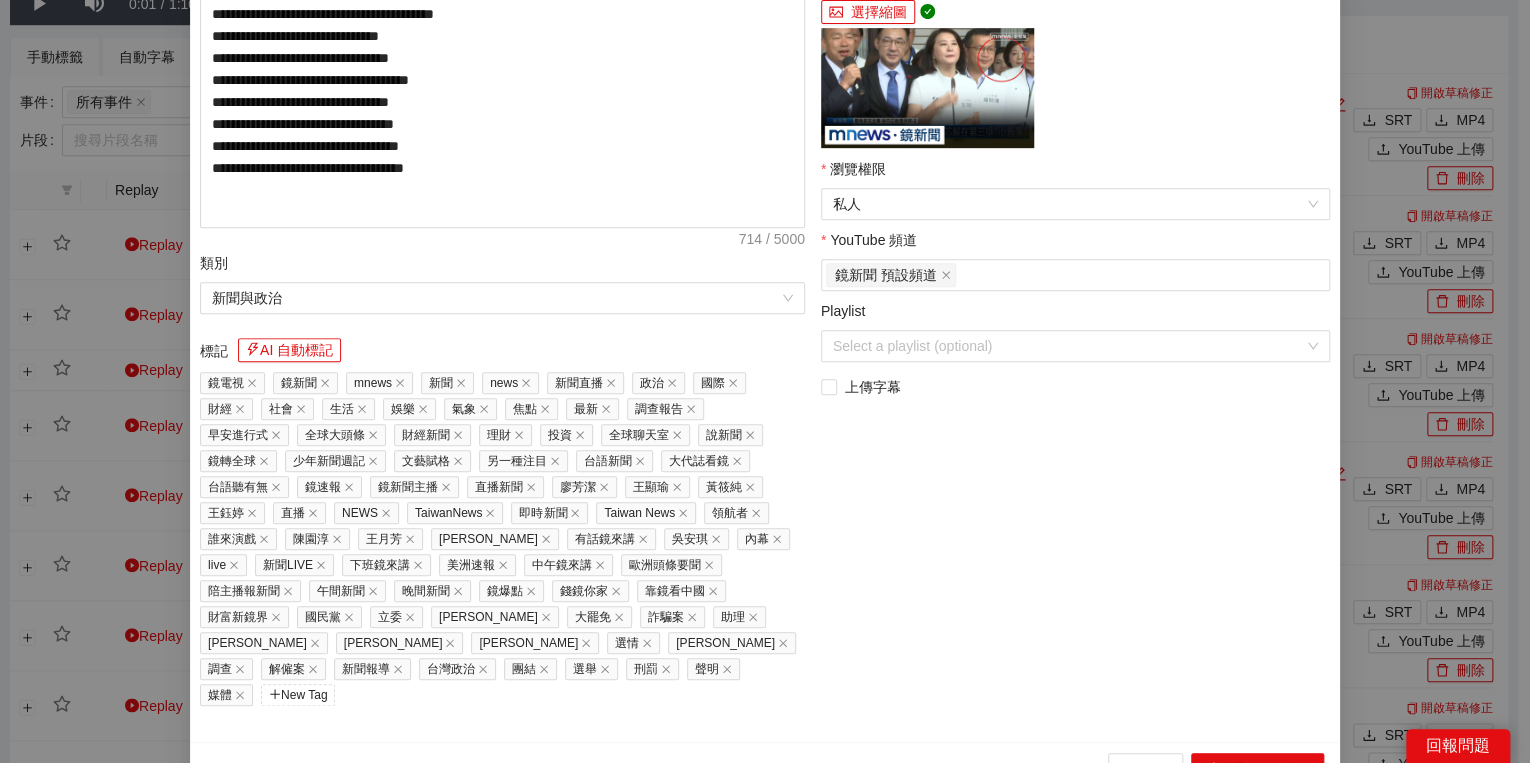 click on "[PERSON_NAME]" at bounding box center [732, 643] 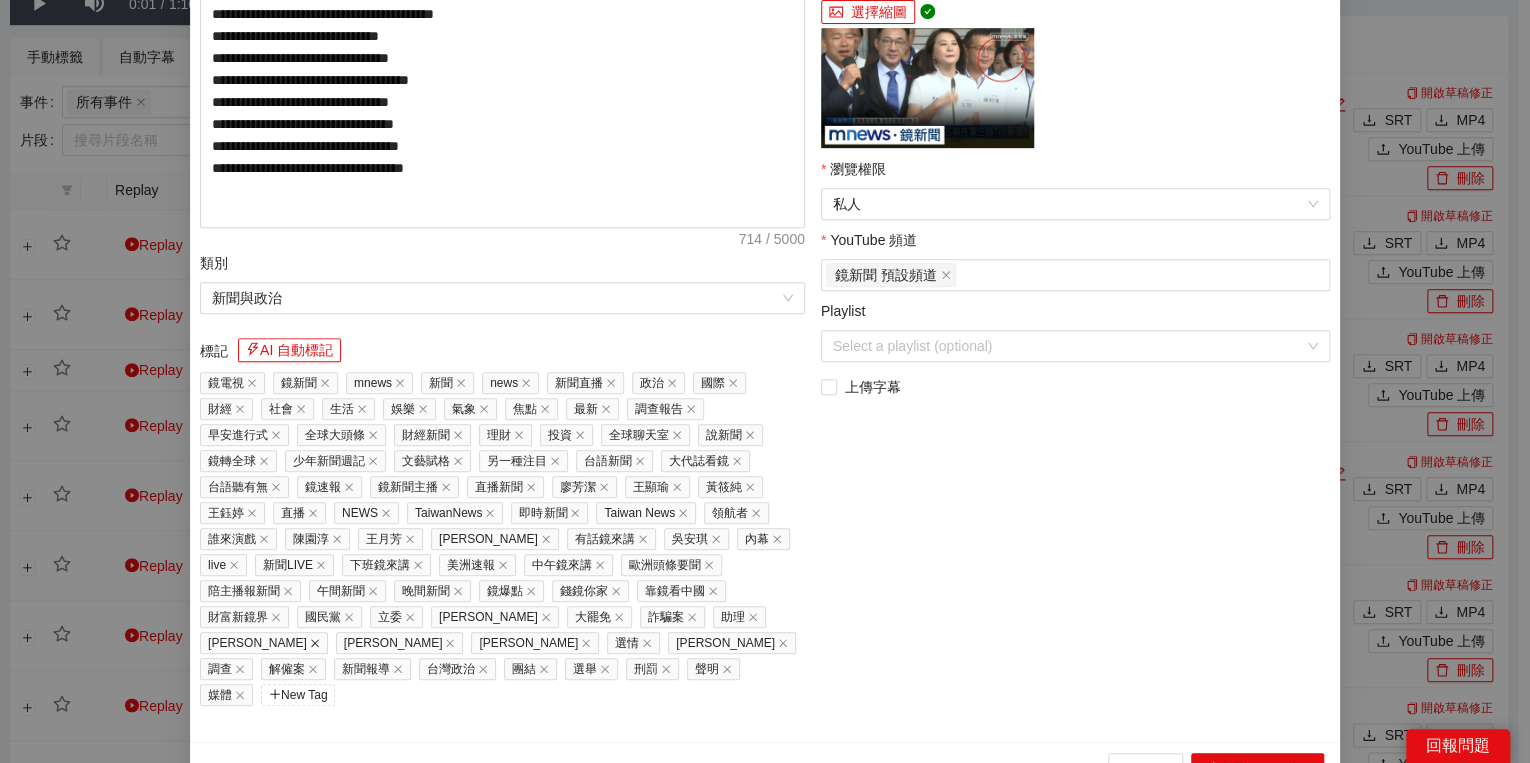 click 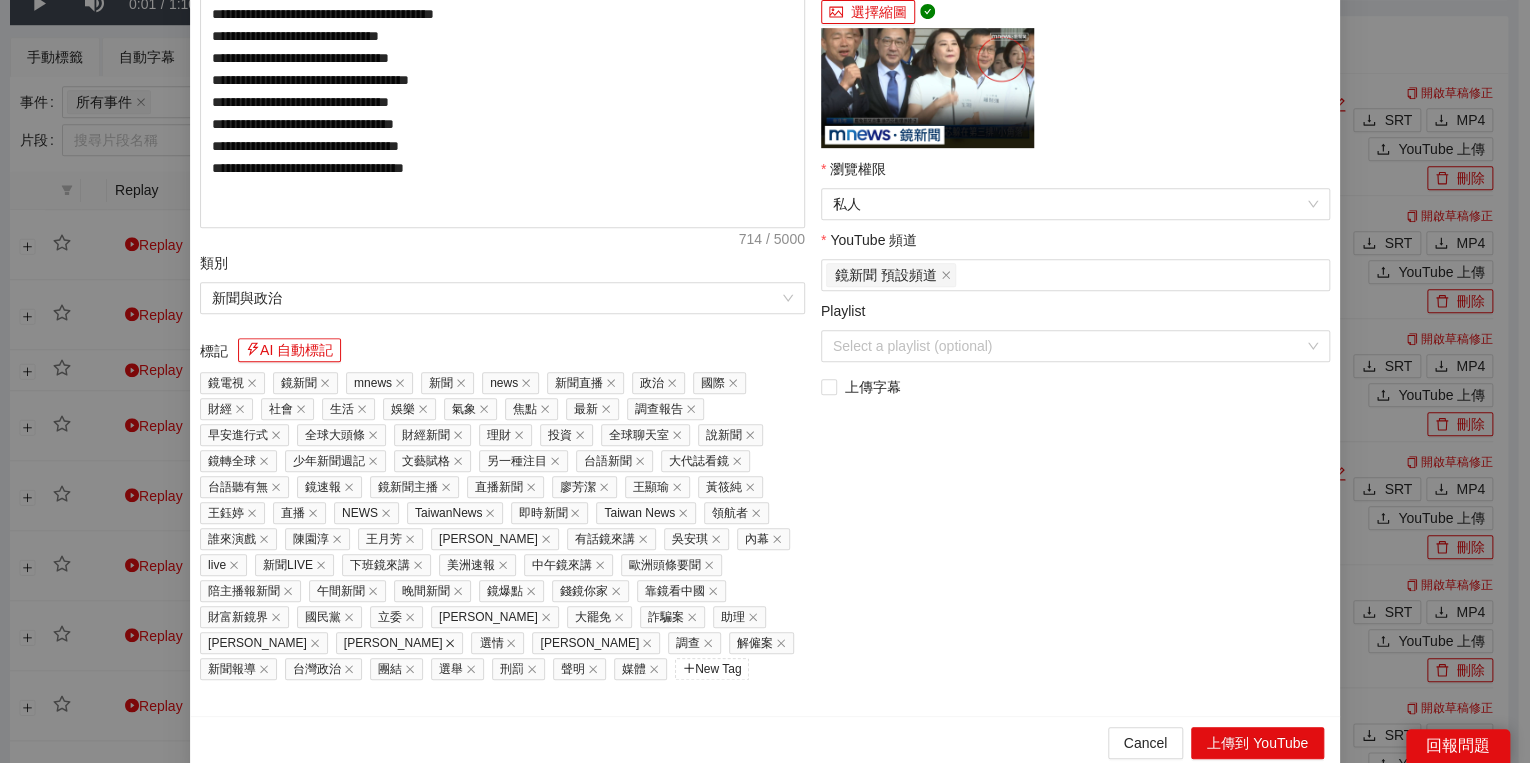 click 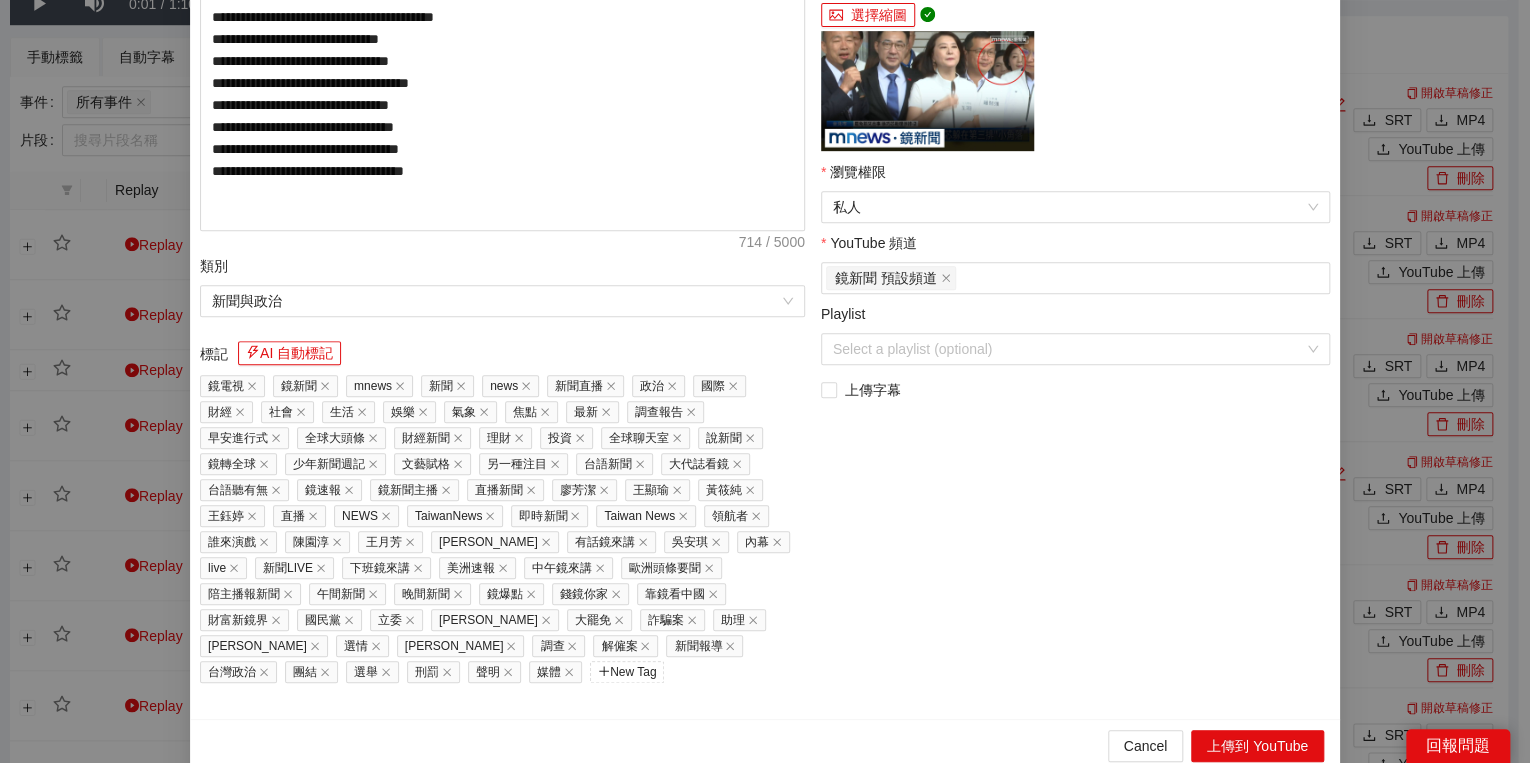 click on "[PERSON_NAME]" at bounding box center [264, 646] 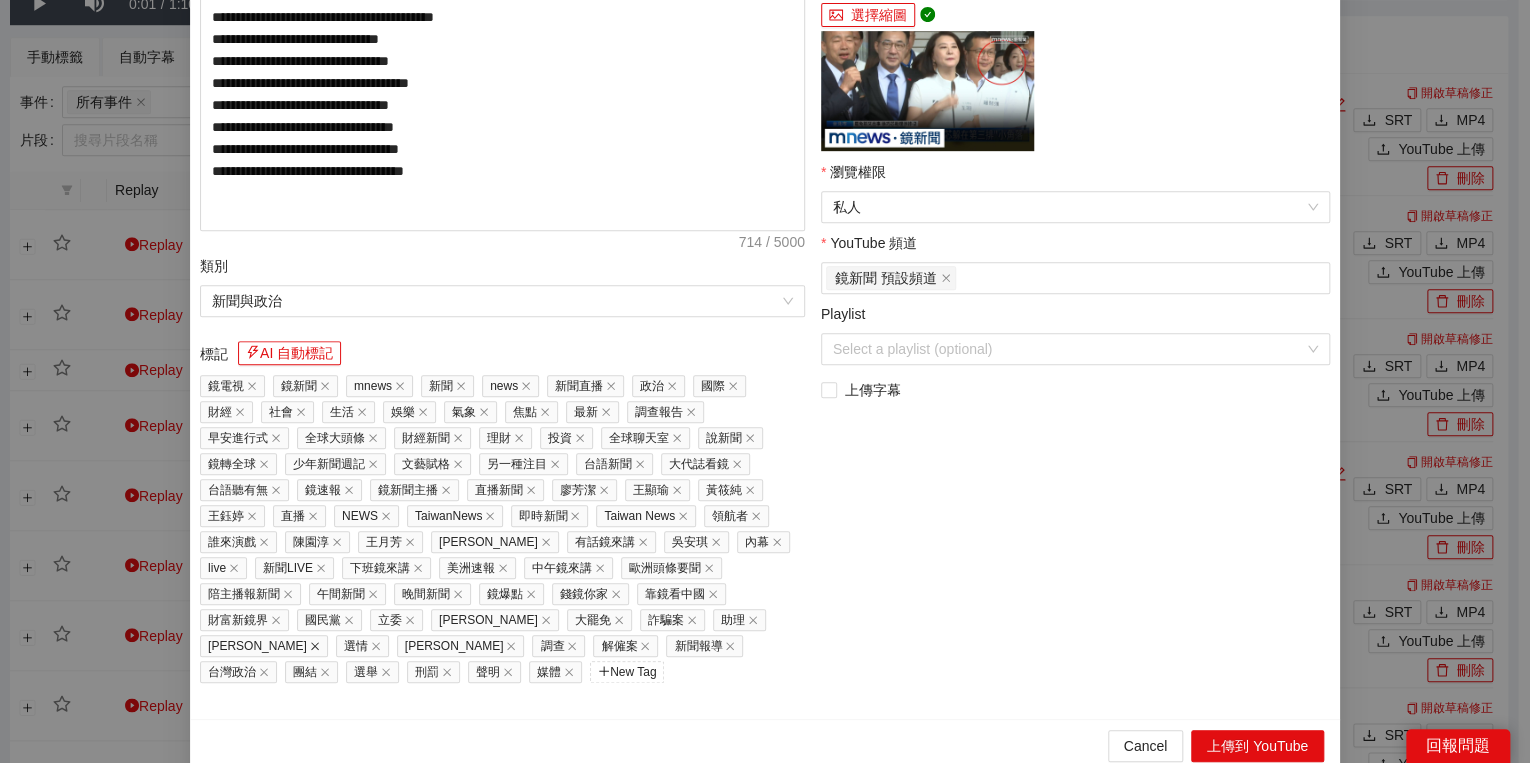 click 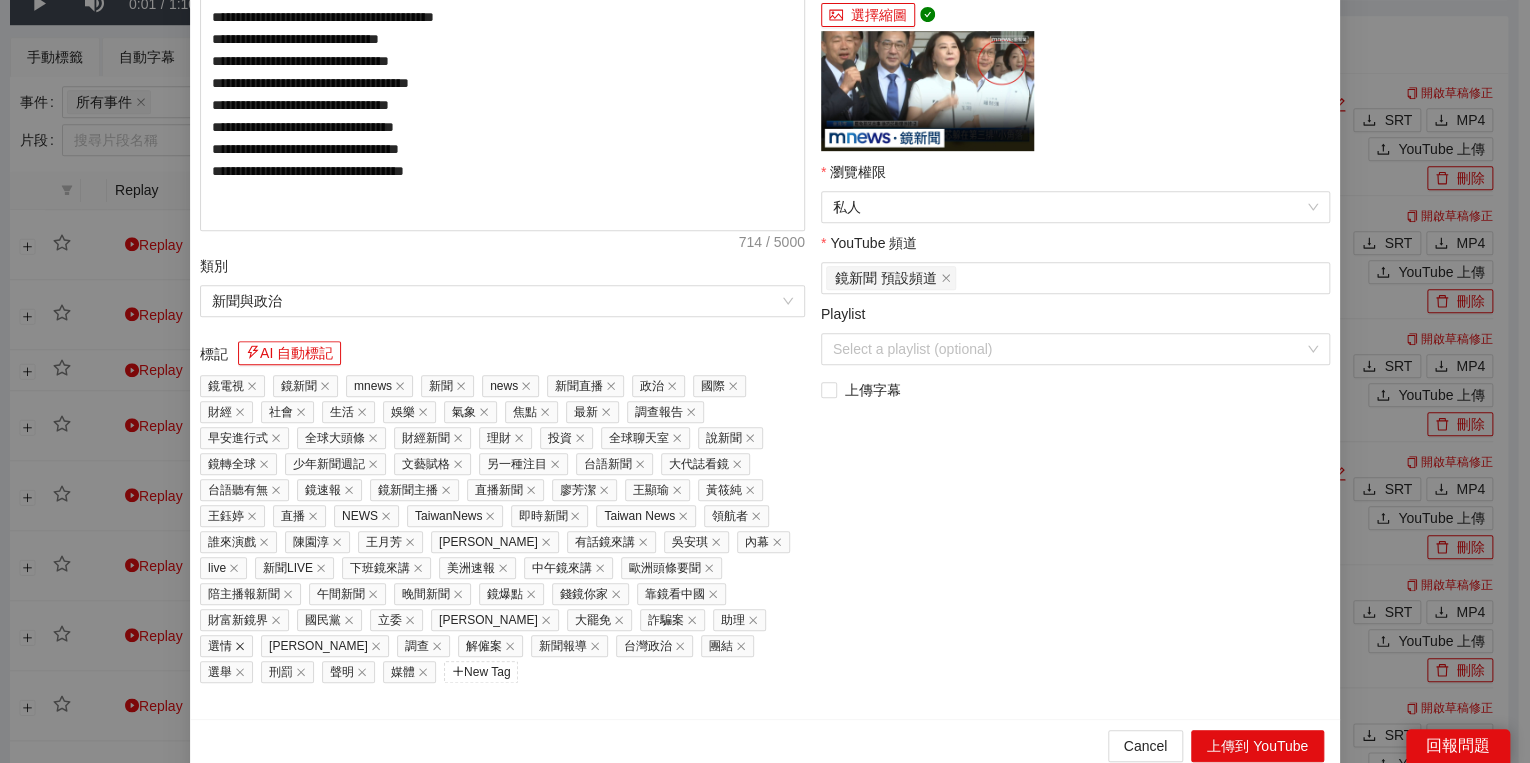 click 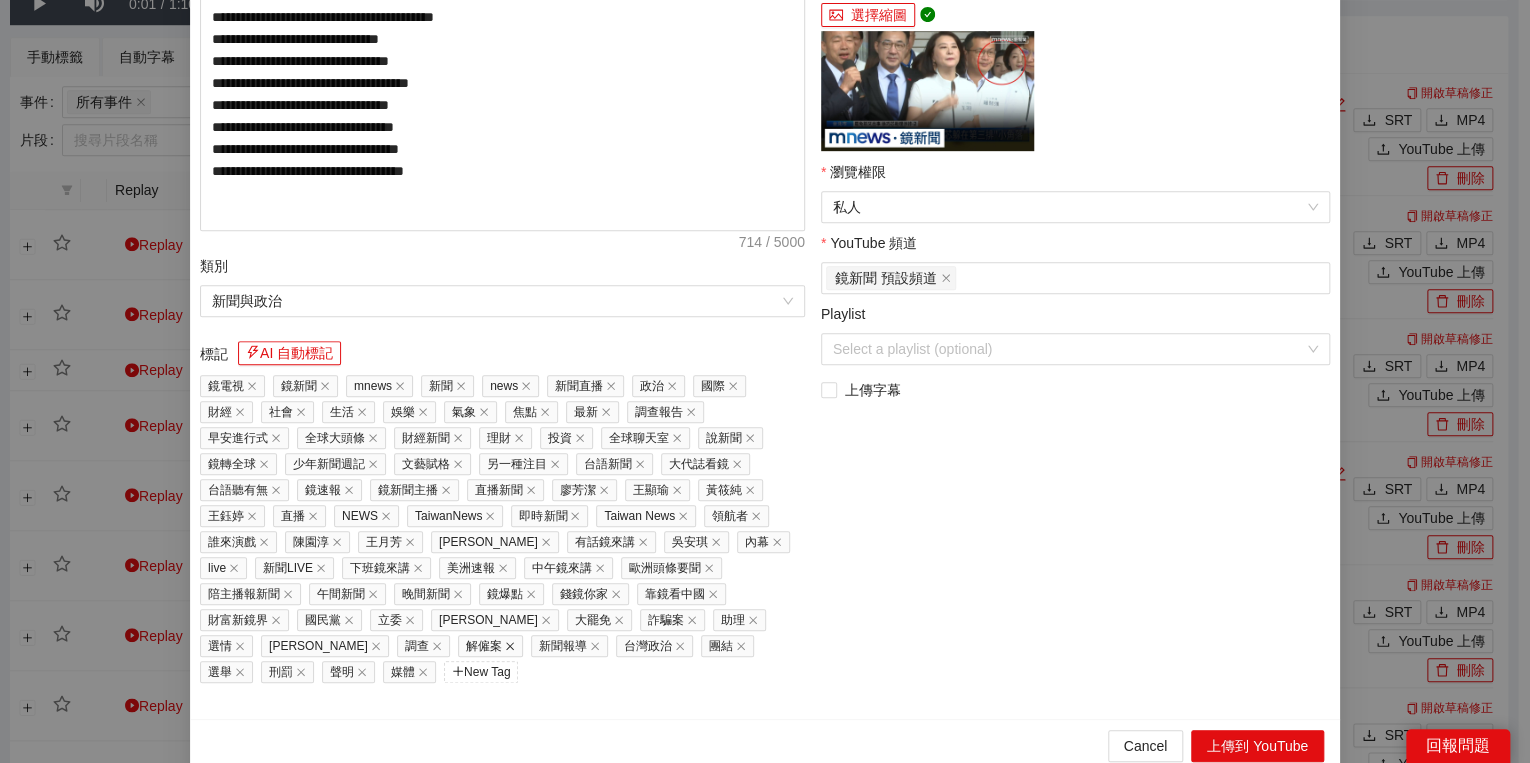 scroll, scrollTop: 425, scrollLeft: 0, axis: vertical 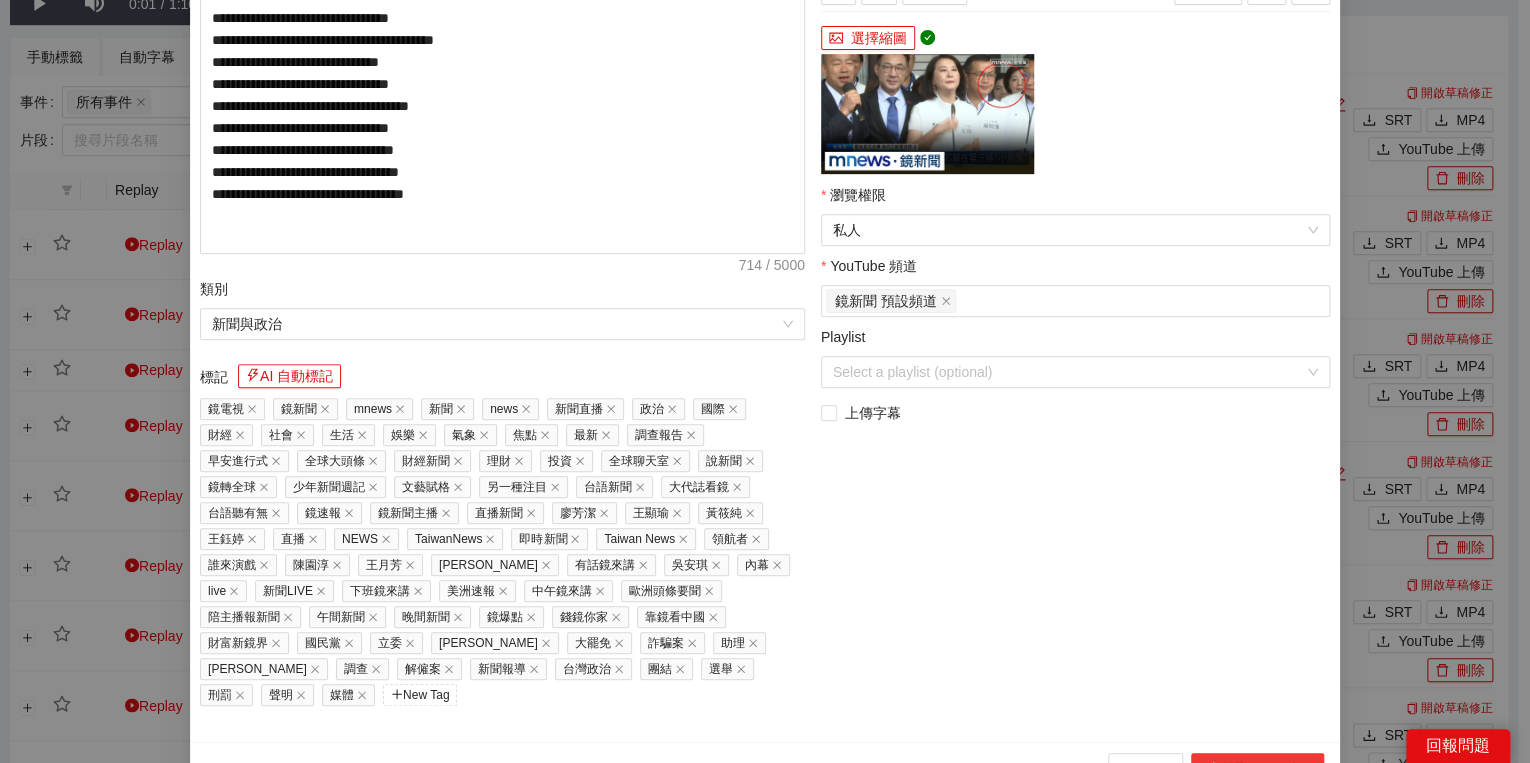 click on "上傳到 YouTube" at bounding box center [1257, 769] 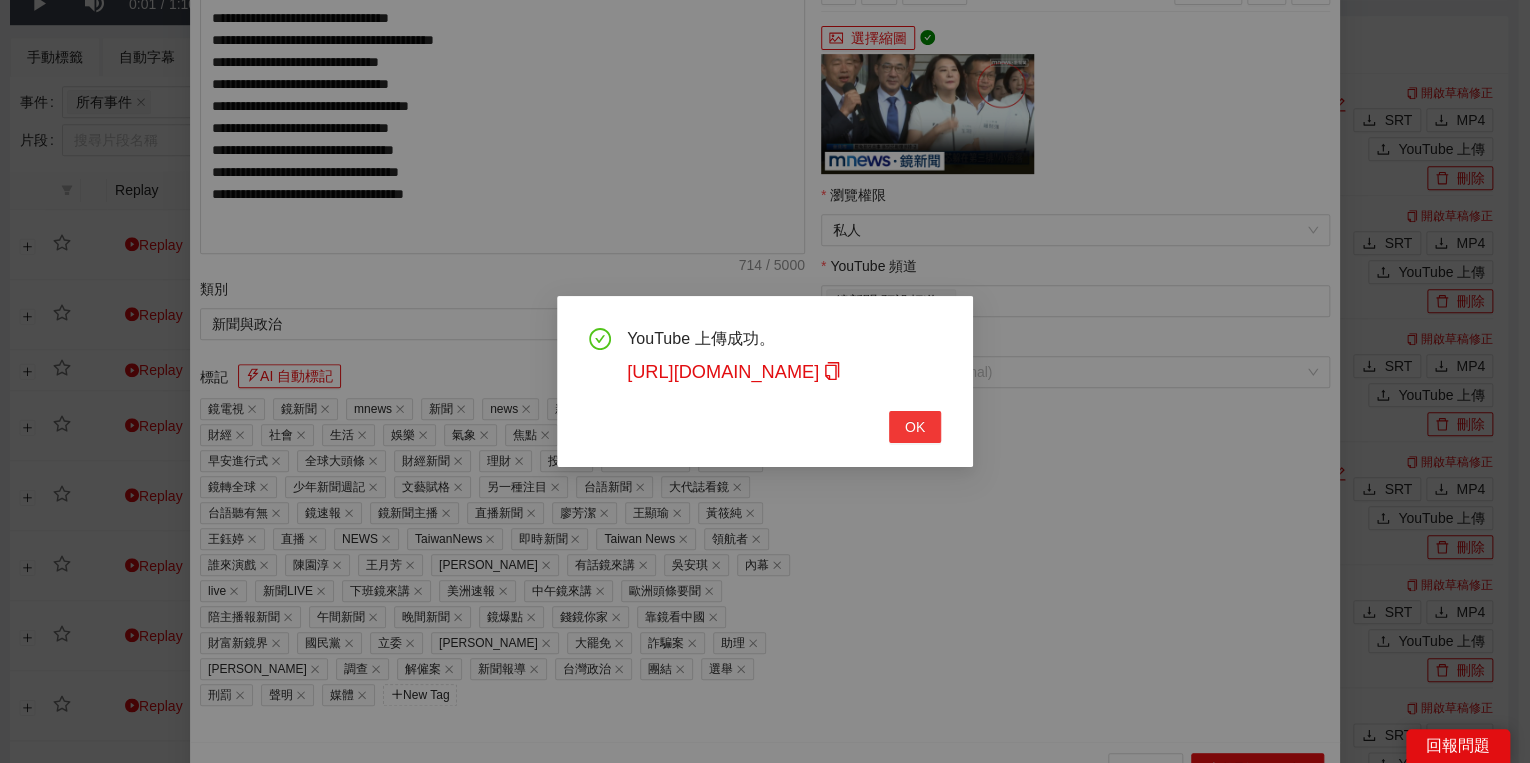 click on "OK" at bounding box center [915, 427] 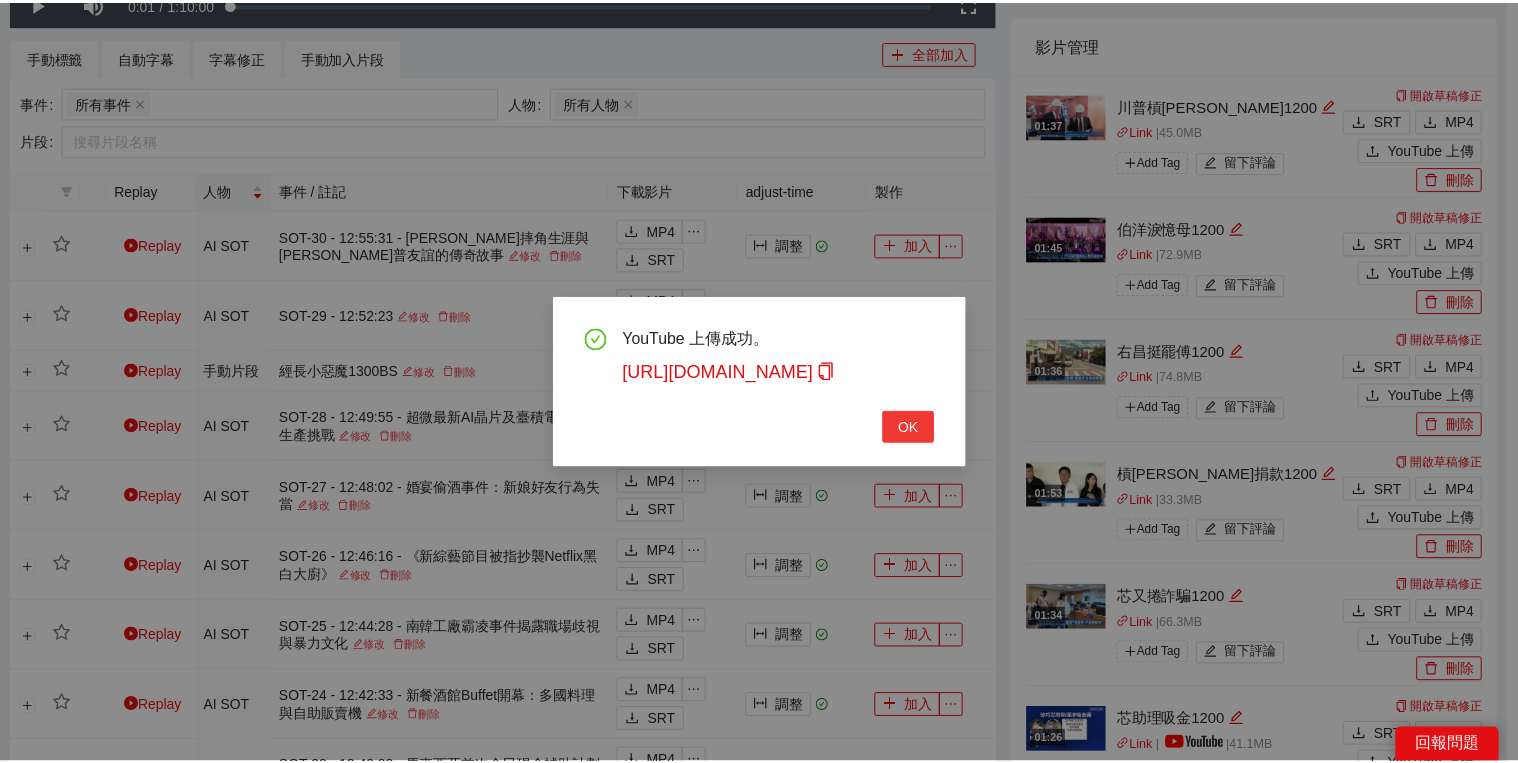 scroll, scrollTop: 308, scrollLeft: 0, axis: vertical 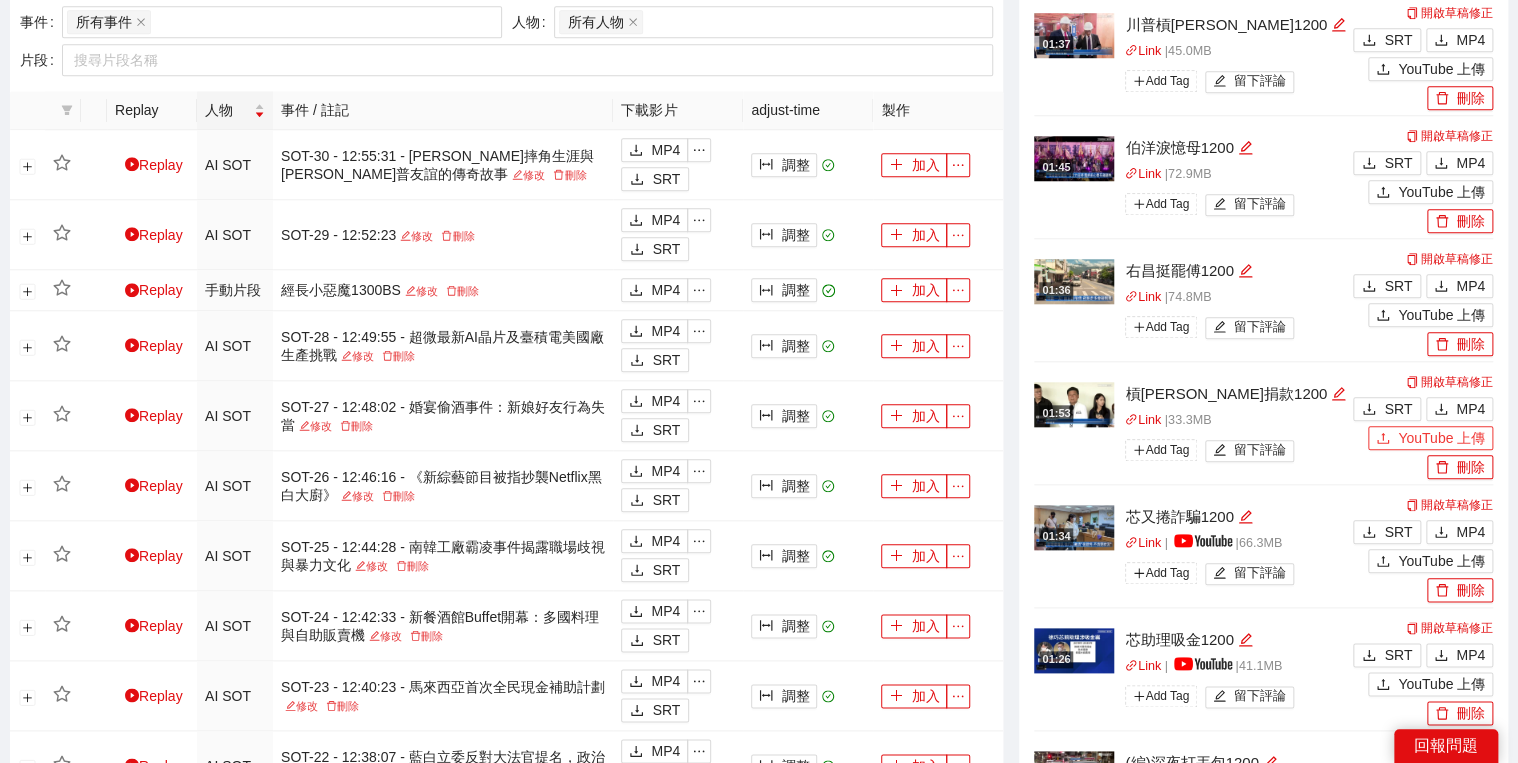 click on "YouTube 上傳" at bounding box center [1430, 438] 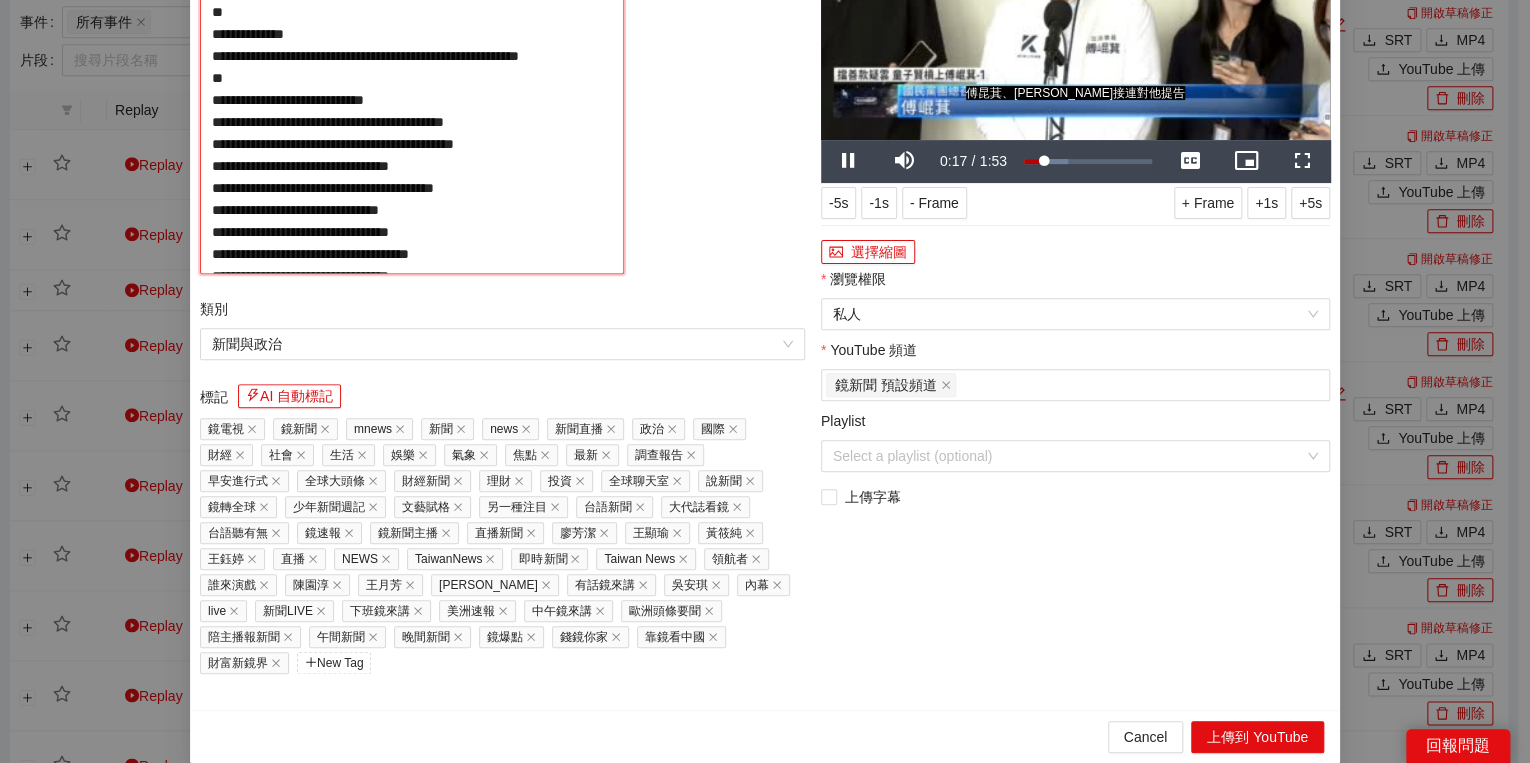 click on "**********" at bounding box center [412, 124] 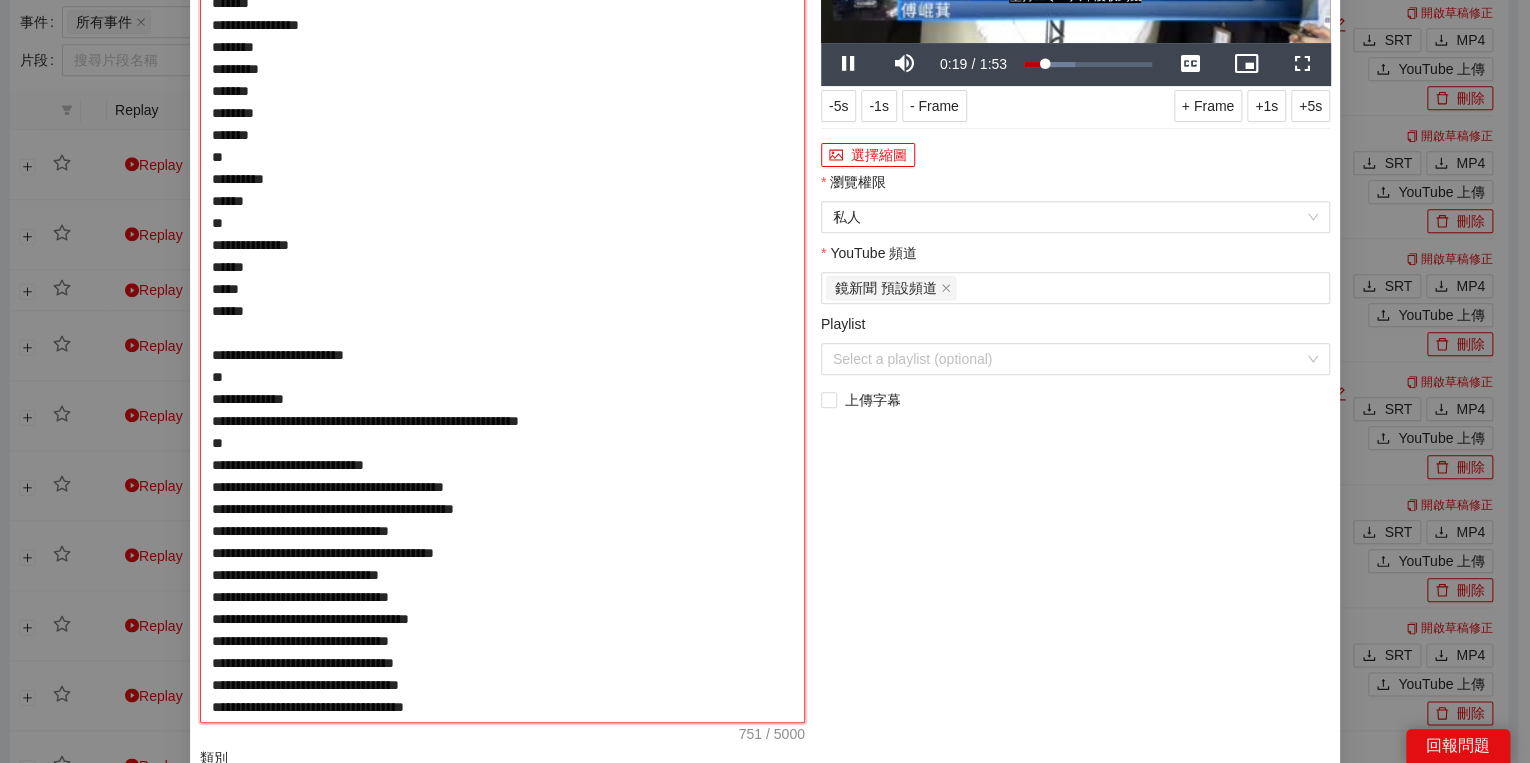 type on "**********" 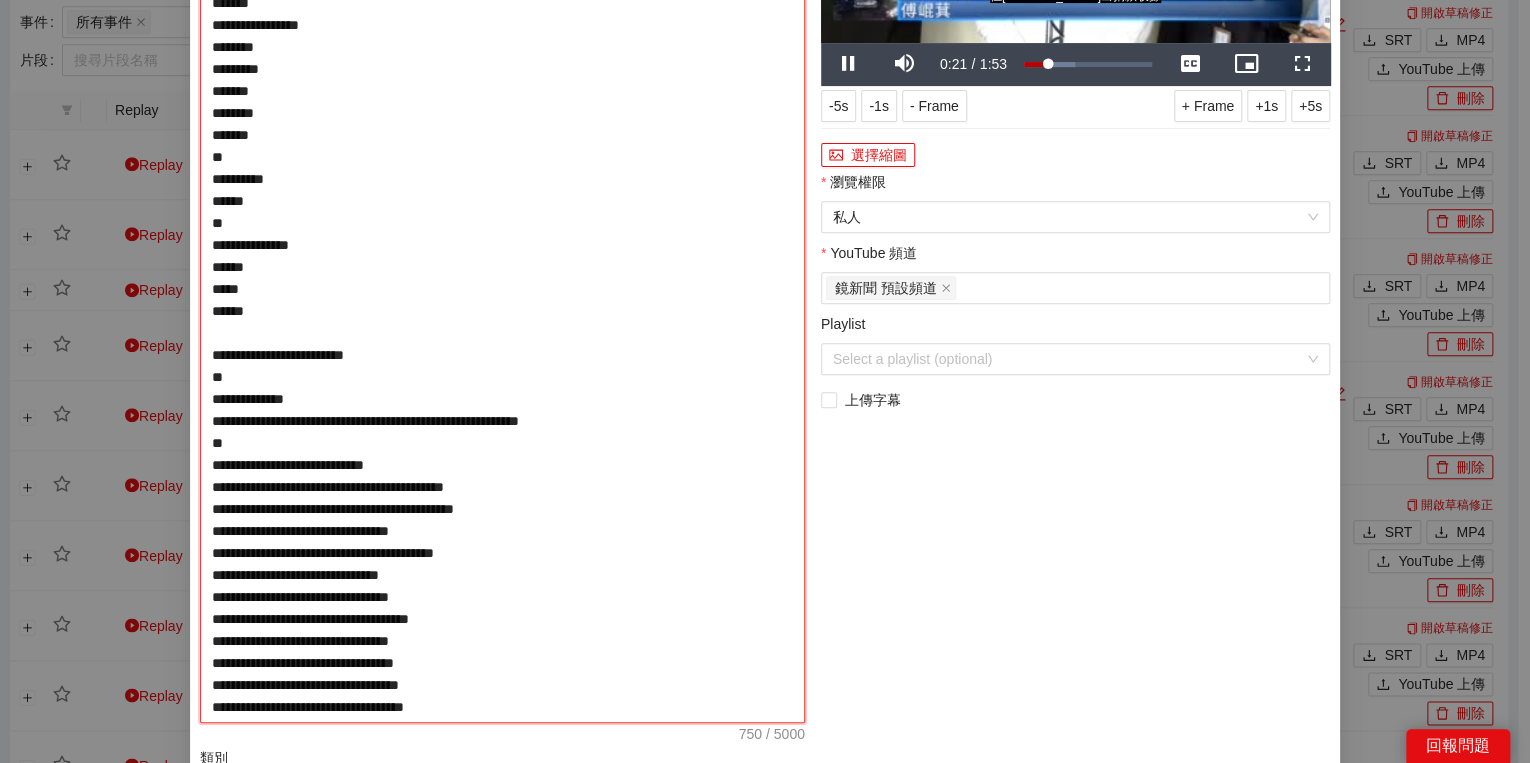 type on "**********" 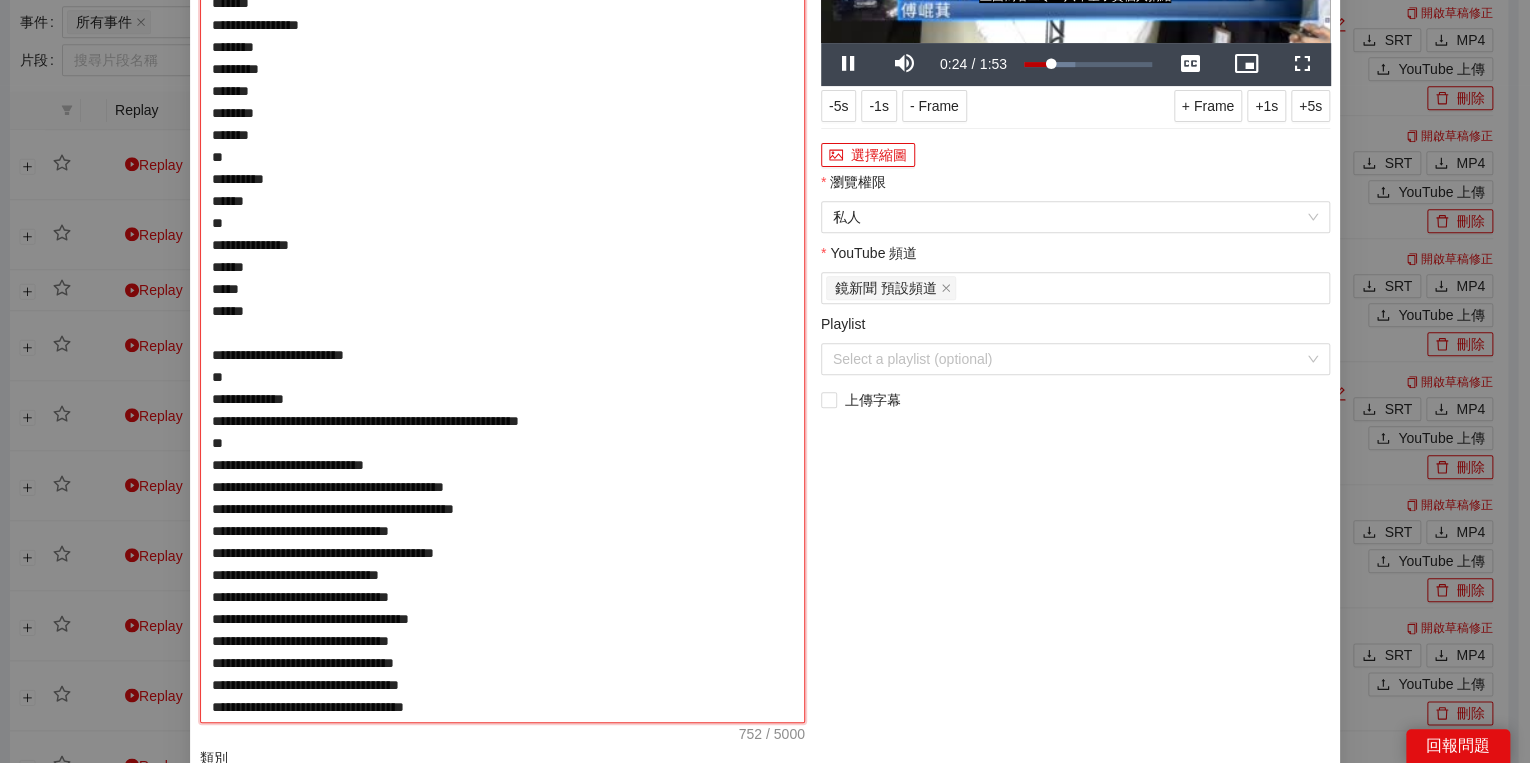 type on "**********" 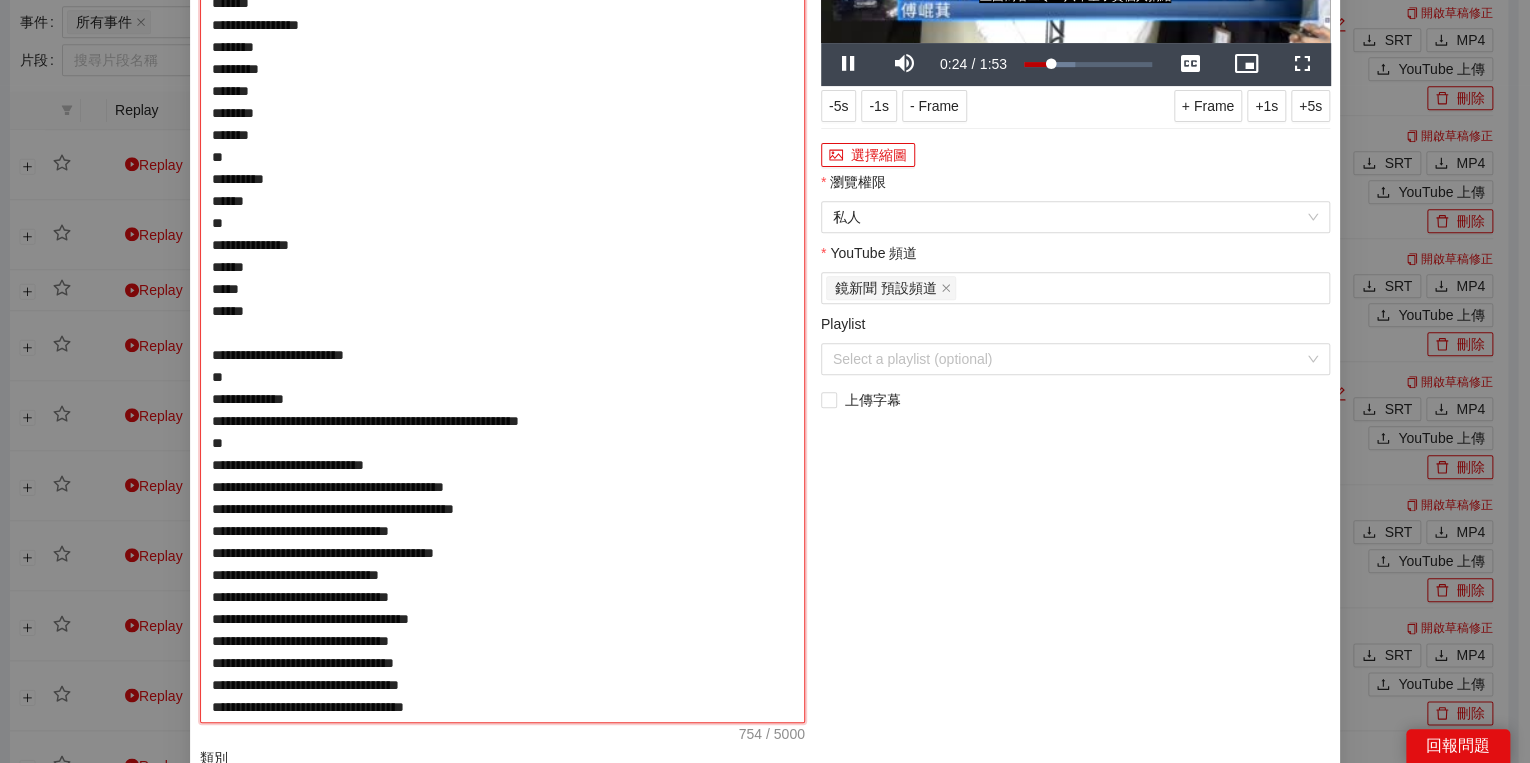 type on "**********" 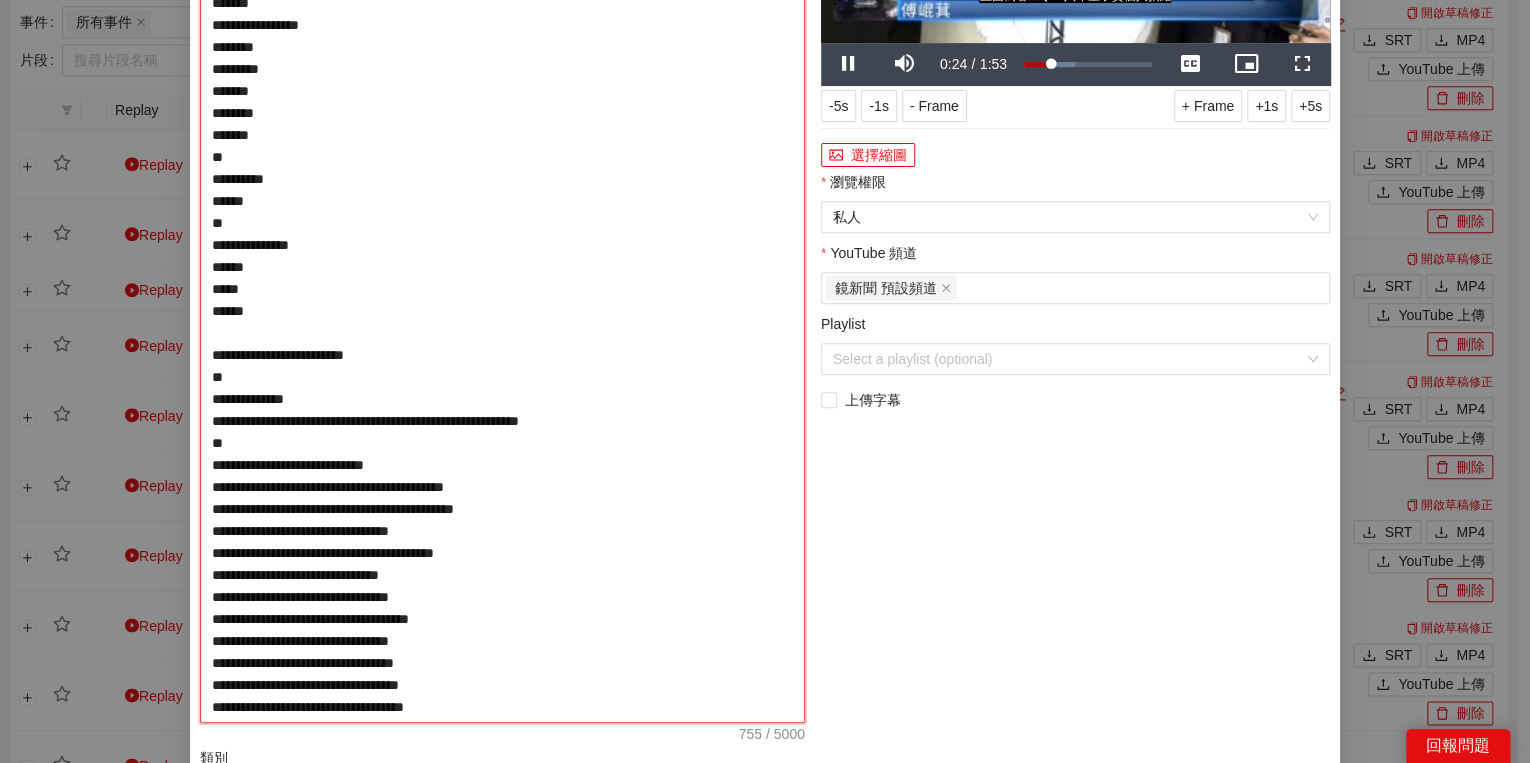 type on "**********" 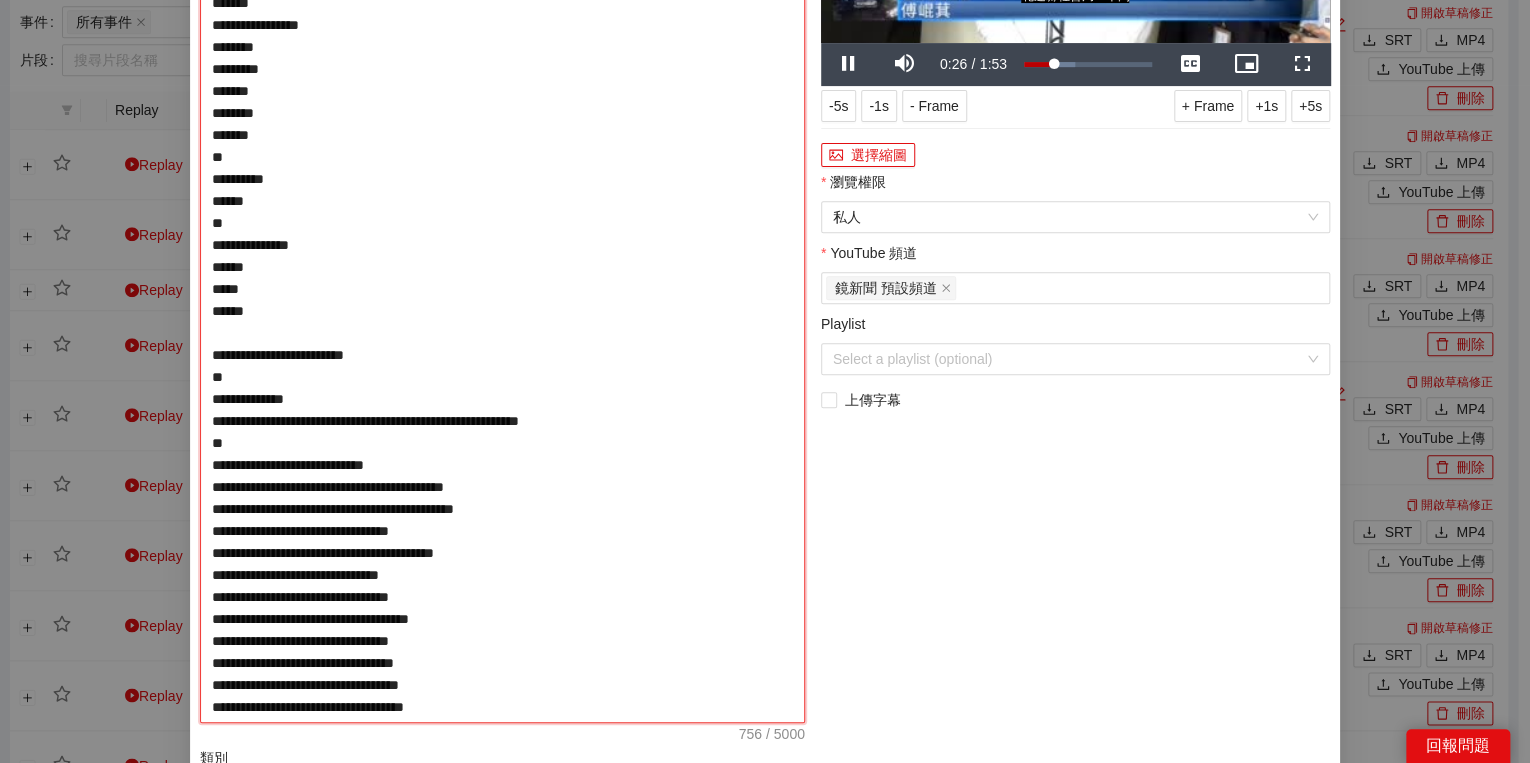 type on "**********" 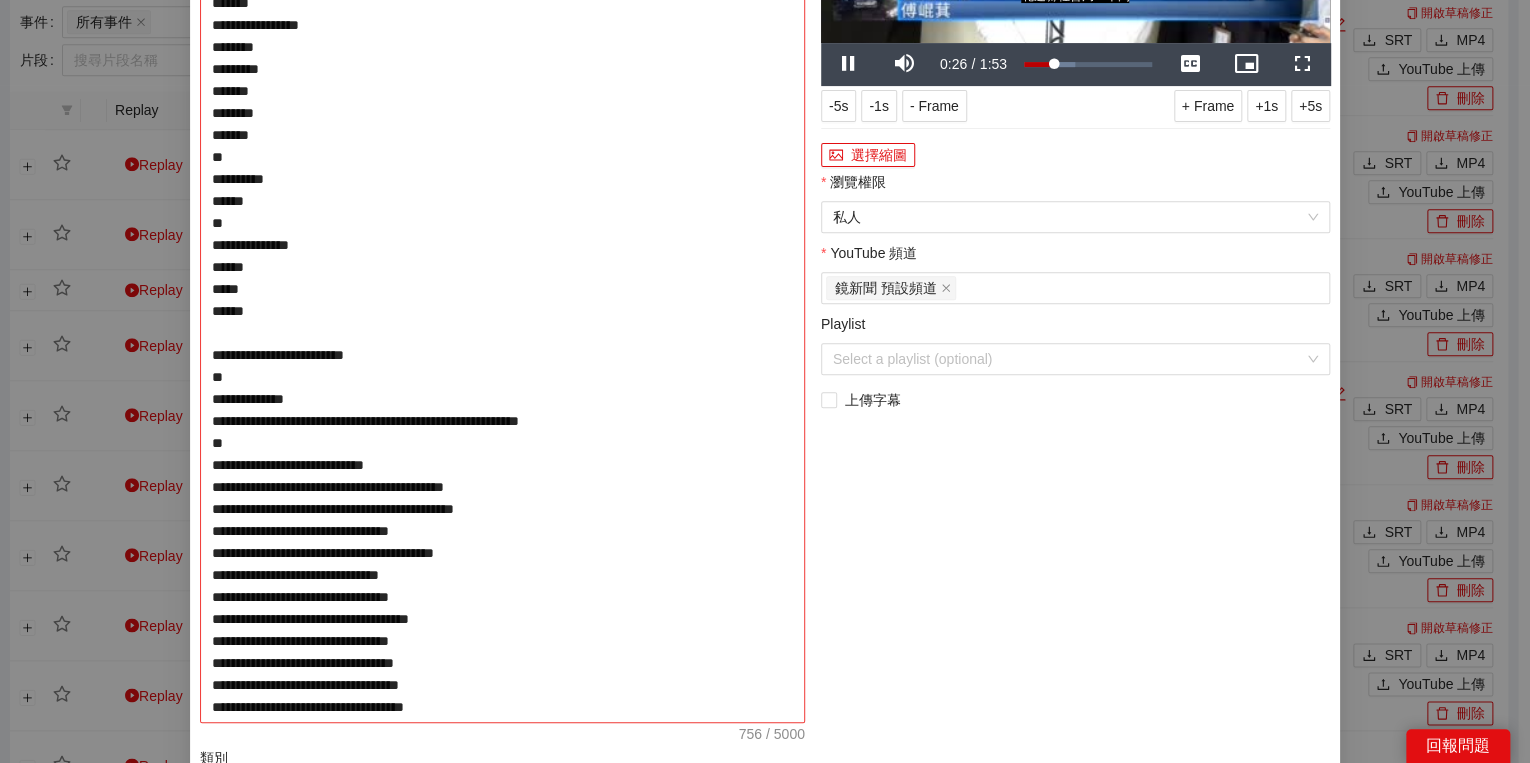 type on "**********" 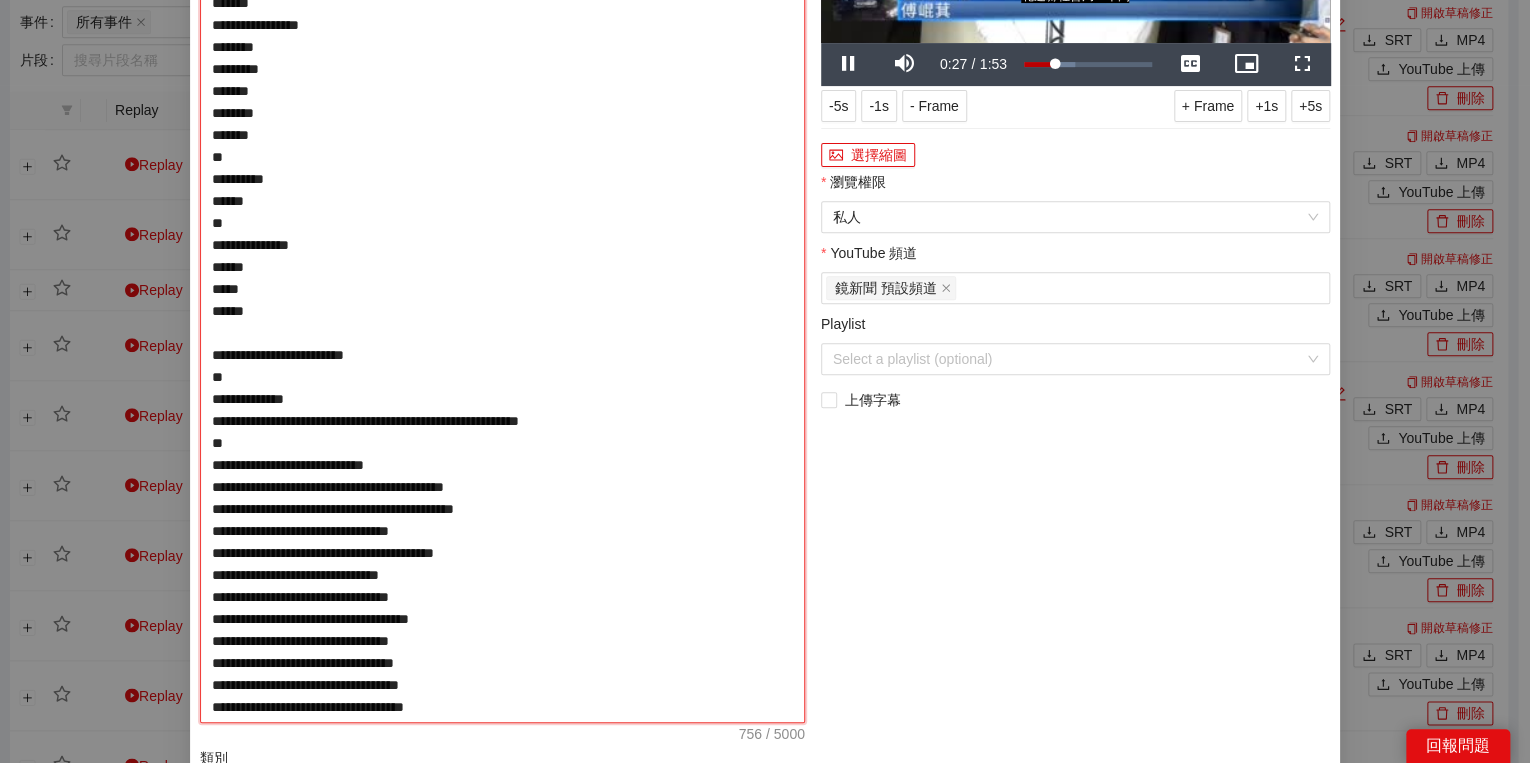 click on "**********" at bounding box center (502, 300) 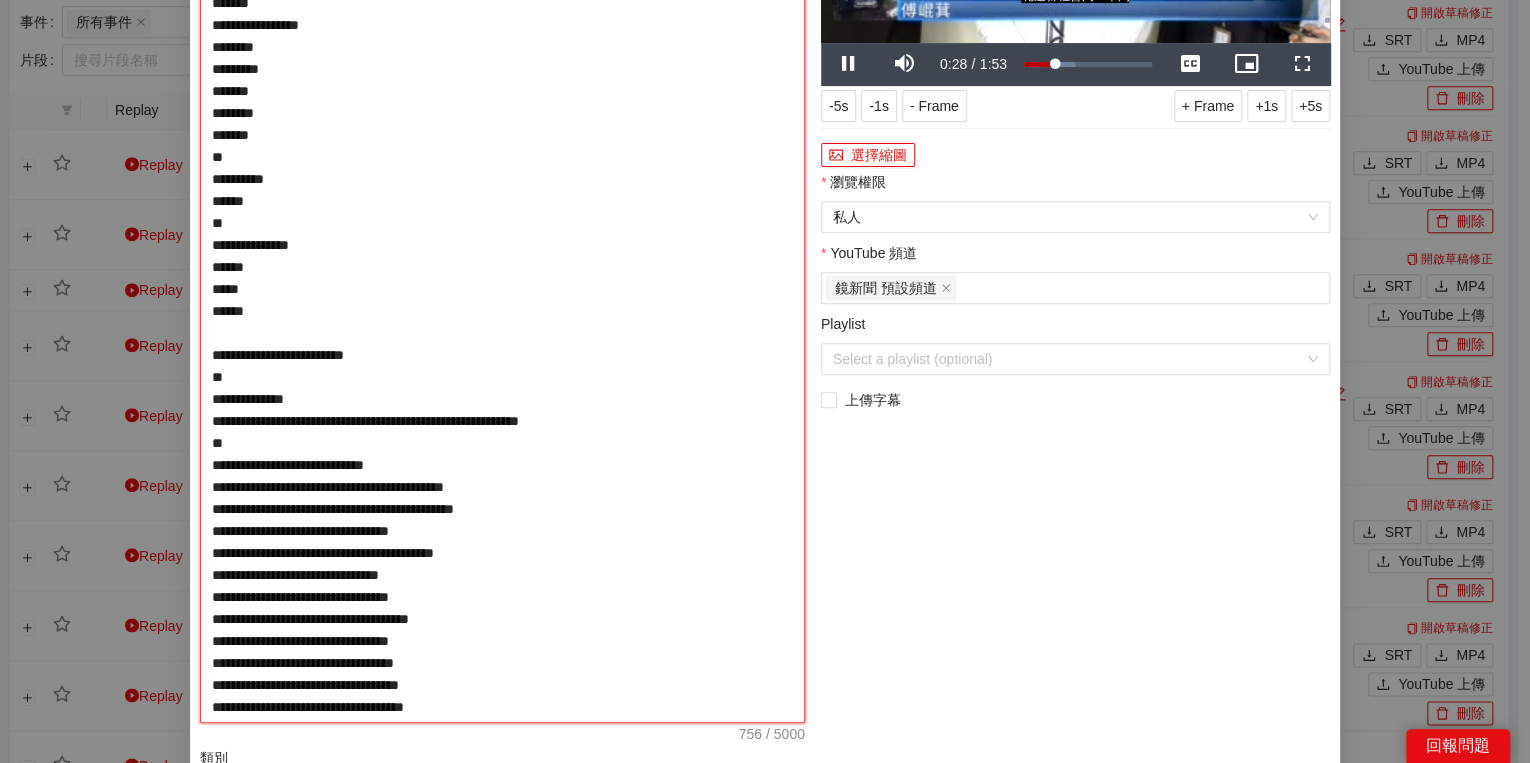 type on "**********" 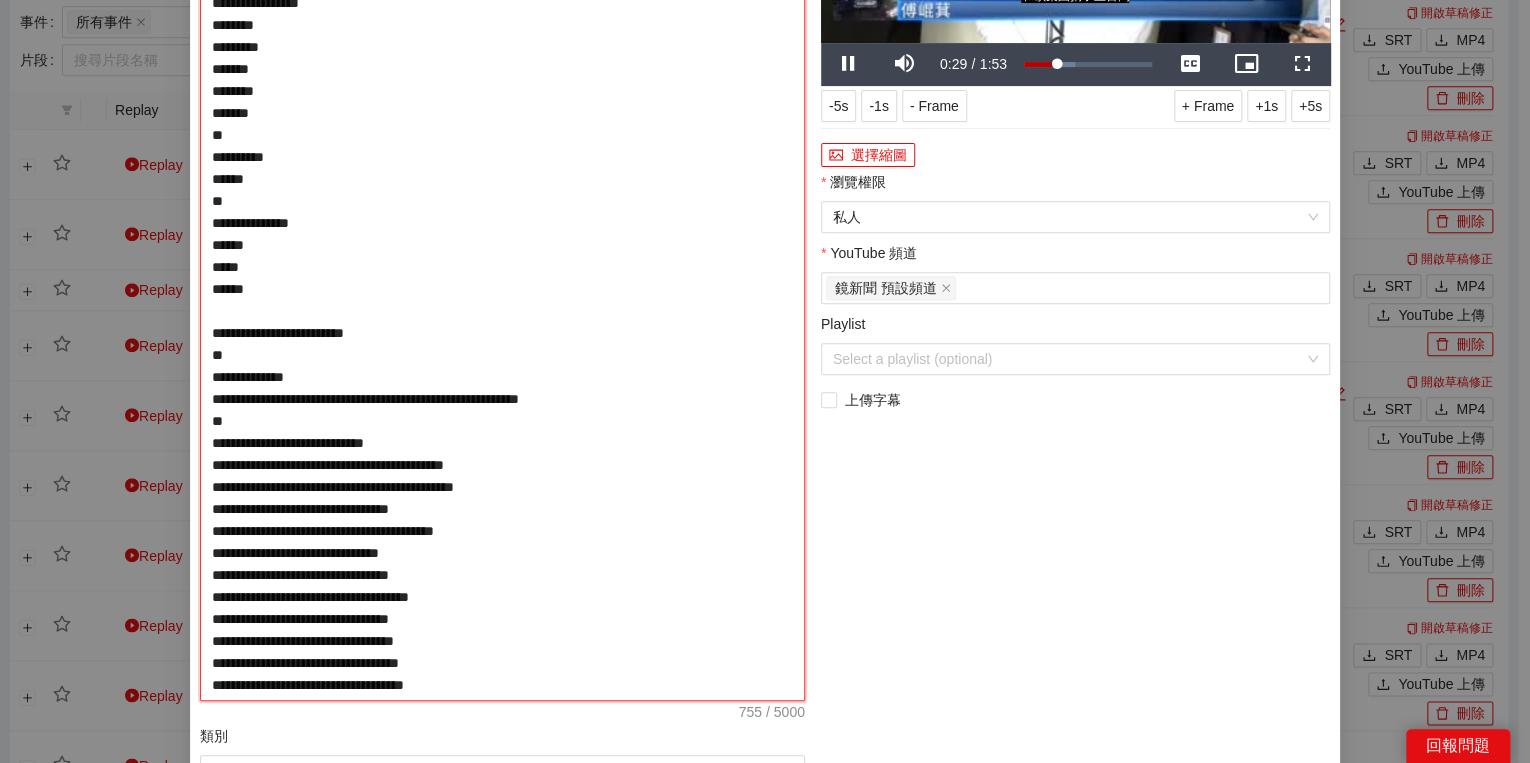 type on "**********" 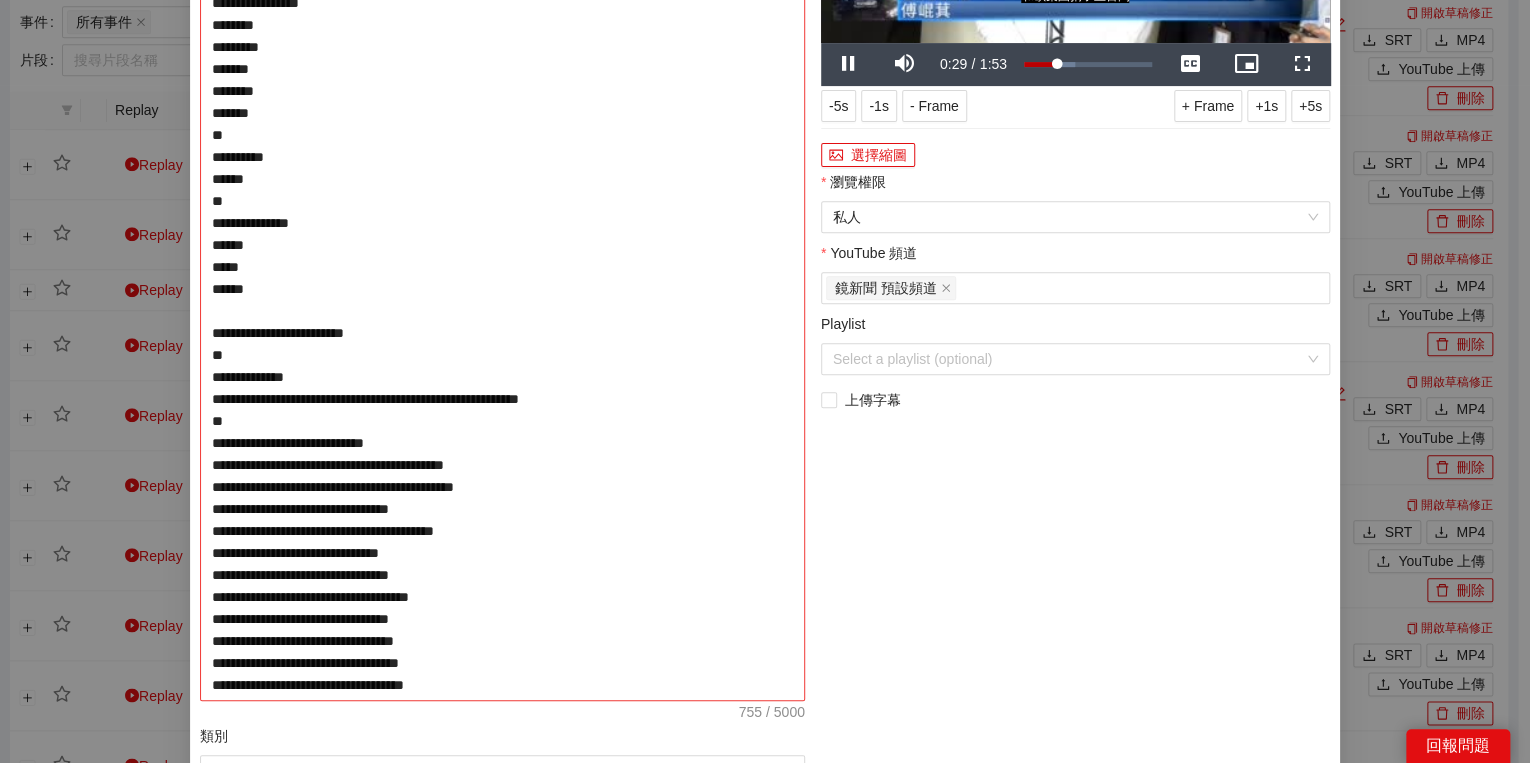 type on "**********" 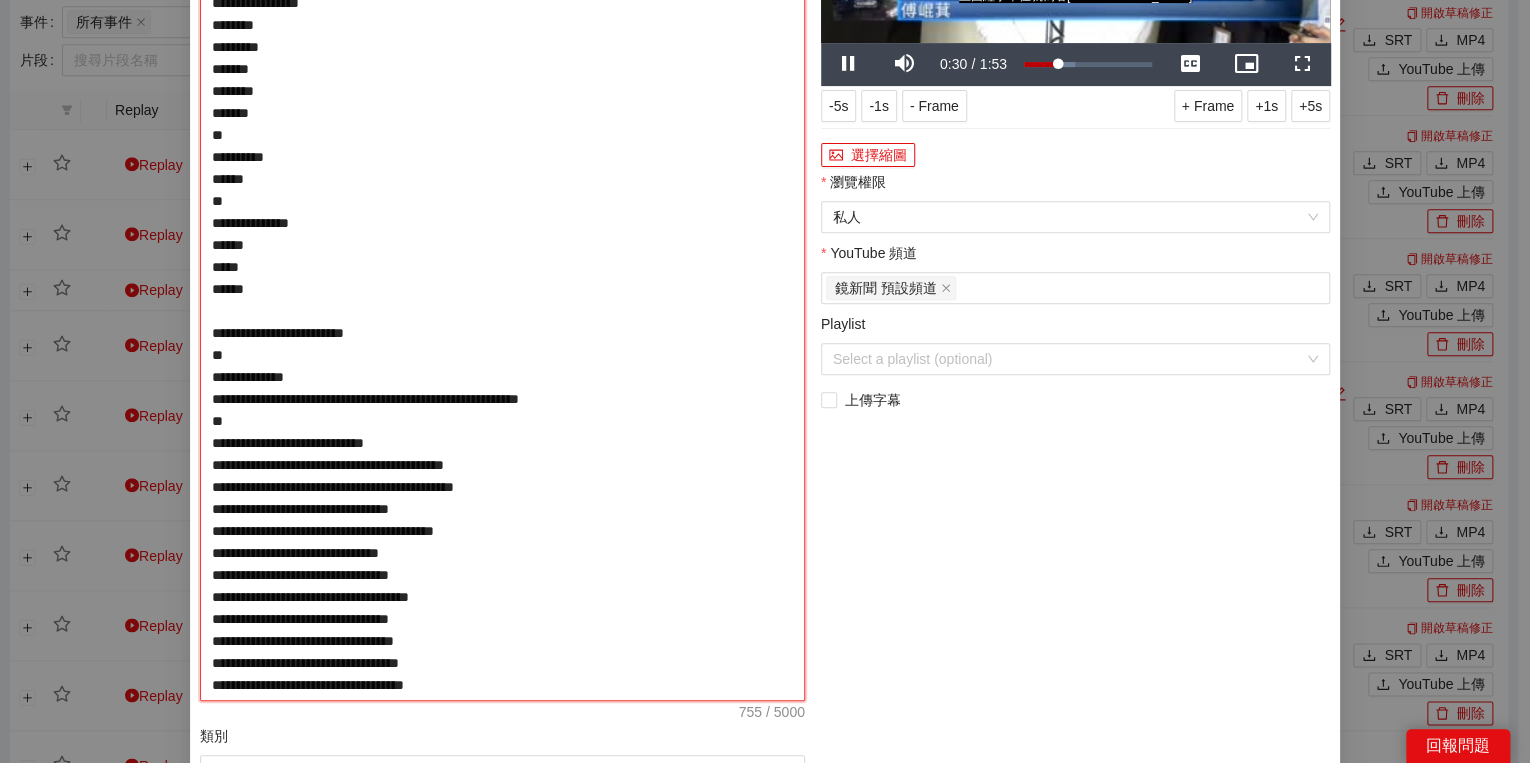 click on "**********" at bounding box center (502, 289) 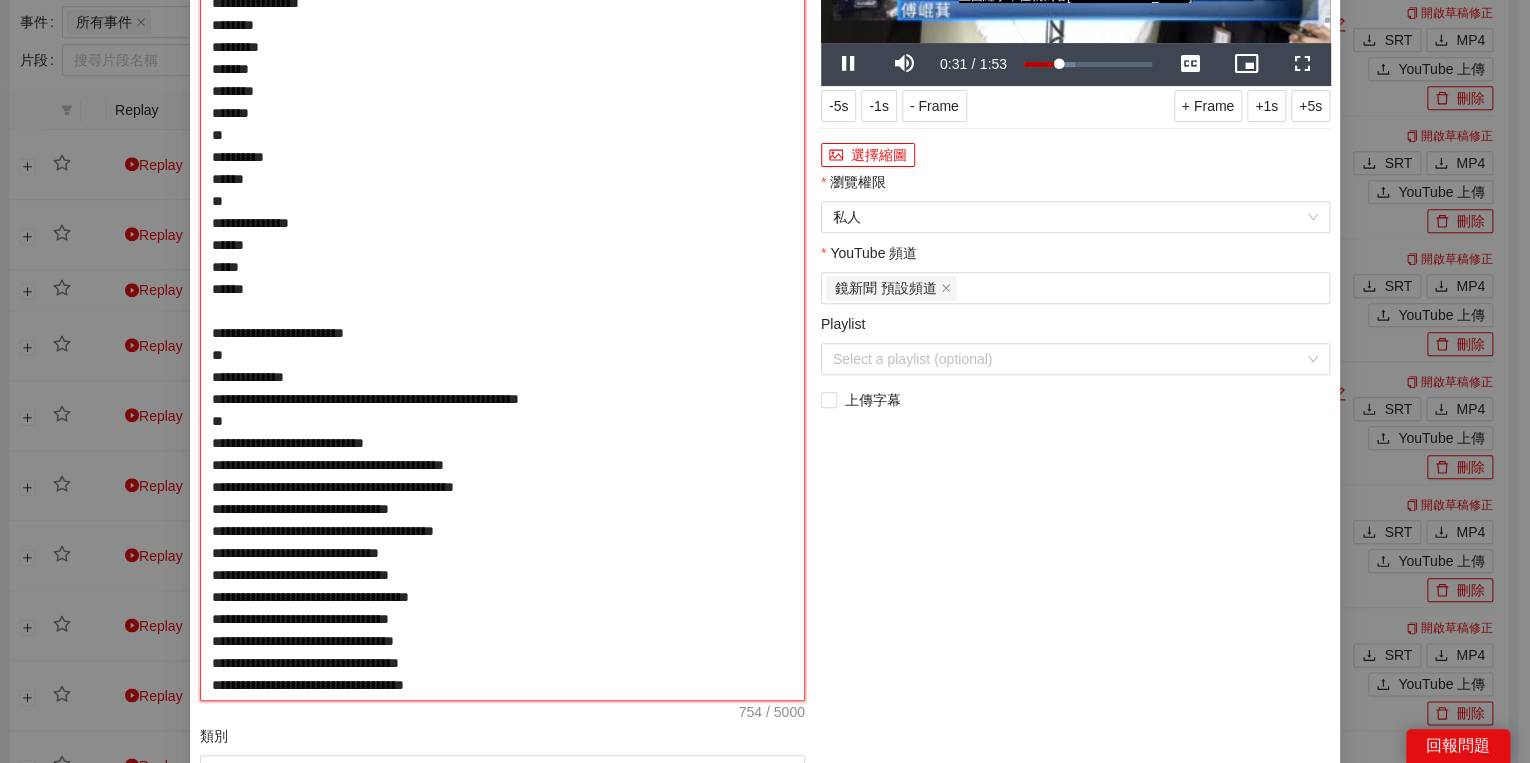 click on "**********" at bounding box center (502, 289) 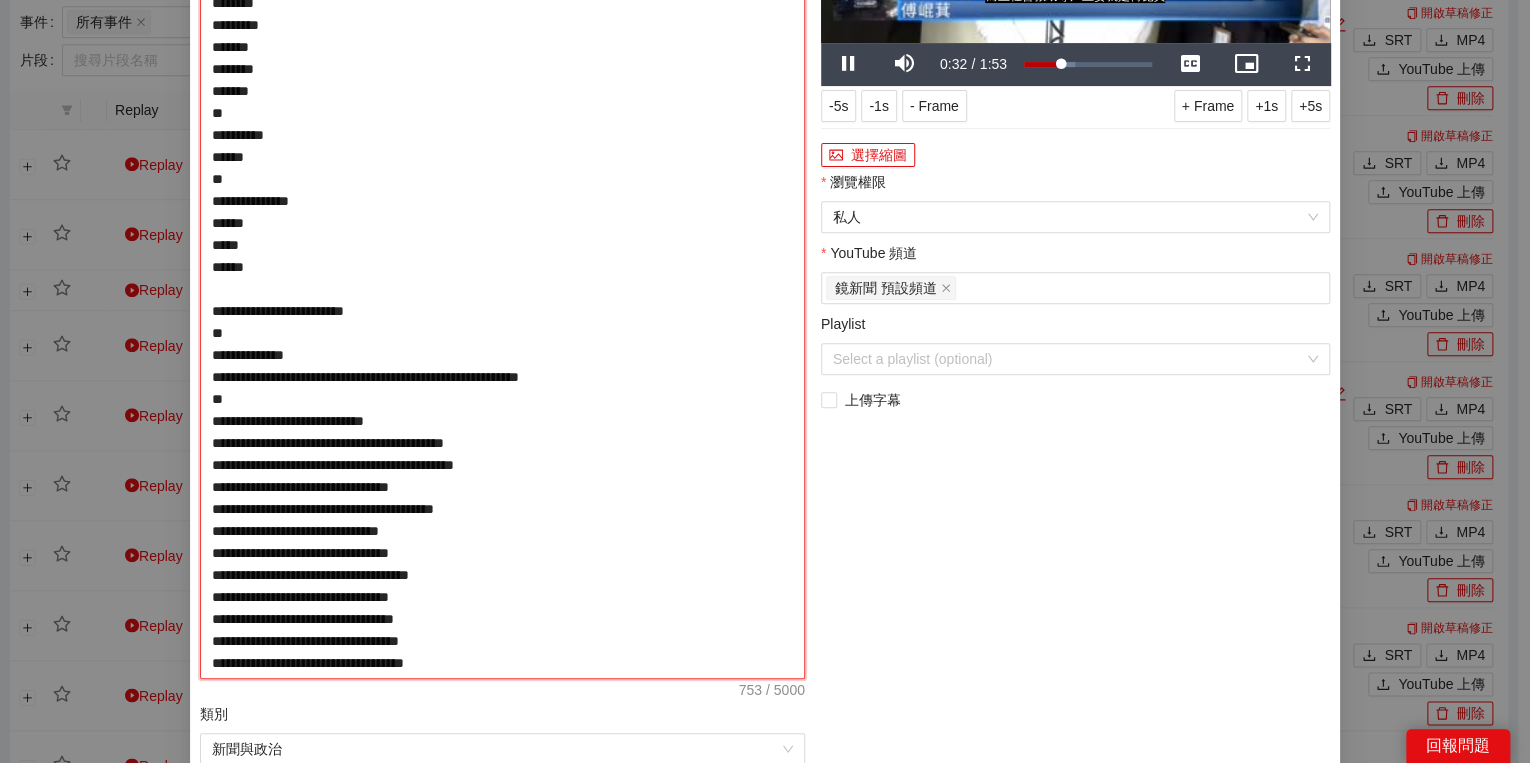 drag, startPoint x: 553, startPoint y: 200, endPoint x: 566, endPoint y: 202, distance: 13.152946 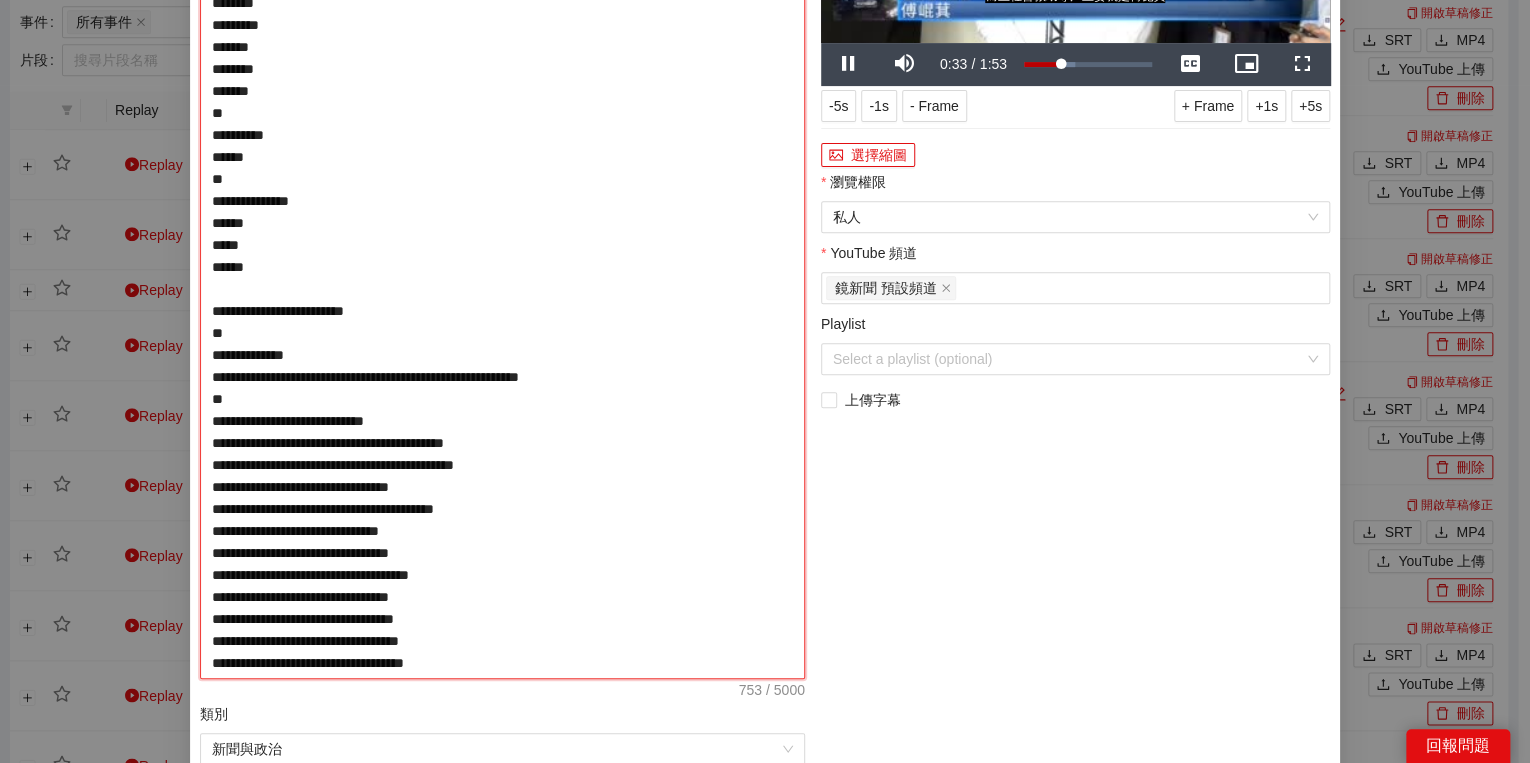 type on "**********" 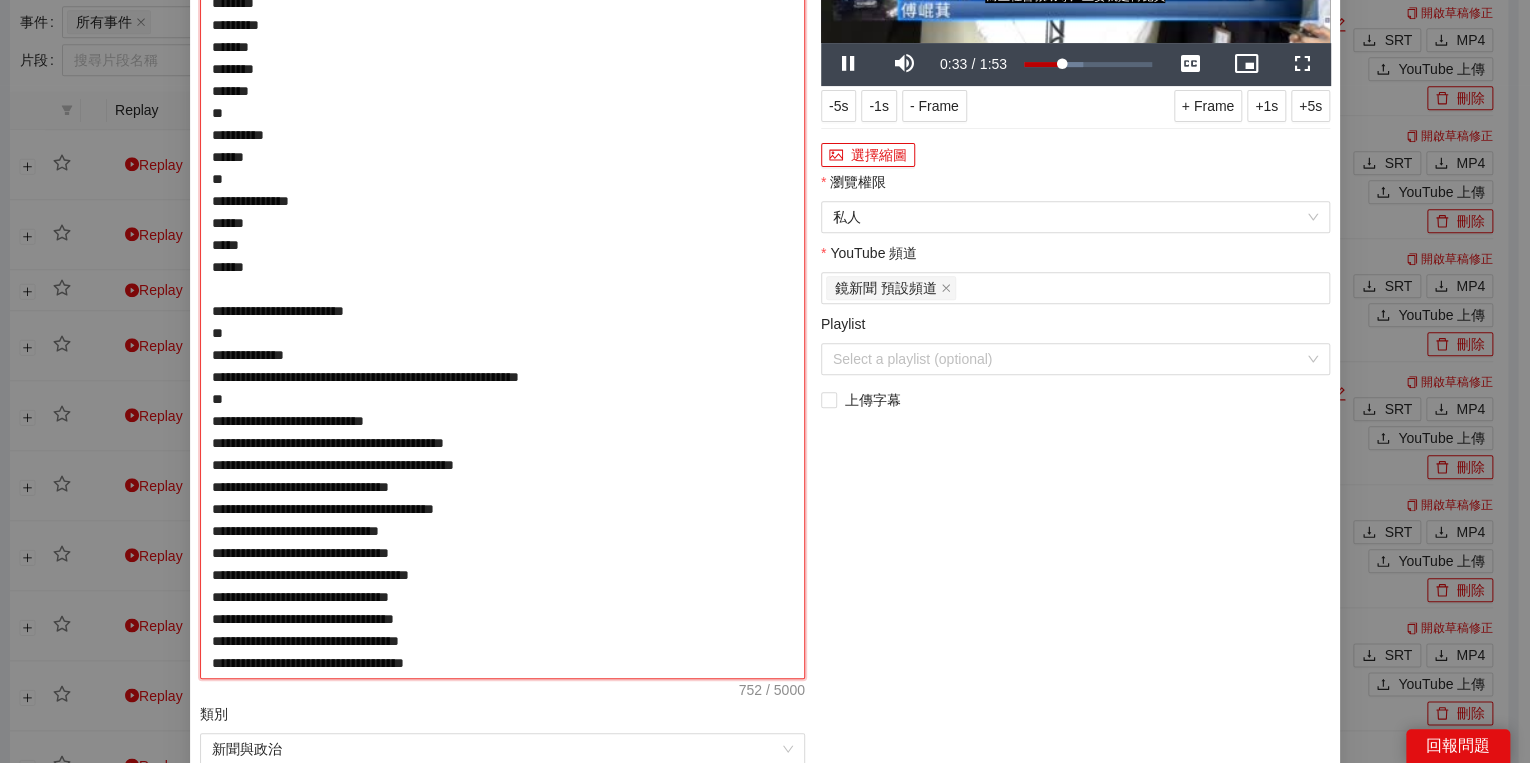 click on "**********" at bounding box center (502, 278) 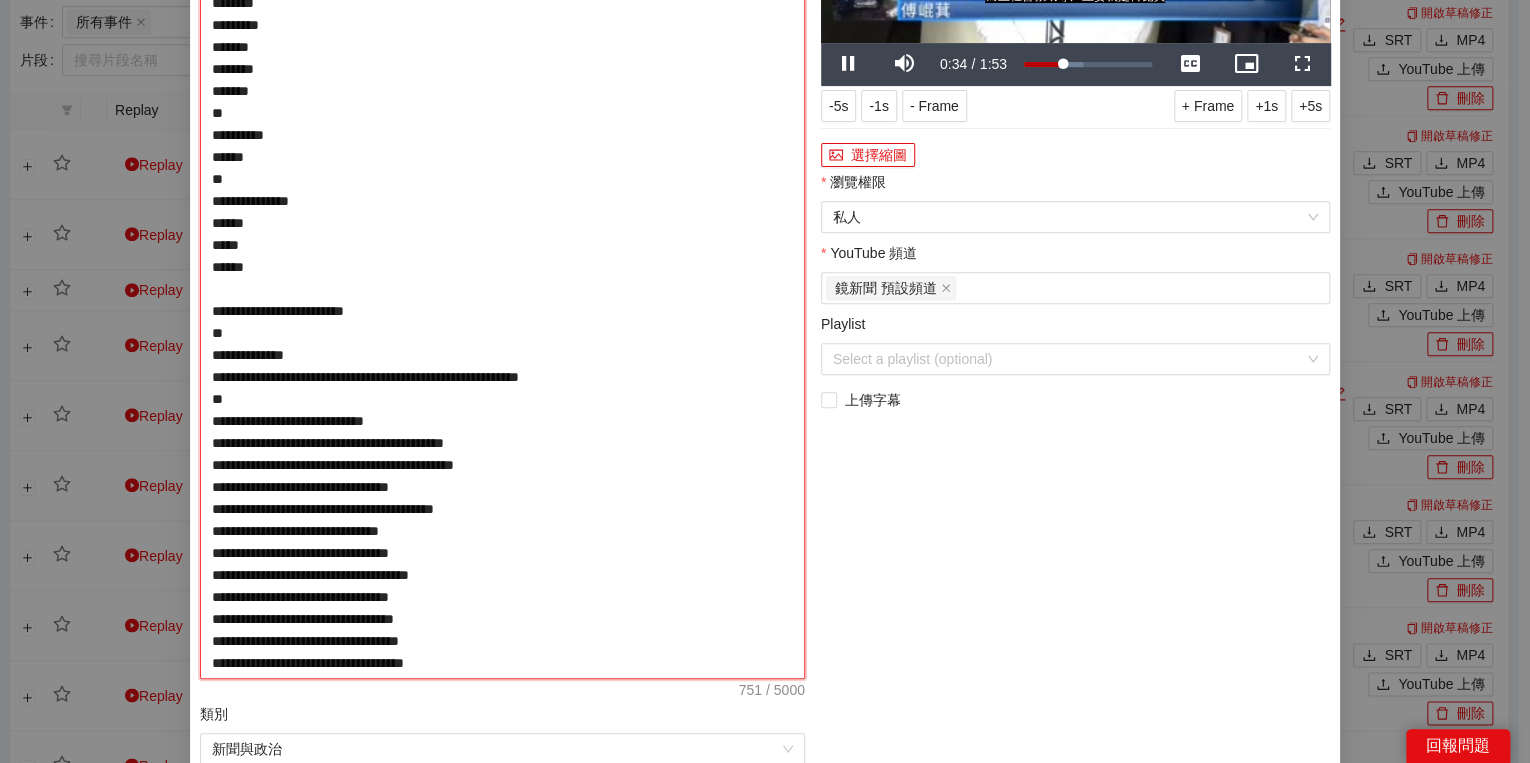 click on "**********" at bounding box center [502, 278] 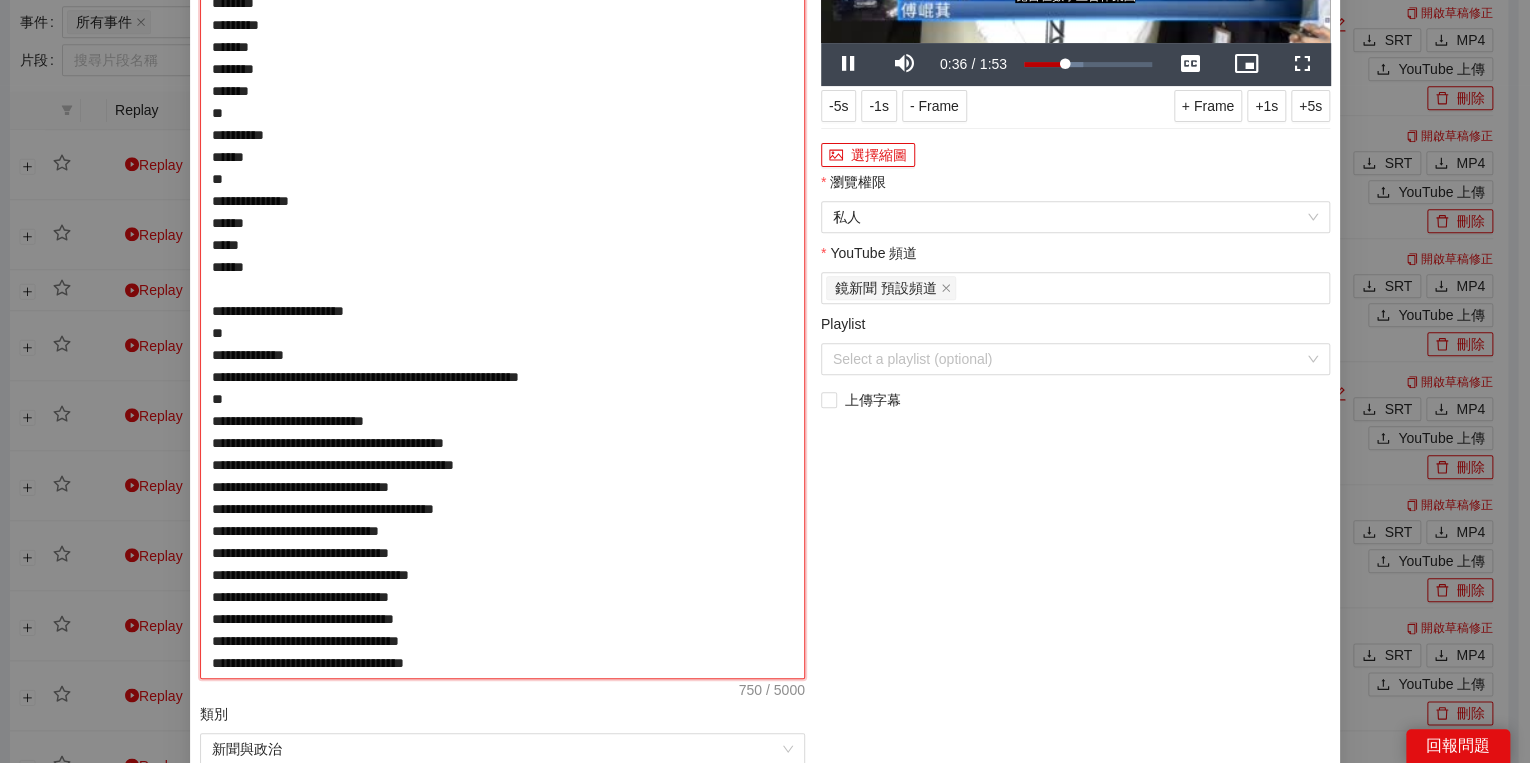 type on "**********" 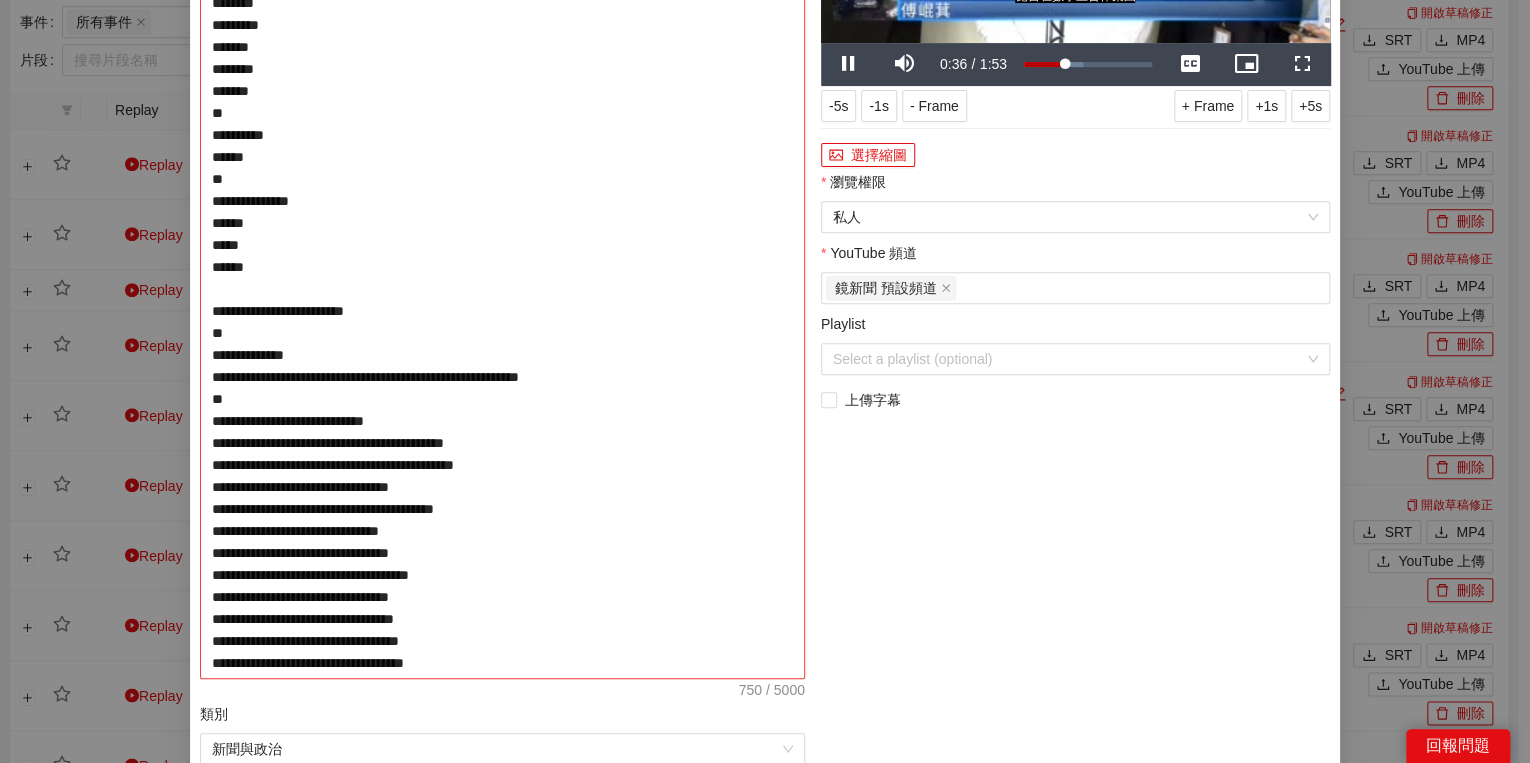 type on "**********" 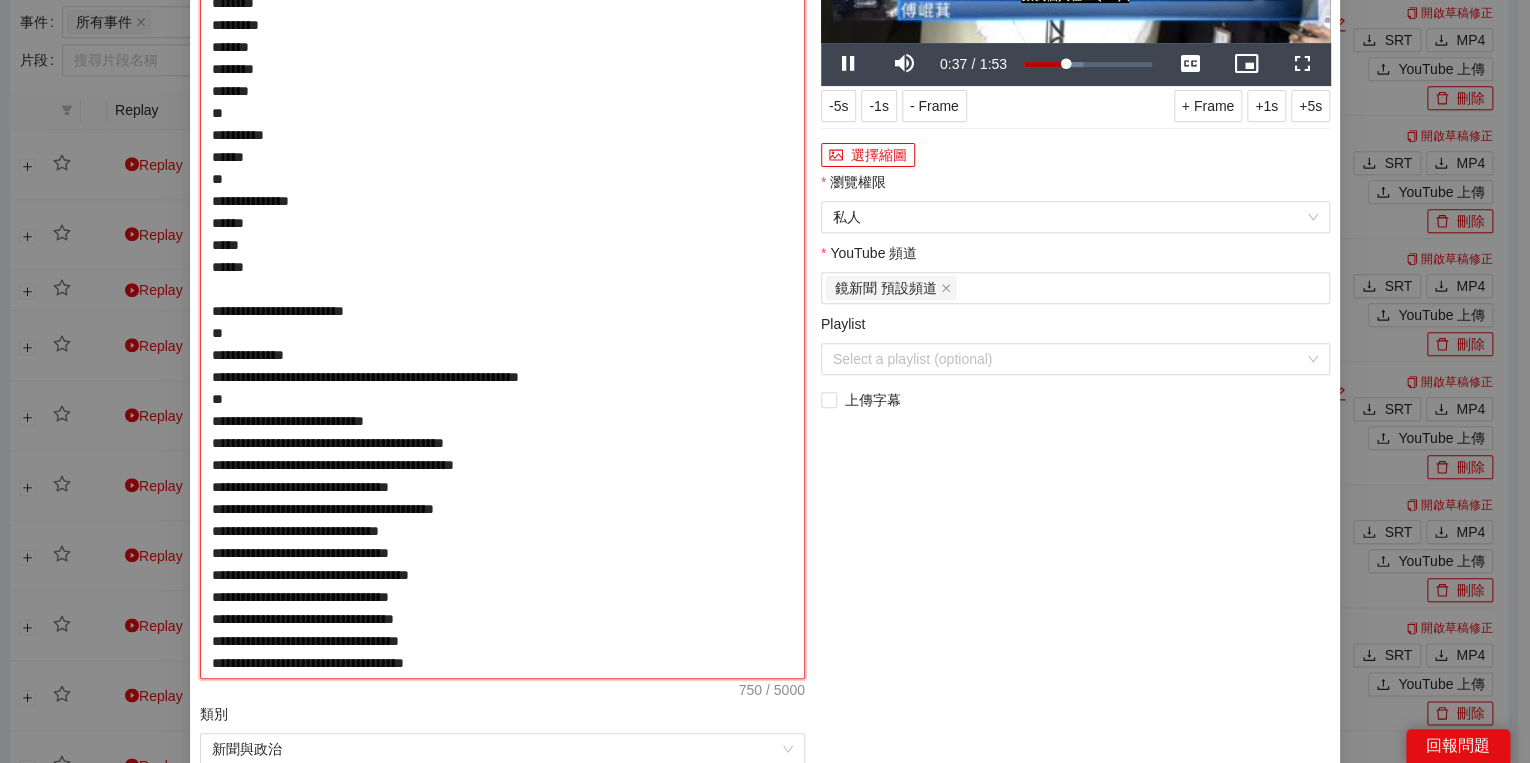 click on "**********" at bounding box center [502, 278] 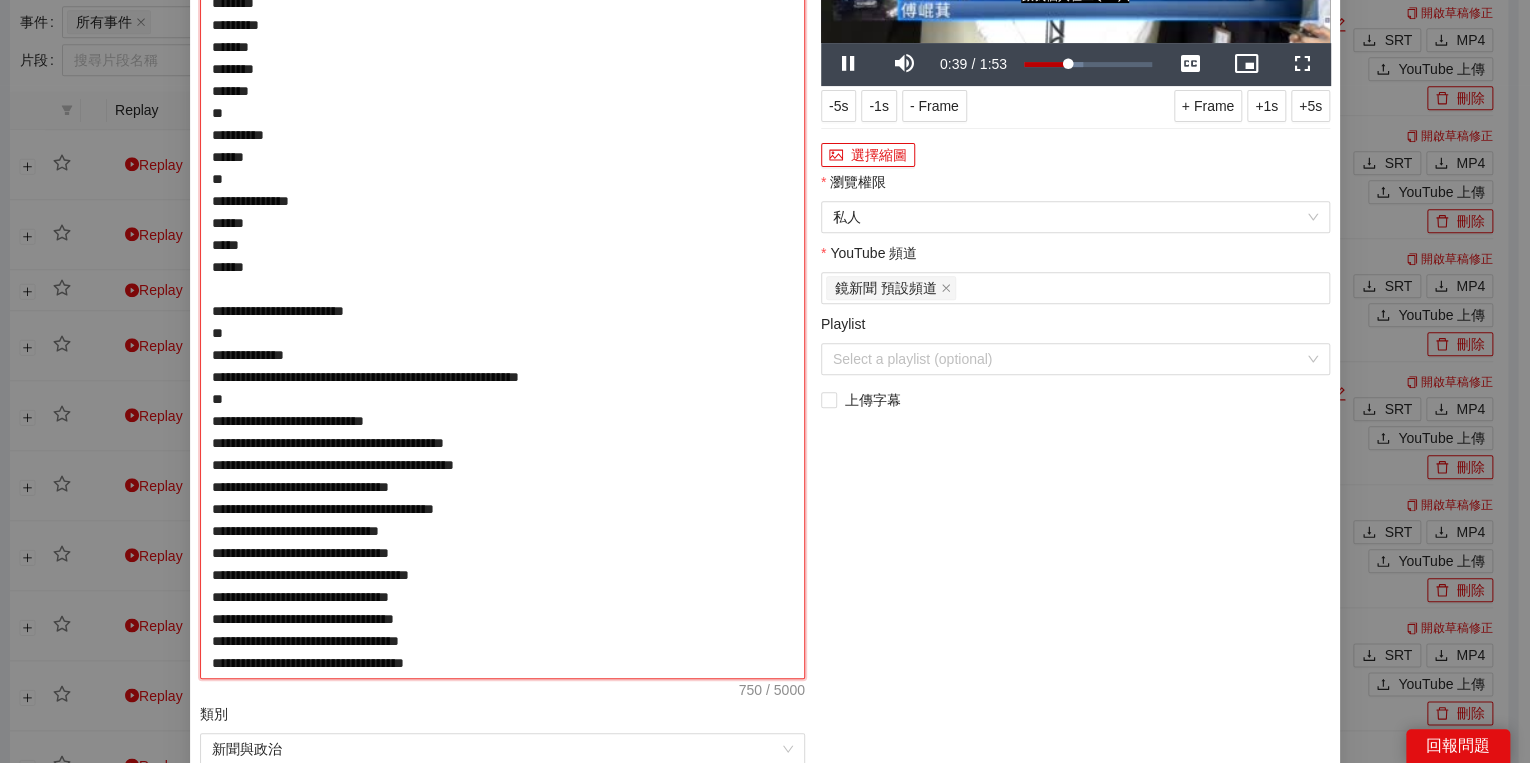 drag, startPoint x: 208, startPoint y: 242, endPoint x: 196, endPoint y: 225, distance: 20.808653 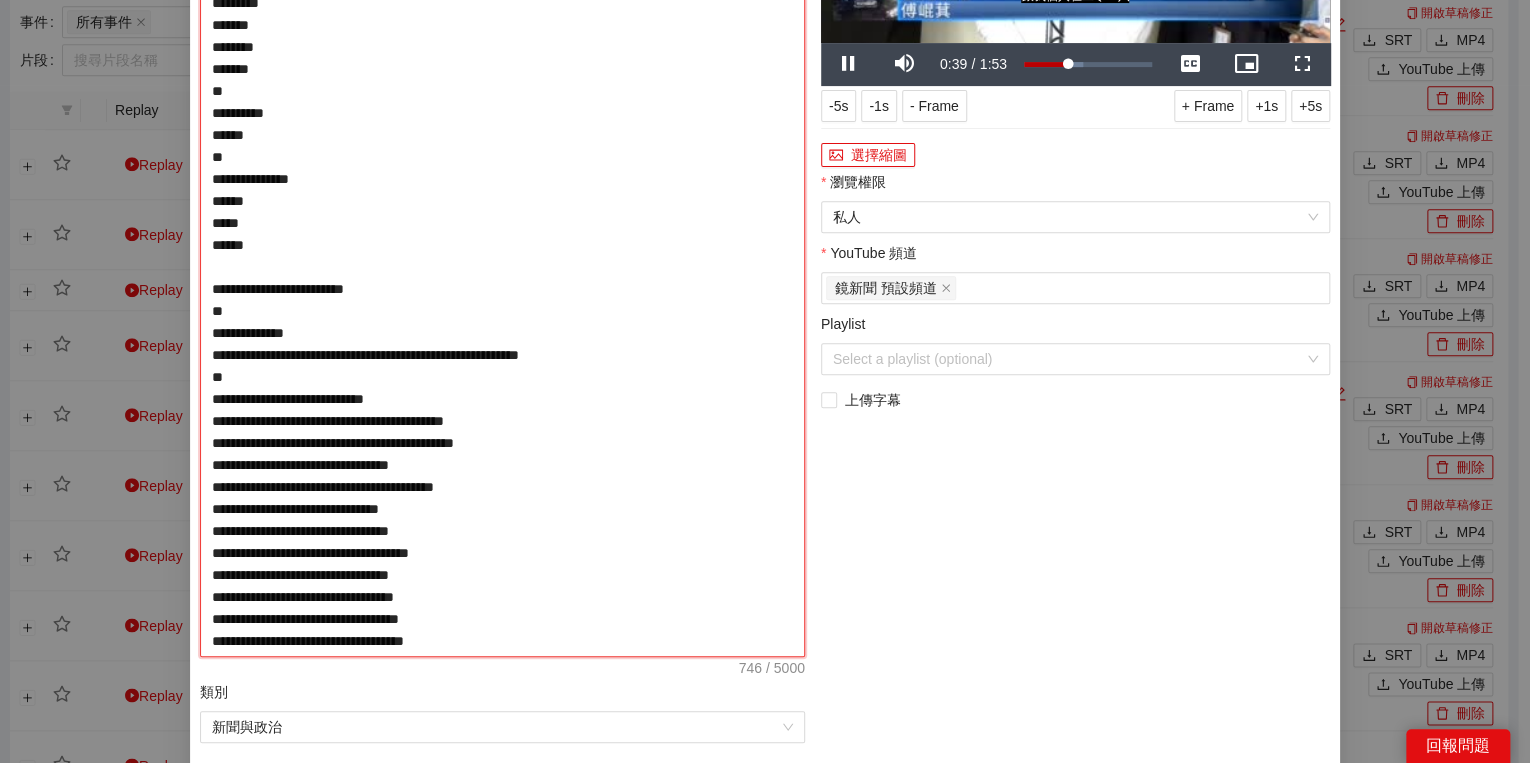 click on "**********" at bounding box center [502, 267] 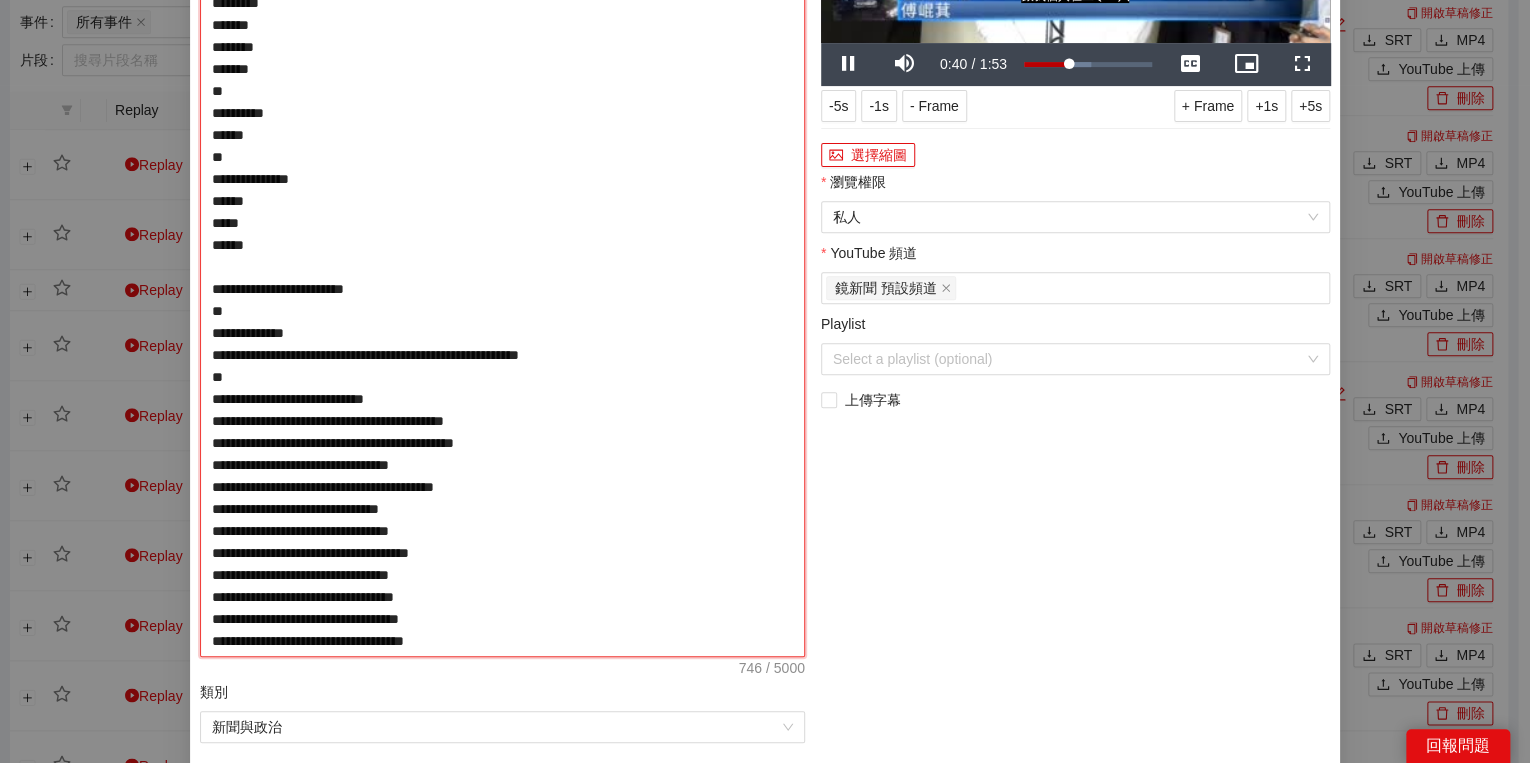 type on "**********" 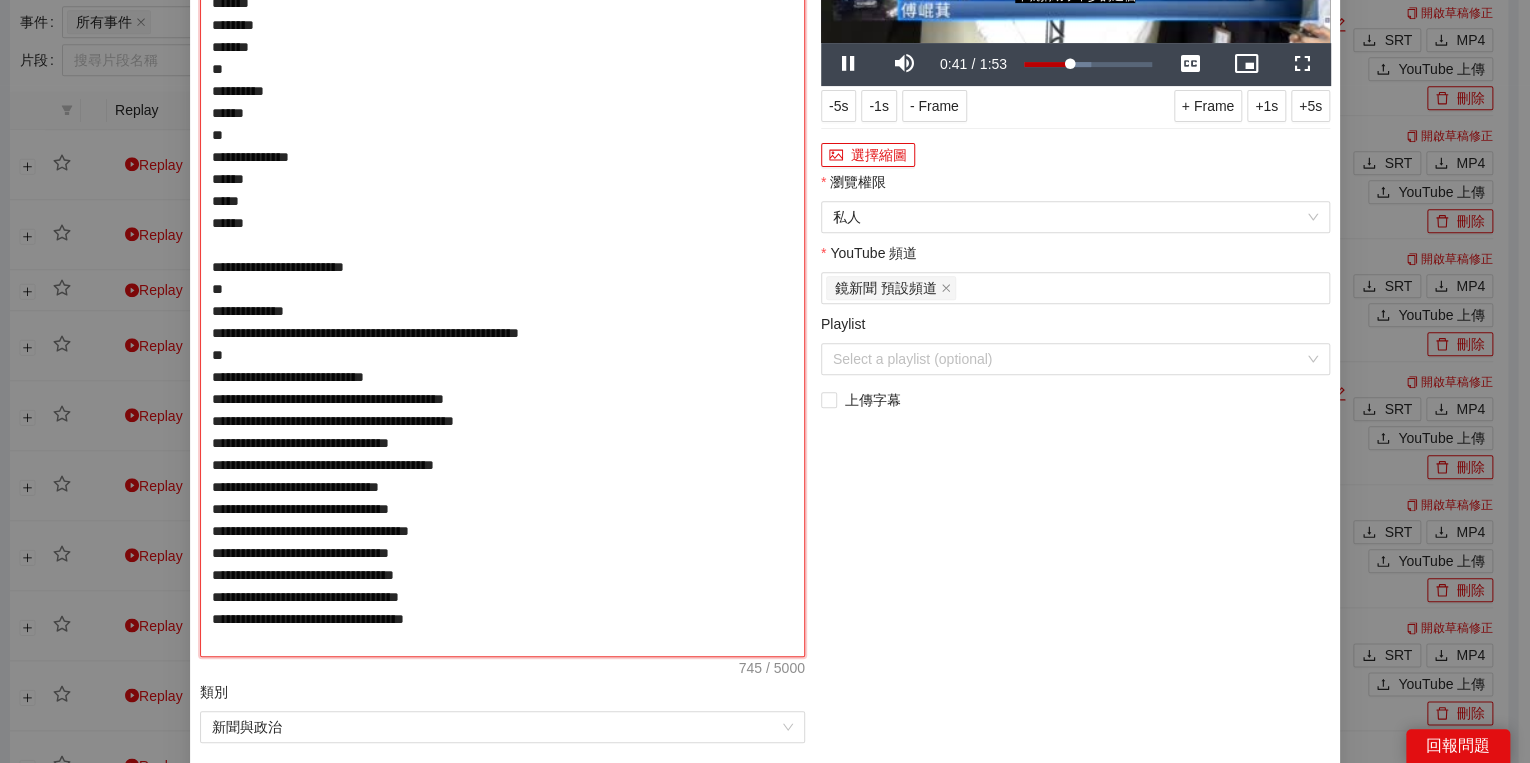 click on "**********" at bounding box center [502, 267] 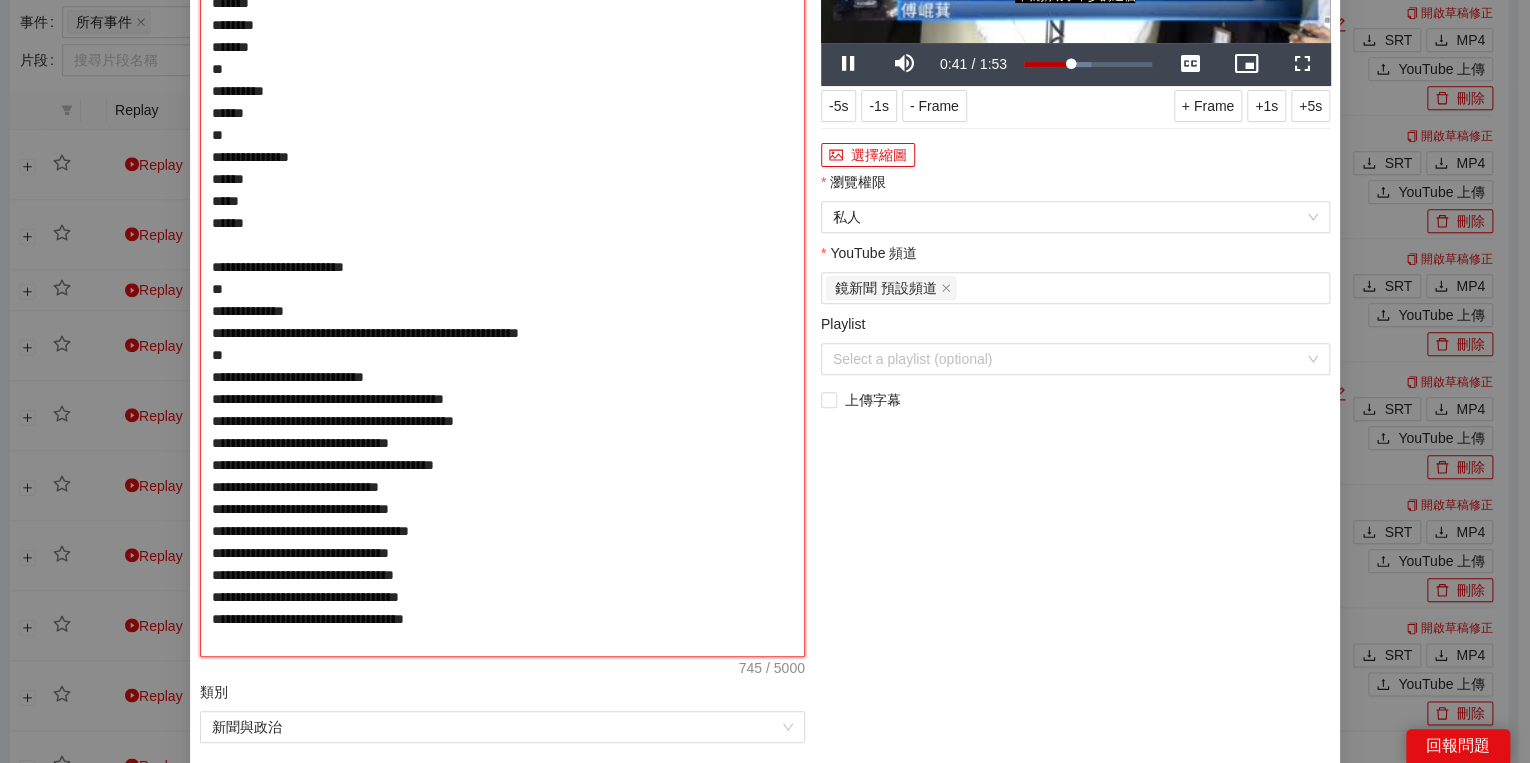 click on "**********" at bounding box center [502, 267] 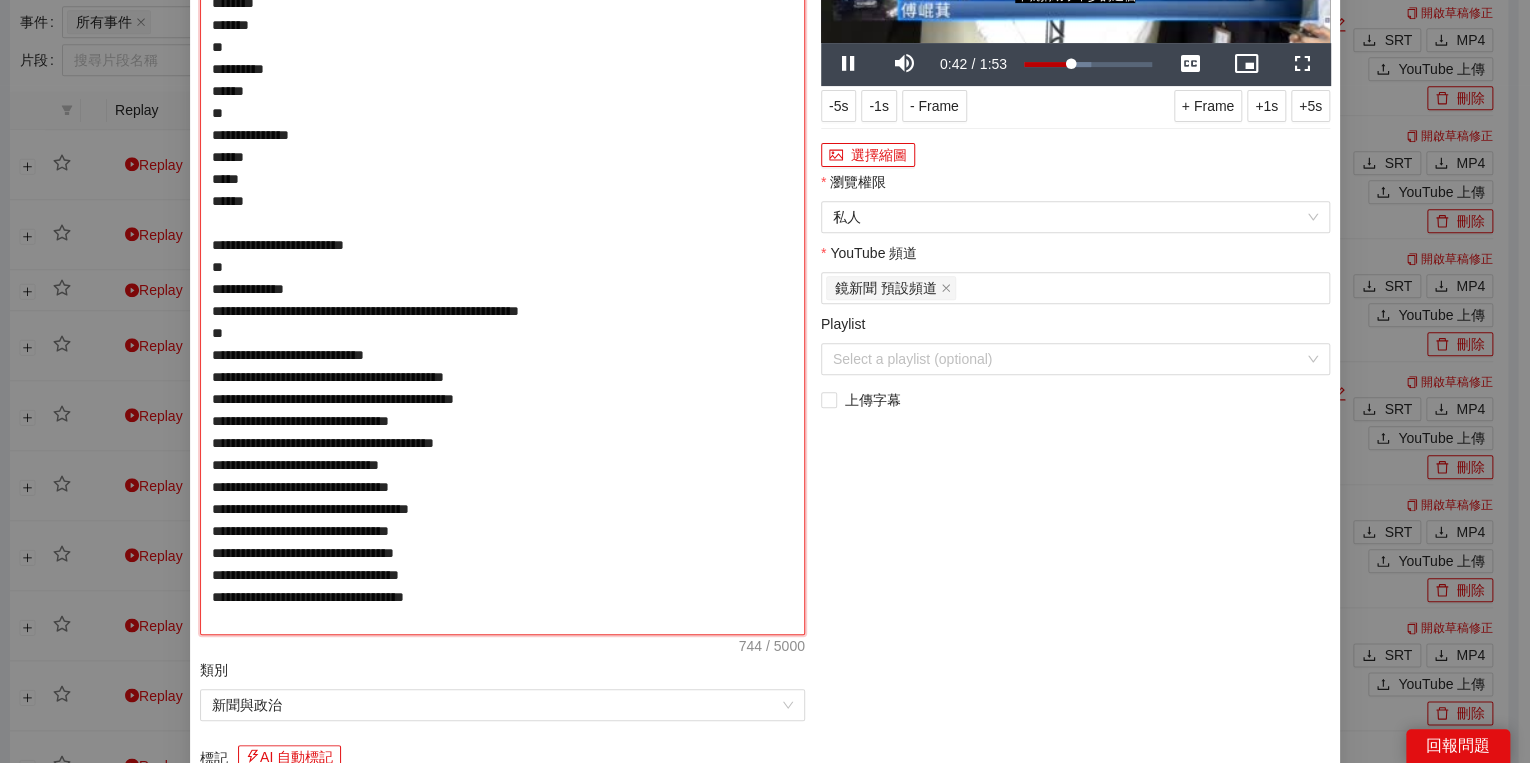 click on "**********" at bounding box center (502, 256) 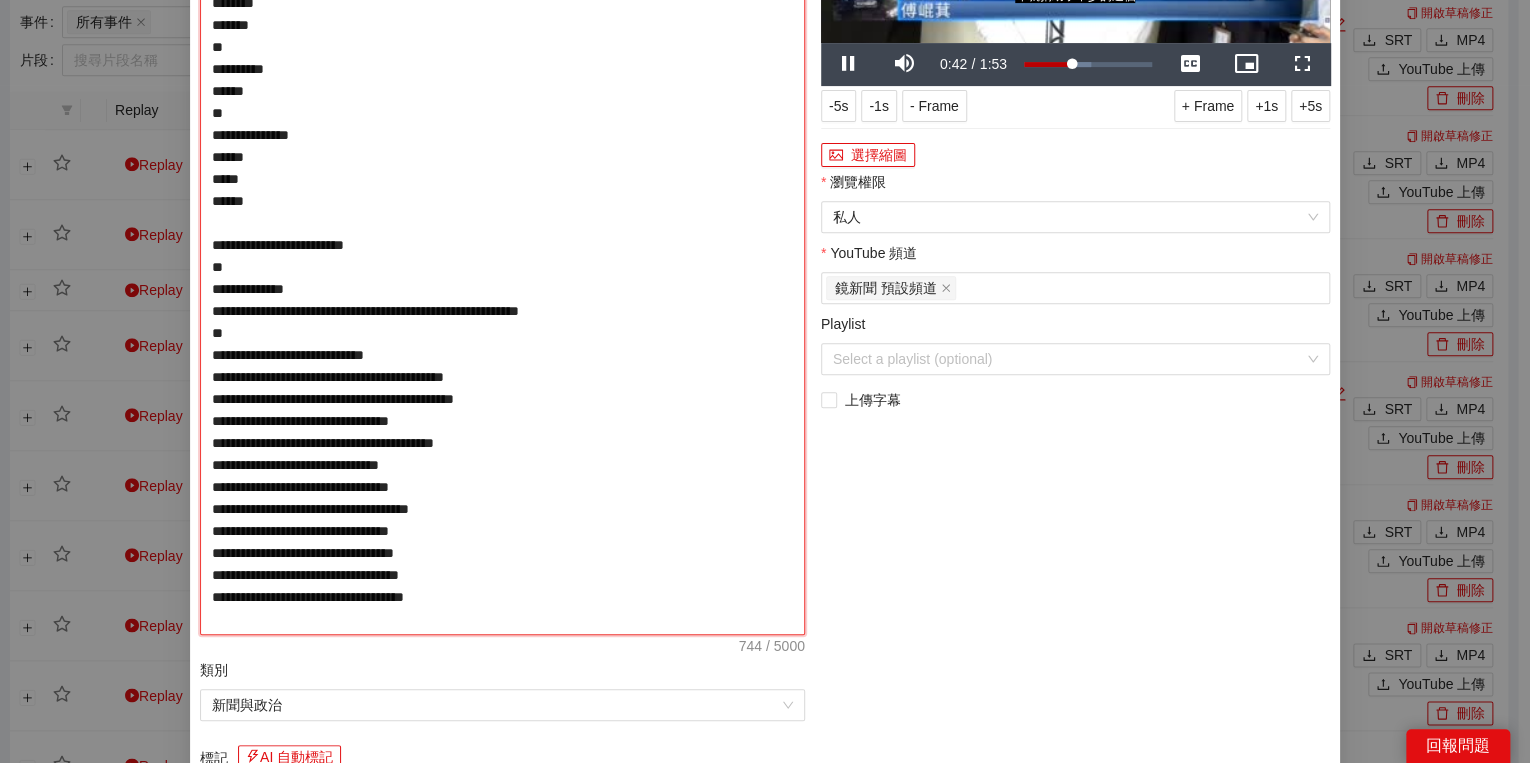 type on "**********" 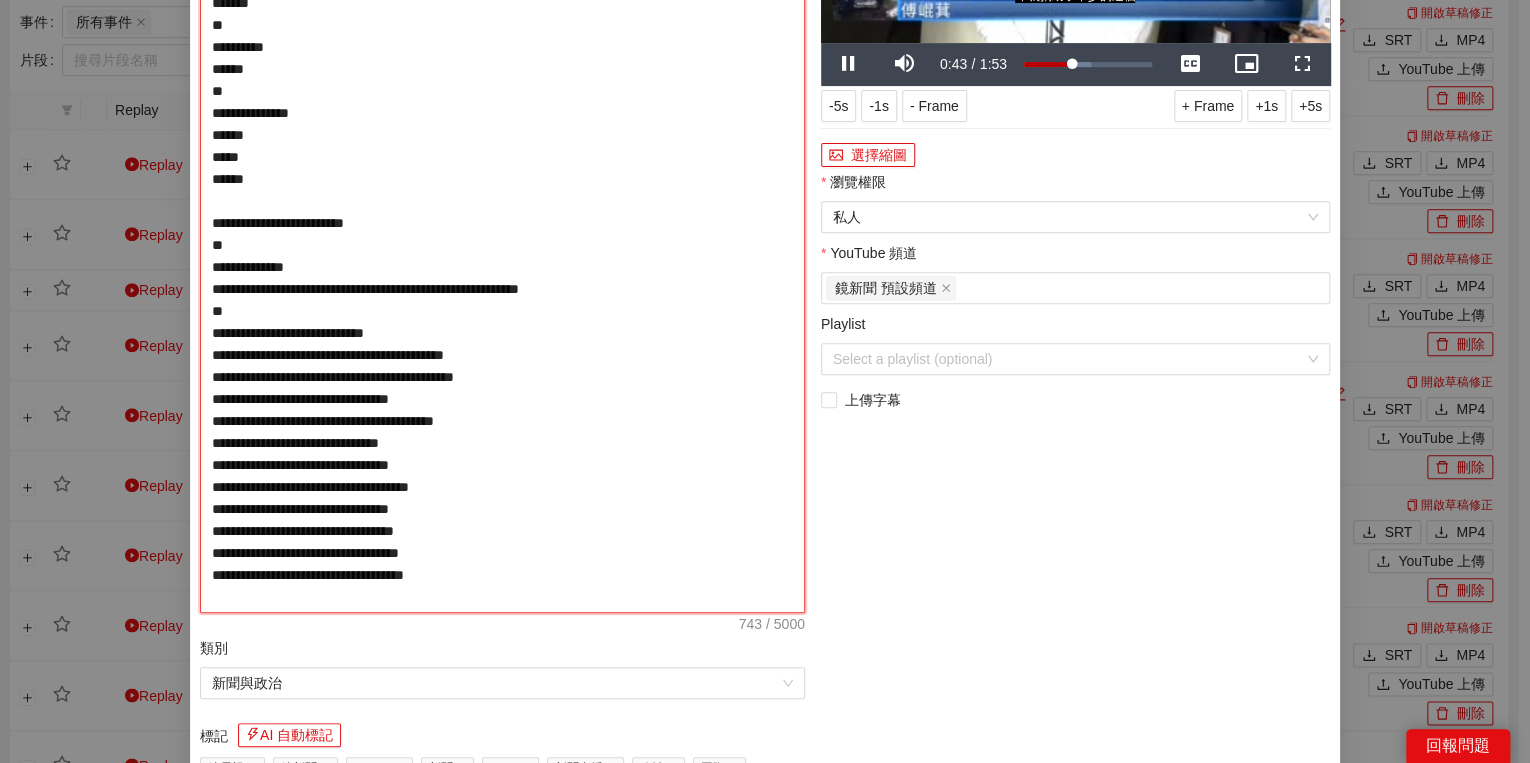 click on "**********" at bounding box center [502, 245] 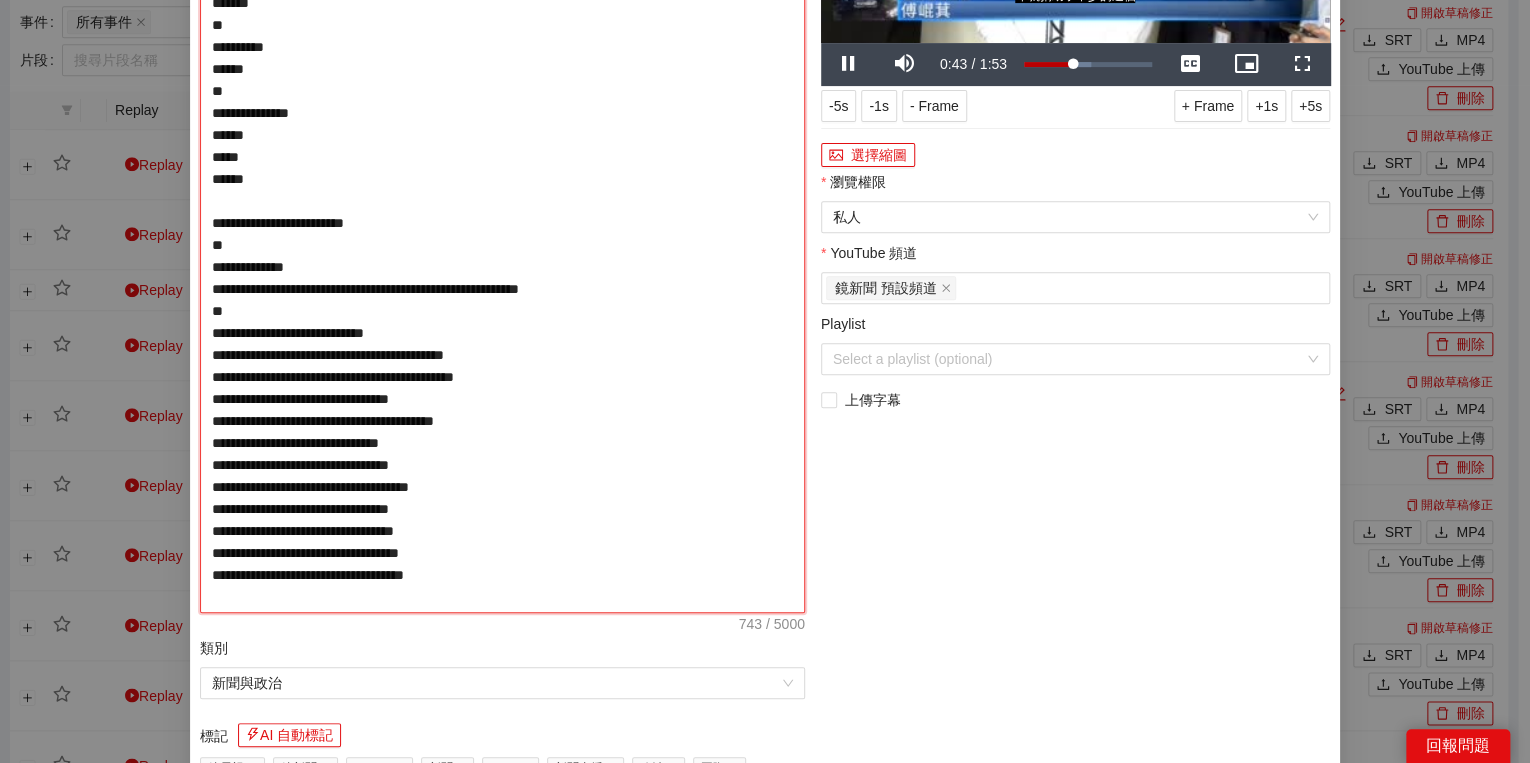 type on "**********" 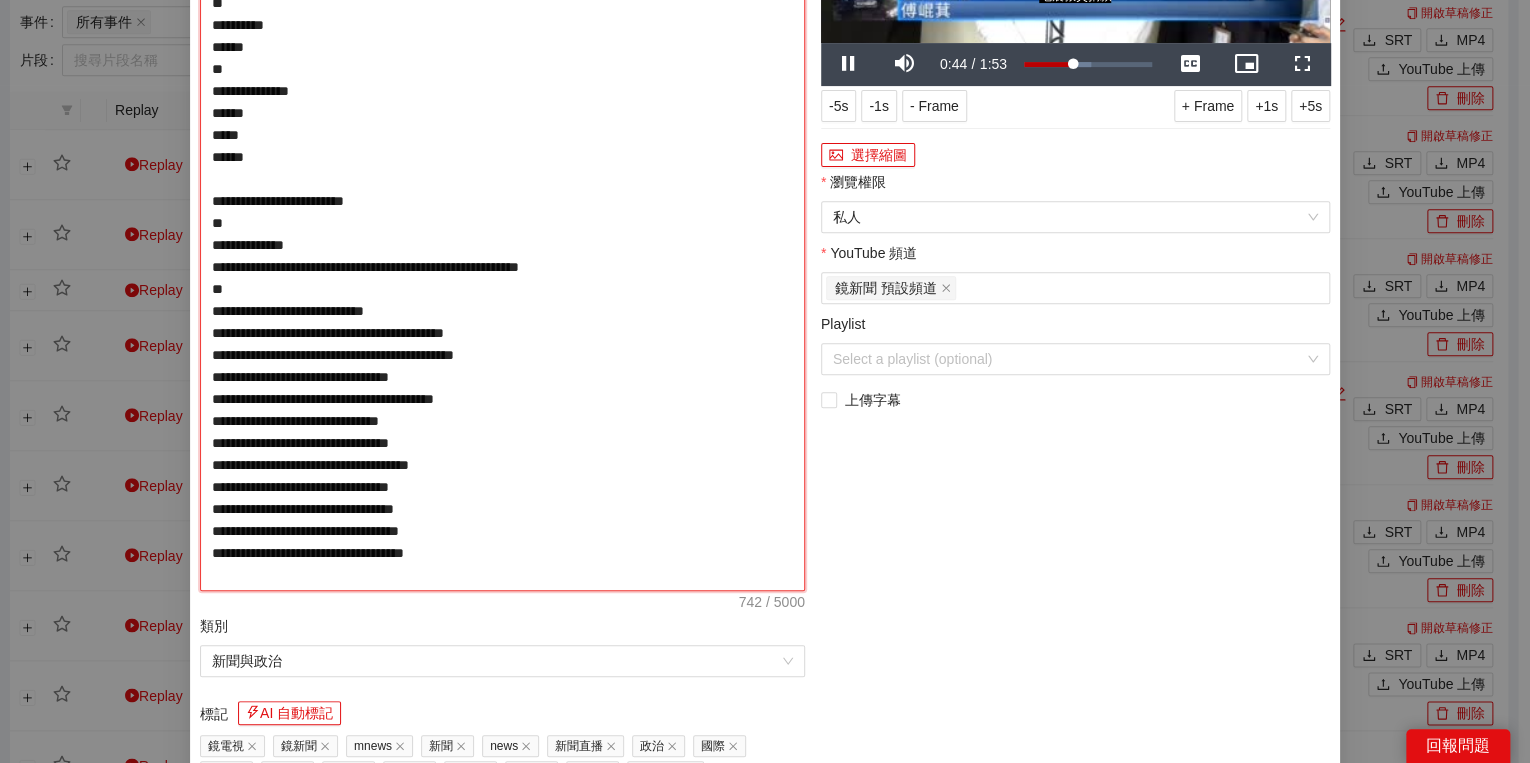 click on "**********" at bounding box center [502, 234] 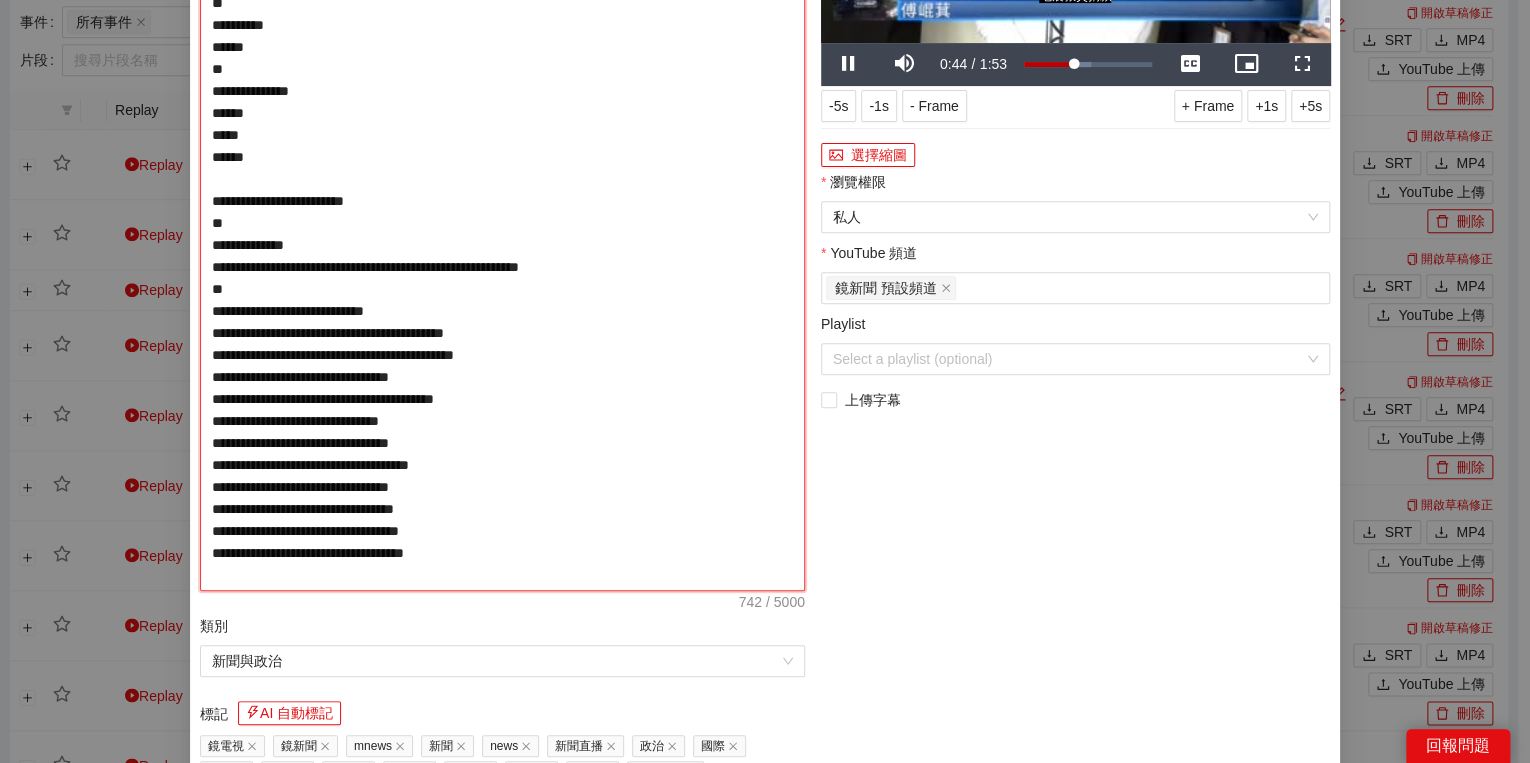 type on "**********" 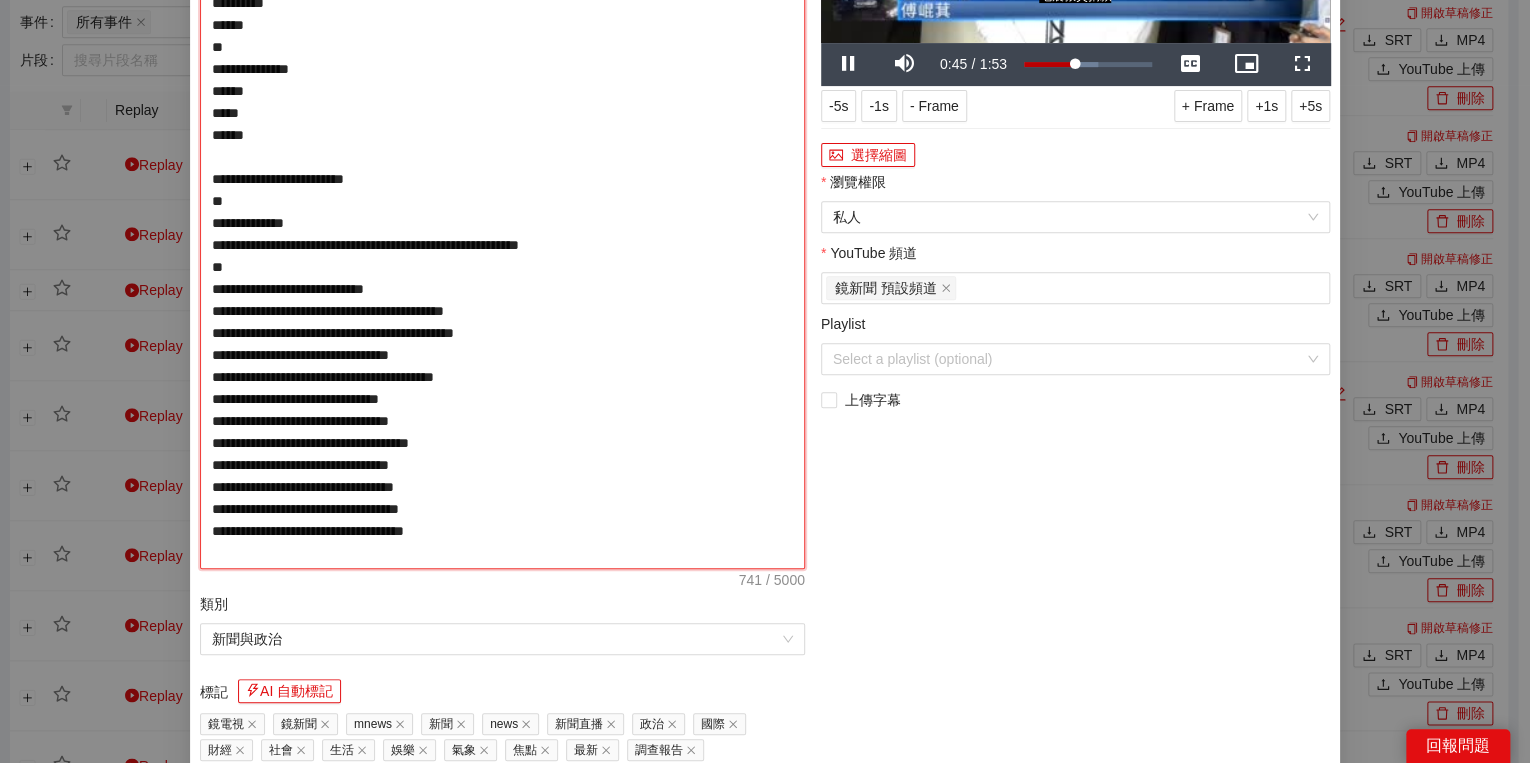 click on "**********" at bounding box center (502, 223) 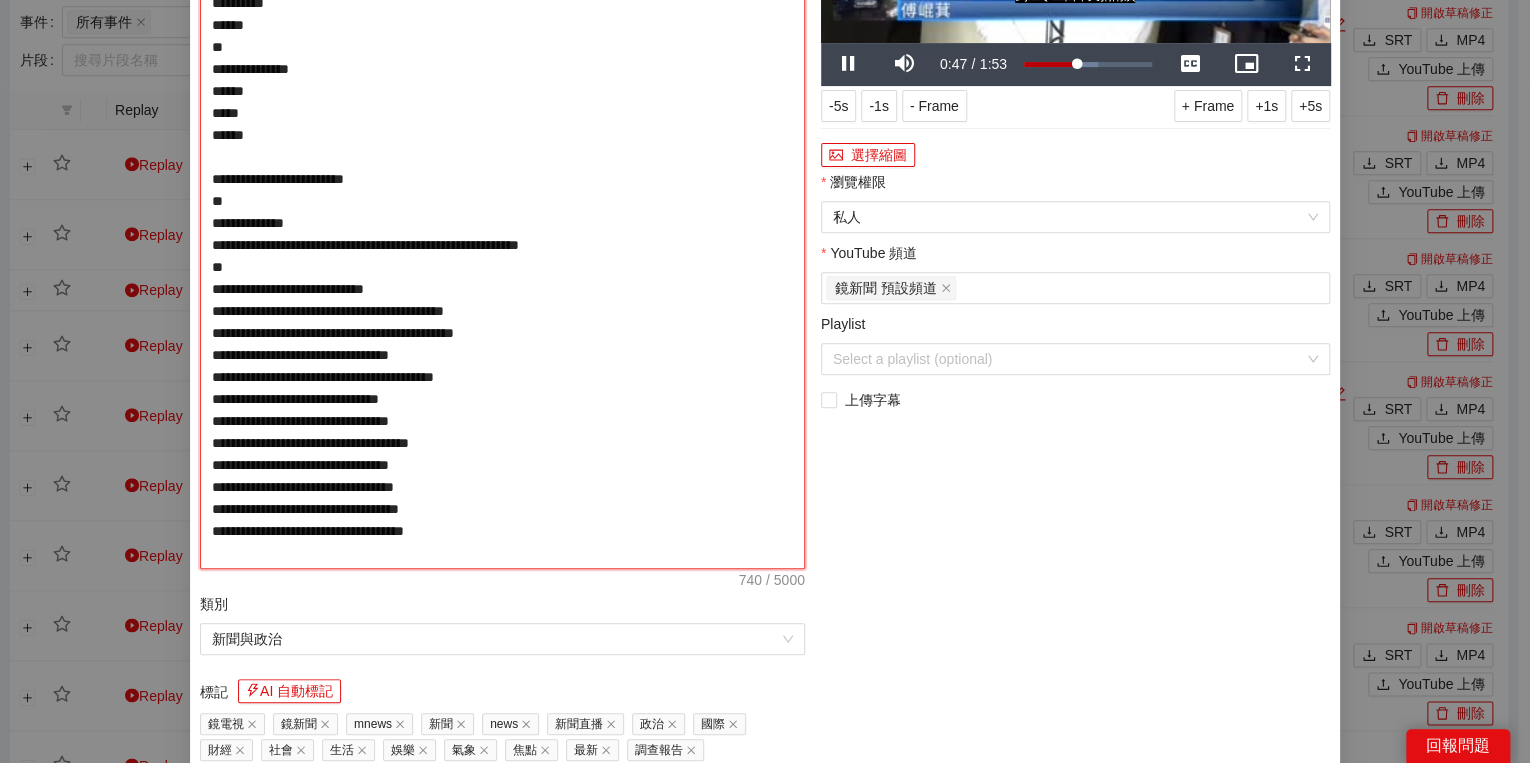 click on "**********" at bounding box center (502, 223) 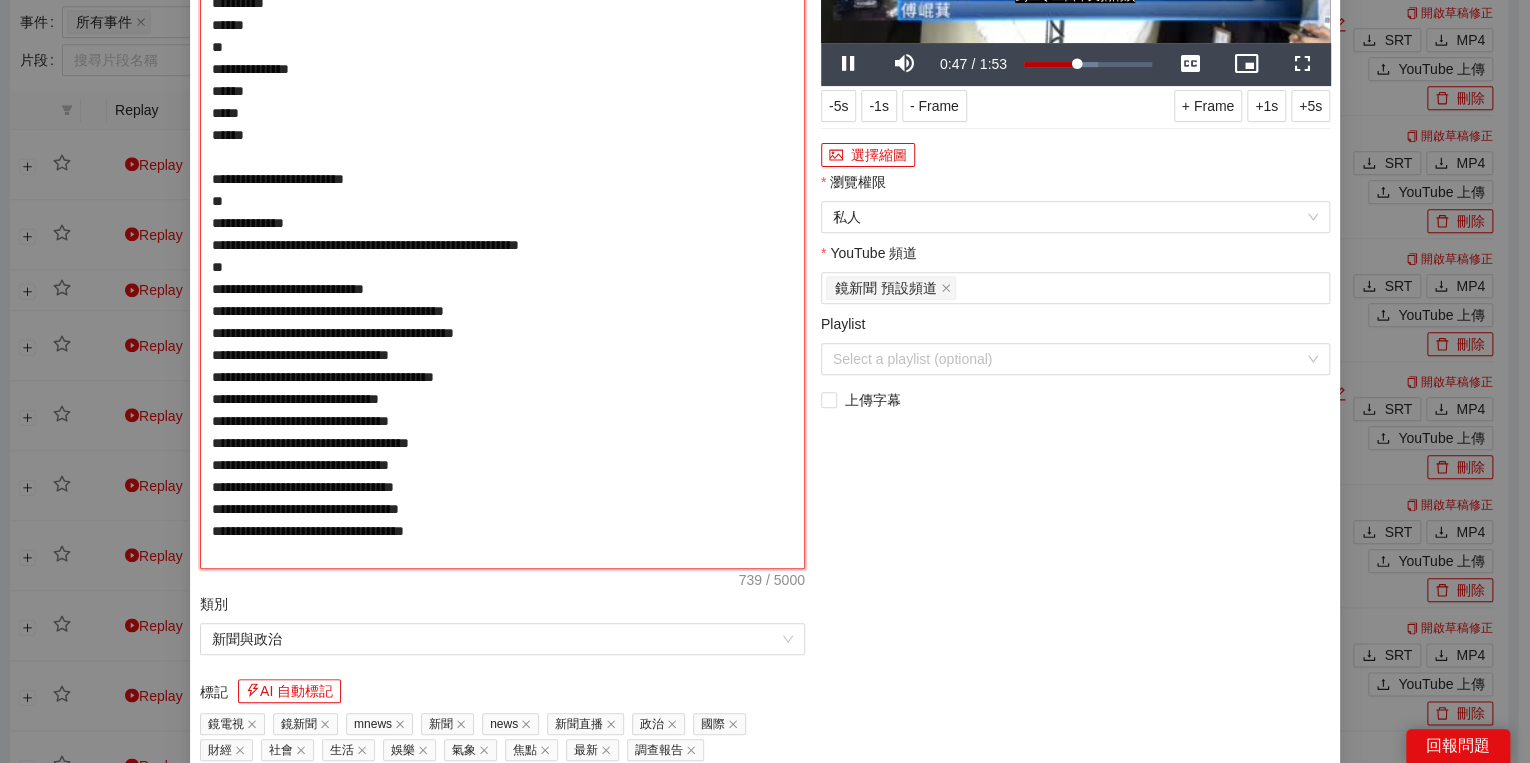 click on "**********" at bounding box center [502, 223] 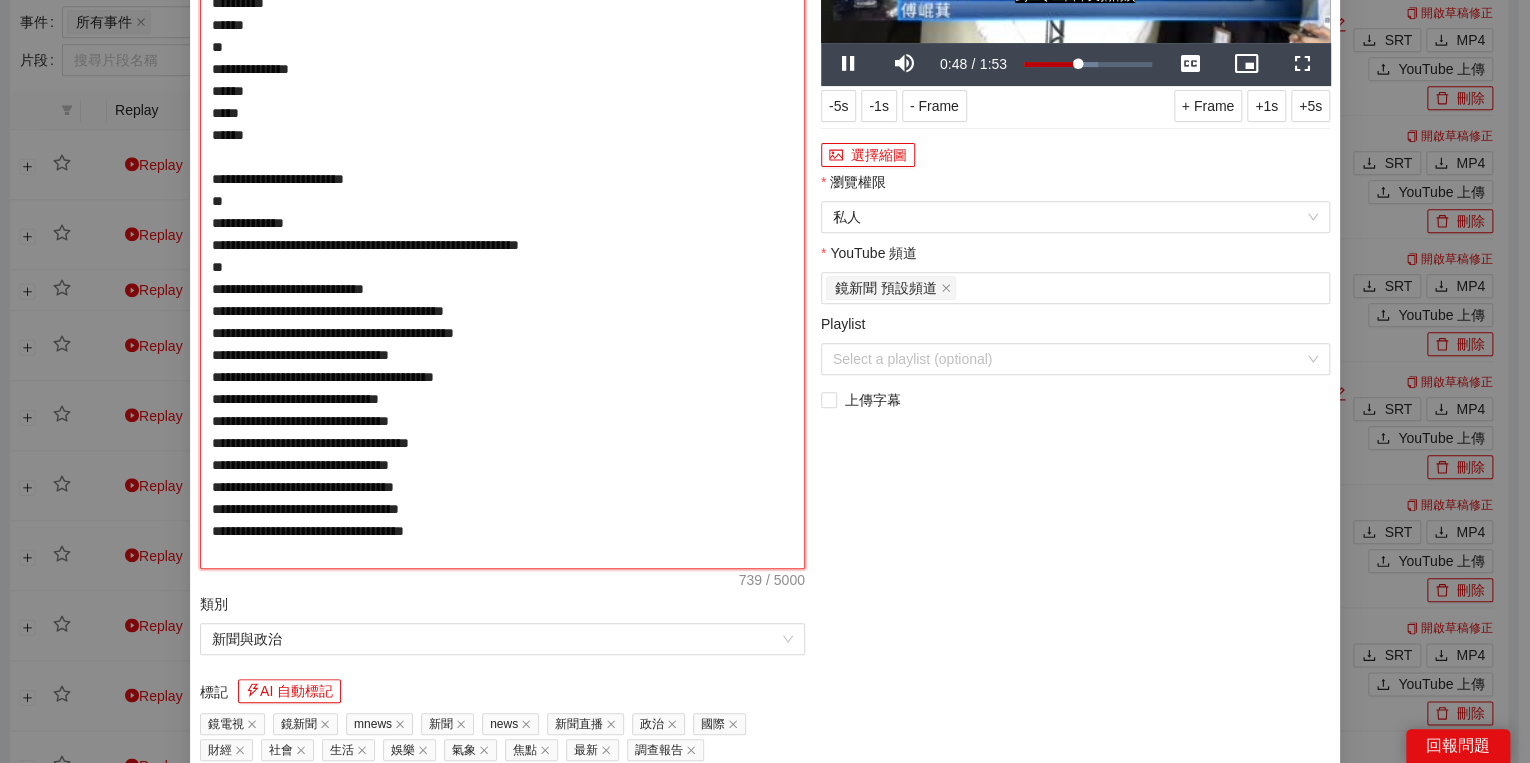 type on "**********" 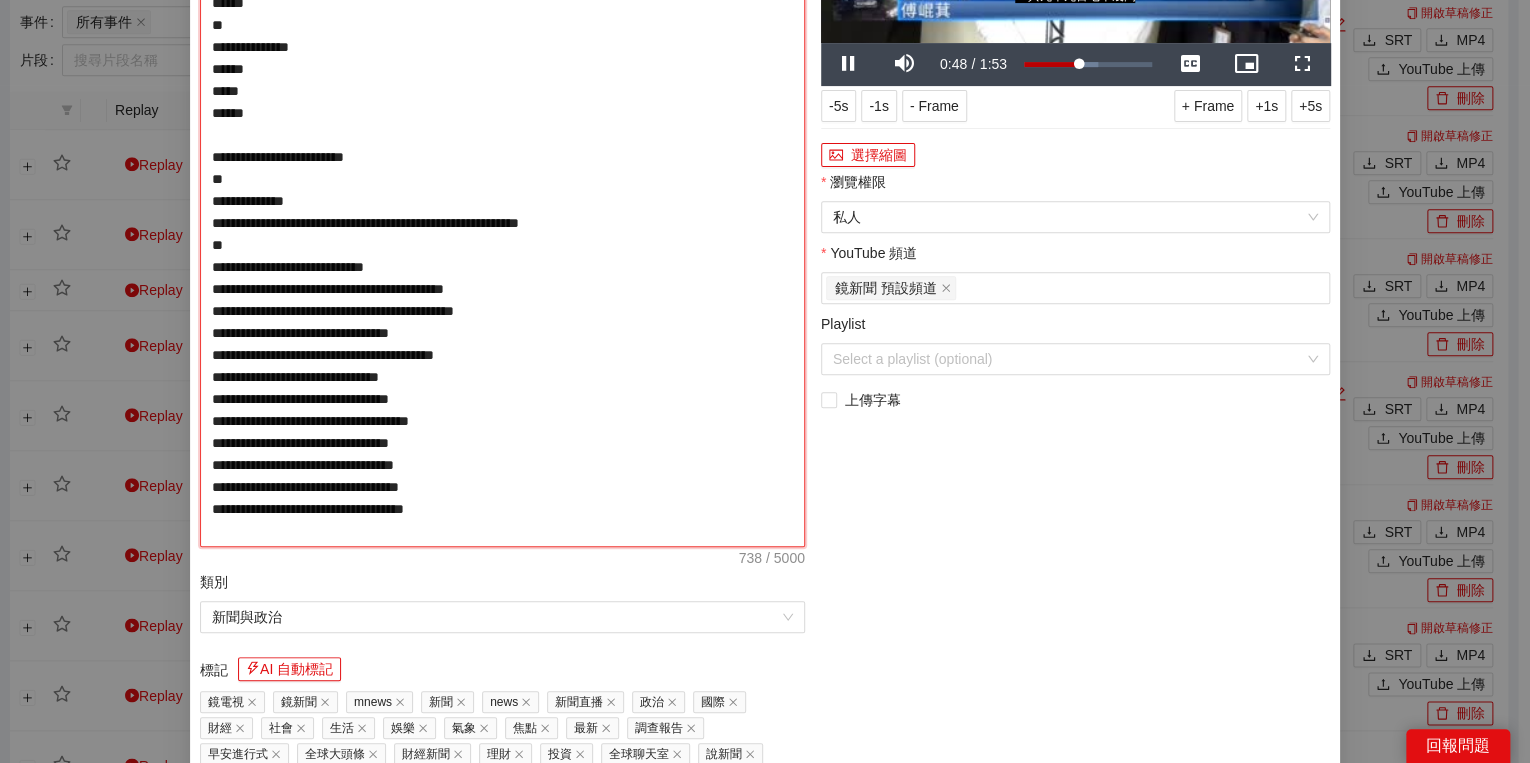 click on "**********" at bounding box center [502, 212] 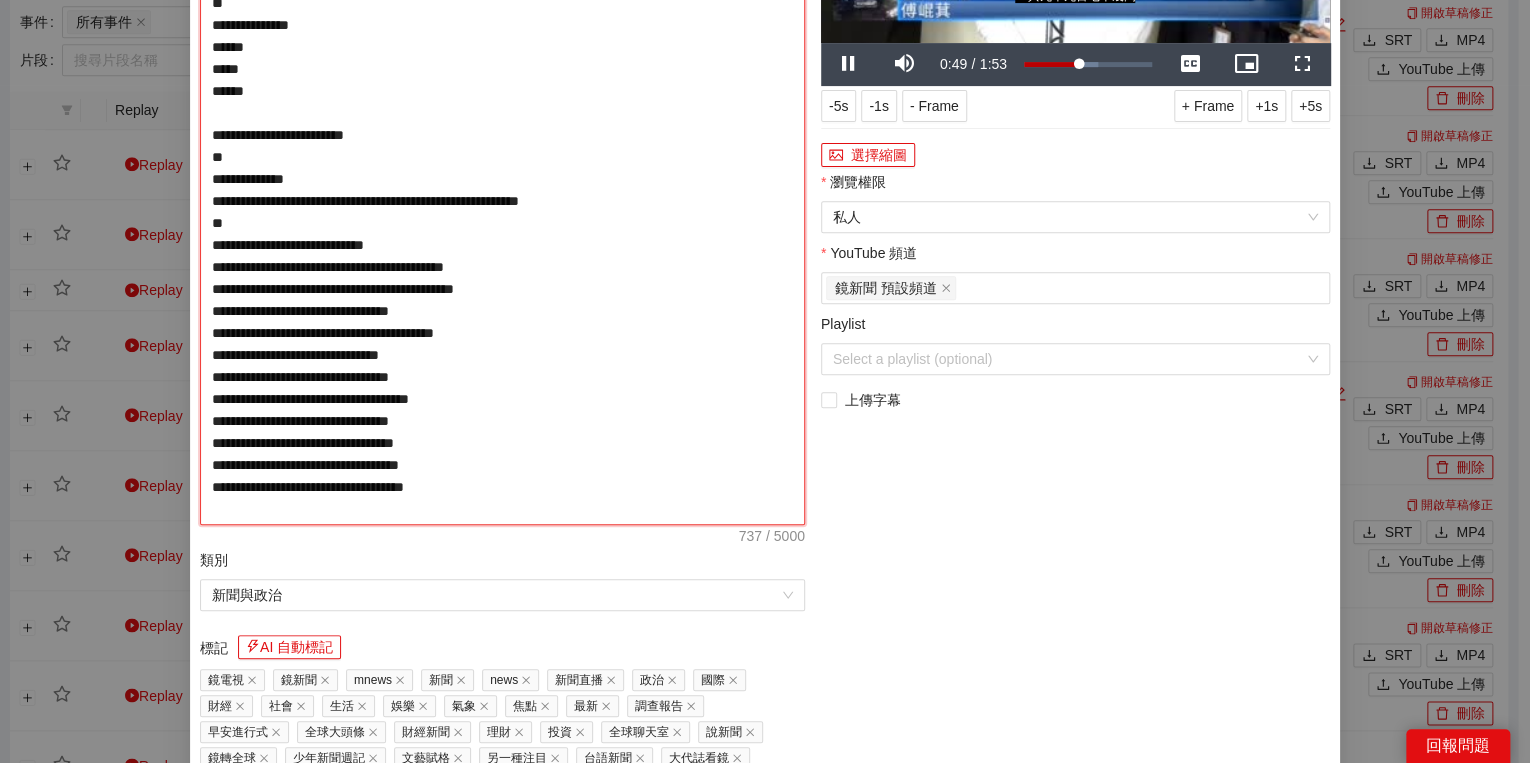 type on "**********" 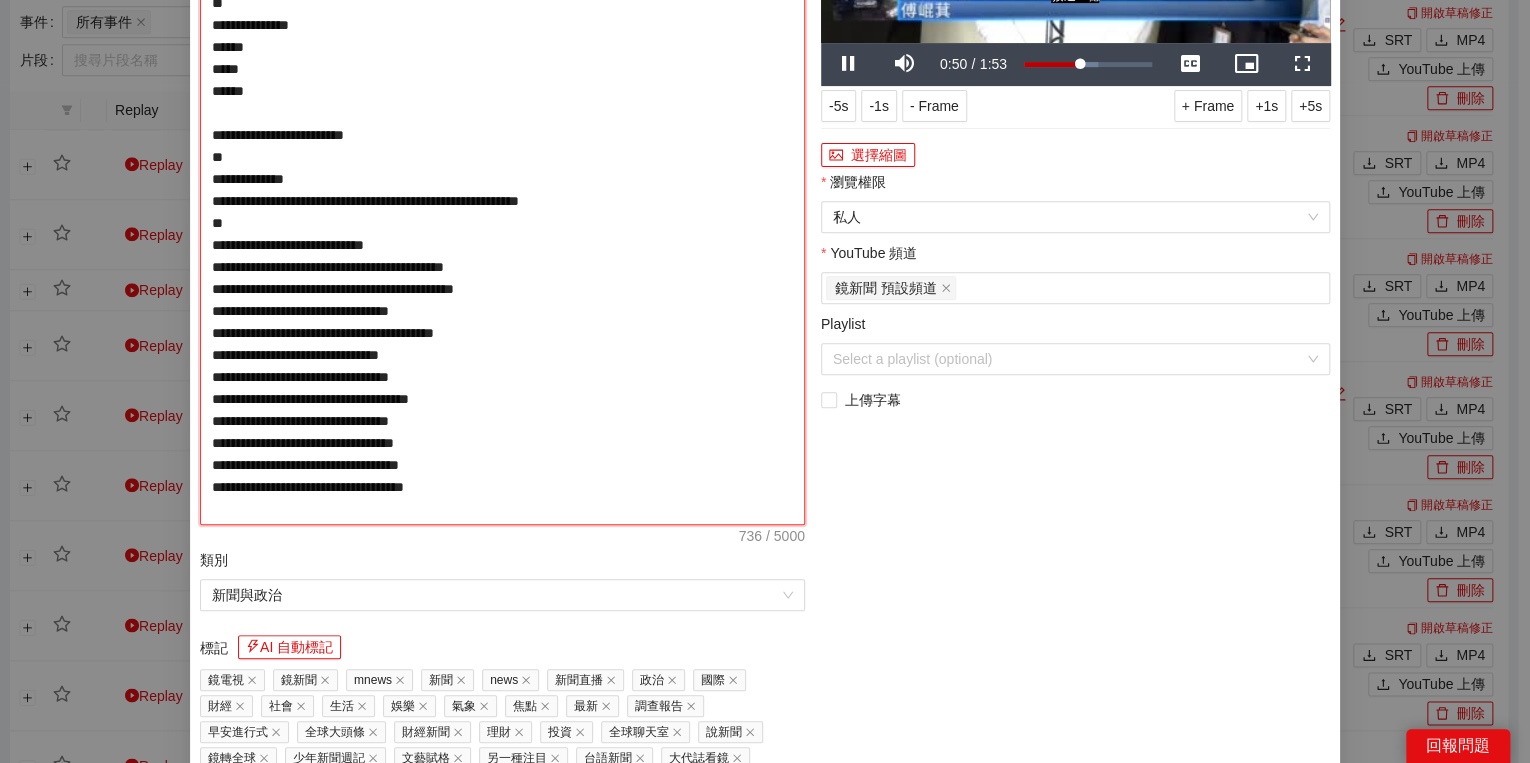 drag, startPoint x: 204, startPoint y: 265, endPoint x: 234, endPoint y: 268, distance: 30.149628 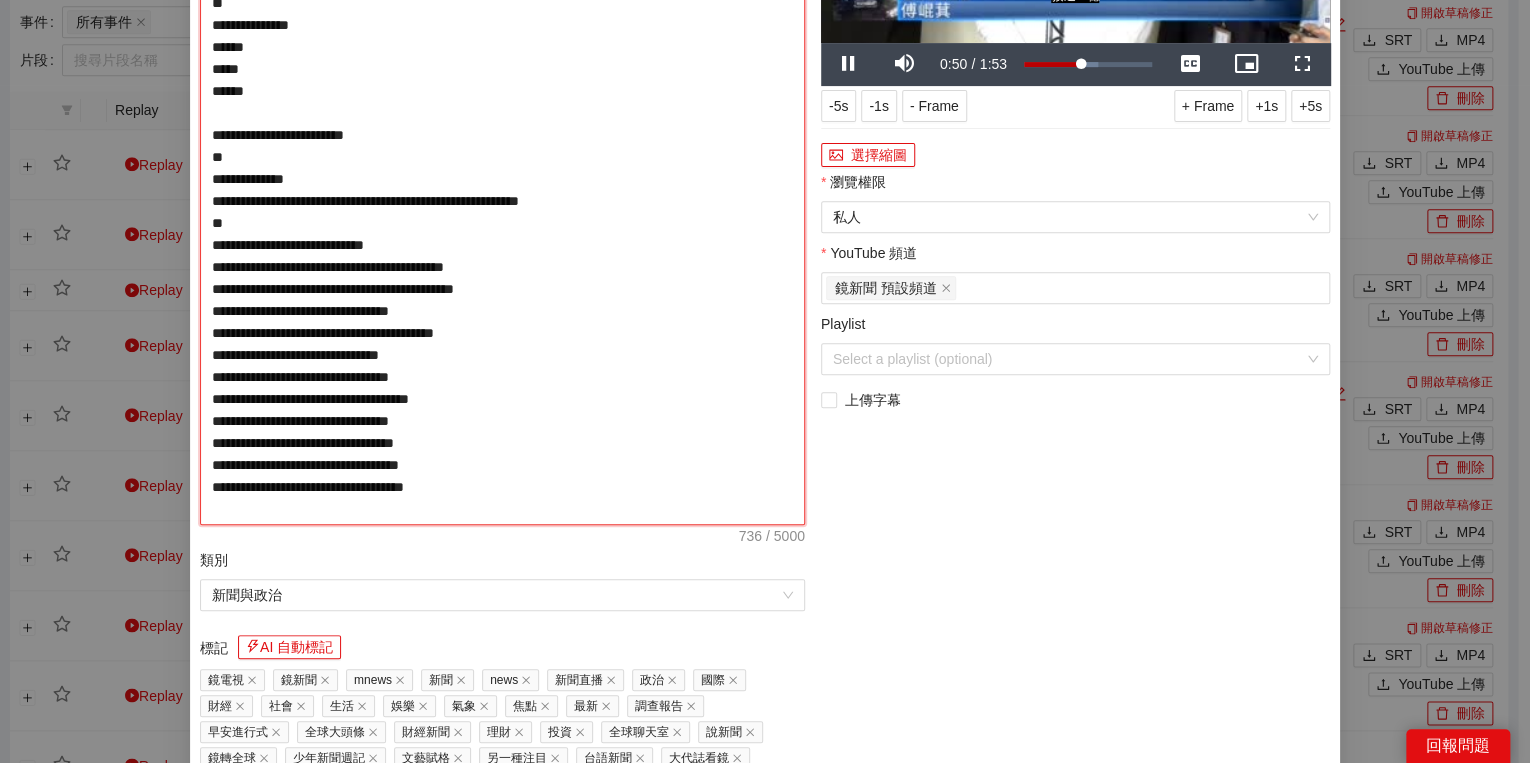 type on "**********" 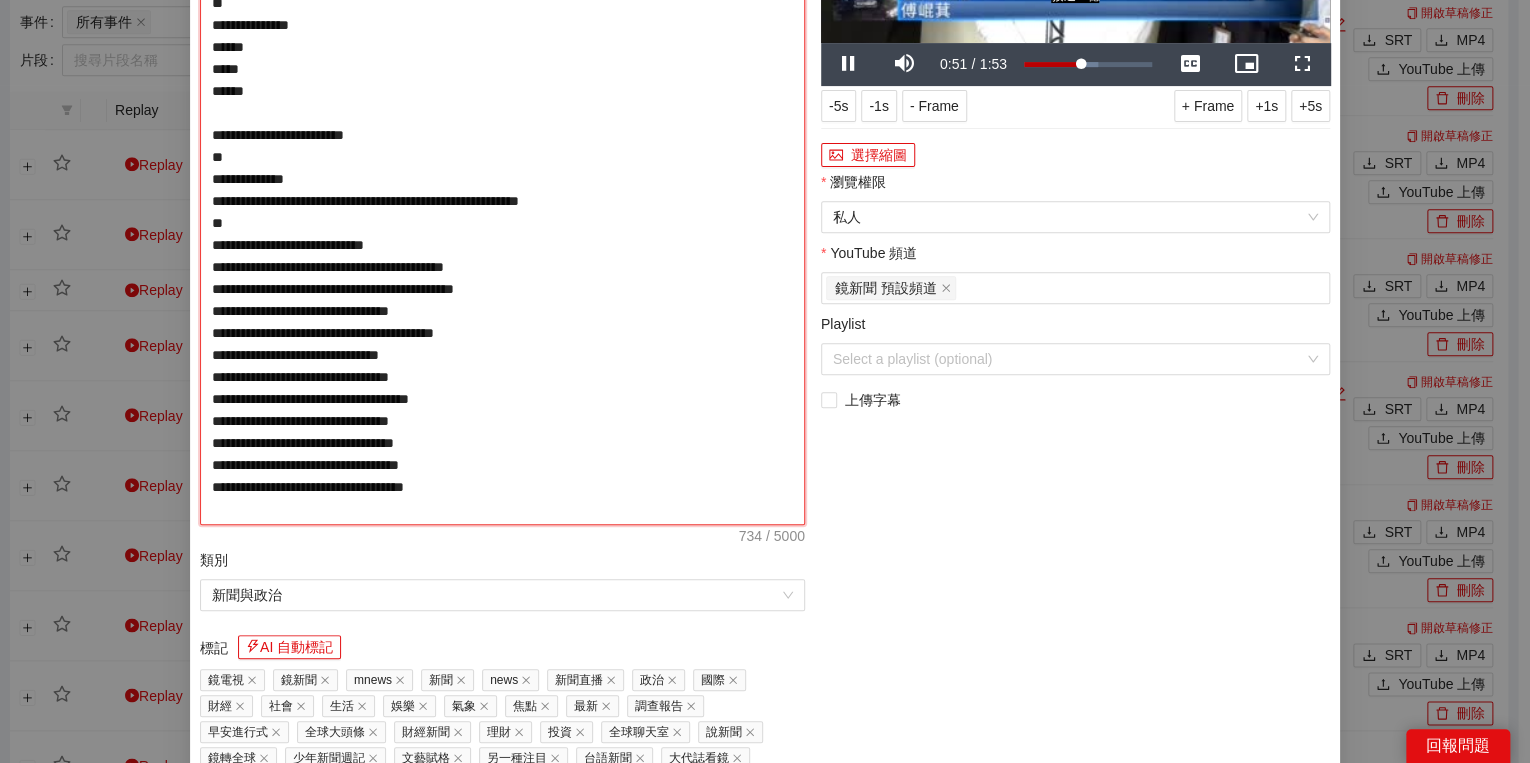 click on "**********" at bounding box center [502, 201] 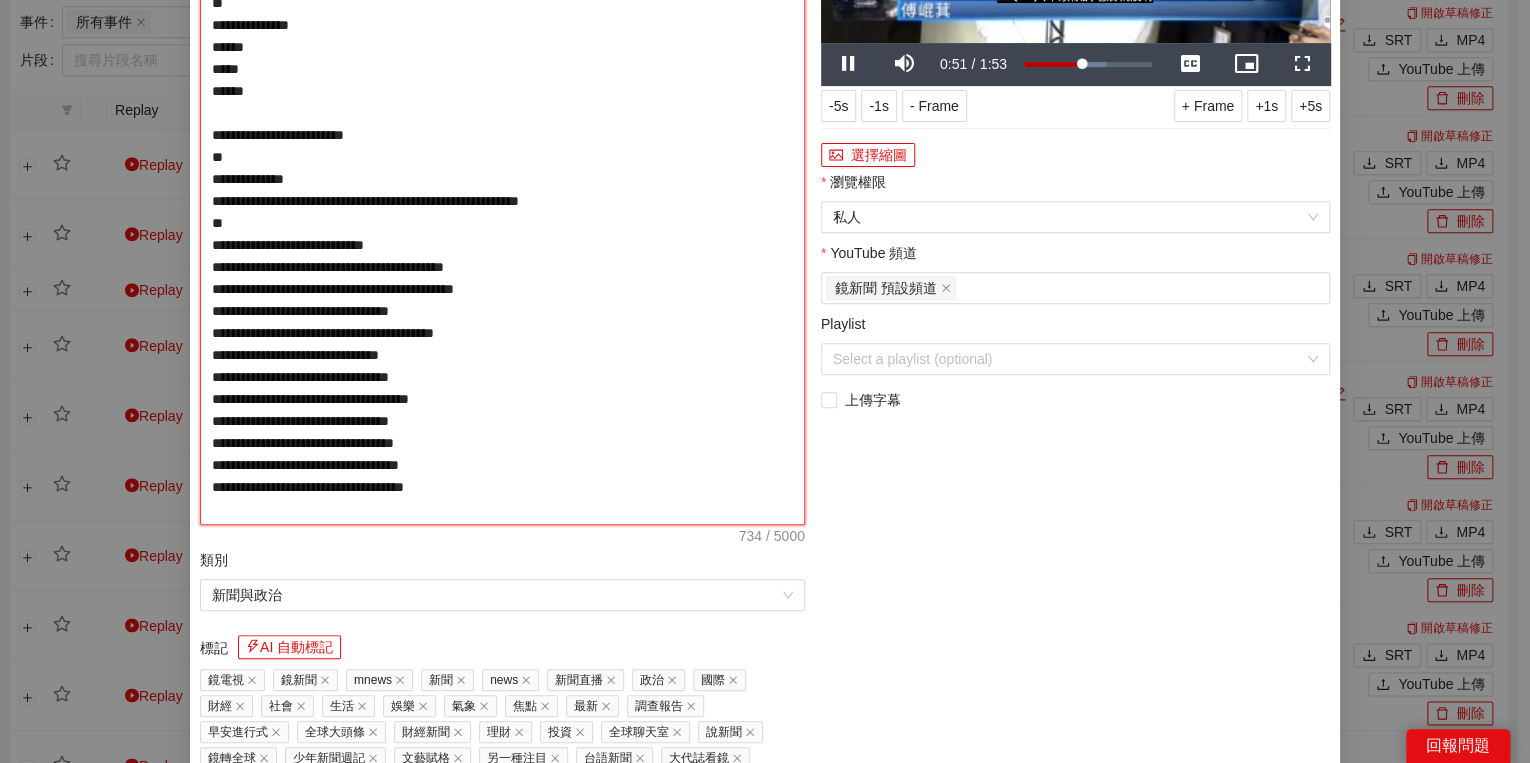 type on "**********" 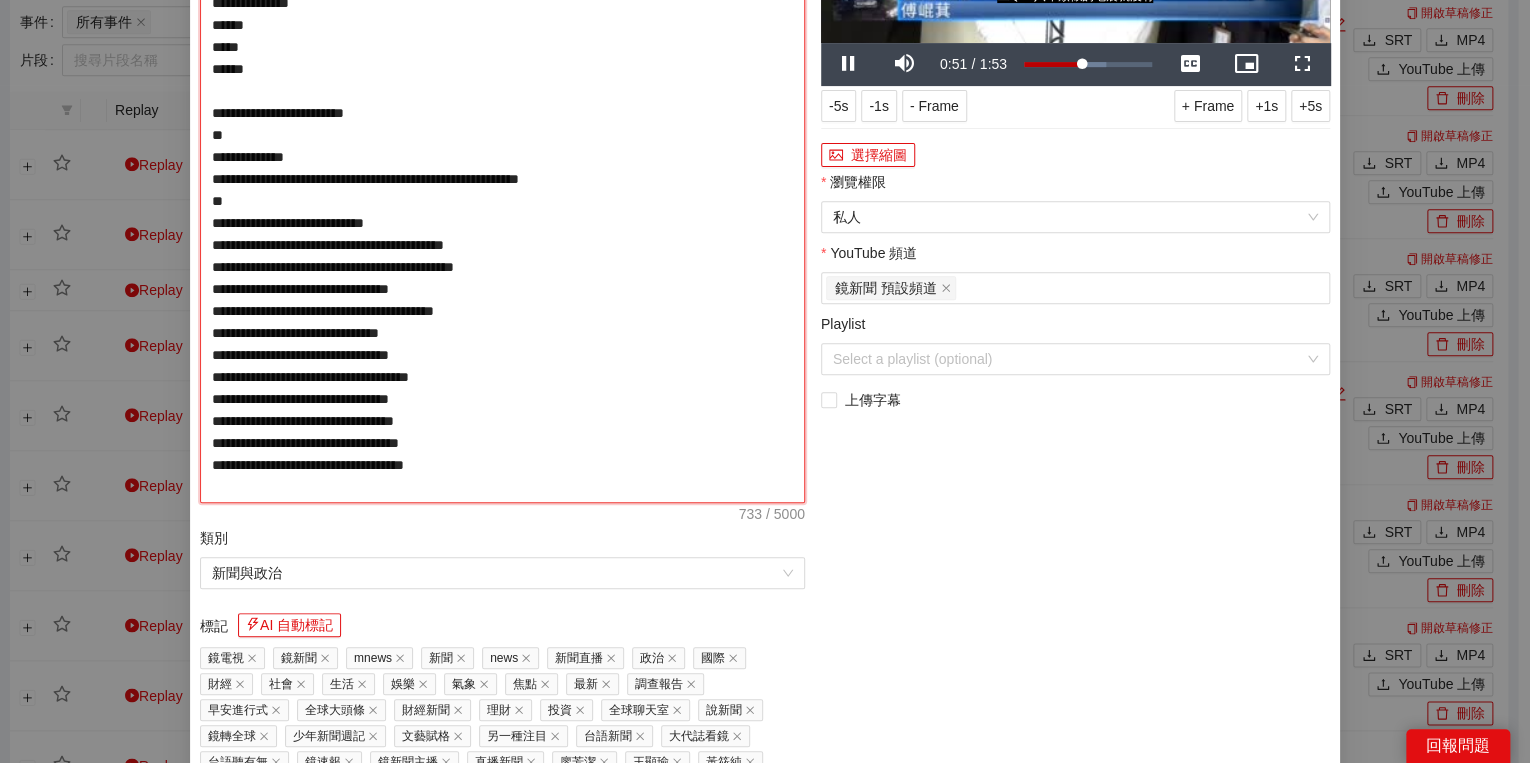 type on "**********" 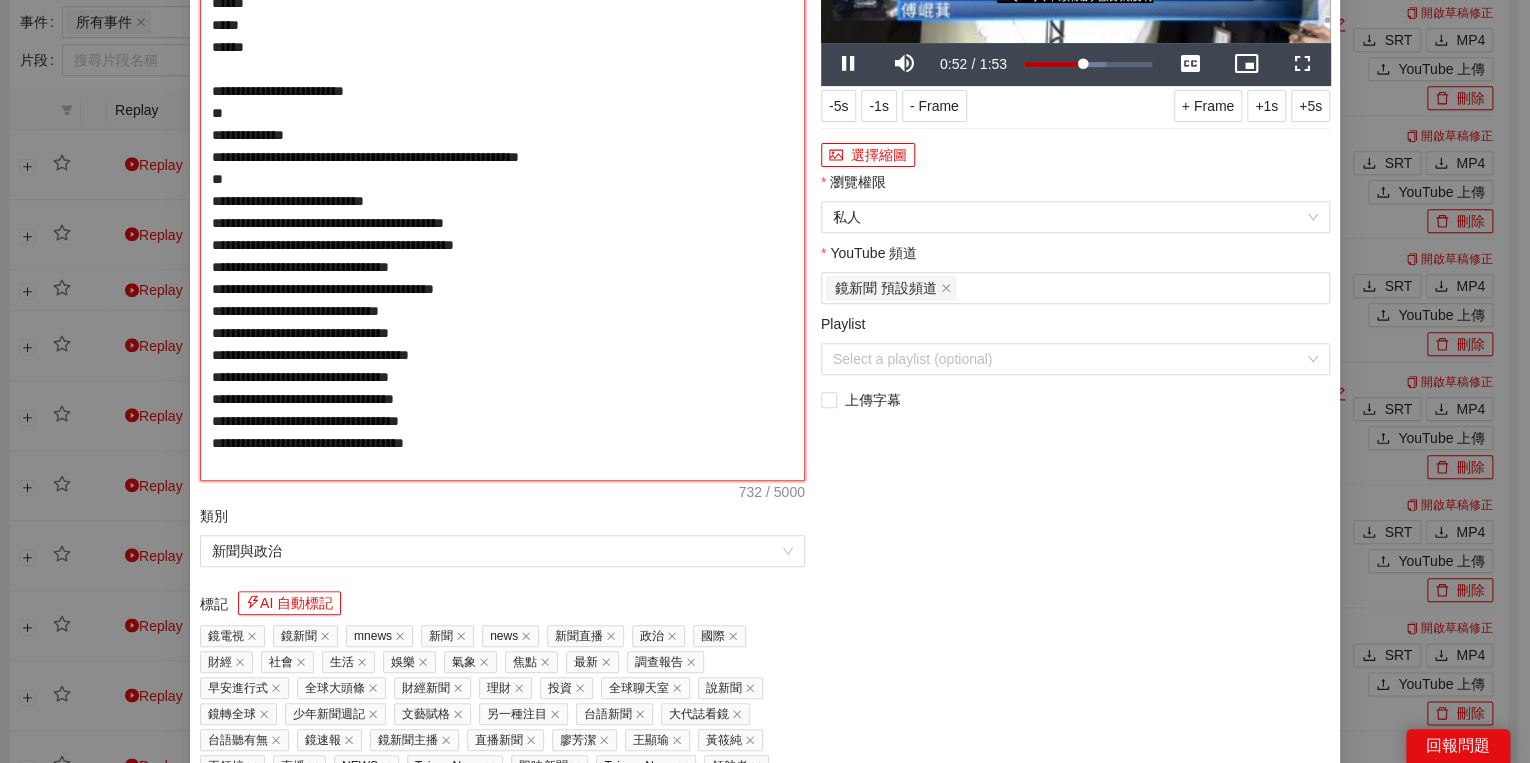 click on "**********" at bounding box center (502, 179) 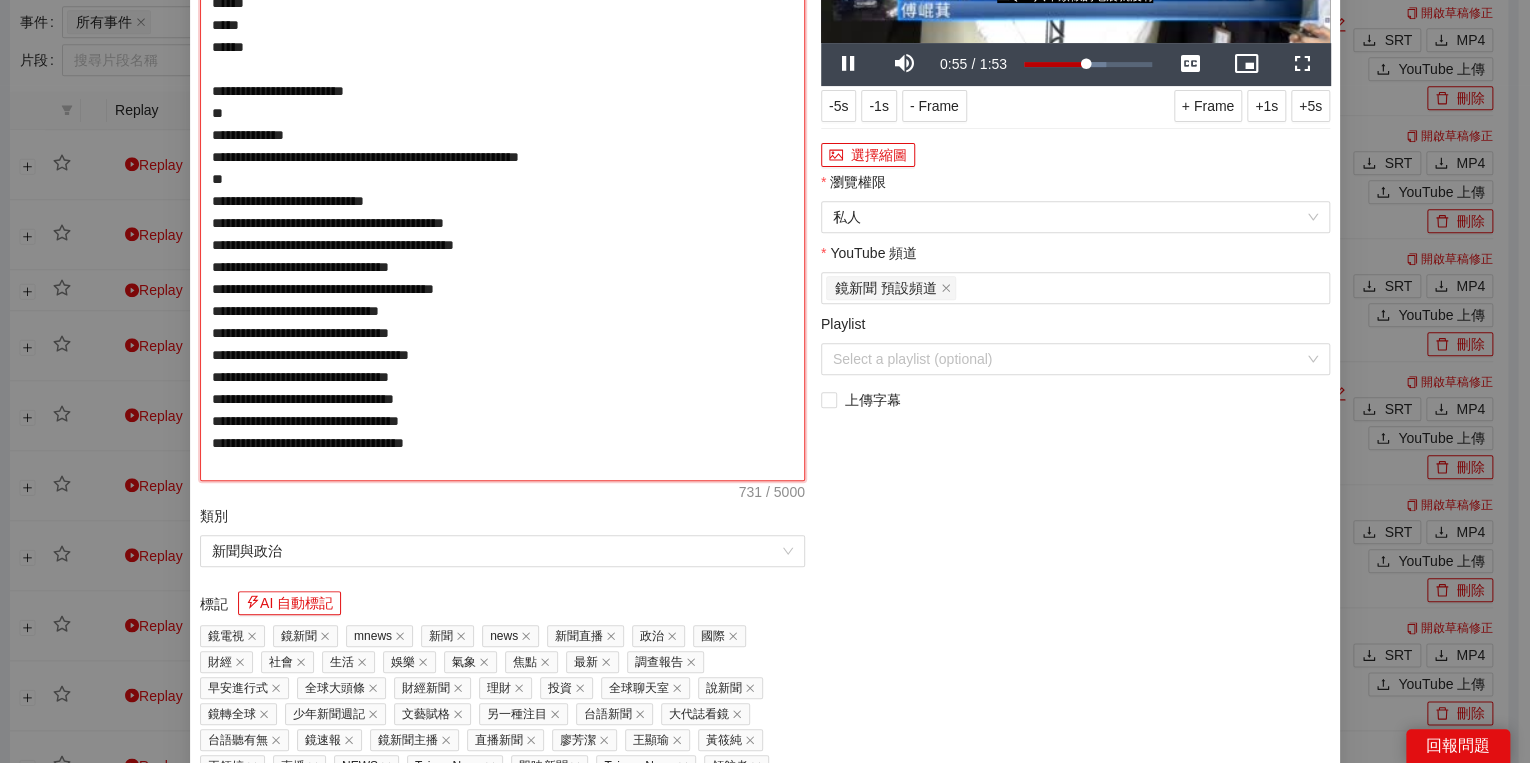 drag, startPoint x: 212, startPoint y: 264, endPoint x: 189, endPoint y: 256, distance: 24.351591 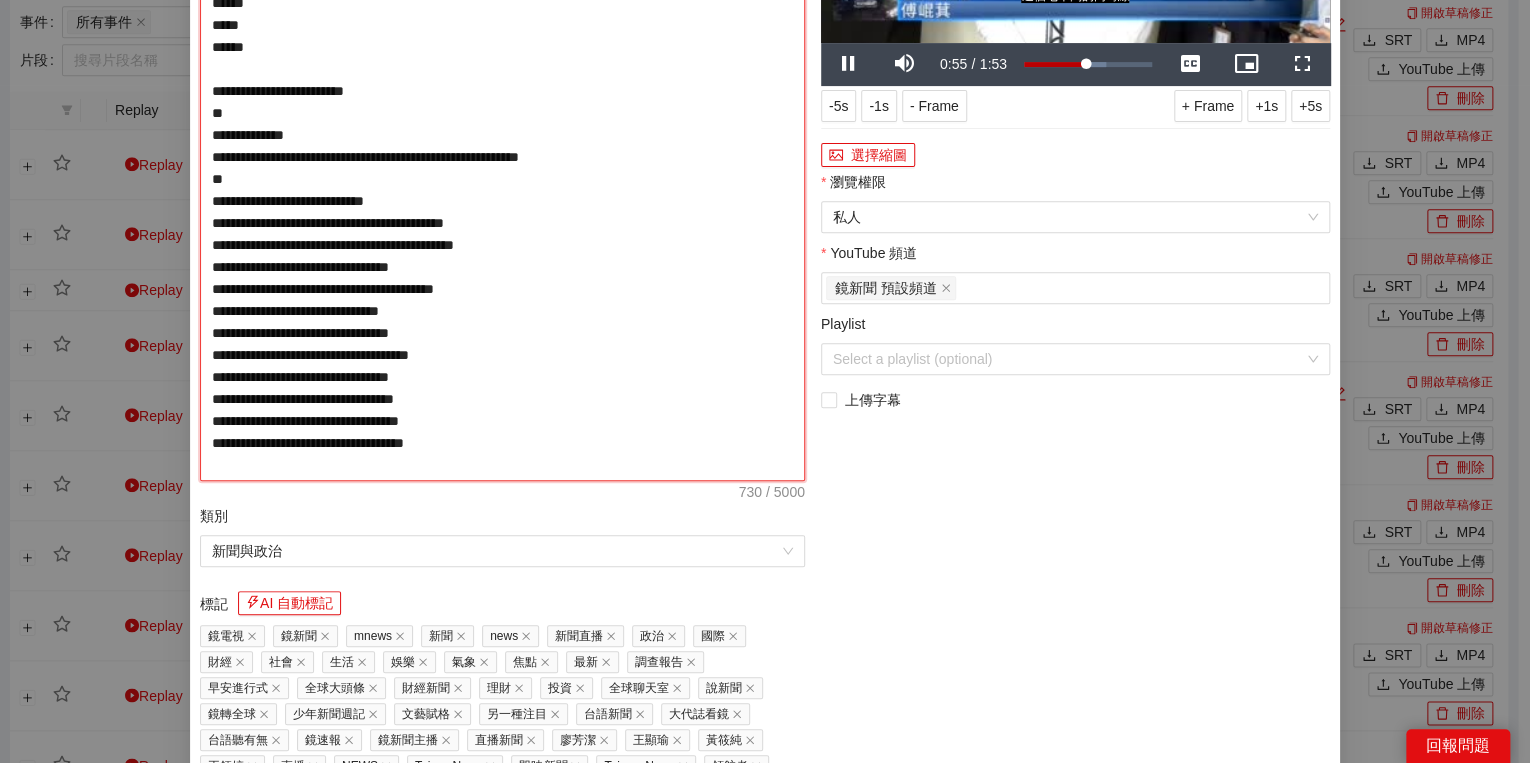 type on "**********" 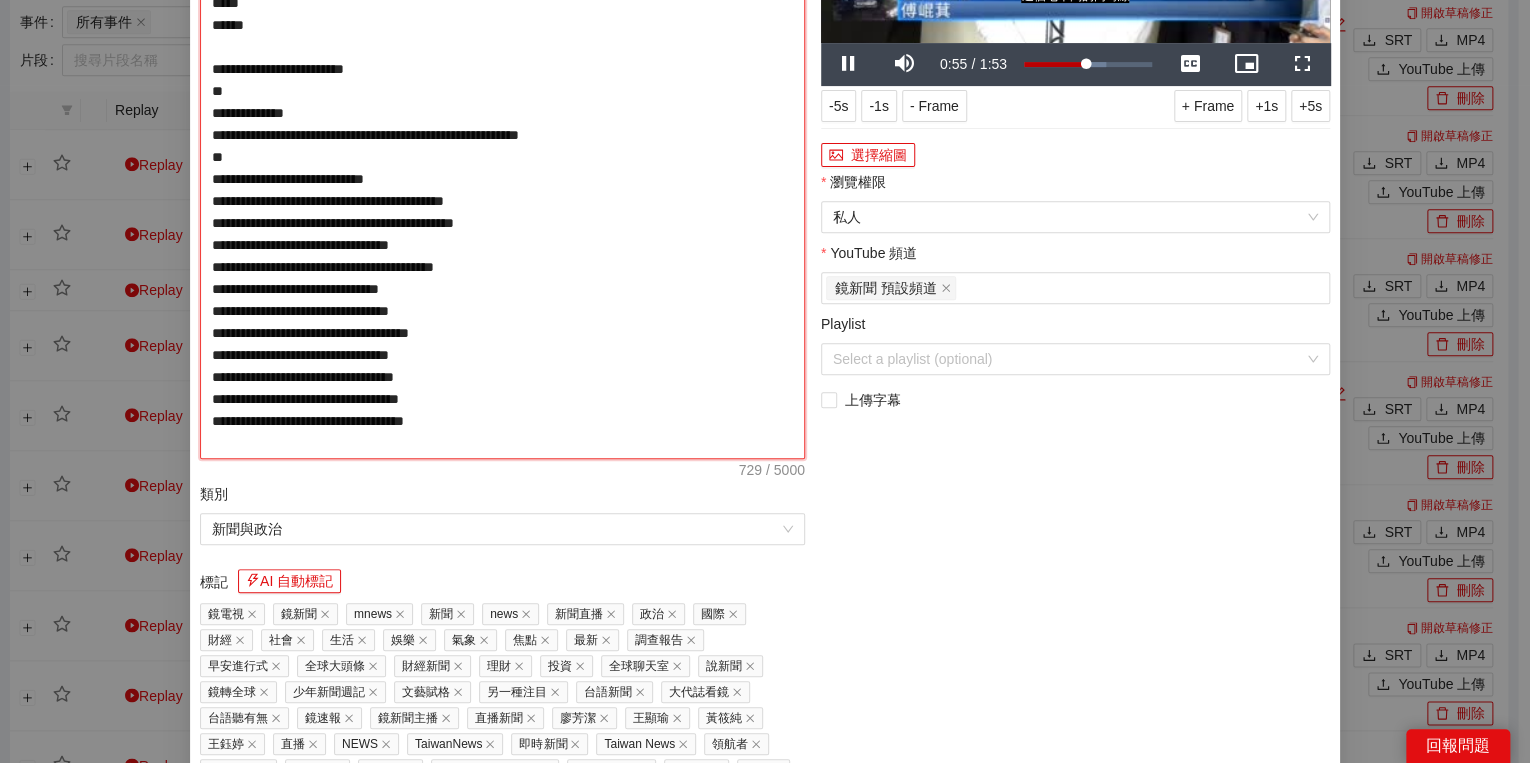 type on "**********" 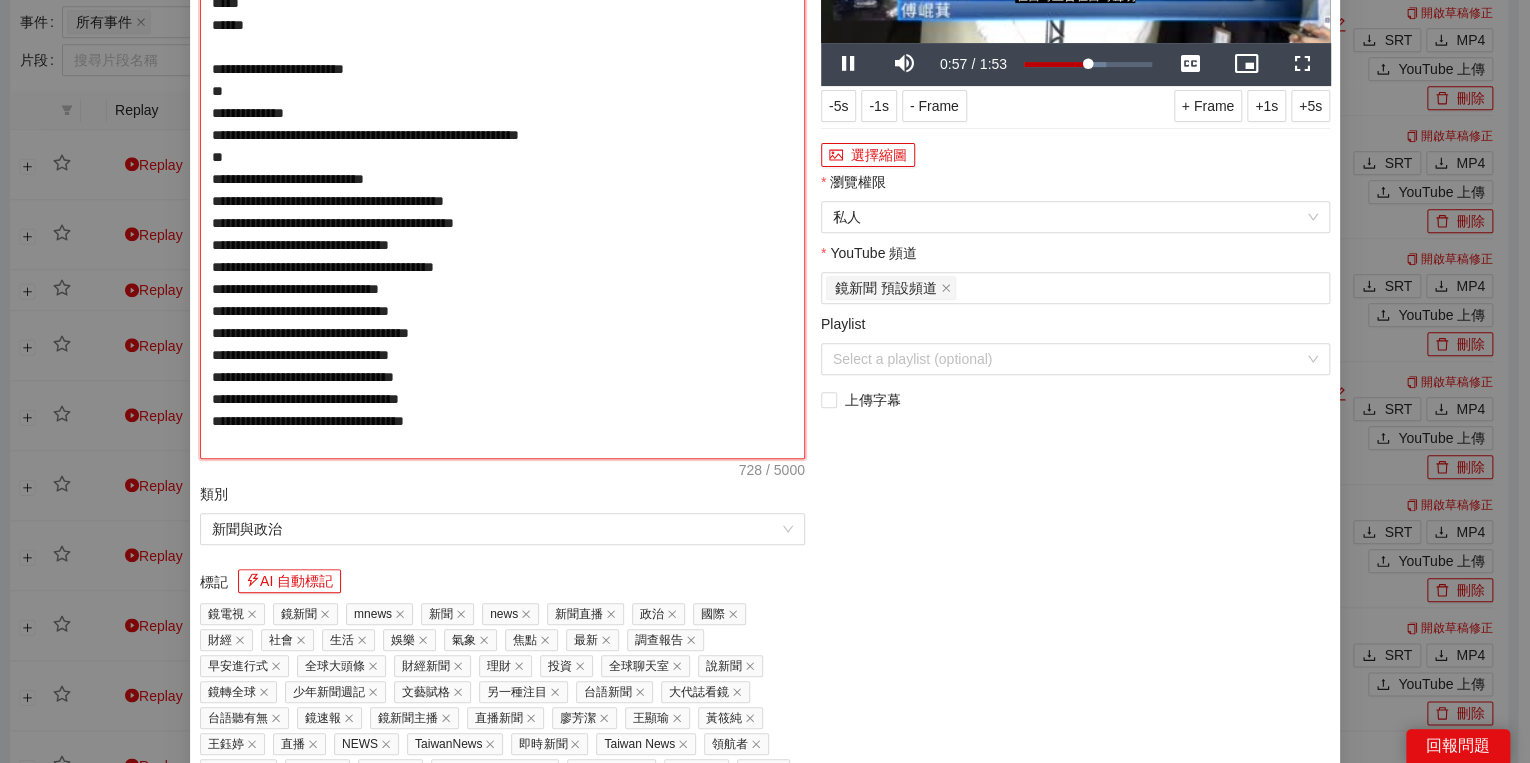 click on "**********" at bounding box center [502, 168] 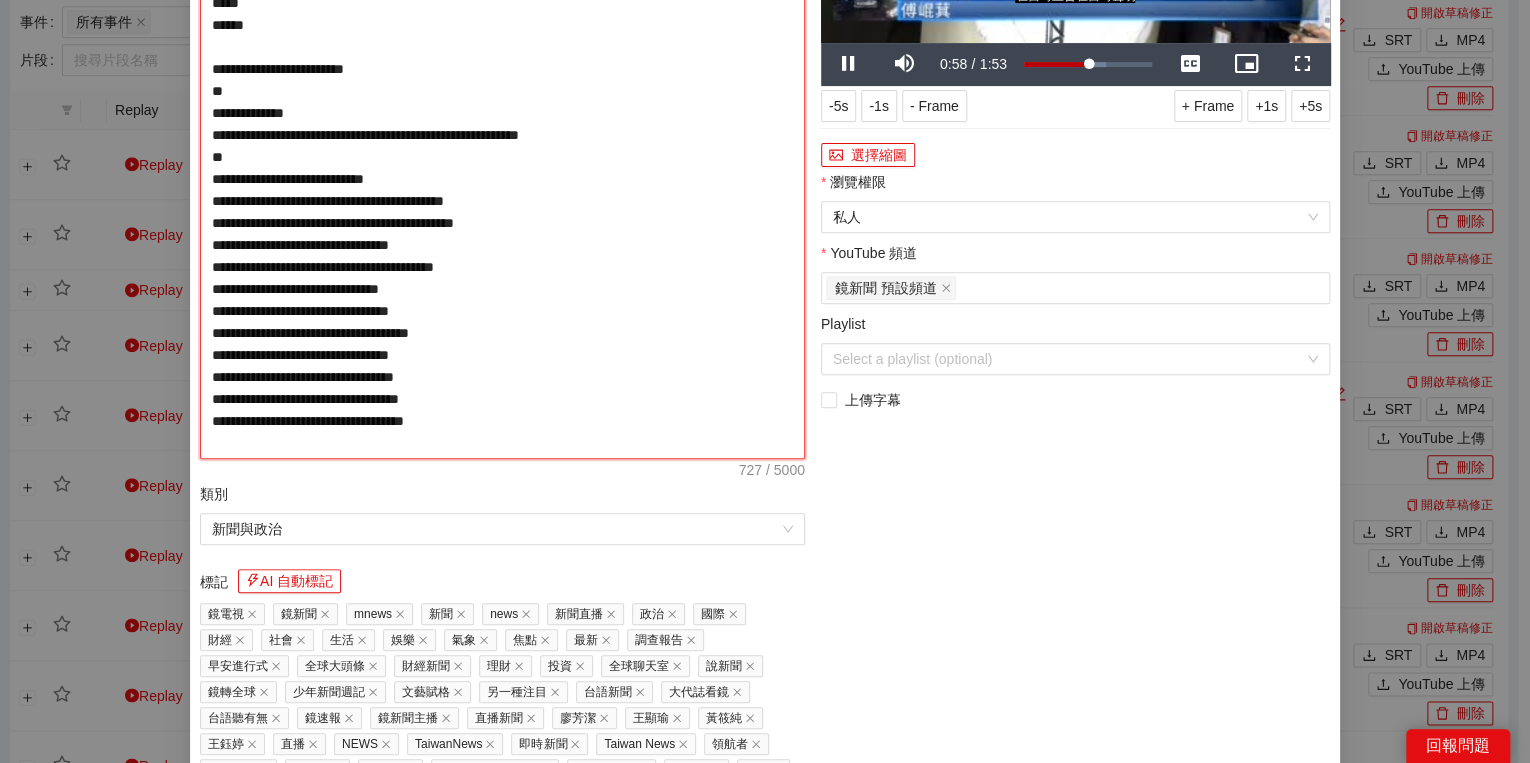 click on "**********" at bounding box center (502, 168) 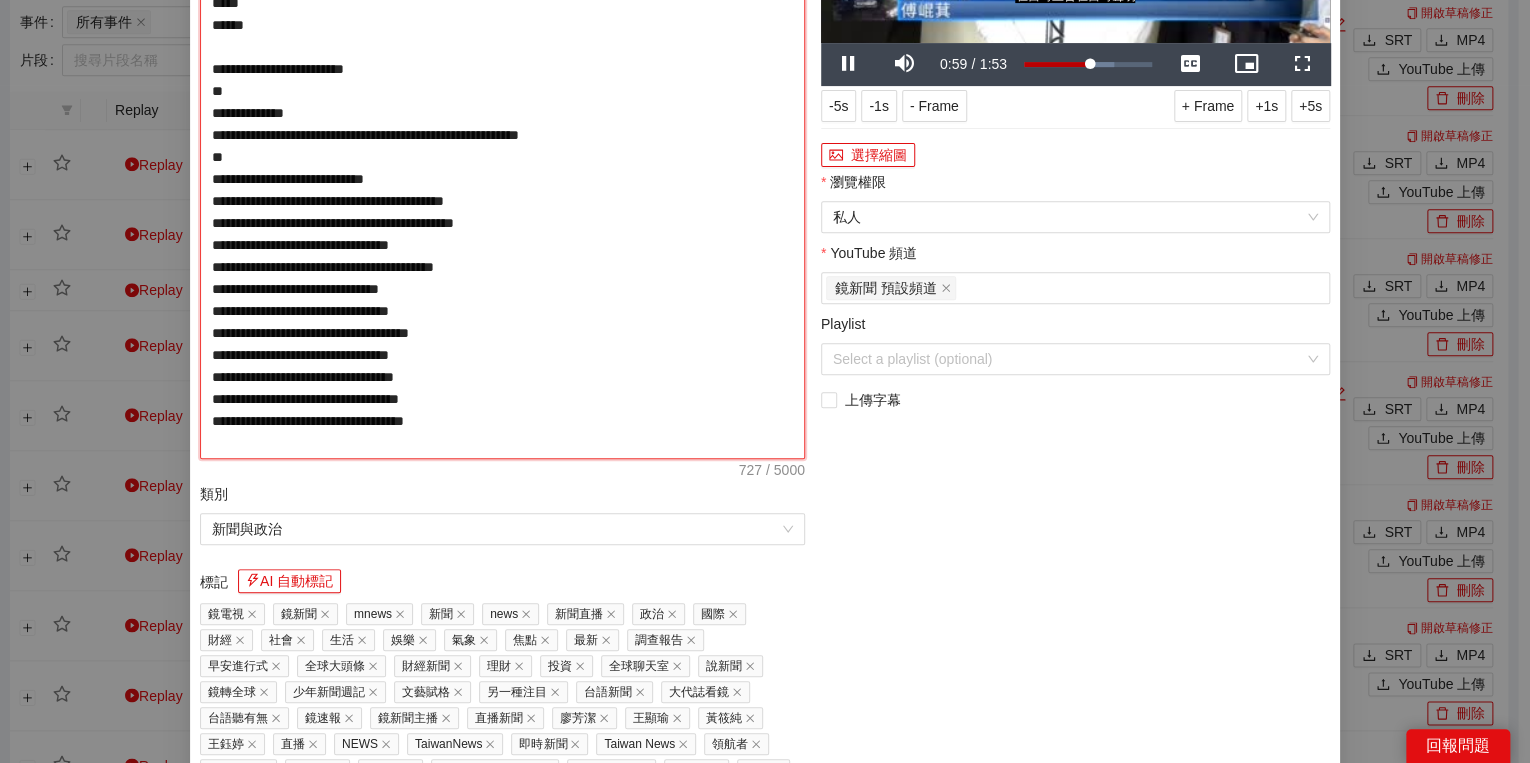 drag, startPoint x: 207, startPoint y: 279, endPoint x: 195, endPoint y: 266, distance: 17.691807 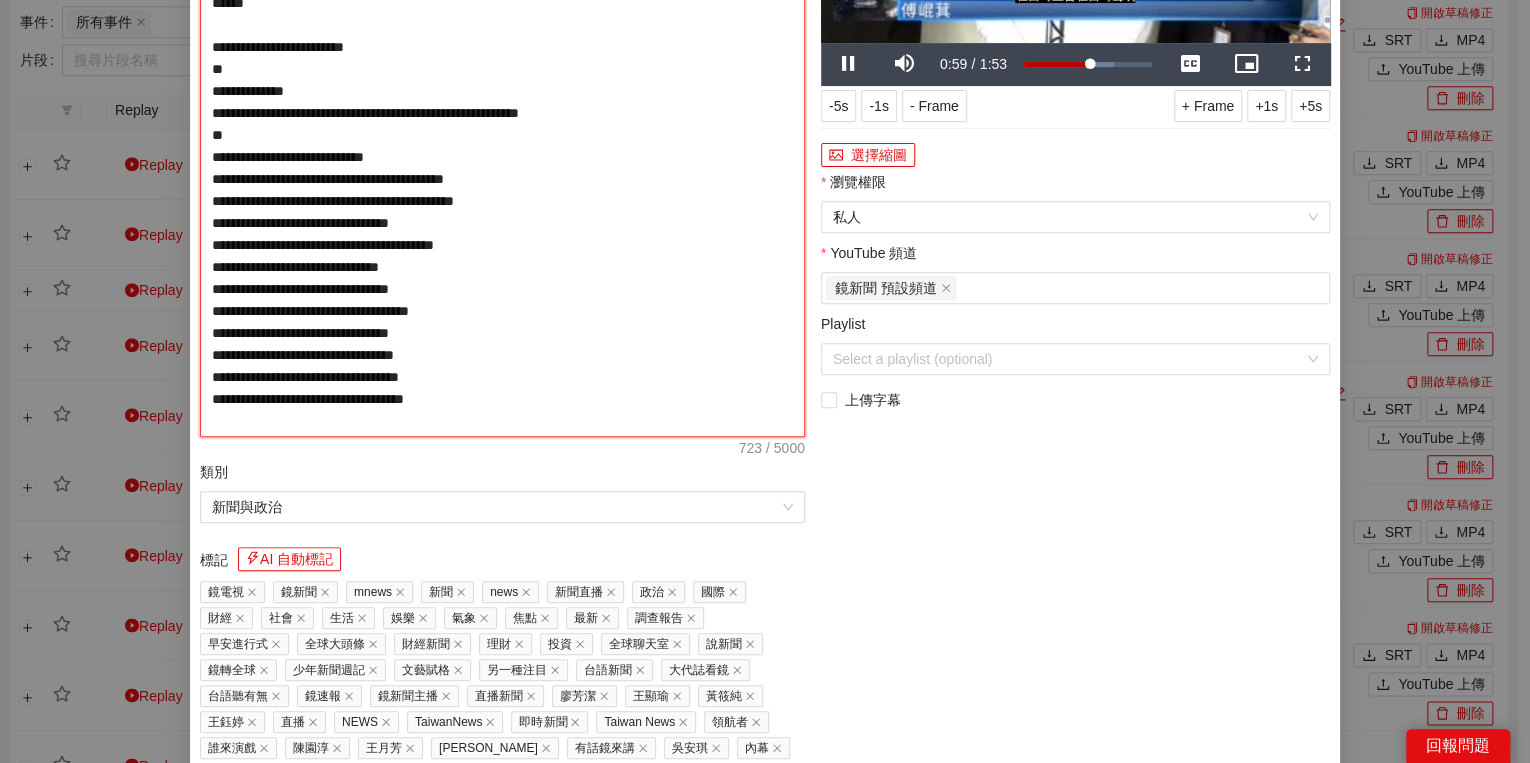 type on "**********" 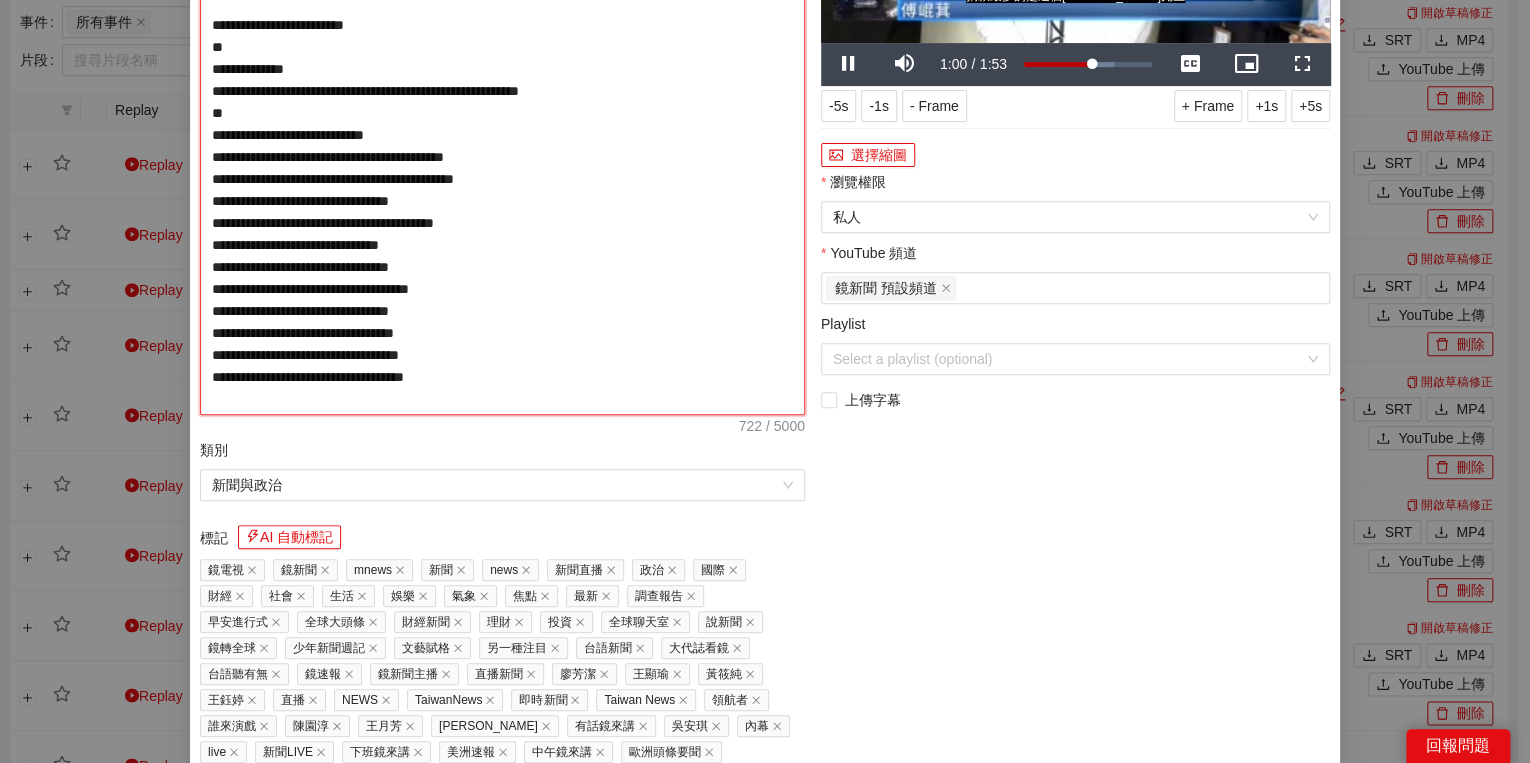 type on "**********" 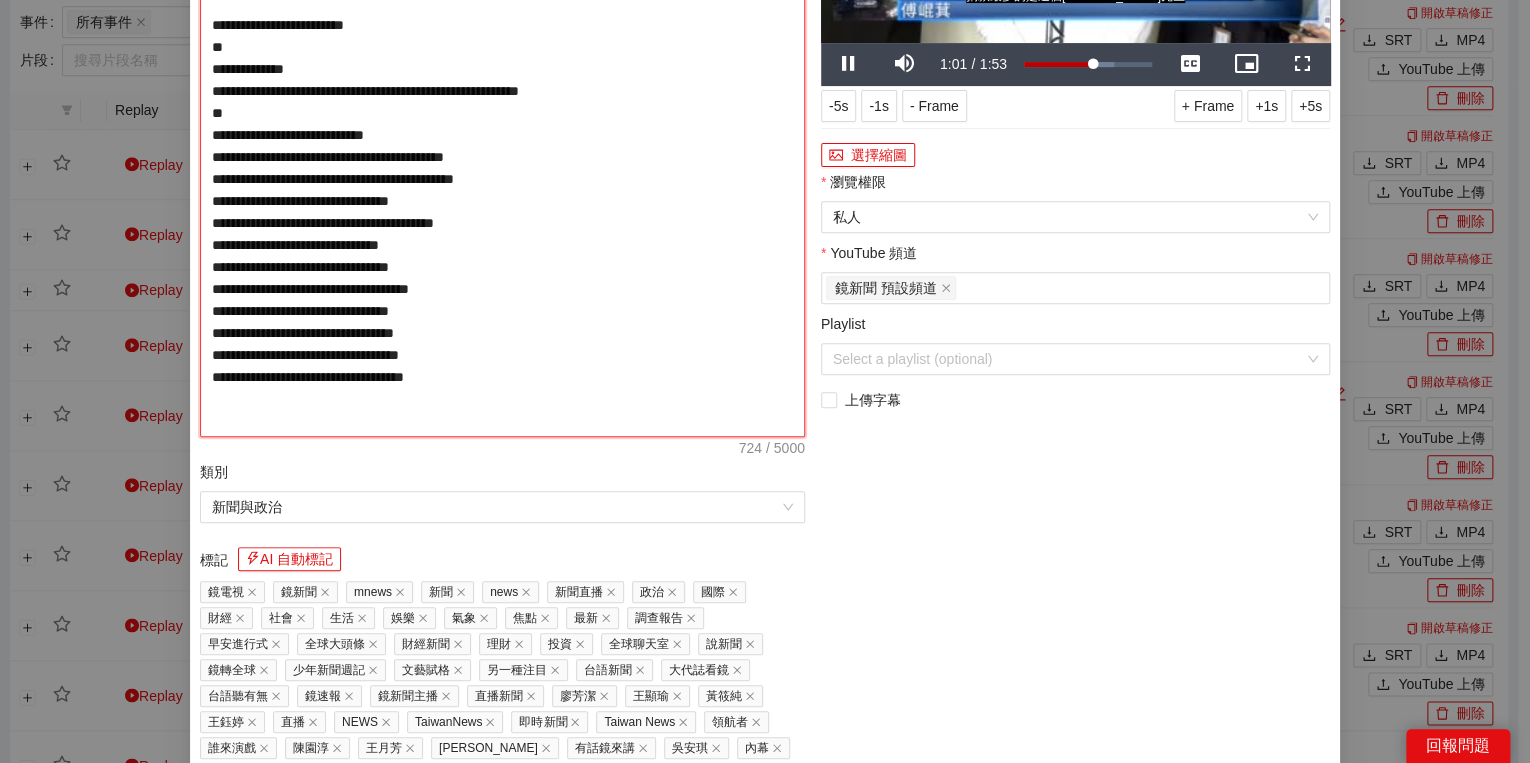 type on "**********" 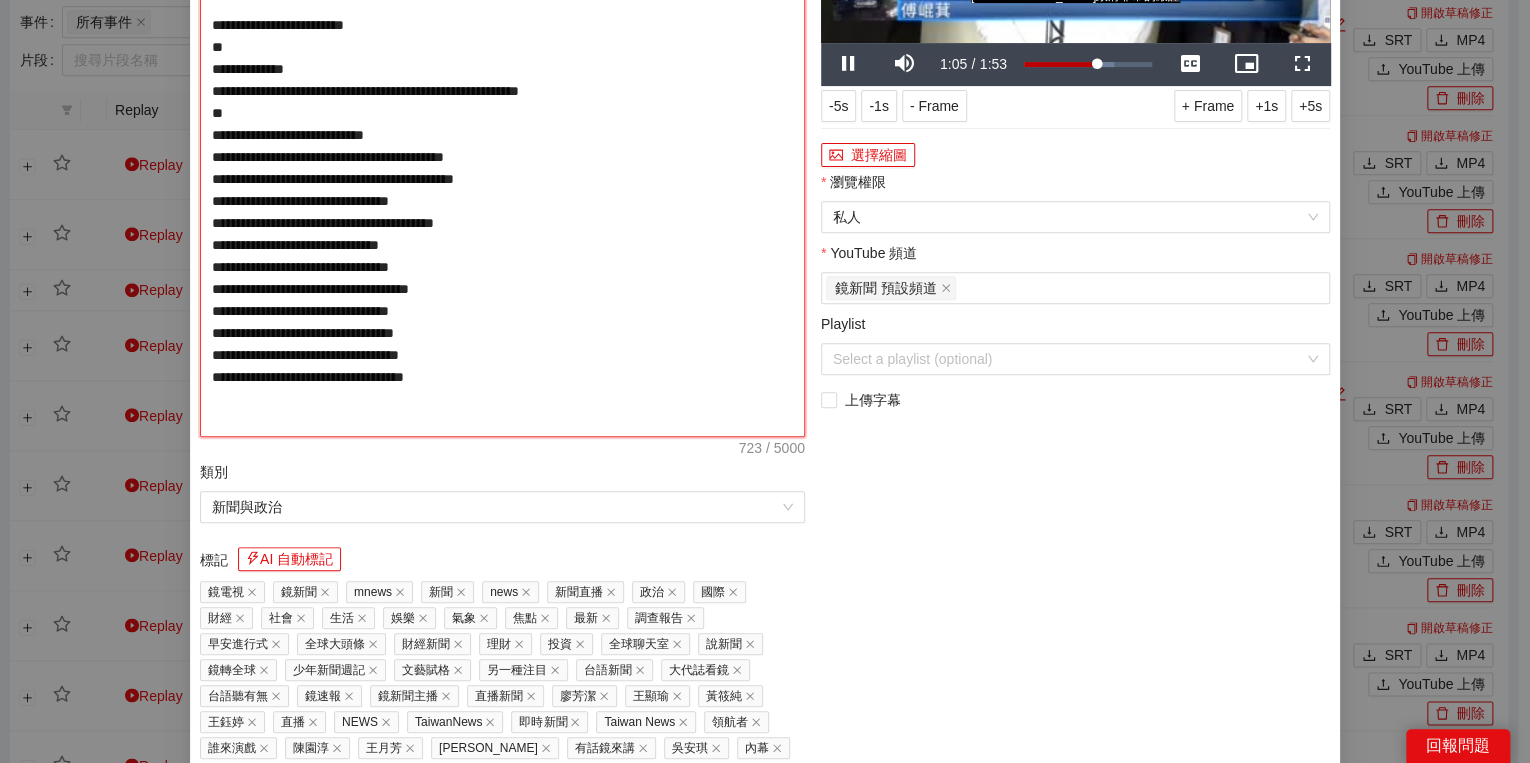 click on "**********" at bounding box center [502, 157] 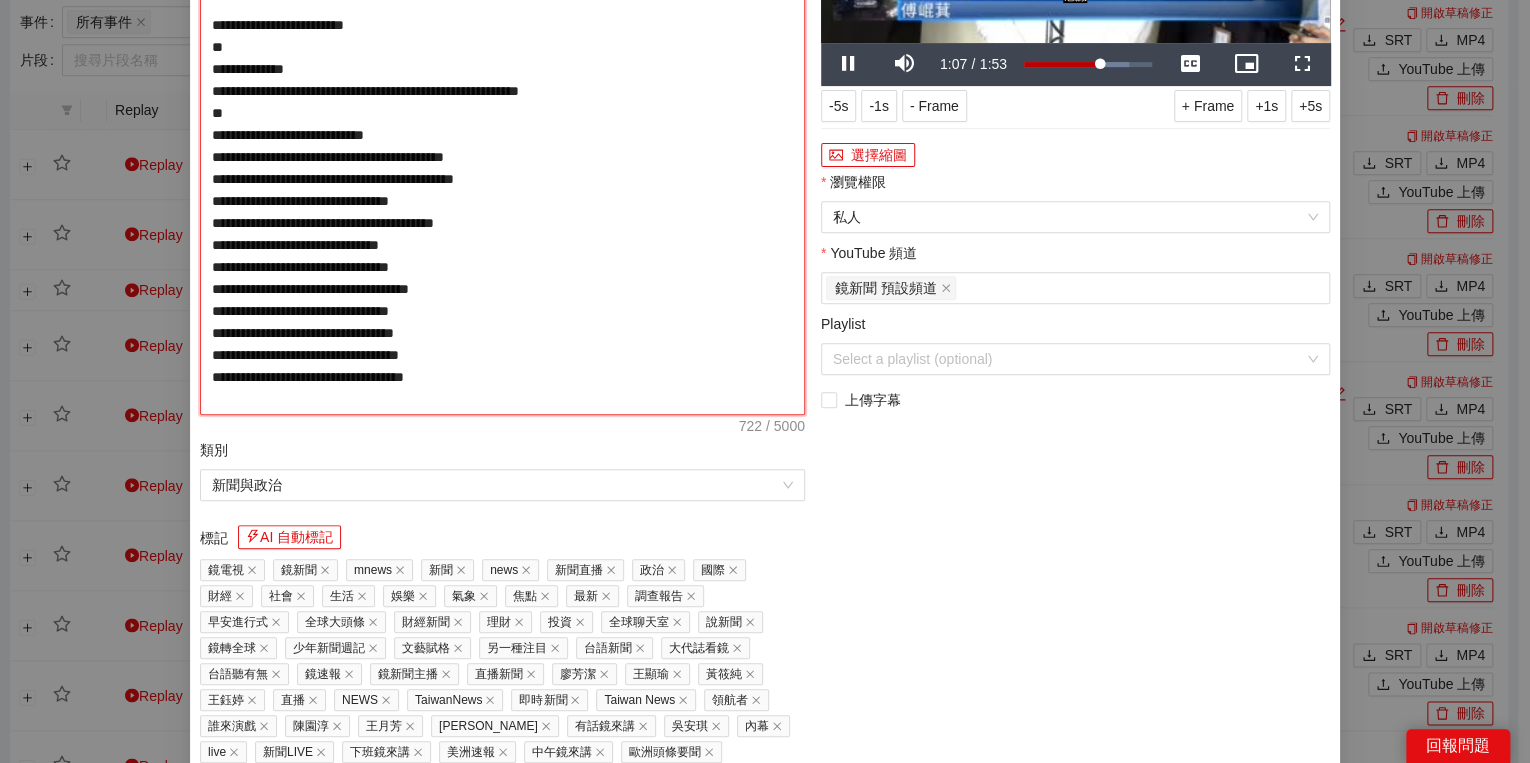 click on "**********" at bounding box center [502, 146] 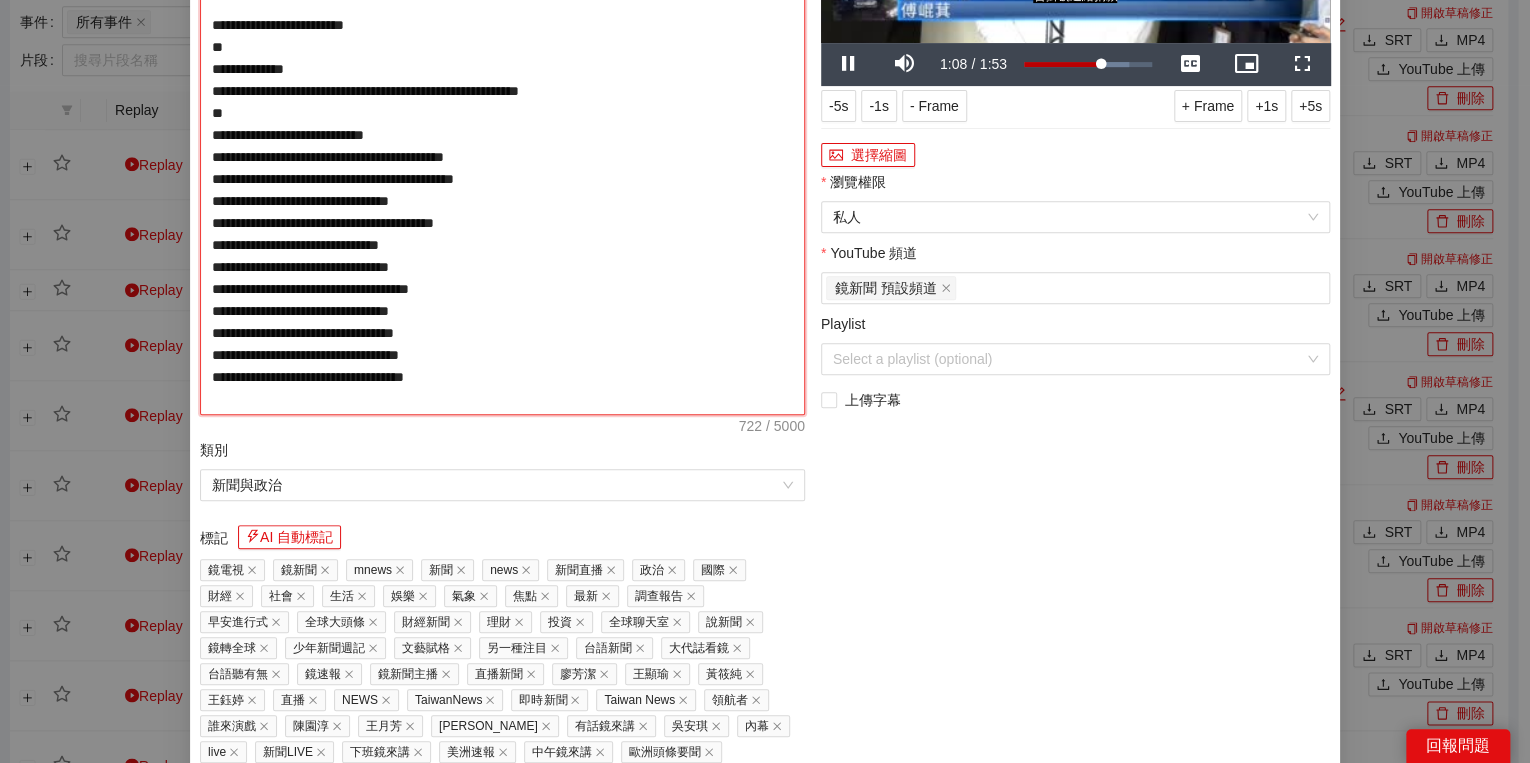 type on "**********" 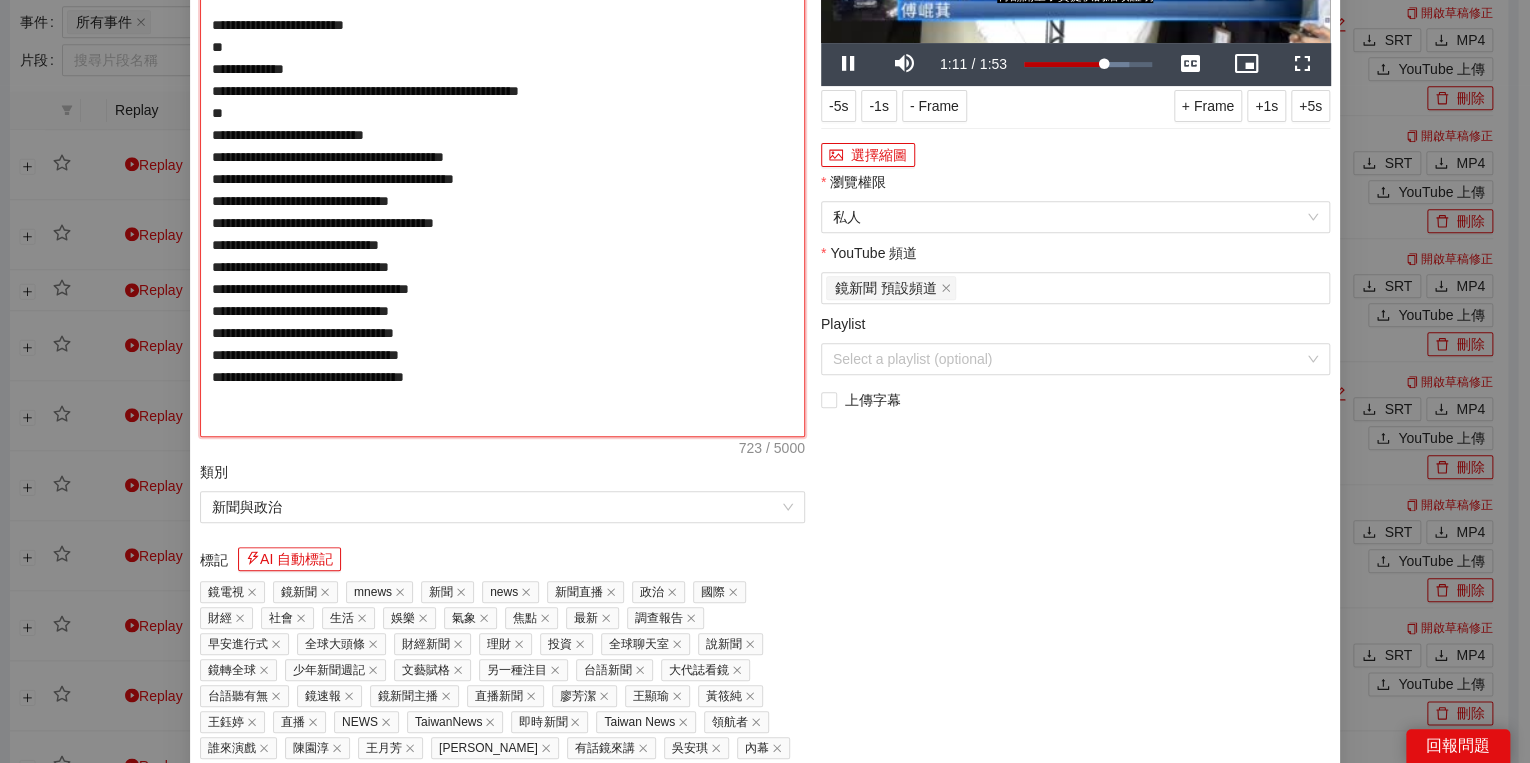 click on "**********" at bounding box center (502, 157) 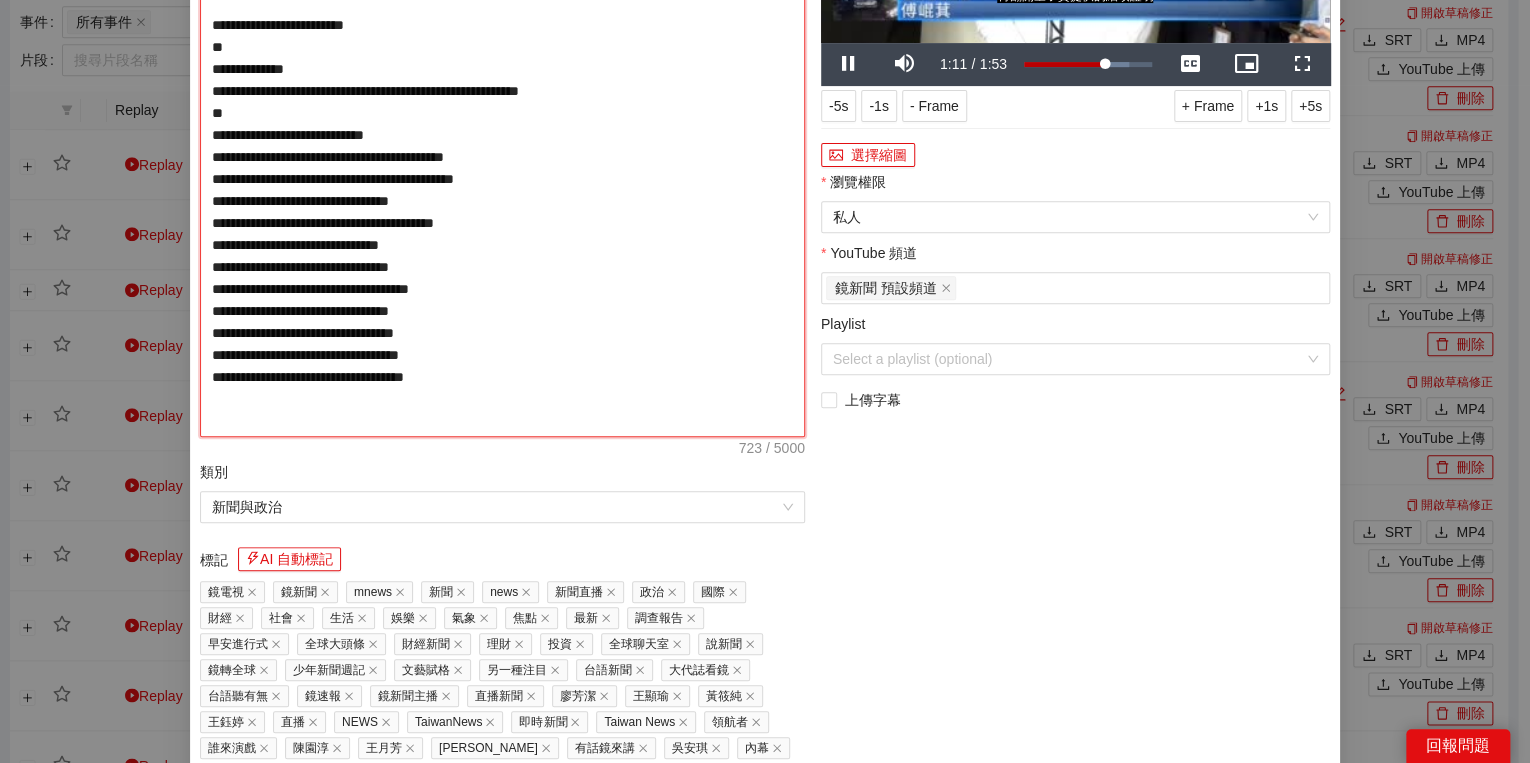 type on "**********" 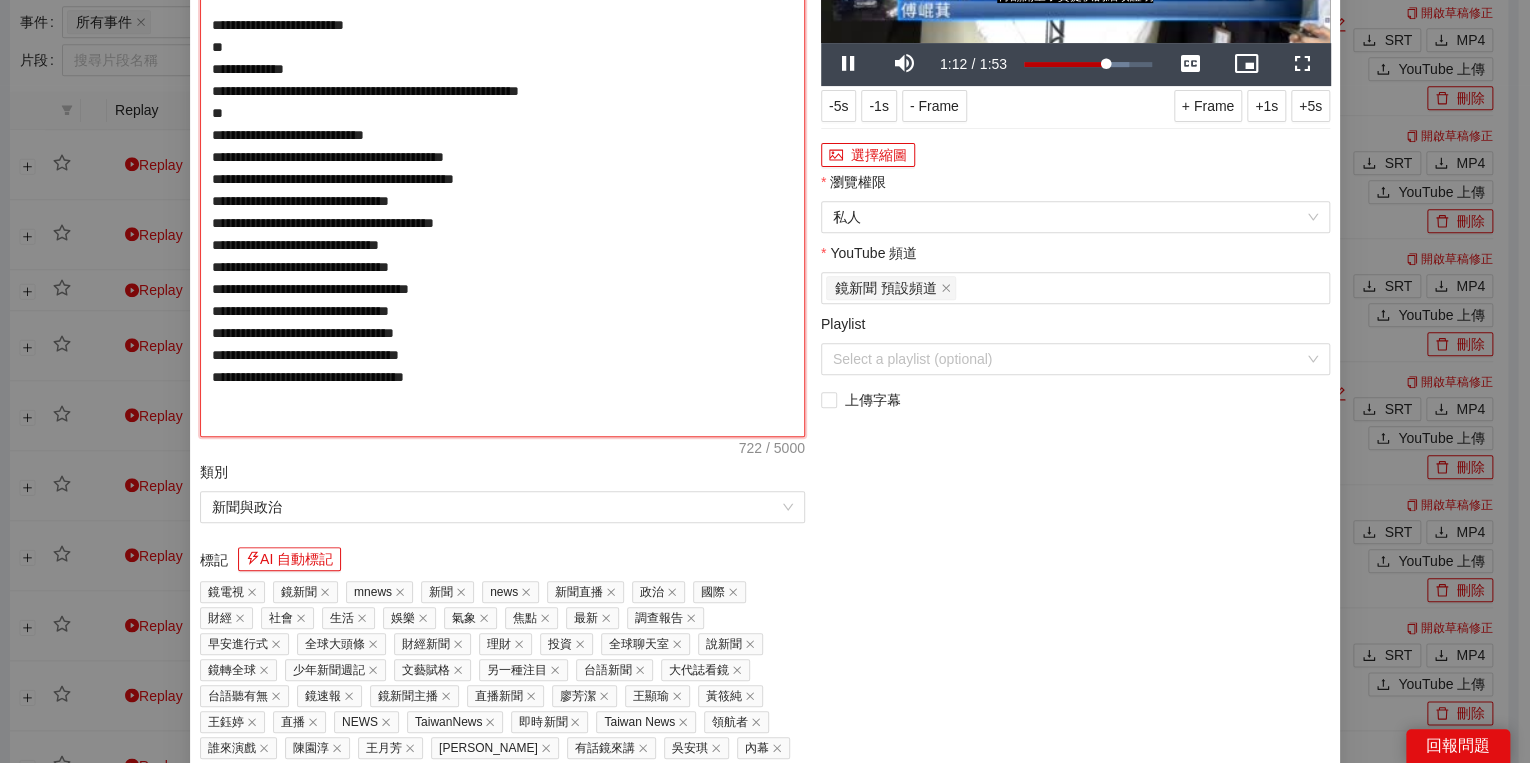 click on "**********" at bounding box center (502, 157) 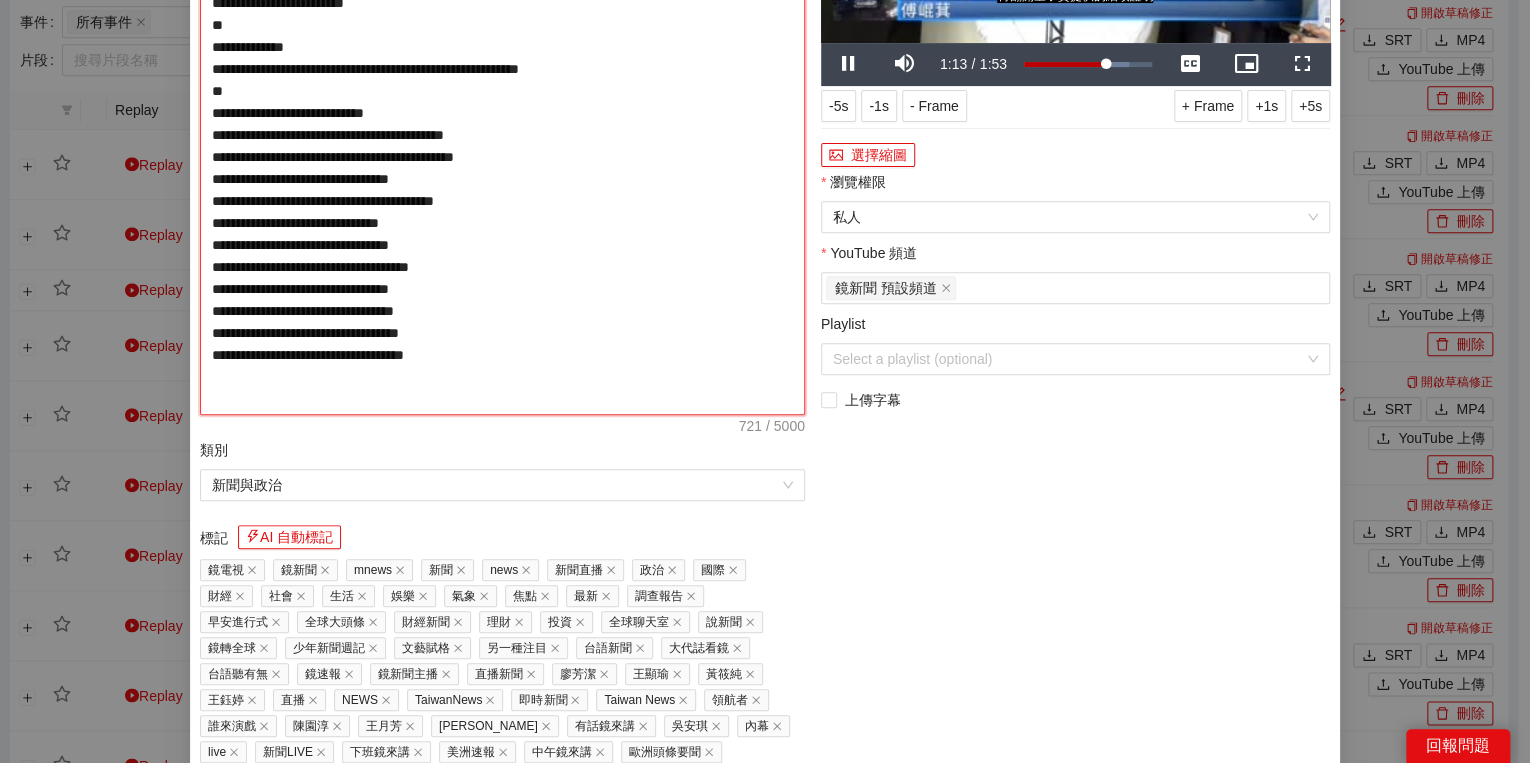 click on "**********" at bounding box center [502, 146] 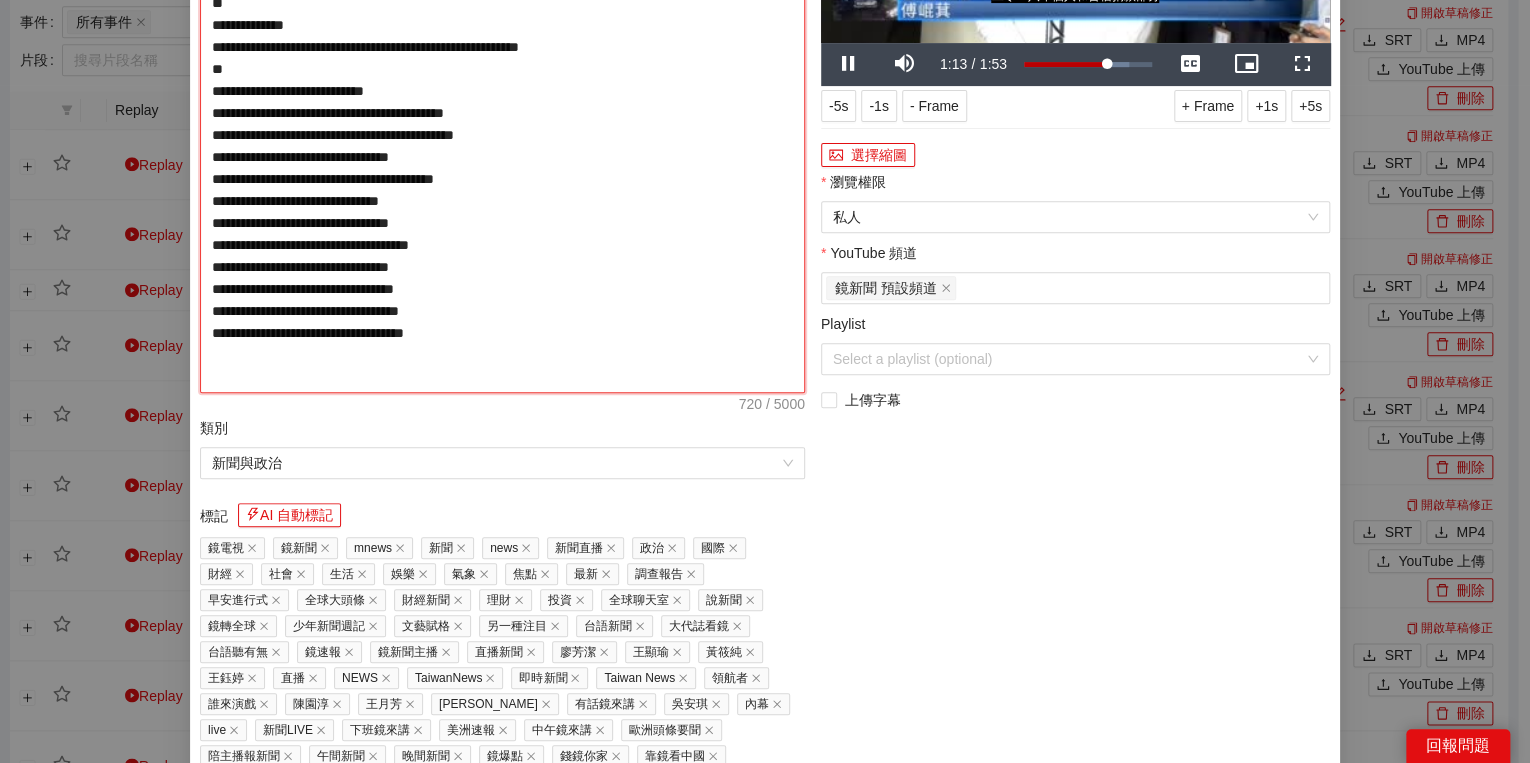 type on "**********" 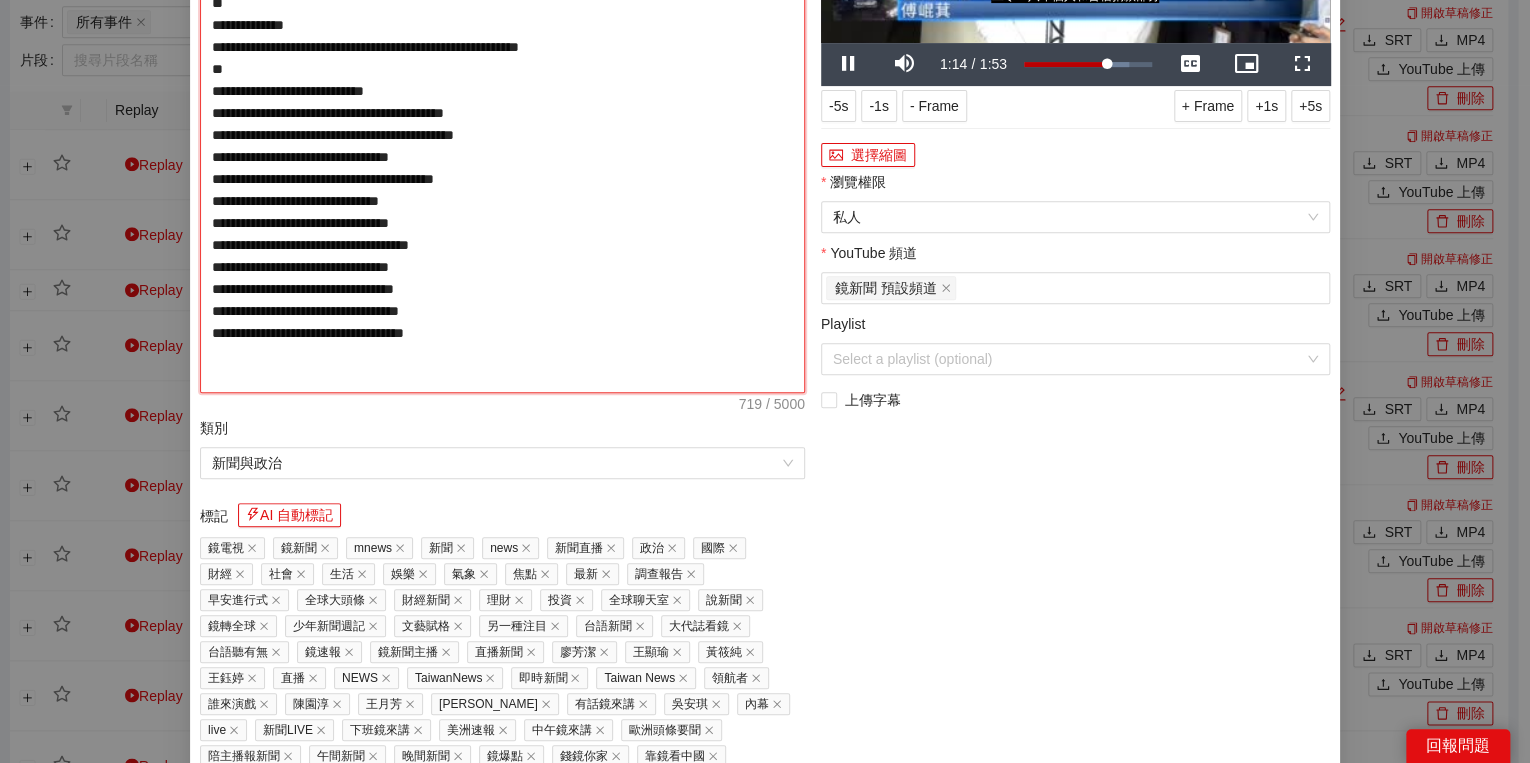 click on "**********" at bounding box center [502, 135] 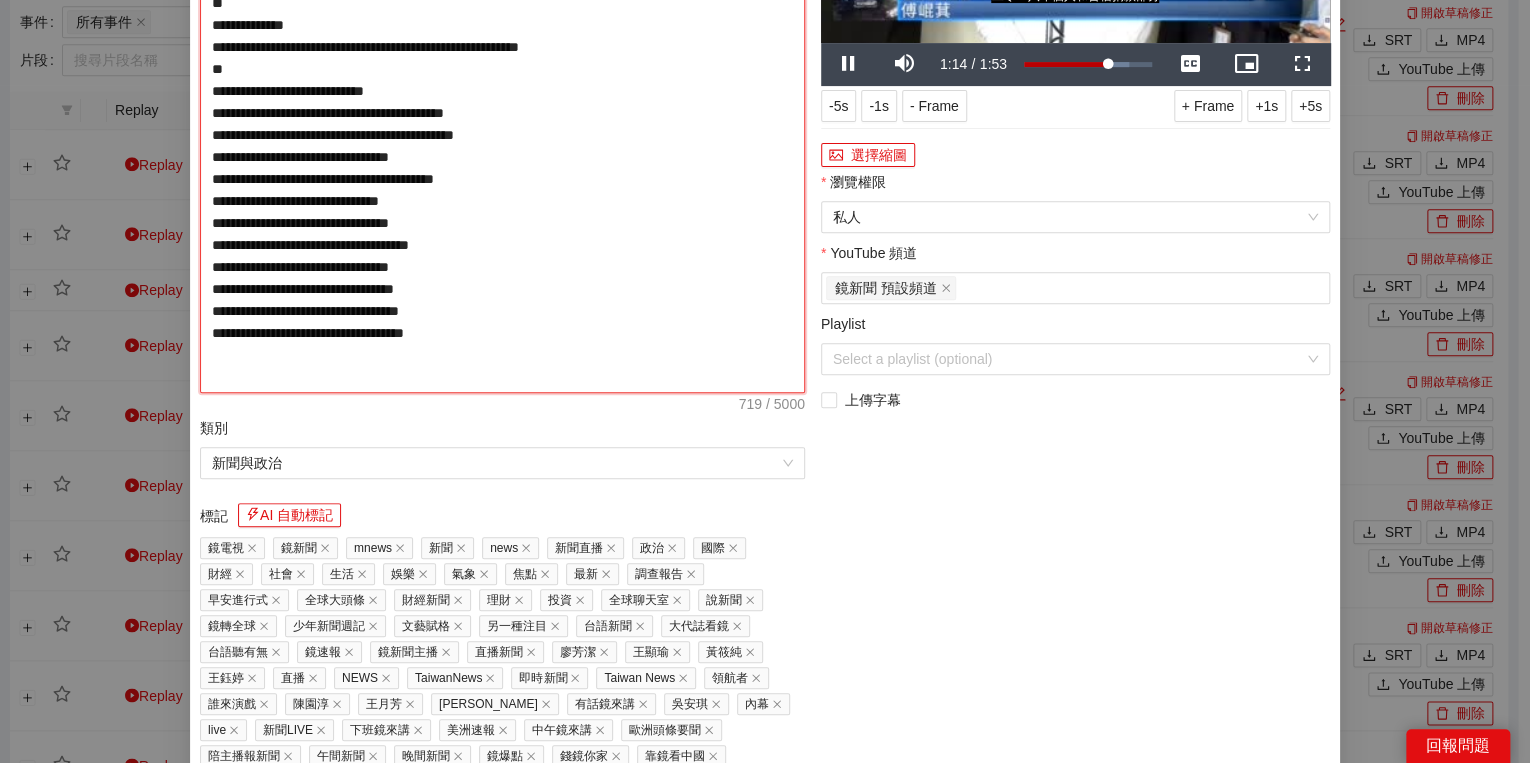 type on "**********" 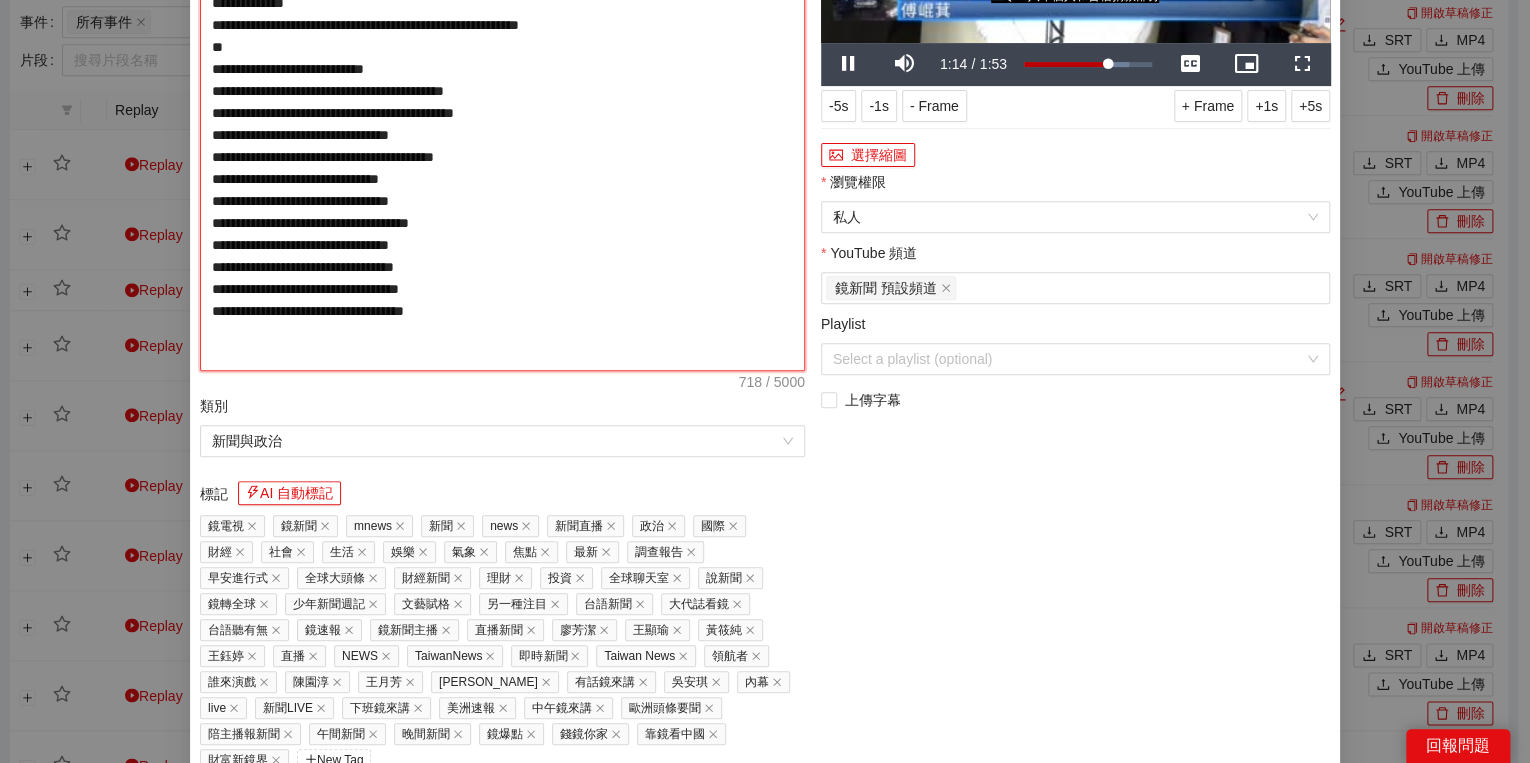 type on "**********" 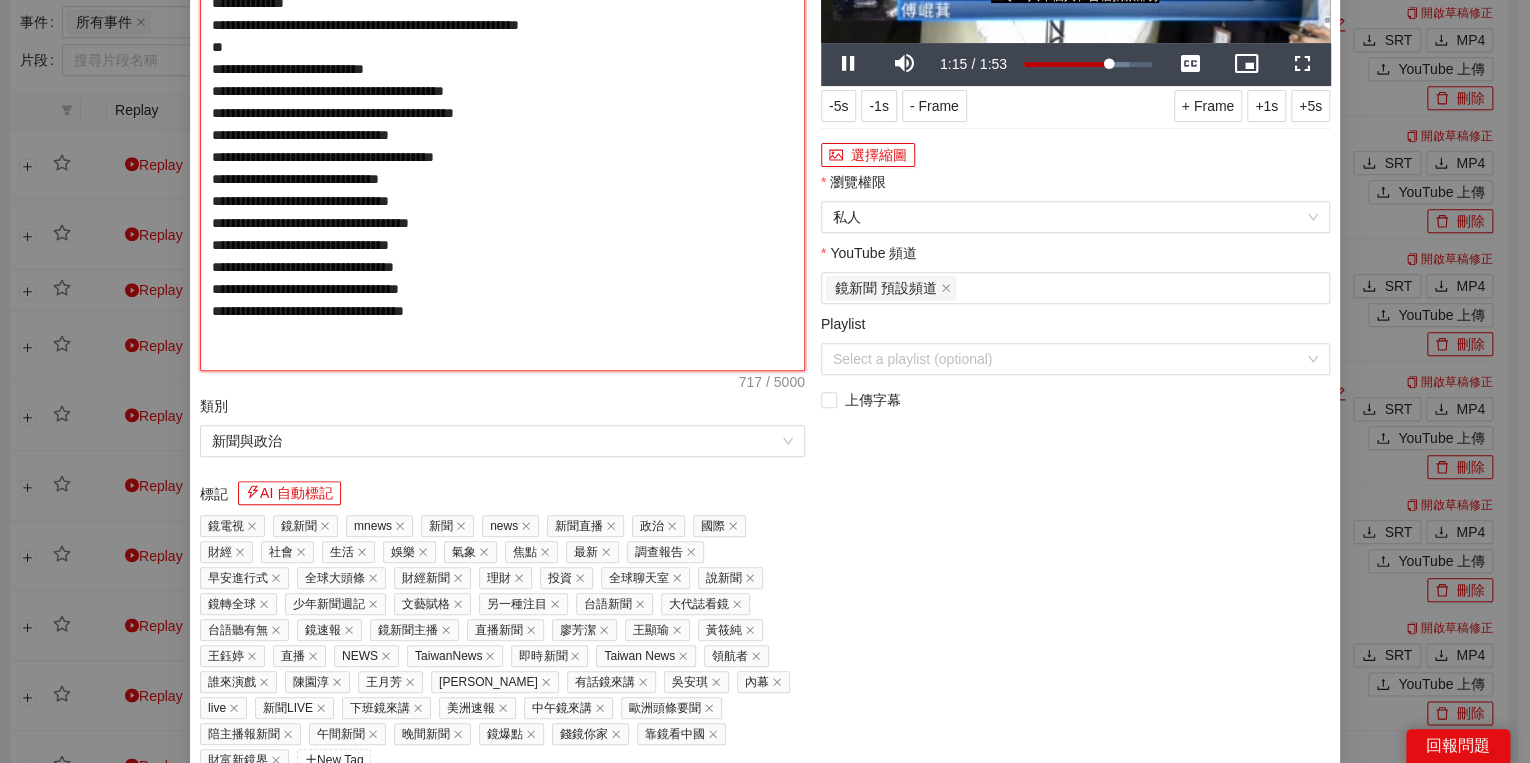 click on "**********" at bounding box center [502, 124] 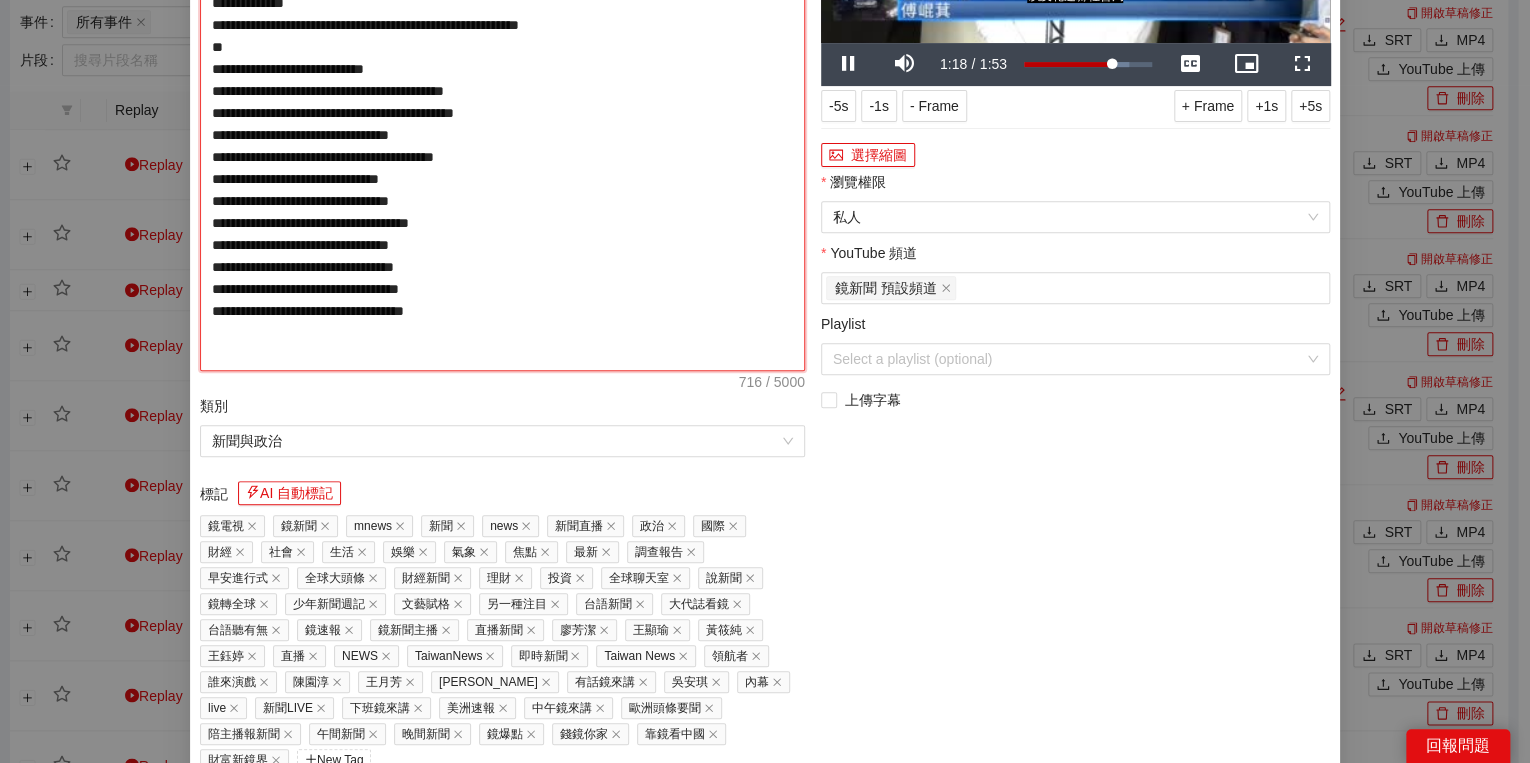 type on "**********" 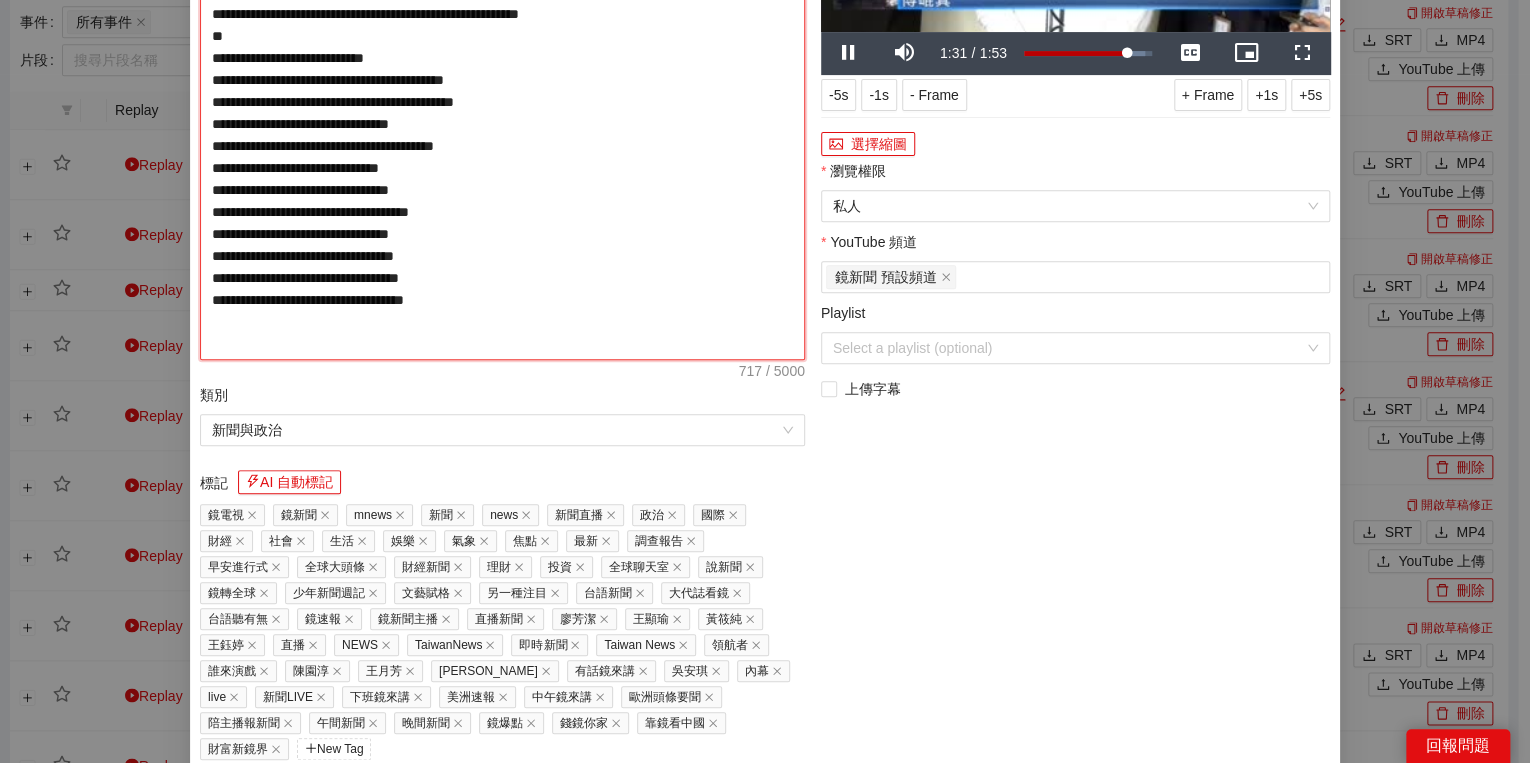 scroll, scrollTop: 320, scrollLeft: 0, axis: vertical 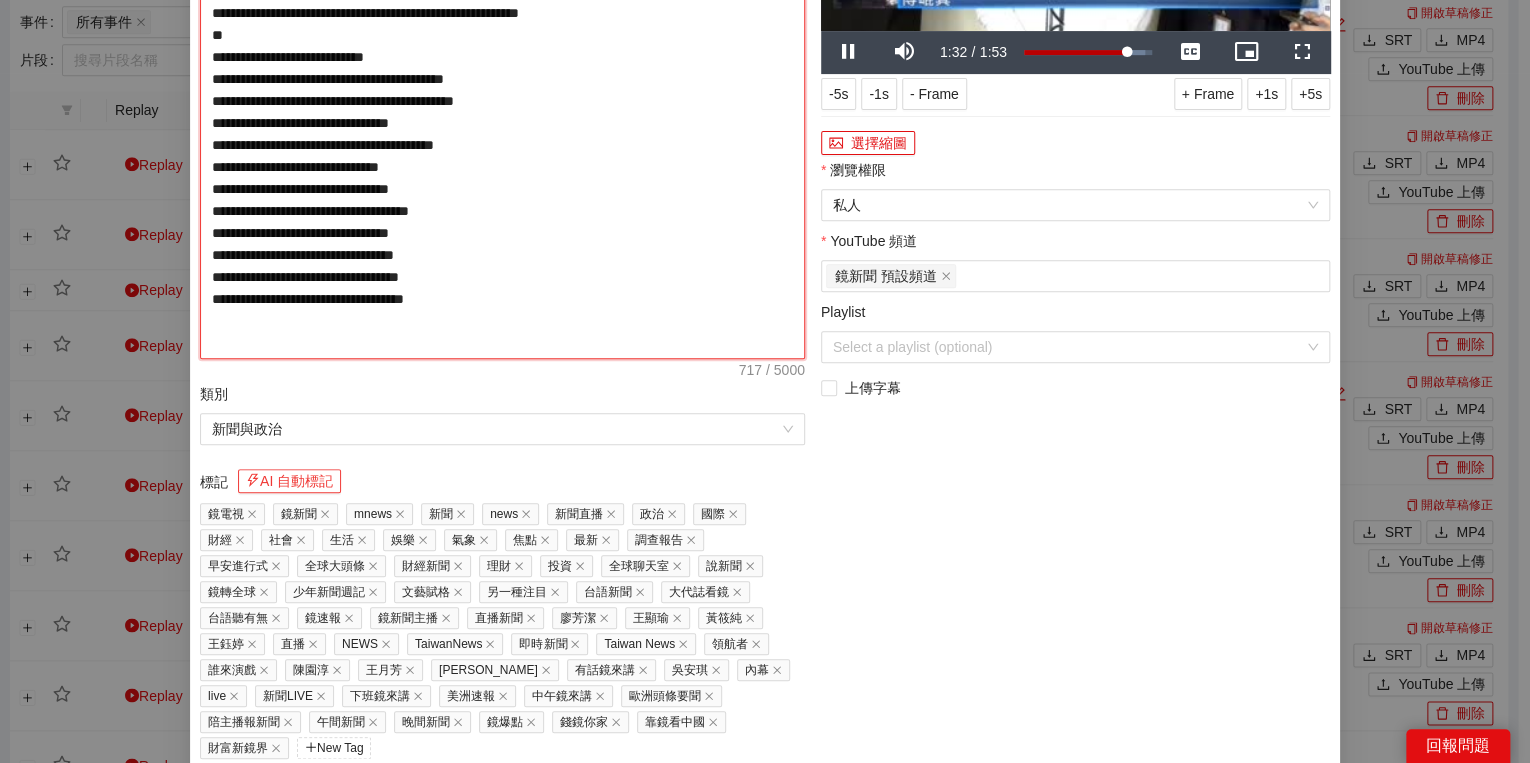 type on "**********" 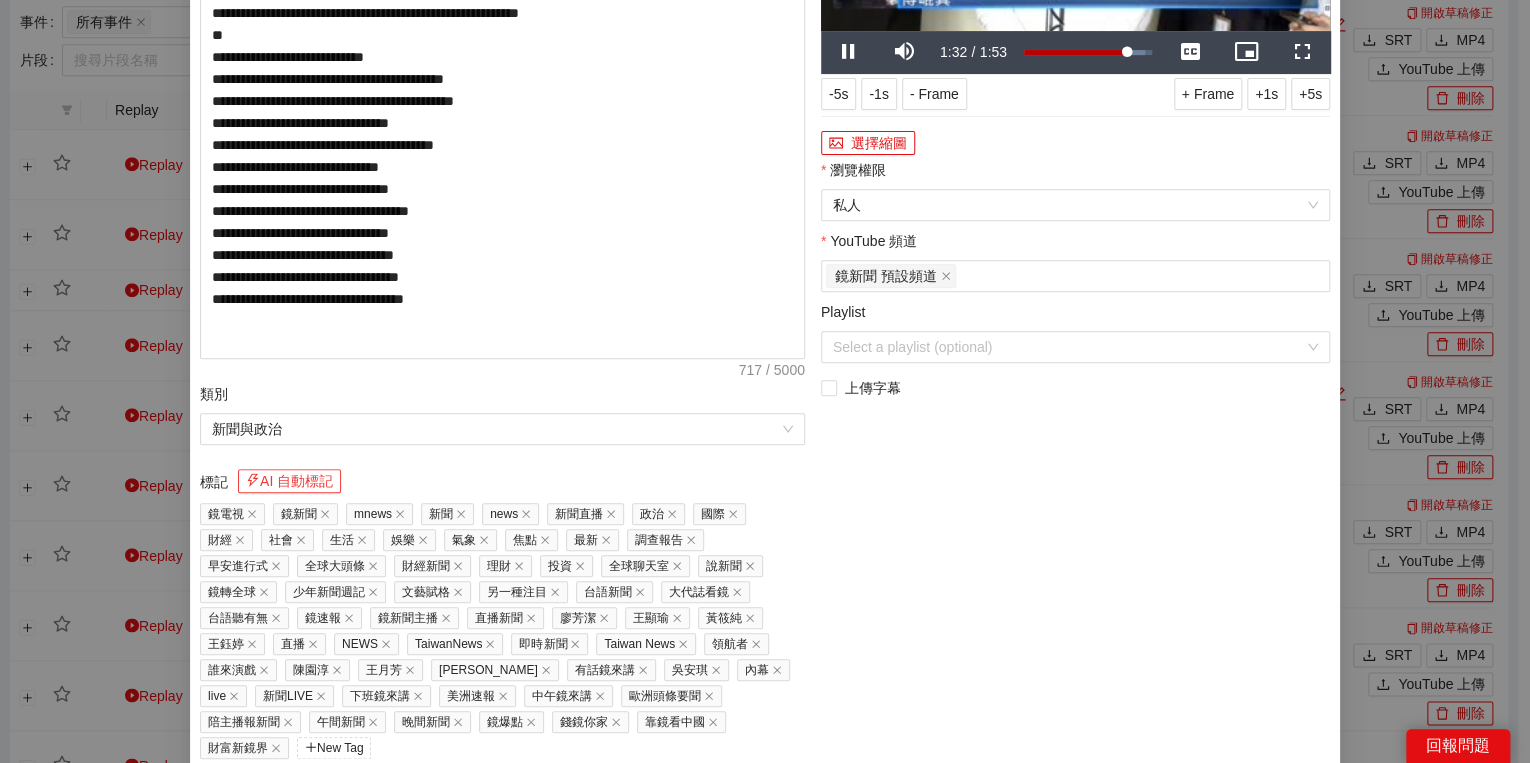 click on "AI 自動標記" at bounding box center [289, 481] 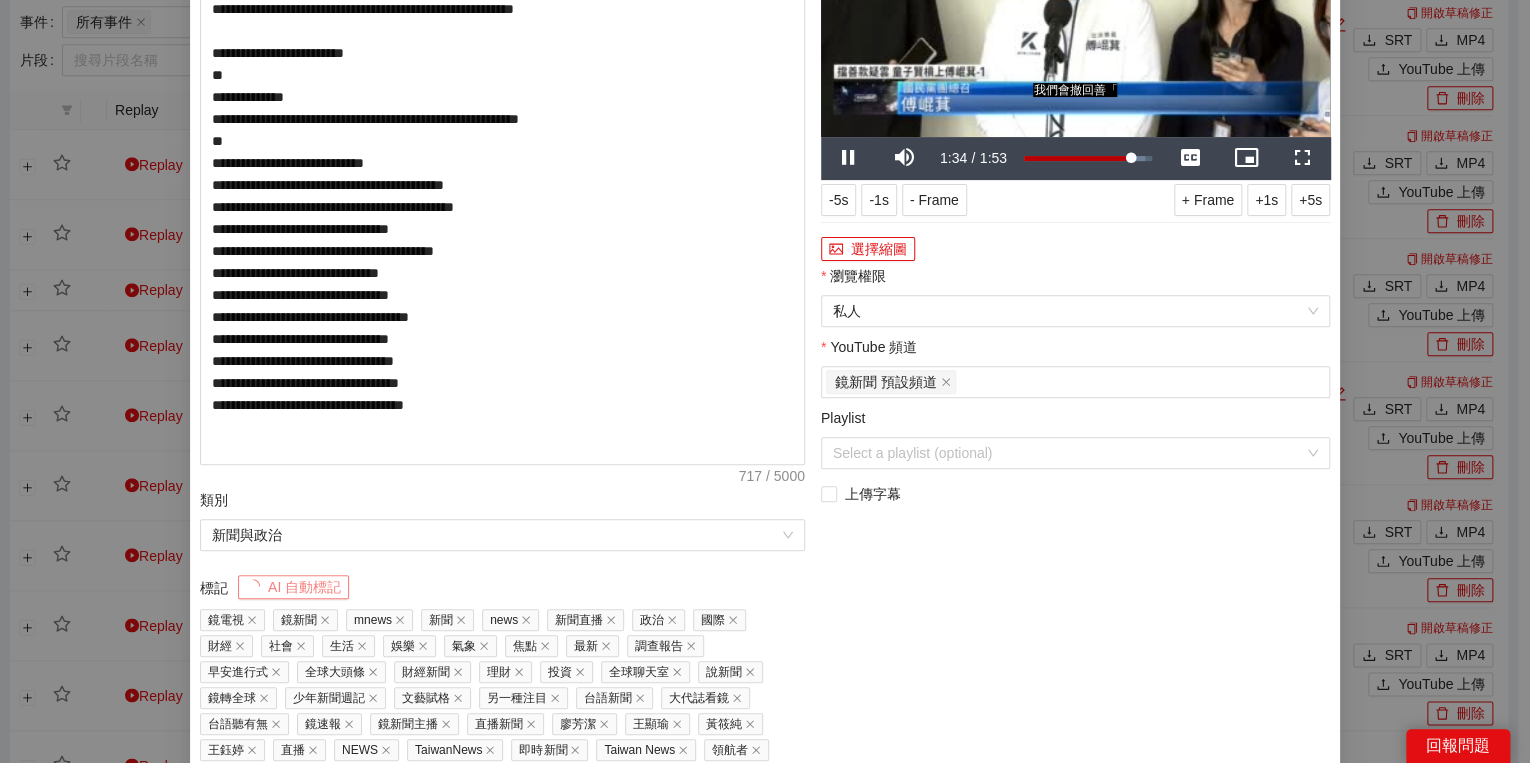 scroll, scrollTop: 374, scrollLeft: 0, axis: vertical 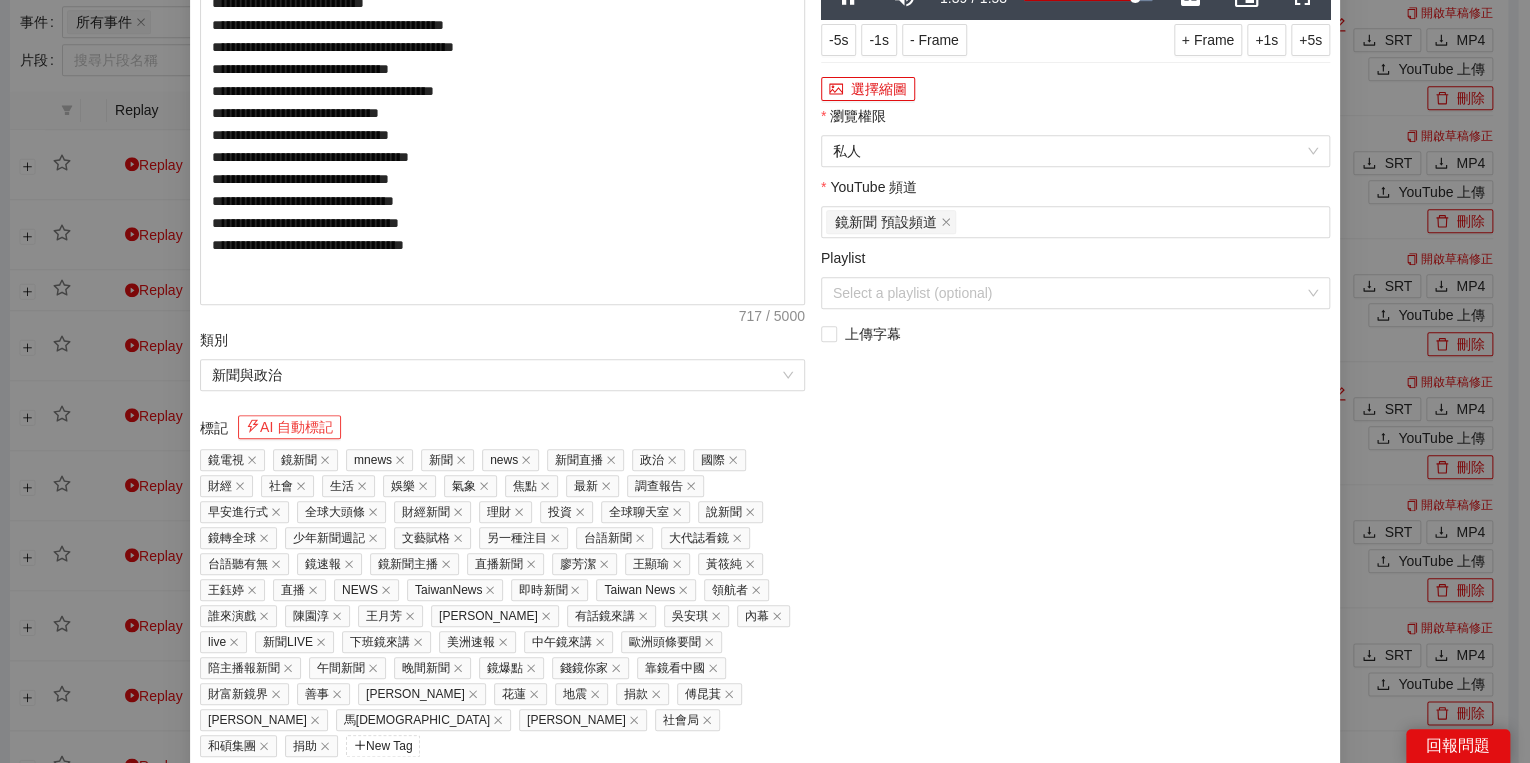 click on "AI 自動標記" at bounding box center (289, 427) 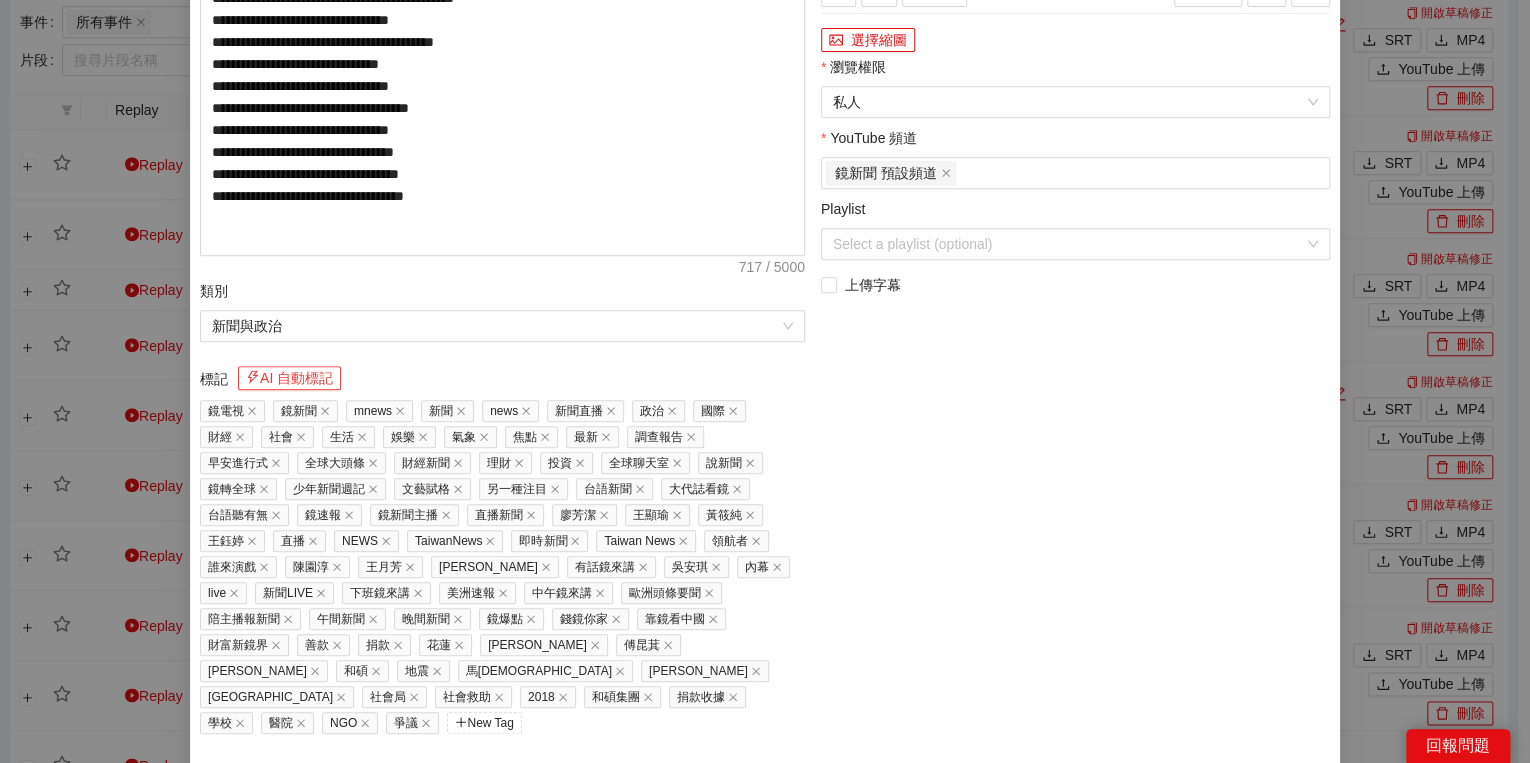 scroll, scrollTop: 451, scrollLeft: 0, axis: vertical 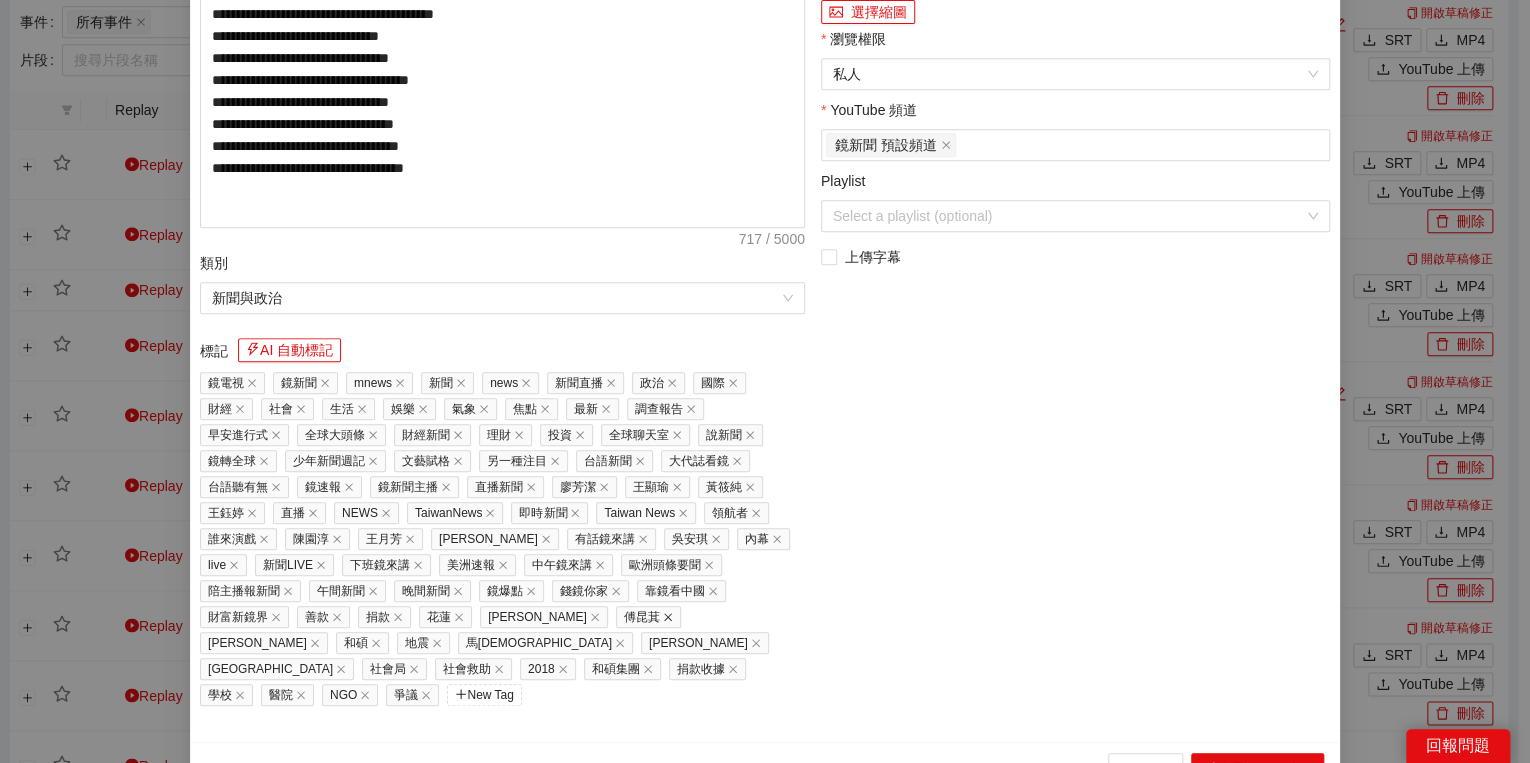 click 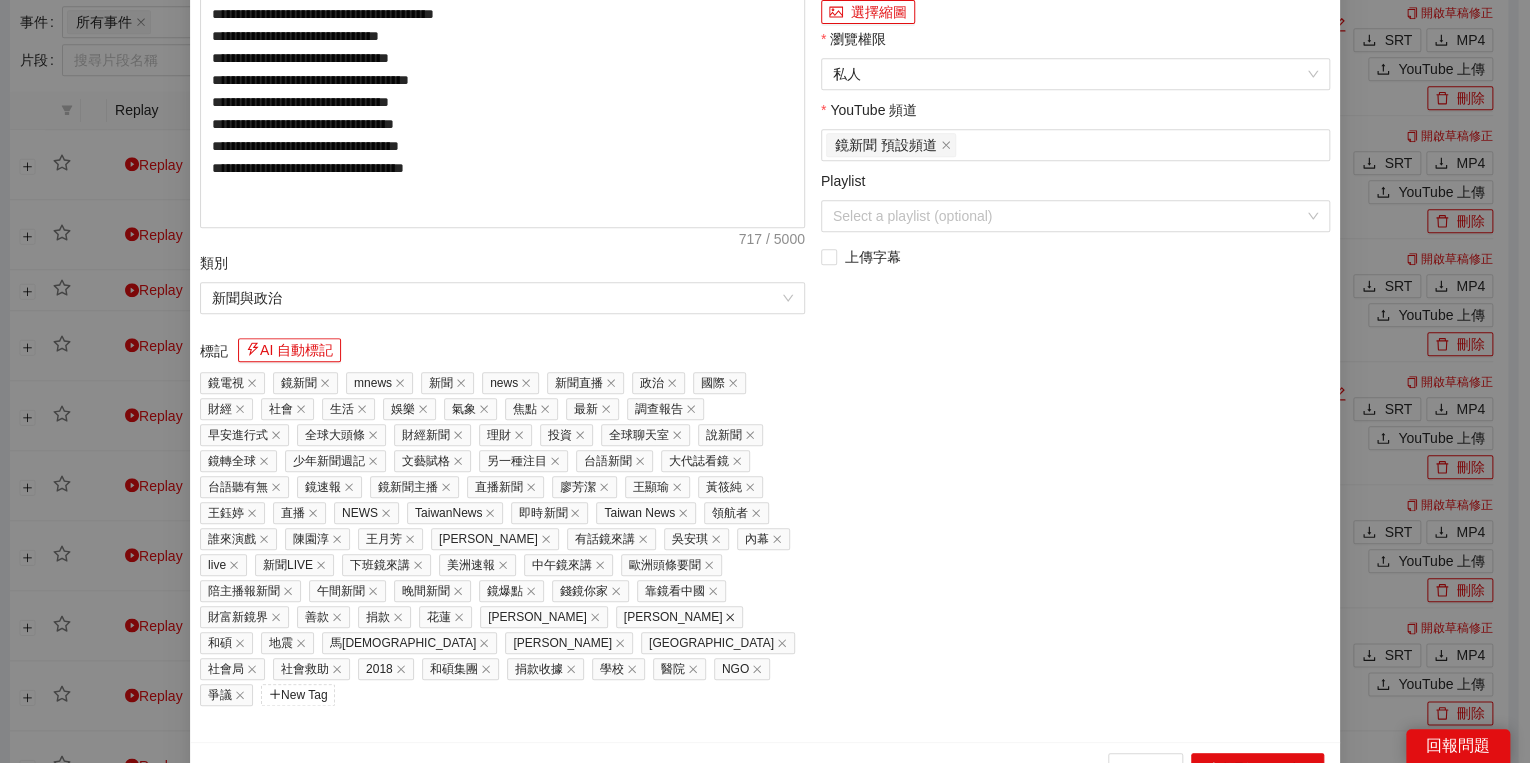 click 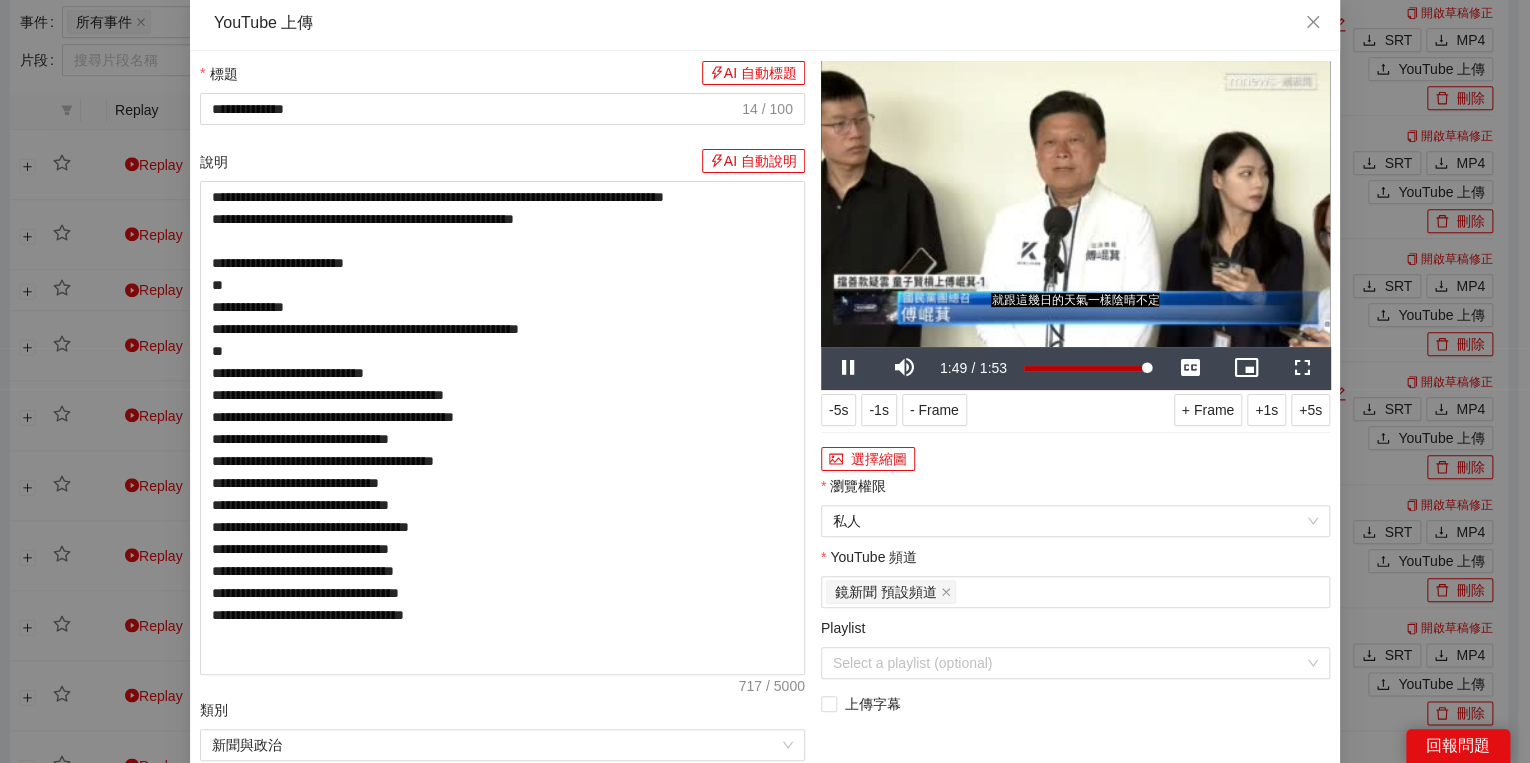 scroll, scrollTop: 0, scrollLeft: 0, axis: both 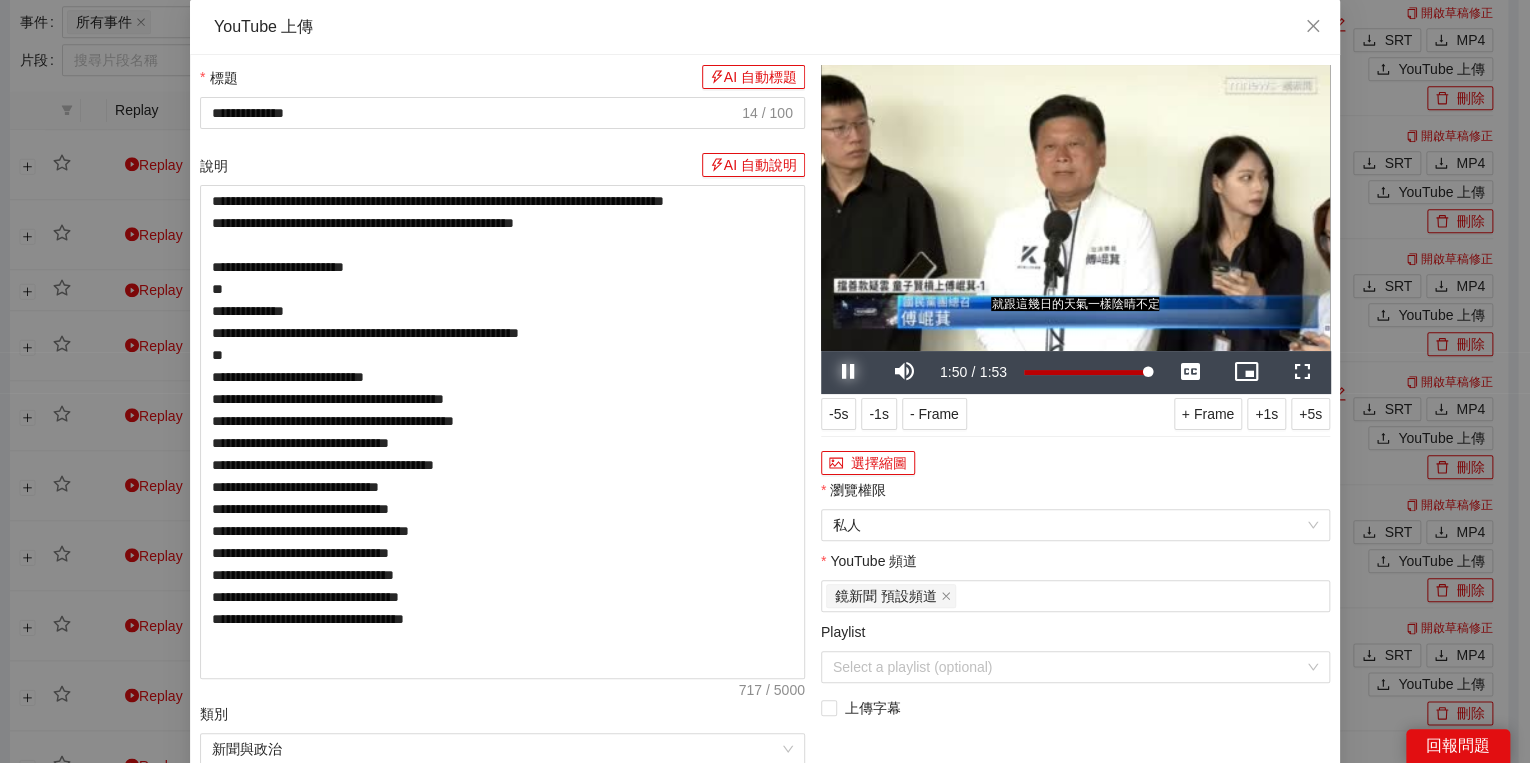 click at bounding box center [849, 372] 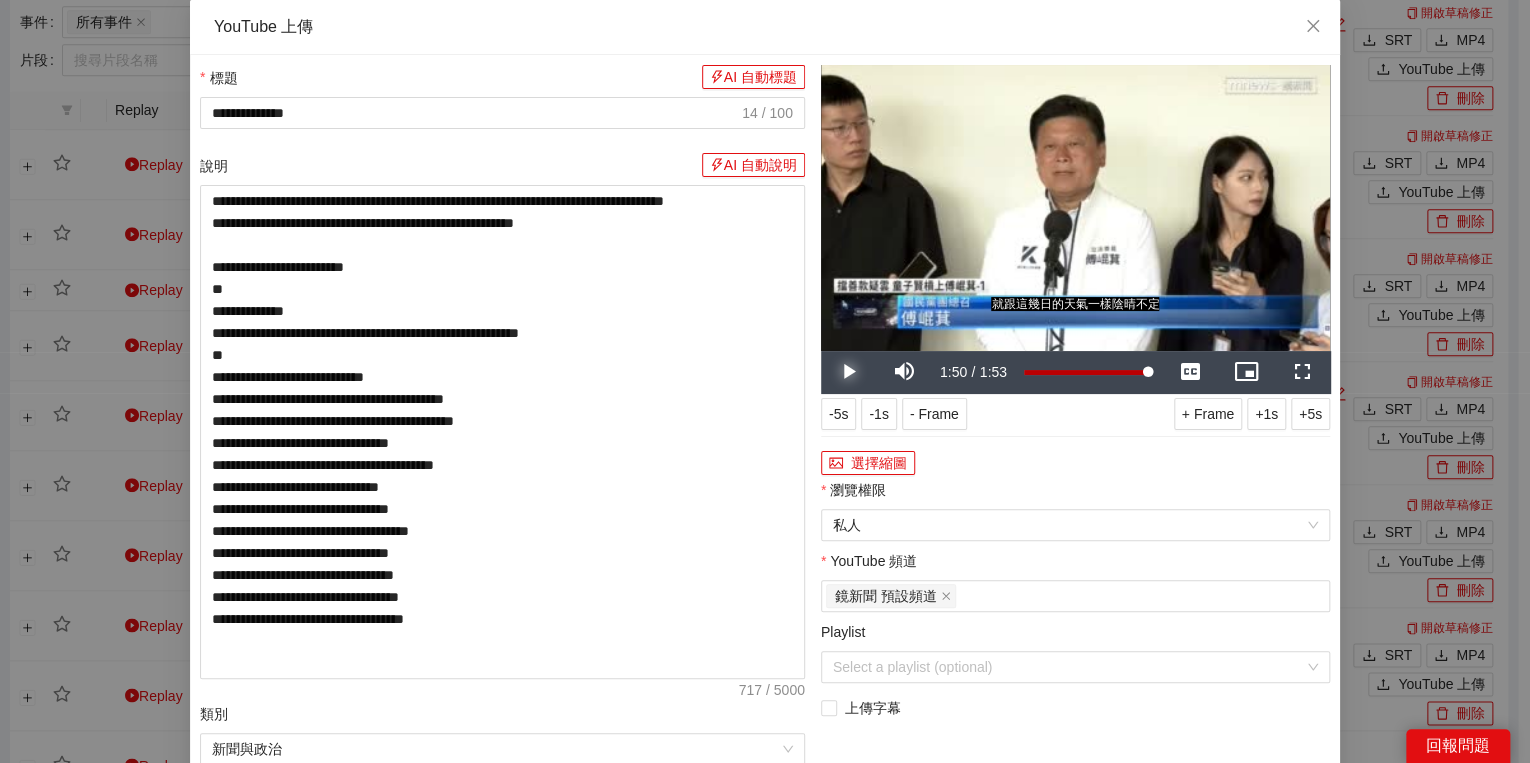 click at bounding box center [849, 372] 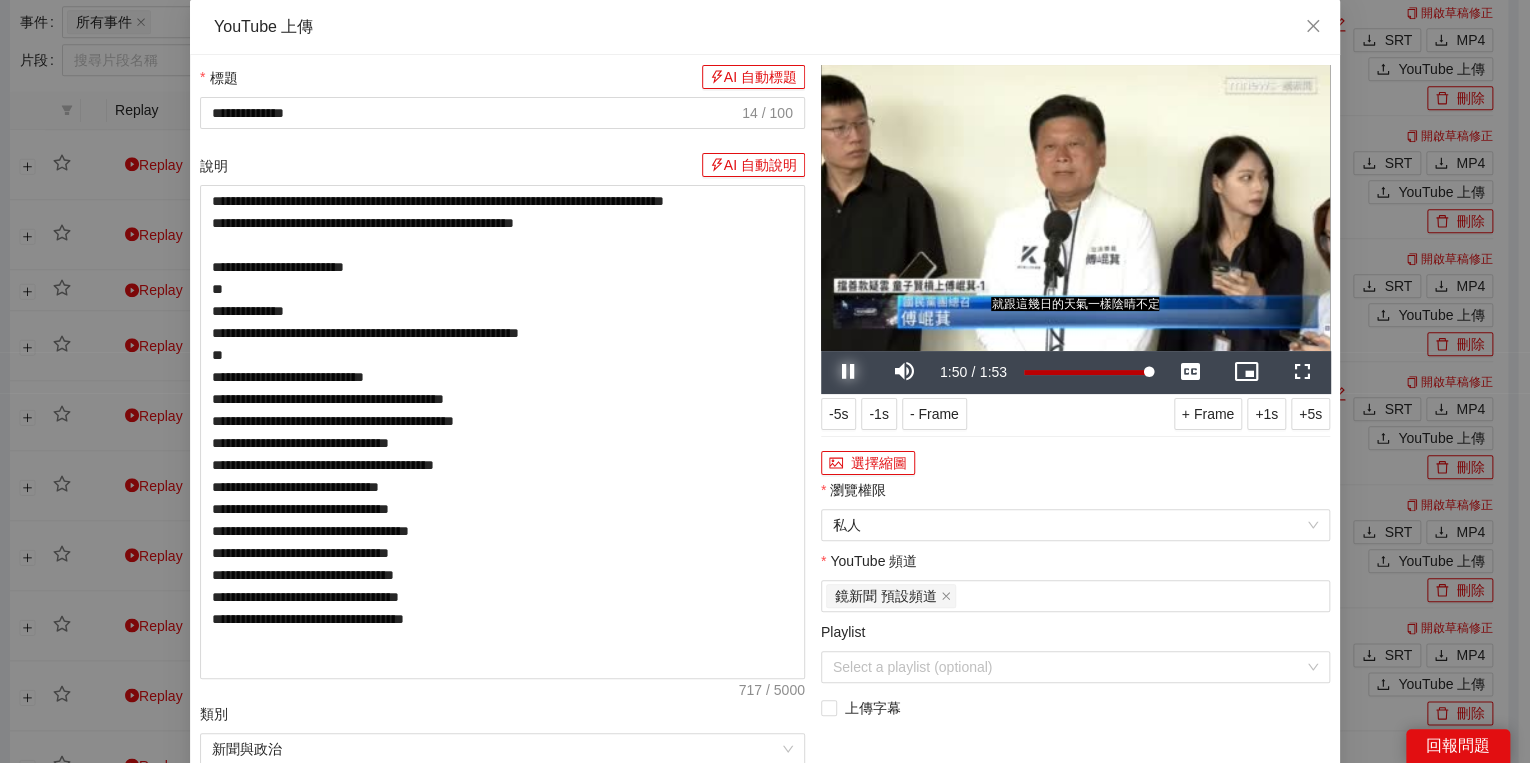 click at bounding box center [849, 372] 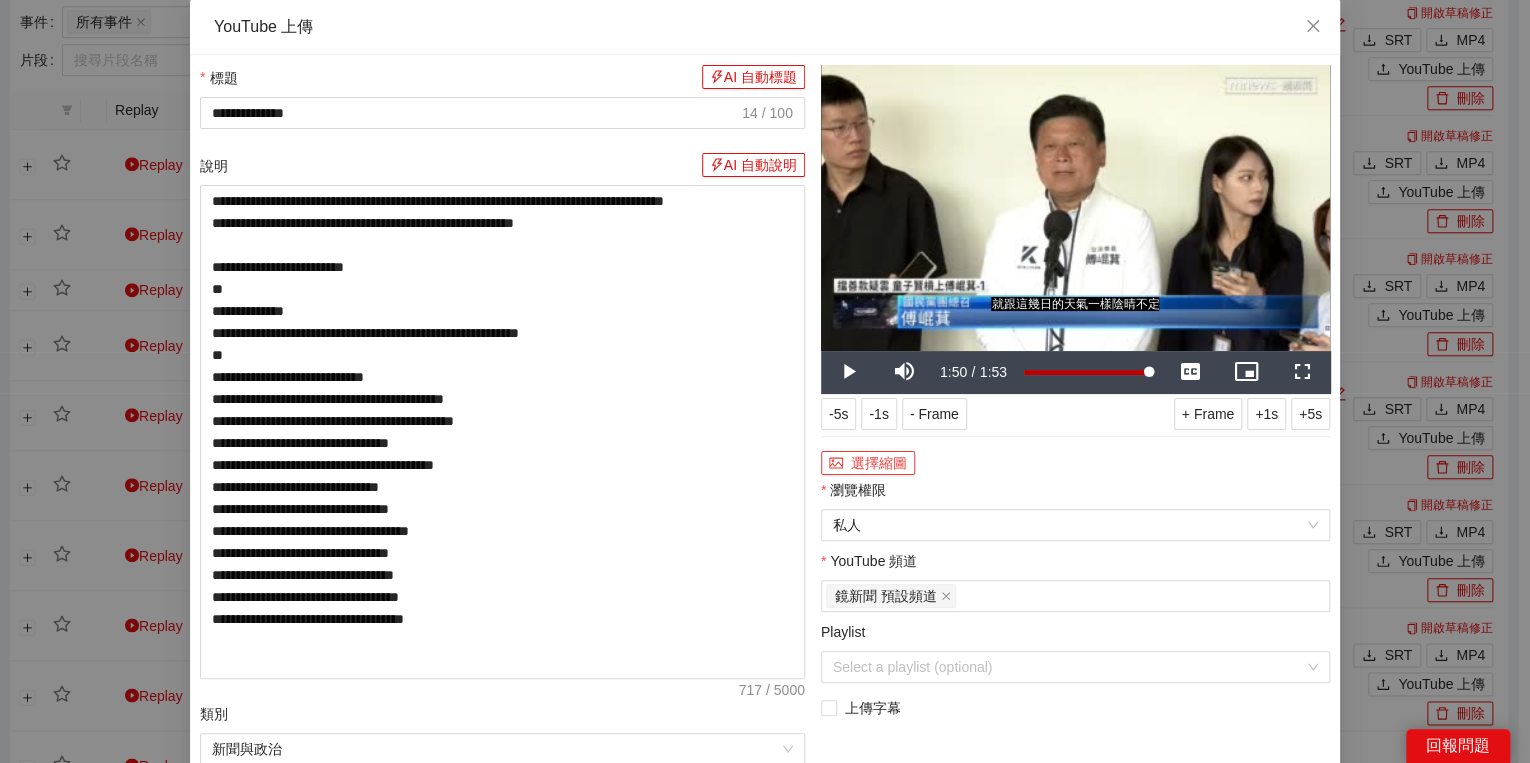 click on "選擇縮圖" at bounding box center [868, 463] 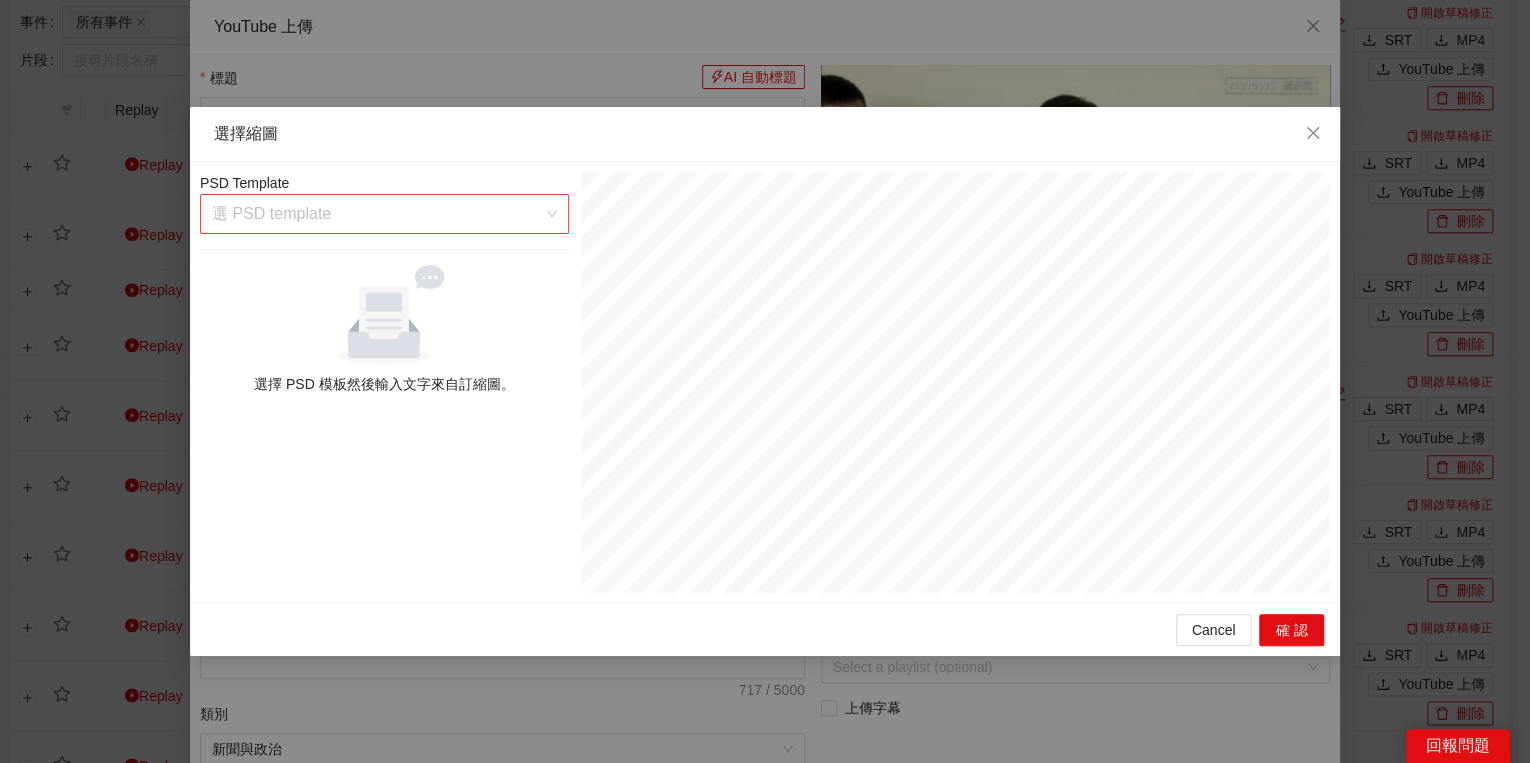 click at bounding box center (377, 214) 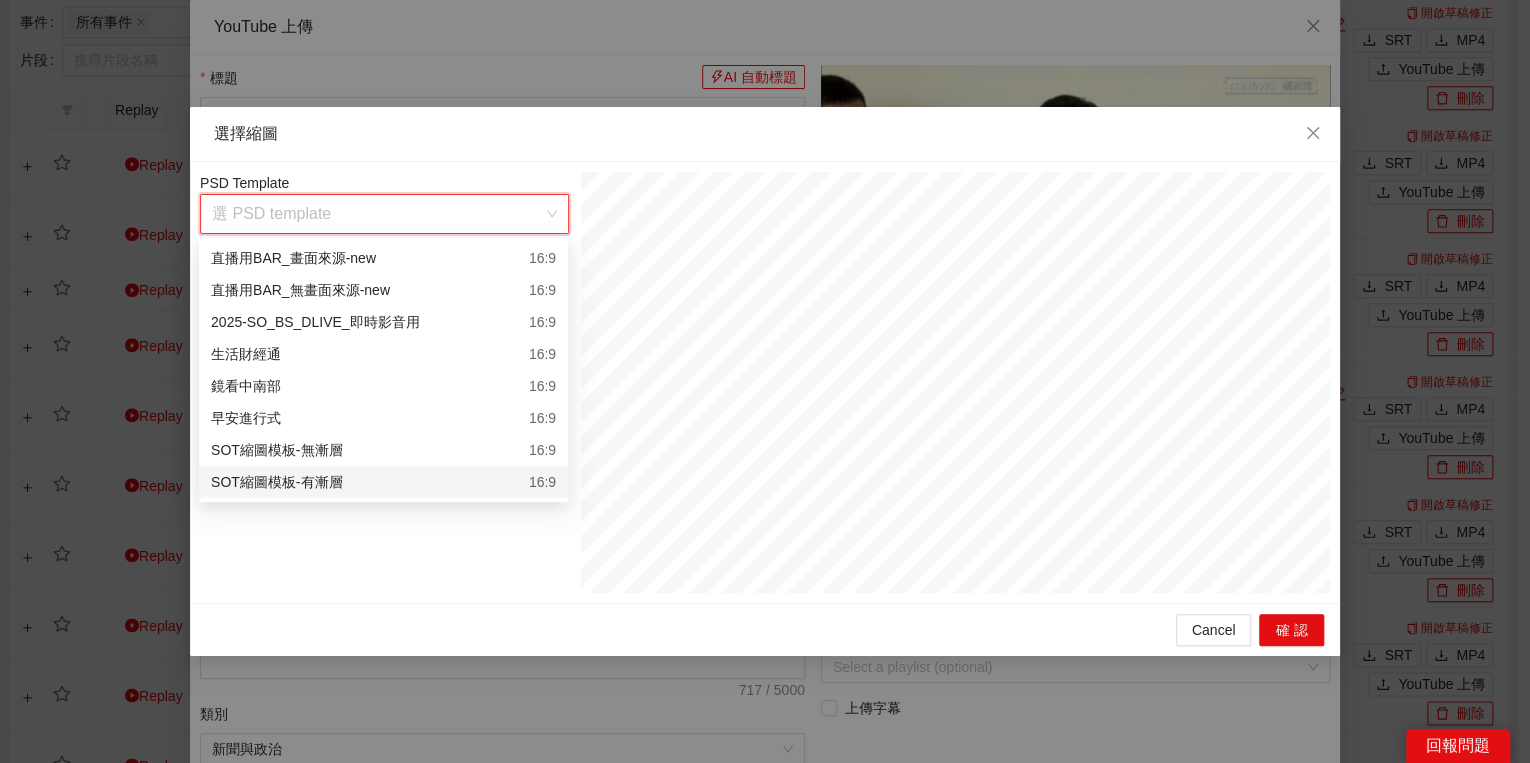 click on "SOT縮圖模板-有漸層 16:9" at bounding box center [383, 482] 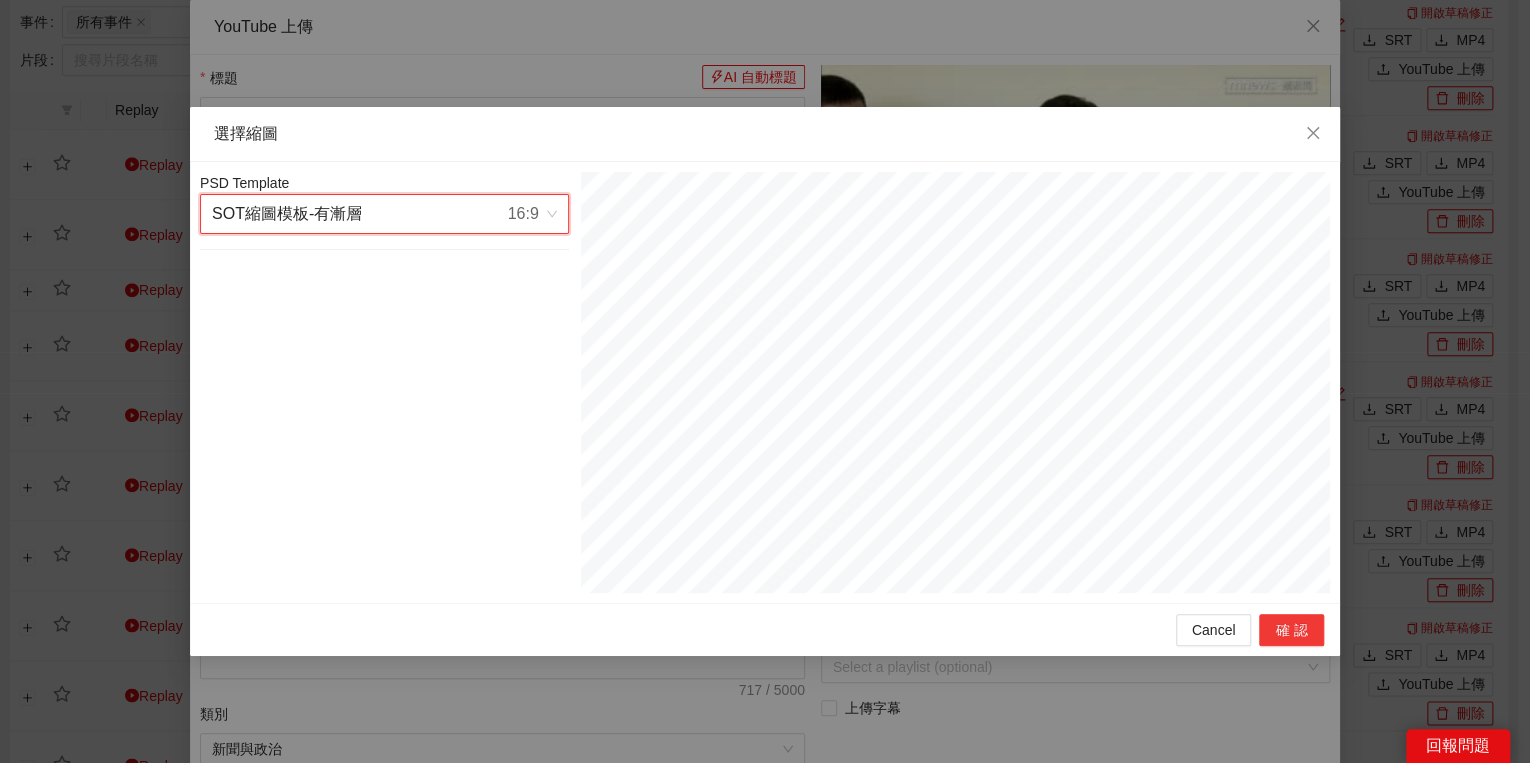 click on "確認" at bounding box center [1291, 630] 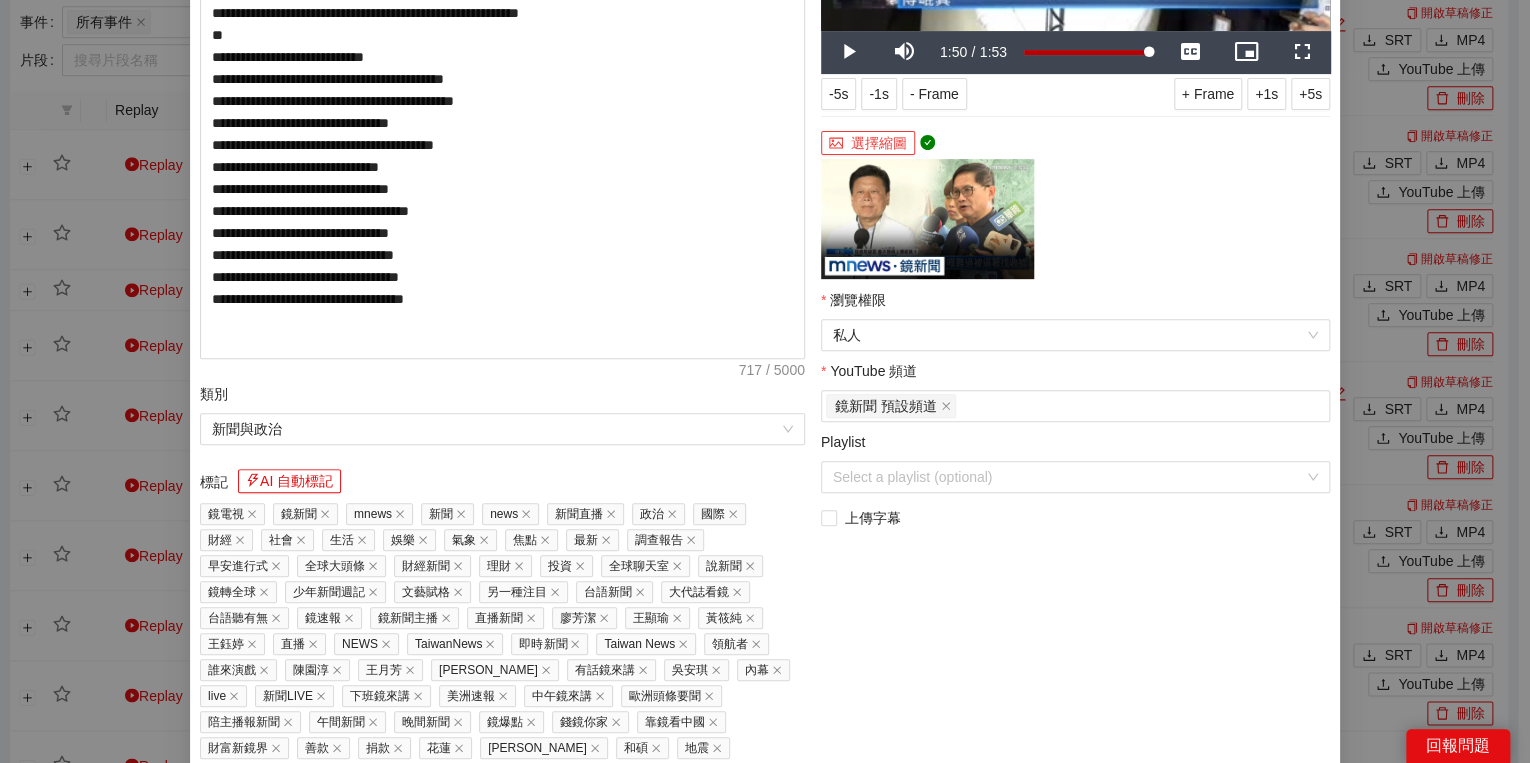 scroll, scrollTop: 451, scrollLeft: 0, axis: vertical 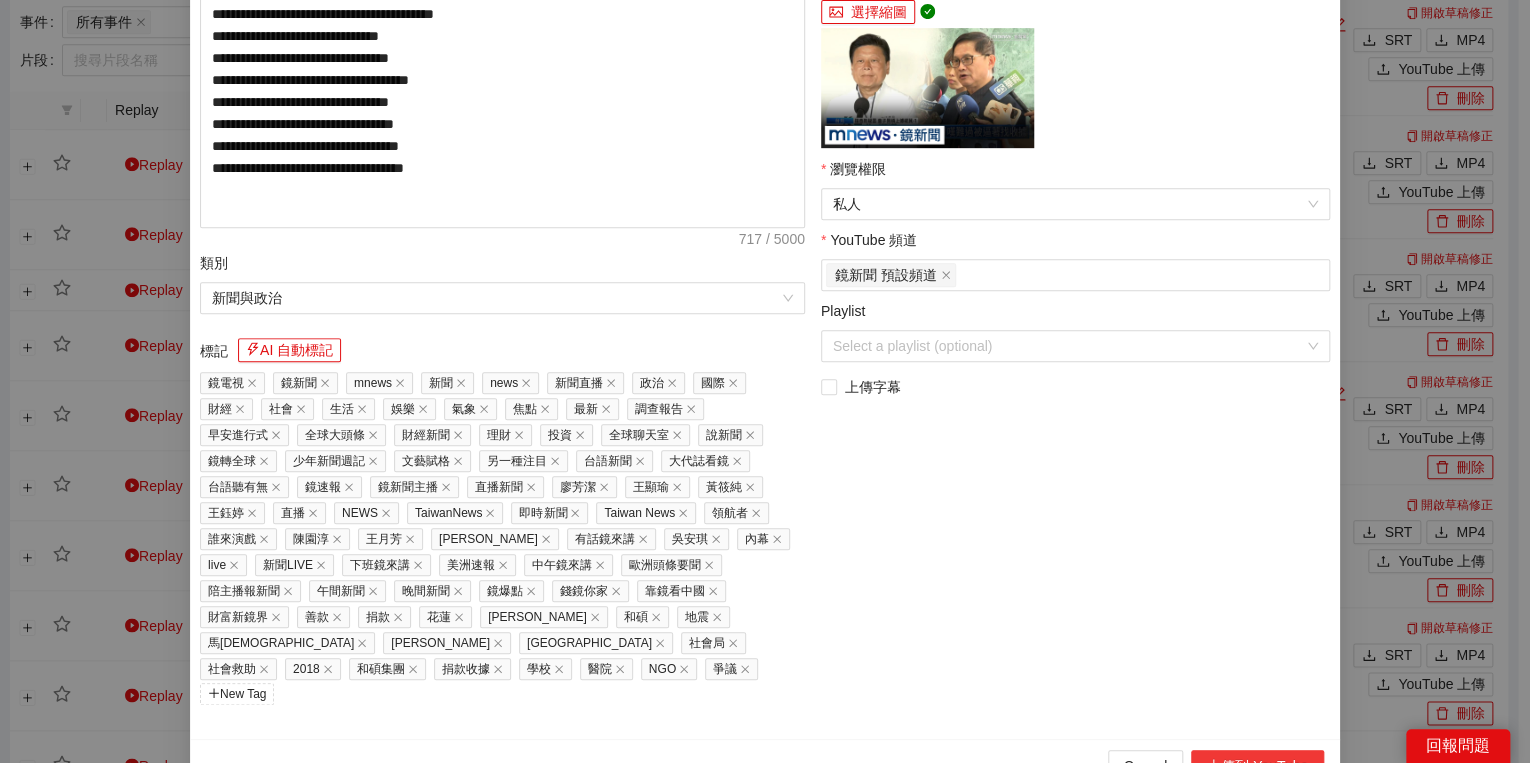 click on "上傳到 YouTube" at bounding box center (1257, 766) 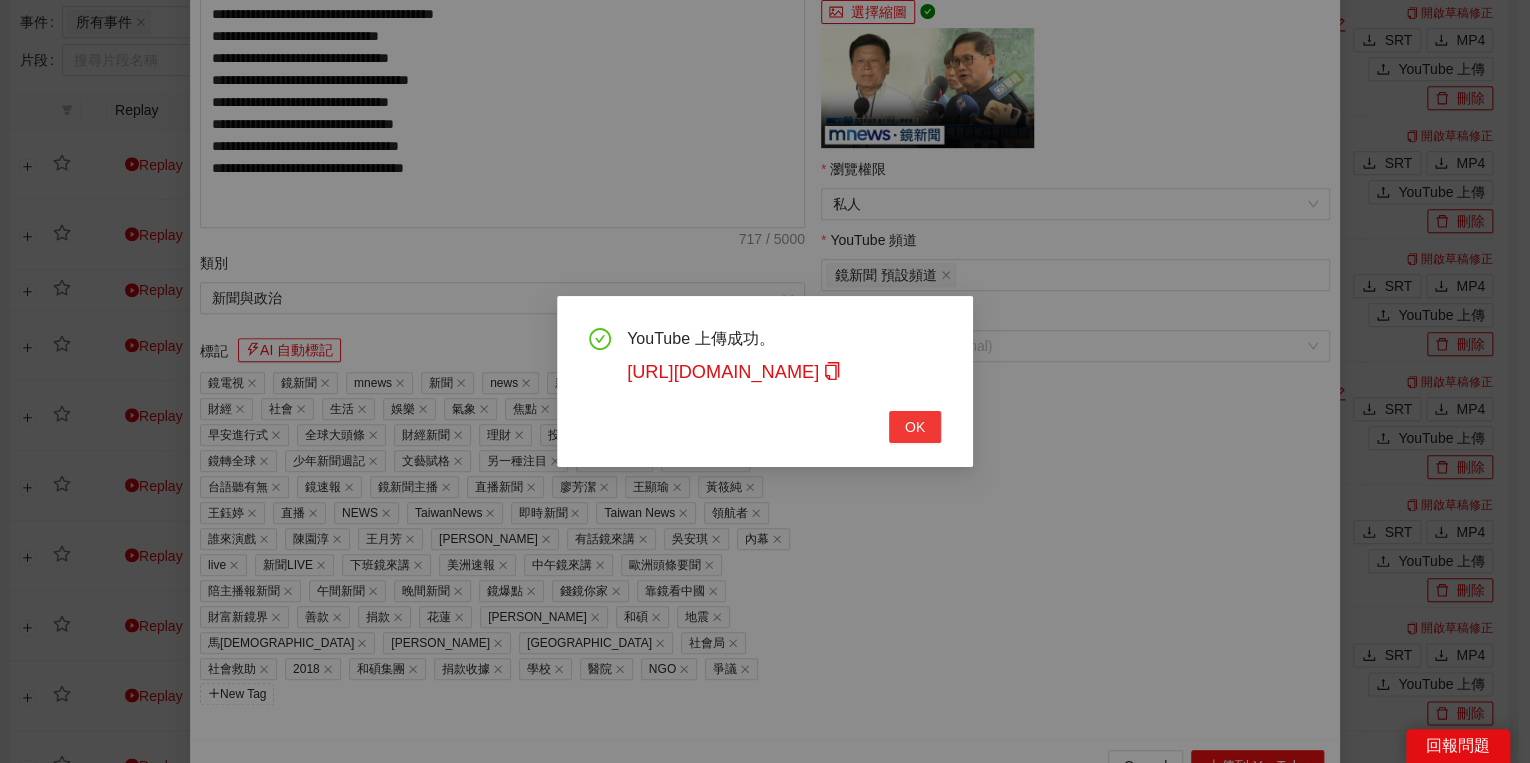 click on "OK" at bounding box center [915, 427] 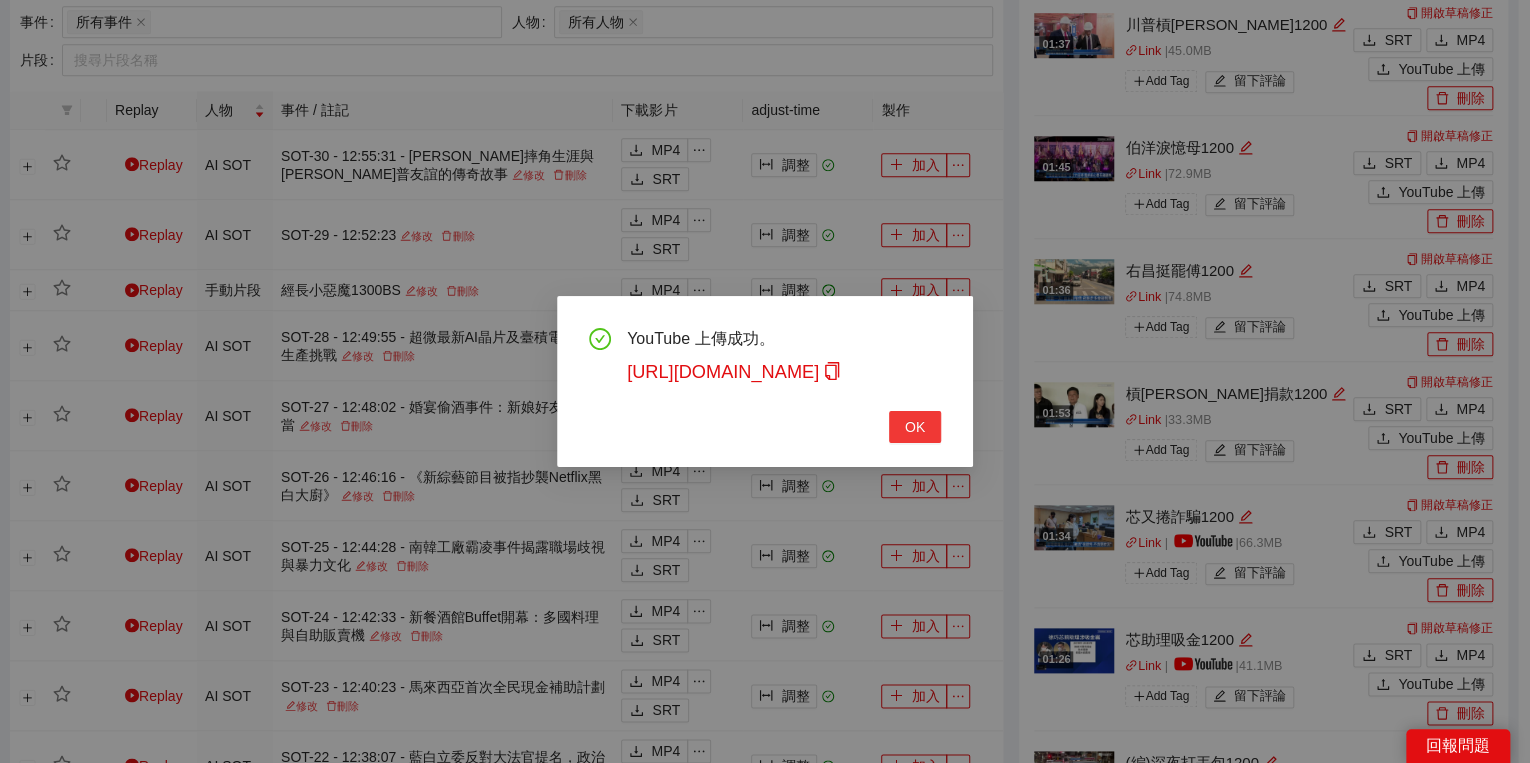scroll, scrollTop: 308, scrollLeft: 0, axis: vertical 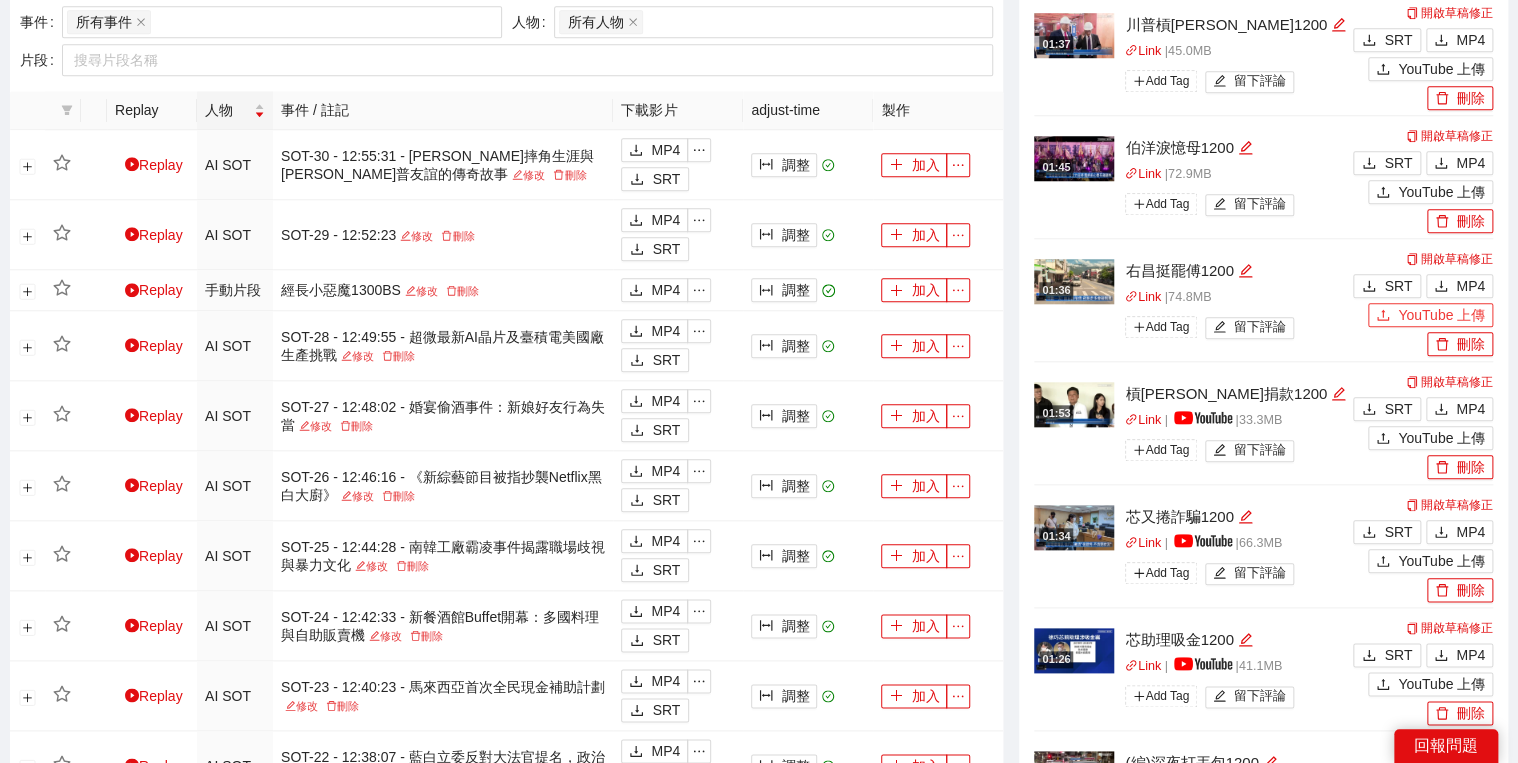 click 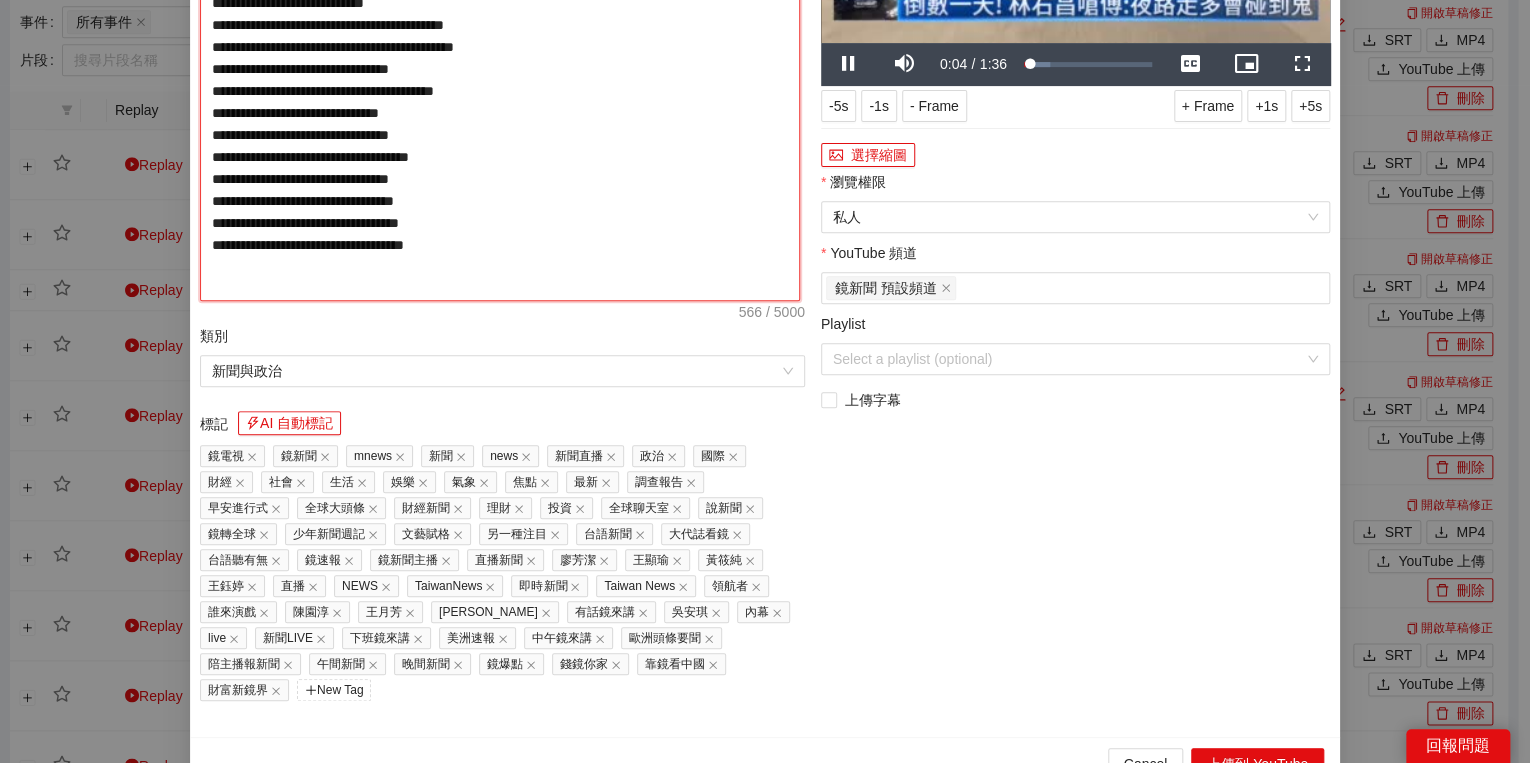 click on "**********" at bounding box center [500, 89] 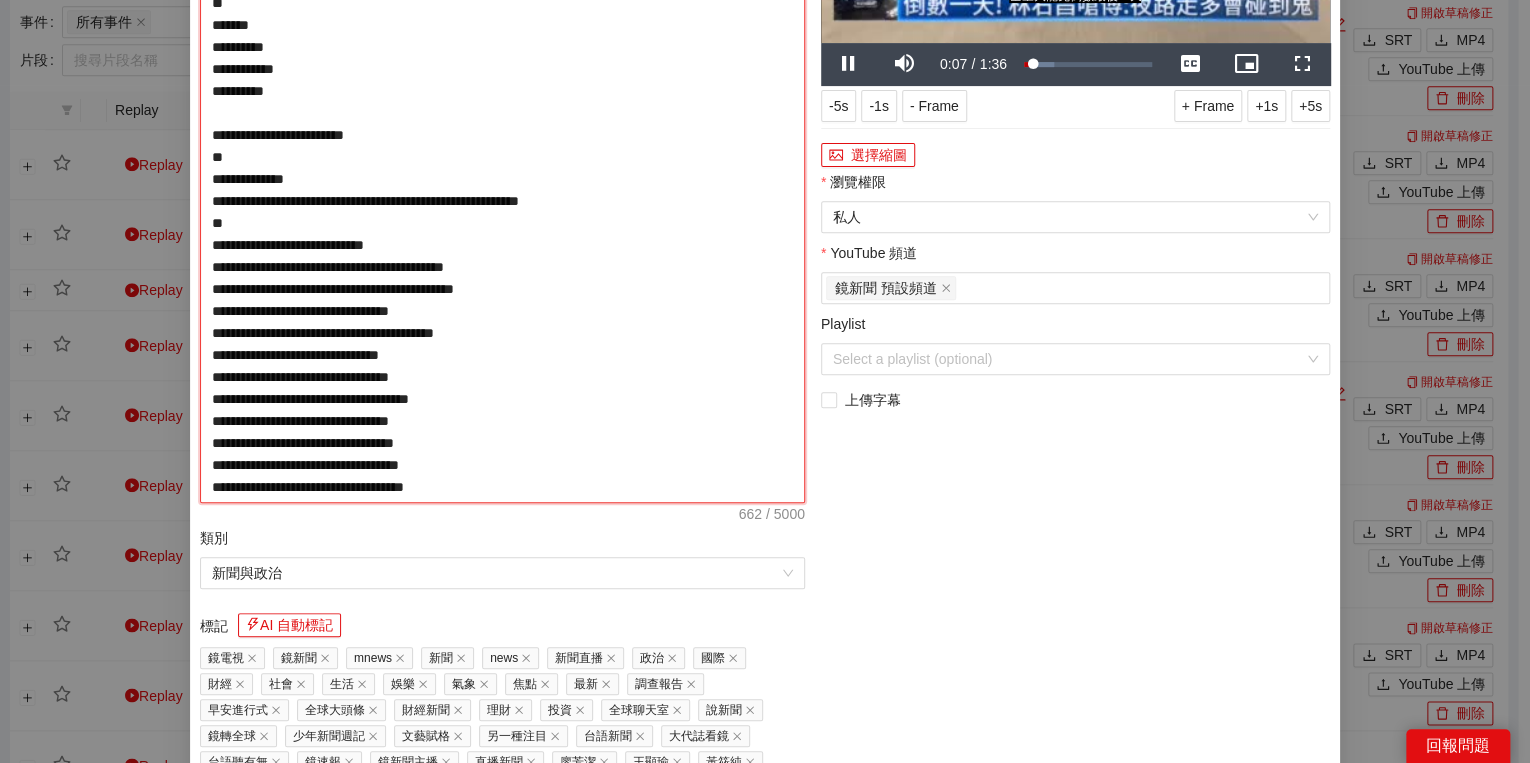 click on "**********" at bounding box center (502, 190) 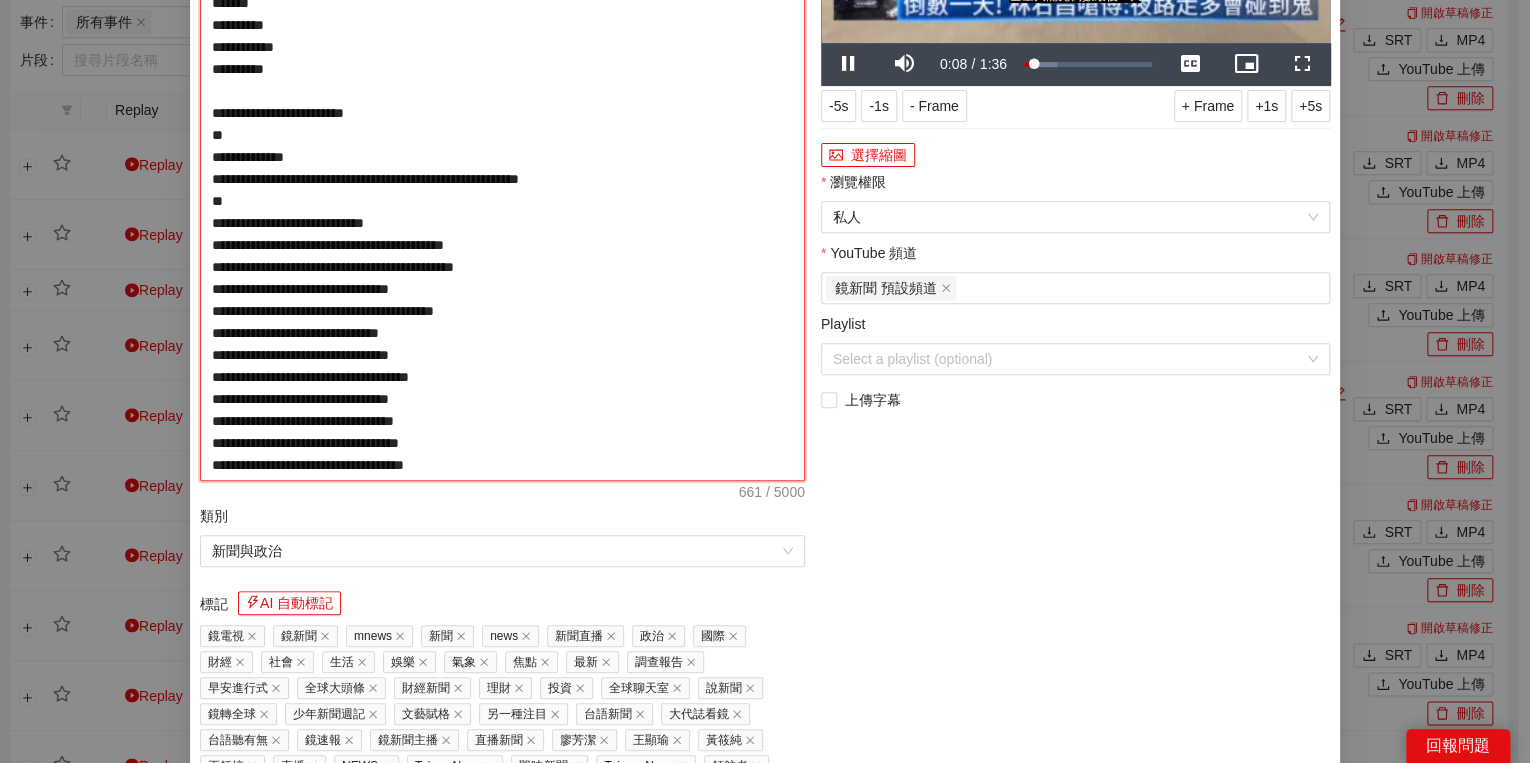 type on "**********" 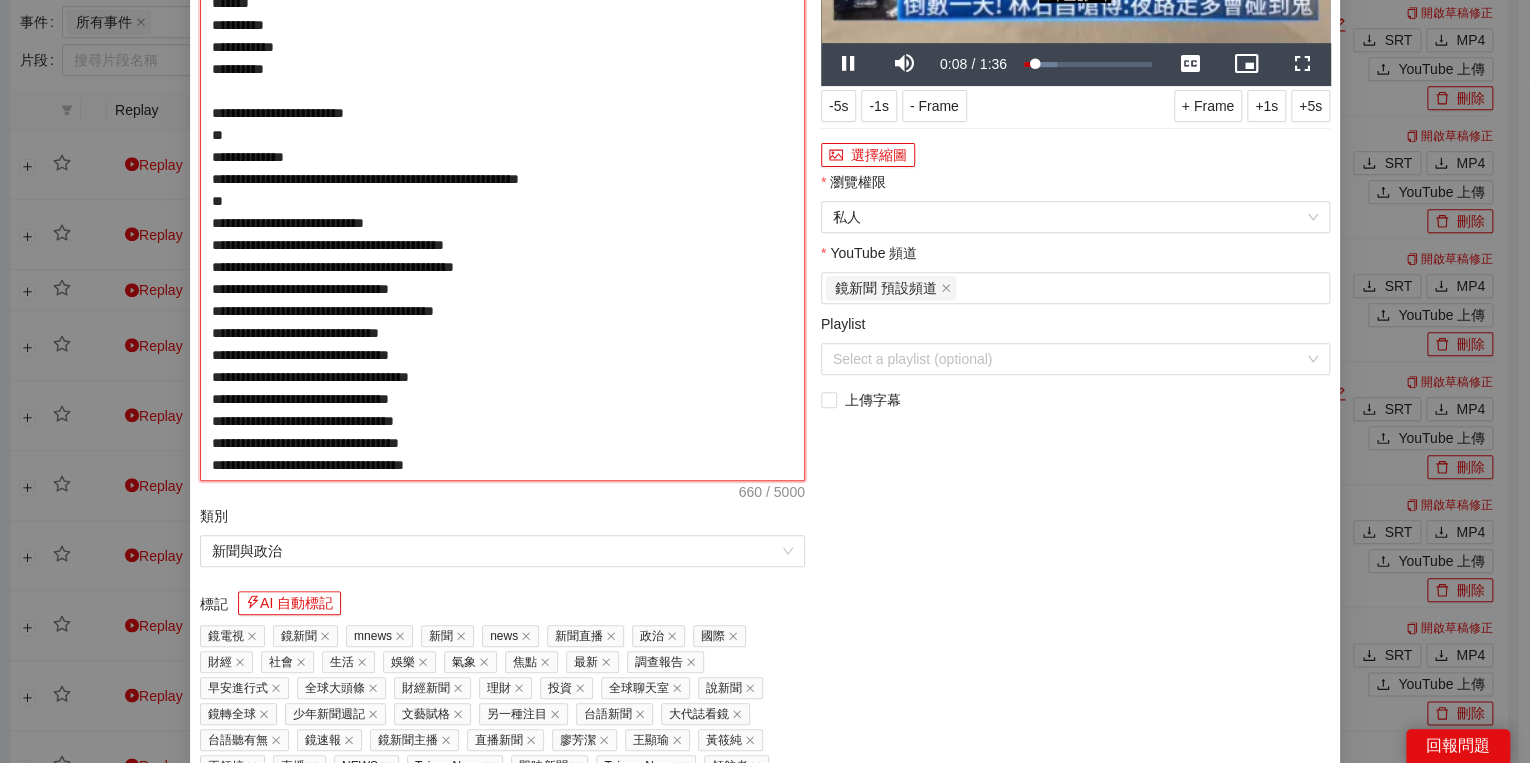 click on "**********" at bounding box center [502, 179] 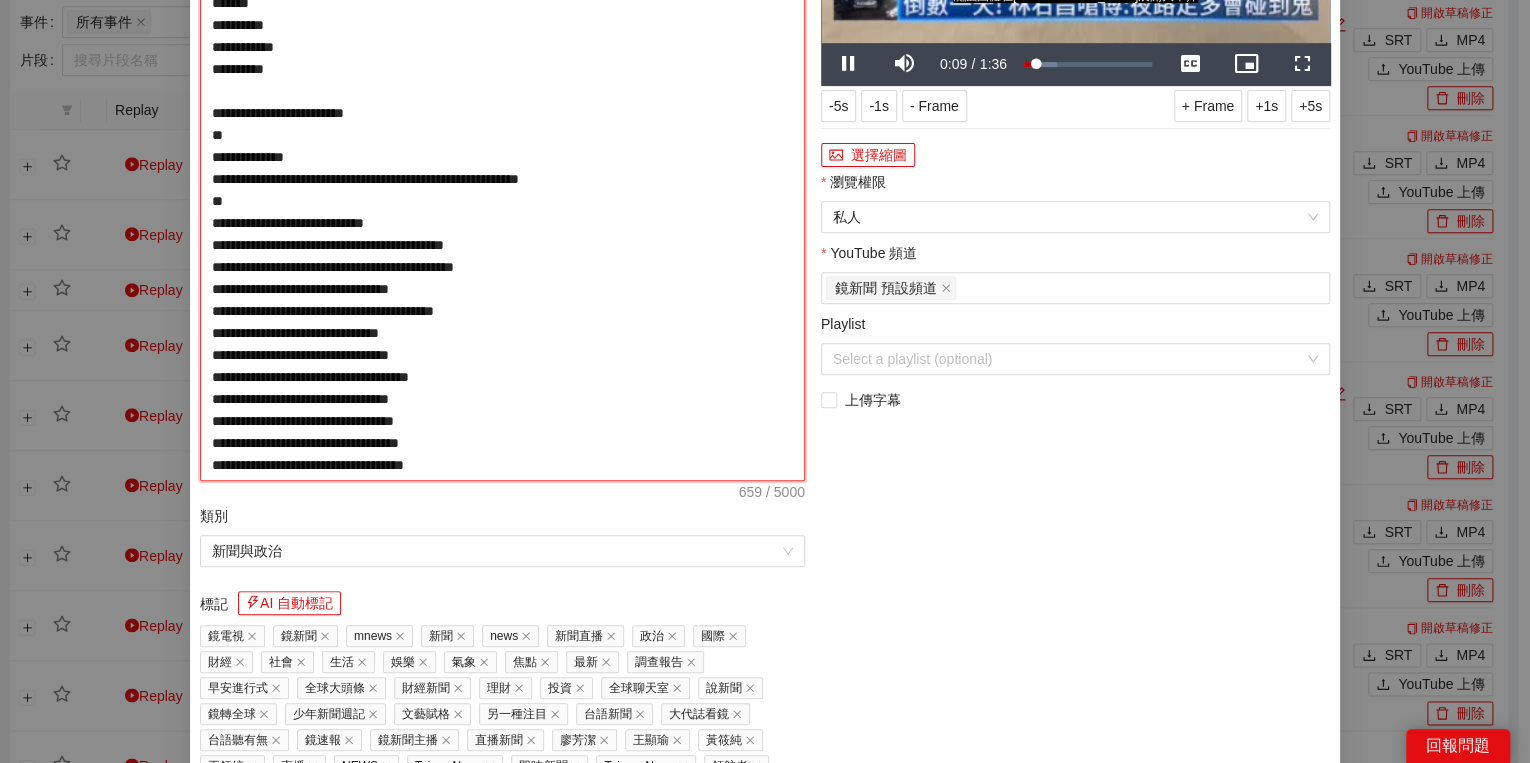 click on "**********" at bounding box center (502, 179) 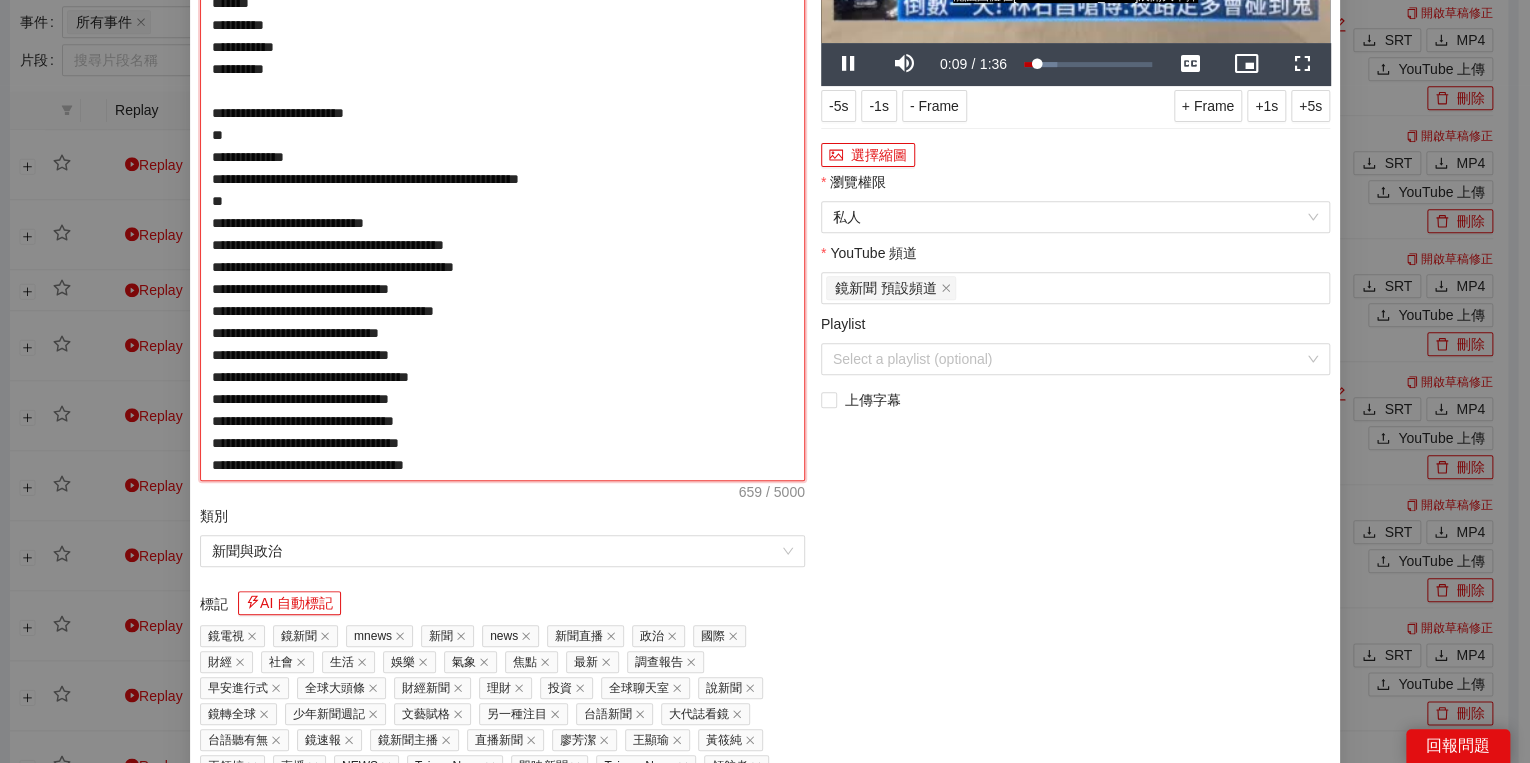 type on "**********" 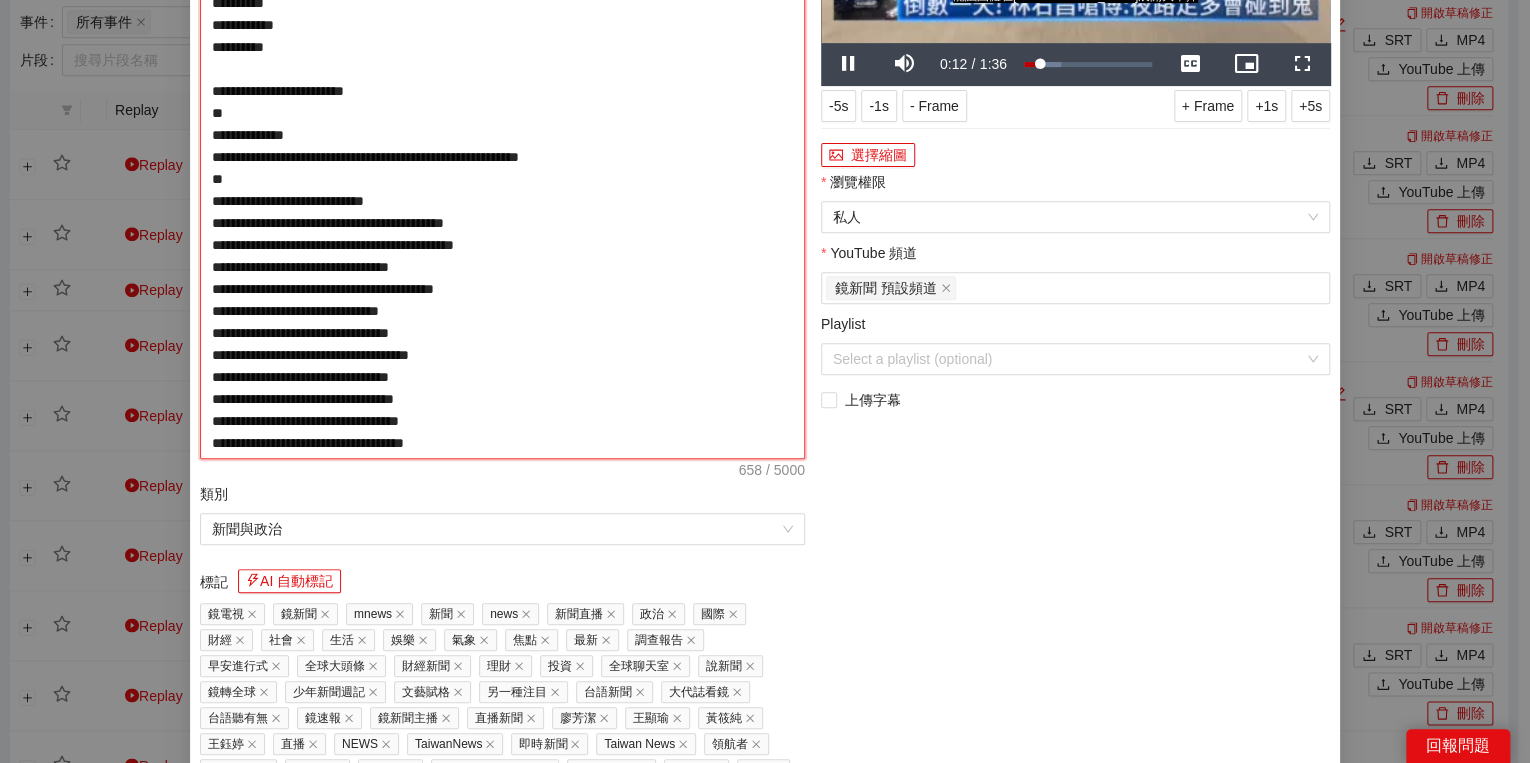 click on "**********" at bounding box center (502, 168) 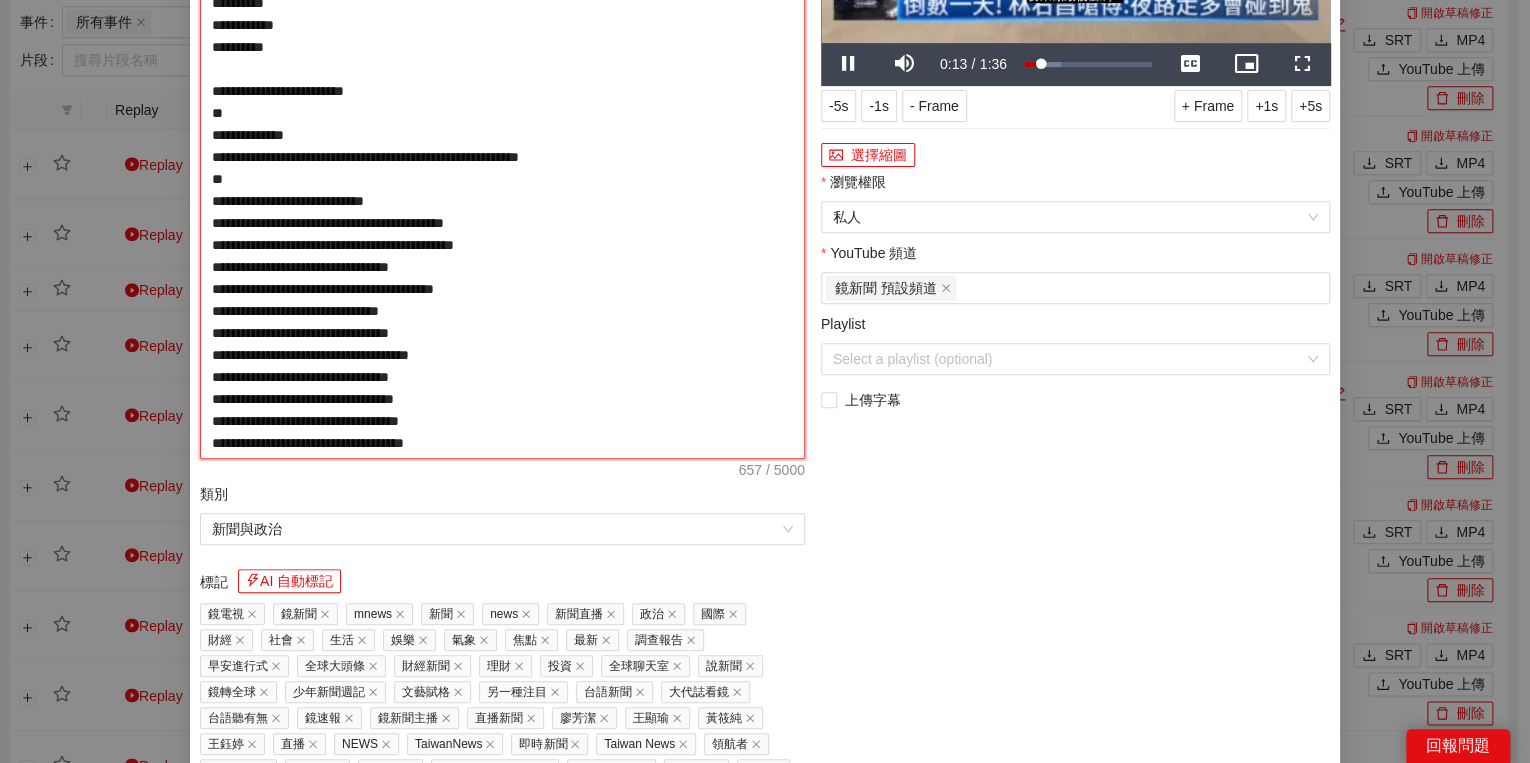 click on "**********" at bounding box center [502, 168] 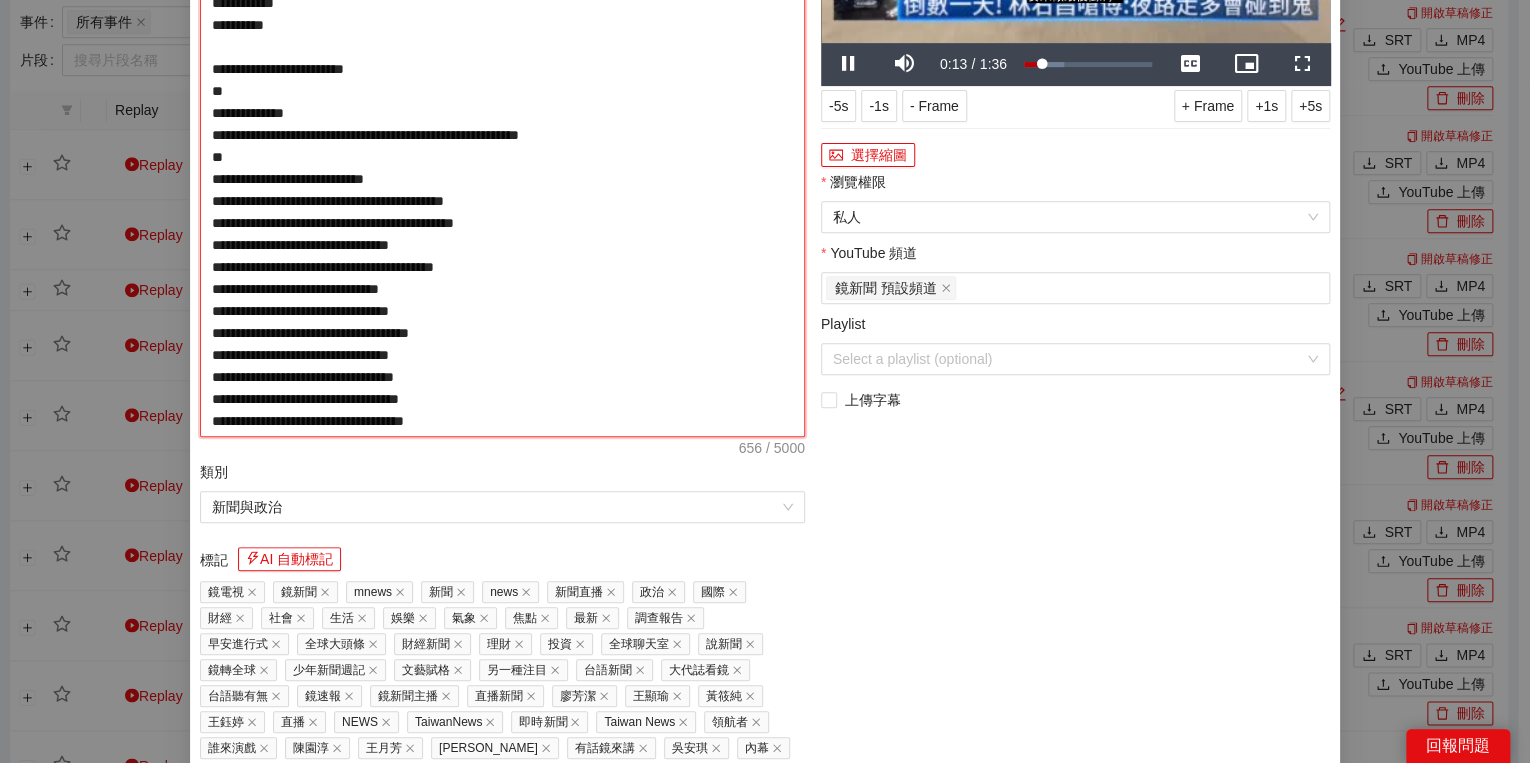 type on "**********" 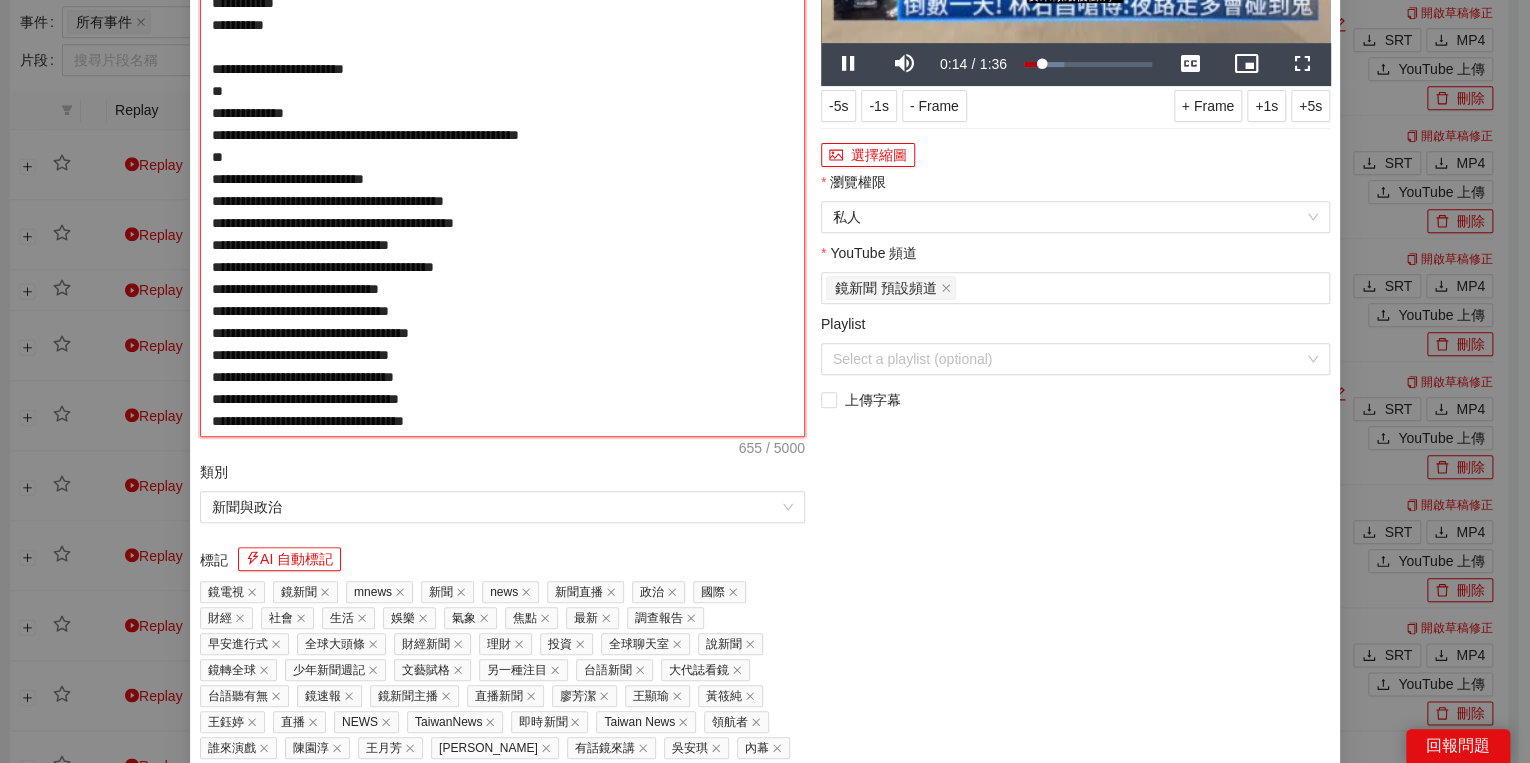 click on "**********" at bounding box center (502, 157) 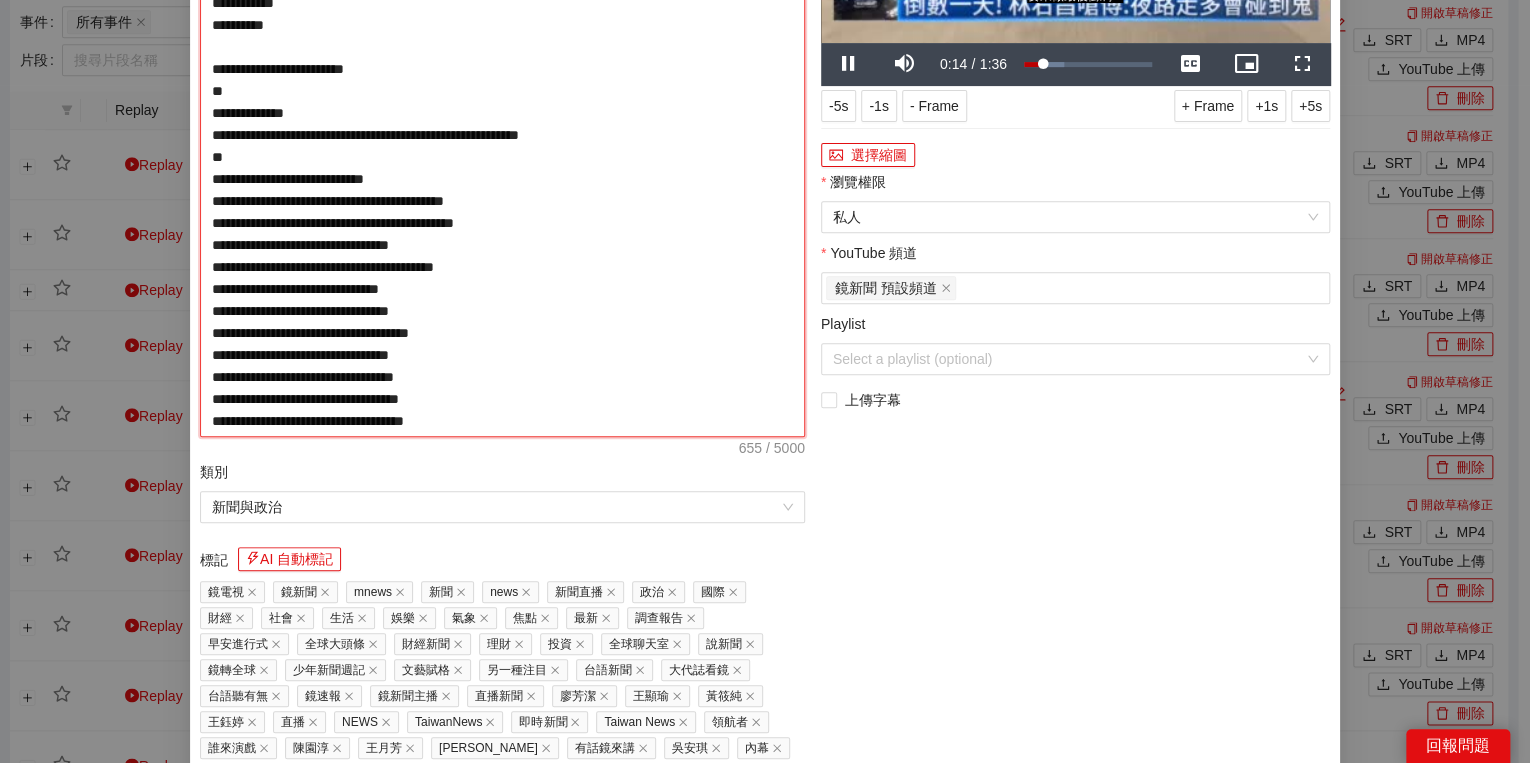type on "**********" 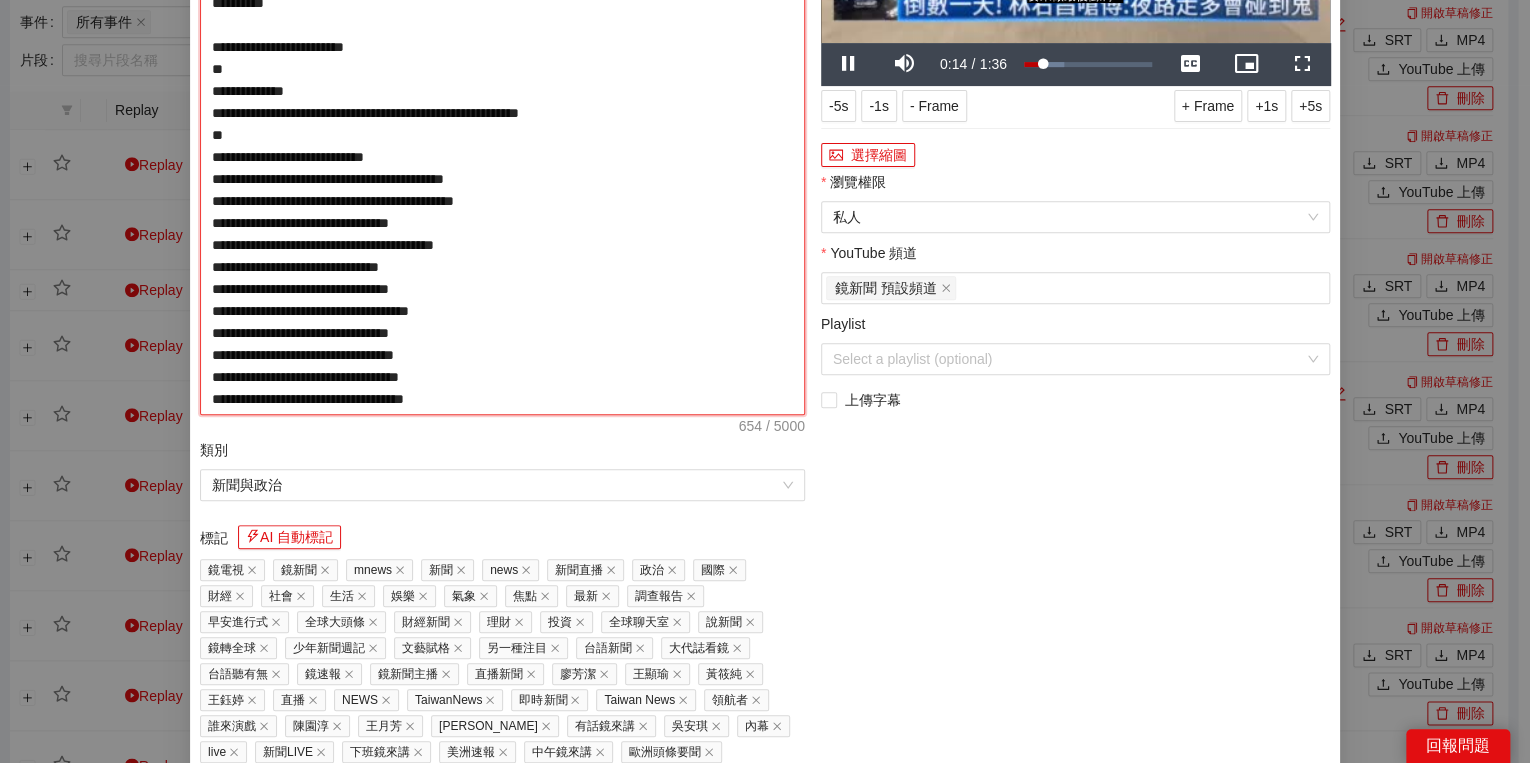 type on "**********" 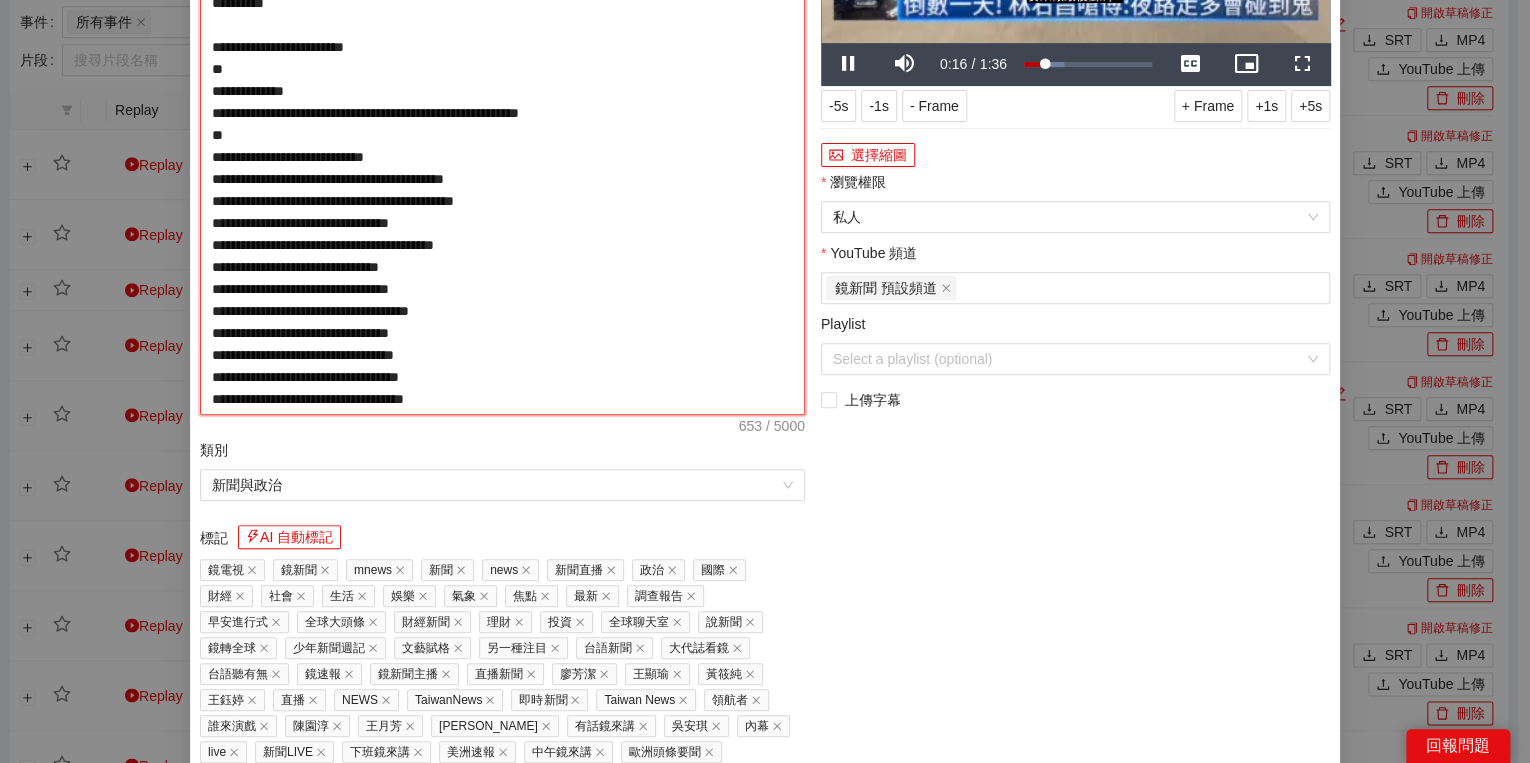 click on "**********" at bounding box center (502, 146) 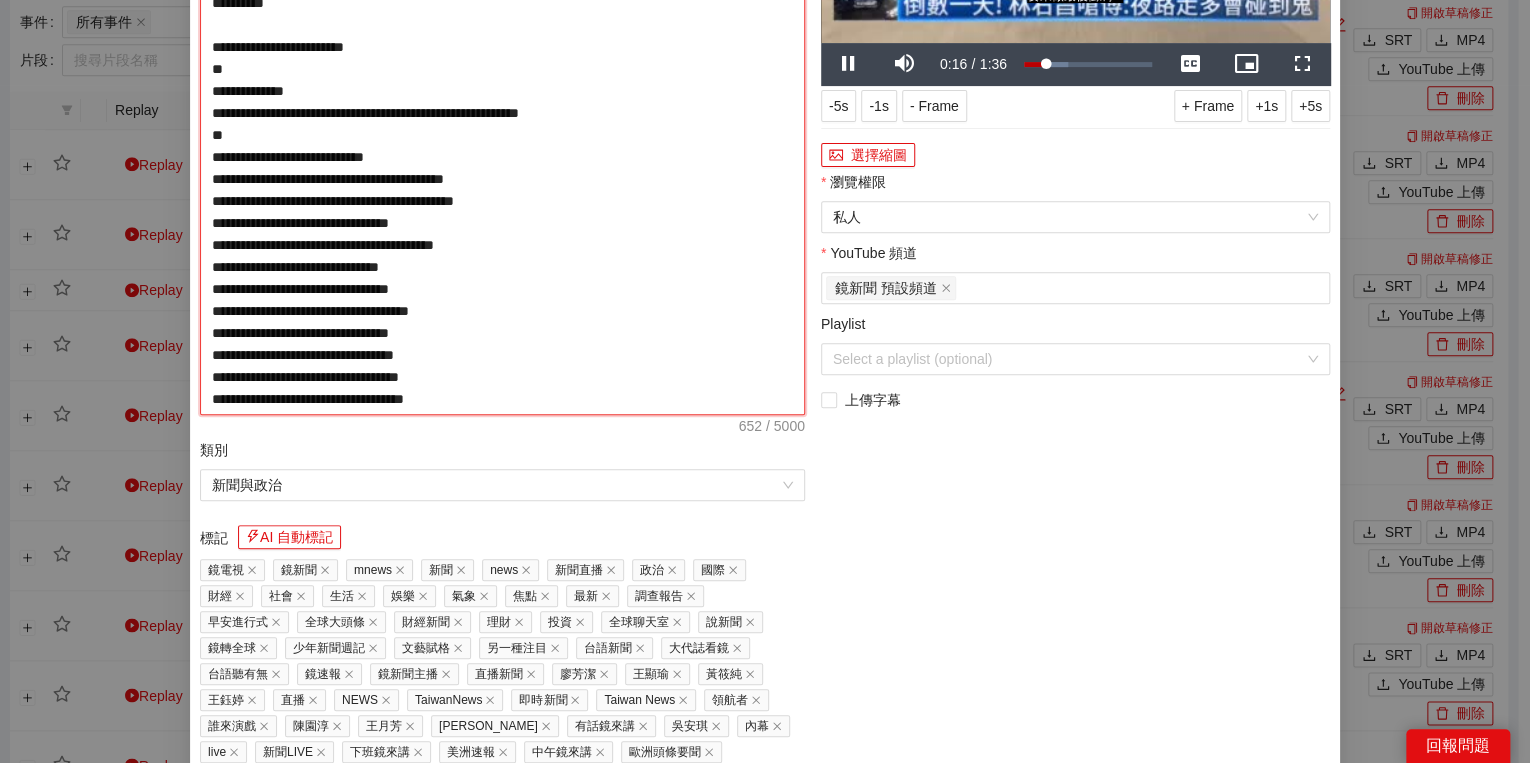 click on "**********" at bounding box center (502, 146) 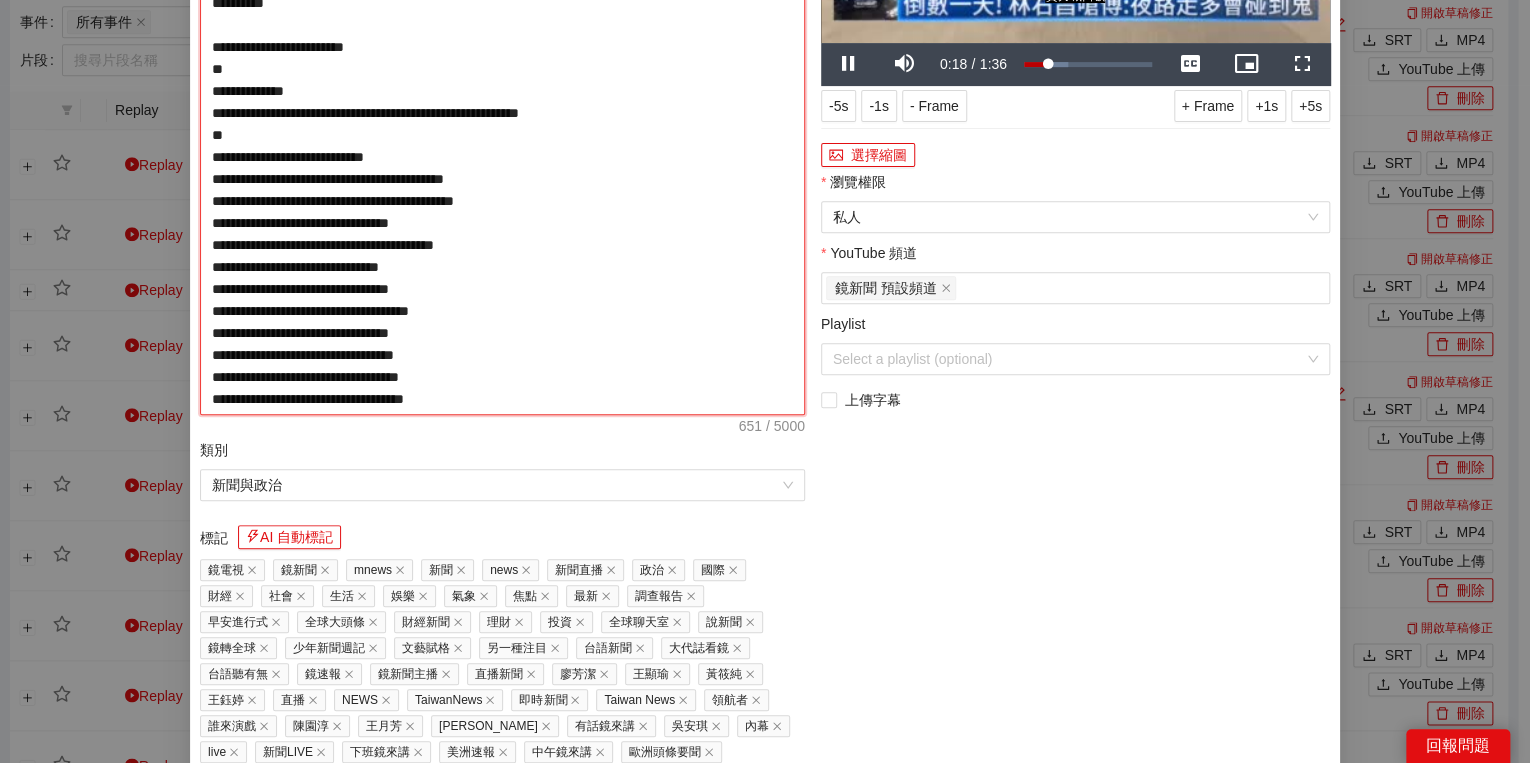 click on "**********" at bounding box center (502, 146) 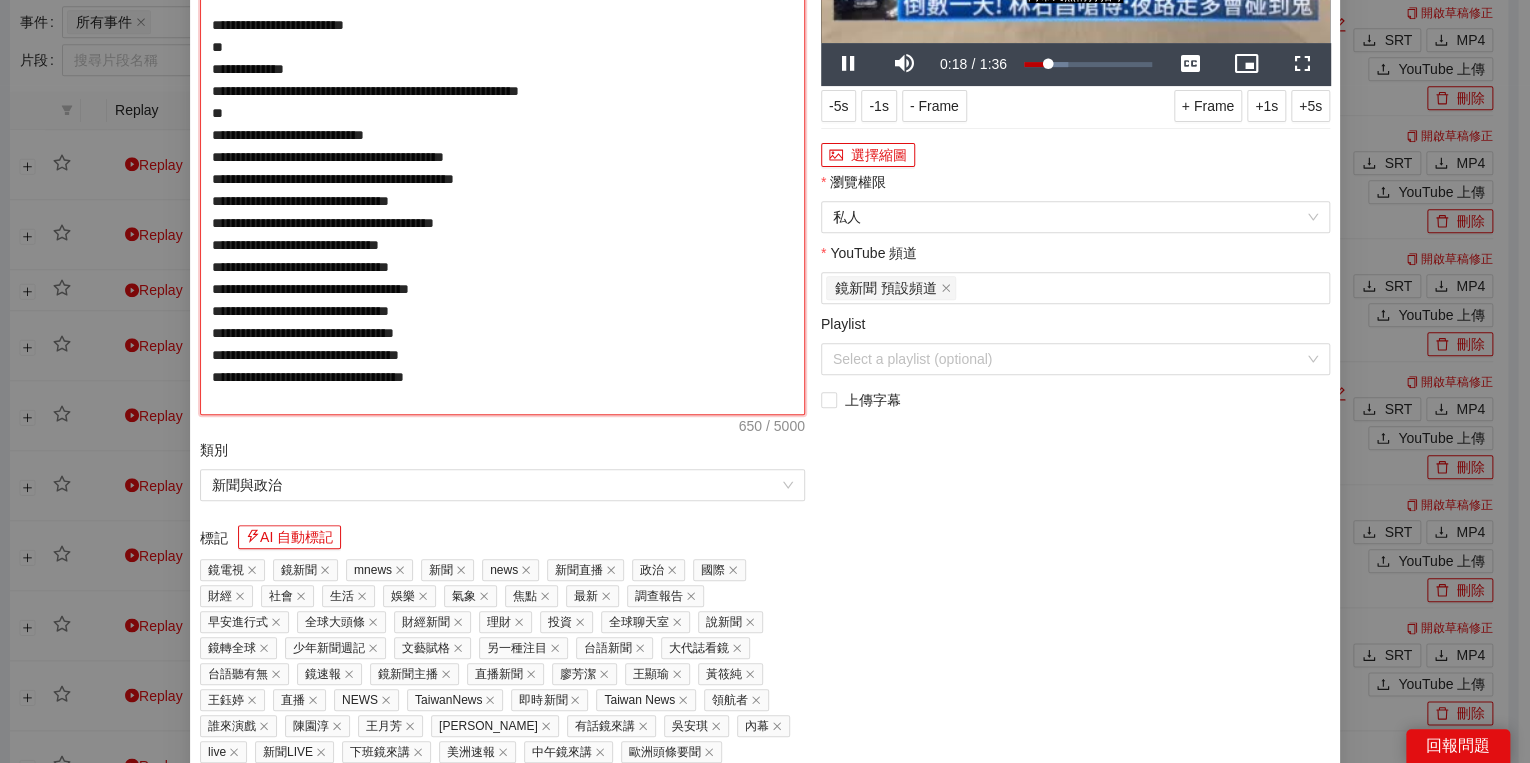 type on "**********" 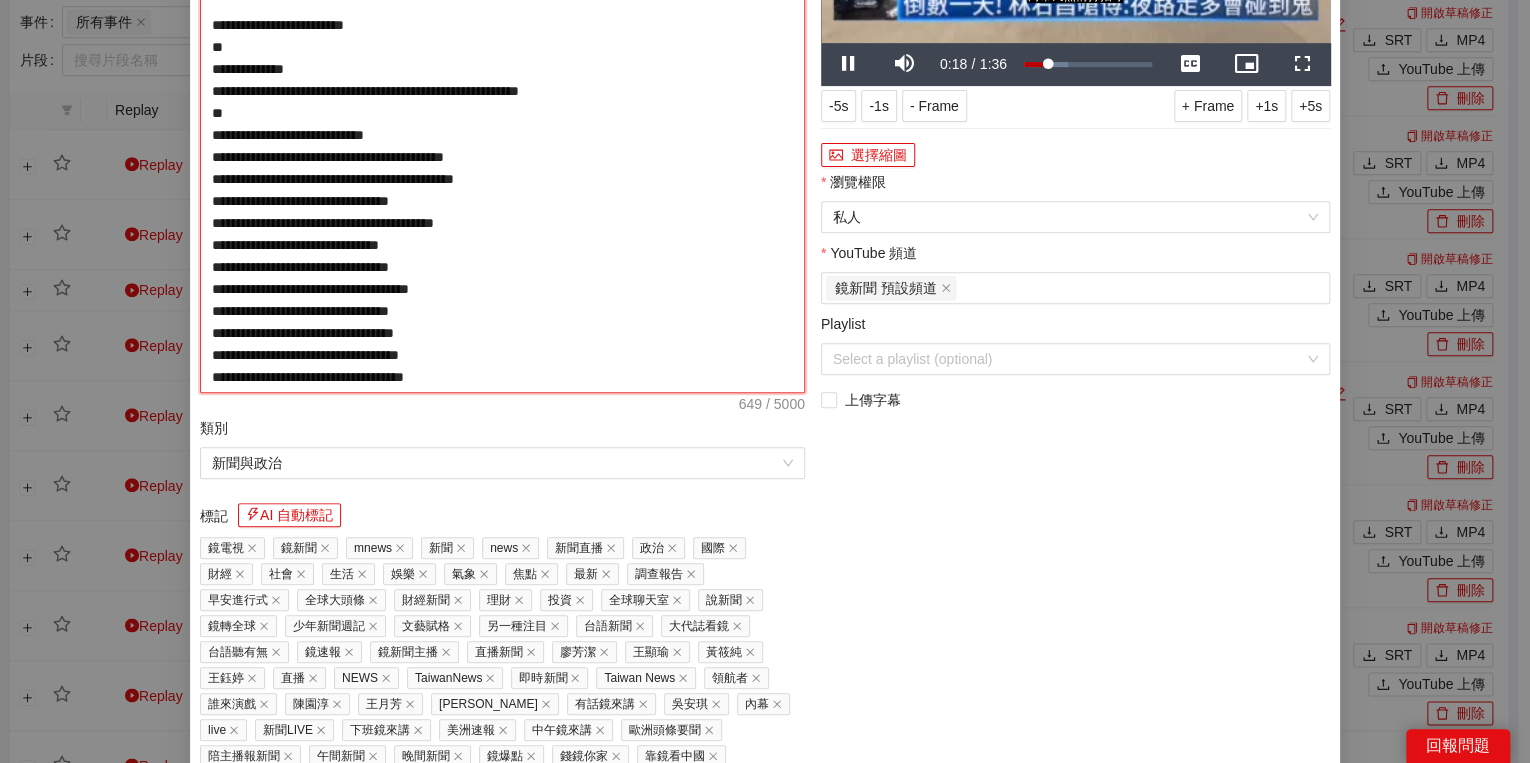 type on "**********" 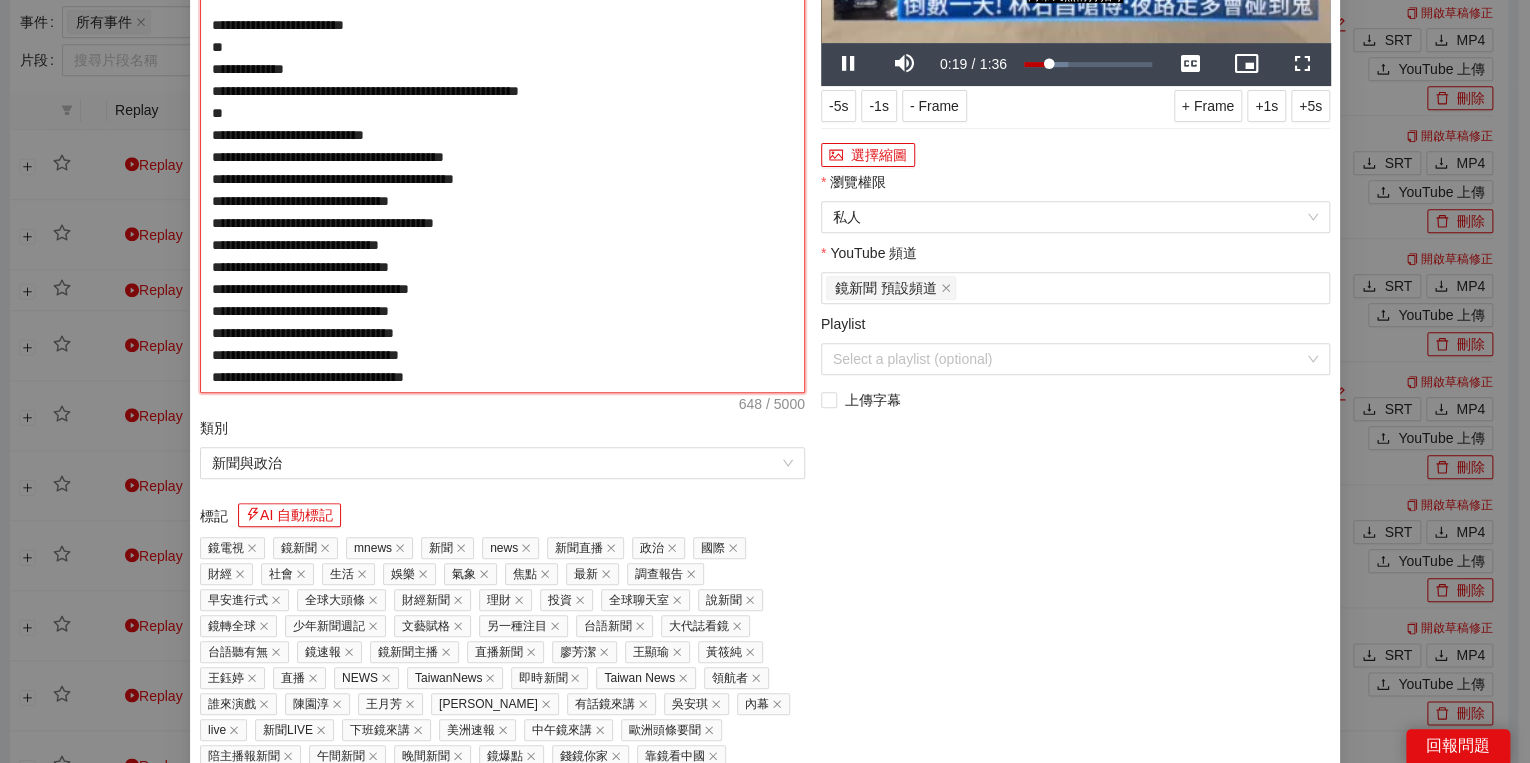 type on "**********" 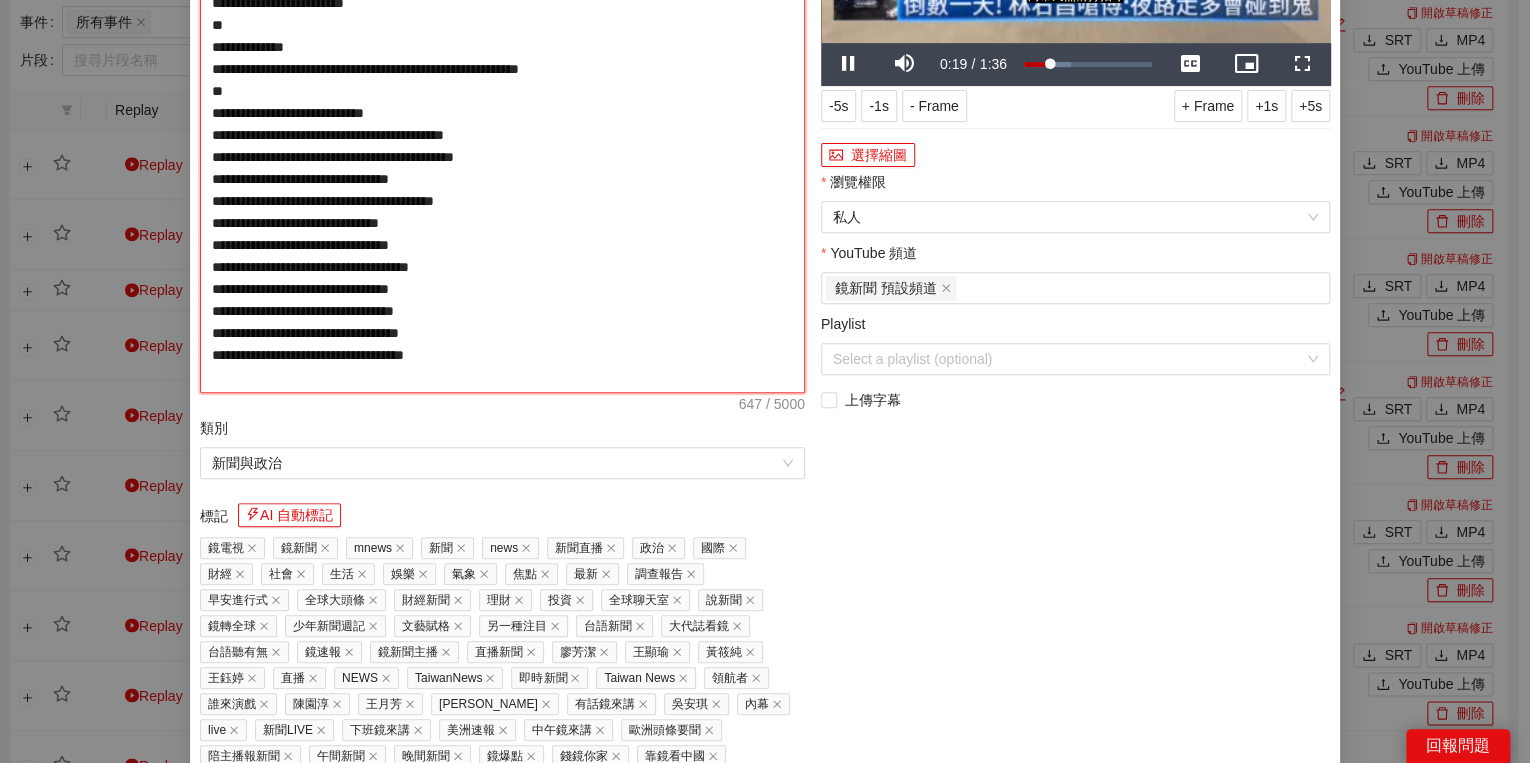 type on "**********" 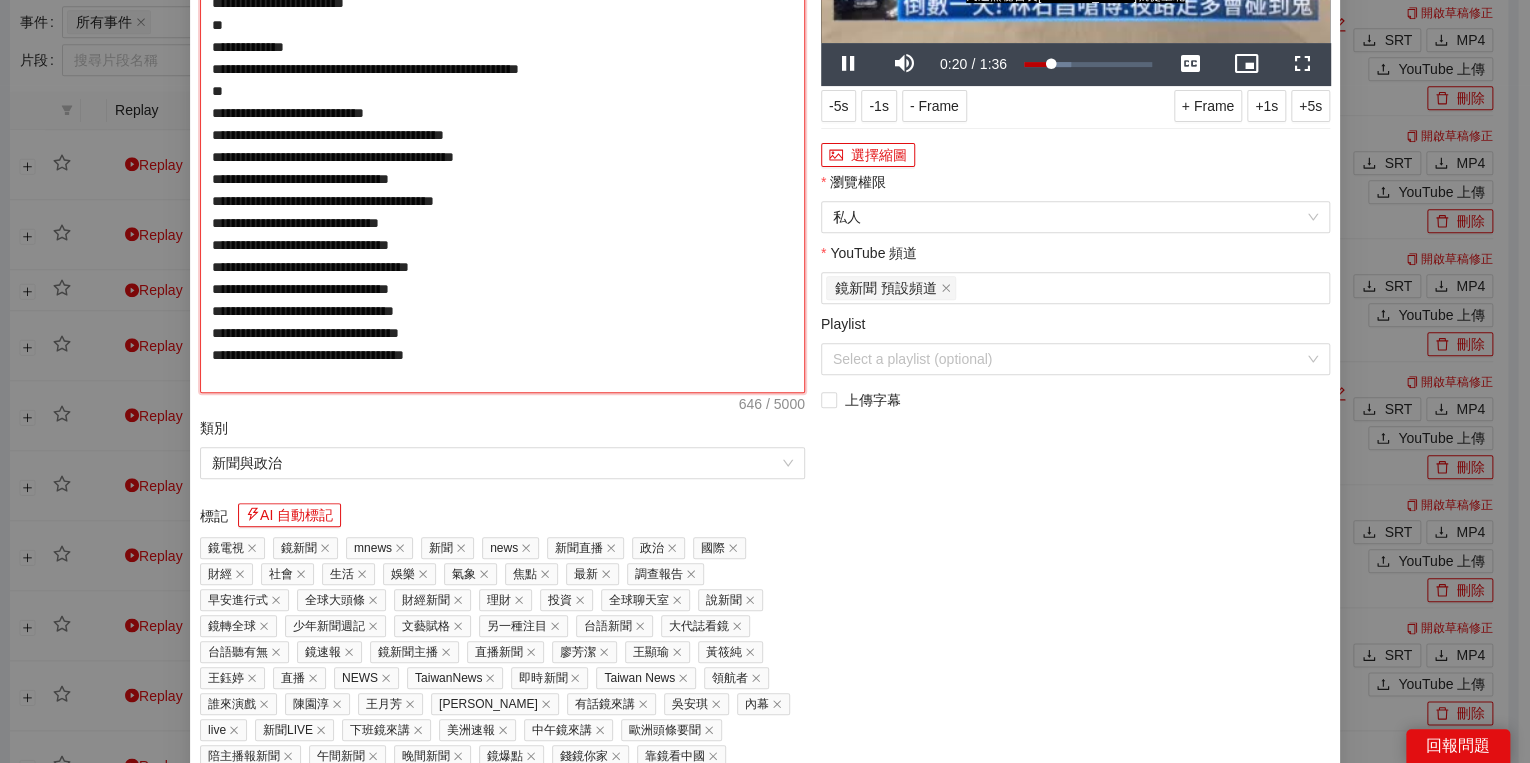 click on "**********" at bounding box center (502, 135) 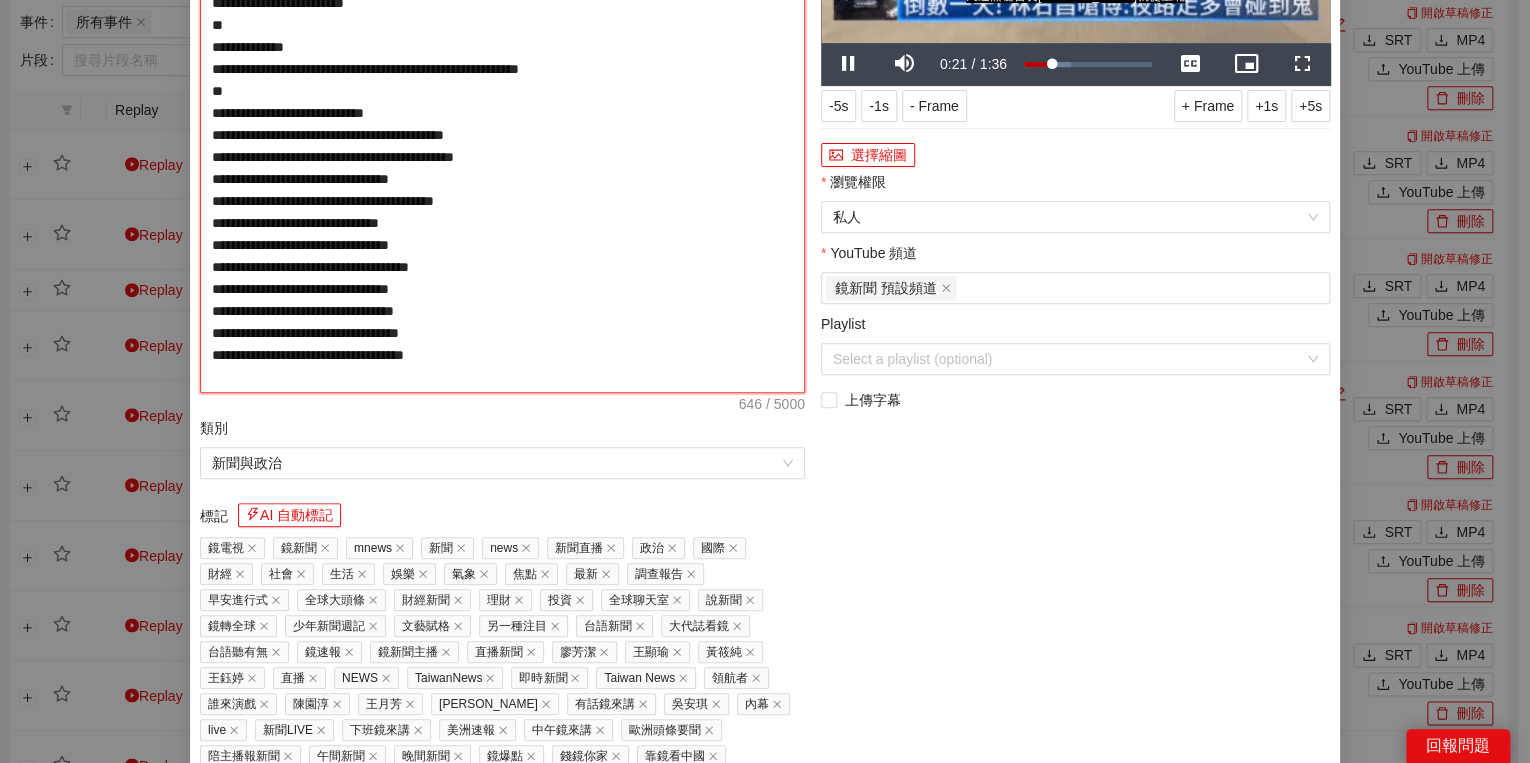 type on "**********" 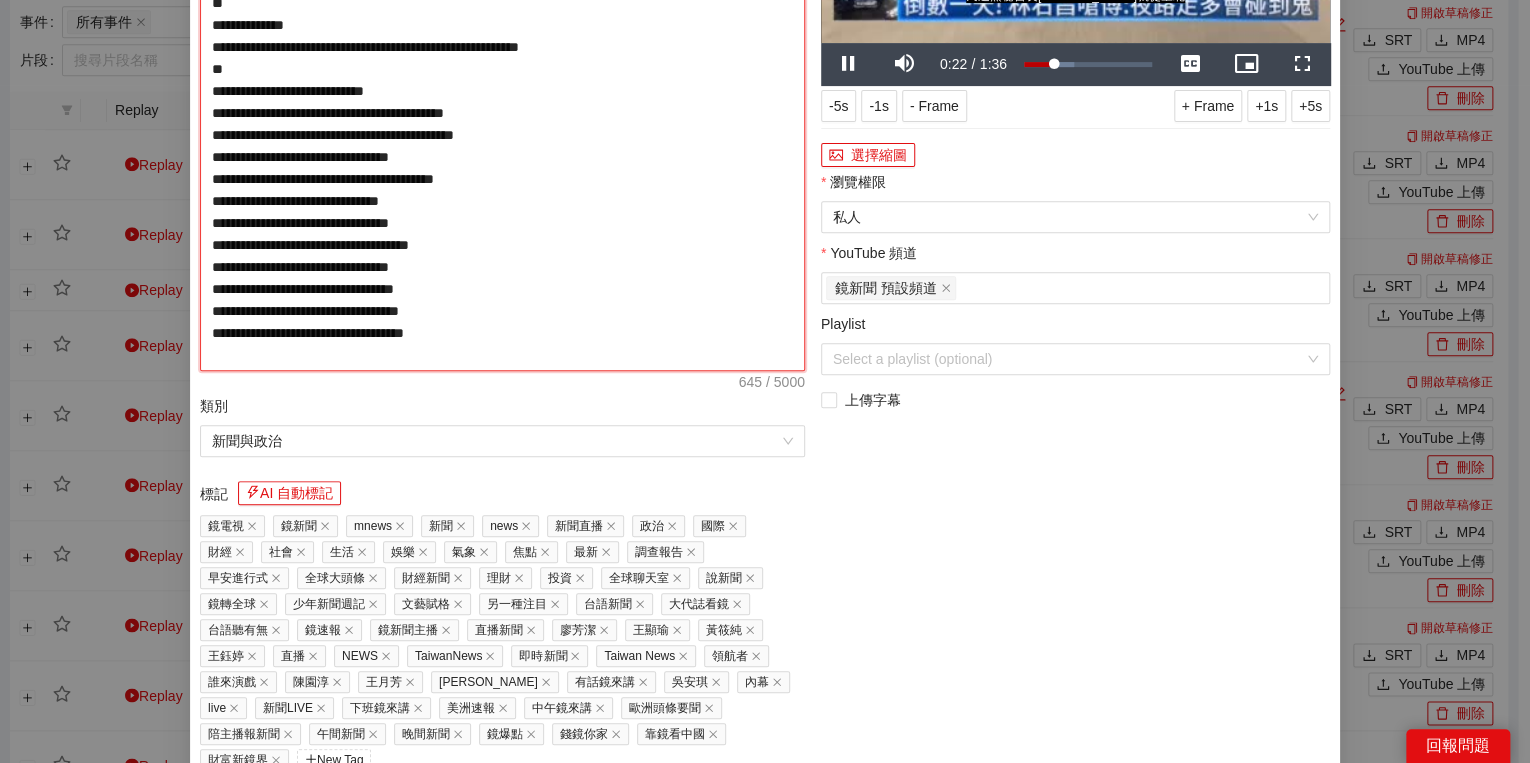 click on "**********" at bounding box center [502, 124] 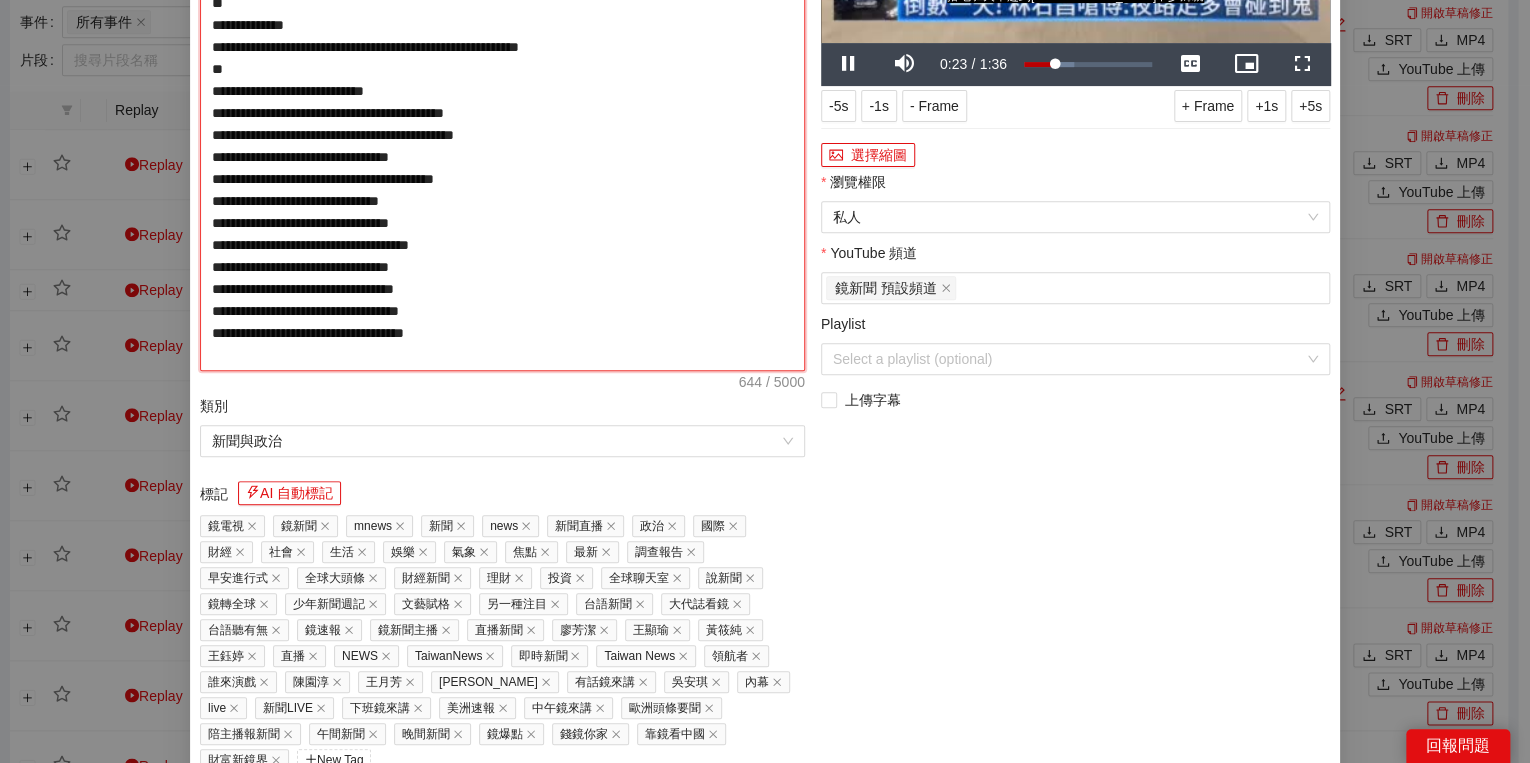 click on "**********" at bounding box center [502, 124] 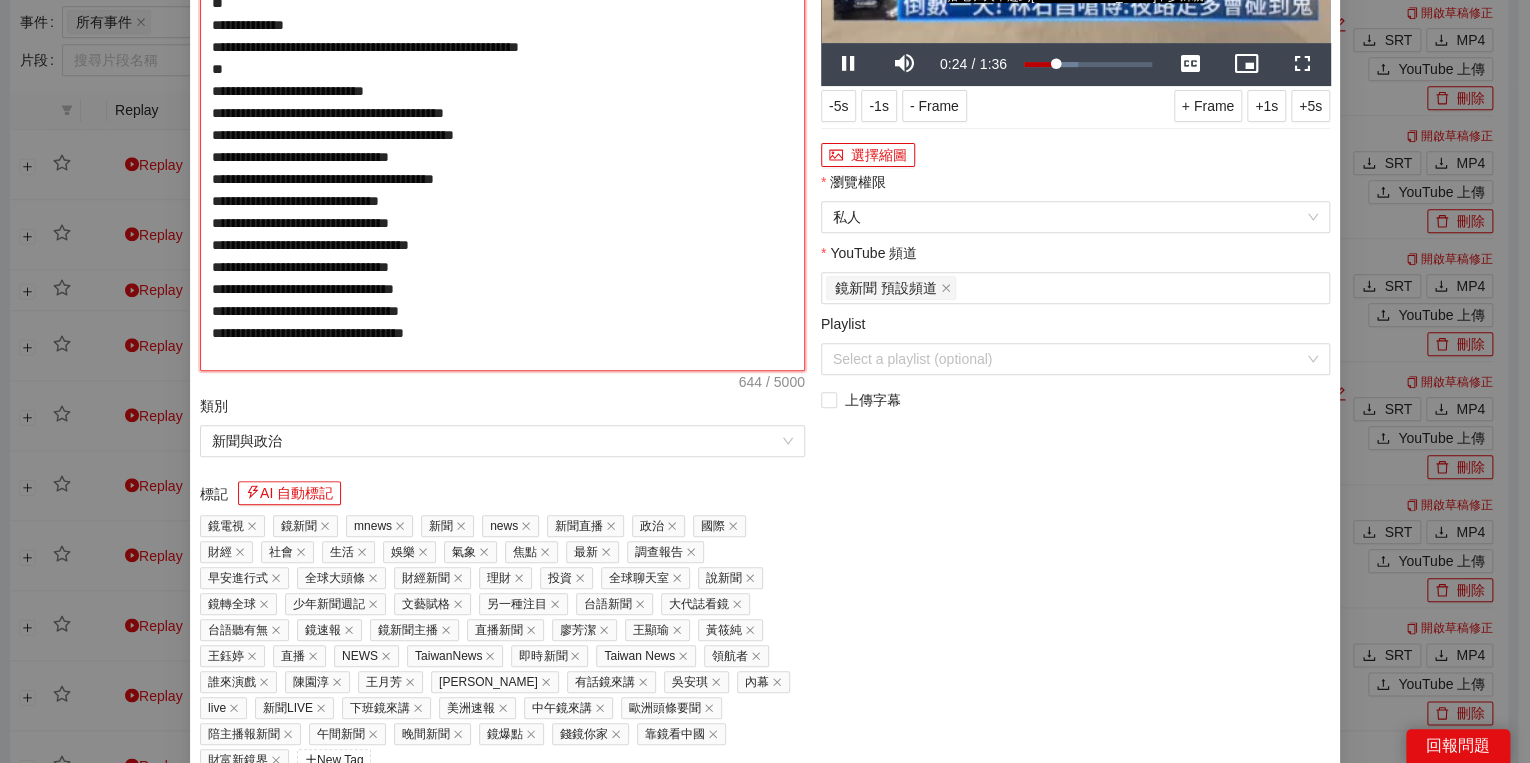 type on "**********" 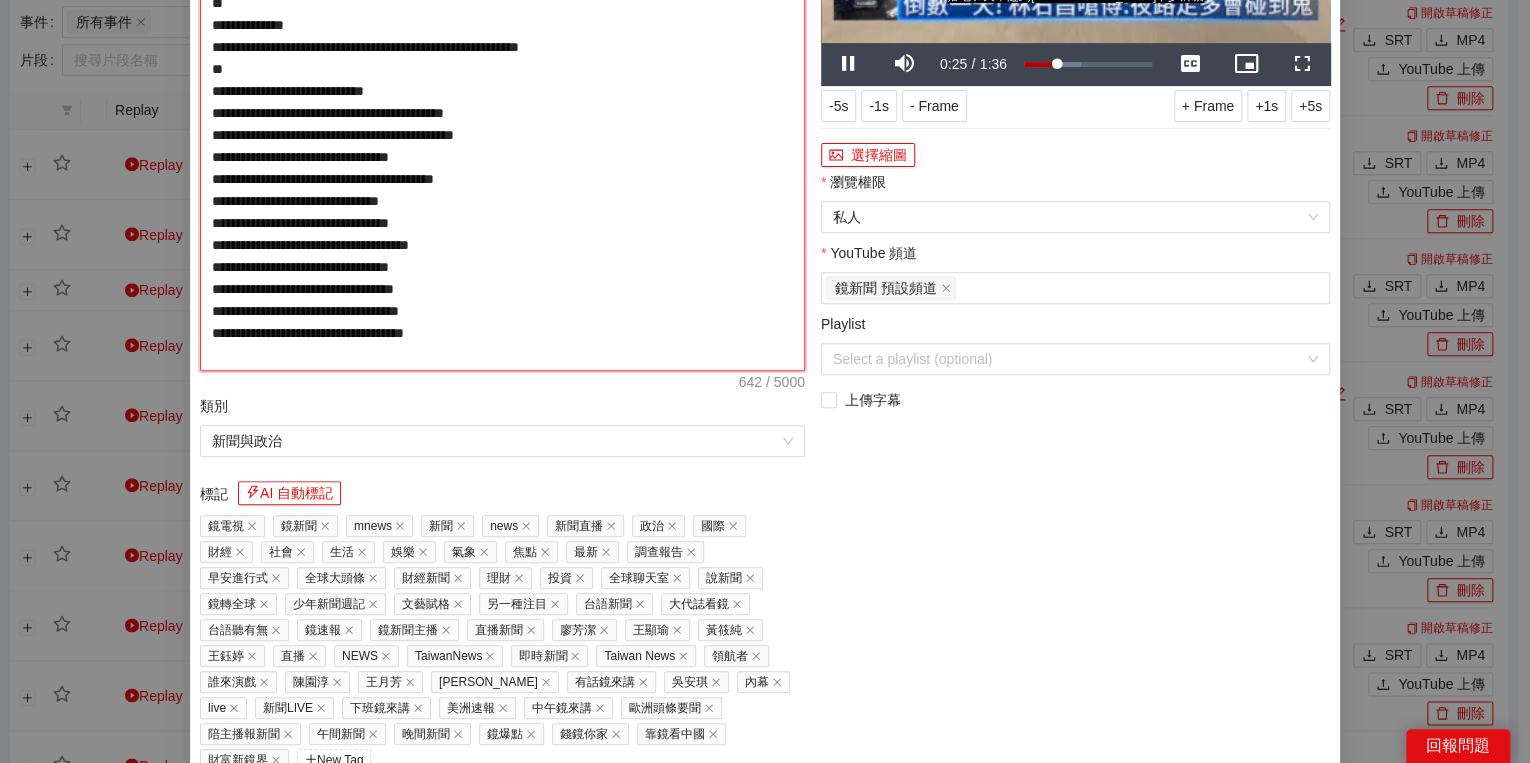 click on "**********" at bounding box center [502, 124] 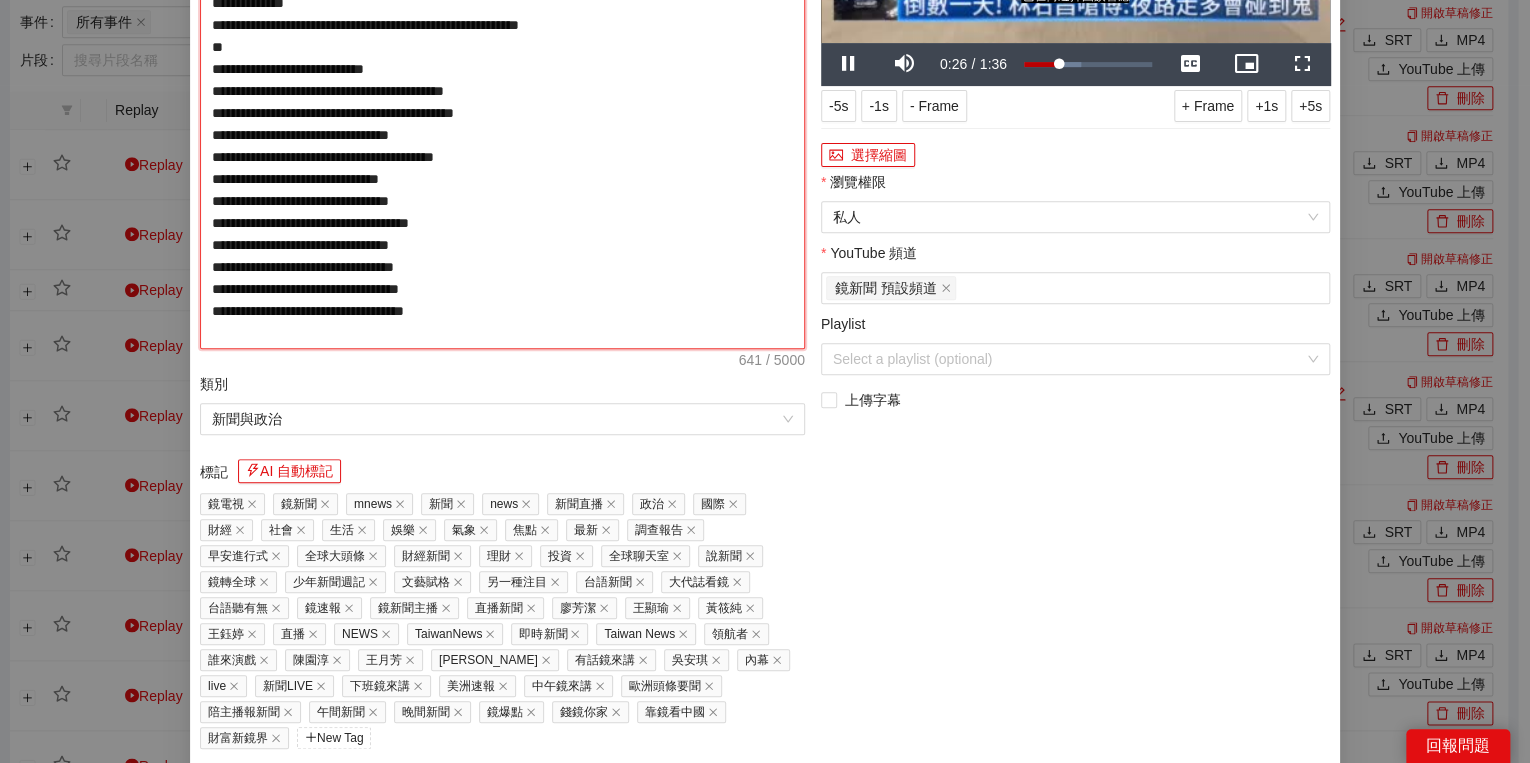 drag, startPoint x: 426, startPoint y: 228, endPoint x: 382, endPoint y: 235, distance: 44.553337 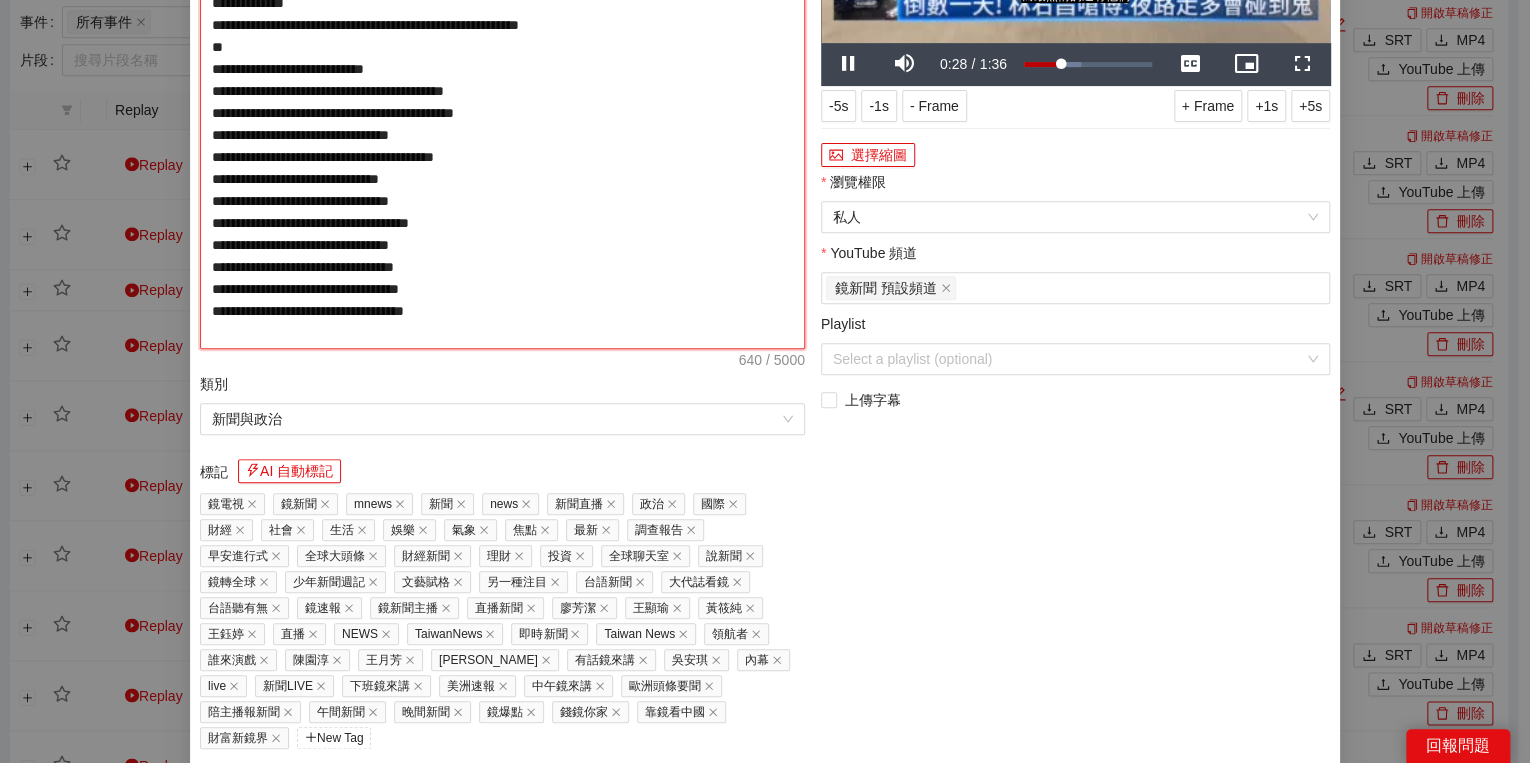 click on "**********" at bounding box center [502, 113] 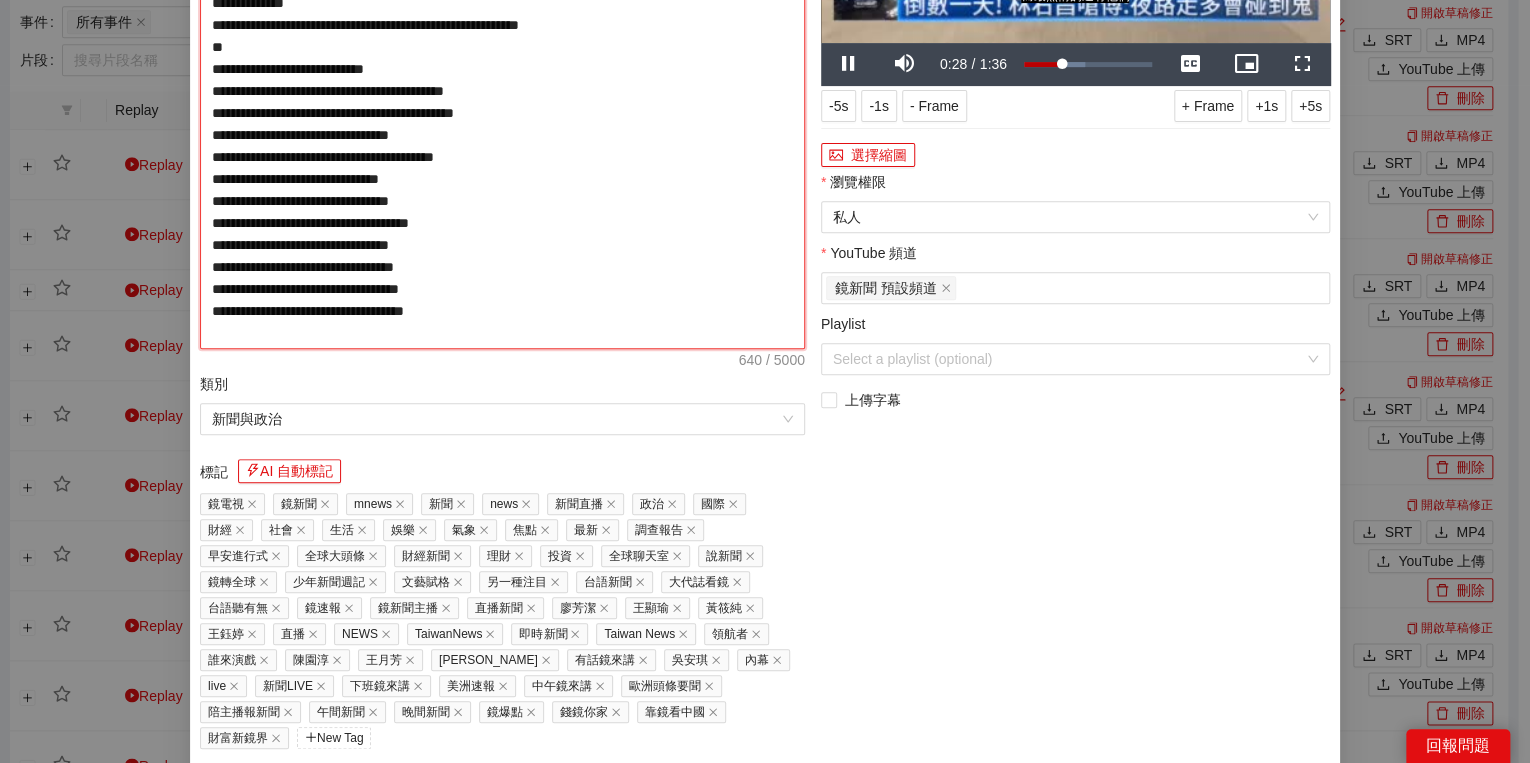 type on "**********" 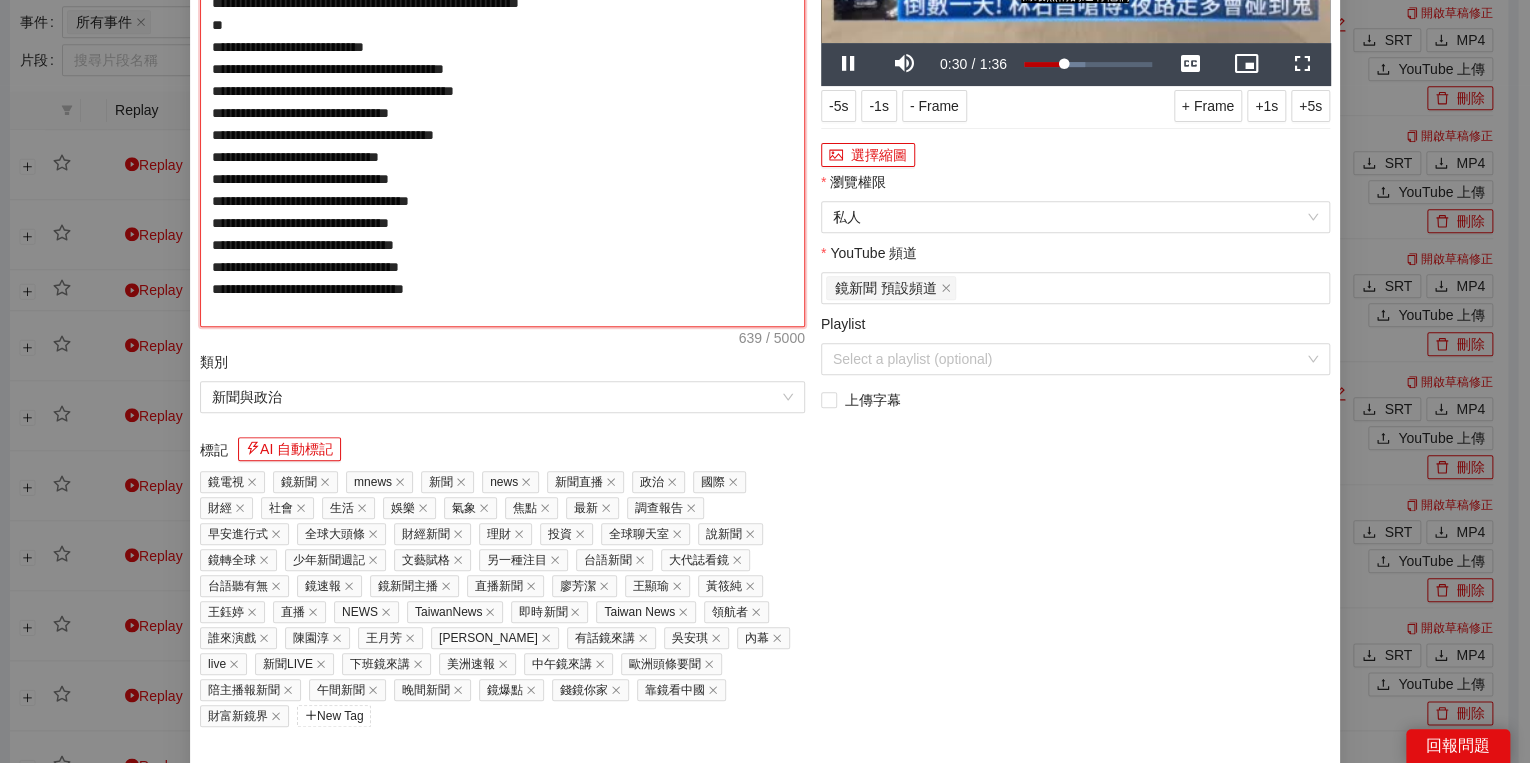 click on "**********" at bounding box center (502, 102) 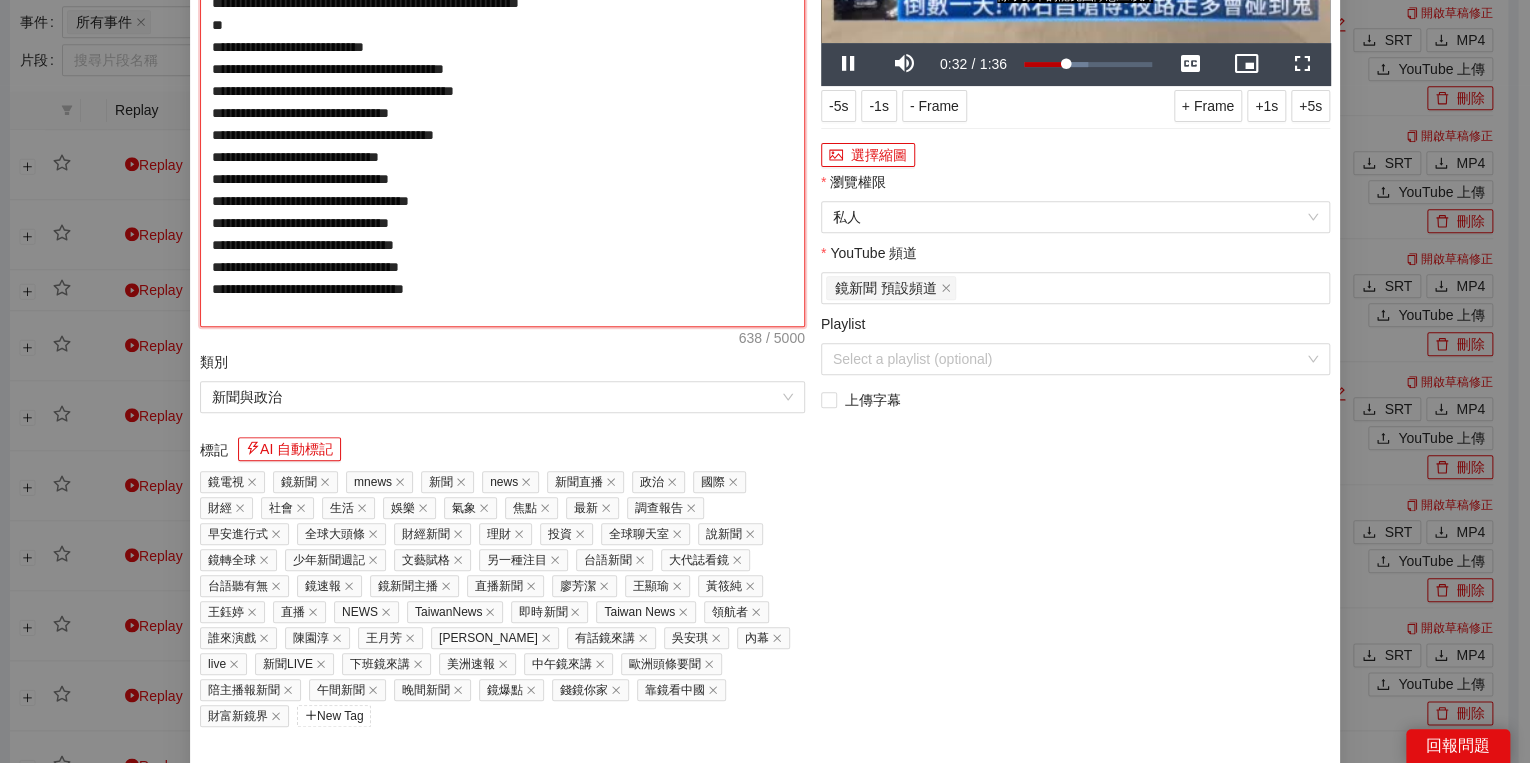 type on "**********" 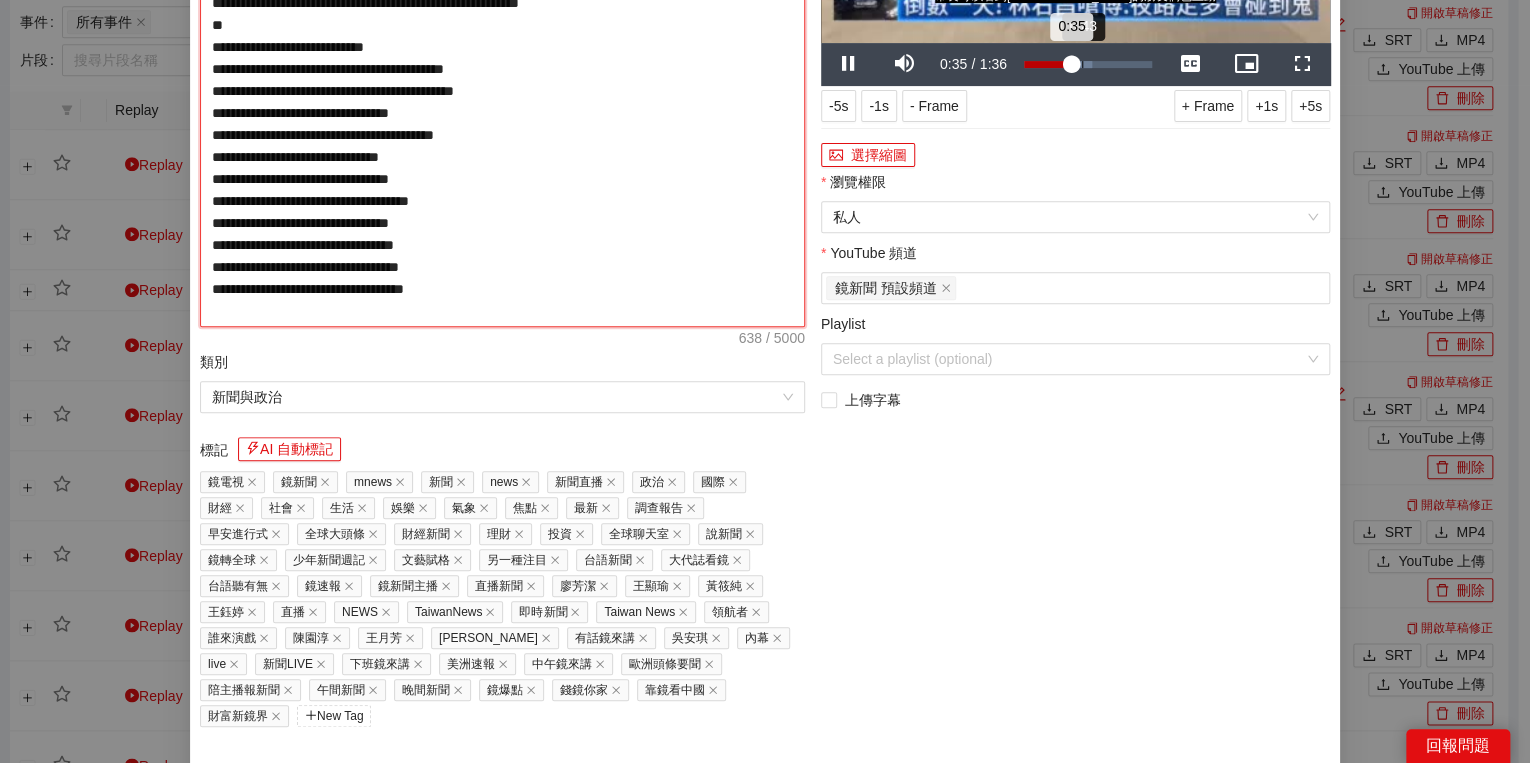 click on "0:35" at bounding box center [1048, 64] 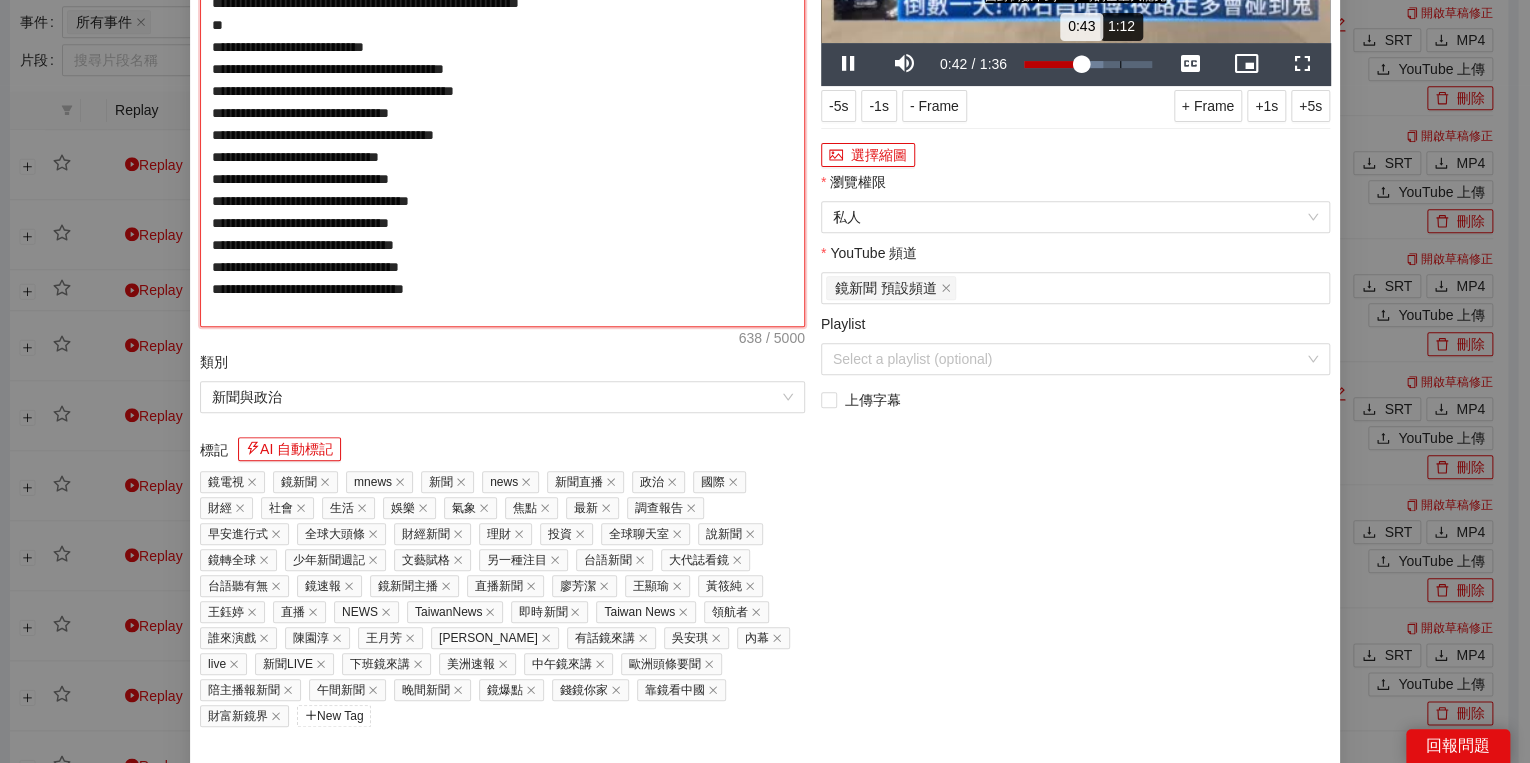 click on "Loaded :  62.10% 1:12 0:43" at bounding box center (1088, 64) 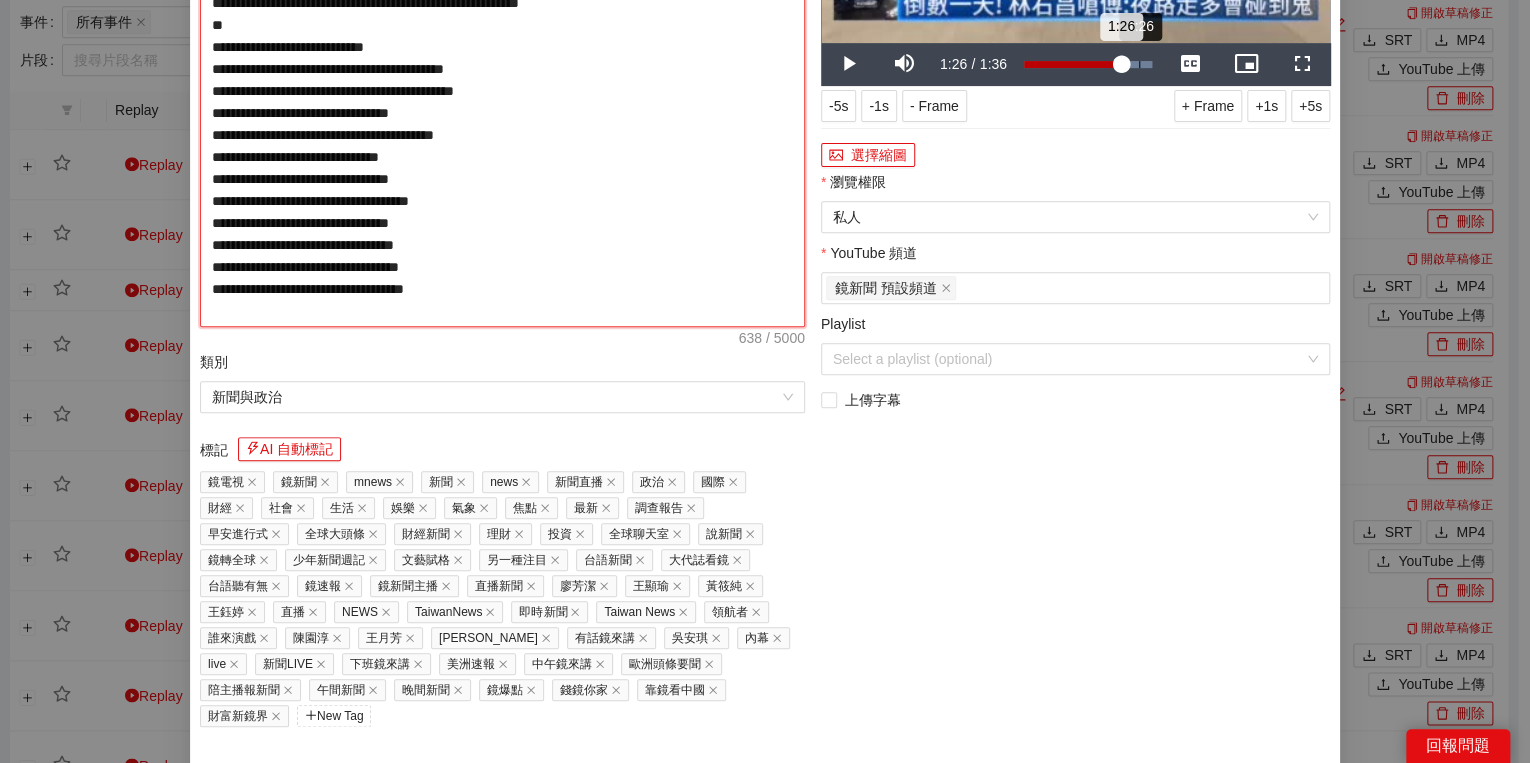 click on "Loaded :  100.00% 1:26 1:26" at bounding box center (1088, 64) 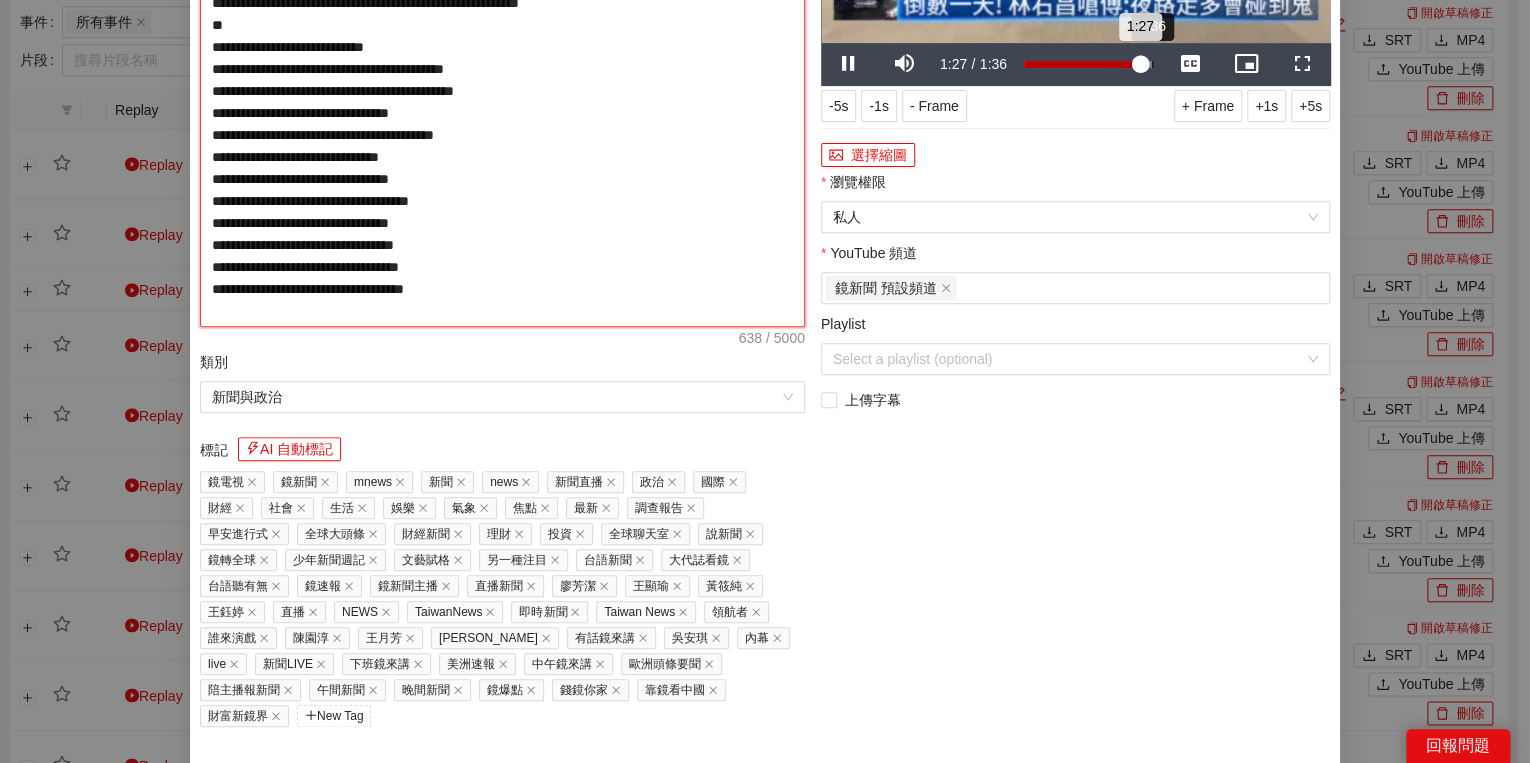 click on "1:27" at bounding box center (1082, 64) 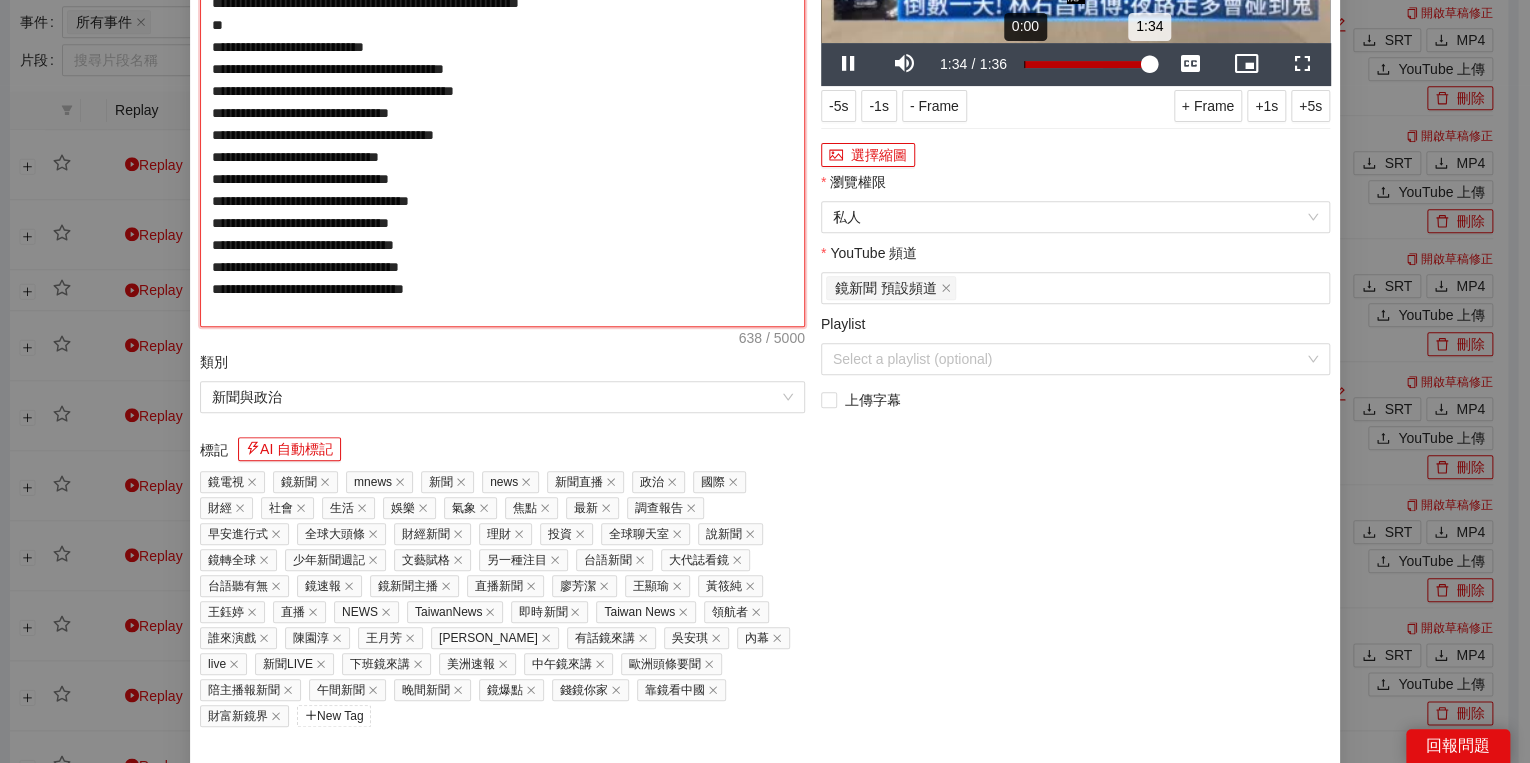 click on "Loaded :  100.00% 0:00 1:34" at bounding box center (1088, 64) 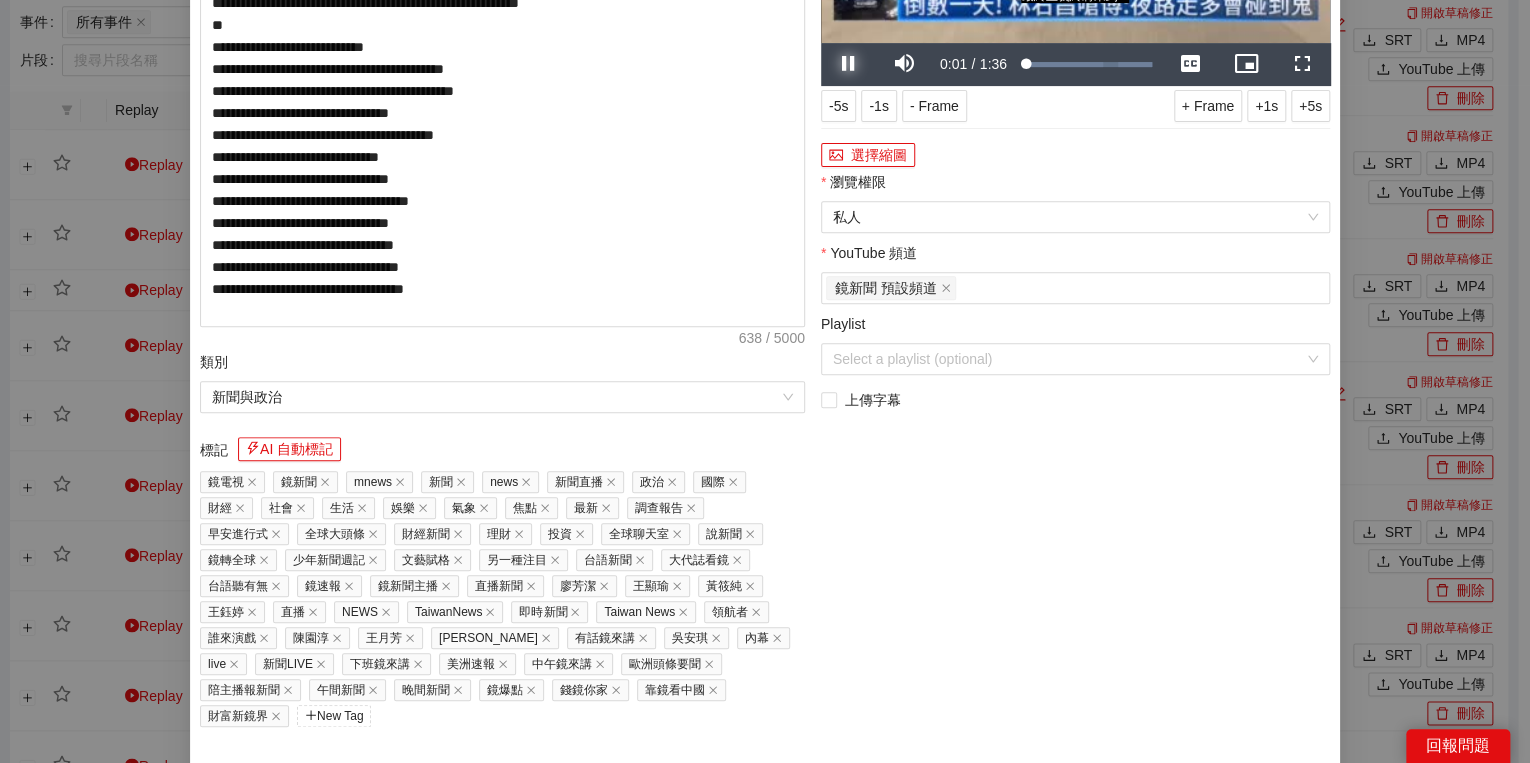 click at bounding box center (849, 64) 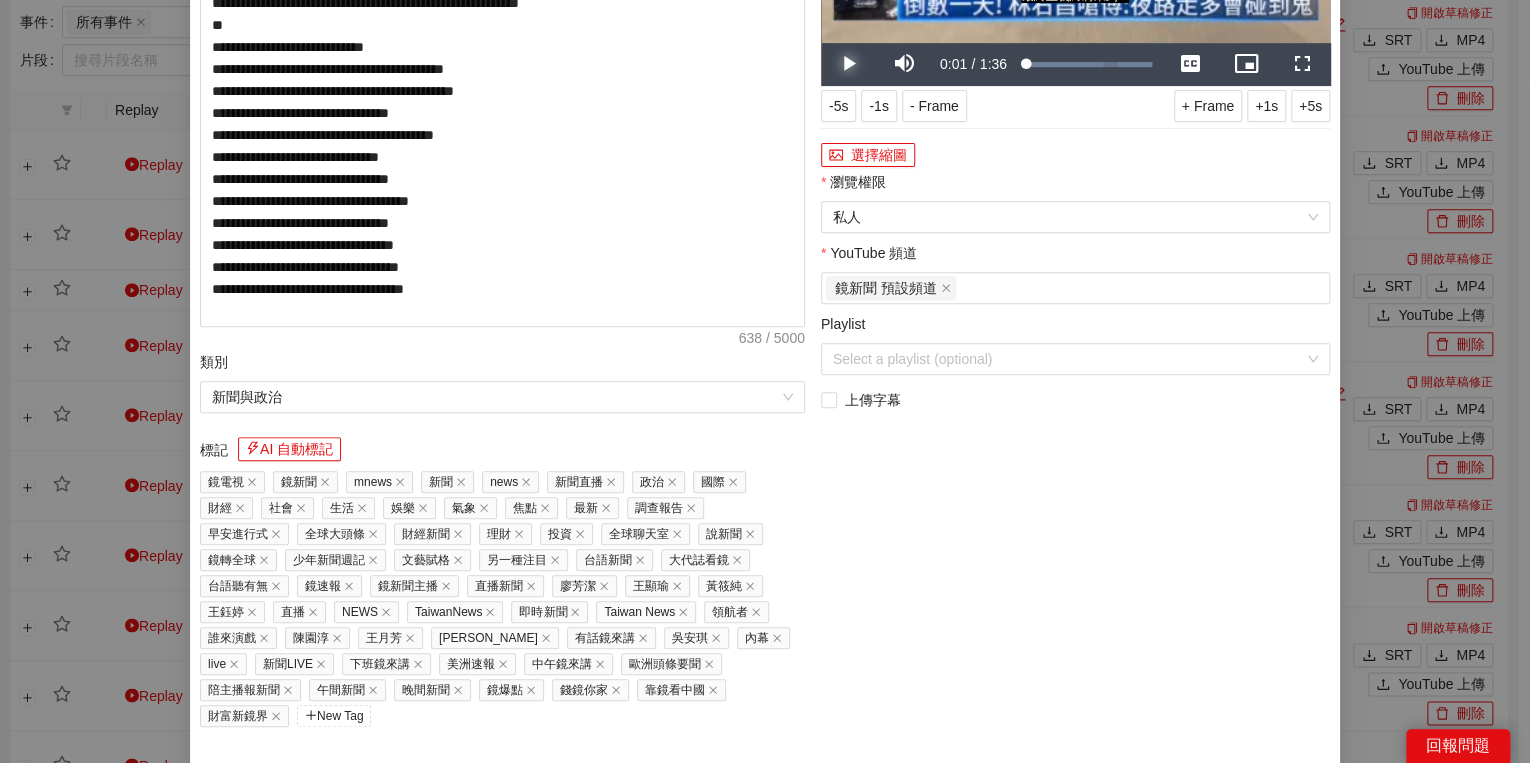 click at bounding box center [849, 64] 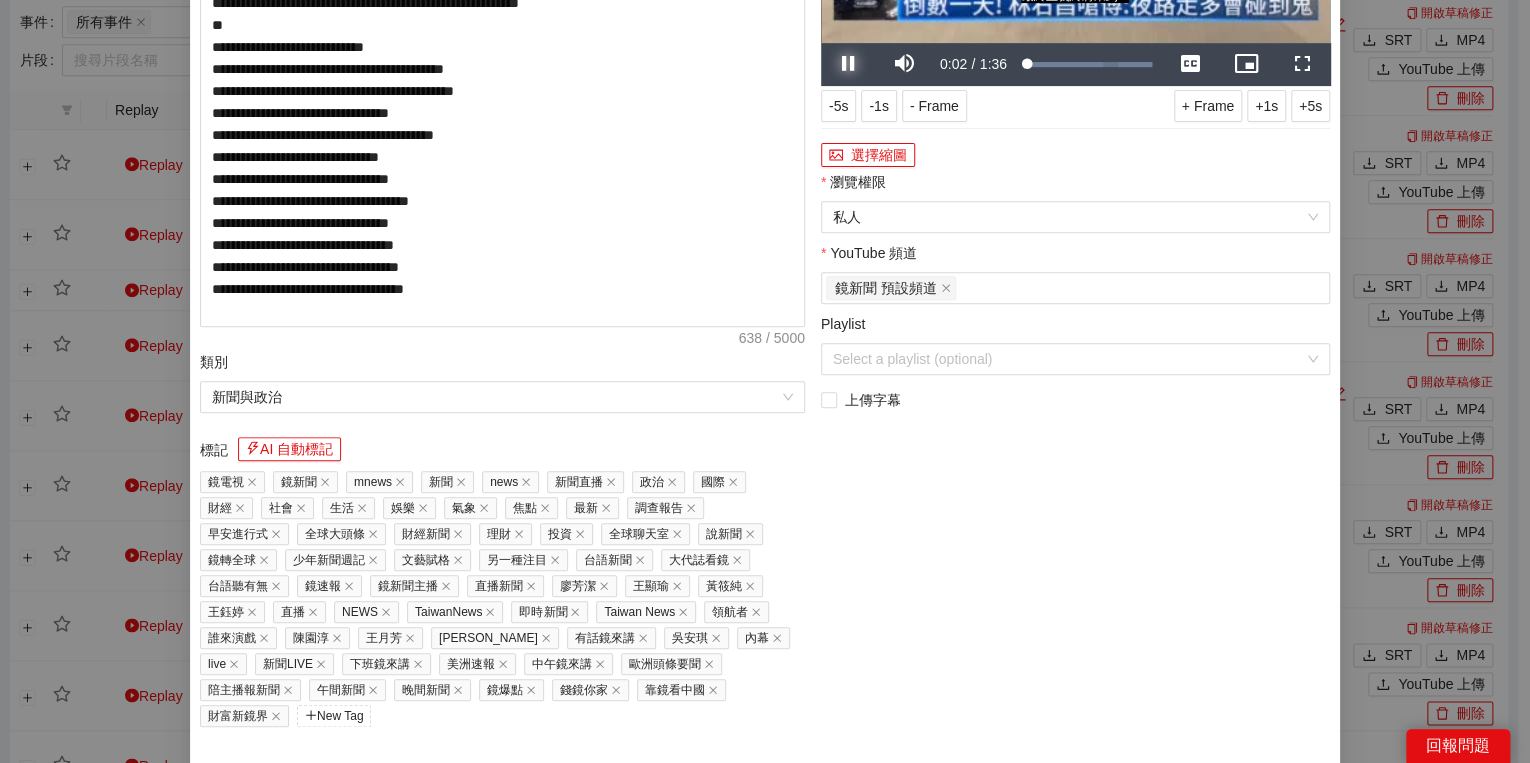 click at bounding box center [849, 64] 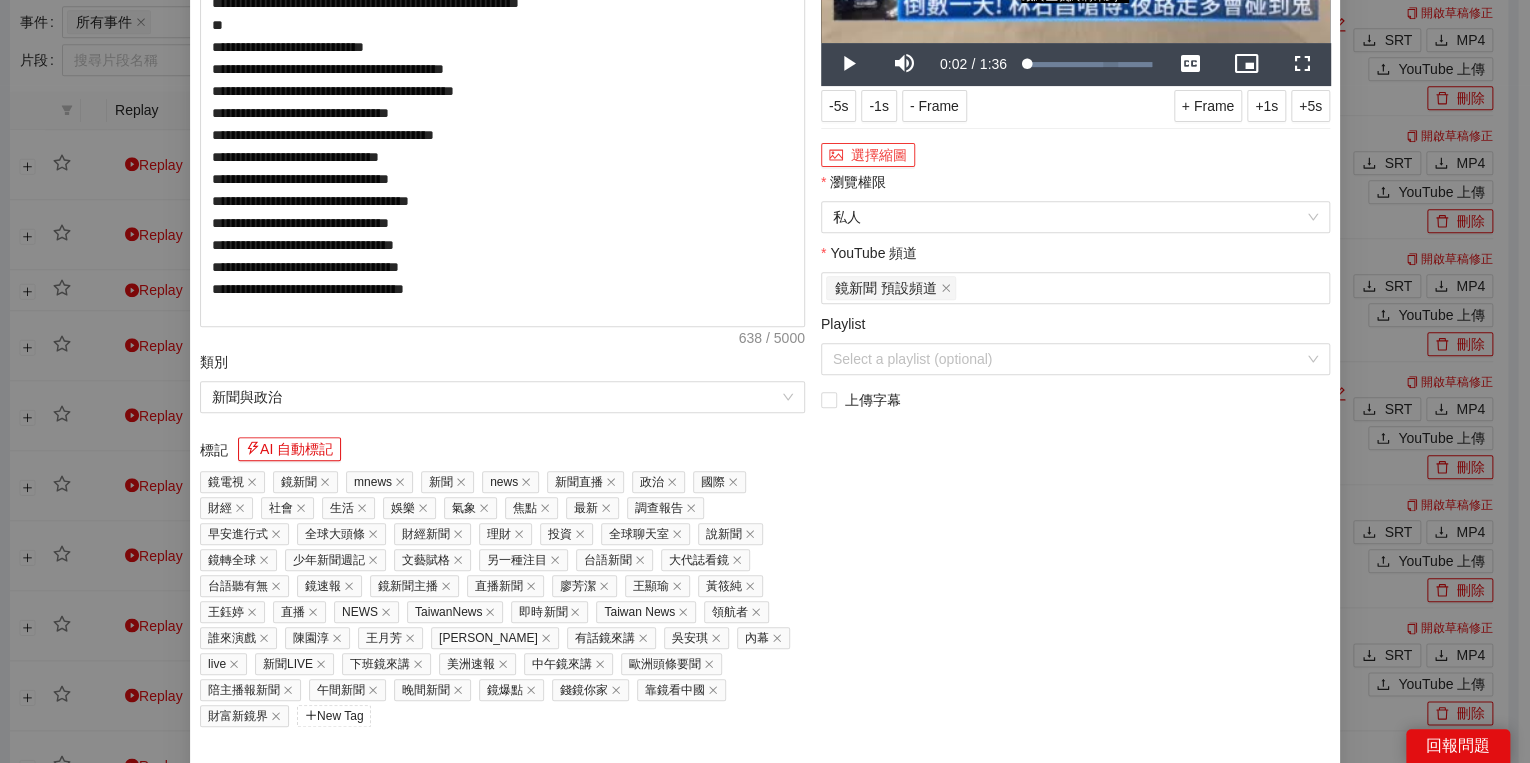 click on "選擇縮圖" at bounding box center (868, 155) 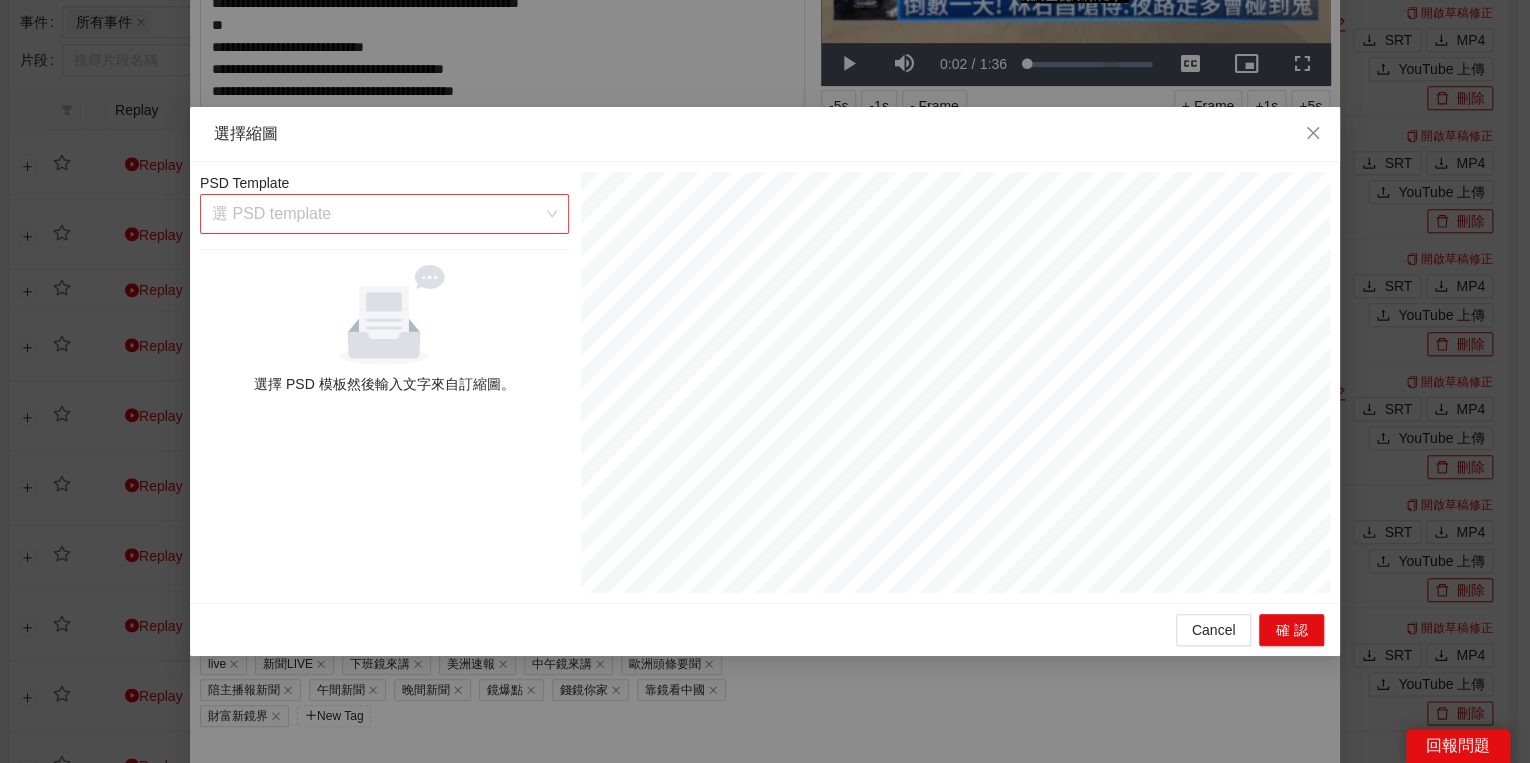 click at bounding box center [377, 214] 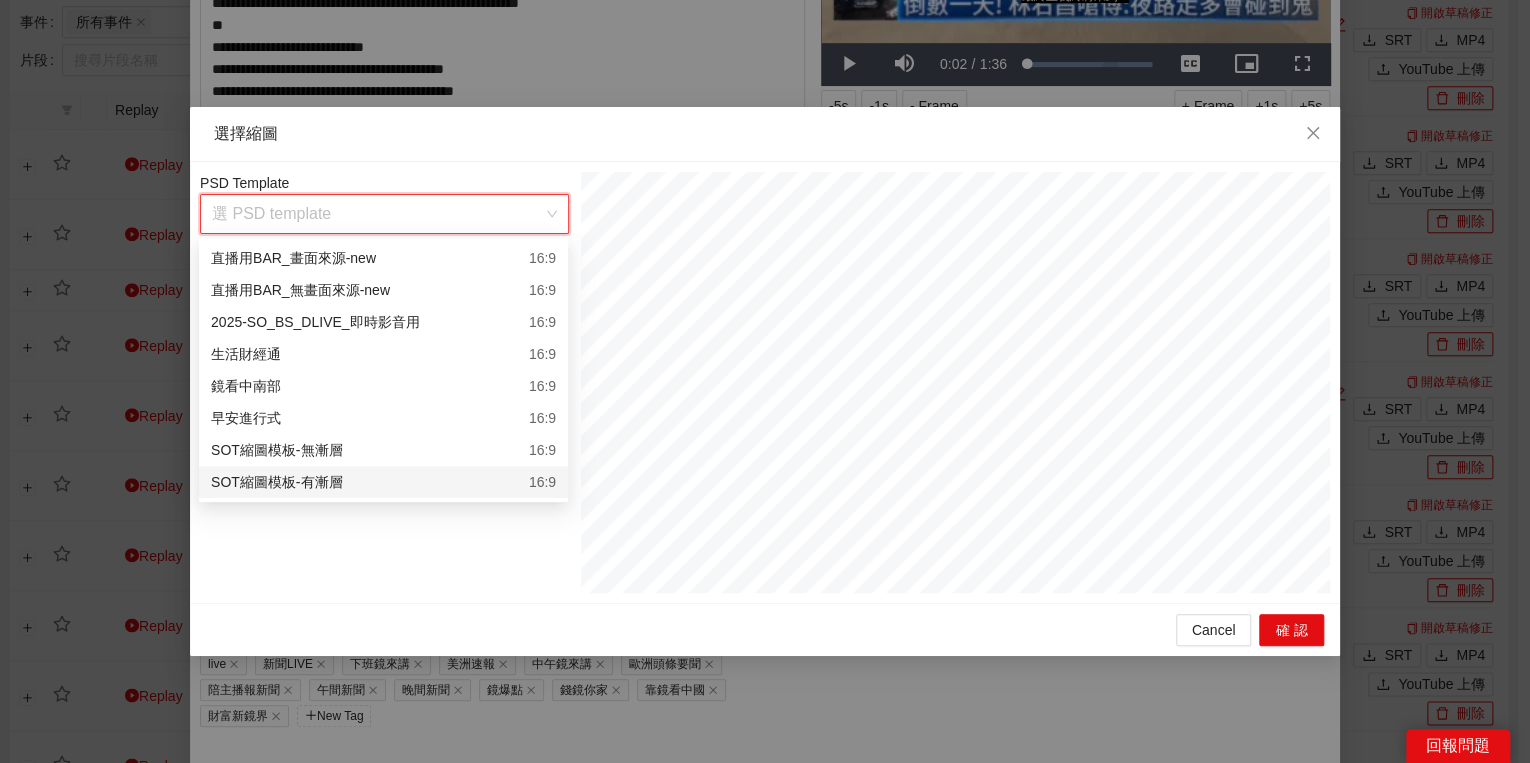 click on "SOT縮圖模板-有漸層 16:9" at bounding box center [383, 482] 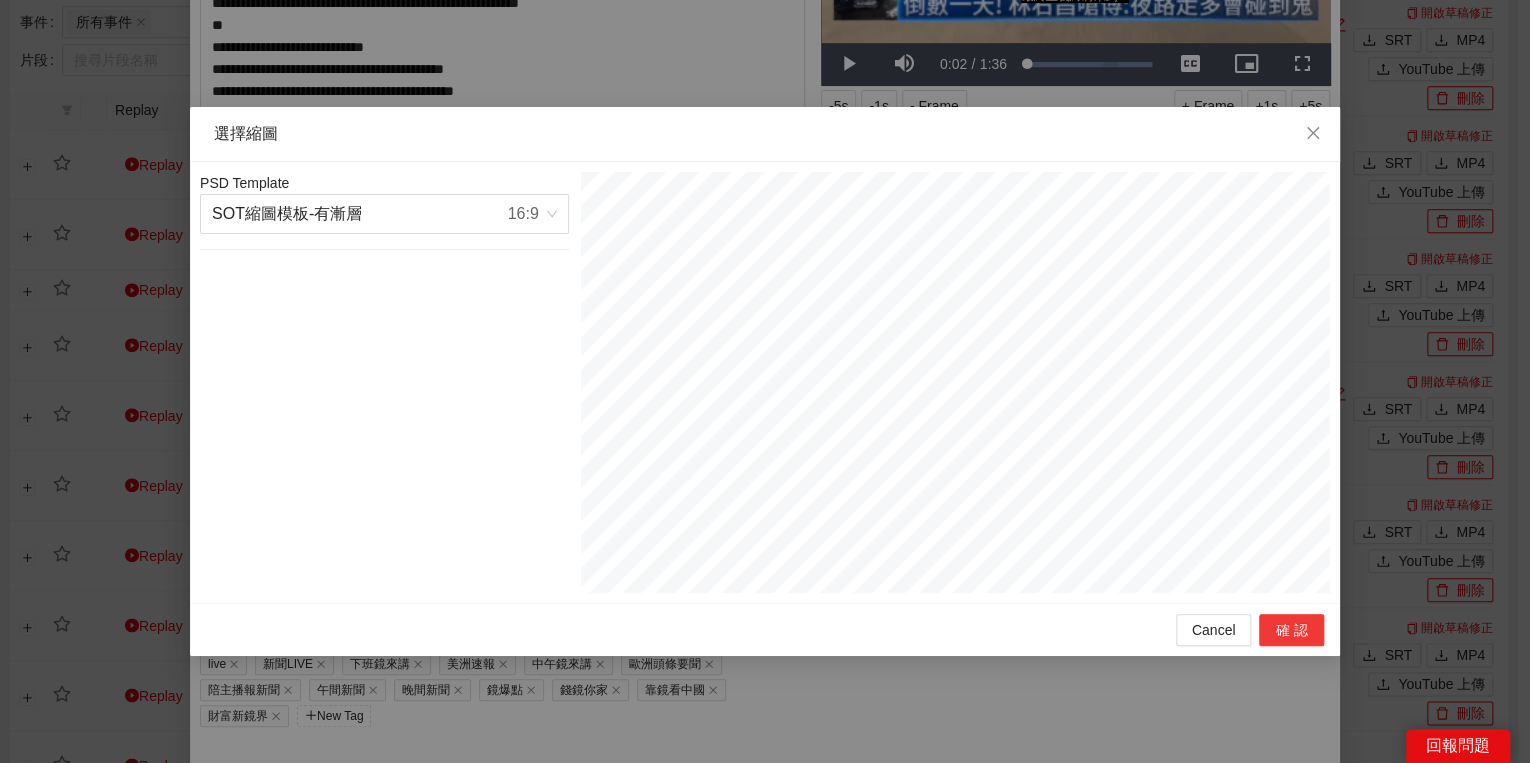 click on "確認" at bounding box center [1291, 630] 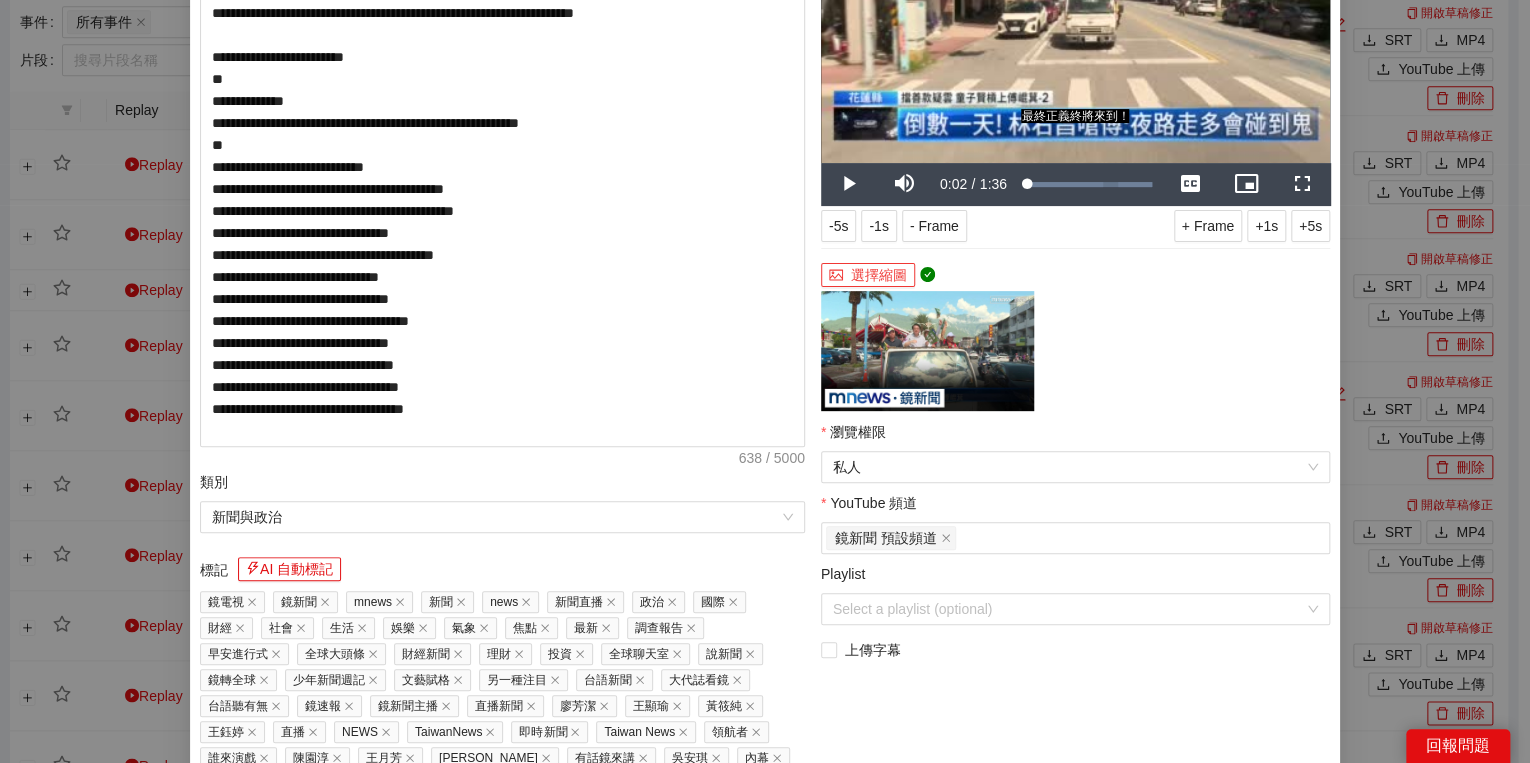 scroll, scrollTop: 330, scrollLeft: 0, axis: vertical 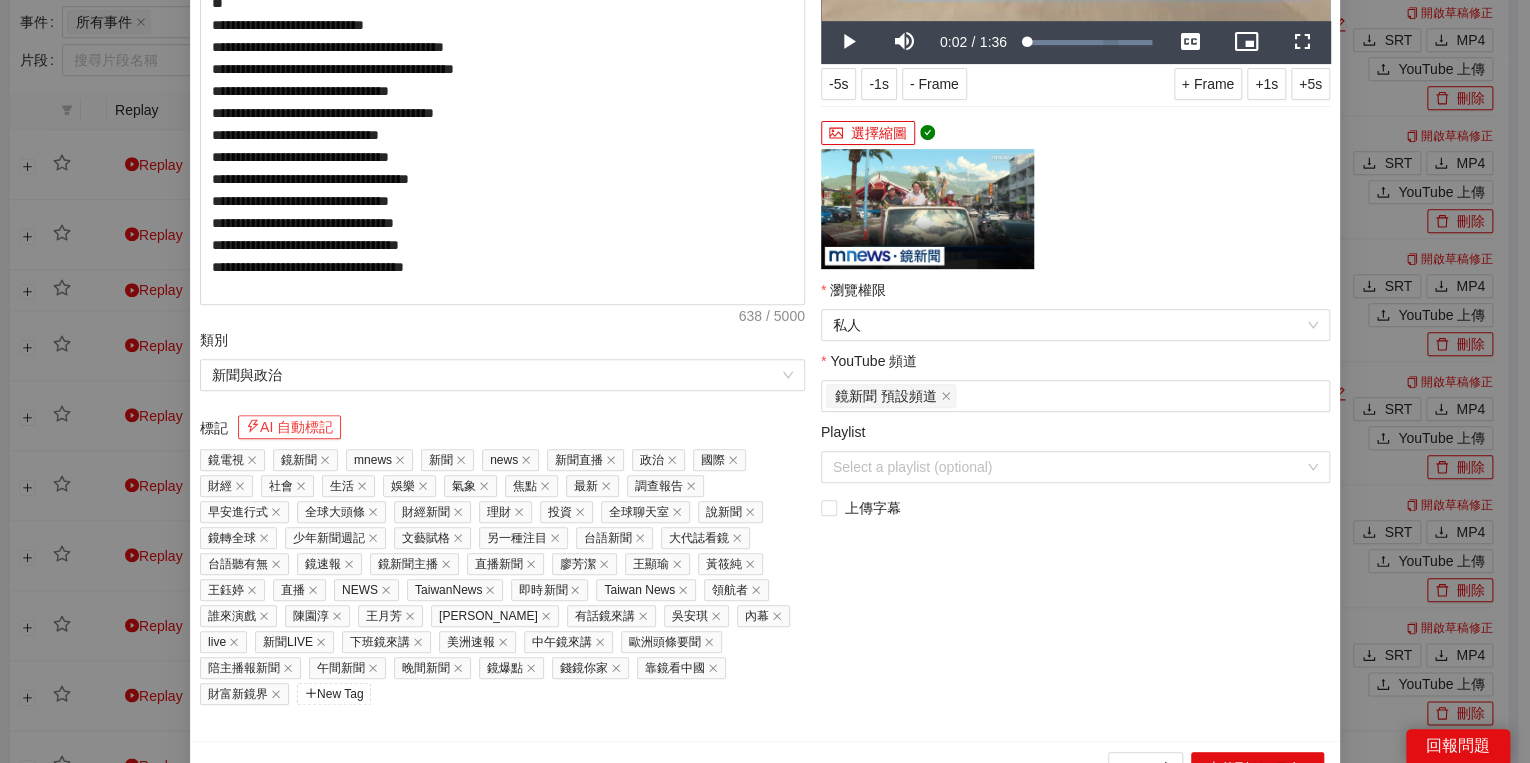 click on "AI 自動標記" at bounding box center [289, 427] 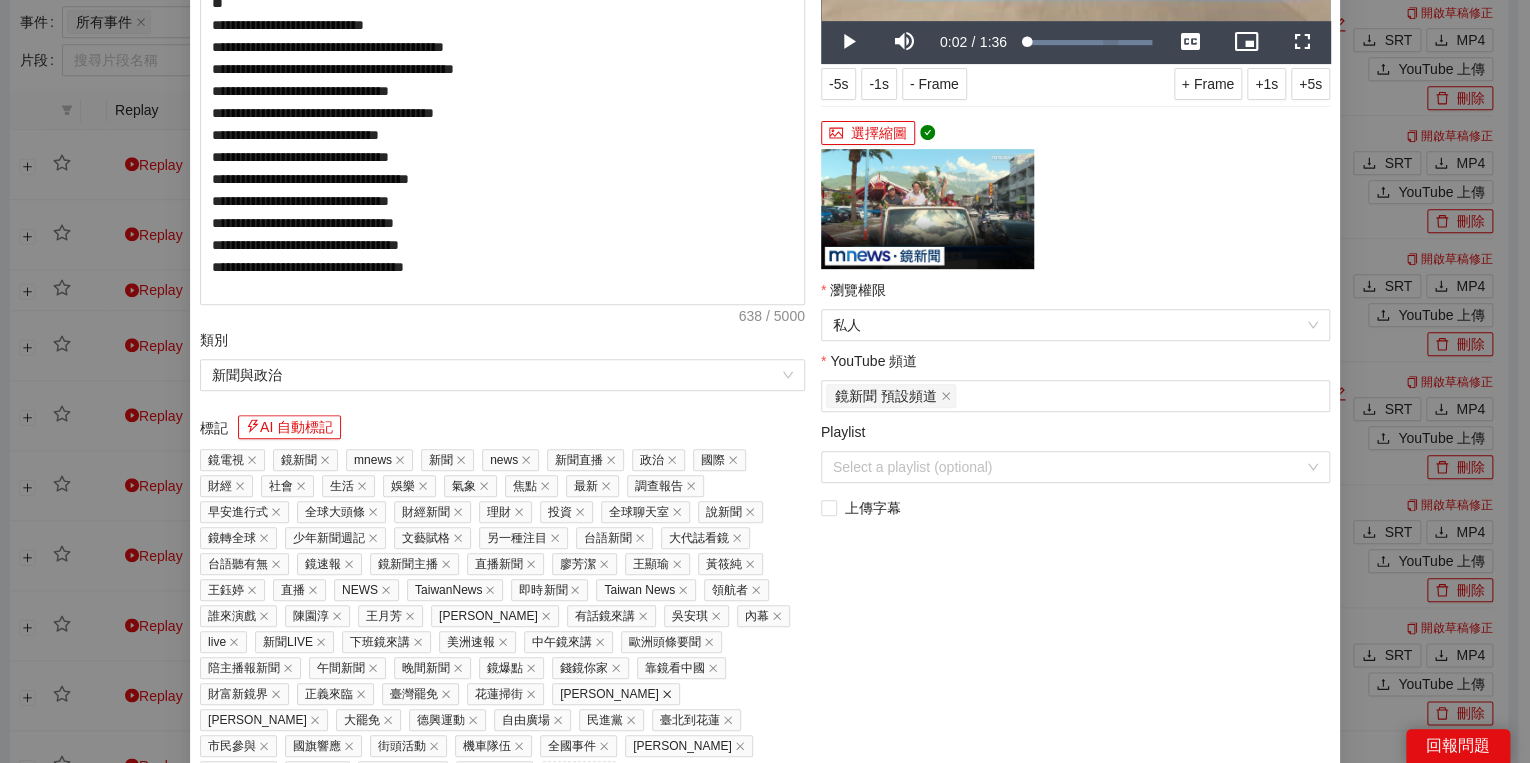 click 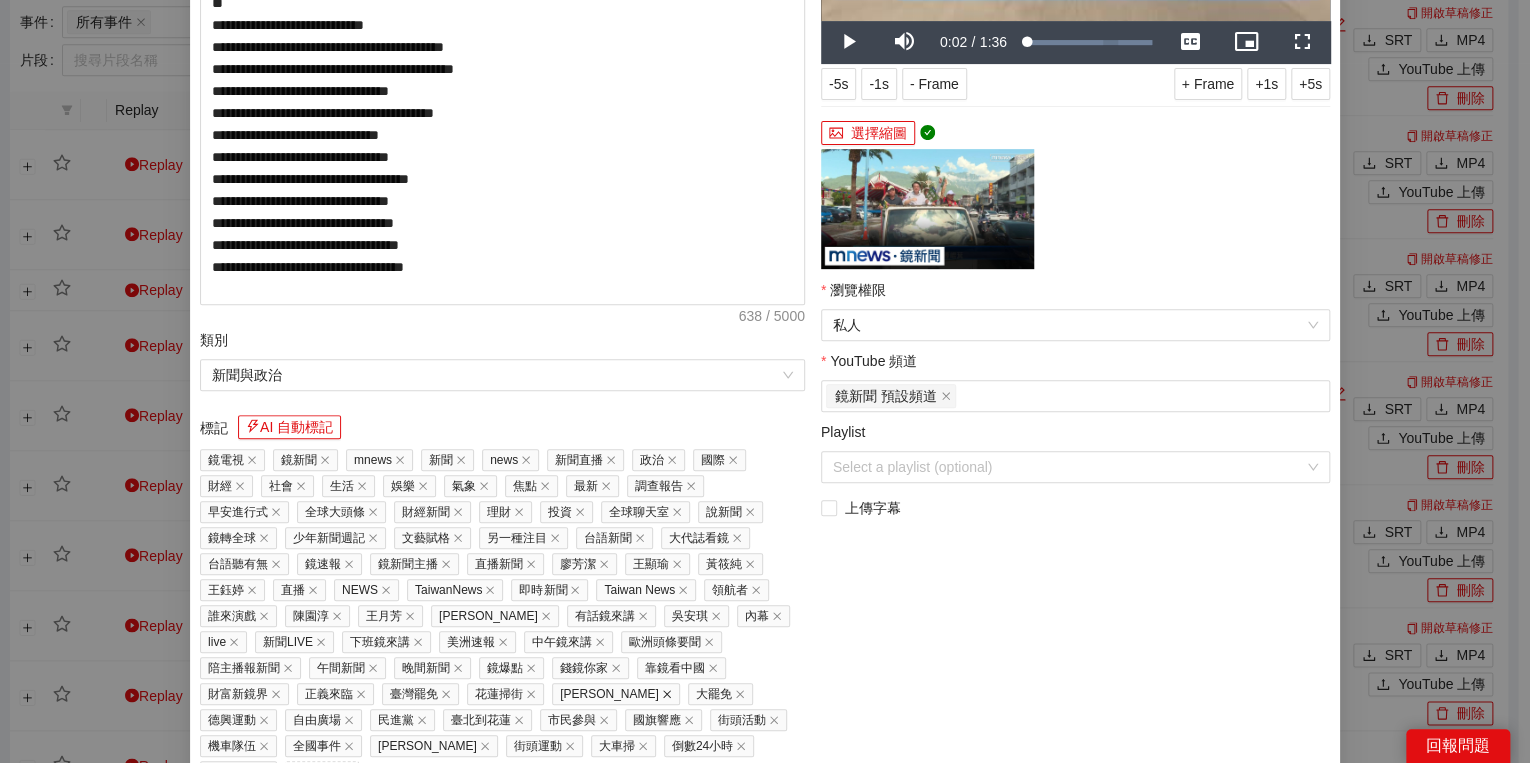 click 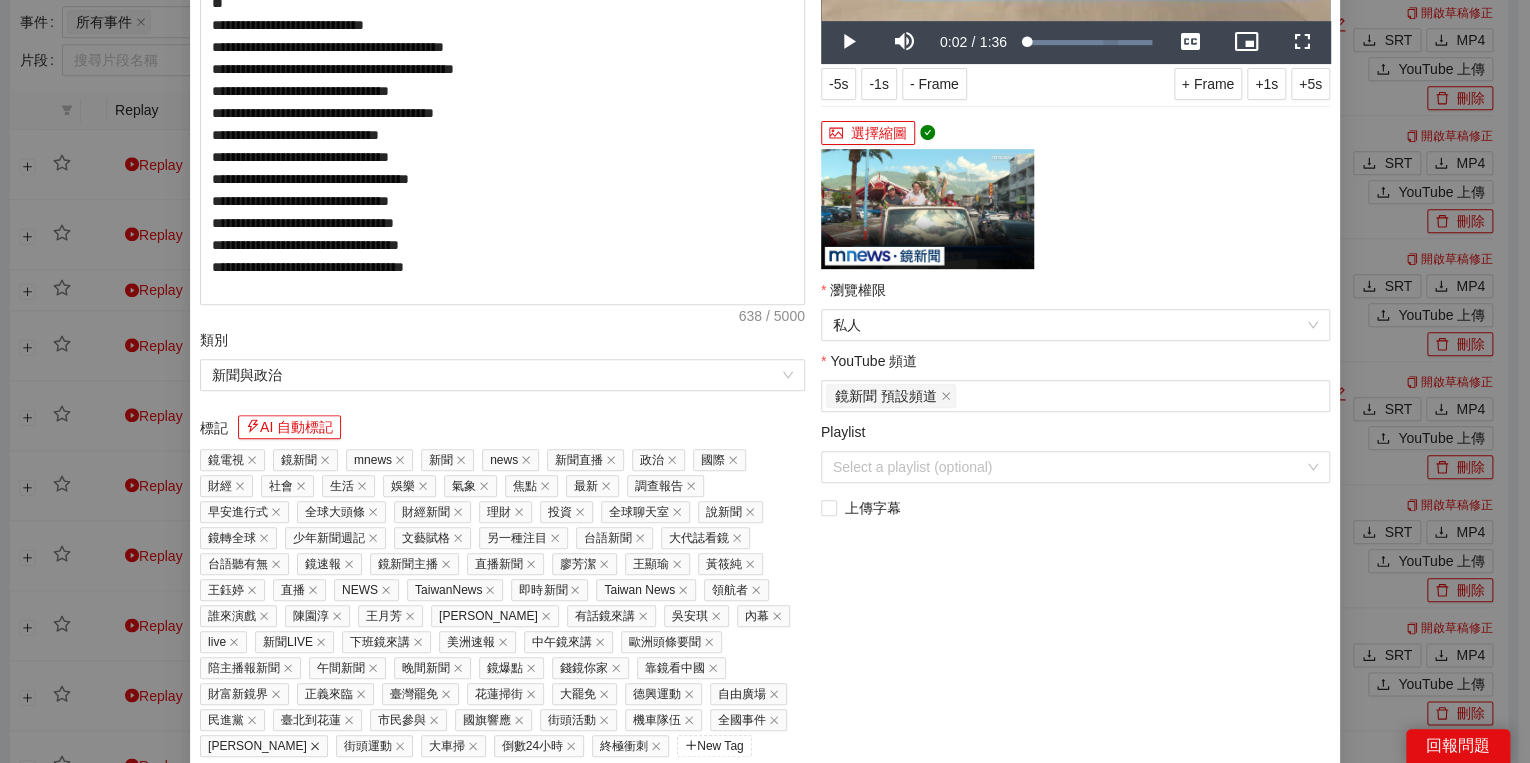 click 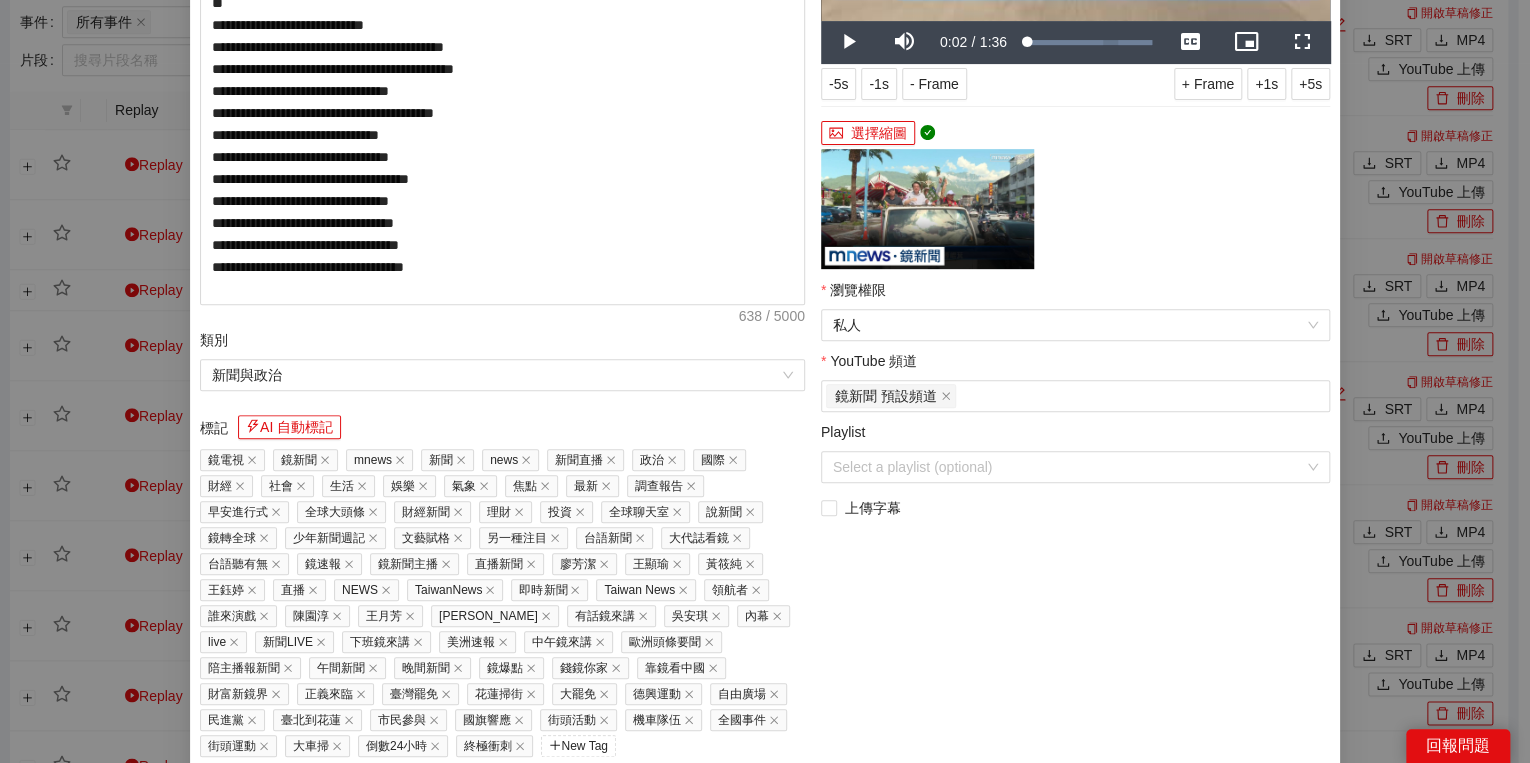 click on "全國事件" at bounding box center [748, 720] 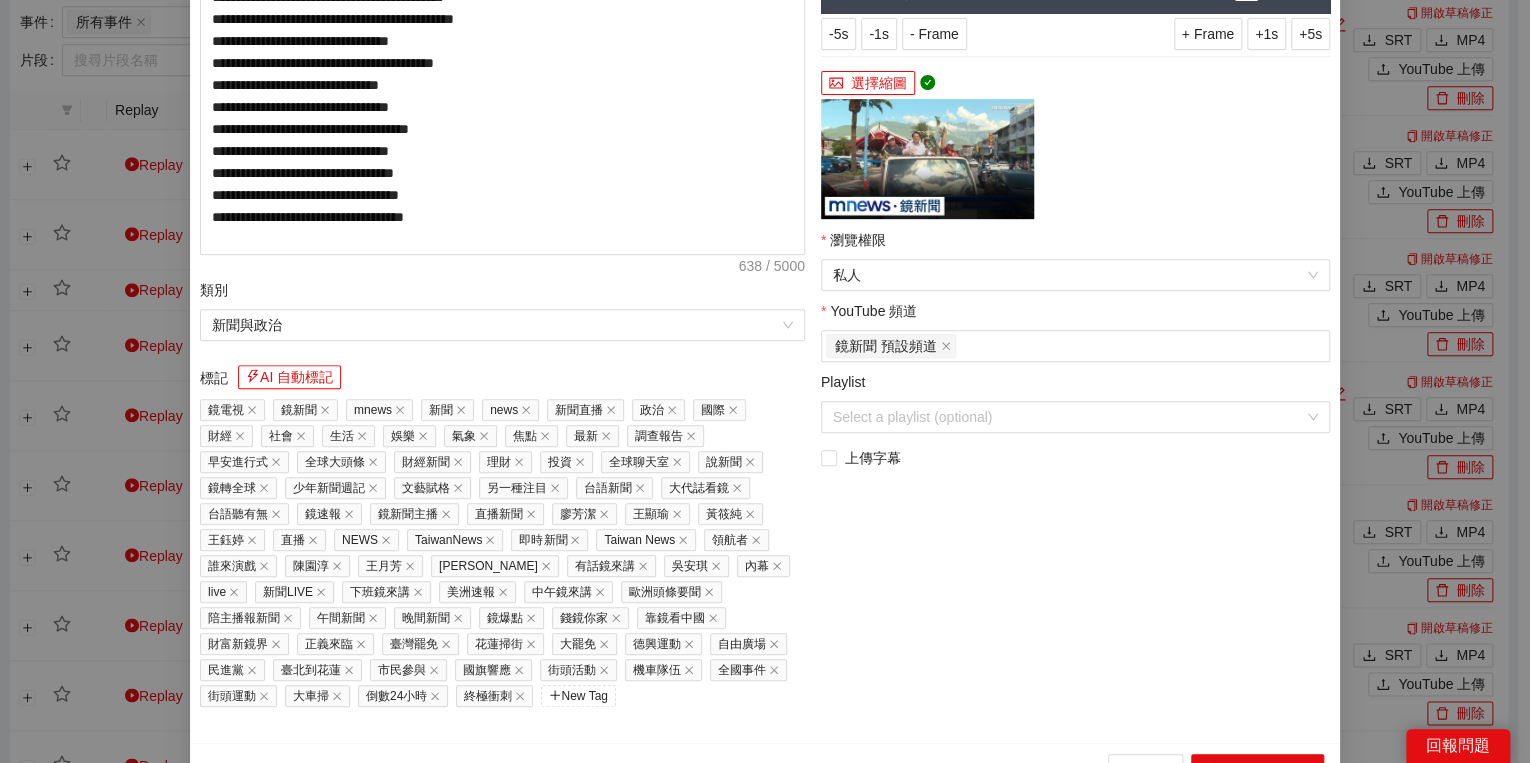 scroll, scrollTop: 407, scrollLeft: 0, axis: vertical 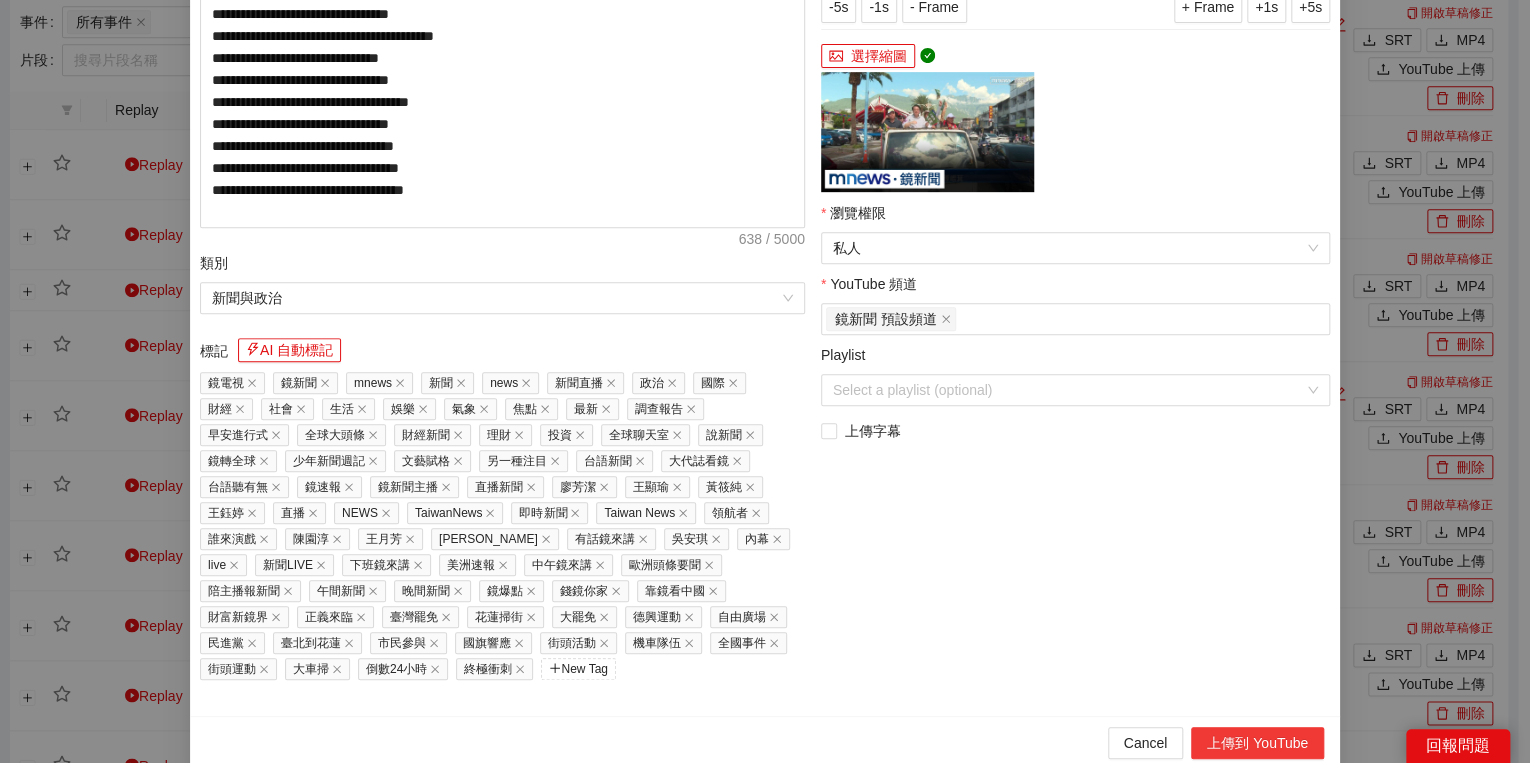 click on "上傳到 YouTube" at bounding box center [1257, 743] 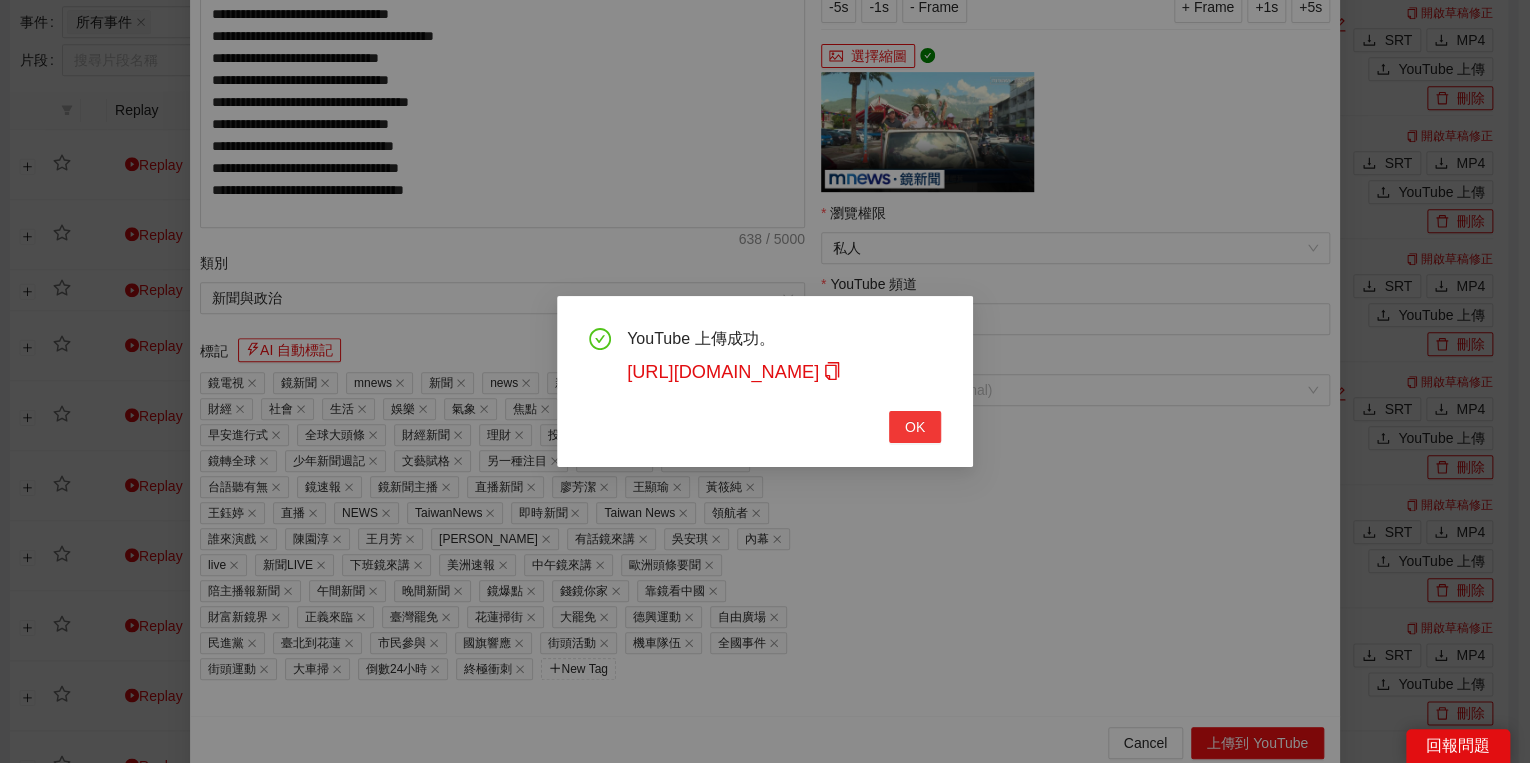 click on "OK" at bounding box center (915, 427) 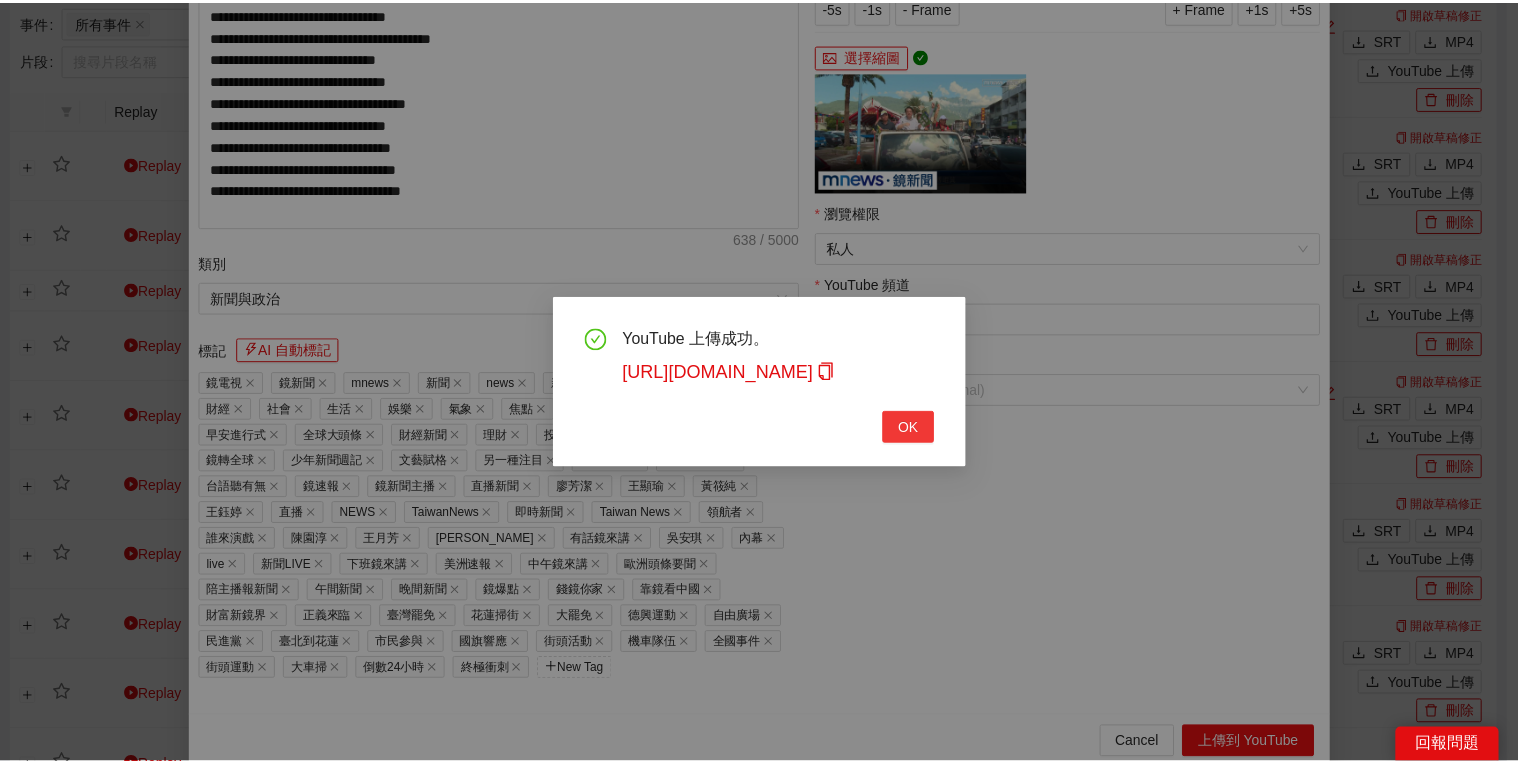 scroll, scrollTop: 308, scrollLeft: 0, axis: vertical 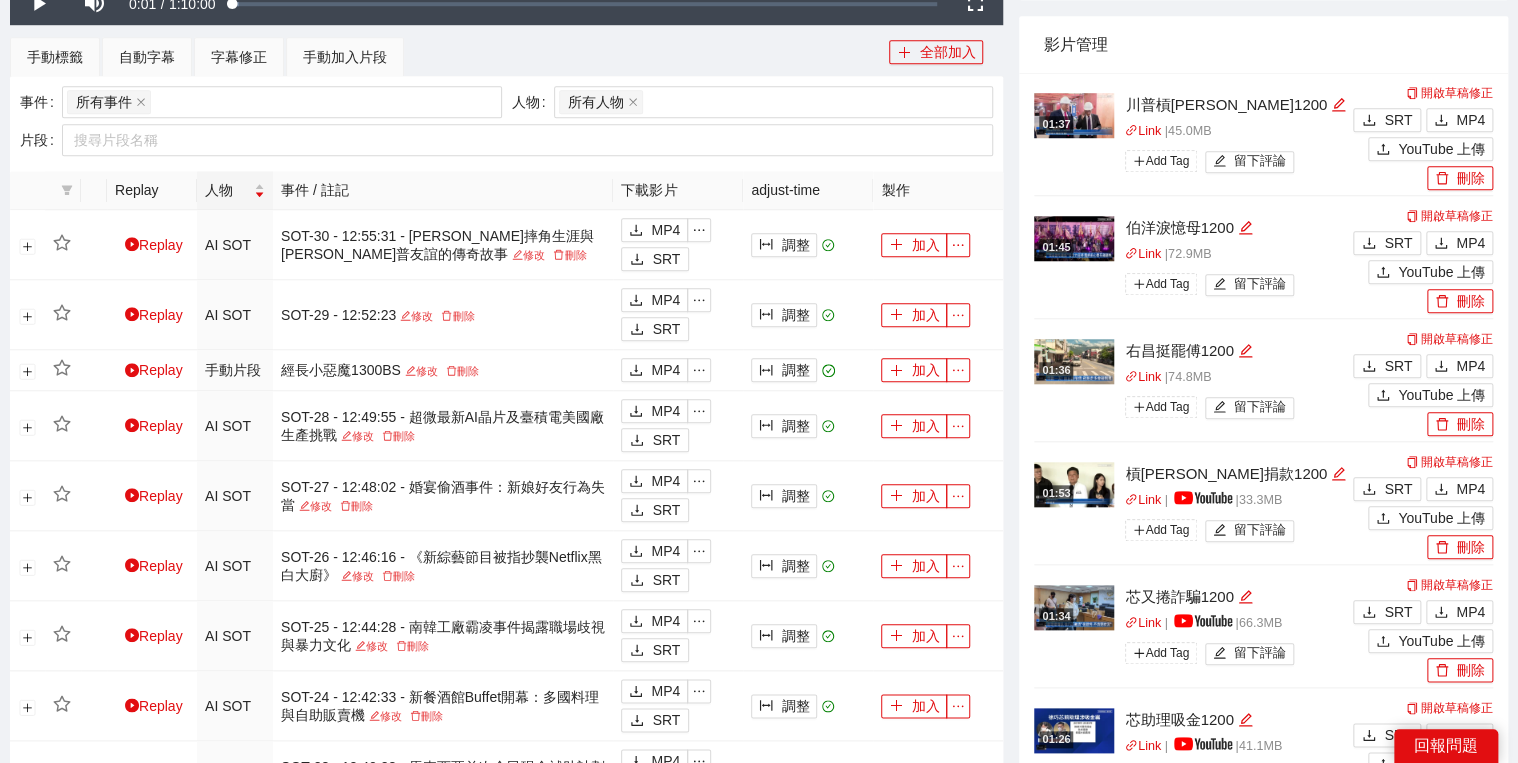 click on "開啟草稿修正 SRT MP4 YouTube 上傳   刪除" at bounding box center [1420, 258] 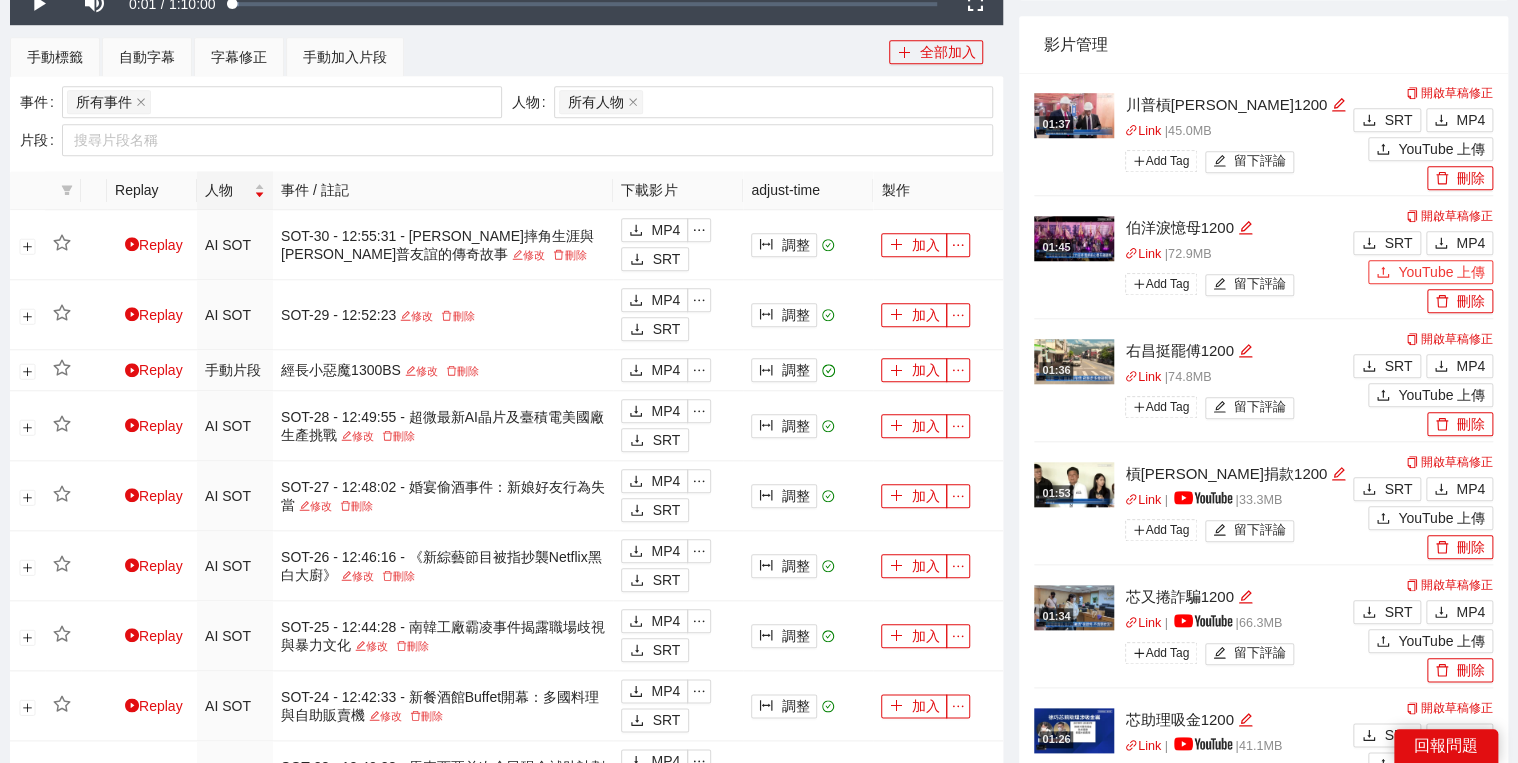 click on "YouTube 上傳" at bounding box center (1430, 272) 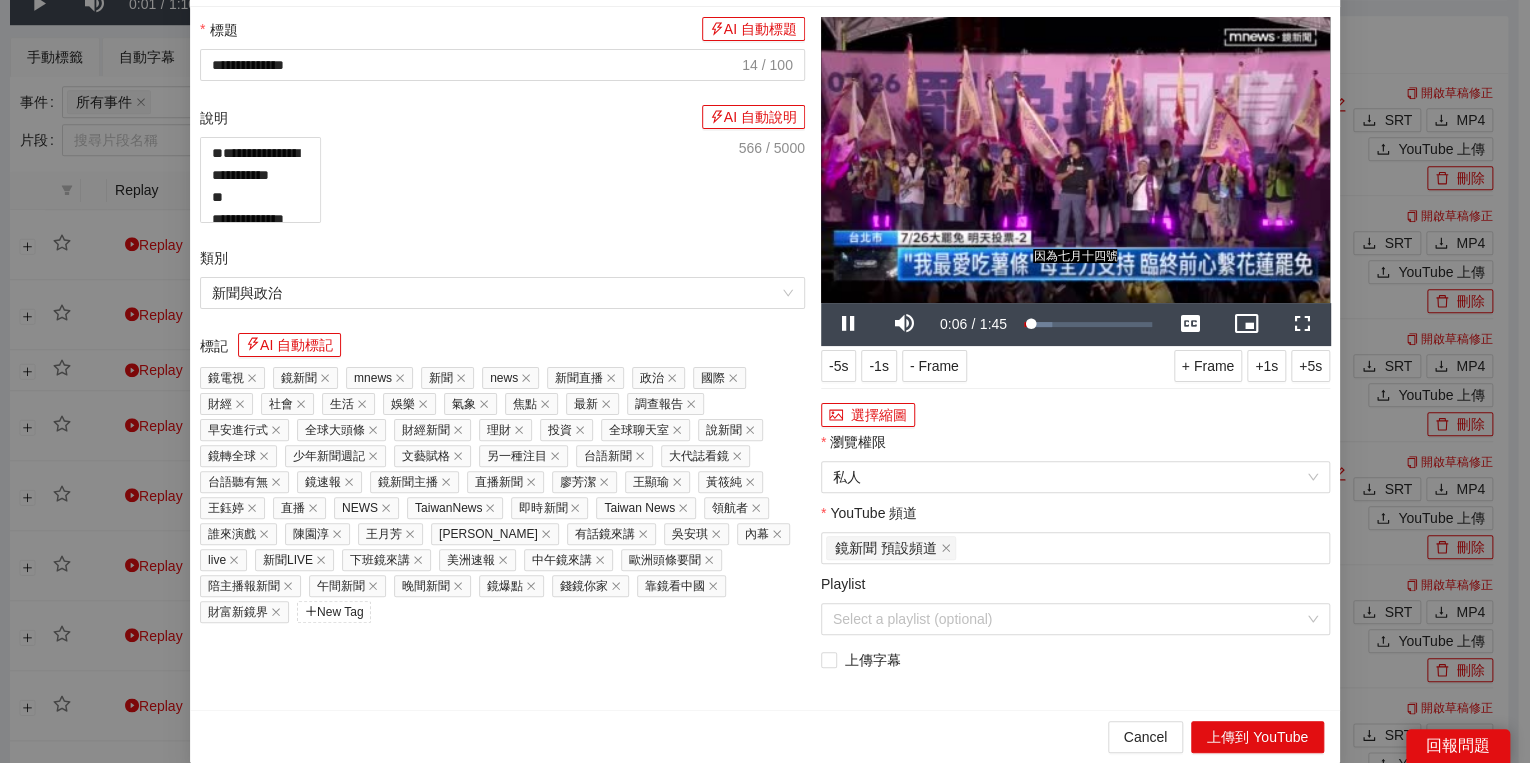 drag, startPoint x: 1287, startPoint y: 454, endPoint x: 1258, endPoint y: 453, distance: 29.017237 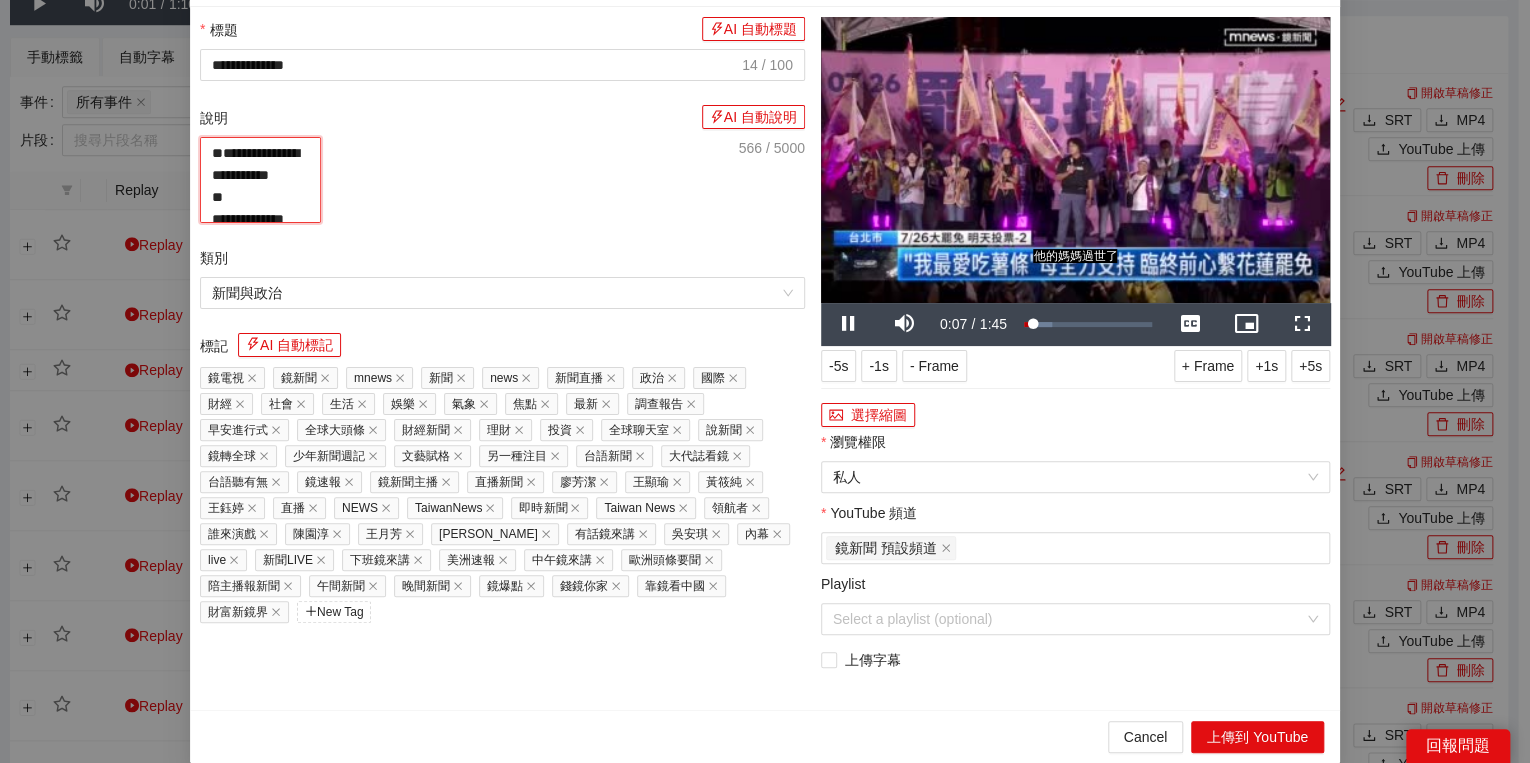 click on "**********" at bounding box center (260, 180) 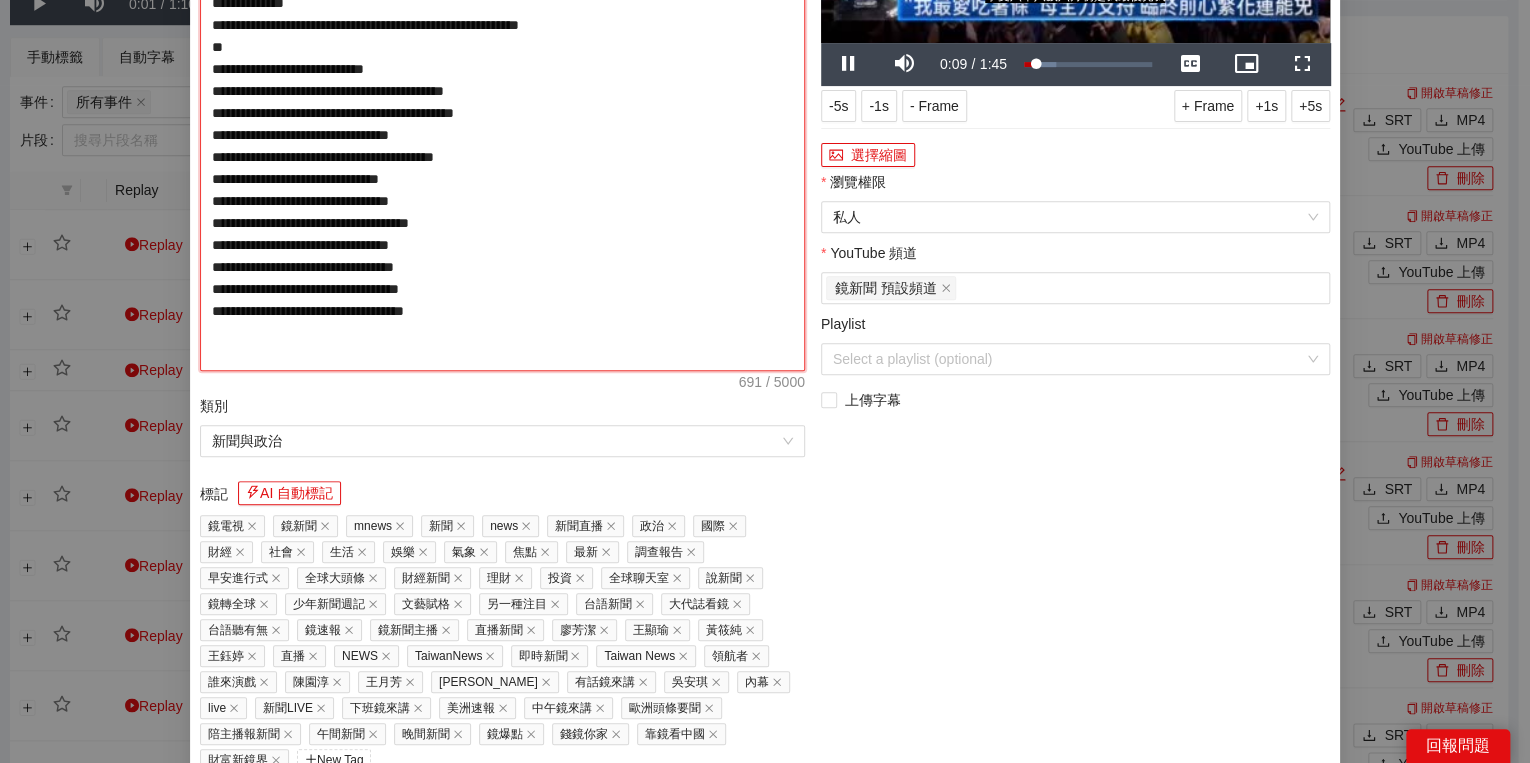 click on "**********" at bounding box center (502, 124) 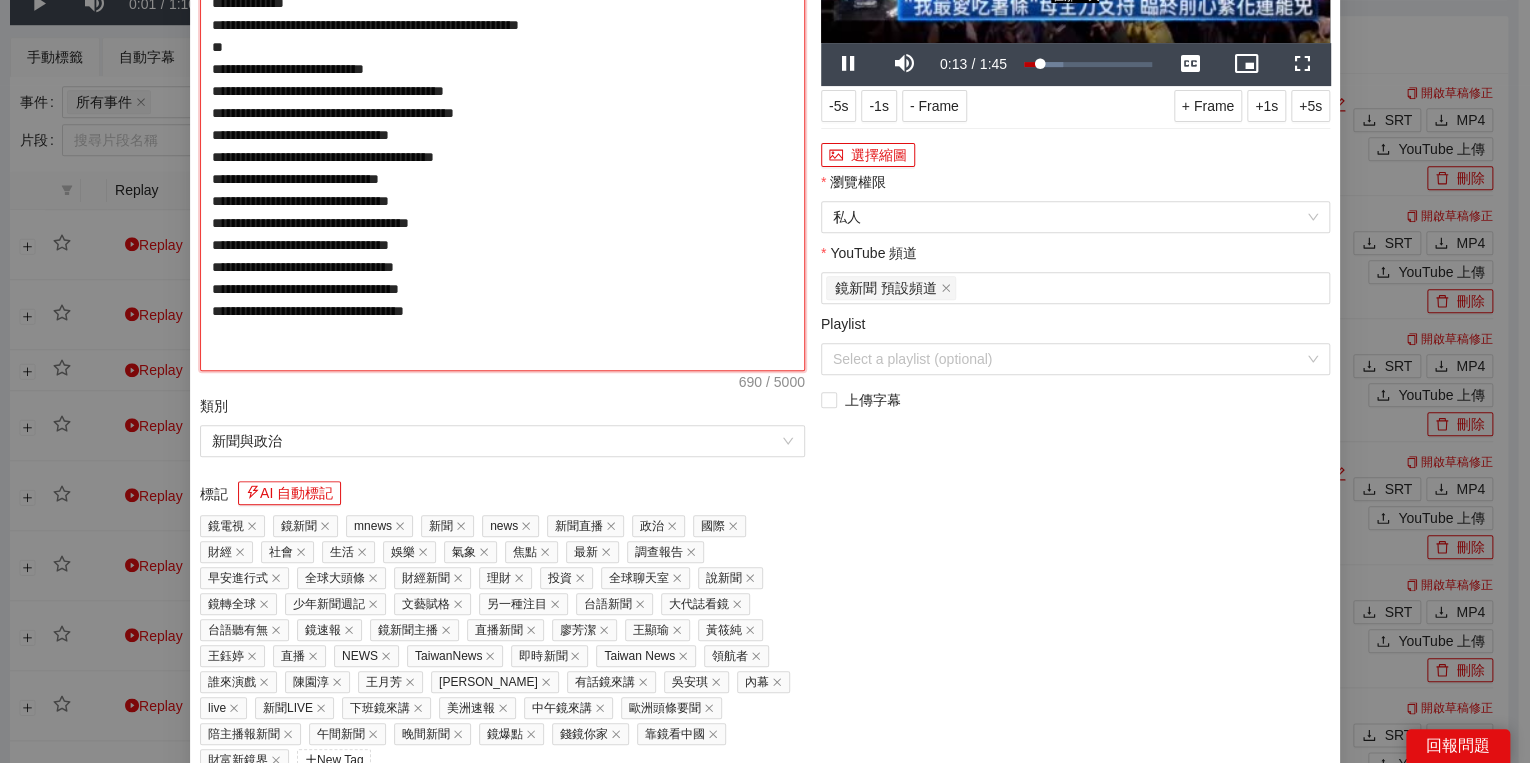 click on "**********" at bounding box center (502, 124) 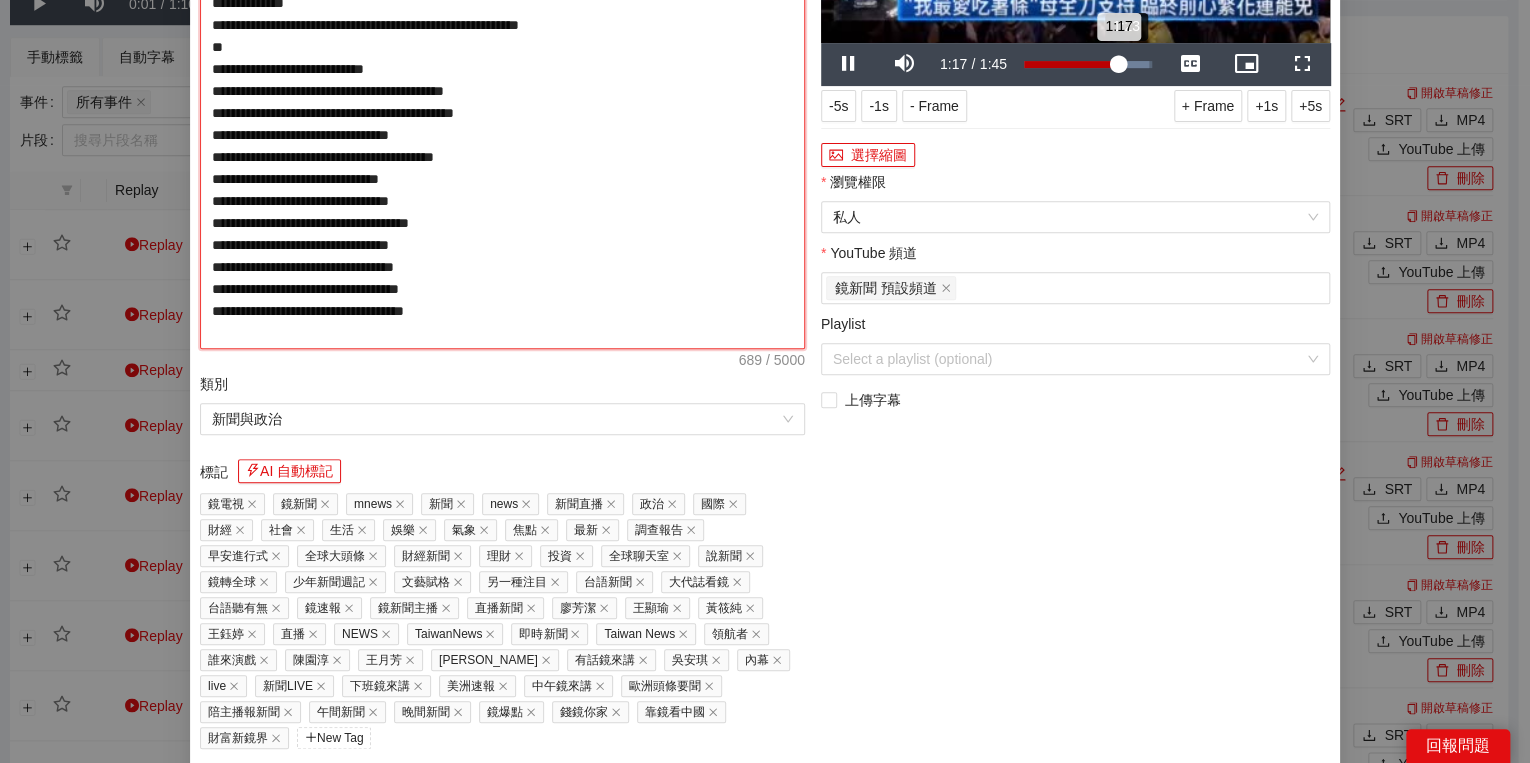 click on "1:17" at bounding box center [1071, 64] 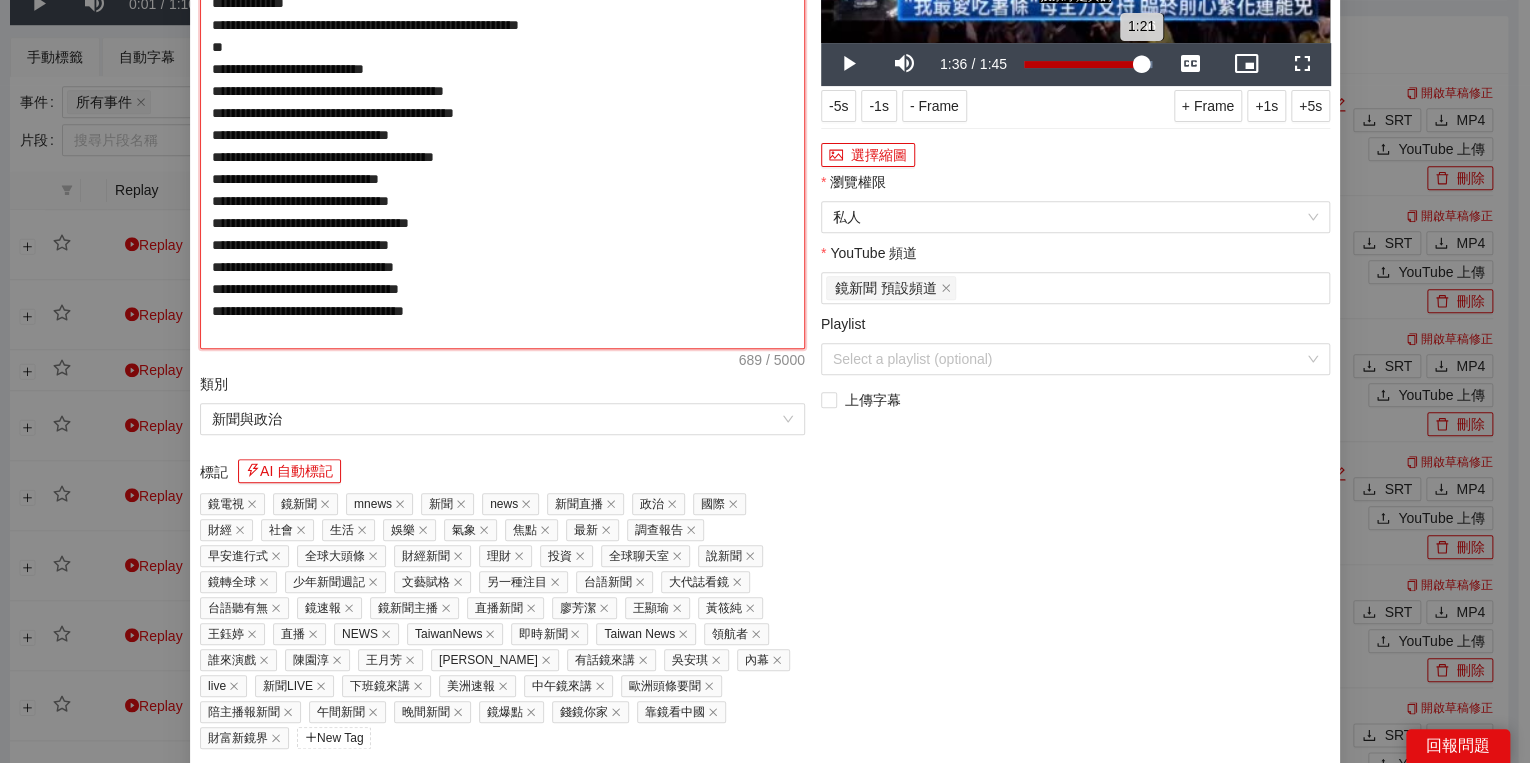click on "Loaded :  100.00% 1:36 1:21" at bounding box center [1088, 64] 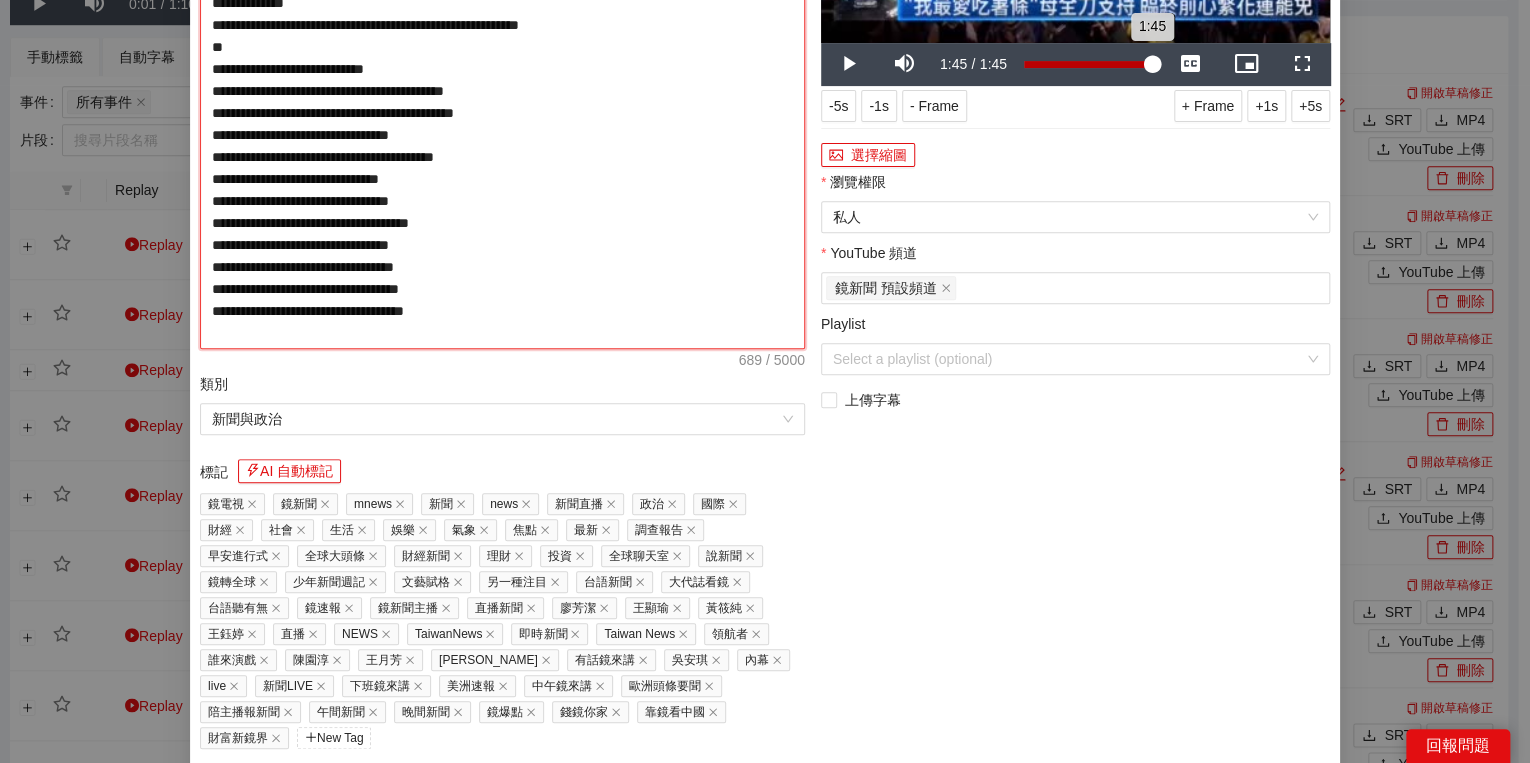 click on "Loaded :  100.00% 1:45 1:45" at bounding box center (1088, 64) 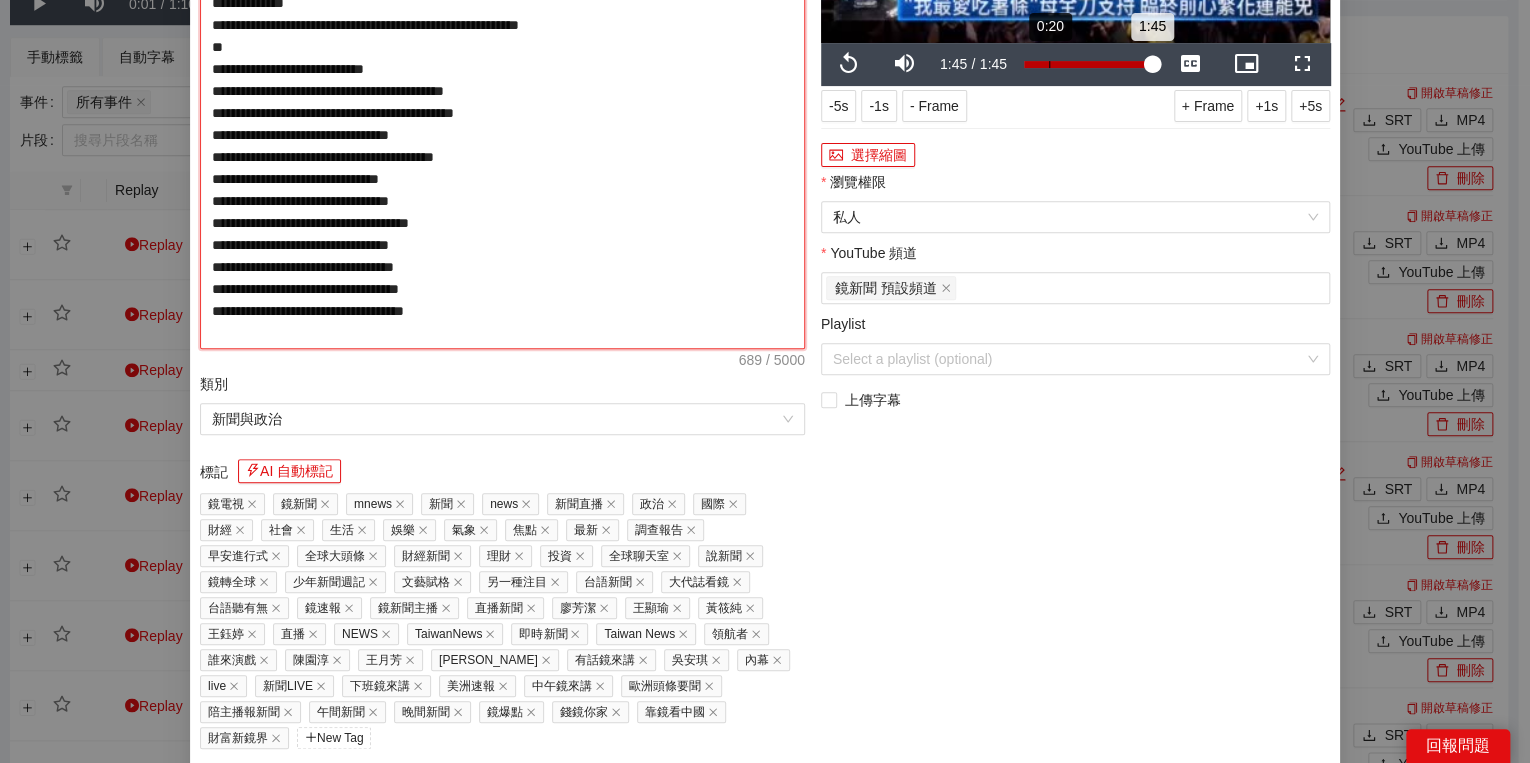 click on "Loaded :  100.00% 0:20 1:45" at bounding box center [1088, 64] 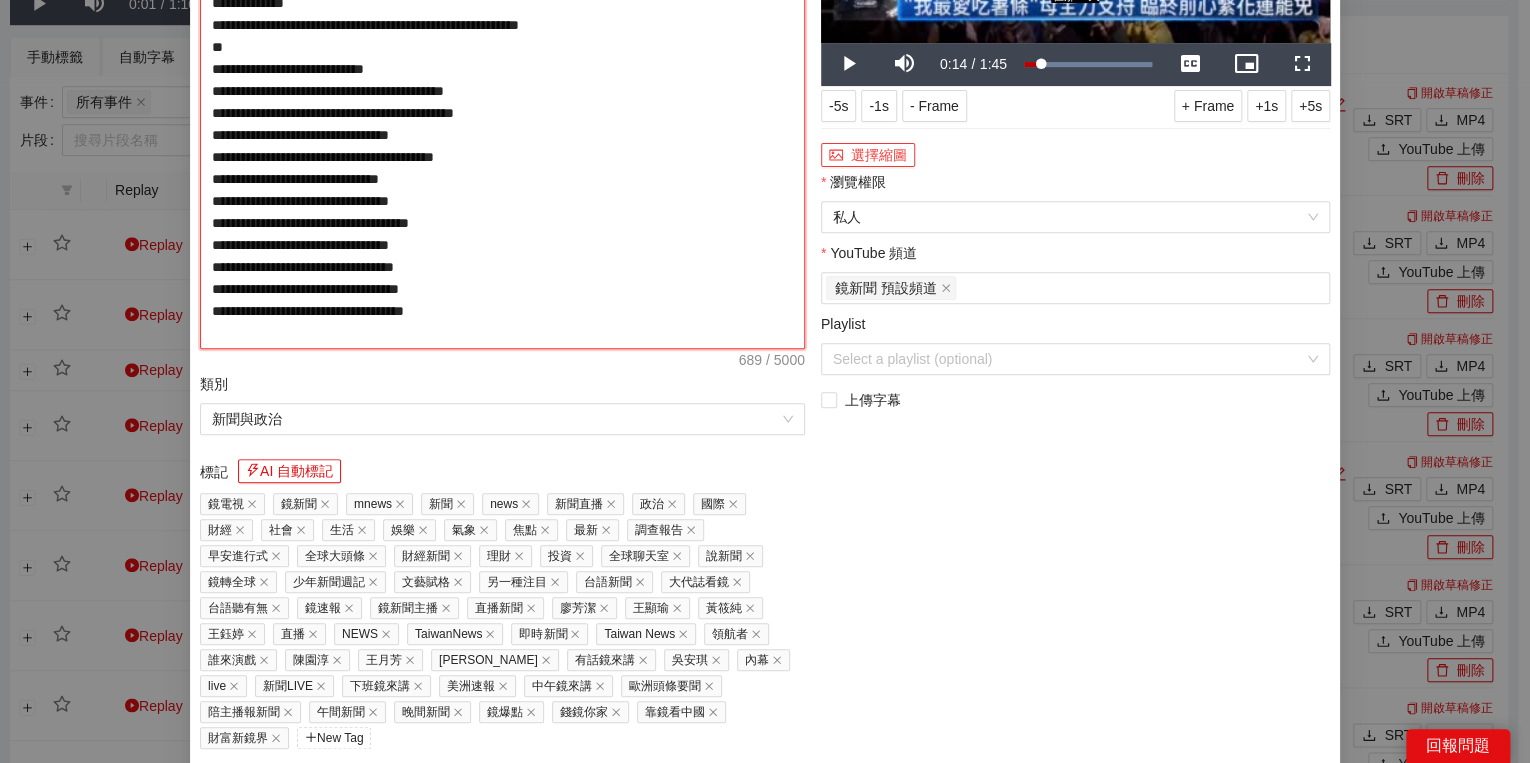 type on "**********" 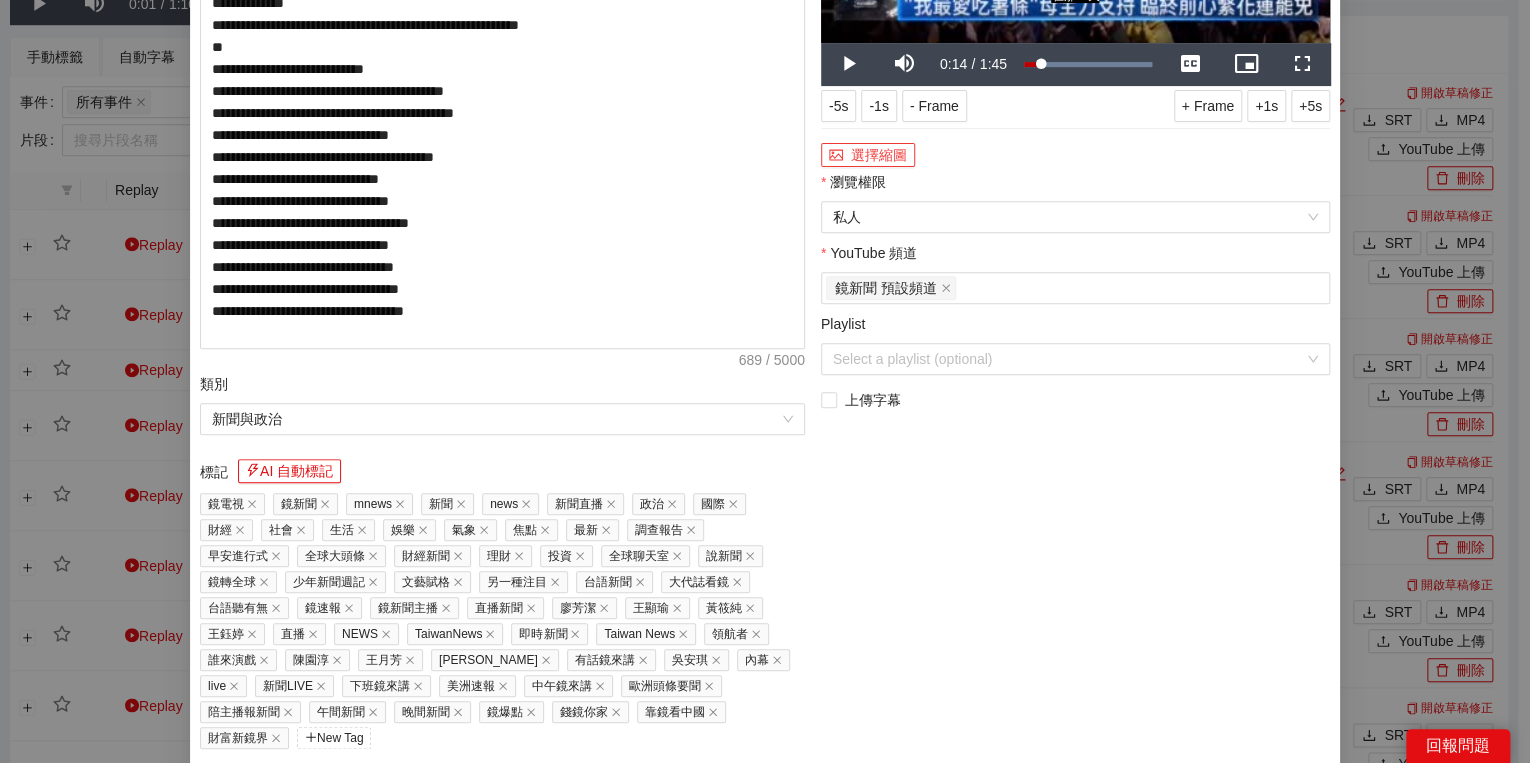 click on "選擇縮圖" at bounding box center (868, 155) 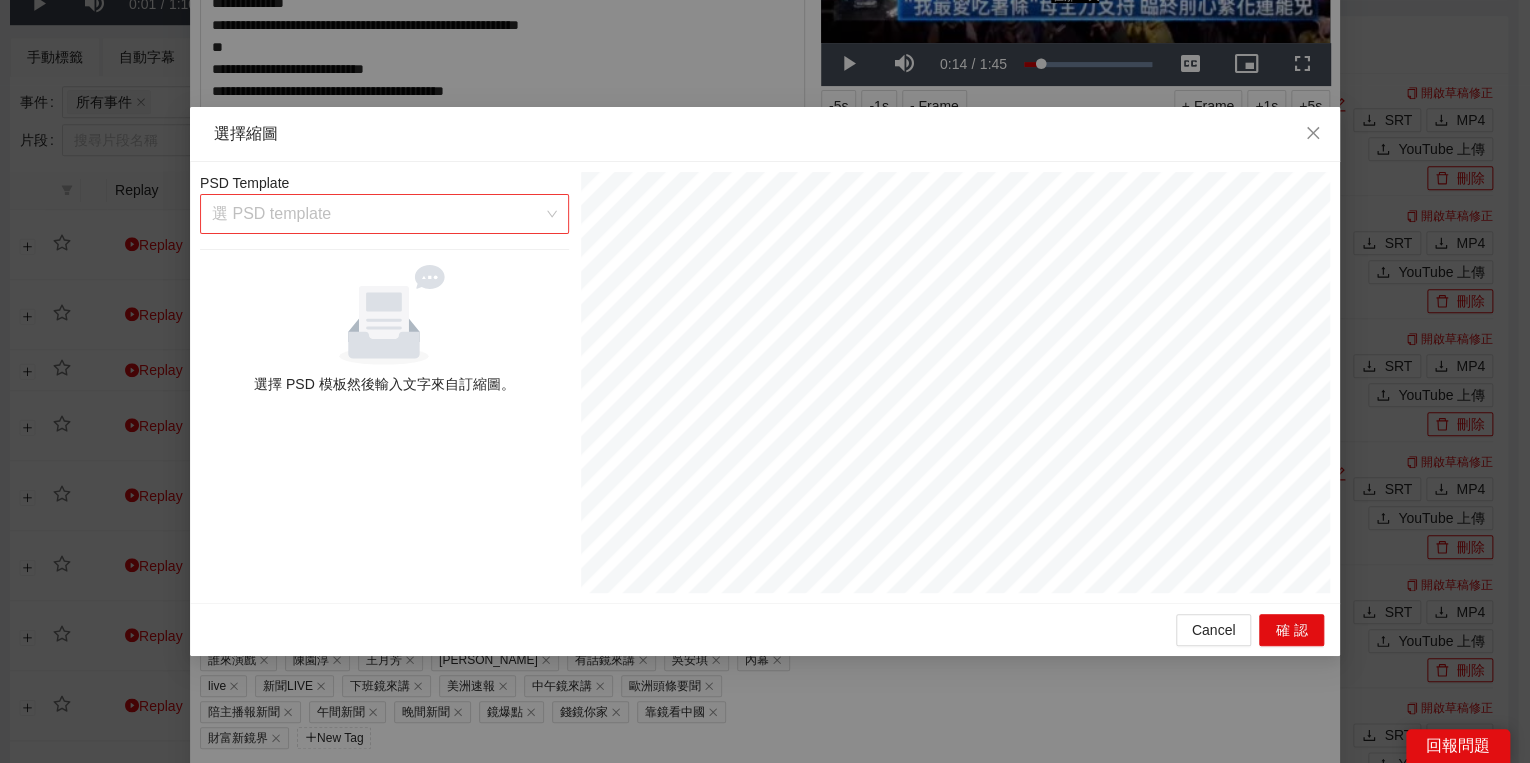 click at bounding box center [377, 214] 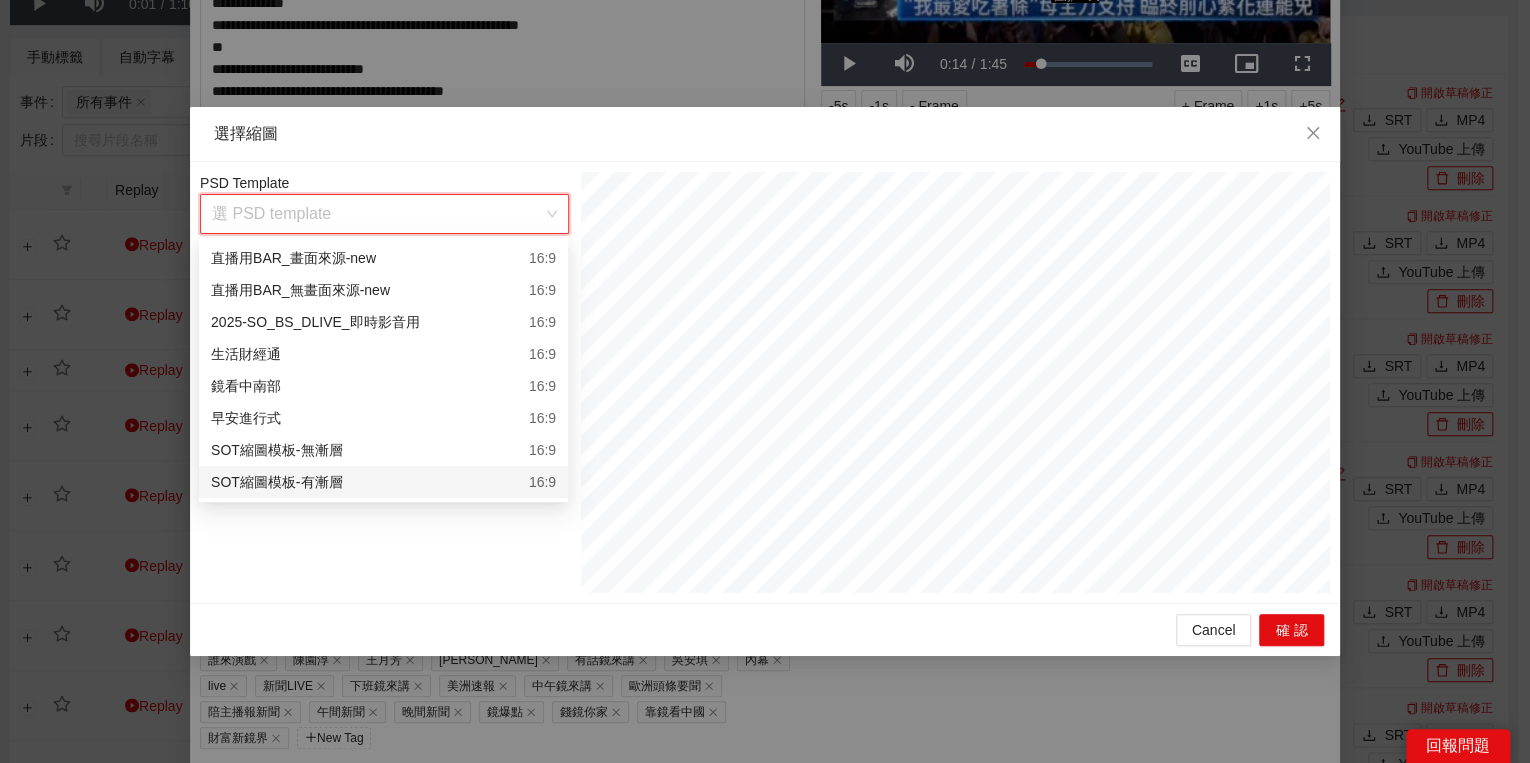 click on "SOT縮圖模板-有漸層 16:9" at bounding box center (383, 482) 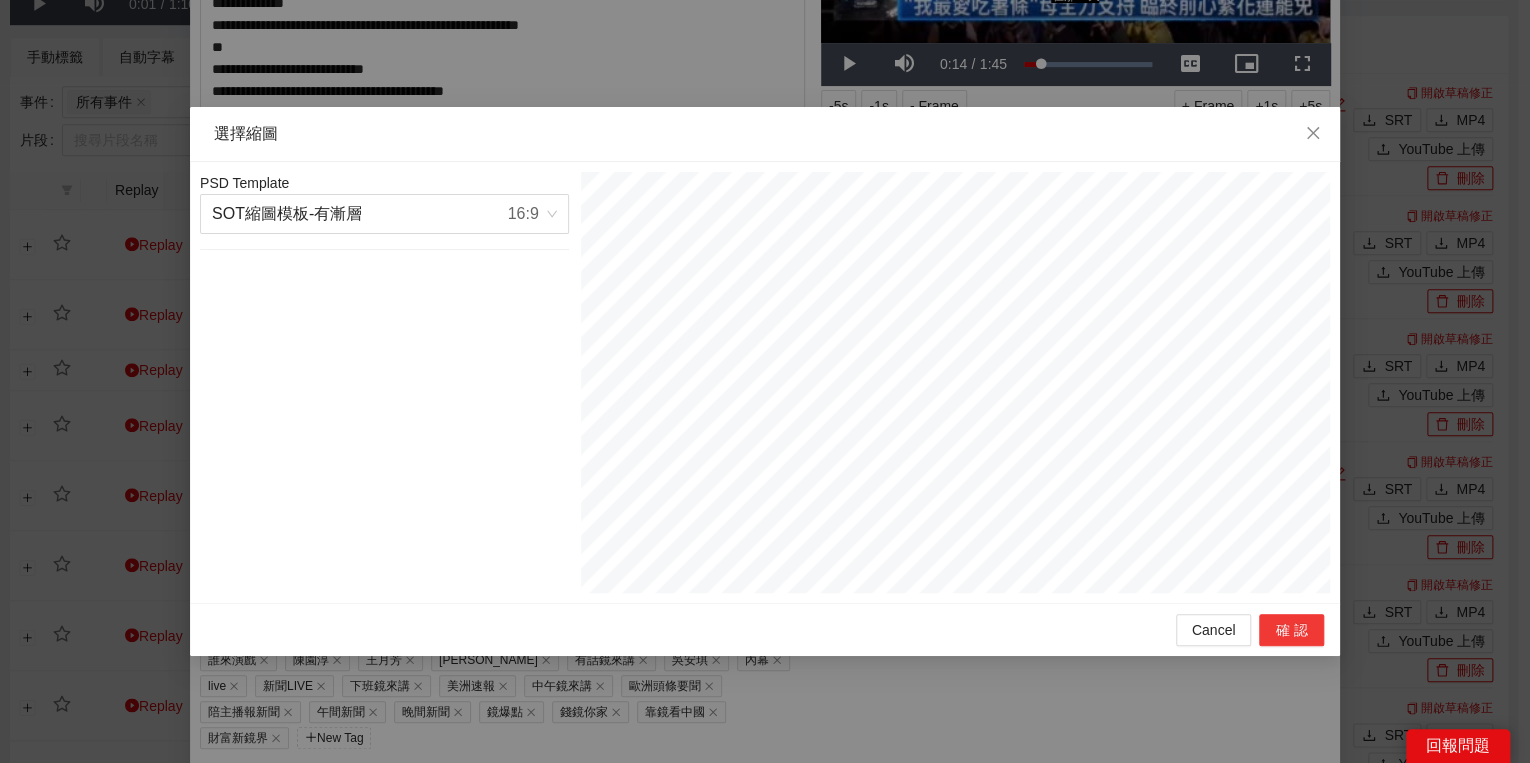 click on "確認" at bounding box center (1291, 630) 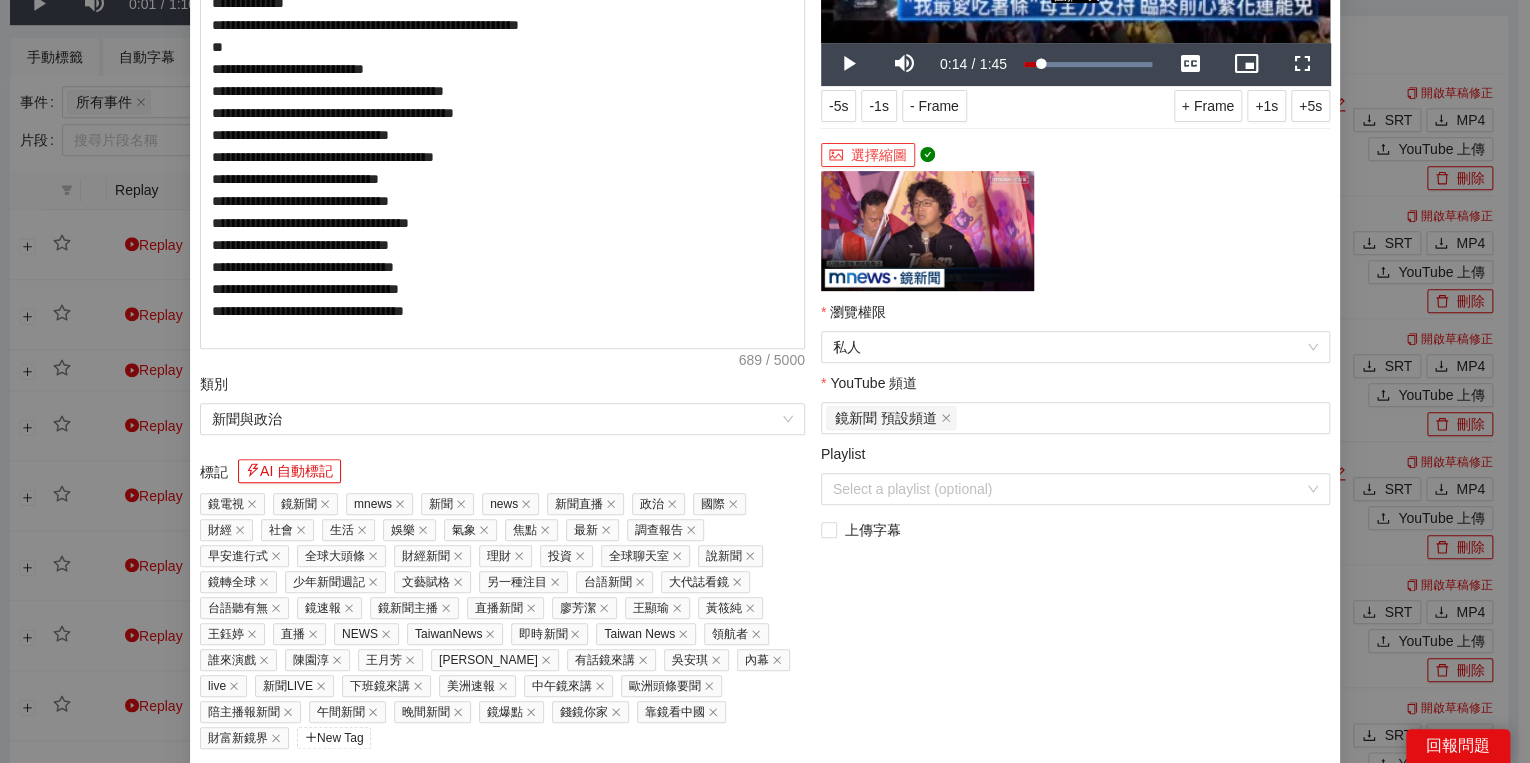scroll, scrollTop: 320, scrollLeft: 0, axis: vertical 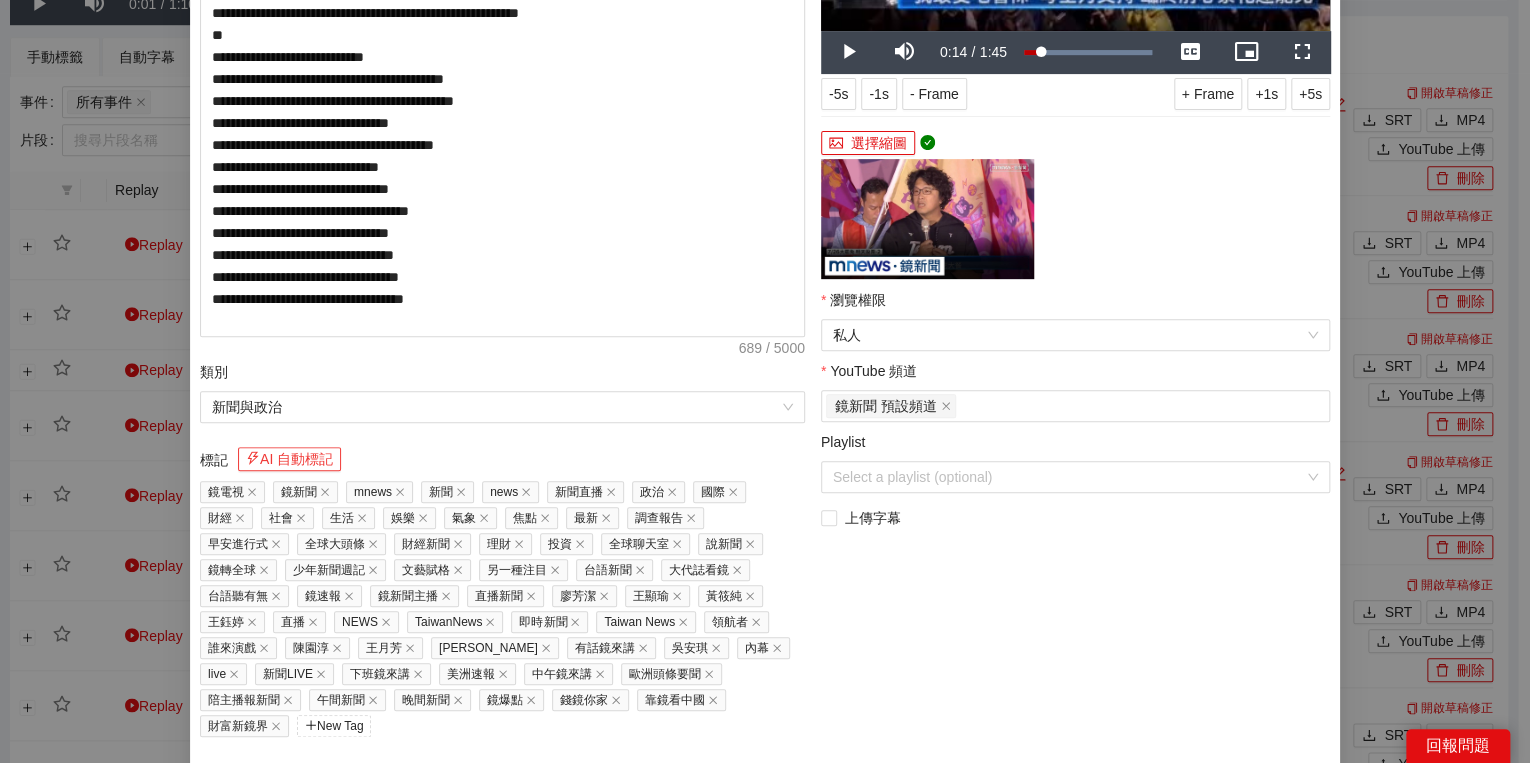 click on "AI 自動標記" at bounding box center (289, 459) 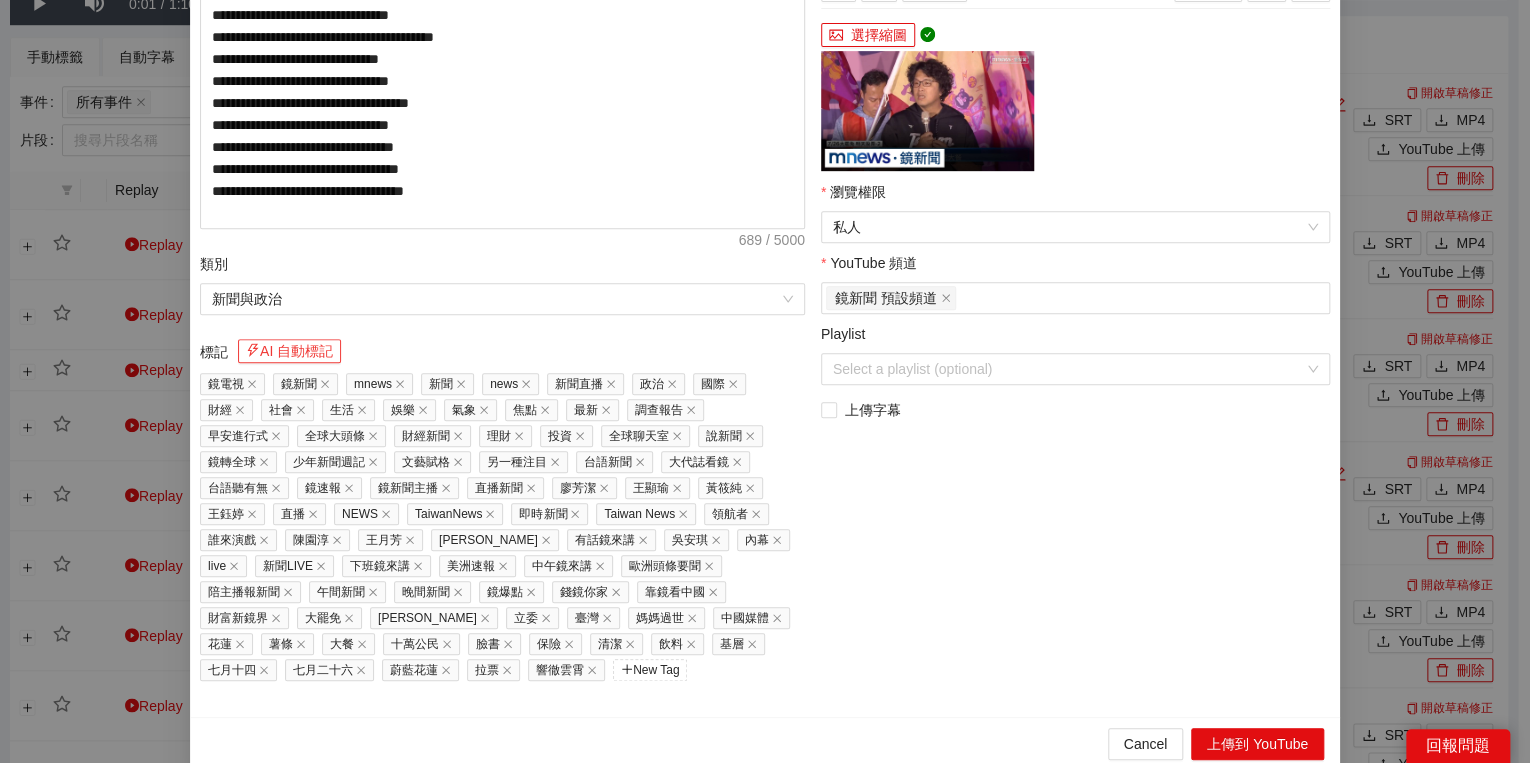 scroll, scrollTop: 429, scrollLeft: 0, axis: vertical 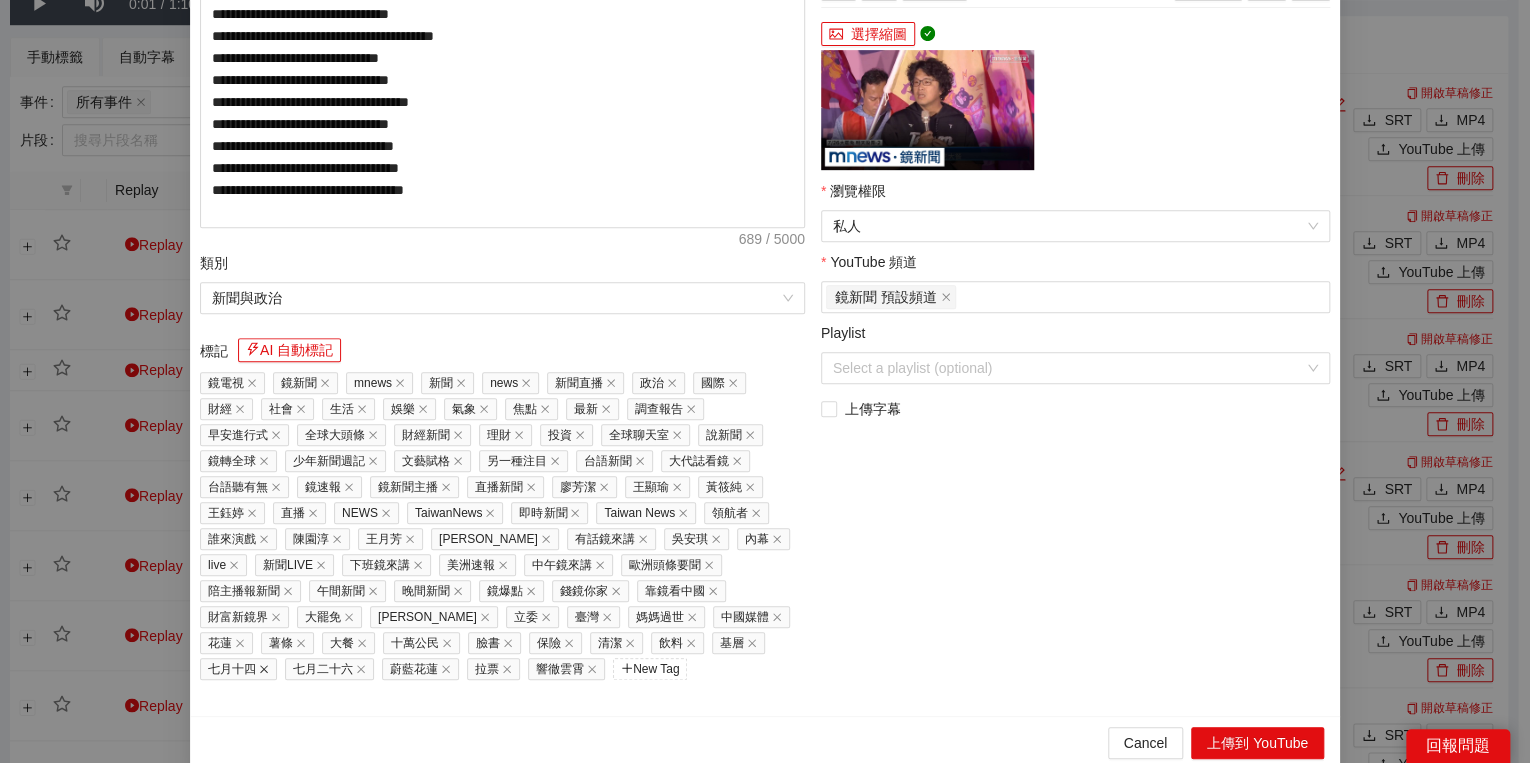click 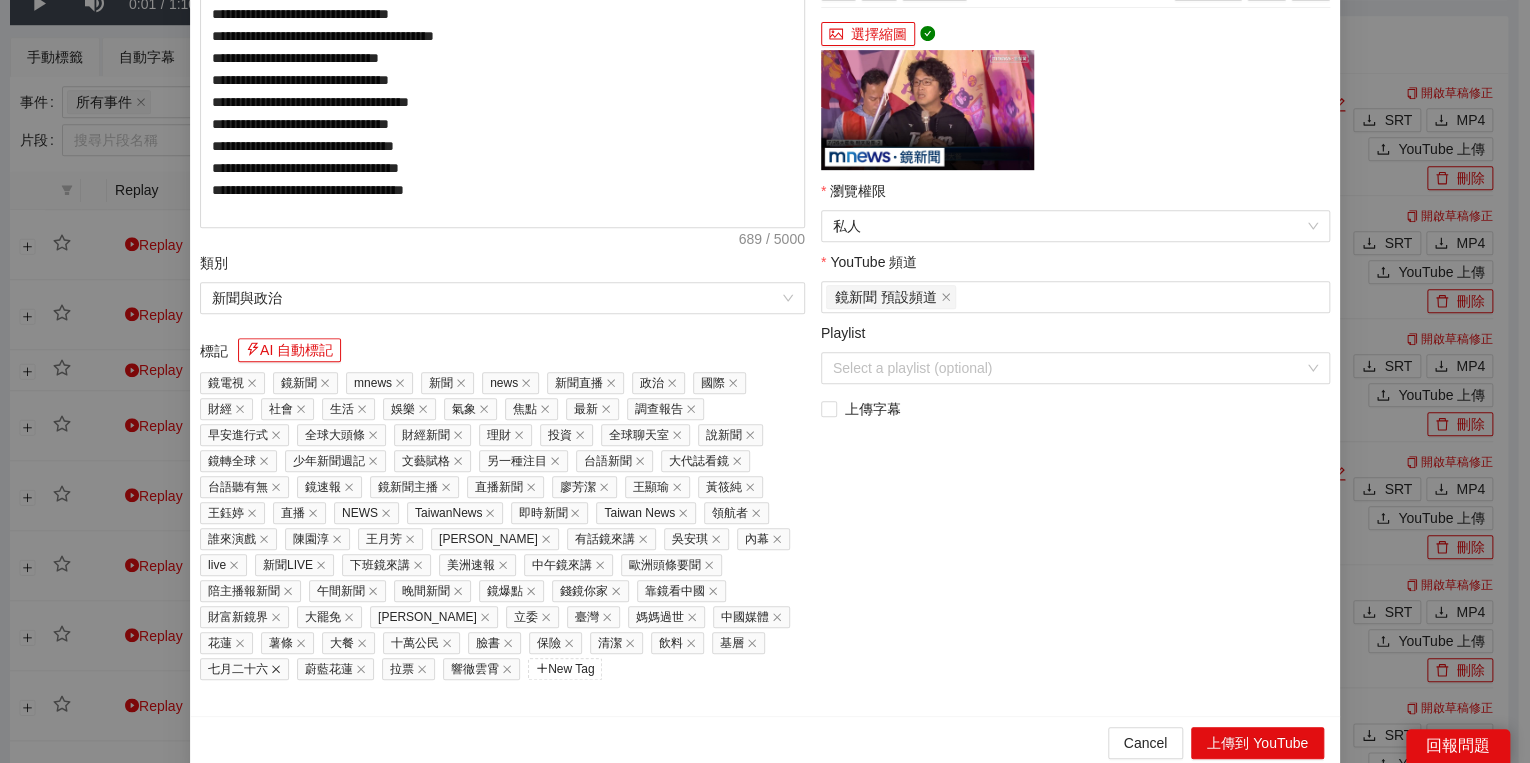 click 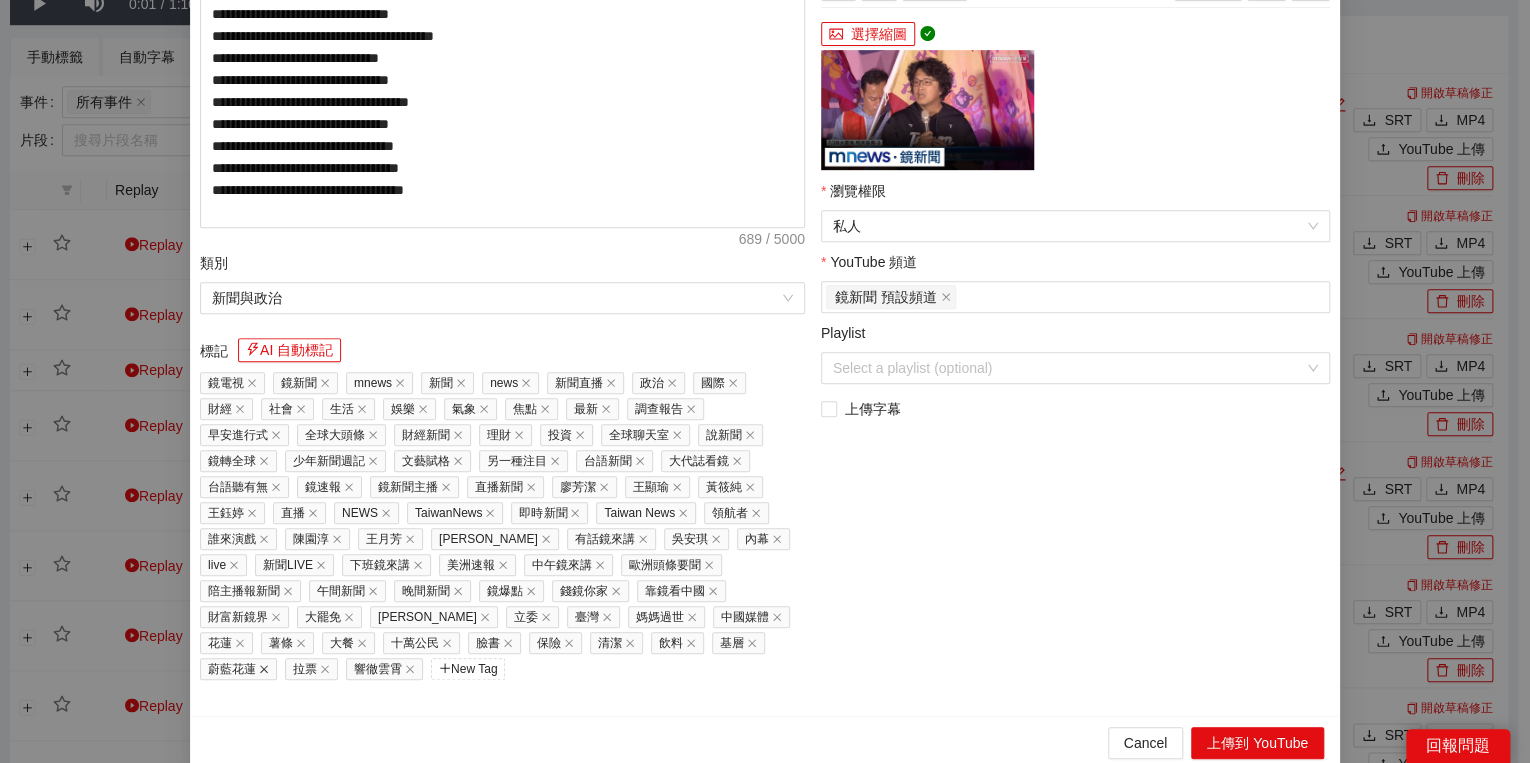 click on "蔚藍花蓮" at bounding box center (238, 669) 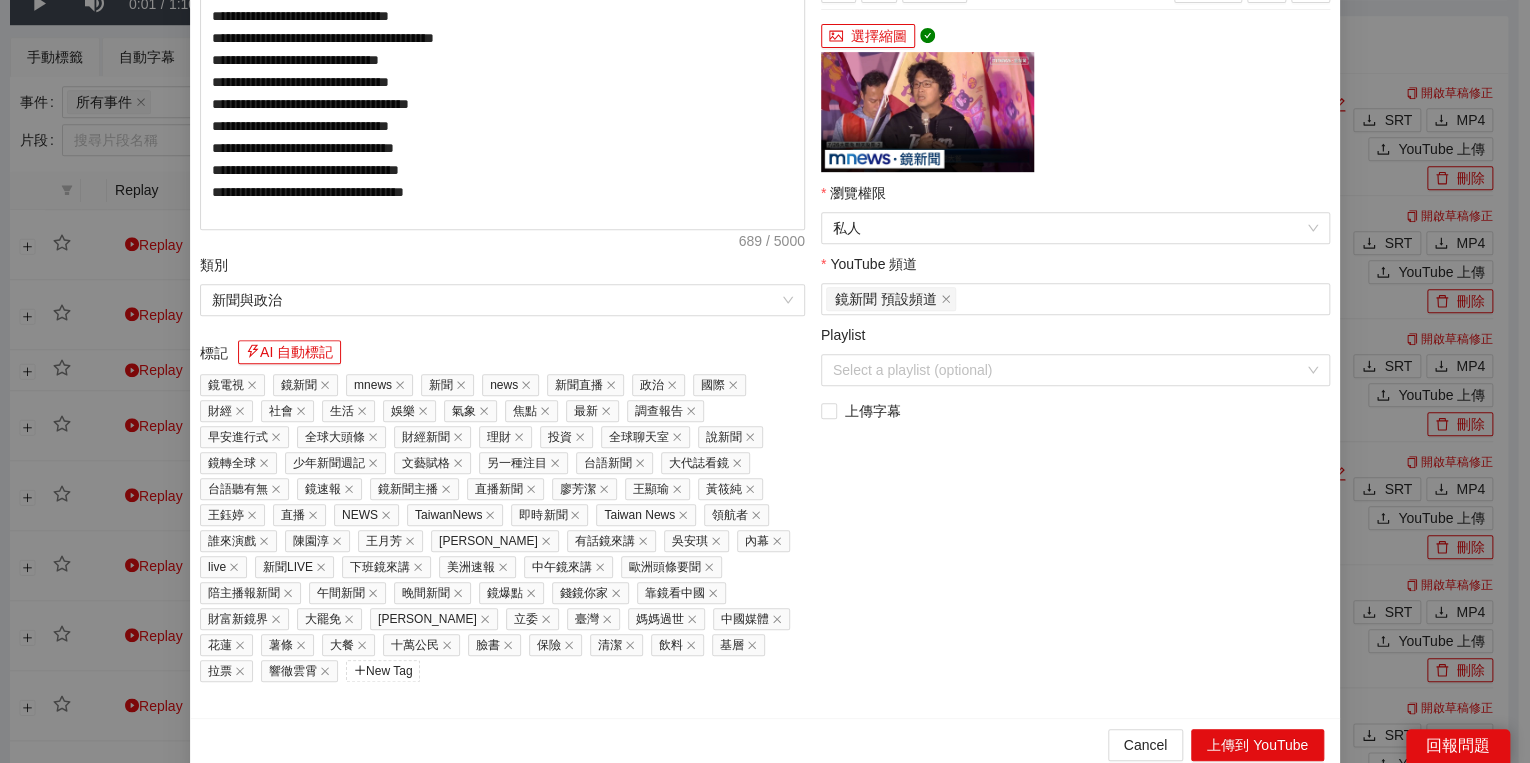 click on "[PERSON_NAME]" at bounding box center (434, 619) 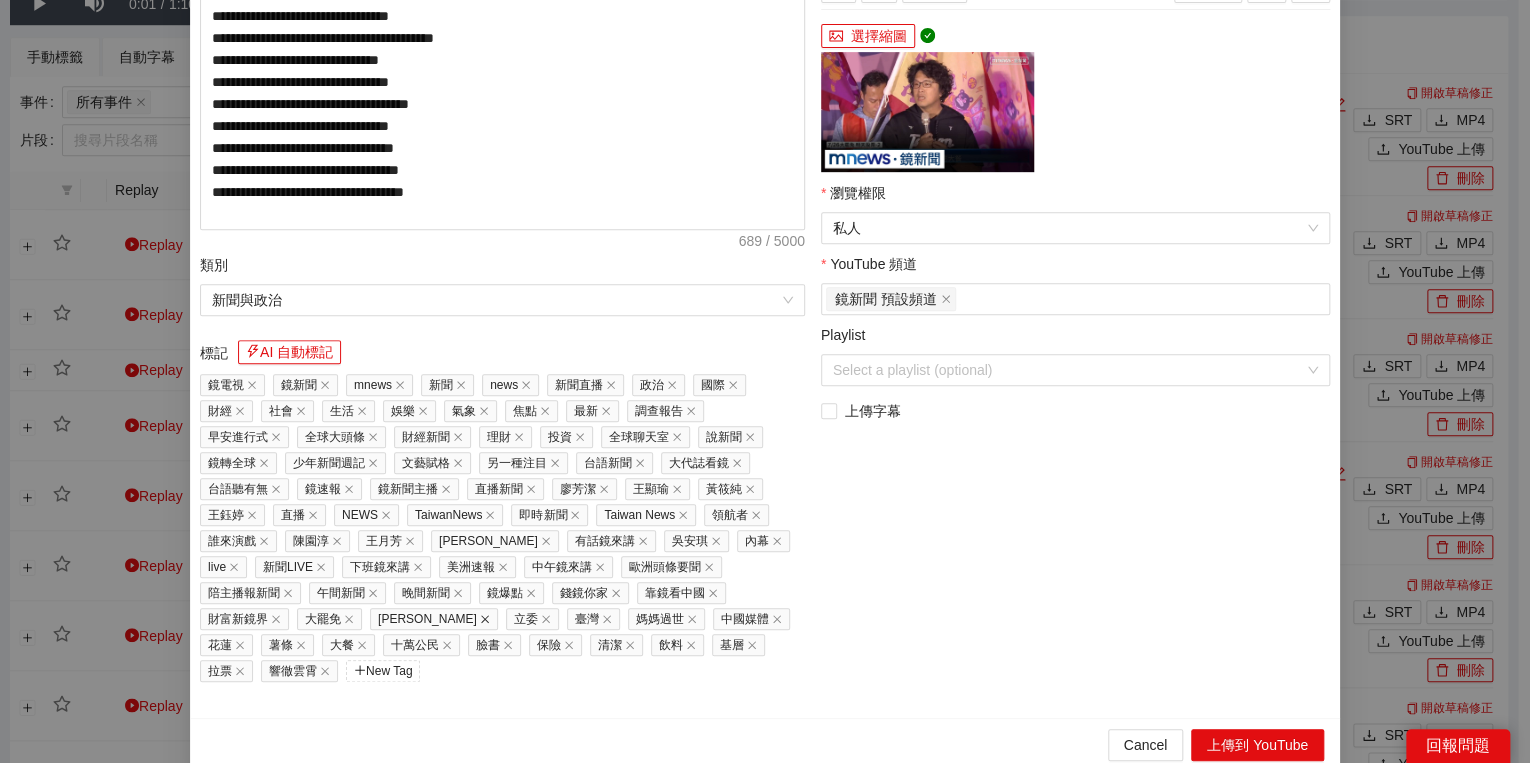 click 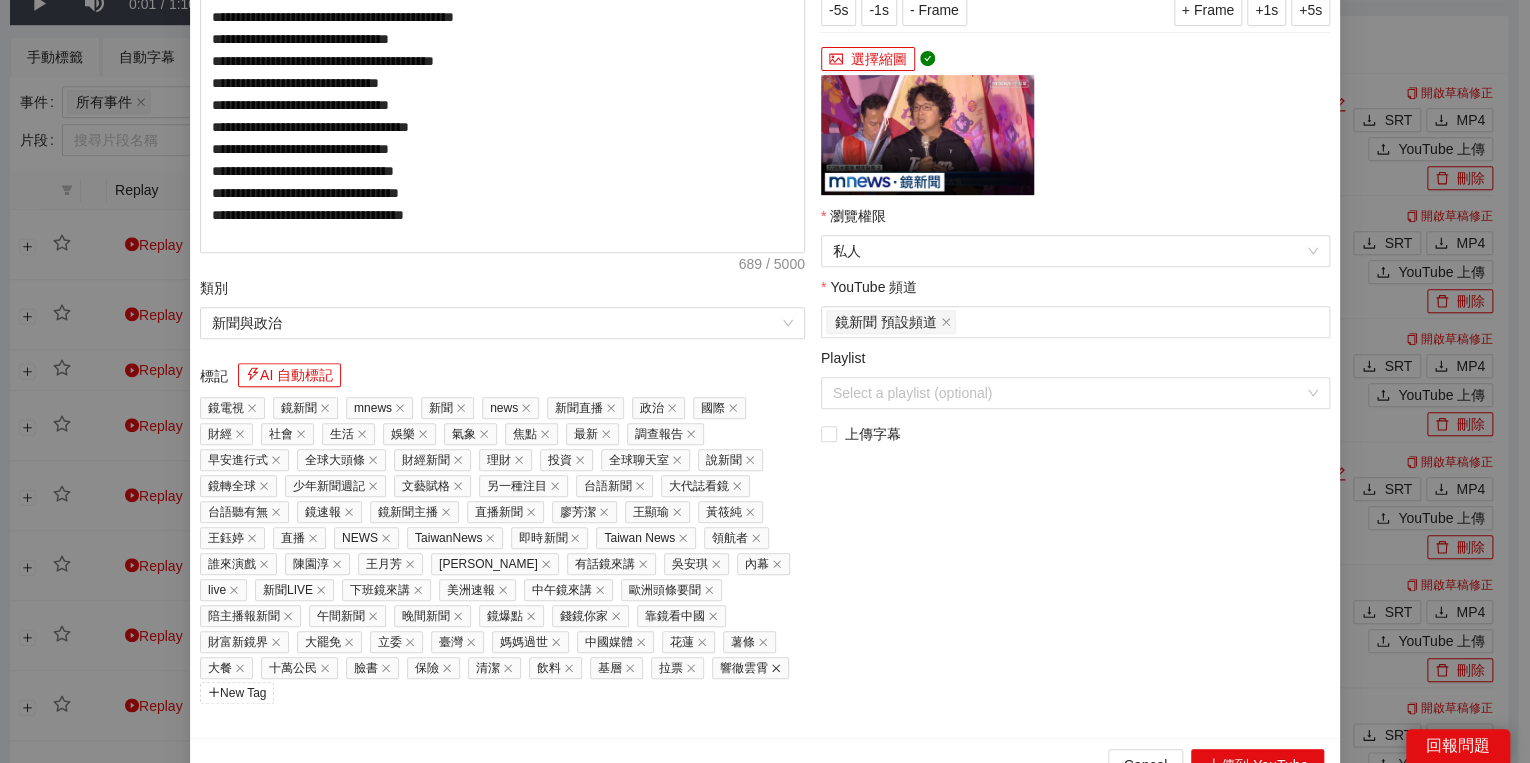 click 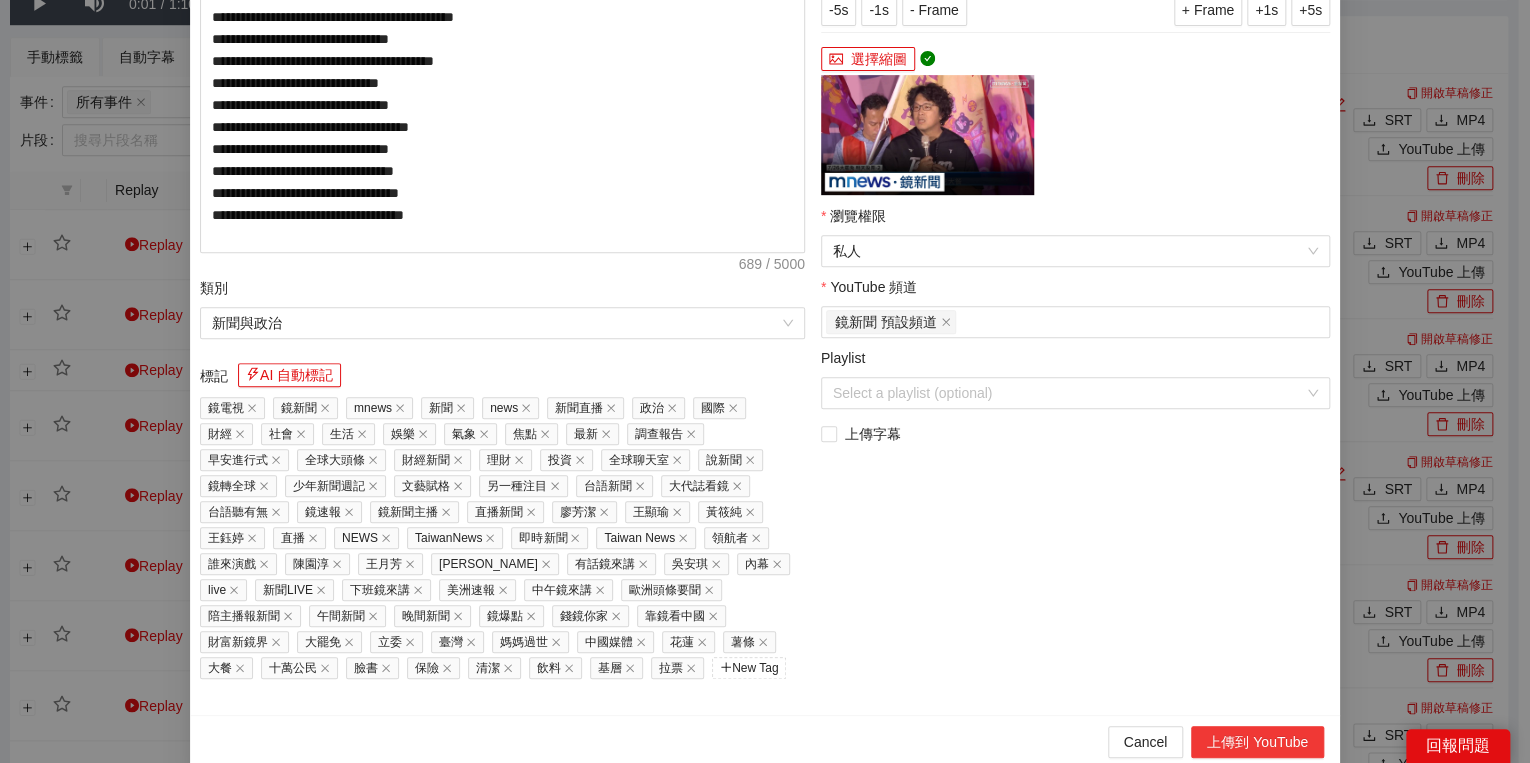click on "上傳到 YouTube" at bounding box center [1257, 742] 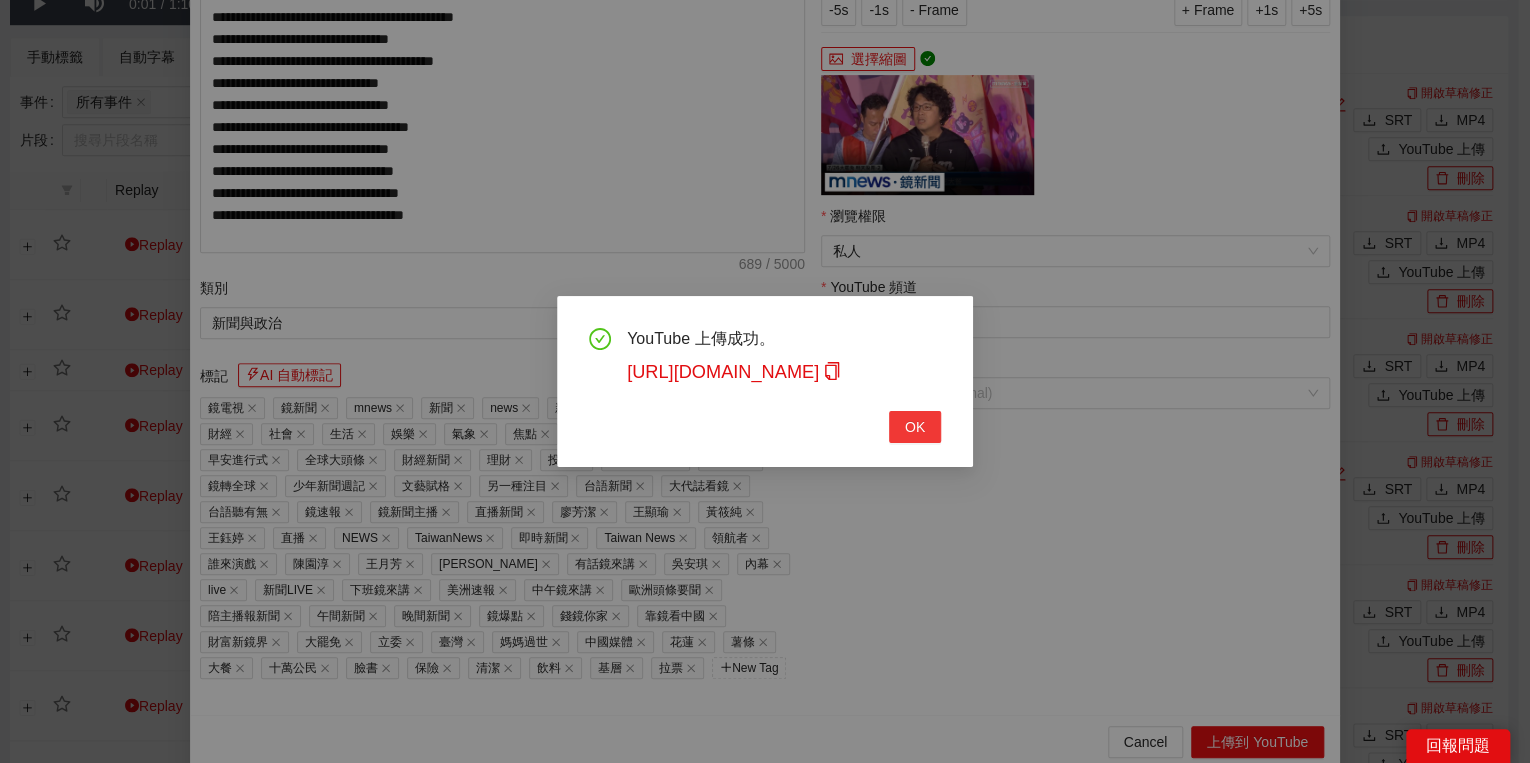drag, startPoint x: 909, startPoint y: 422, endPoint x: 994, endPoint y: 404, distance: 86.88498 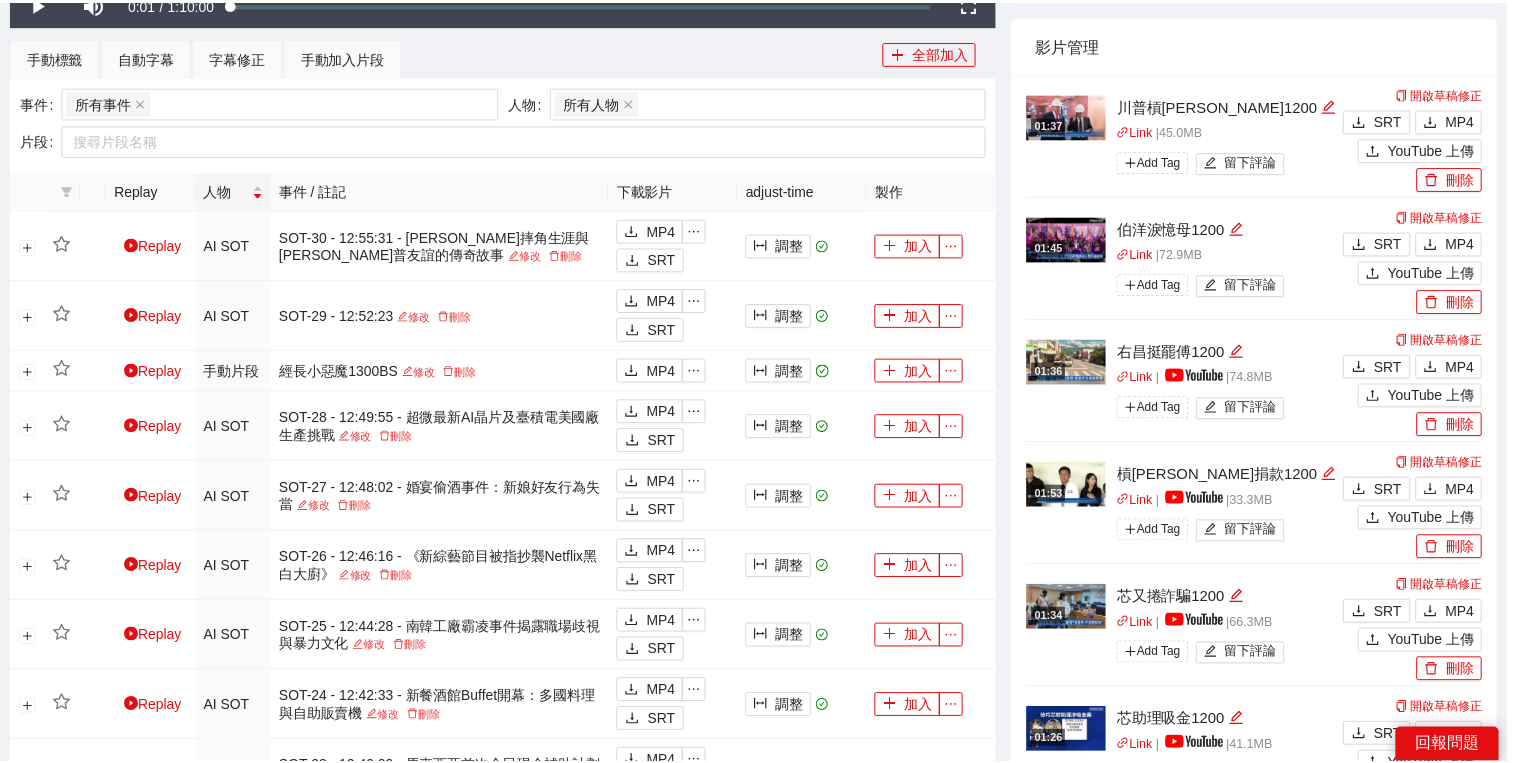 scroll, scrollTop: 308, scrollLeft: 0, axis: vertical 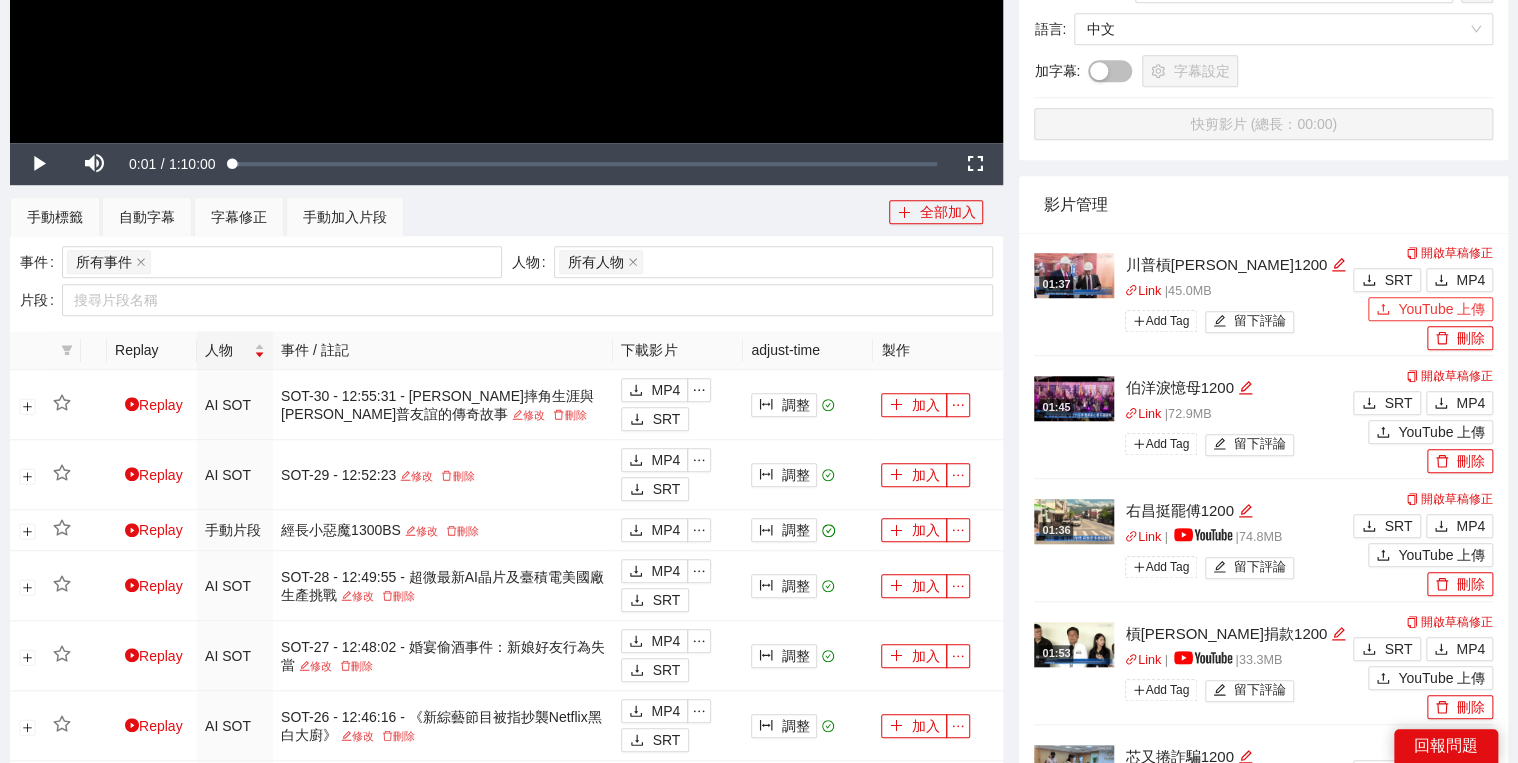 click on "YouTube 上傳" at bounding box center [1441, 309] 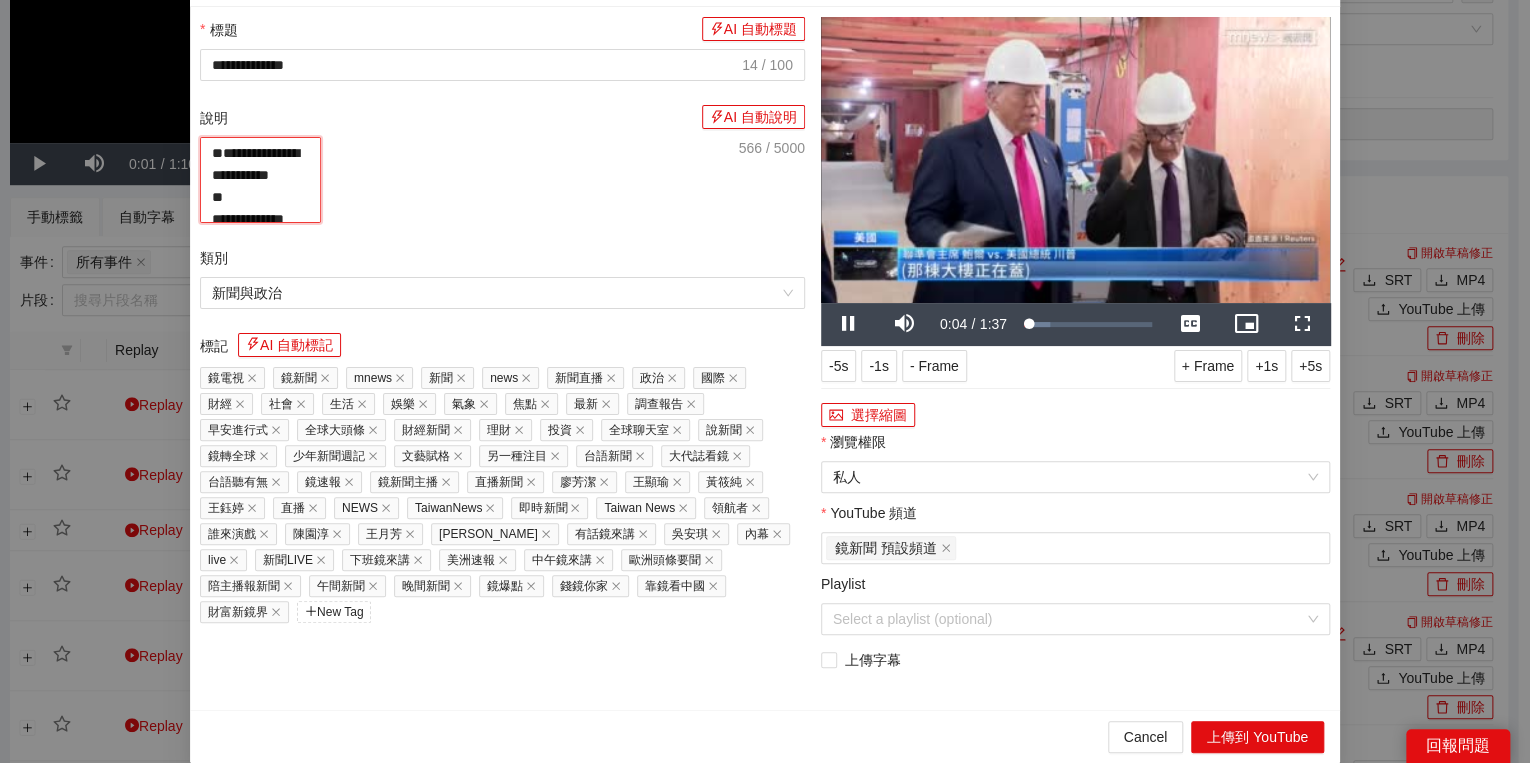 click on "**********" at bounding box center [260, 180] 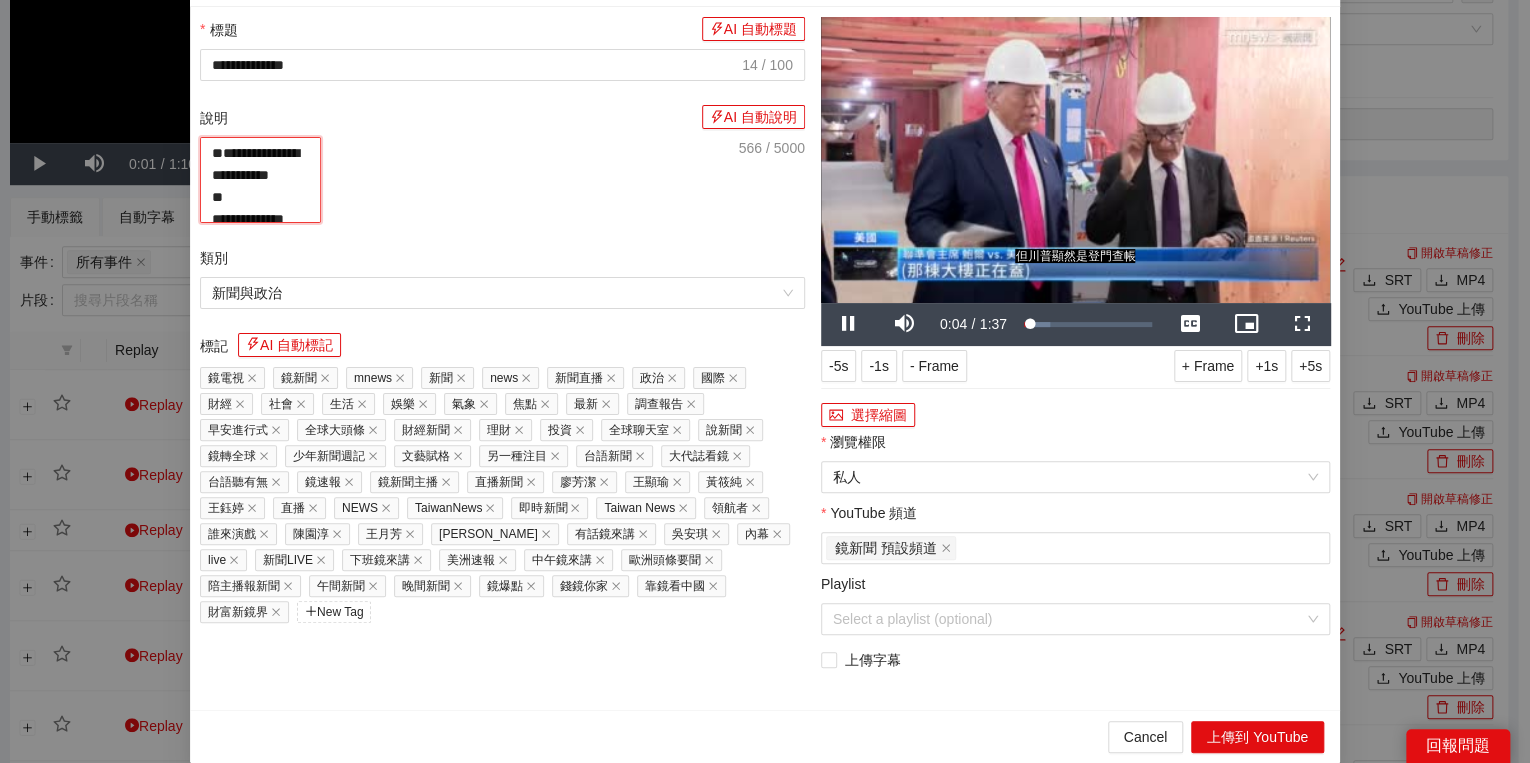click on "**********" at bounding box center [260, 180] 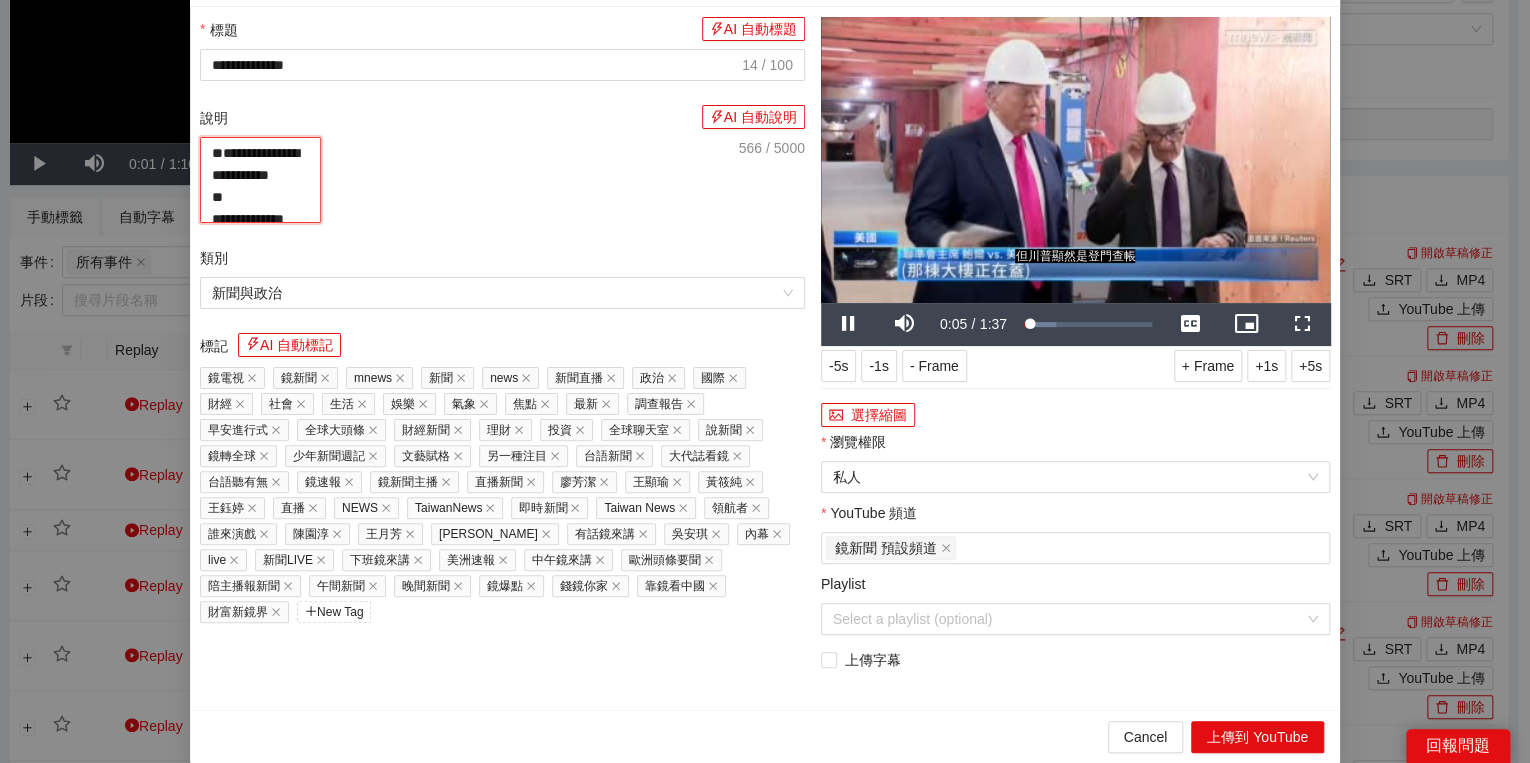 paste on "**********" 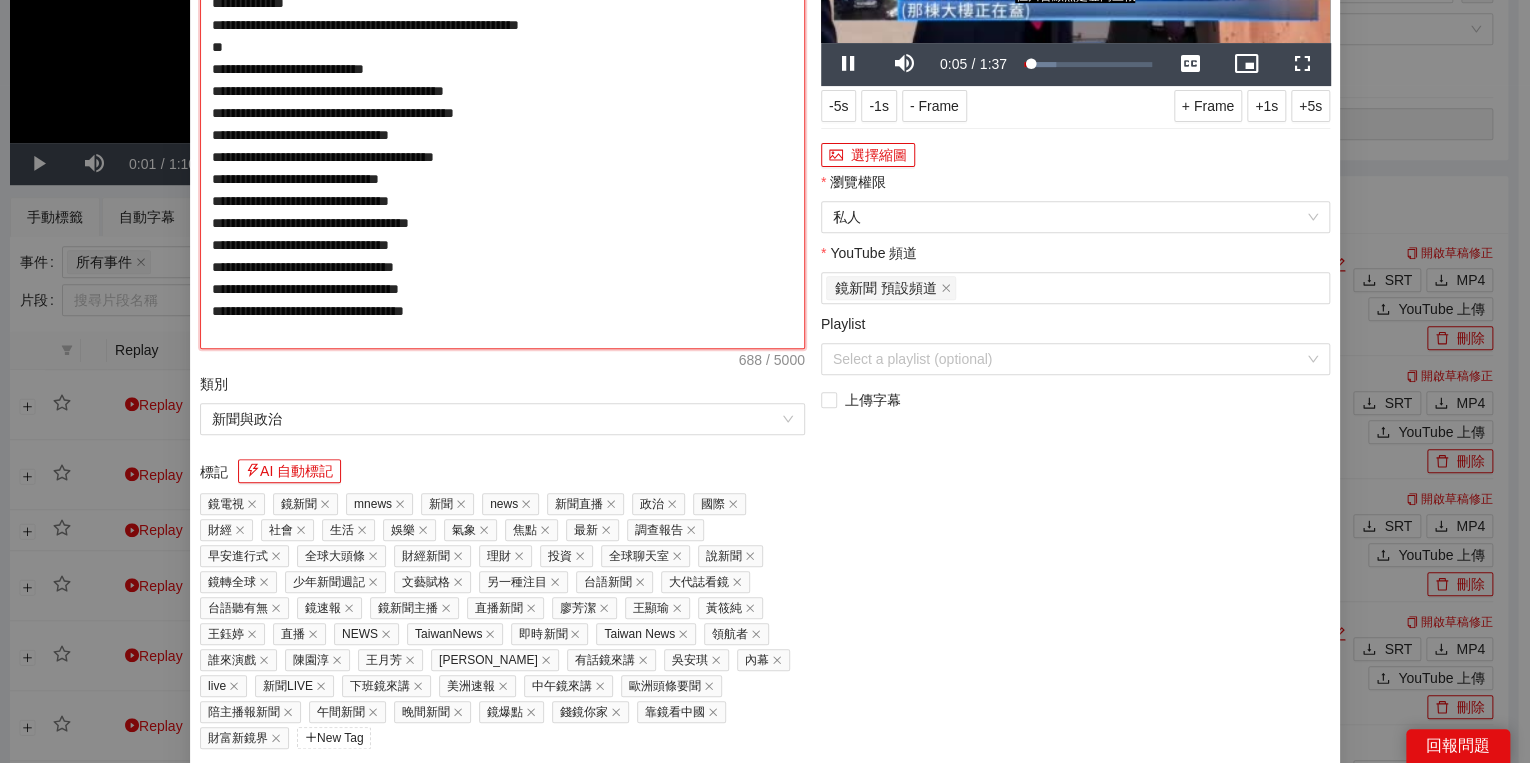 click on "**********" at bounding box center (502, 113) 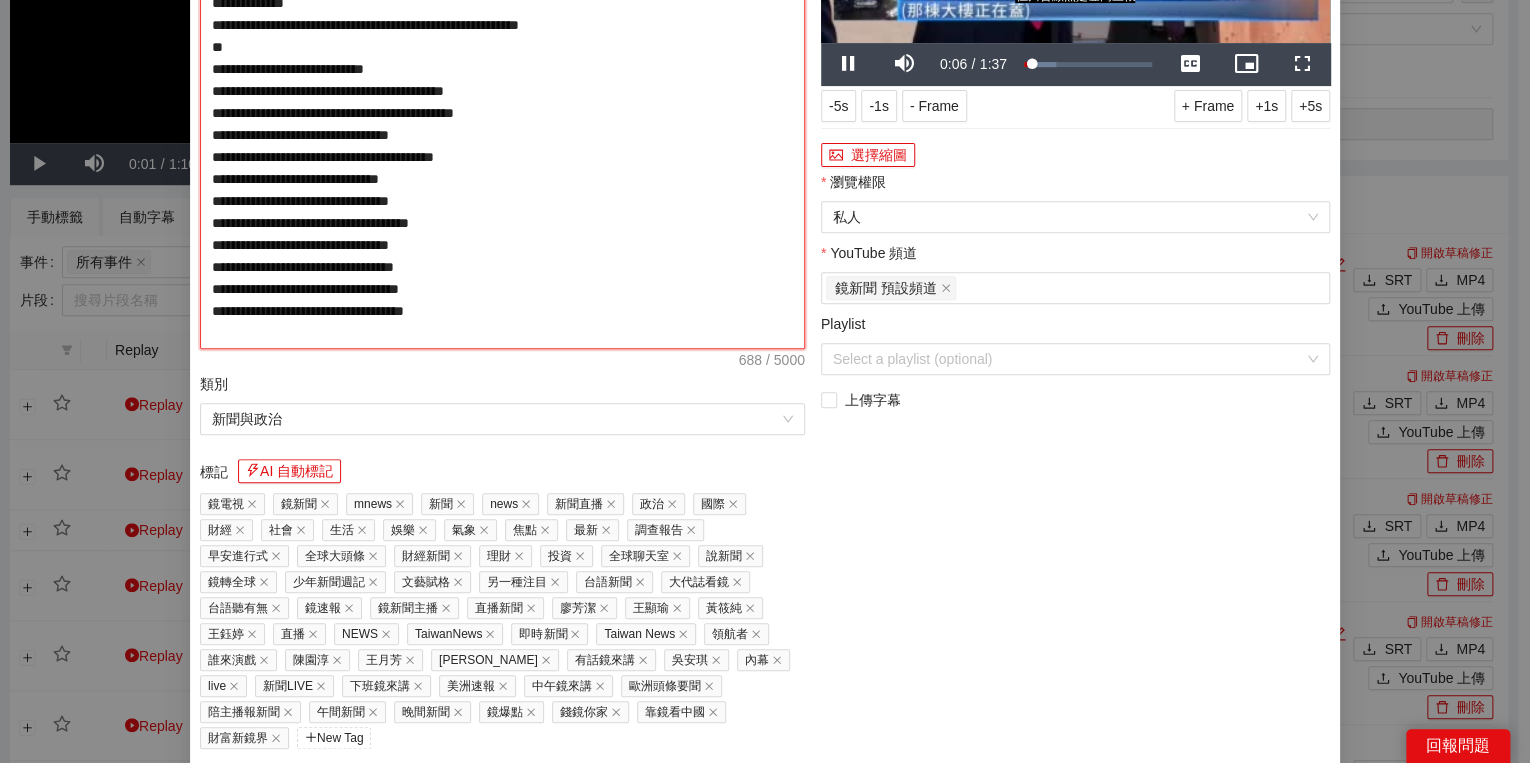 click on "**********" at bounding box center (502, 113) 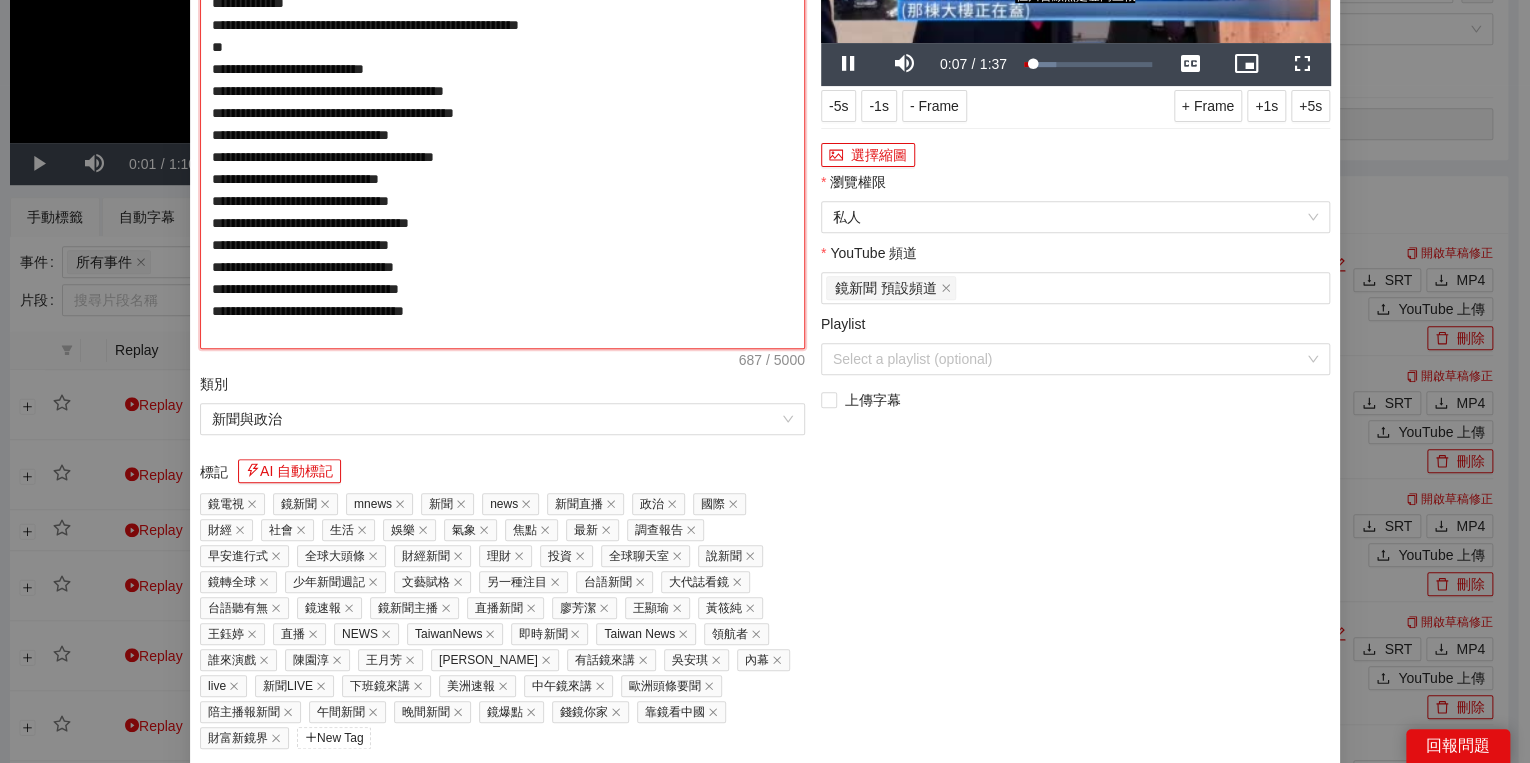 drag, startPoint x: 290, startPoint y: 197, endPoint x: 301, endPoint y: 199, distance: 11.18034 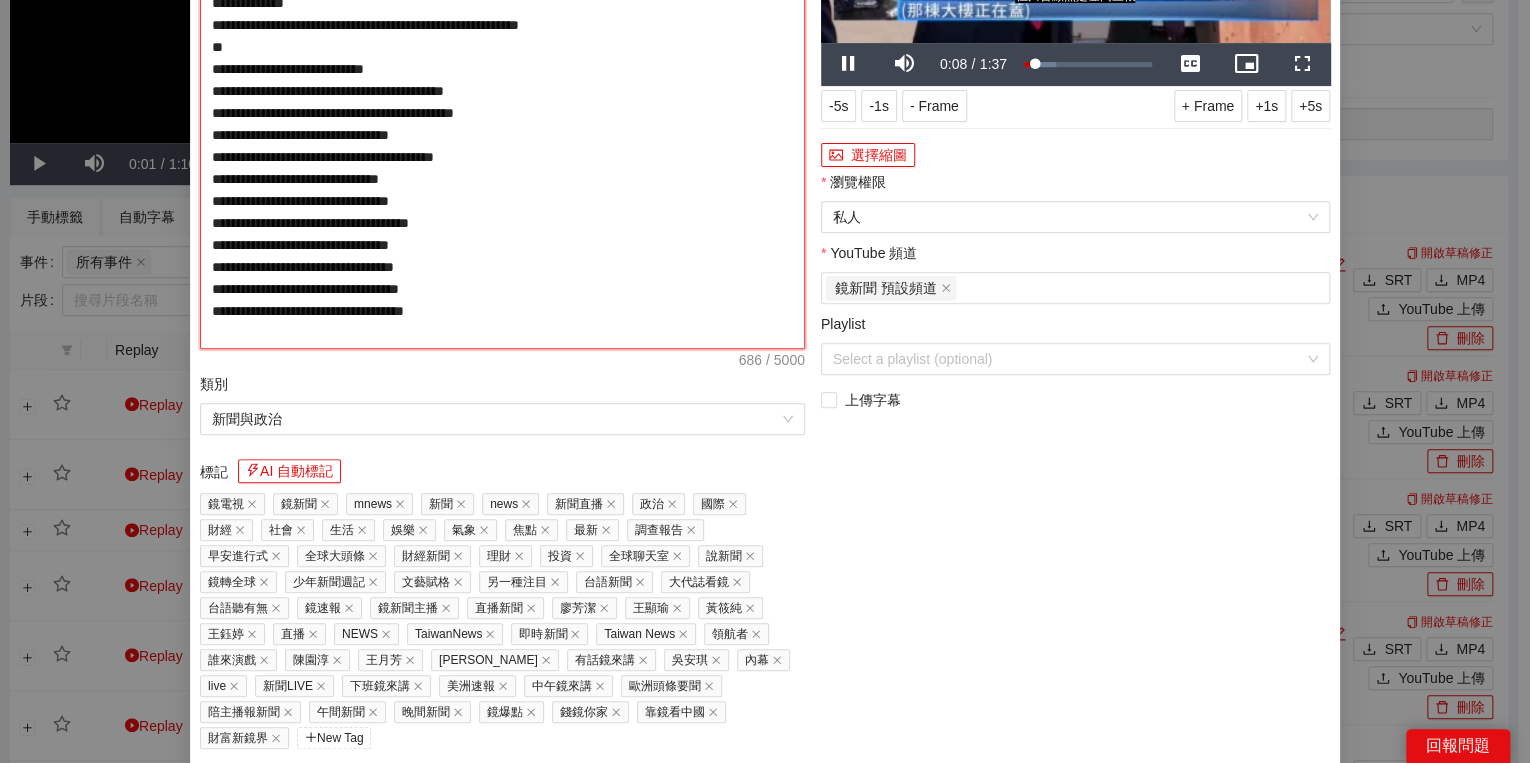 click on "**********" at bounding box center [502, 113] 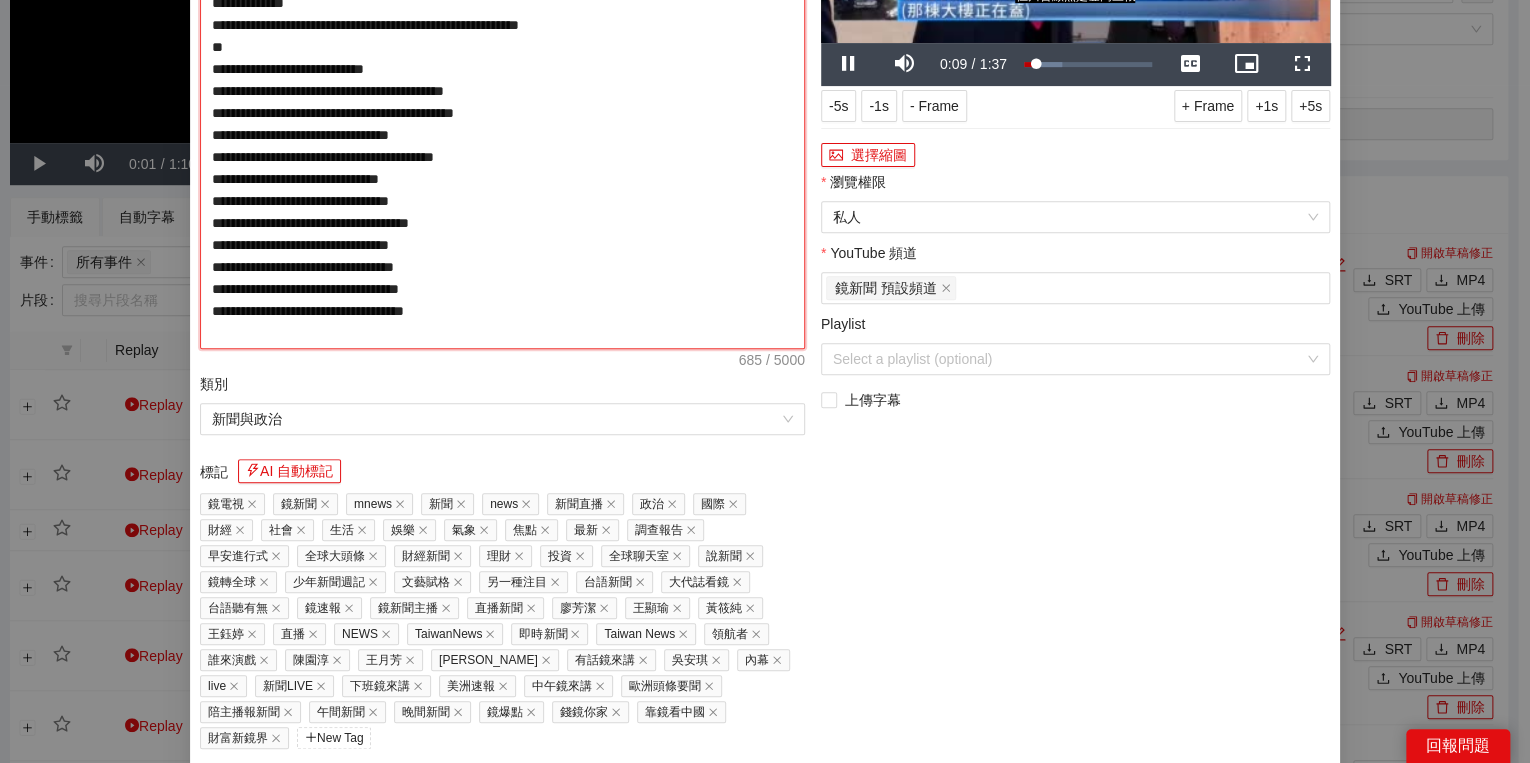 click on "**********" at bounding box center [502, 113] 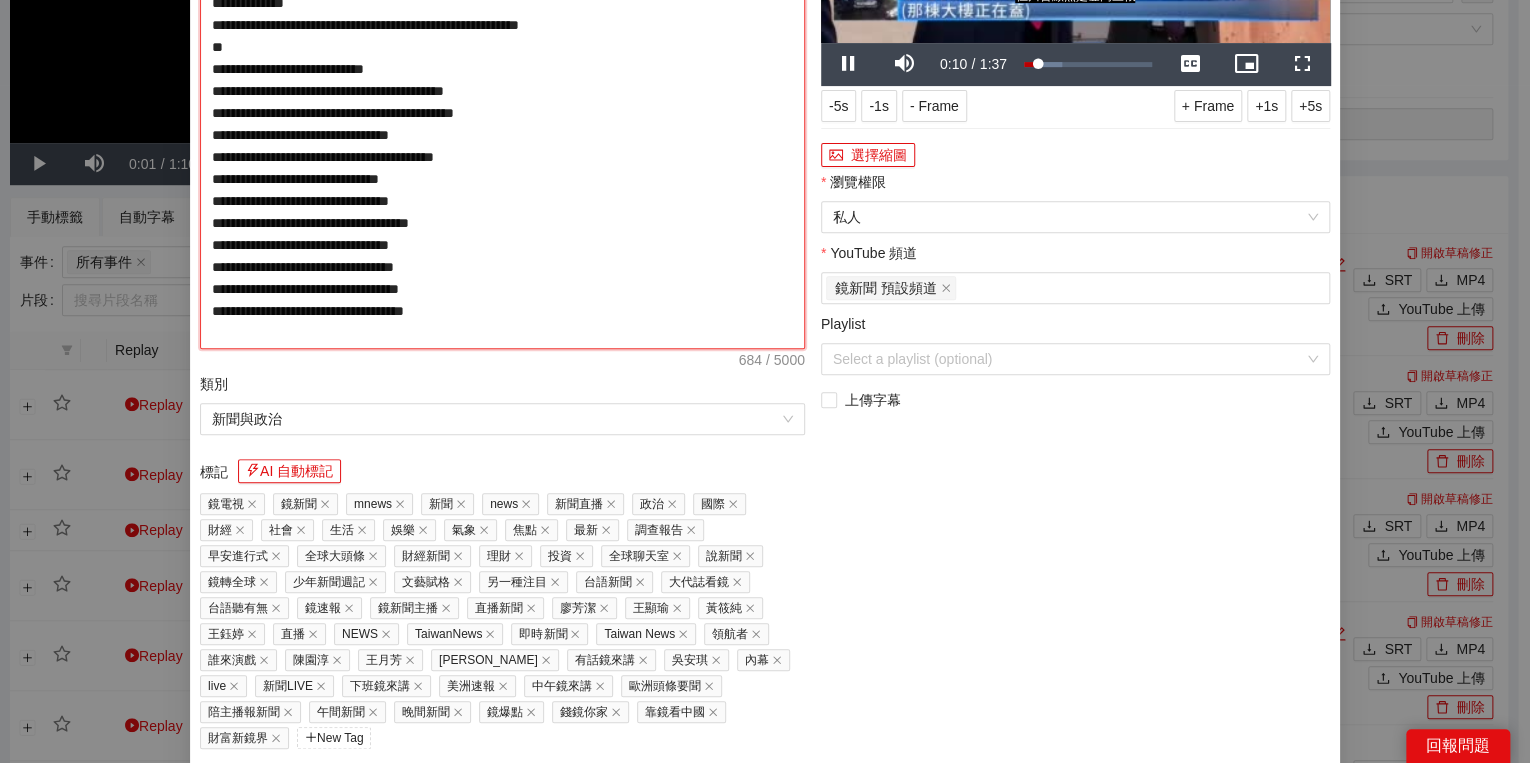 click on "**********" at bounding box center (502, 113) 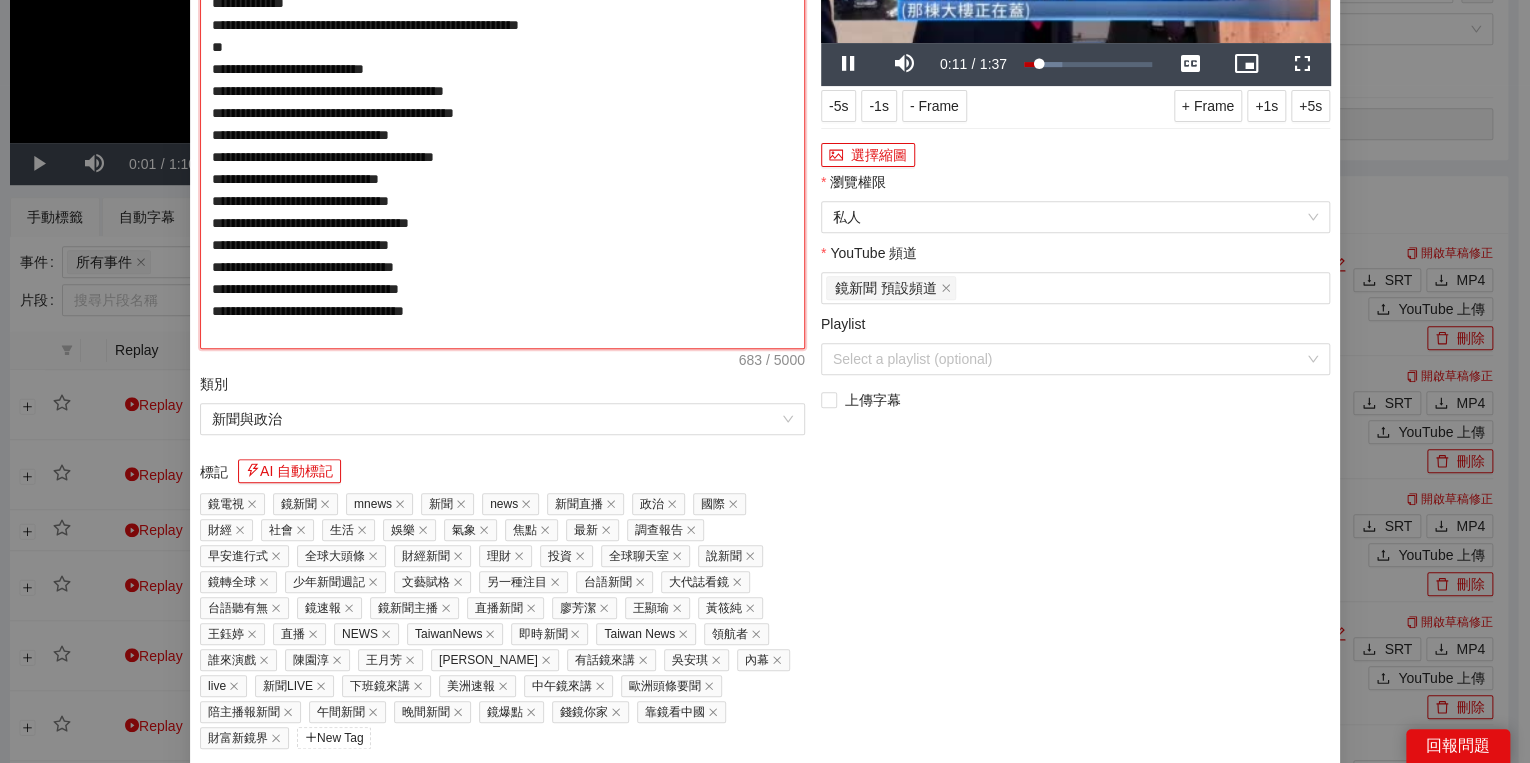 drag, startPoint x: 649, startPoint y: 202, endPoint x: 665, endPoint y: 208, distance: 17.088007 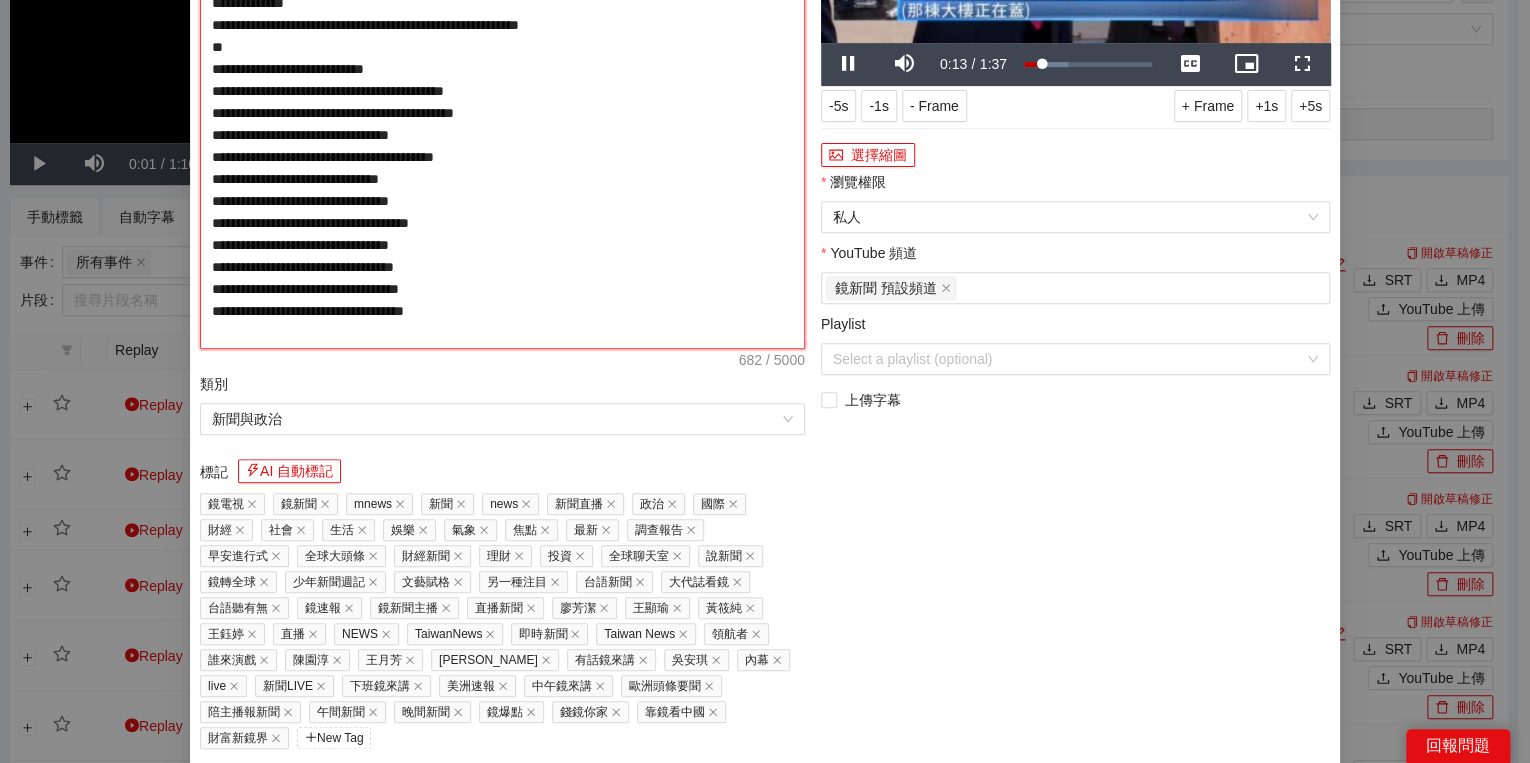 click on "**********" at bounding box center [502, 113] 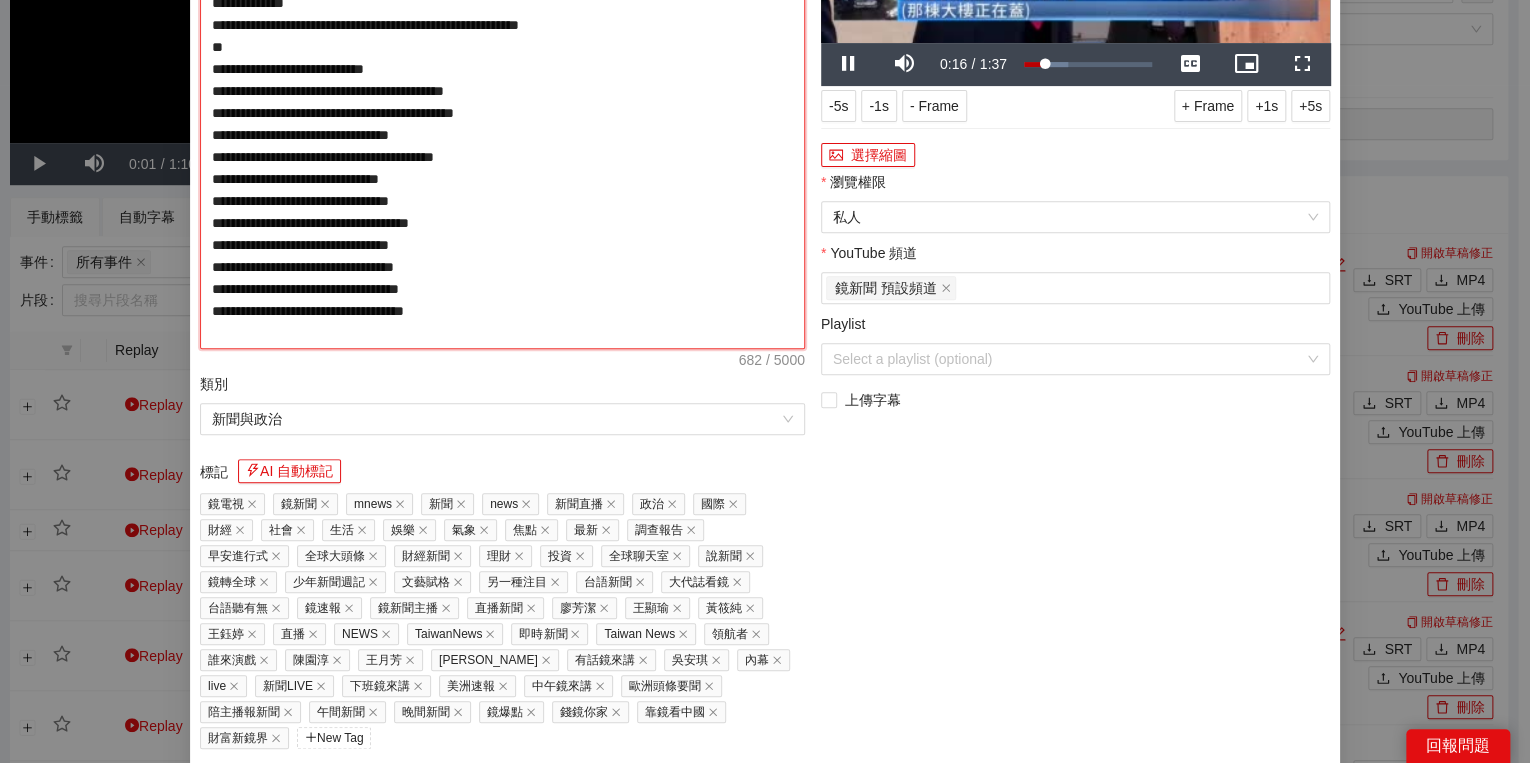 click on "**********" at bounding box center [502, 113] 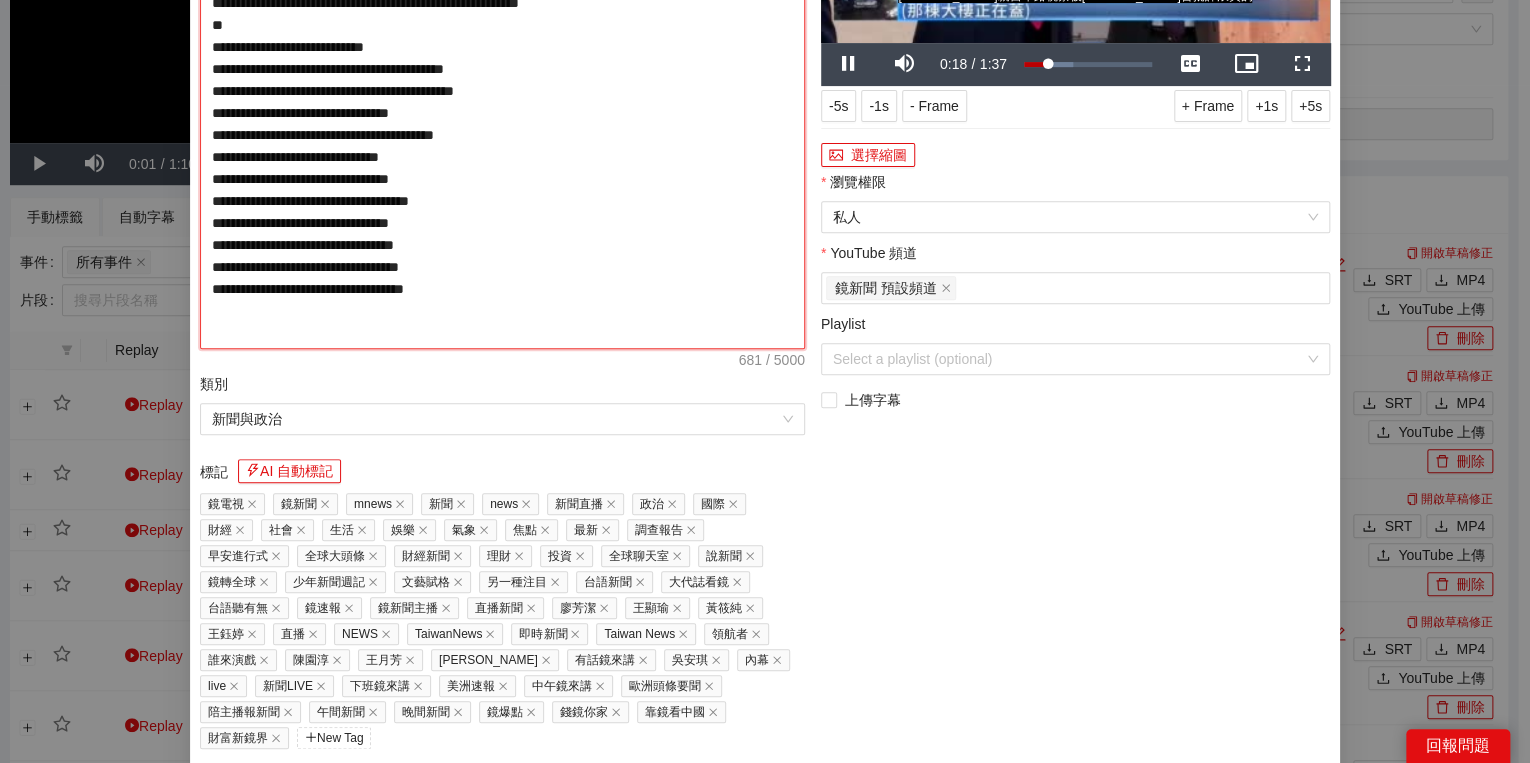click on "**********" at bounding box center [502, 113] 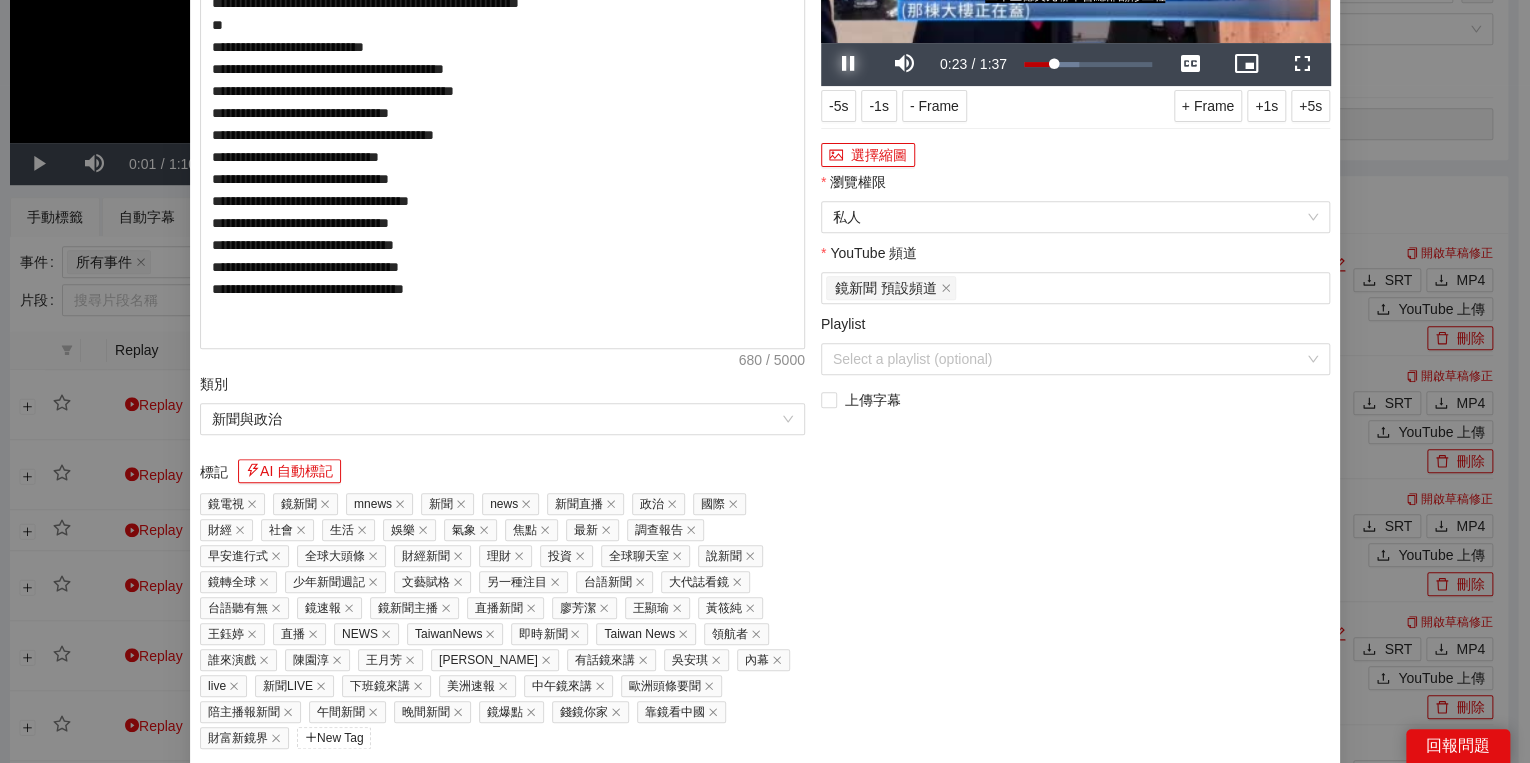 click at bounding box center [849, 64] 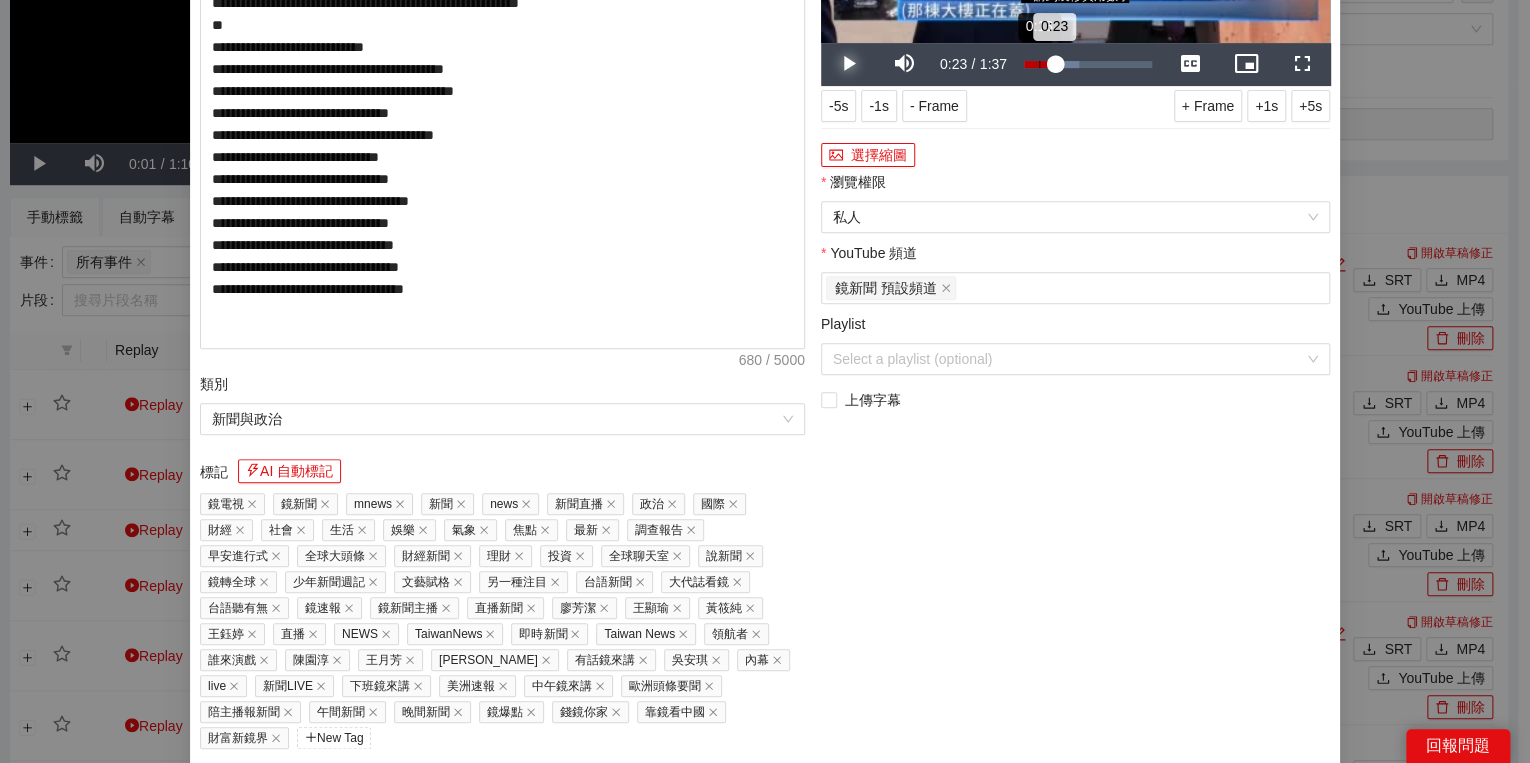 click on "0:23" at bounding box center [1039, 64] 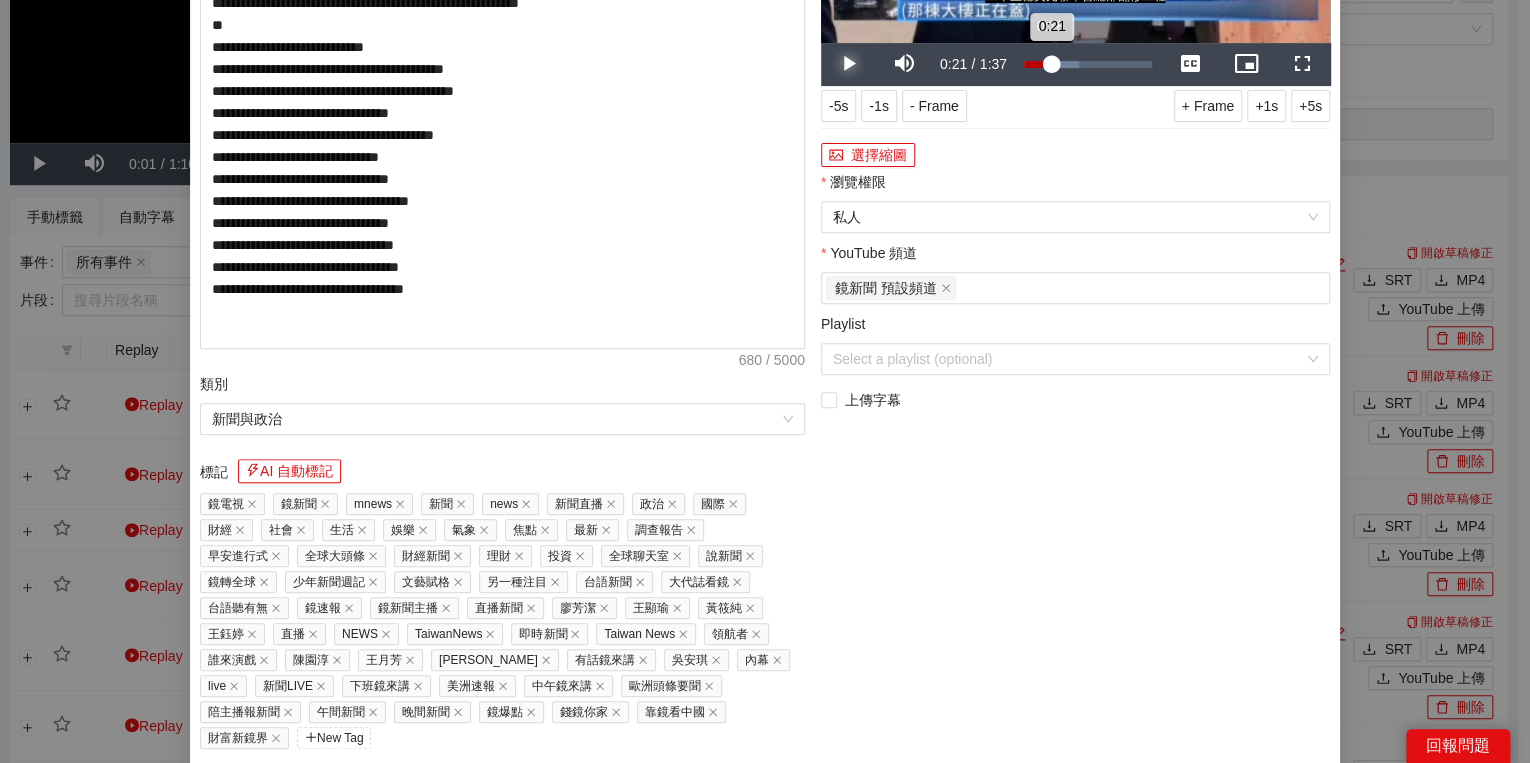 click on "0:21" at bounding box center [1038, 64] 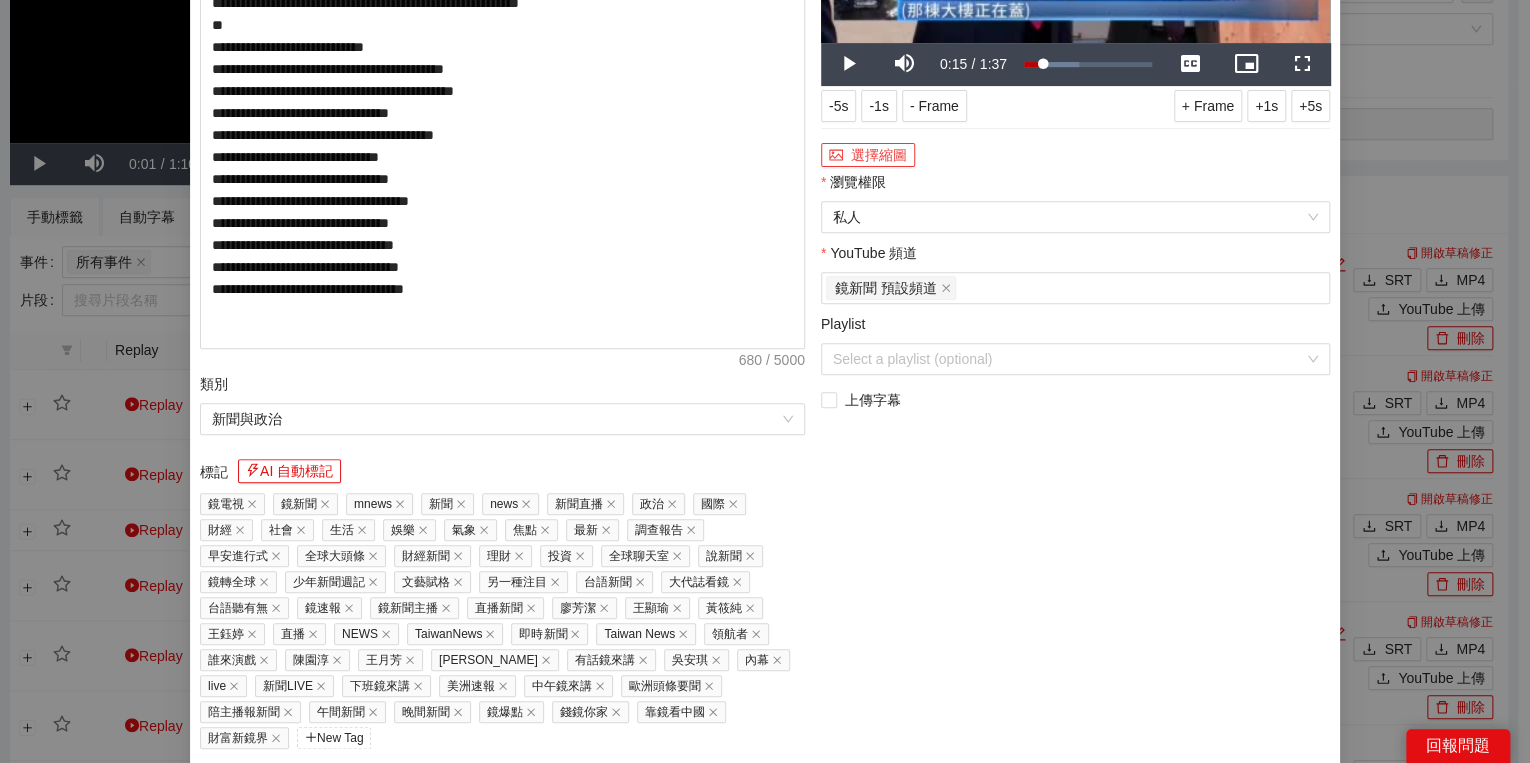 click on "選擇縮圖" at bounding box center [868, 155] 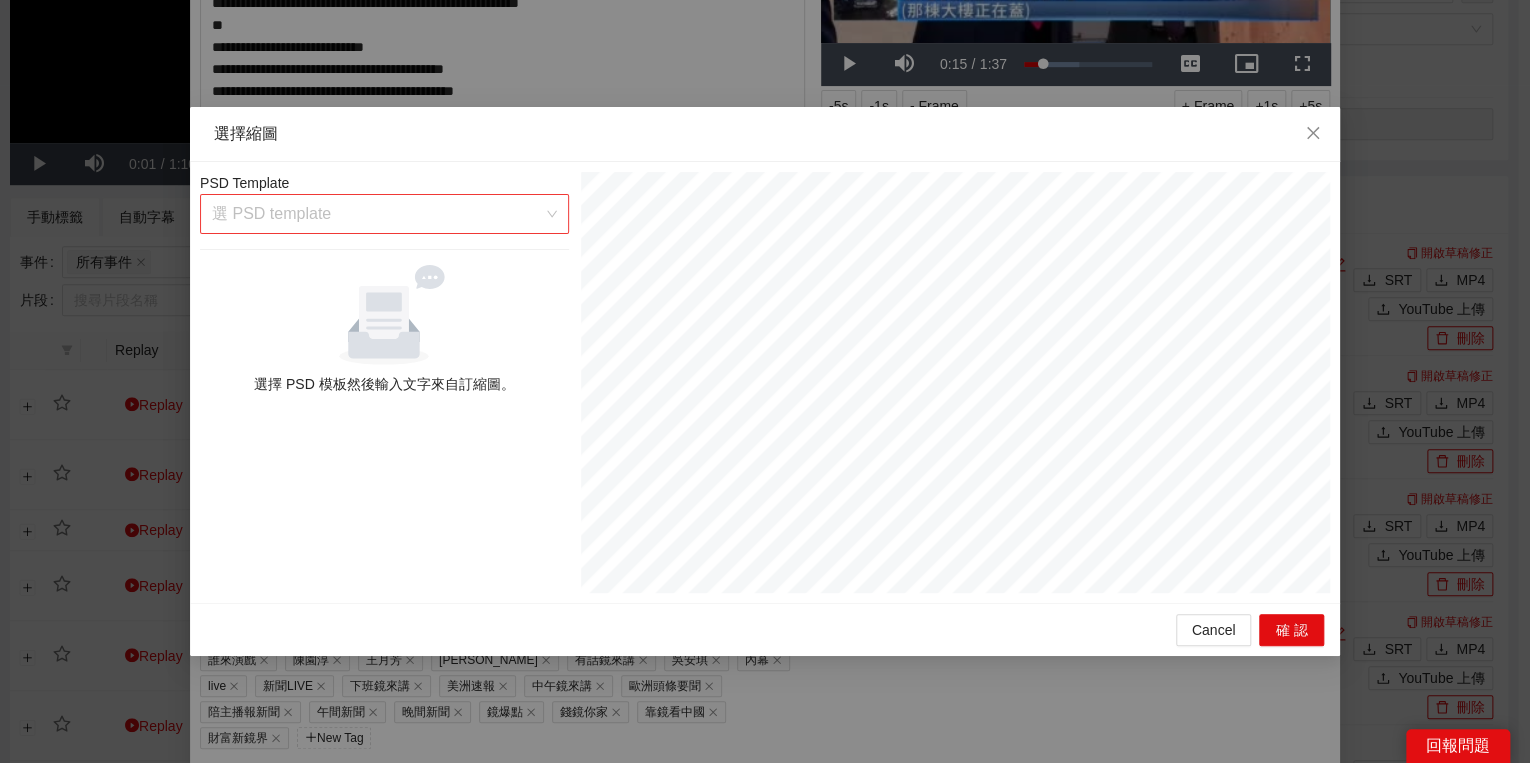 click at bounding box center (377, 214) 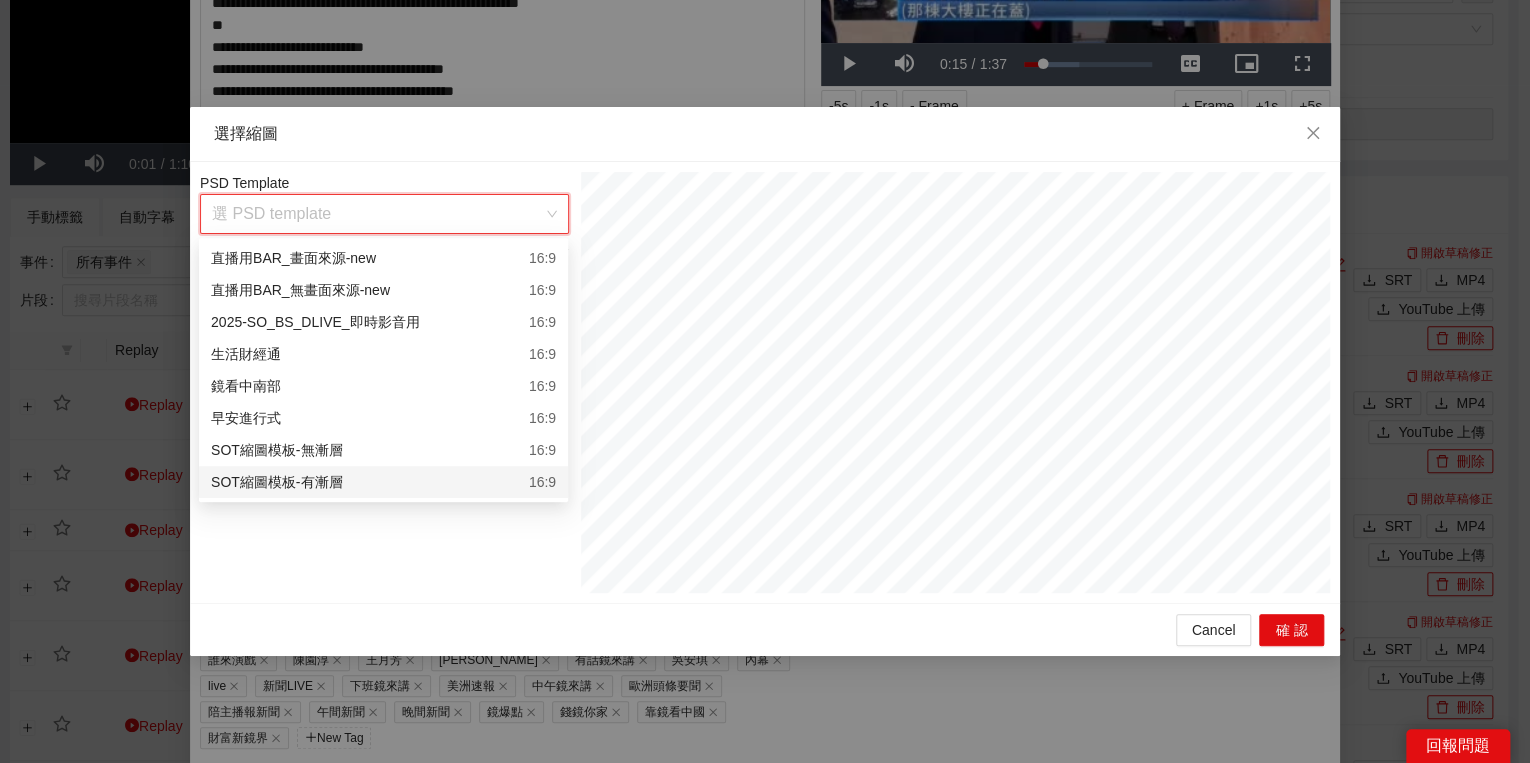 click on "SOT縮圖模板-有漸層" at bounding box center (276, 482) 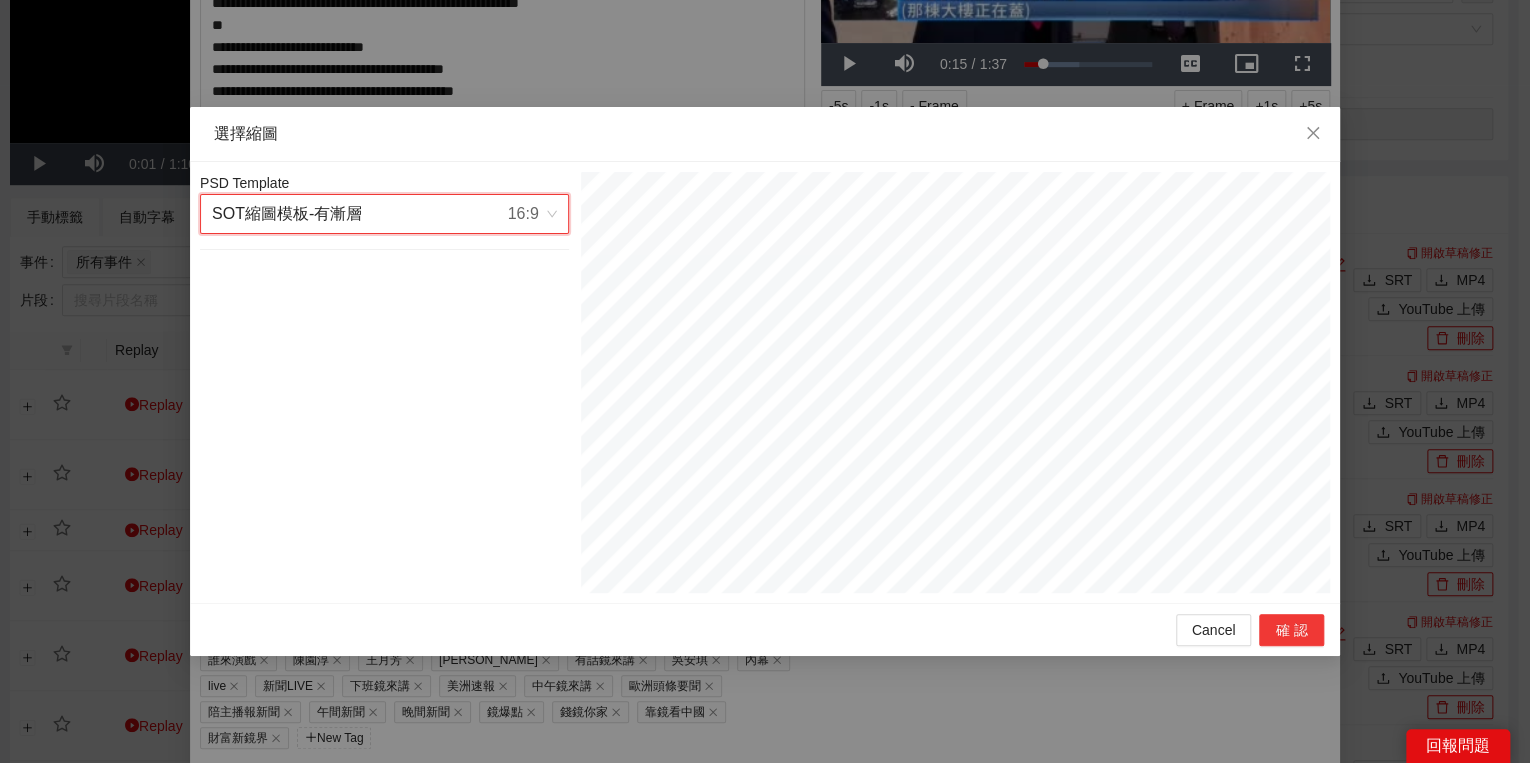 click on "確認" at bounding box center [1291, 630] 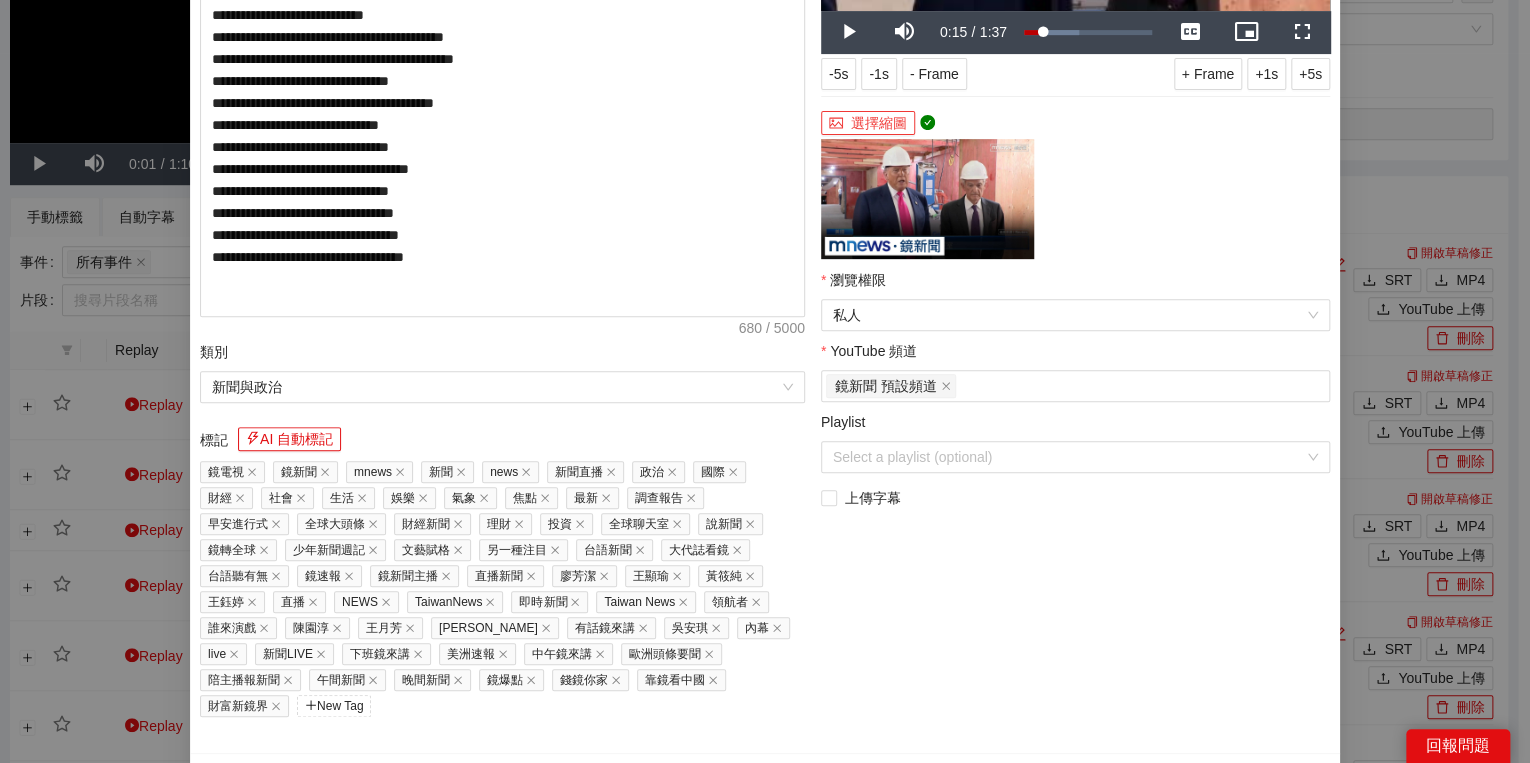 scroll, scrollTop: 352, scrollLeft: 0, axis: vertical 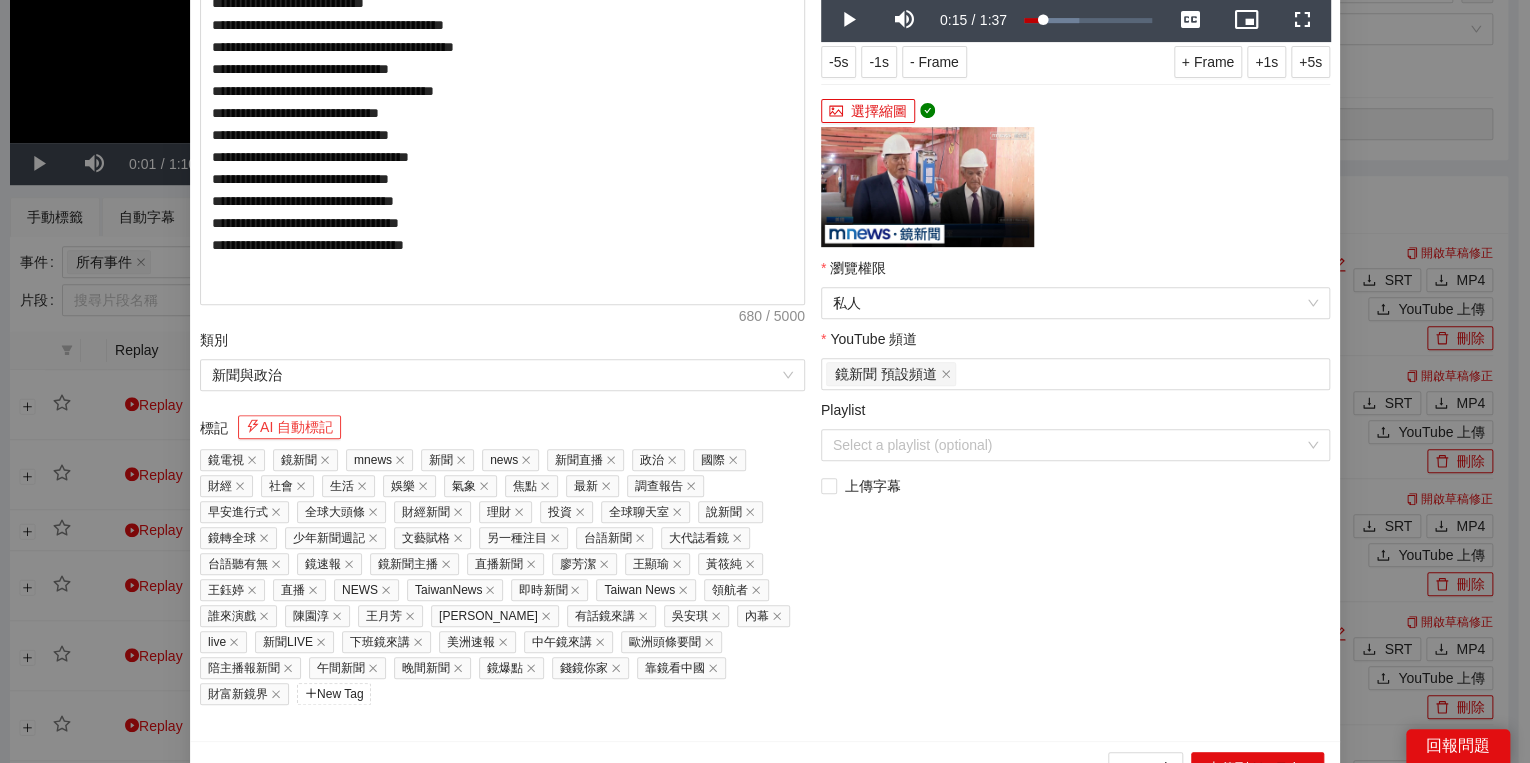 click on "AI 自動標記" at bounding box center [289, 427] 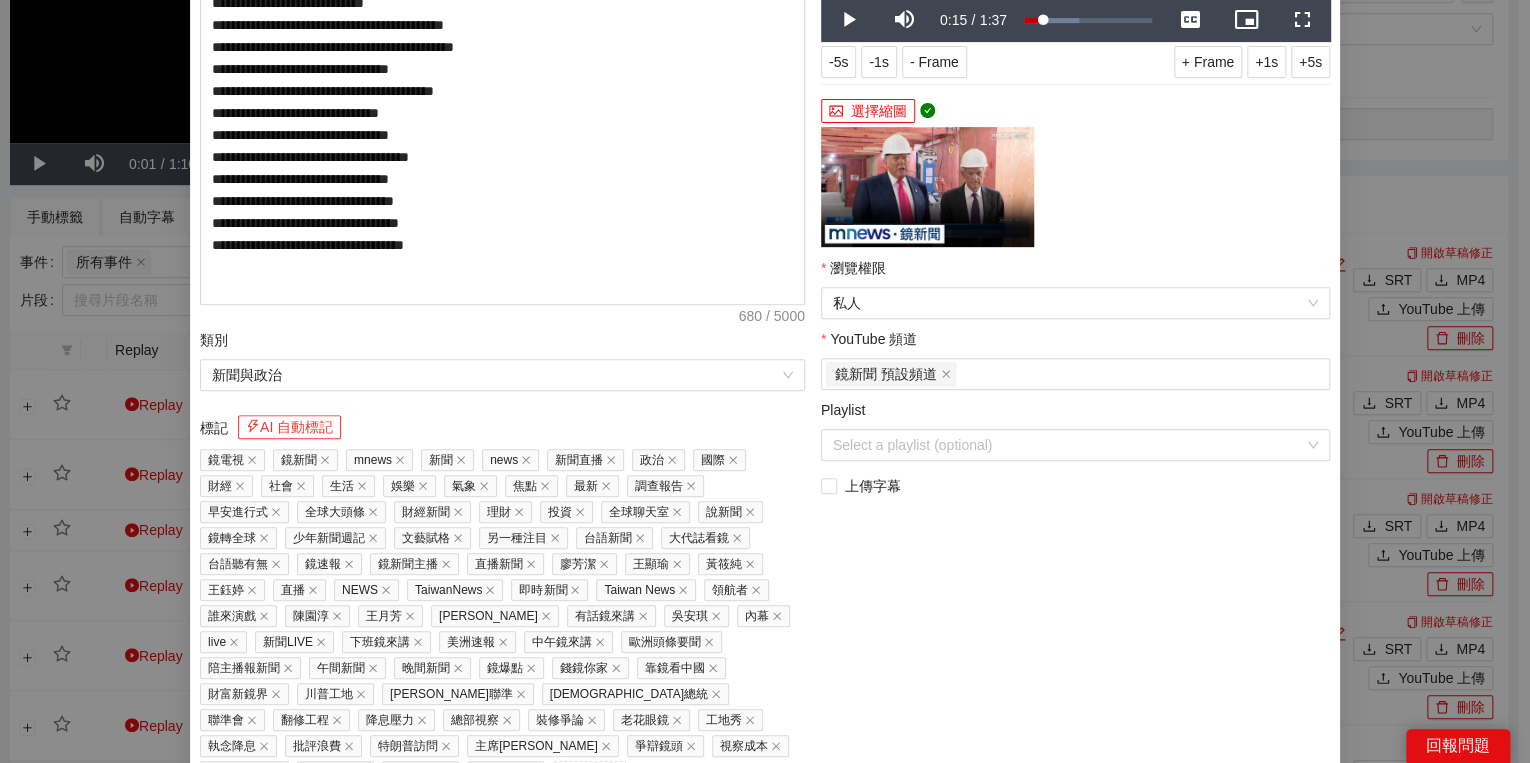scroll, scrollTop: 429, scrollLeft: 0, axis: vertical 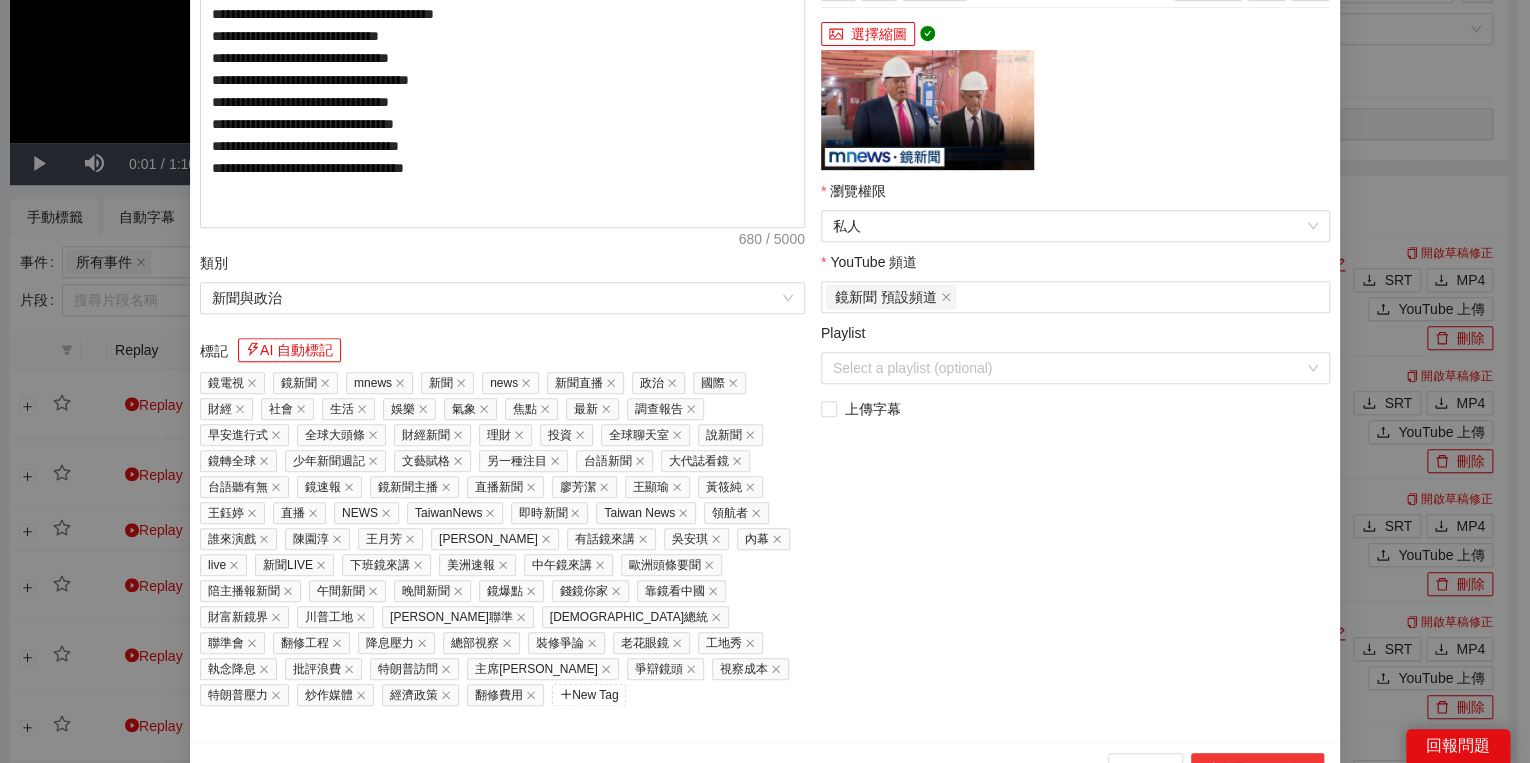 click on "上傳到 YouTube" at bounding box center [1257, 769] 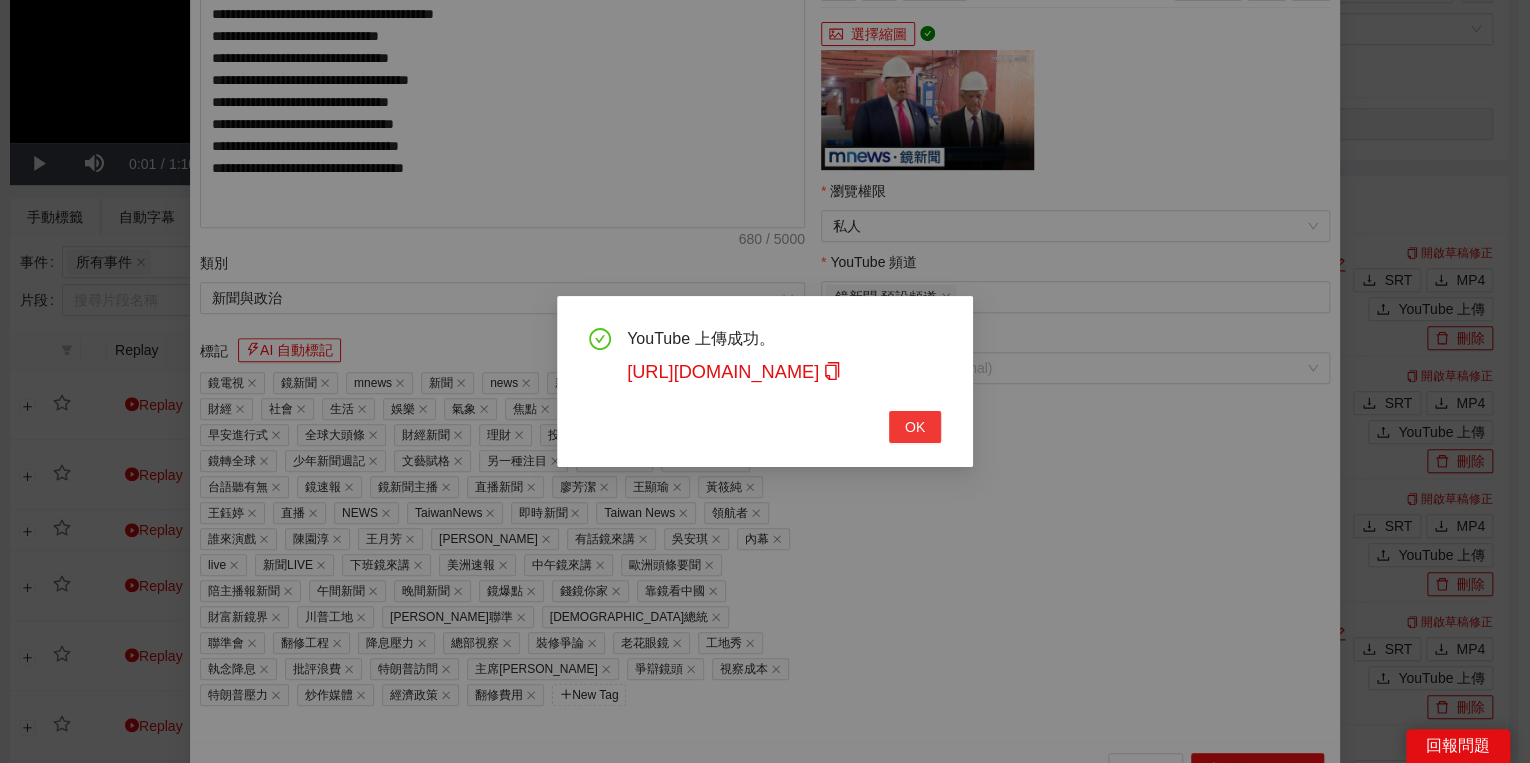 click on "OK" at bounding box center [915, 427] 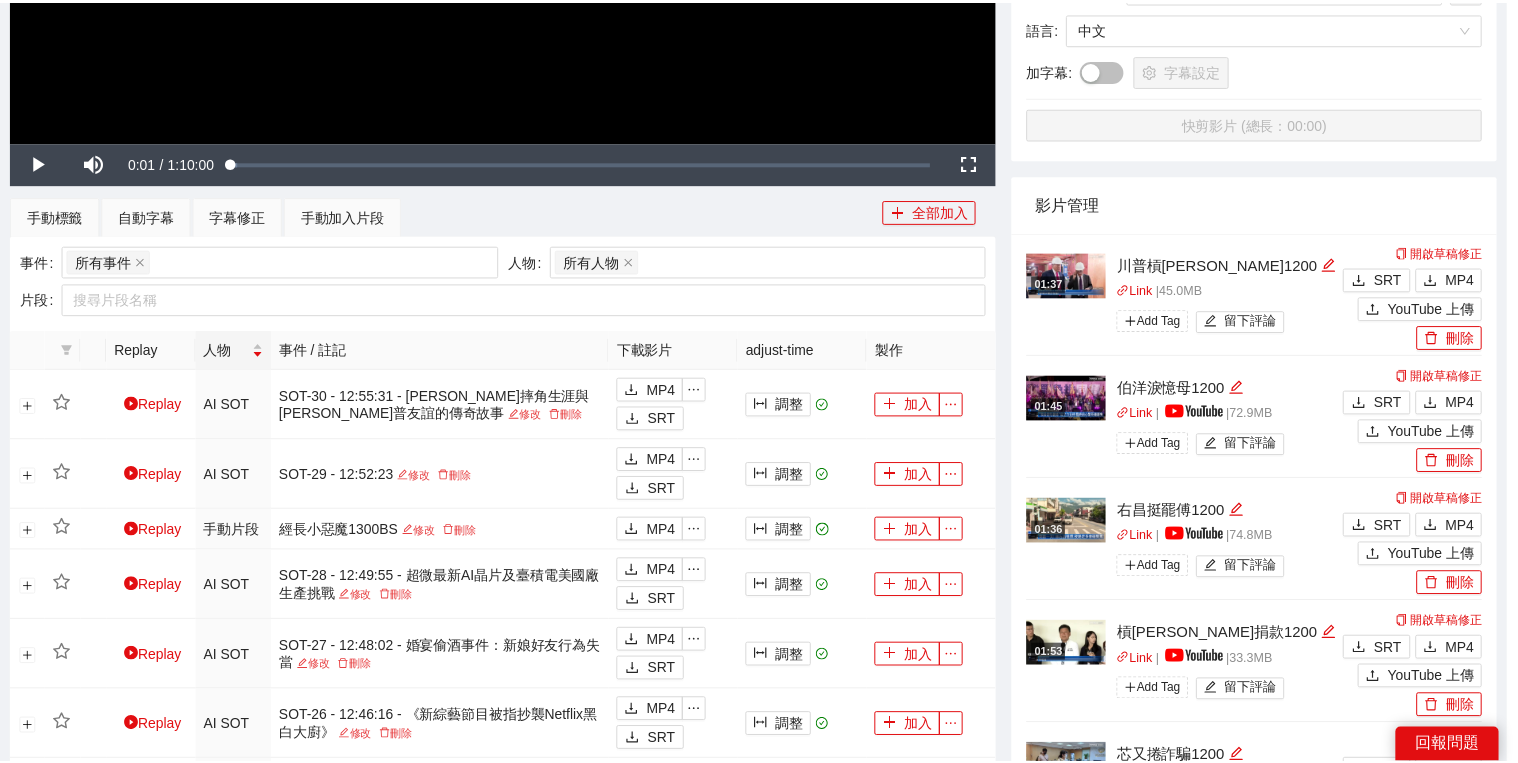 scroll, scrollTop: 308, scrollLeft: 0, axis: vertical 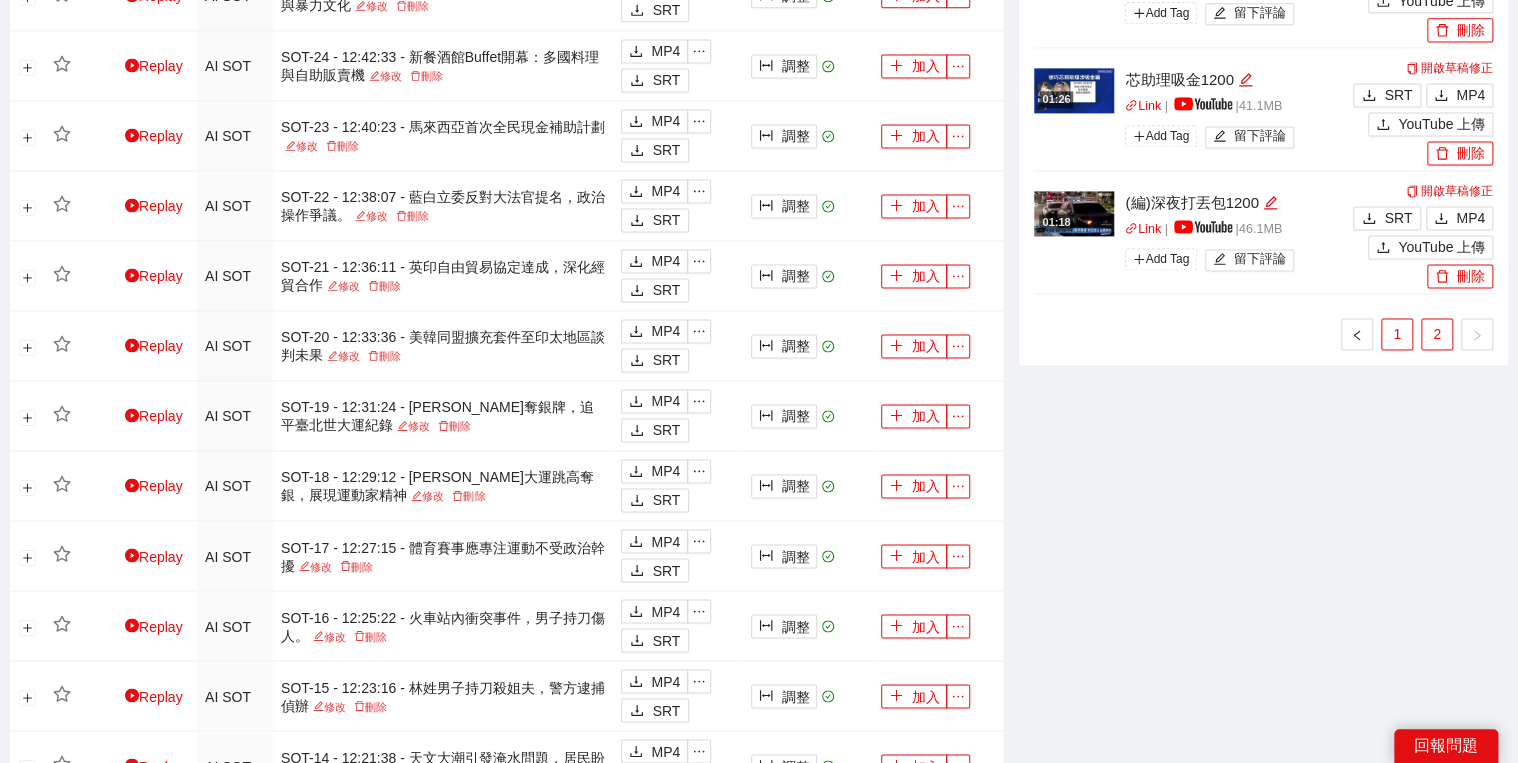 click on "1" at bounding box center [1397, 334] 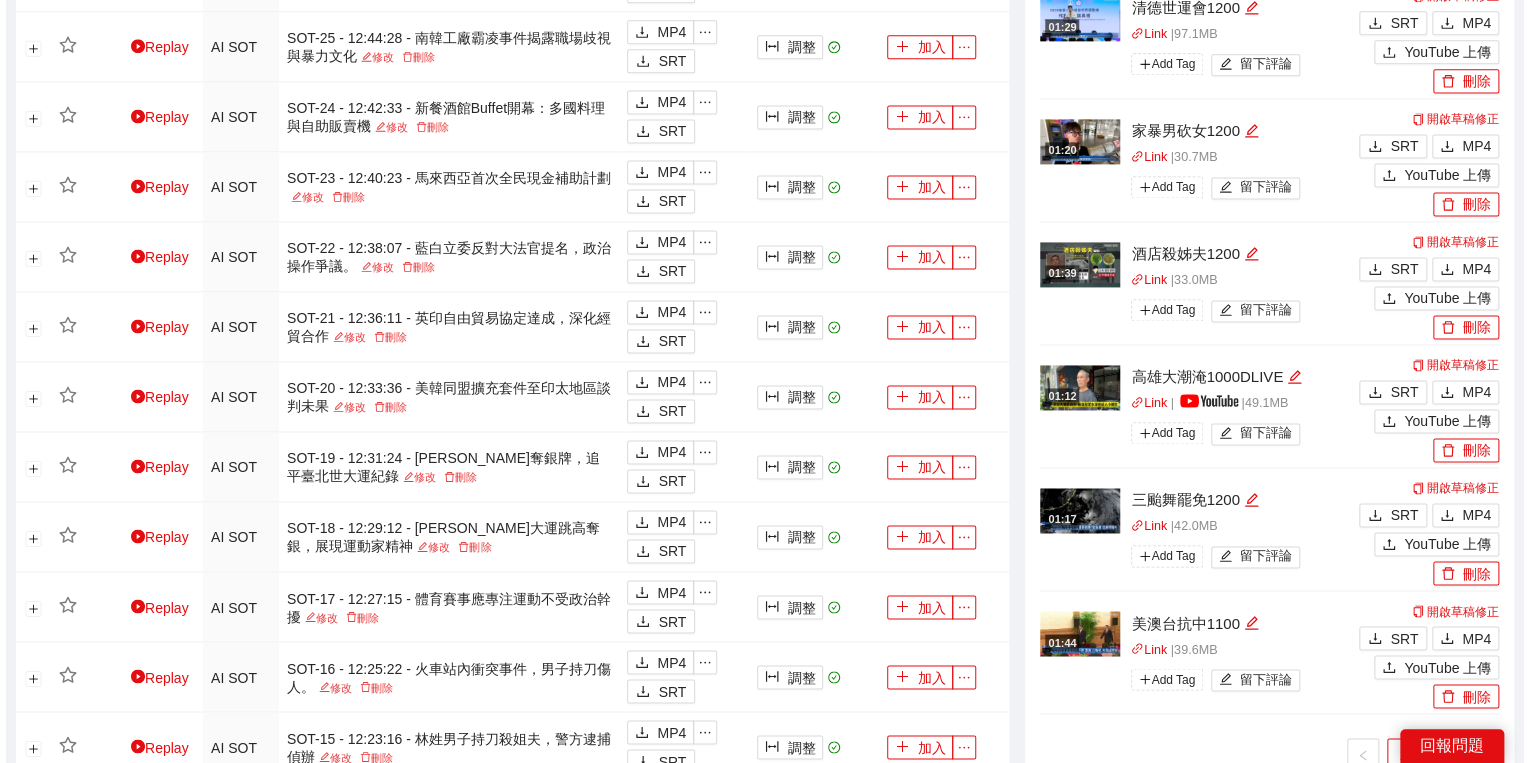 scroll, scrollTop: 1305, scrollLeft: 0, axis: vertical 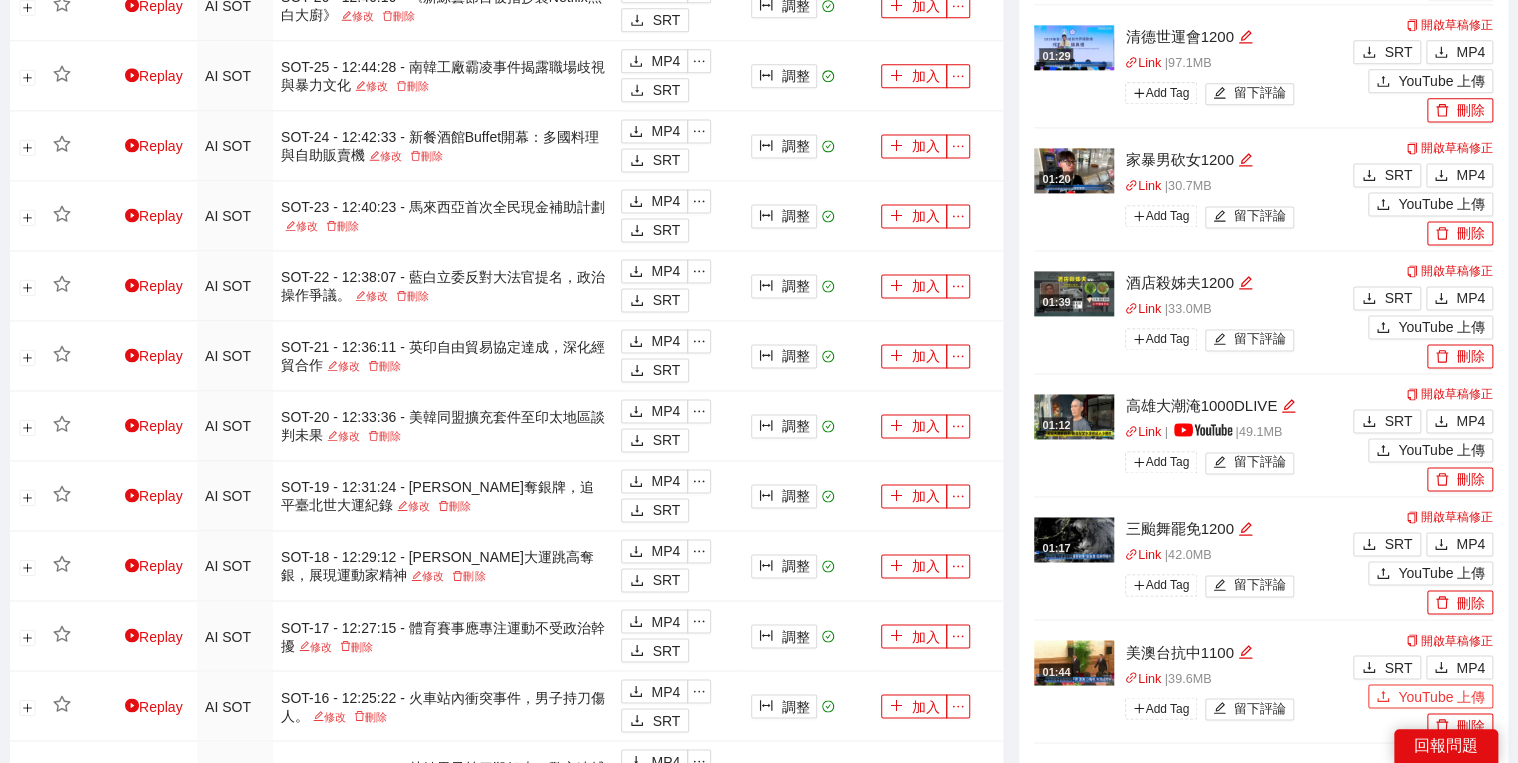 click on "YouTube 上傳" at bounding box center (1441, 696) 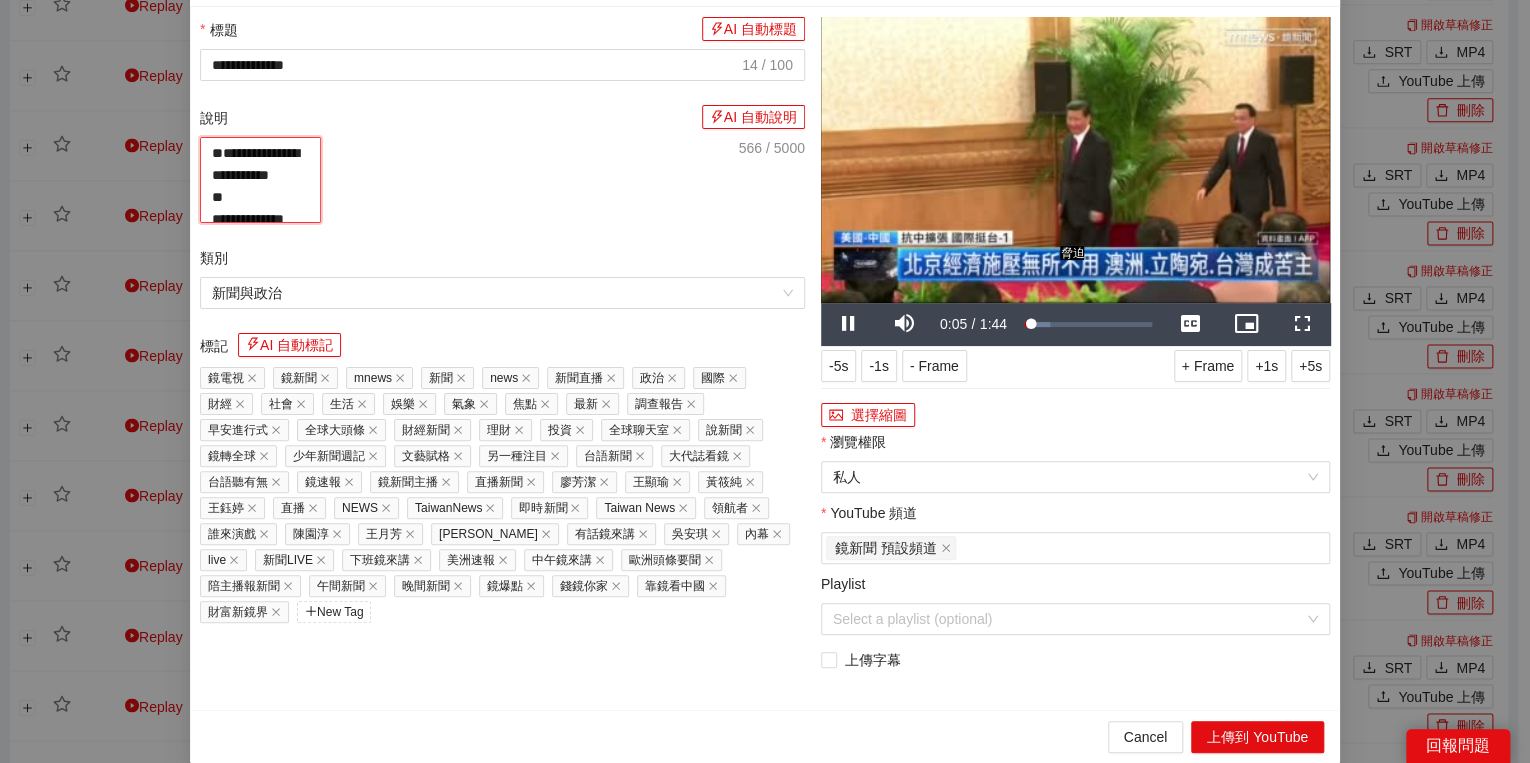 click on "**********" at bounding box center (260, 180) 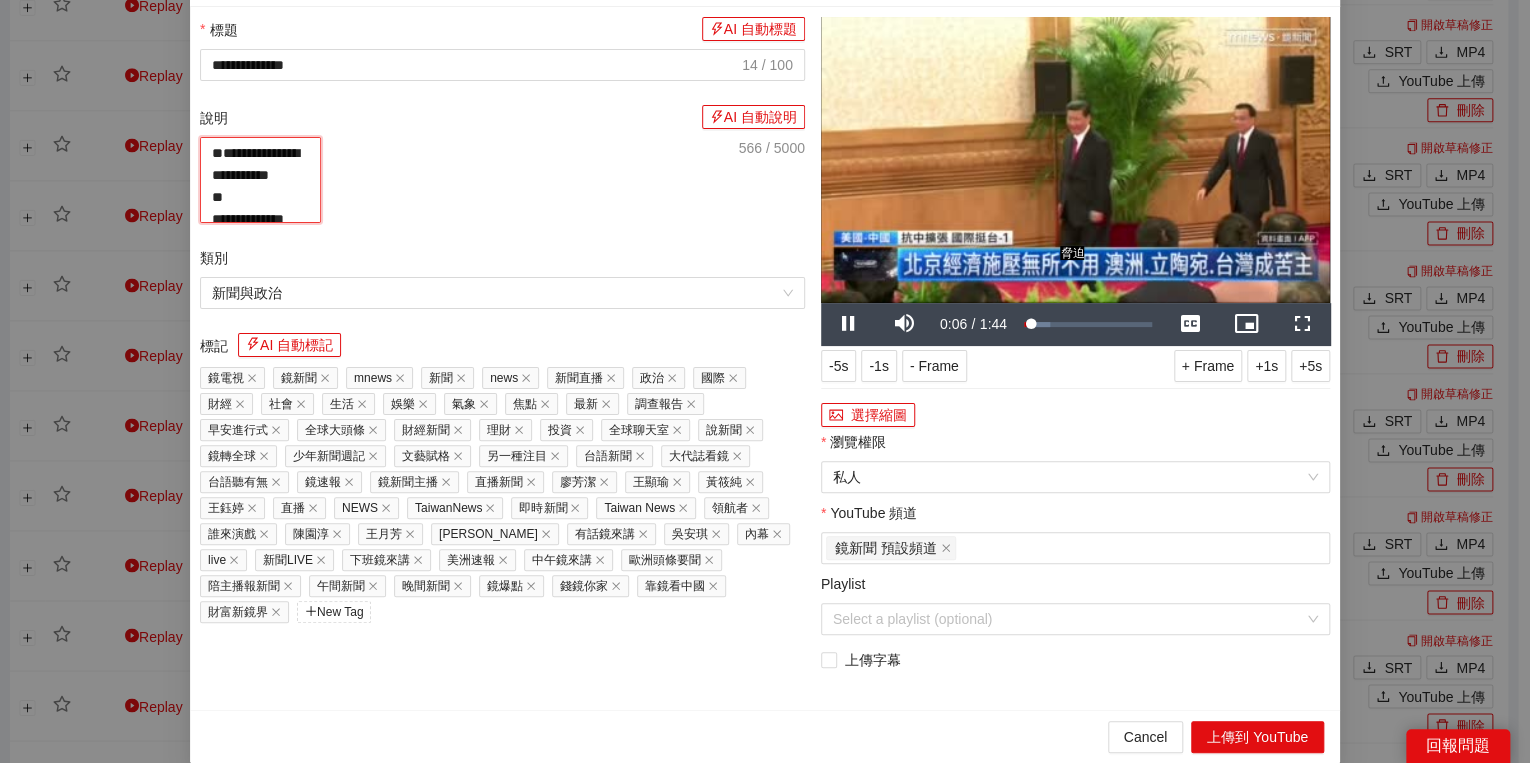 paste on "**********" 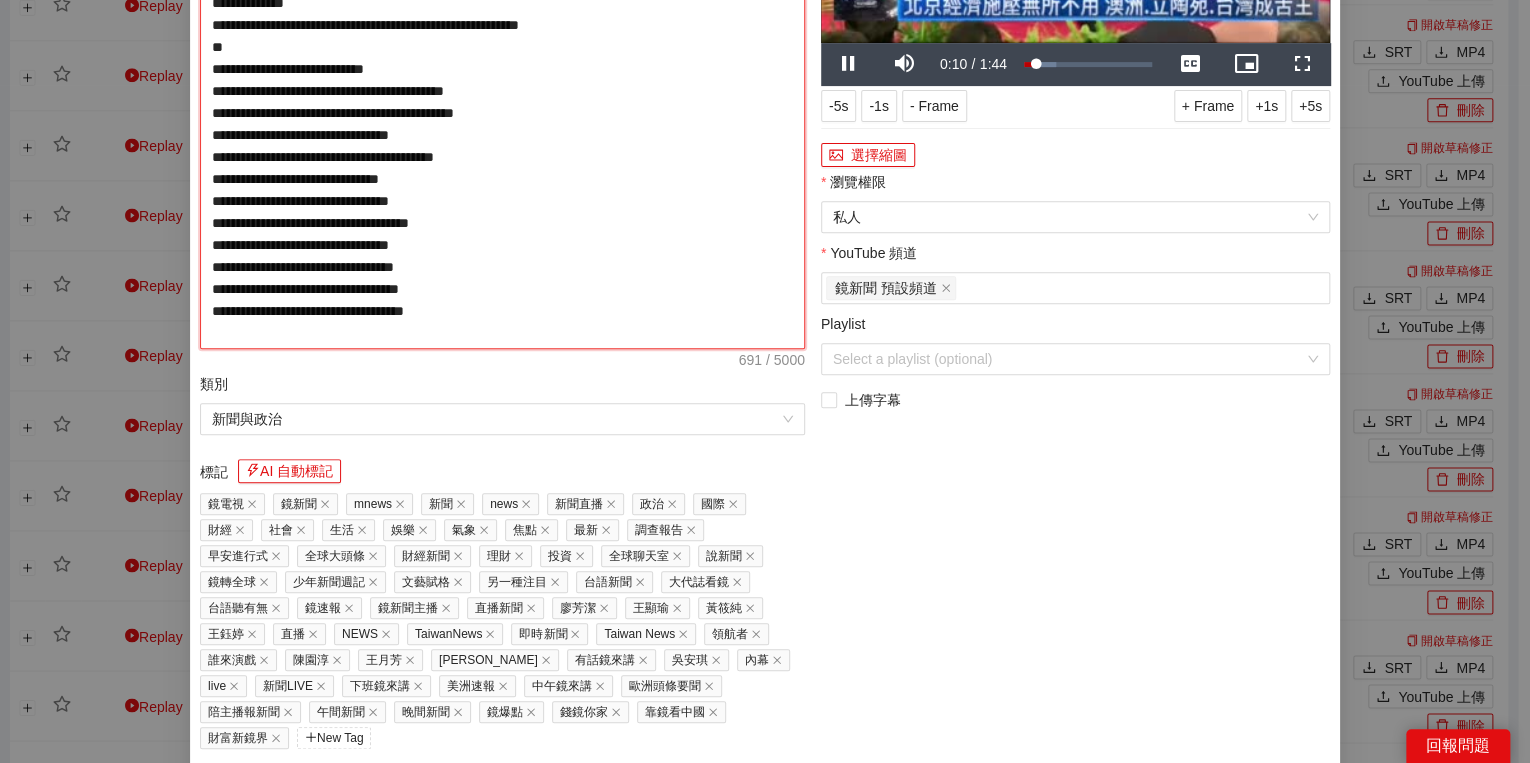click on "**********" at bounding box center (502, 113) 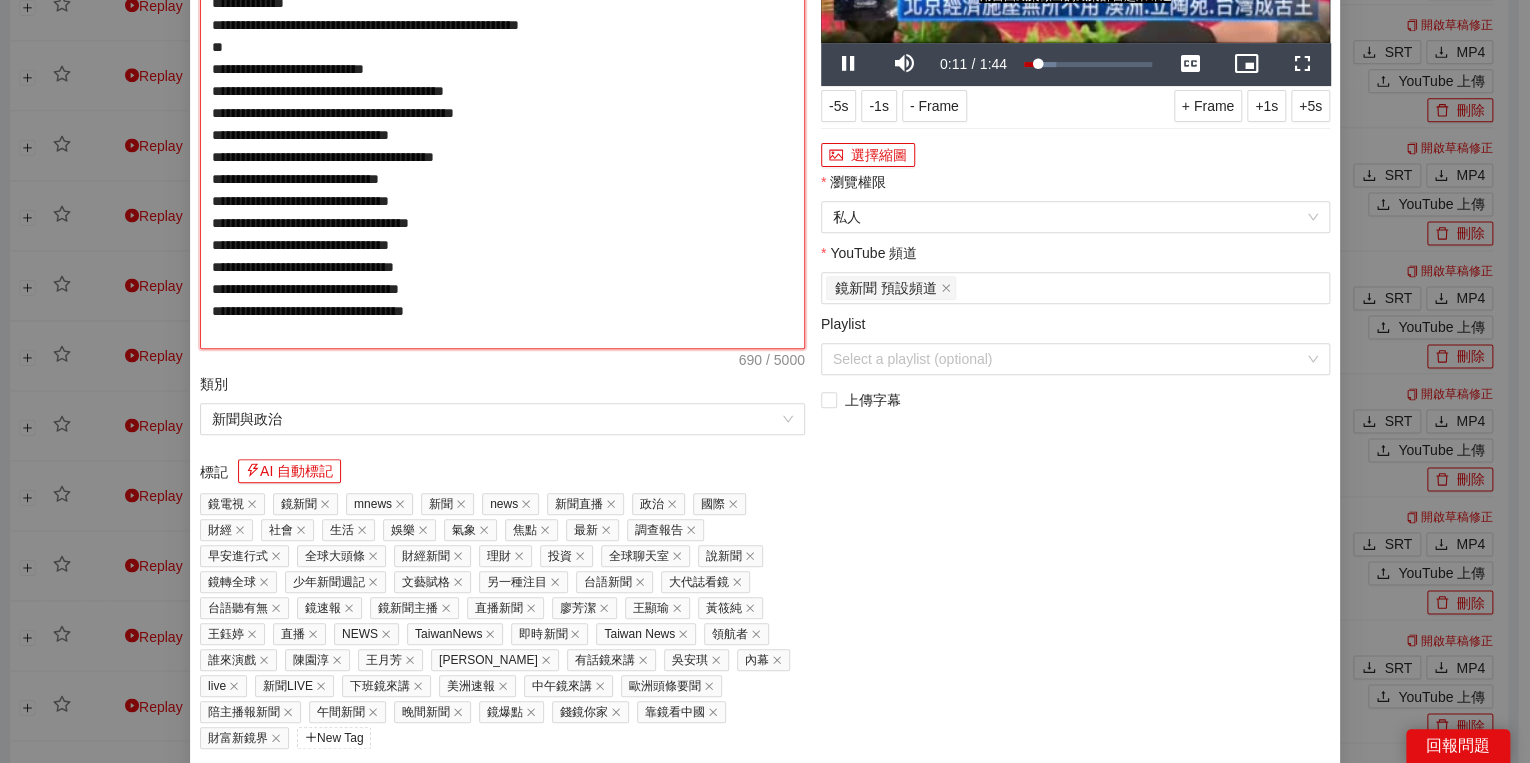 click on "**********" at bounding box center (502, 113) 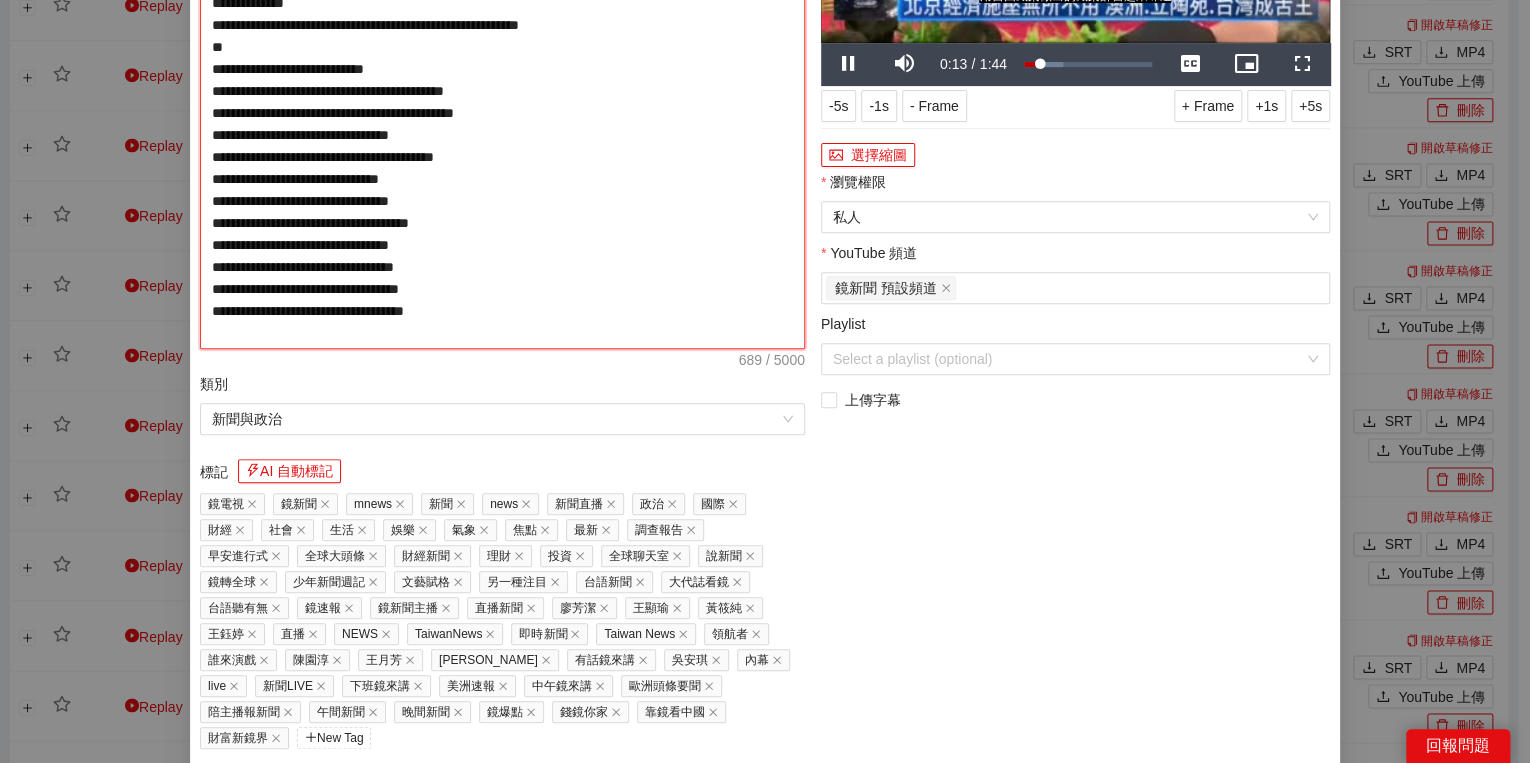 click on "**********" at bounding box center (502, 113) 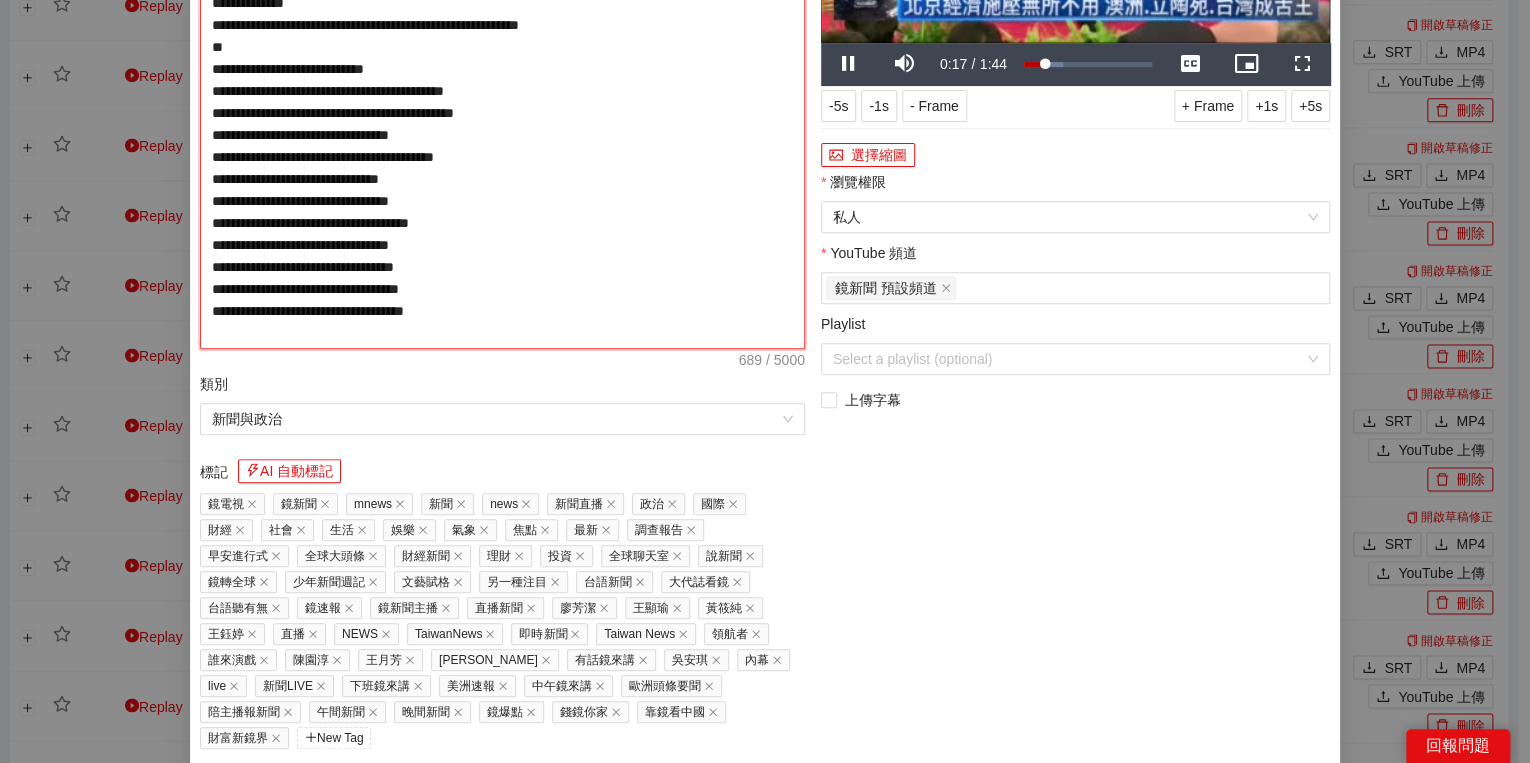 click on "**********" at bounding box center (502, 113) 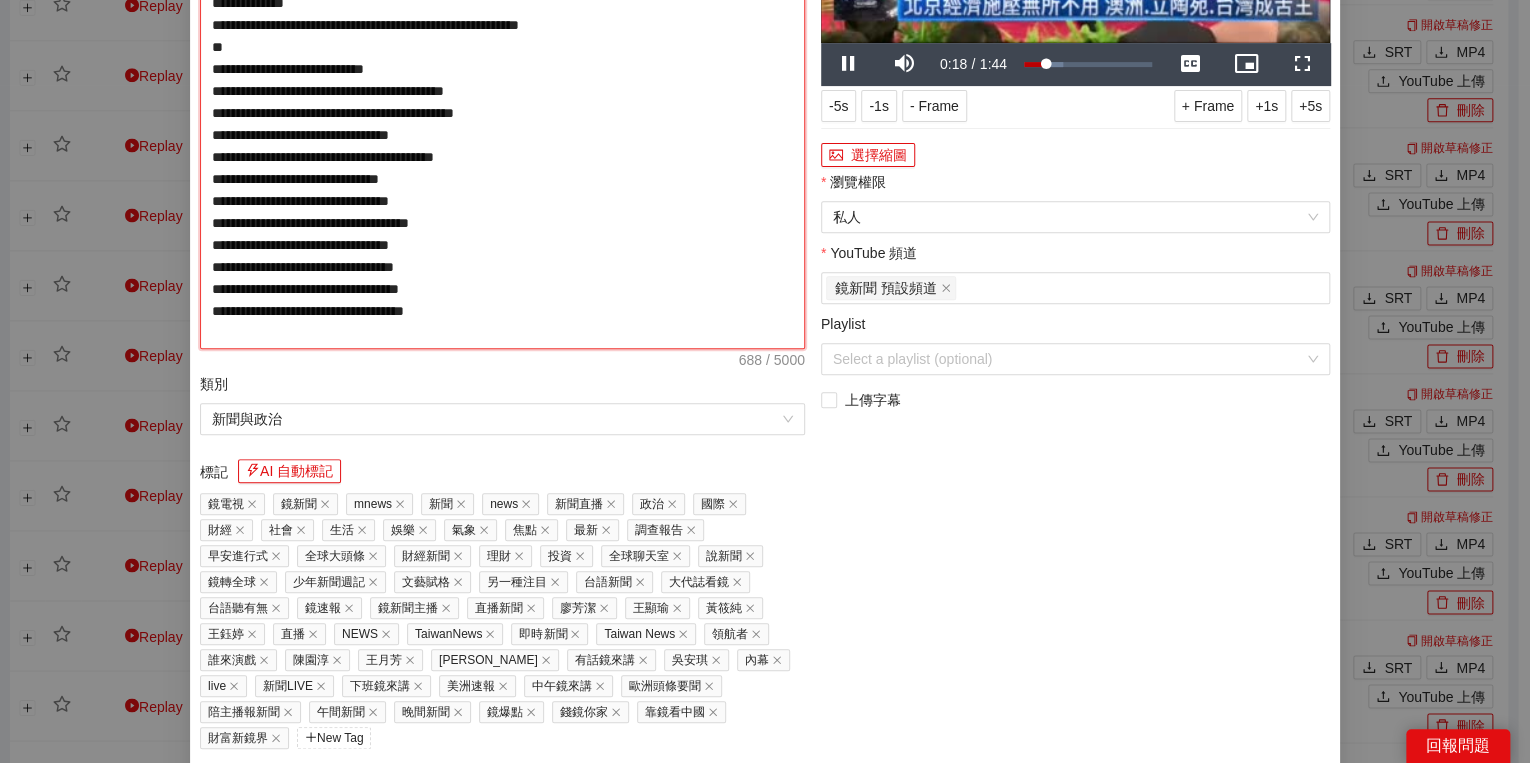 click on "**********" at bounding box center [502, 113] 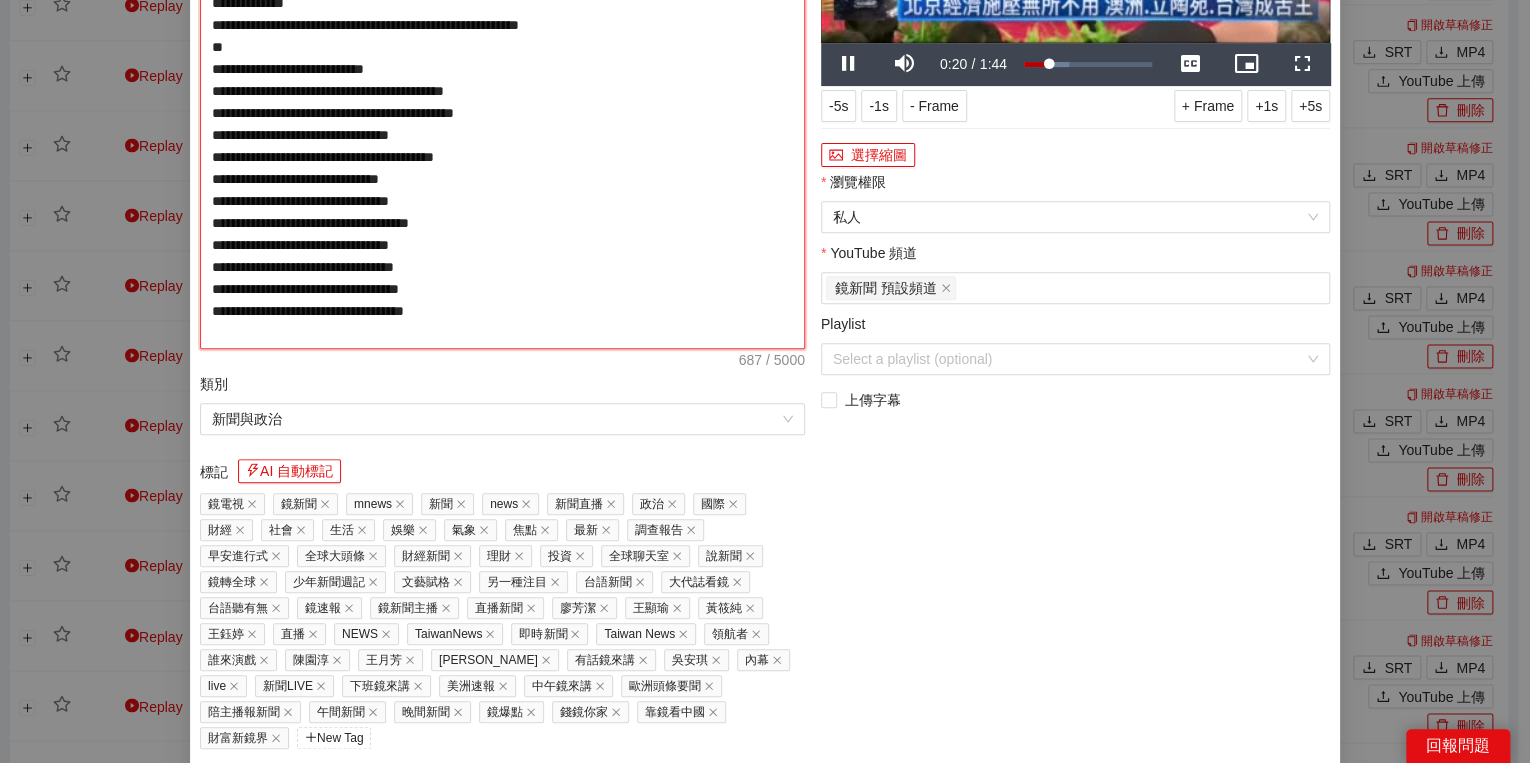click on "**********" at bounding box center (502, 113) 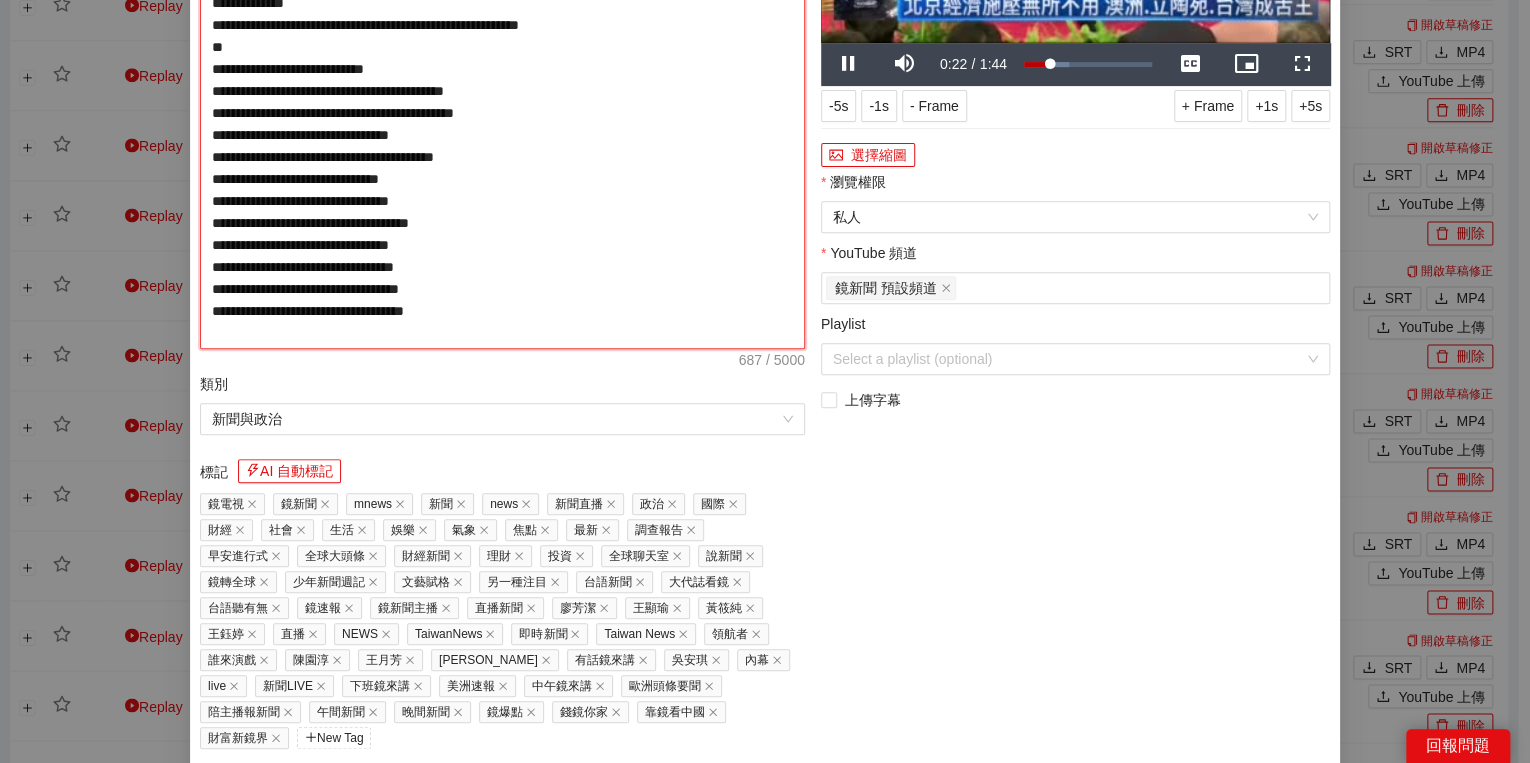 click on "**********" at bounding box center (502, 113) 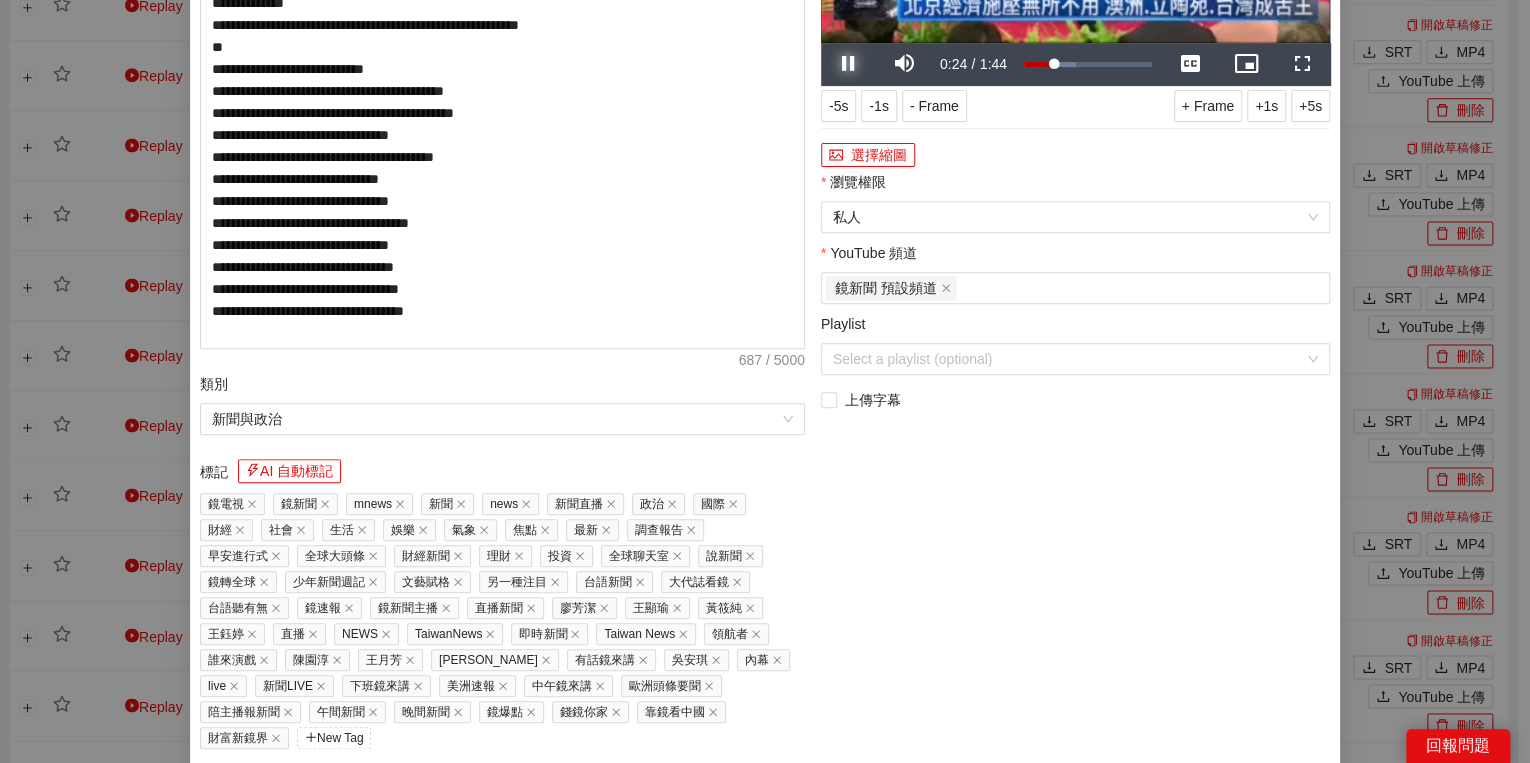 click at bounding box center [849, 64] 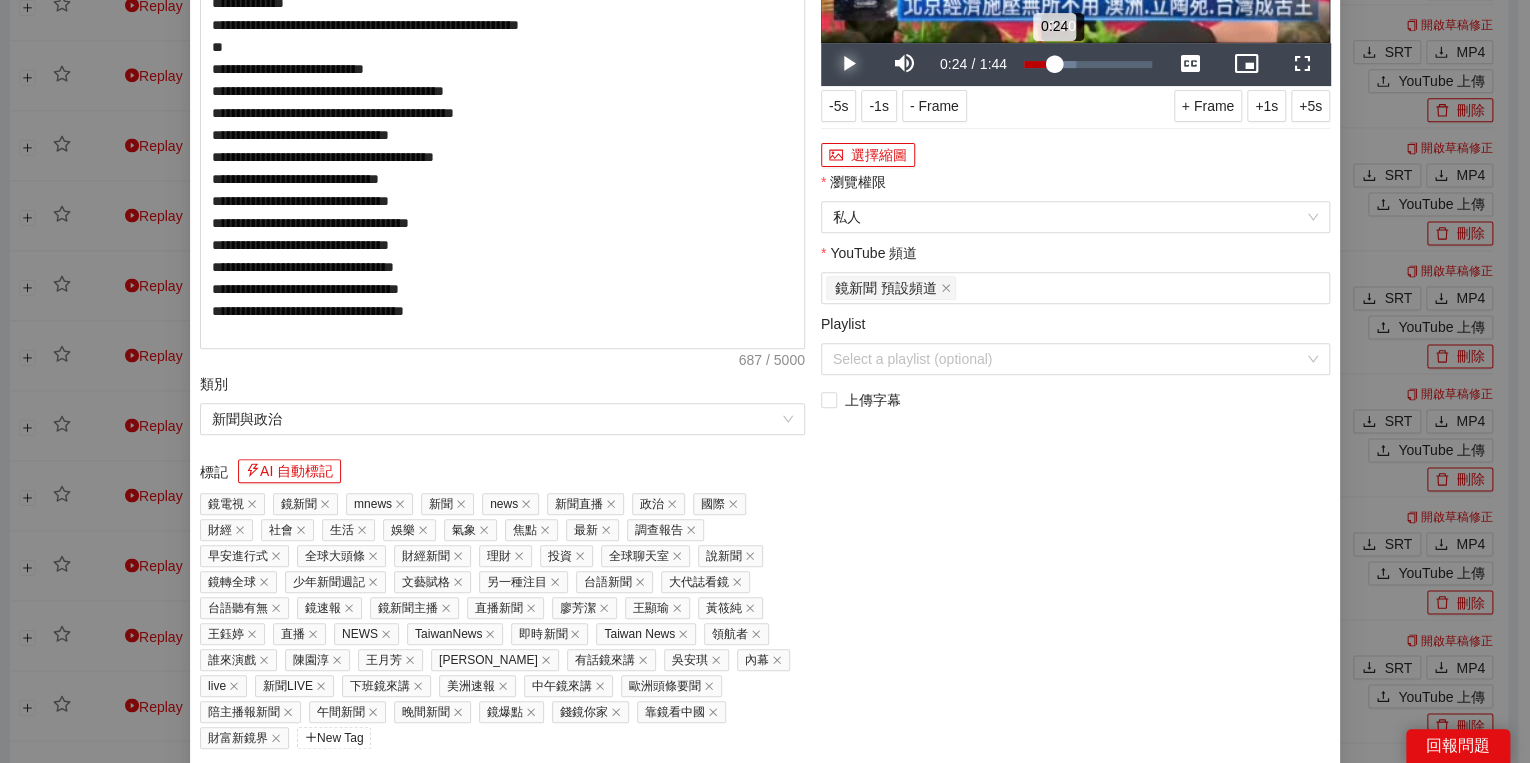 click on "0:24" at bounding box center [1039, 64] 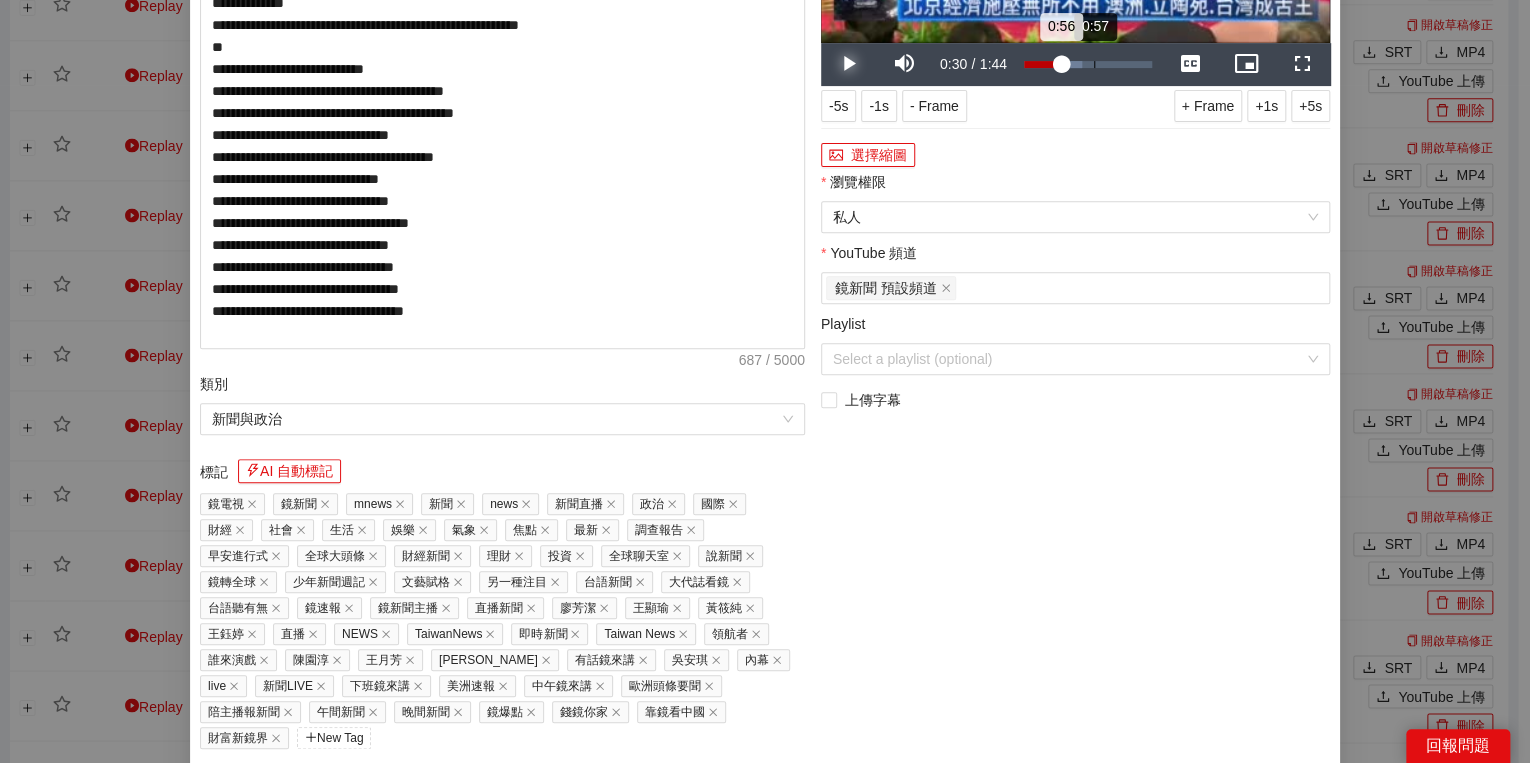 click on "0:57" at bounding box center [1094, 64] 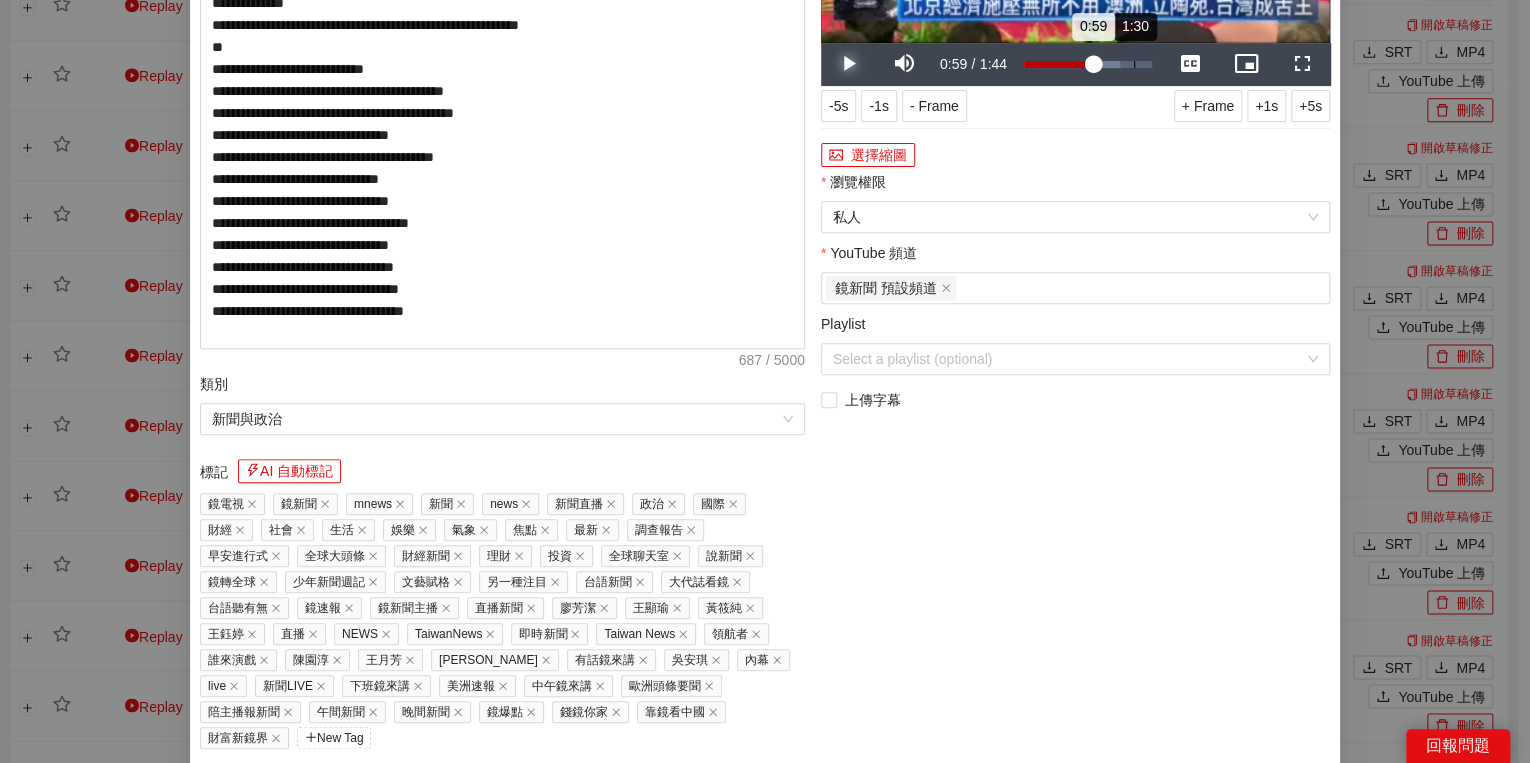 click on "Loaded :  74.95% 1:30 0:59" at bounding box center [1088, 64] 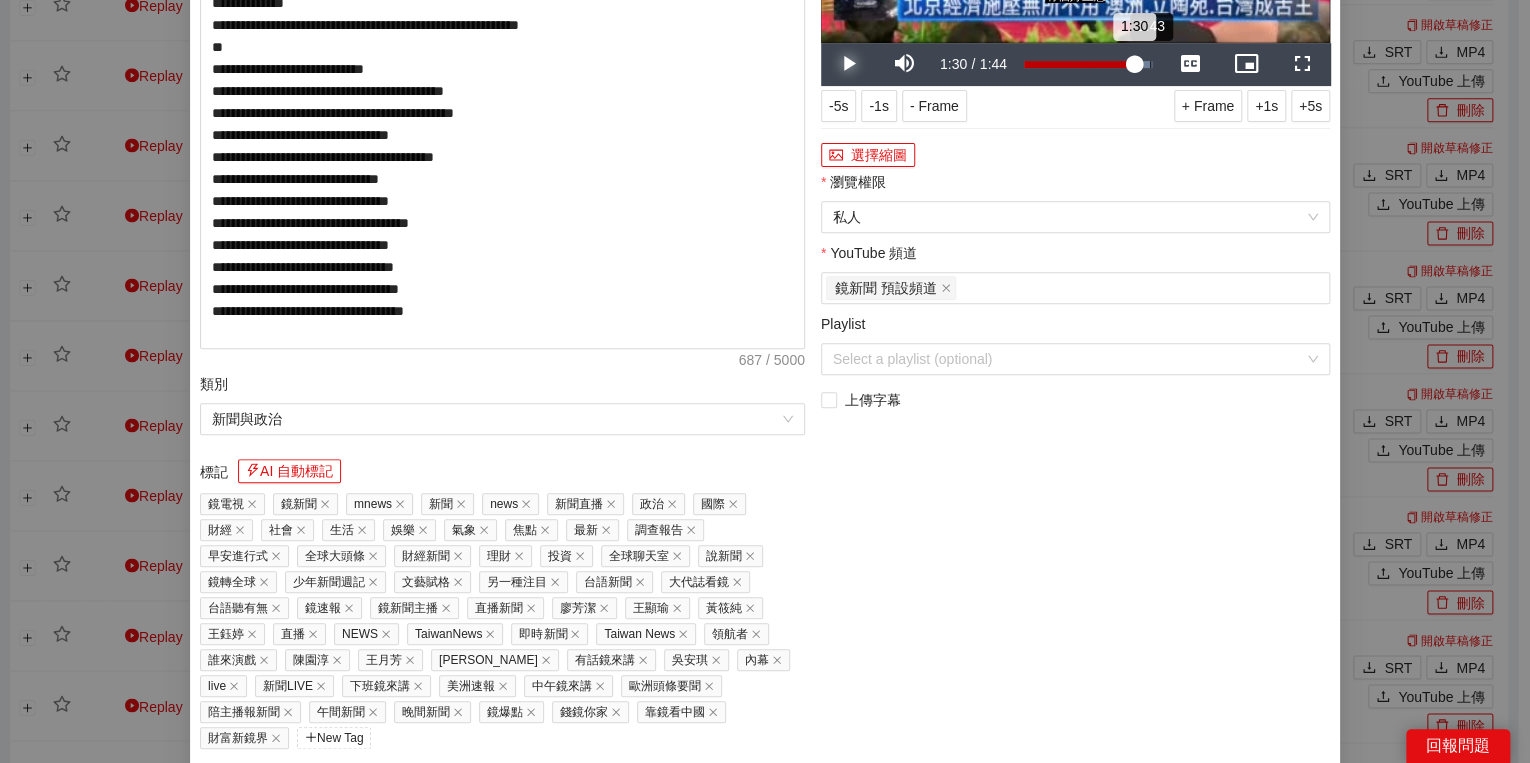 click on "1:43" at bounding box center (1150, 64) 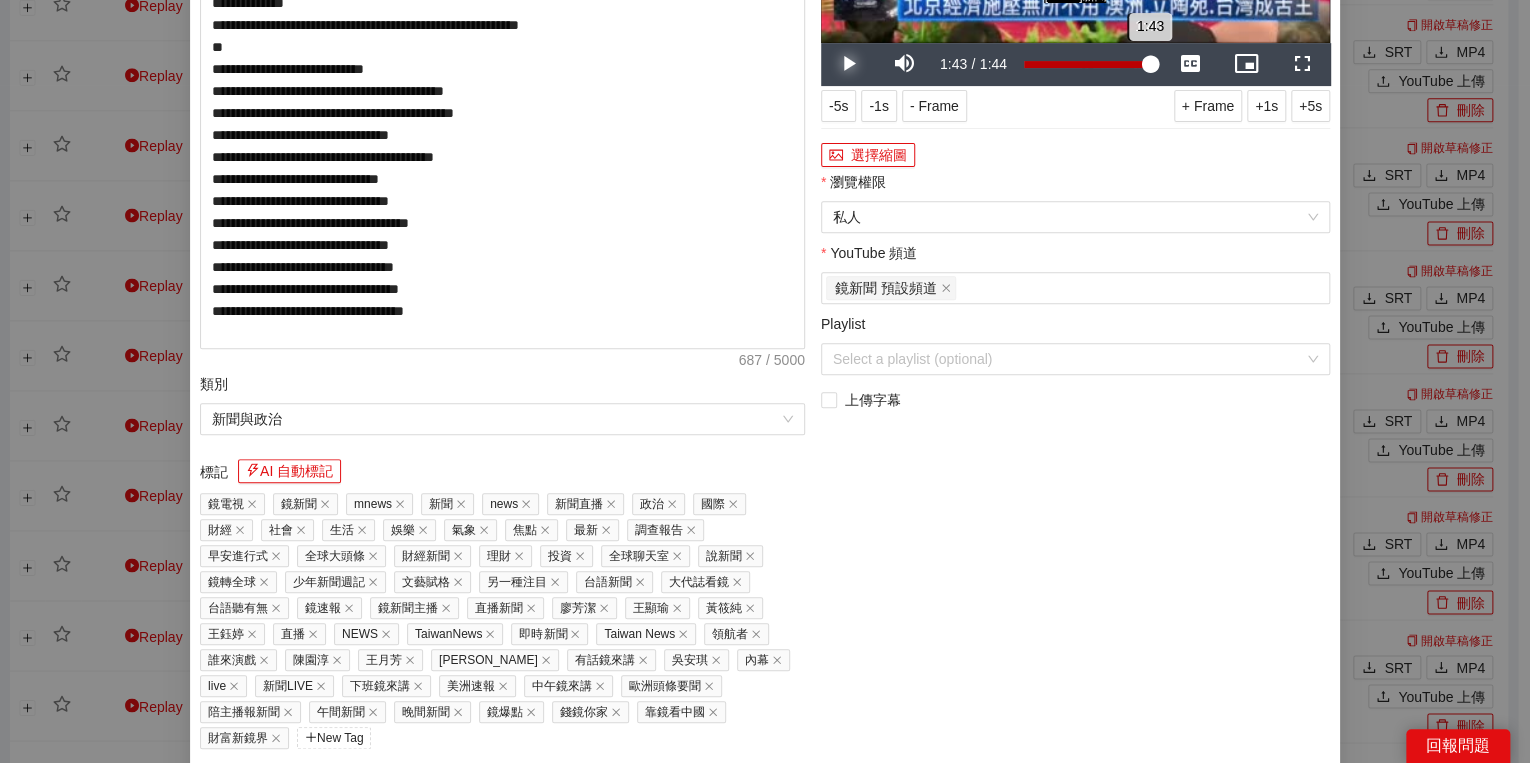 click on "1:43" at bounding box center [1087, 64] 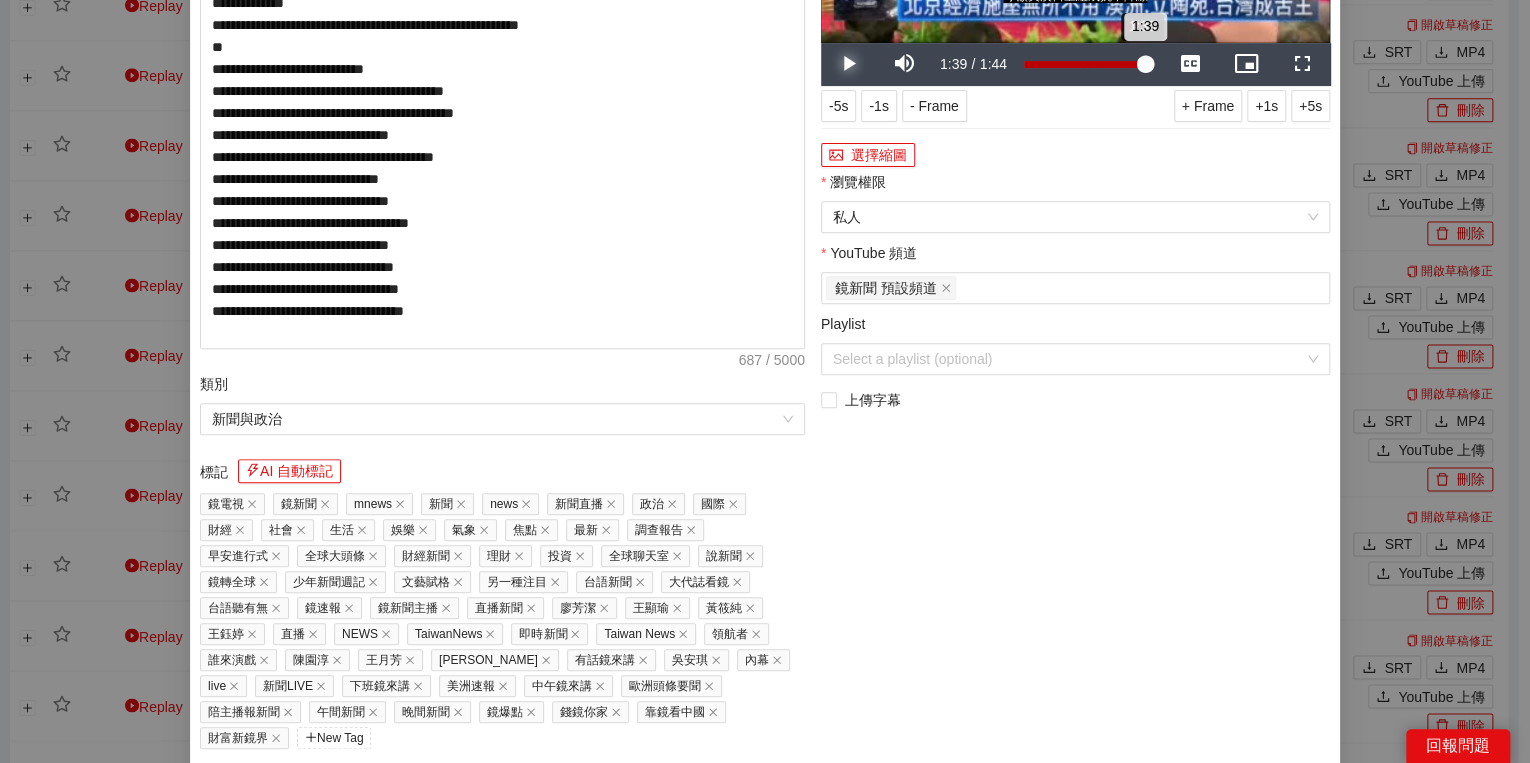 click on "1:39" at bounding box center [1084, 64] 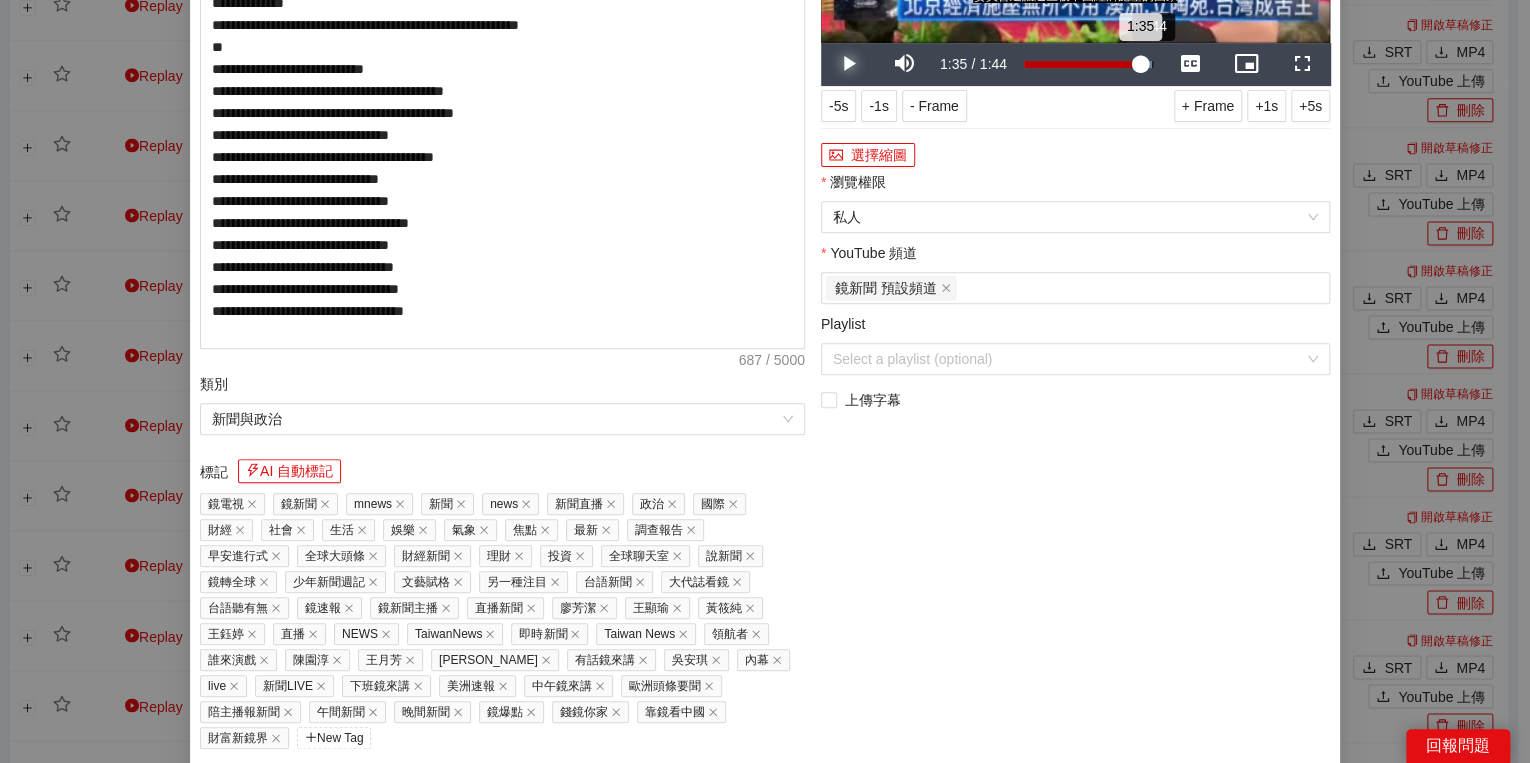 click on "Loaded :  100.00% 1:44 1:35" at bounding box center (1088, 64) 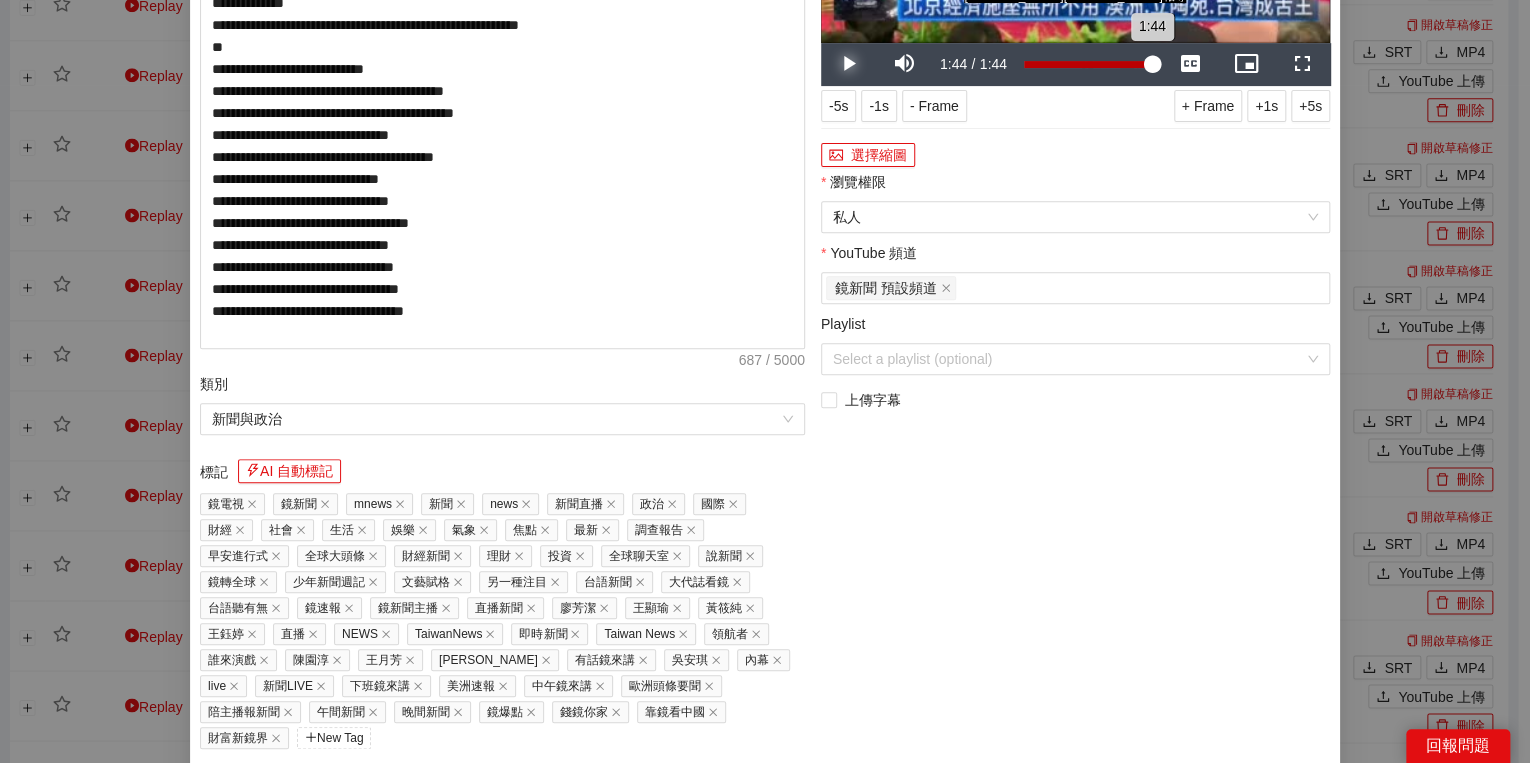 click on "1:44" at bounding box center [1088, 64] 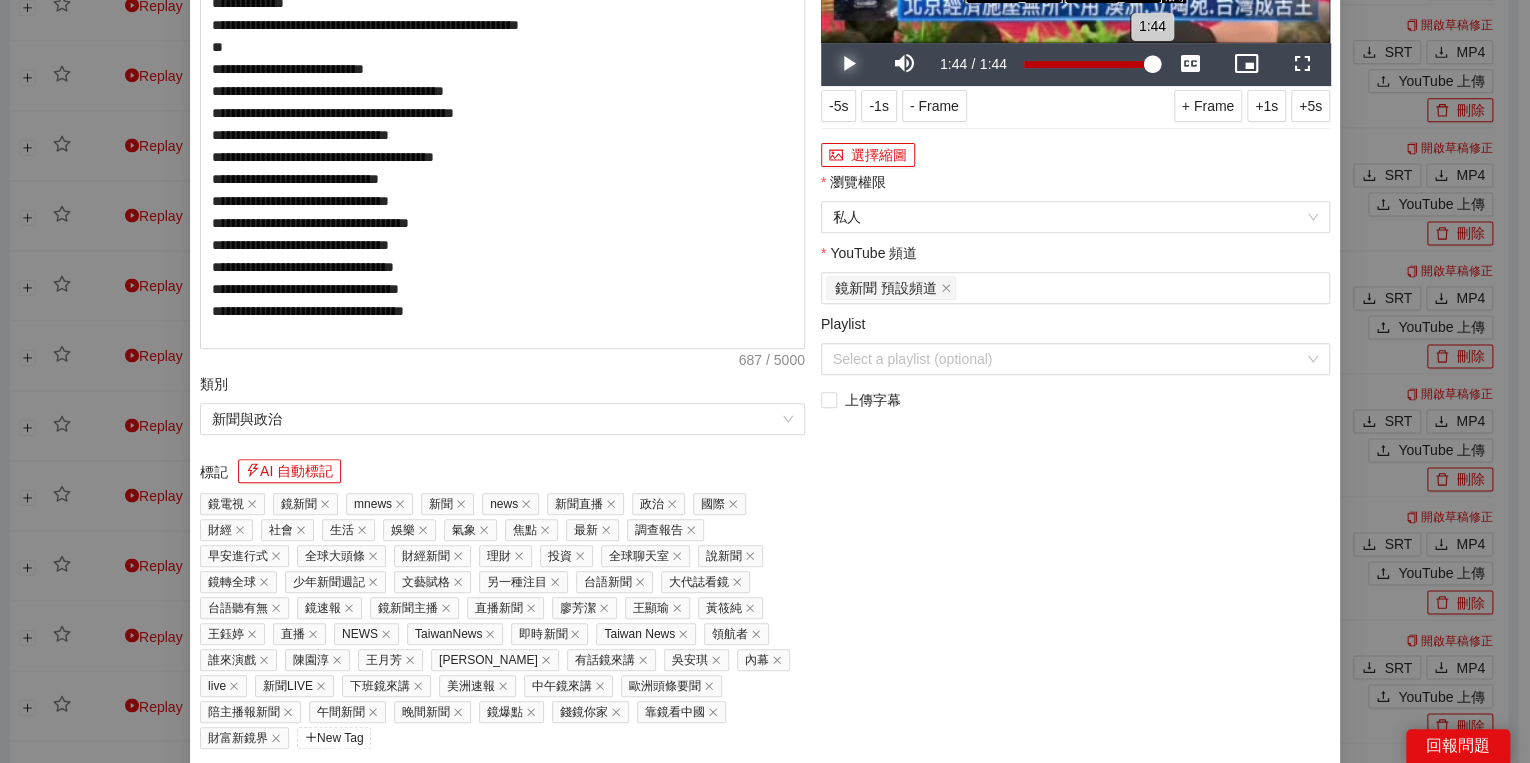 click on "1:44" at bounding box center [1088, 64] 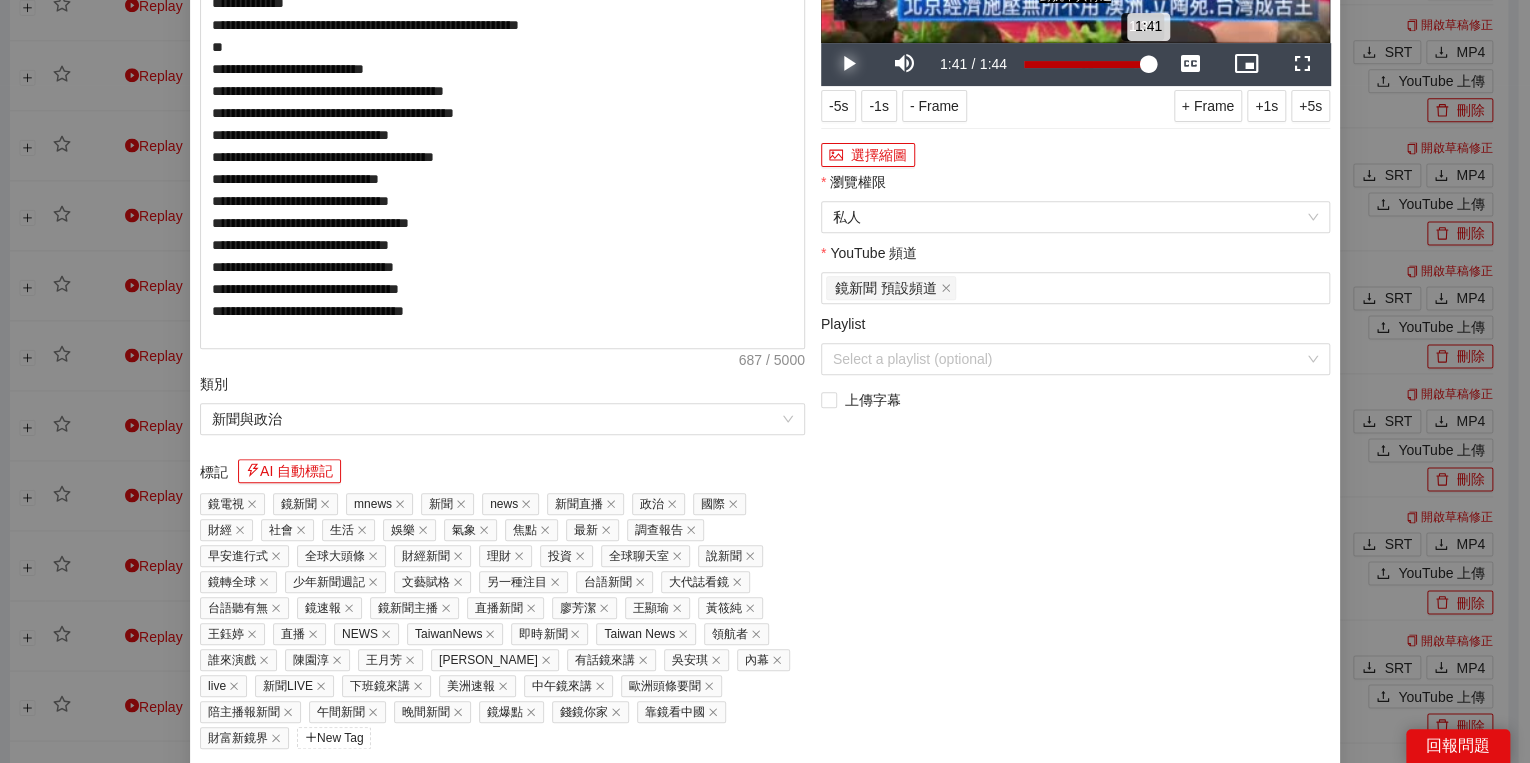 click on "1:41" at bounding box center (1086, 64) 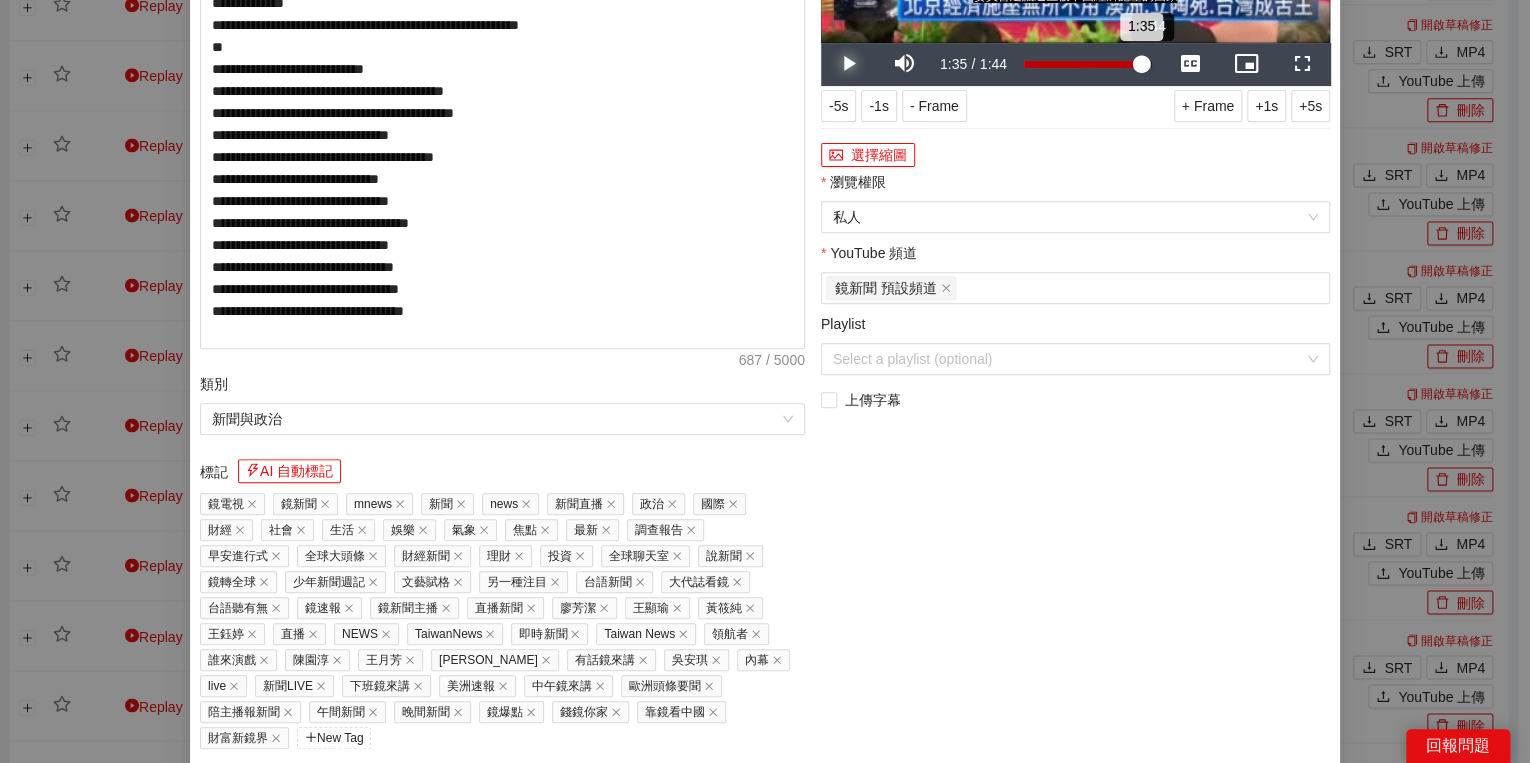 click on "1:35" at bounding box center (1082, 64) 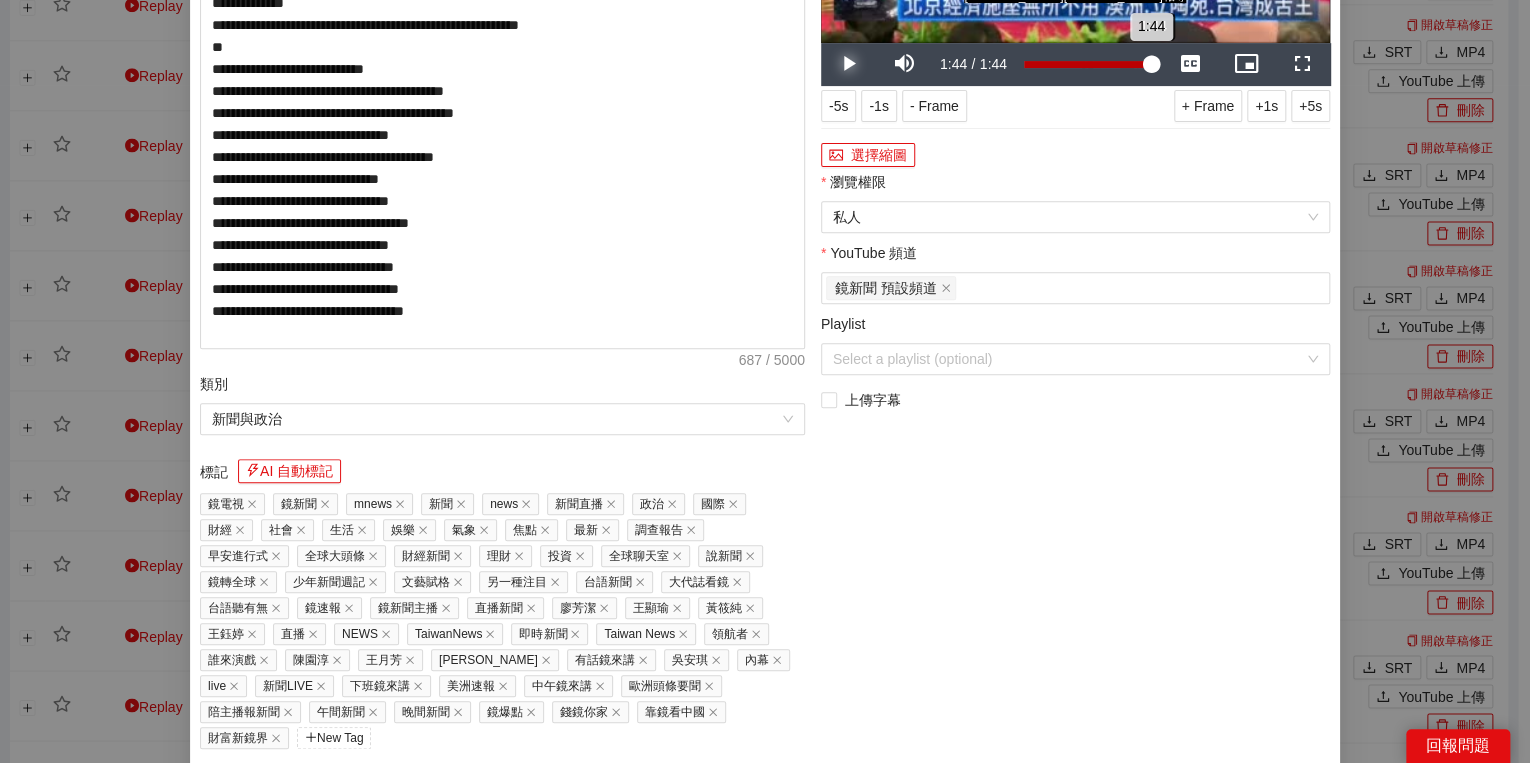 click on "1:44" at bounding box center [1087, 64] 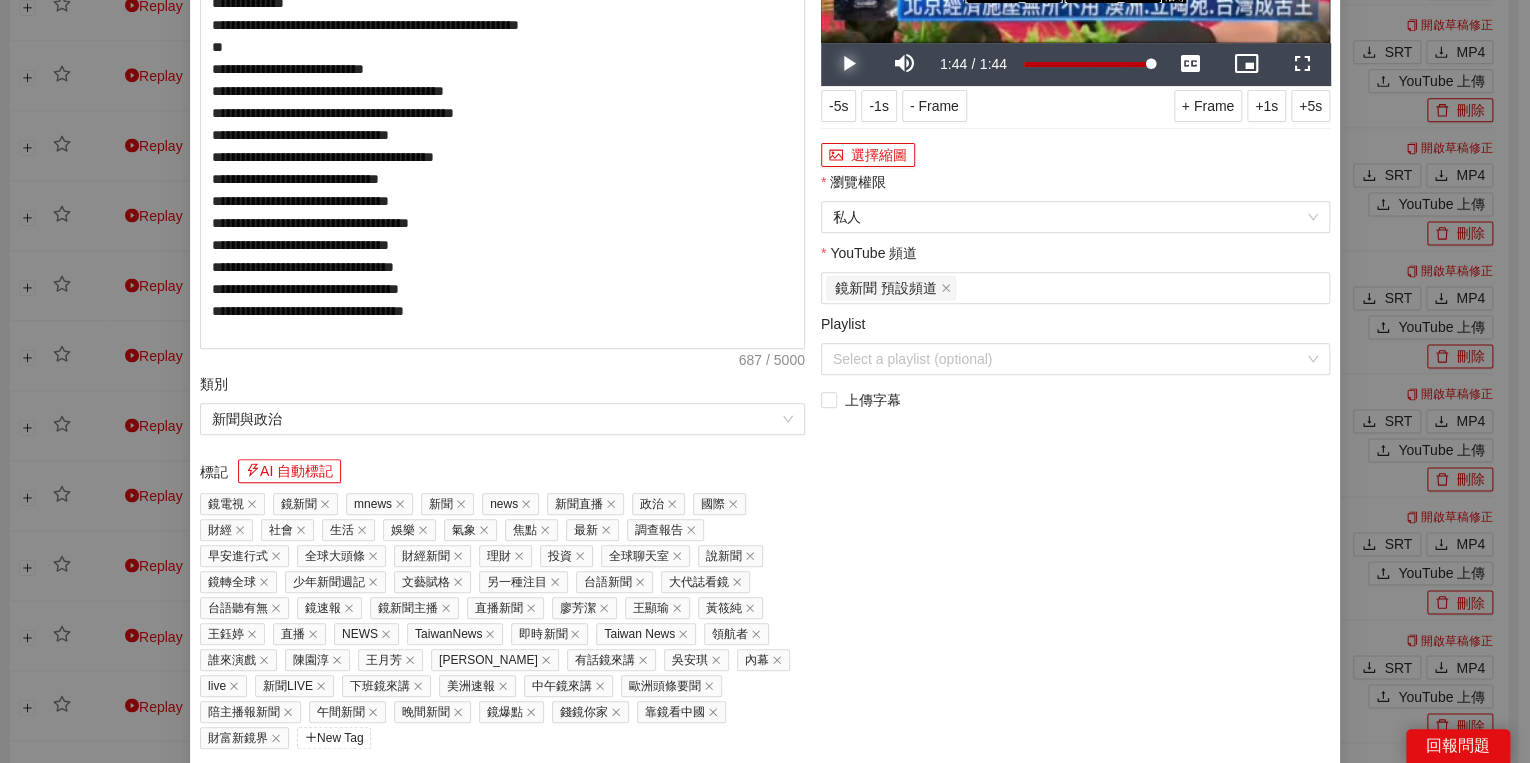 click on "Play Mute 100% Current Time  1:44 / Duration  1:44 Loaded :  100.00% 1:44 1:44 Stream Type  LIVE Seek to live, currently behind live LIVE Remaining Time  - 0:00   1x Playback Rate Chapters Chapters Descriptions descriptions off , selected Captions captions settings , opens captions settings dialog captions off 字幕  Captions , selected Audio Track Picture-in-Picture Fullscreen" at bounding box center [1075, 64] 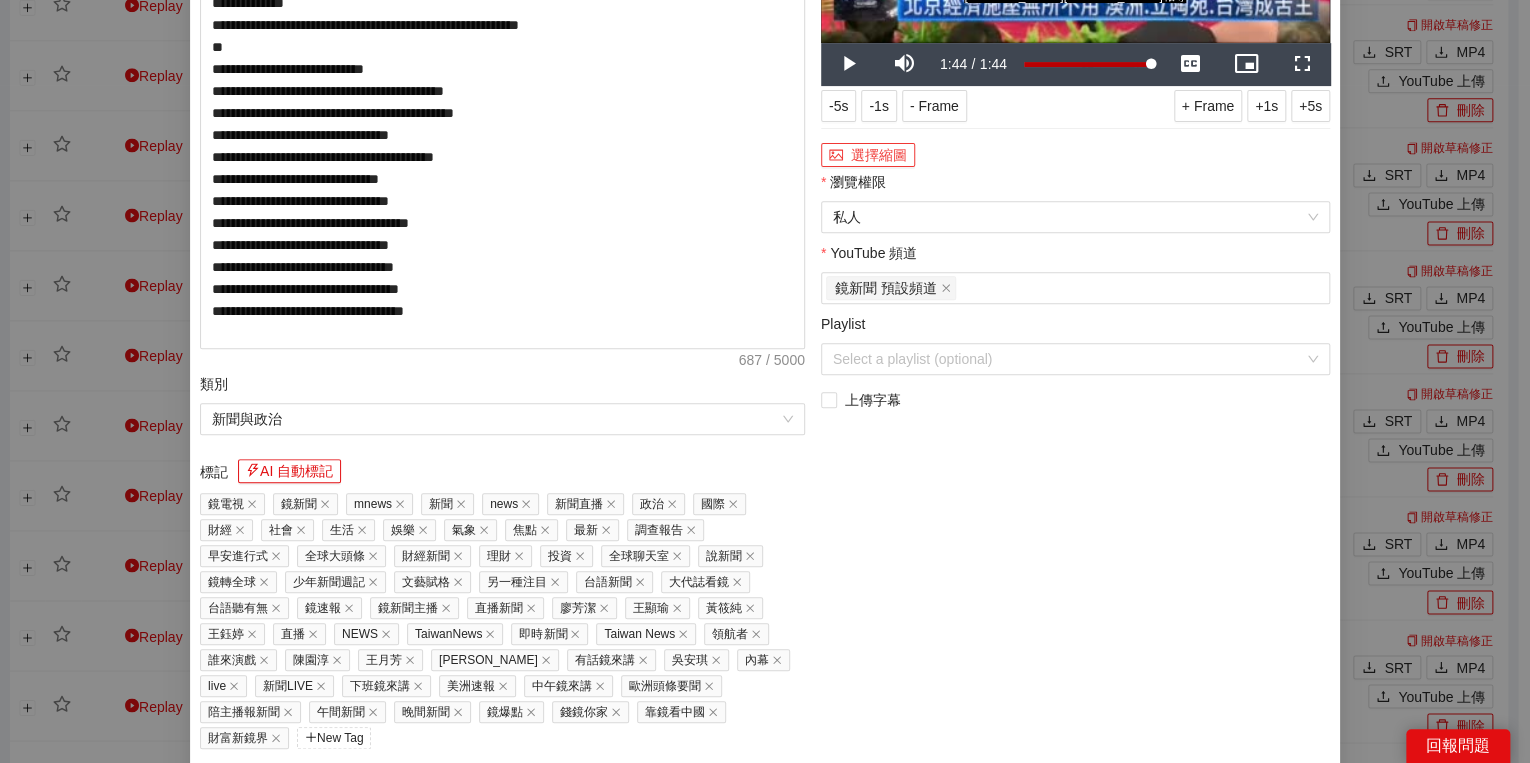 click on "選擇縮圖" at bounding box center (868, 155) 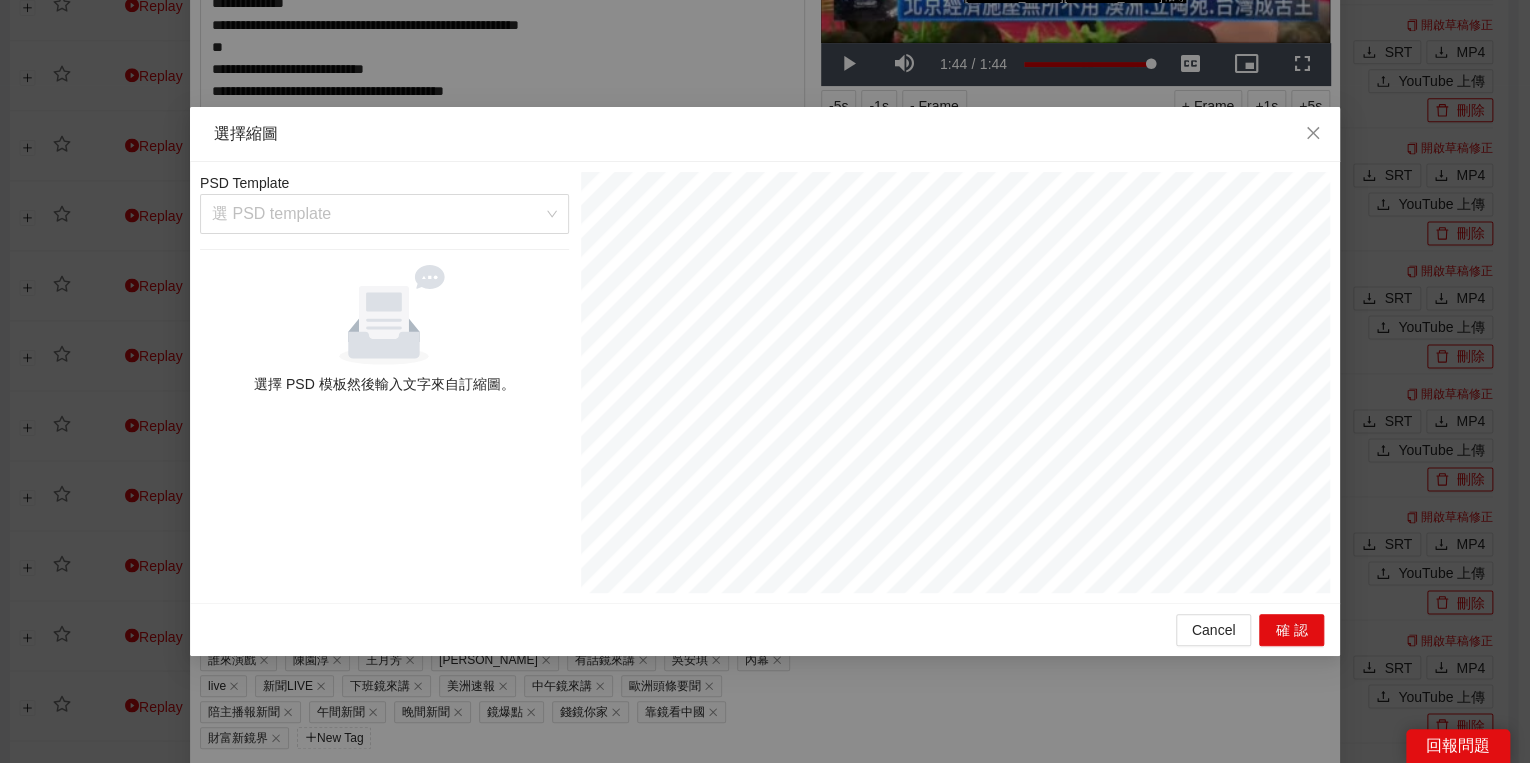 click on "PSD Template 選 PSD template 選擇 PSD 模板然後輸入文字來自訂縮圖。" at bounding box center (384, 382) 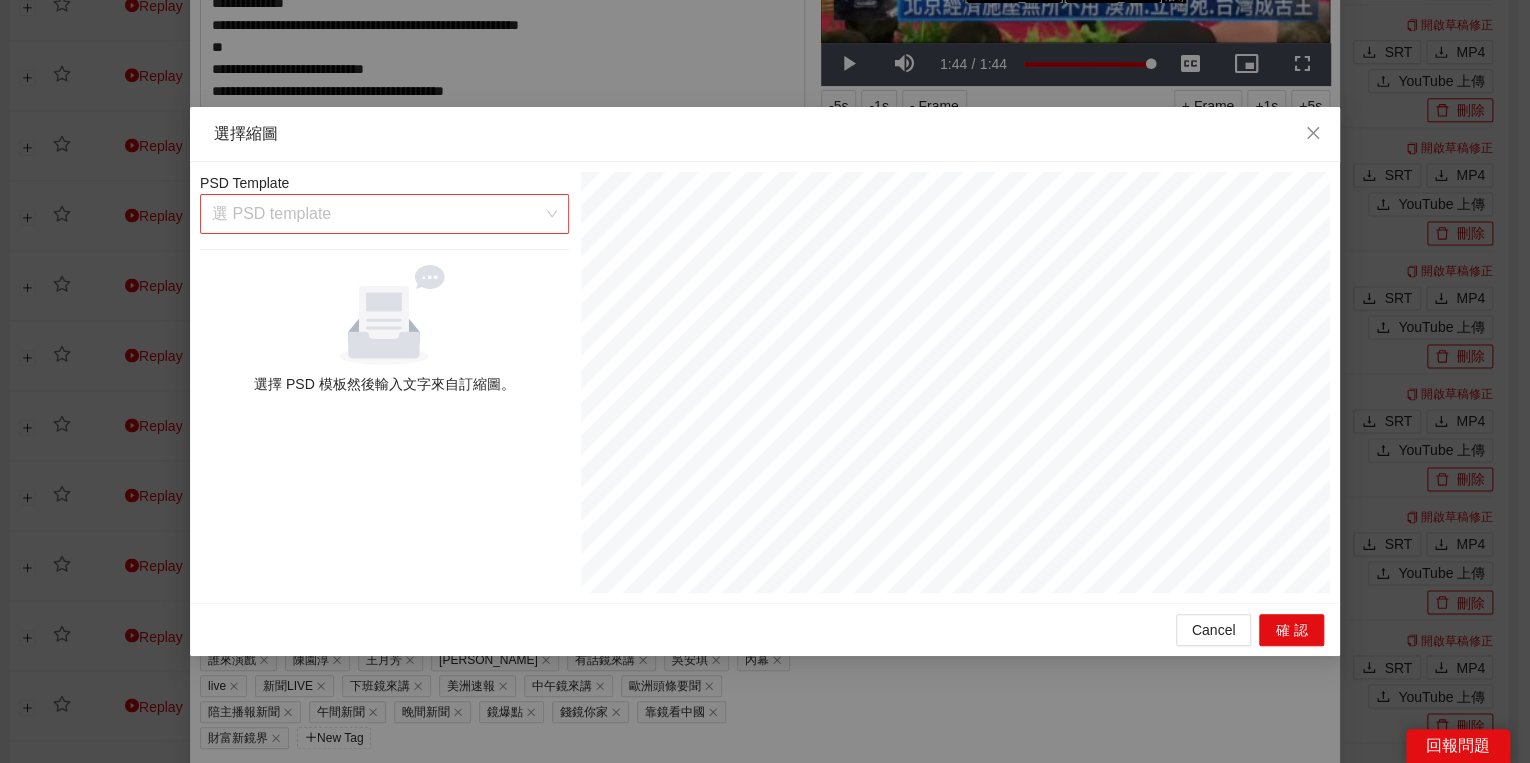click at bounding box center (377, 214) 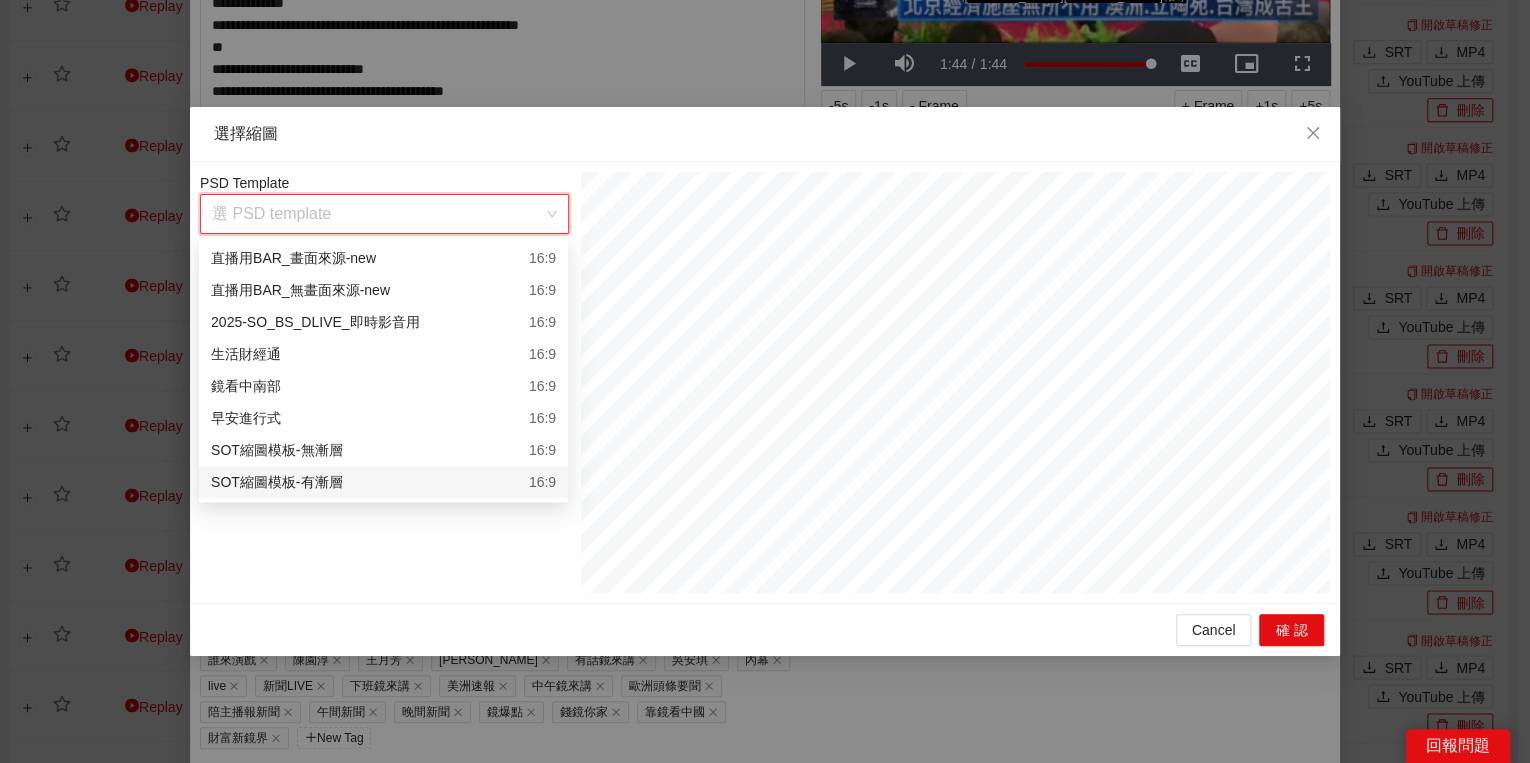 click on "SOT縮圖模板-有漸層 16:9" at bounding box center [383, 482] 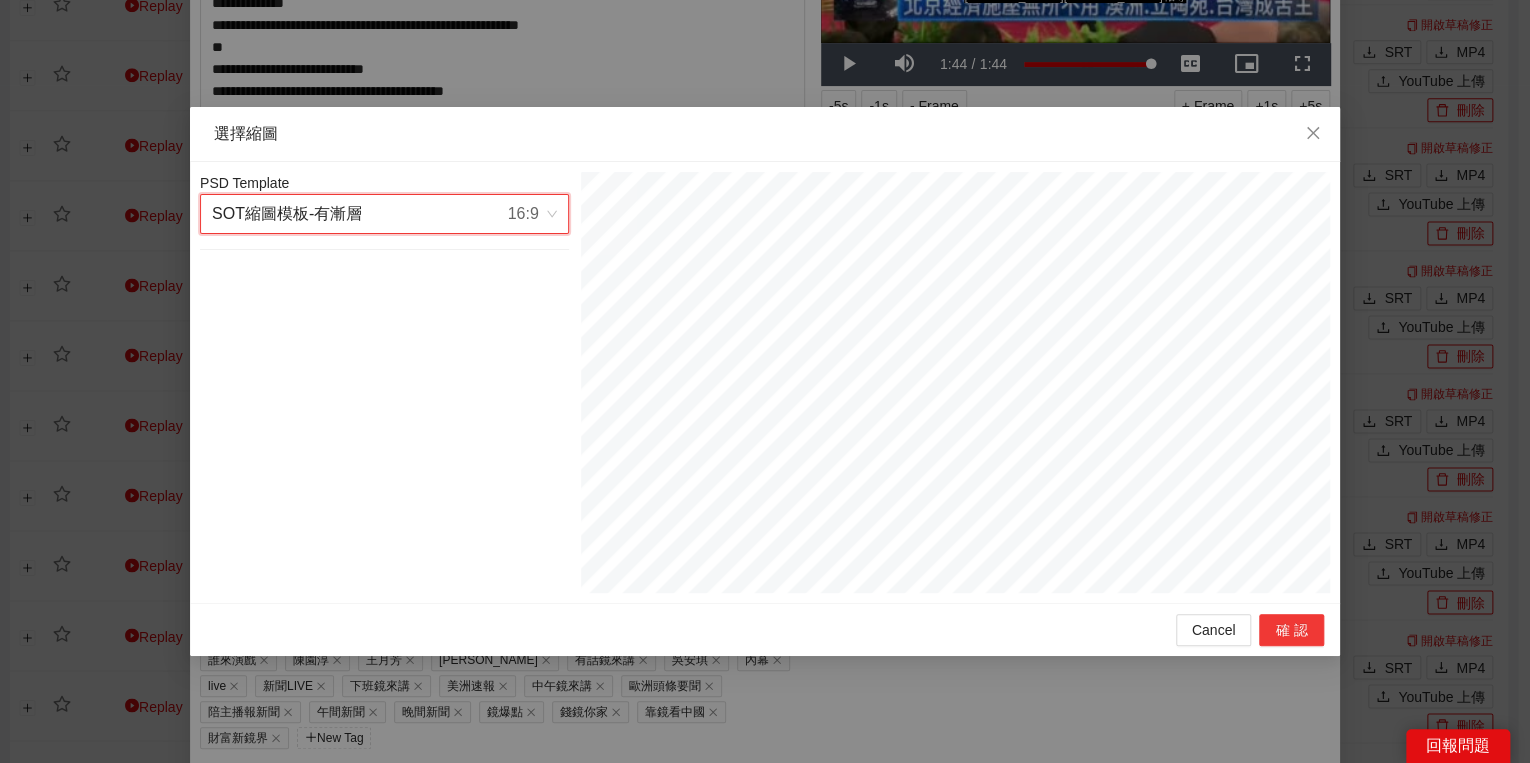 click on "確認" at bounding box center [1291, 630] 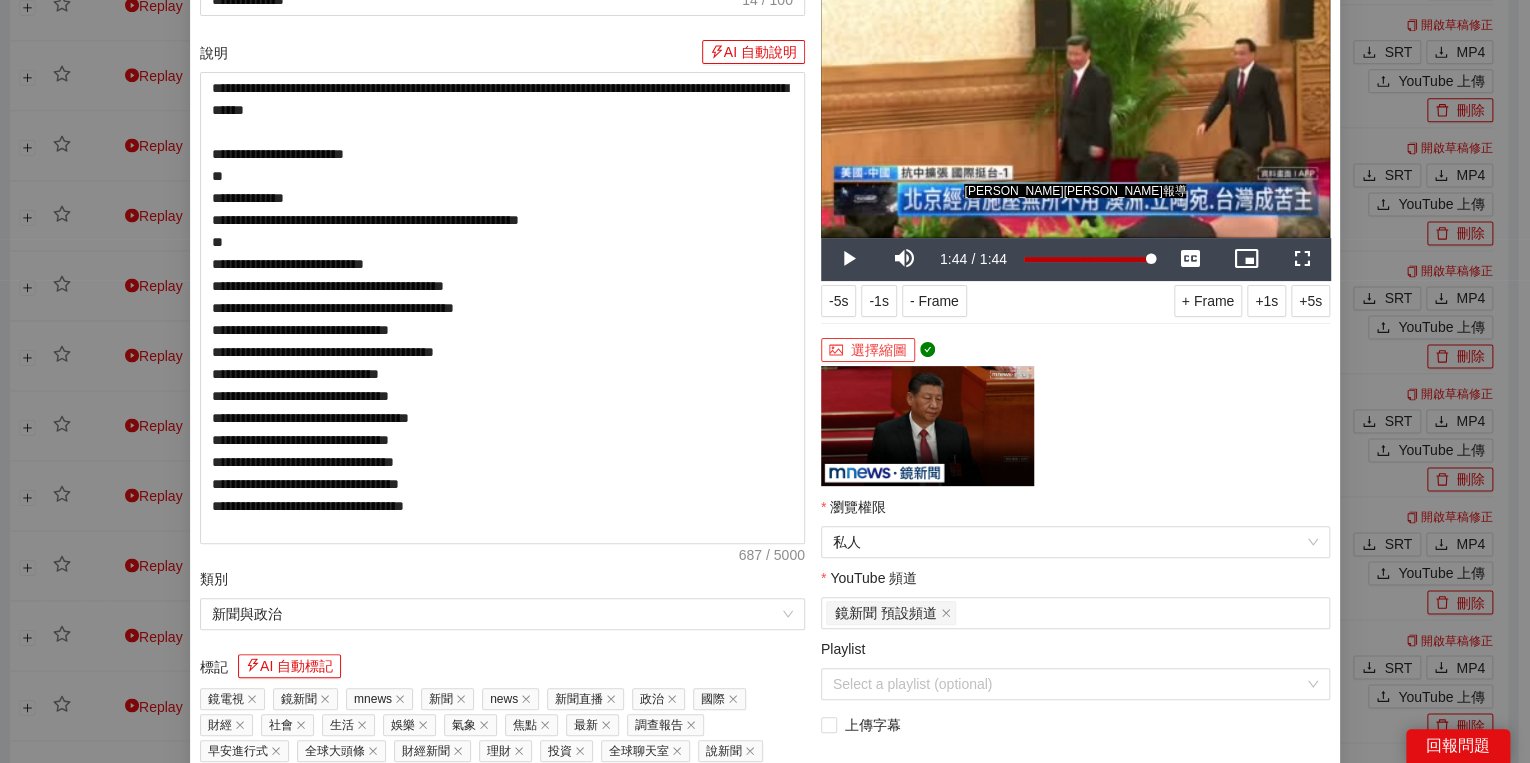 scroll, scrollTop: 320, scrollLeft: 0, axis: vertical 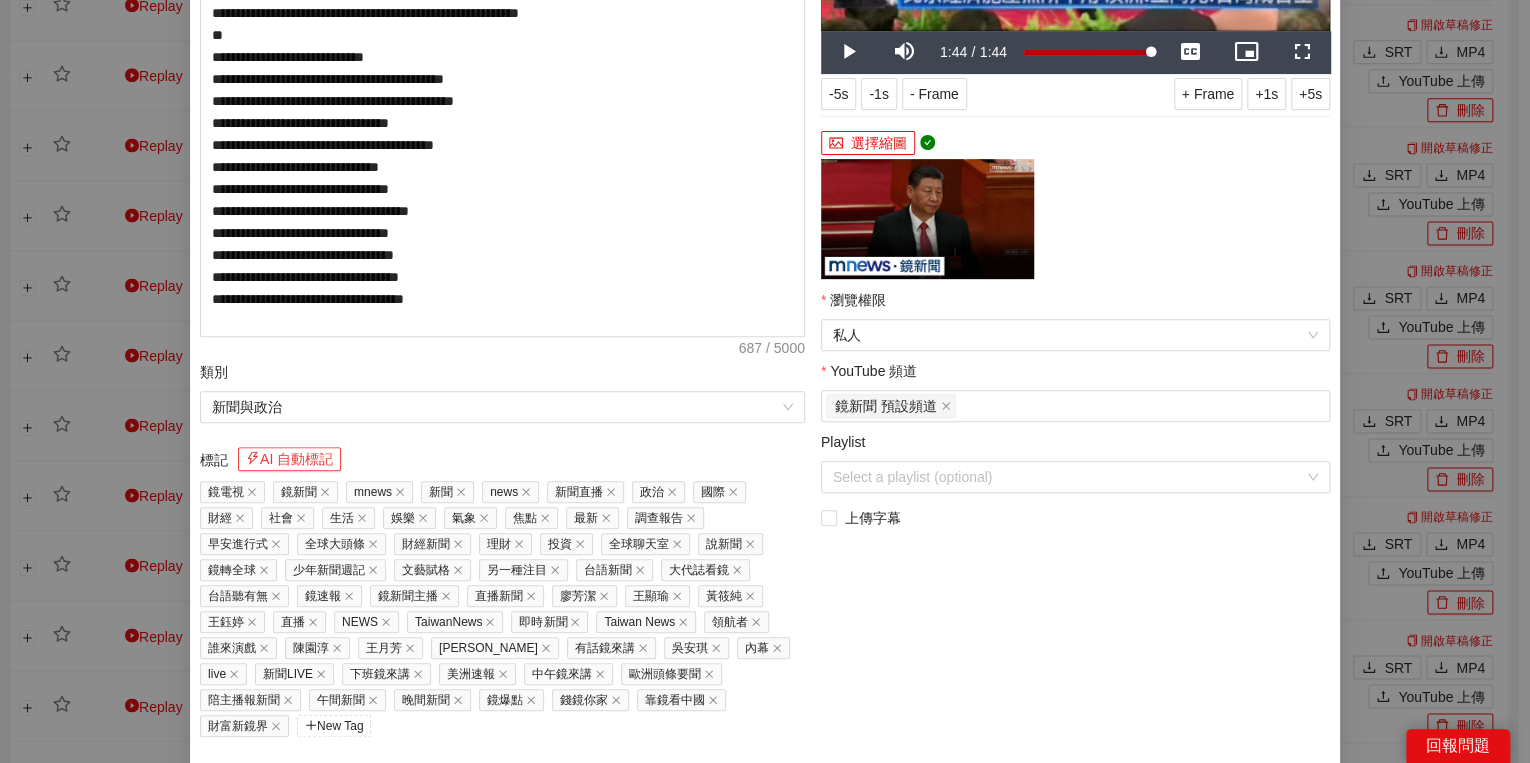 drag, startPoint x: 306, startPoint y: 458, endPoint x: 316, endPoint y: 459, distance: 10.049875 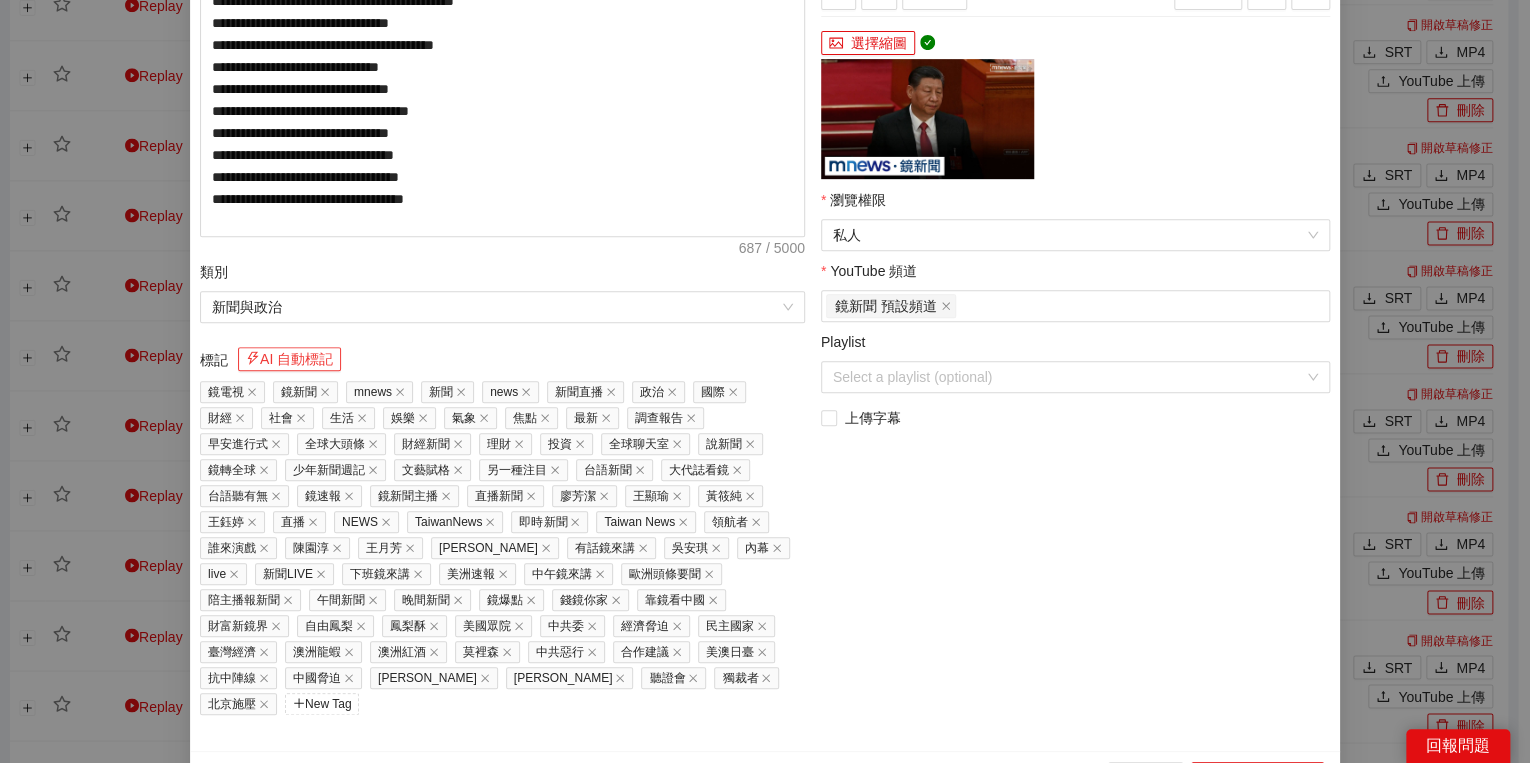 scroll, scrollTop: 429, scrollLeft: 0, axis: vertical 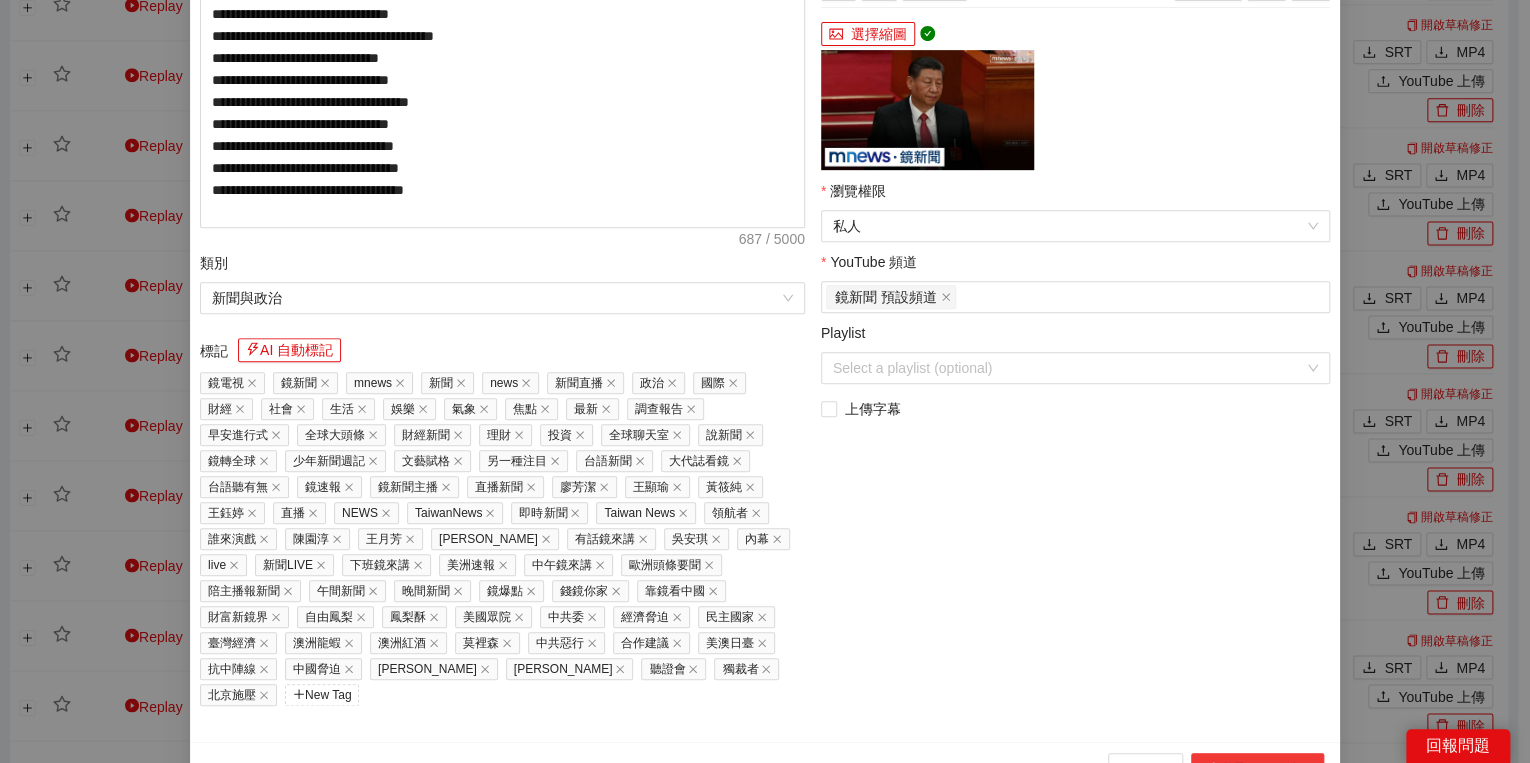 click on "上傳到 YouTube" at bounding box center (1257, 769) 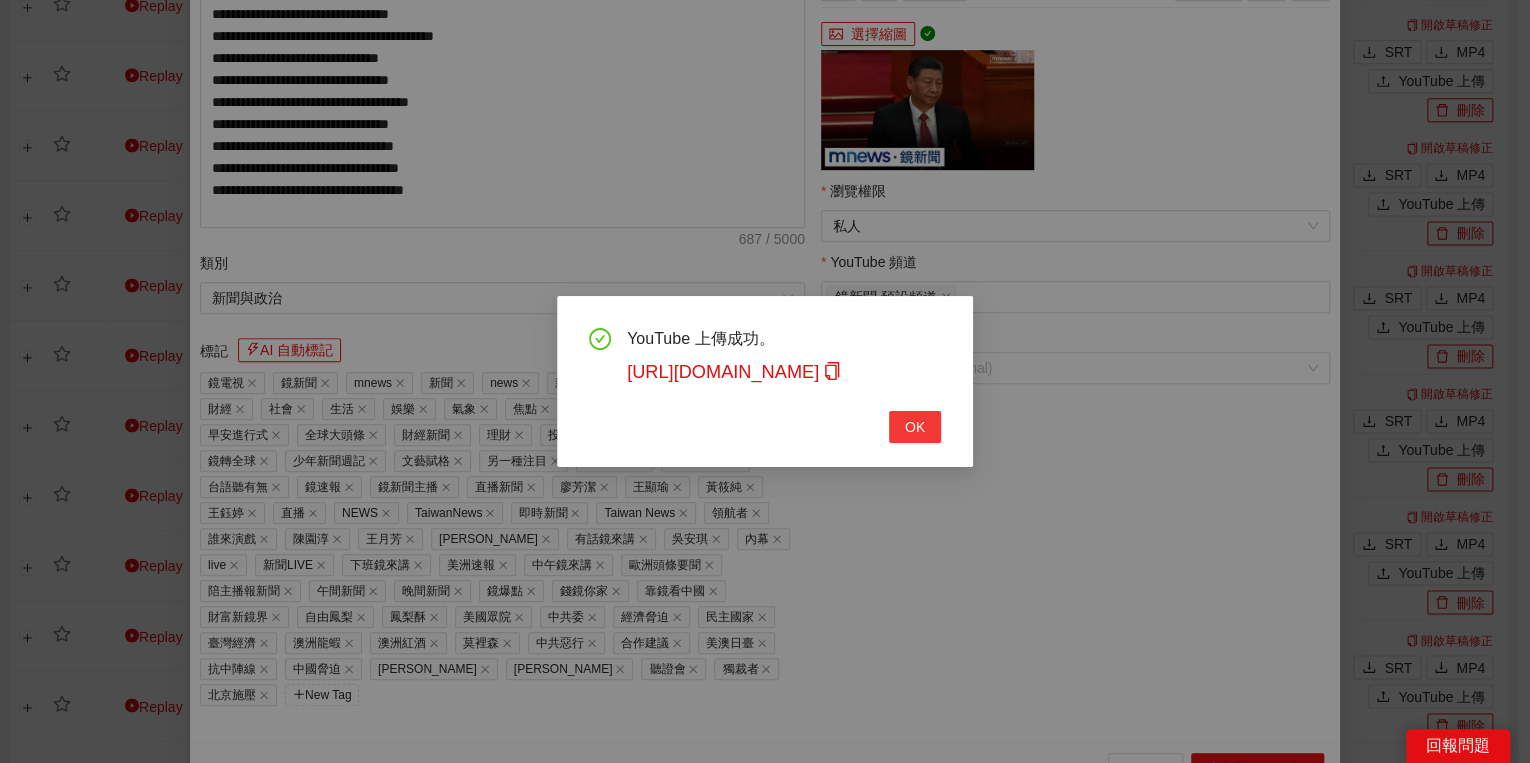 click on "OK" at bounding box center (915, 427) 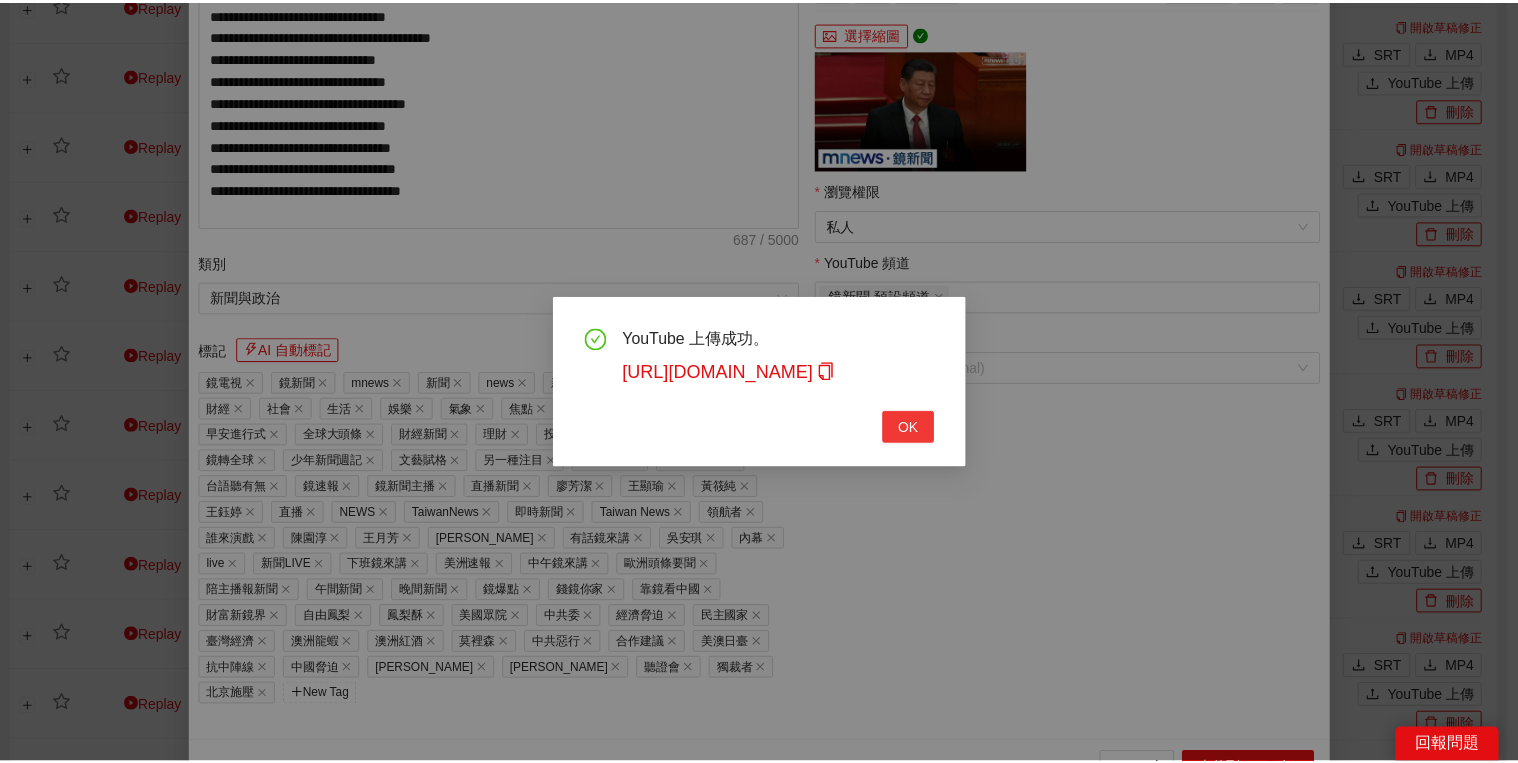 scroll, scrollTop: 308, scrollLeft: 0, axis: vertical 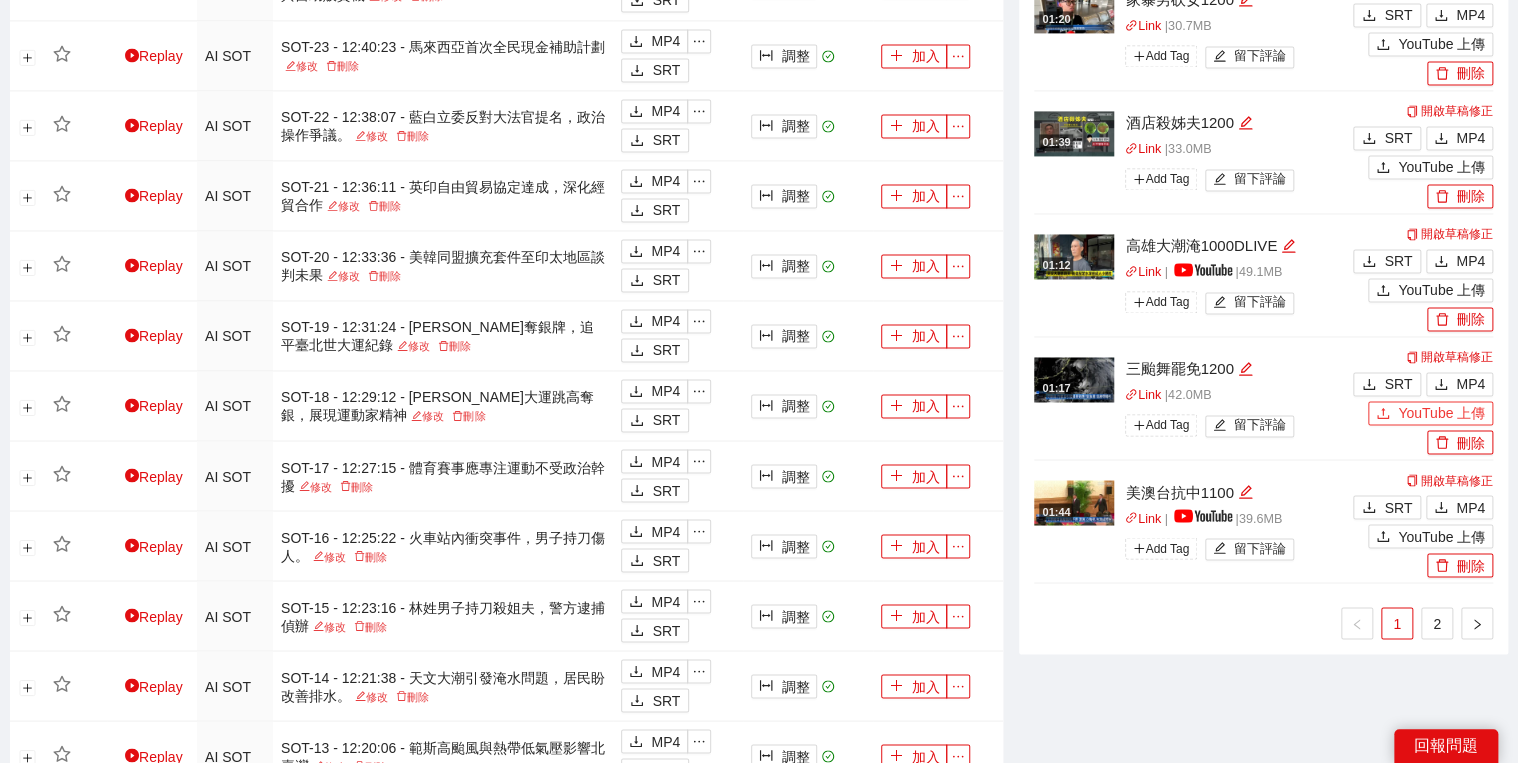 click on "YouTube 上傳" at bounding box center (1441, 413) 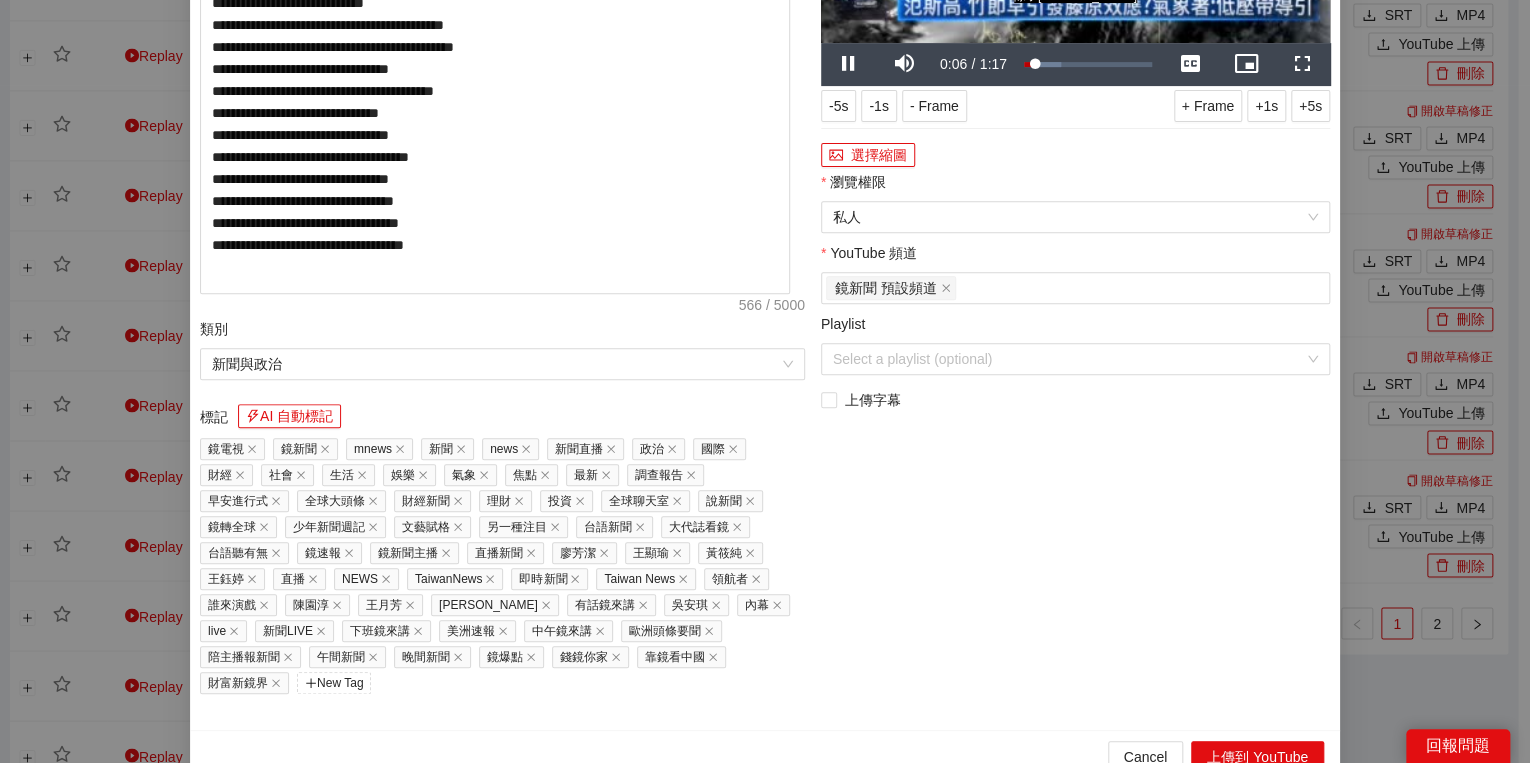 click on "說明 AI 自動說明" at bounding box center [502, -139] 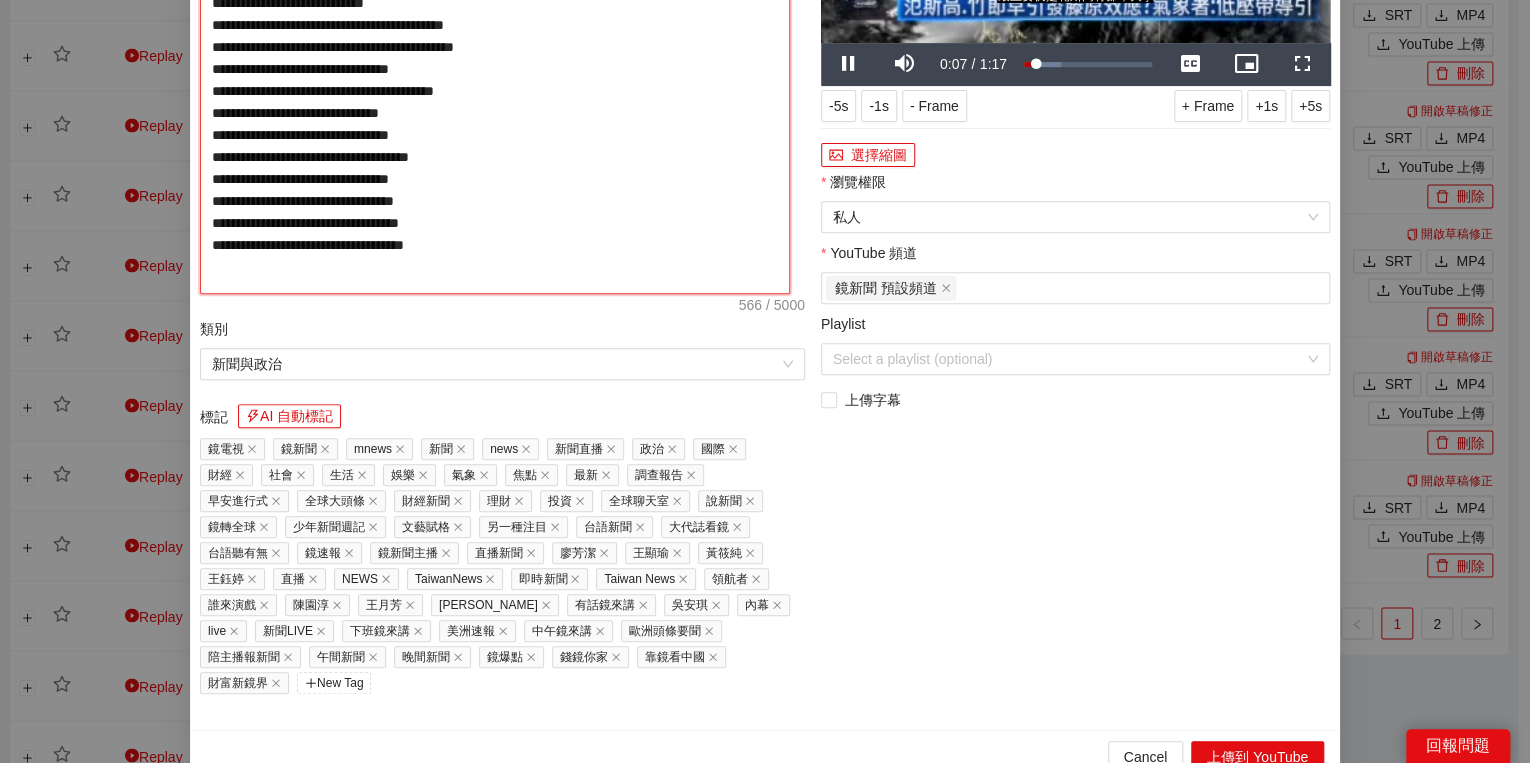 click on "**********" at bounding box center [495, 85] 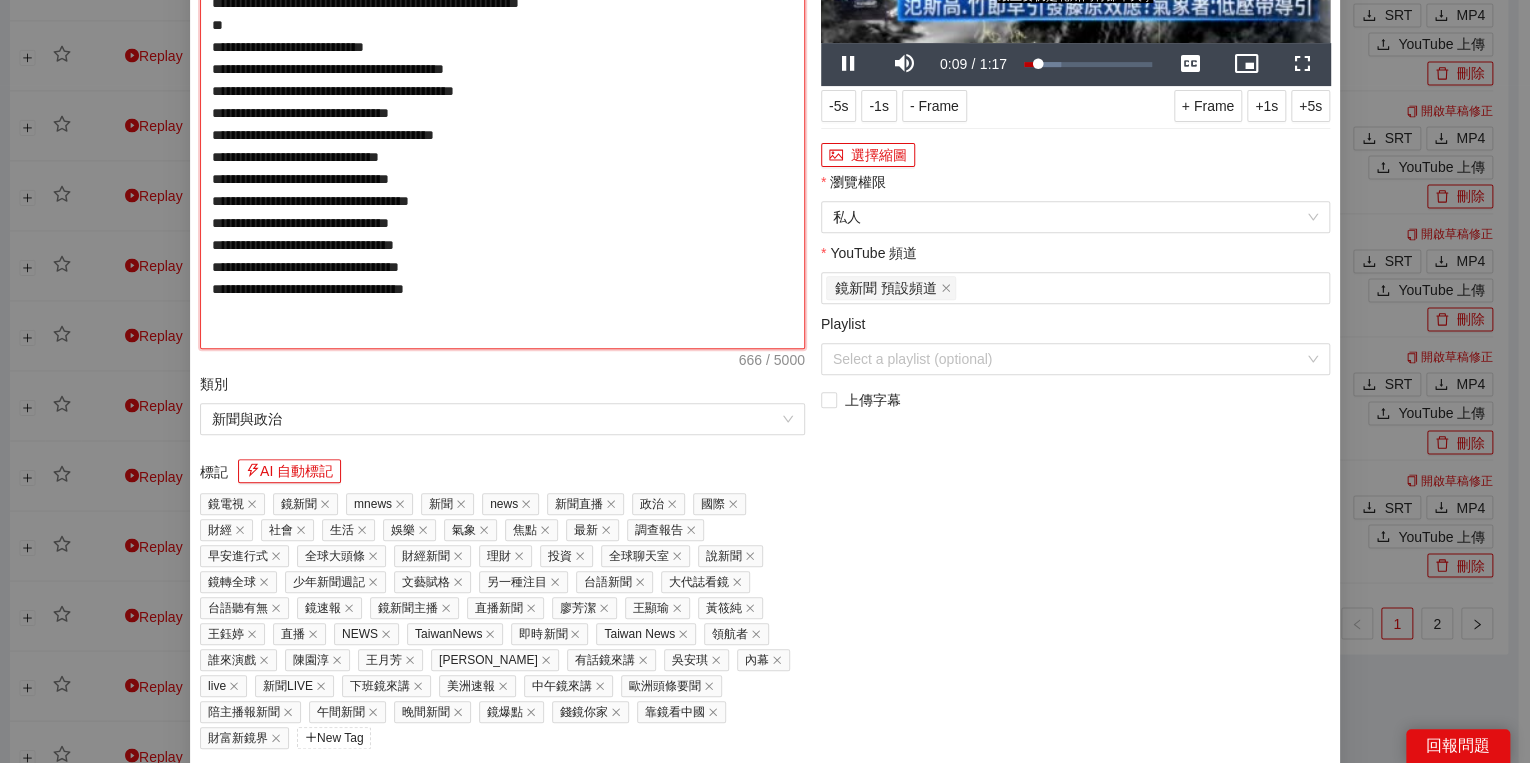 click on "**********" at bounding box center [502, 113] 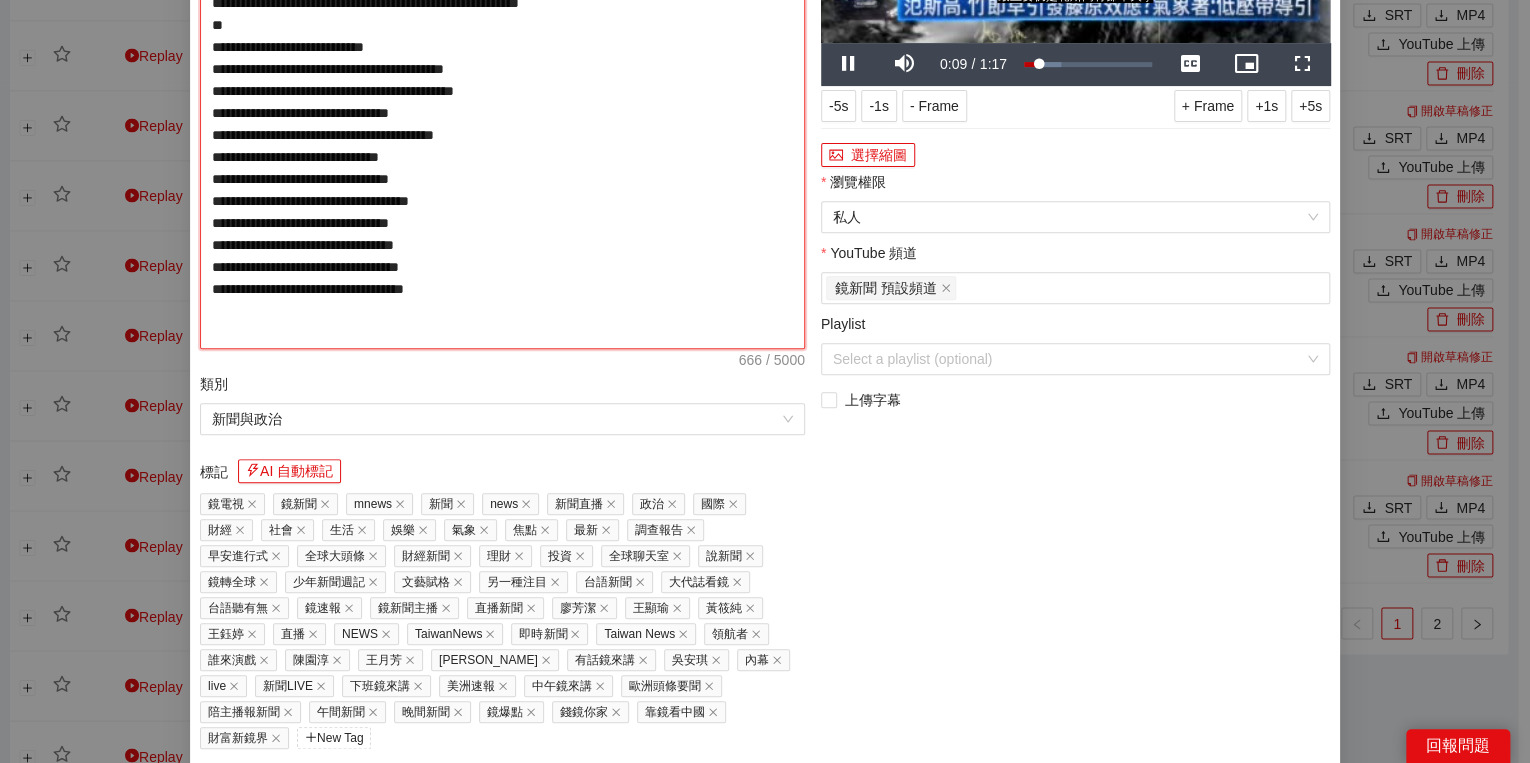 click on "**********" at bounding box center [502, 113] 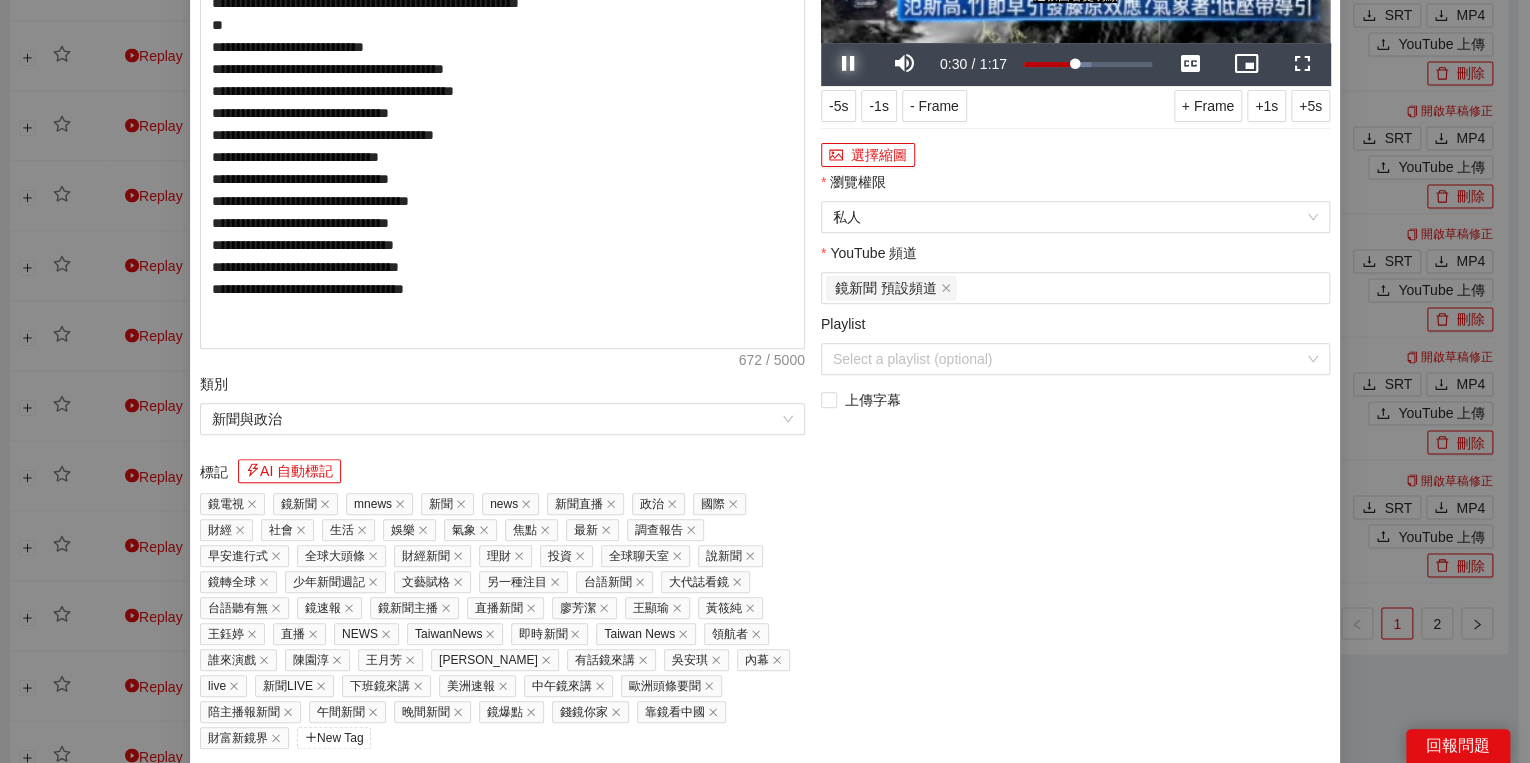 click at bounding box center (849, 64) 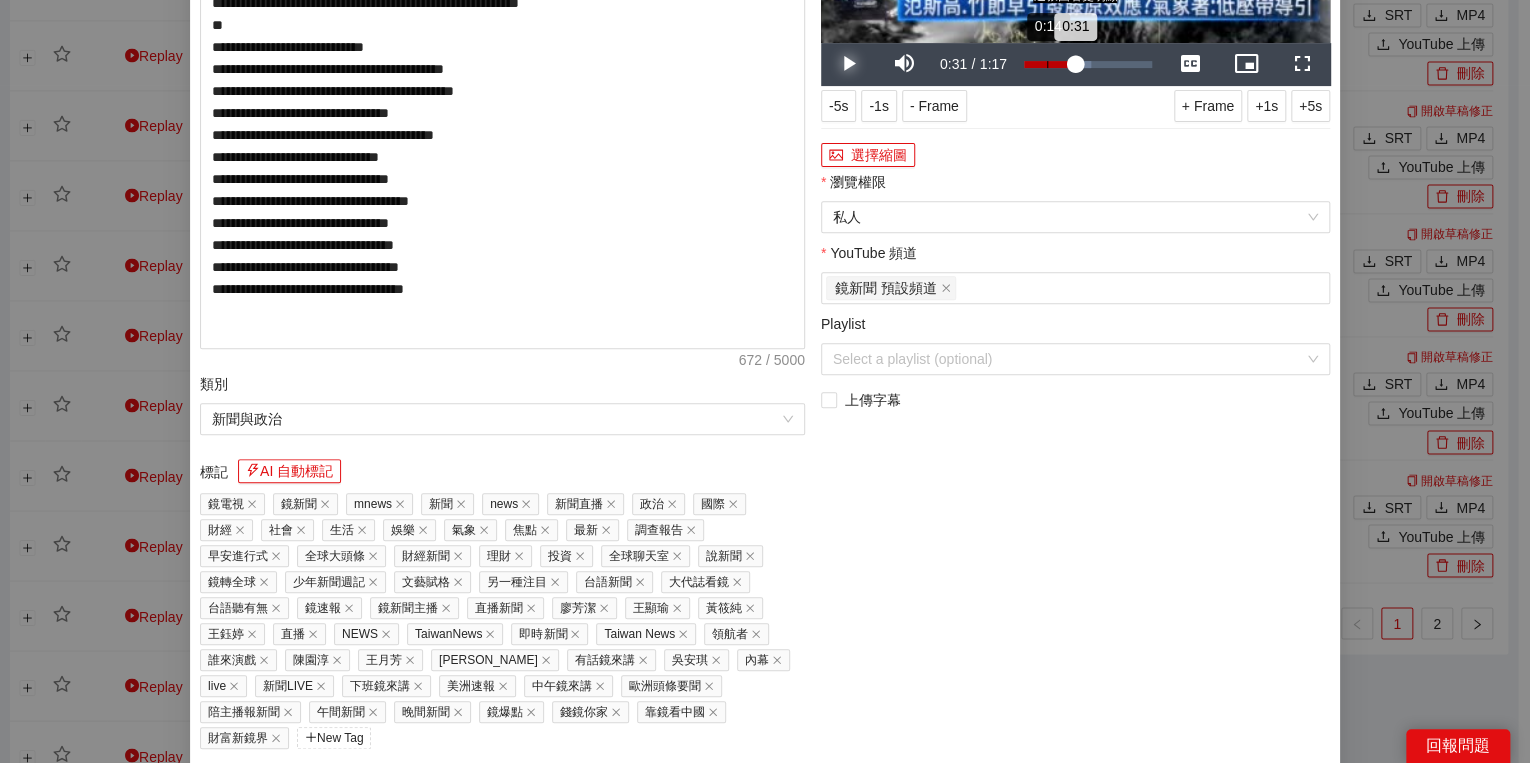 click on "0:14" at bounding box center (1047, 64) 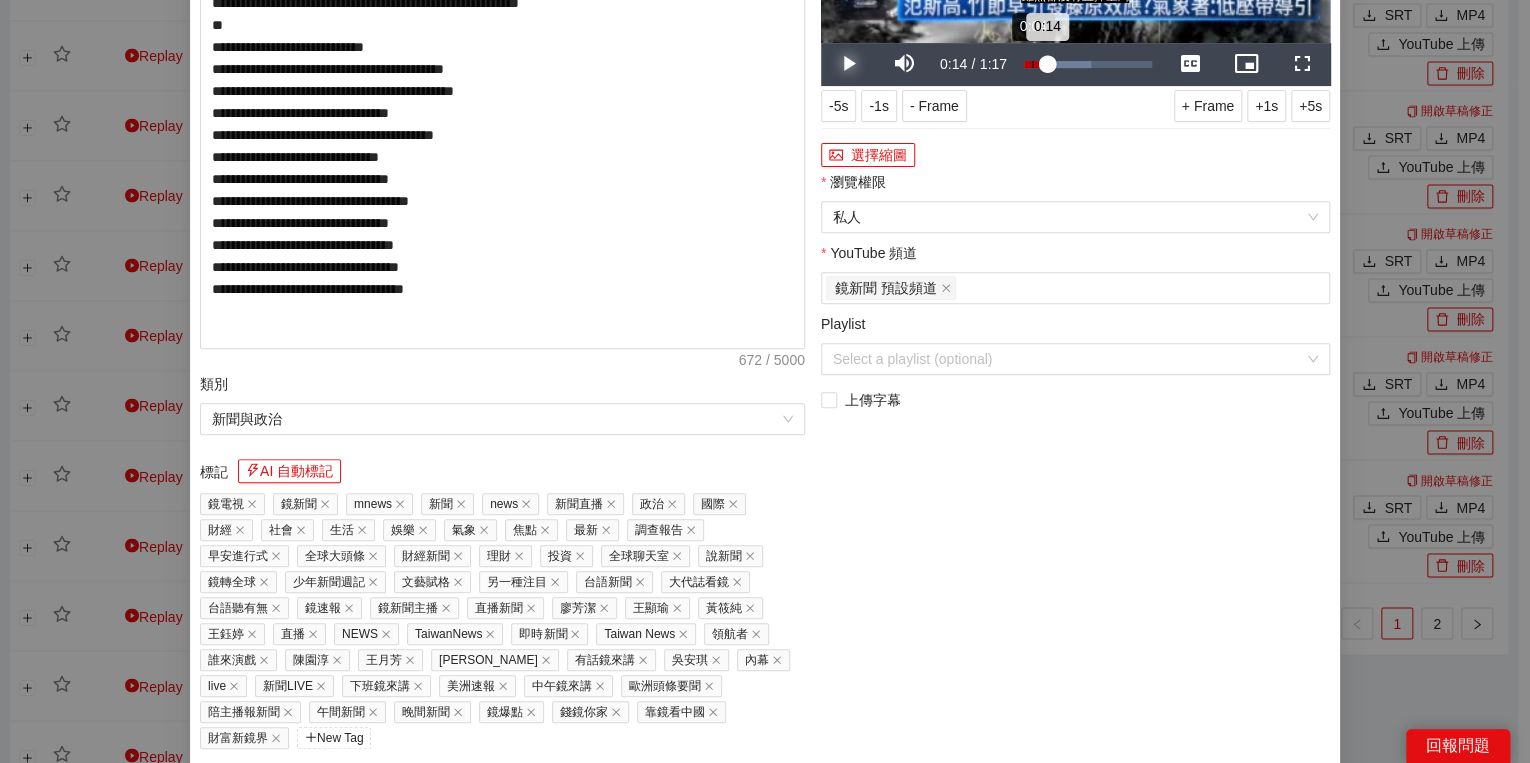 click on "0:04" at bounding box center (1032, 64) 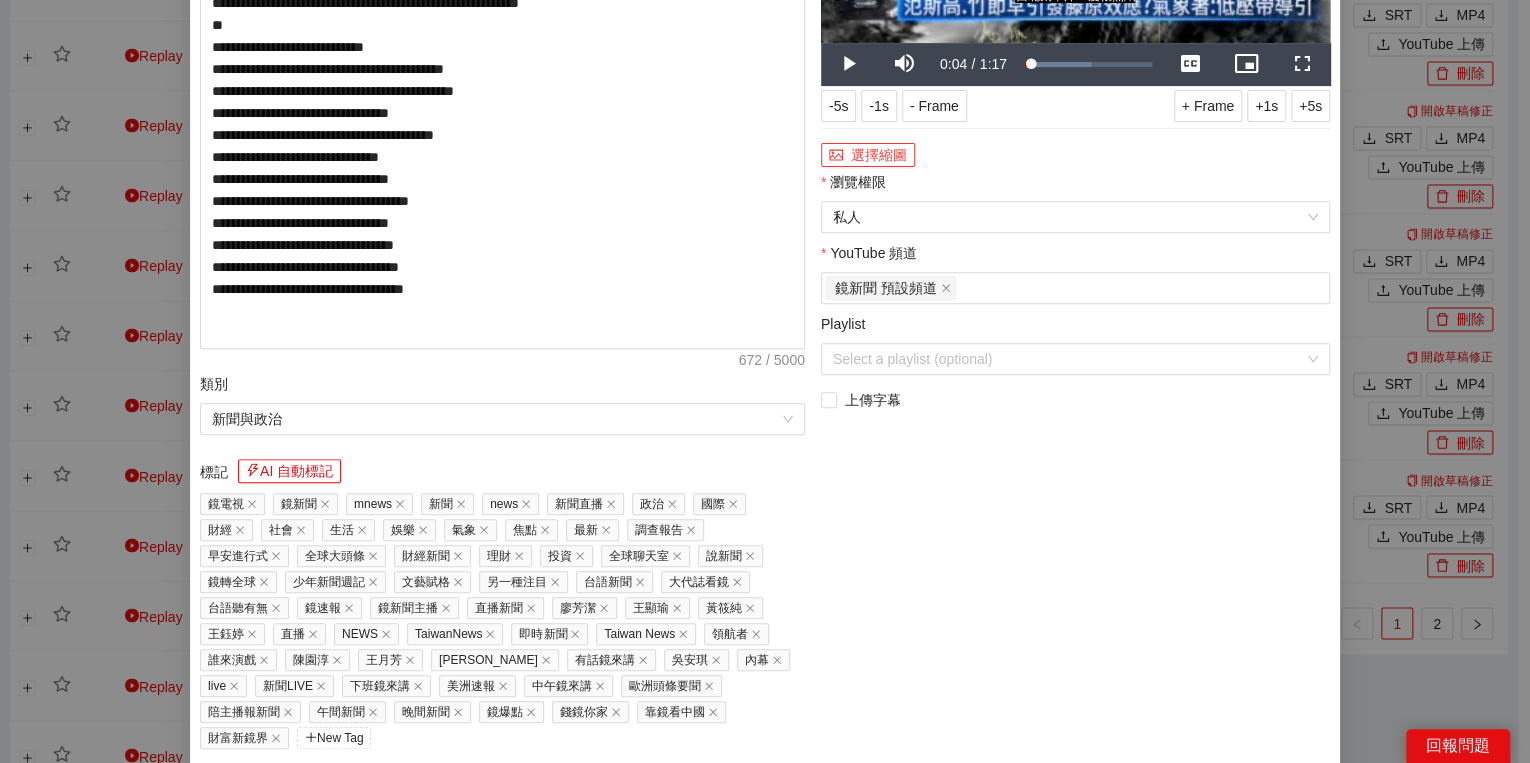 click on "選擇縮圖" at bounding box center [868, 155] 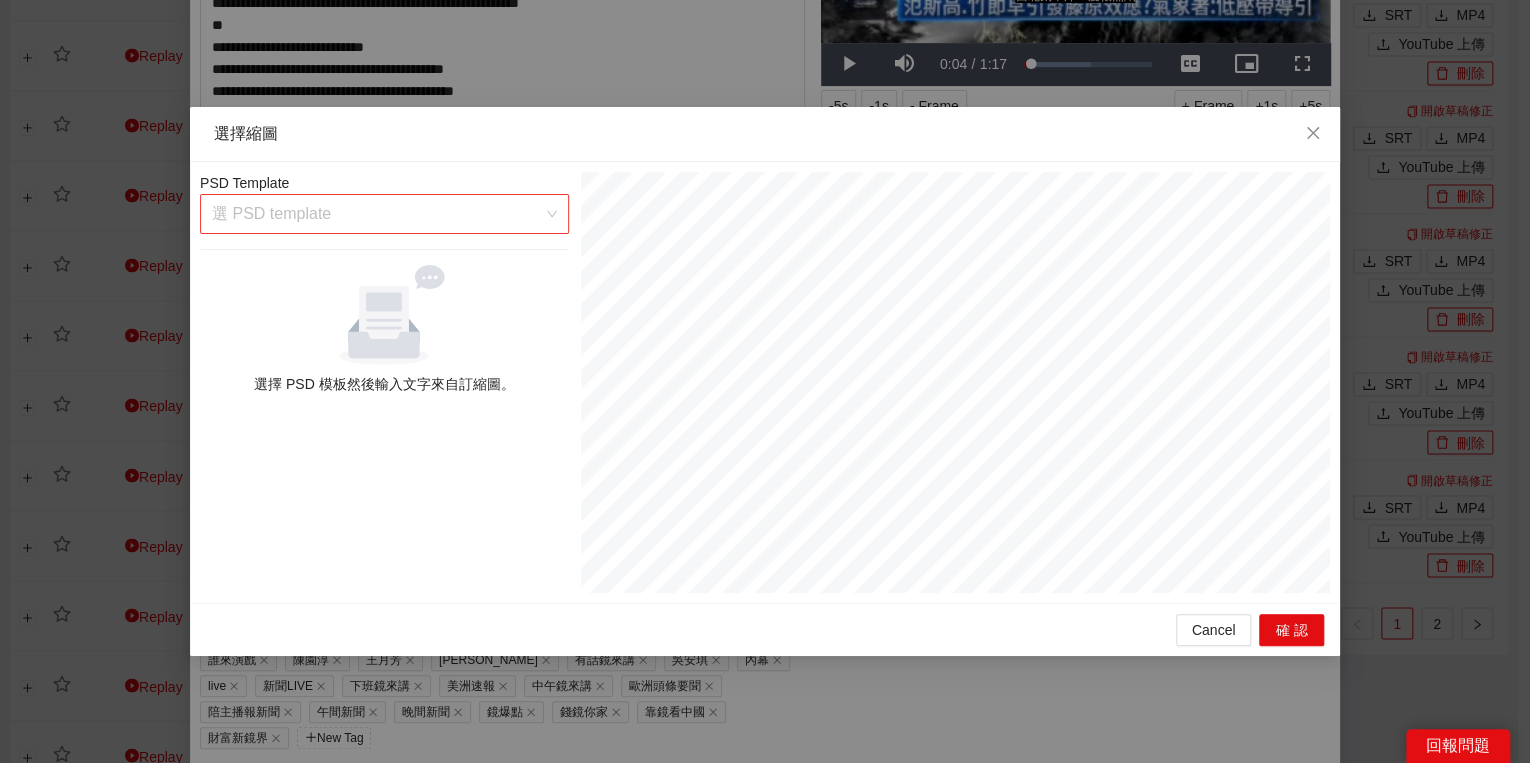drag, startPoint x: 428, startPoint y: 251, endPoint x: 436, endPoint y: 231, distance: 21.540659 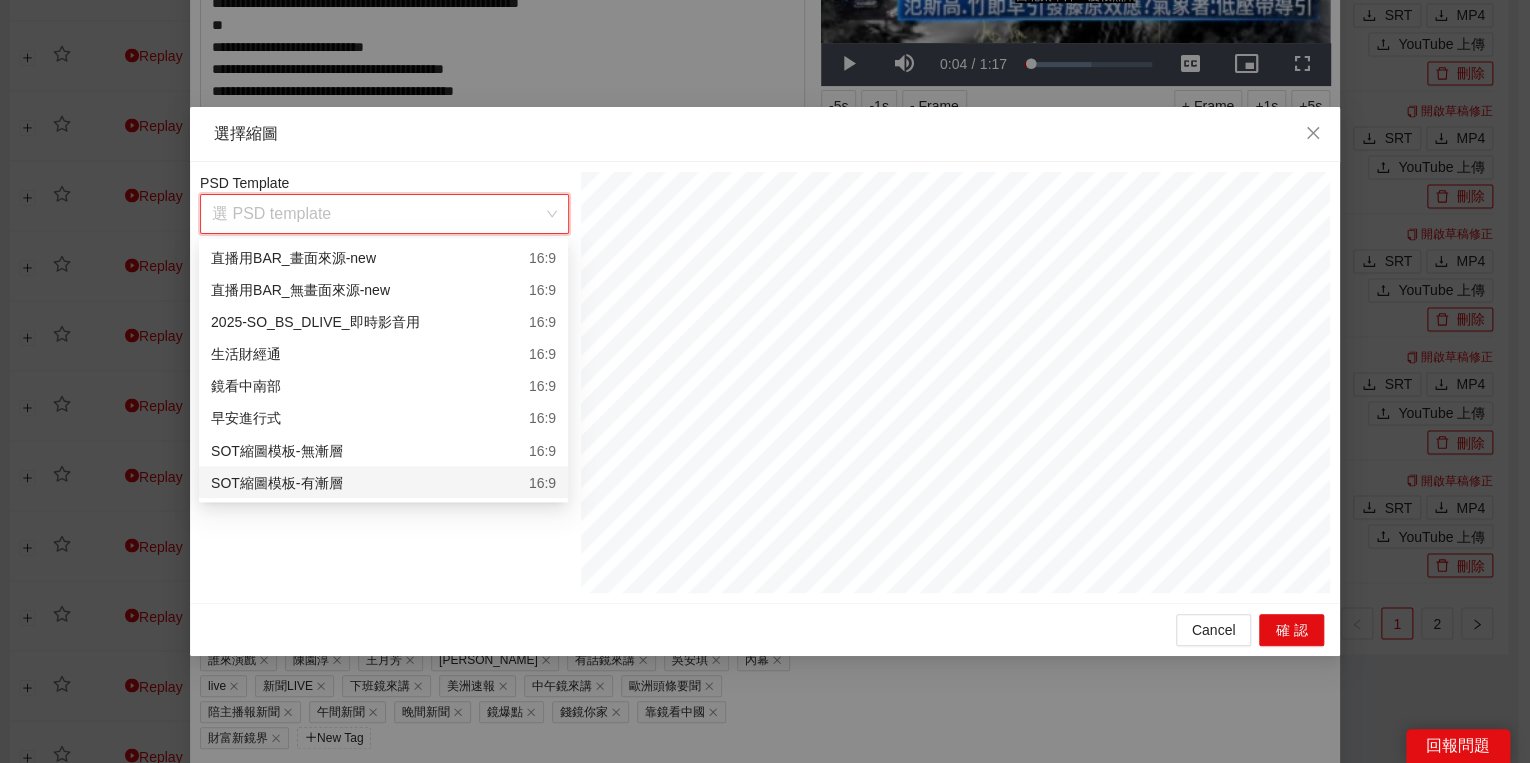 click on "SOT縮圖模板-有漸層 16:9" at bounding box center (383, 482) 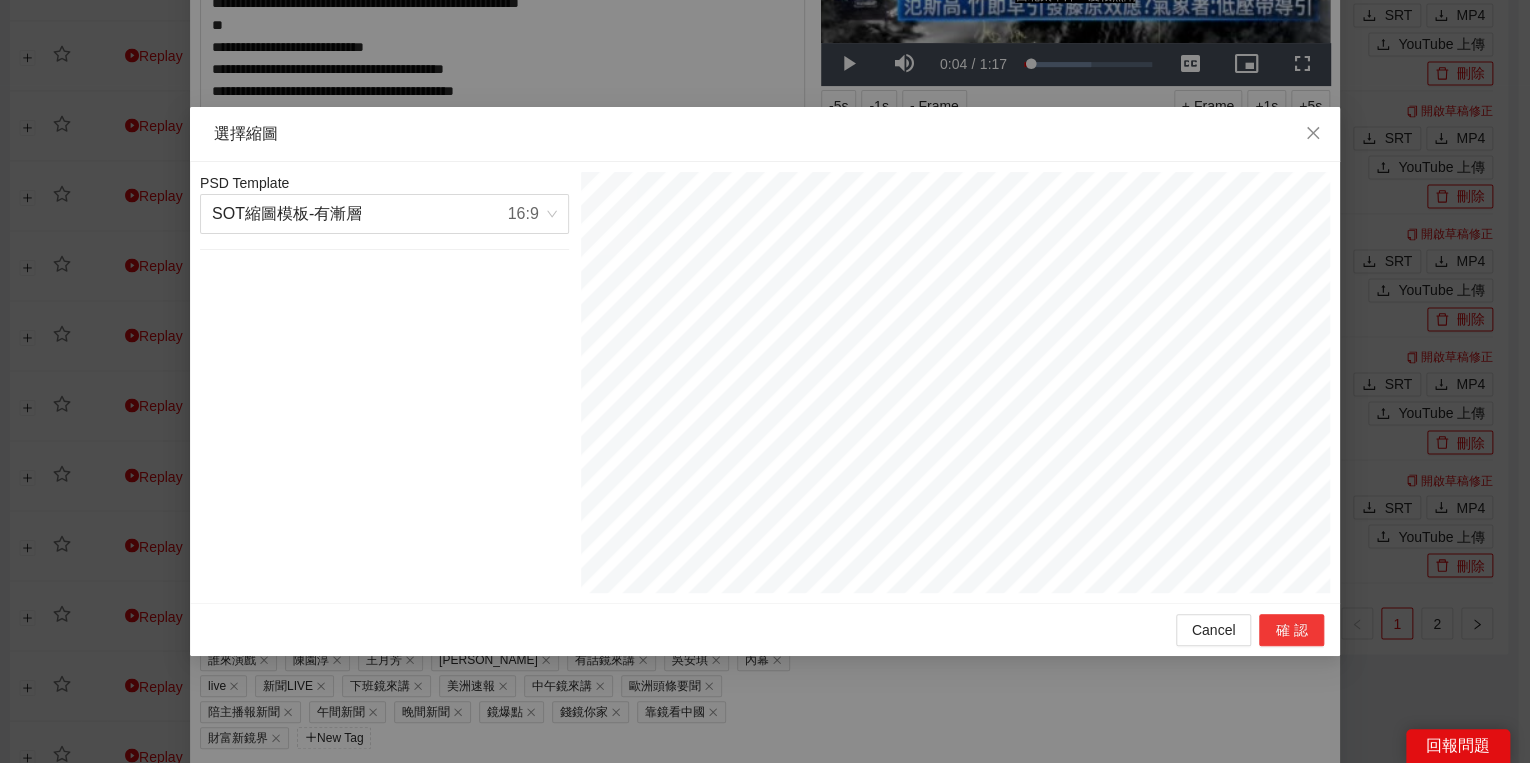 click on "確認" at bounding box center [1291, 630] 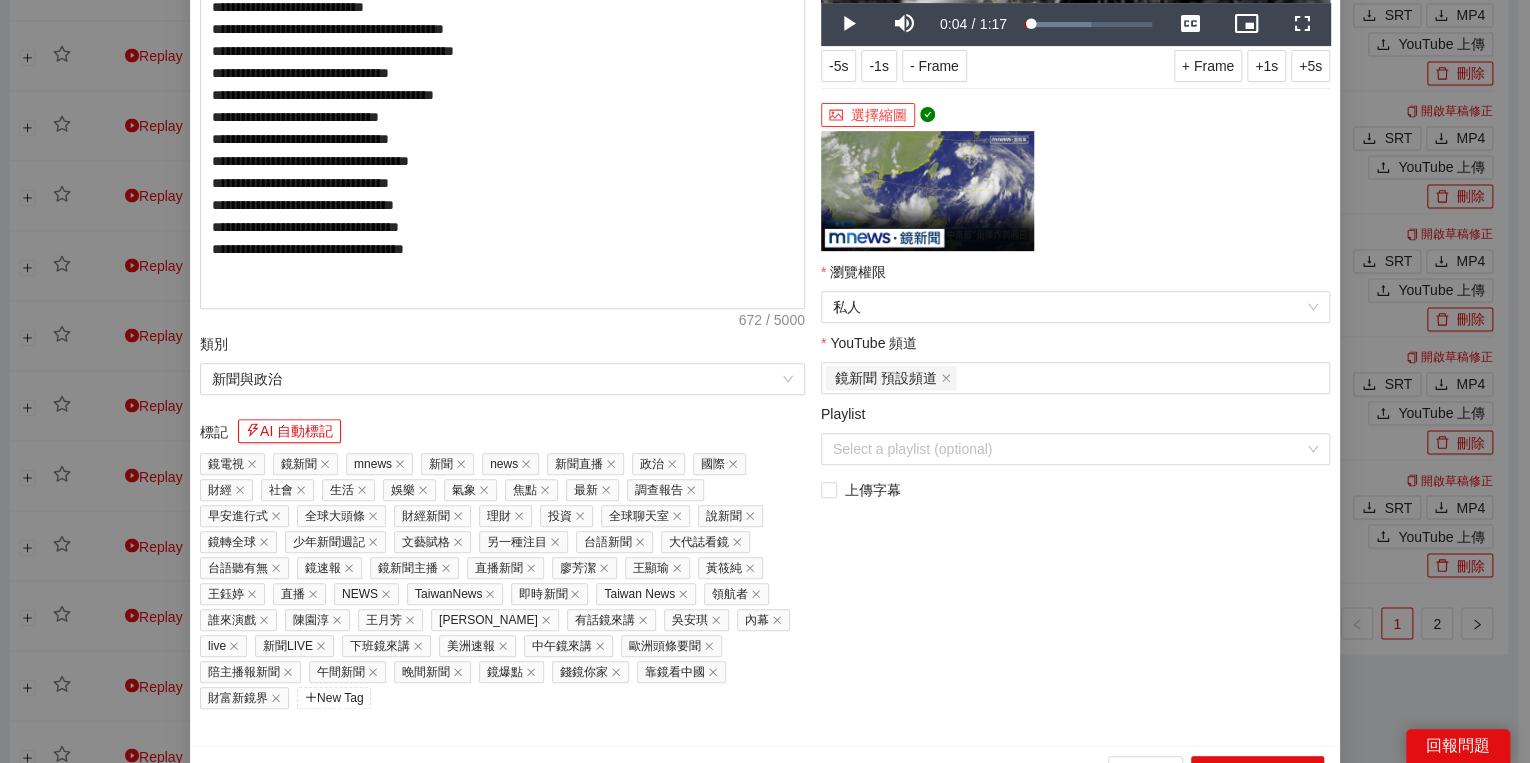 scroll, scrollTop: 352, scrollLeft: 0, axis: vertical 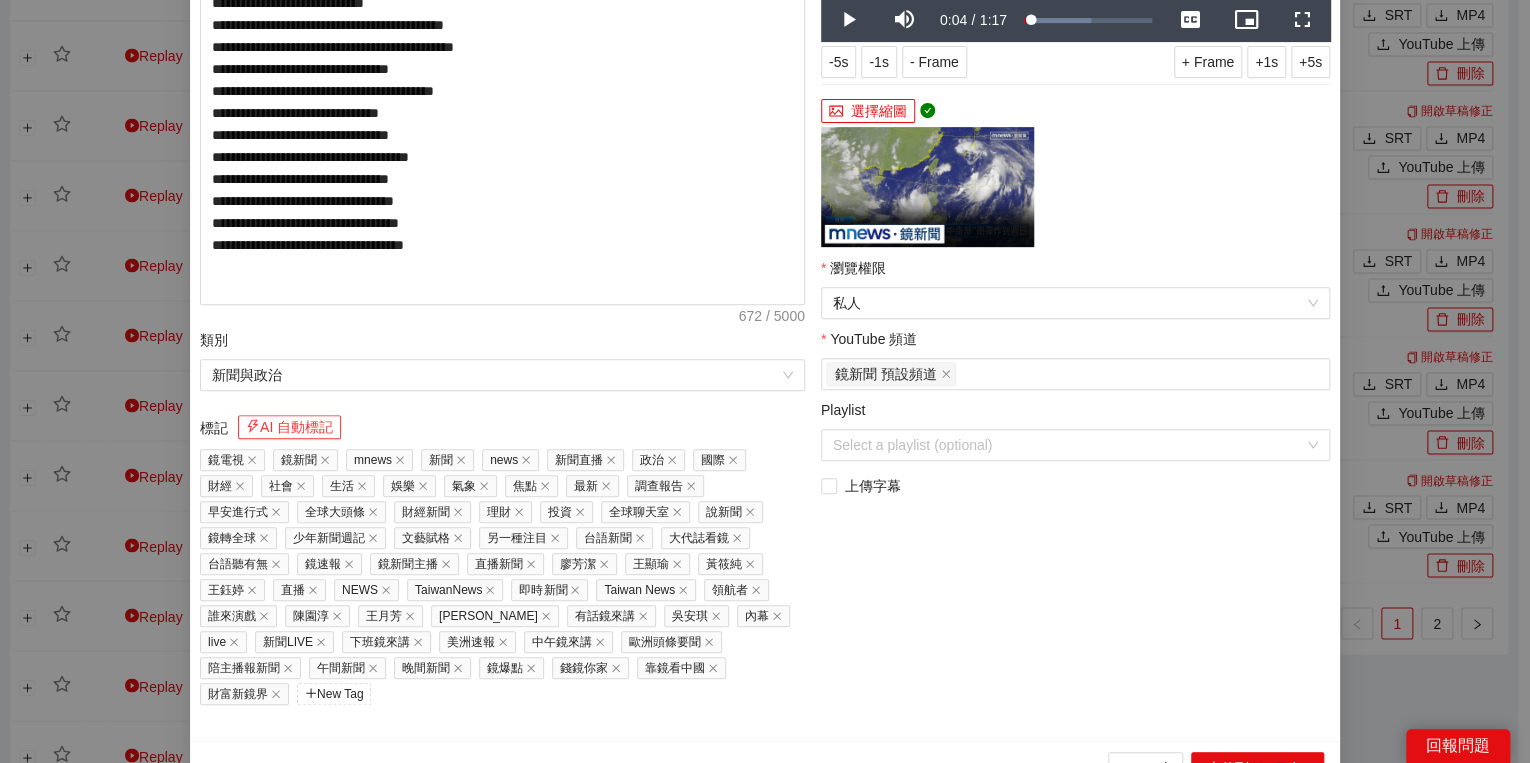 click on "AI 自動標記" at bounding box center [289, 427] 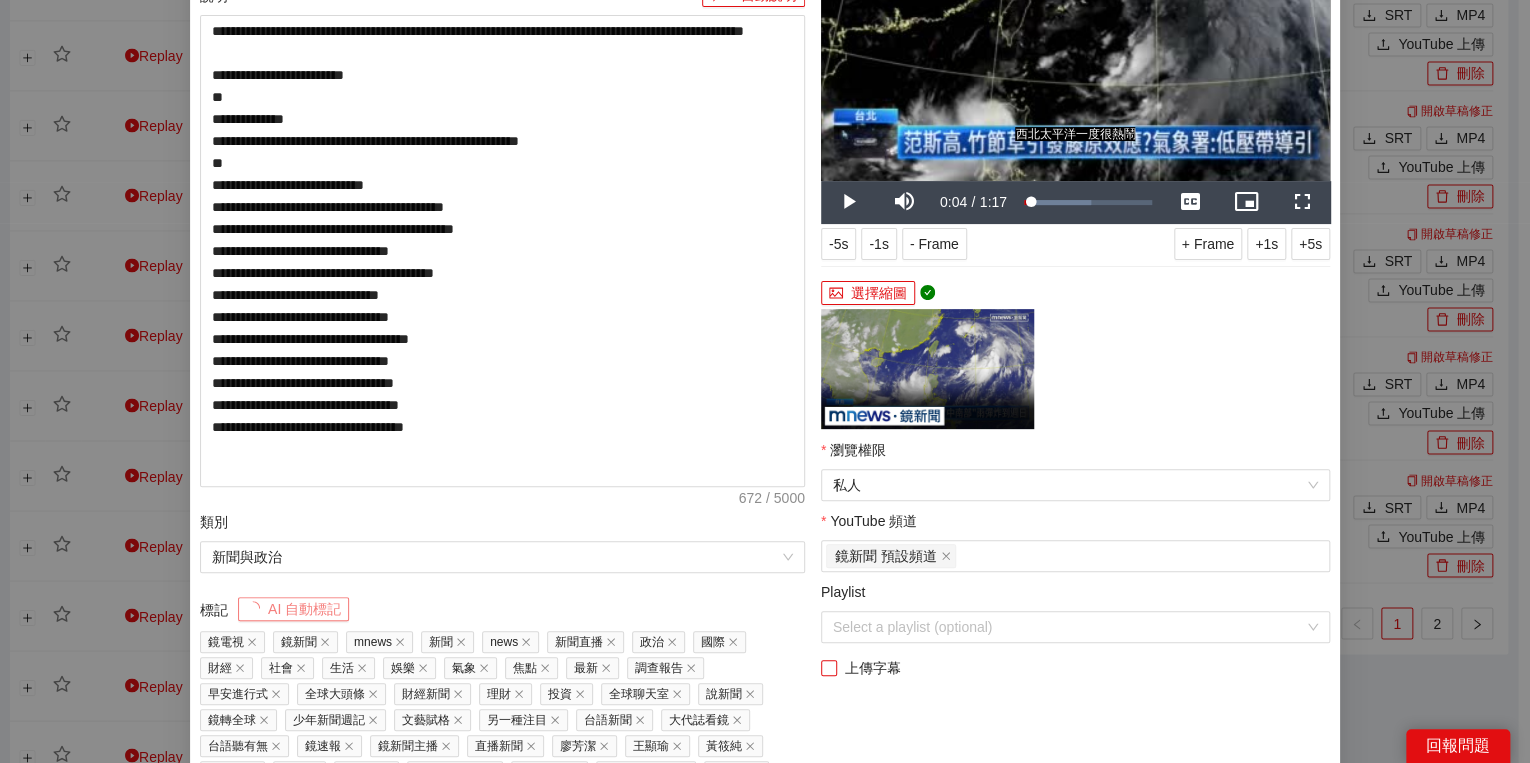 scroll, scrollTop: 352, scrollLeft: 0, axis: vertical 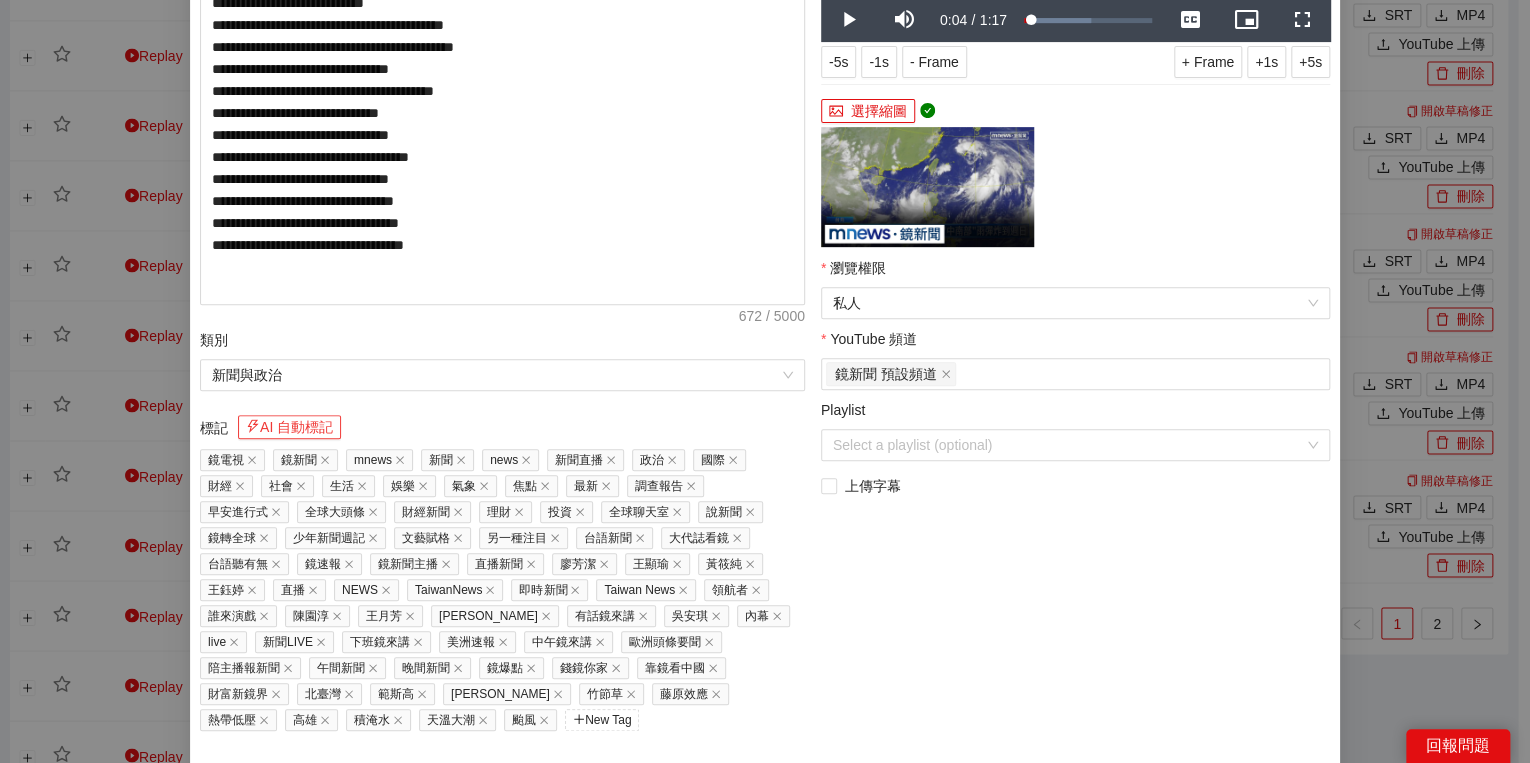 click on "AI 自動標記" at bounding box center [289, 427] 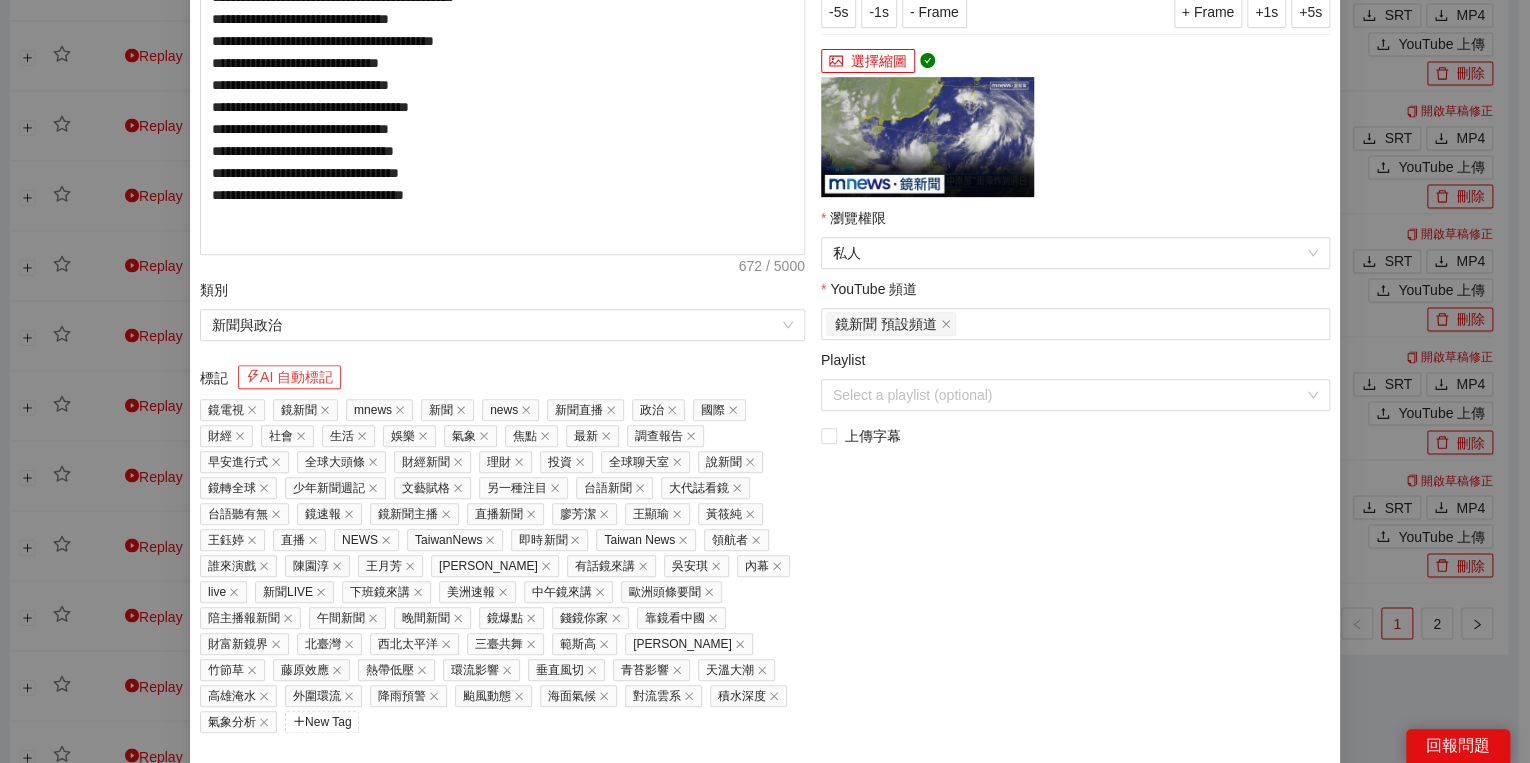 scroll, scrollTop: 429, scrollLeft: 0, axis: vertical 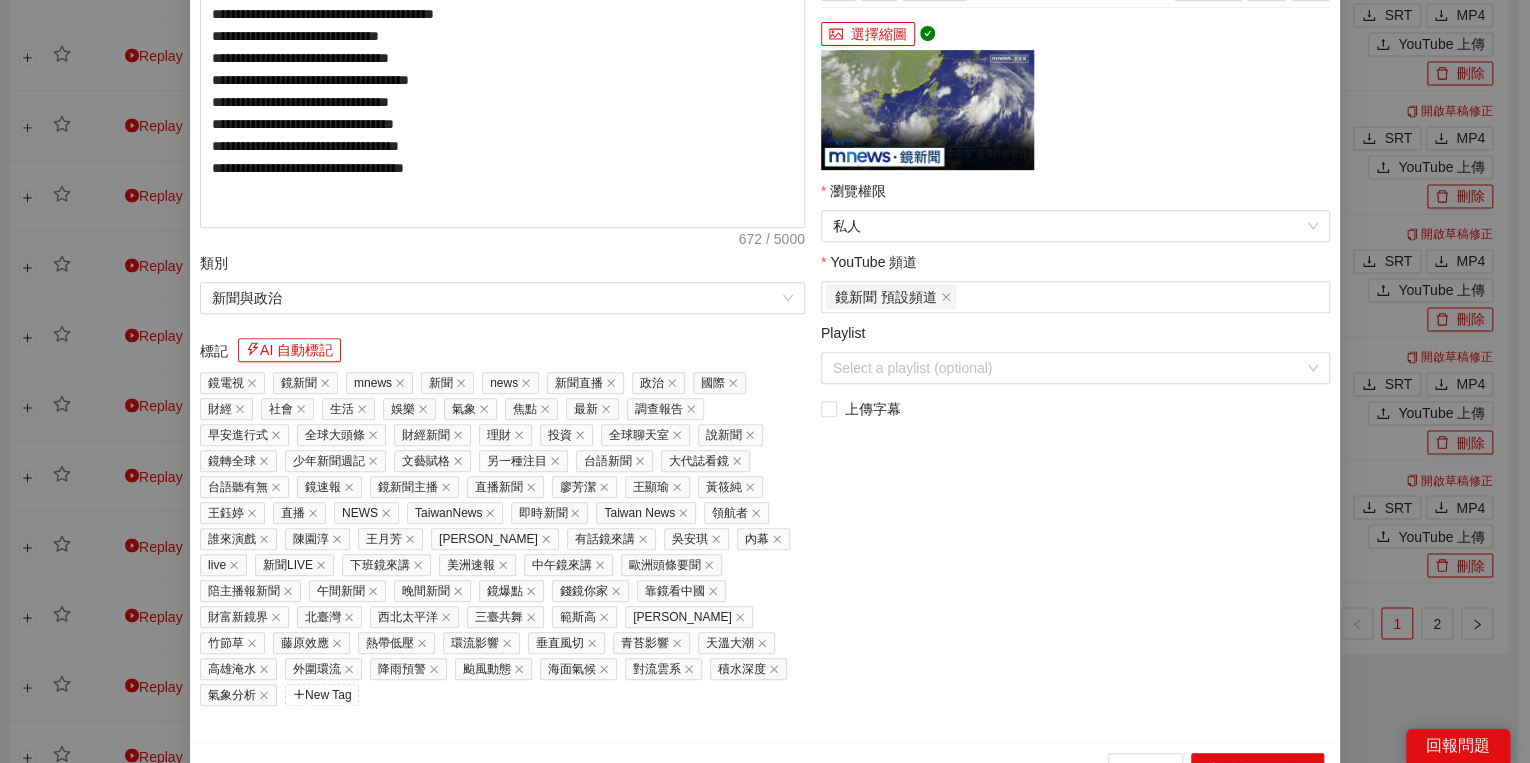 click on "範斯高" at bounding box center (584, 617) 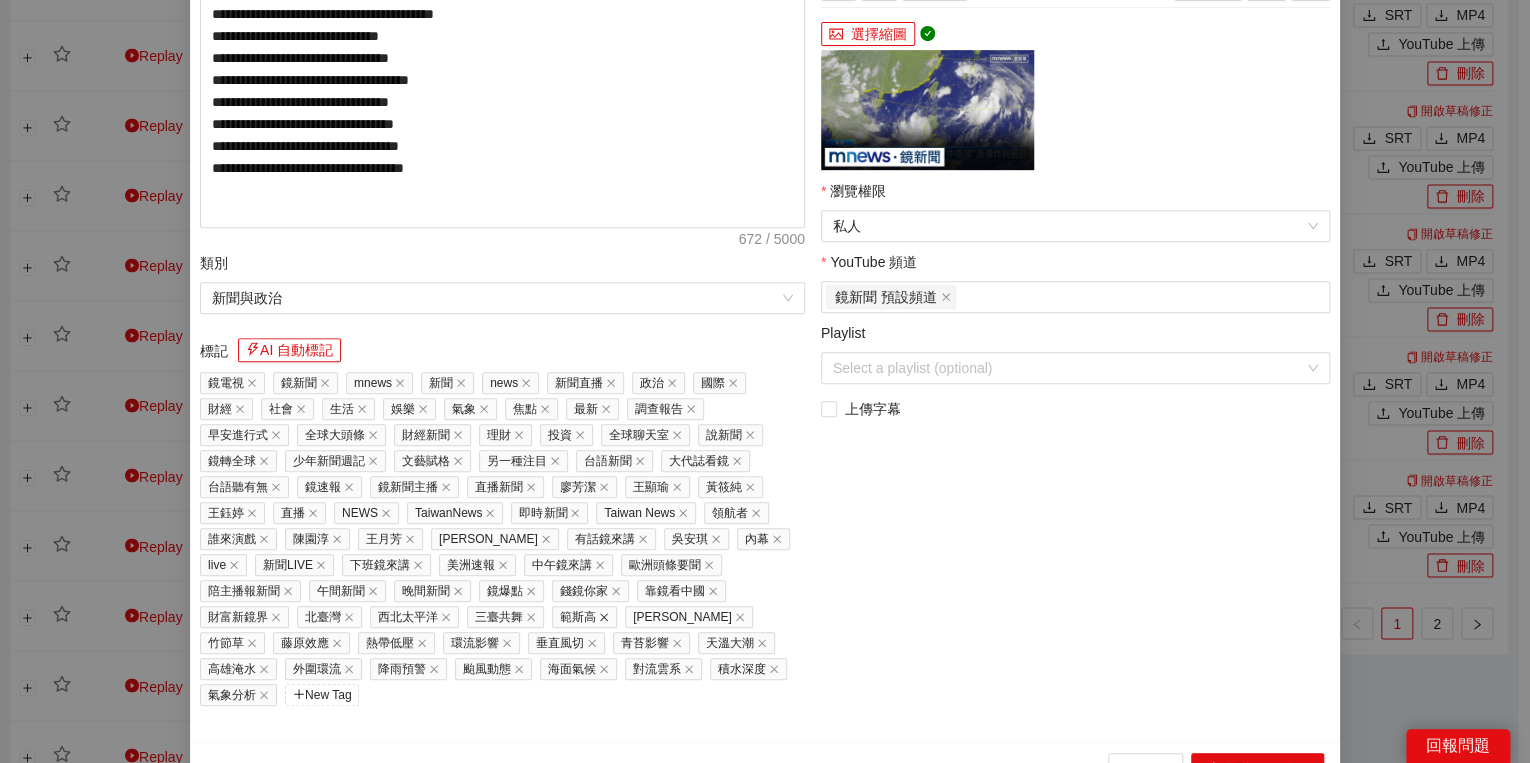 click on "範斯高" at bounding box center [584, 617] 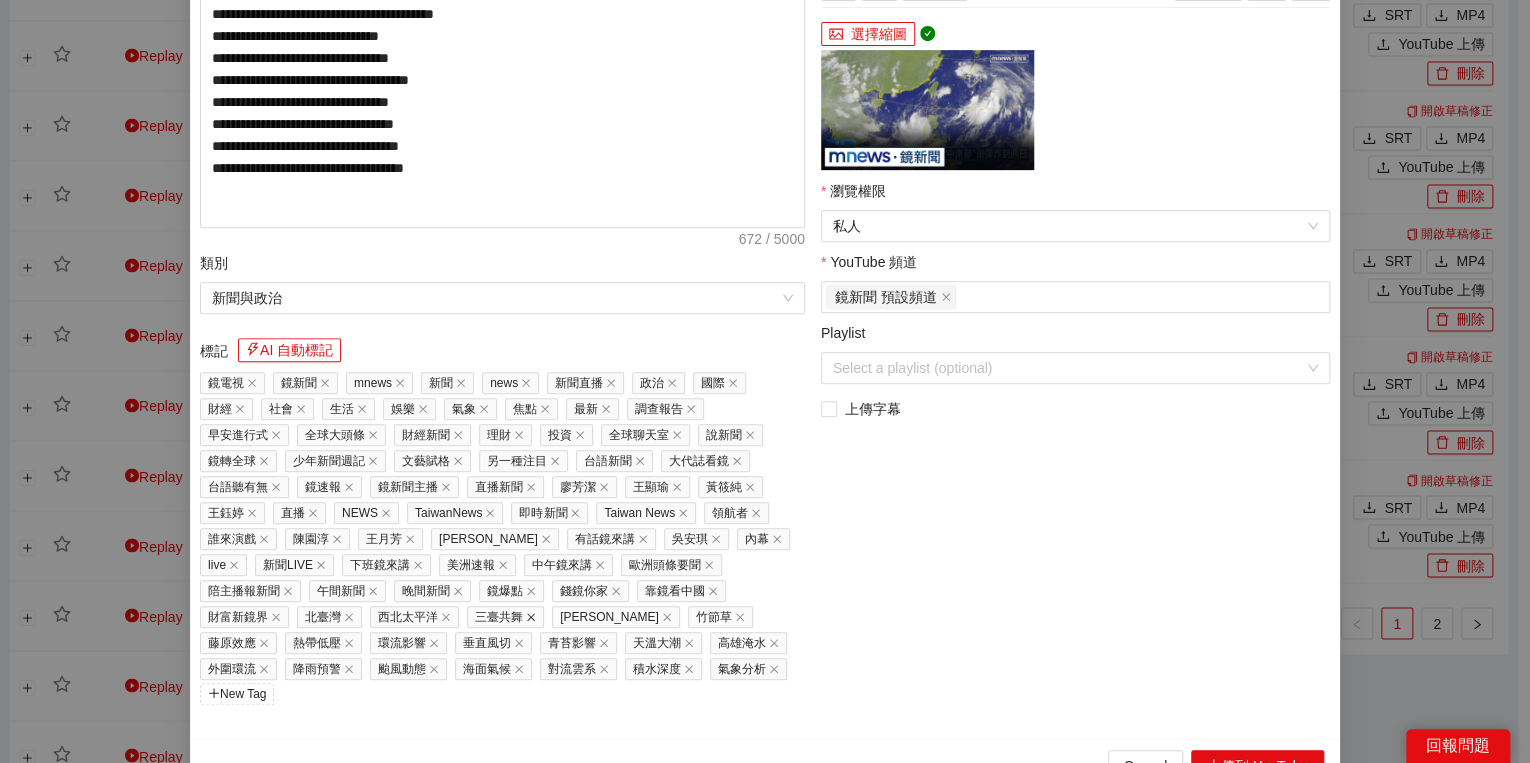 click 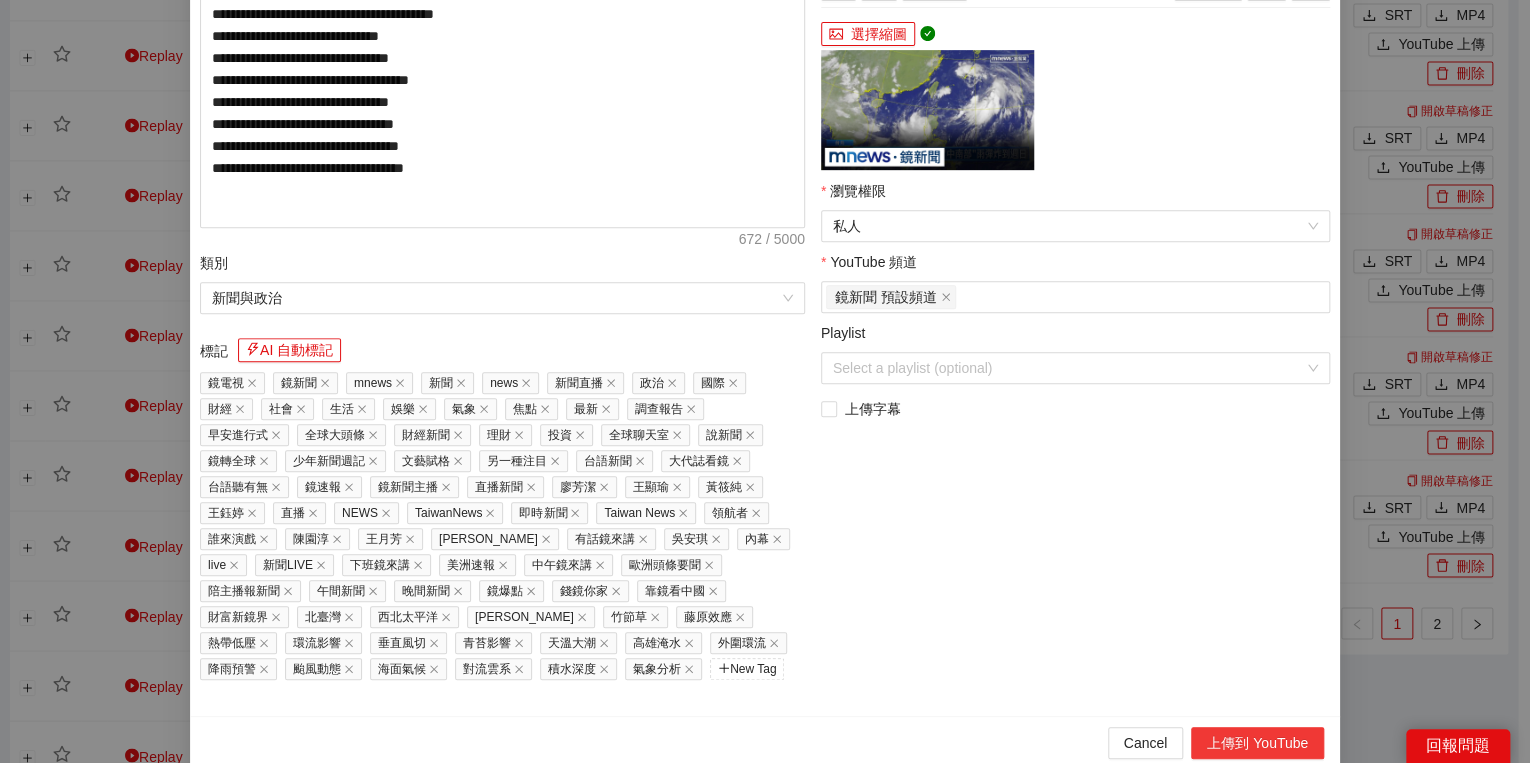 click on "上傳到 YouTube" at bounding box center (1257, 743) 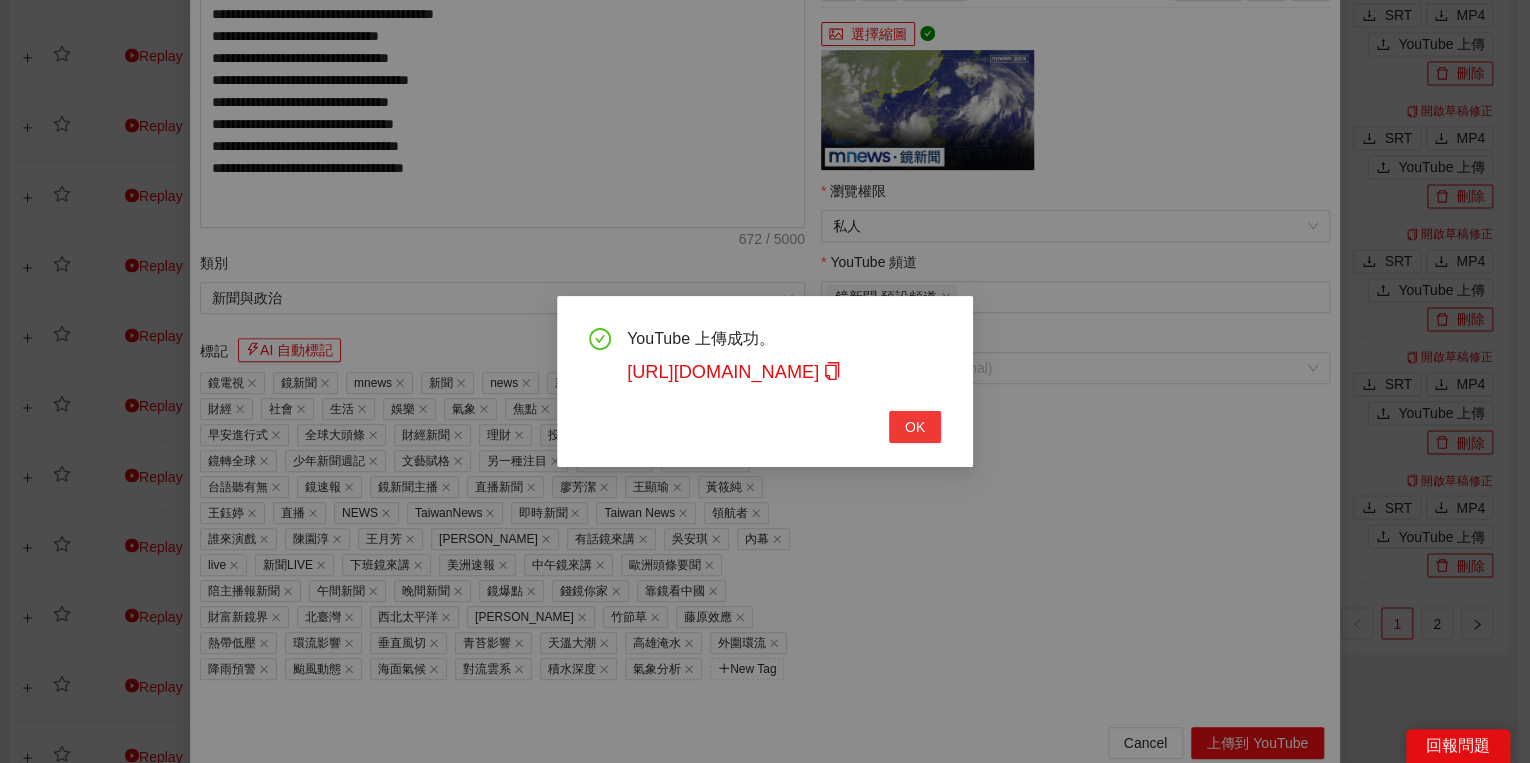 click on "OK" at bounding box center (915, 427) 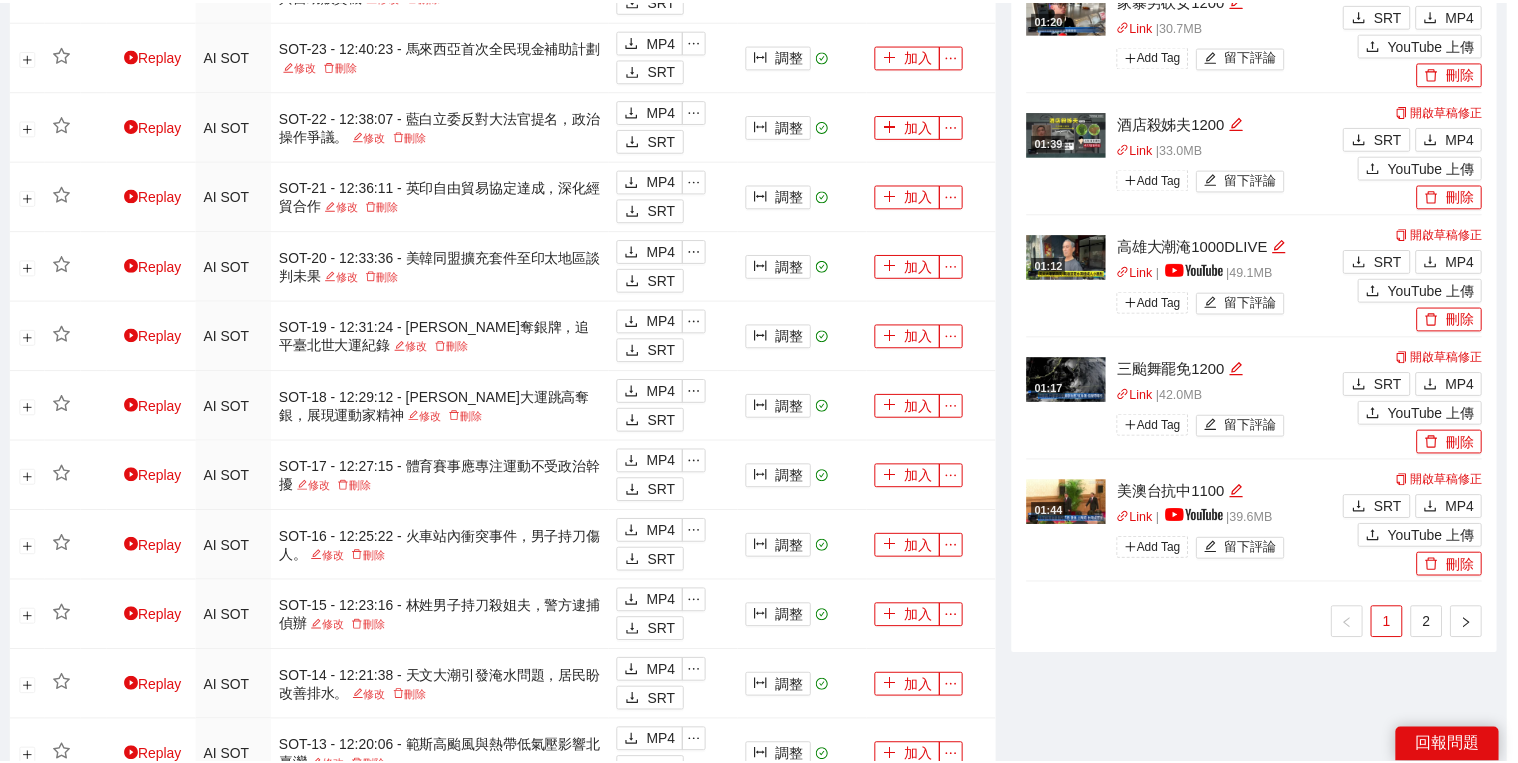 scroll, scrollTop: 308, scrollLeft: 0, axis: vertical 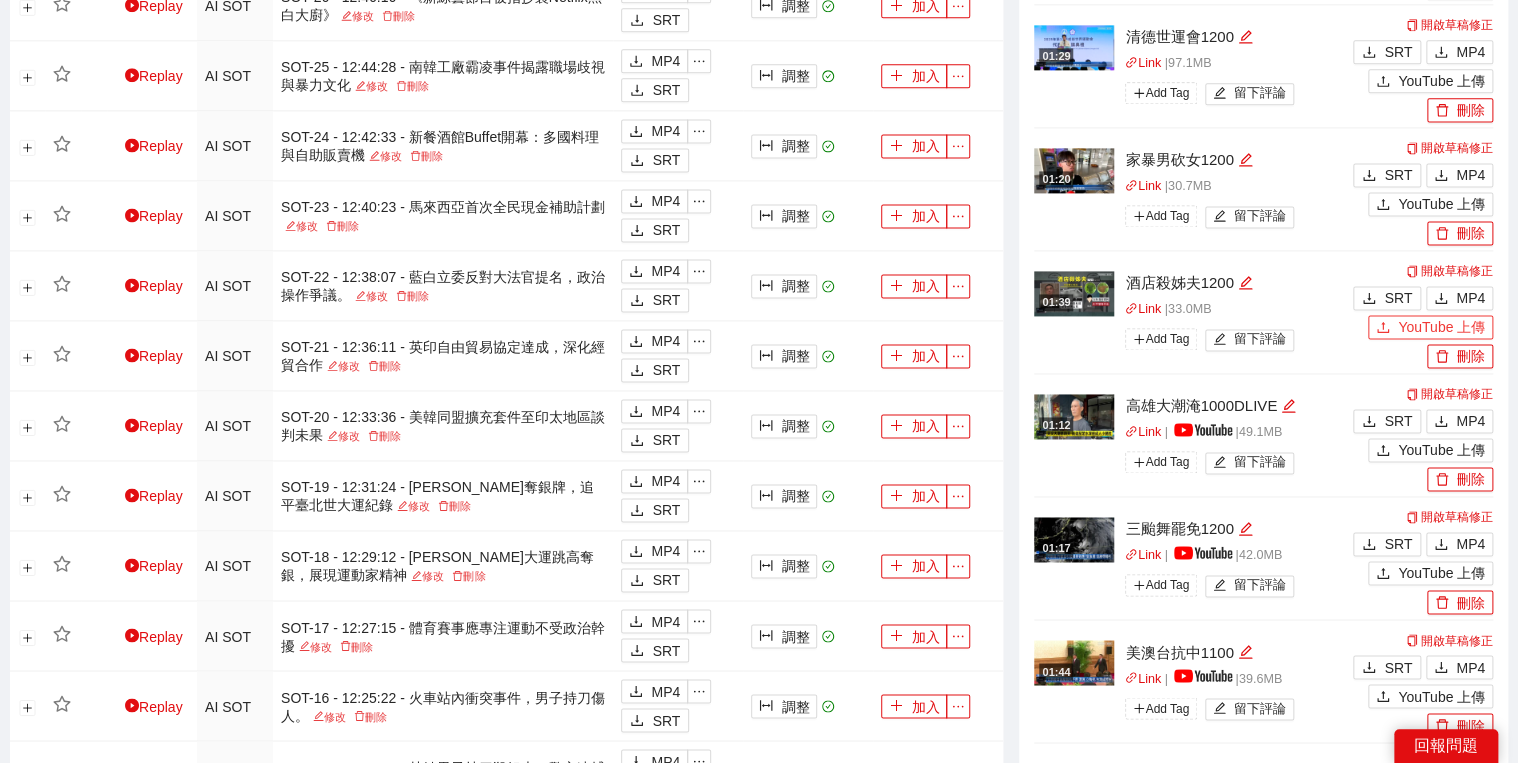 click on "YouTube 上傳" at bounding box center [1430, 327] 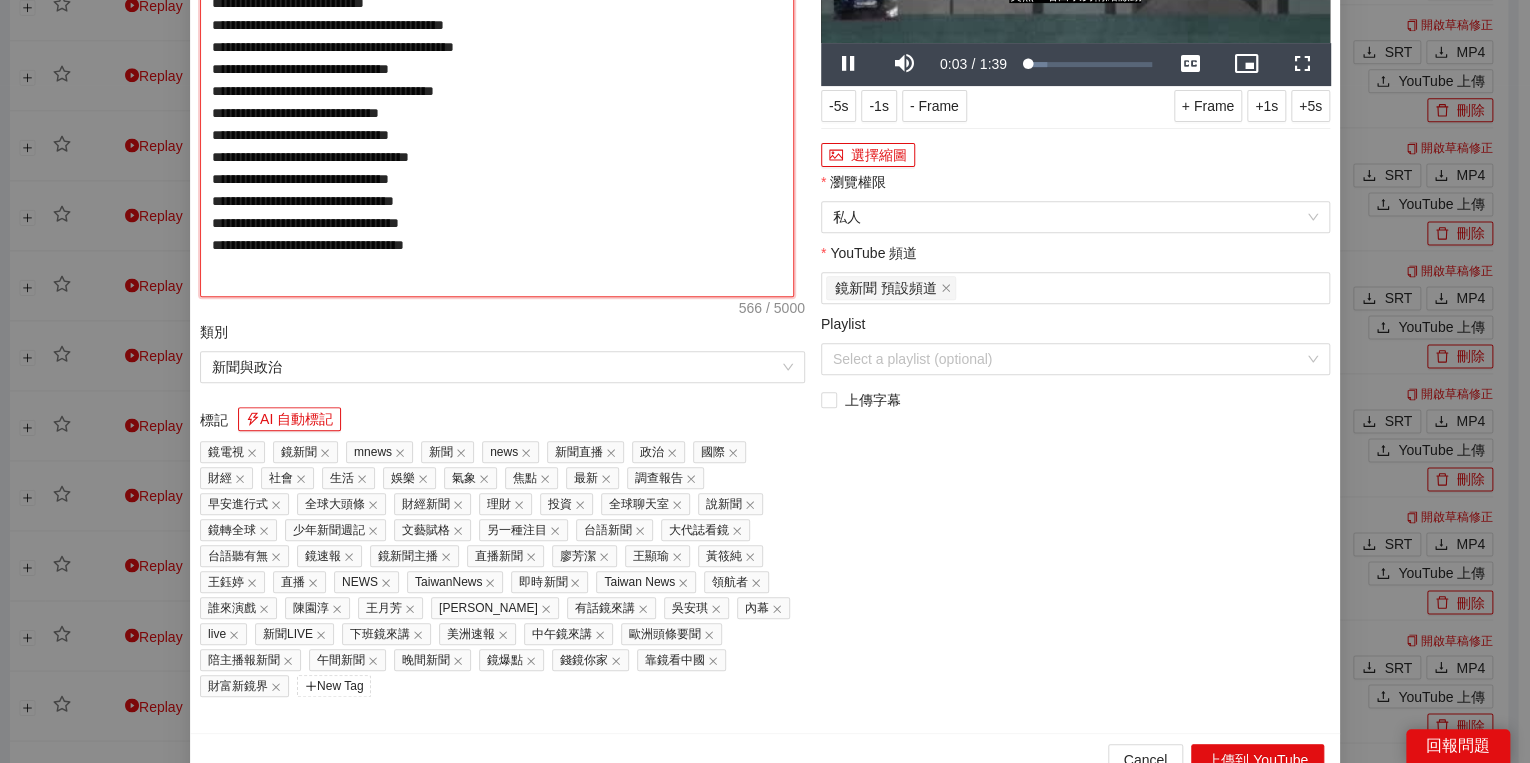 click on "**********" at bounding box center [497, 87] 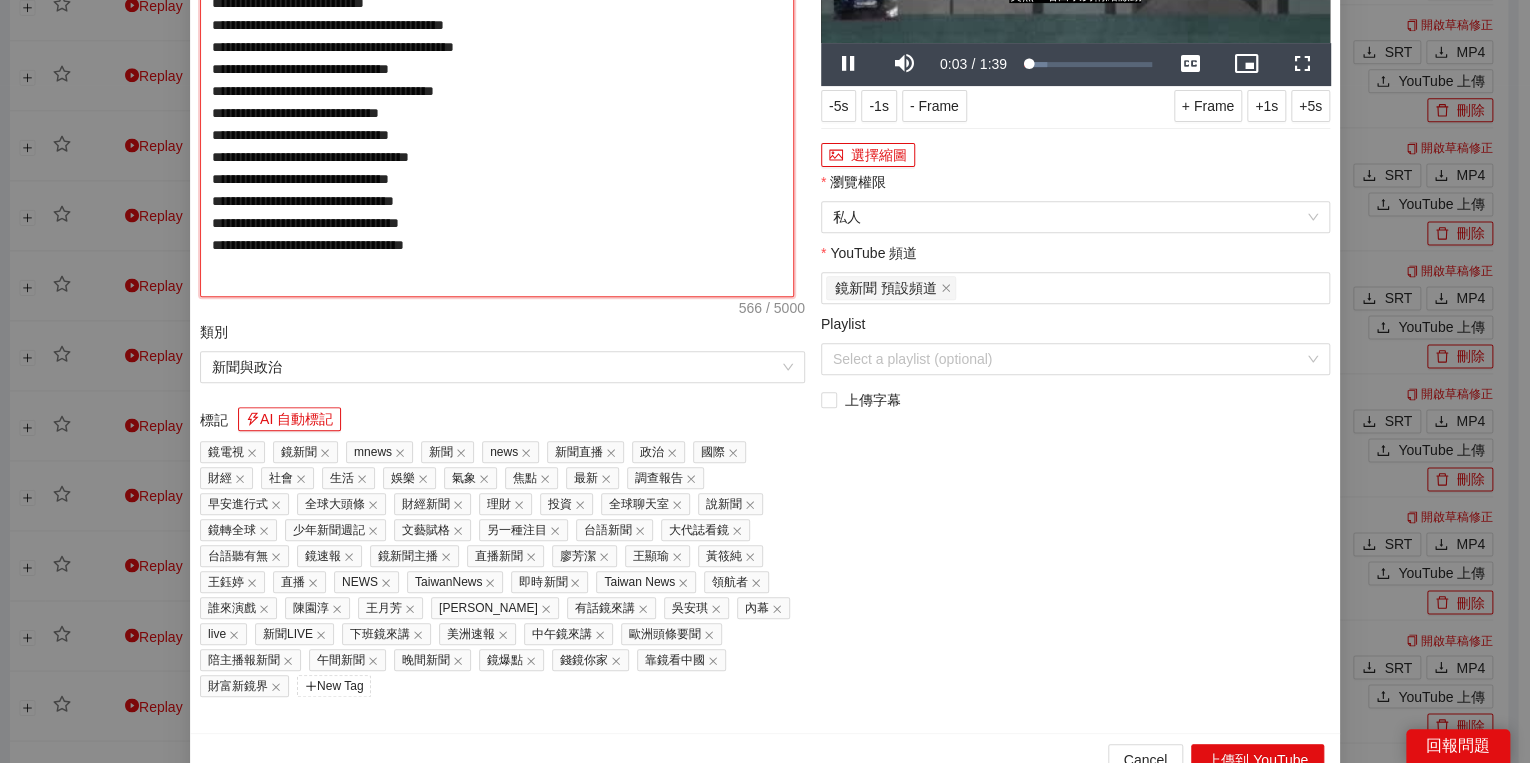 paste on "**********" 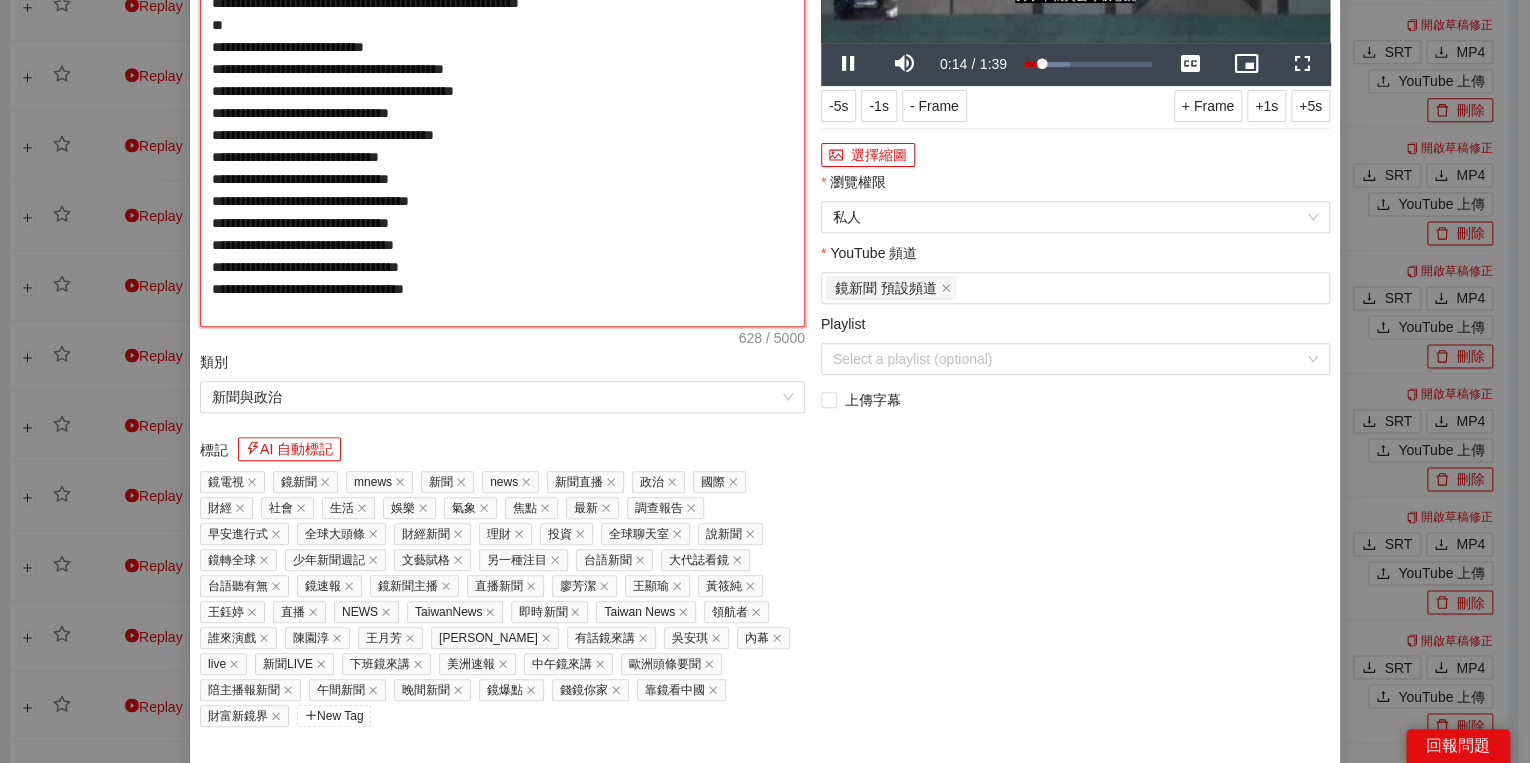 click on "**********" at bounding box center (502, 102) 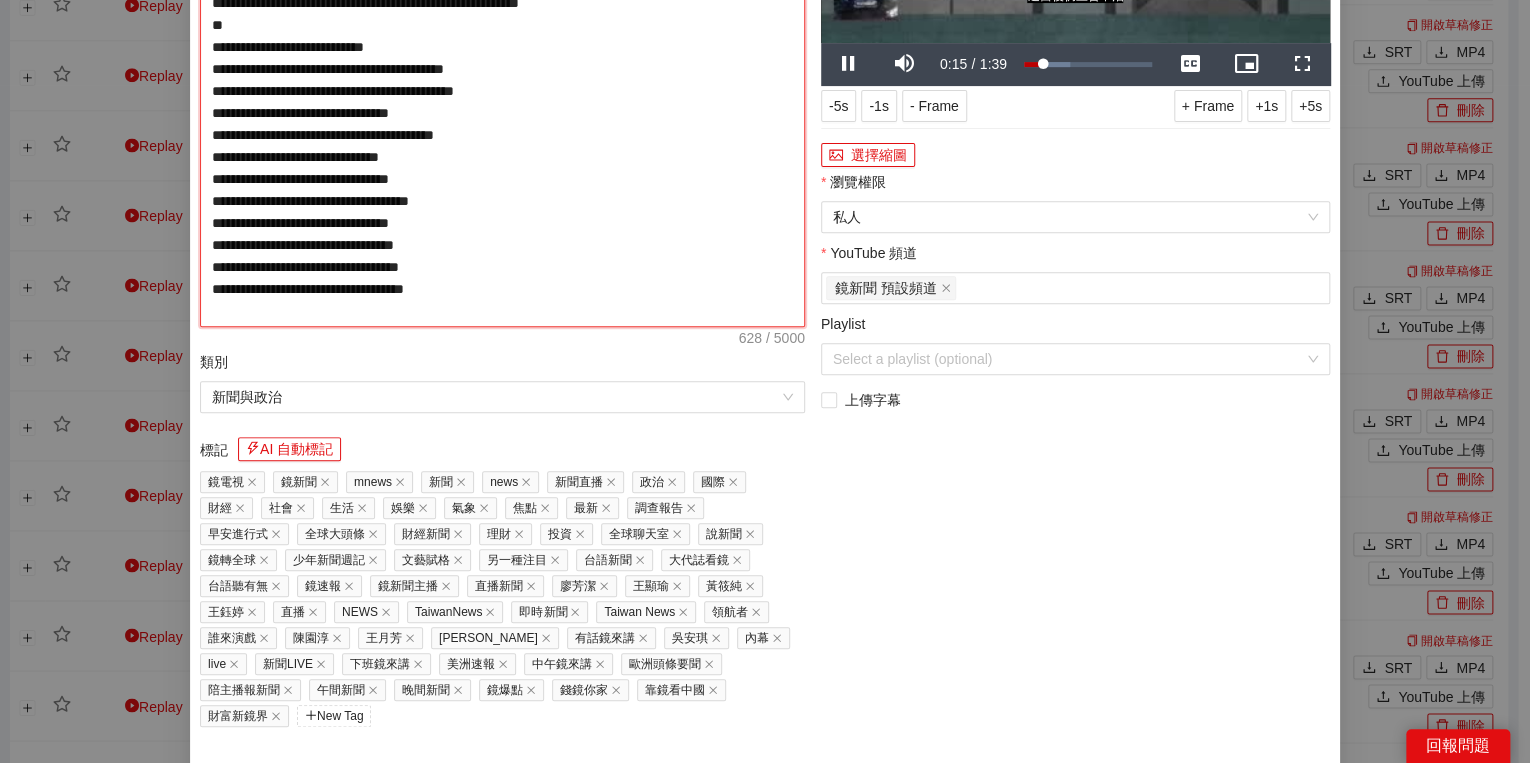 drag, startPoint x: 600, startPoint y: 222, endPoint x: 84, endPoint y: 160, distance: 519.7115 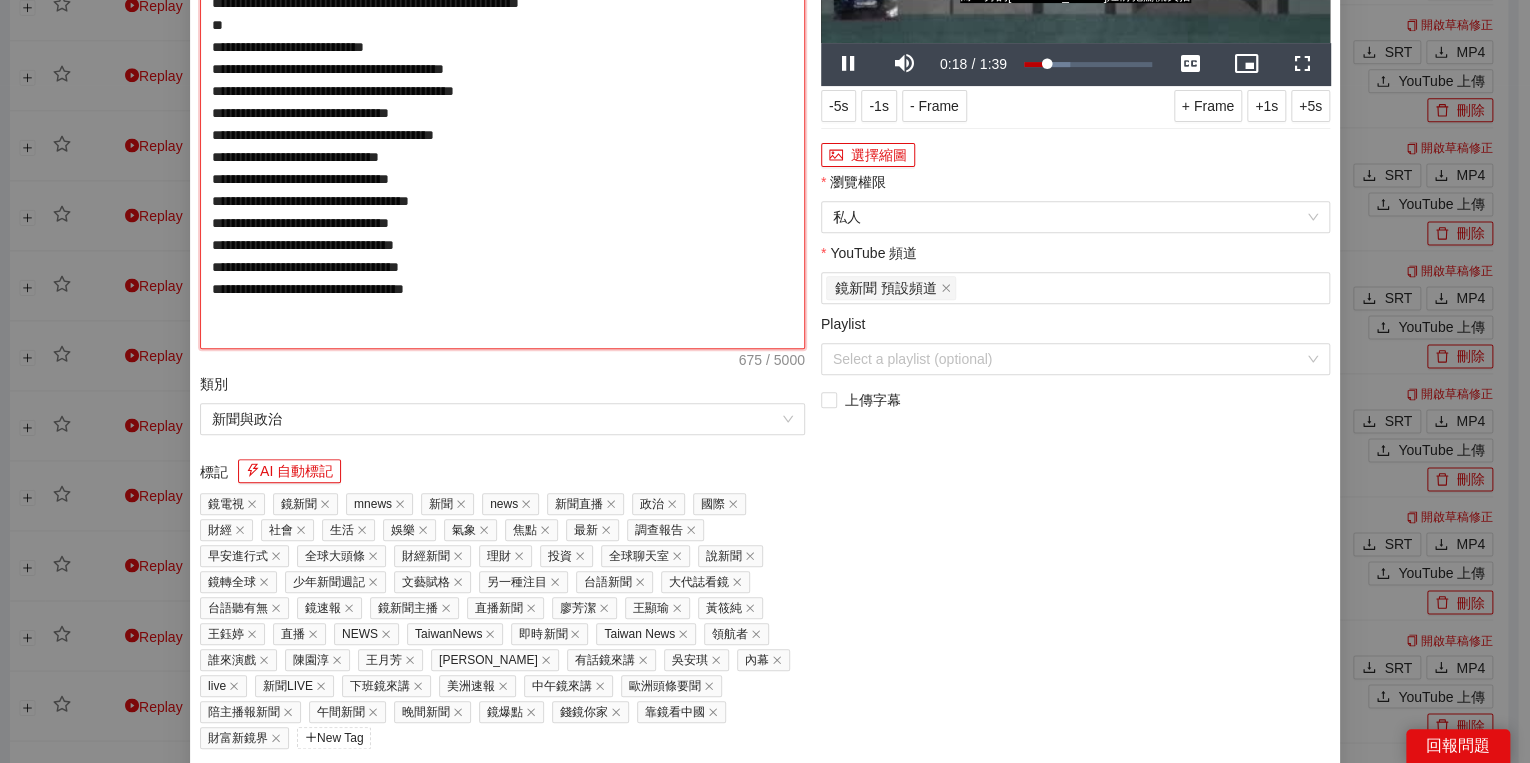 drag, startPoint x: 400, startPoint y: 204, endPoint x: 412, endPoint y: 205, distance: 12.0415945 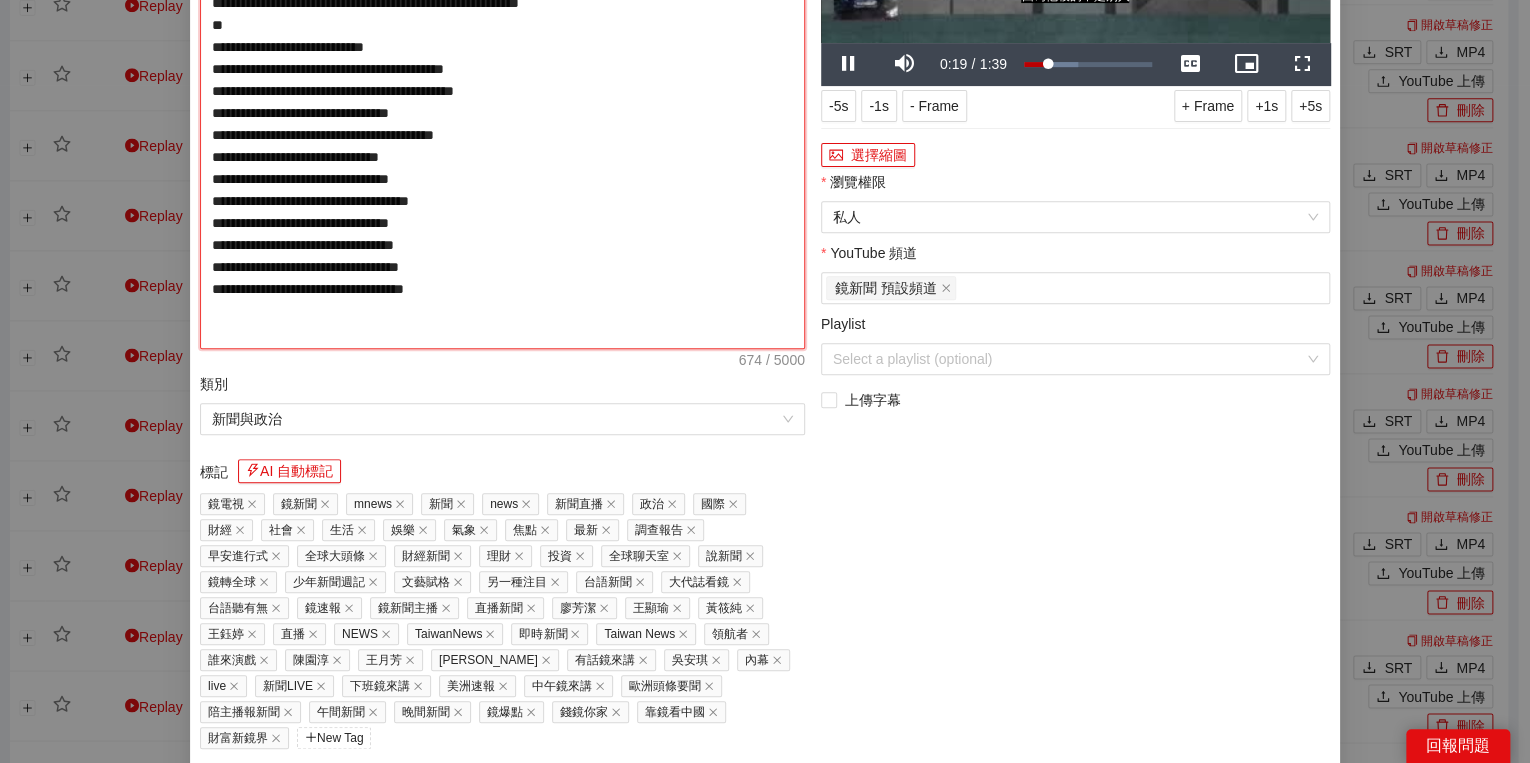 click on "**********" at bounding box center [502, 113] 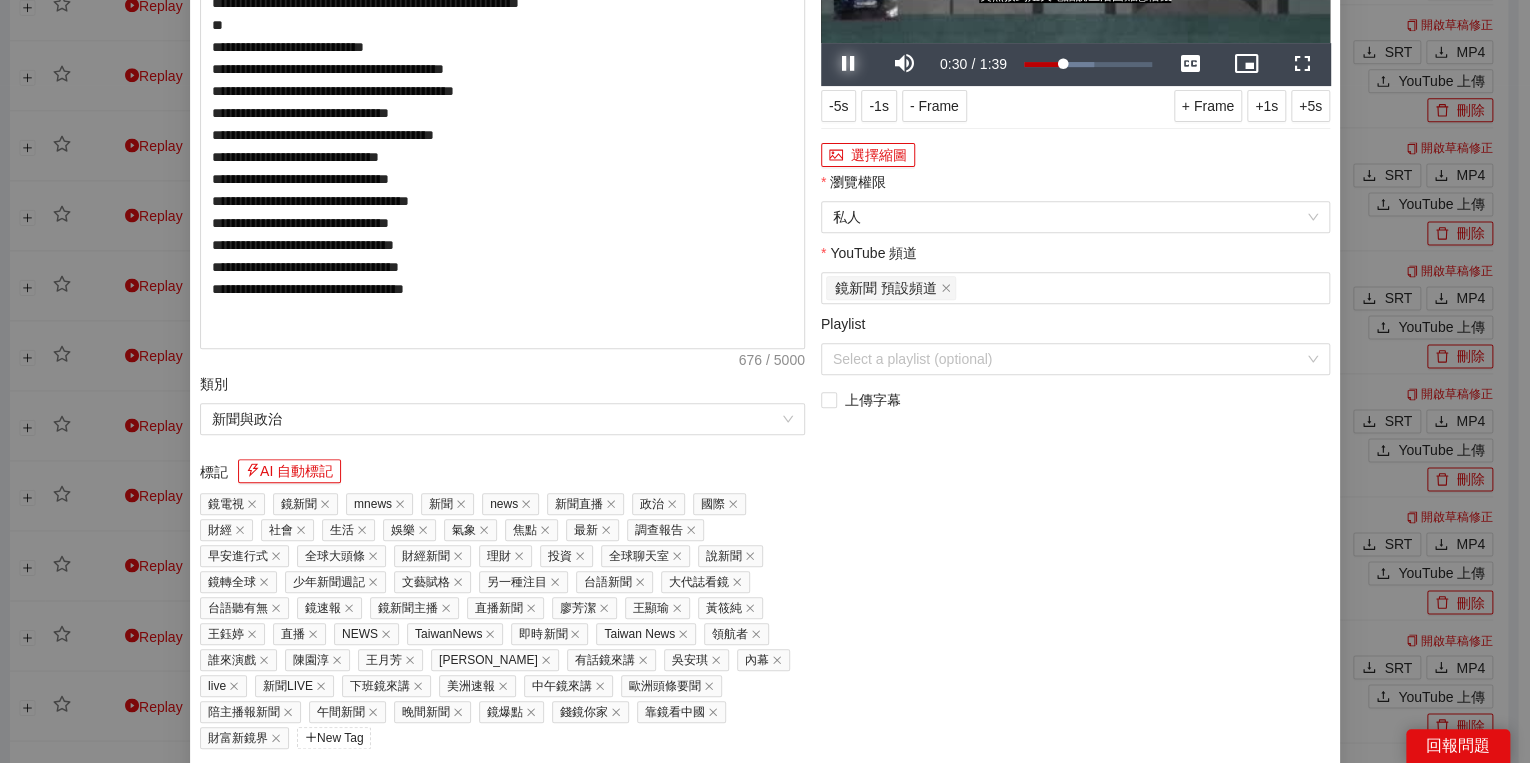 click at bounding box center (849, 64) 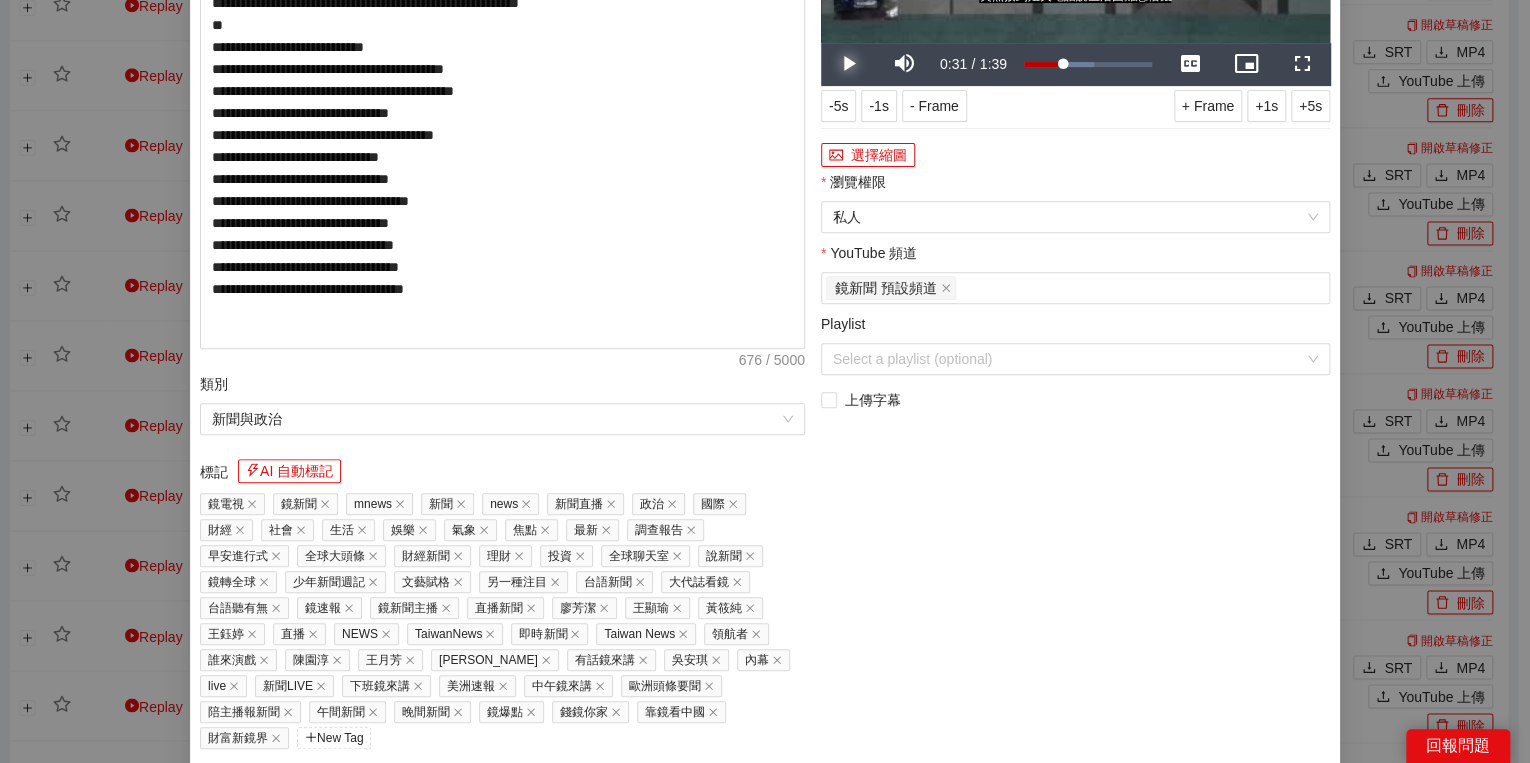 click at bounding box center (849, 64) 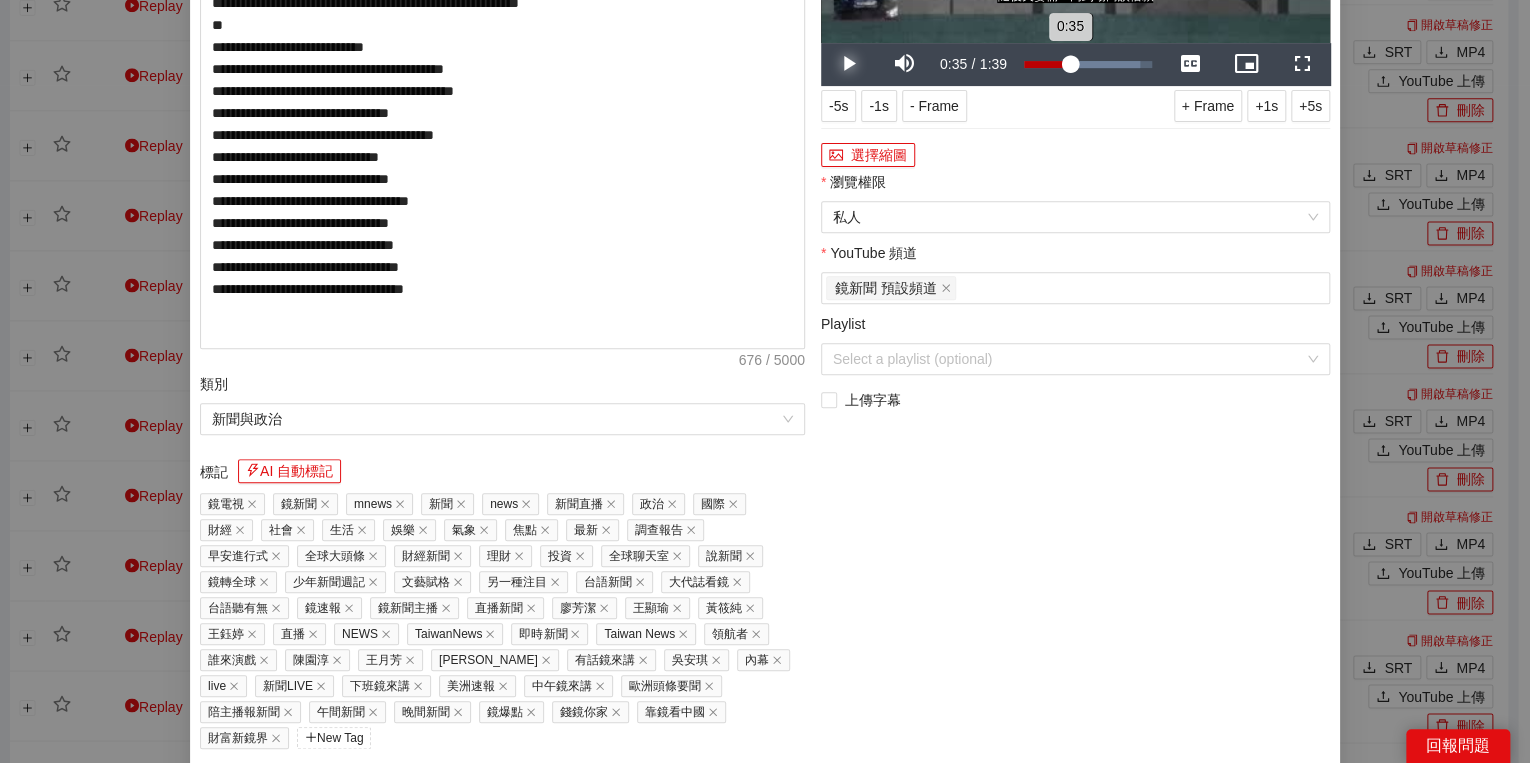 click on "Loaded :  90.94% 0:35 0:35" at bounding box center (1088, 64) 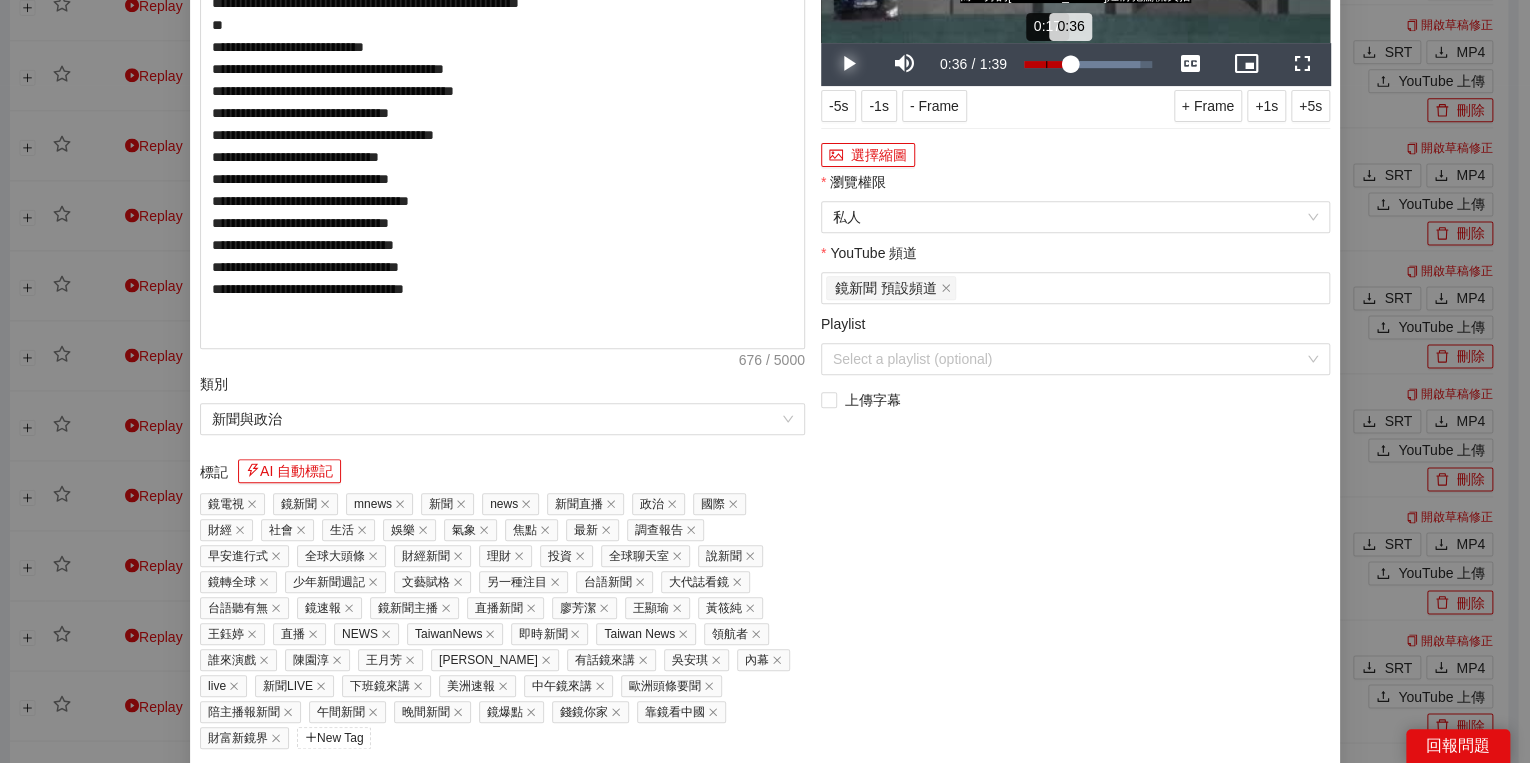 click on "Loaded :  90.94% 0:17 0:36" at bounding box center [1088, 64] 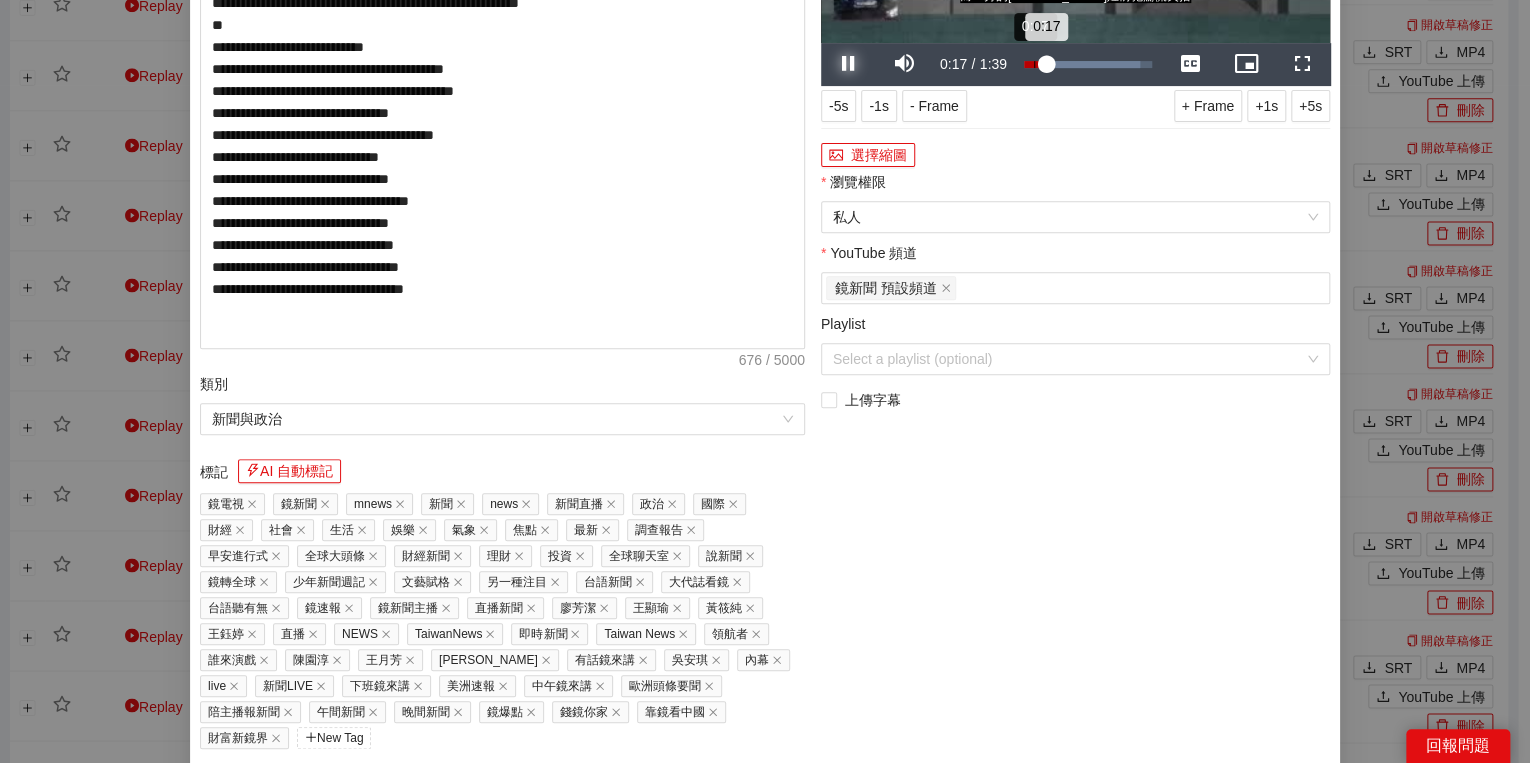 click on "Loaded :  90.94% 0:07 0:17" at bounding box center [1088, 64] 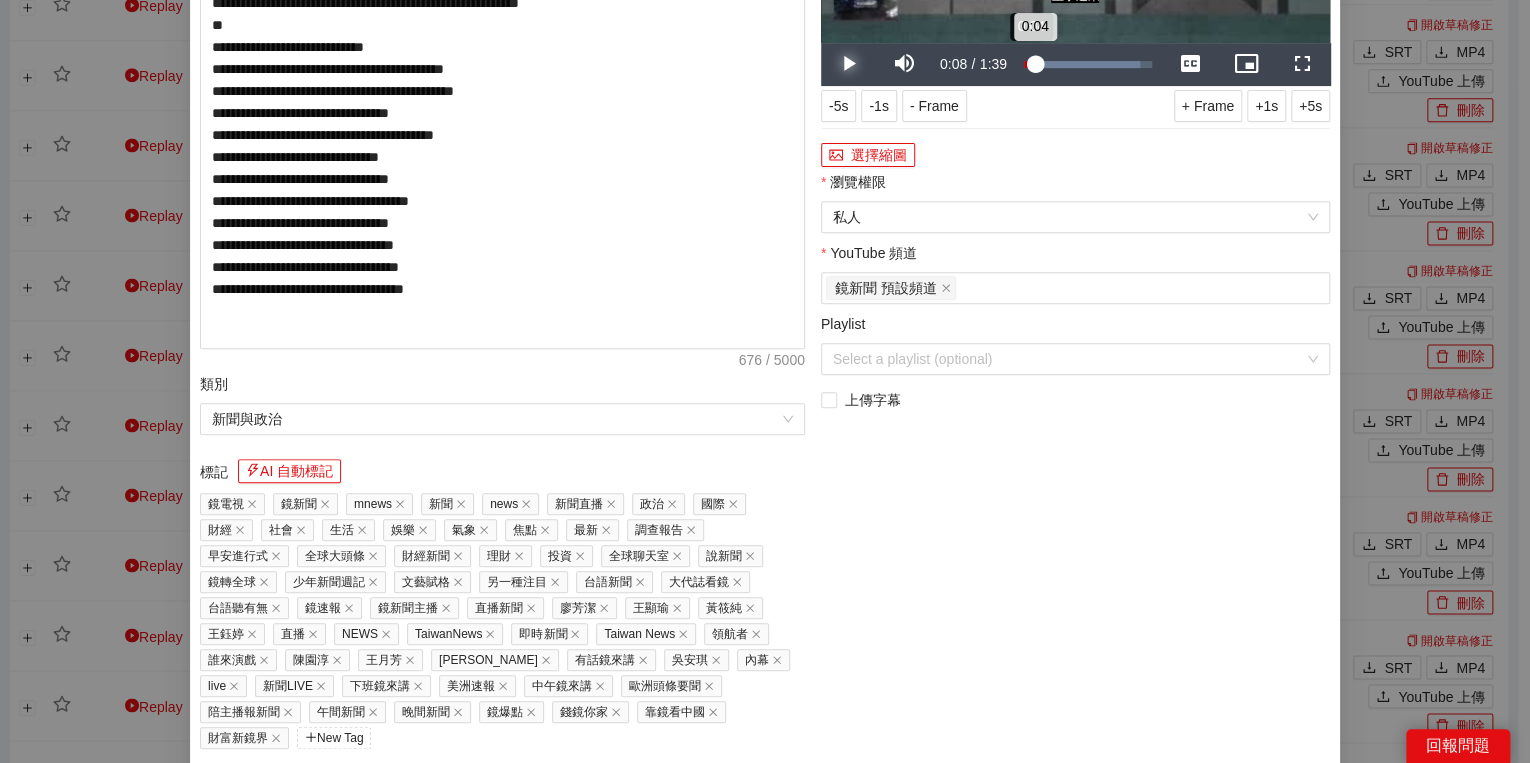click on "0:04" at bounding box center [1029, 64] 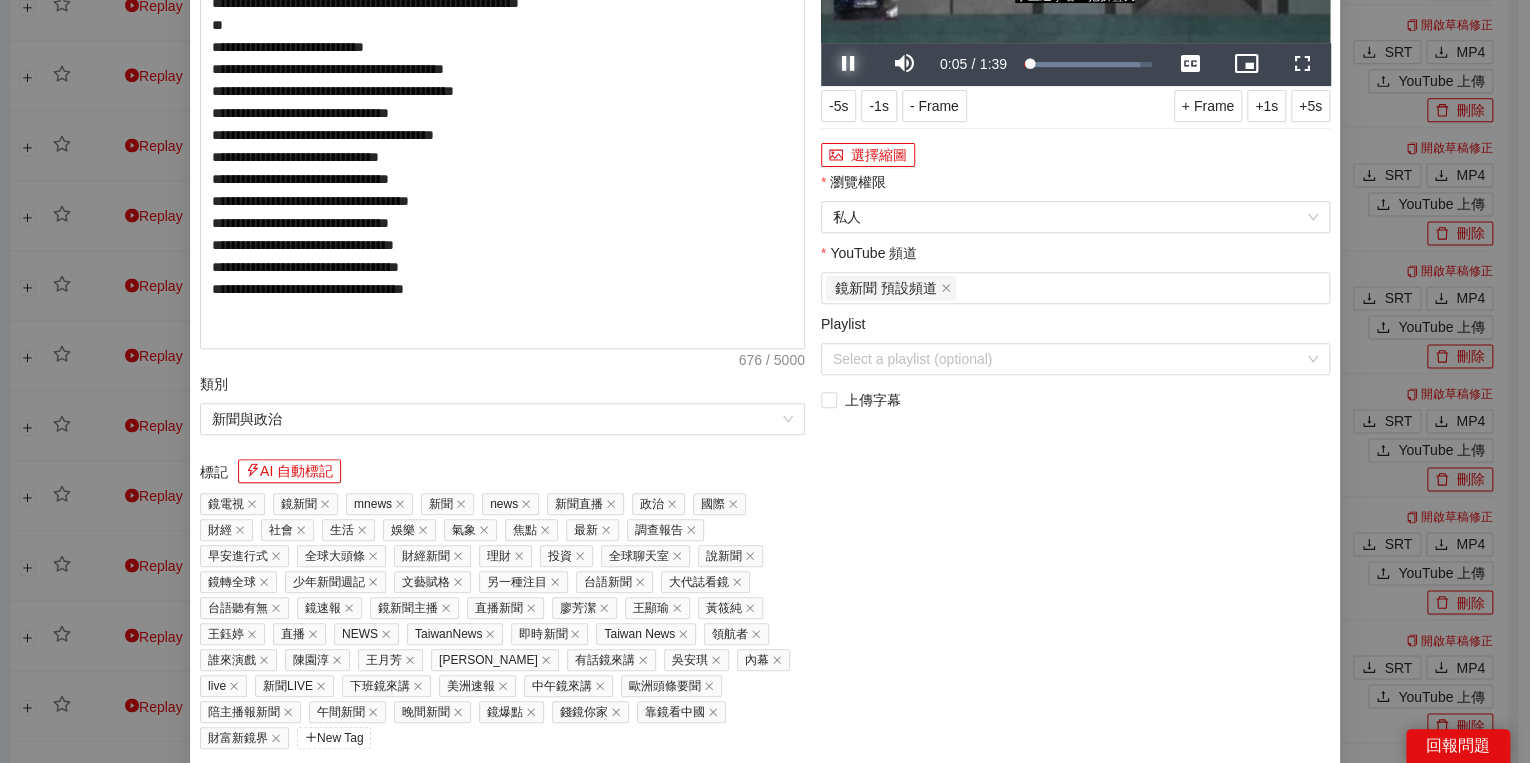 click at bounding box center [849, 64] 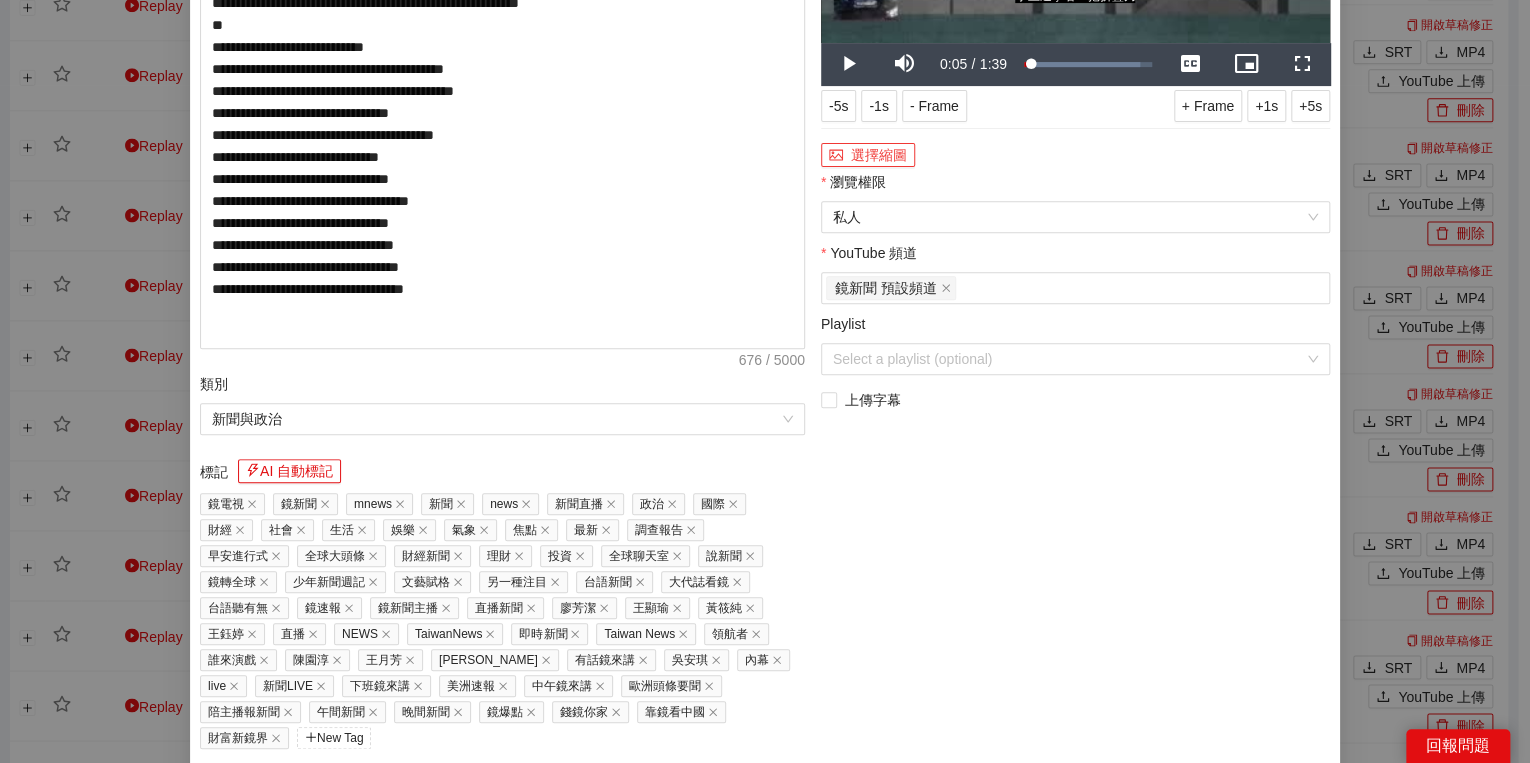 click on "選擇縮圖" at bounding box center (868, 155) 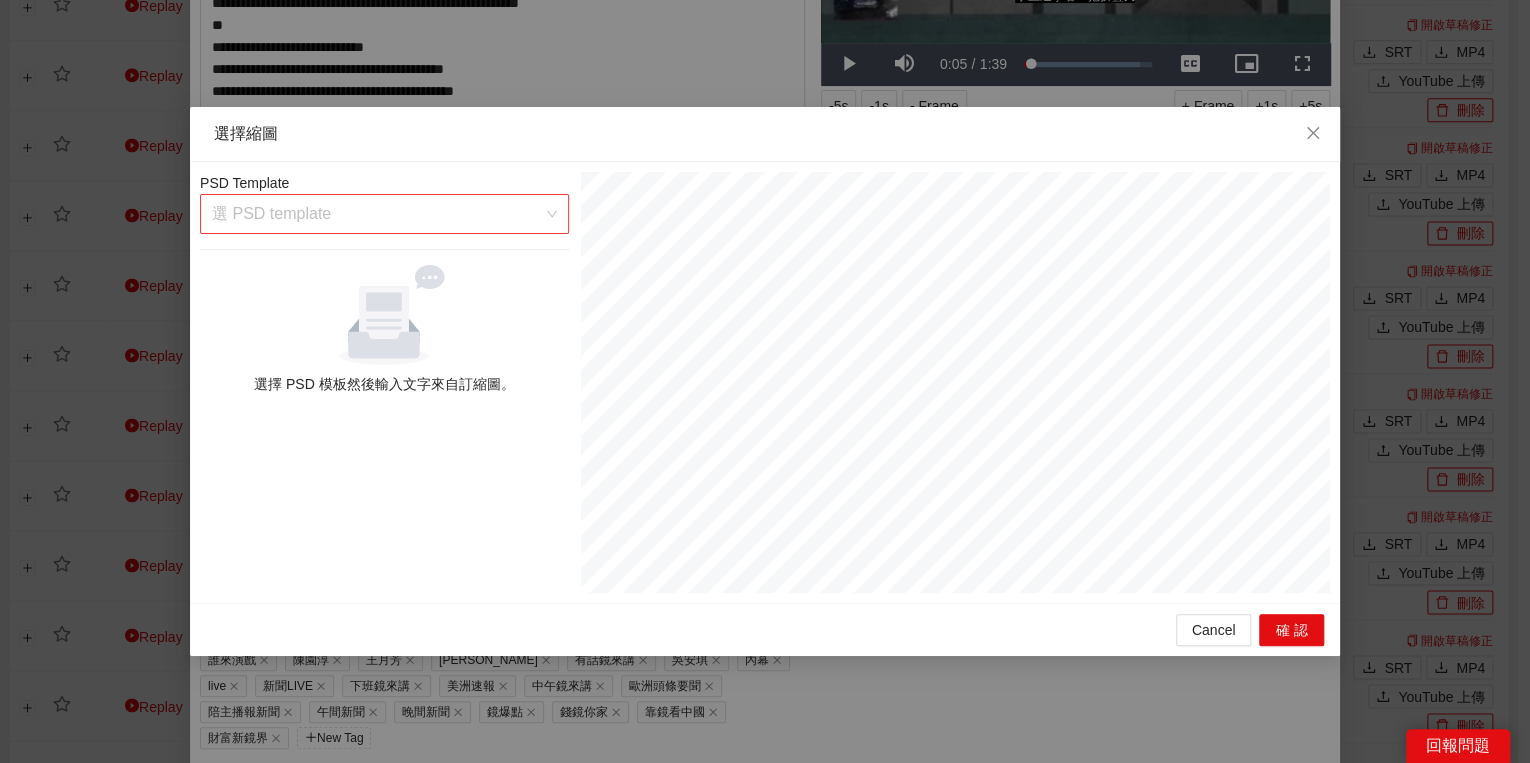 click on "選 PSD template" at bounding box center (384, 214) 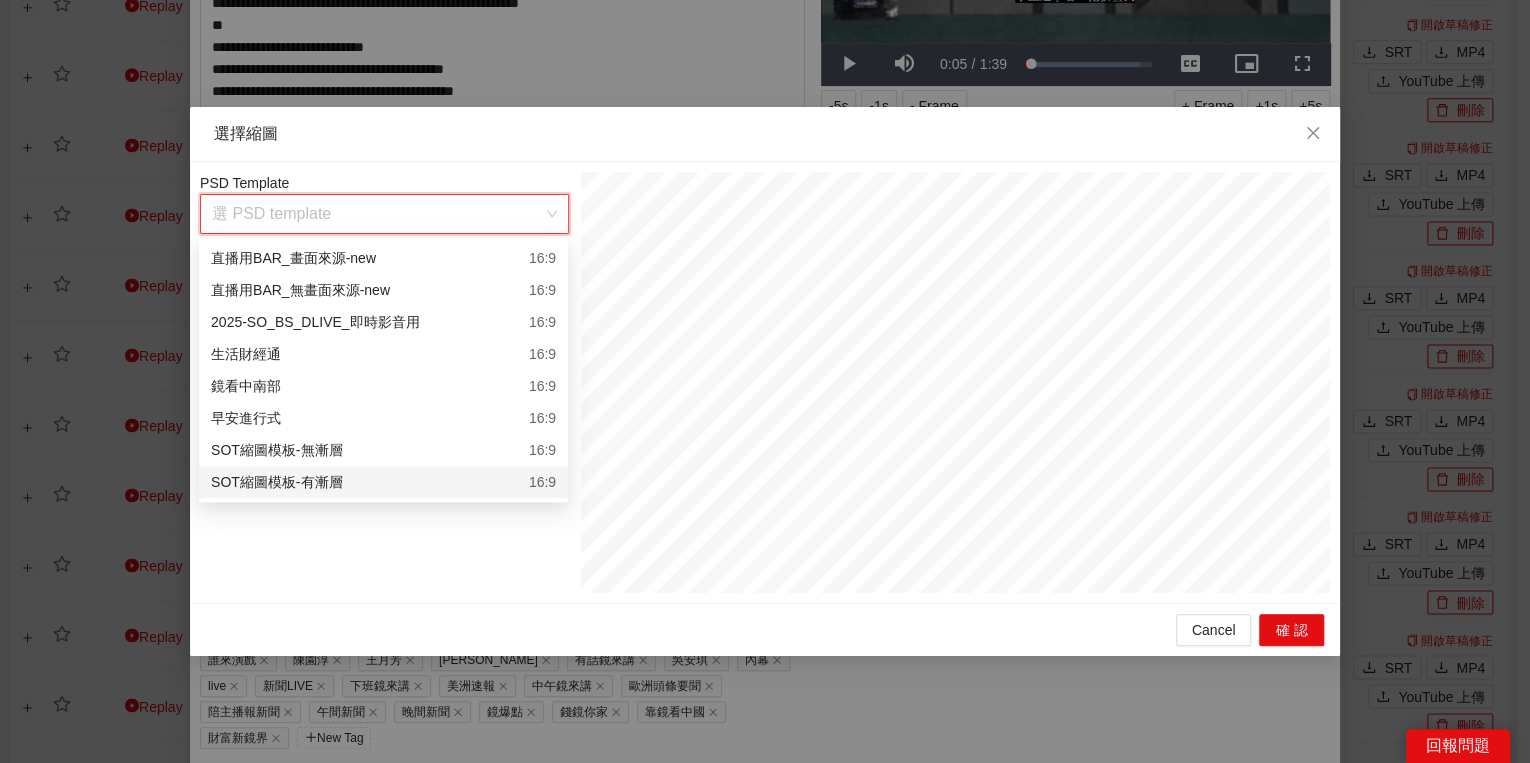 click on "SOT縮圖模板-有漸層 16:9" at bounding box center (383, 482) 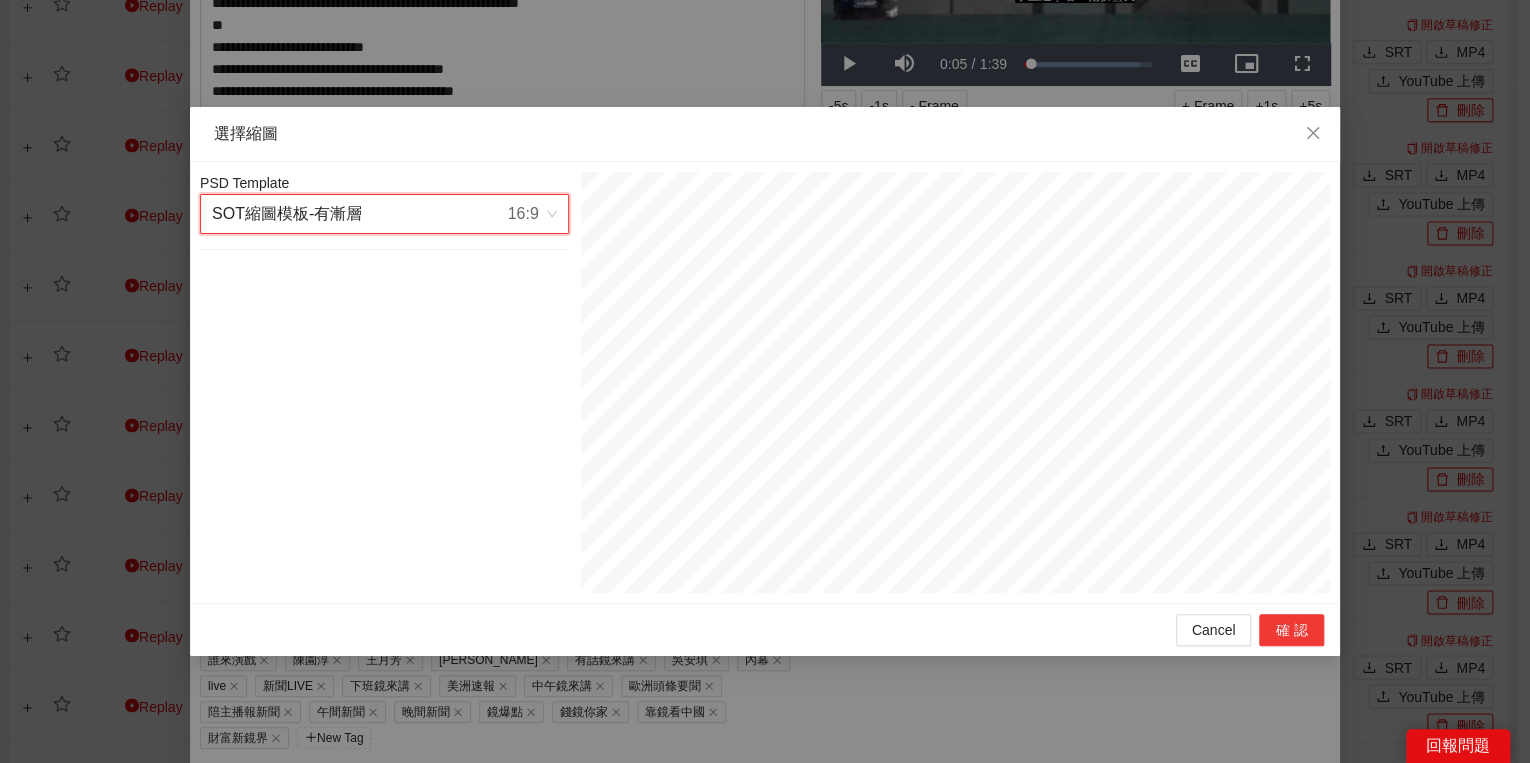 click on "確認" at bounding box center [1291, 630] 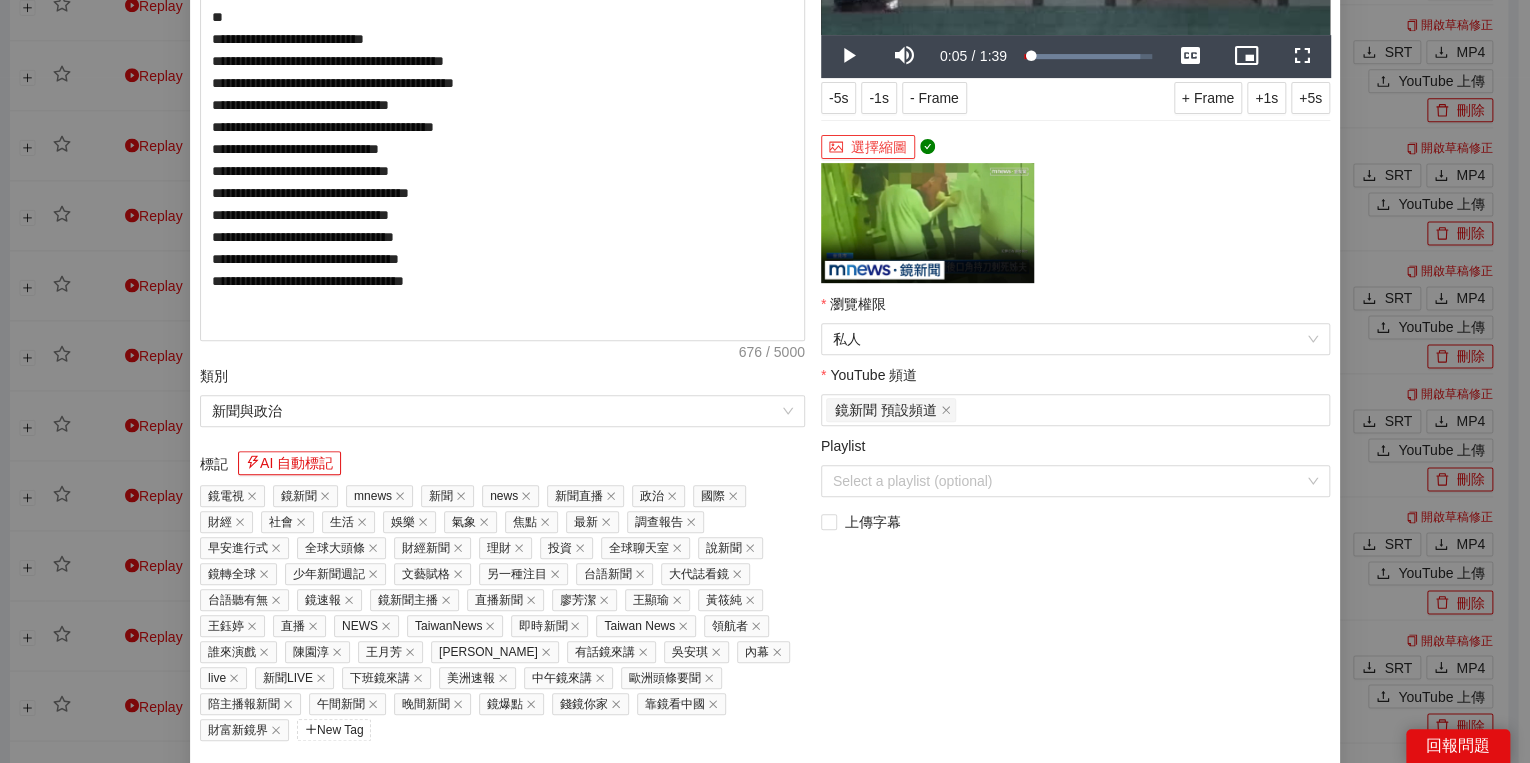 scroll, scrollTop: 352, scrollLeft: 0, axis: vertical 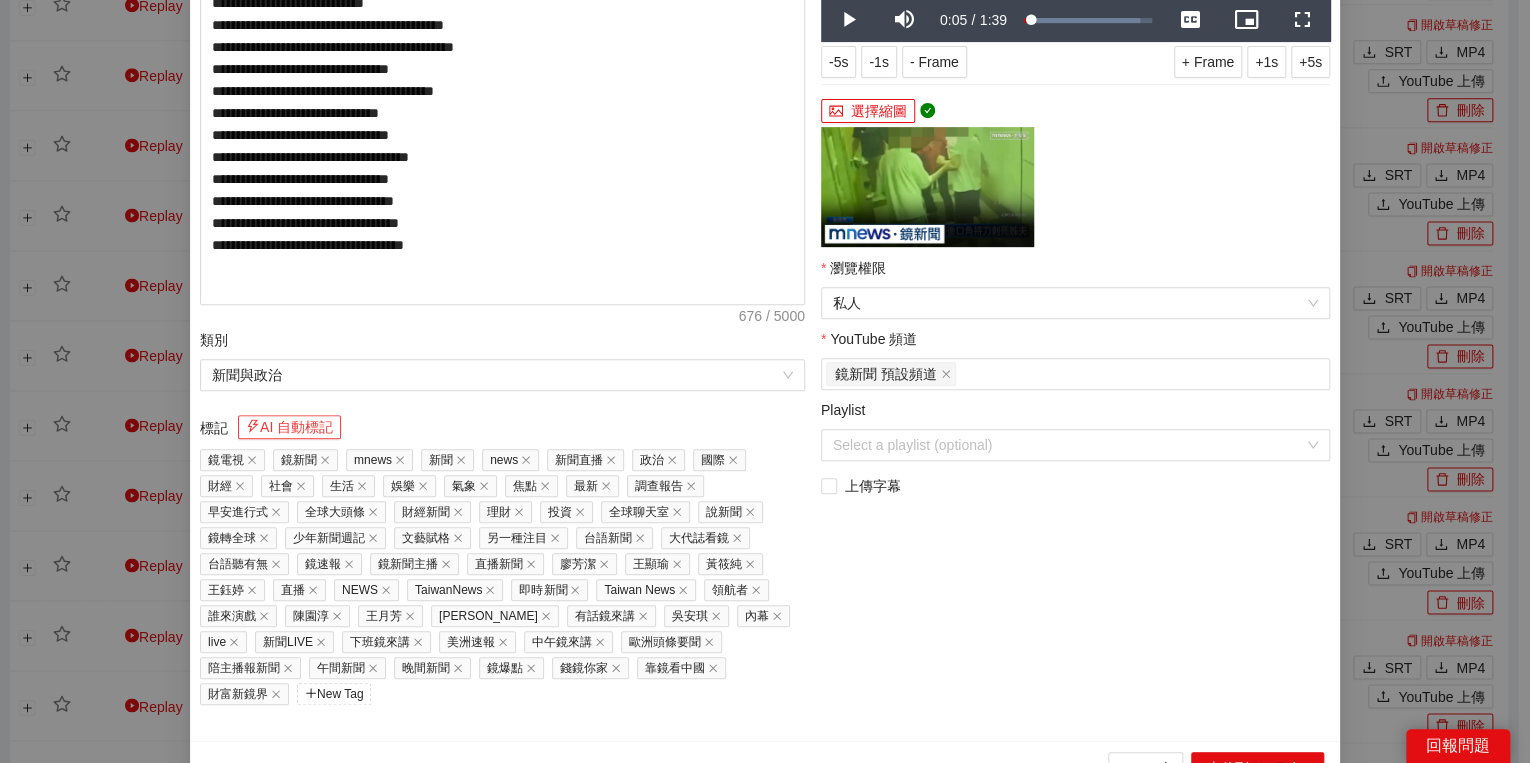 click on "AI 自動標記" at bounding box center [289, 427] 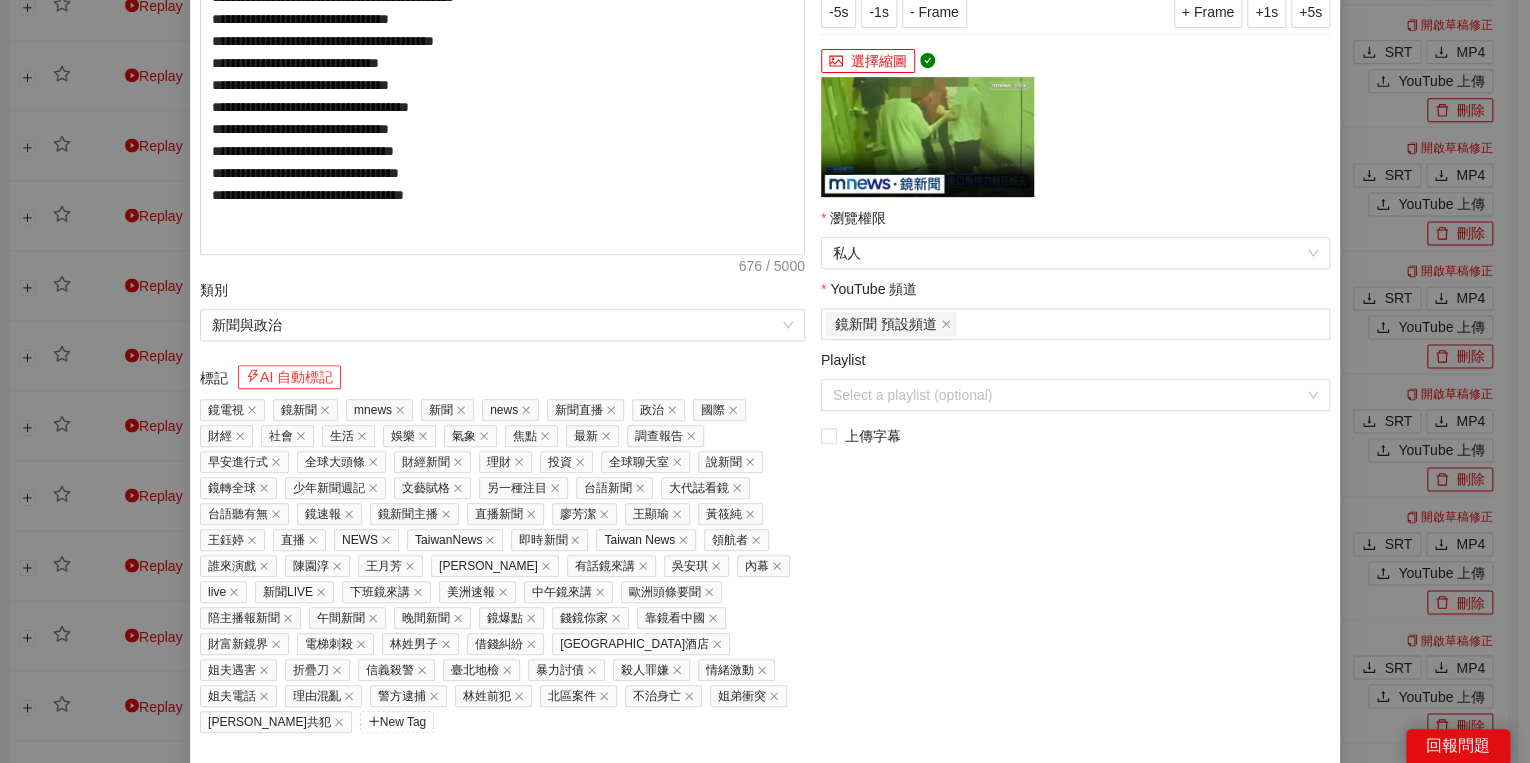scroll, scrollTop: 429, scrollLeft: 0, axis: vertical 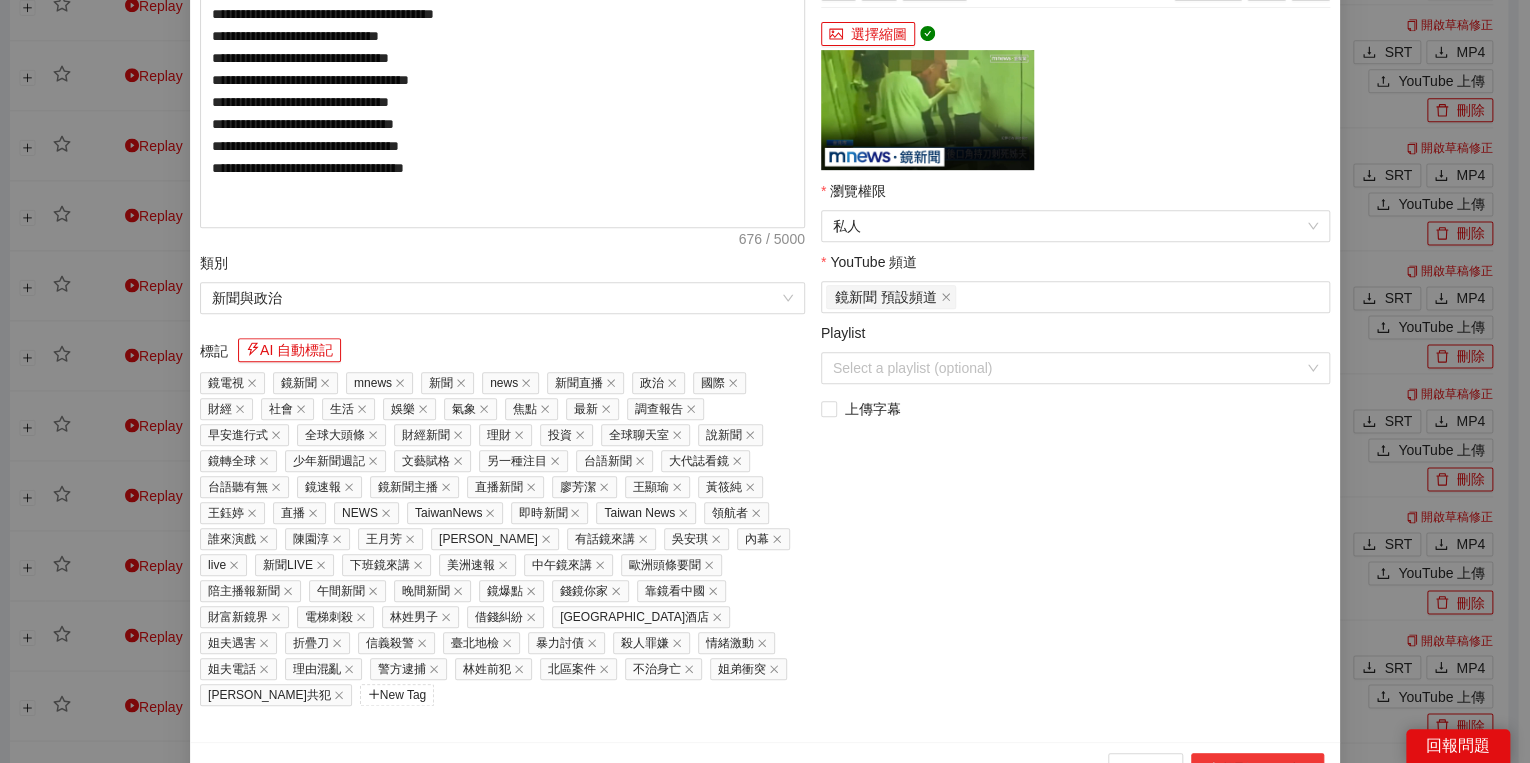 click on "上傳到 YouTube" at bounding box center (1257, 769) 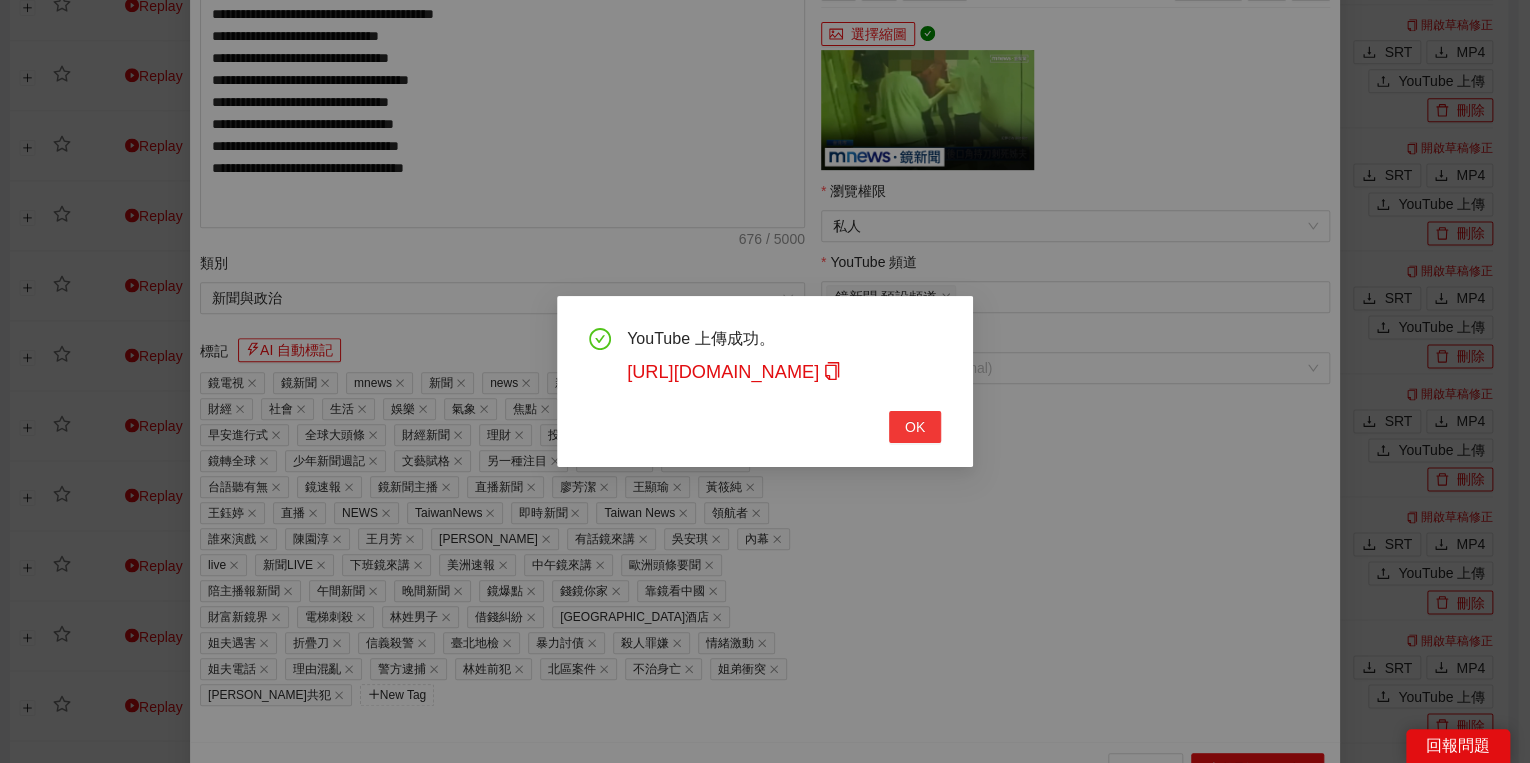 click on "OK" at bounding box center (915, 427) 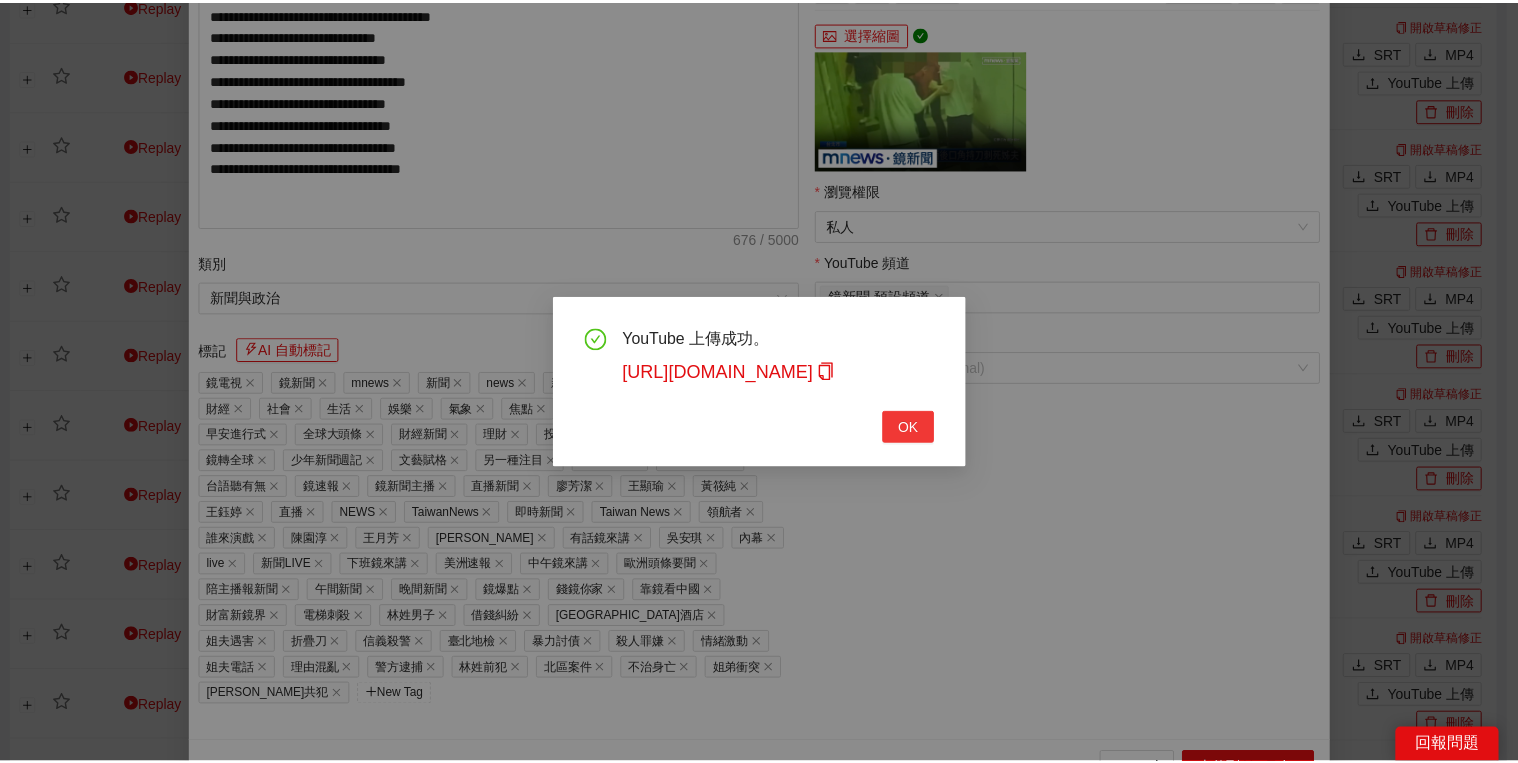 scroll, scrollTop: 308, scrollLeft: 0, axis: vertical 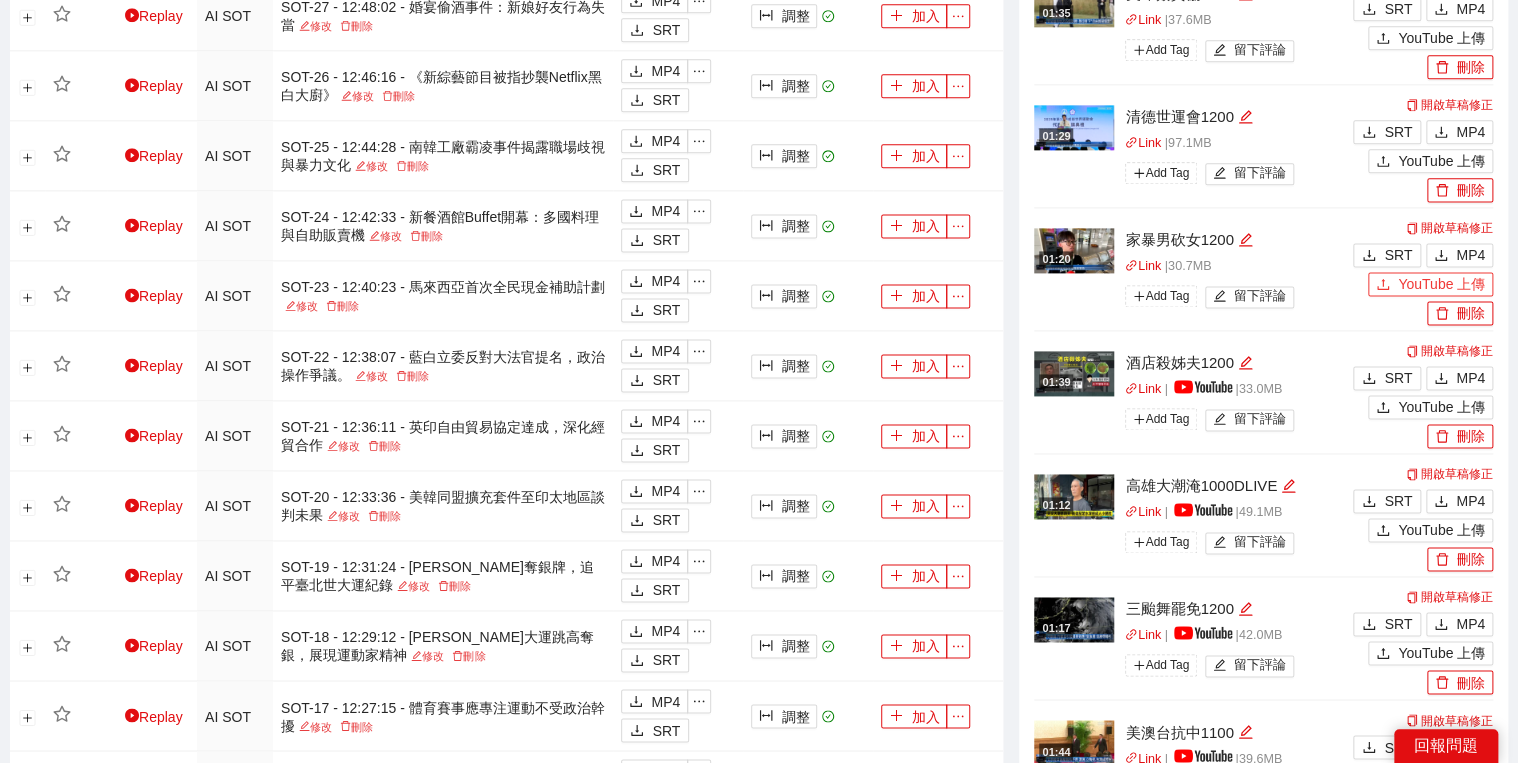 click on "YouTube 上傳" at bounding box center (1430, 284) 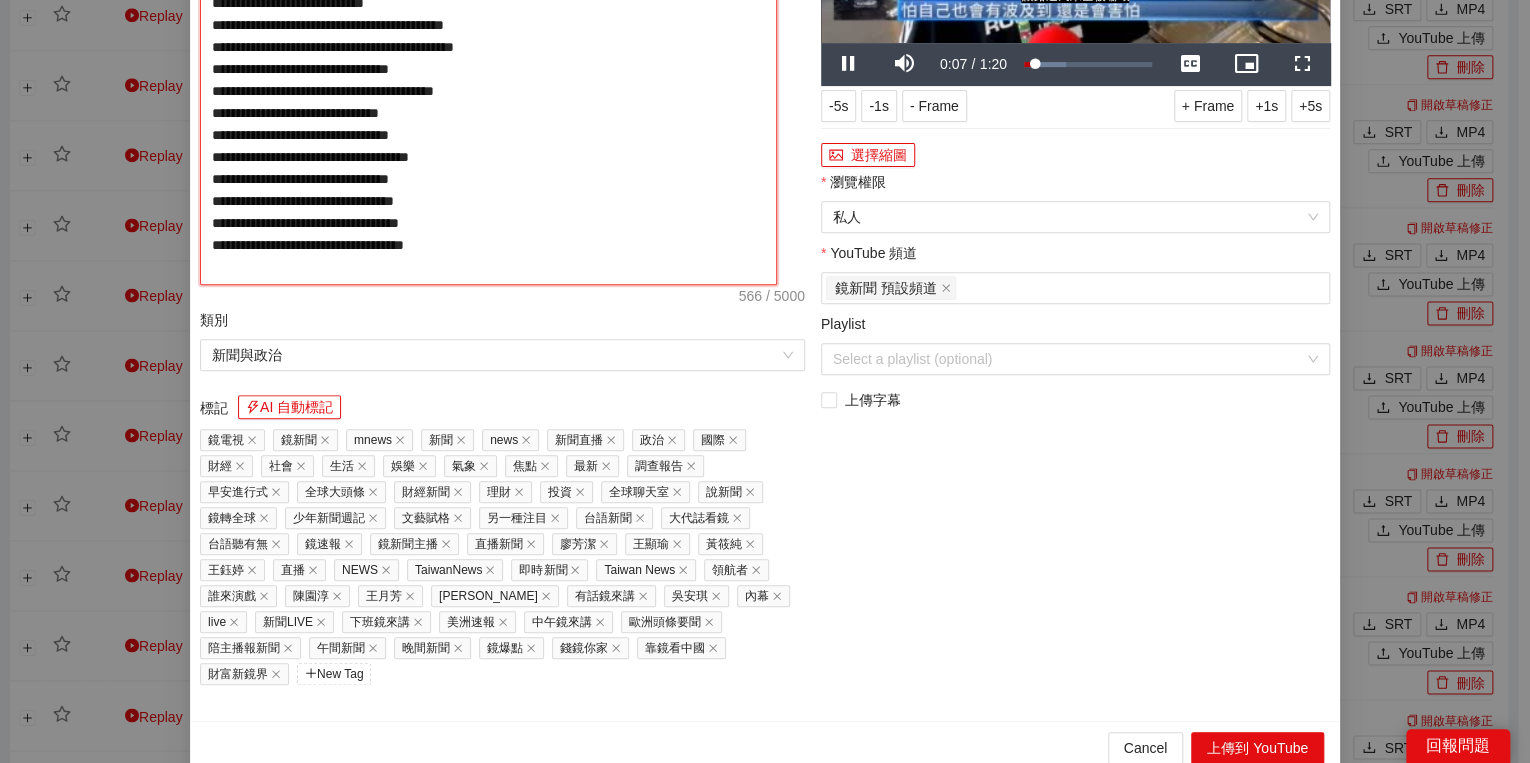 click on "**********" at bounding box center (488, 81) 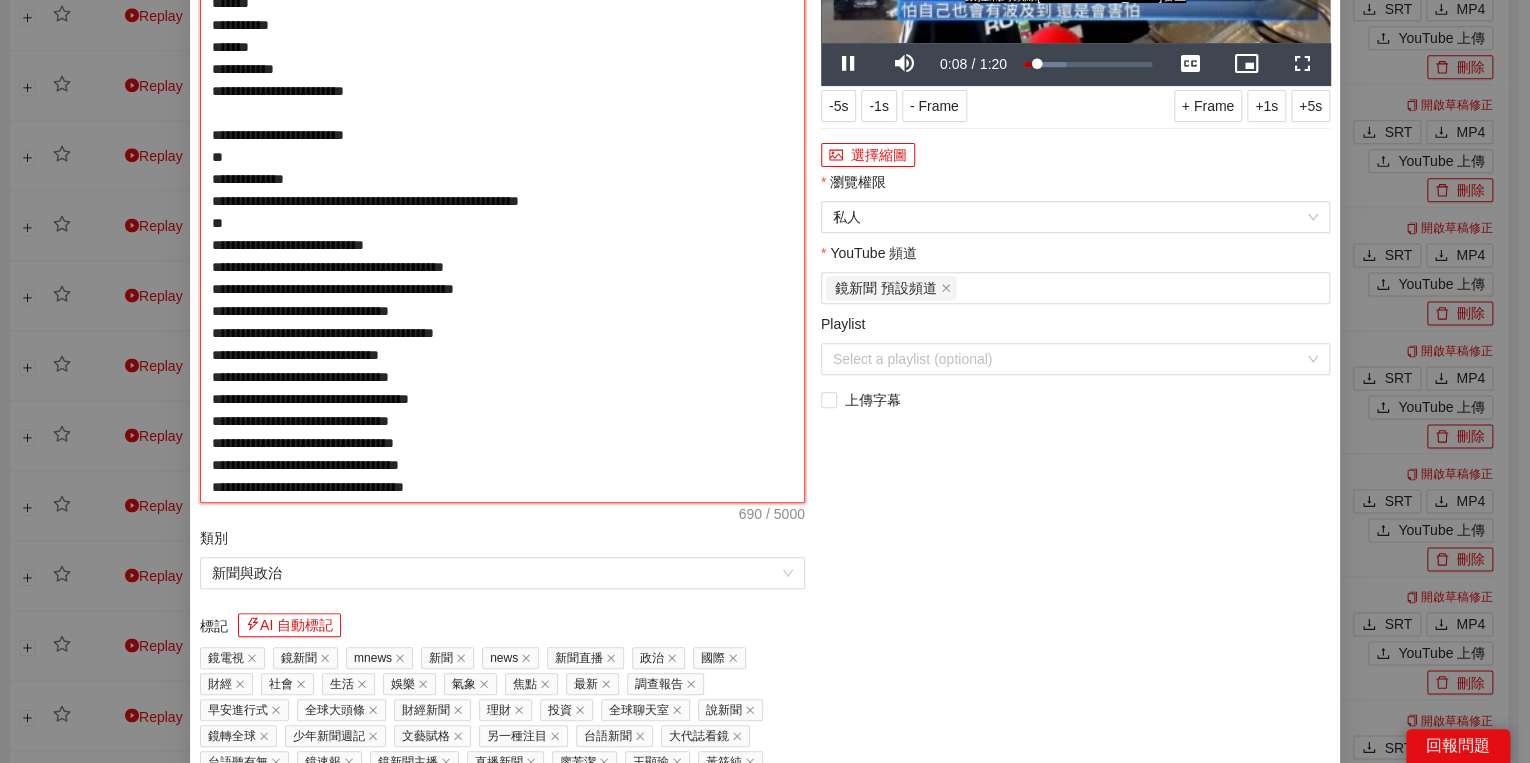 click on "**********" at bounding box center [502, 190] 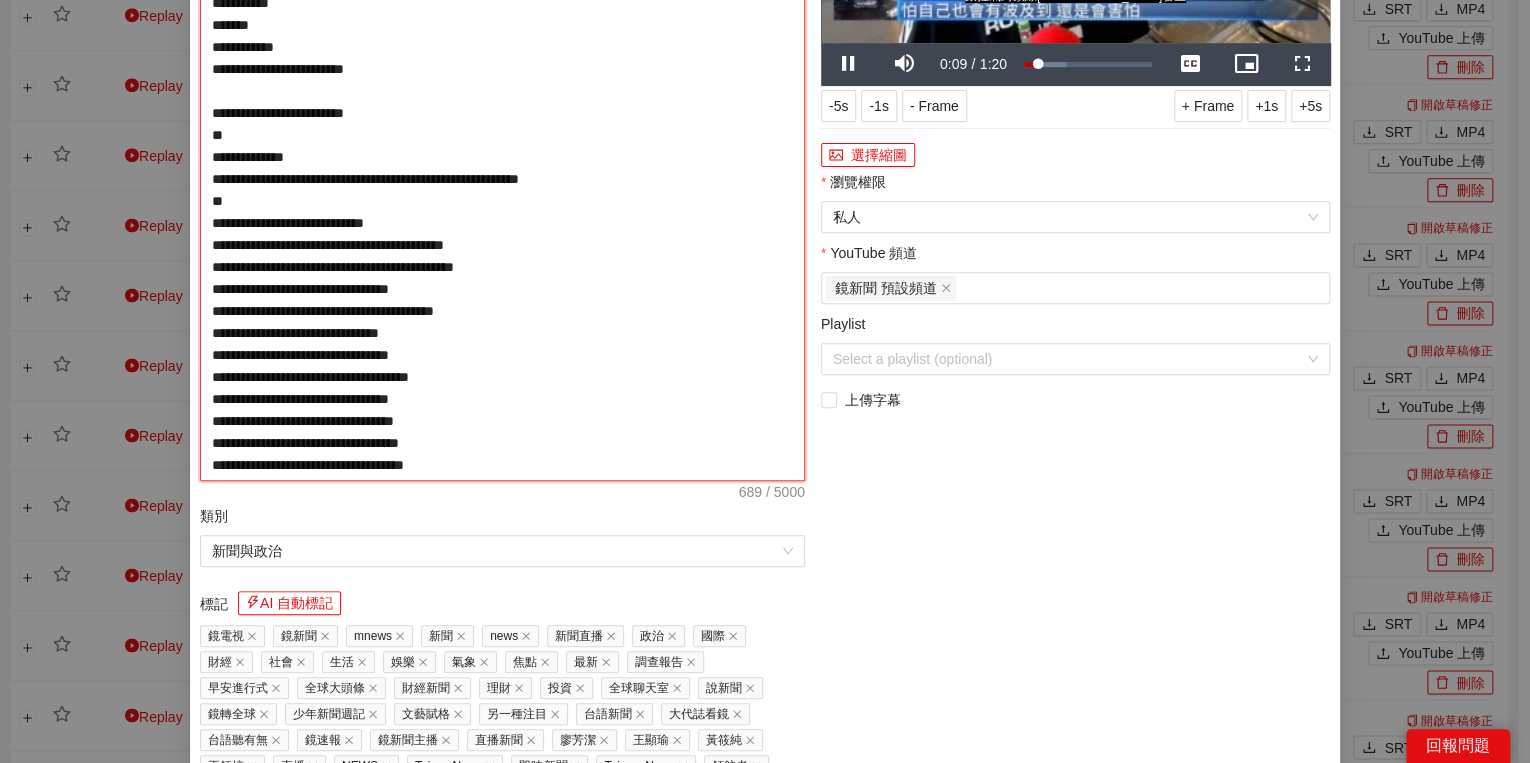 click on "**********" at bounding box center (502, 179) 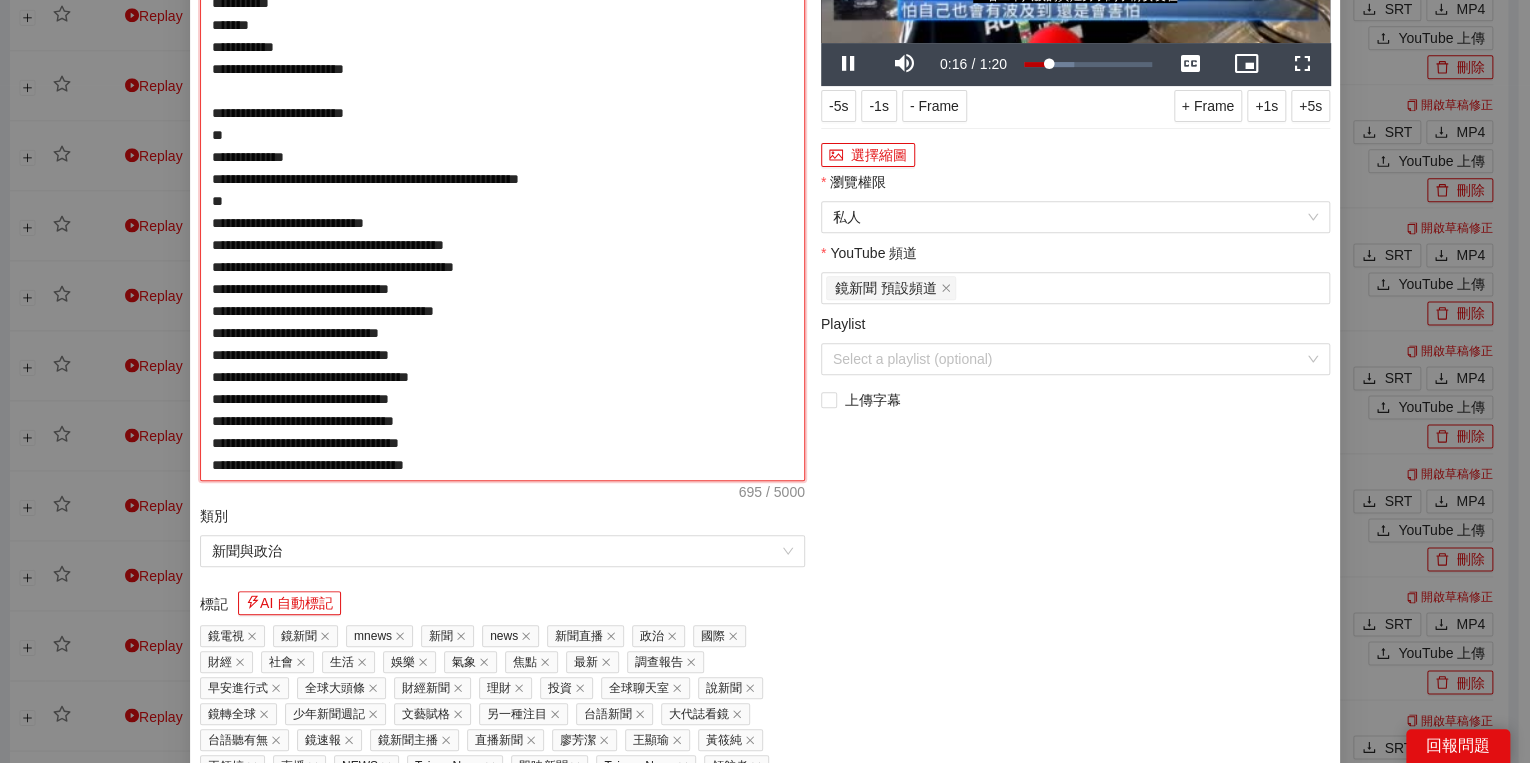 click on "**********" at bounding box center [502, 179] 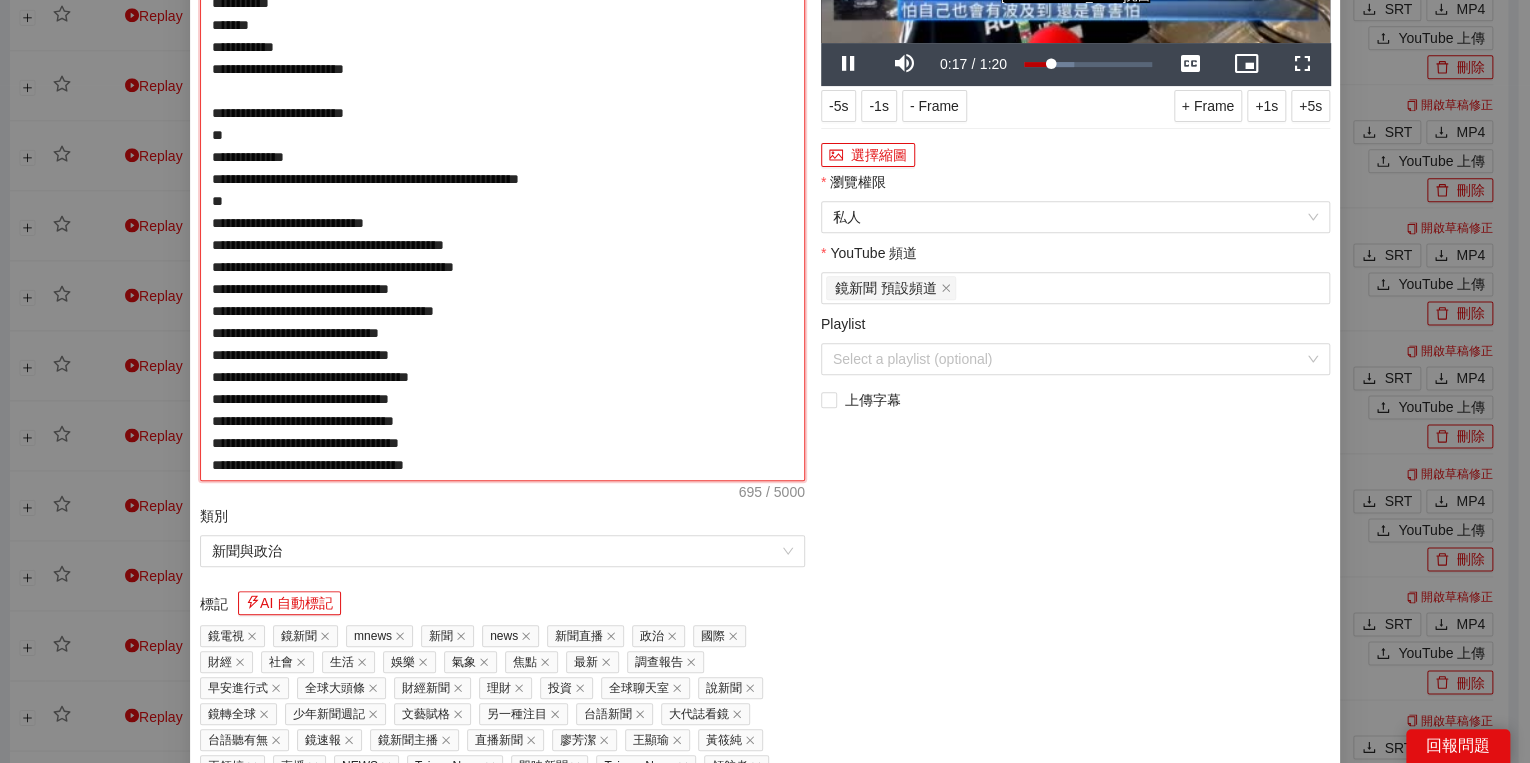 click on "**********" at bounding box center [502, 179] 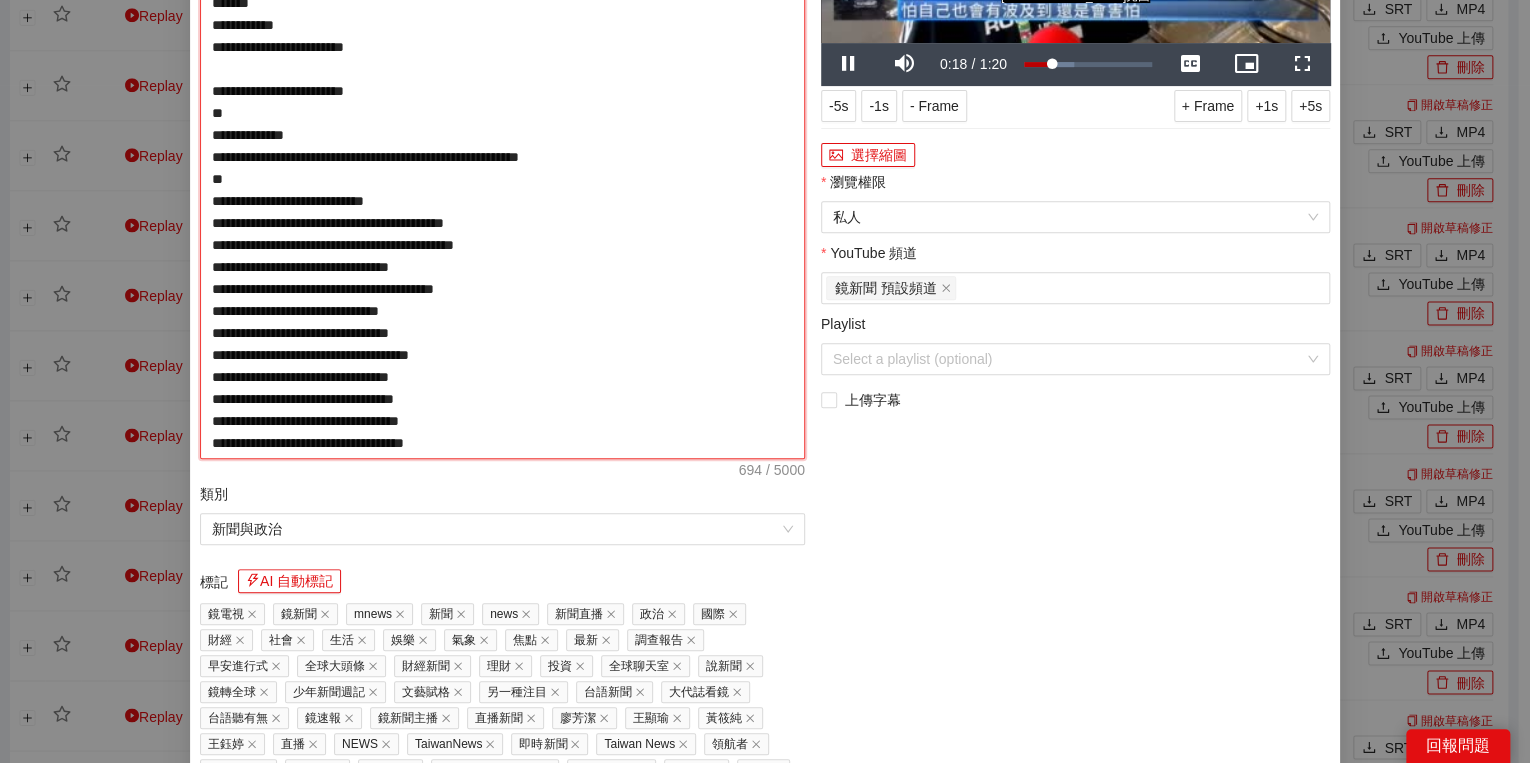 click on "**********" at bounding box center [502, 168] 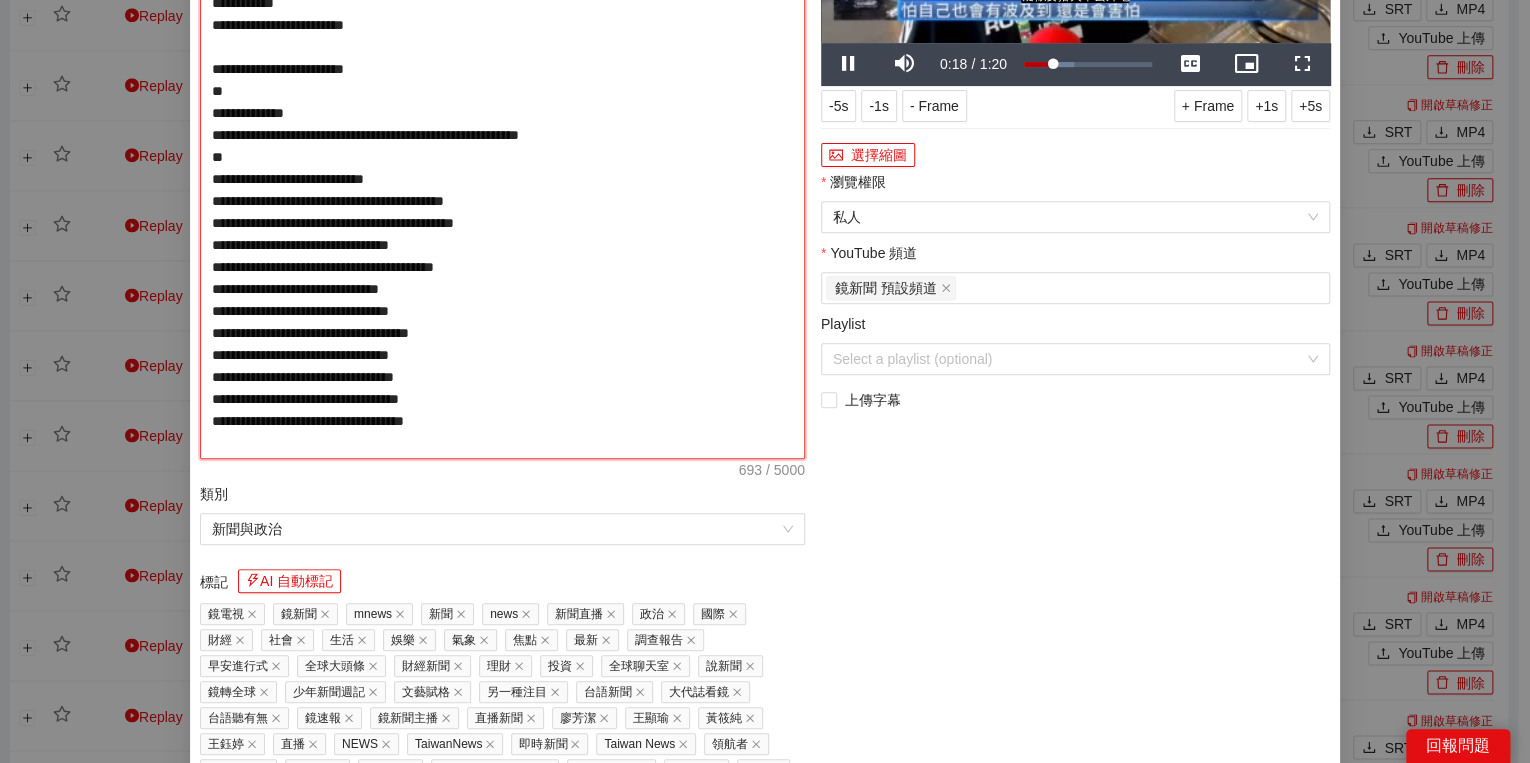 click on "**********" at bounding box center [502, 168] 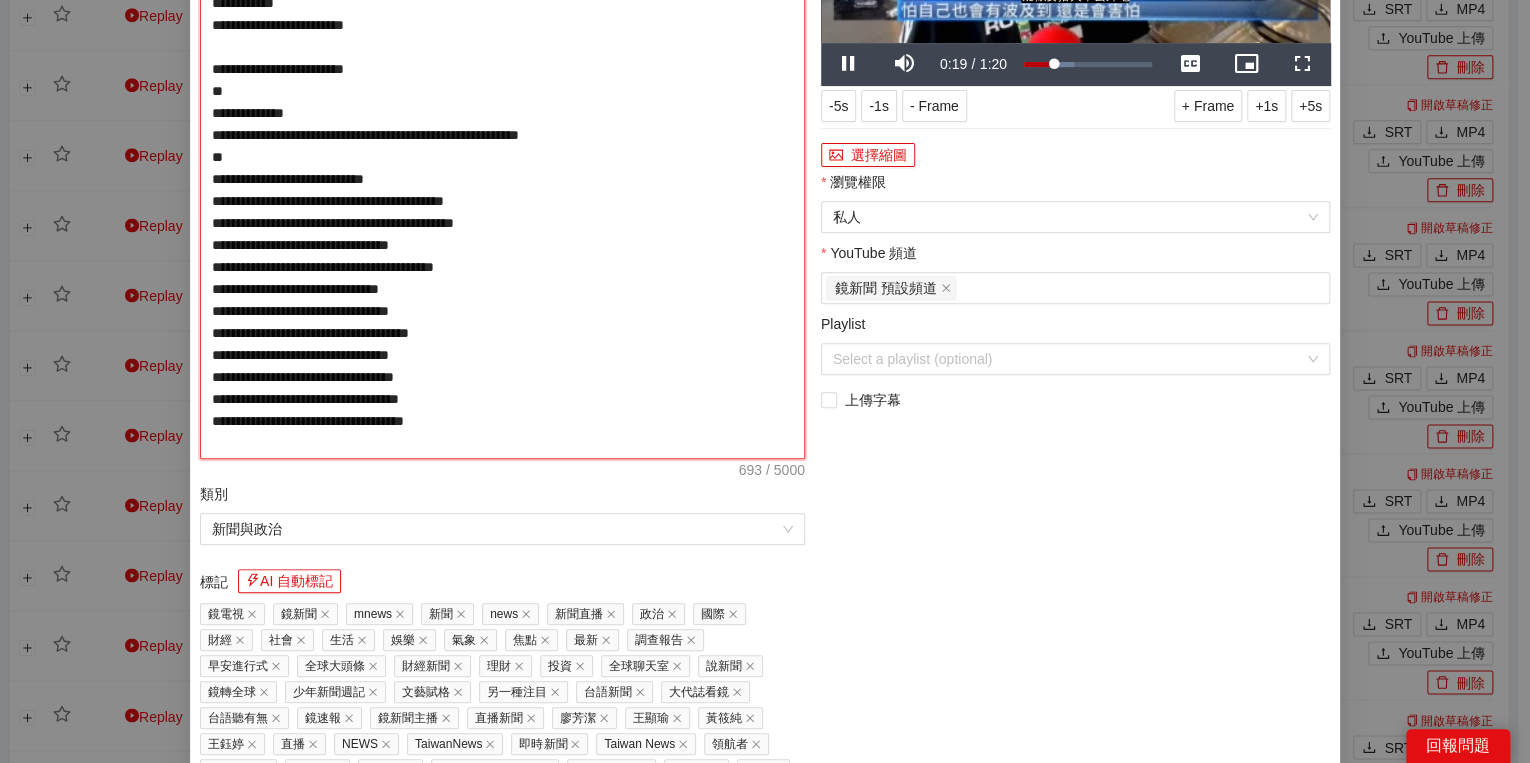 click on "**********" at bounding box center [502, 168] 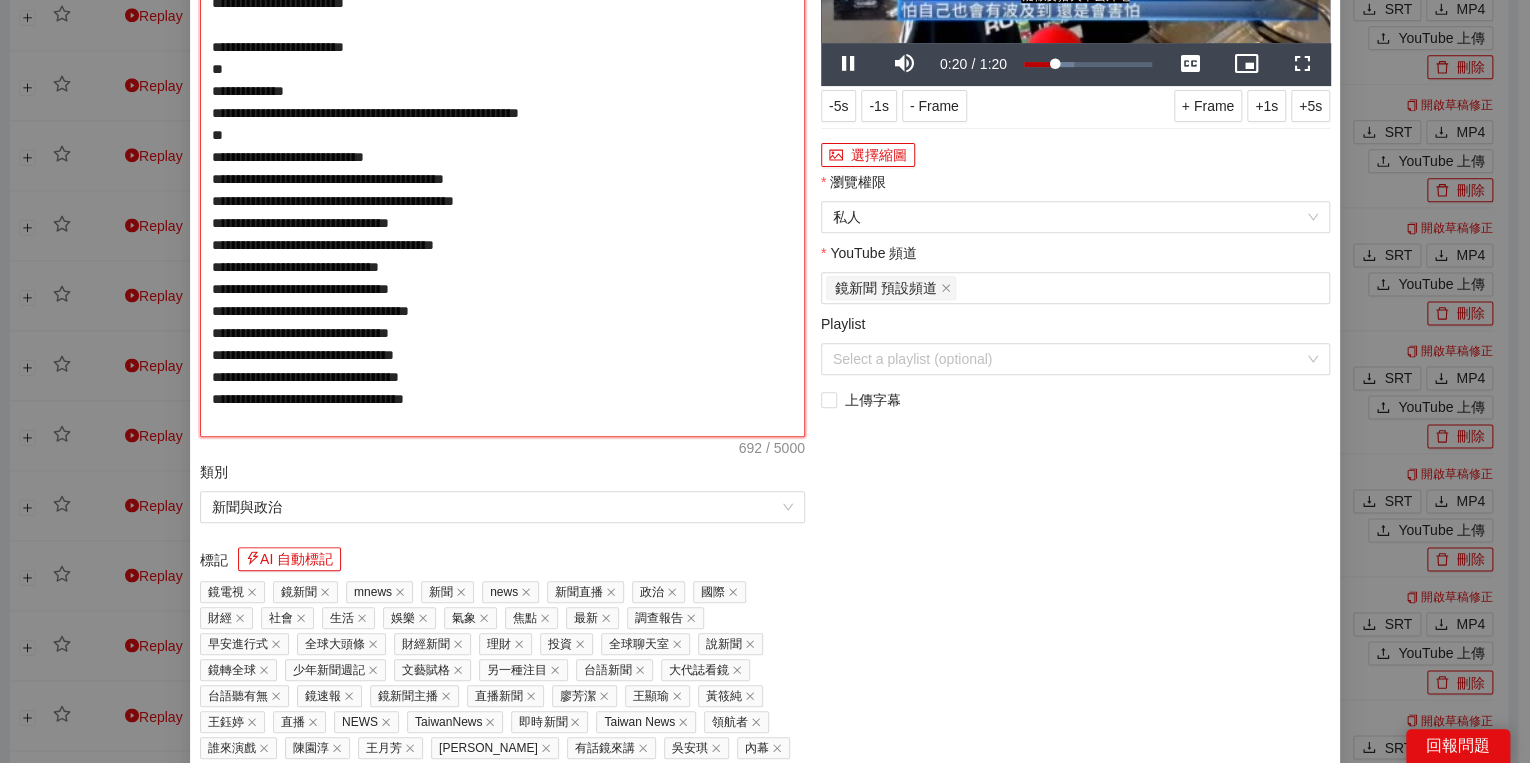 click on "**********" at bounding box center (502, 157) 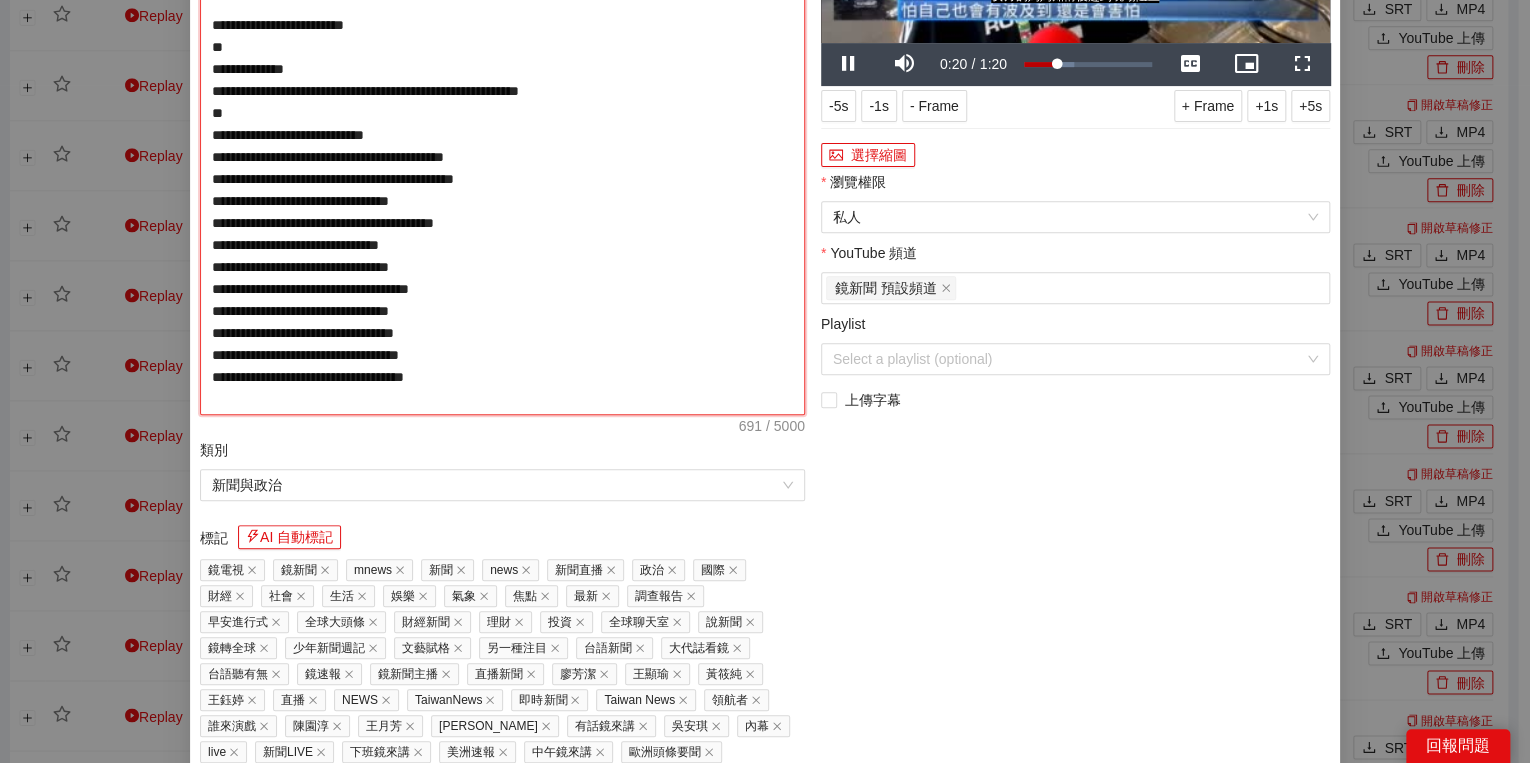 click on "**********" at bounding box center (502, 146) 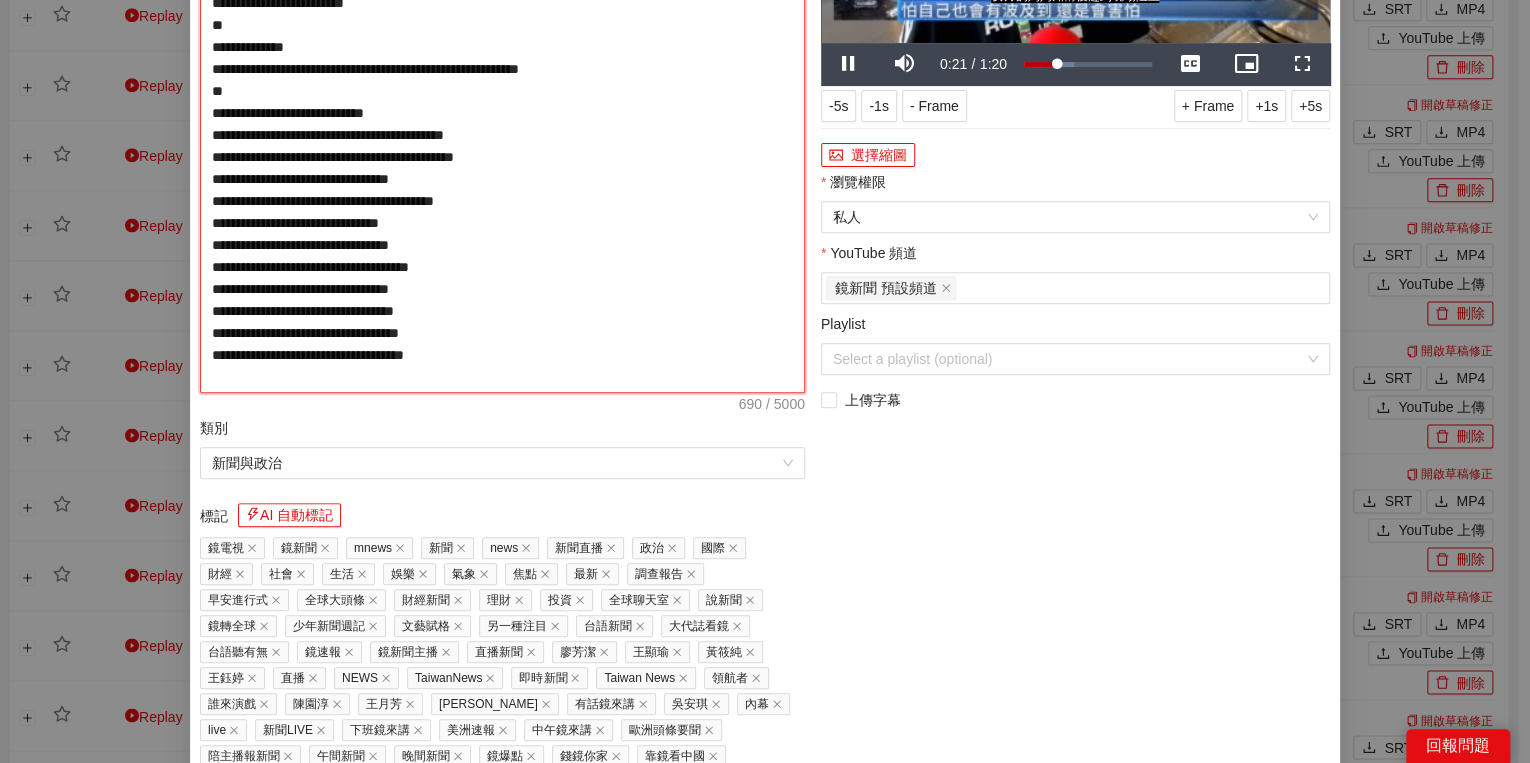 click on "**********" at bounding box center [502, 135] 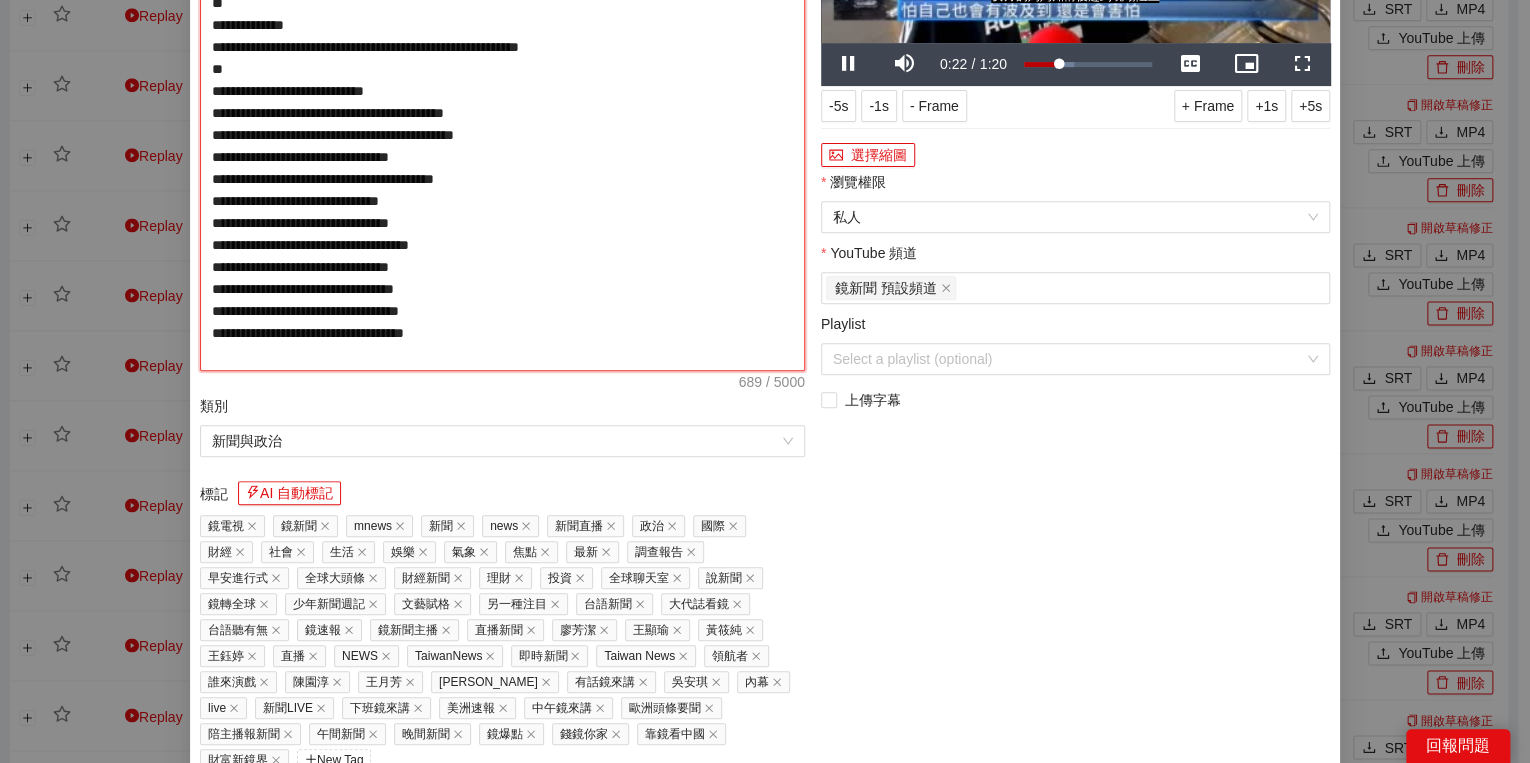click on "**********" at bounding box center [502, 124] 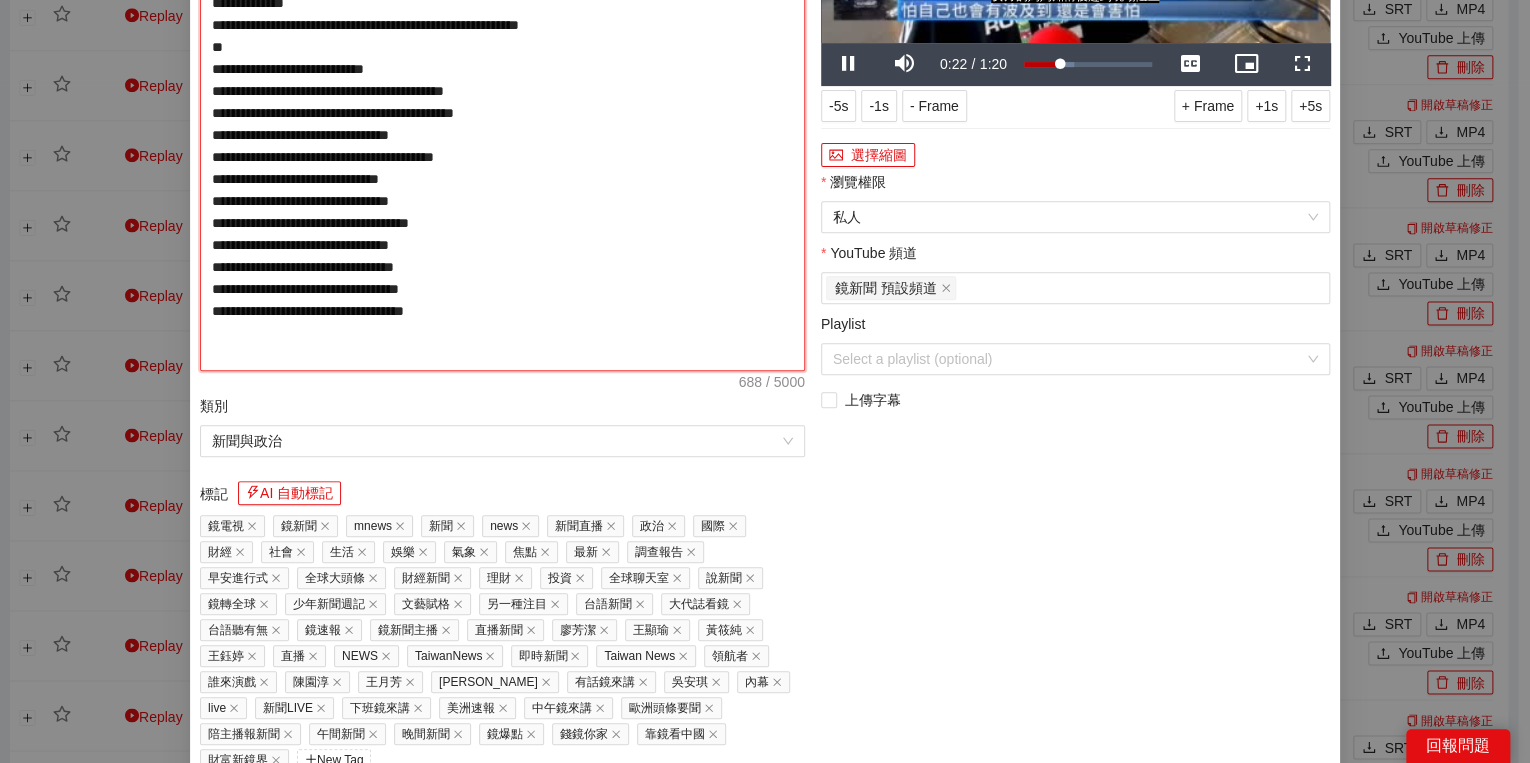 click on "**********" at bounding box center (502, 124) 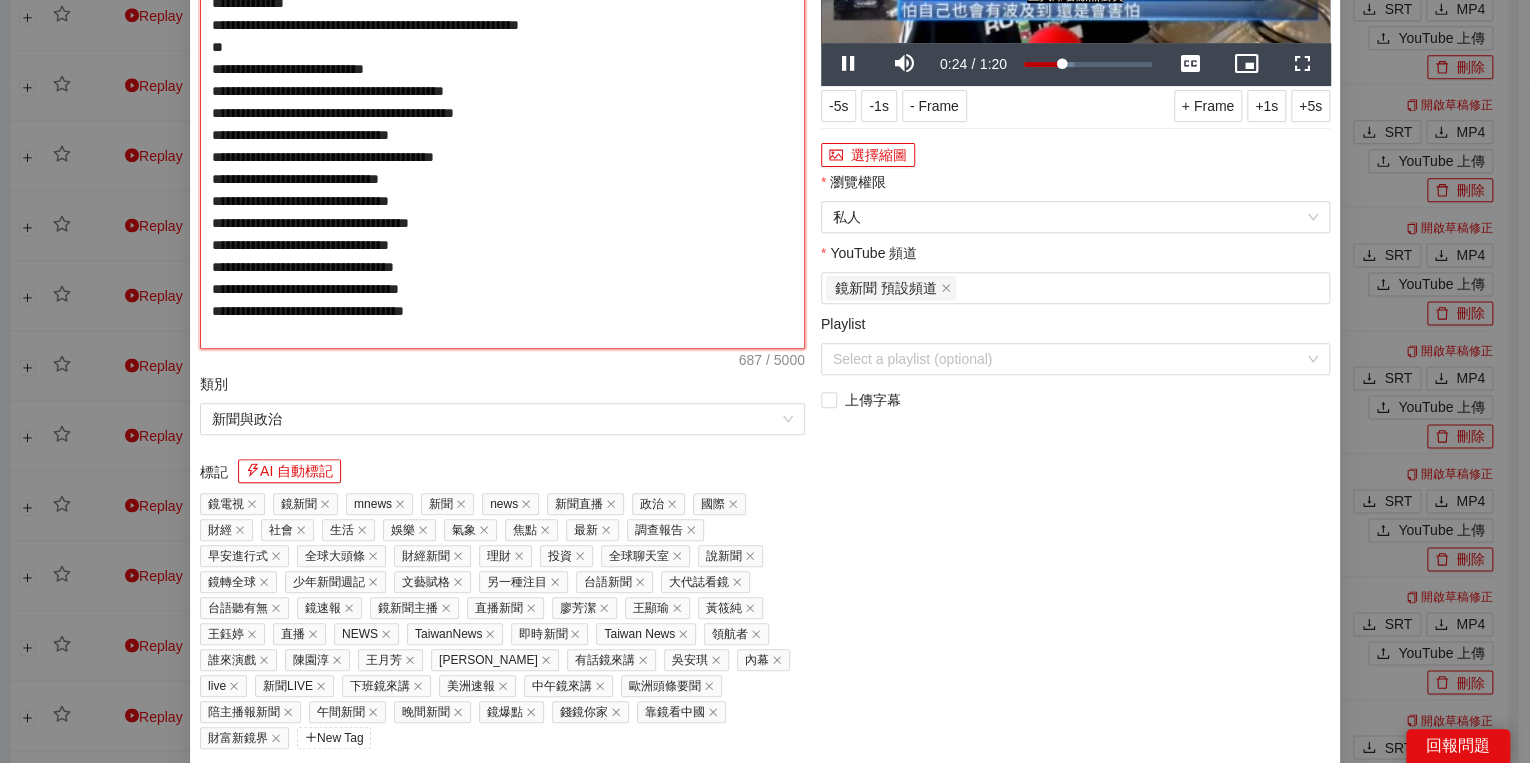 click on "**********" at bounding box center [502, 113] 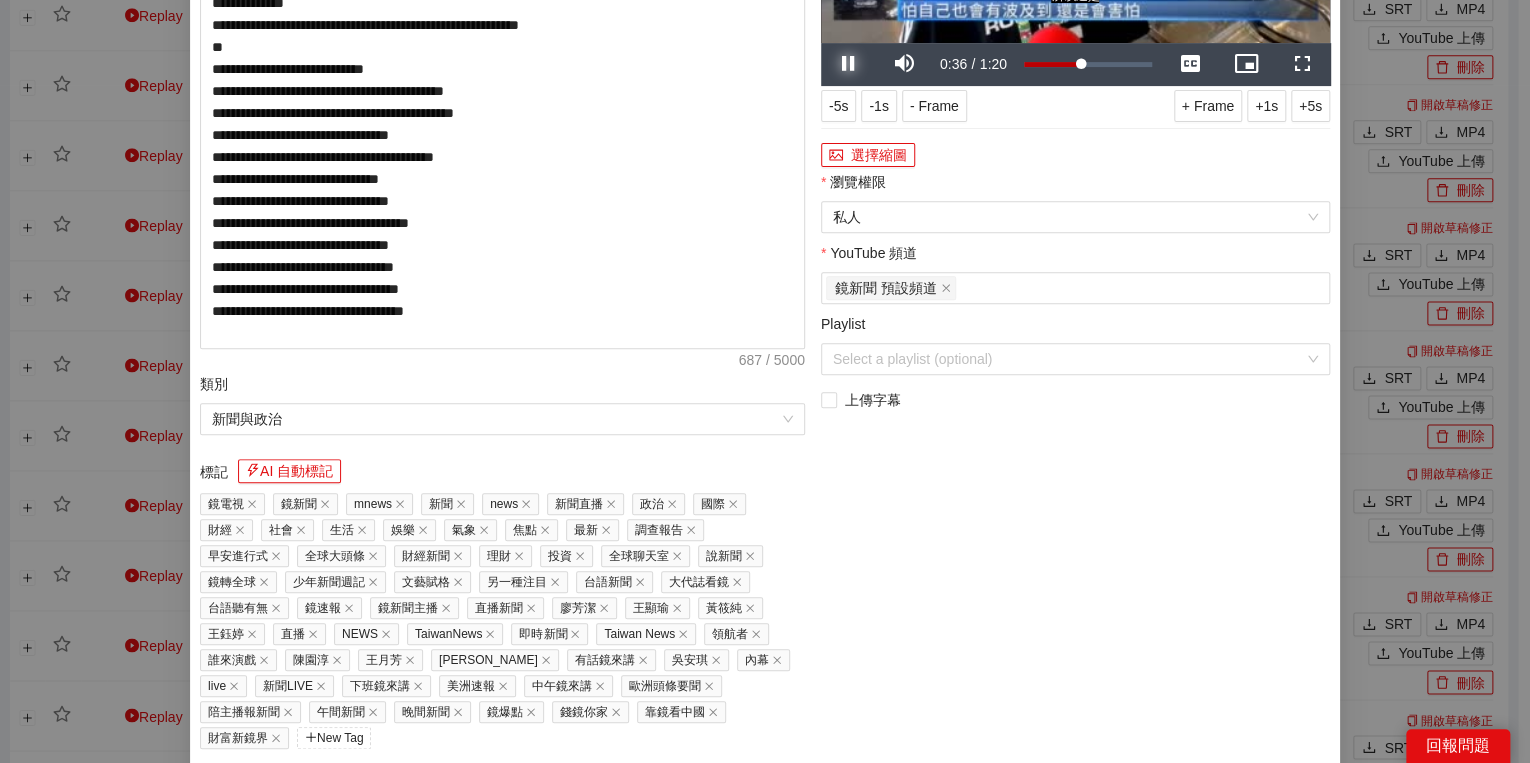 click at bounding box center (849, 64) 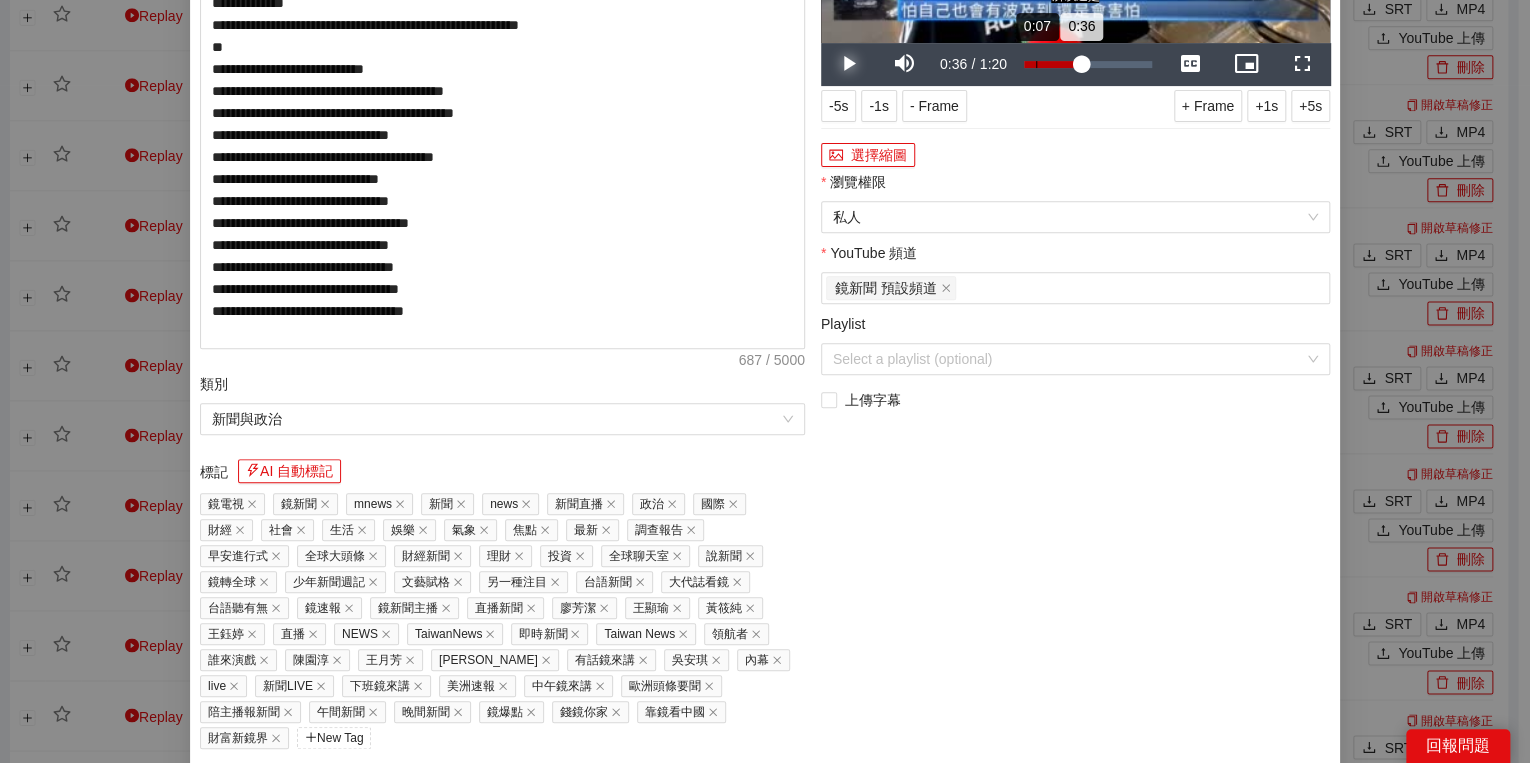 click on "Loaded :  45.64% 0:07 0:36" at bounding box center [1088, 64] 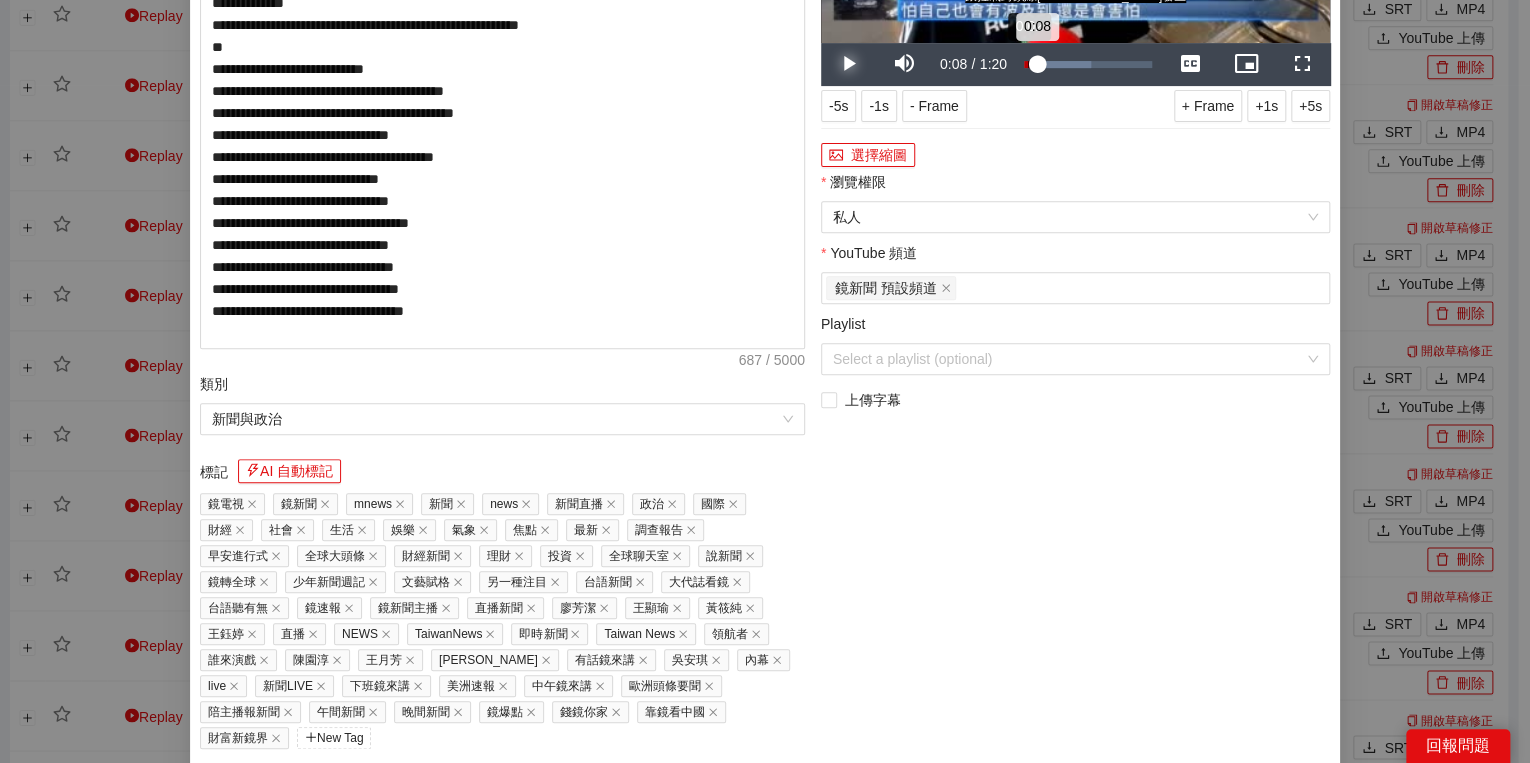 click on "Loaded :  52.15% 0:02 0:08" at bounding box center (1088, 64) 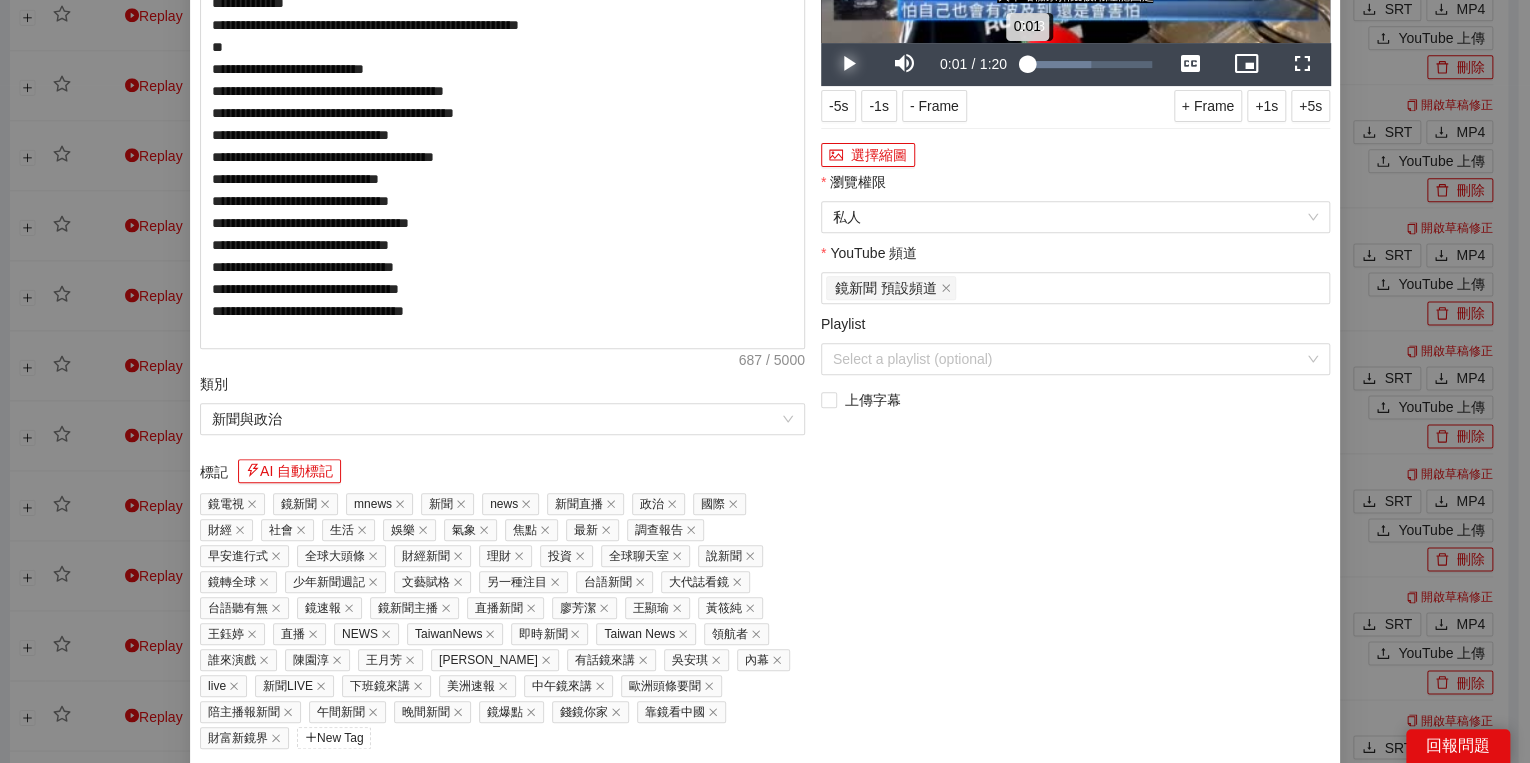 click on "0:01" at bounding box center (1025, 64) 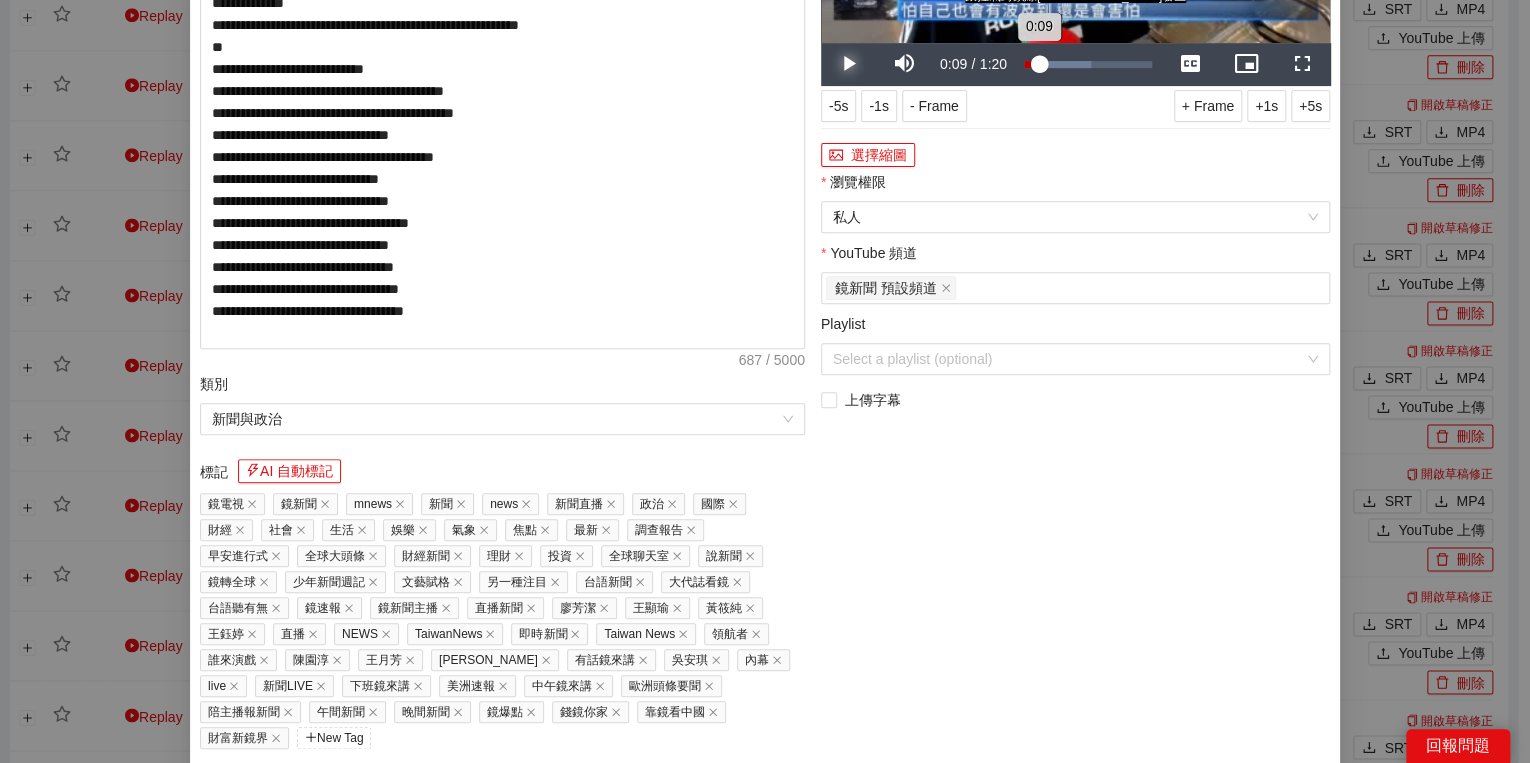 click on "0:09" at bounding box center (1031, 64) 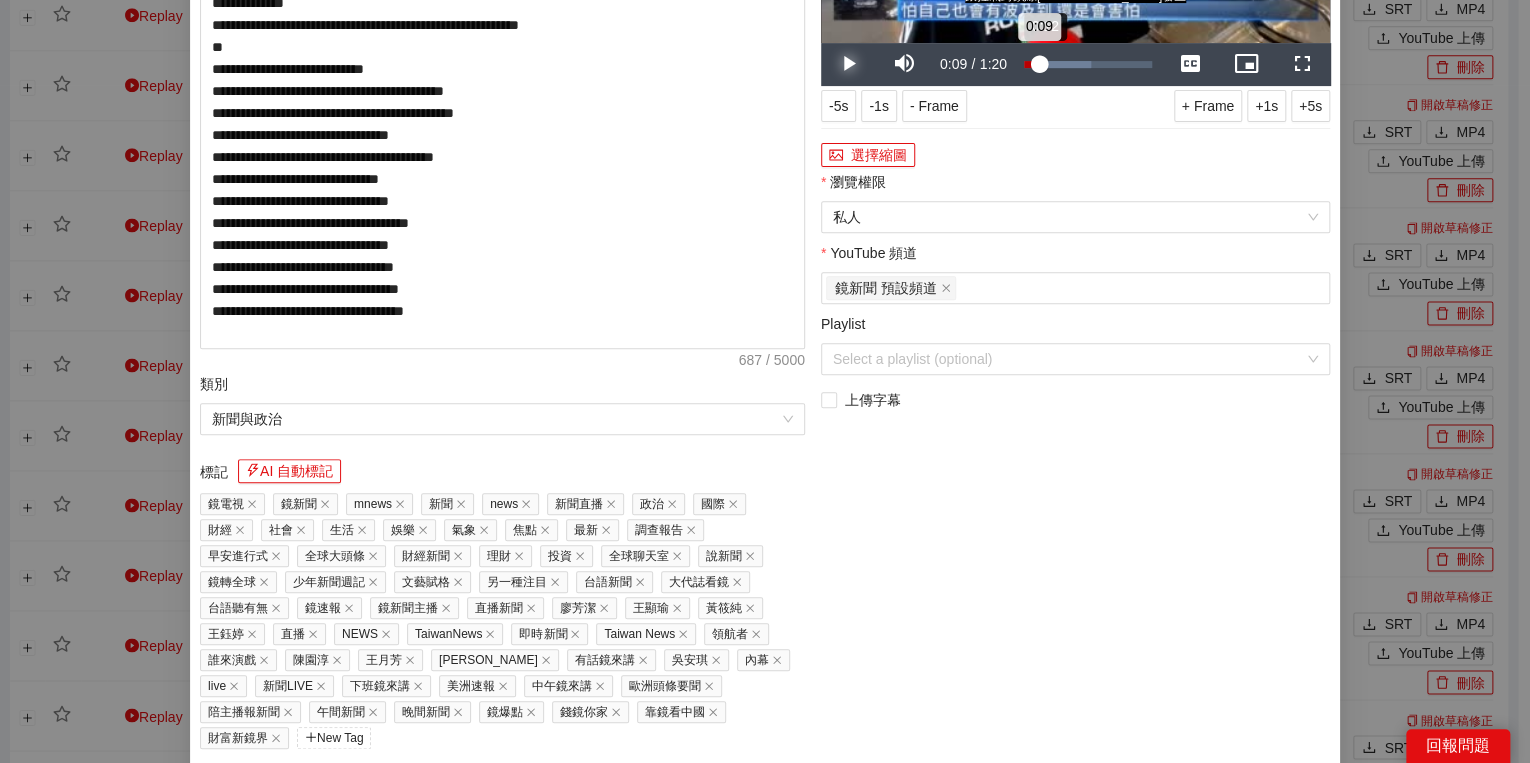 click on "0:09" at bounding box center (1031, 64) 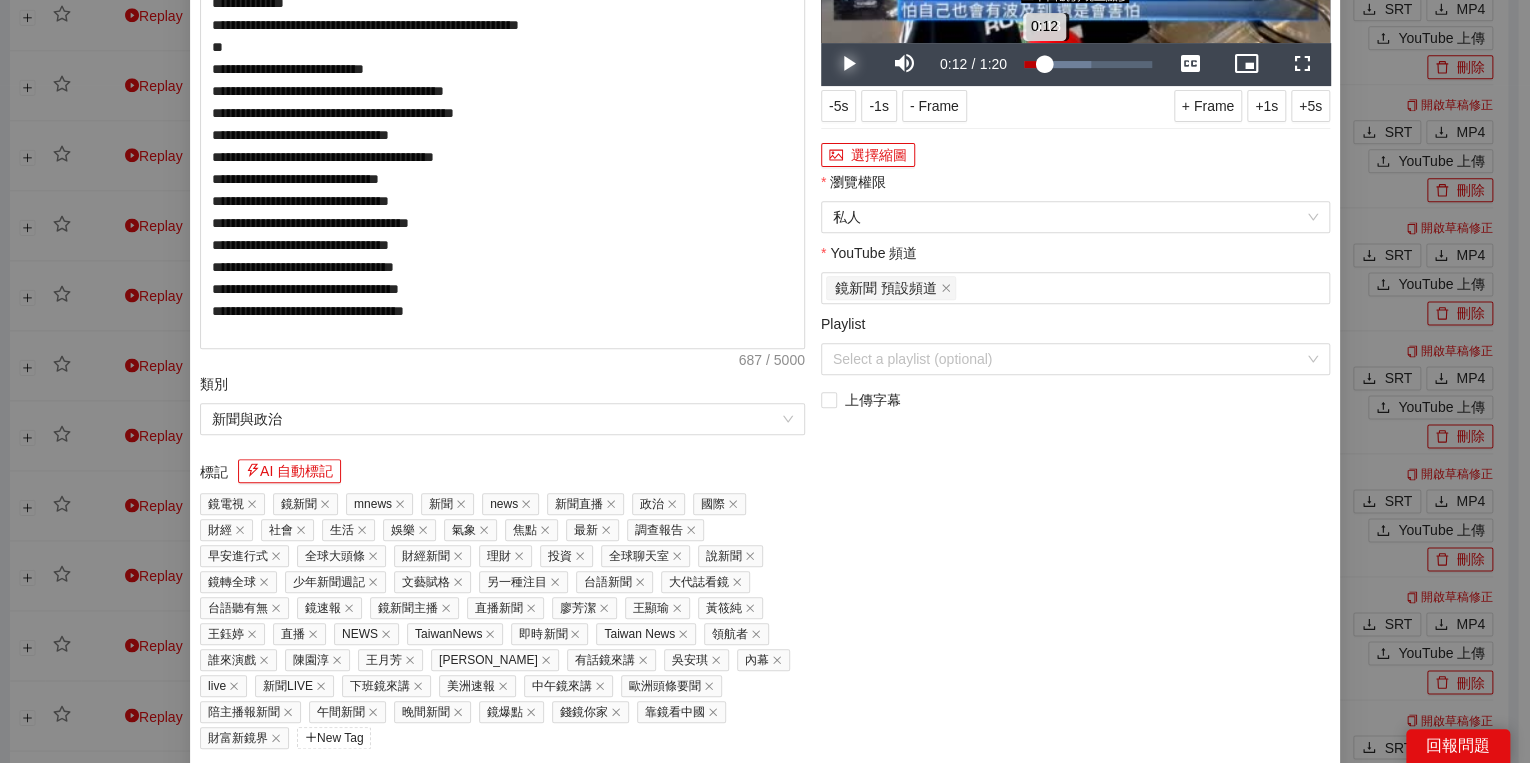 click on "0:12" at bounding box center (1034, 64) 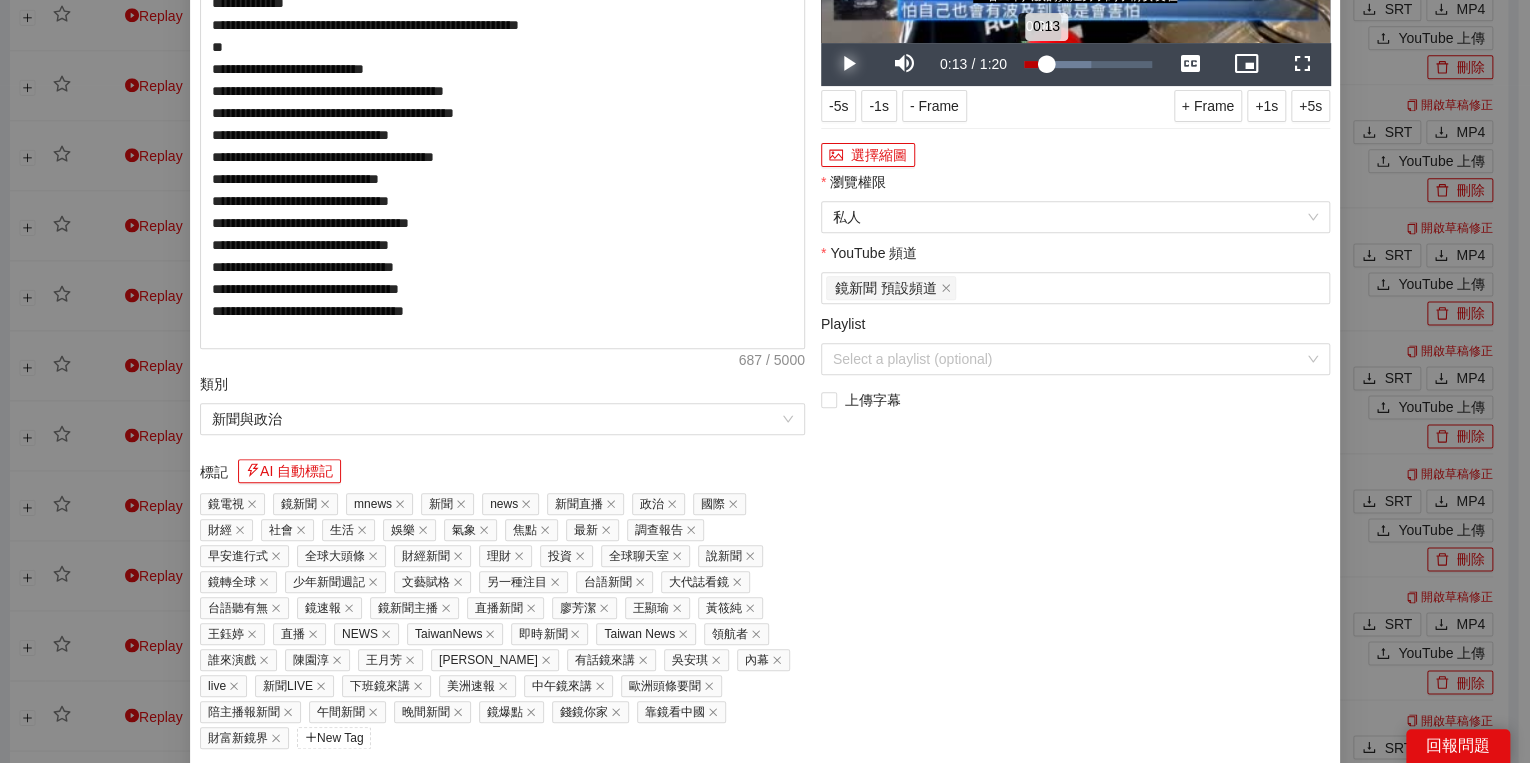 click on "0:13" at bounding box center [1035, 64] 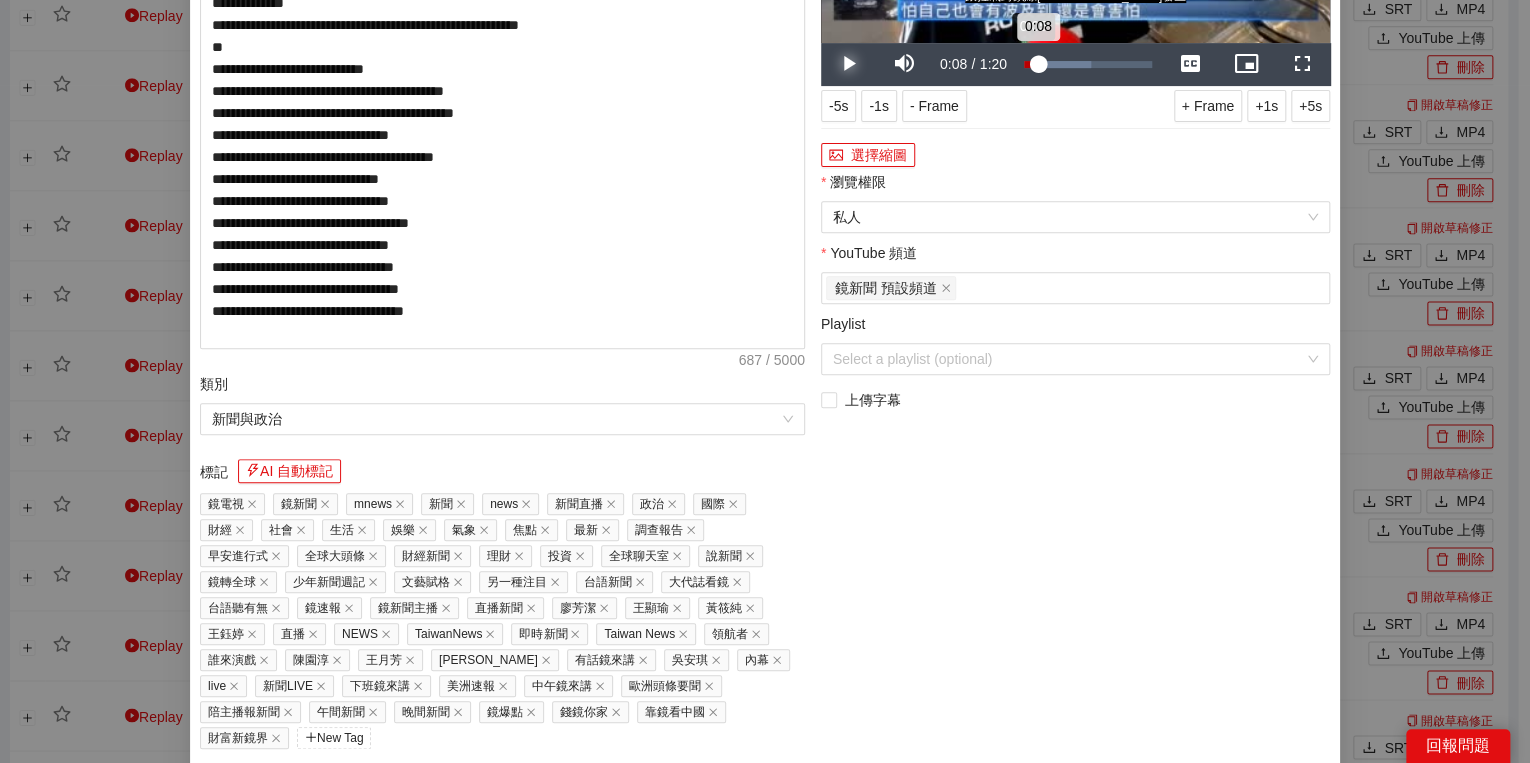 click on "0:08" at bounding box center (1031, 64) 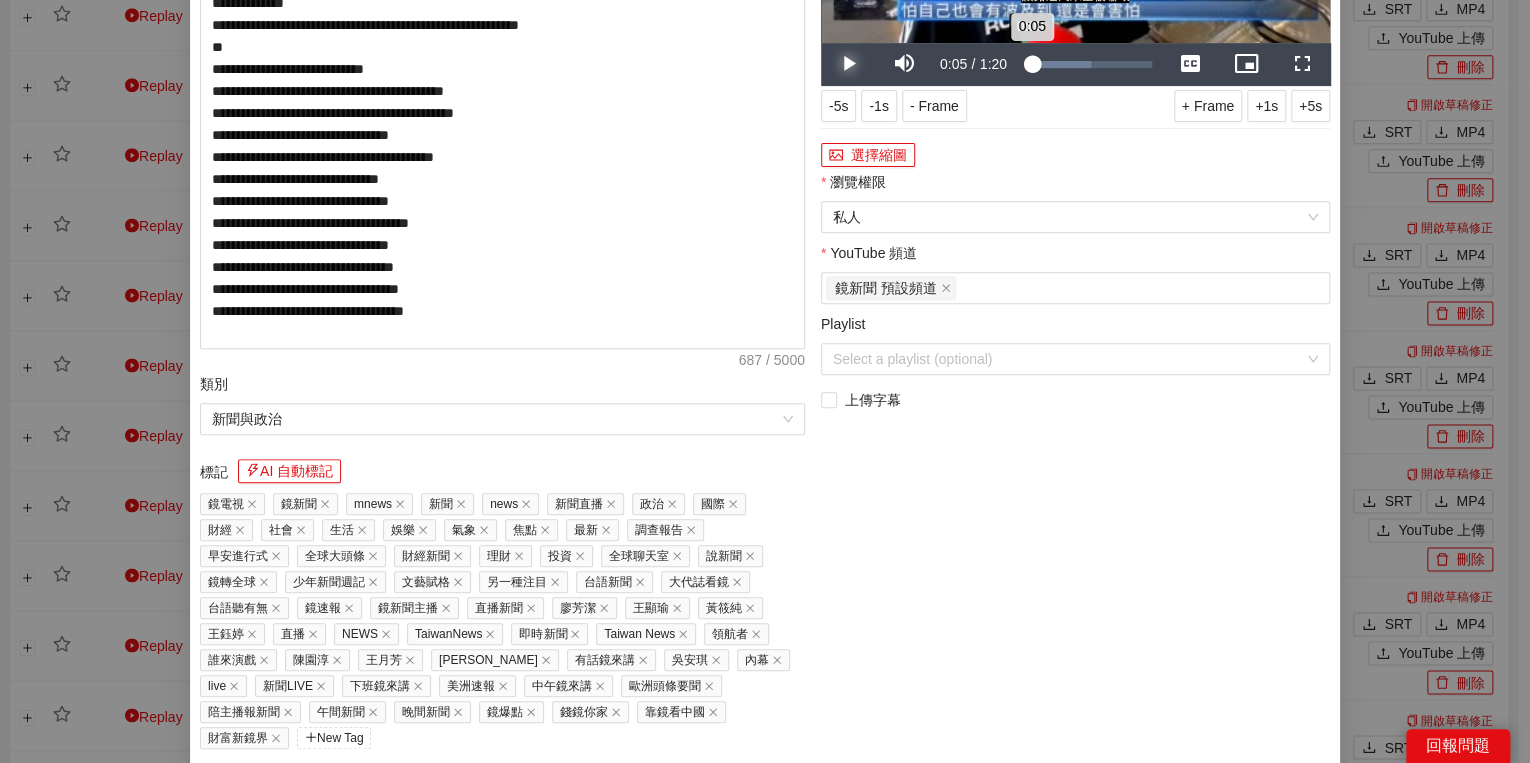 click on "0:05" at bounding box center (1028, 64) 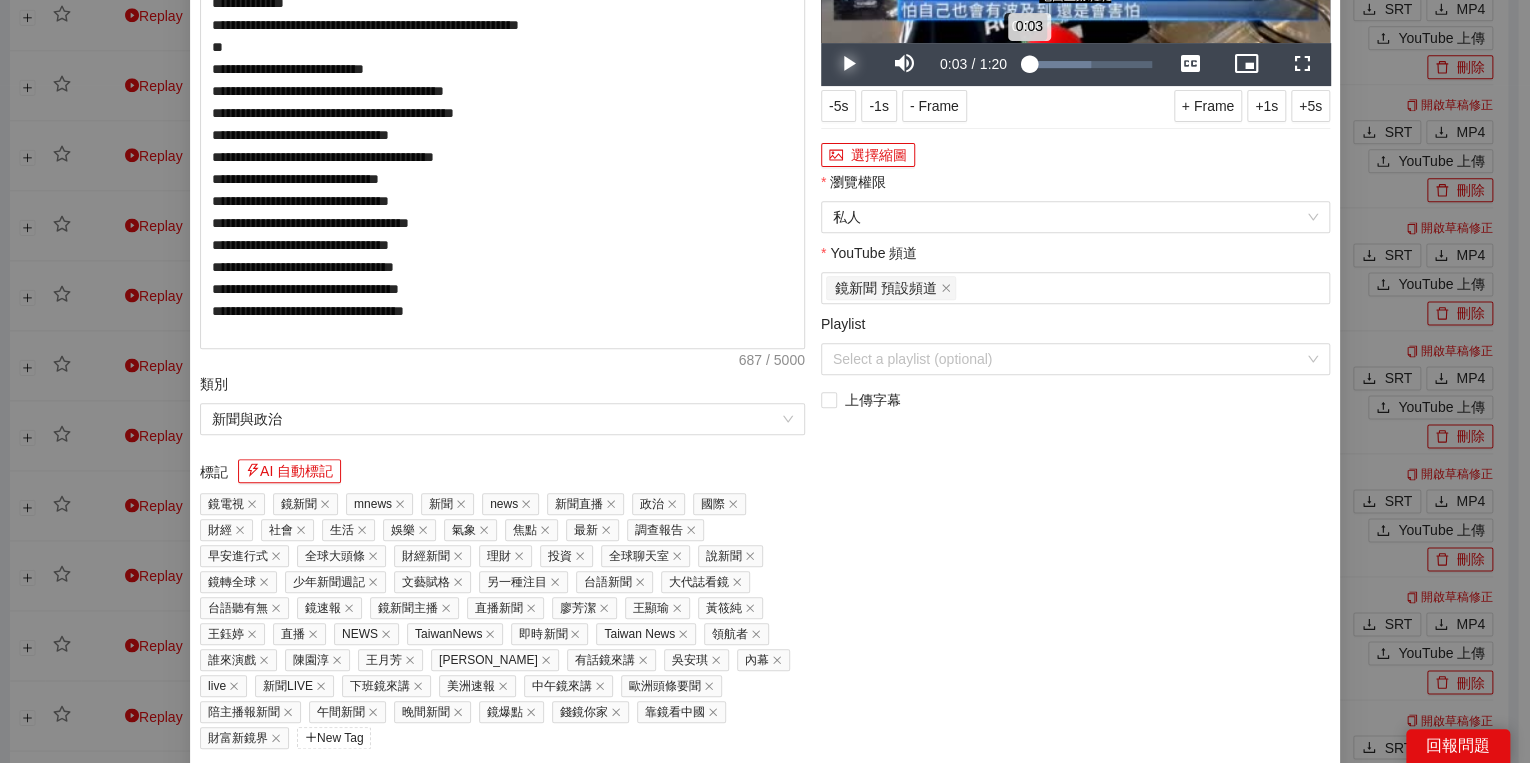 click on "0:03" at bounding box center (1026, 64) 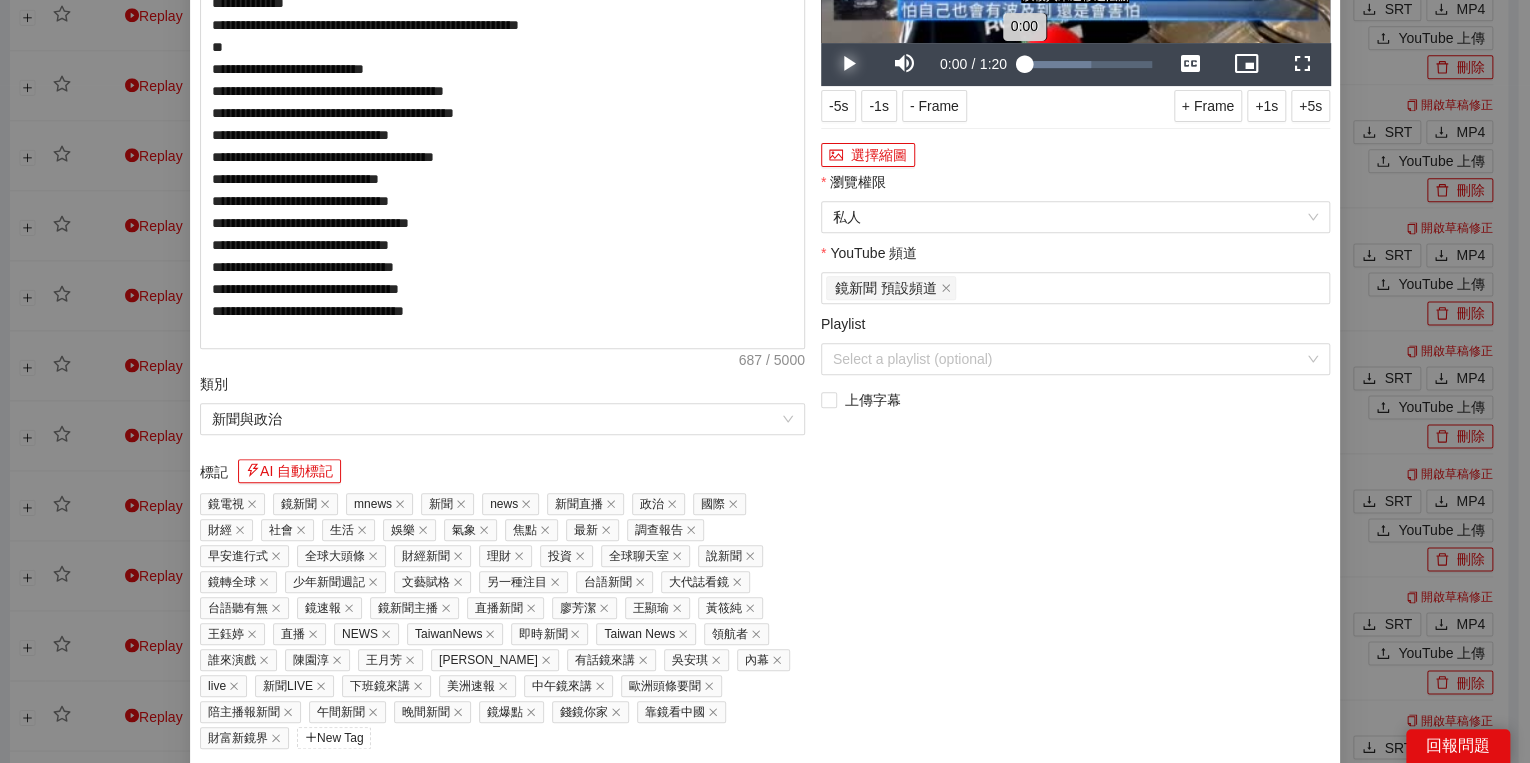 click on "0:00" at bounding box center [1024, 64] 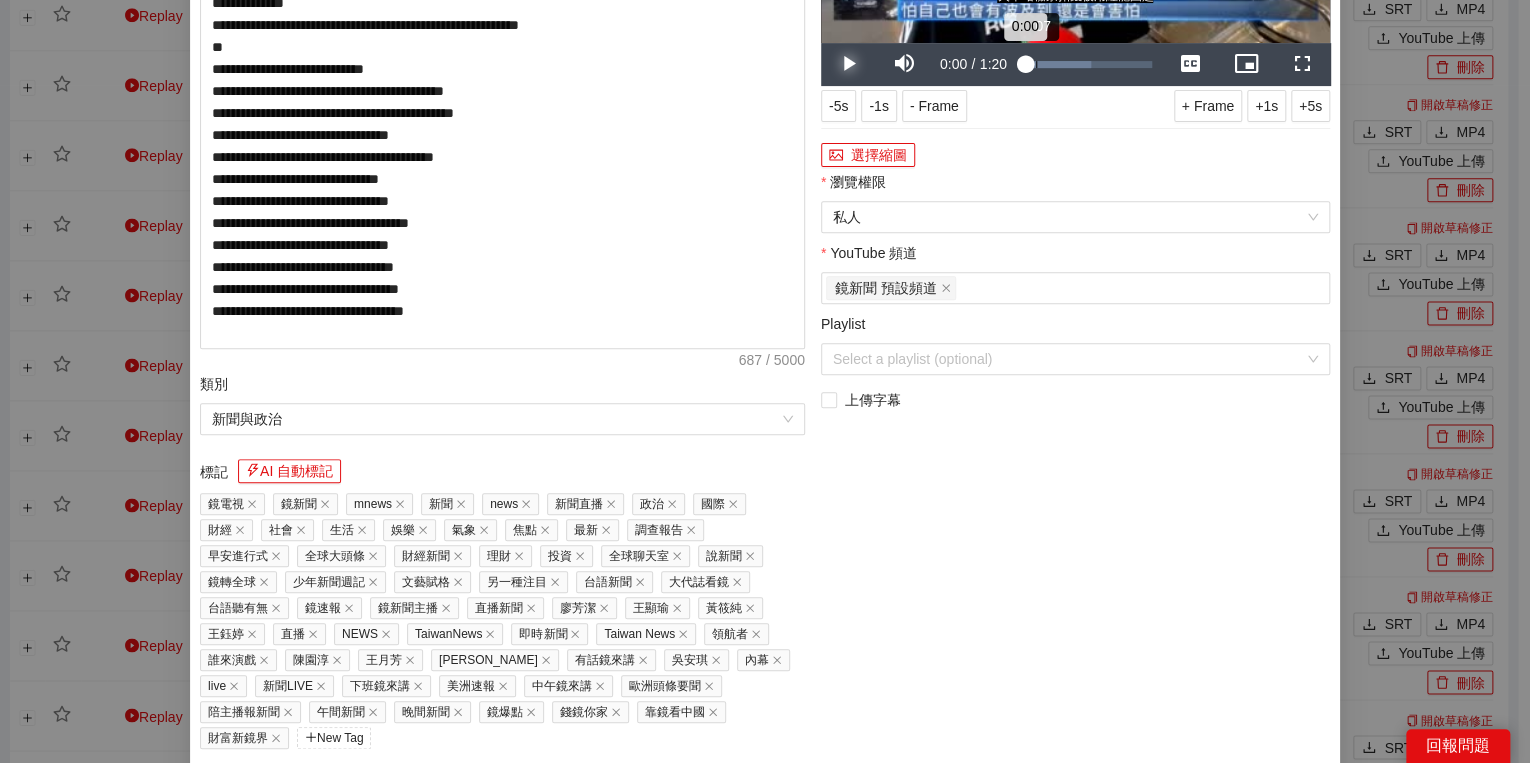 click on "Loaded :  52.15% 0:07 0:00" at bounding box center [1088, 64] 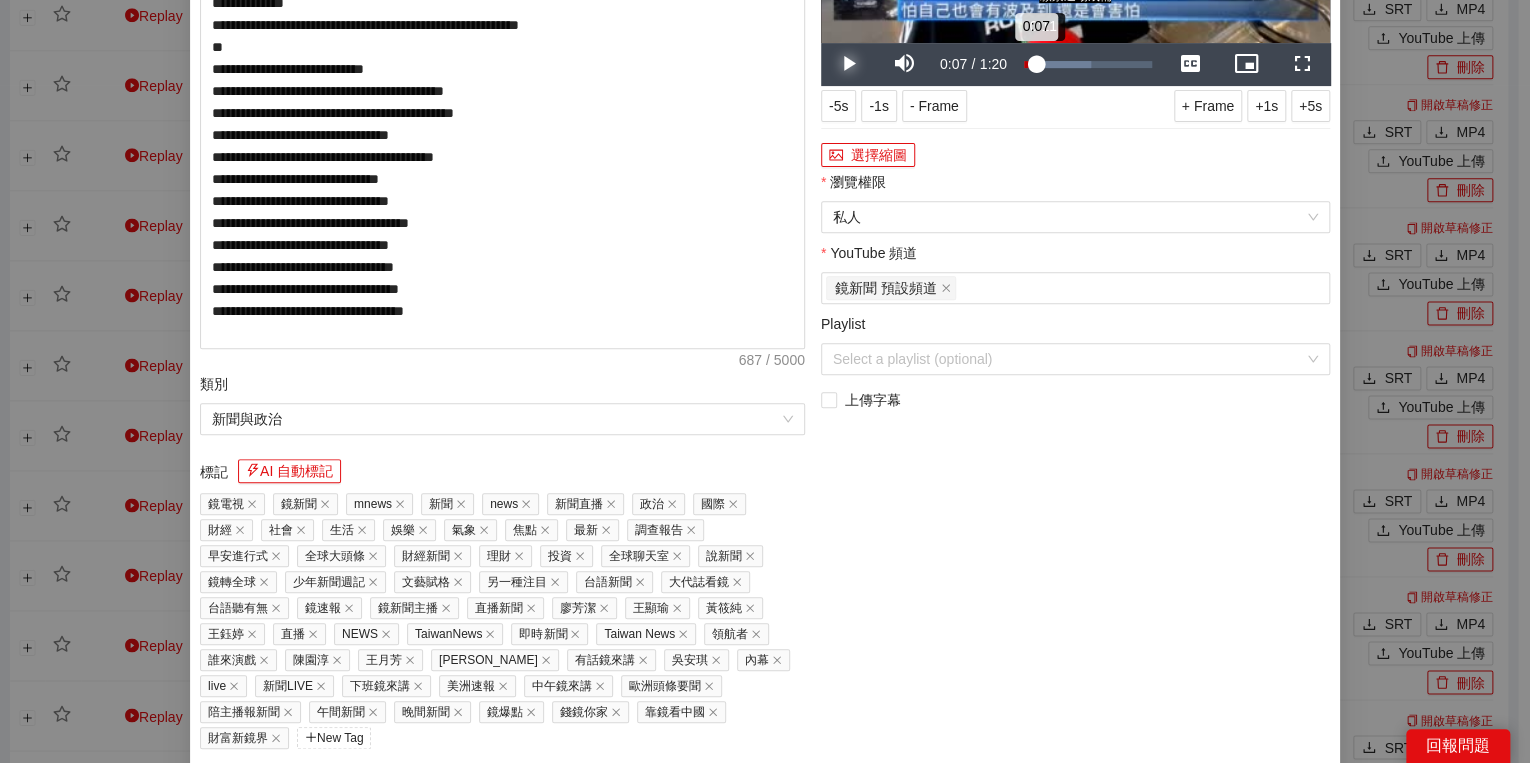 click on "0:07" at bounding box center [1030, 64] 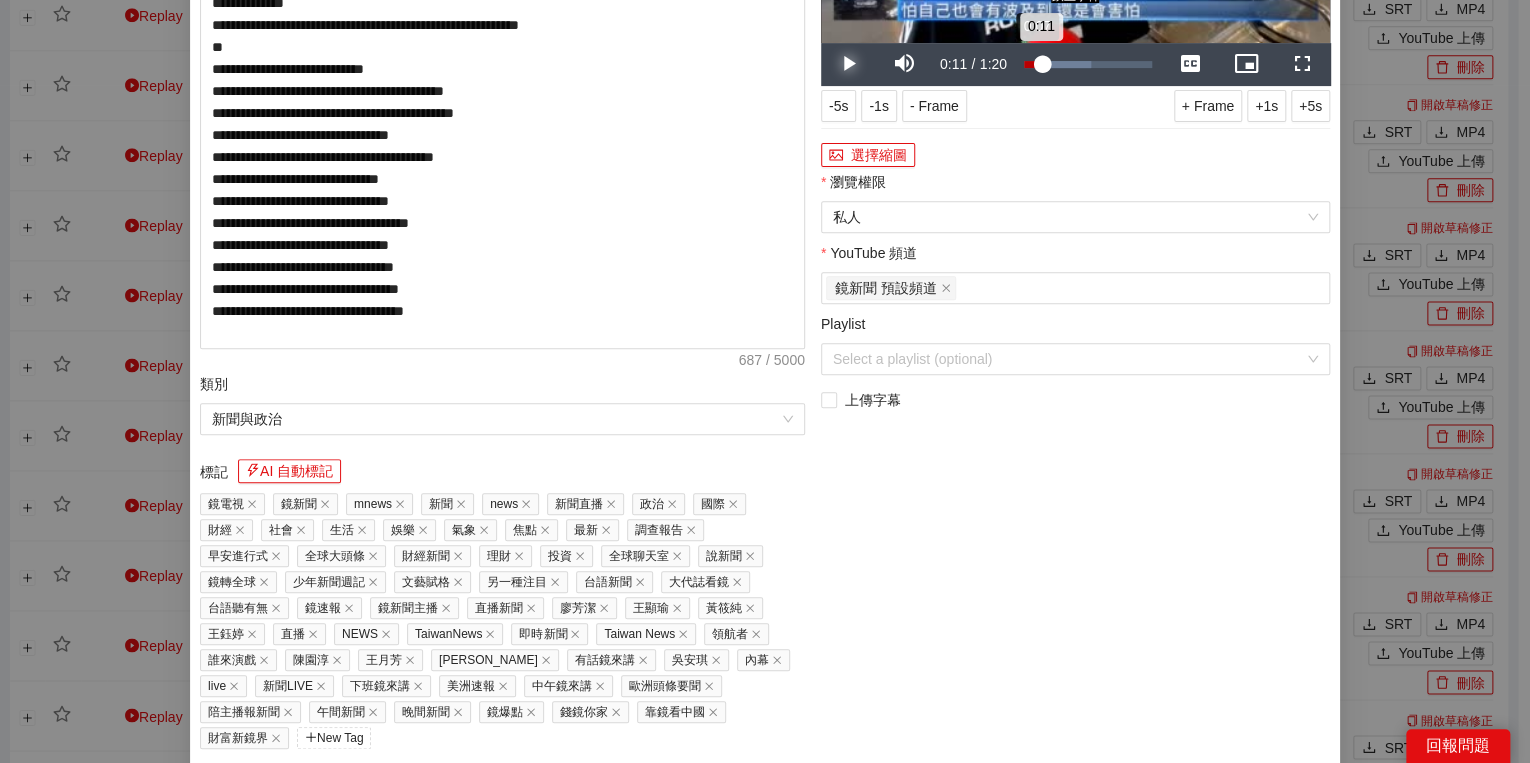 click on "0:11" at bounding box center (1033, 64) 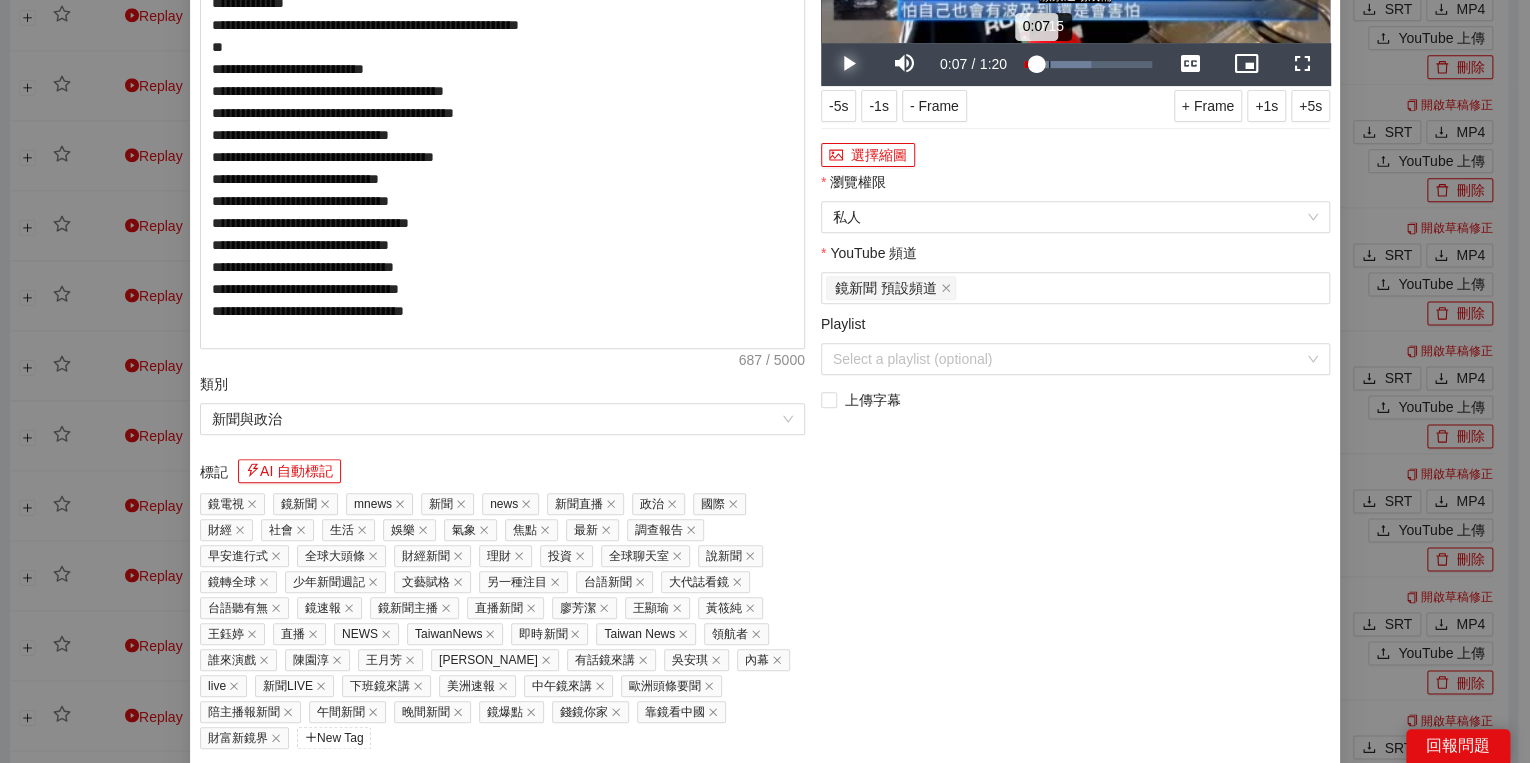 click on "Loaded :  52.15% 0:15 0:07" at bounding box center (1088, 64) 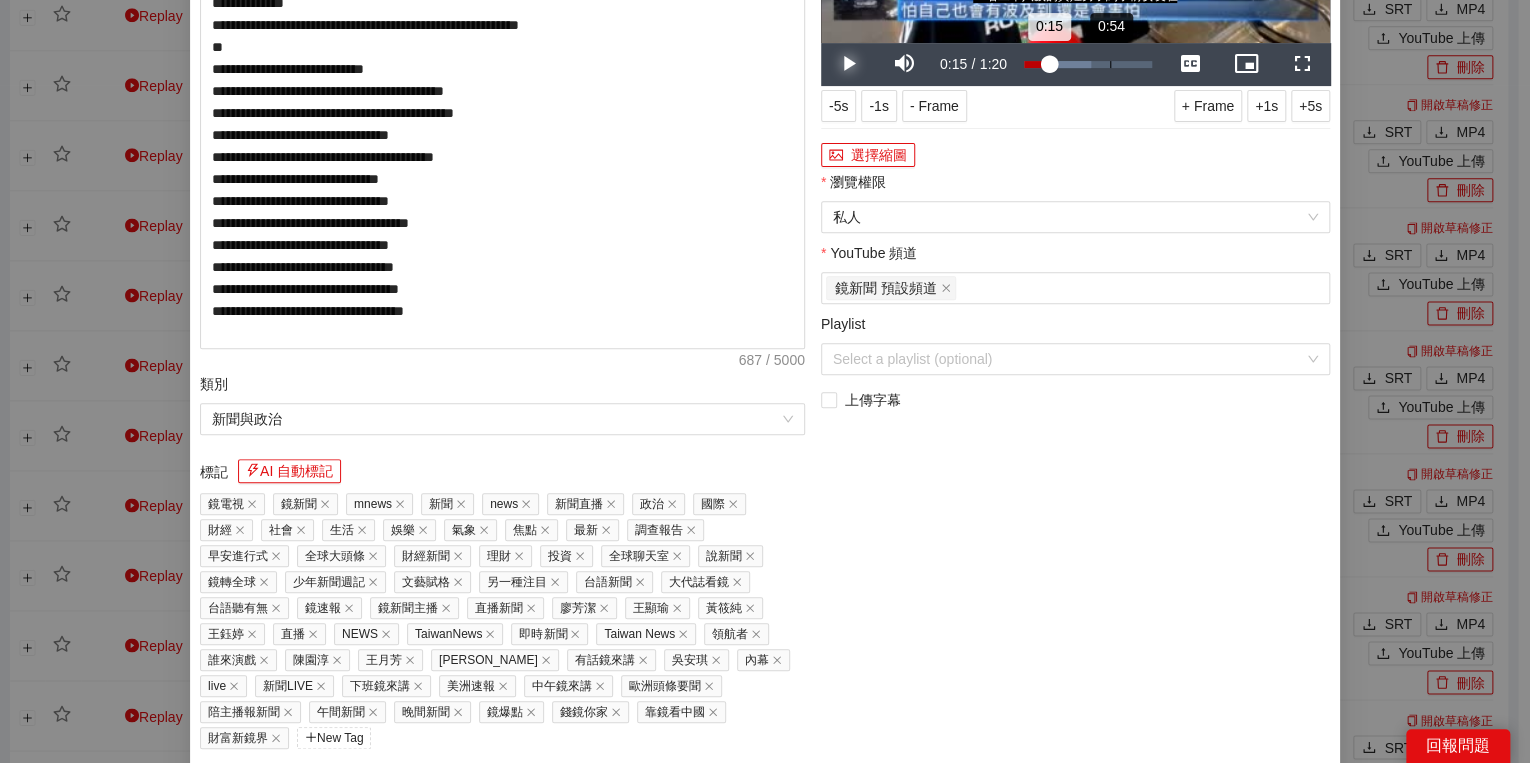 click on "Loaded :  52.15% 0:54 0:15" at bounding box center [1088, 64] 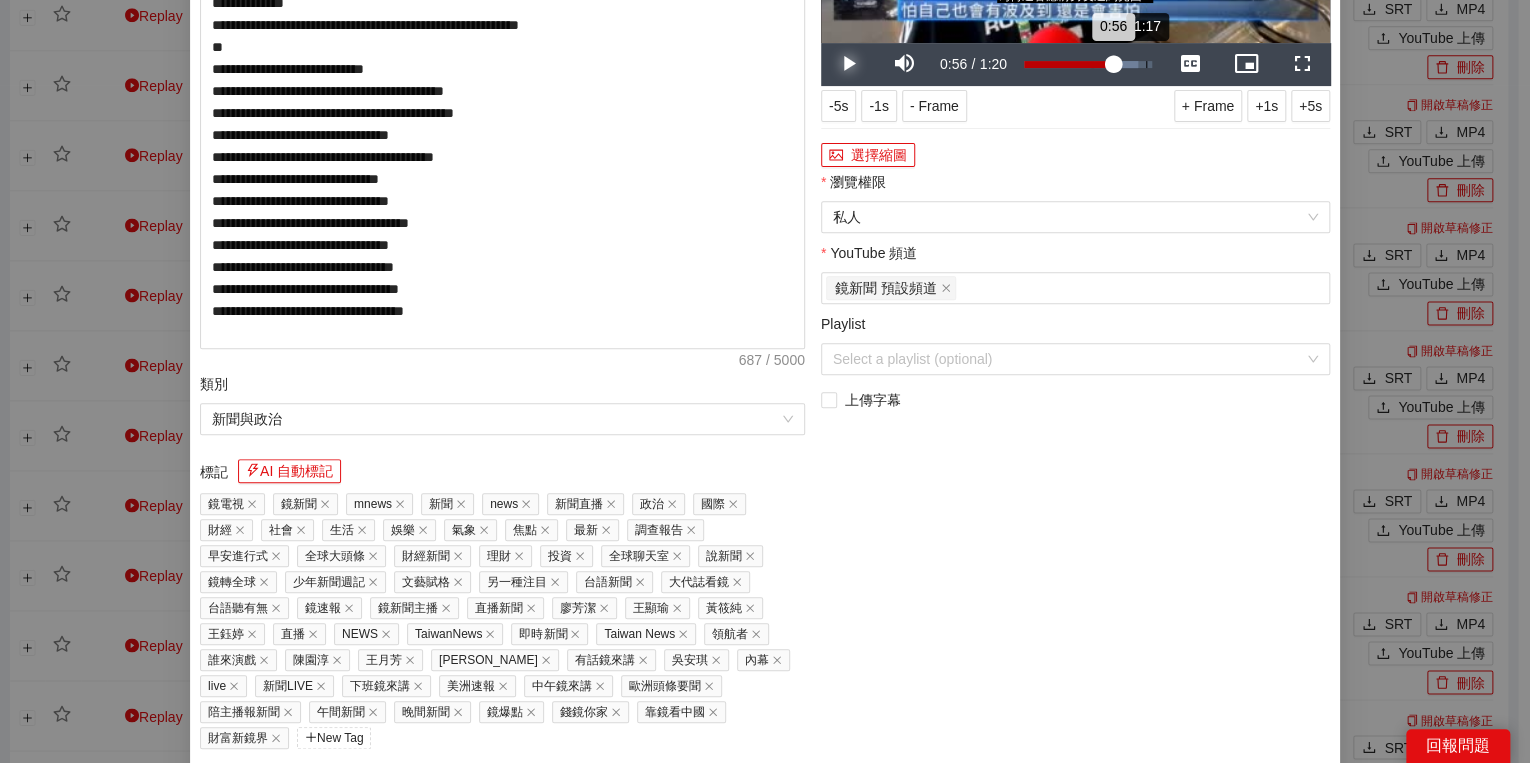click on "Loaded :  88.99% 1:17 0:56" at bounding box center (1088, 64) 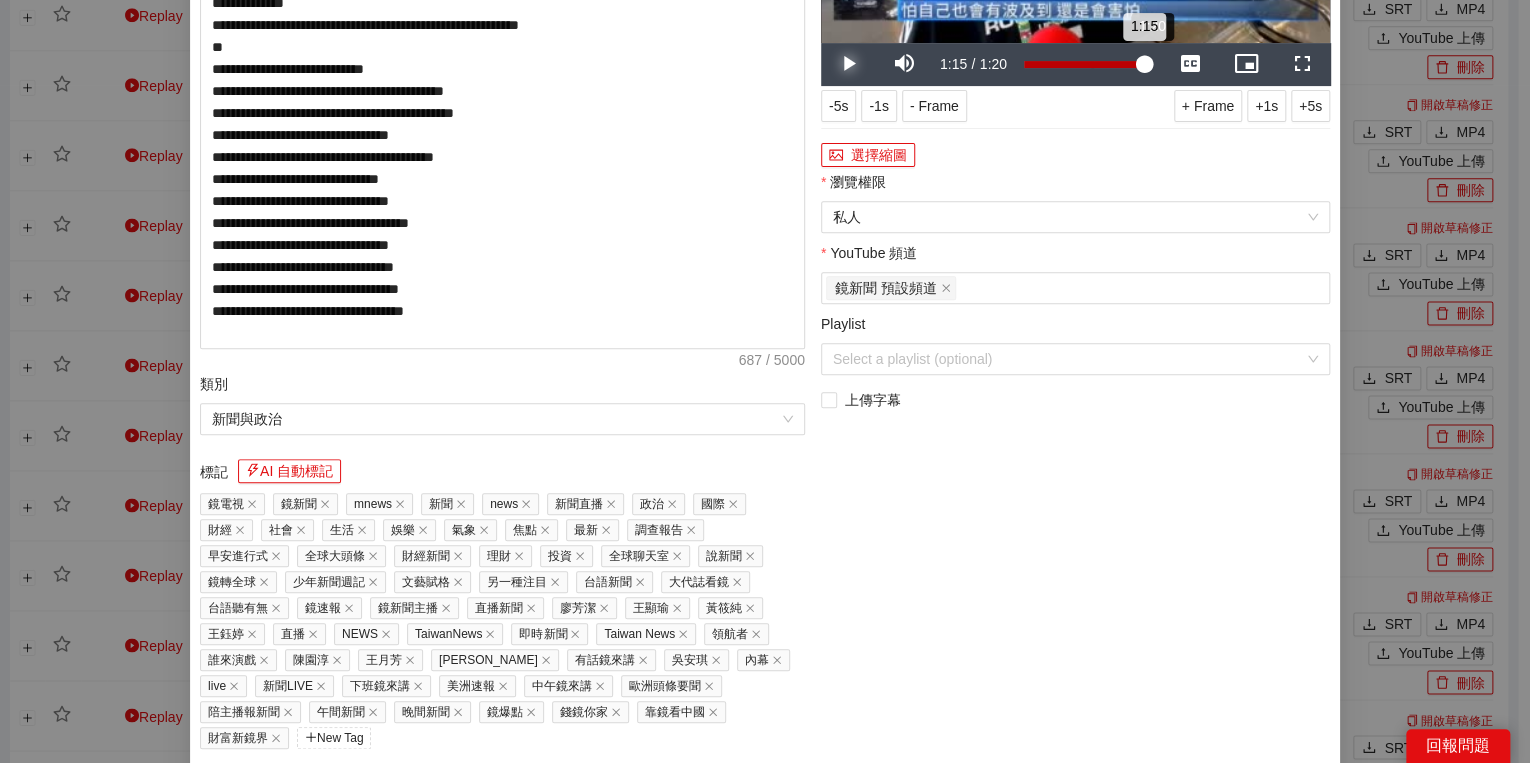click on "1:15" at bounding box center [1084, 64] 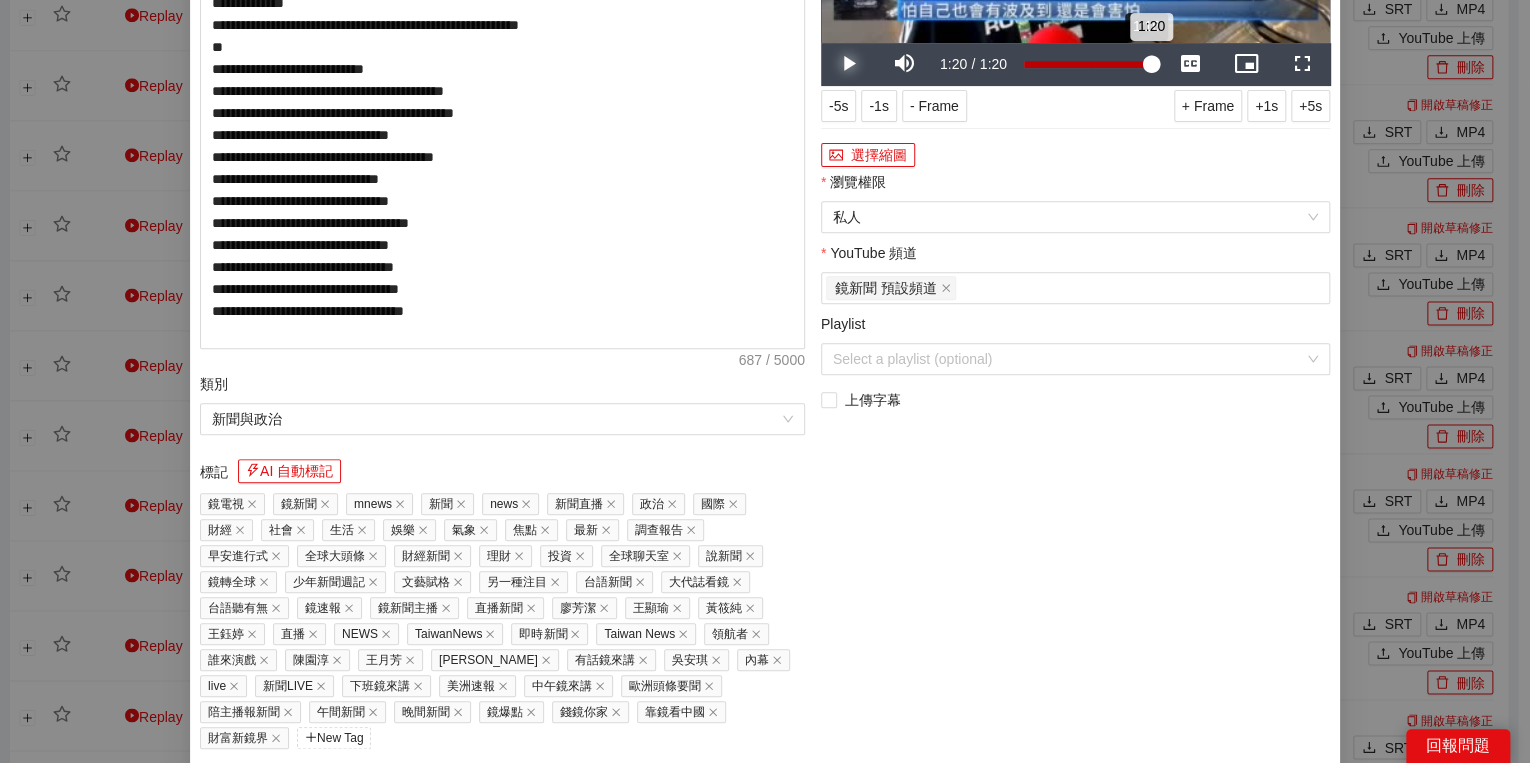 click on "1:20" at bounding box center (1087, 64) 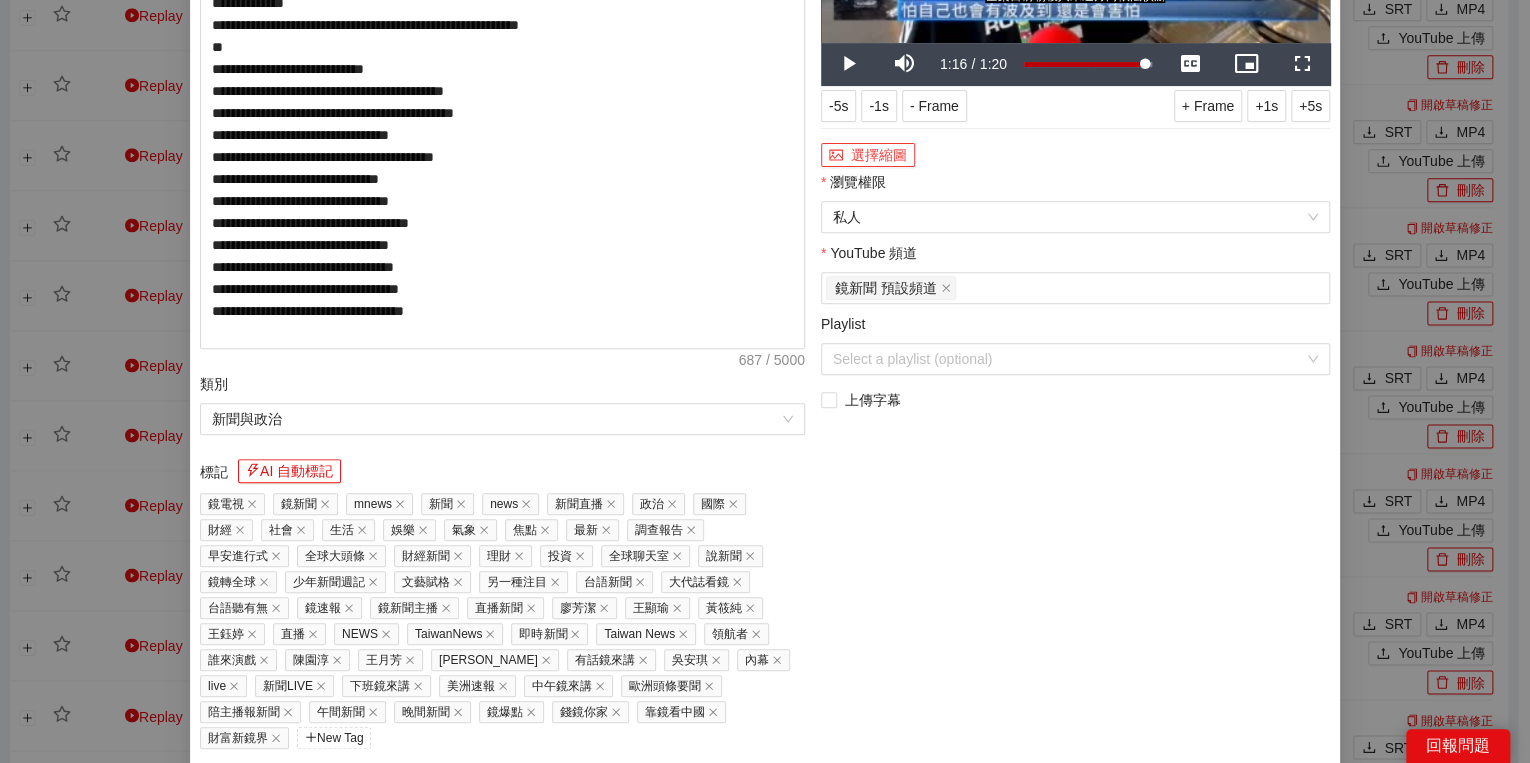 click on "選擇縮圖" at bounding box center [868, 155] 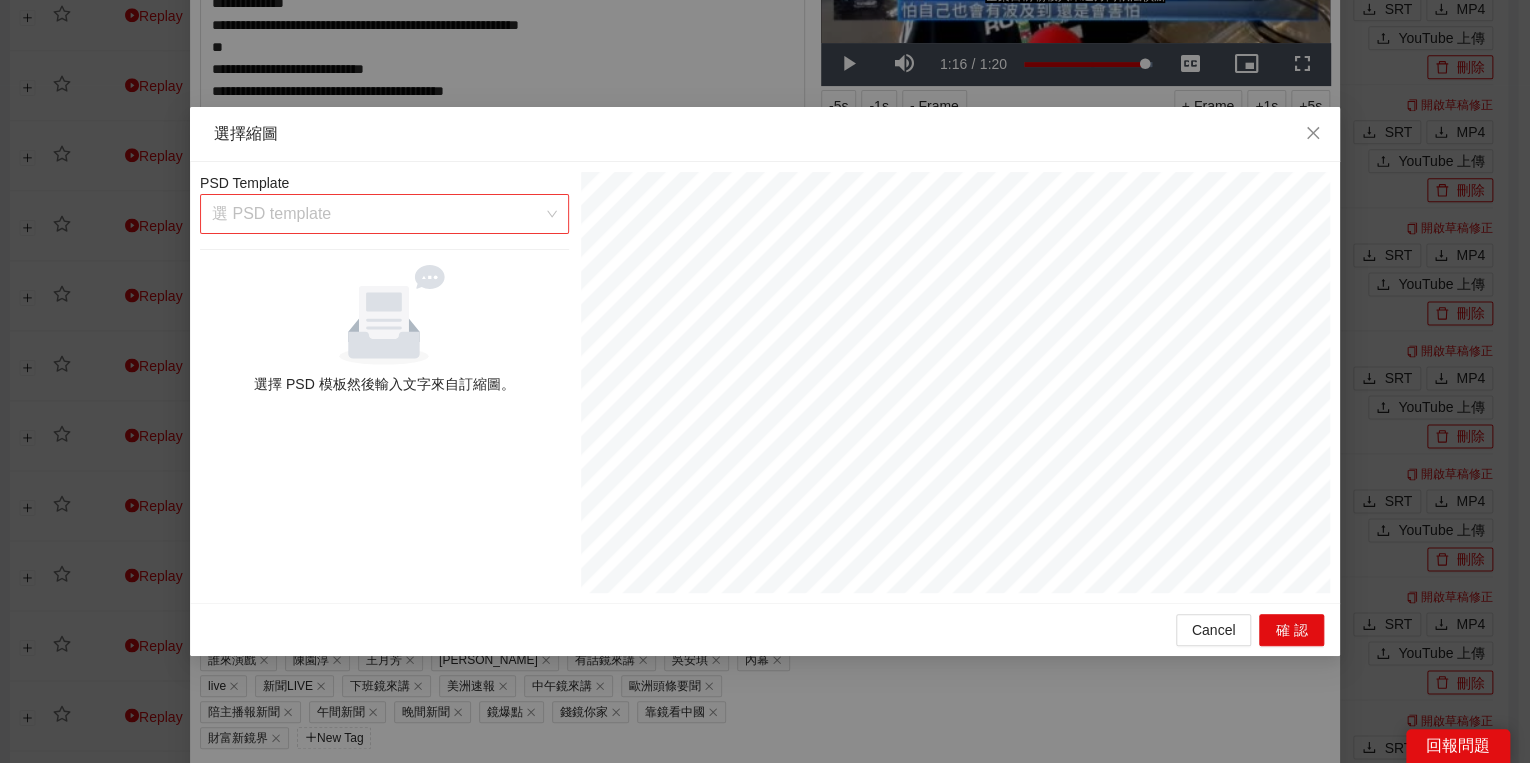 drag, startPoint x: 568, startPoint y: 207, endPoint x: 558, endPoint y: 212, distance: 11.18034 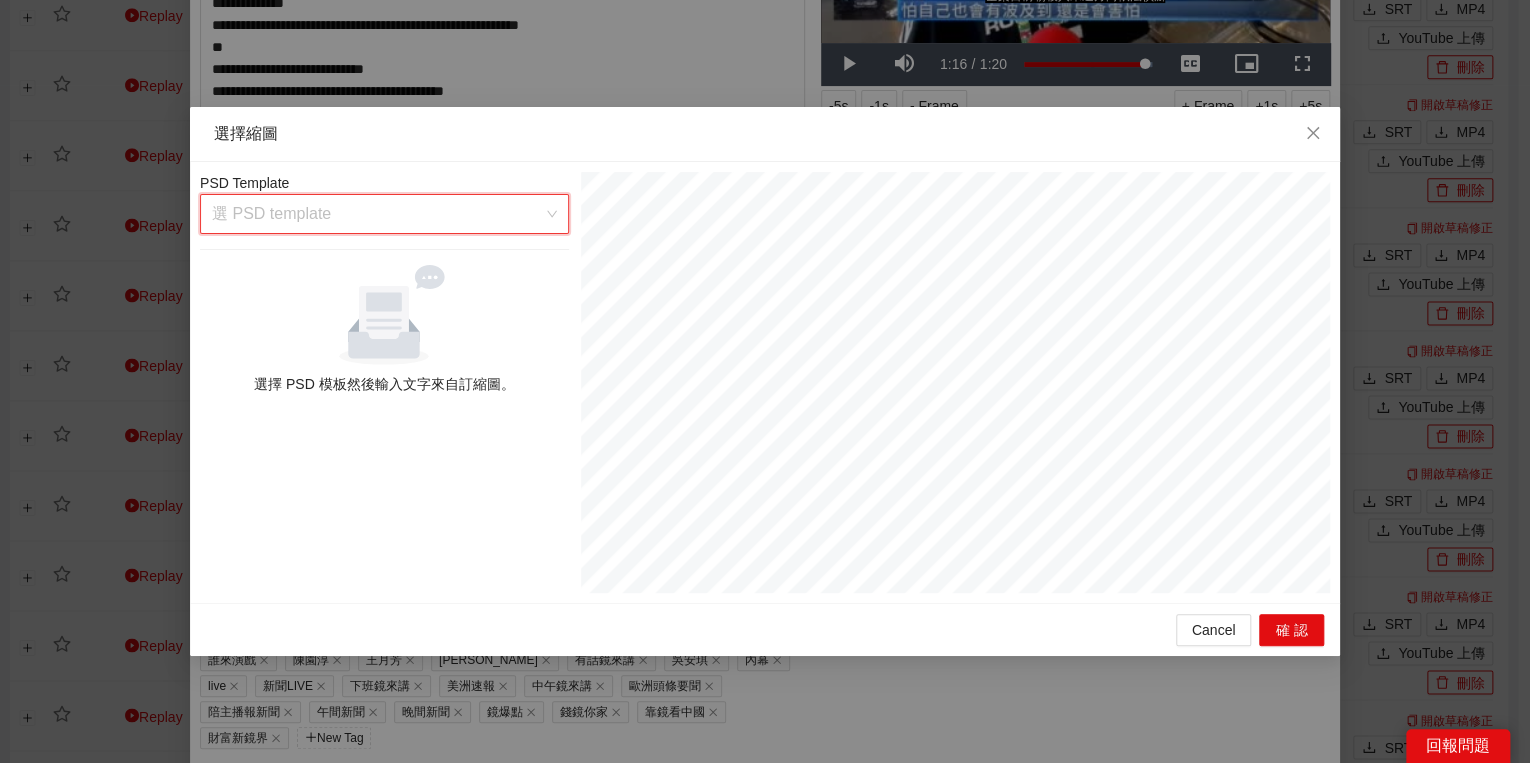 click at bounding box center (377, 214) 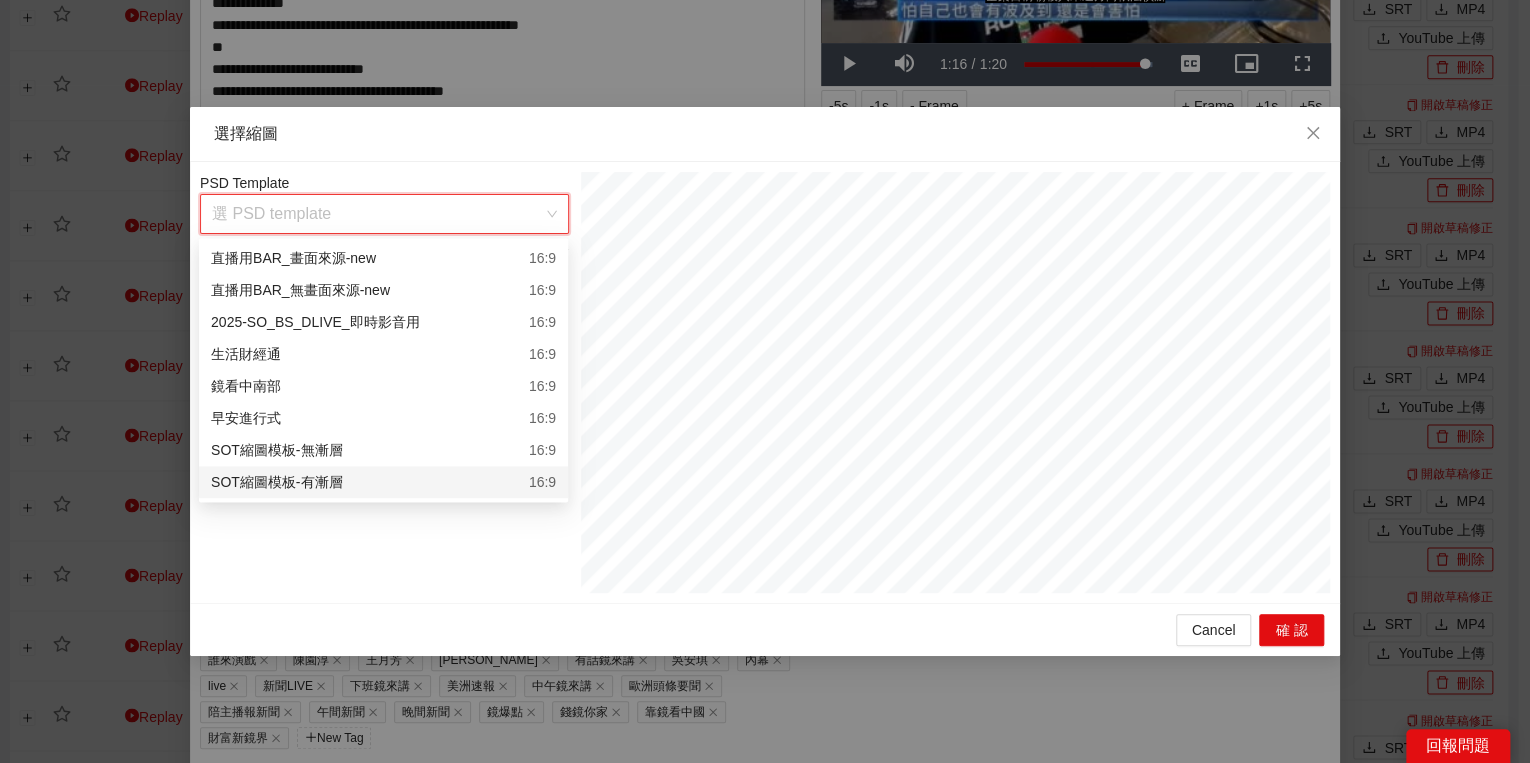 click on "SOT縮圖模板-有漸層" at bounding box center (276, 482) 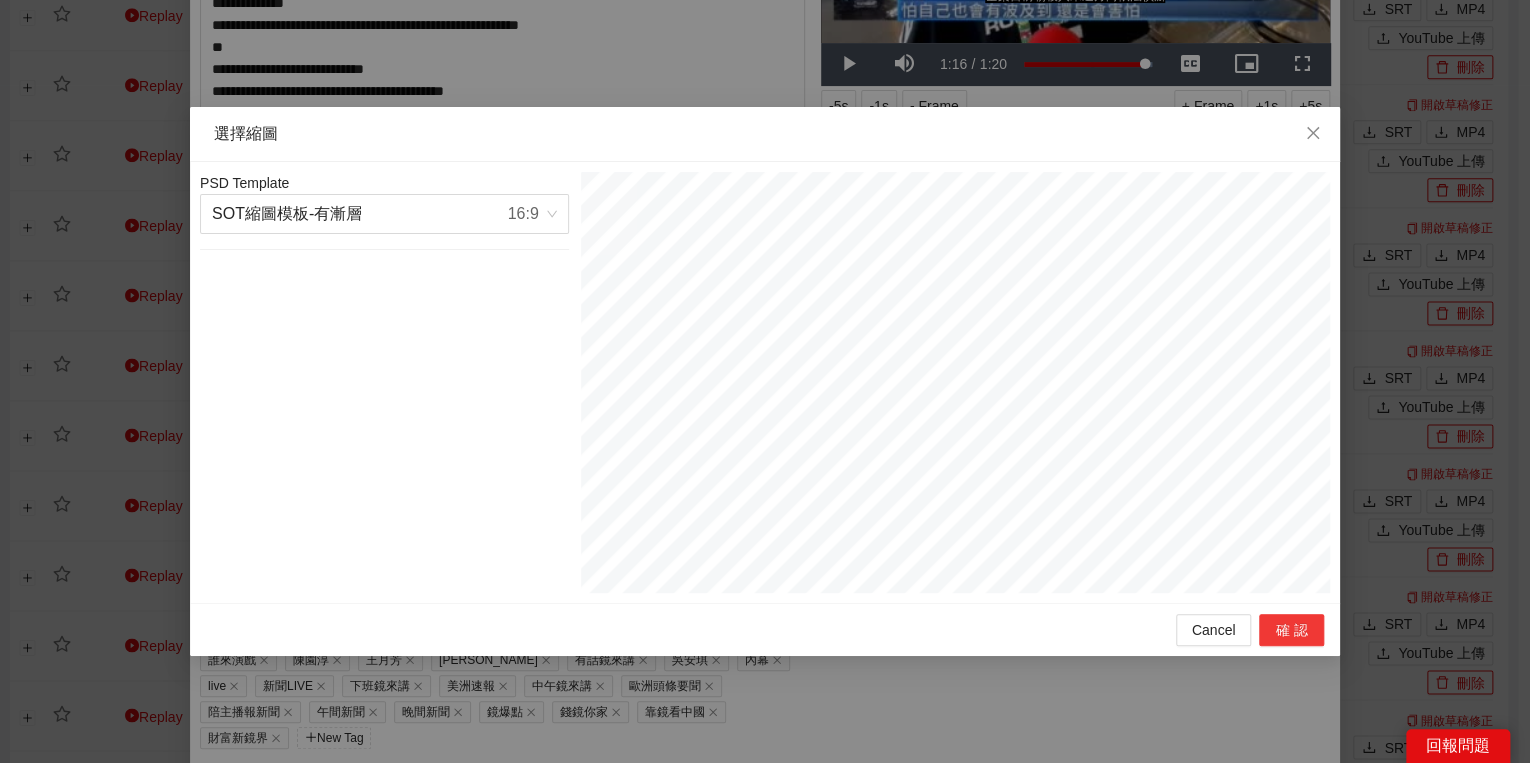 click on "確認" at bounding box center [1291, 630] 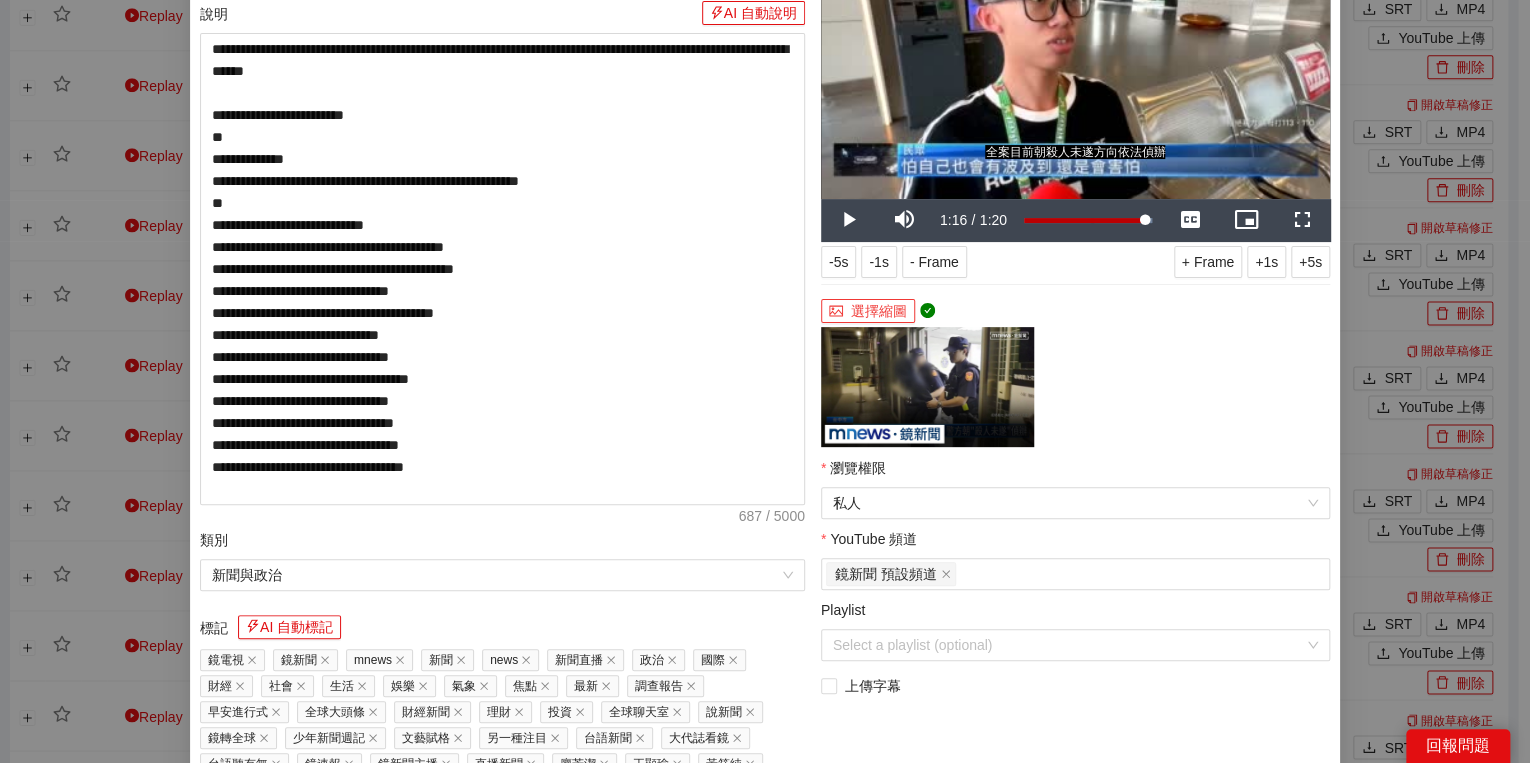 scroll, scrollTop: 240, scrollLeft: 0, axis: vertical 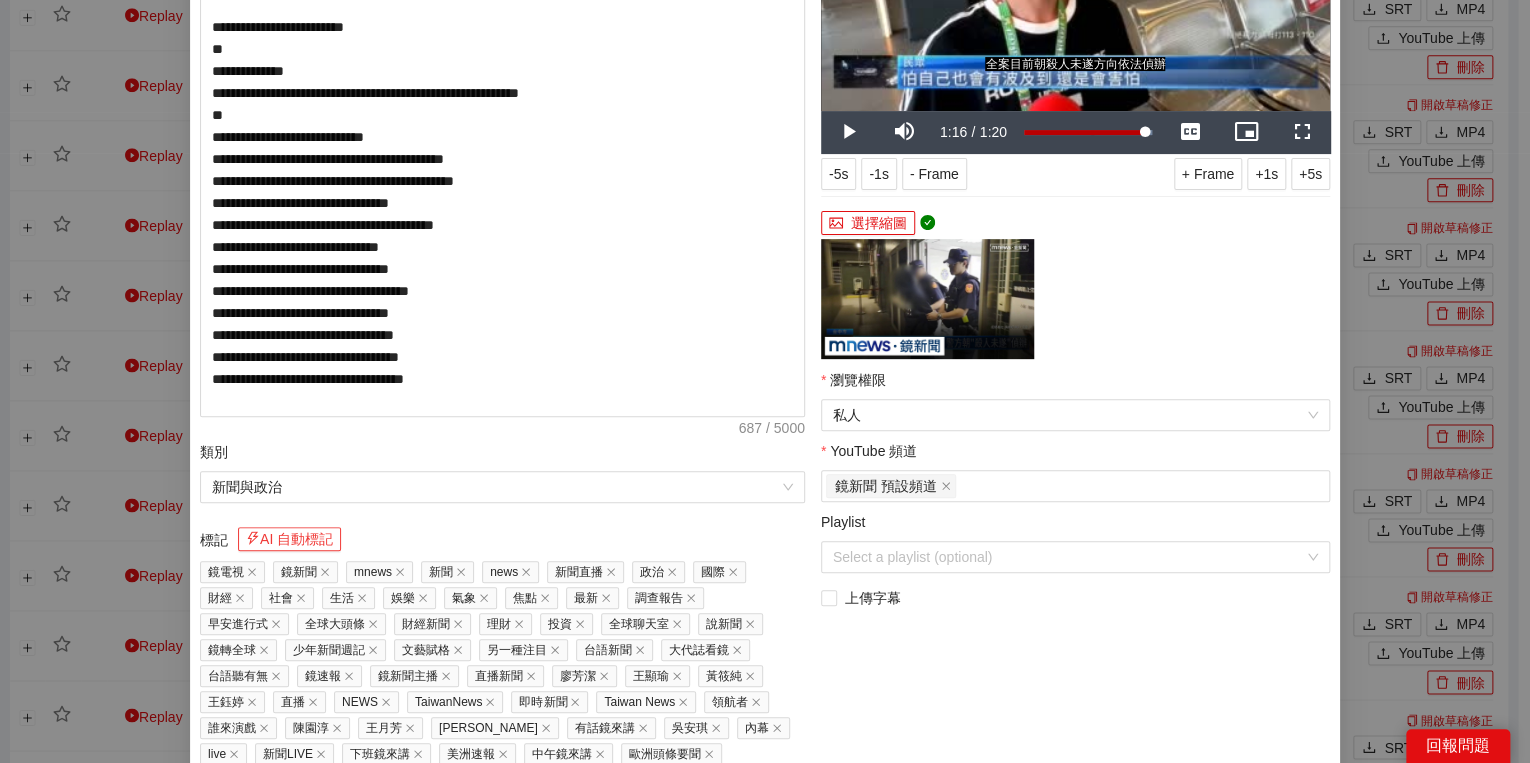 click on "AI 自動標記" at bounding box center [289, 539] 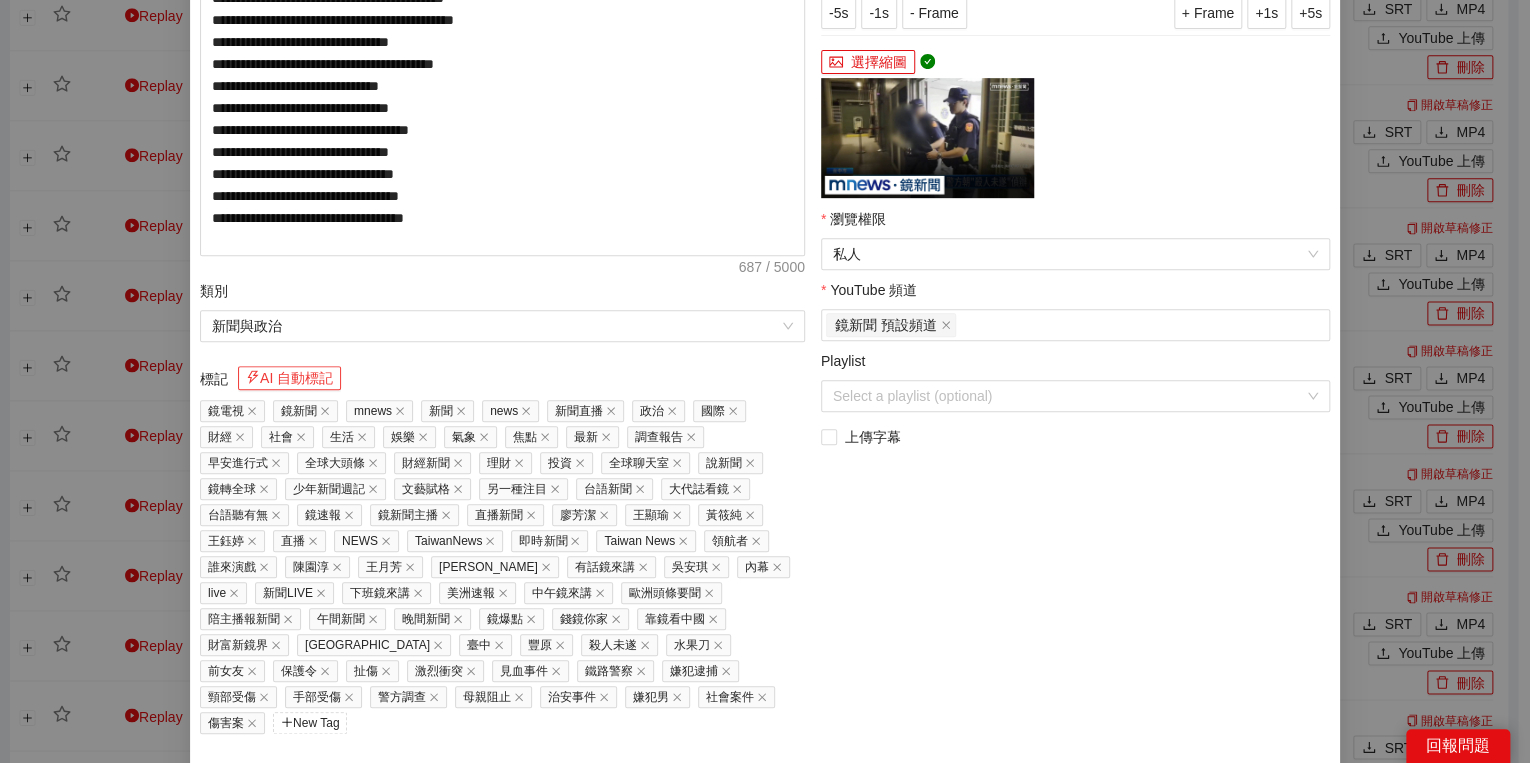 scroll, scrollTop: 429, scrollLeft: 0, axis: vertical 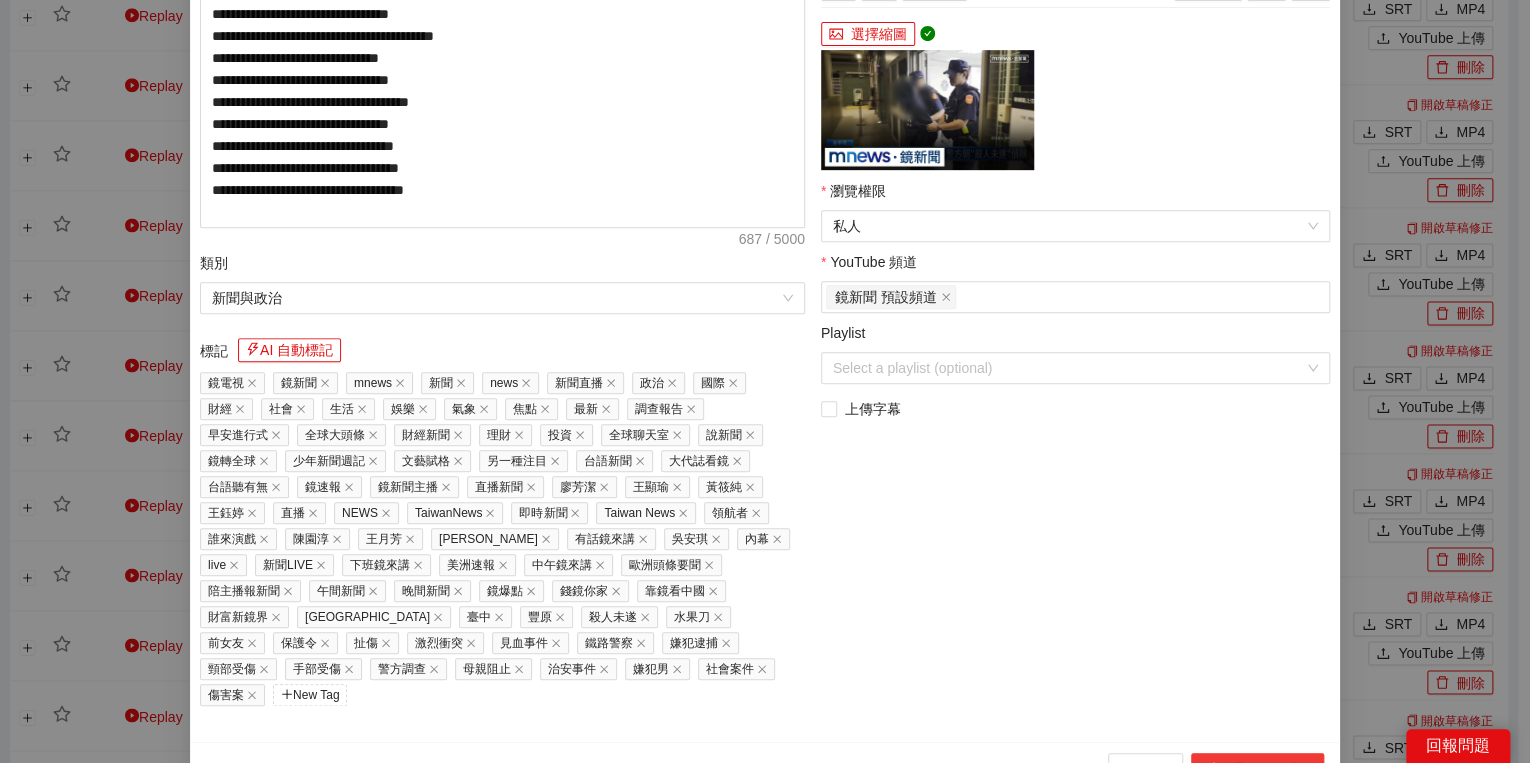 click on "上傳到 YouTube" at bounding box center (1257, 769) 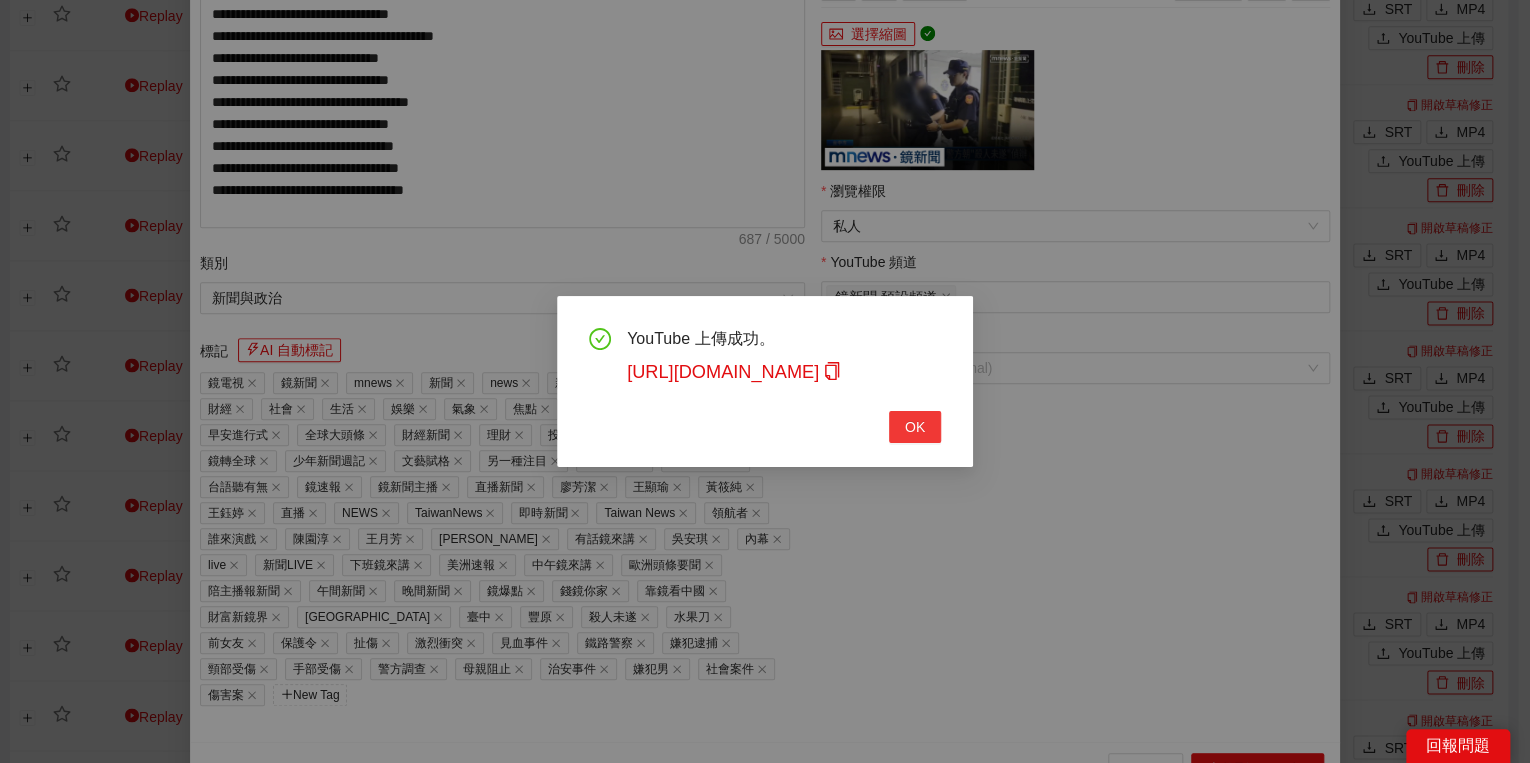 click on "OK" at bounding box center (915, 427) 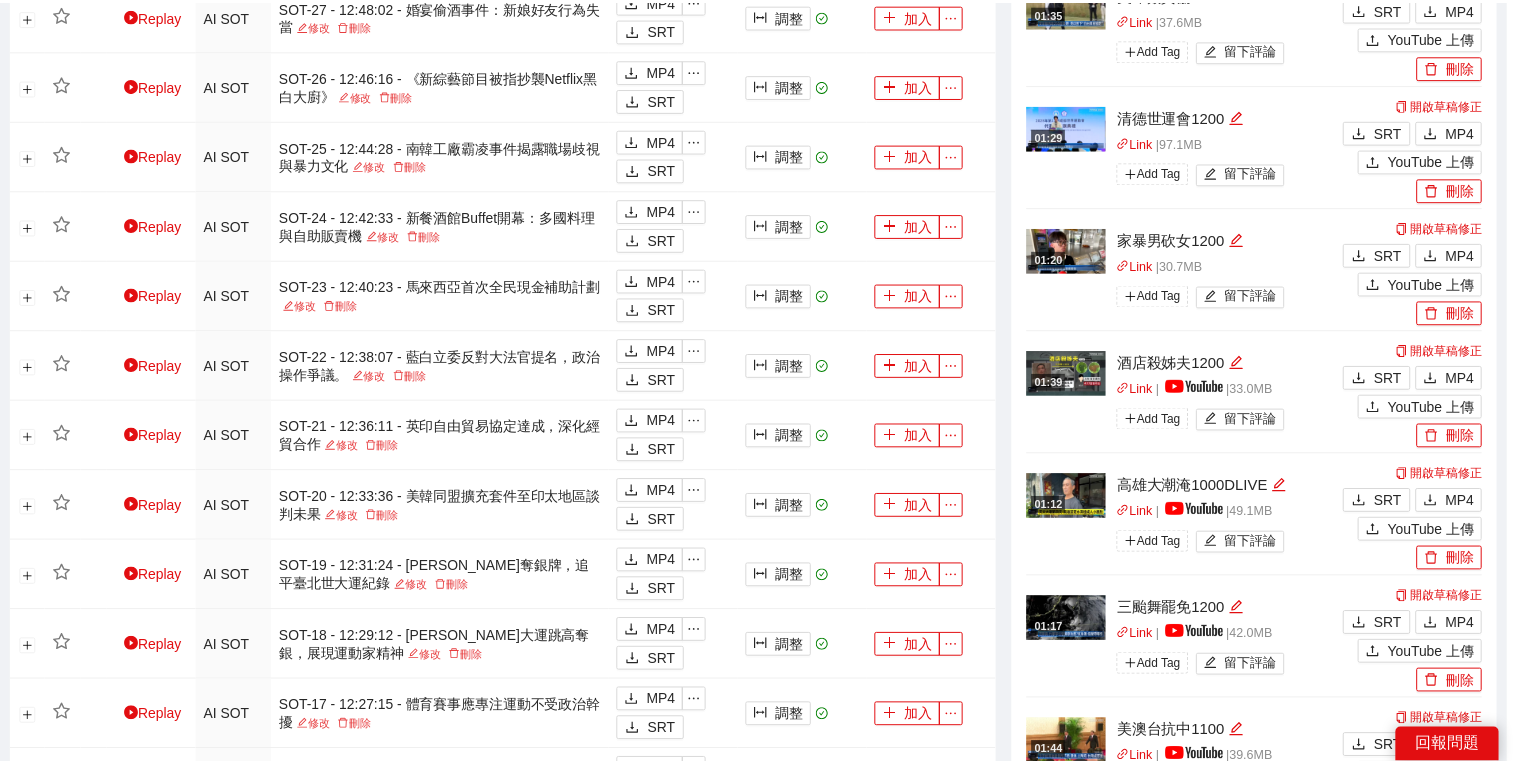 scroll, scrollTop: 308, scrollLeft: 0, axis: vertical 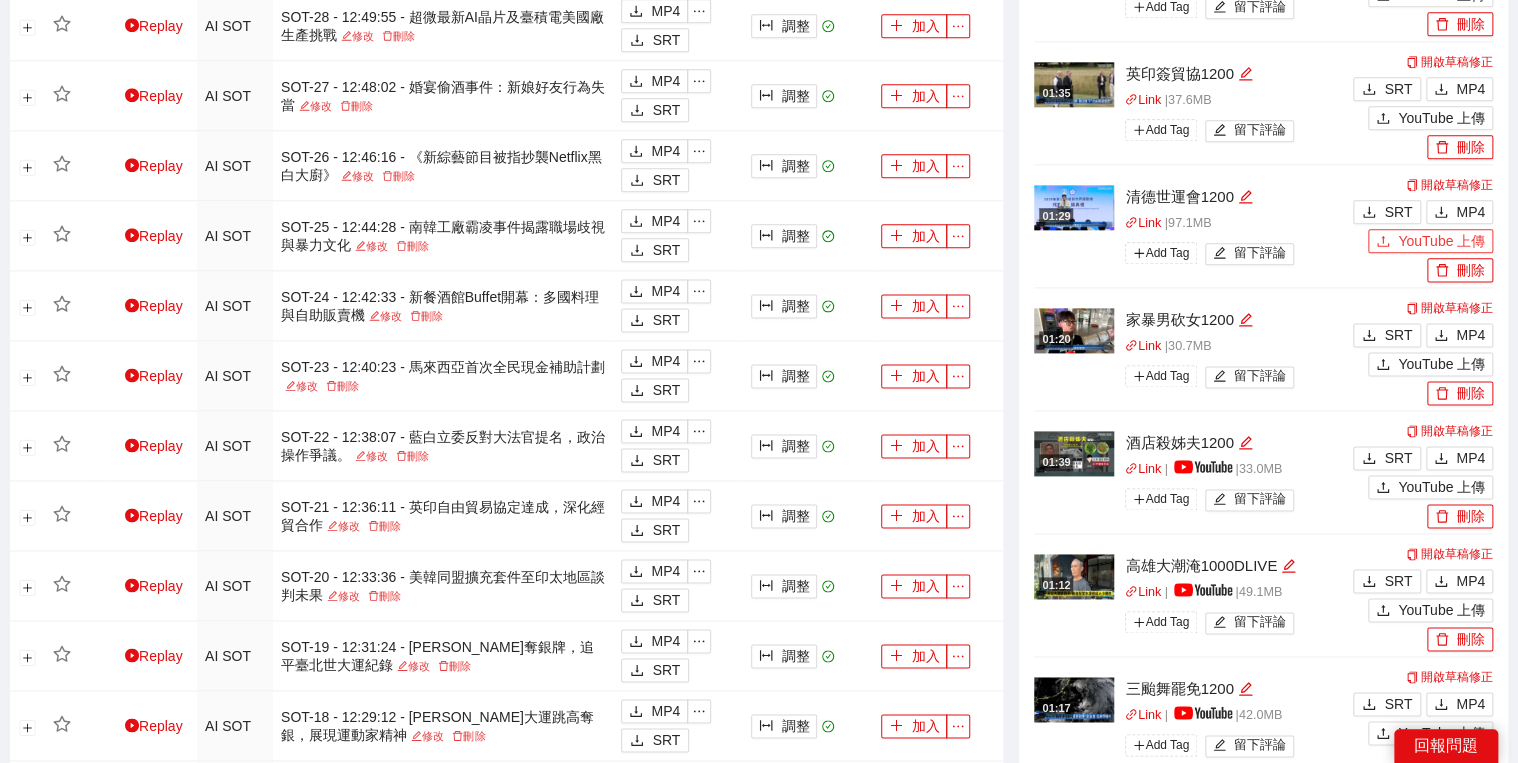 drag, startPoint x: 1384, startPoint y: 236, endPoint x: 1320, endPoint y: 352, distance: 132.48396 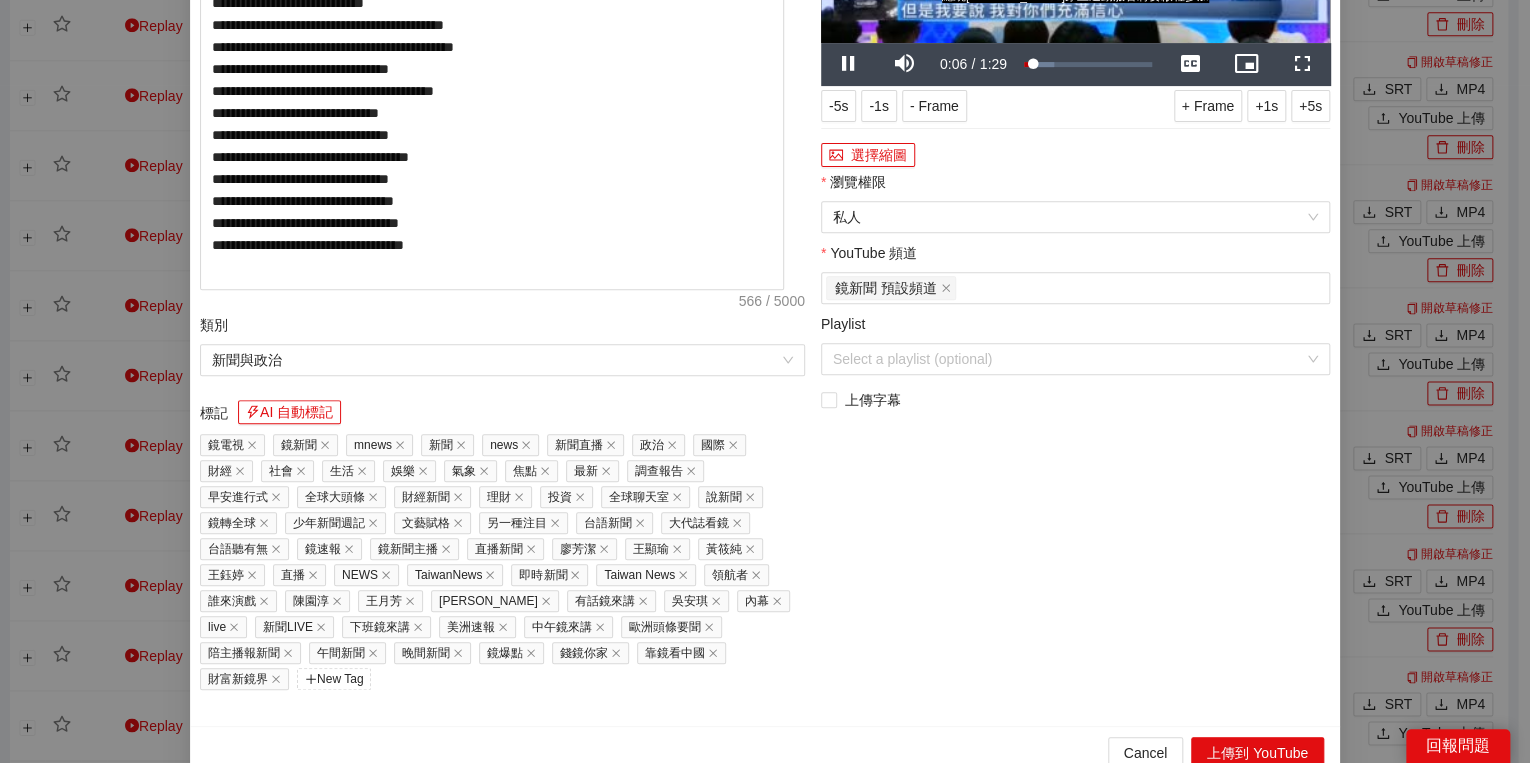 click on "瀏覽權限" at bounding box center (1075, 186) 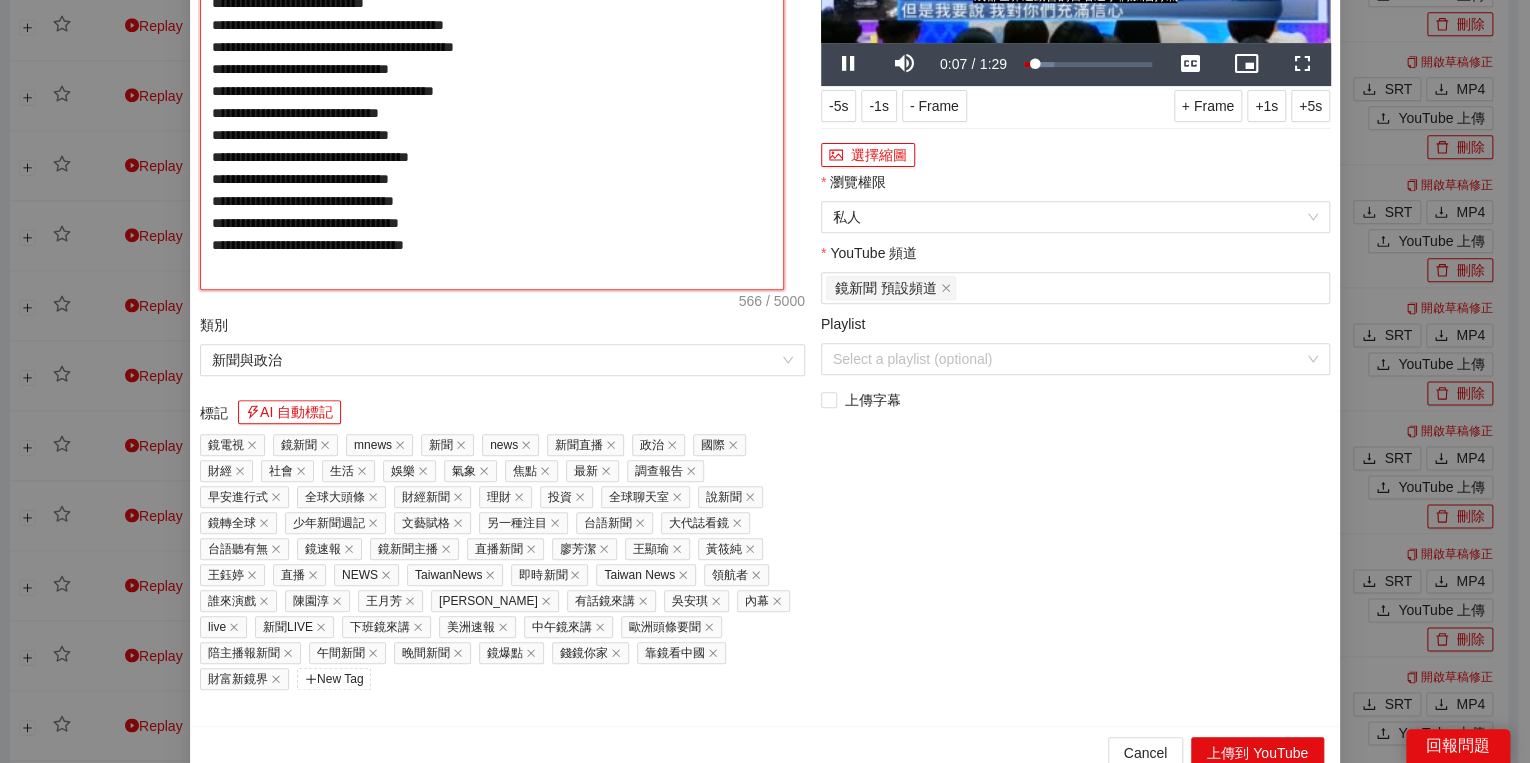 click on "**********" at bounding box center [492, 83] 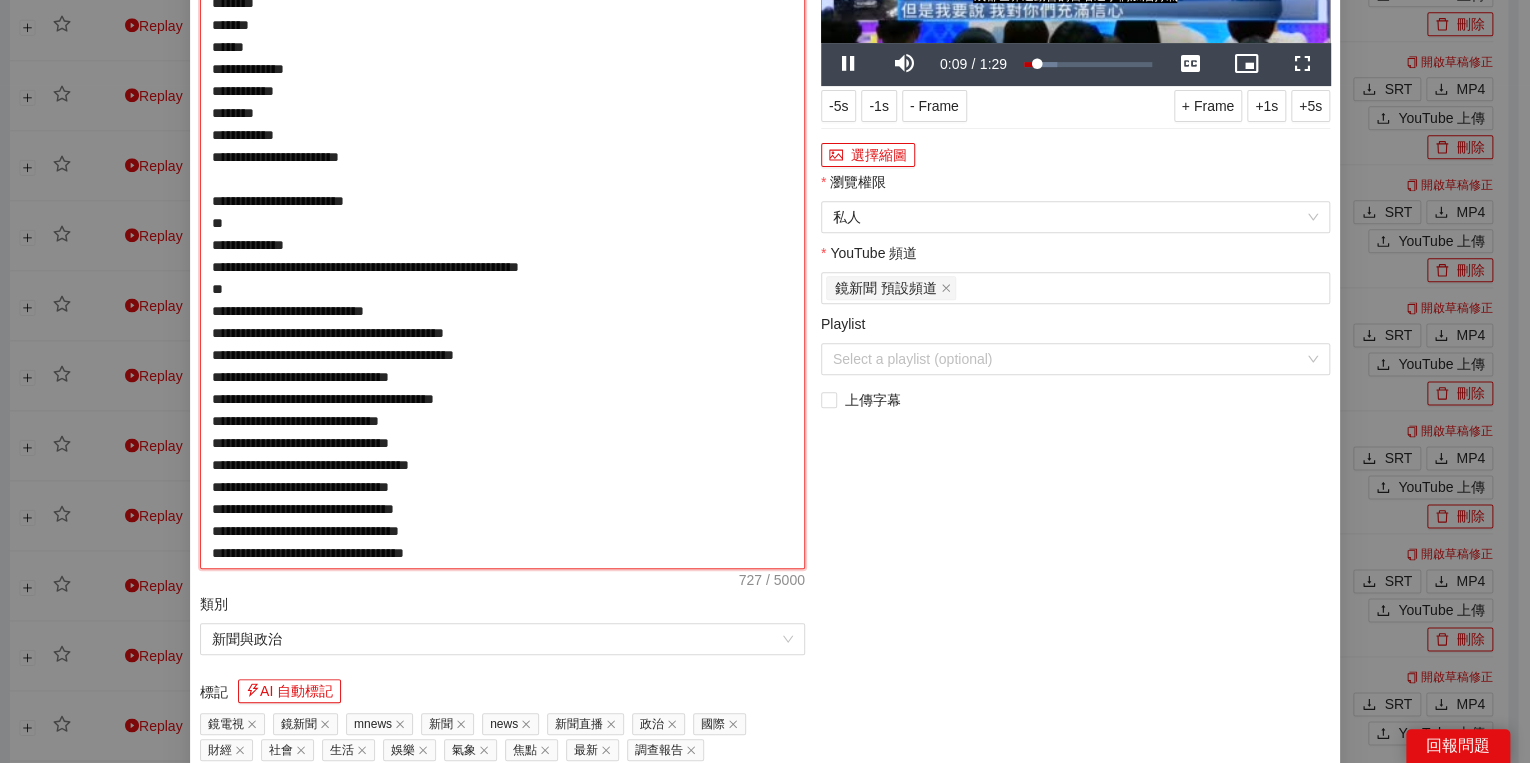 click on "**********" at bounding box center [502, 223] 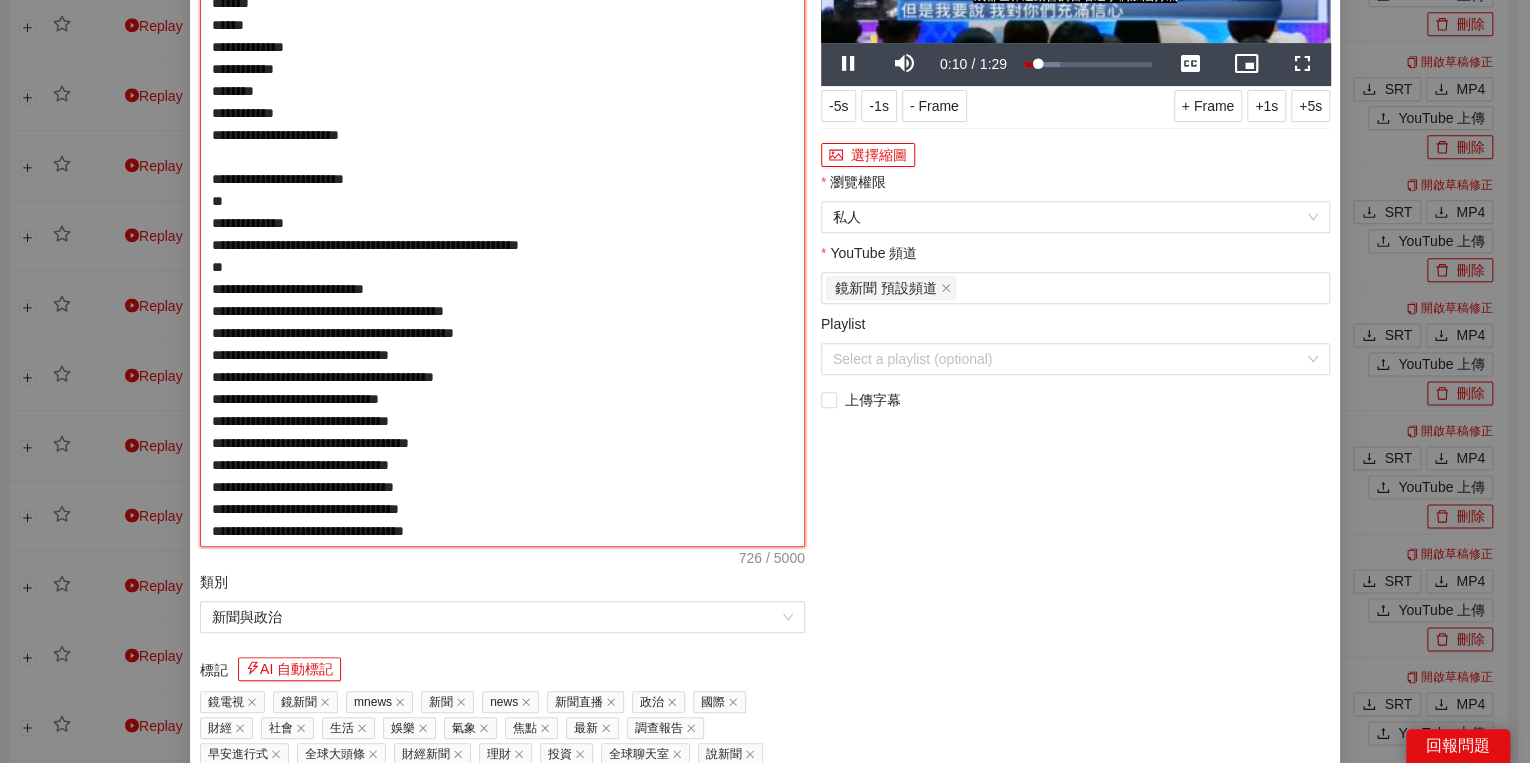 click on "**********" at bounding box center [502, 212] 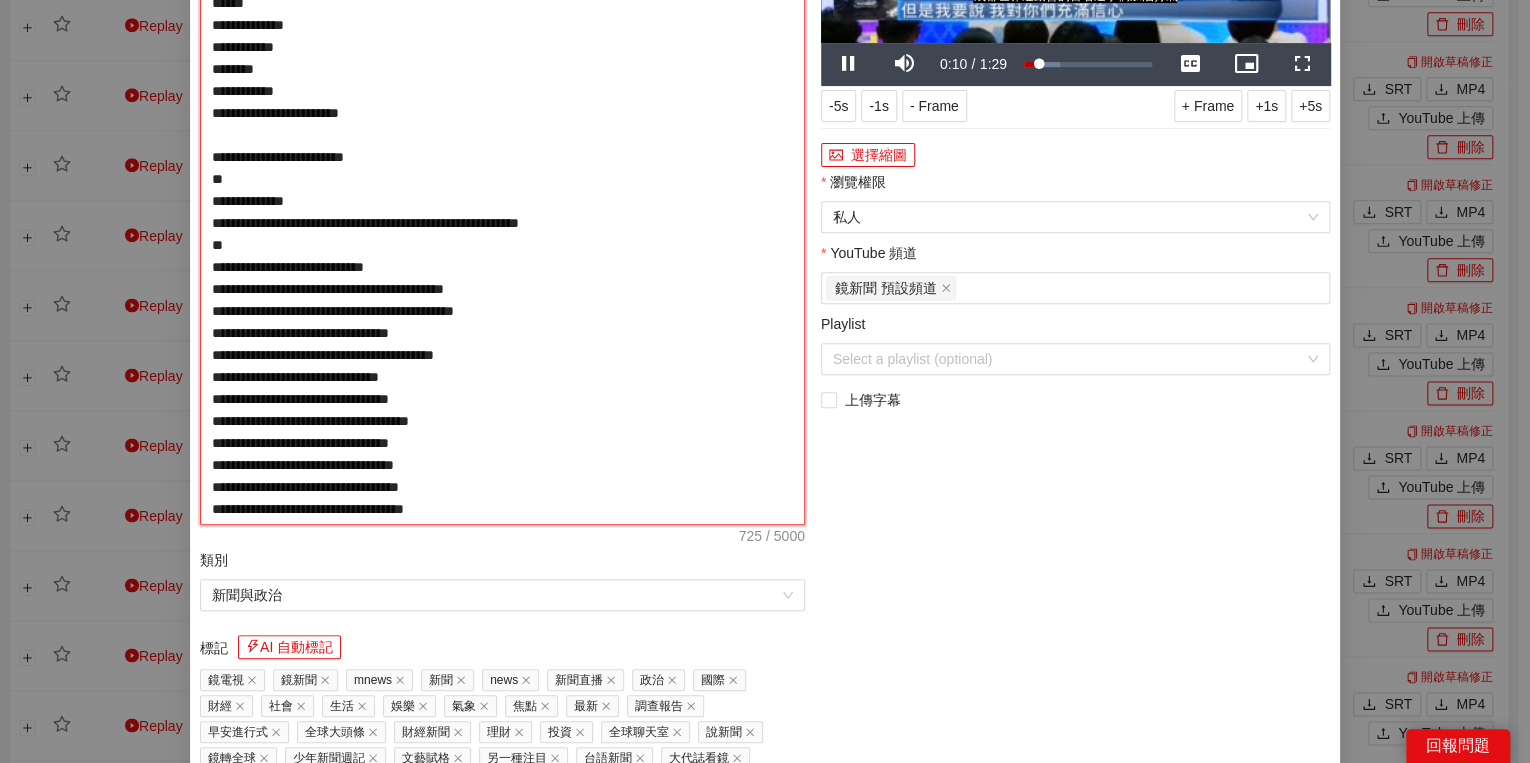 click on "**********" at bounding box center (502, 201) 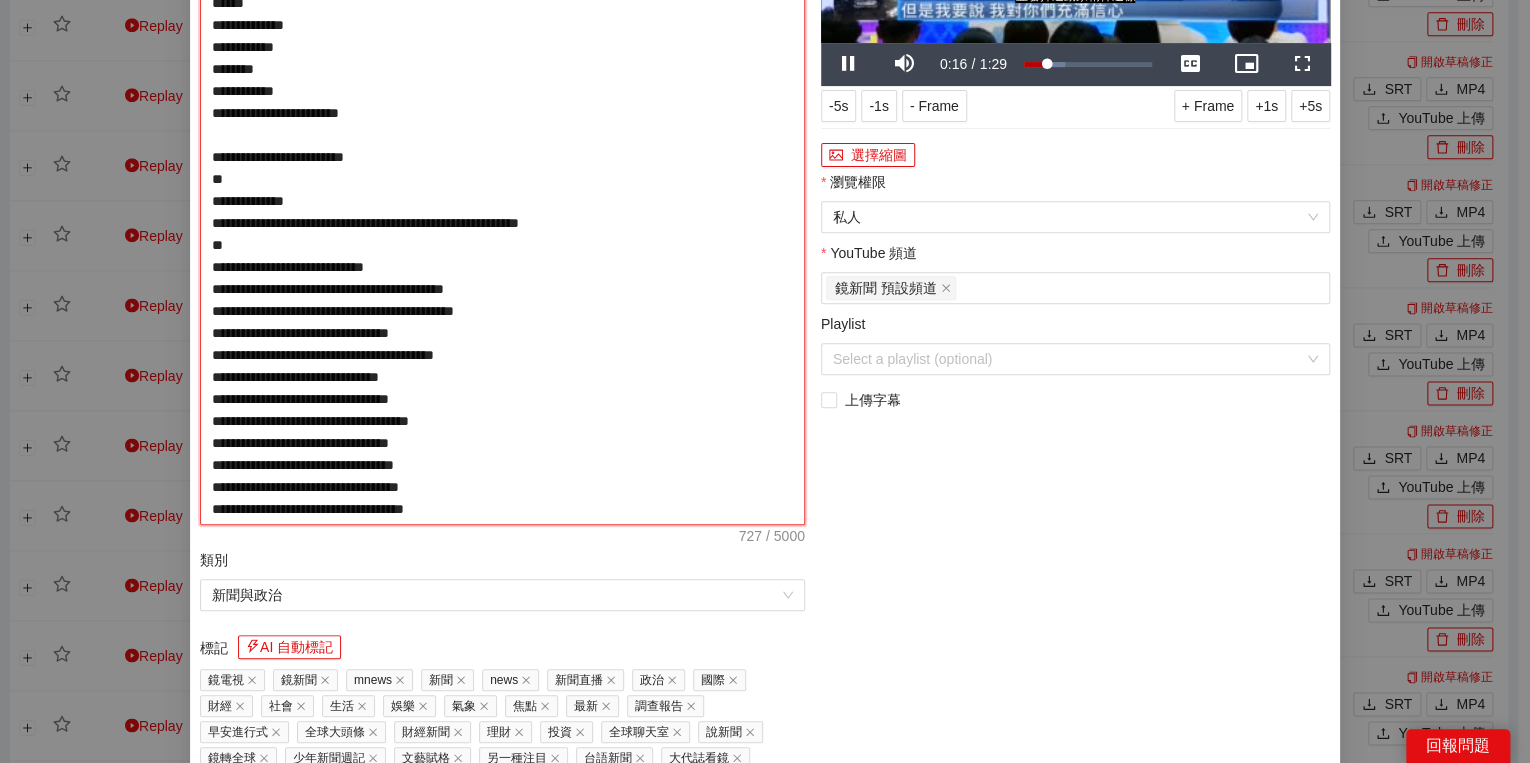 click on "**********" at bounding box center [502, 201] 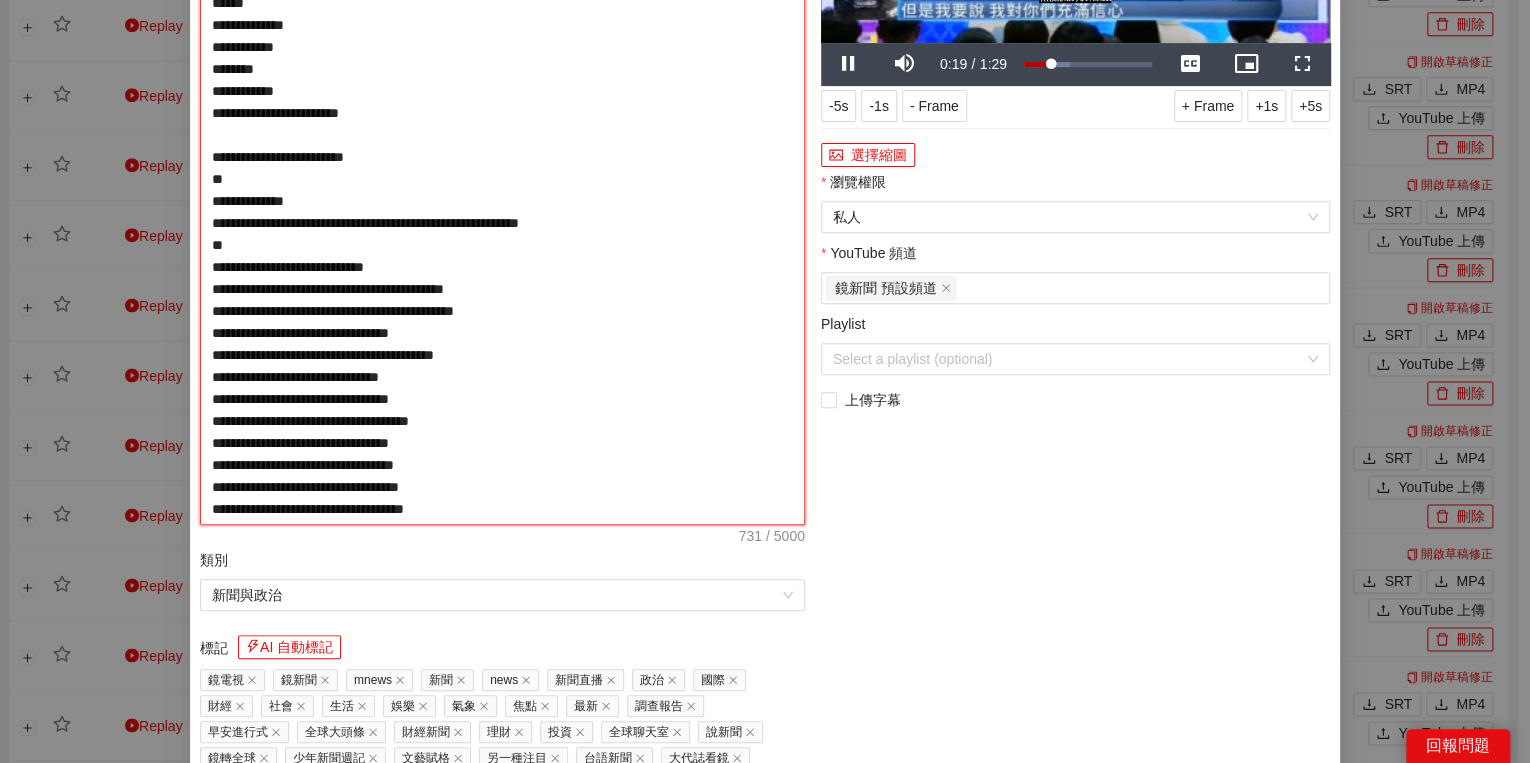 click on "**********" at bounding box center [502, 201] 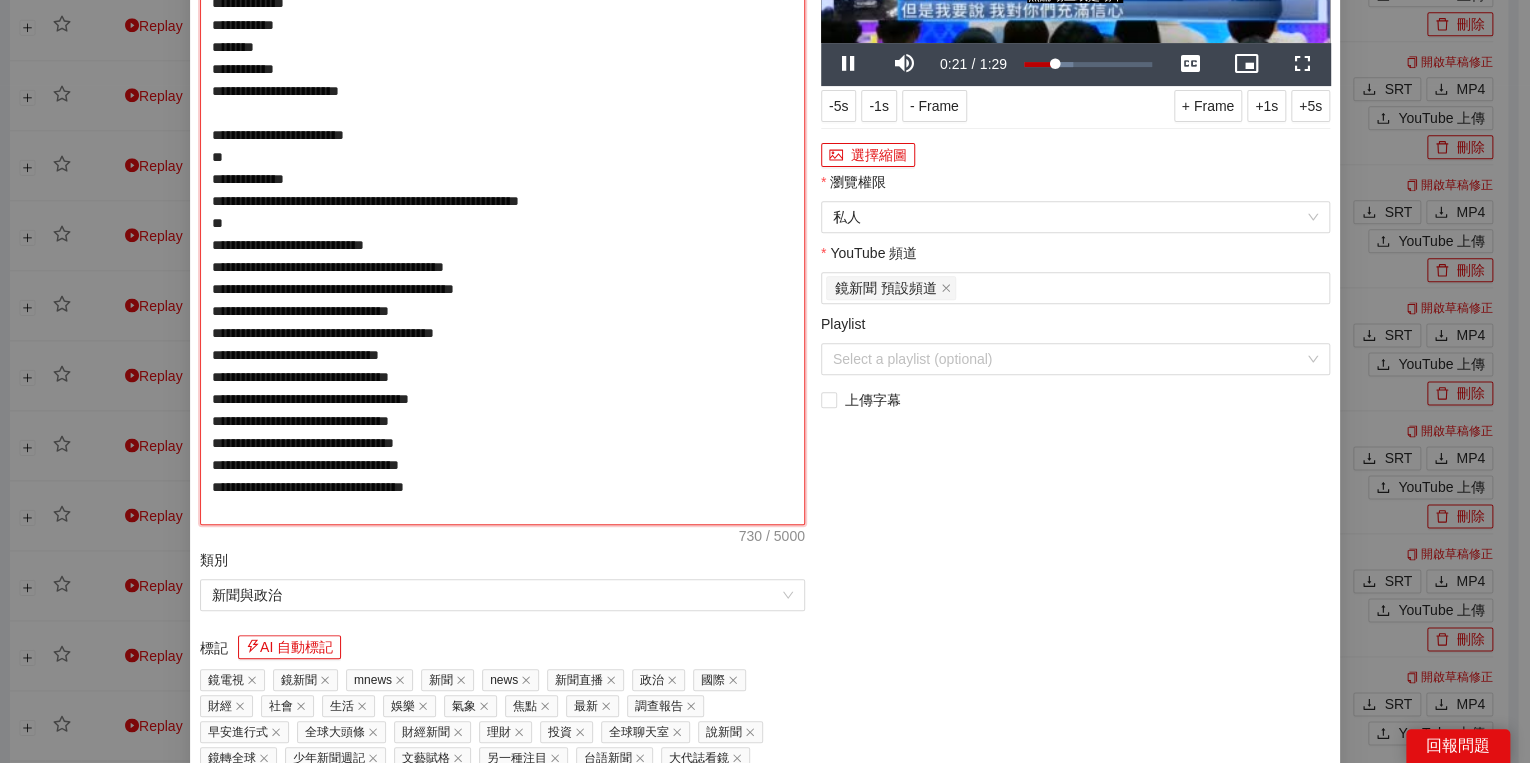 click on "**********" at bounding box center (502, 201) 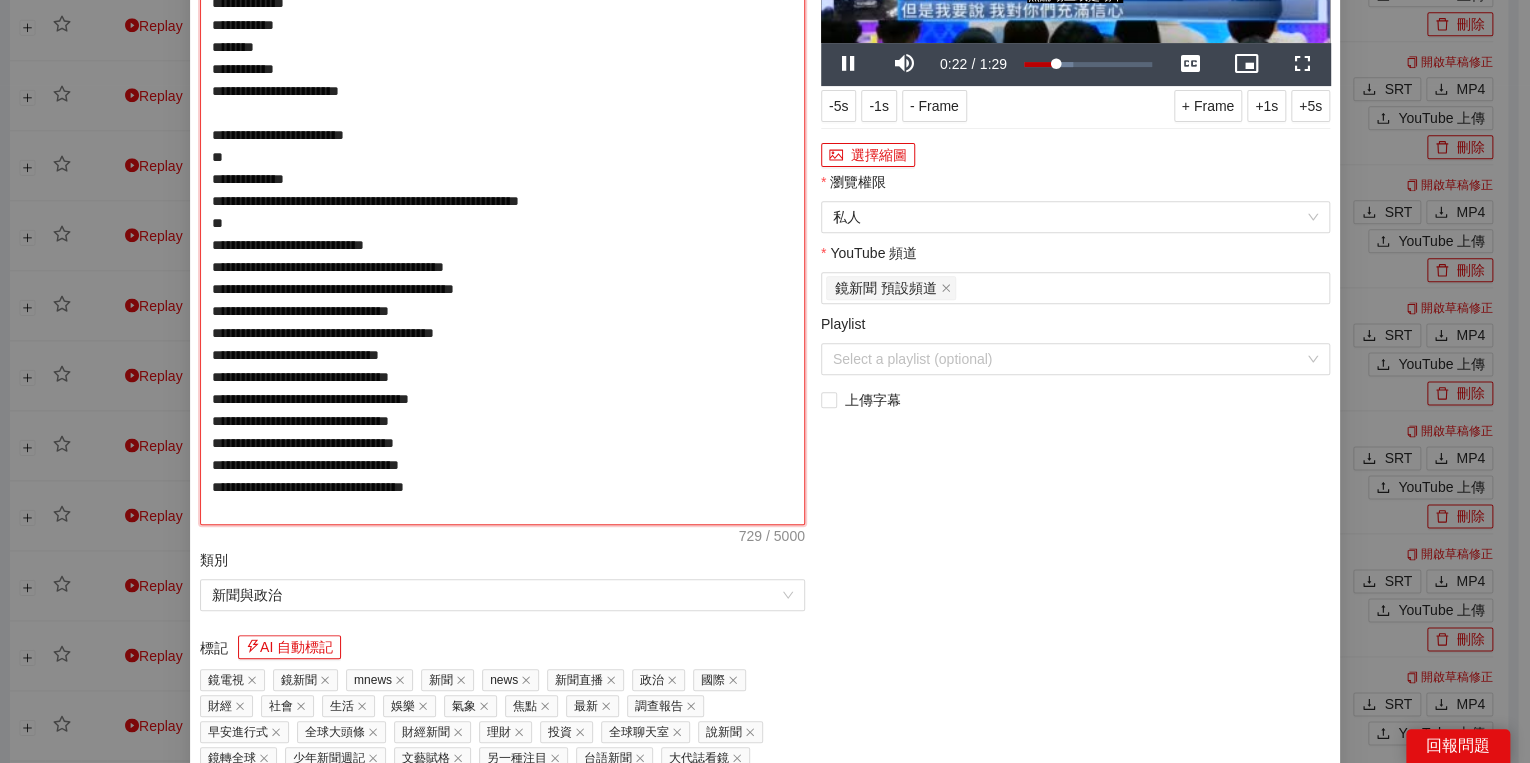 click on "**********" at bounding box center [502, 201] 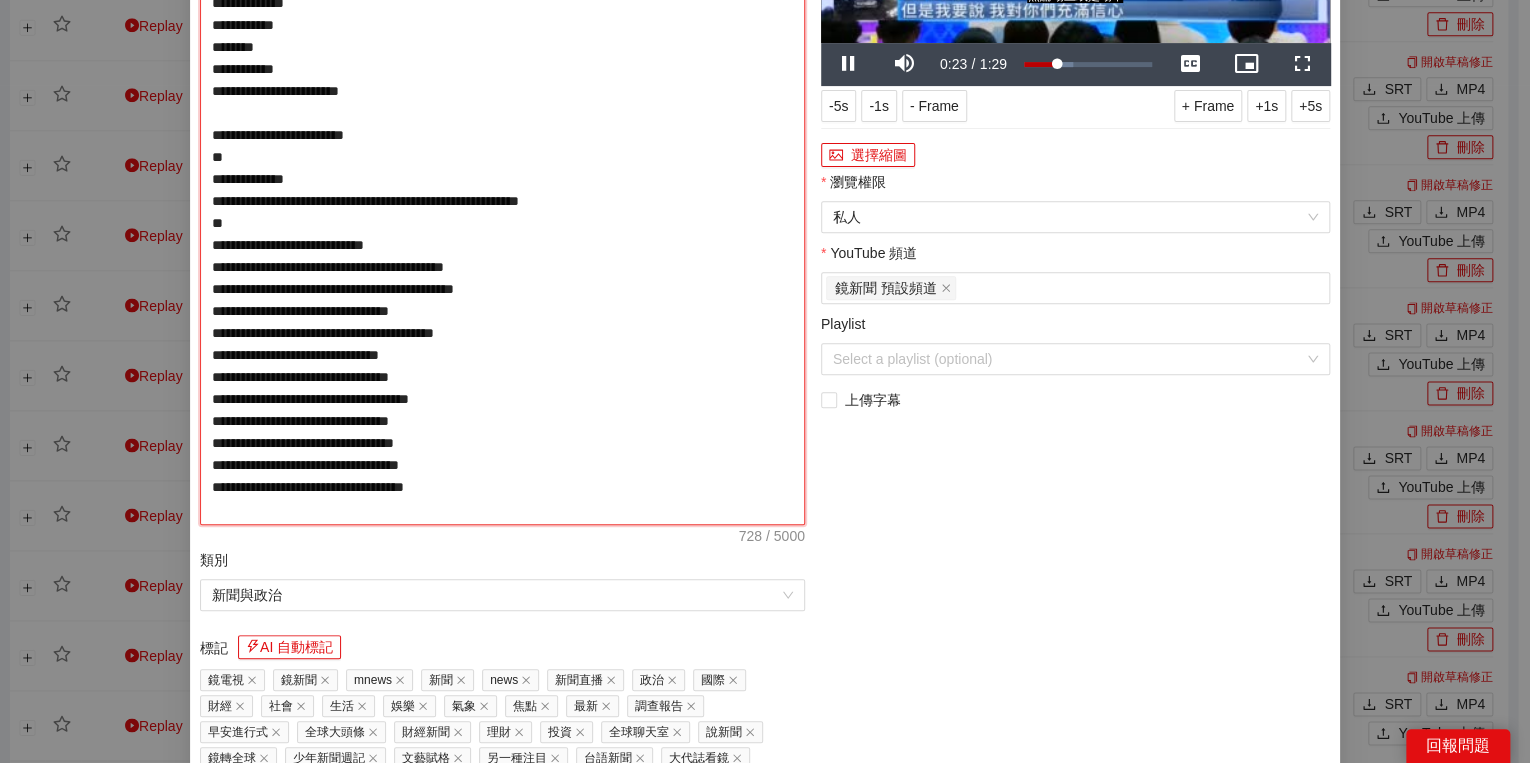 click on "**********" at bounding box center [502, 201] 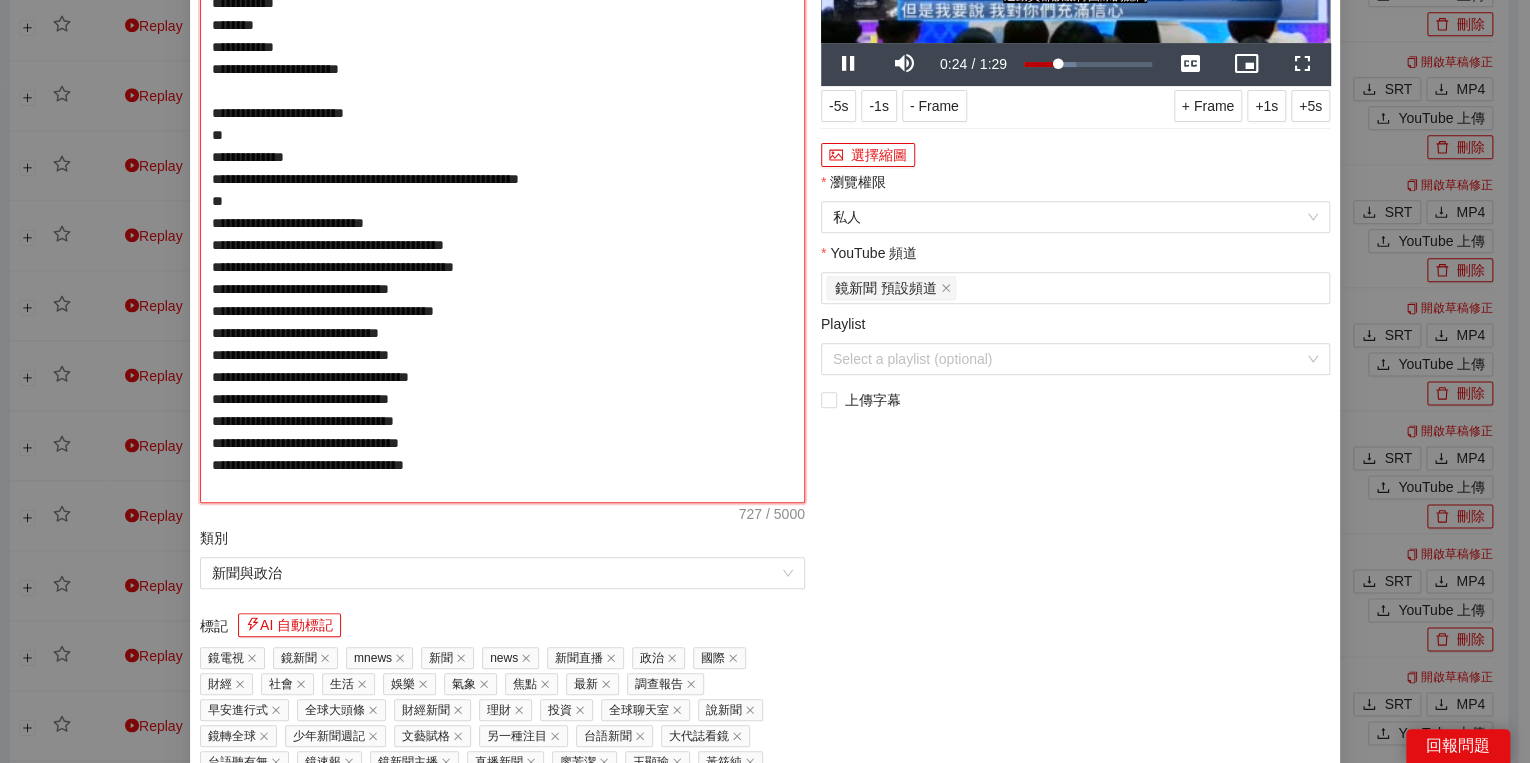 click on "**********" at bounding box center (502, 190) 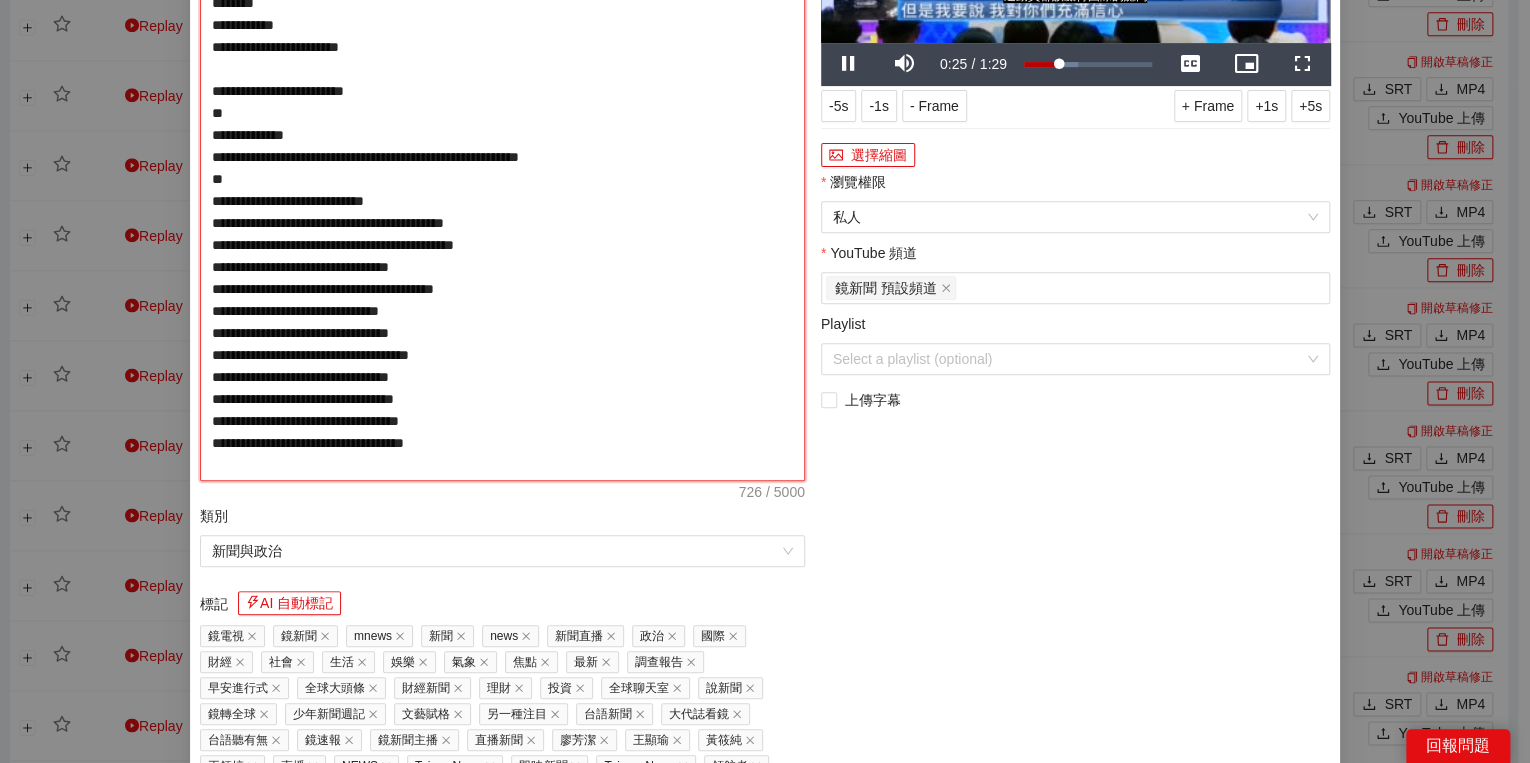 click on "**********" at bounding box center (502, 179) 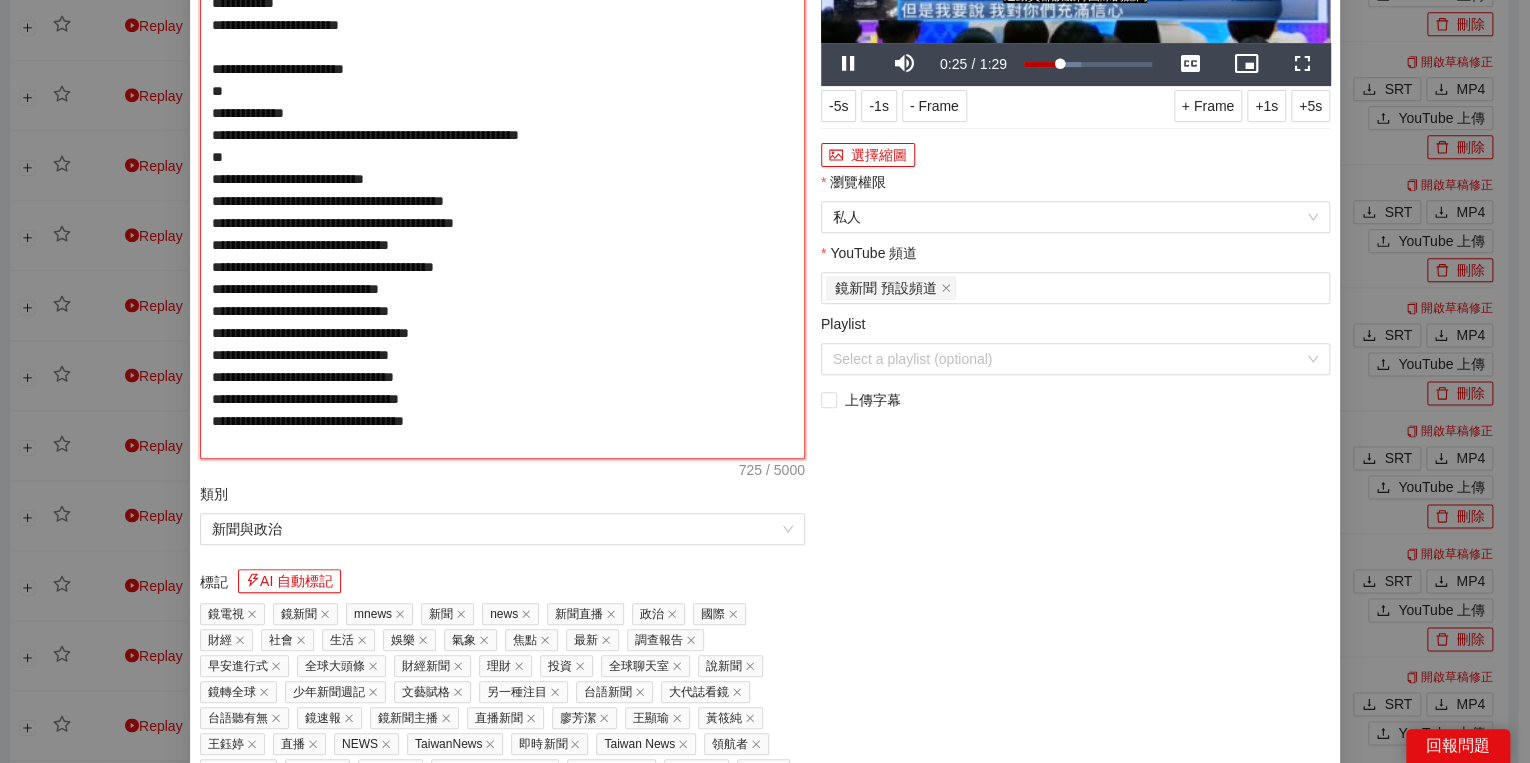 click on "**********" at bounding box center [502, 168] 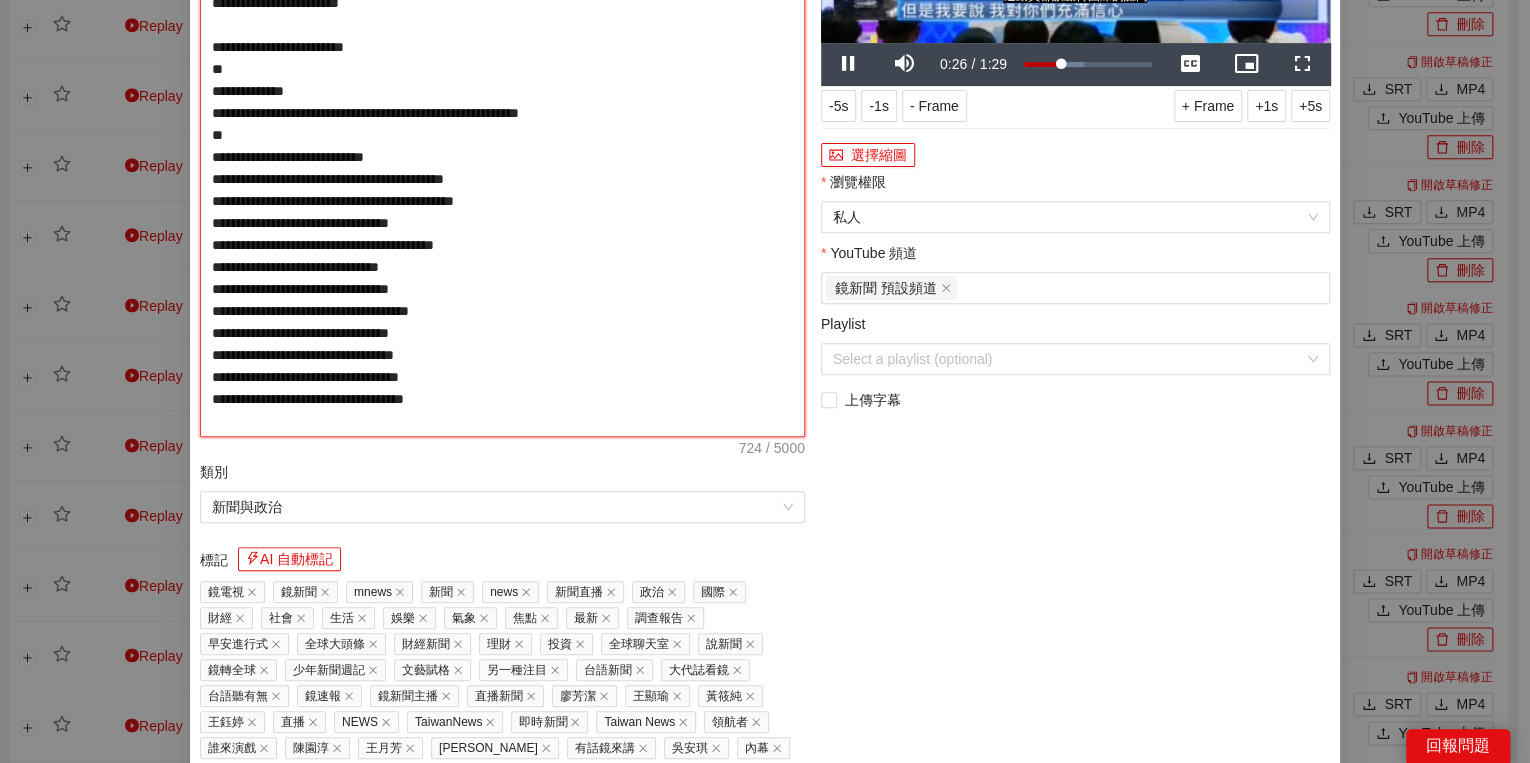 click on "**********" at bounding box center (502, 157) 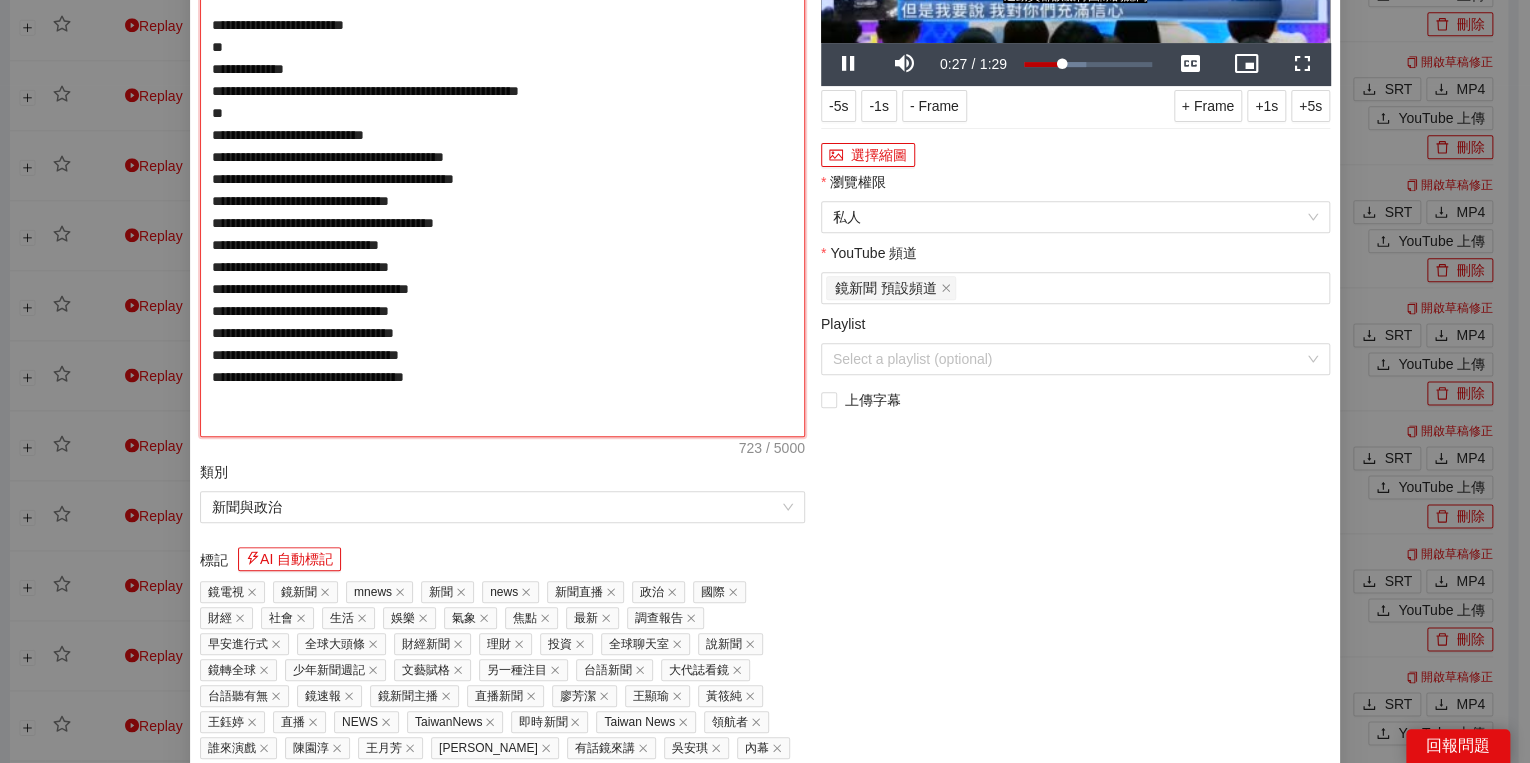 click on "**********" at bounding box center (502, 157) 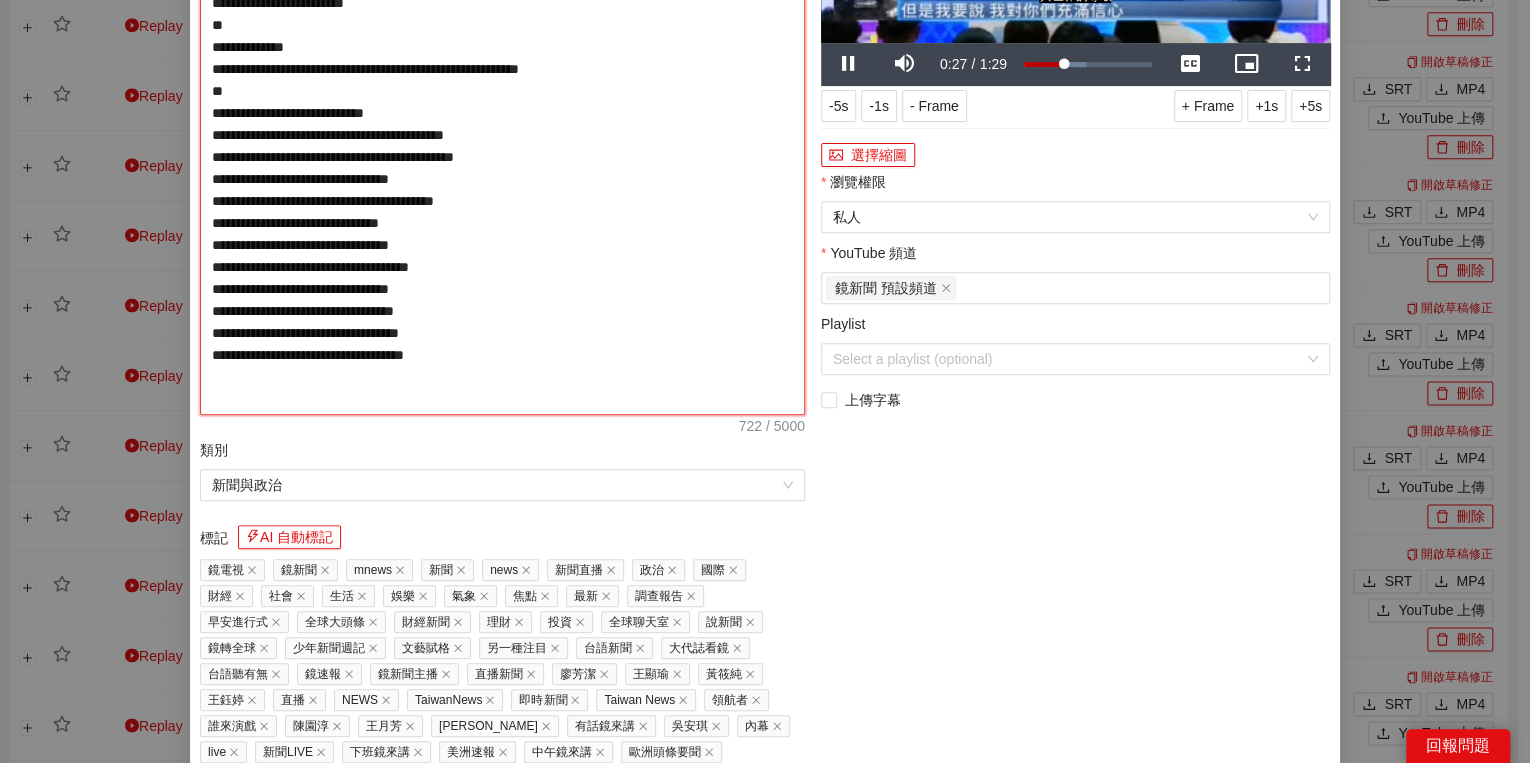 click on "**********" at bounding box center [502, 146] 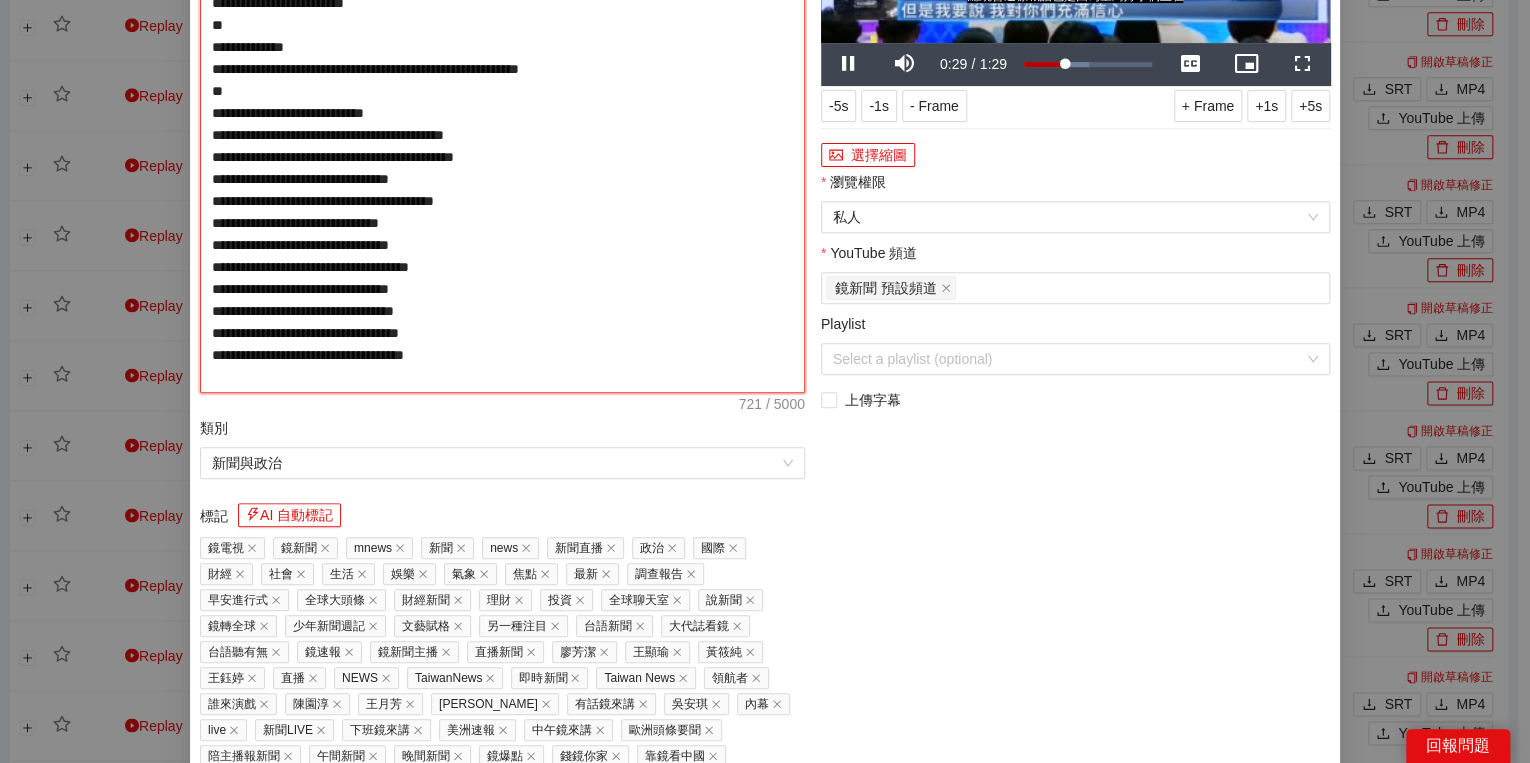 click on "**********" at bounding box center (502, 135) 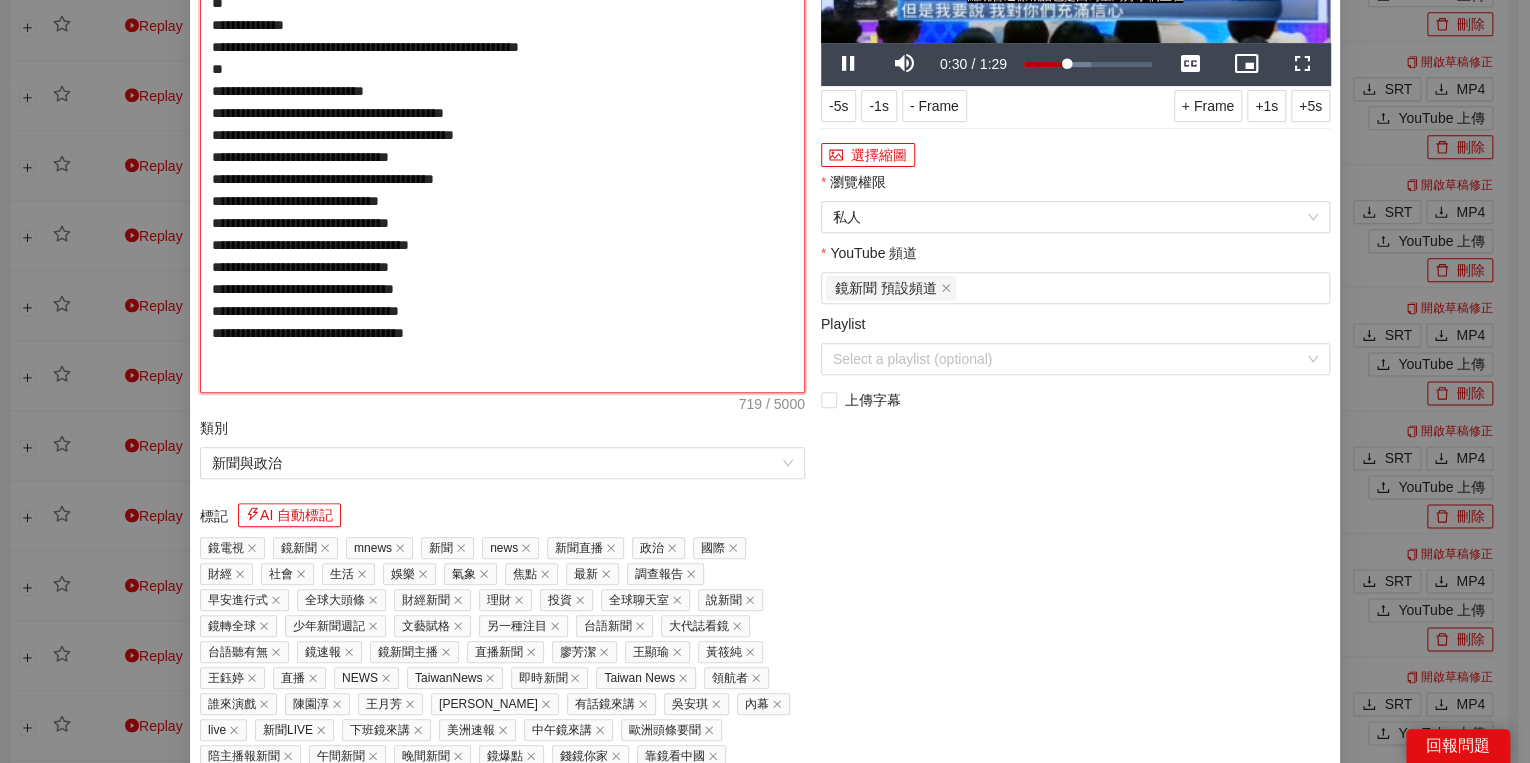 click on "**********" at bounding box center [502, 135] 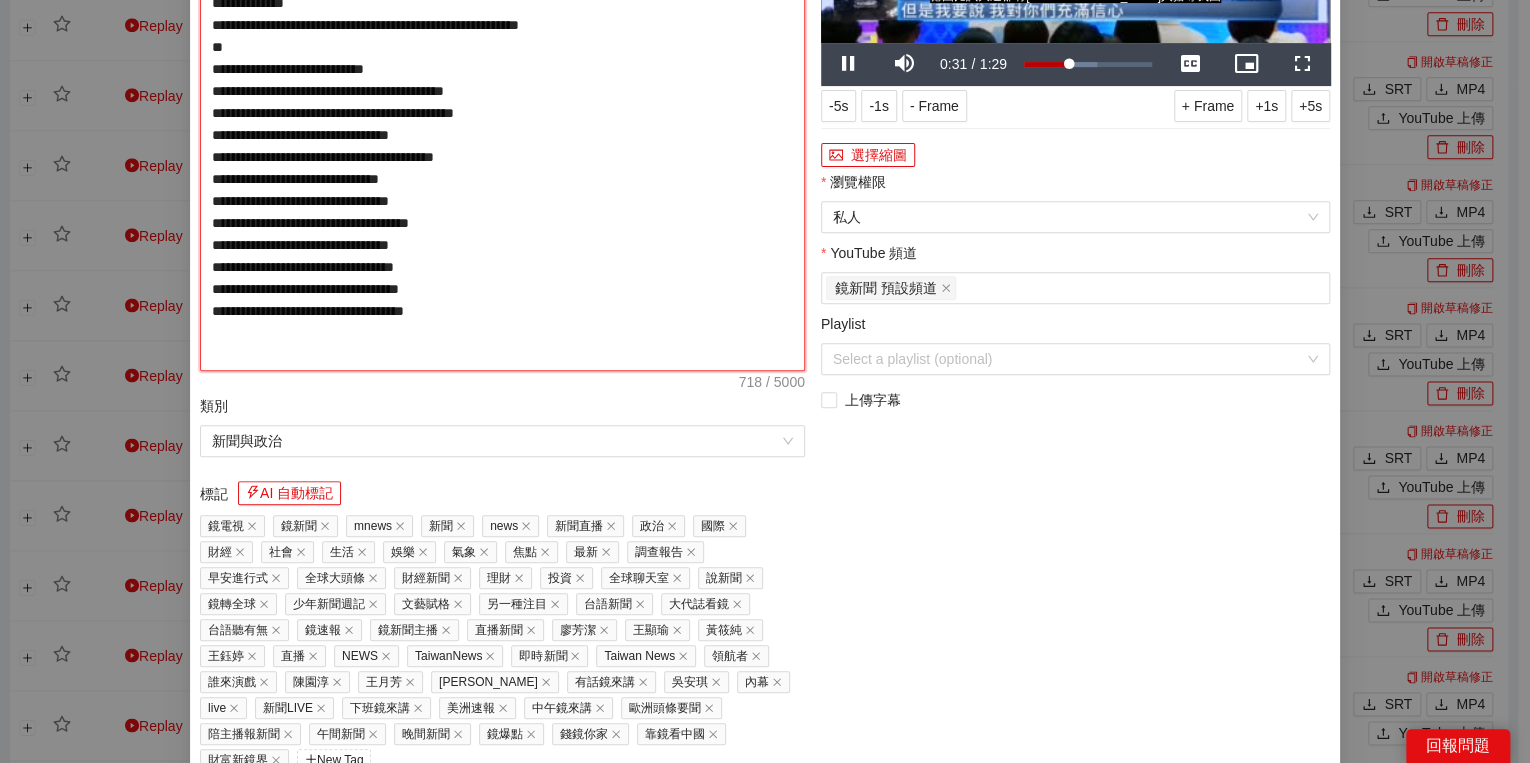 click on "**********" at bounding box center [502, 124] 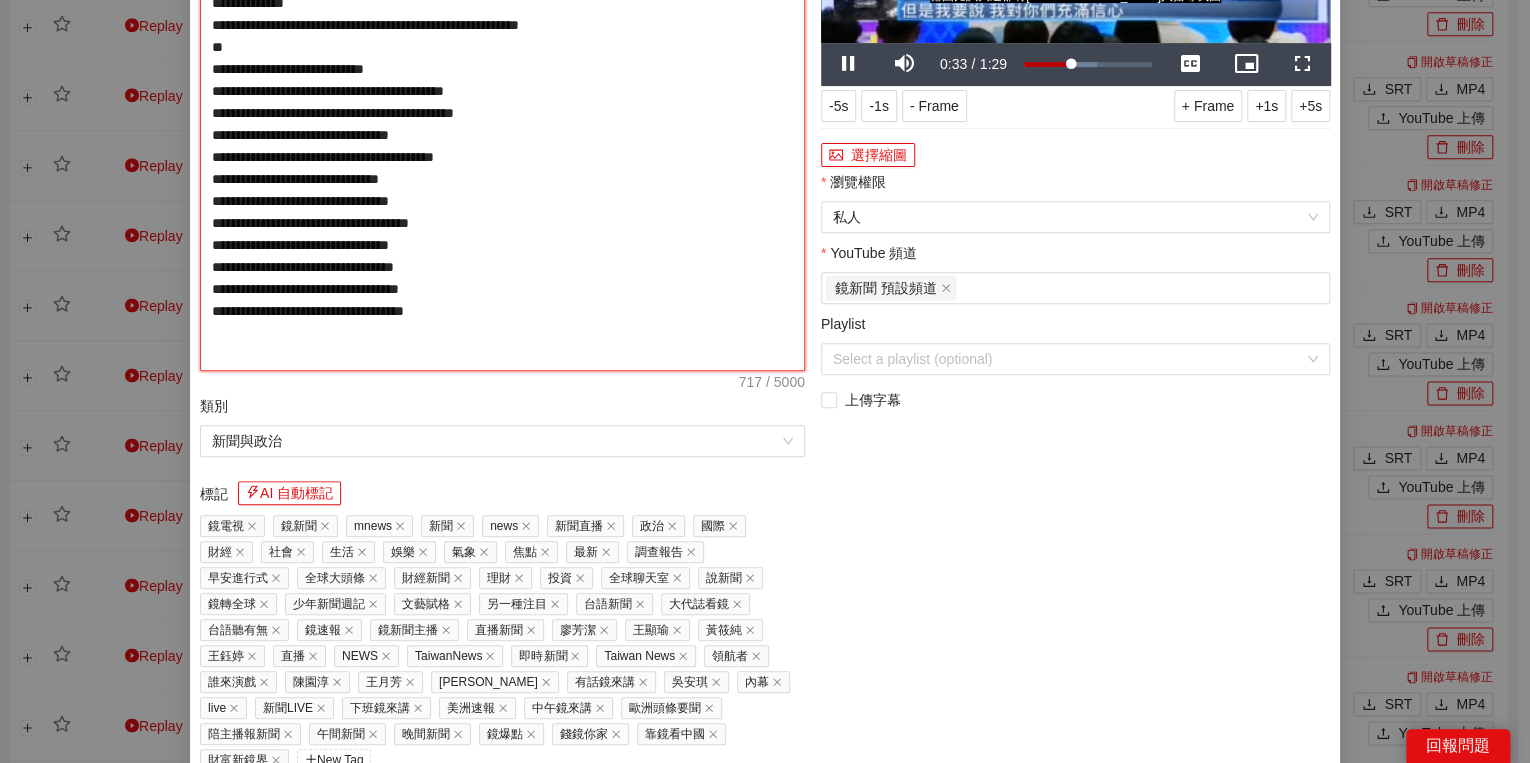 click on "**********" at bounding box center (502, 124) 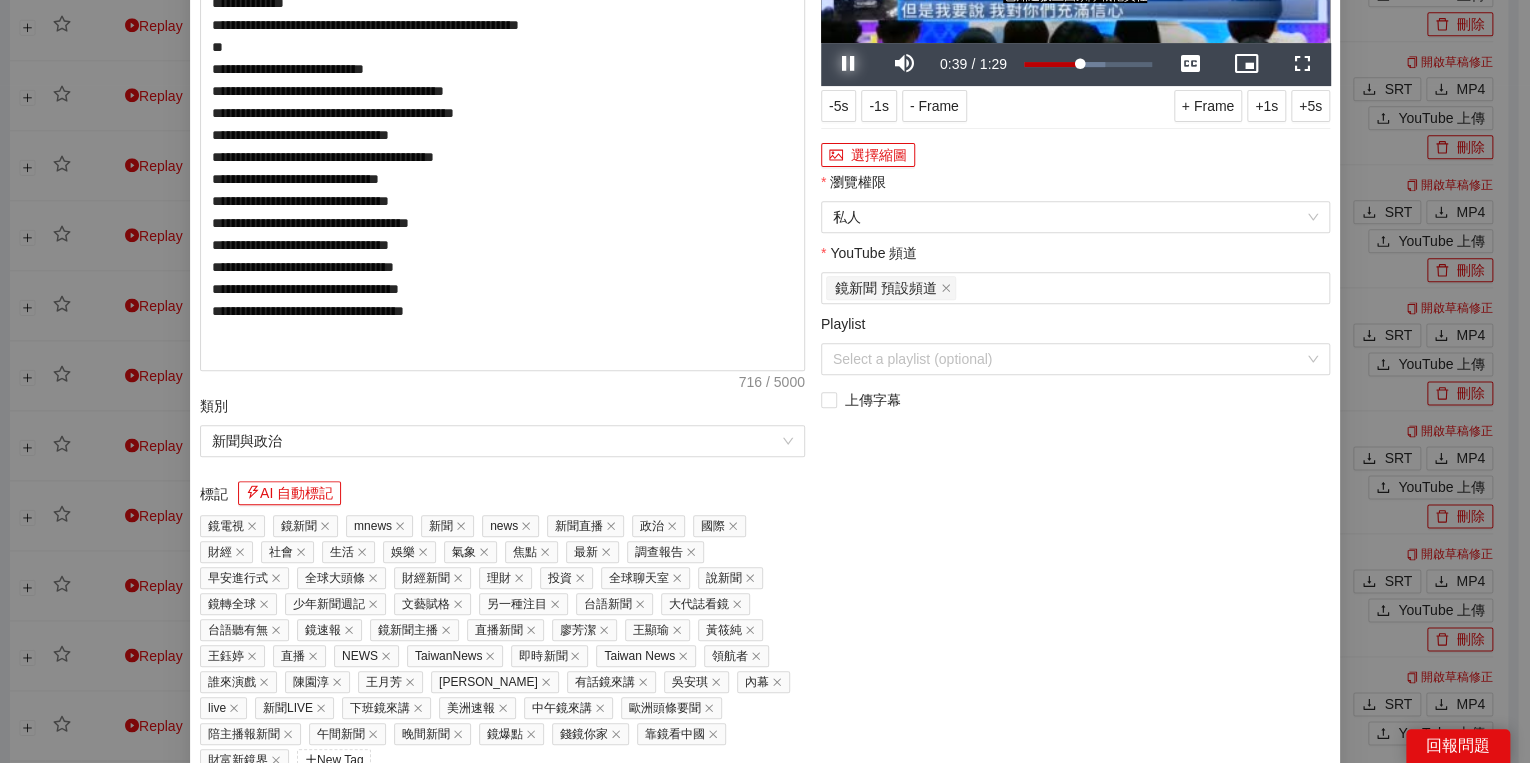 click at bounding box center [849, 64] 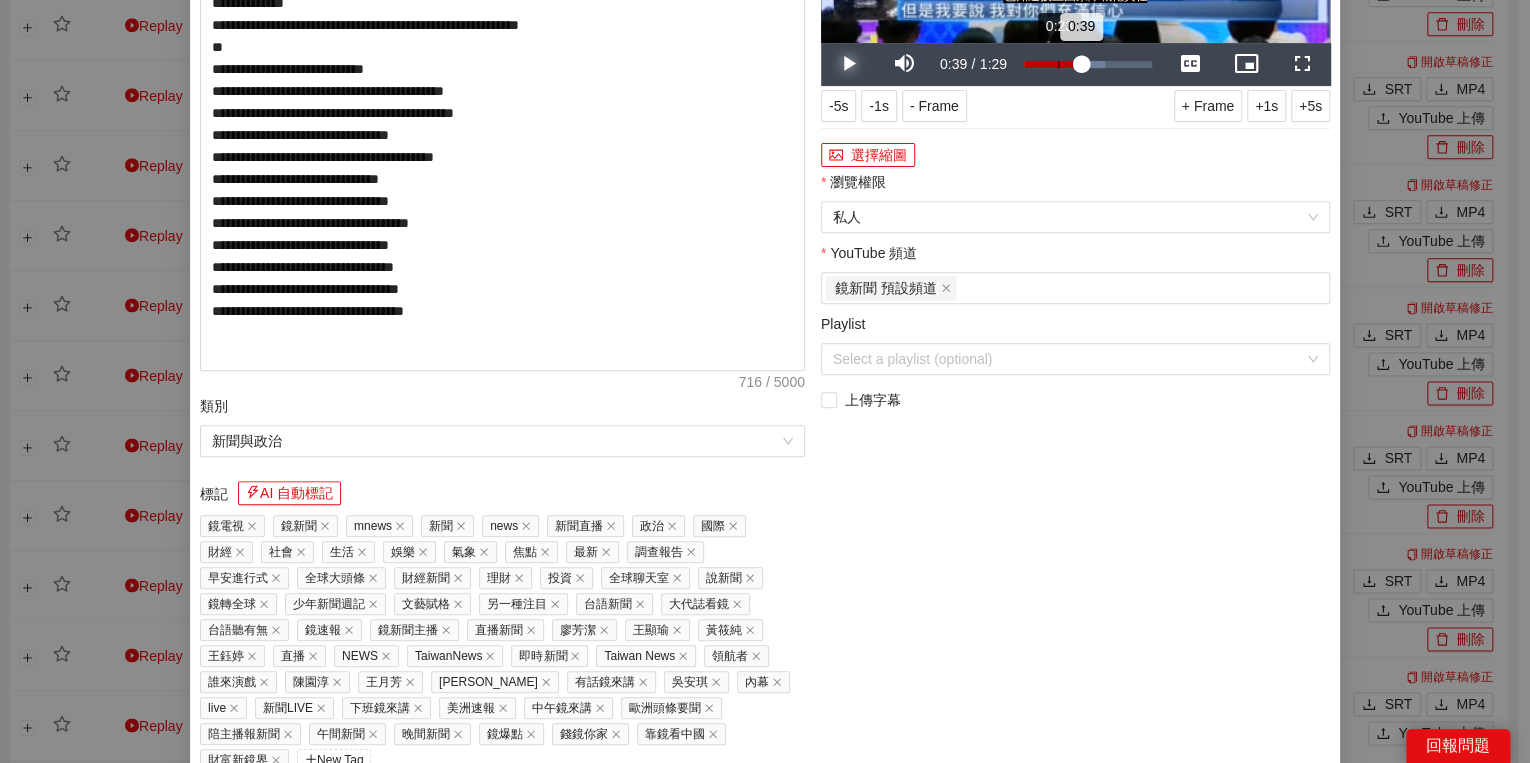 click on "Loaded :  63.06% 0:23 0:39" at bounding box center [1088, 64] 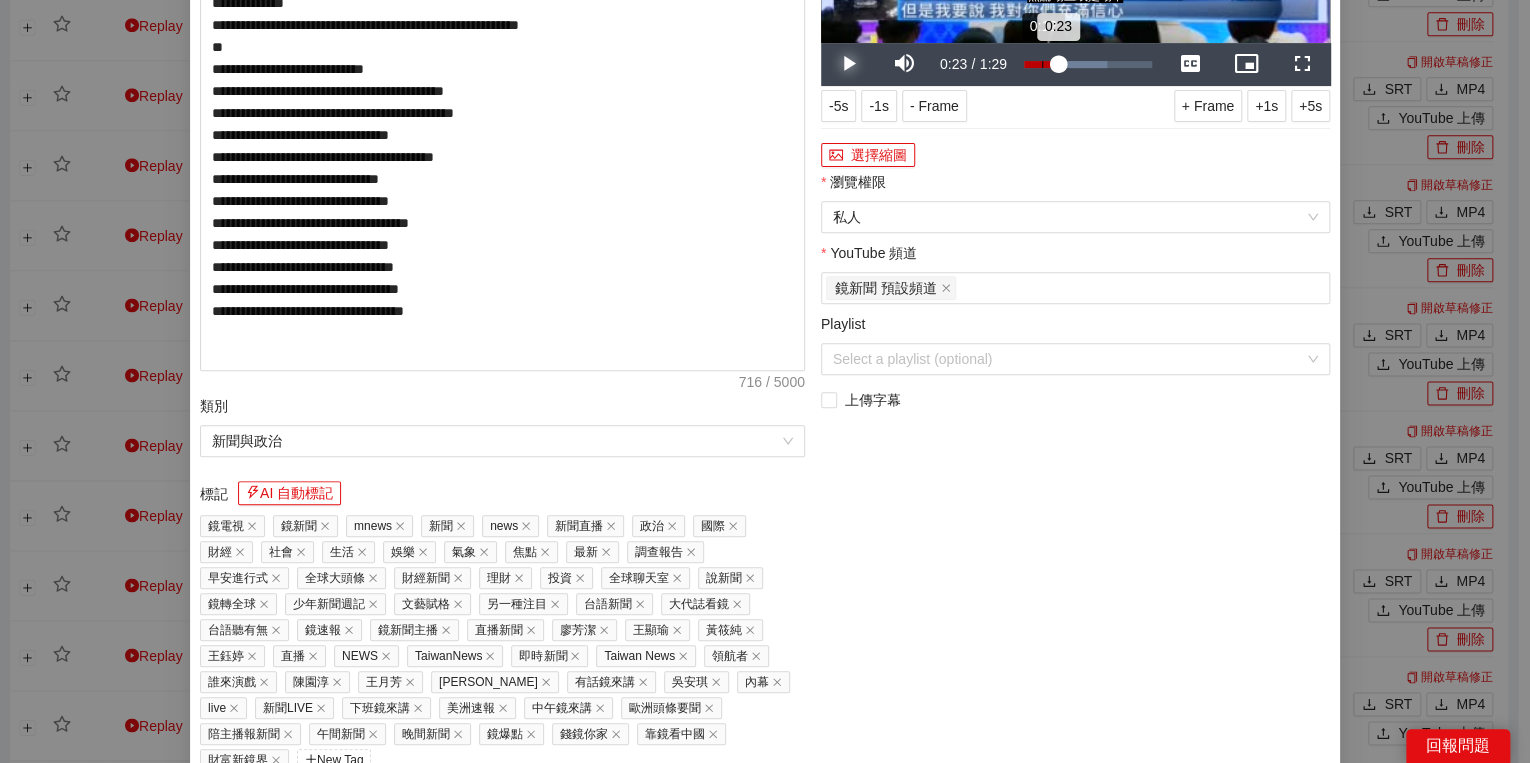 click on "Loaded :  65.12% 0:12 0:23" at bounding box center (1088, 64) 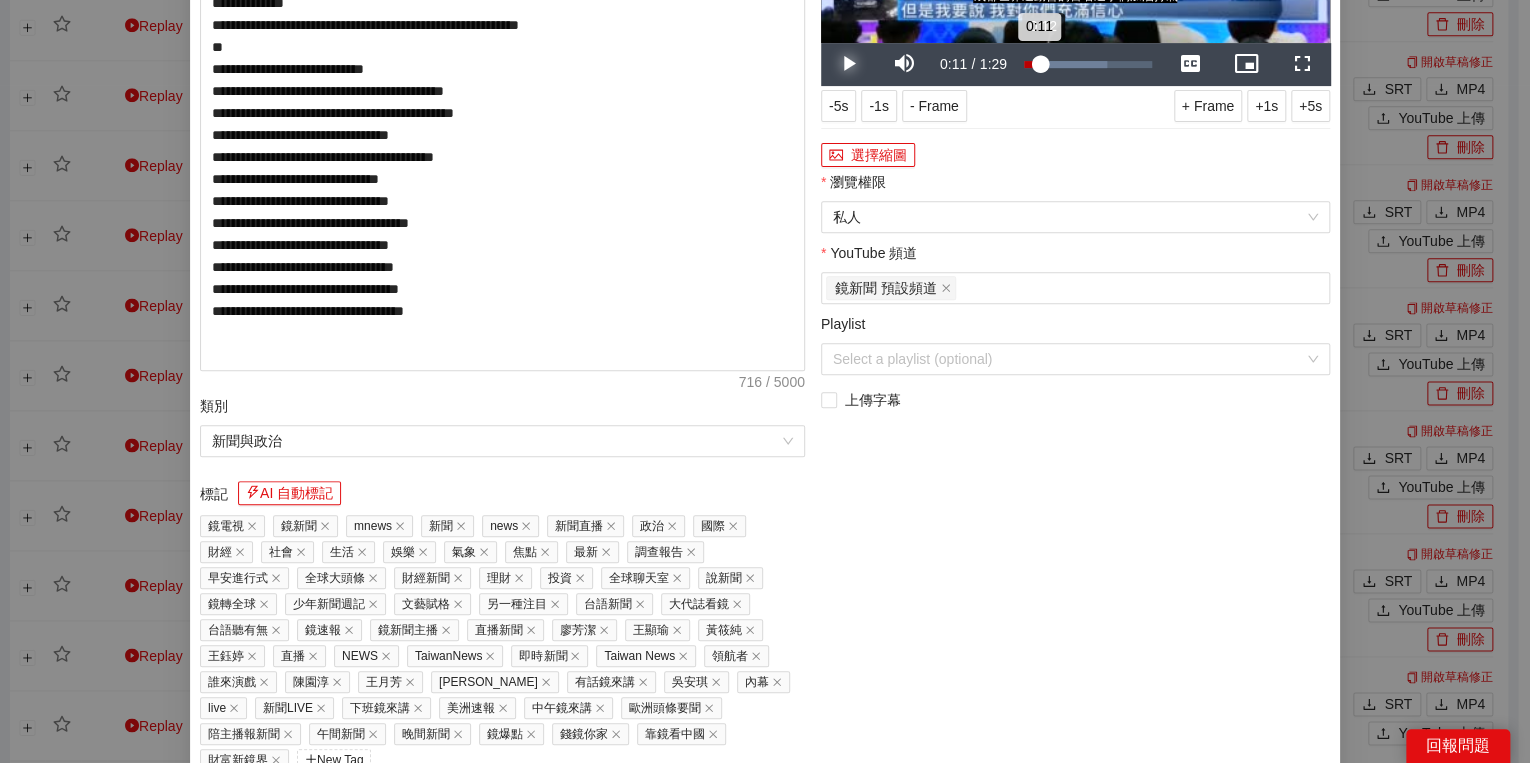 click on "0:11" at bounding box center [1032, 64] 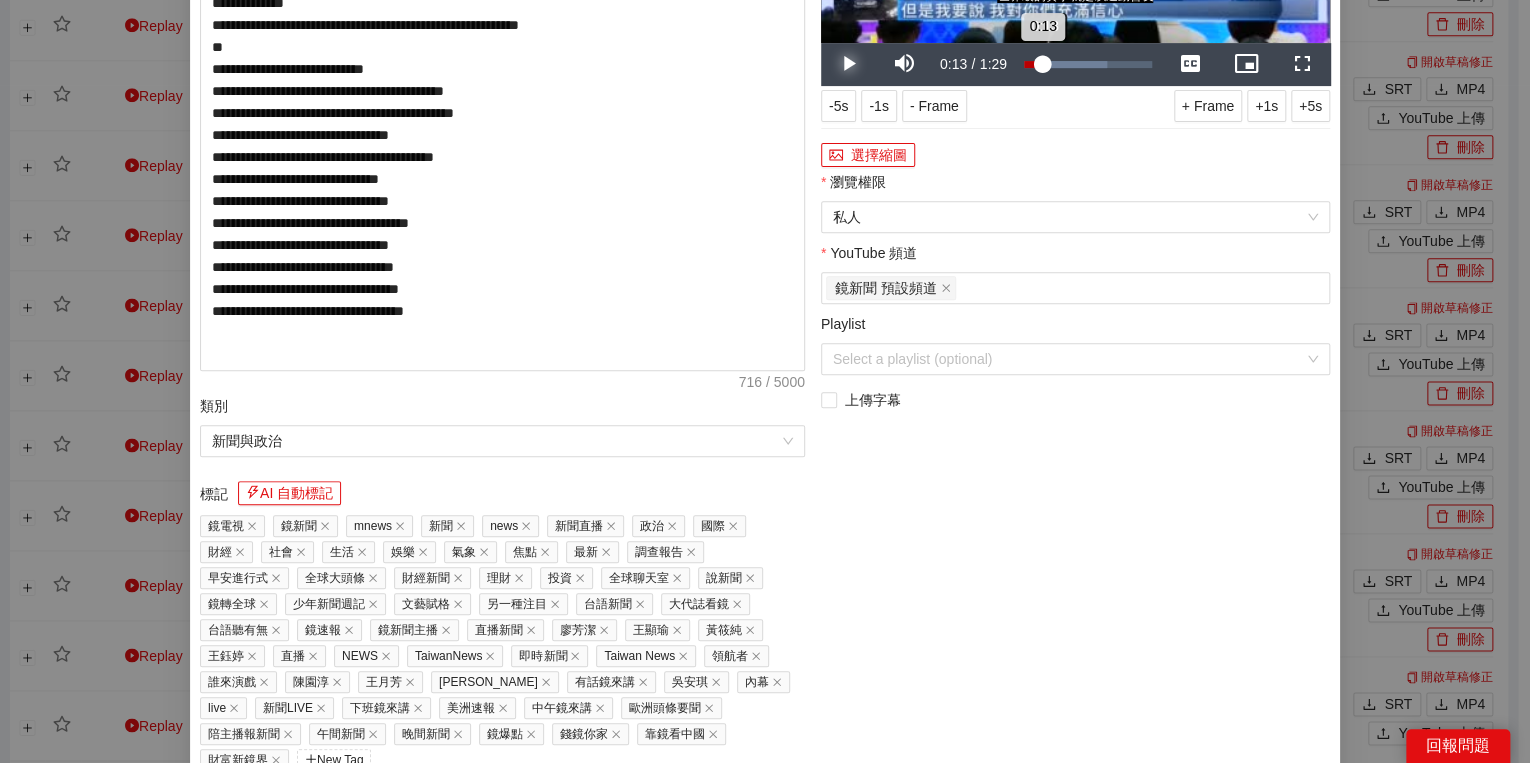 click on "0:13" at bounding box center (1033, 64) 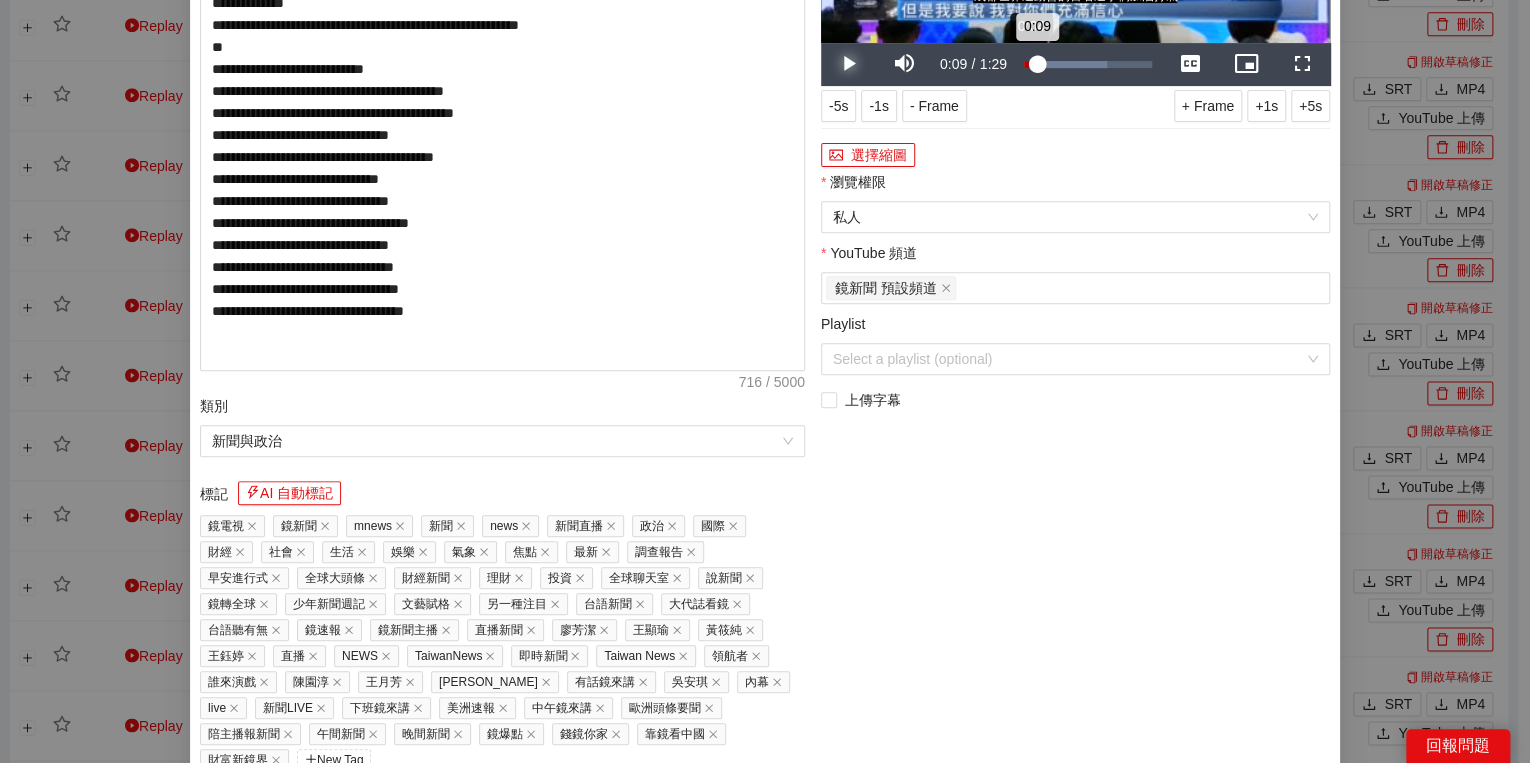 click on "0:09" at bounding box center (1030, 64) 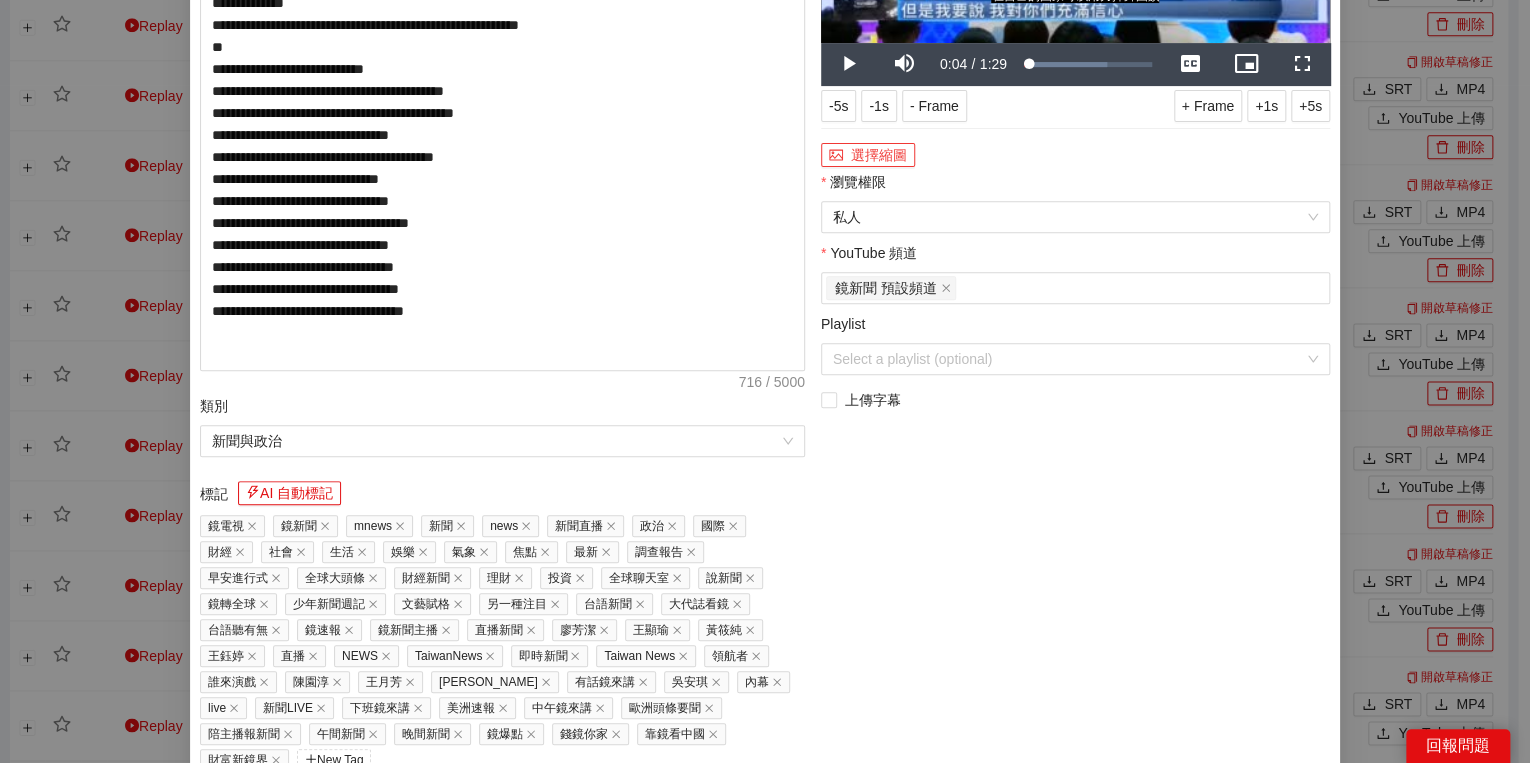 click on "選擇縮圖" at bounding box center (868, 155) 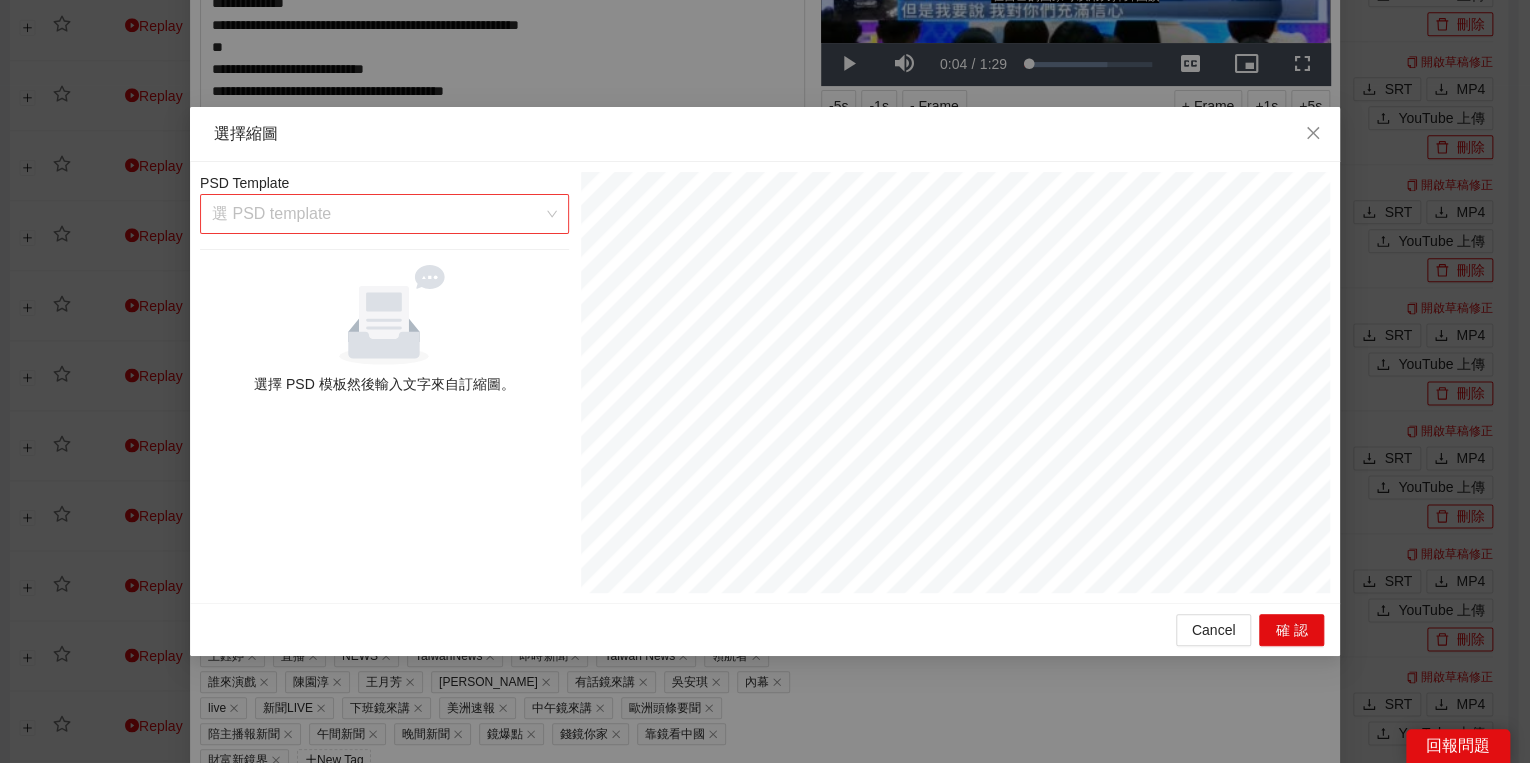 click at bounding box center (377, 214) 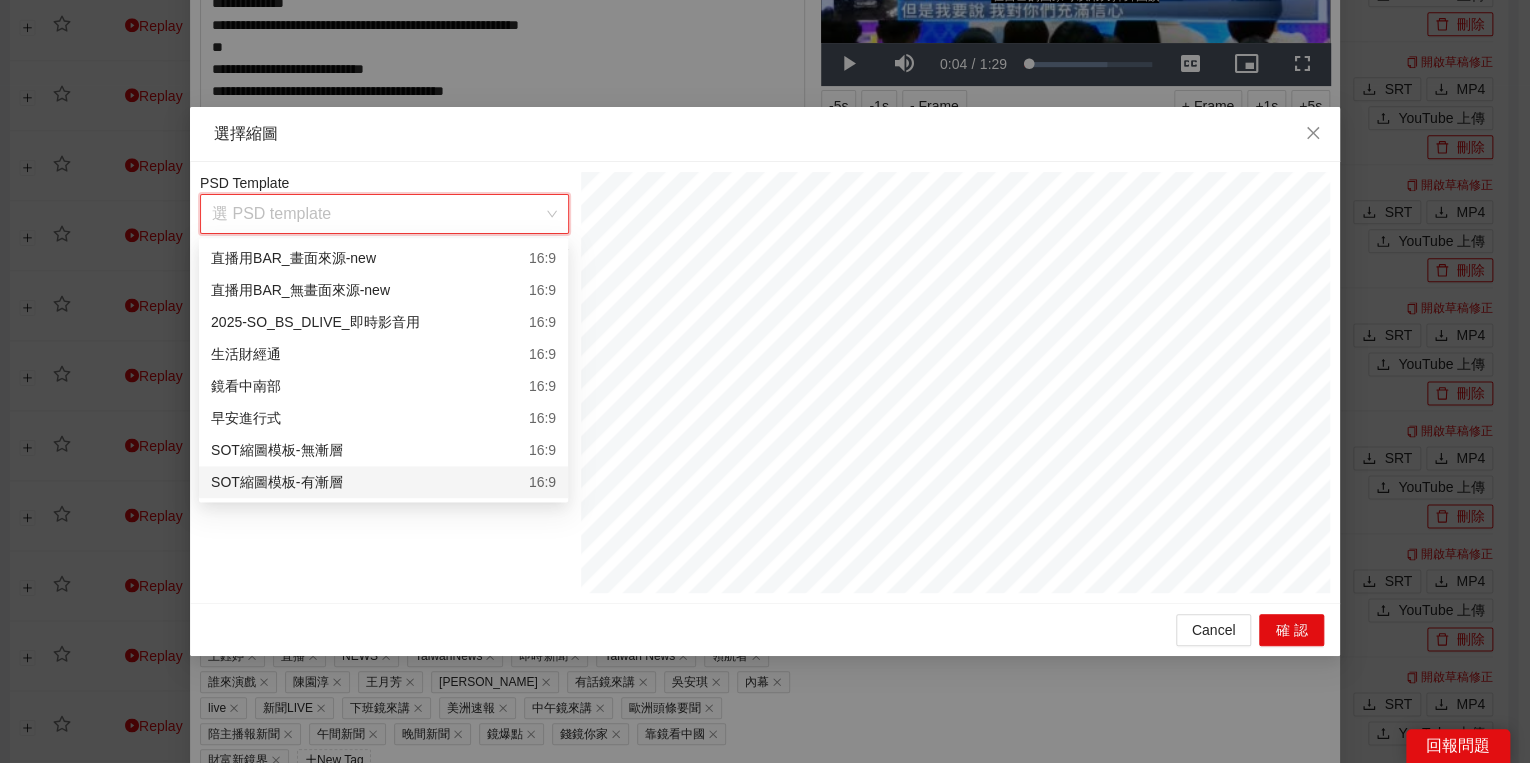 click on "SOT縮圖模板-有漸層" at bounding box center (276, 482) 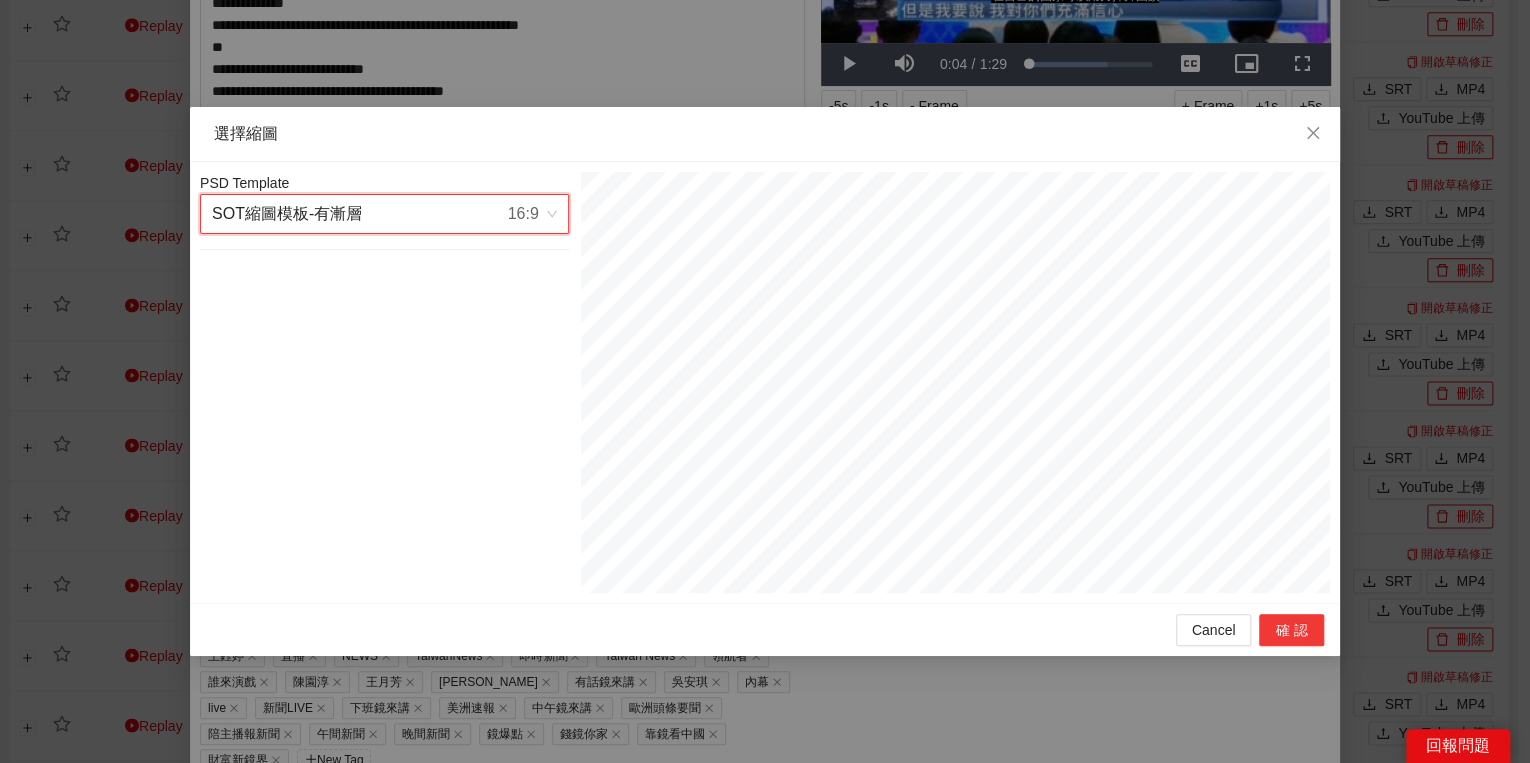 click on "確認" at bounding box center [1291, 630] 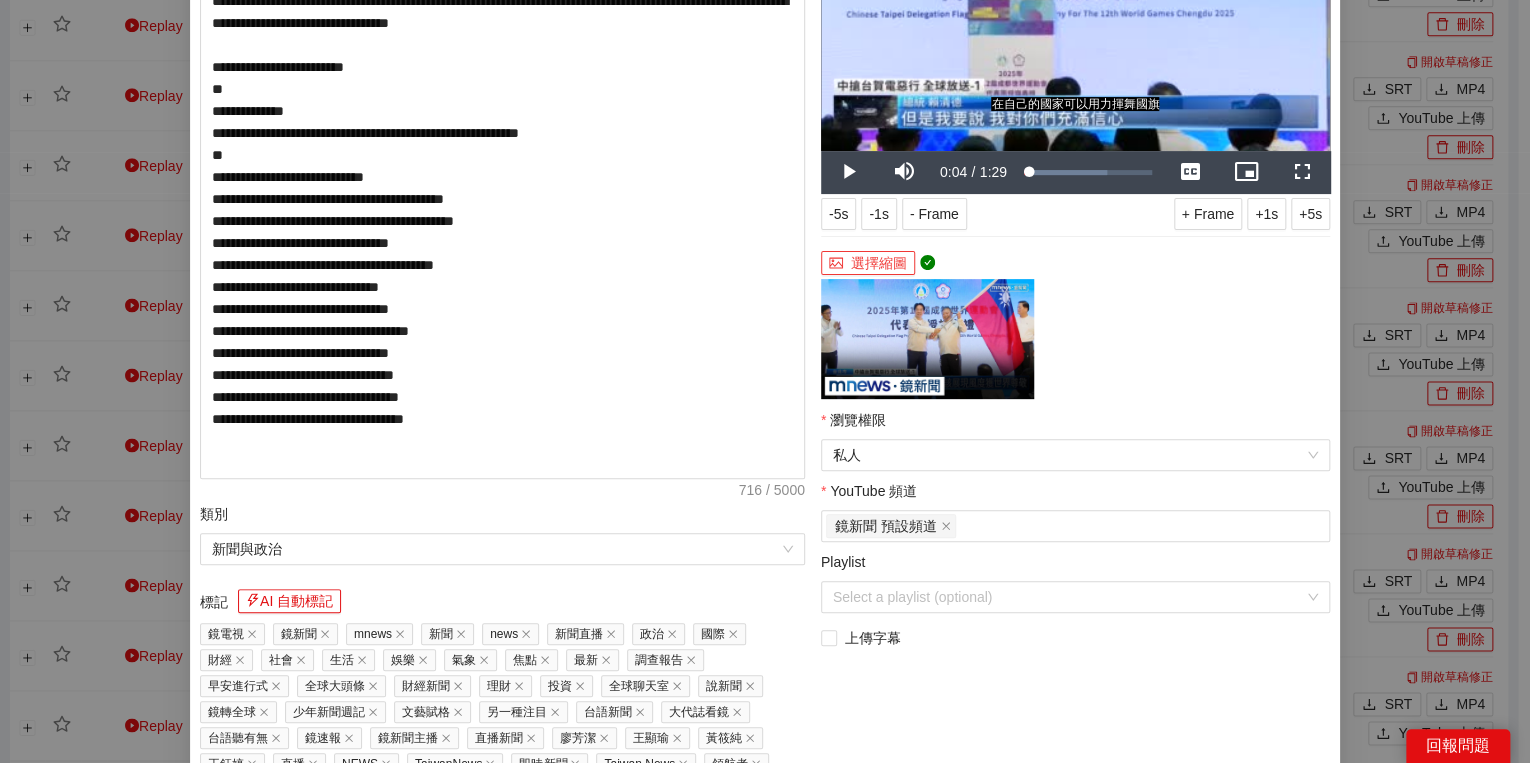 scroll, scrollTop: 320, scrollLeft: 0, axis: vertical 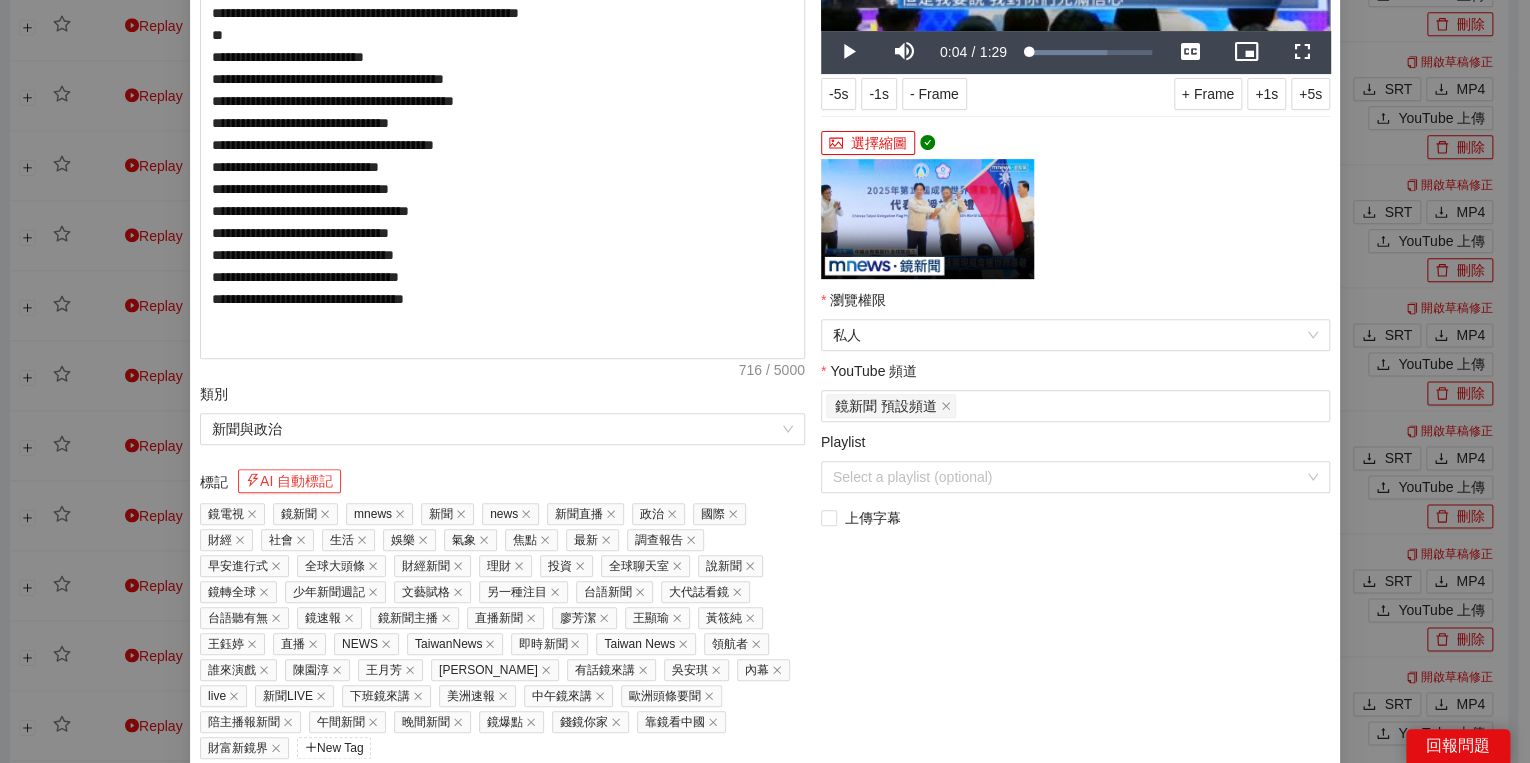 click on "AI 自動標記" at bounding box center [289, 481] 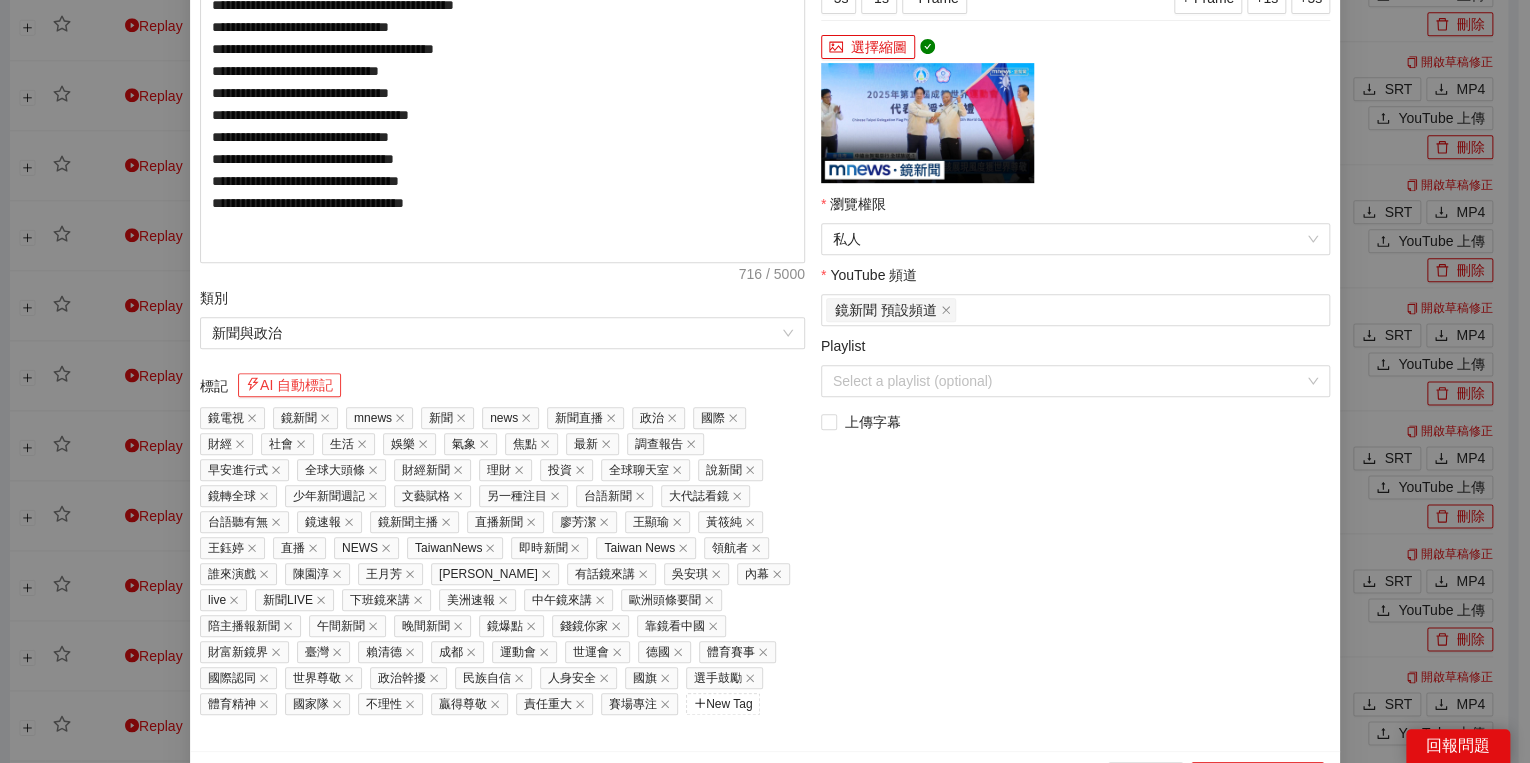 scroll, scrollTop: 451, scrollLeft: 0, axis: vertical 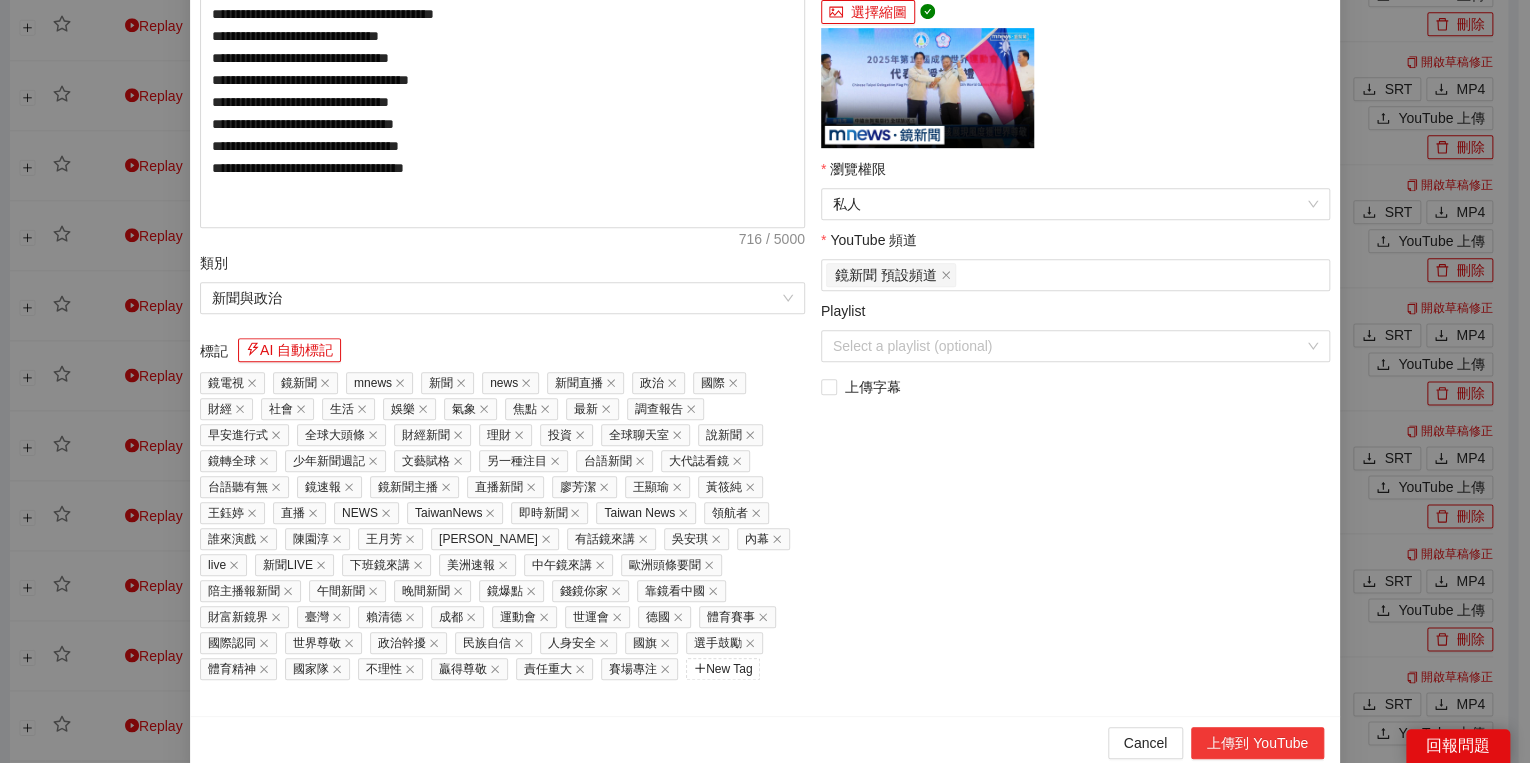 click on "上傳到 YouTube" at bounding box center (1257, 743) 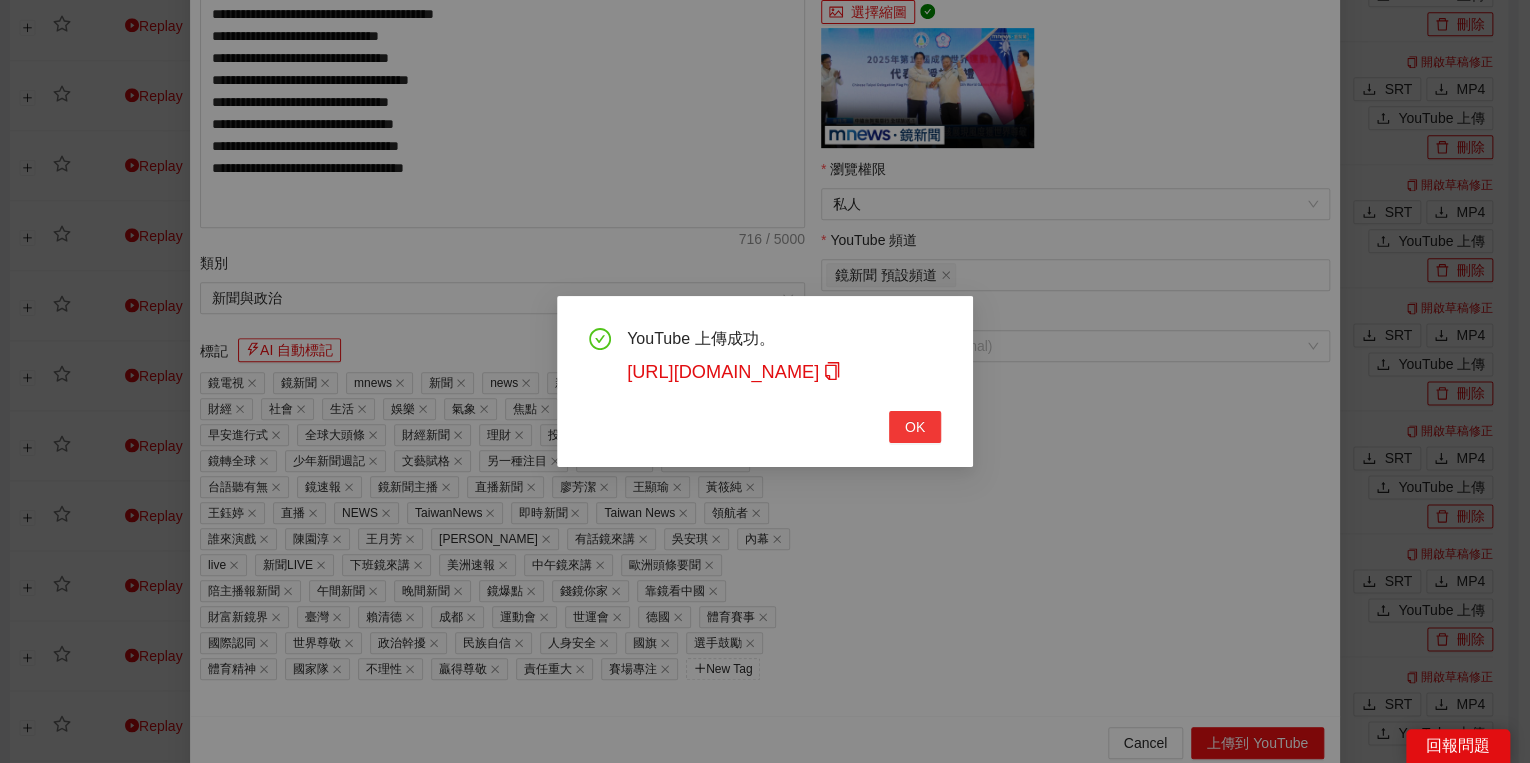 click on "OK" at bounding box center [915, 427] 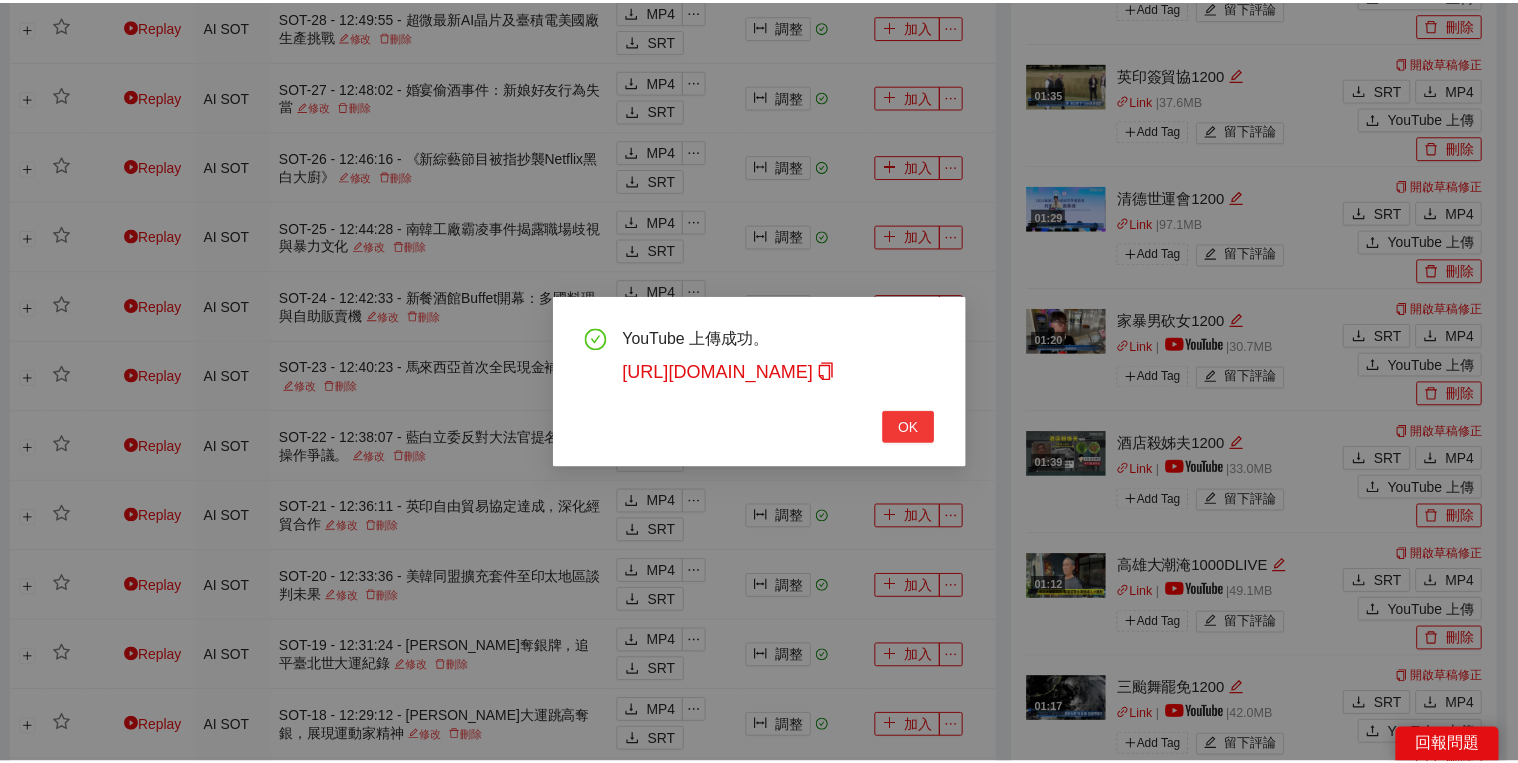 scroll, scrollTop: 308, scrollLeft: 0, axis: vertical 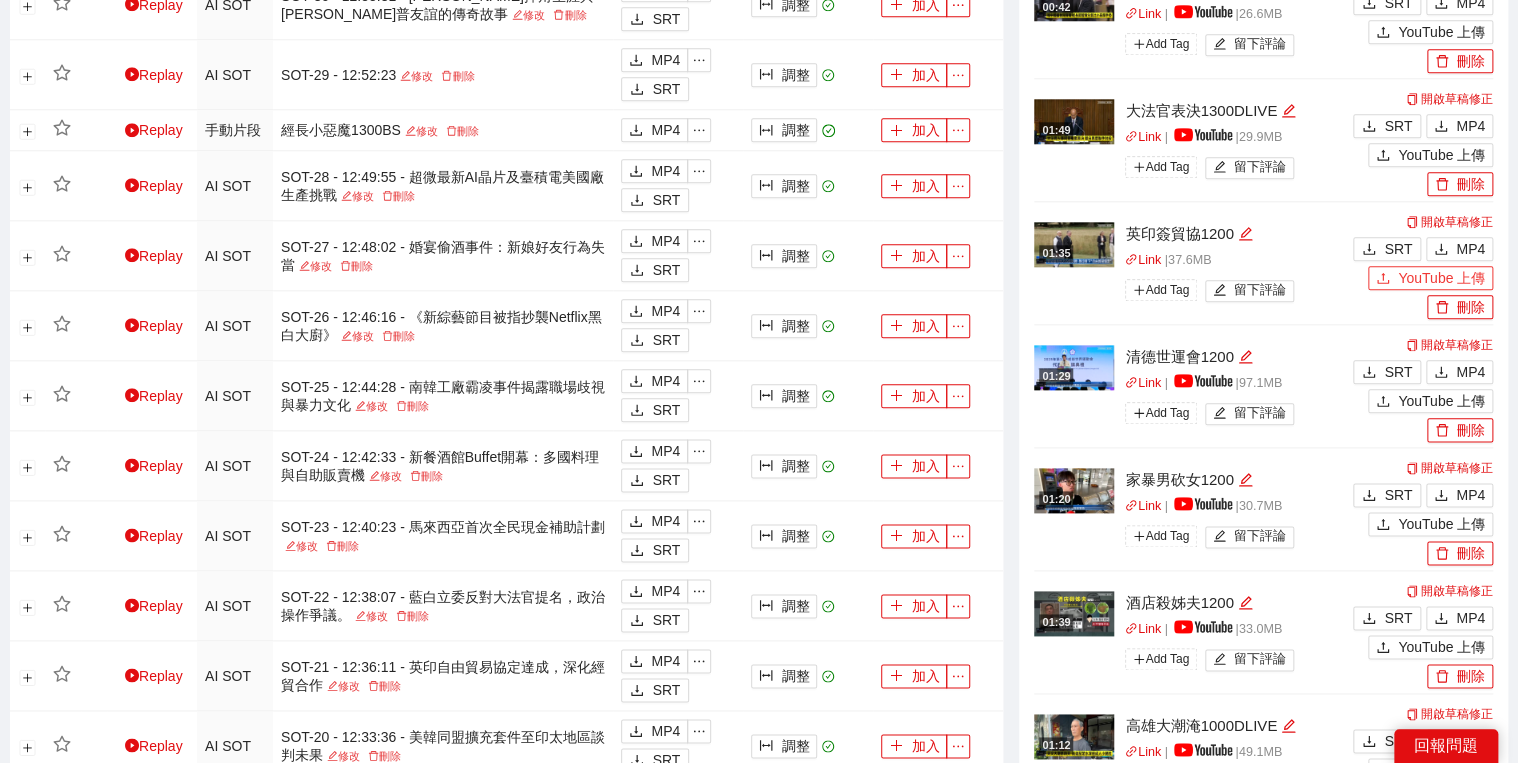 click 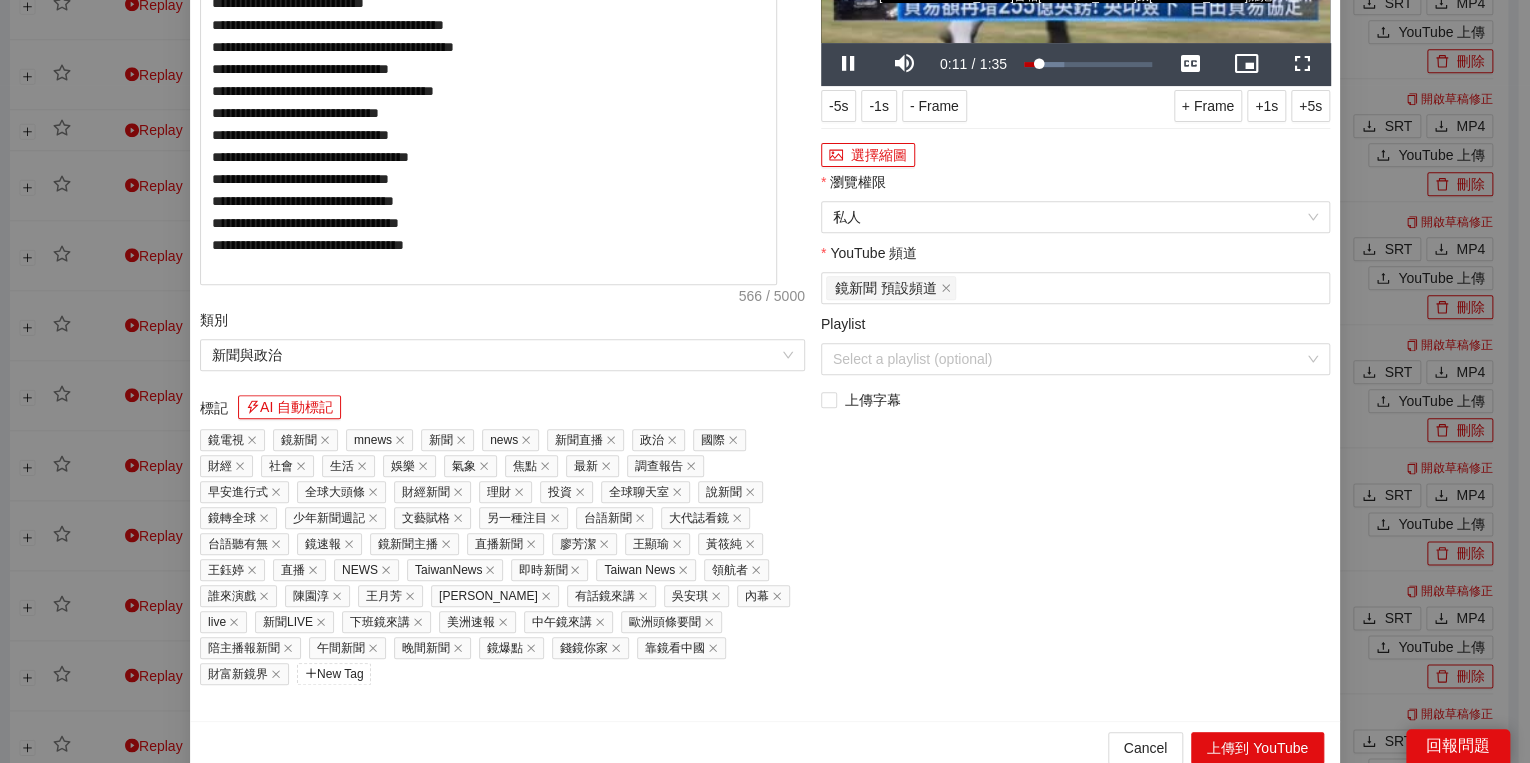 click on "說明 AI 自動說明" at bounding box center (502, -139) 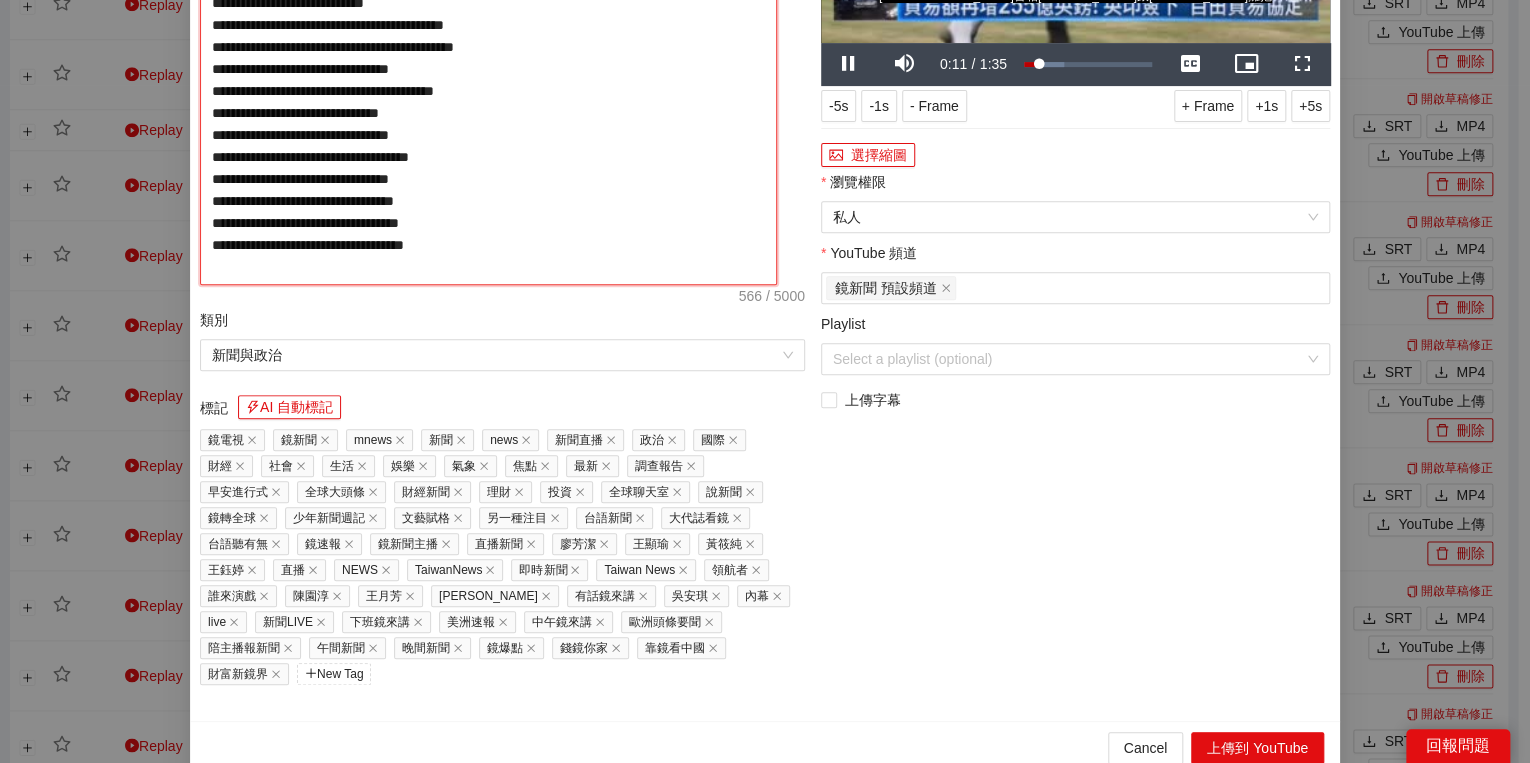 click on "**********" at bounding box center (488, 81) 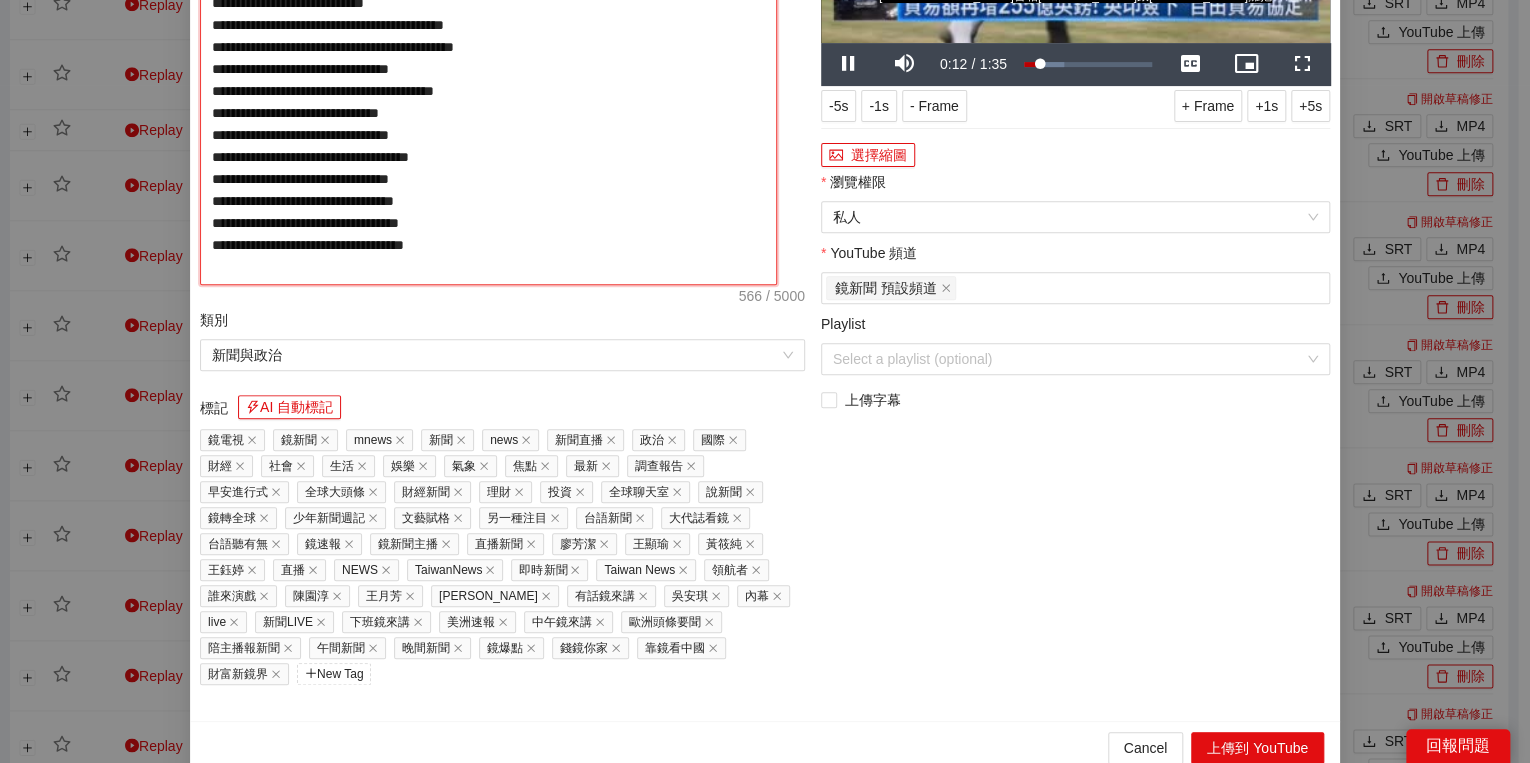 paste on "**********" 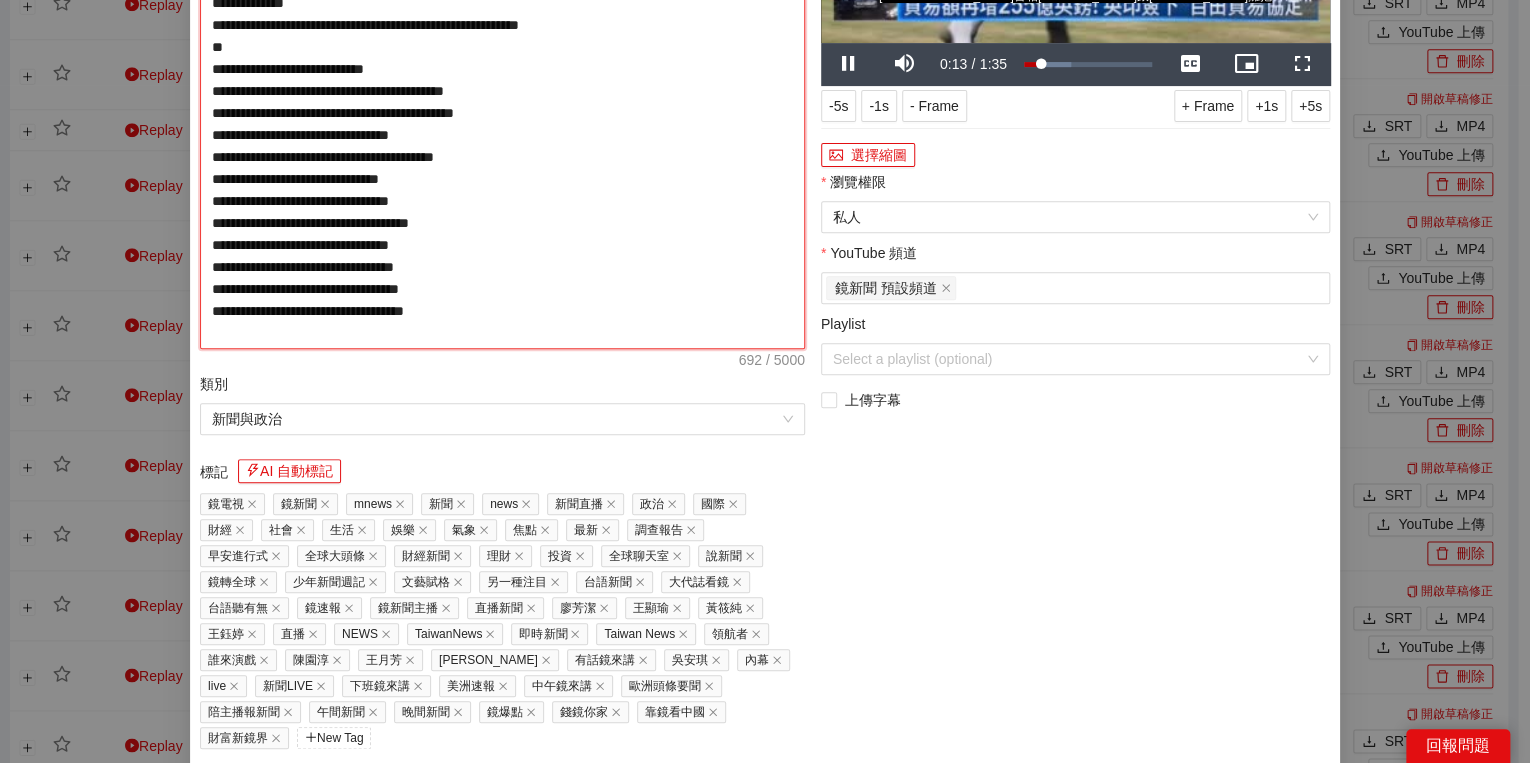 drag, startPoint x: 234, startPoint y: 196, endPoint x: 248, endPoint y: 192, distance: 14.56022 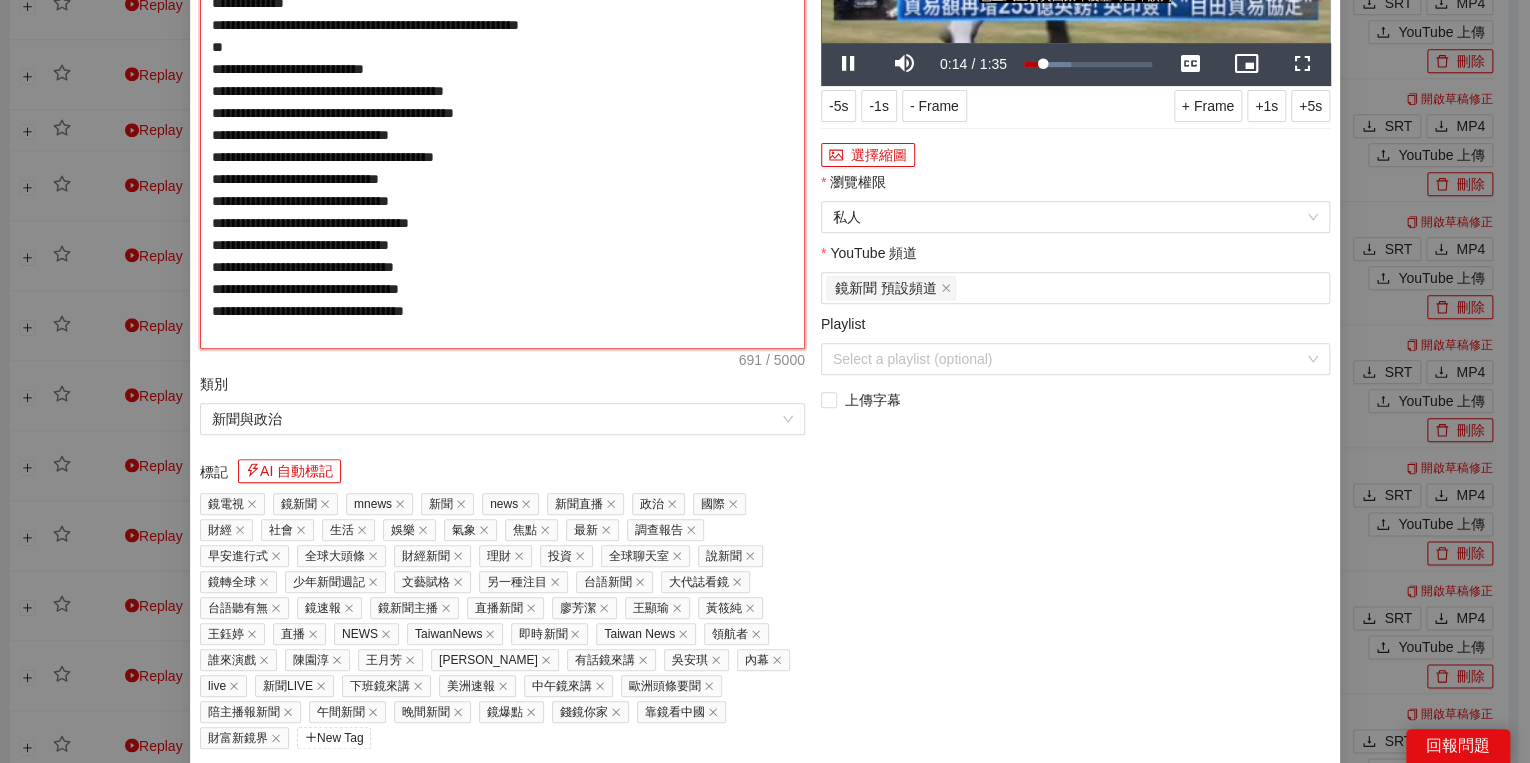click on "**********" at bounding box center [502, 113] 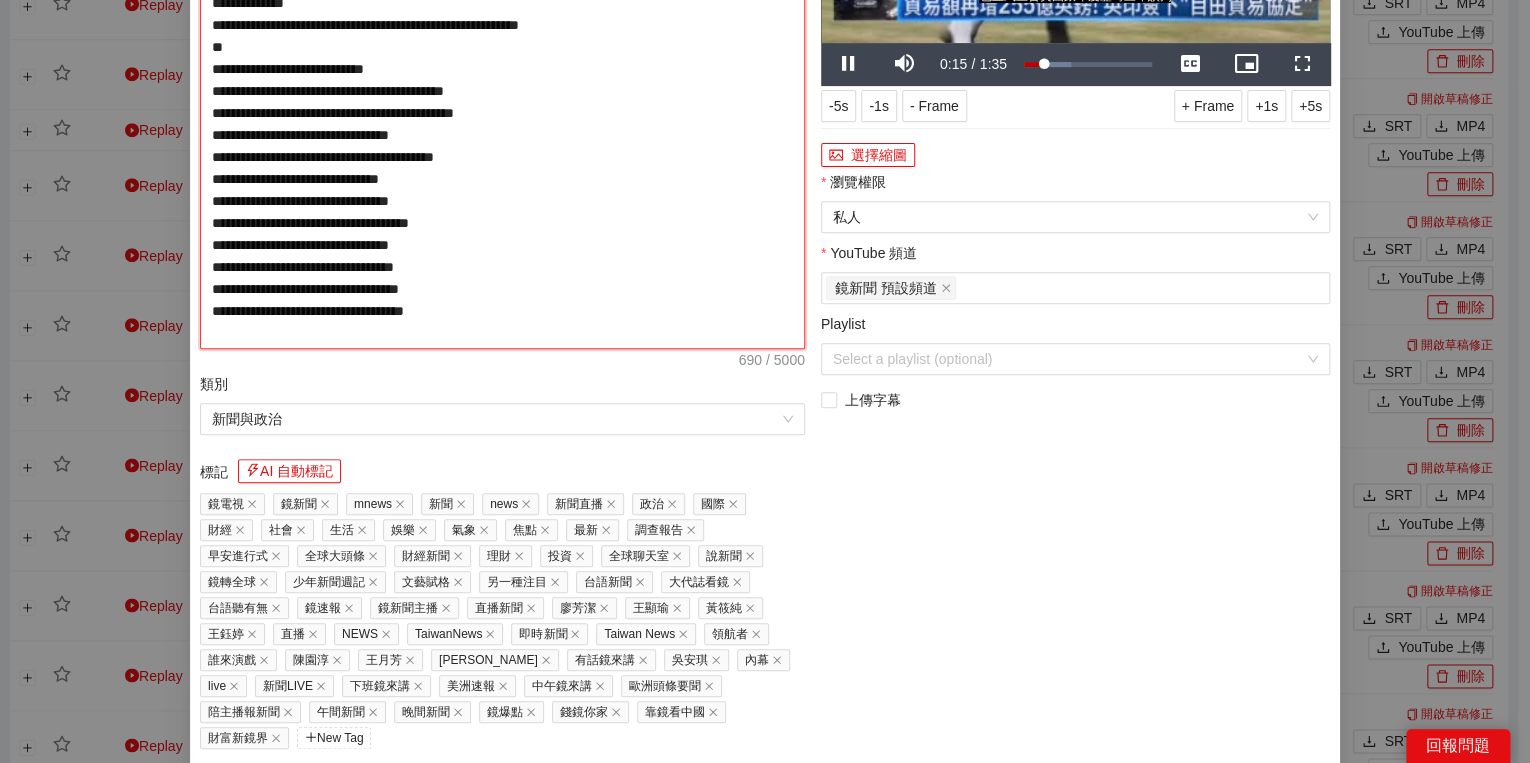 drag, startPoint x: 275, startPoint y: 196, endPoint x: 289, endPoint y: 199, distance: 14.3178215 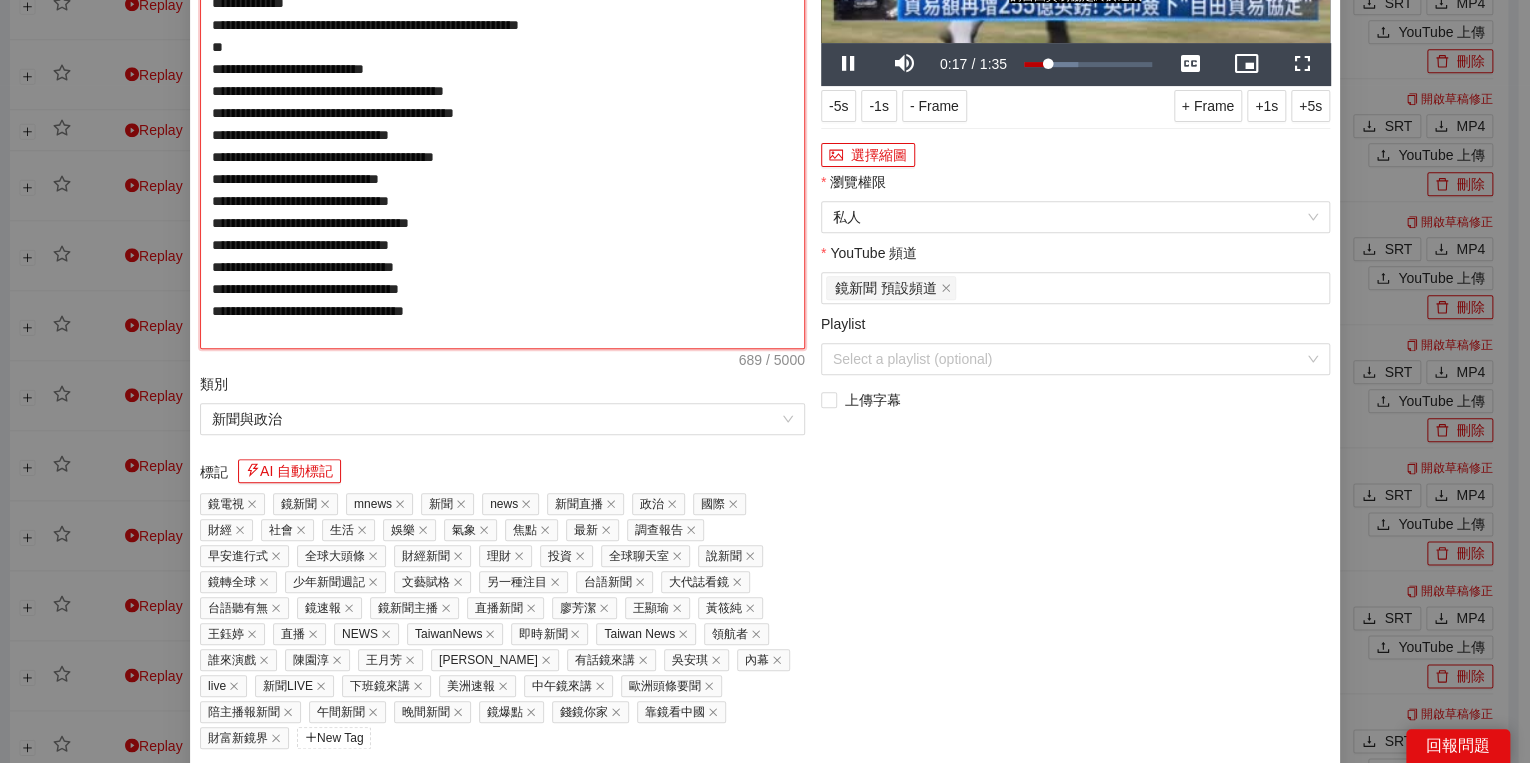 click on "**********" at bounding box center [502, 113] 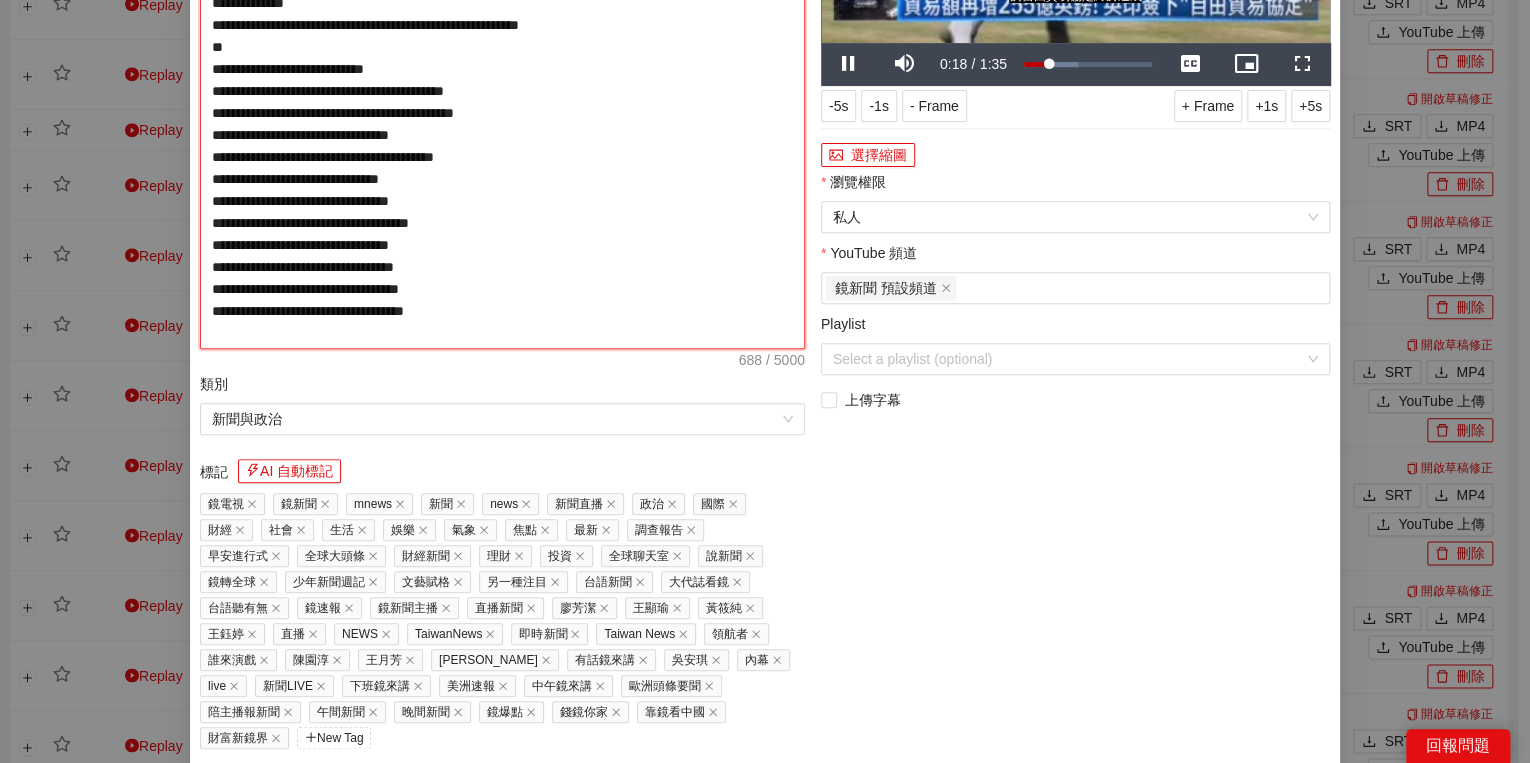 click on "**********" at bounding box center [502, 113] 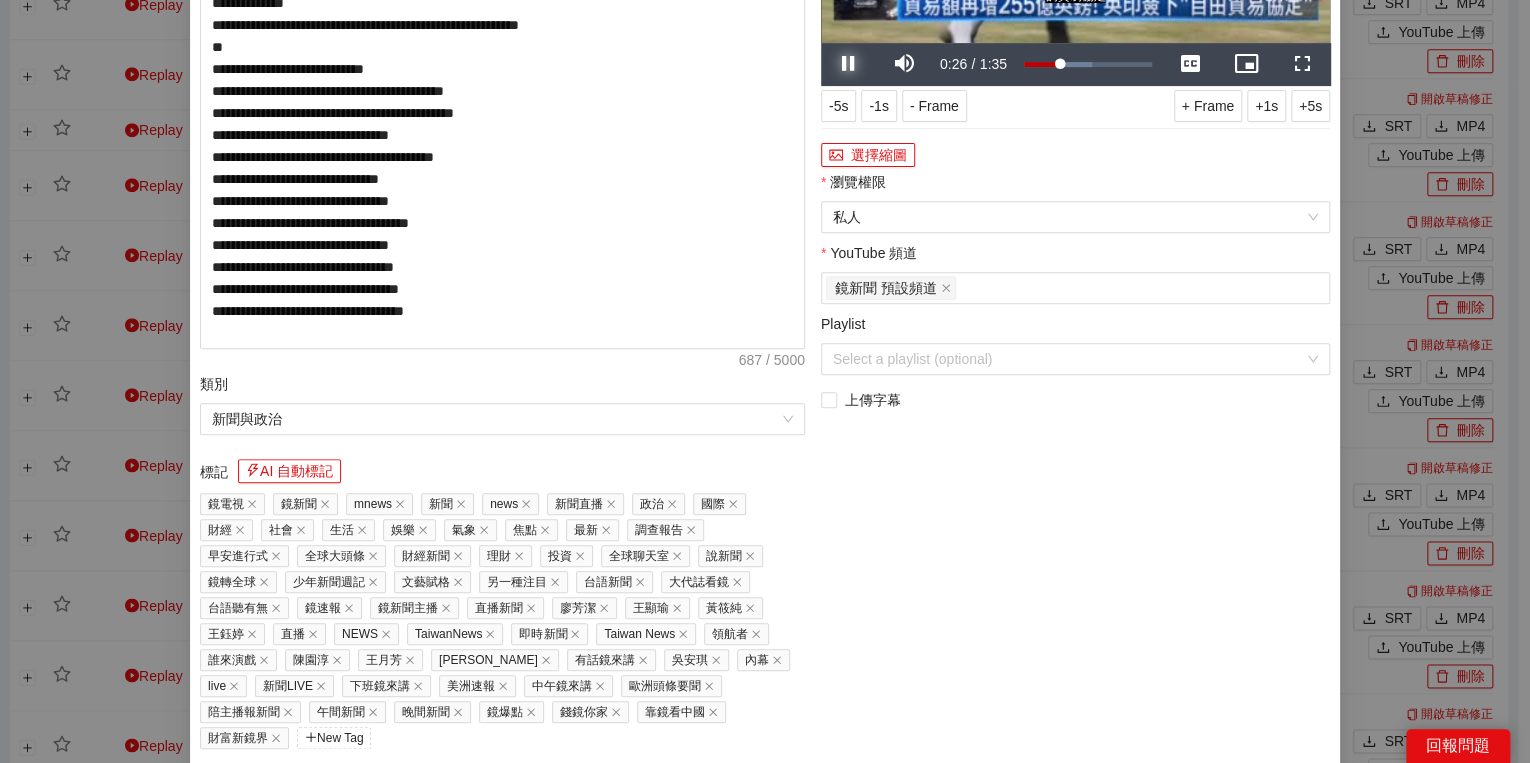 click at bounding box center [849, 64] 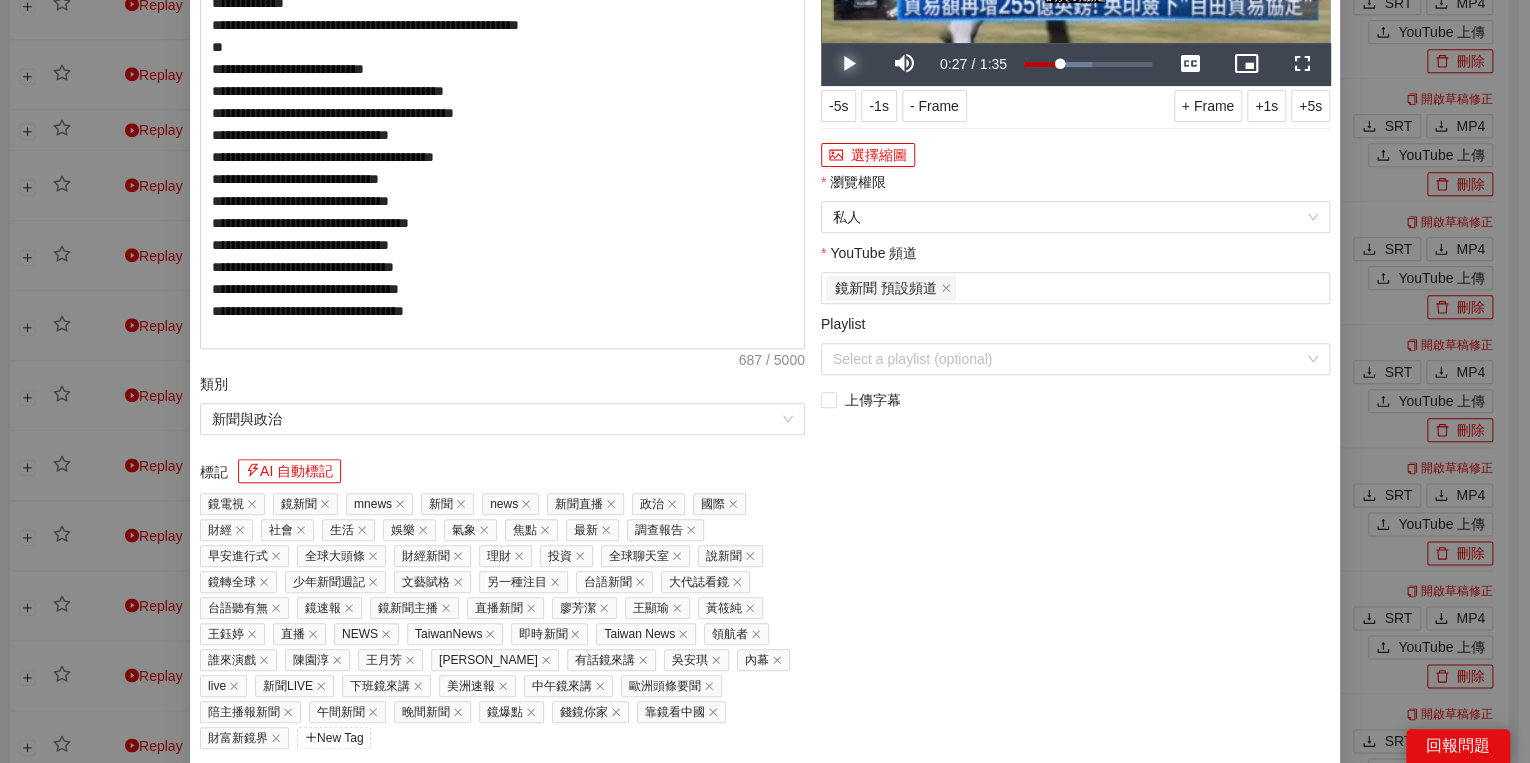click at bounding box center [849, 64] 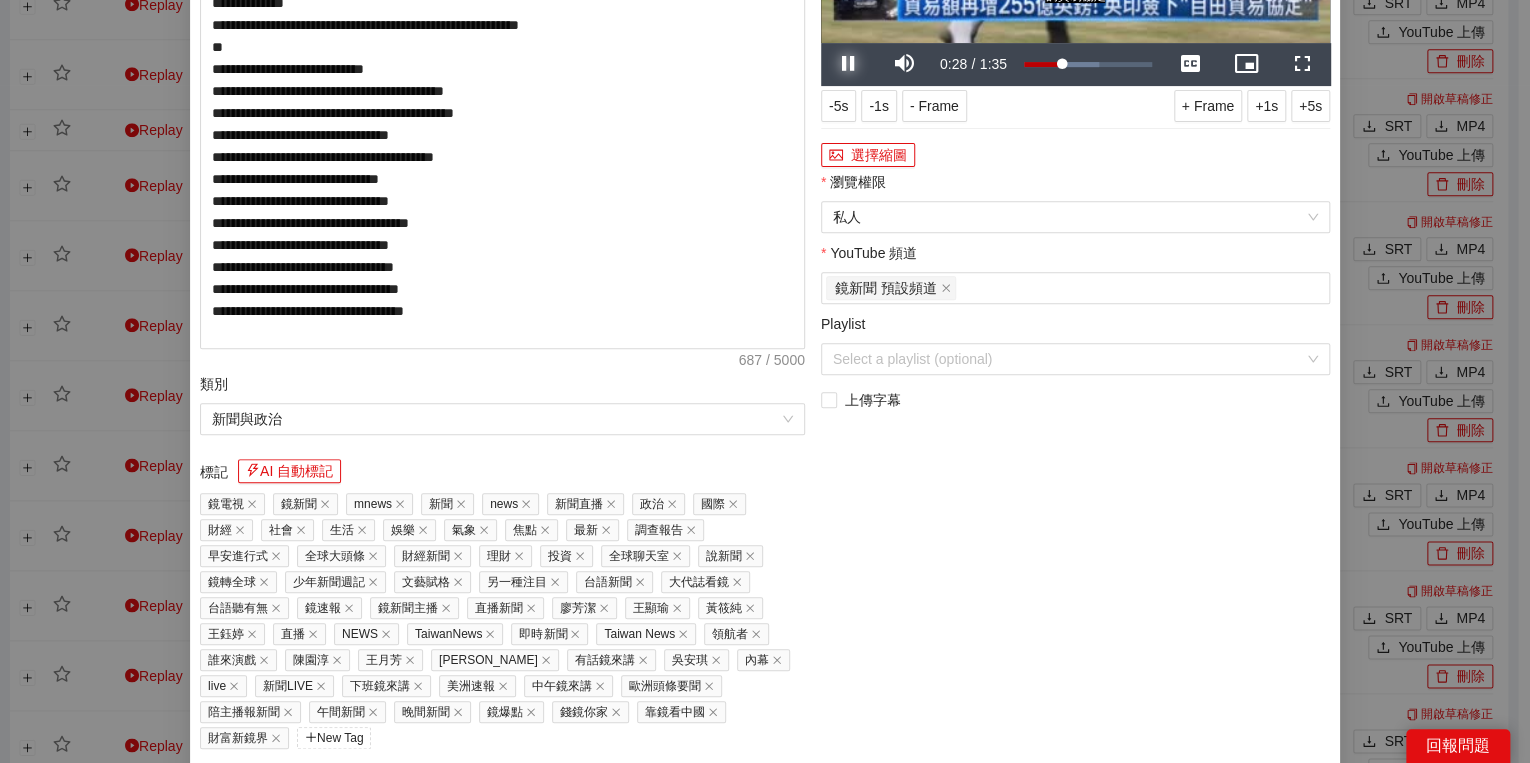 click at bounding box center (849, 64) 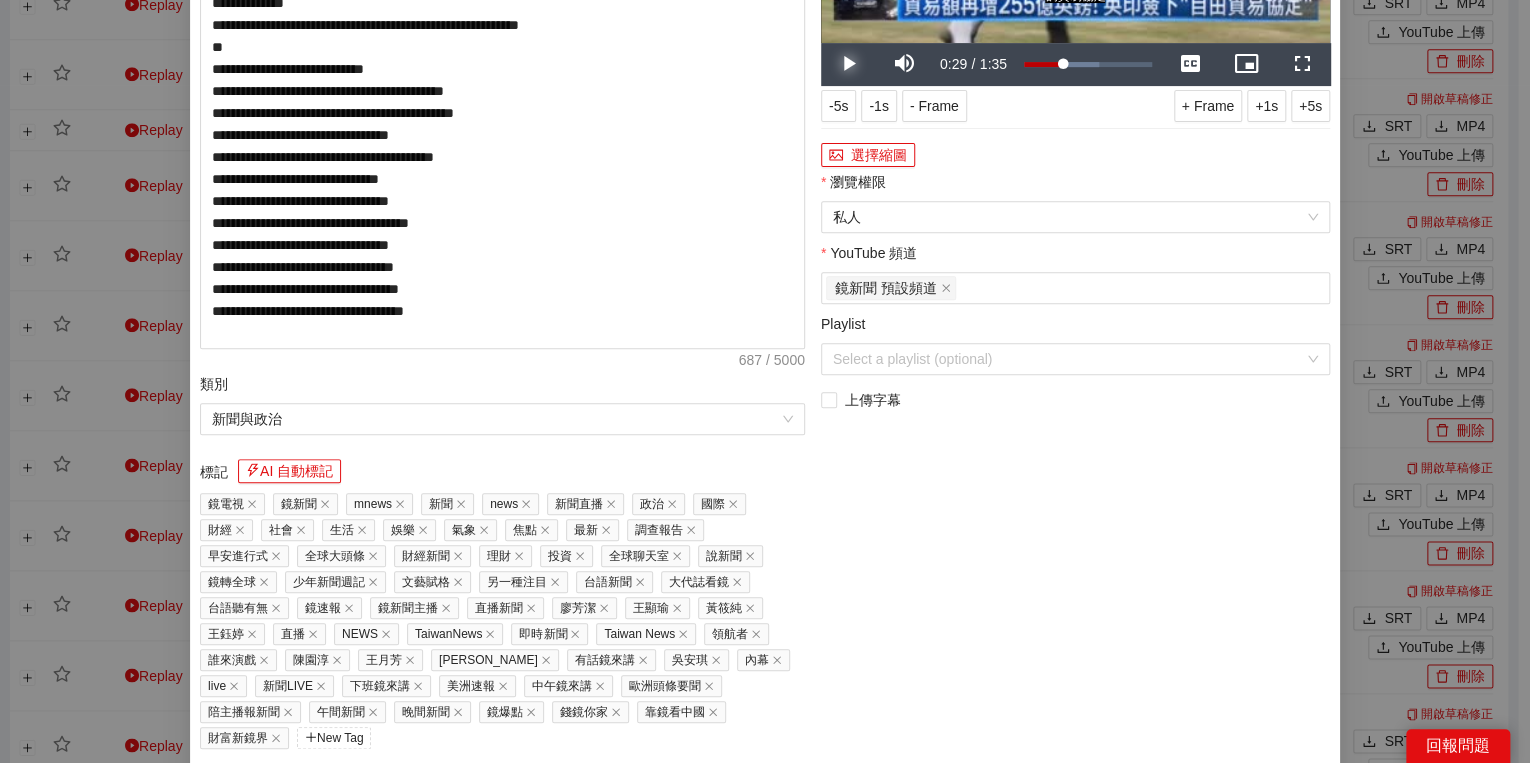 click at bounding box center (849, 64) 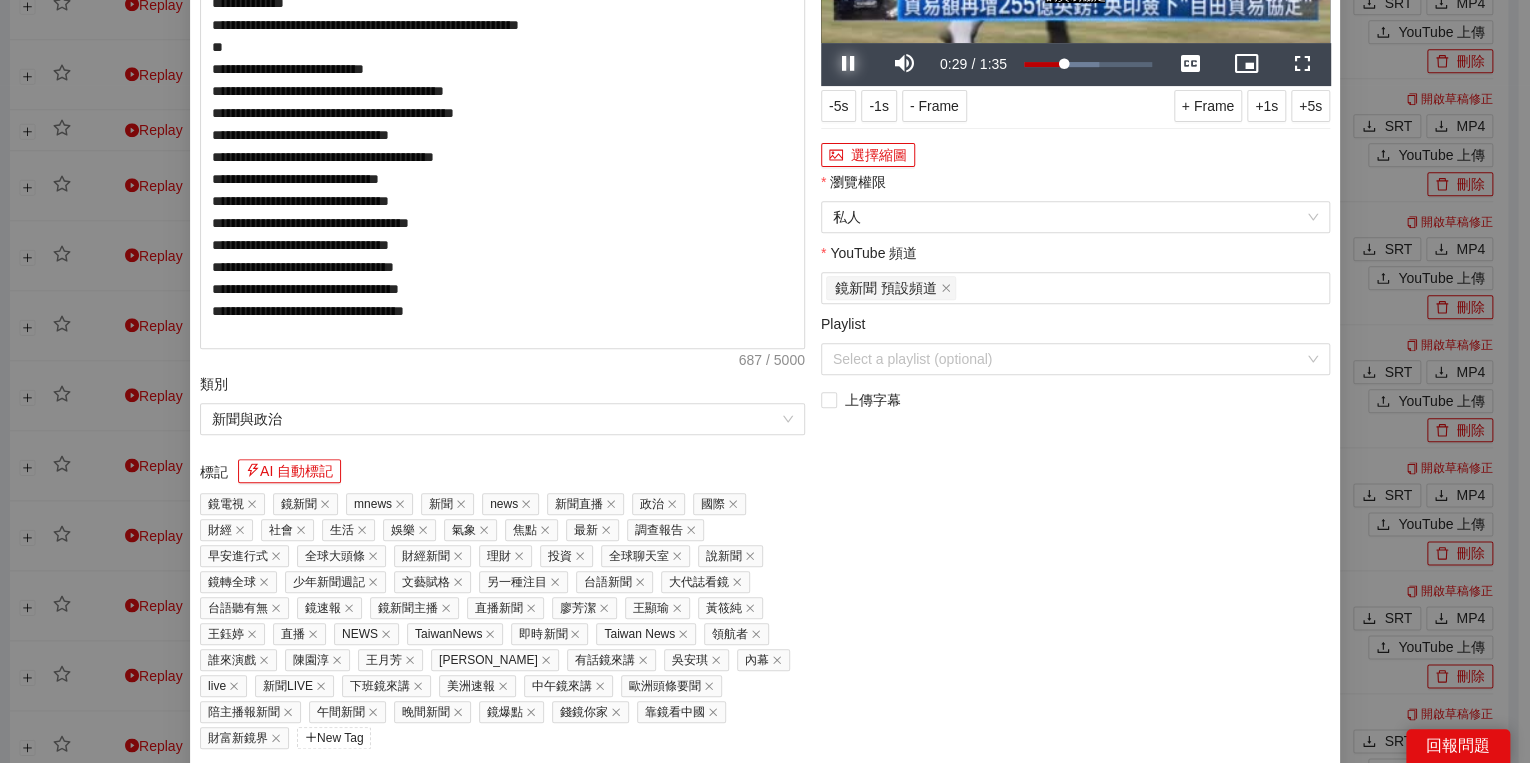 click at bounding box center (849, 64) 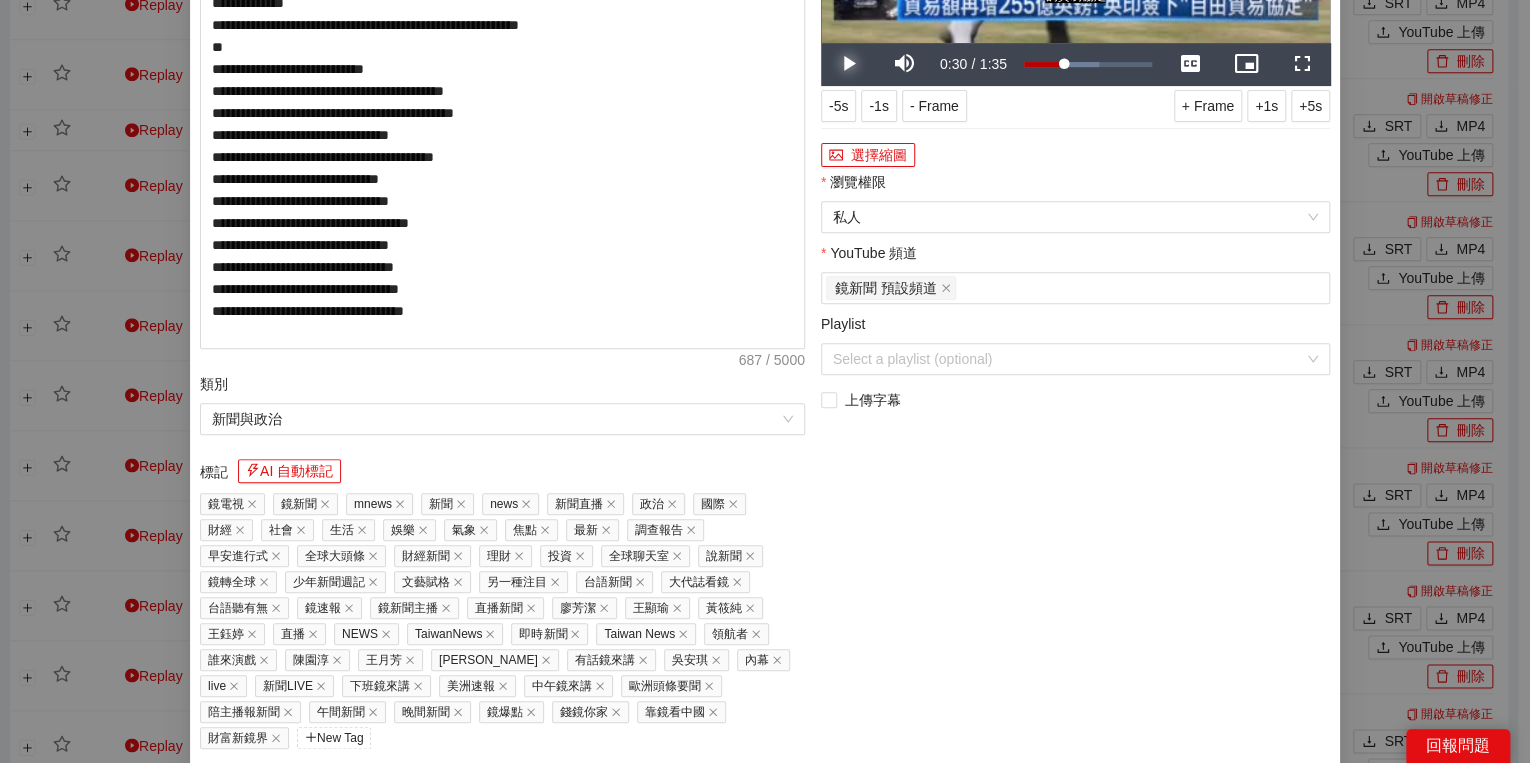 click at bounding box center (849, 64) 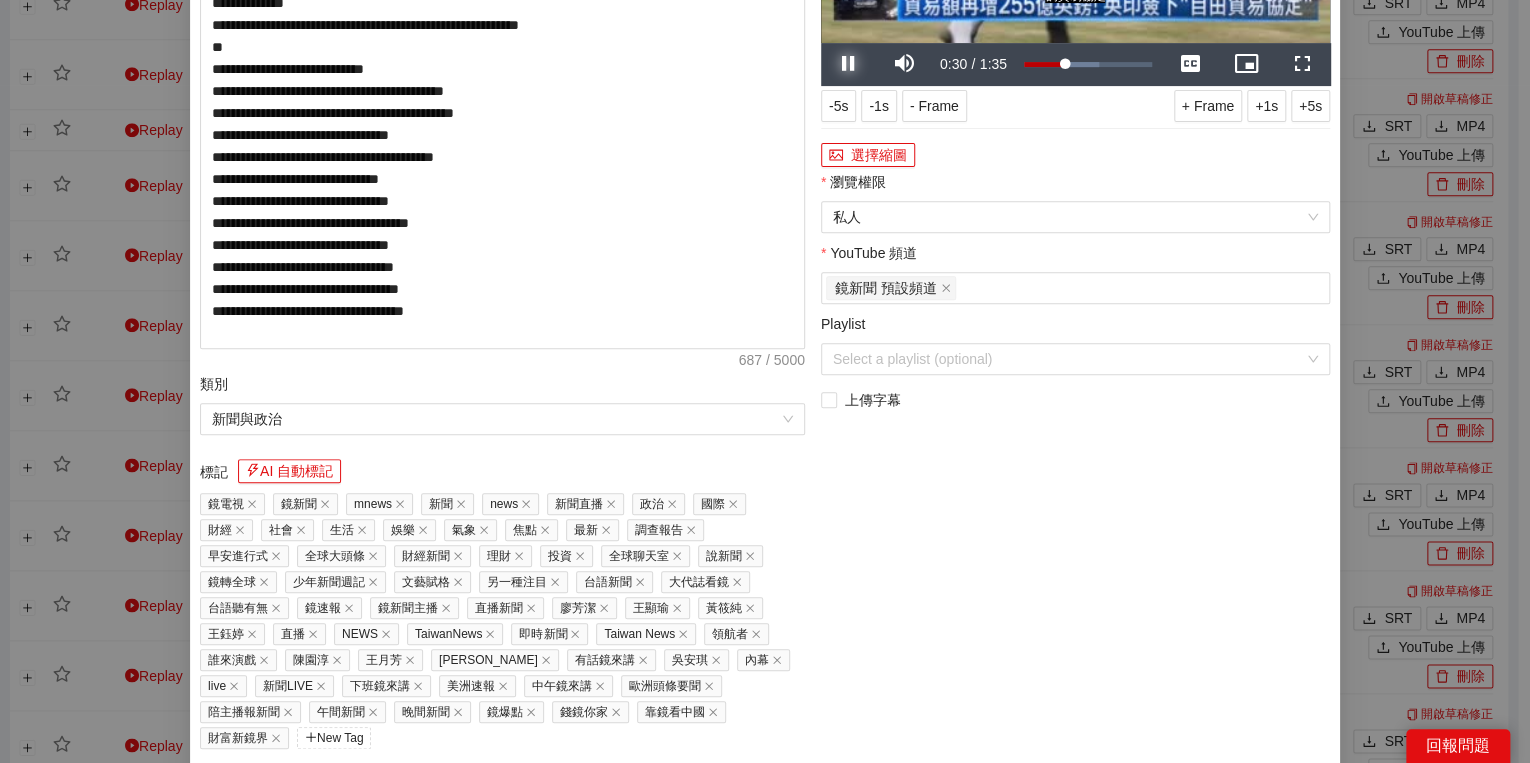 click at bounding box center [849, 64] 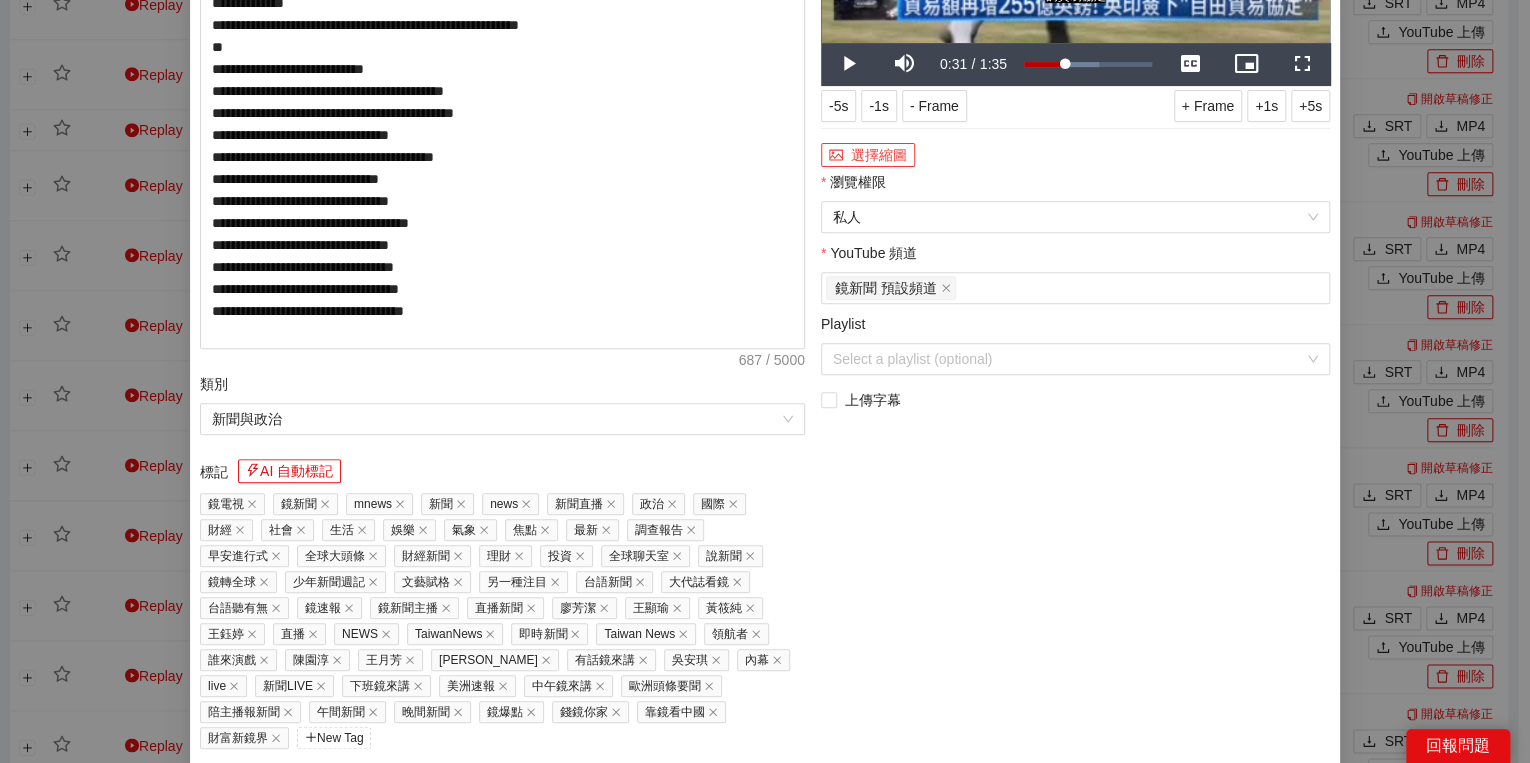 click on "選擇縮圖" at bounding box center (868, 155) 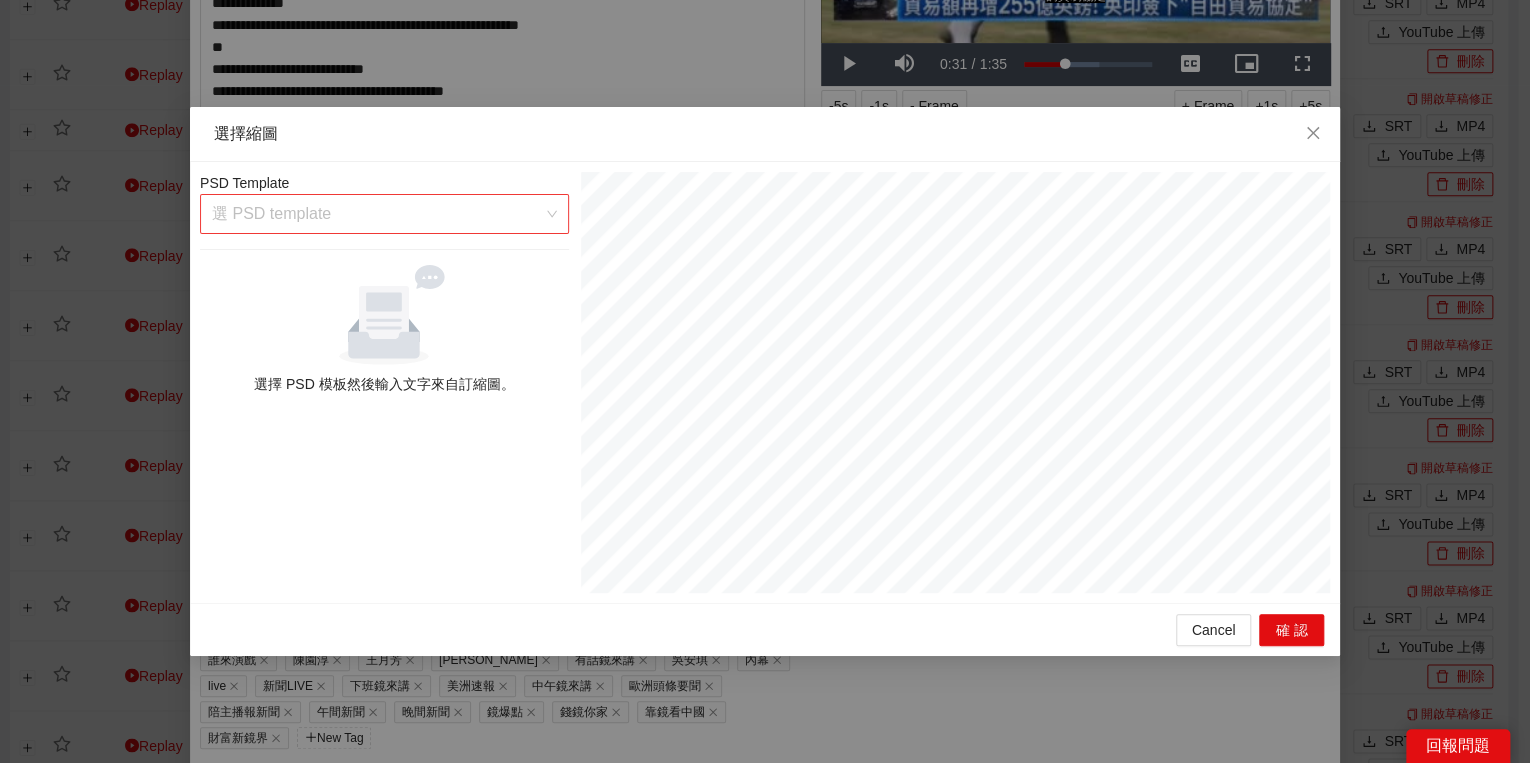 click at bounding box center [377, 214] 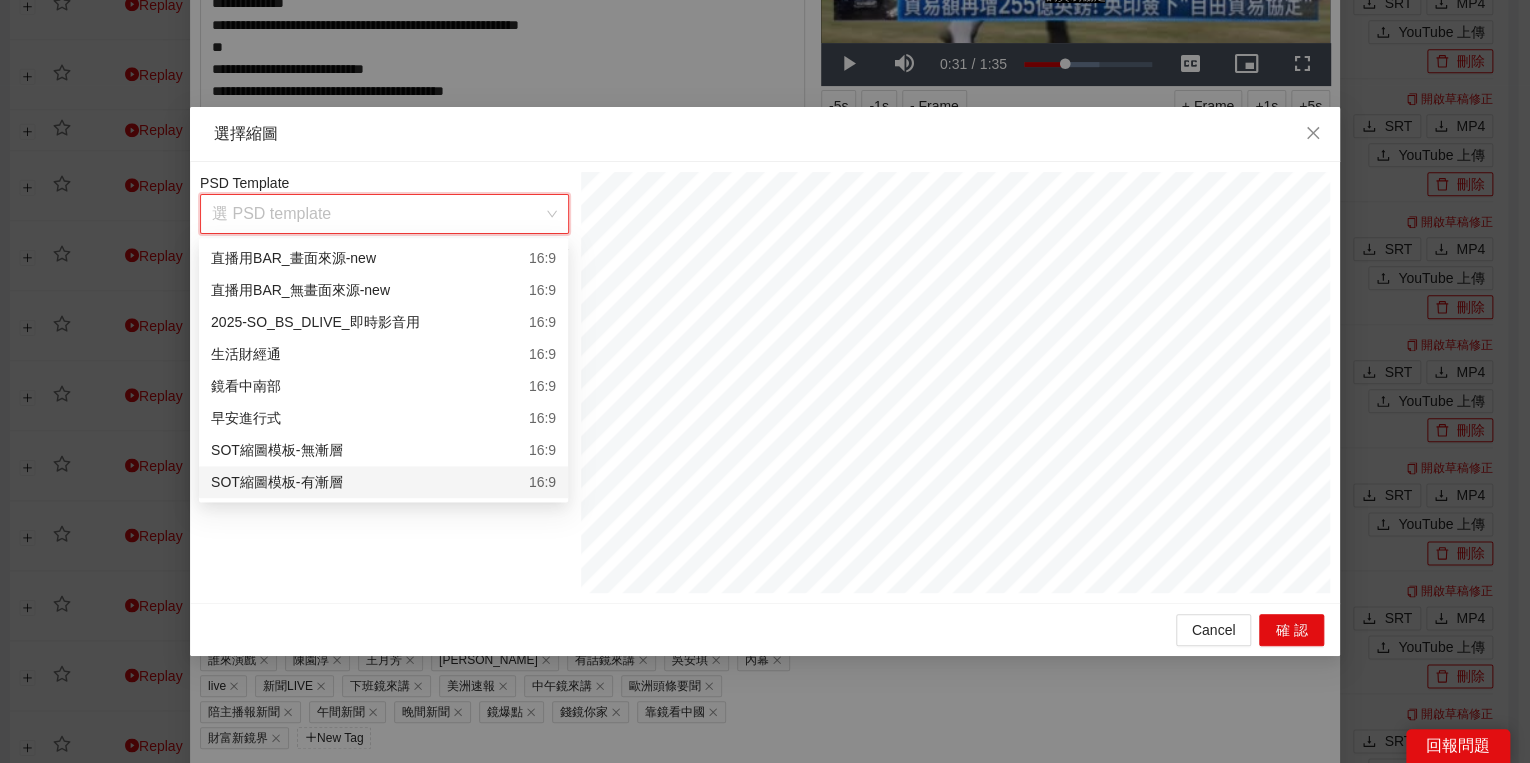 click on "SOT縮圖模板-有漸層 16:9" at bounding box center (383, 482) 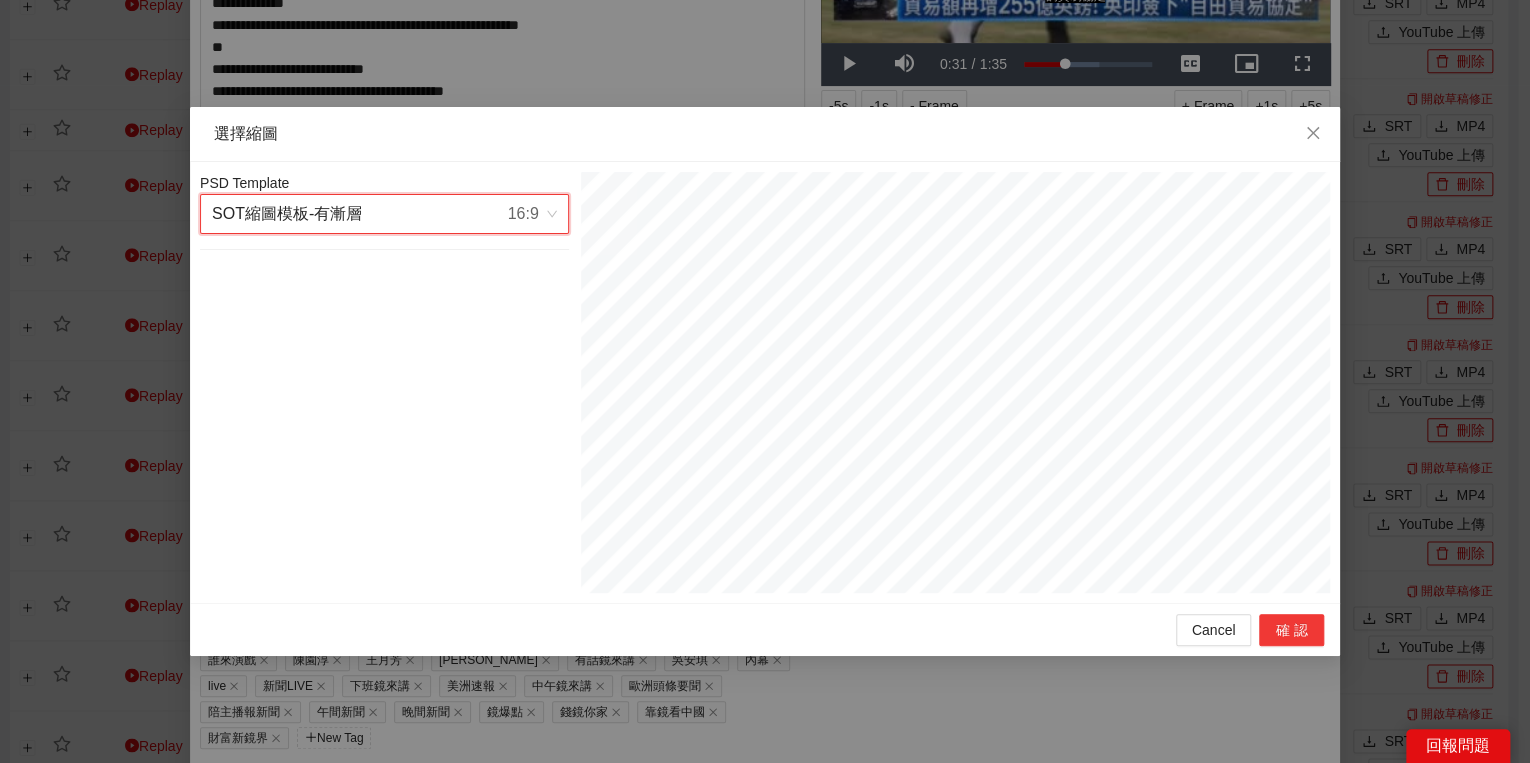 click on "確認" at bounding box center (1291, 630) 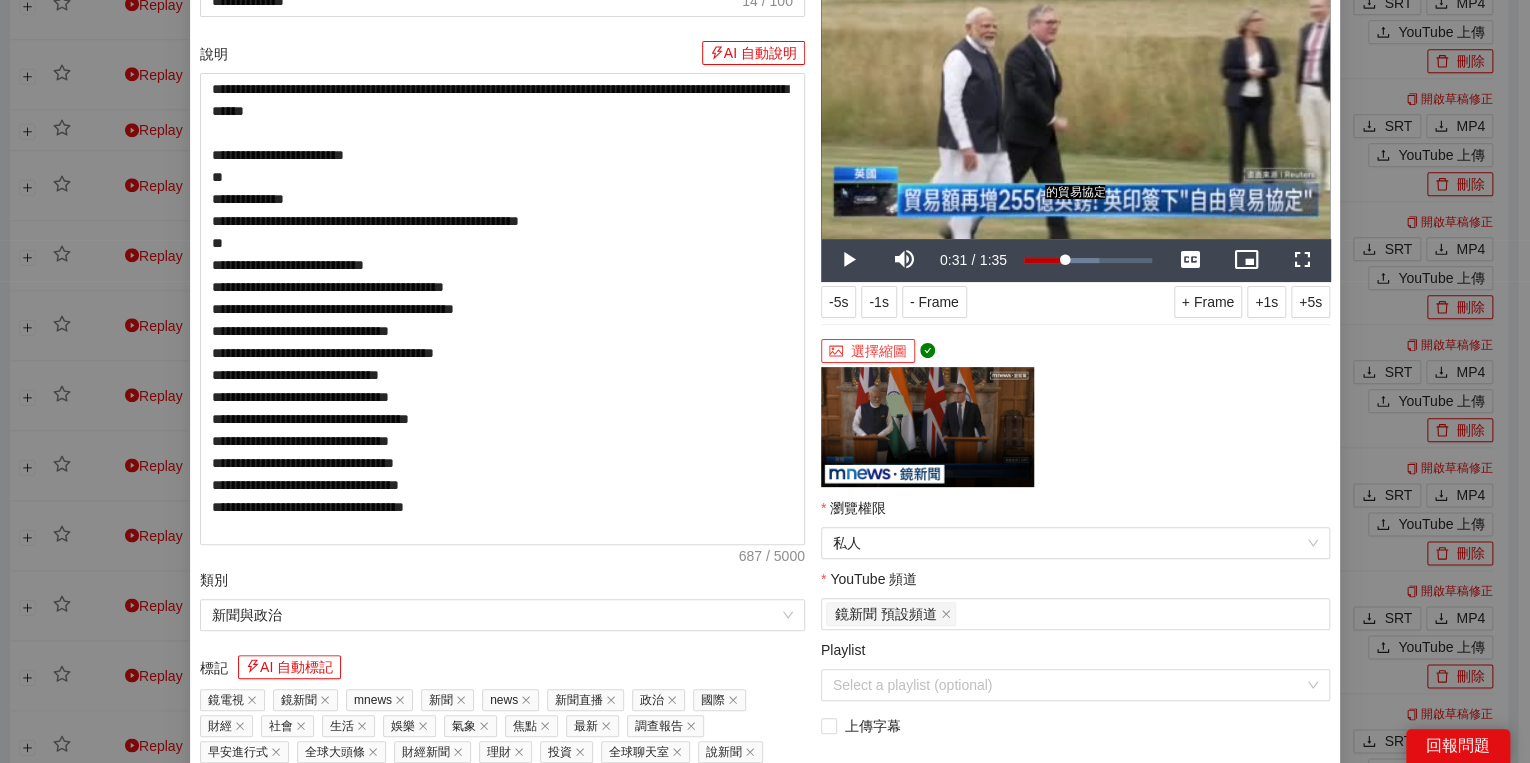 scroll, scrollTop: 320, scrollLeft: 0, axis: vertical 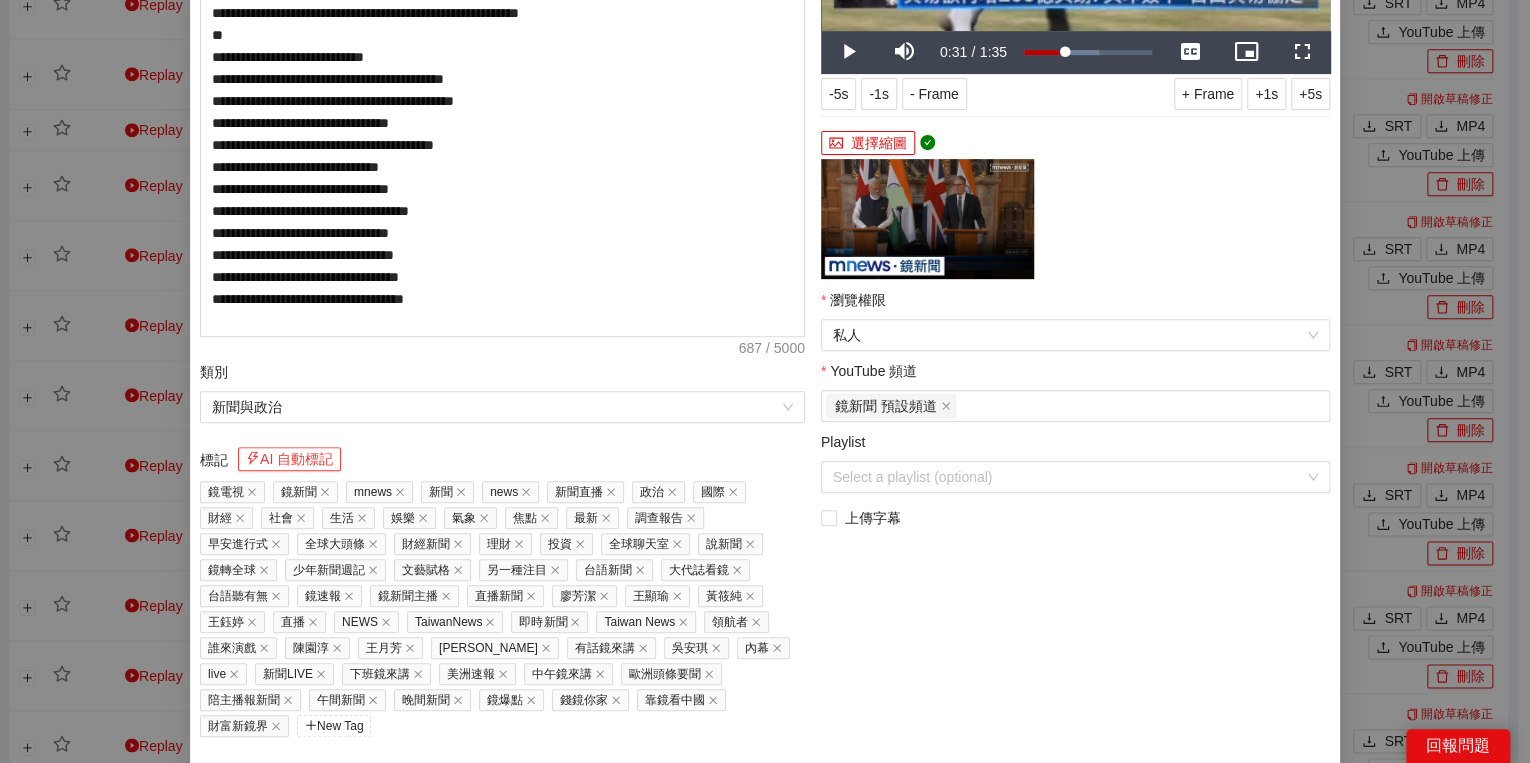 click on "AI 自動標記" at bounding box center (289, 459) 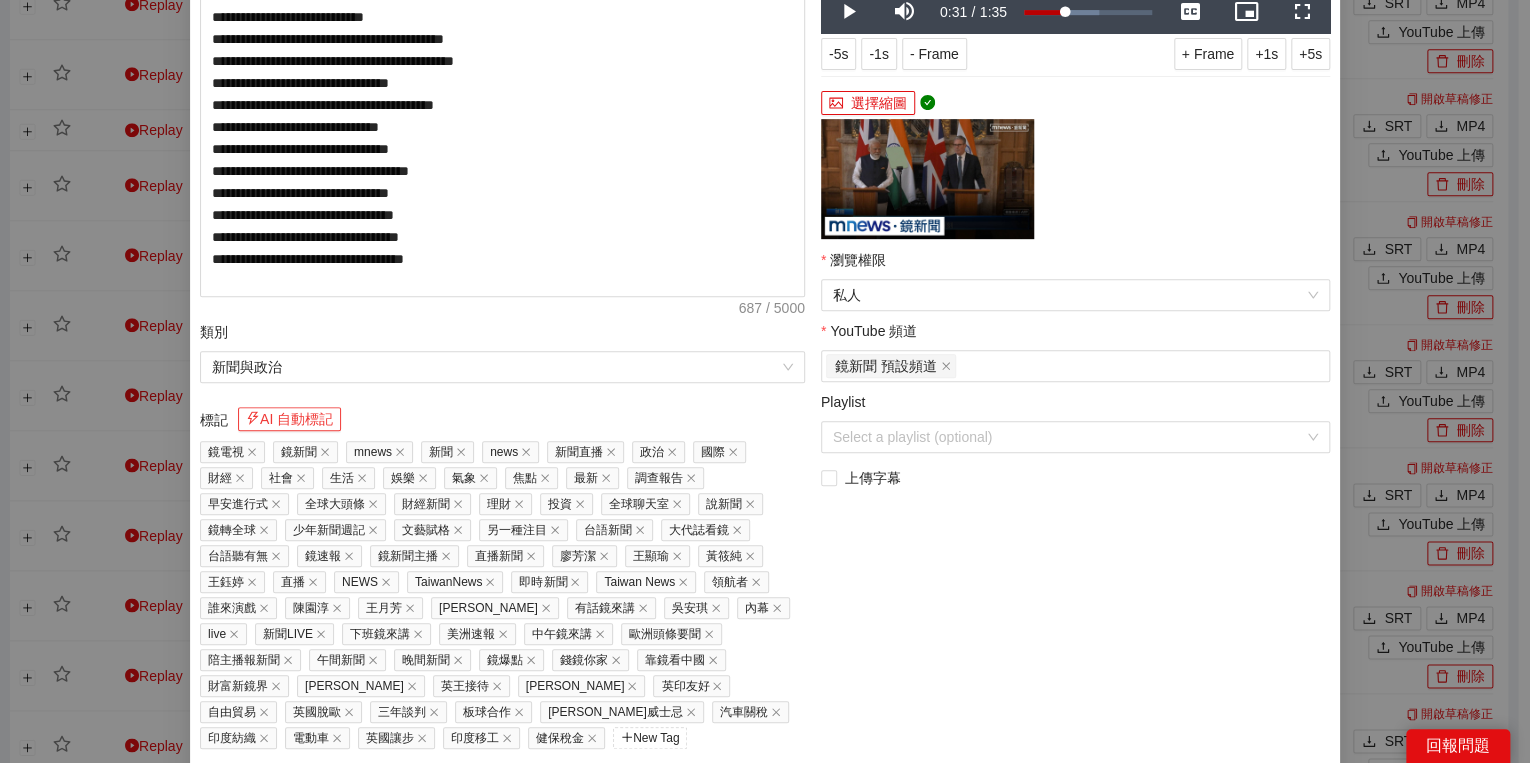 scroll, scrollTop: 429, scrollLeft: 0, axis: vertical 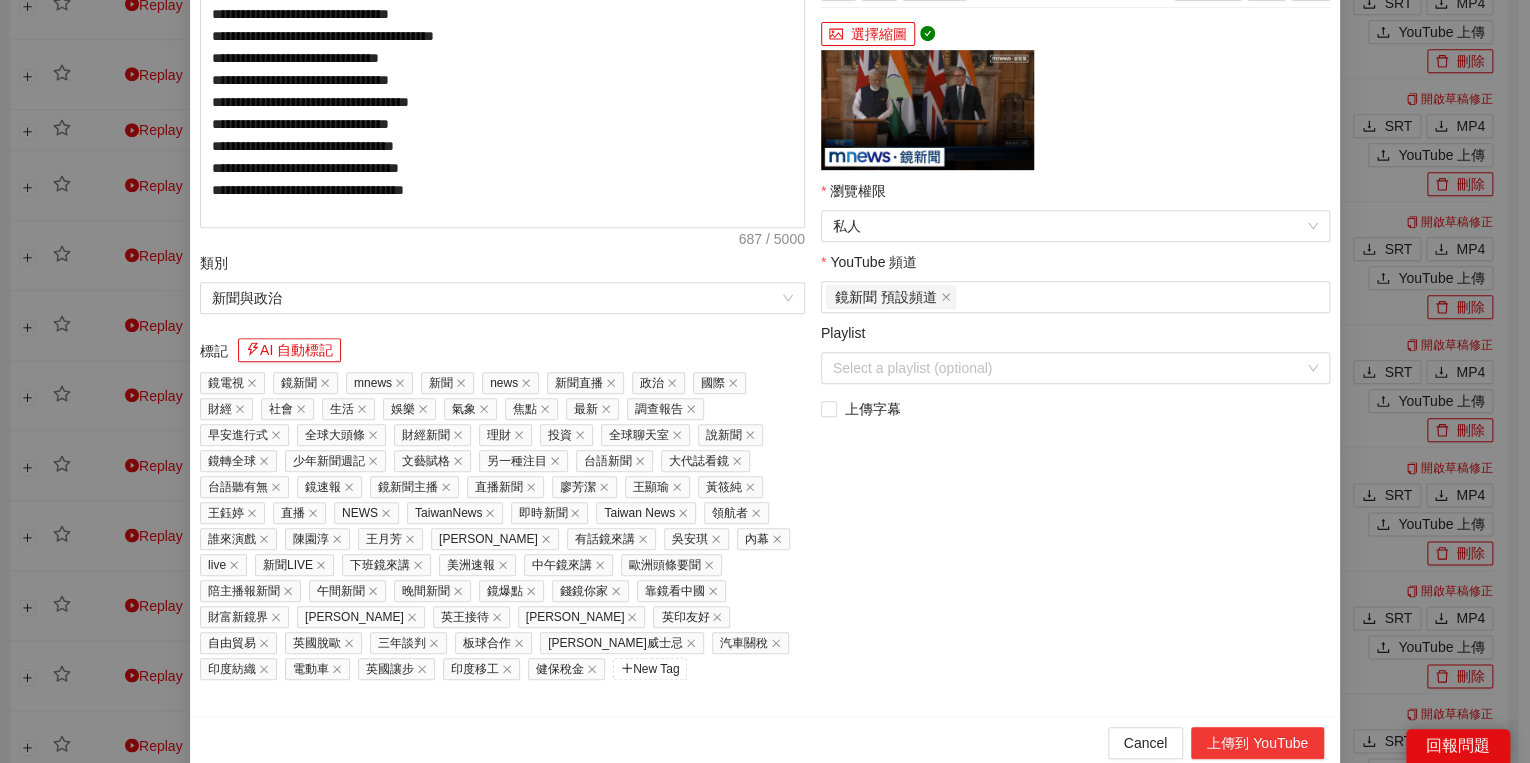 click on "上傳到 YouTube" at bounding box center (1257, 743) 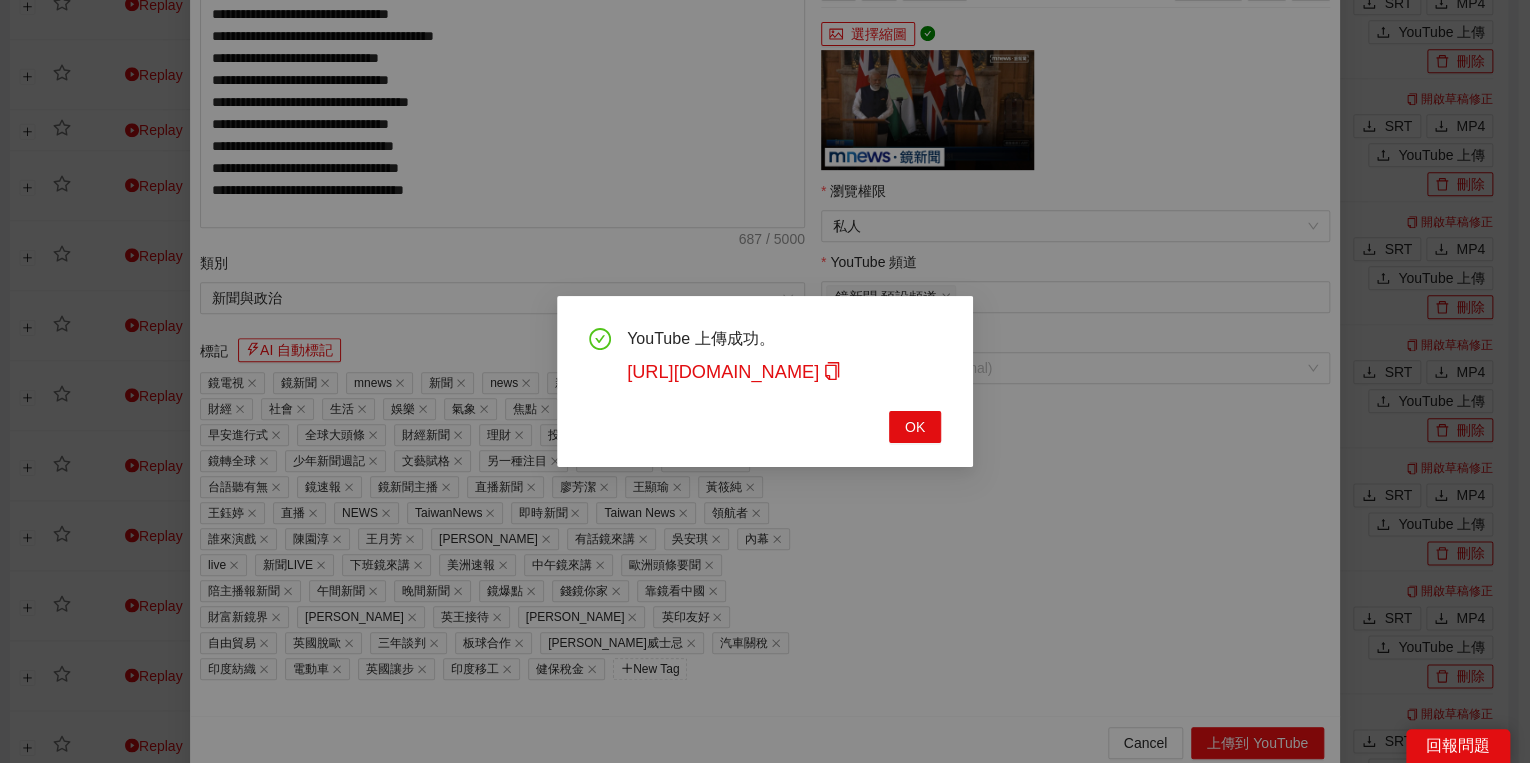 click on "YouTube 上傳成功。 [URL][DOMAIN_NAME] OK" at bounding box center (765, 381) 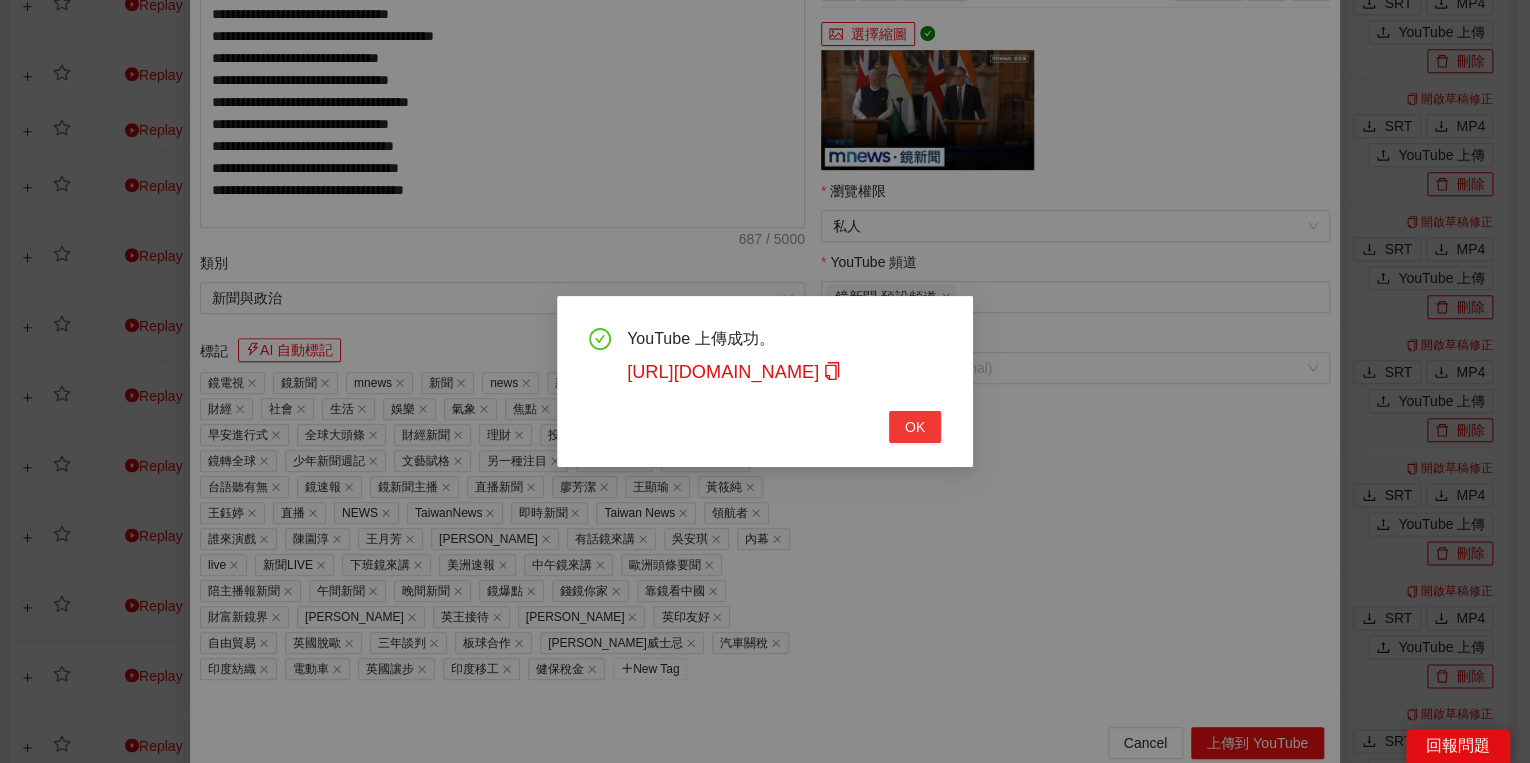 click on "OK" at bounding box center [915, 427] 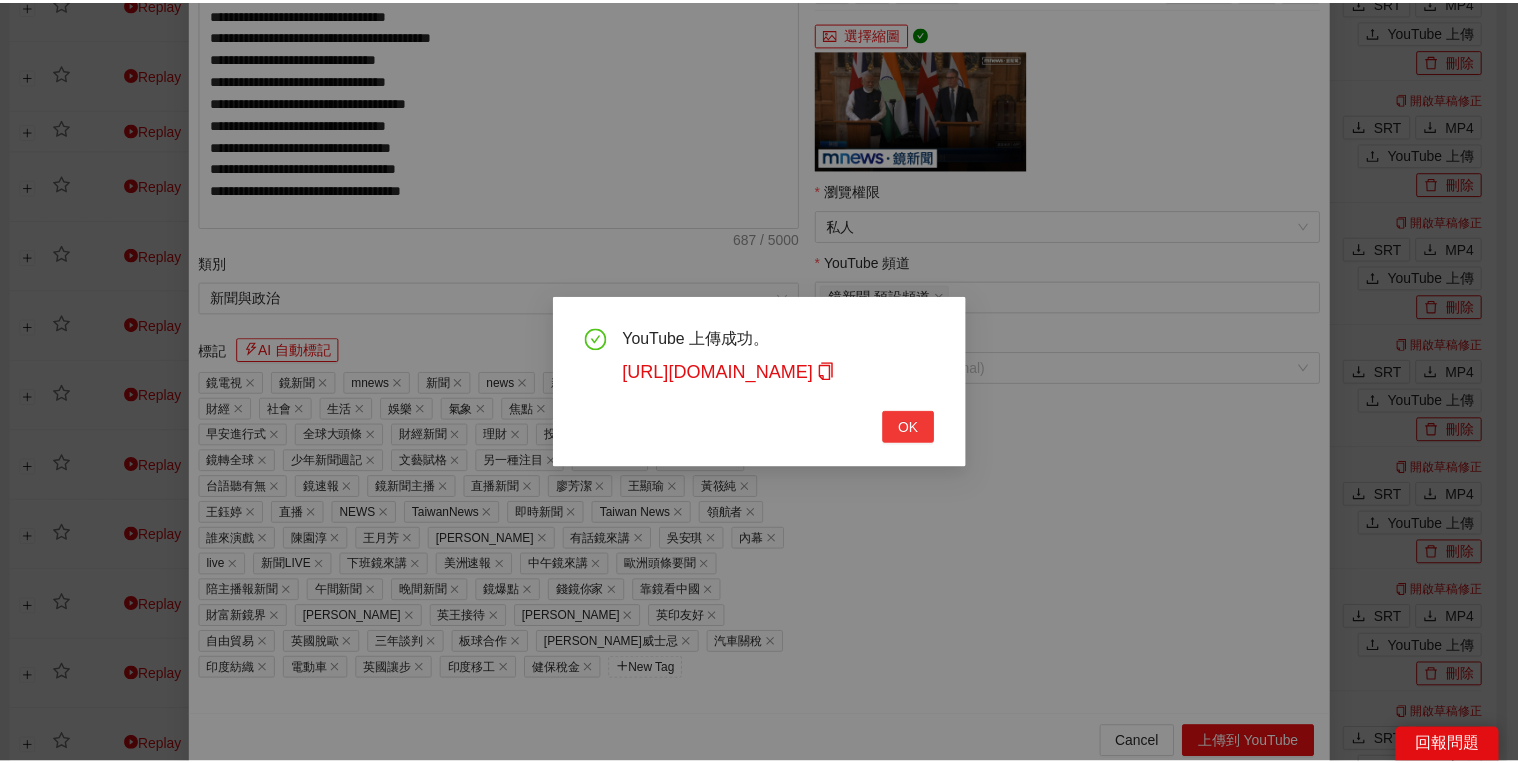 scroll, scrollTop: 308, scrollLeft: 0, axis: vertical 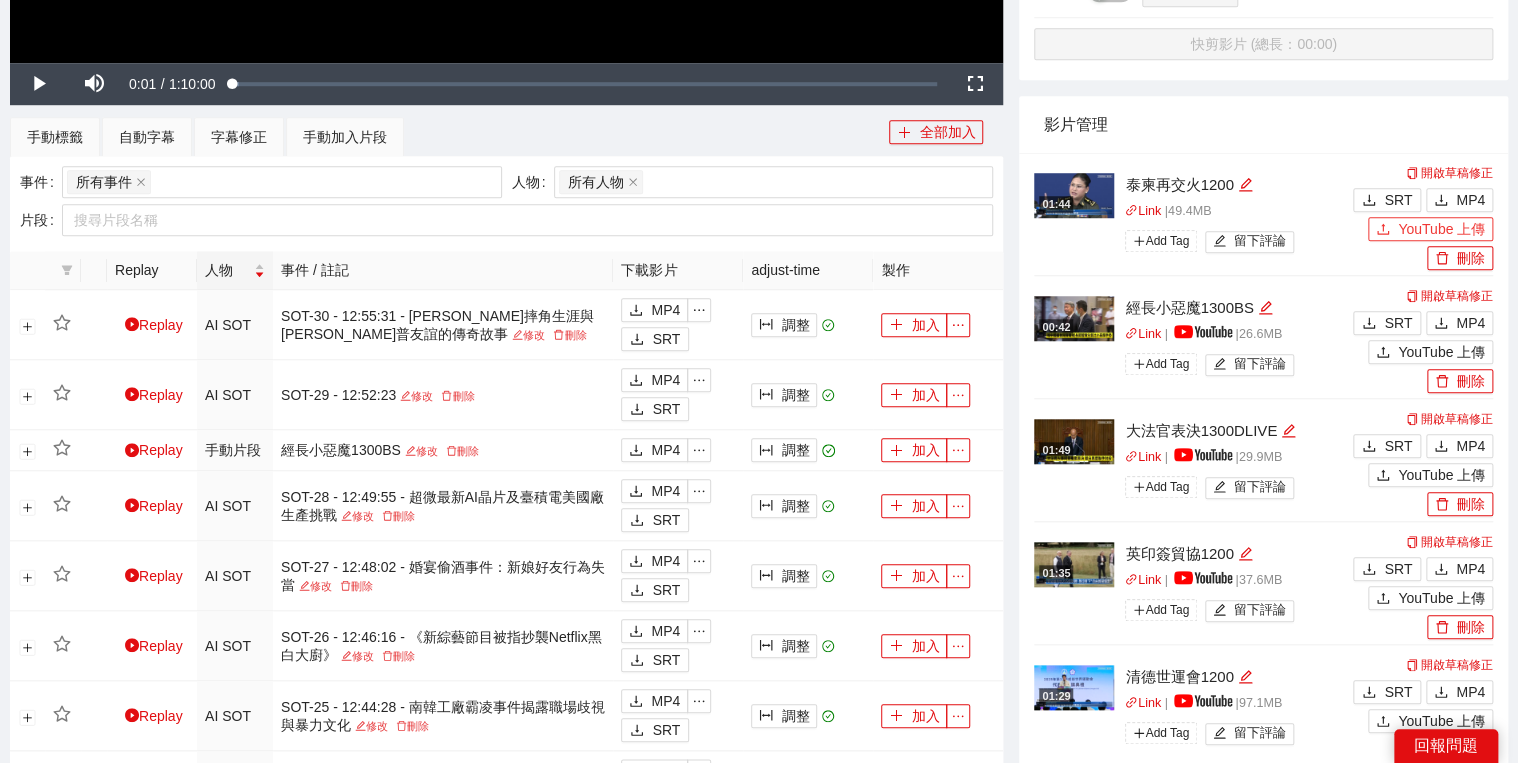 click on "YouTube 上傳" at bounding box center (1441, 229) 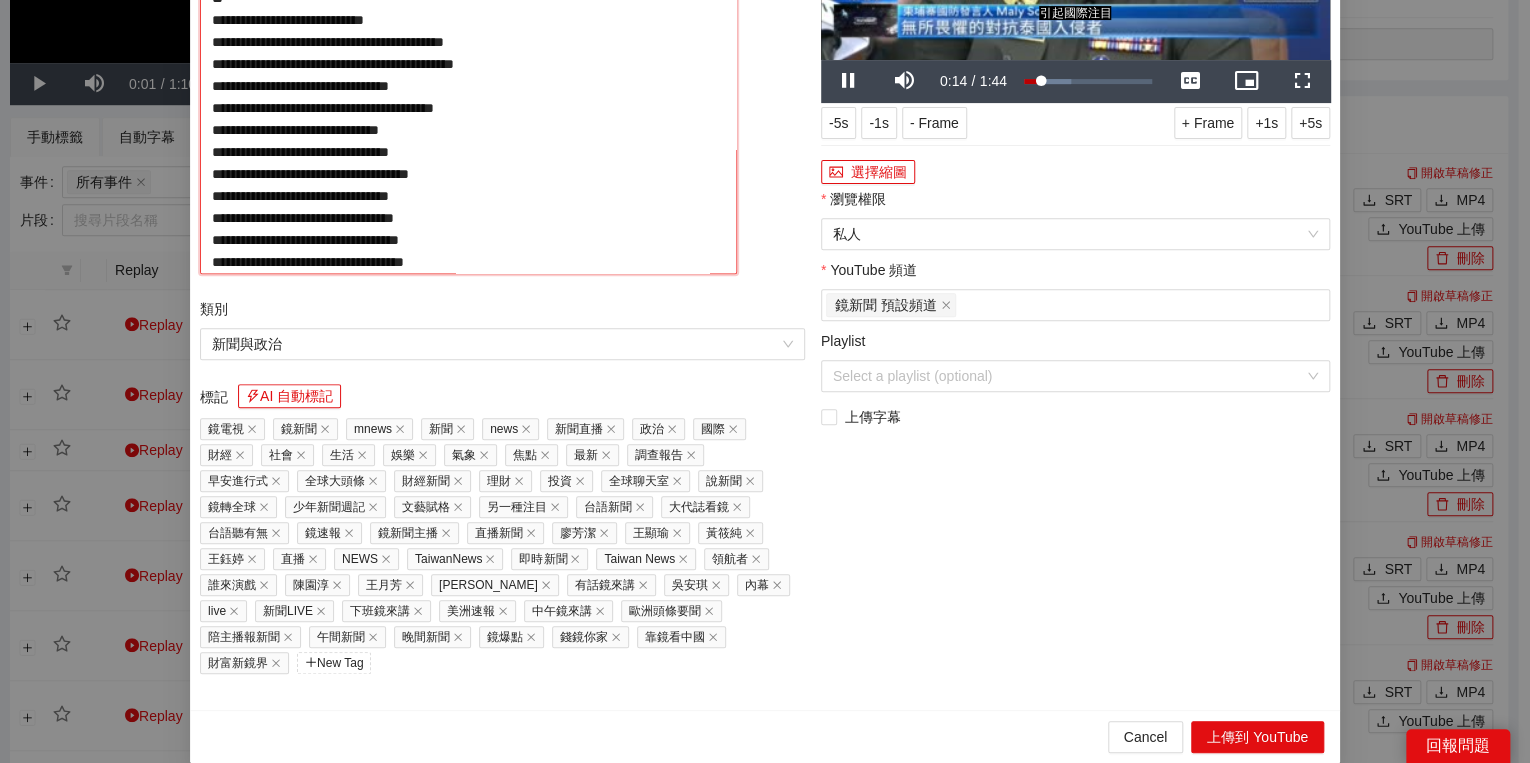 click on "**********" at bounding box center (468, 84) 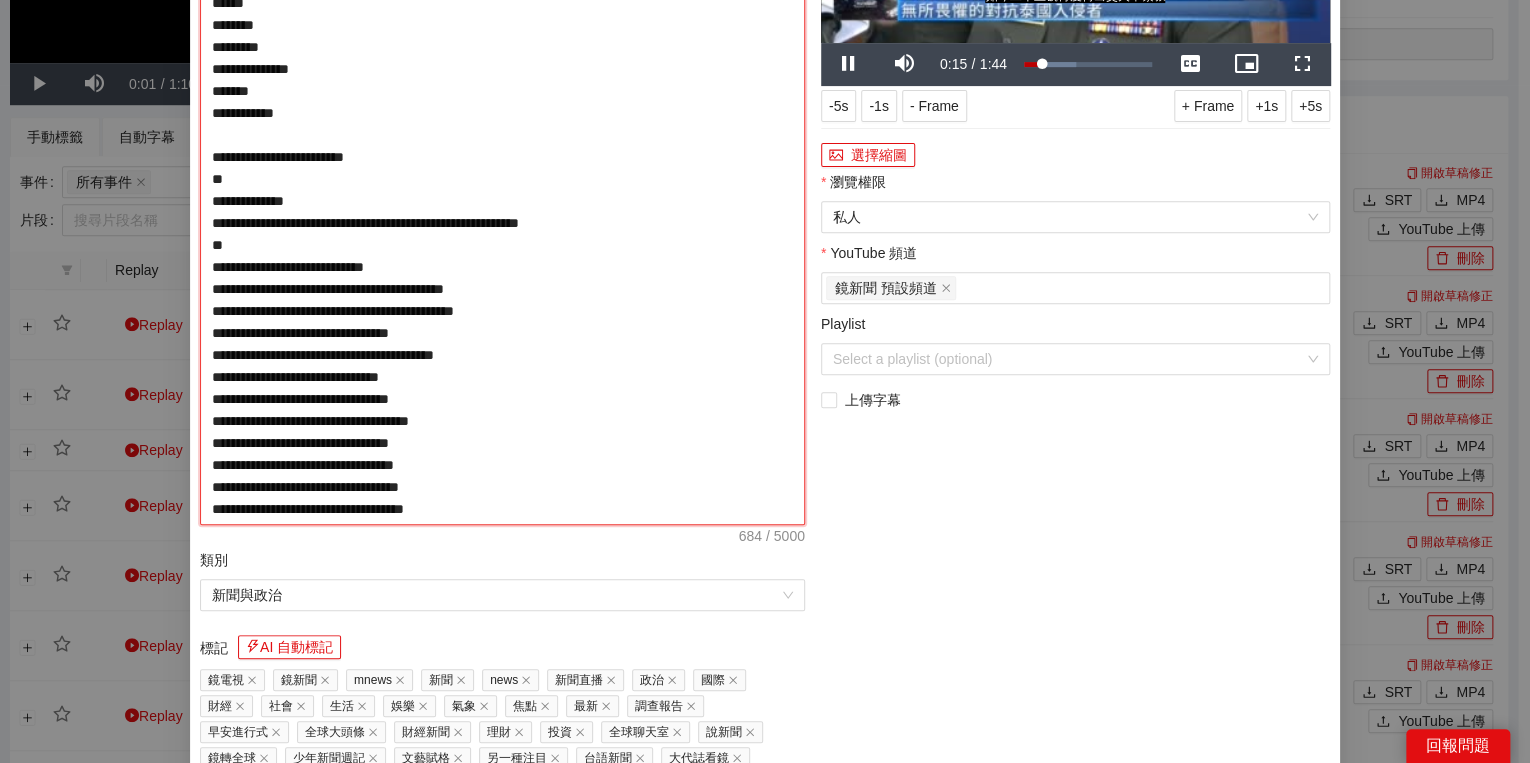 click on "**********" at bounding box center [502, 201] 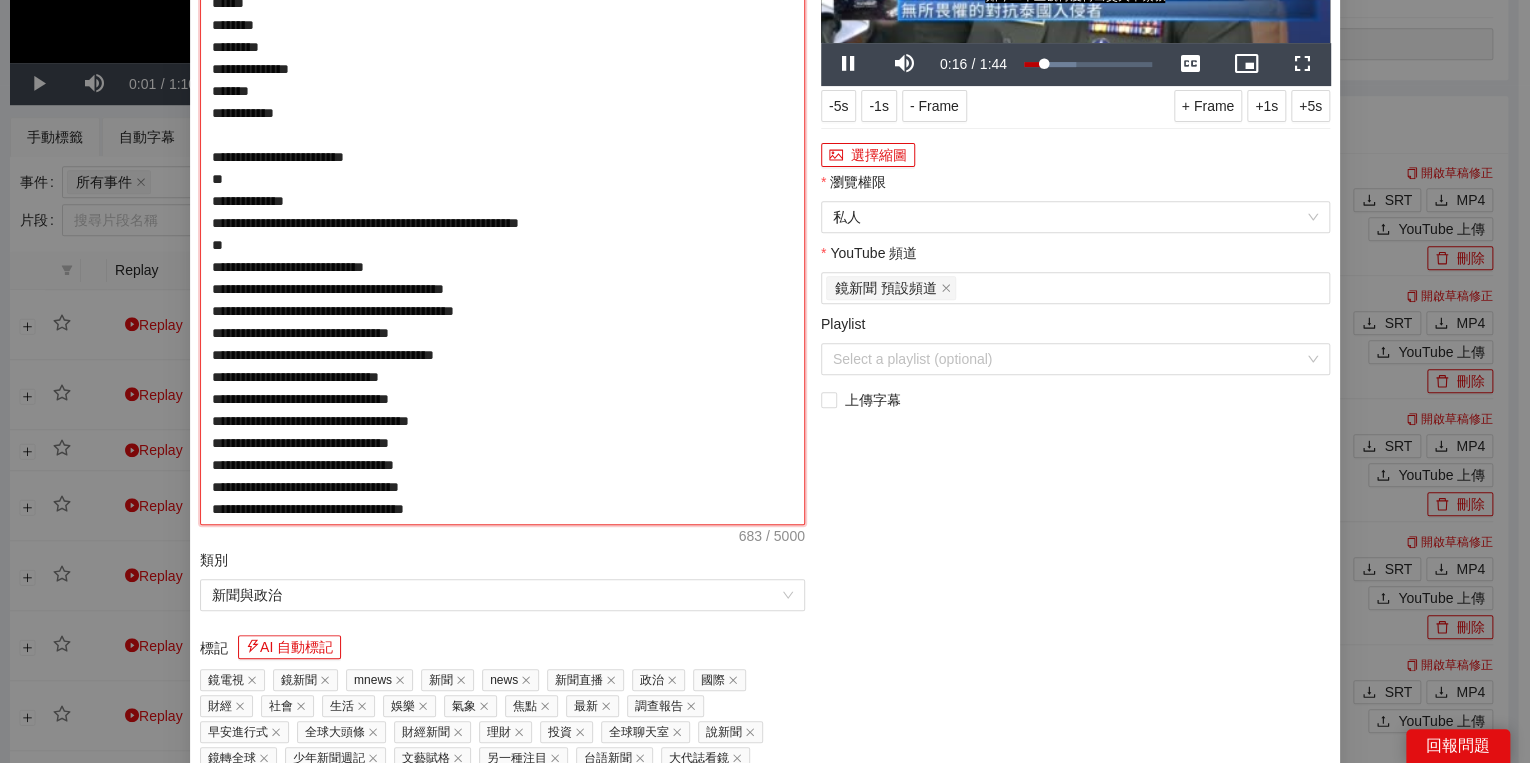 click on "**********" at bounding box center [502, 201] 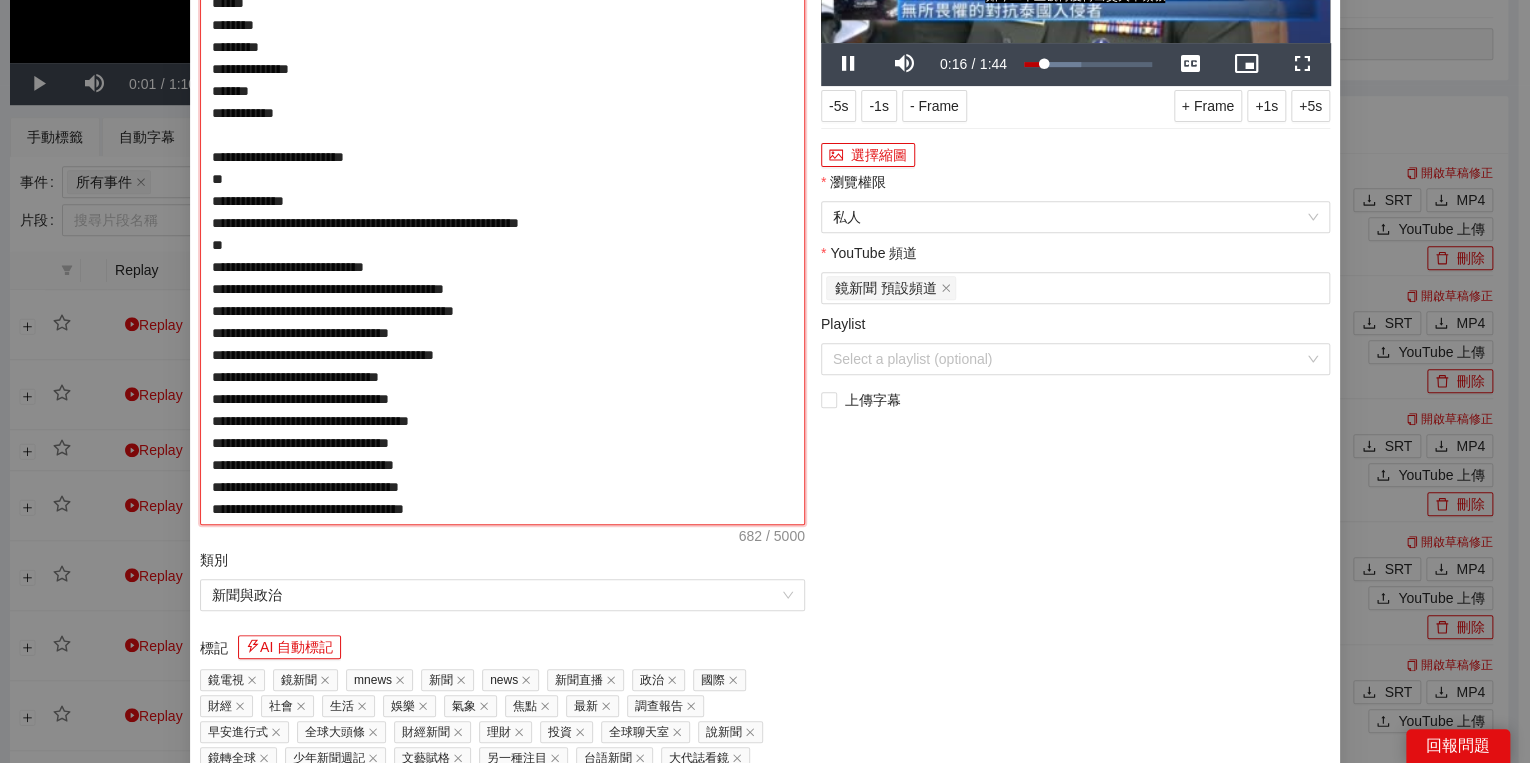 click on "**********" at bounding box center (502, 201) 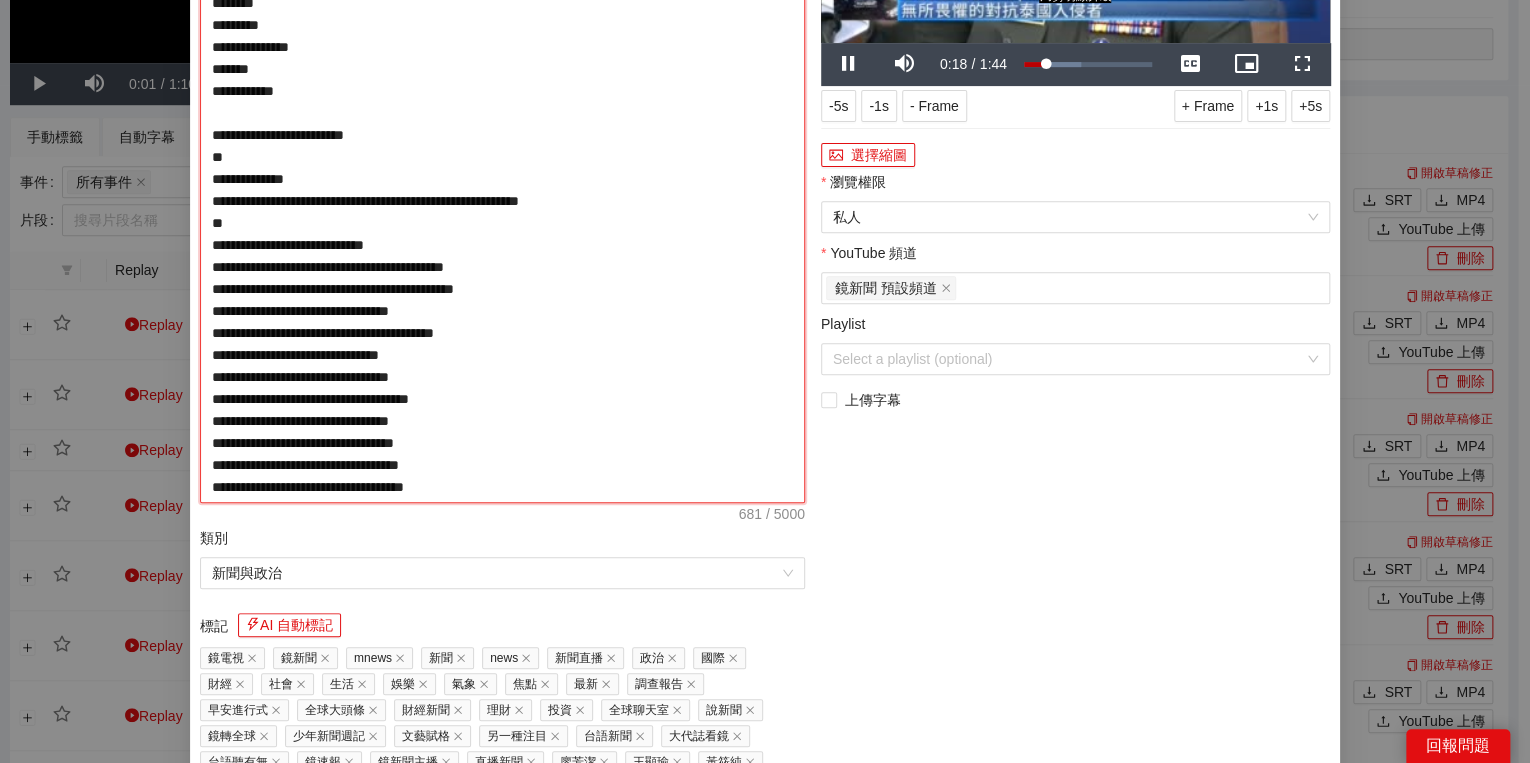 click on "**********" at bounding box center [502, 190] 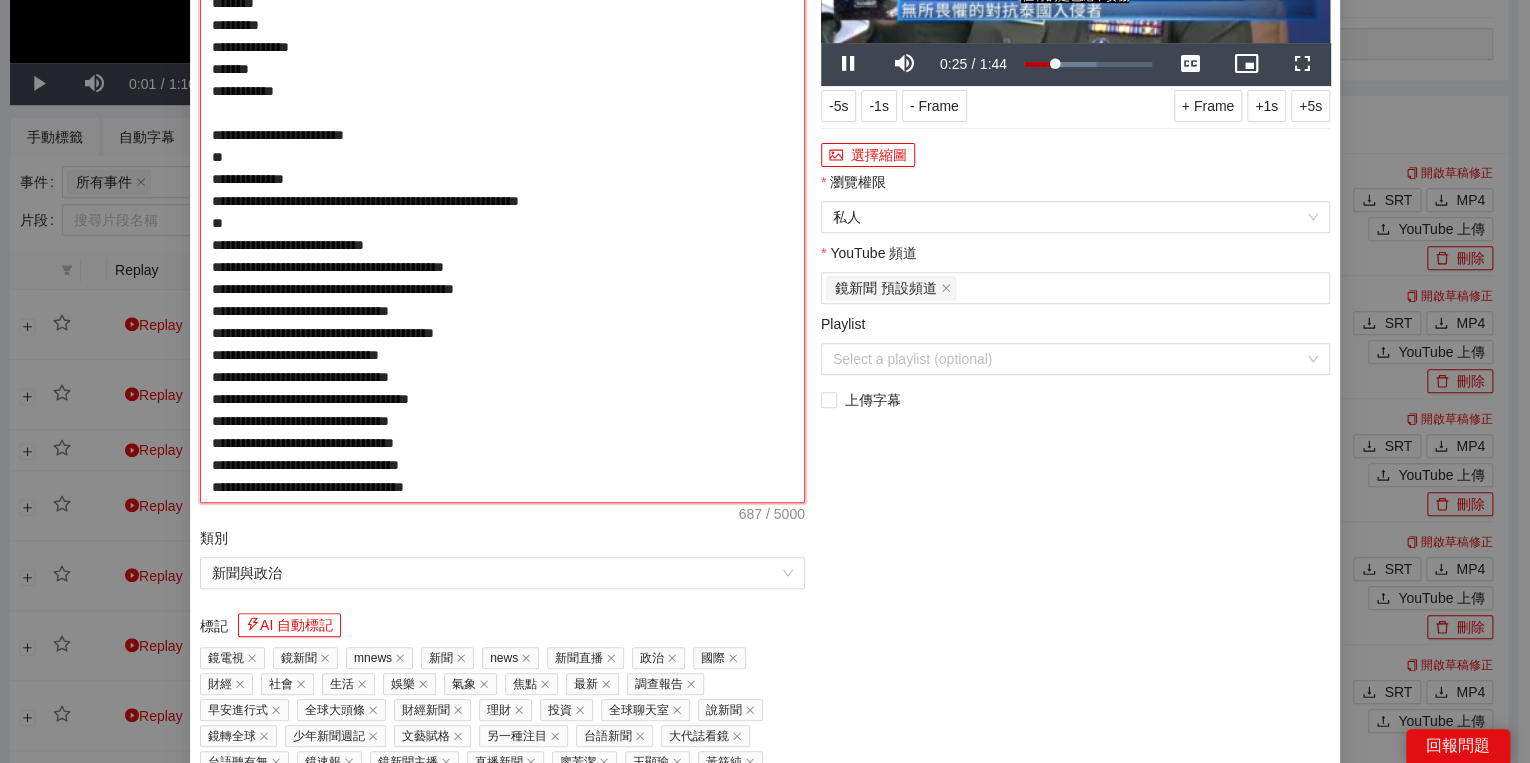 click on "**********" at bounding box center (502, 190) 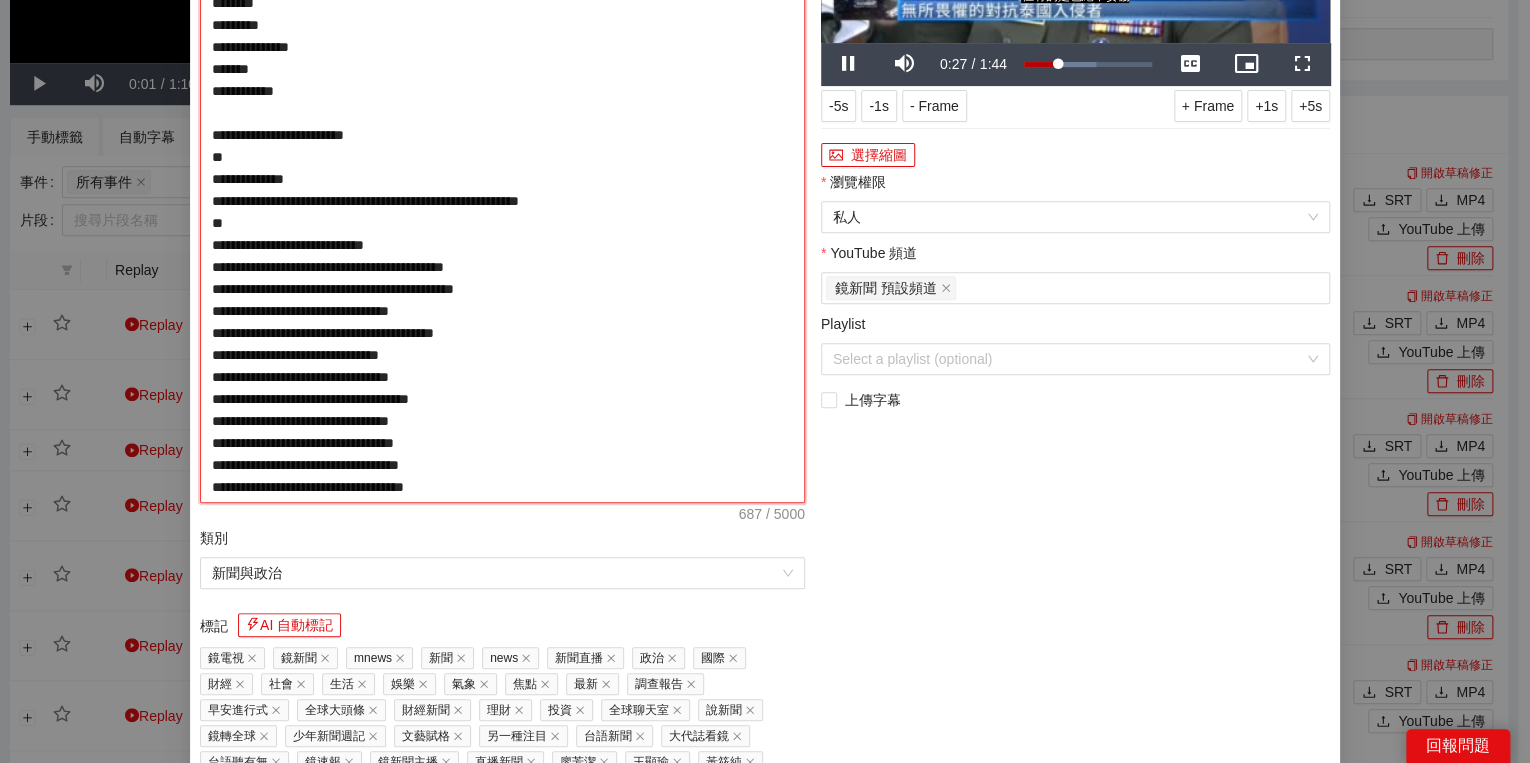 click on "**********" at bounding box center (502, 190) 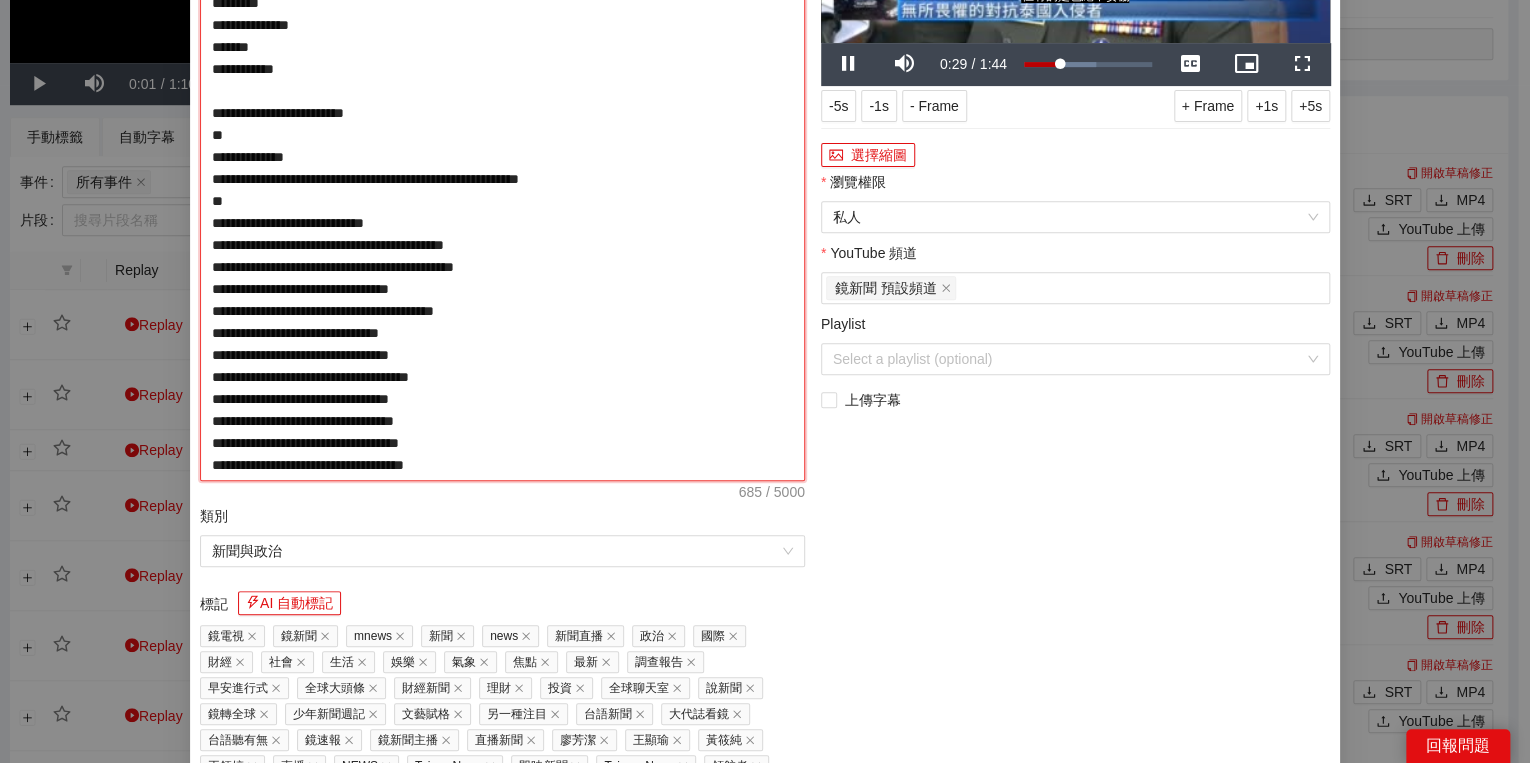 drag, startPoint x: 200, startPoint y: 221, endPoint x: 245, endPoint y: 224, distance: 45.099888 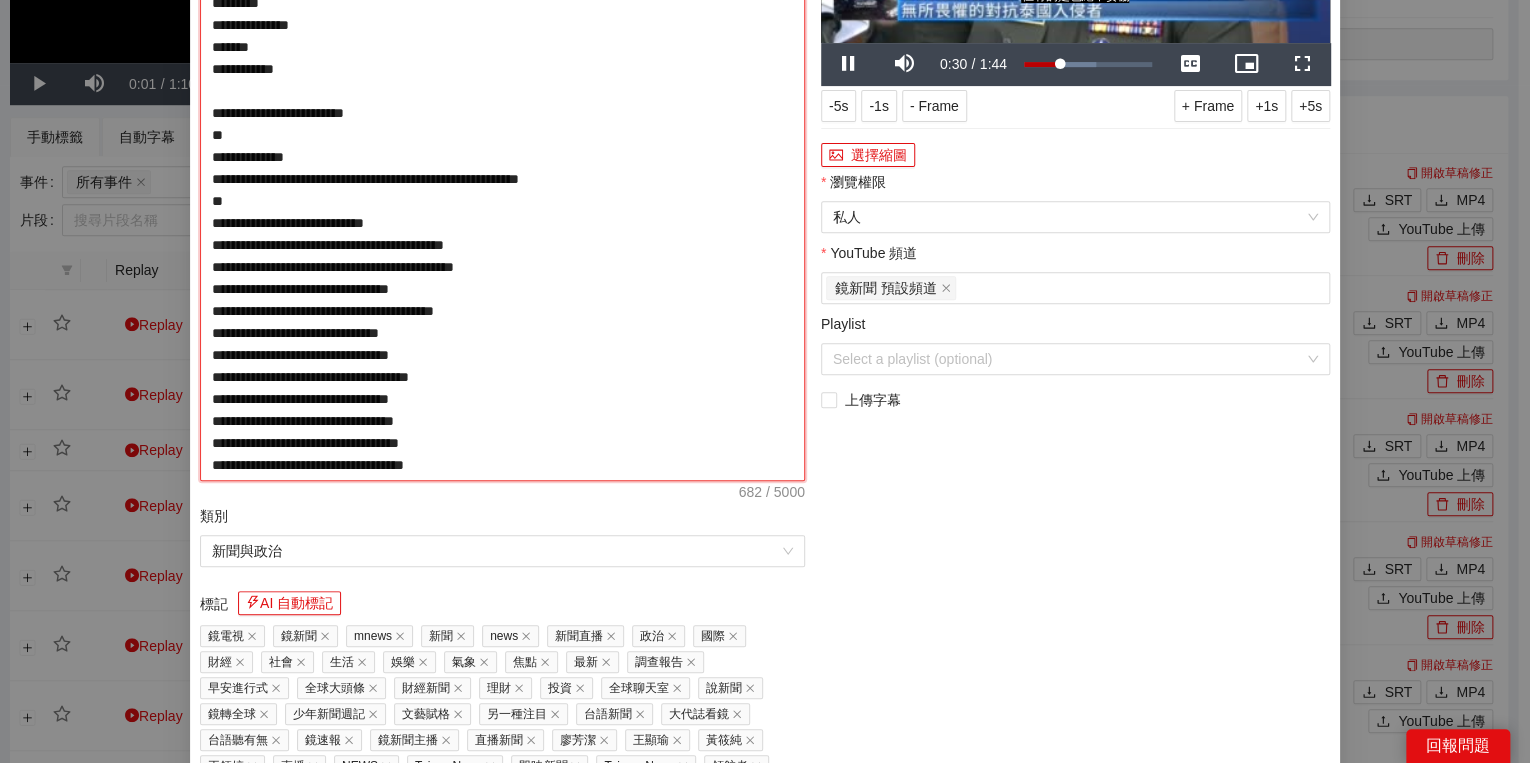 click on "**********" at bounding box center (502, 179) 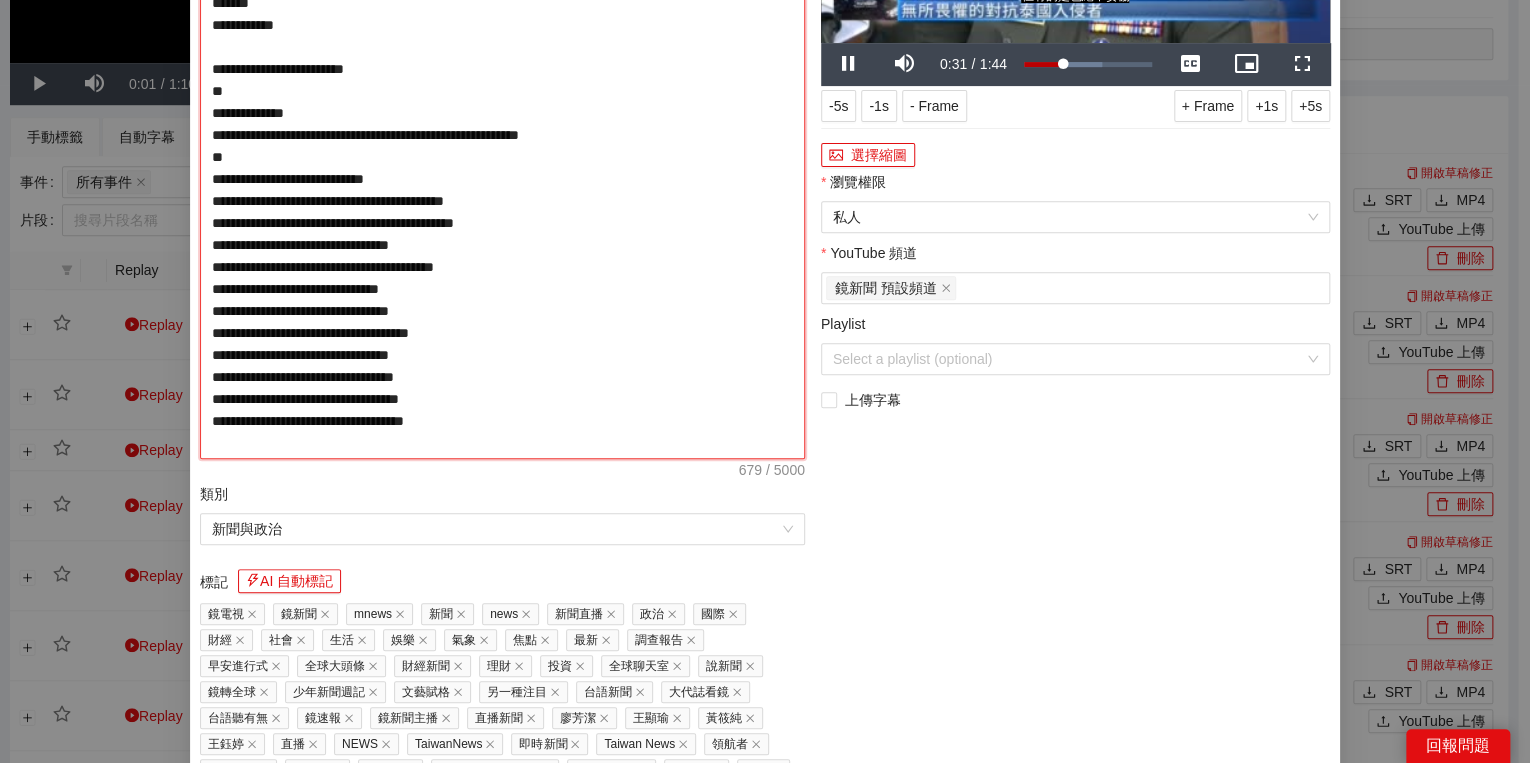 click on "**********" at bounding box center [502, 168] 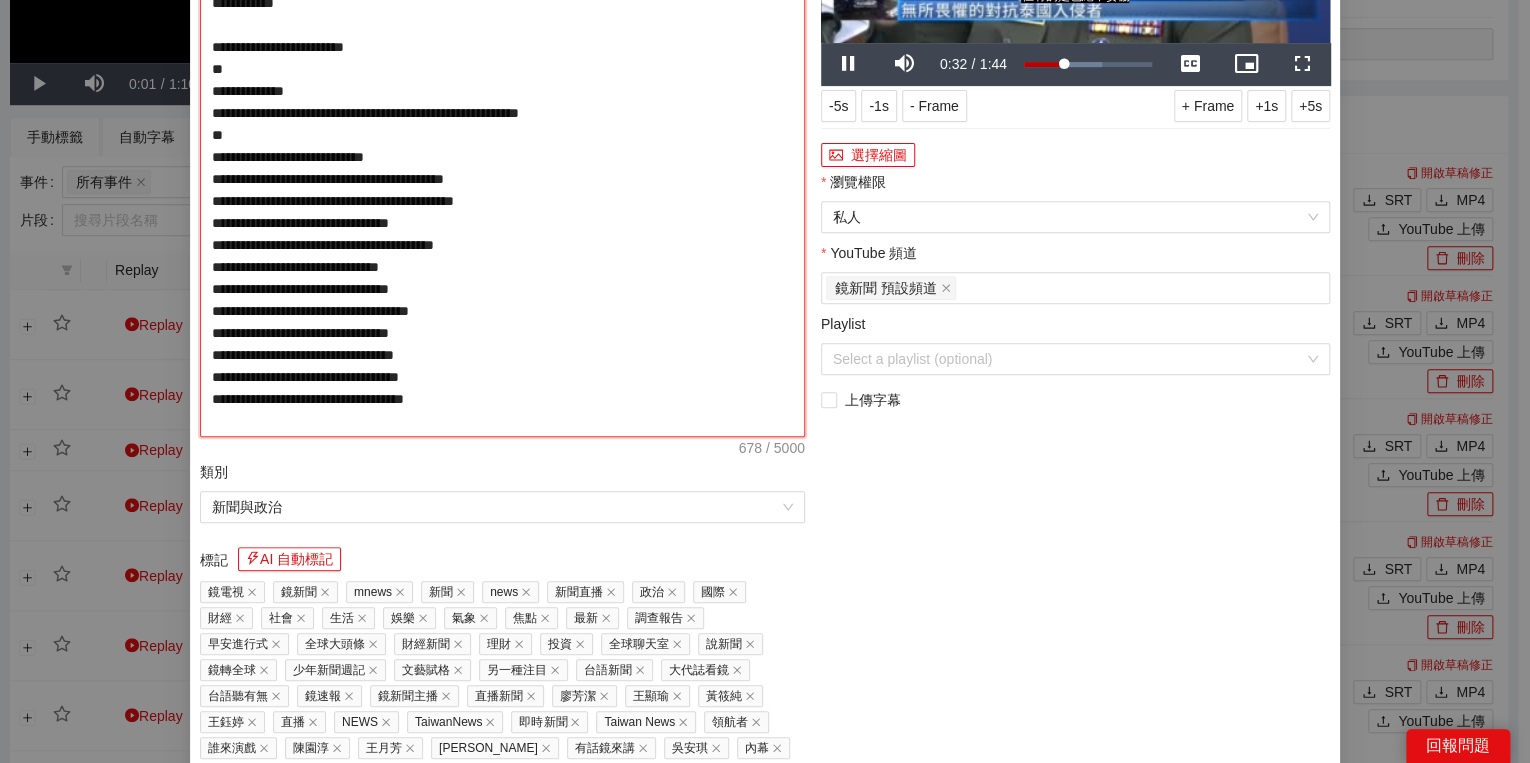 click on "**********" at bounding box center [502, 157] 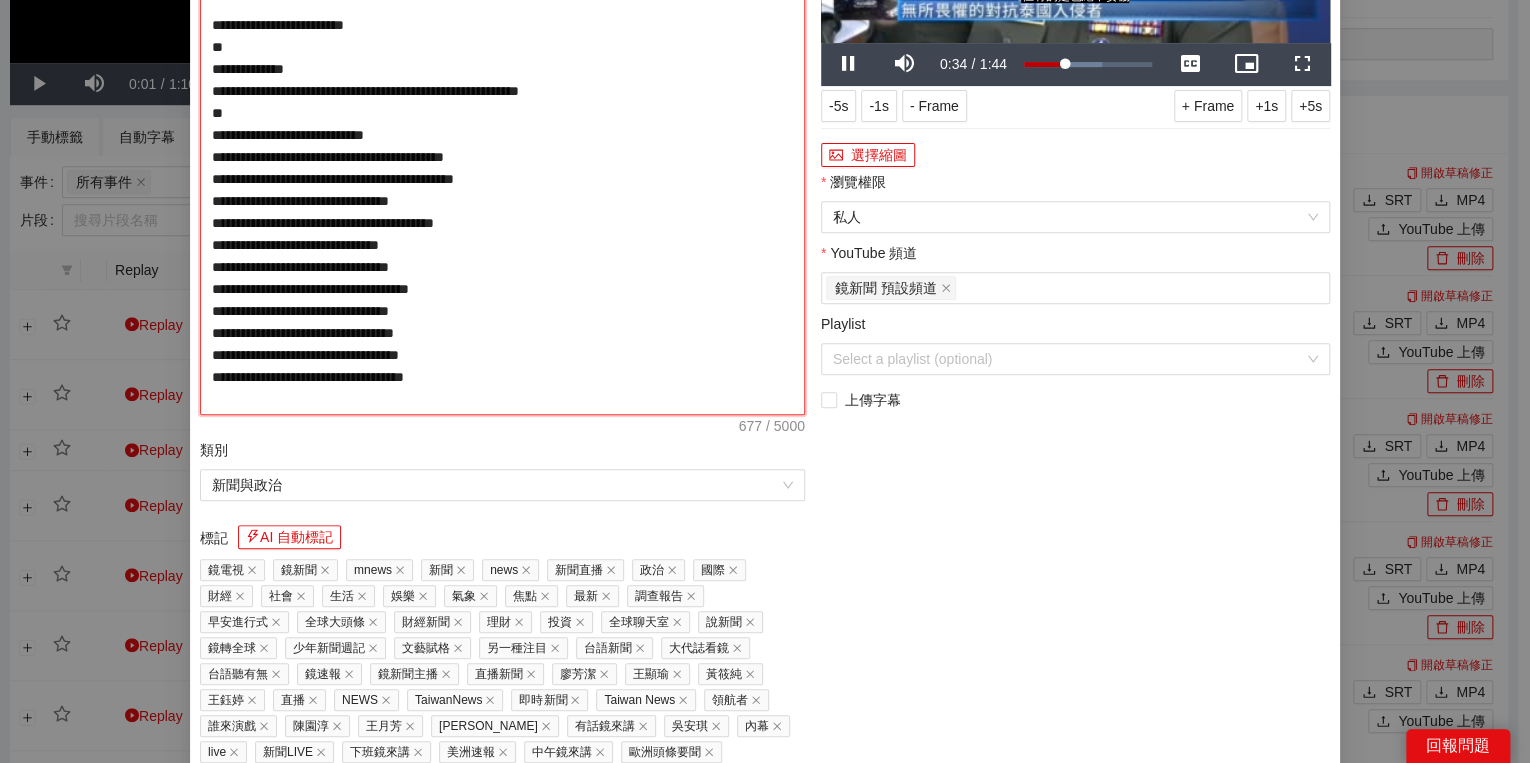 click on "**********" at bounding box center [502, 146] 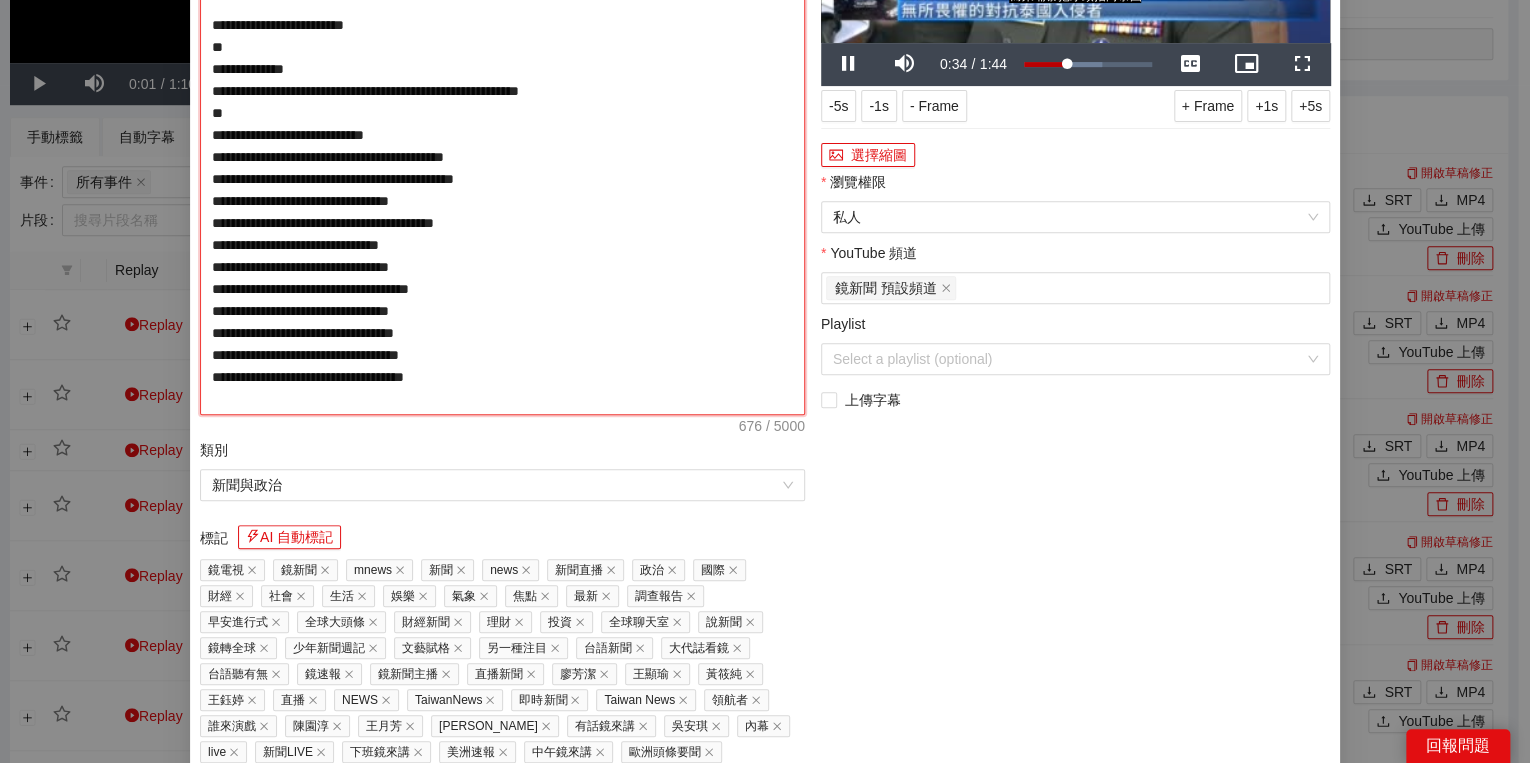 click on "**********" at bounding box center [502, 146] 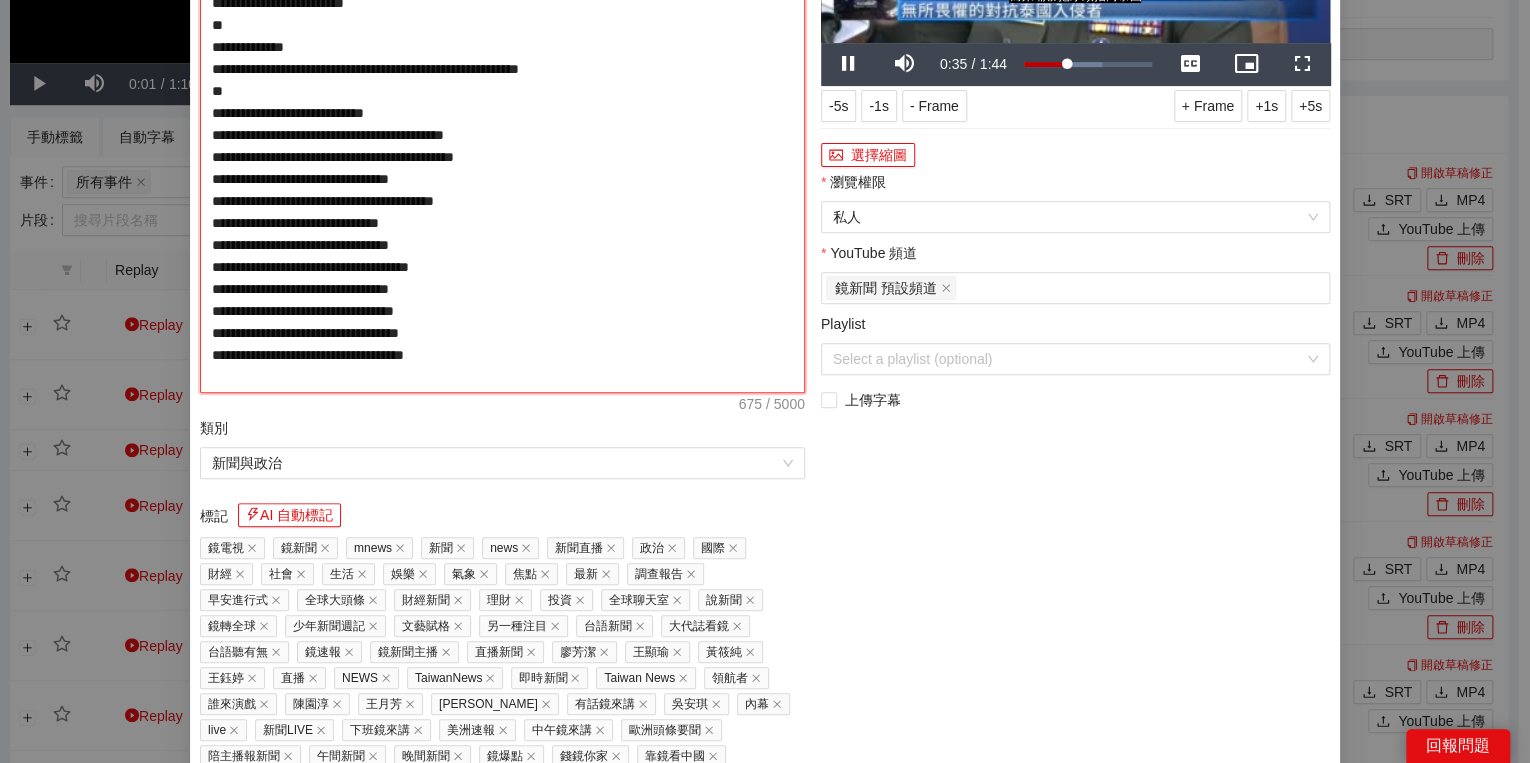 click on "**********" at bounding box center [502, 135] 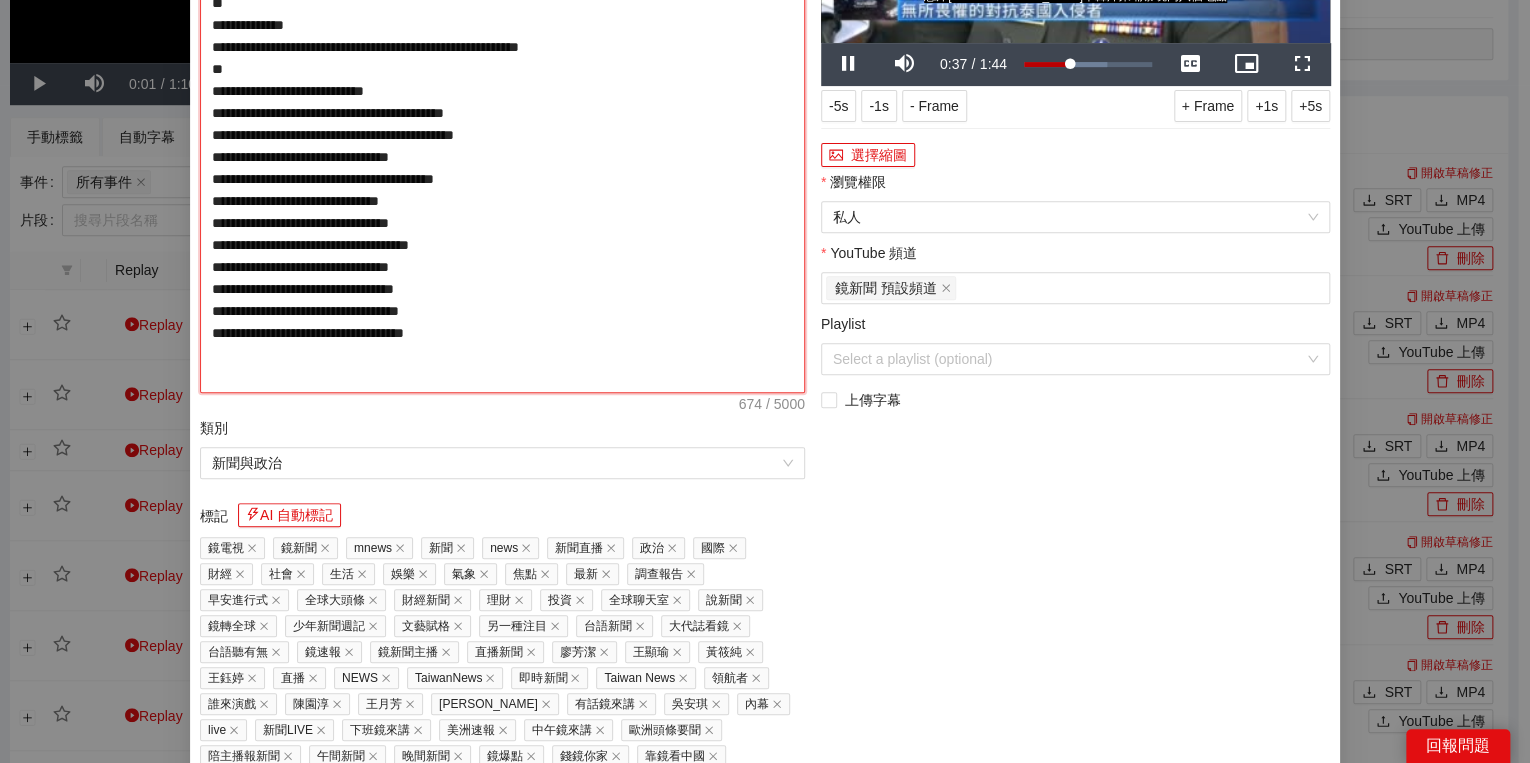 drag, startPoint x: 682, startPoint y: 220, endPoint x: 692, endPoint y: 223, distance: 10.440307 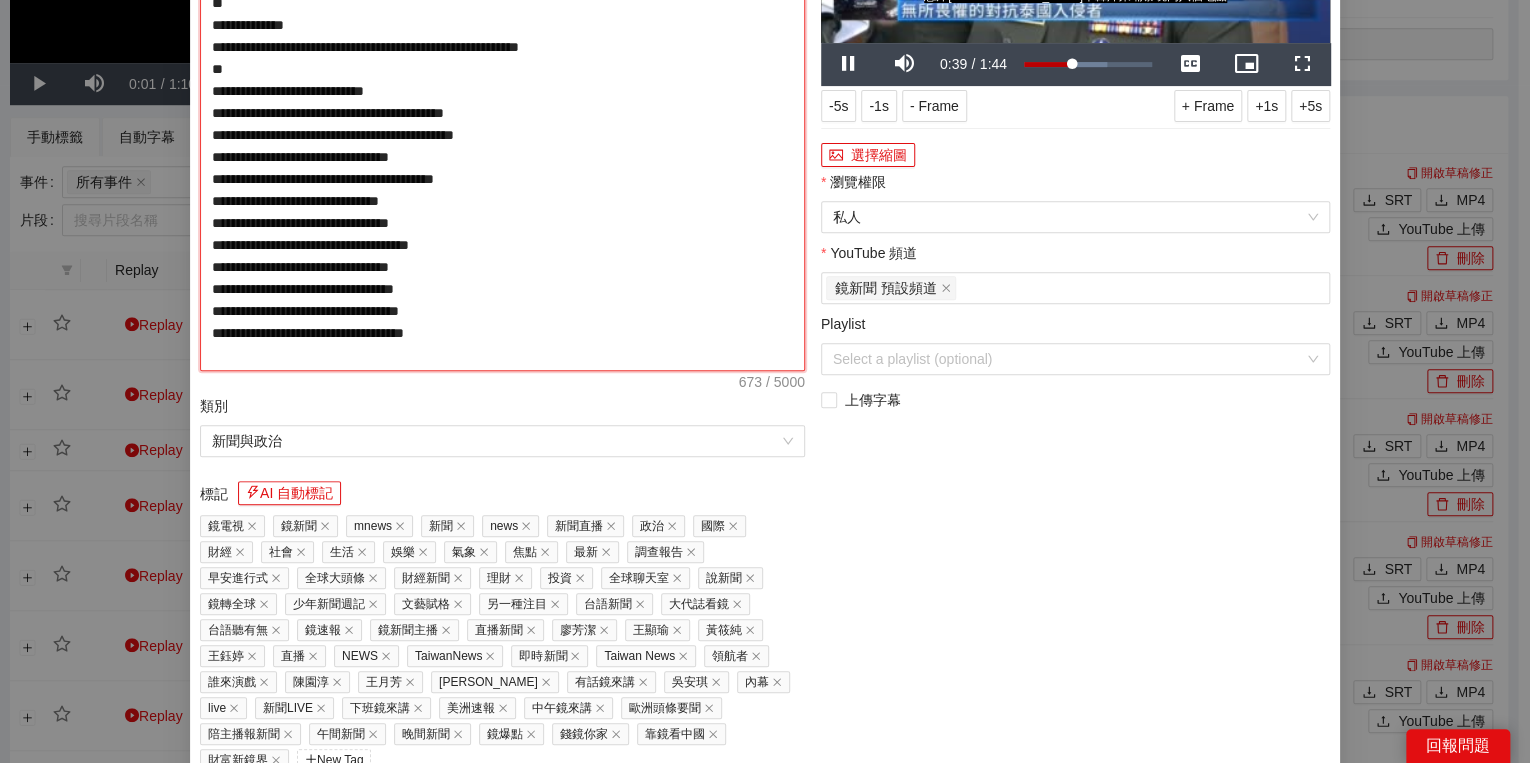 click on "**********" at bounding box center (502, 124) 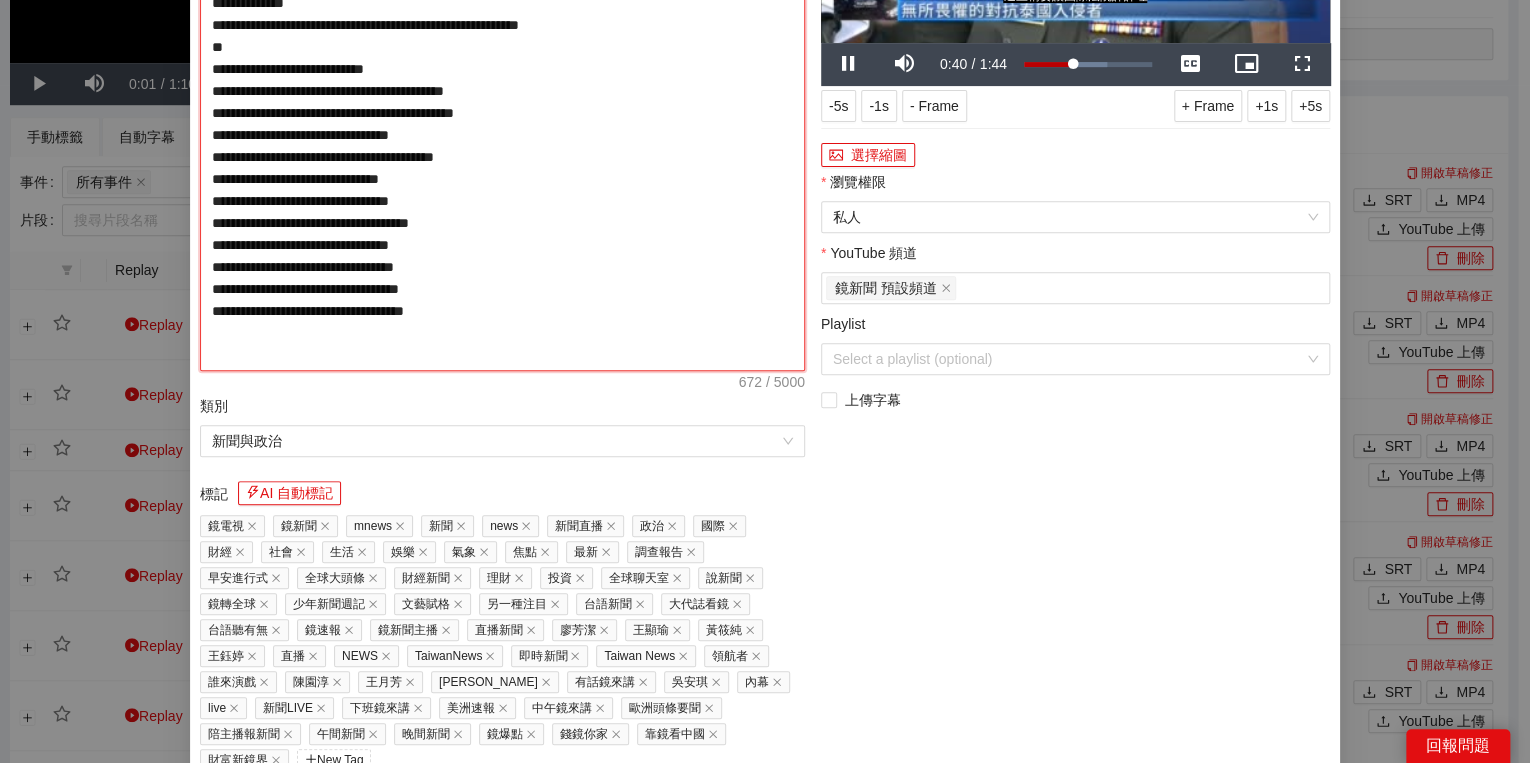 click on "**********" at bounding box center [502, 124] 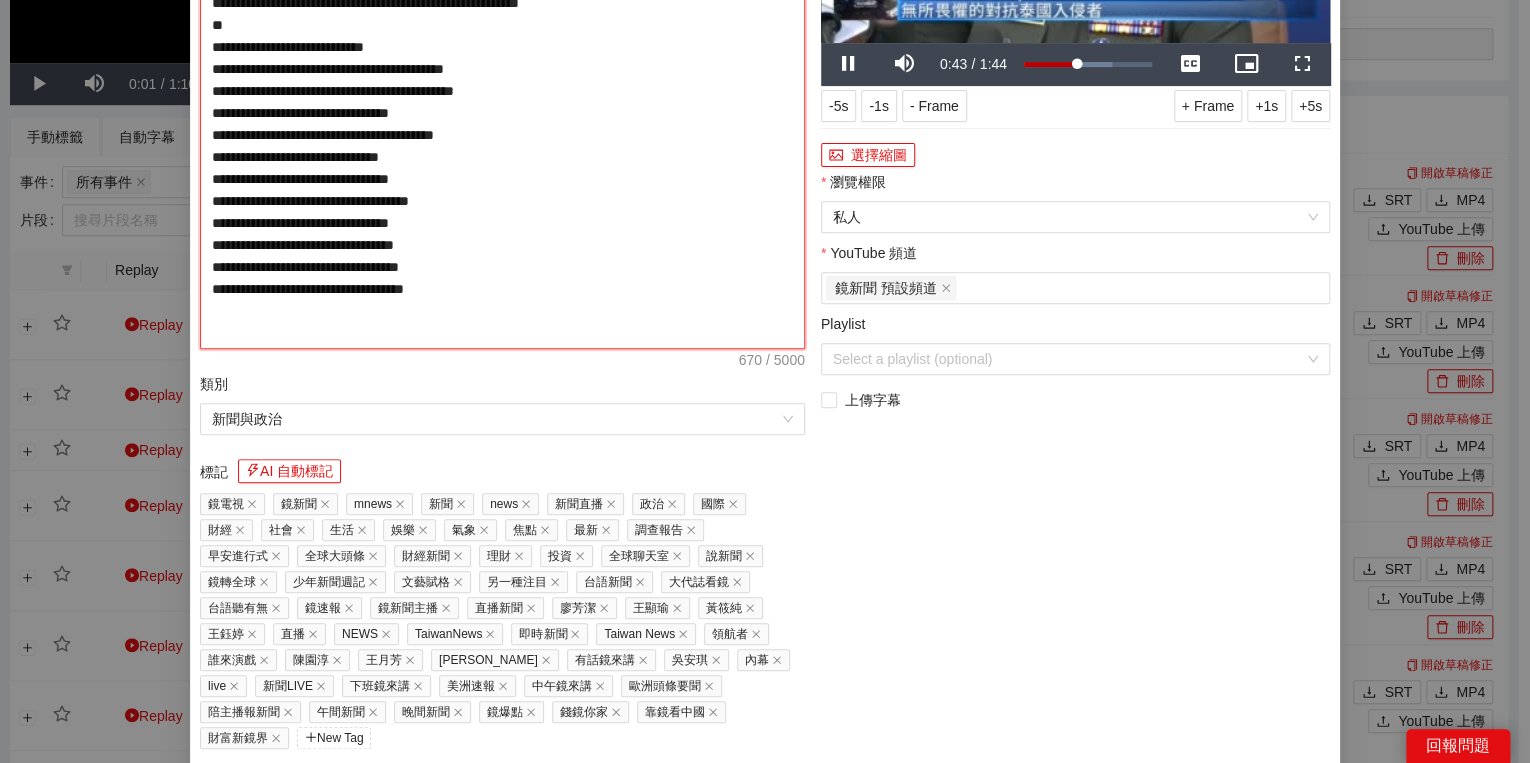 click on "**********" at bounding box center [502, 113] 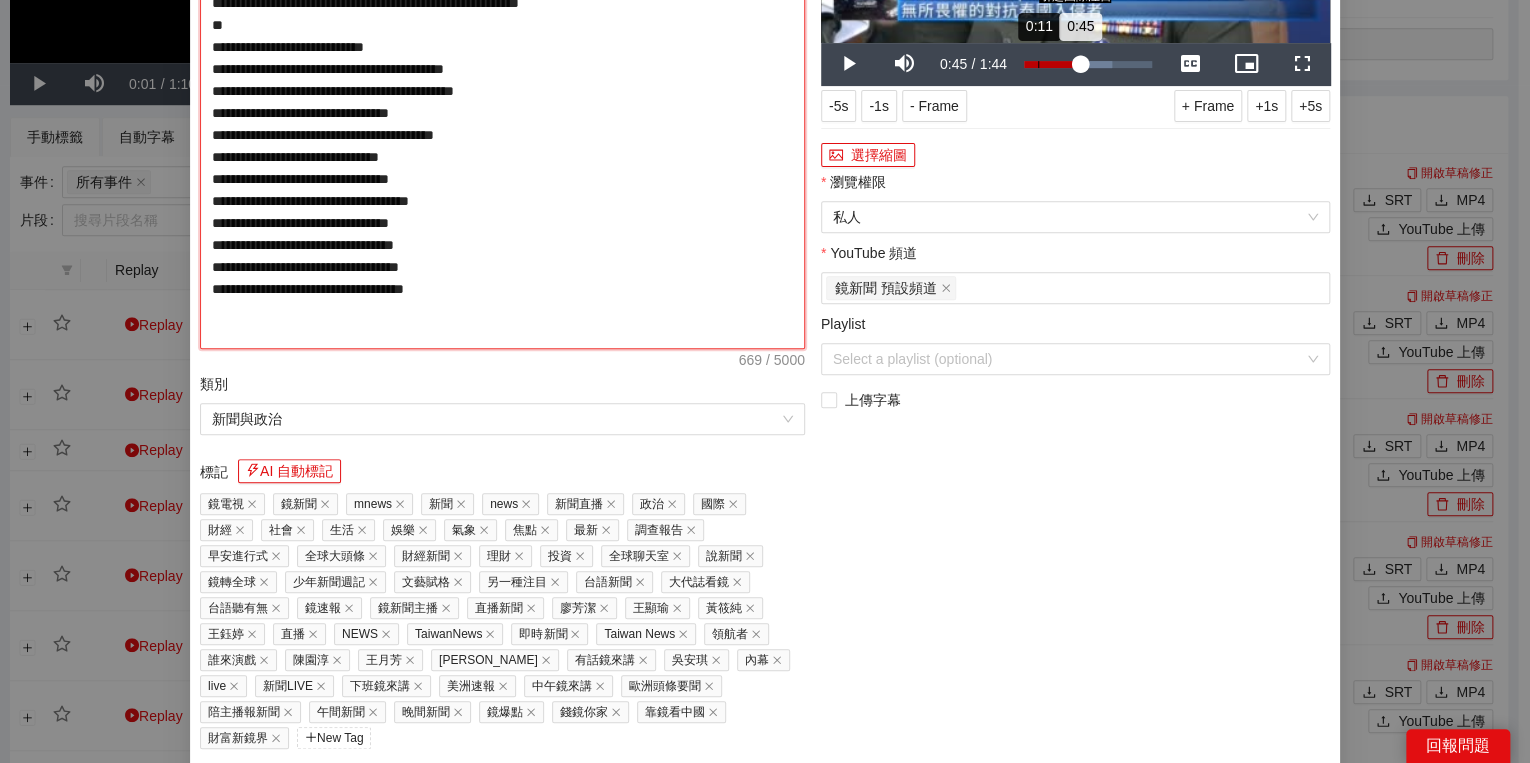 click on "Loaded :  68.82% 0:11 0:45" at bounding box center [1088, 64] 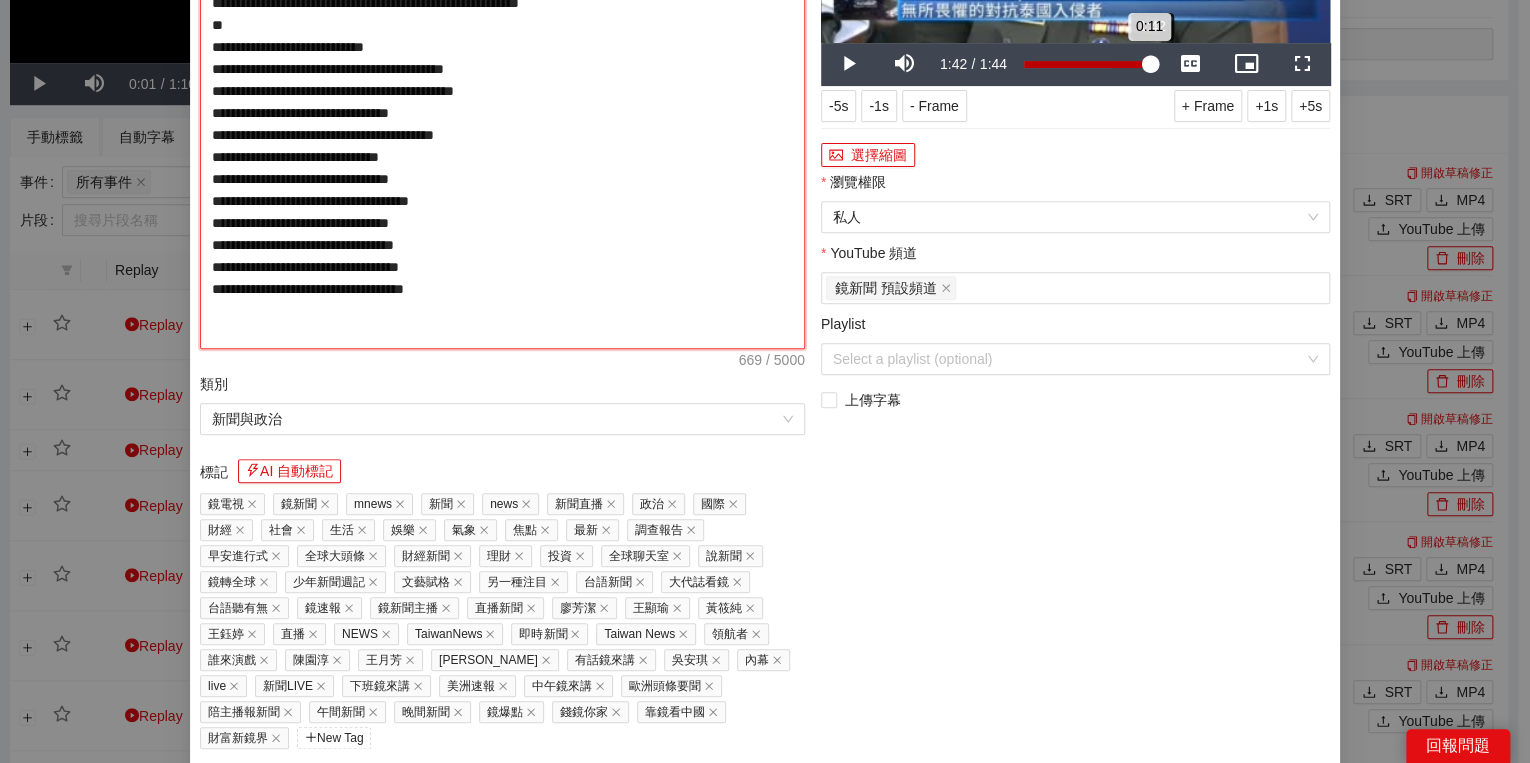 click on "Loaded :  68.82% 1:42 0:11" at bounding box center [1088, 64] 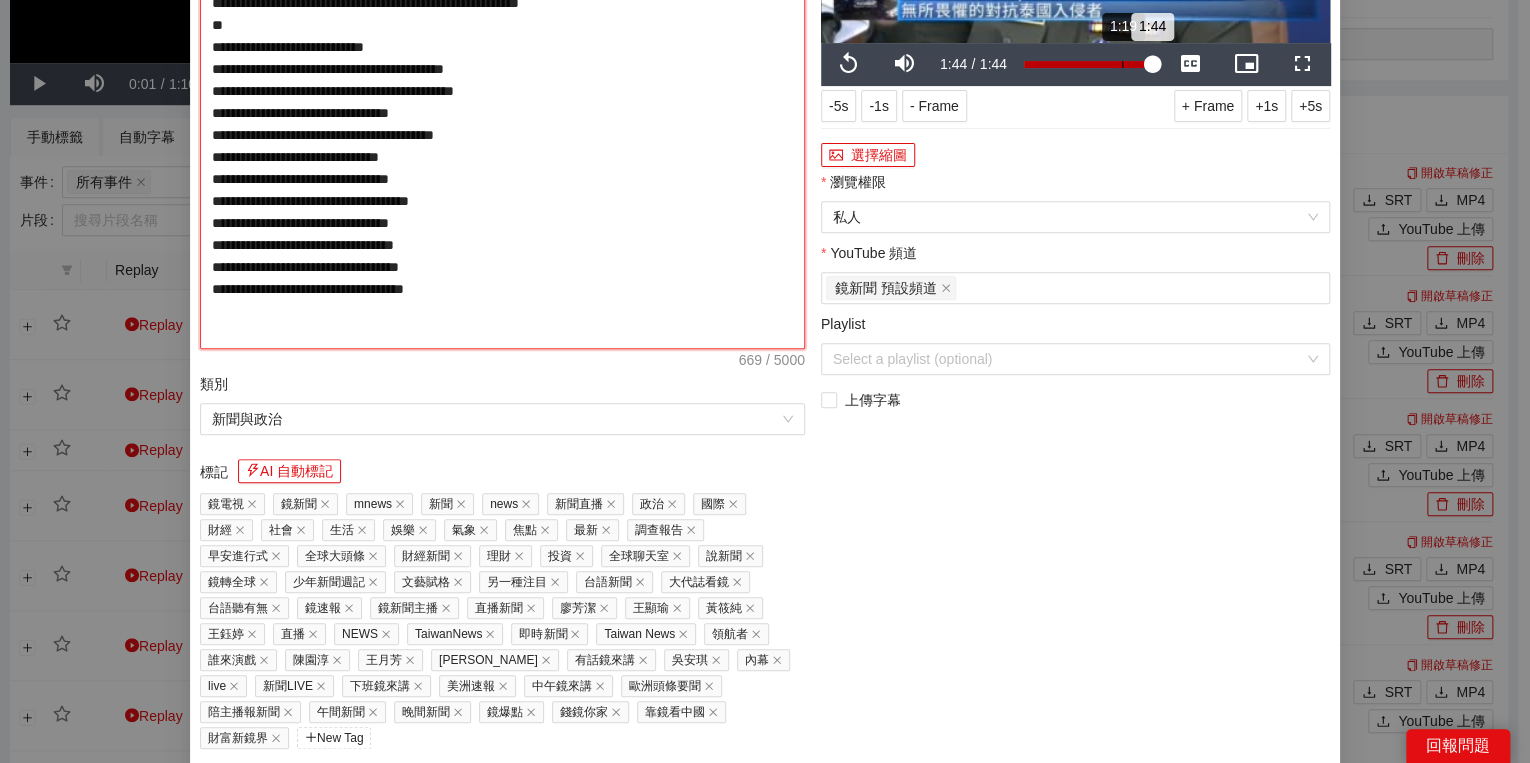 click on "1:19" at bounding box center [1122, 64] 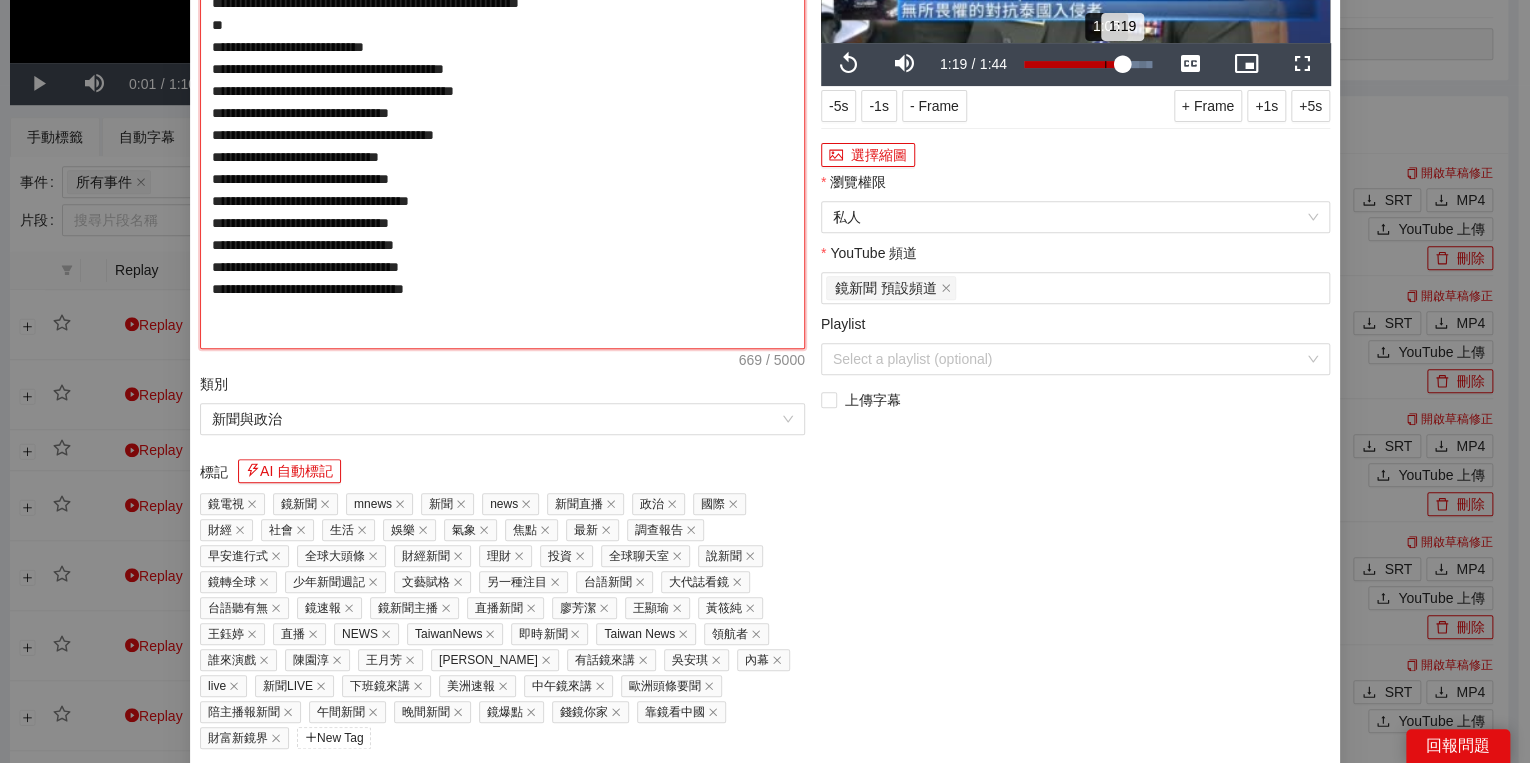 click on "Loaded :  100.00% 1:05 1:19" at bounding box center [1088, 64] 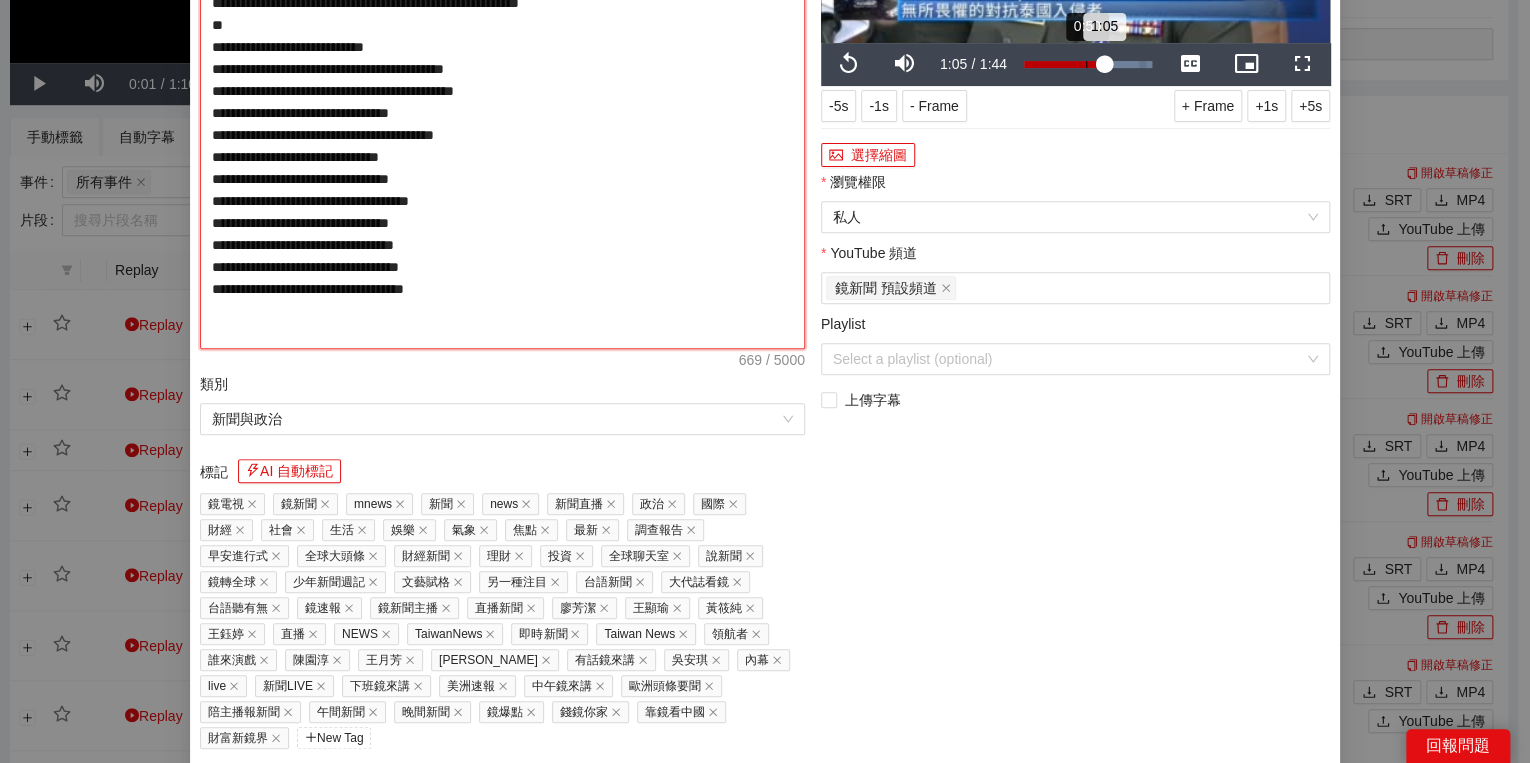 click on "Loaded :  100.00% 0:50 1:05" at bounding box center [1088, 64] 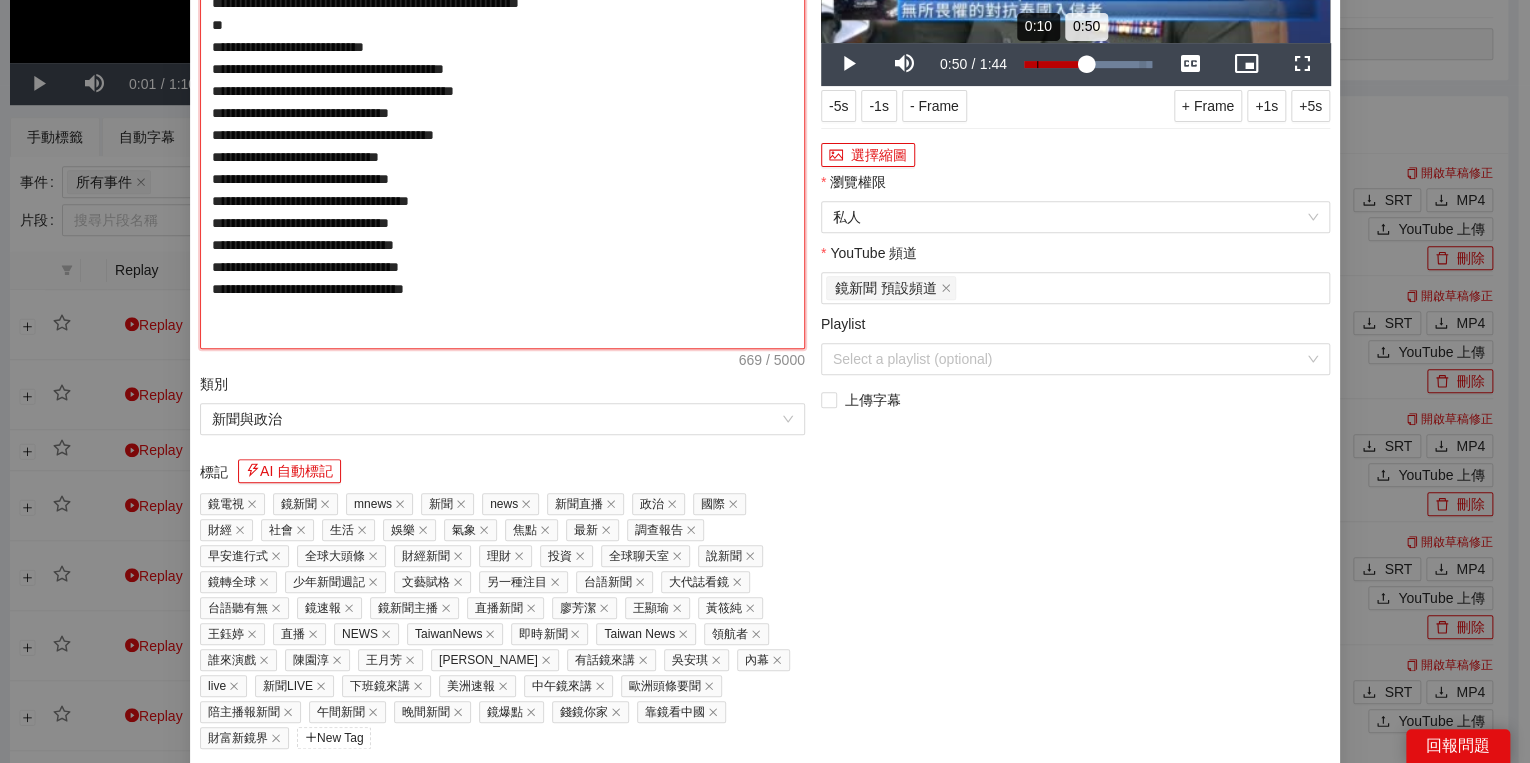 click on "Loaded :  100.00% 0:10 0:50" at bounding box center [1088, 64] 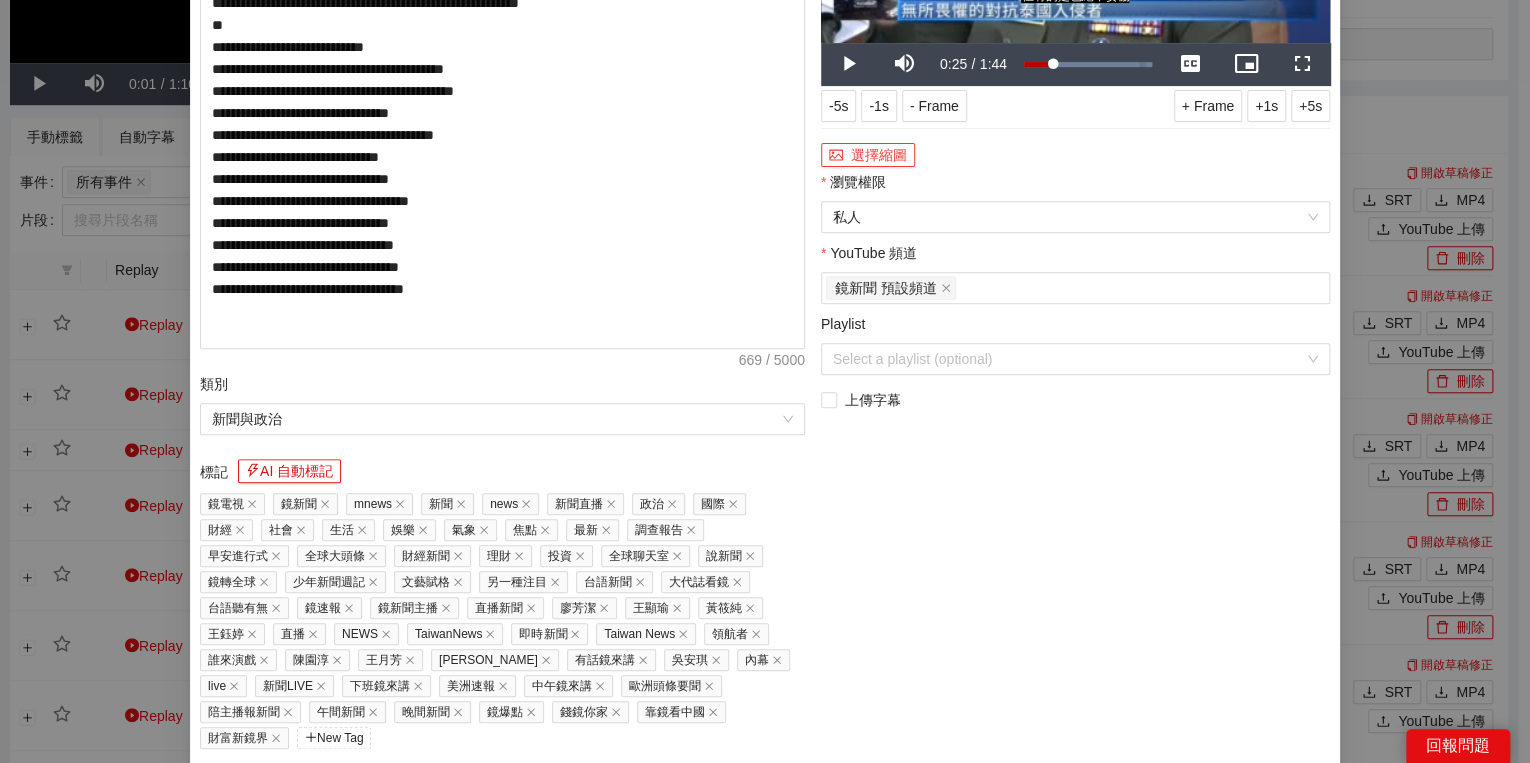 click on "選擇縮圖" at bounding box center (868, 155) 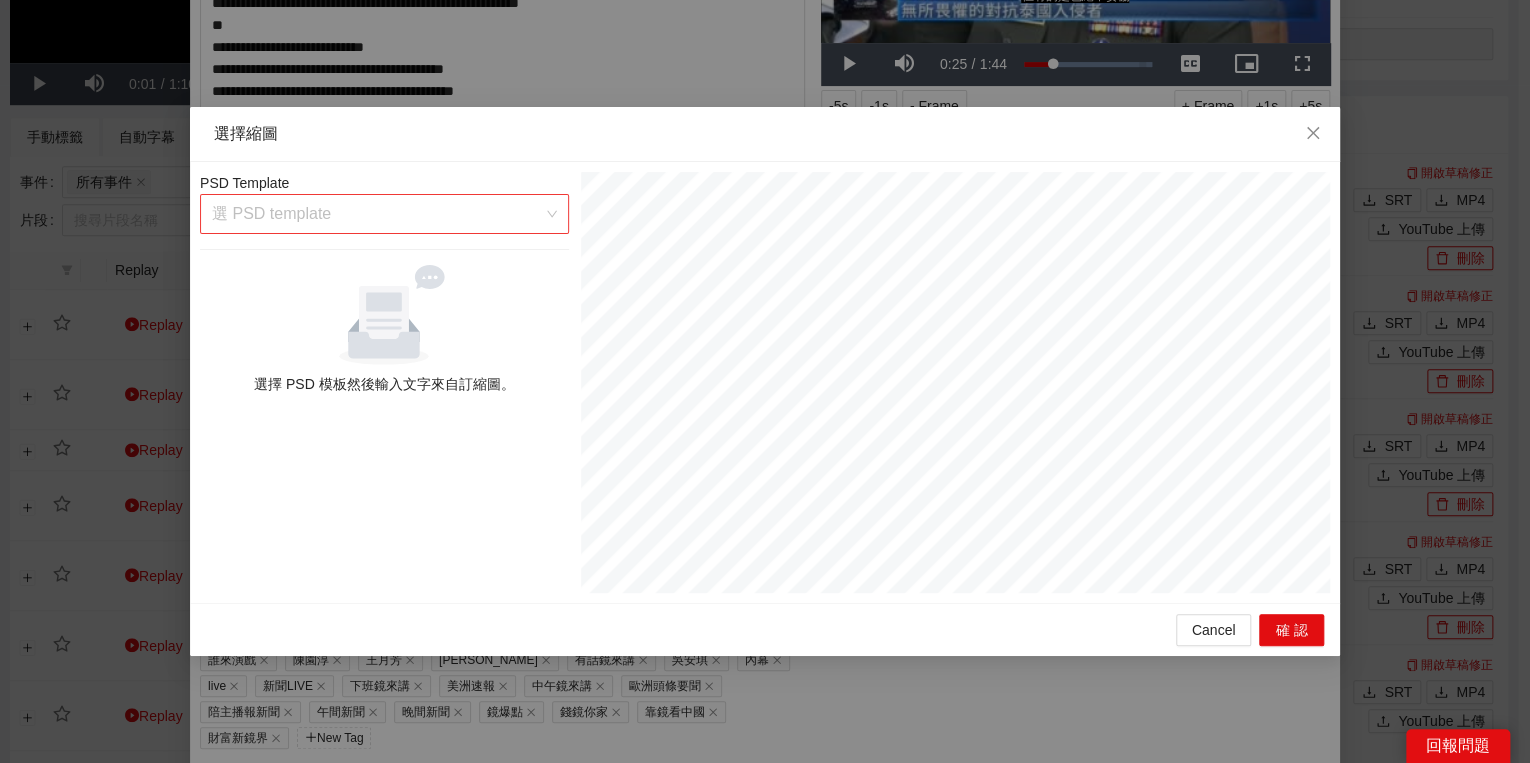 click at bounding box center (377, 214) 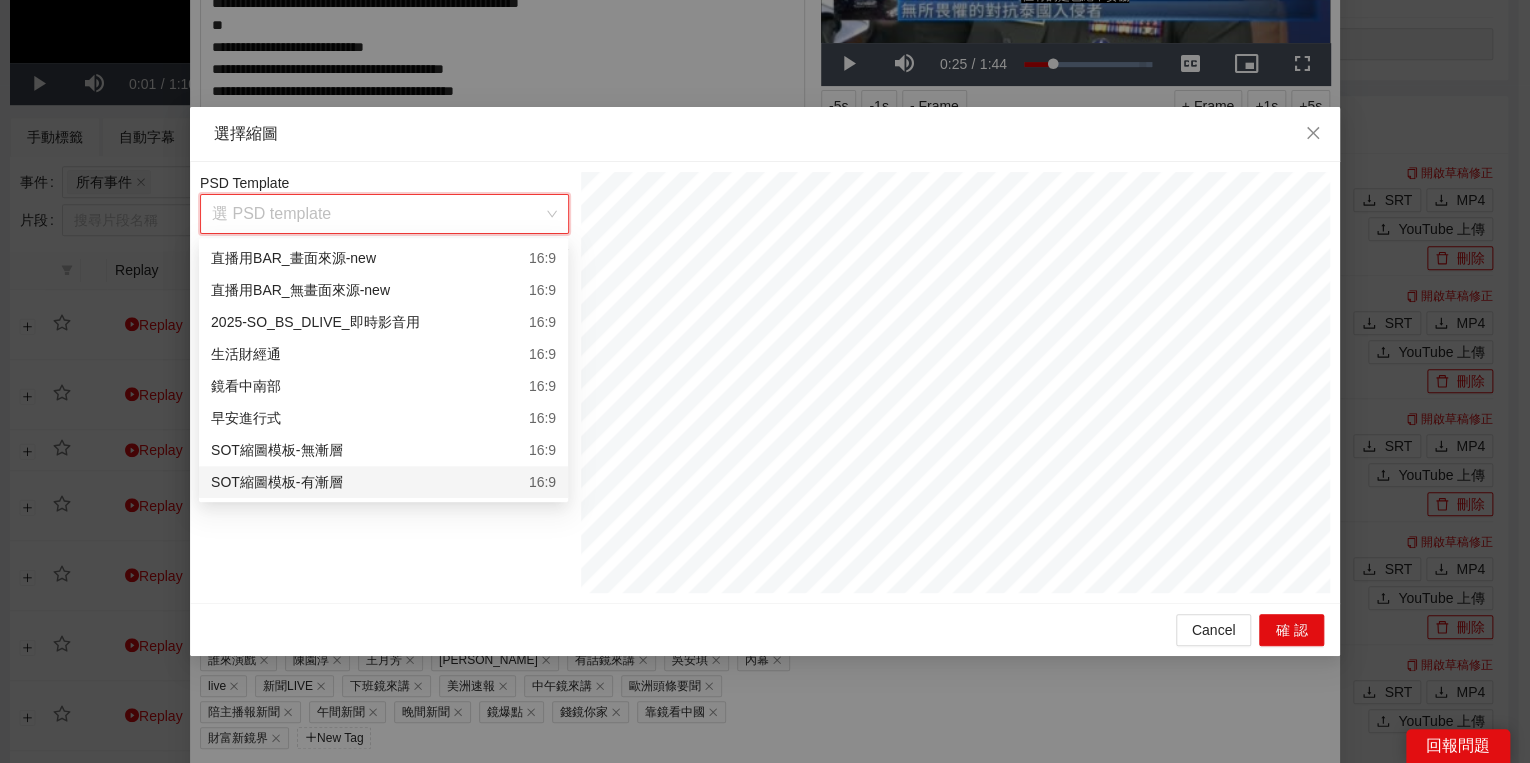 click on "SOT縮圖模板-有漸層 16:9" at bounding box center [383, 482] 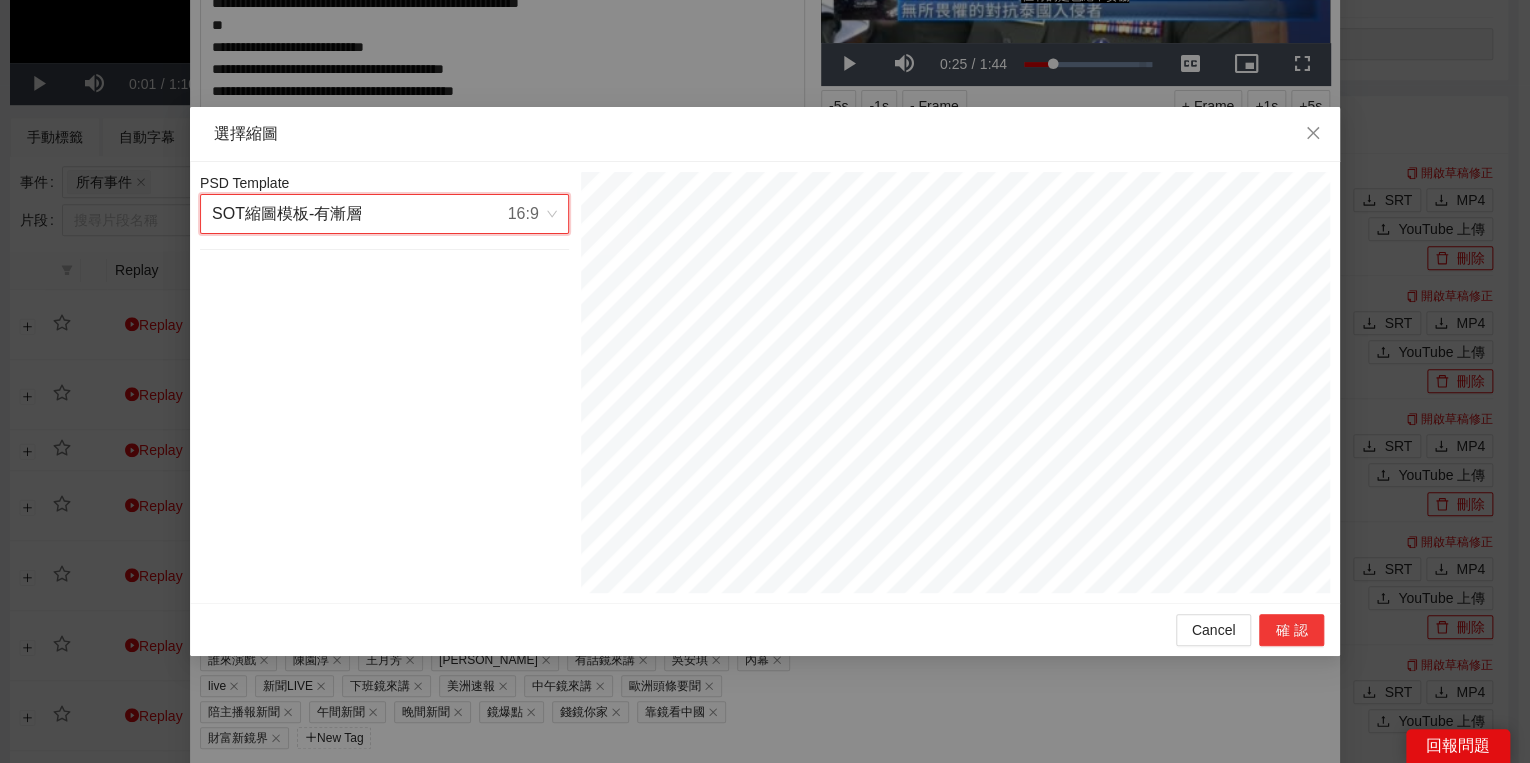 click on "確認" at bounding box center [1291, 630] 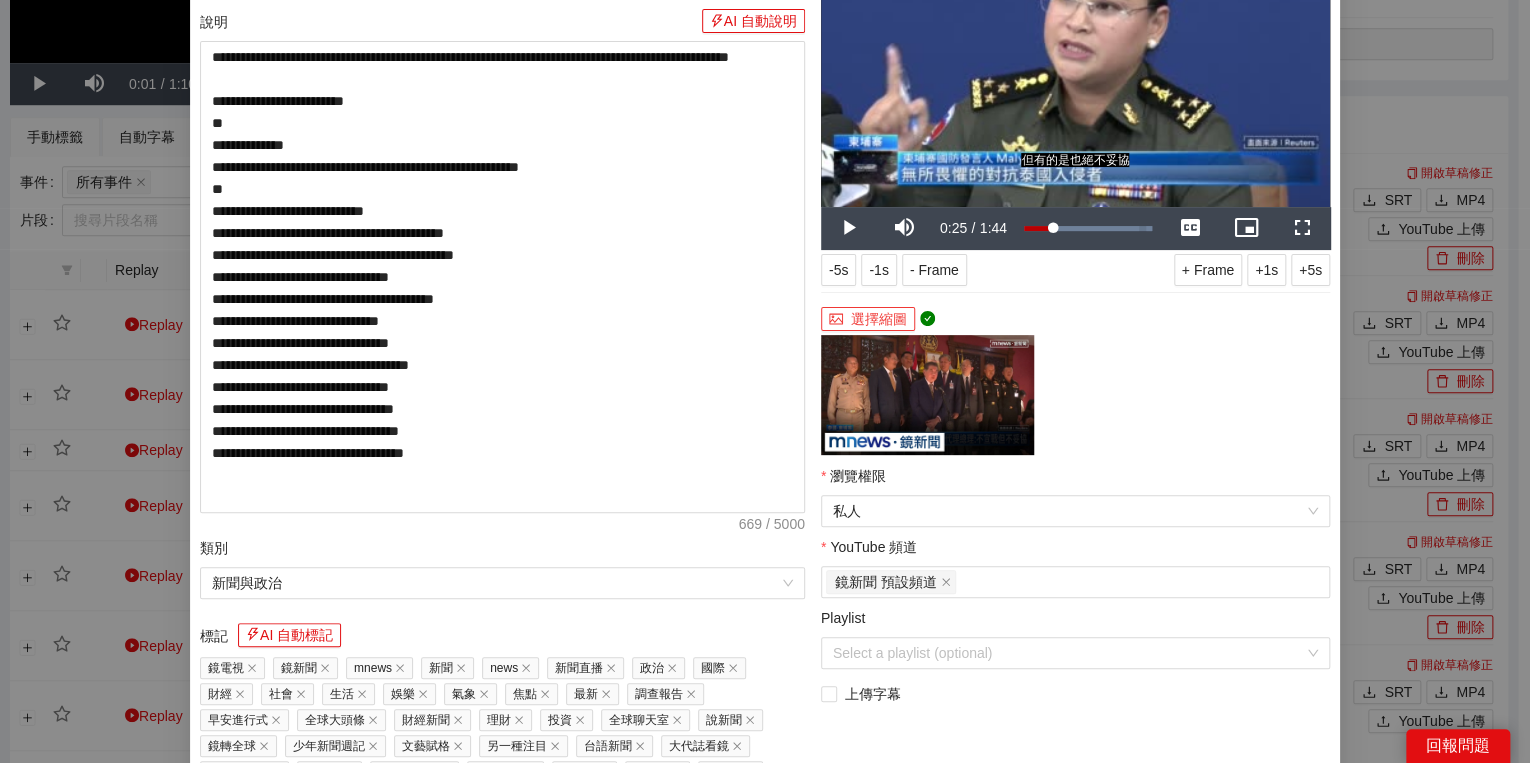 scroll, scrollTop: 320, scrollLeft: 0, axis: vertical 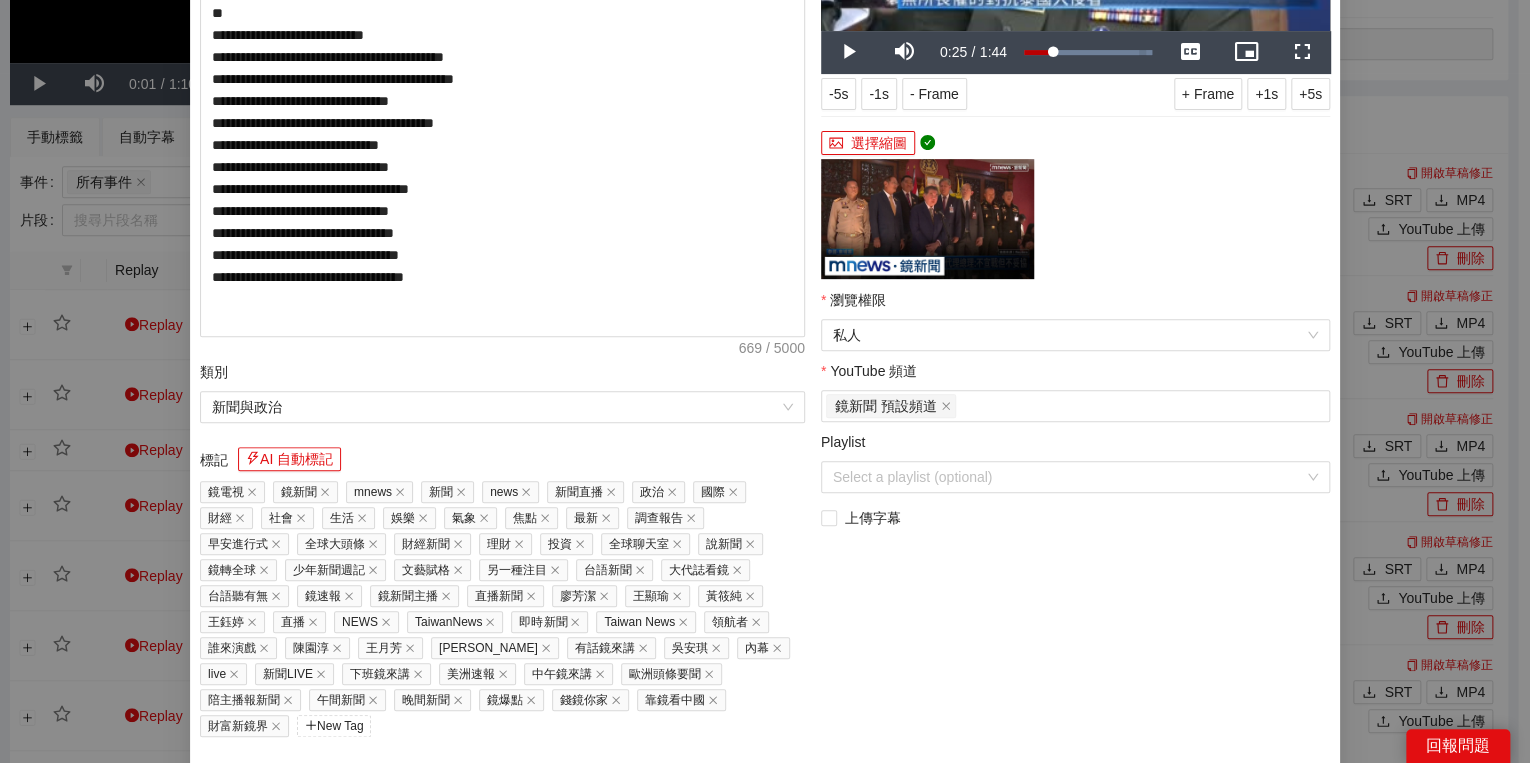 click on "**********" at bounding box center (502, 254) 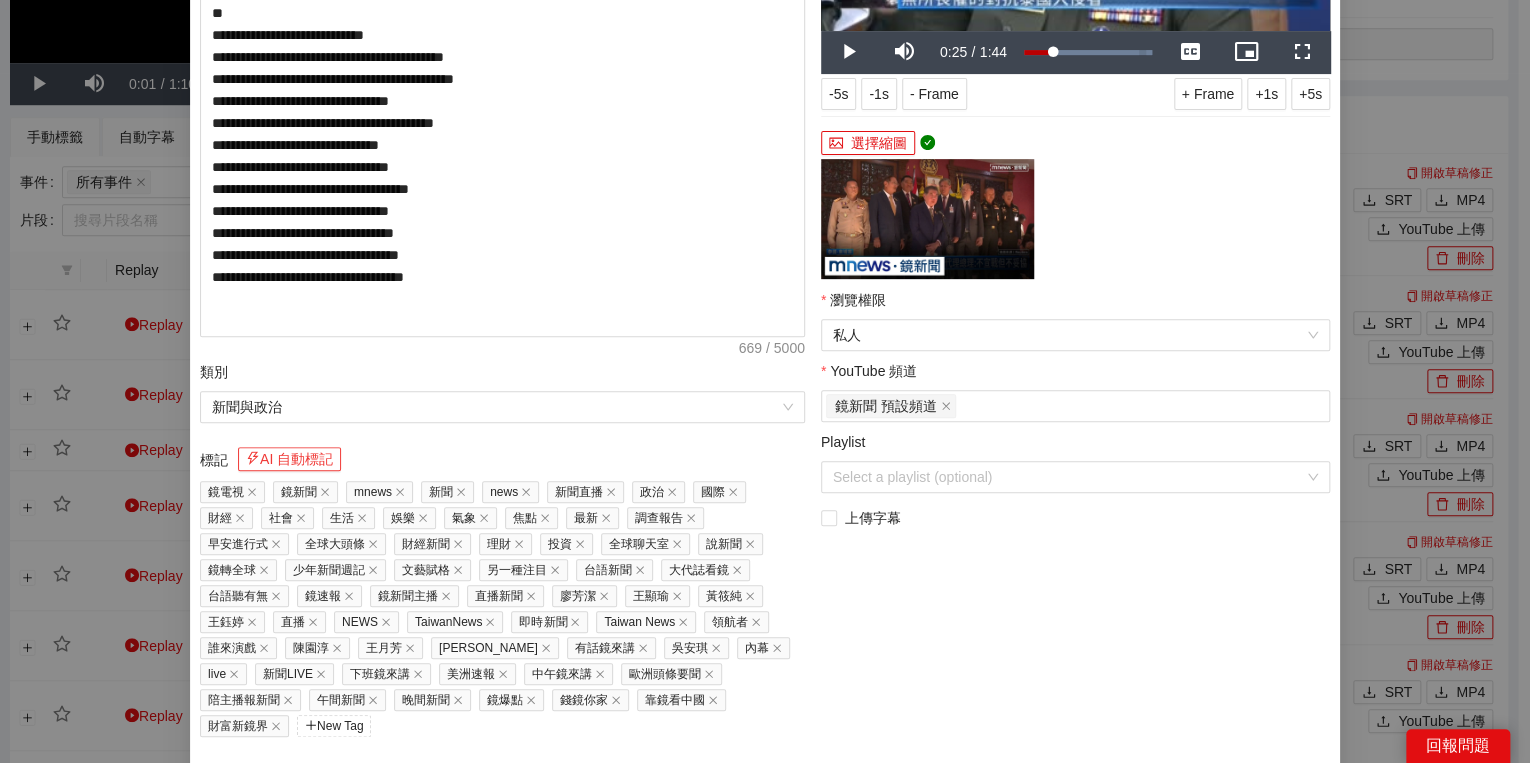 click on "AI 自動標記" at bounding box center (289, 459) 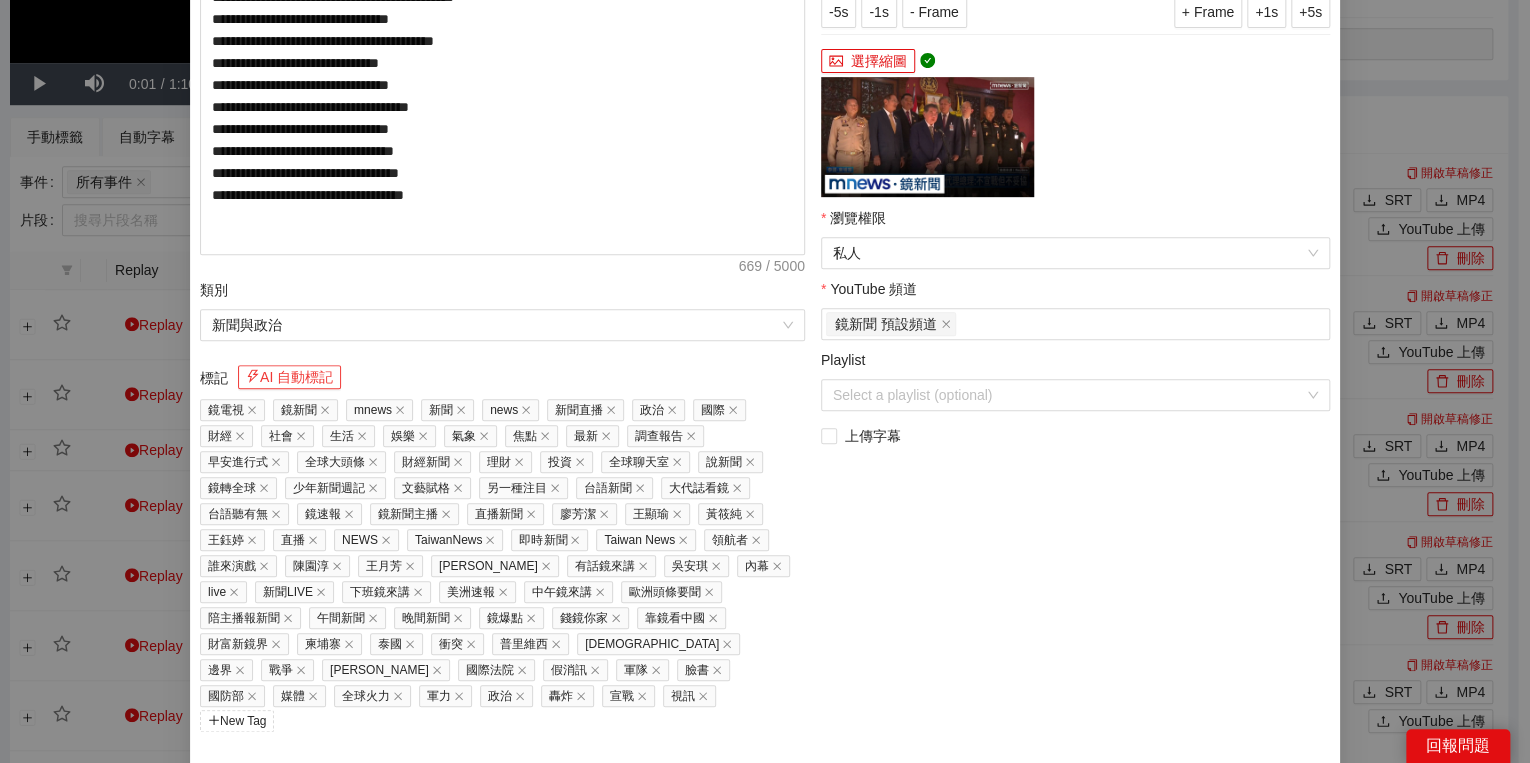 scroll, scrollTop: 429, scrollLeft: 0, axis: vertical 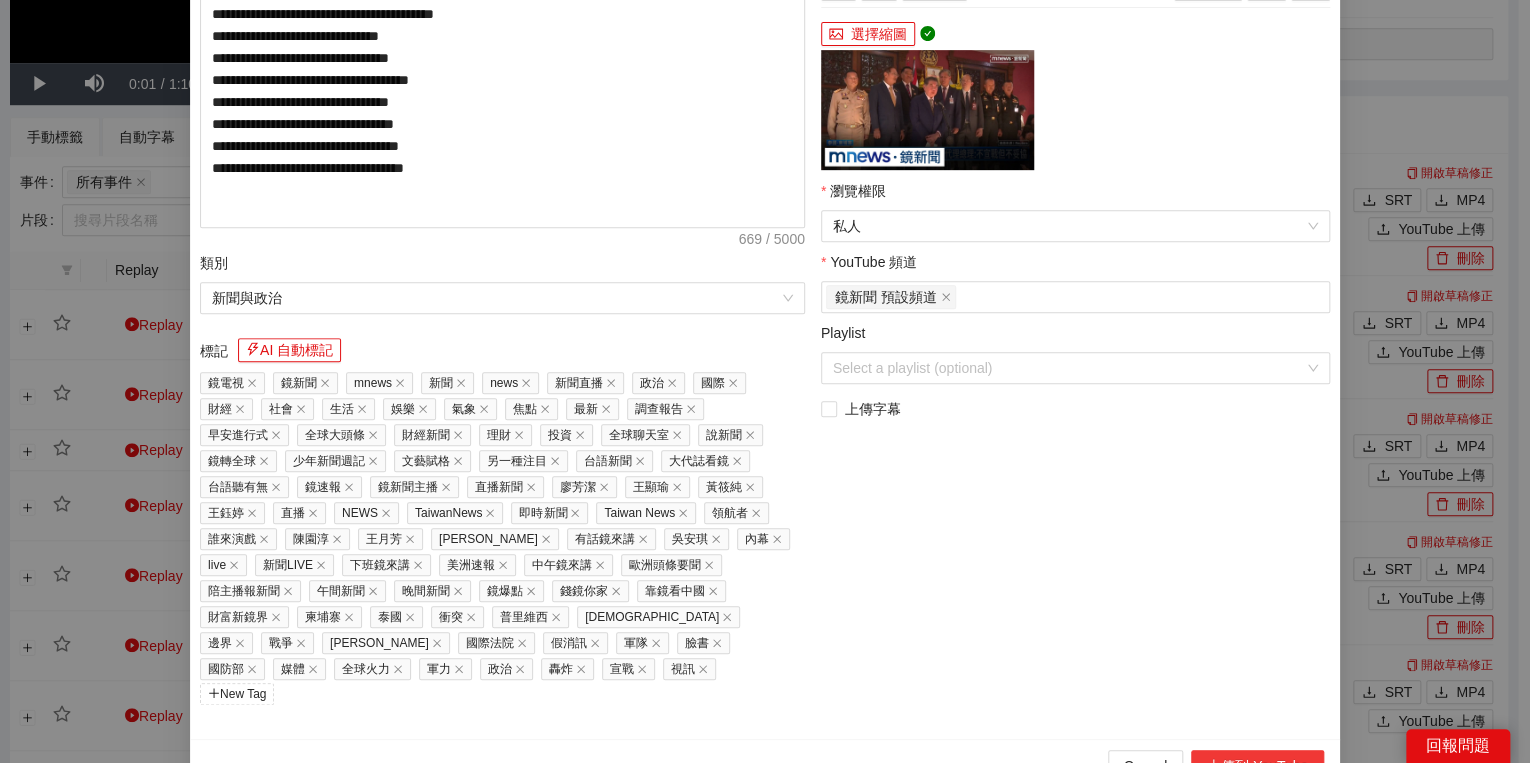click on "上傳到 YouTube" at bounding box center (1257, 766) 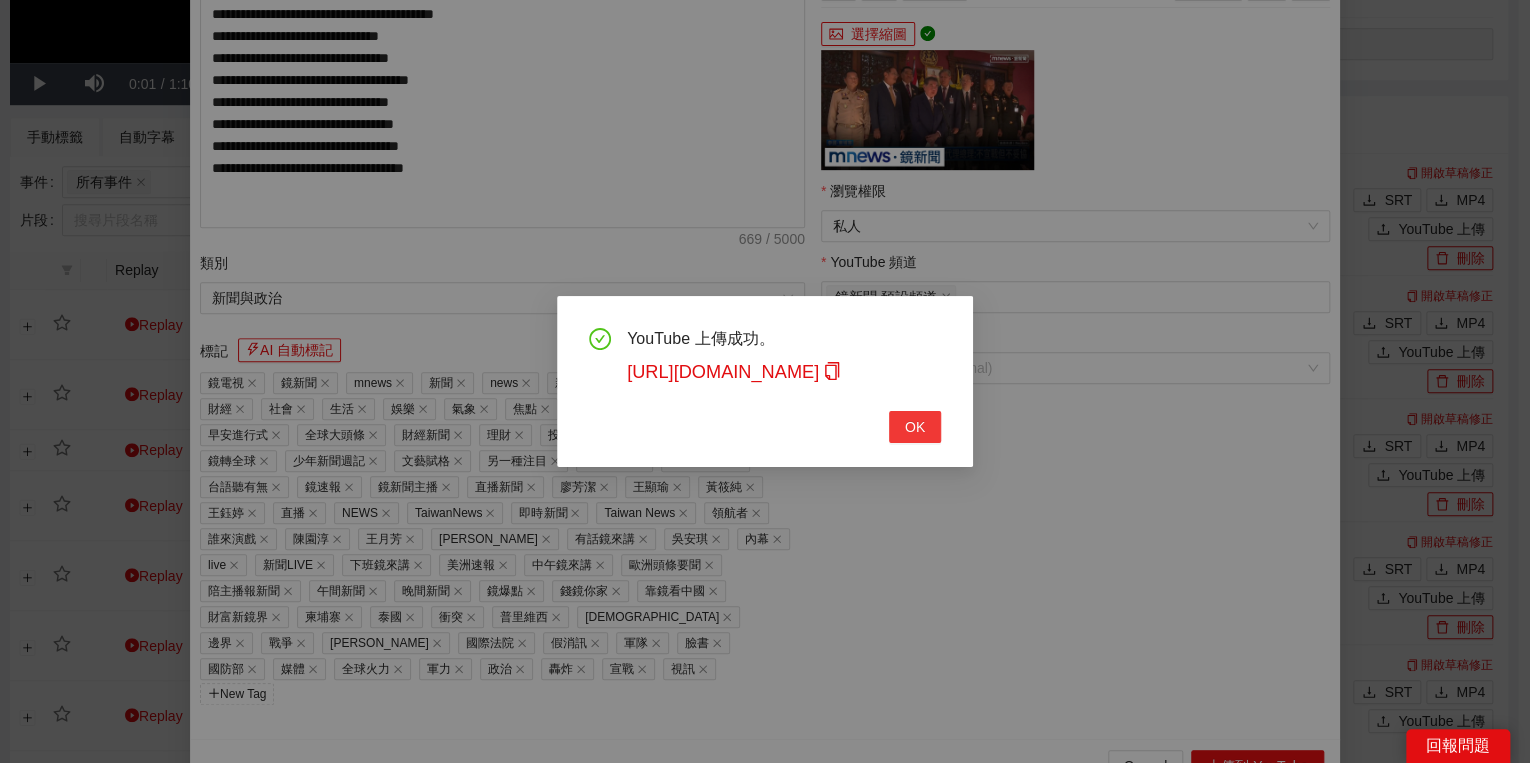 click on "OK" at bounding box center [915, 427] 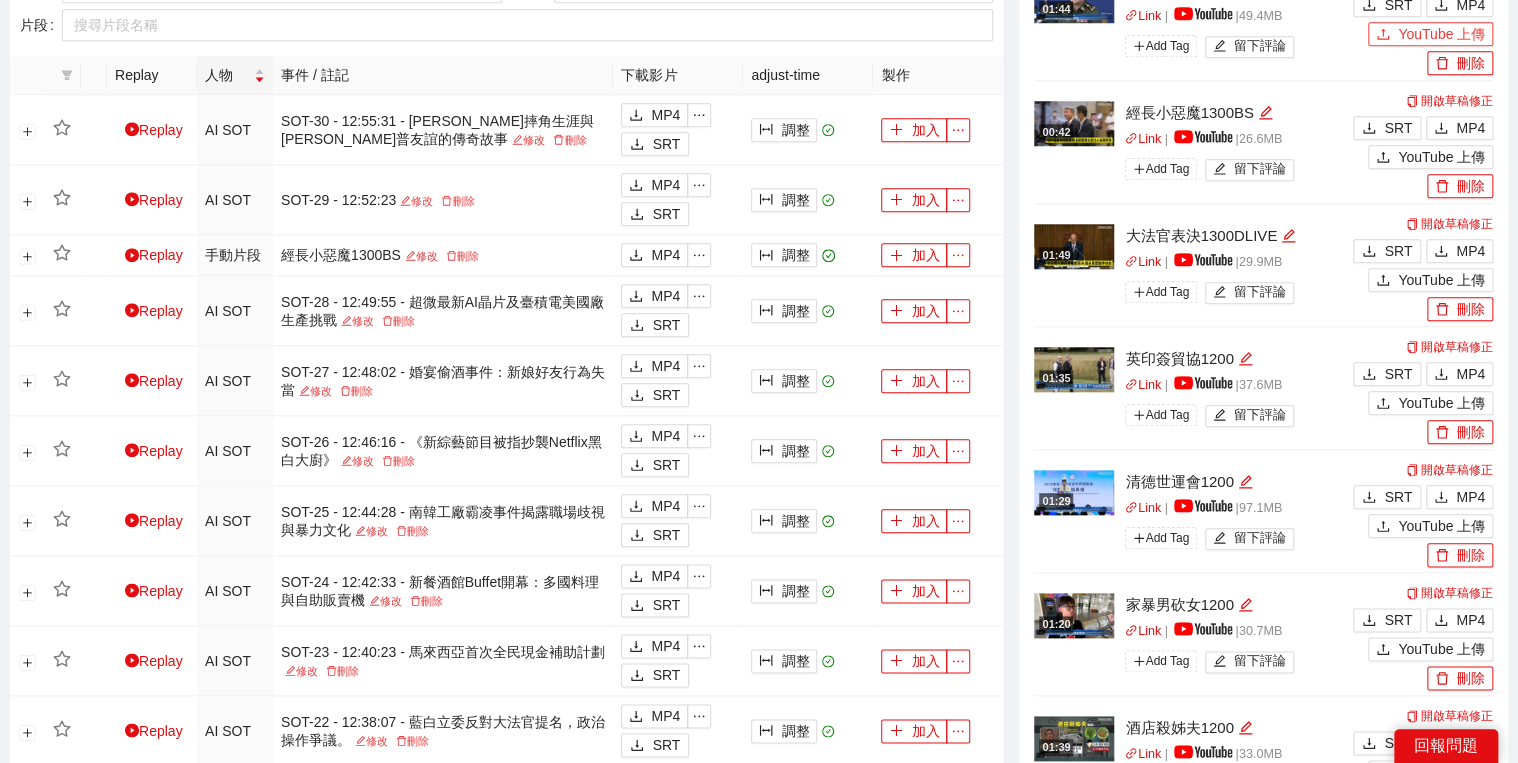 scroll, scrollTop: 985, scrollLeft: 0, axis: vertical 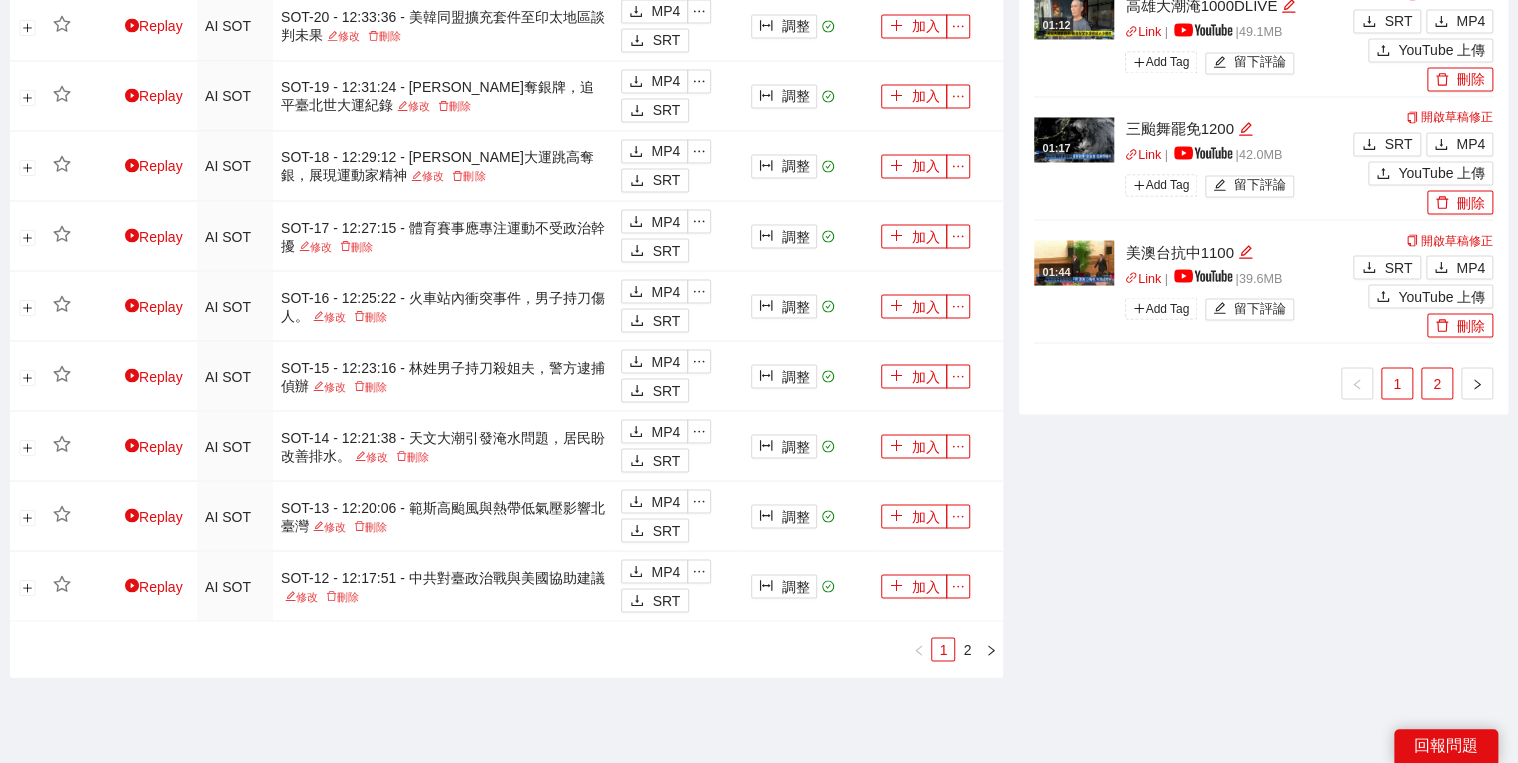 click on "2" at bounding box center (1437, 383) 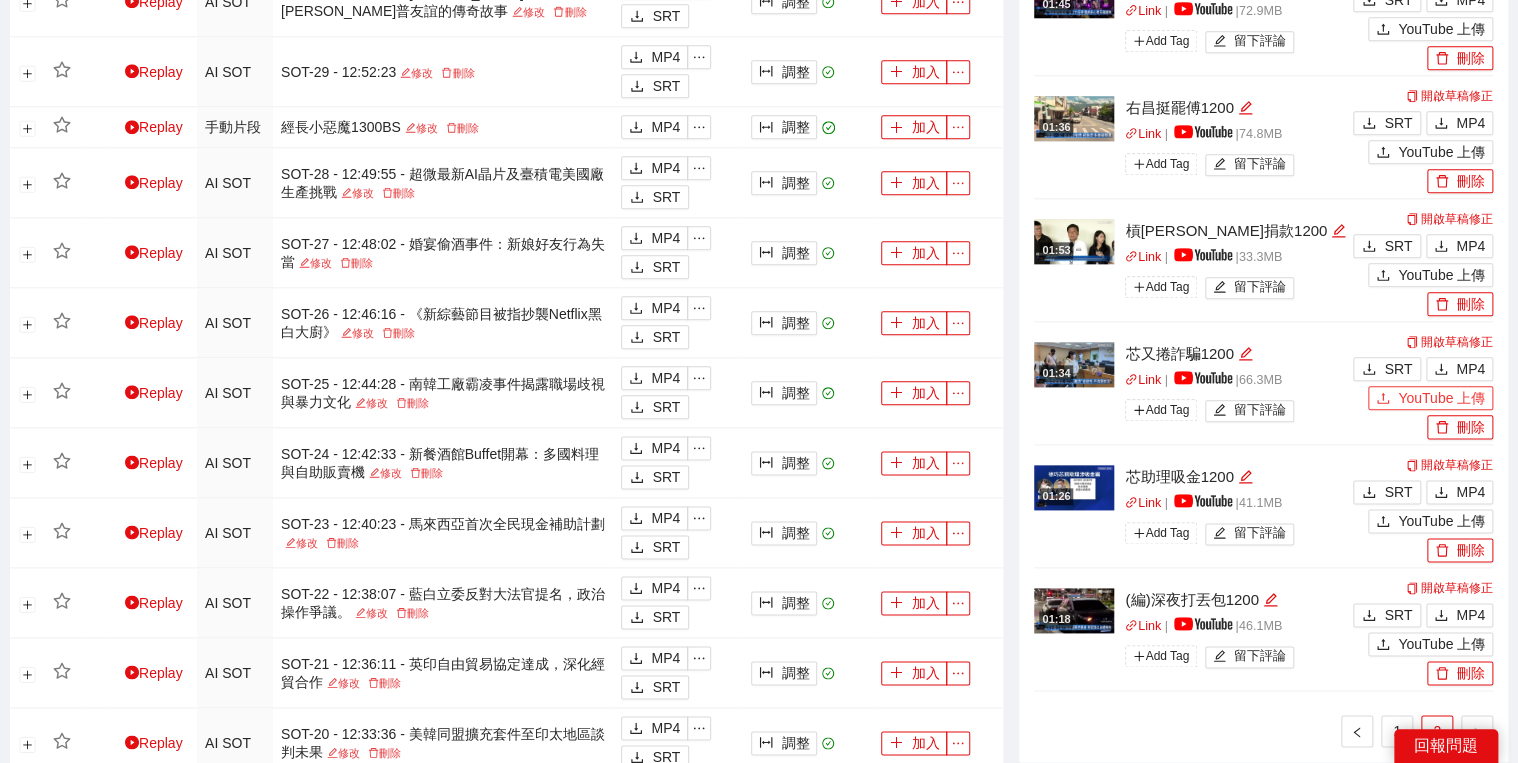 scroll, scrollTop: 985, scrollLeft: 0, axis: vertical 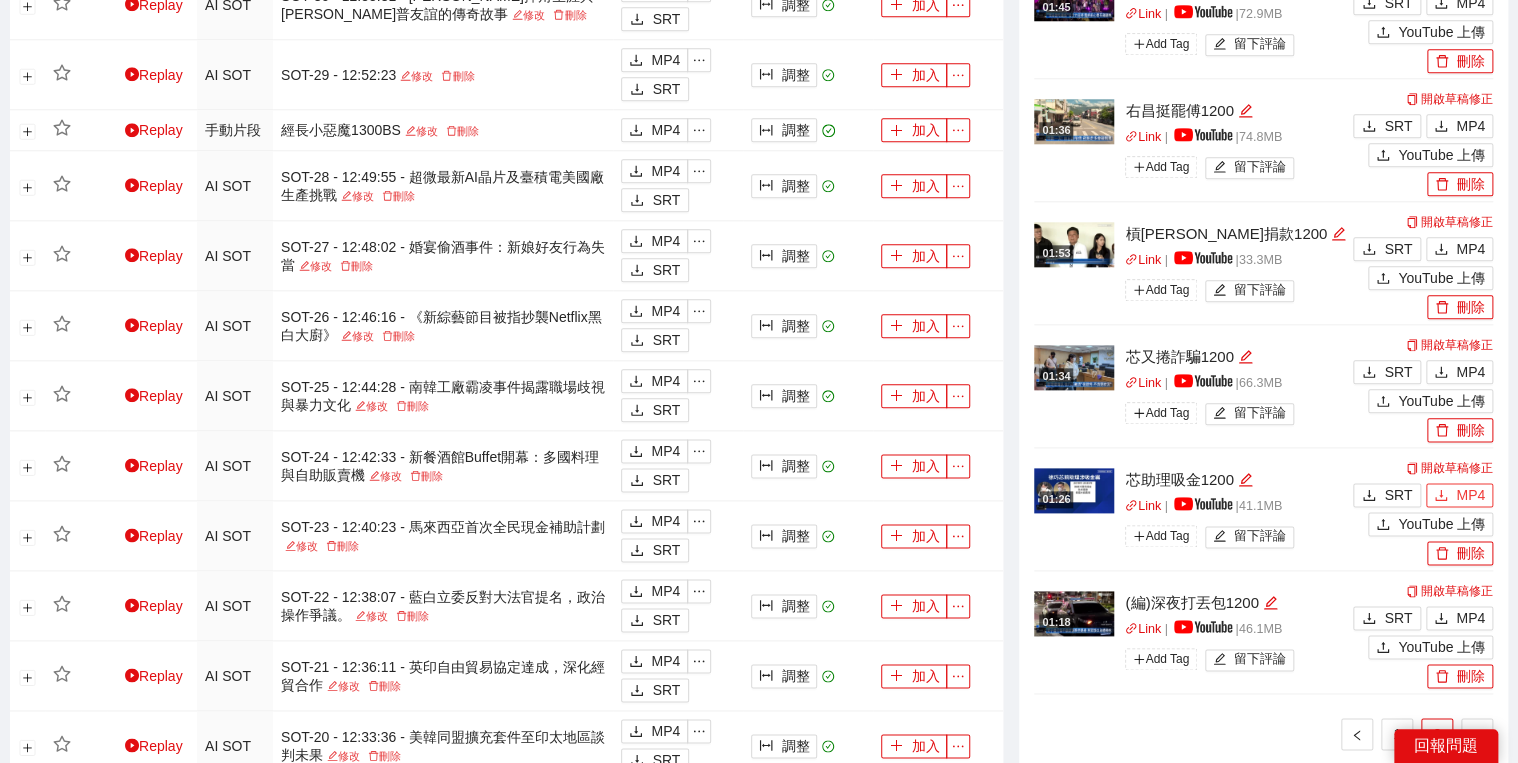 click on "MP4" at bounding box center (1470, 495) 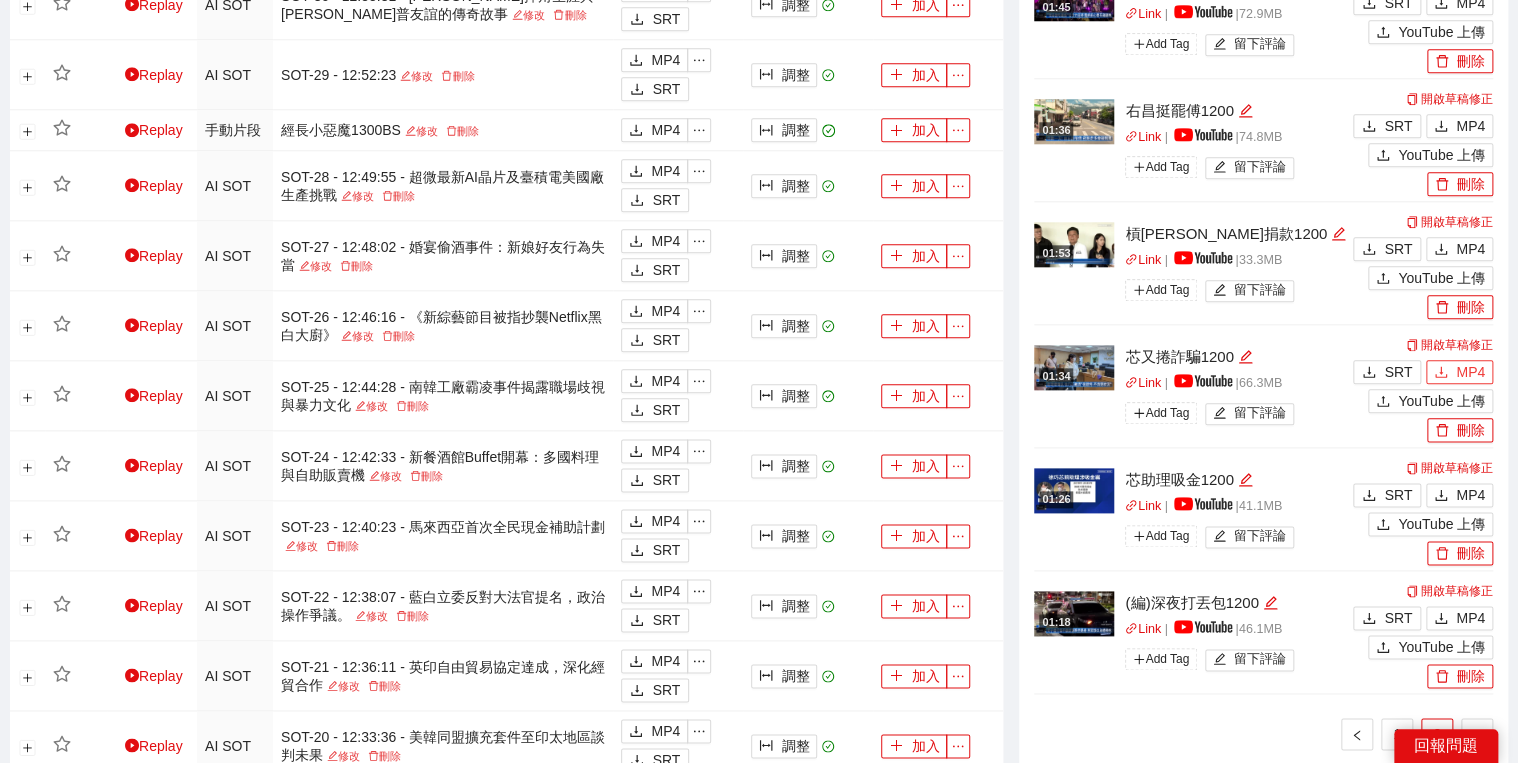 click on "MP4" at bounding box center [1470, 372] 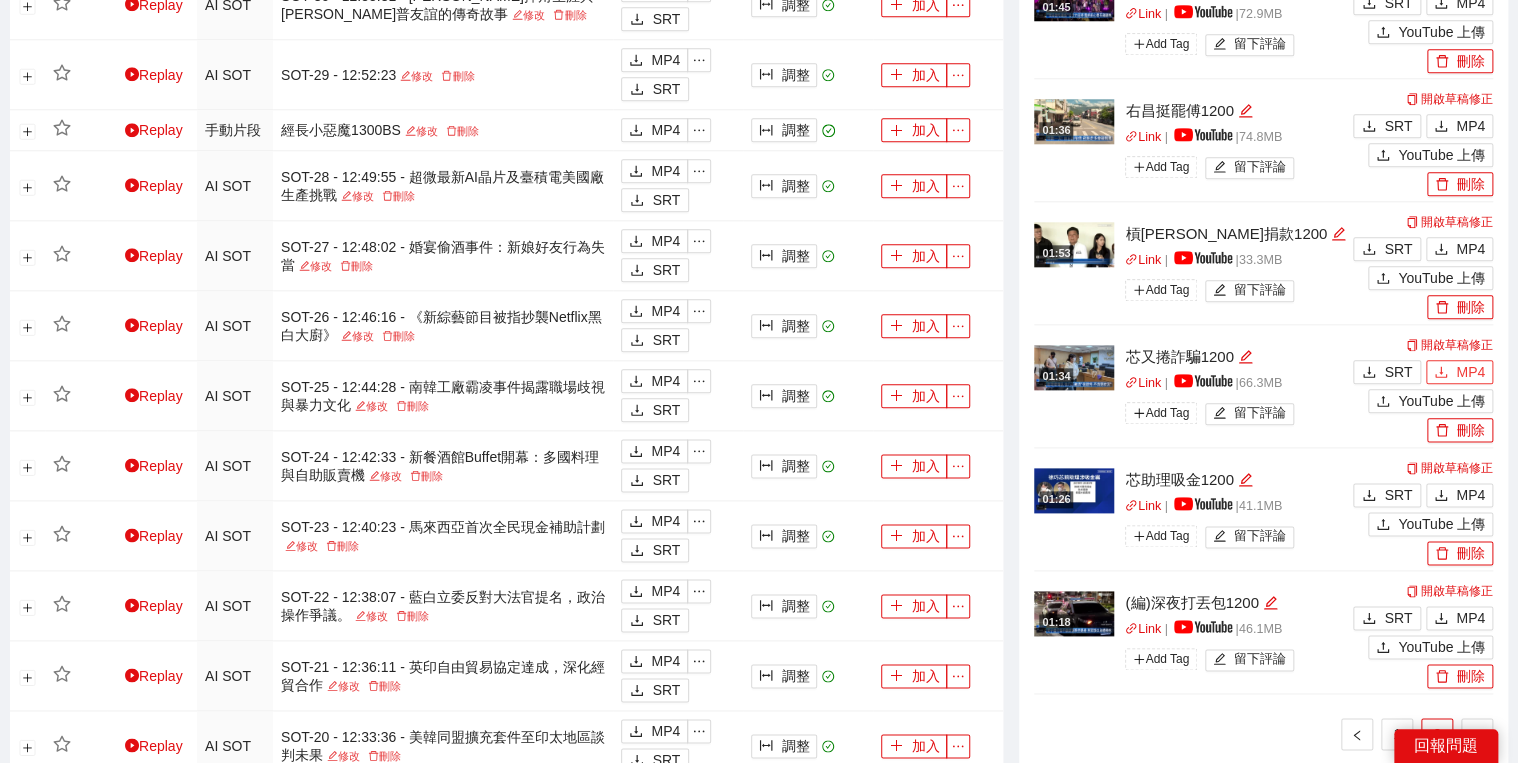 scroll, scrollTop: 905, scrollLeft: 0, axis: vertical 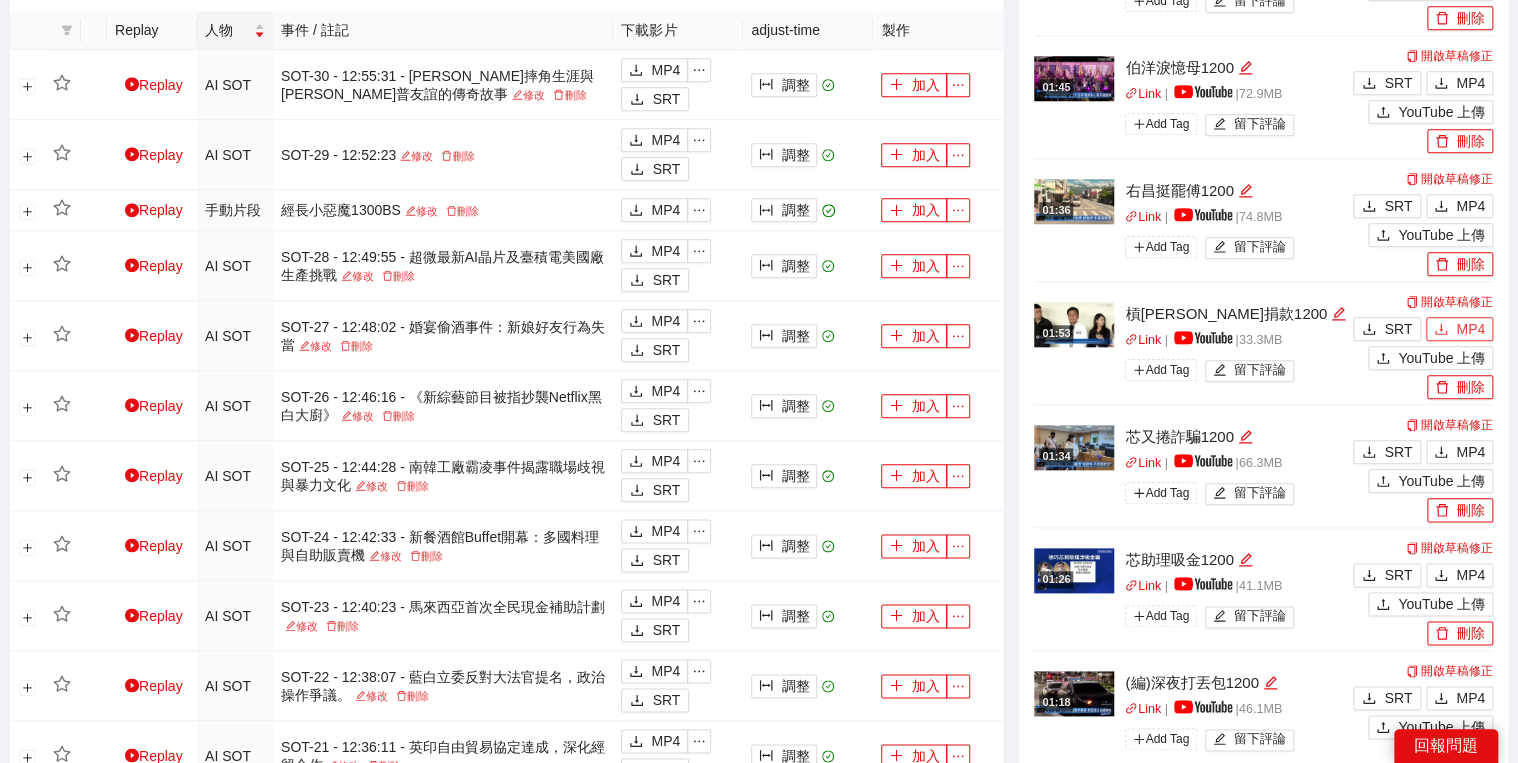 click on "MP4" at bounding box center [1470, 329] 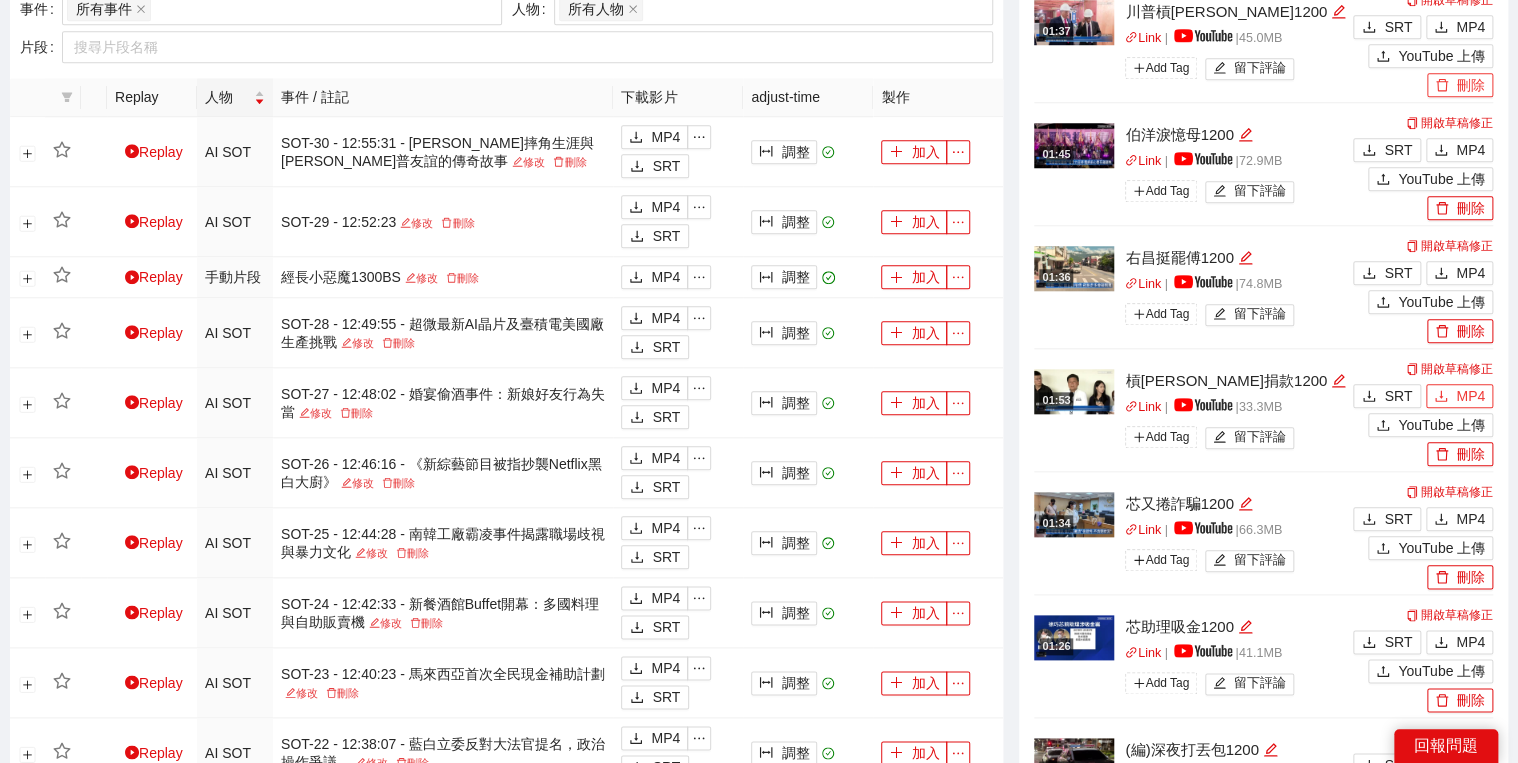 scroll, scrollTop: 665, scrollLeft: 0, axis: vertical 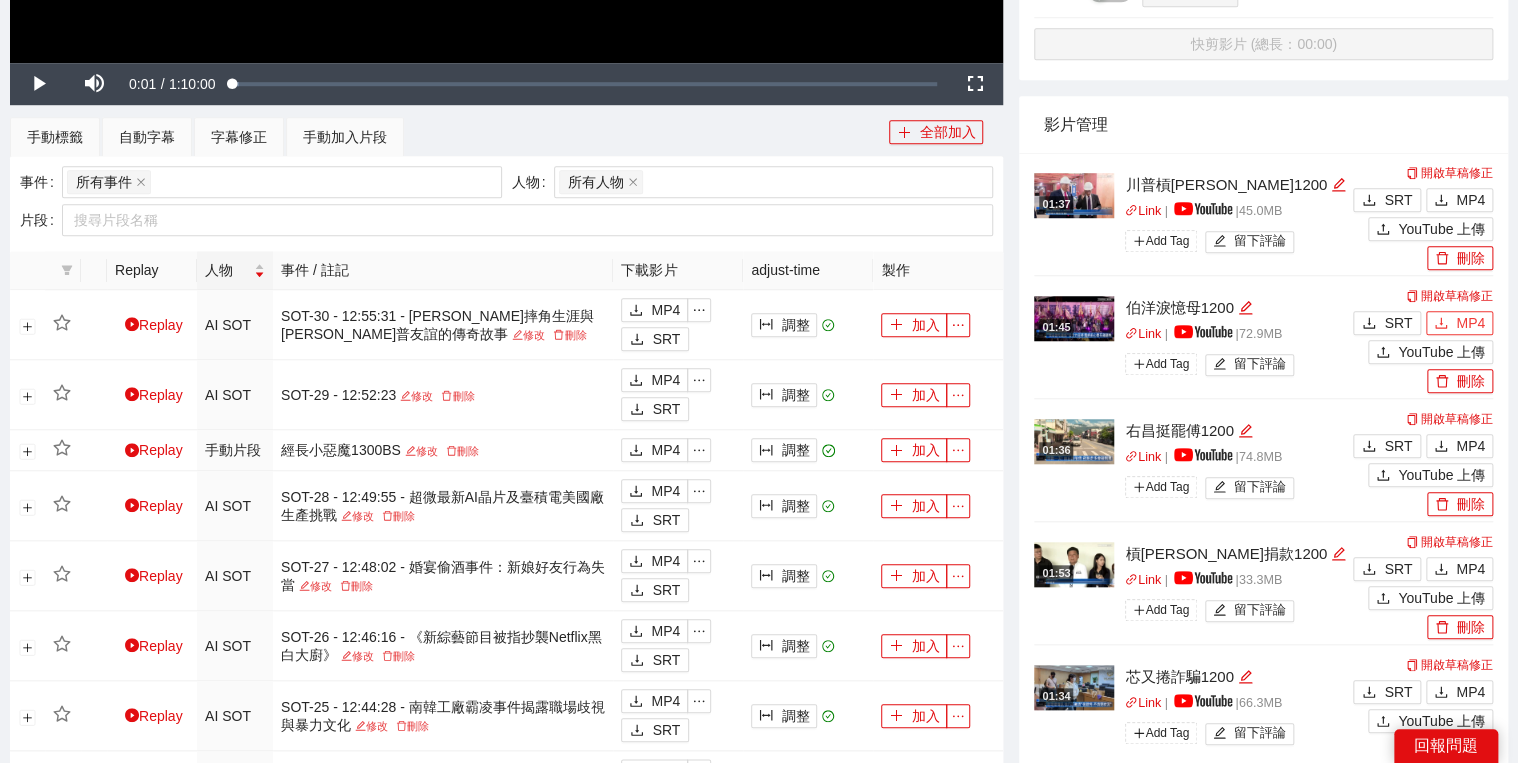 click on "MP4" at bounding box center (1459, 323) 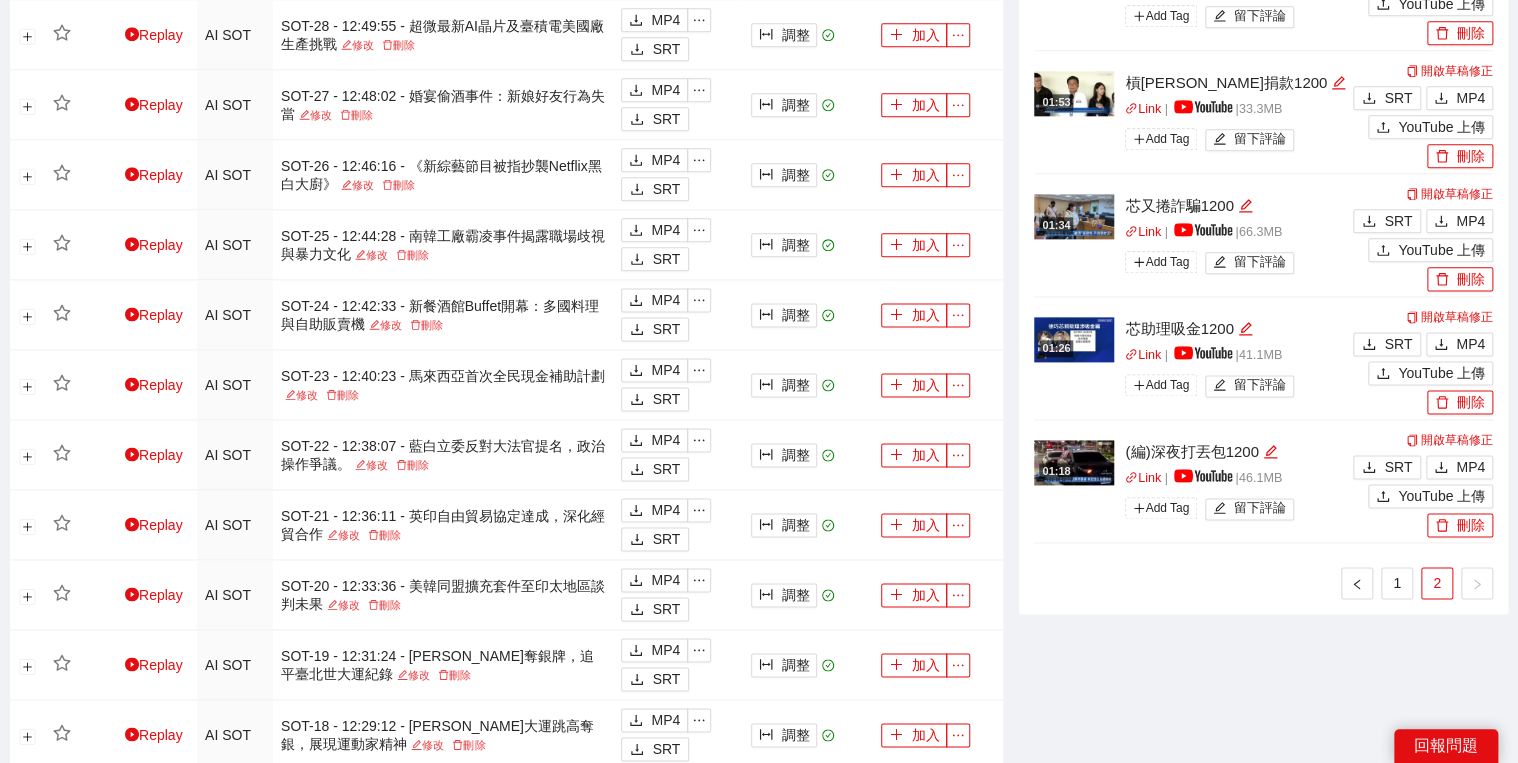scroll, scrollTop: 1145, scrollLeft: 0, axis: vertical 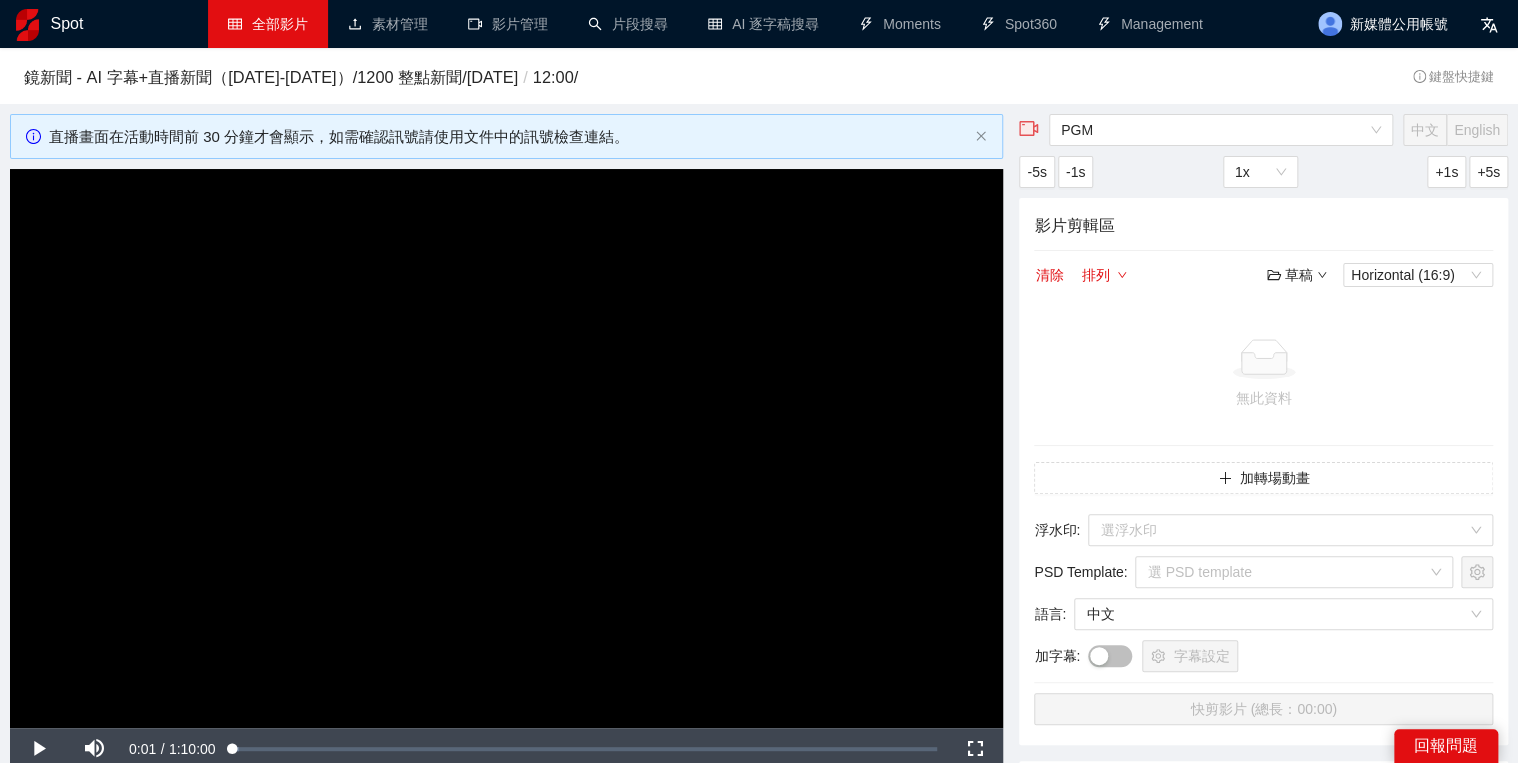 click on "全部影片" at bounding box center [268, 24] 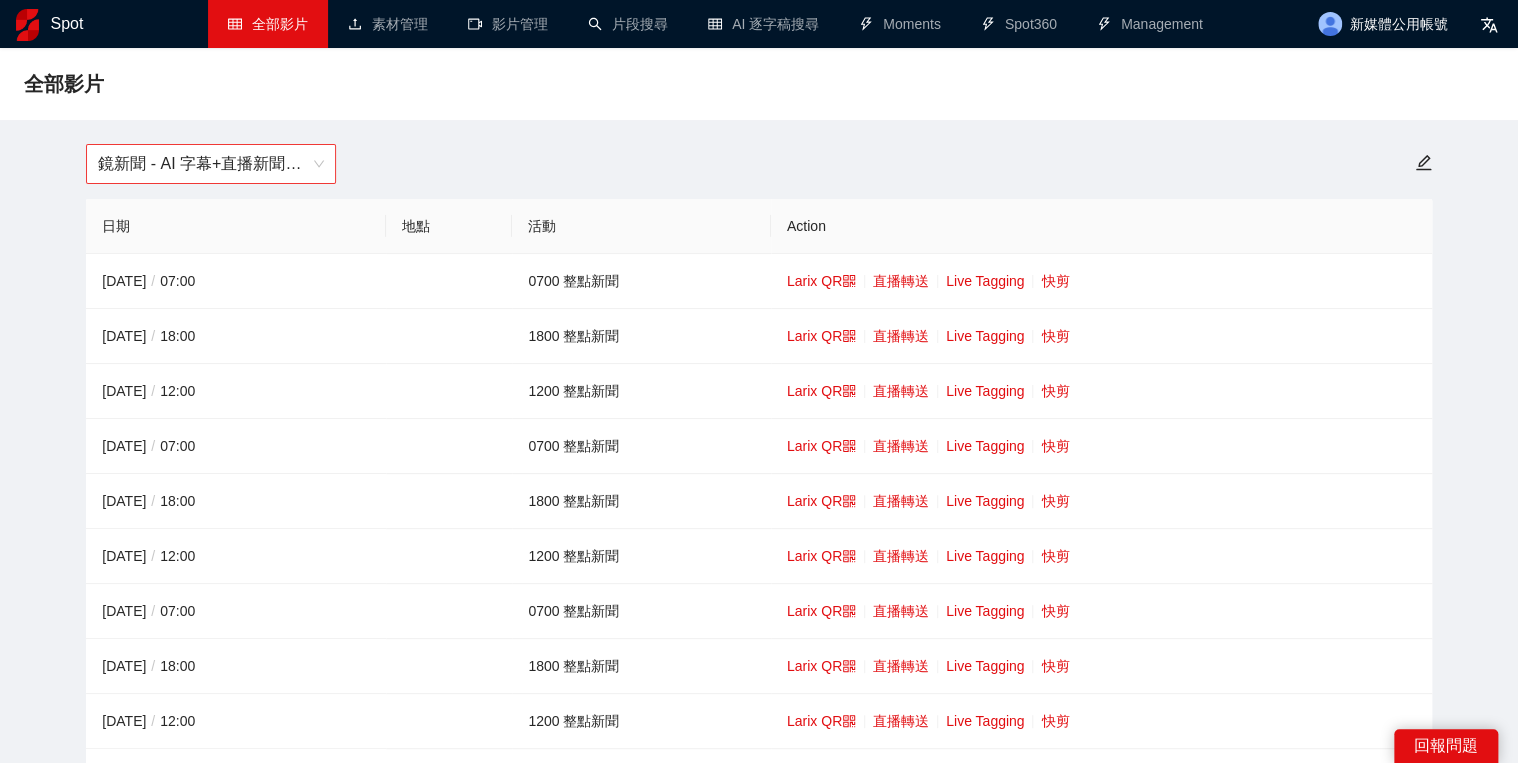 click on "鏡新聞 - AI 字幕+直播新聞（[DATE]-[DATE]）" at bounding box center (211, 164) 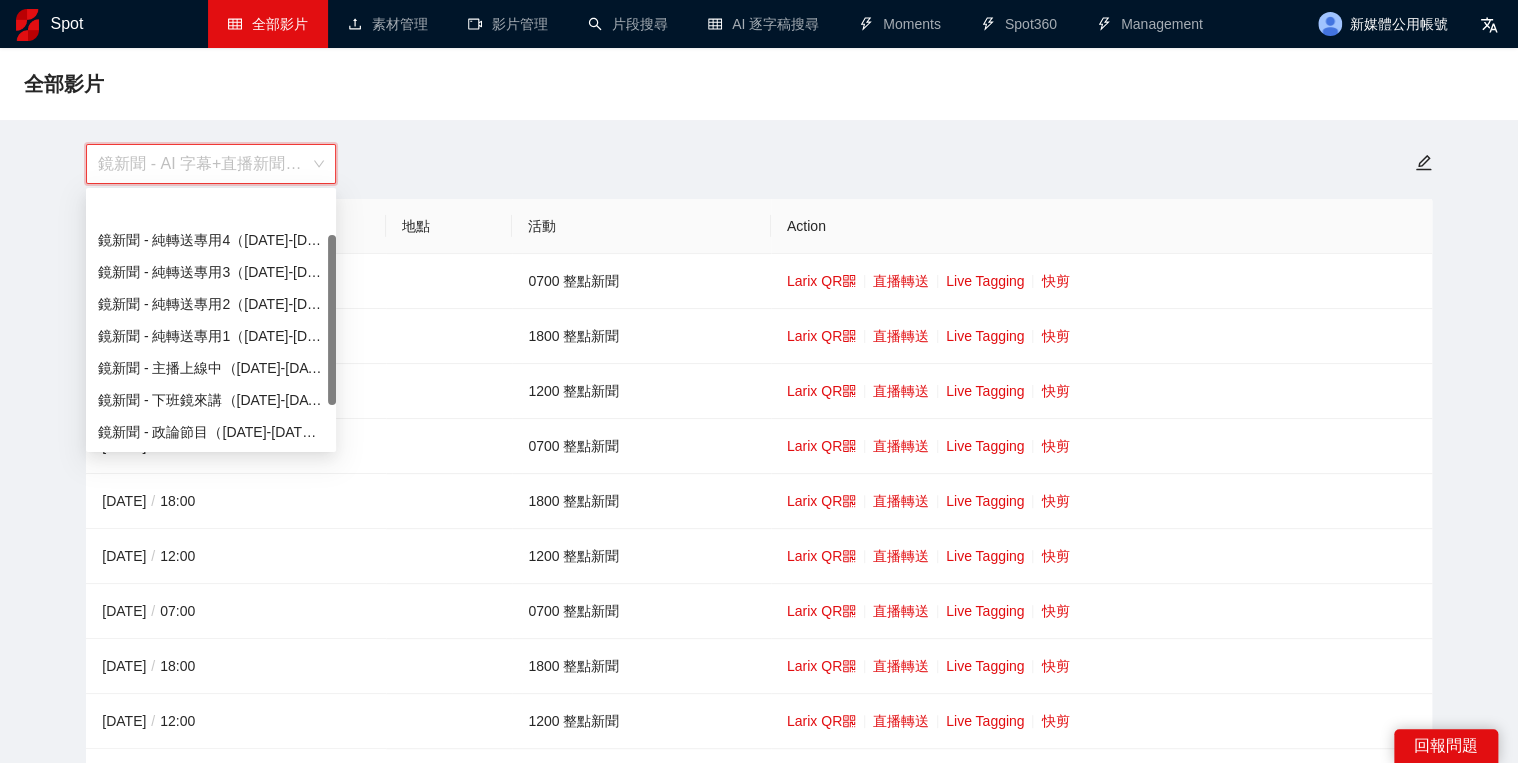 scroll, scrollTop: 64, scrollLeft: 0, axis: vertical 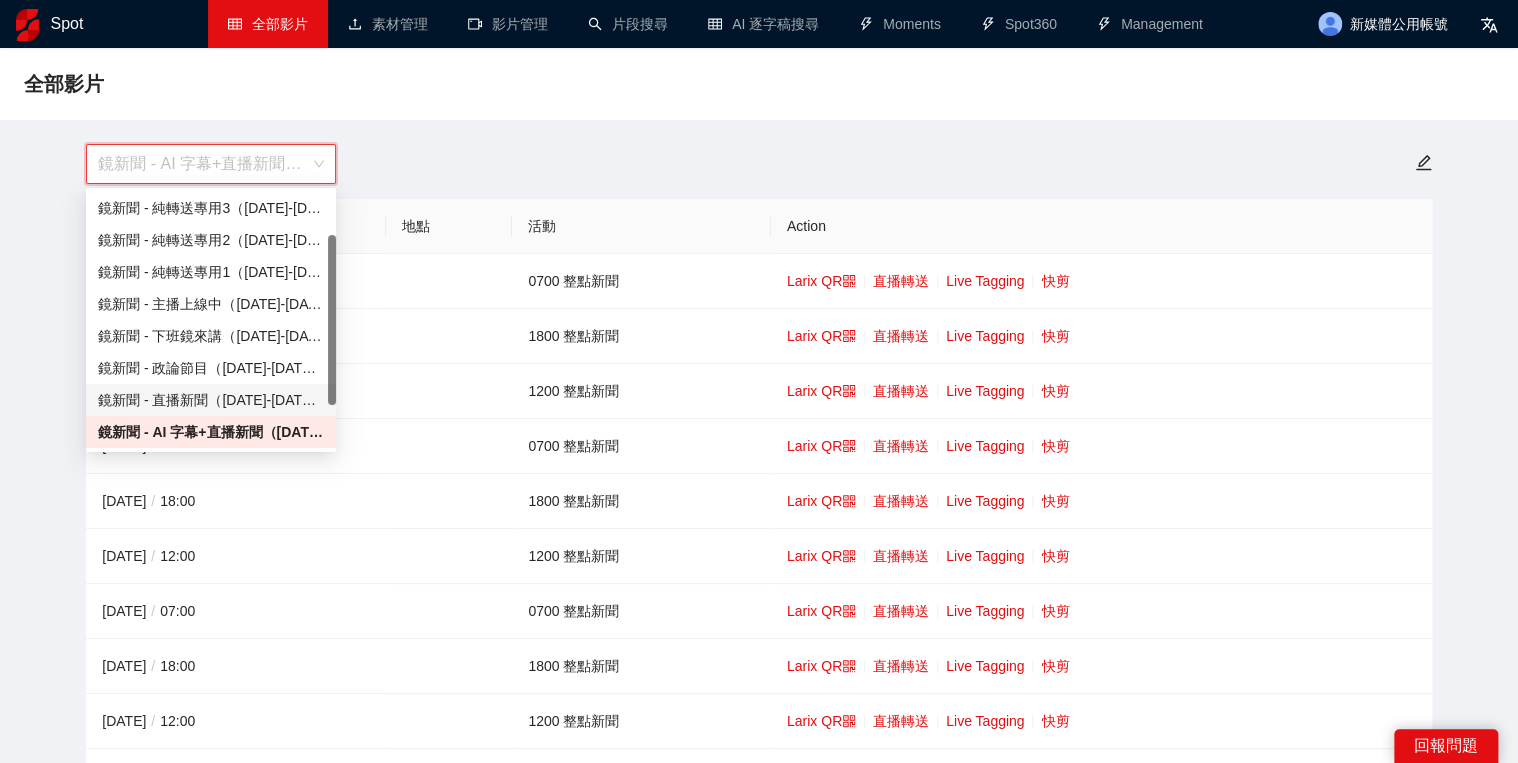click on "鏡新聞 - 直播新聞（[DATE]-[DATE]）" at bounding box center (211, 400) 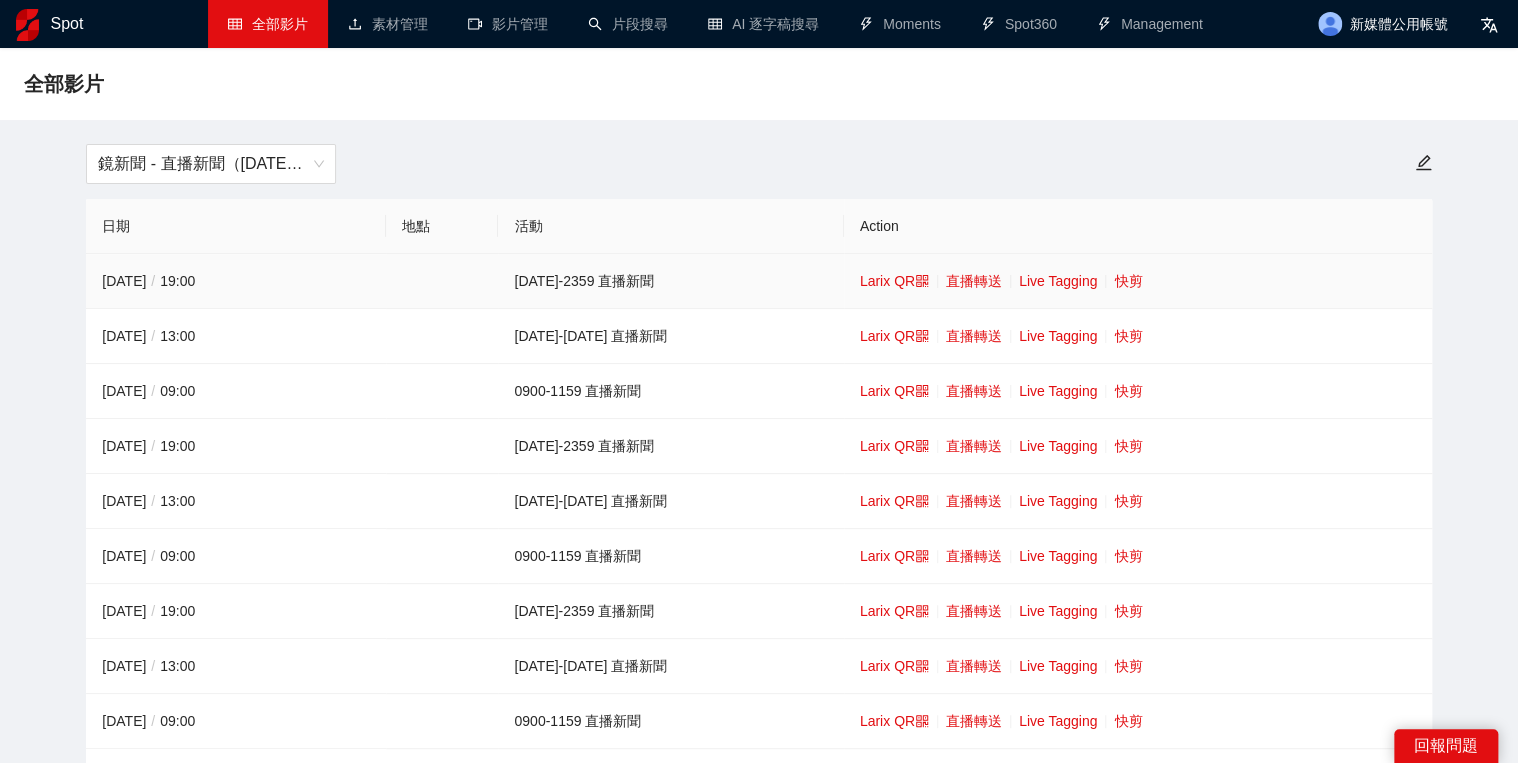 click on "Larix QR  直播轉送 Live Tagging 快剪" at bounding box center (1138, 281) 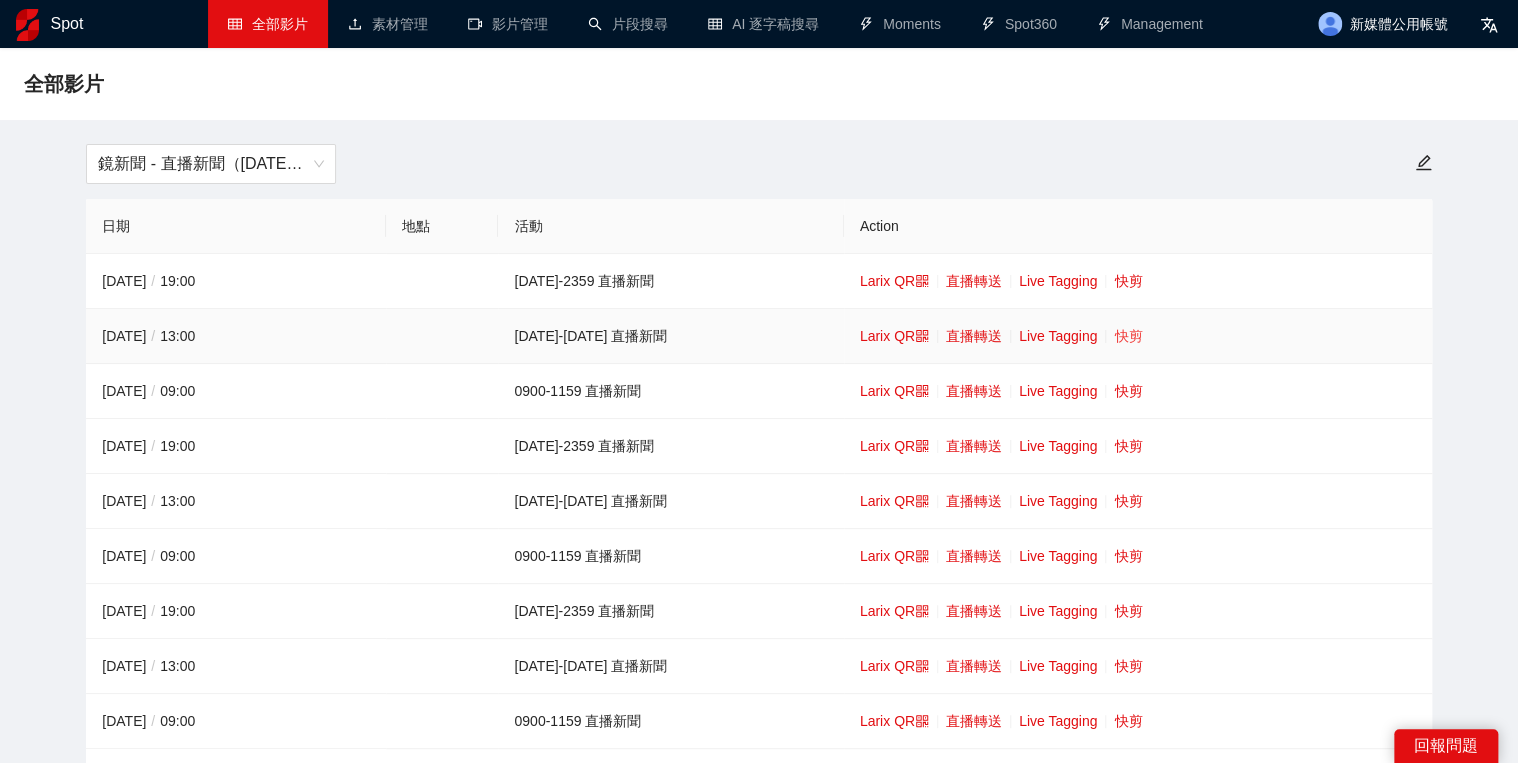 click on "快剪" at bounding box center (1128, 336) 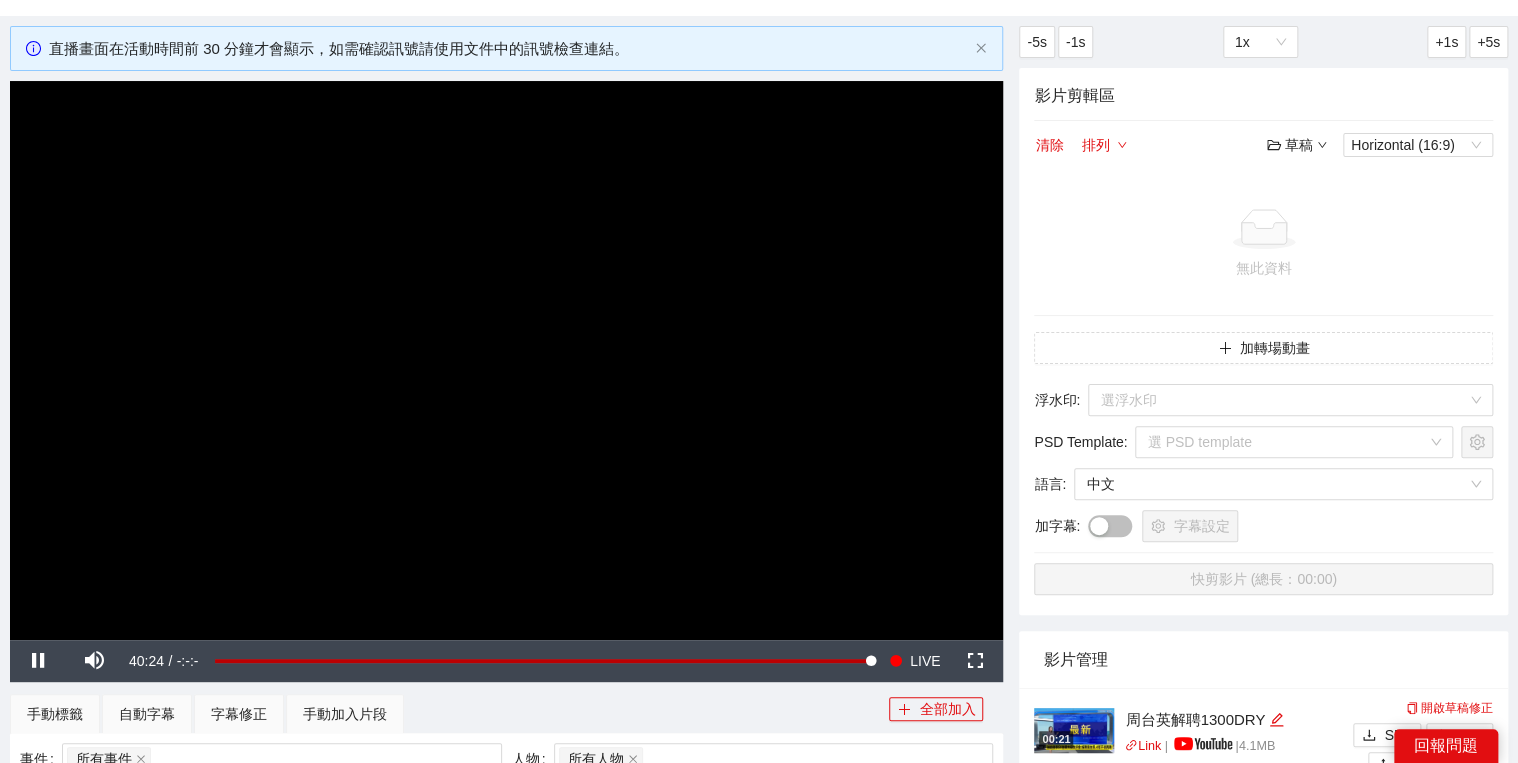 scroll, scrollTop: 240, scrollLeft: 0, axis: vertical 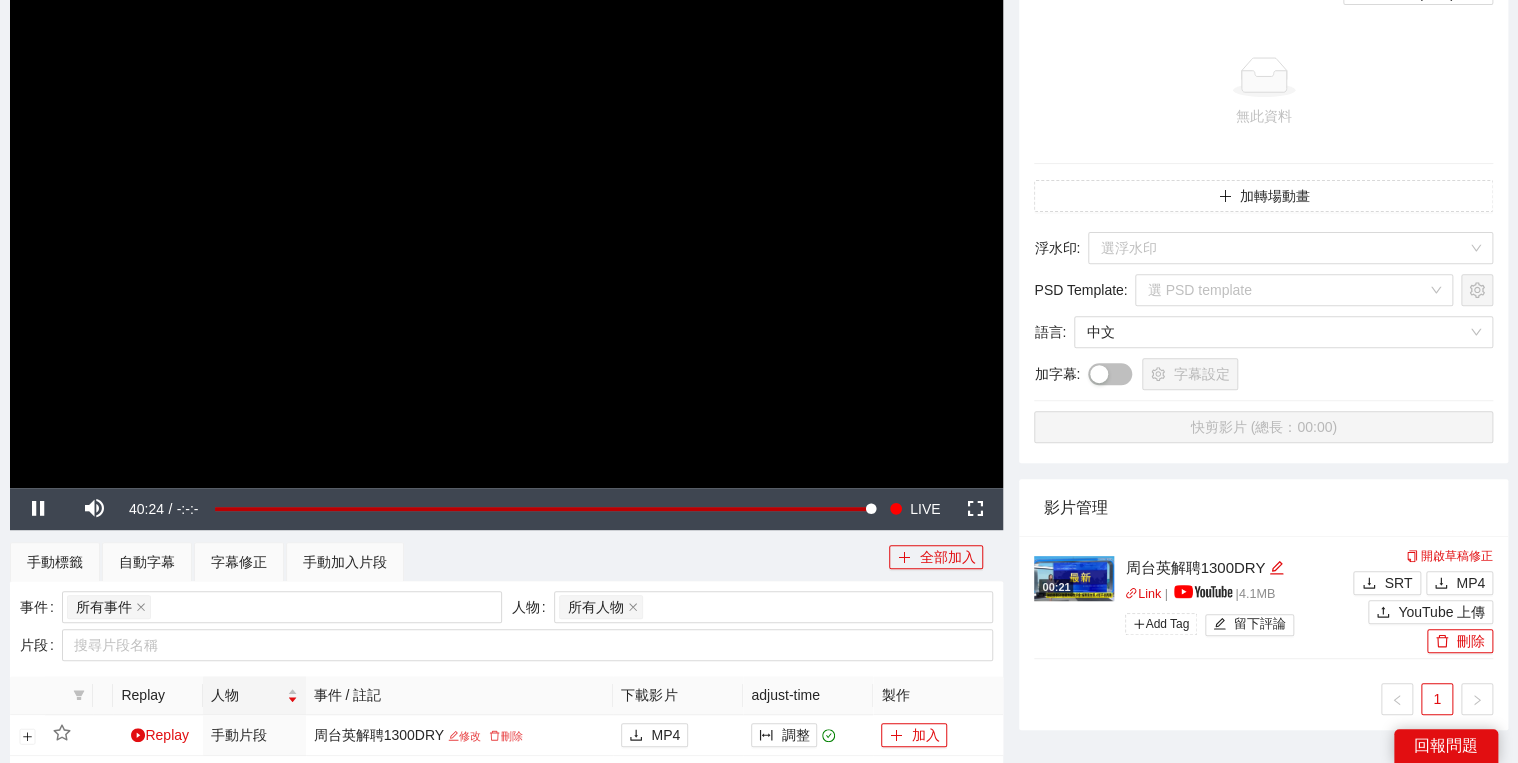 click at bounding box center (506, 208) 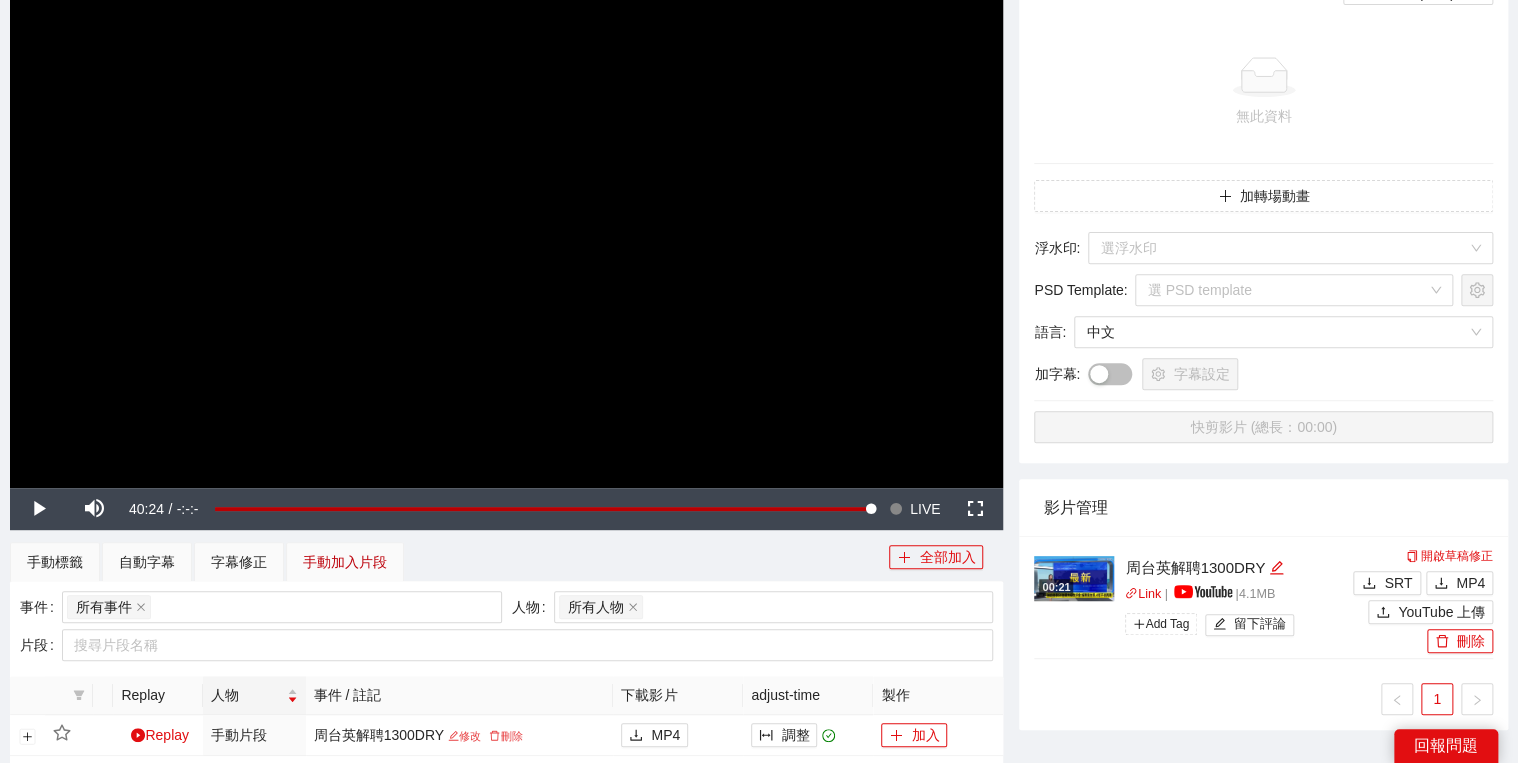 click on "手動加入片段" at bounding box center [345, 562] 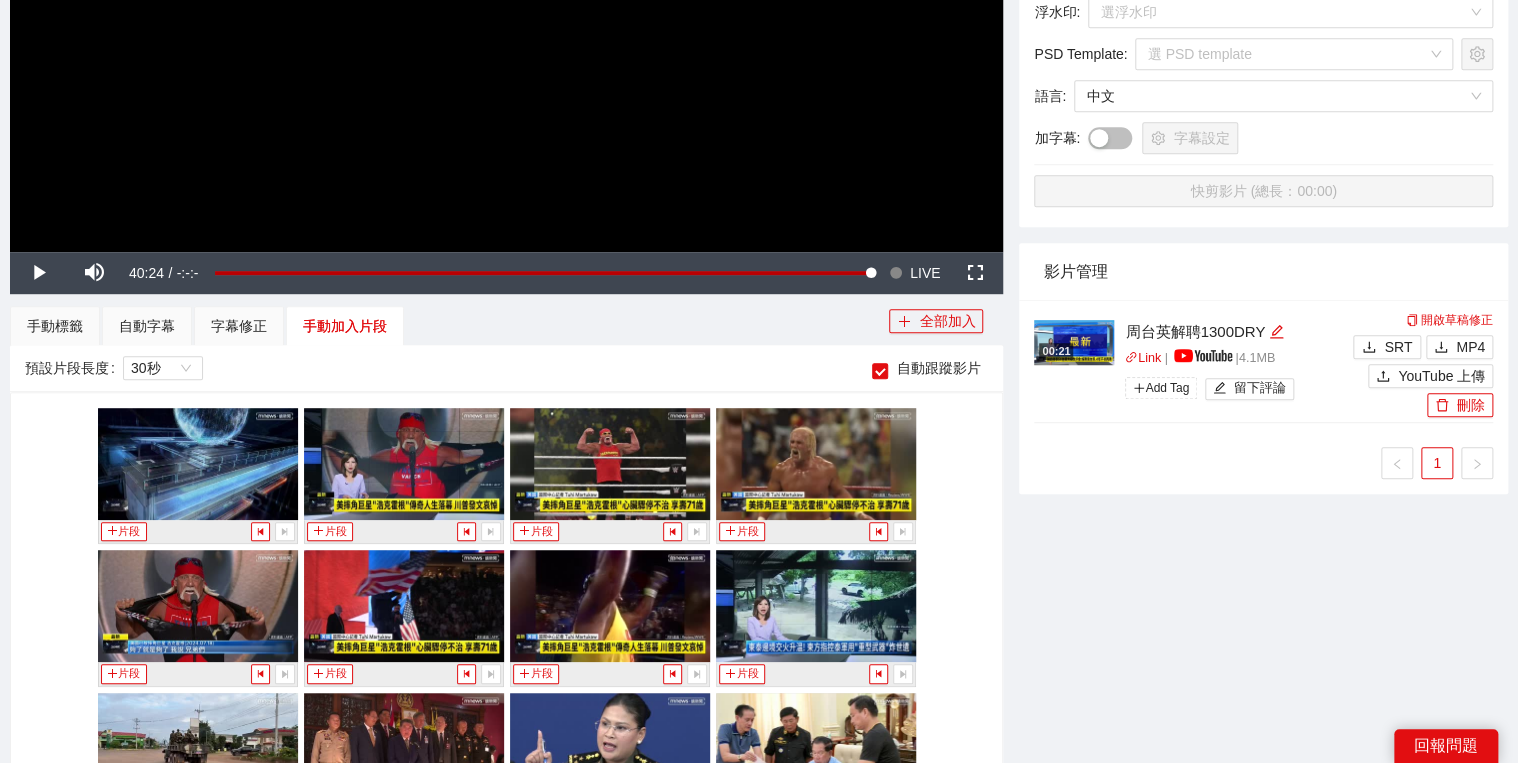 scroll, scrollTop: 560, scrollLeft: 0, axis: vertical 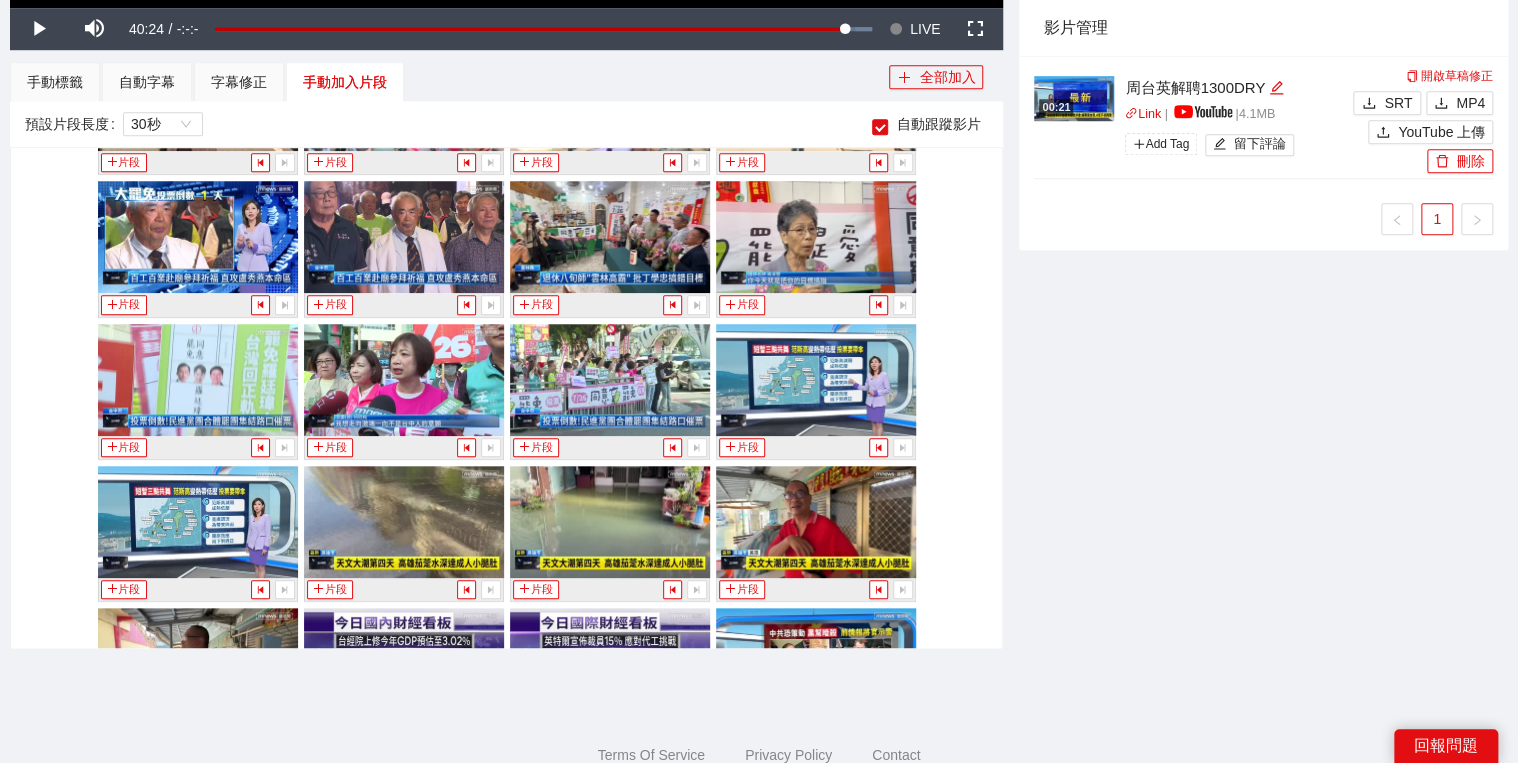click on "Terms Of Service Privacy Policy Contact   2025 Spot" at bounding box center (759, 758) 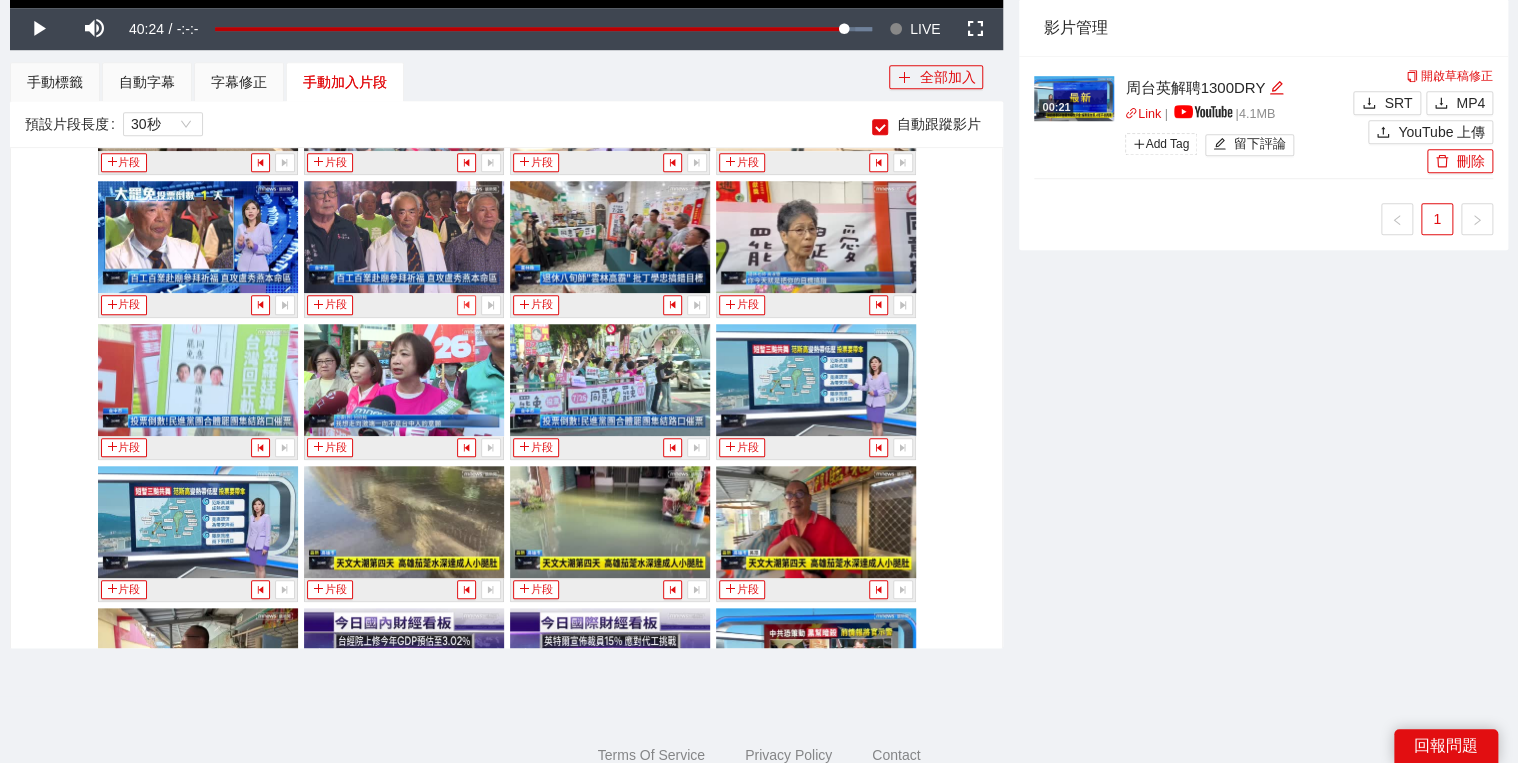 click at bounding box center (466, 304) 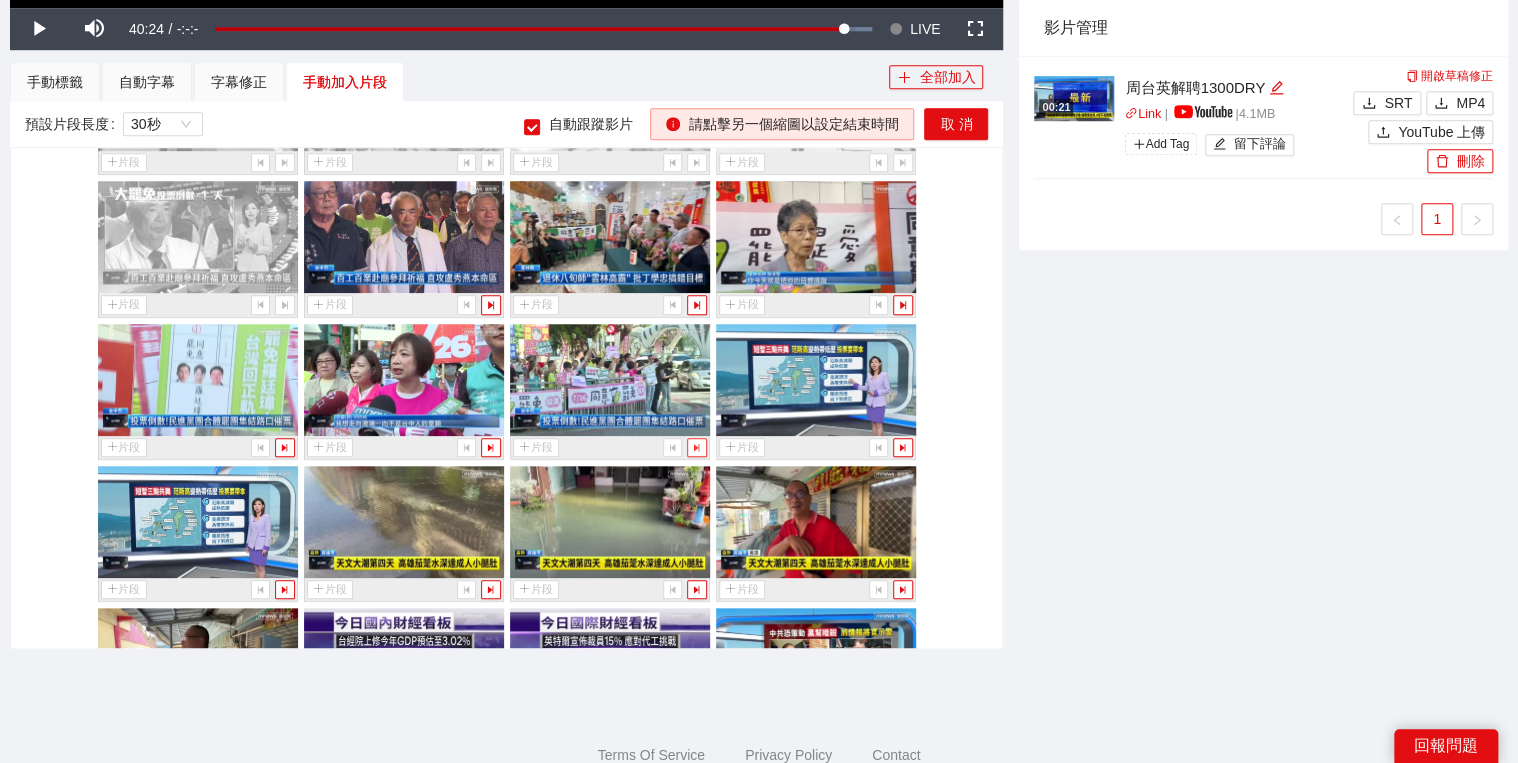 drag, startPoint x: 687, startPoint y: 438, endPoint x: 860, endPoint y: 103, distance: 377.03314 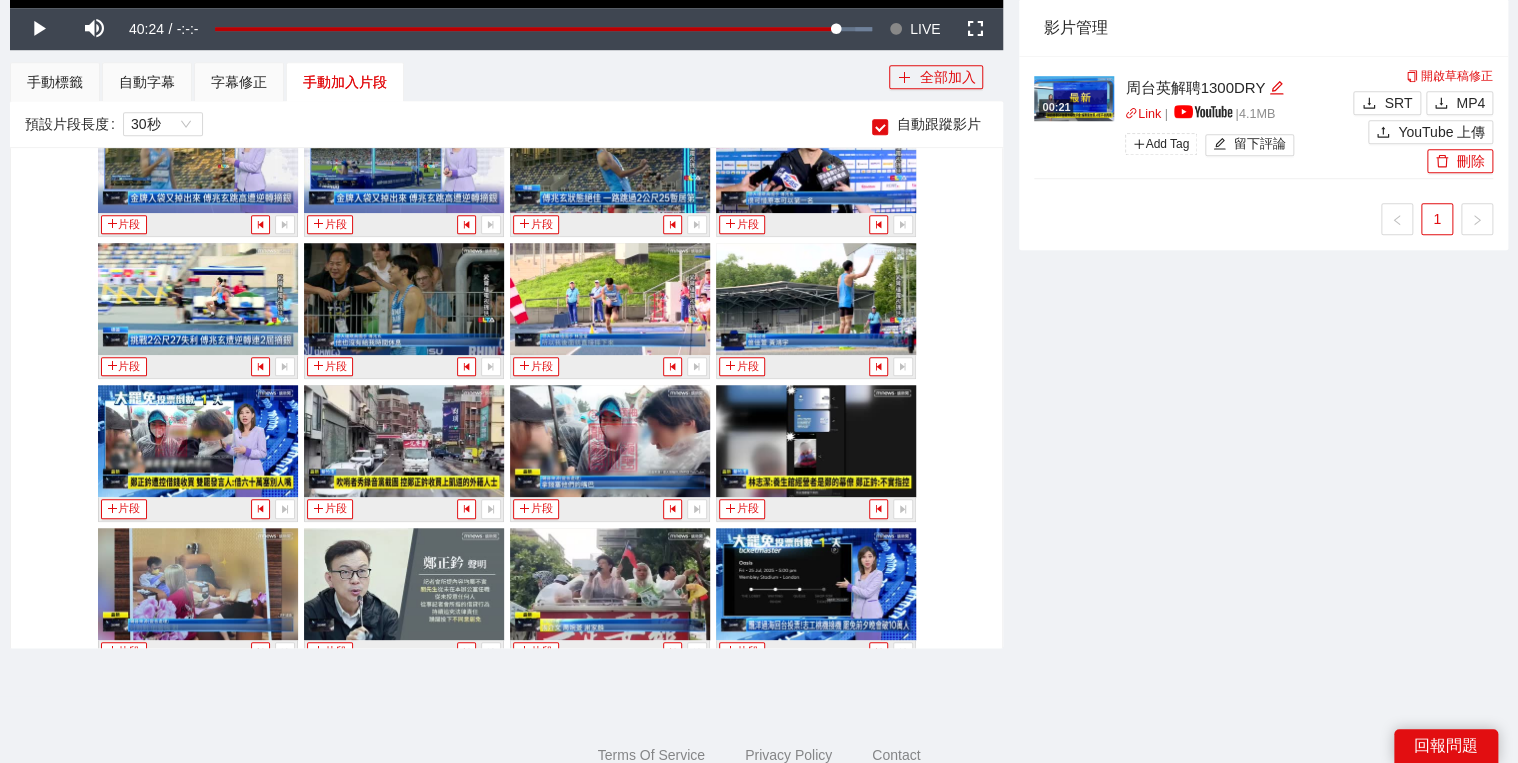 scroll, scrollTop: 3840, scrollLeft: 0, axis: vertical 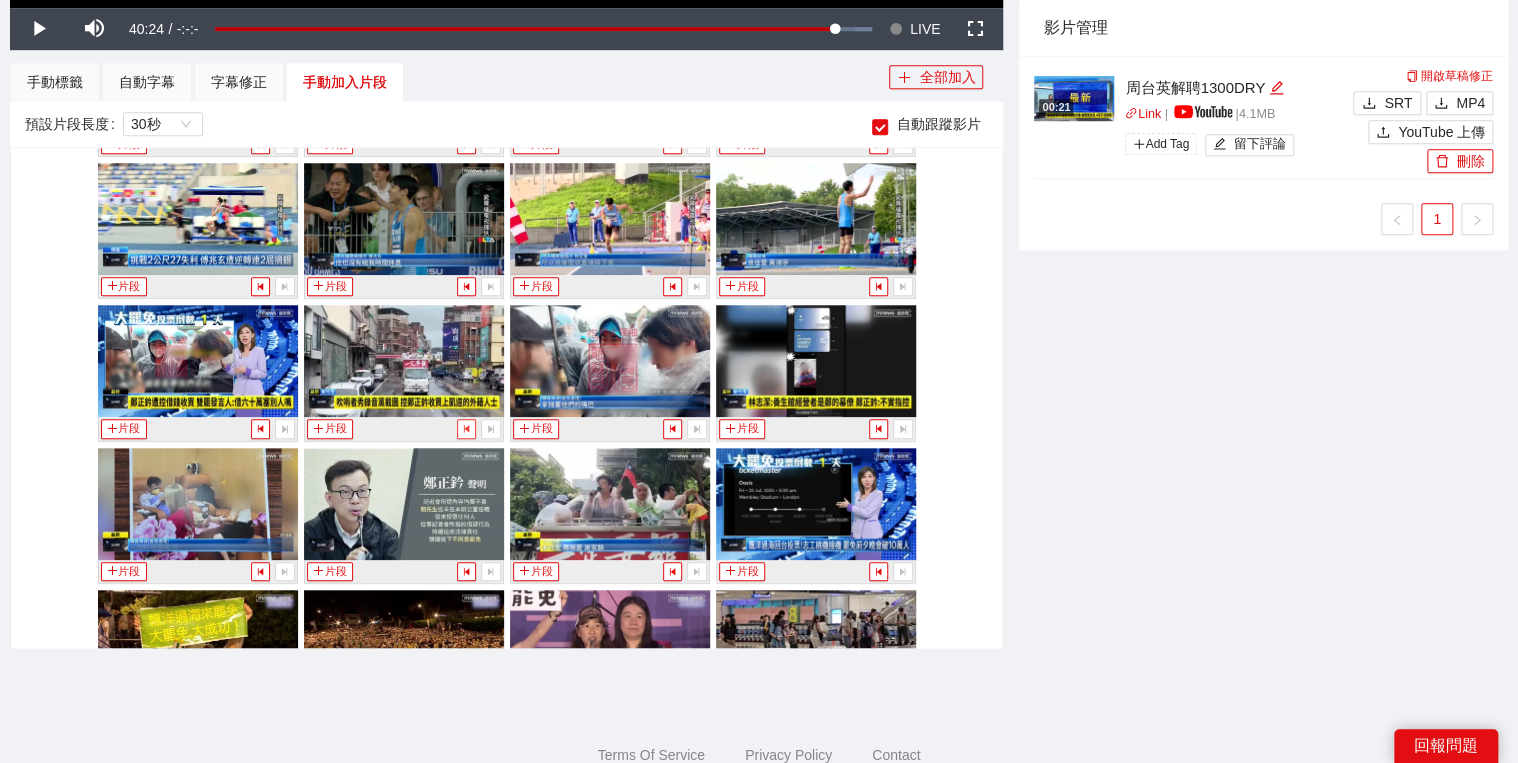click 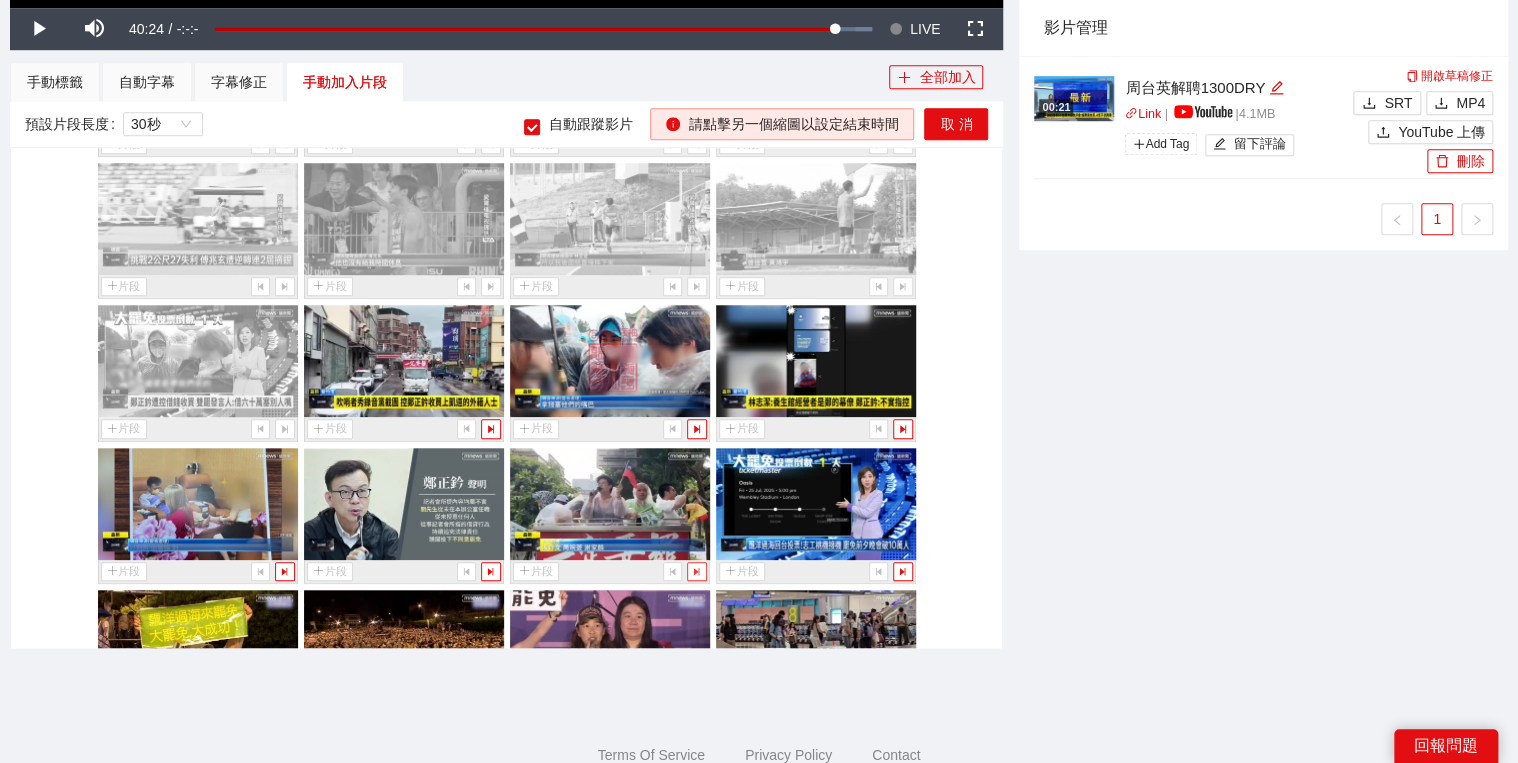 click at bounding box center [696, 571] 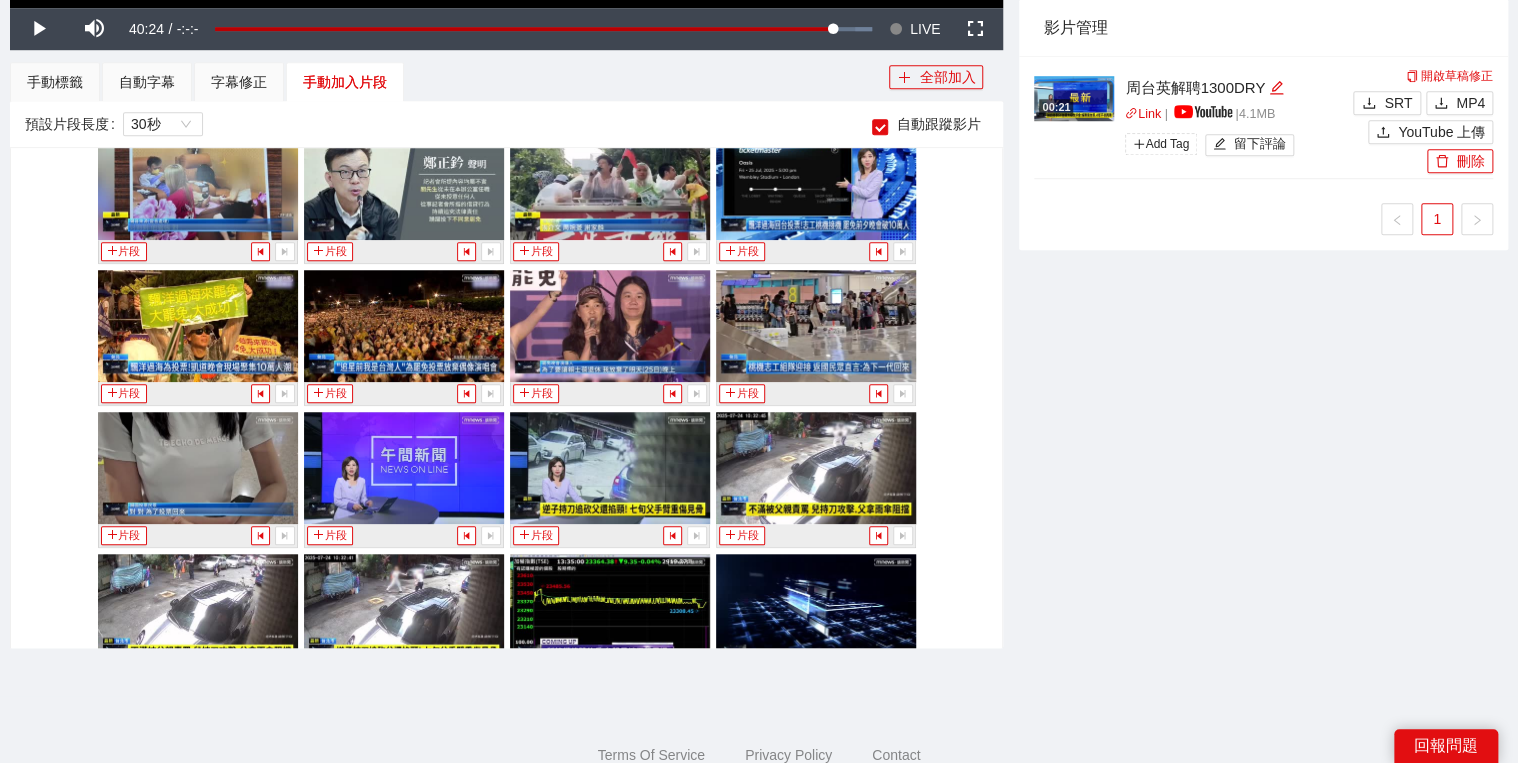 scroll, scrollTop: 4560, scrollLeft: 0, axis: vertical 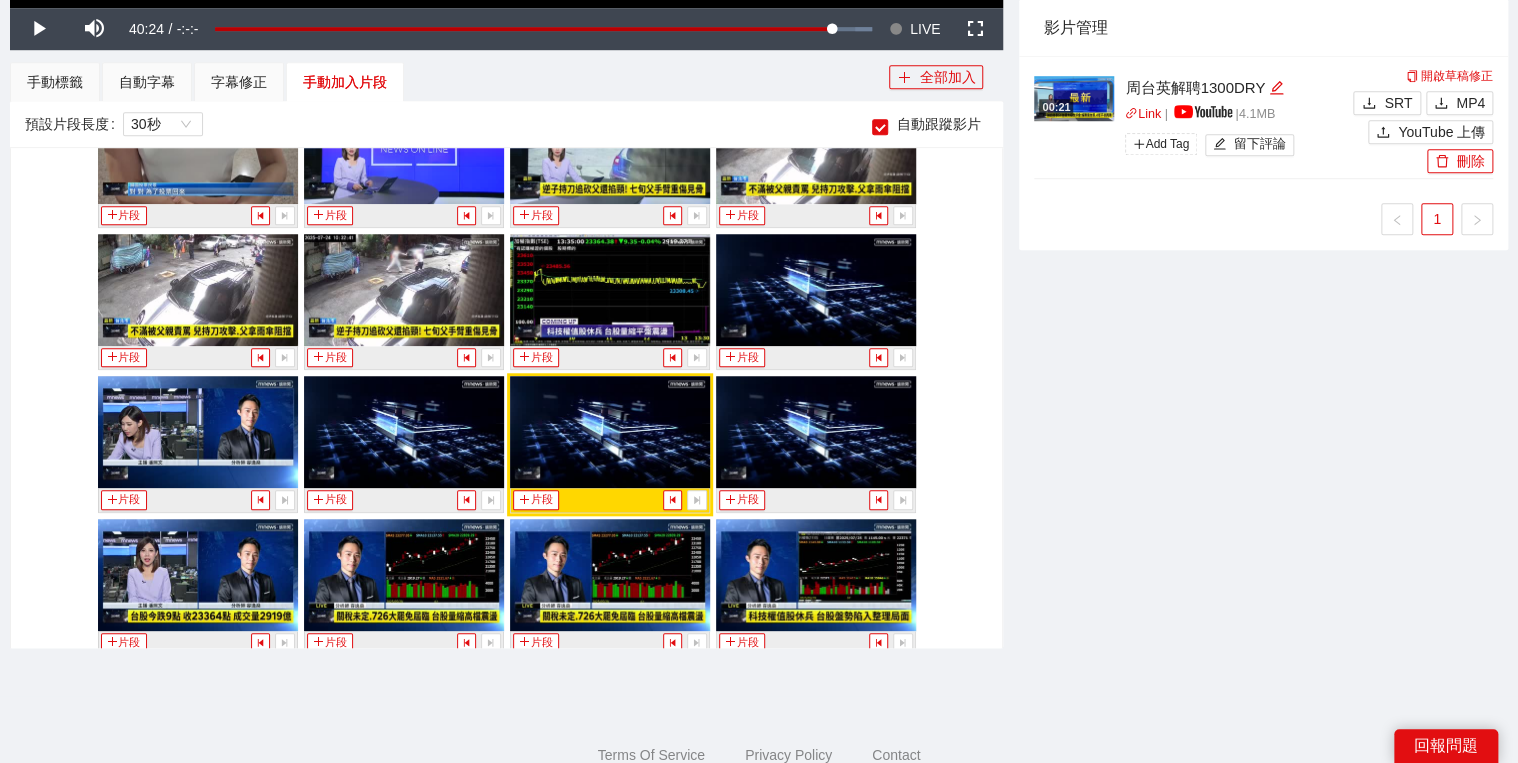 click on "**********" at bounding box center (759, 50) 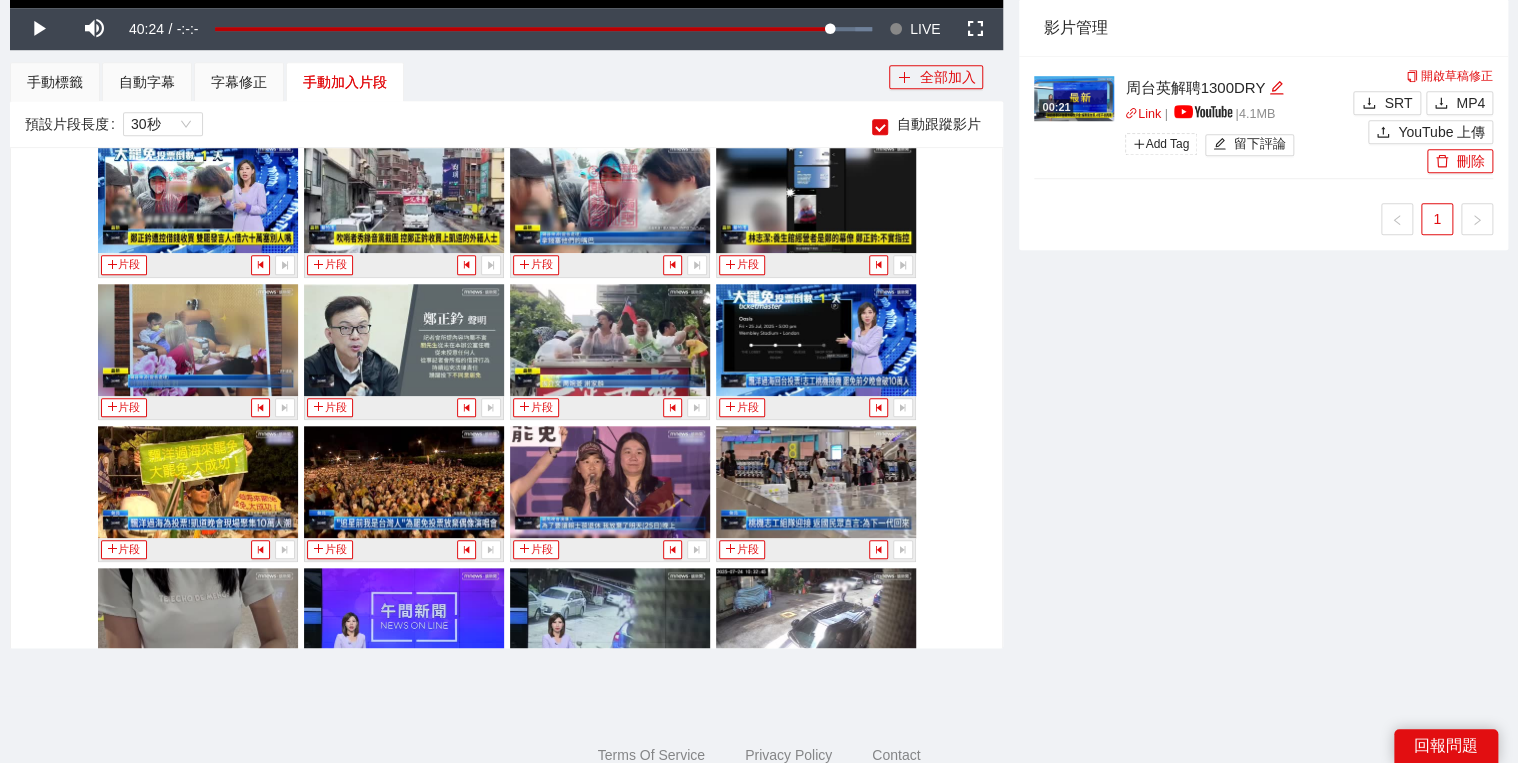 scroll, scrollTop: 4000, scrollLeft: 0, axis: vertical 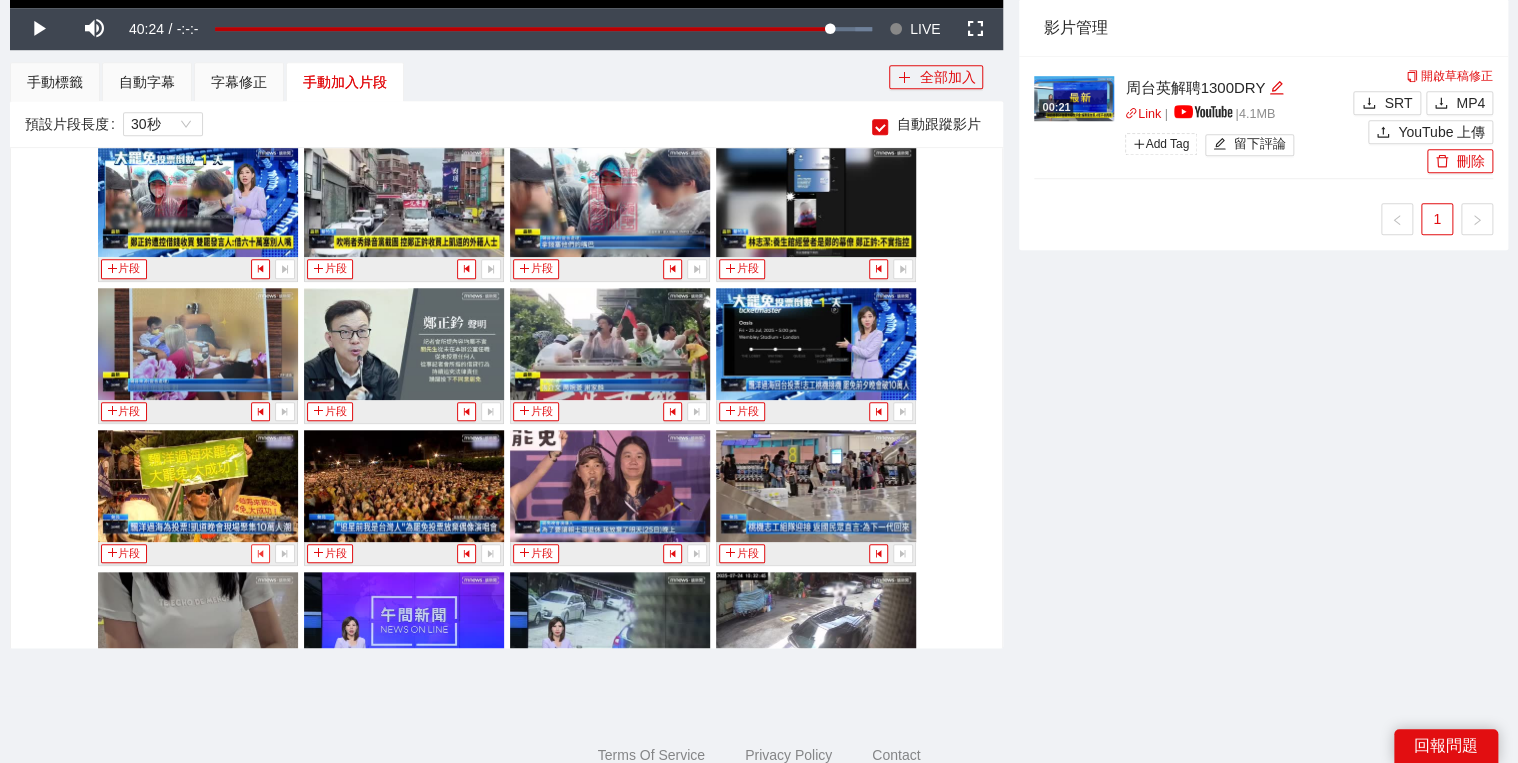 click 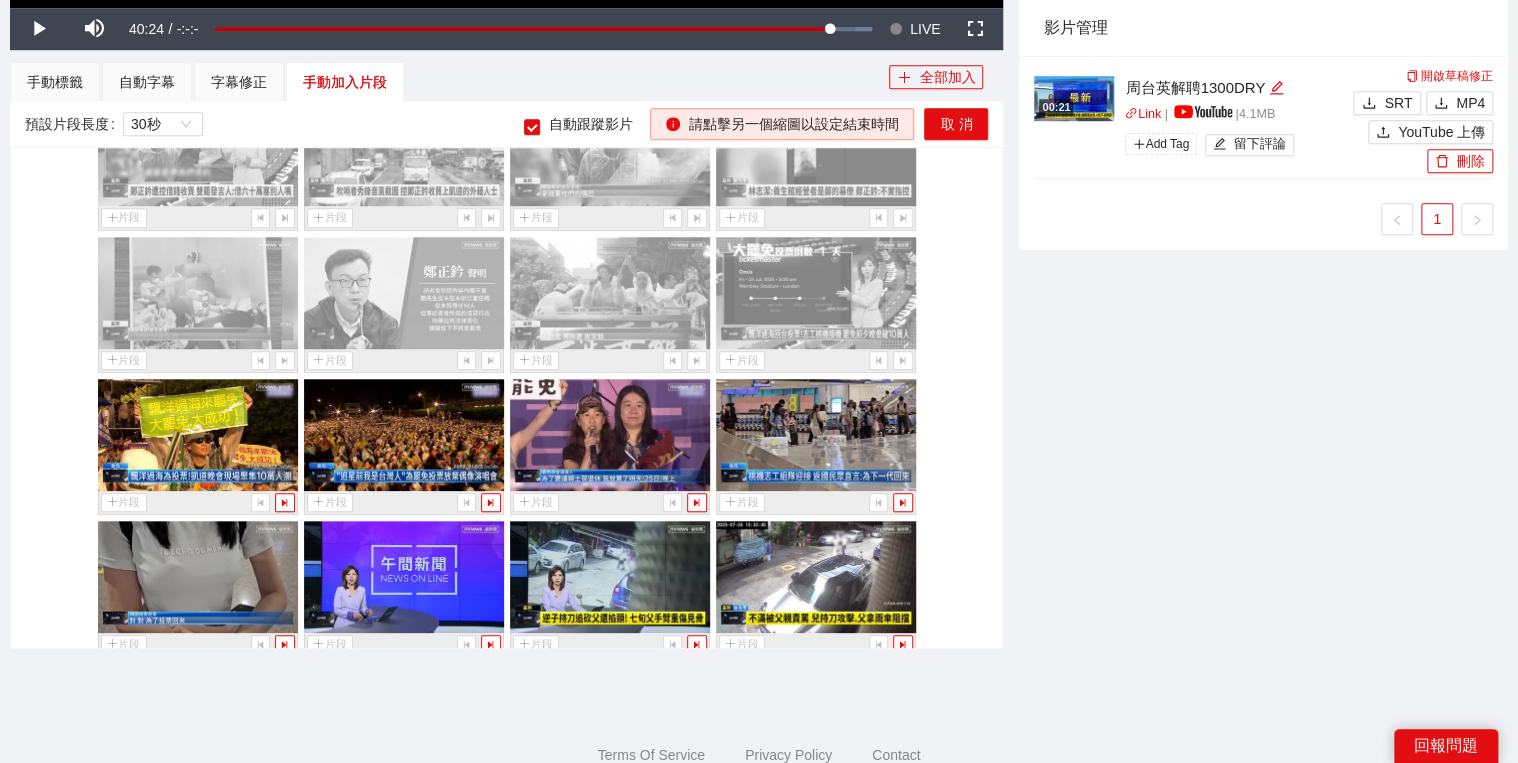 scroll, scrollTop: 4080, scrollLeft: 0, axis: vertical 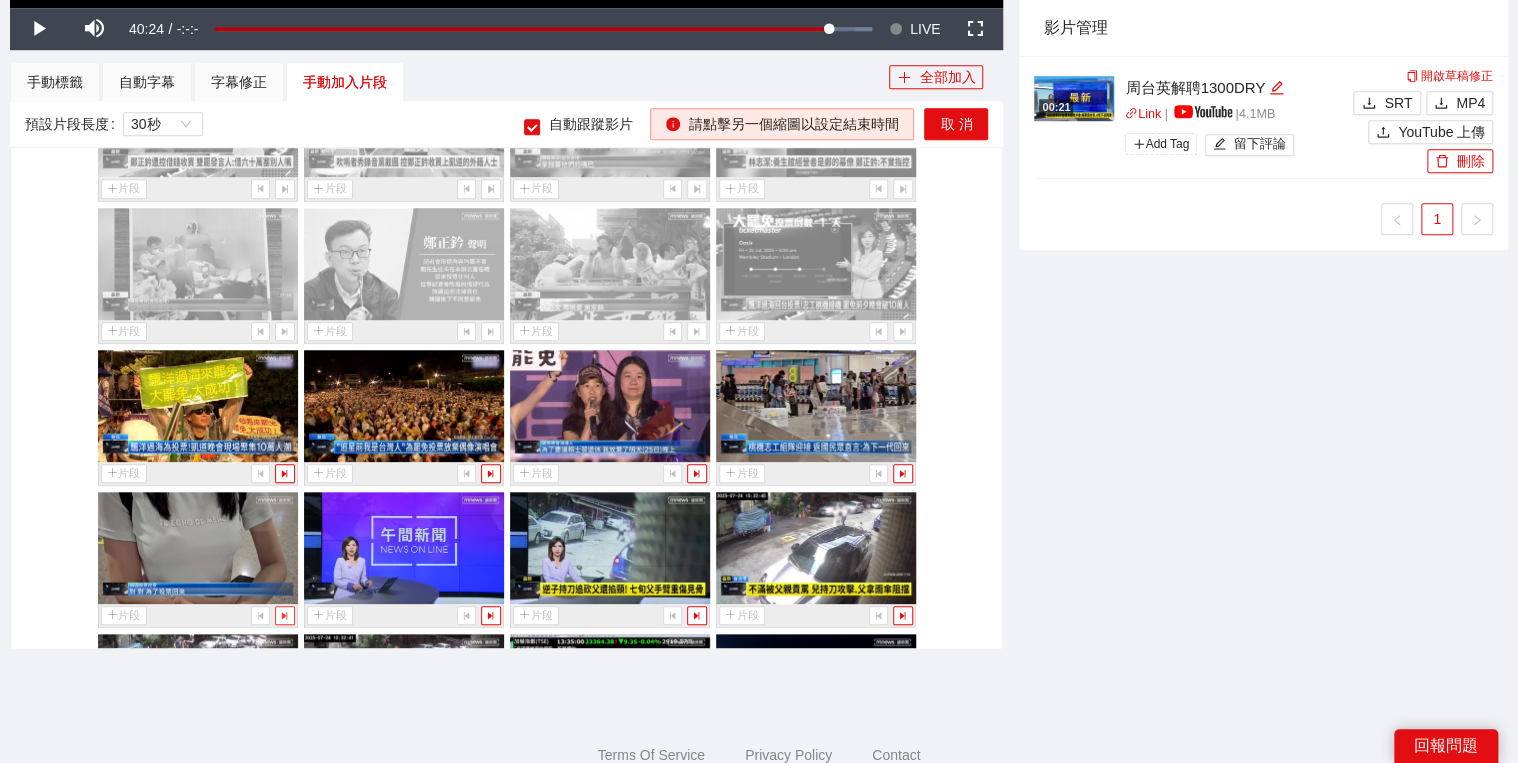 click at bounding box center [284, 615] 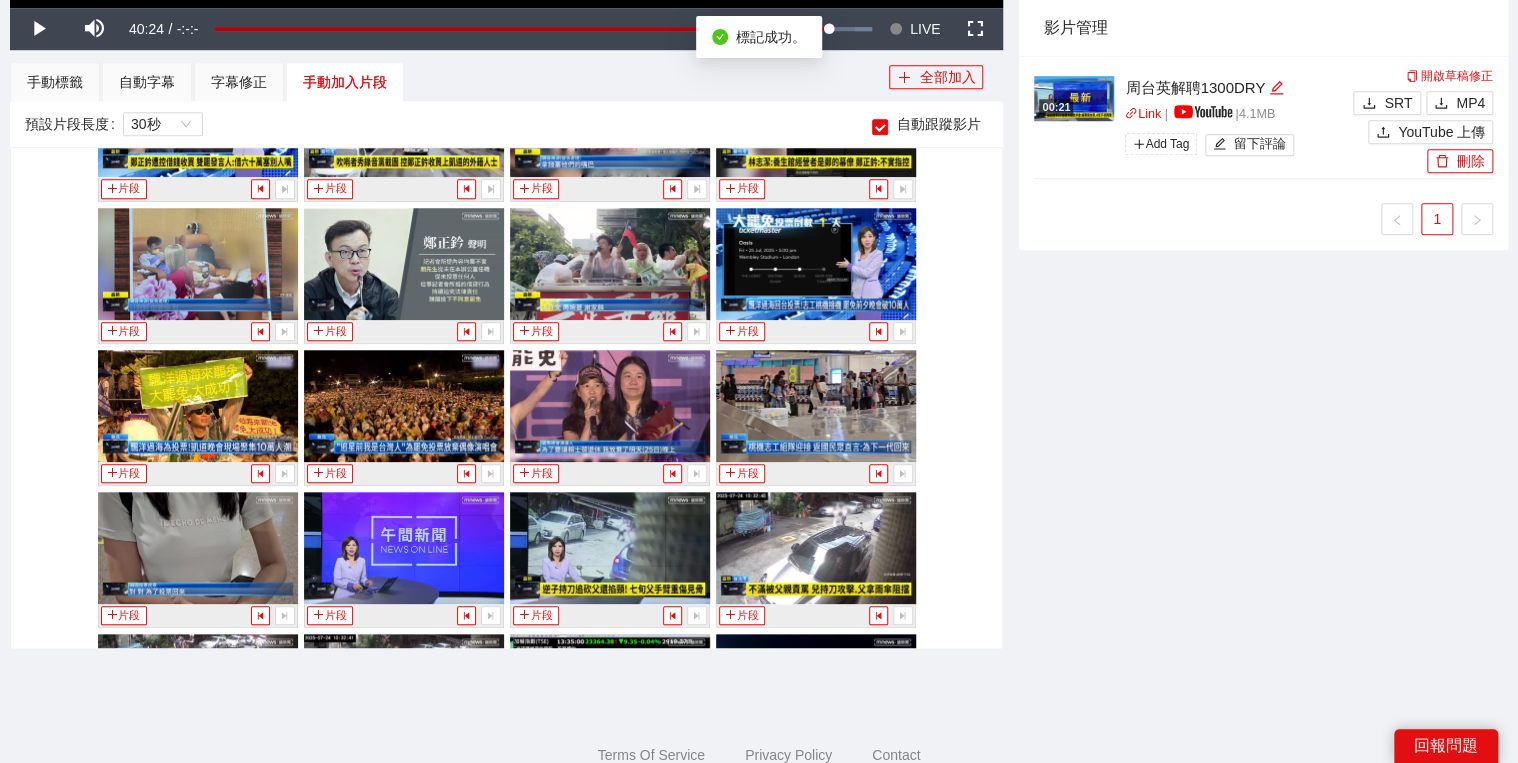click on "手動標籤" at bounding box center [55, 82] 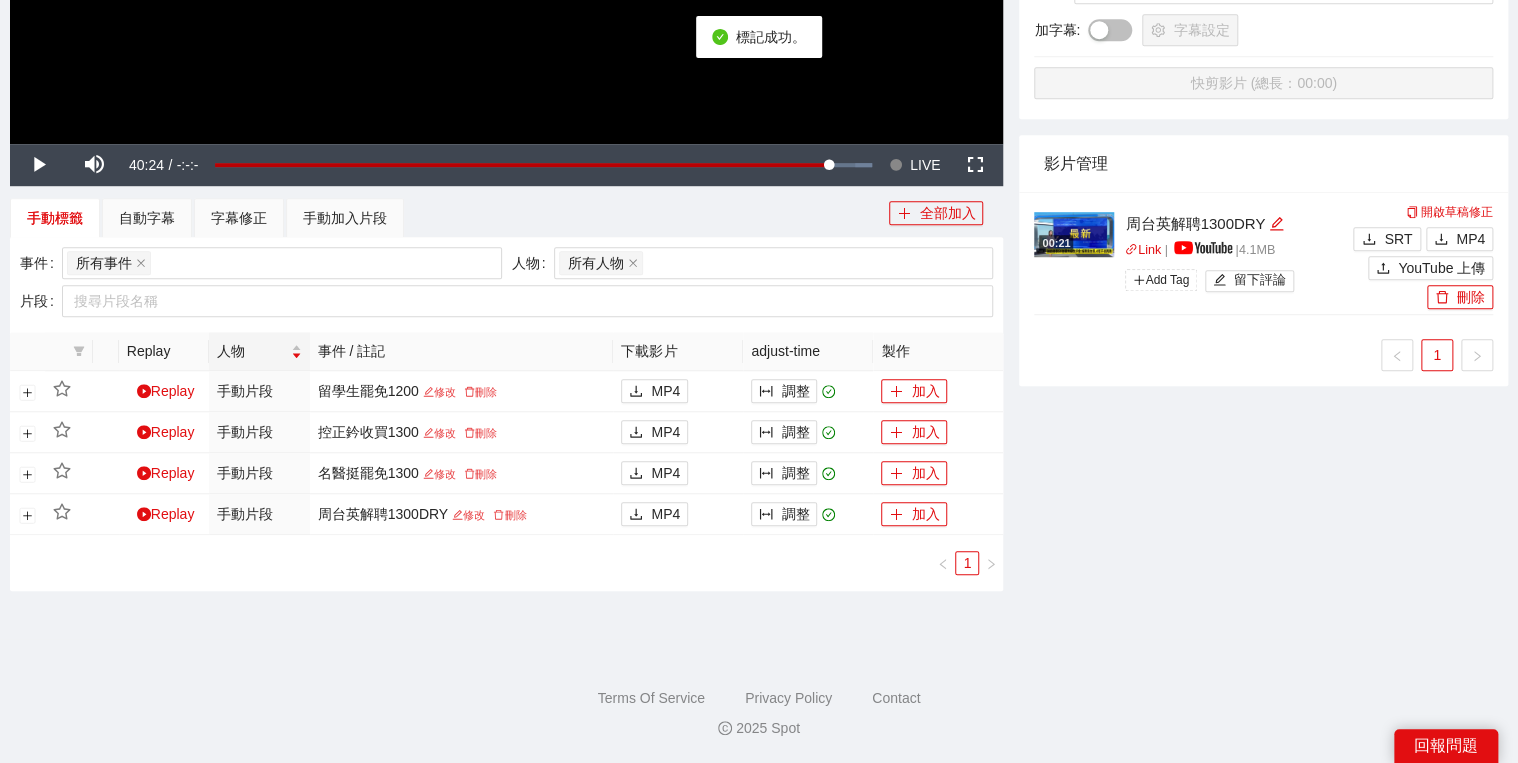 scroll, scrollTop: 582, scrollLeft: 0, axis: vertical 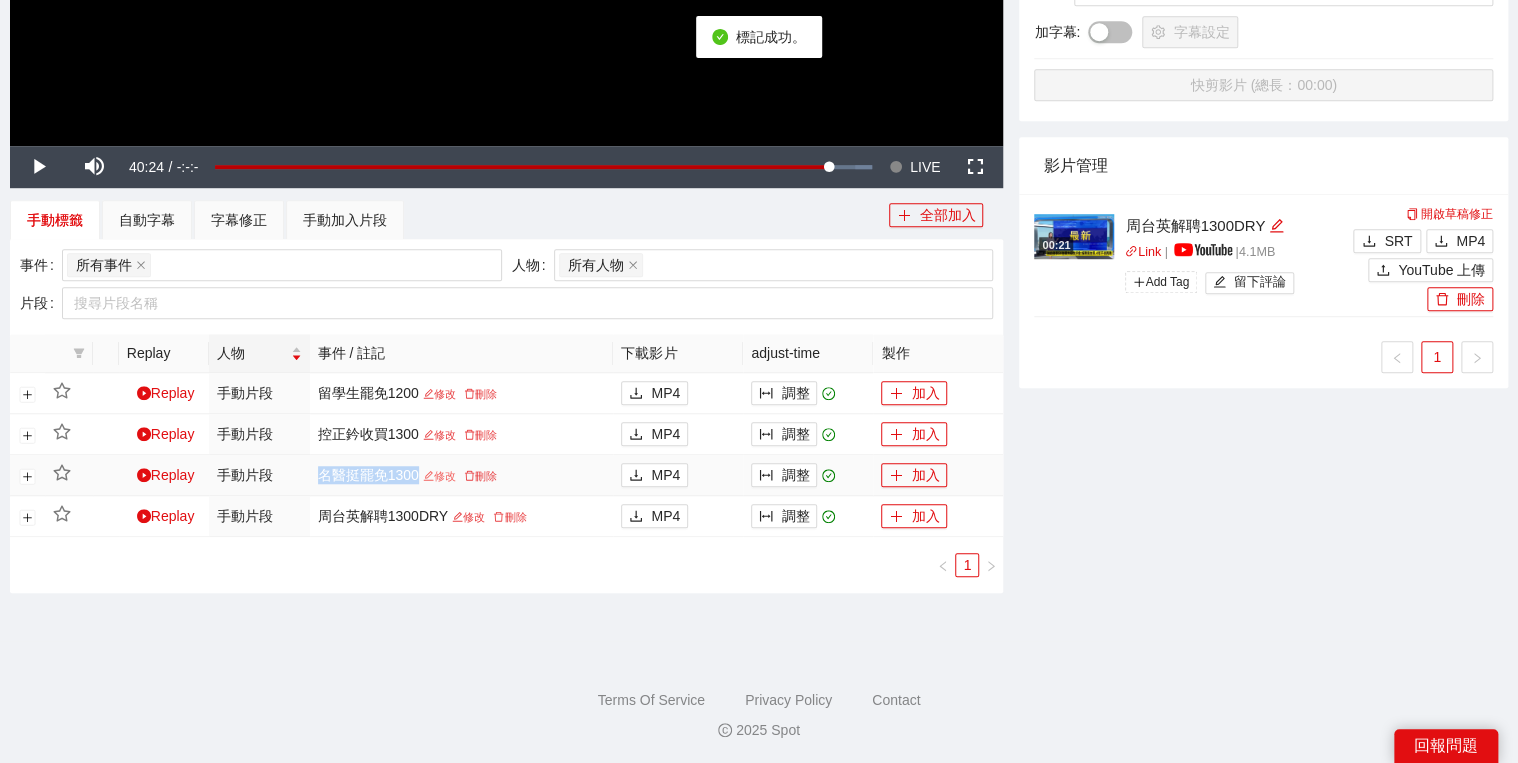 drag, startPoint x: 318, startPoint y: 476, endPoint x: 432, endPoint y: 475, distance: 114.00439 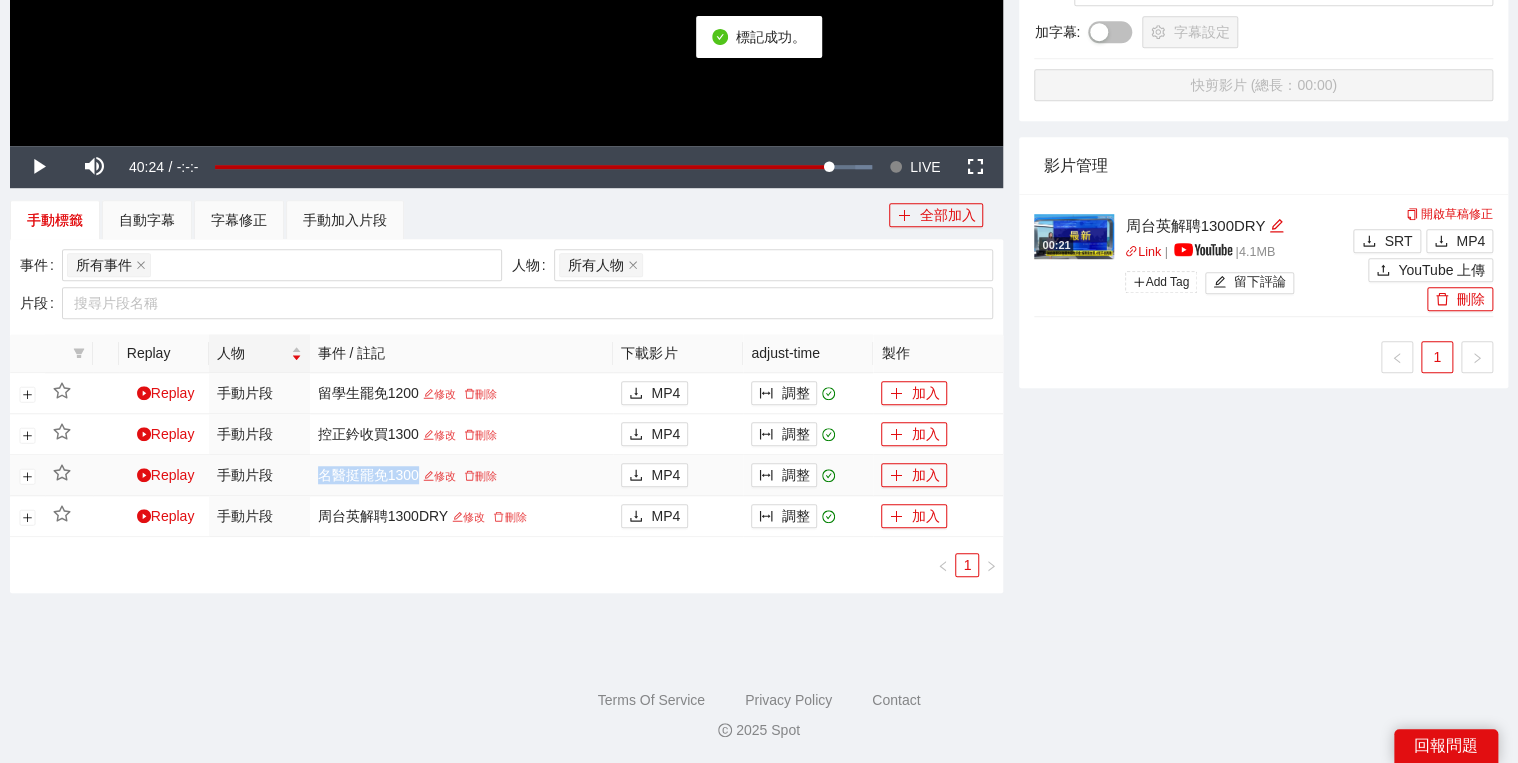 copy on "名醫挺罷免1300" 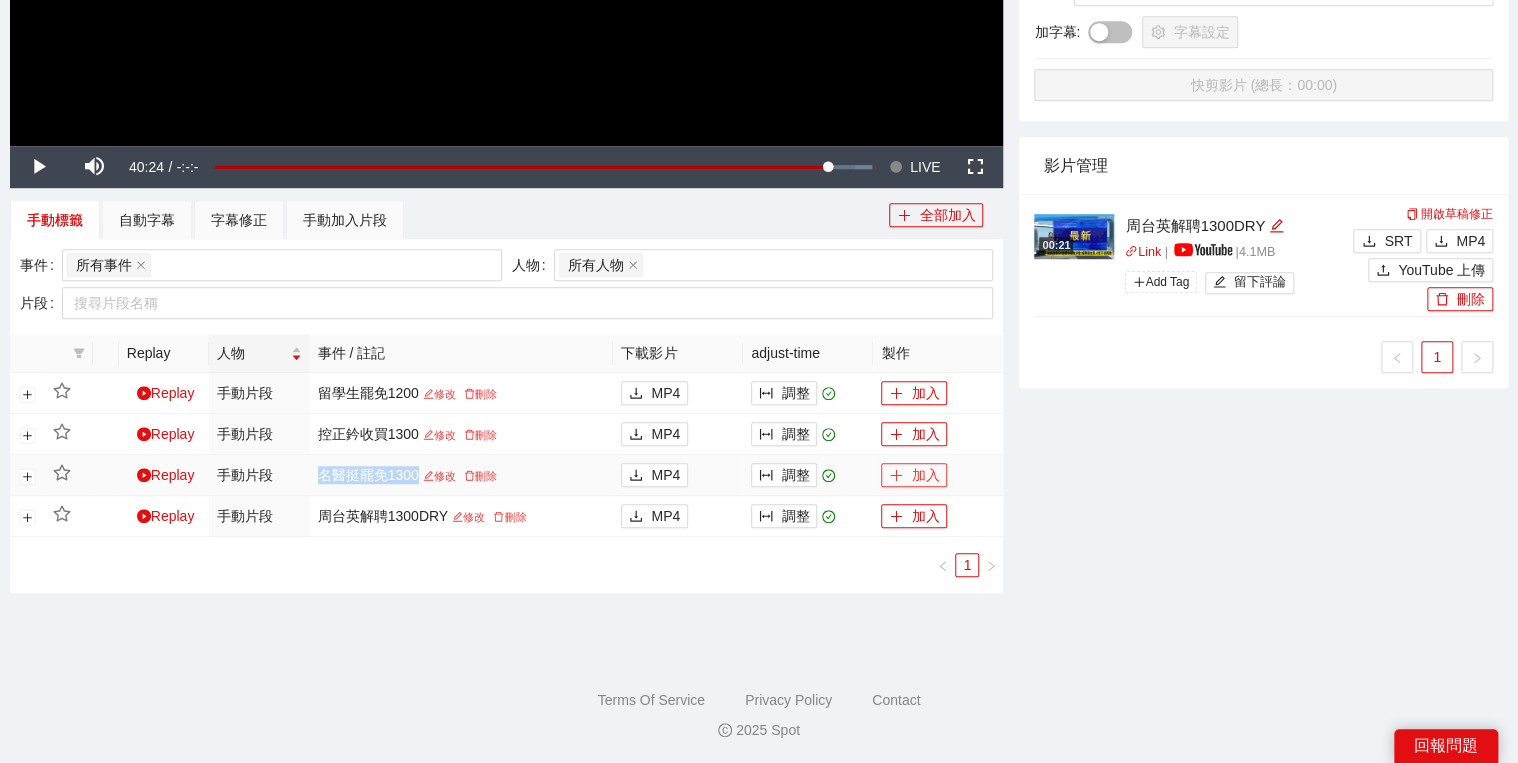 click on "加入" at bounding box center [914, 475] 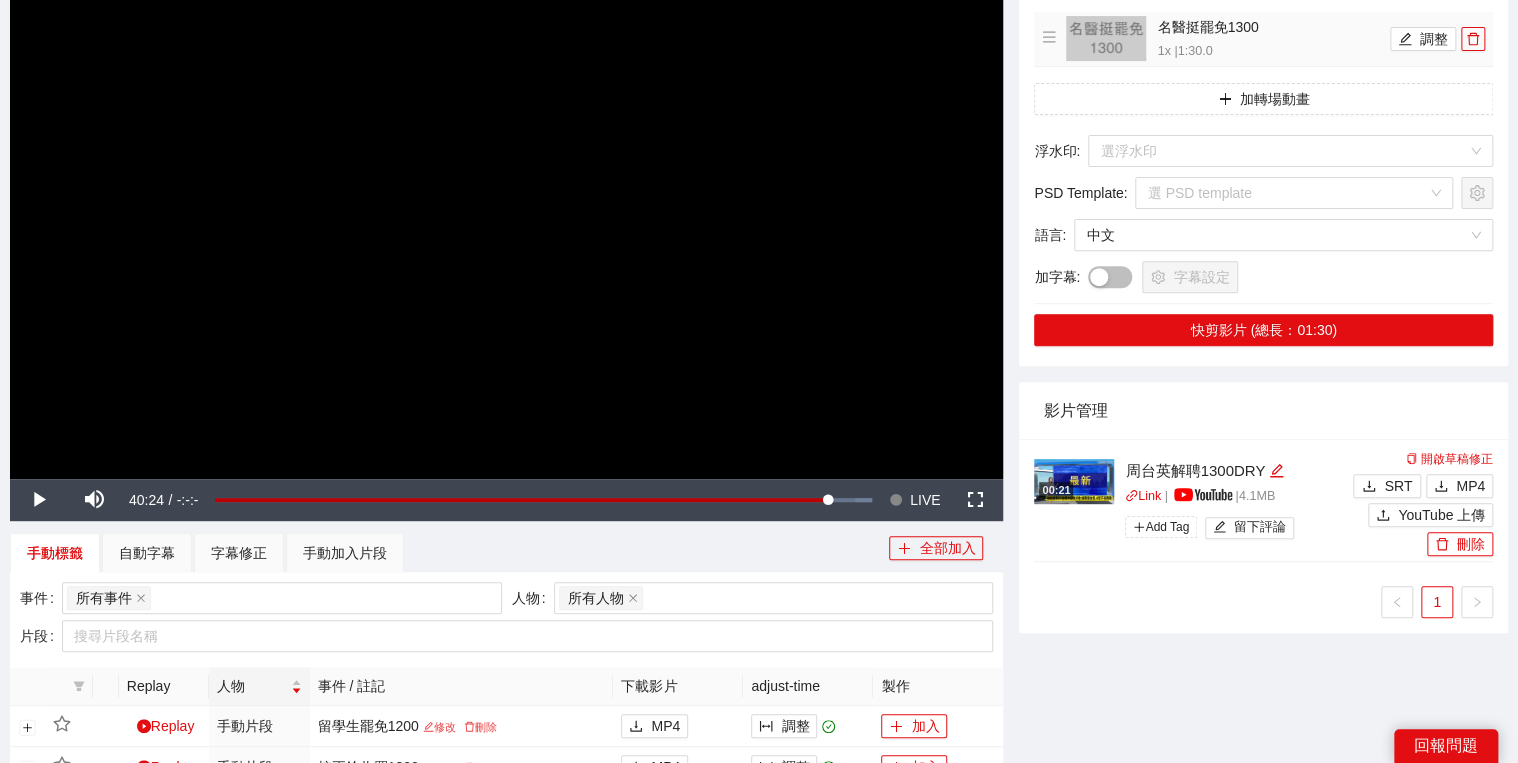 scroll, scrollTop: 22, scrollLeft: 0, axis: vertical 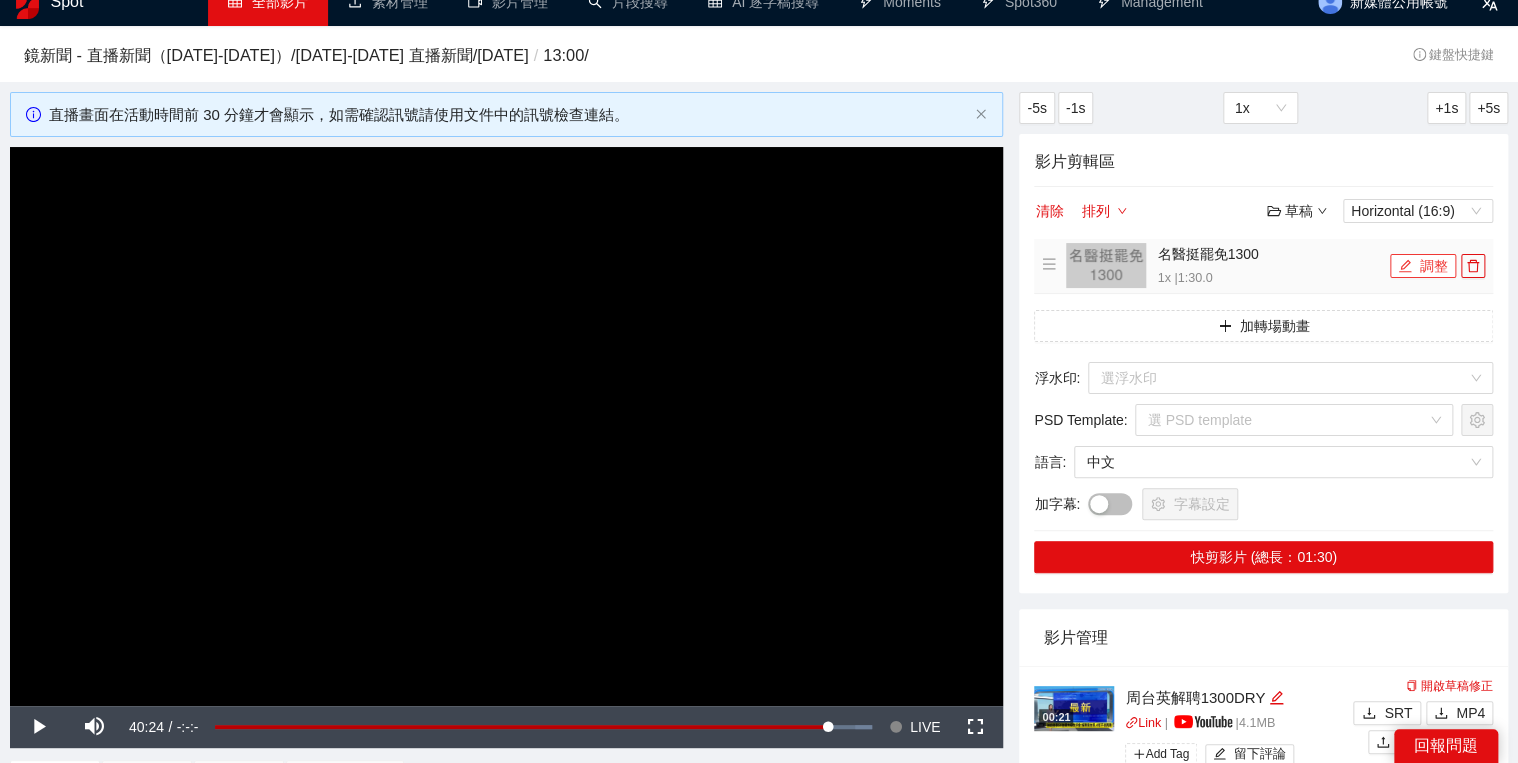 click on "調整" at bounding box center [1423, 266] 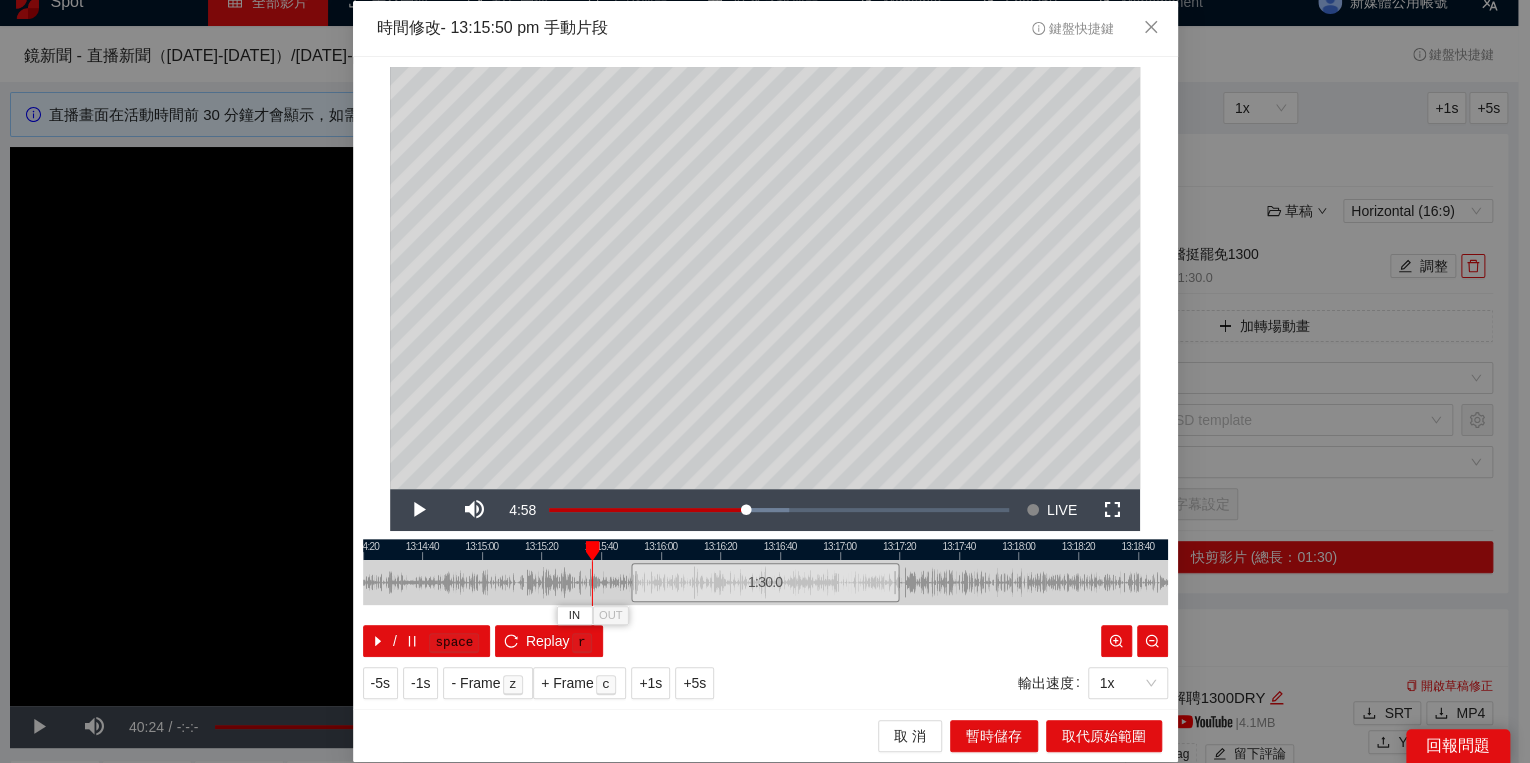 drag, startPoint x: 633, startPoint y: 560, endPoint x: 594, endPoint y: 553, distance: 39.623226 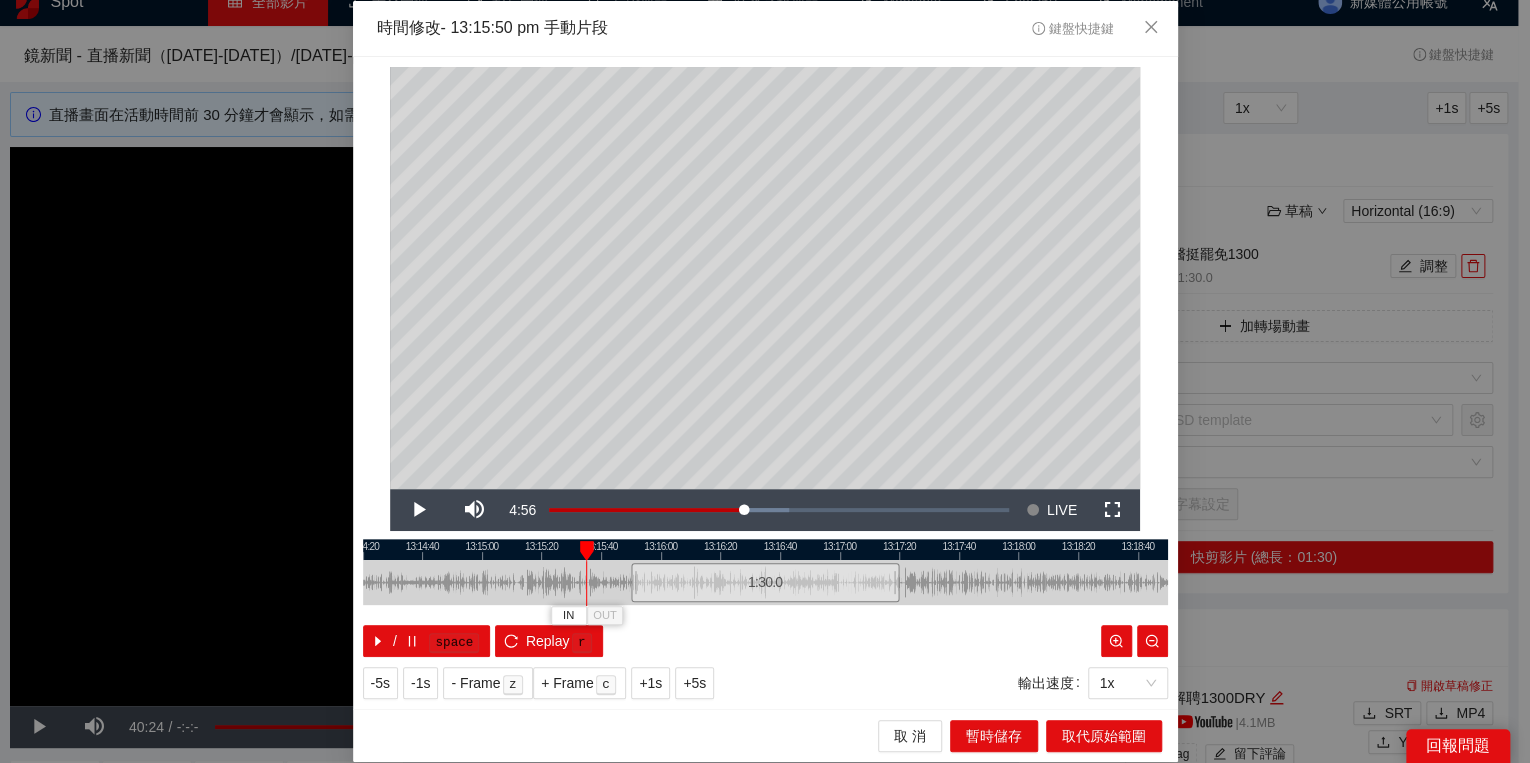 click at bounding box center [587, 551] 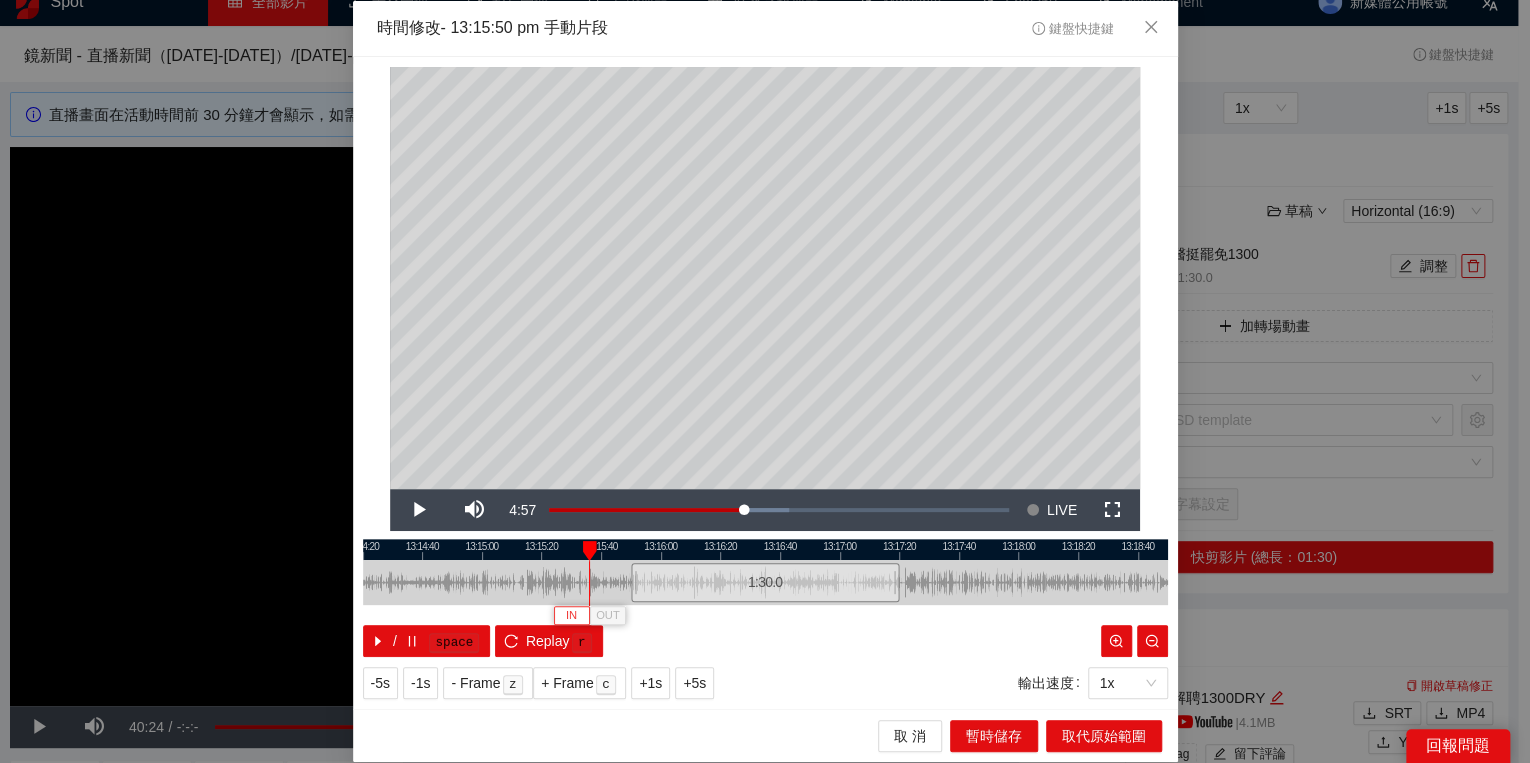 click on "IN" at bounding box center (571, 615) 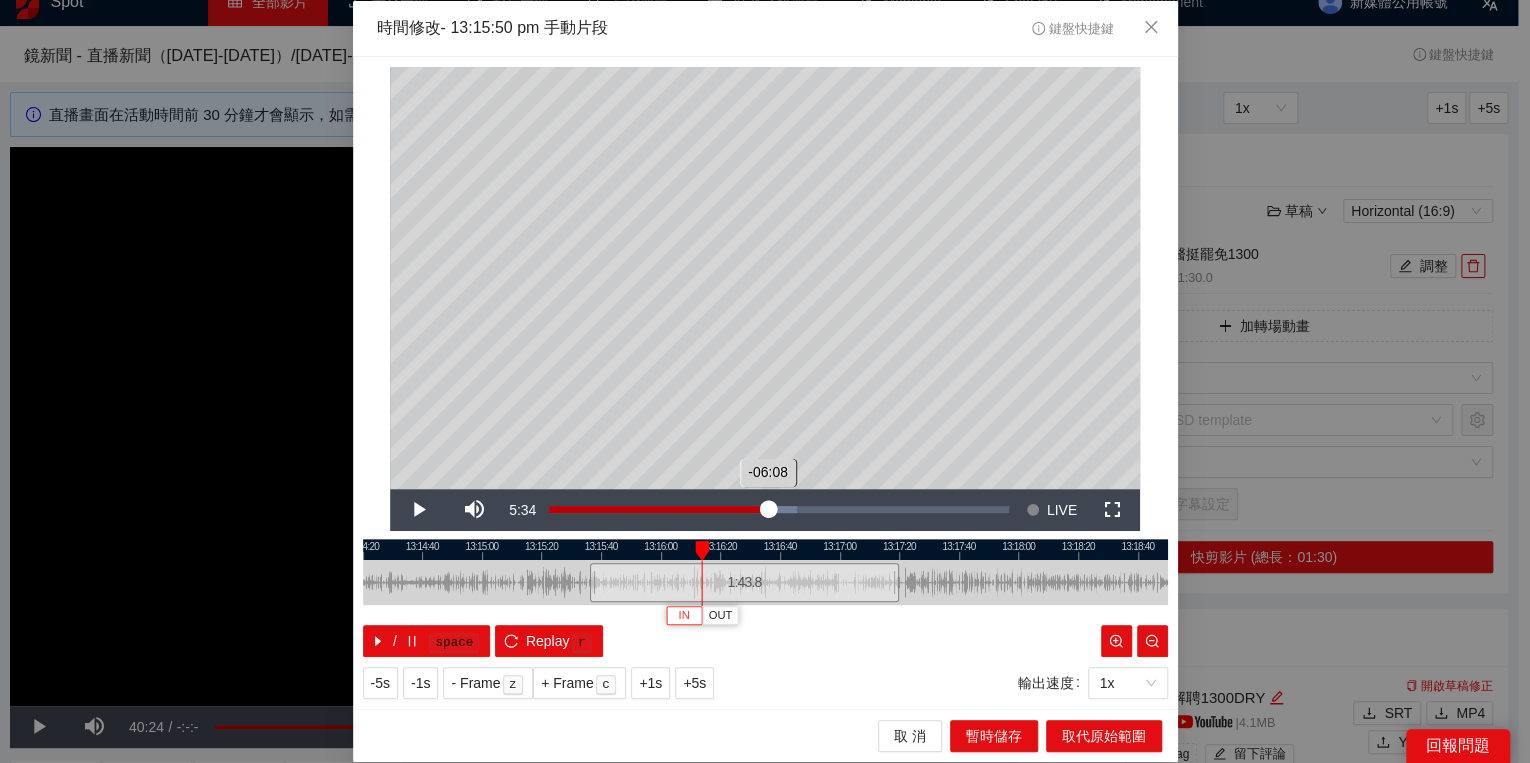 click on "Loaded :  53.90% -06:08 -06:08" at bounding box center (779, 510) 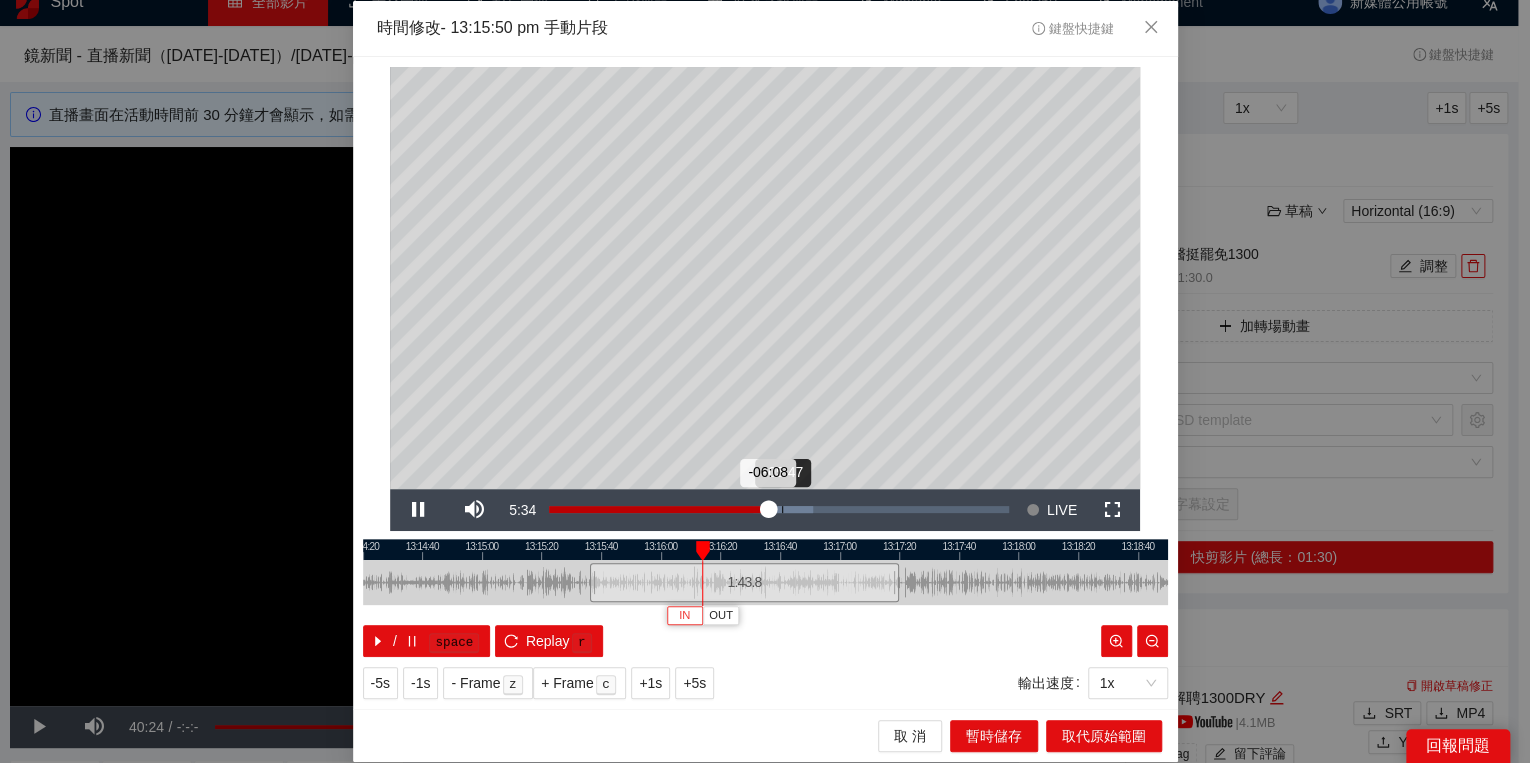 click on "Loaded :  57.38% -05:47 -06:08" at bounding box center [779, 510] 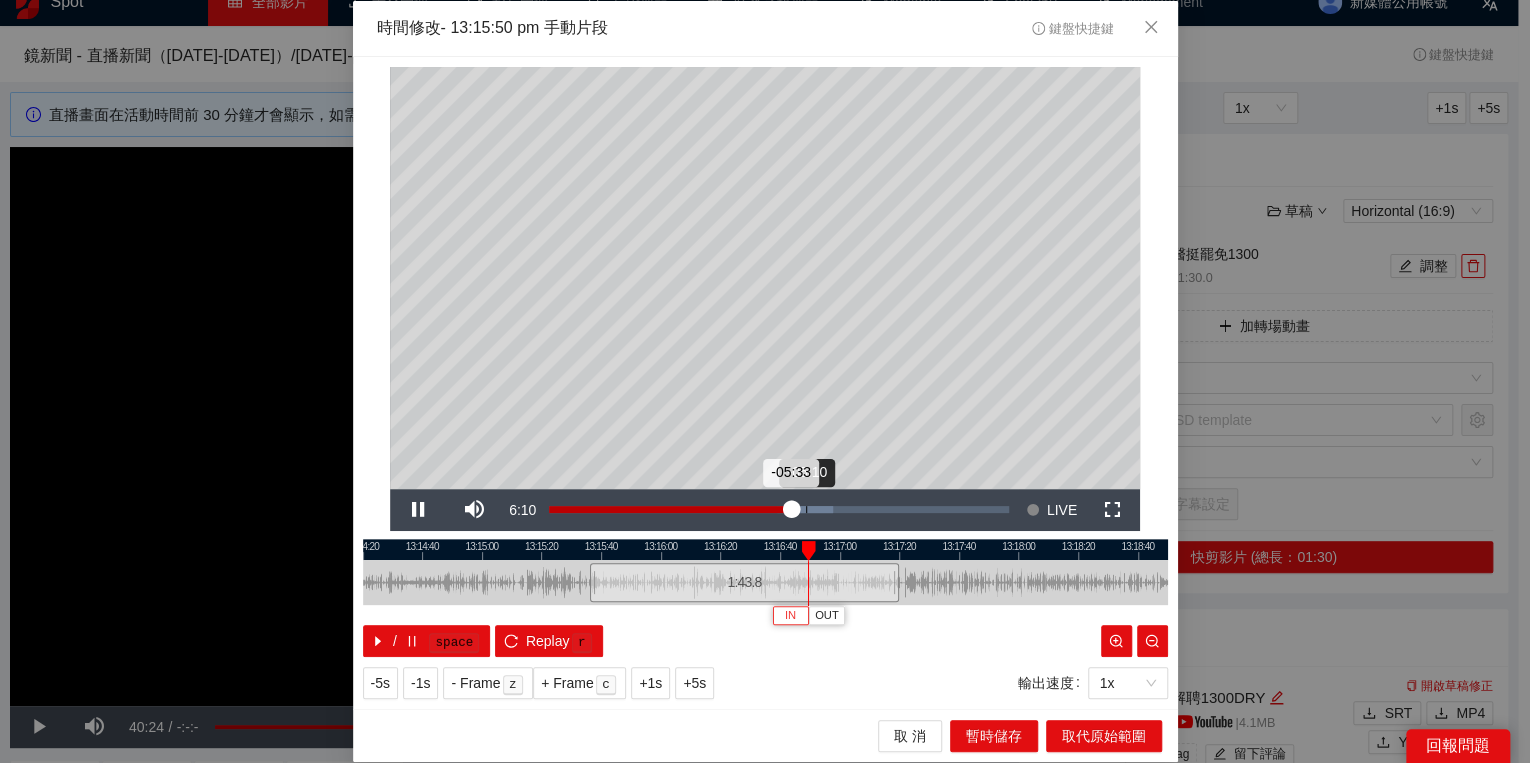 click on "Loaded :  61.73% -05:10 -05:33" at bounding box center [779, 510] 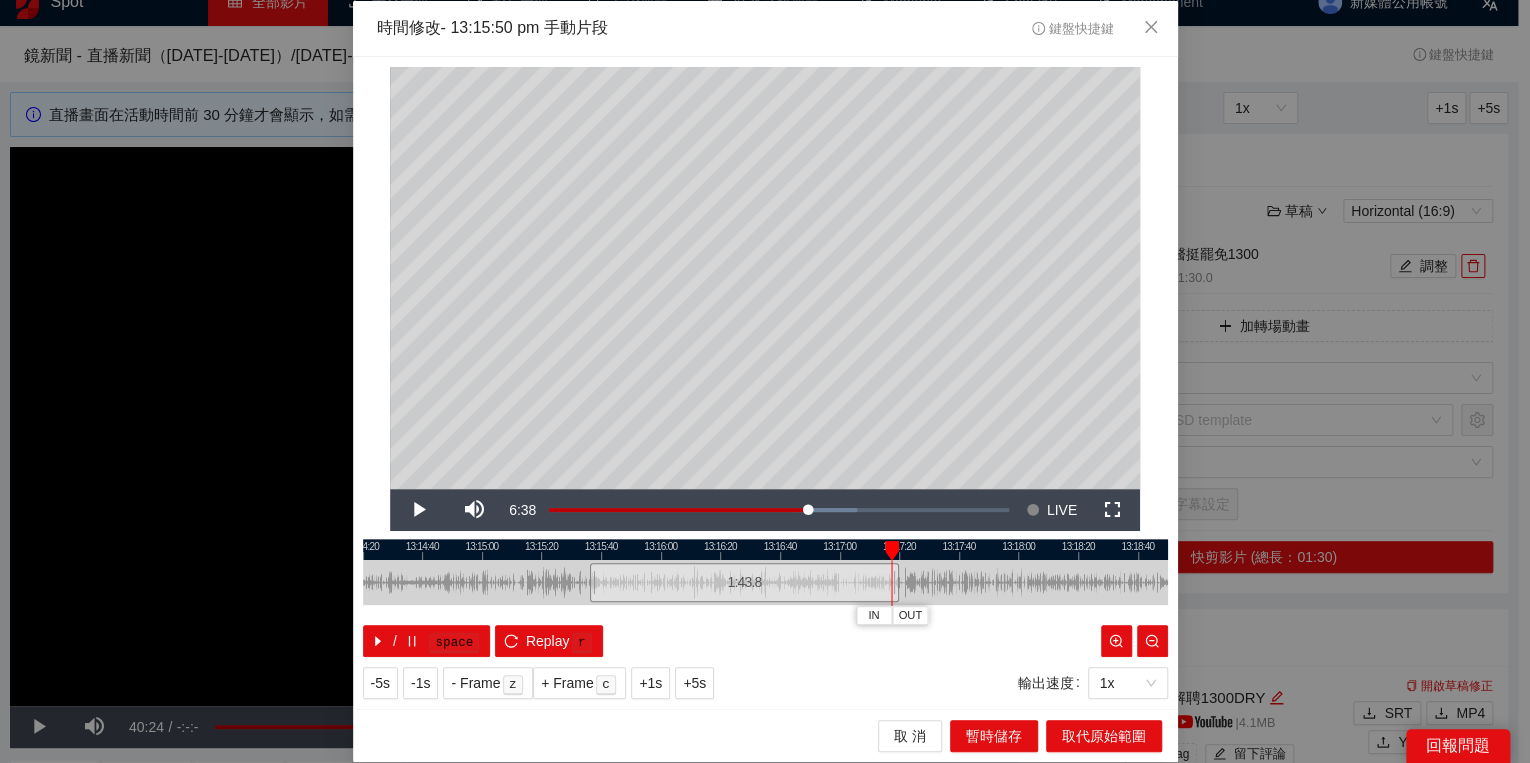 drag, startPoint x: 884, startPoint y: 543, endPoint x: 896, endPoint y: 544, distance: 12.0415945 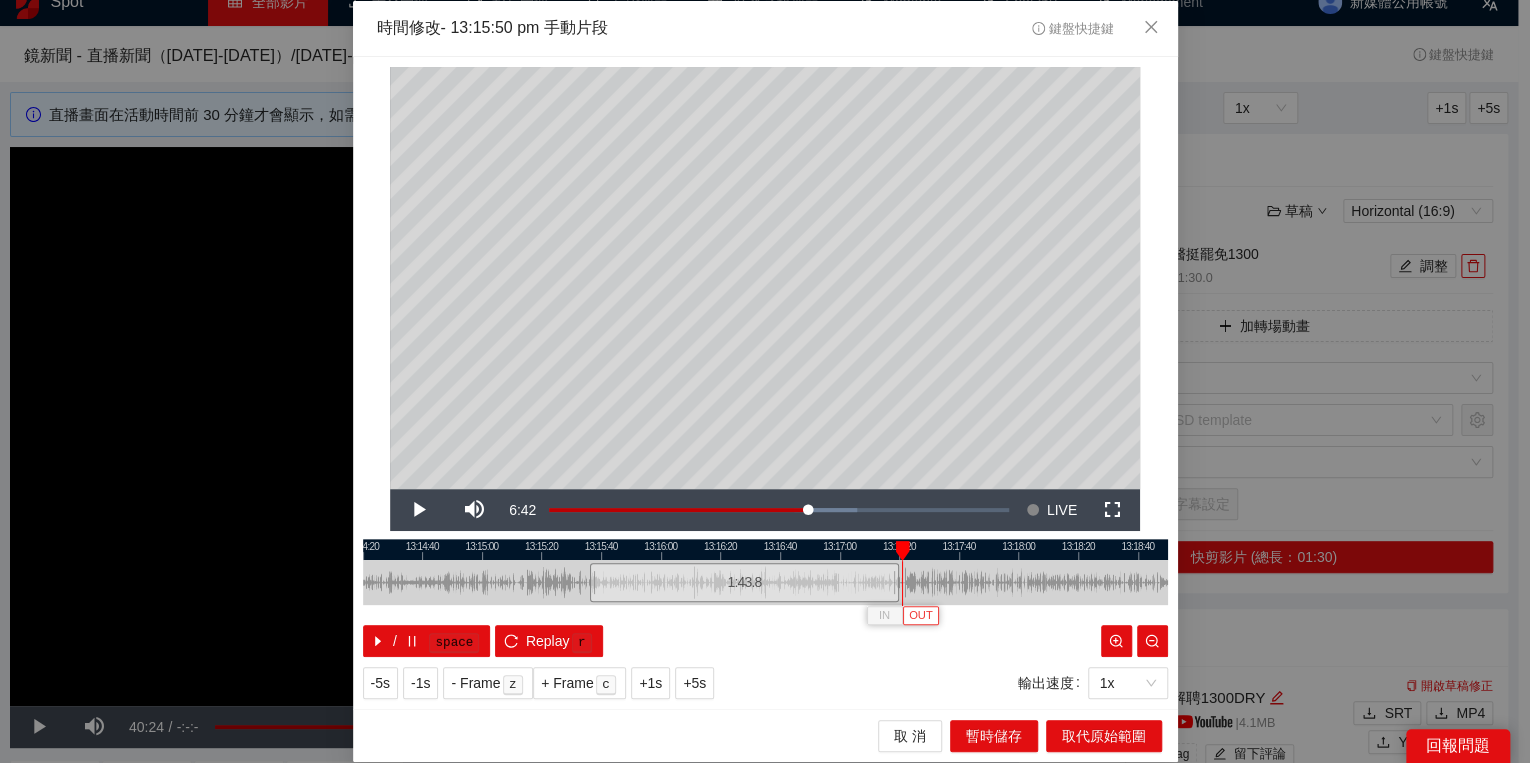 click on "OUT" at bounding box center [921, 616] 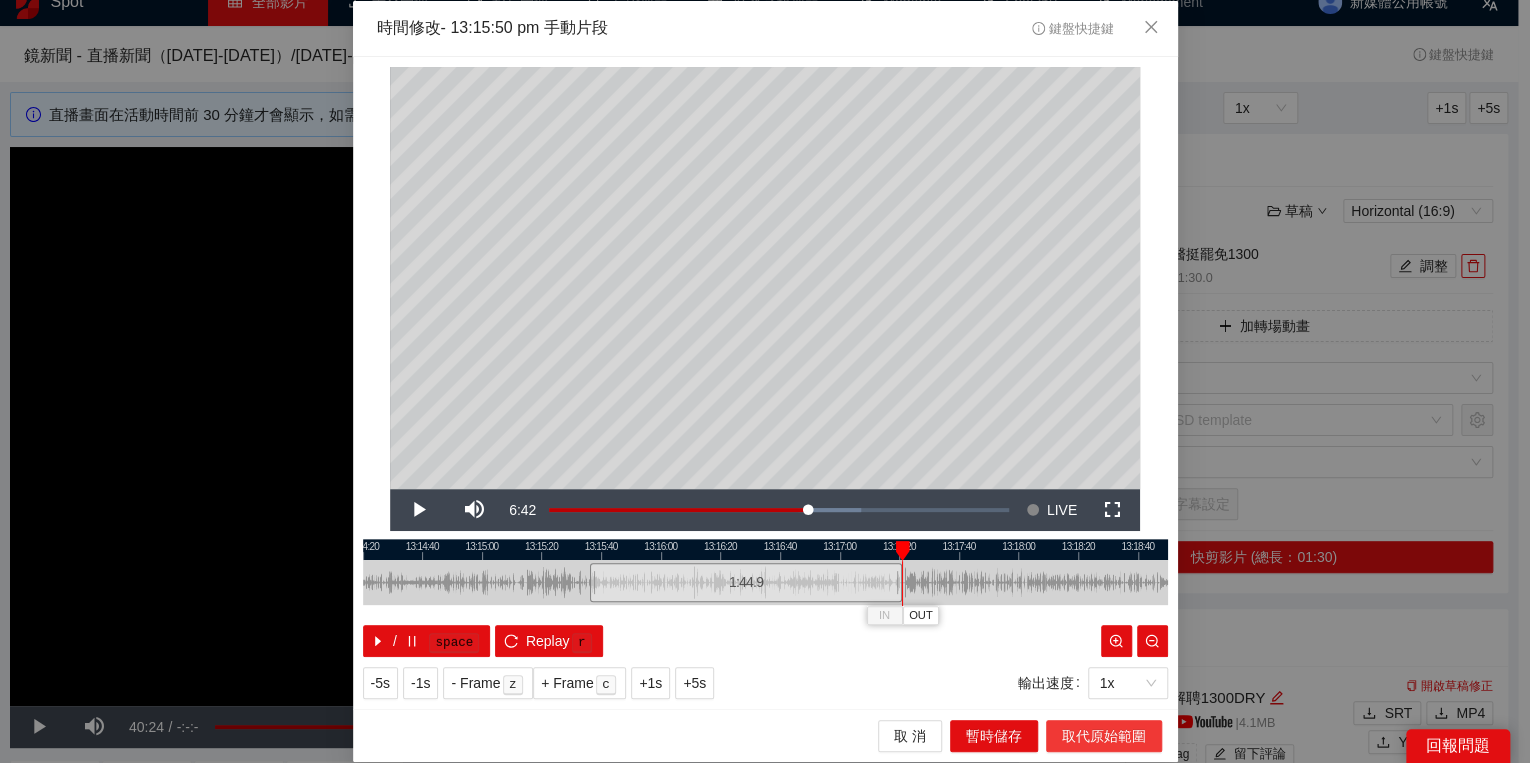 click on "取代原始範圍" at bounding box center (1104, 736) 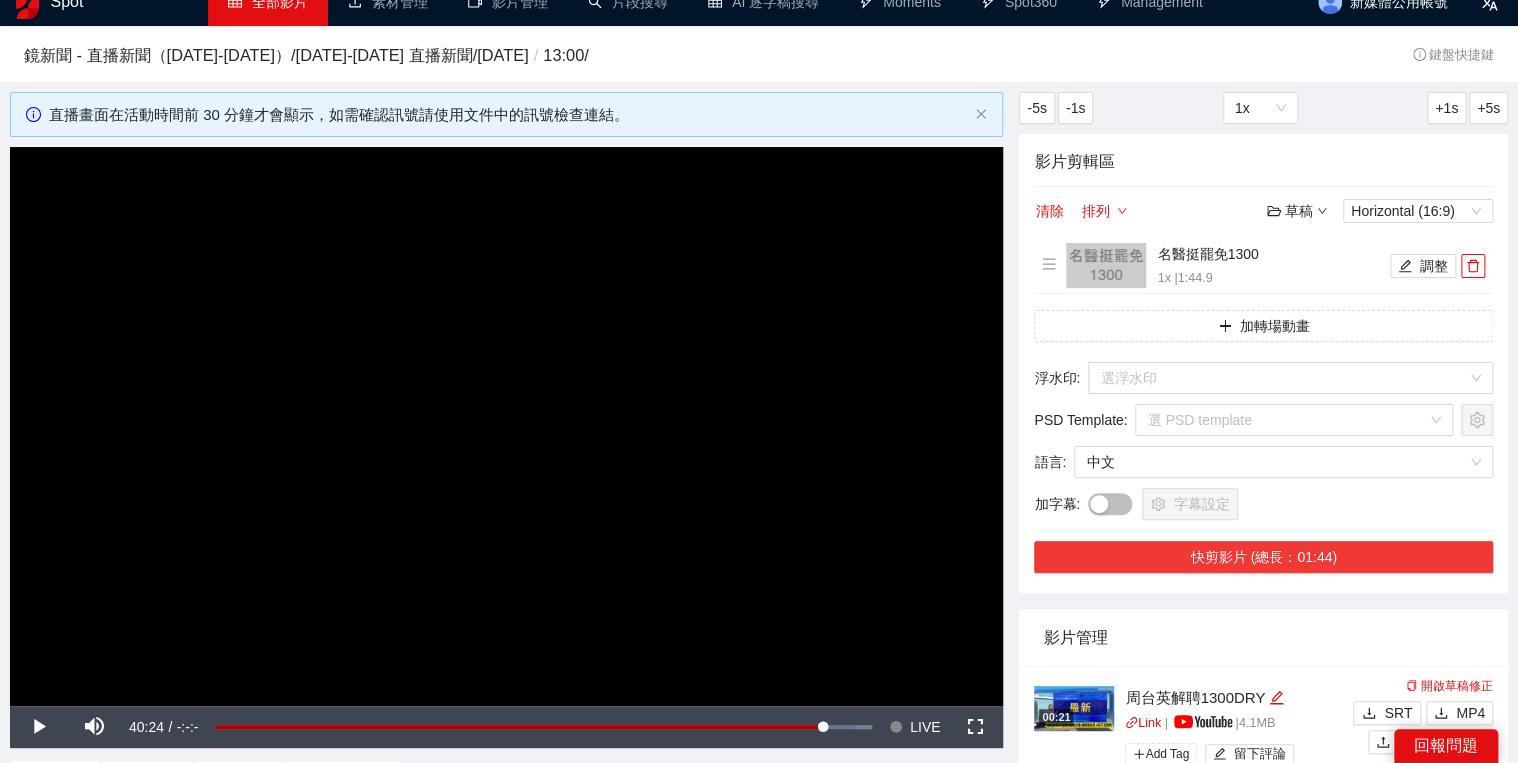 click on "快剪影片 (總長：01:44)" at bounding box center [1263, 557] 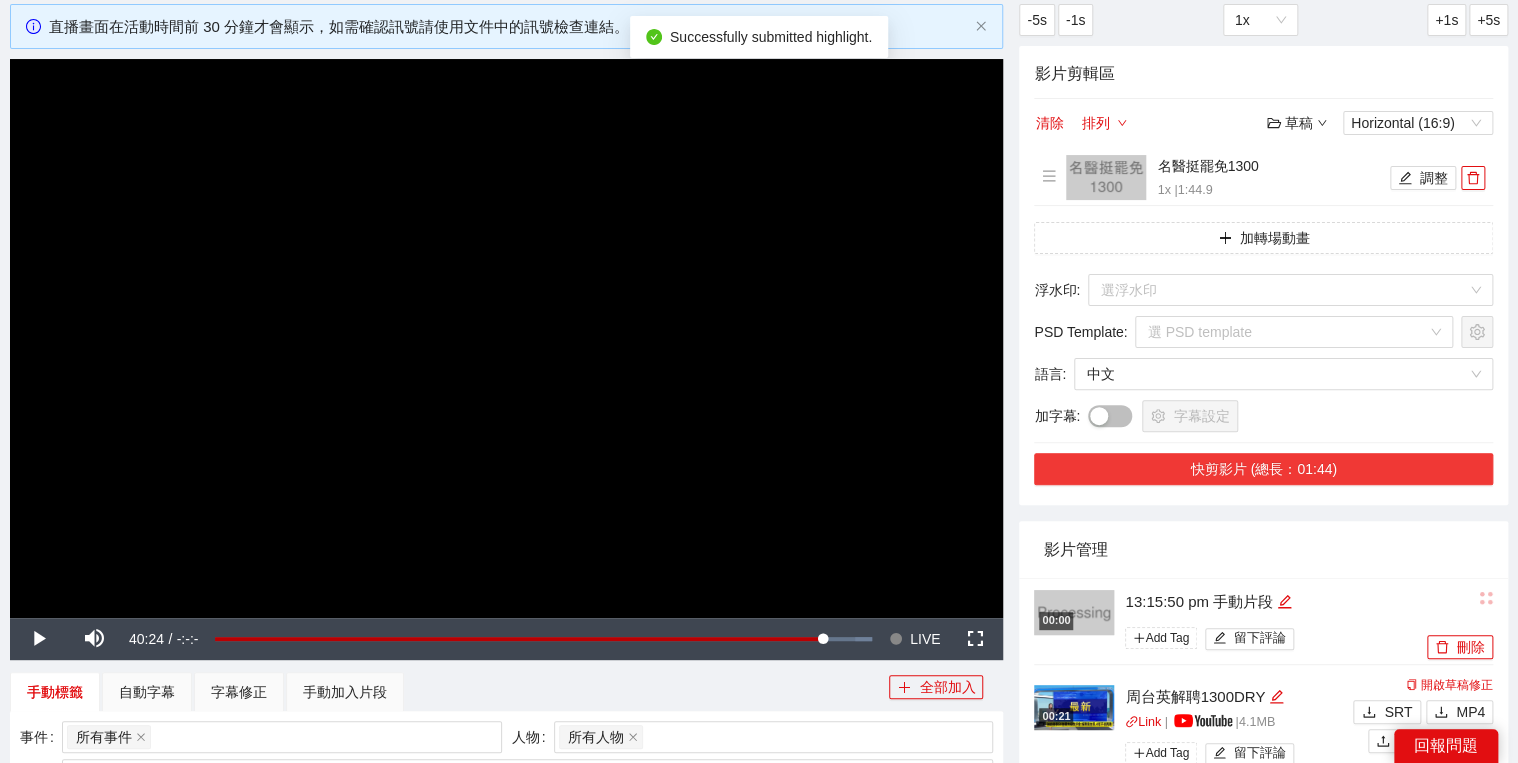 scroll, scrollTop: 182, scrollLeft: 0, axis: vertical 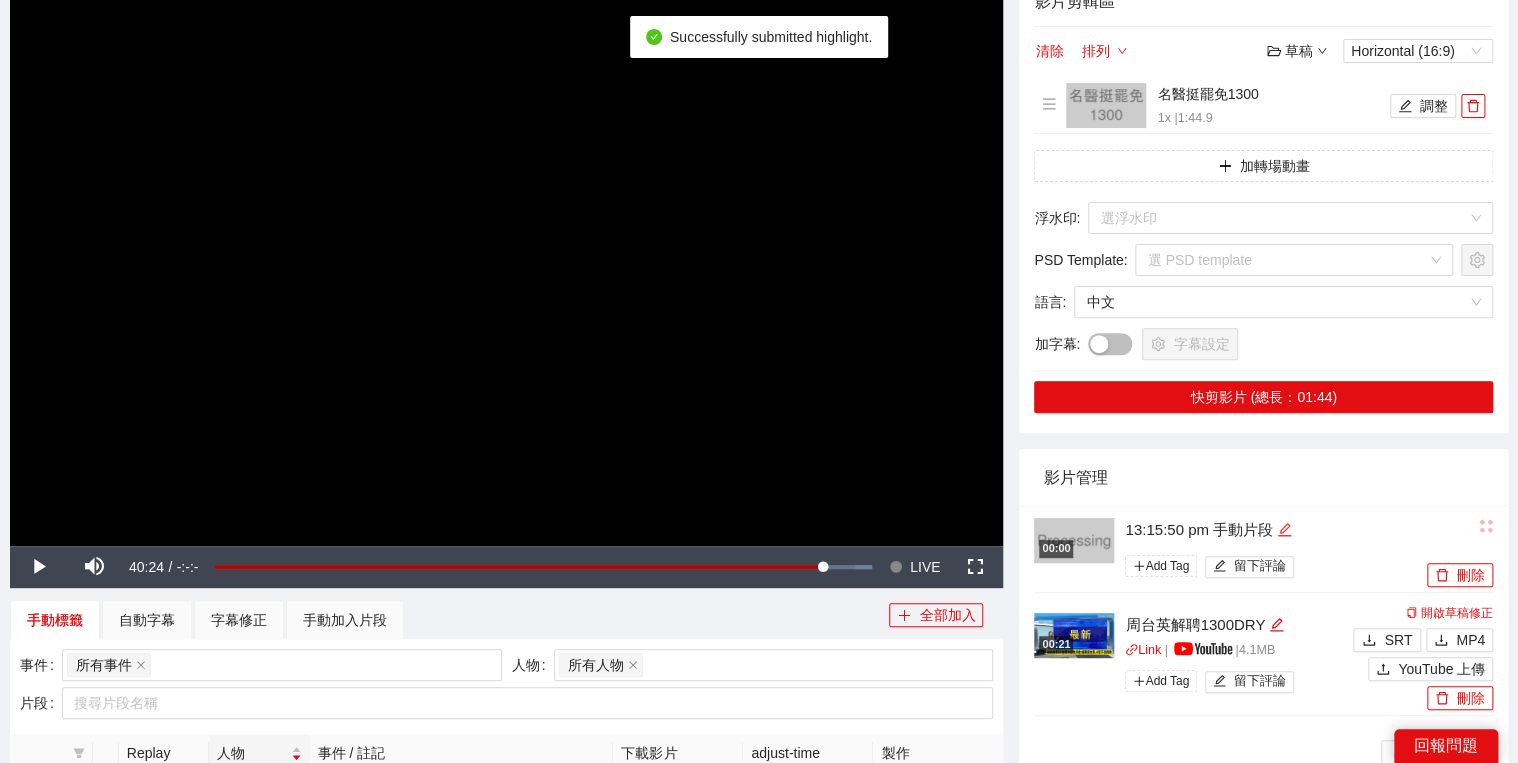 click 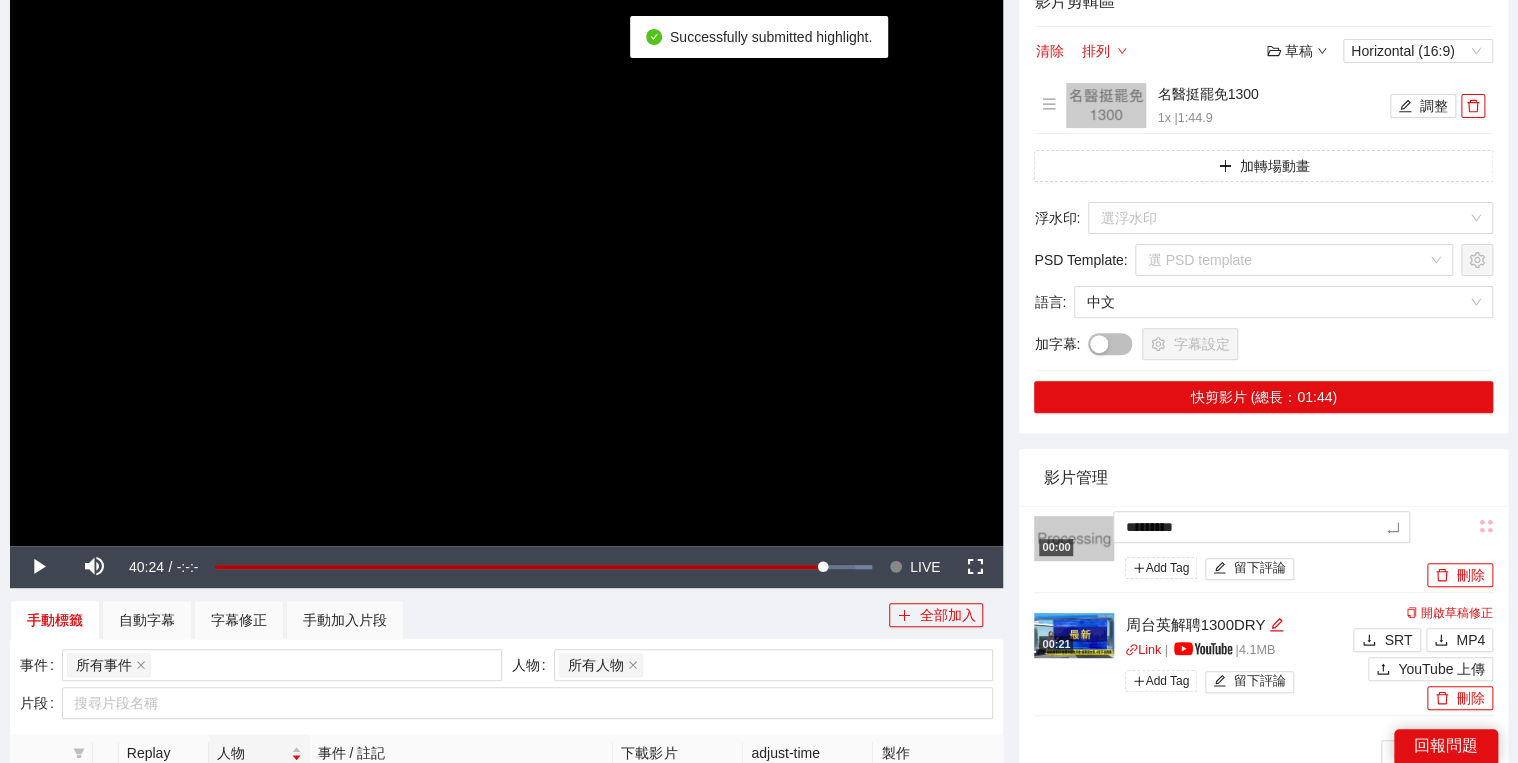 click on "影片管理" at bounding box center [1263, 477] 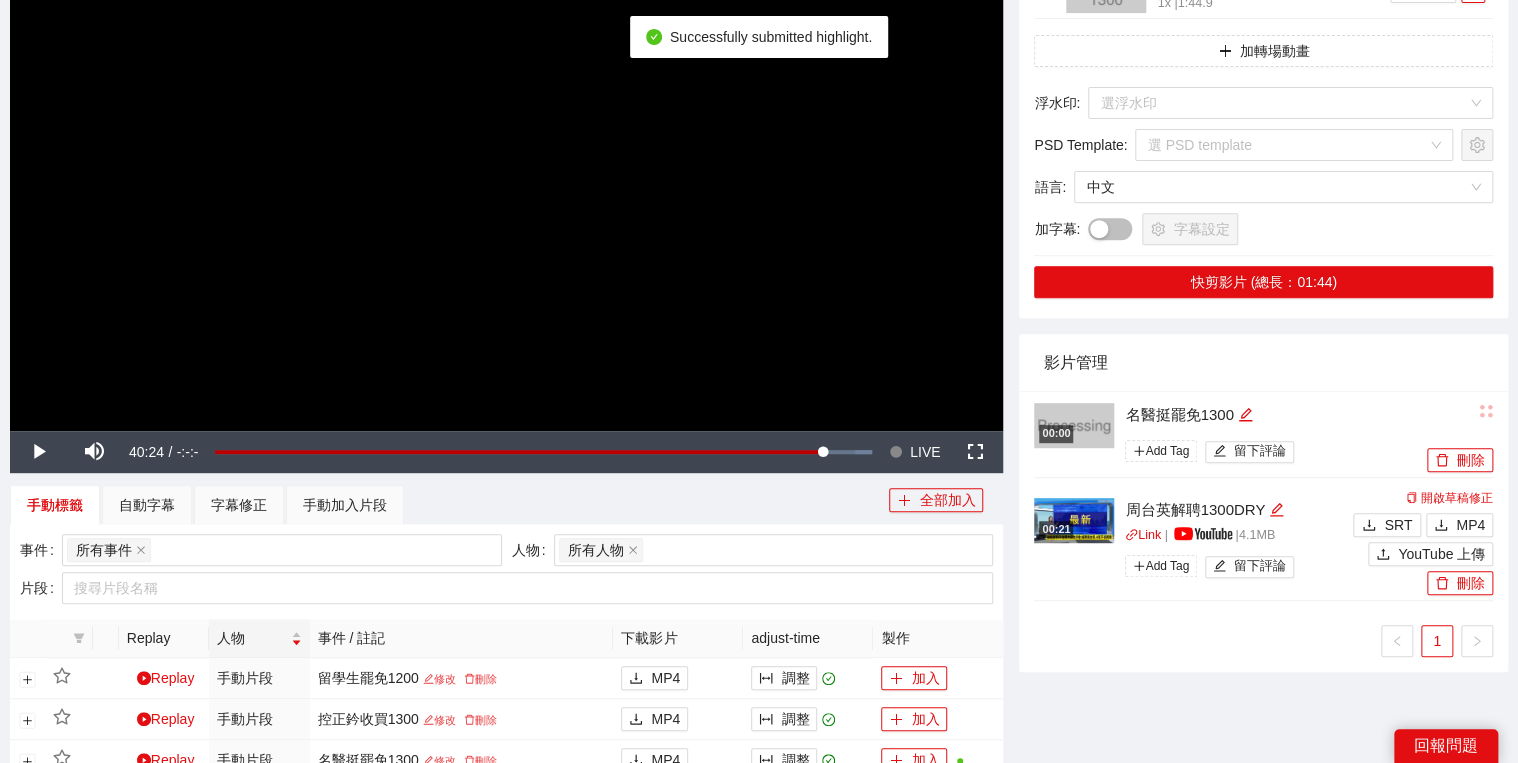 scroll, scrollTop: 422, scrollLeft: 0, axis: vertical 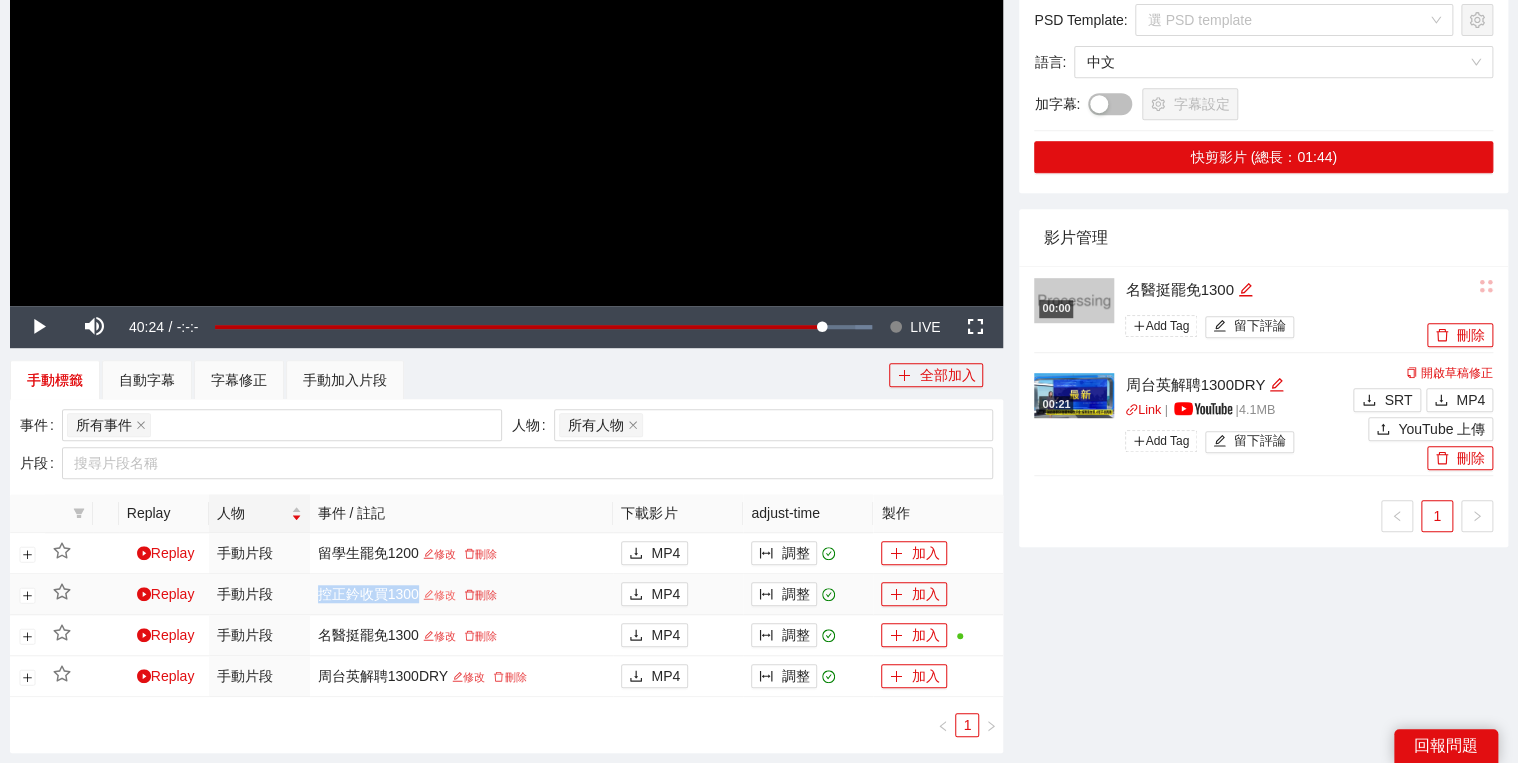 drag, startPoint x: 316, startPoint y: 584, endPoint x: 423, endPoint y: 595, distance: 107.563934 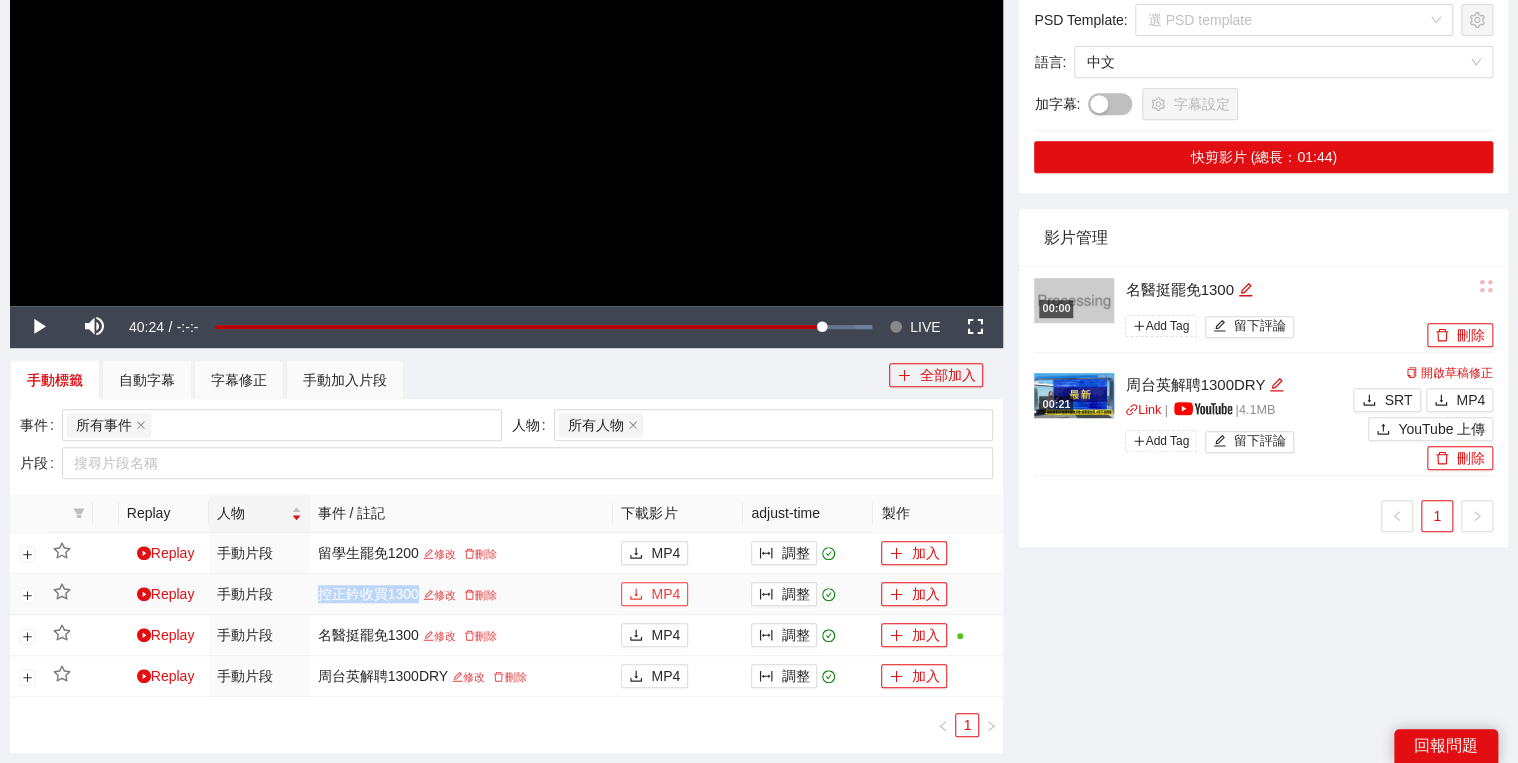 copy on "控正鈐收買1300" 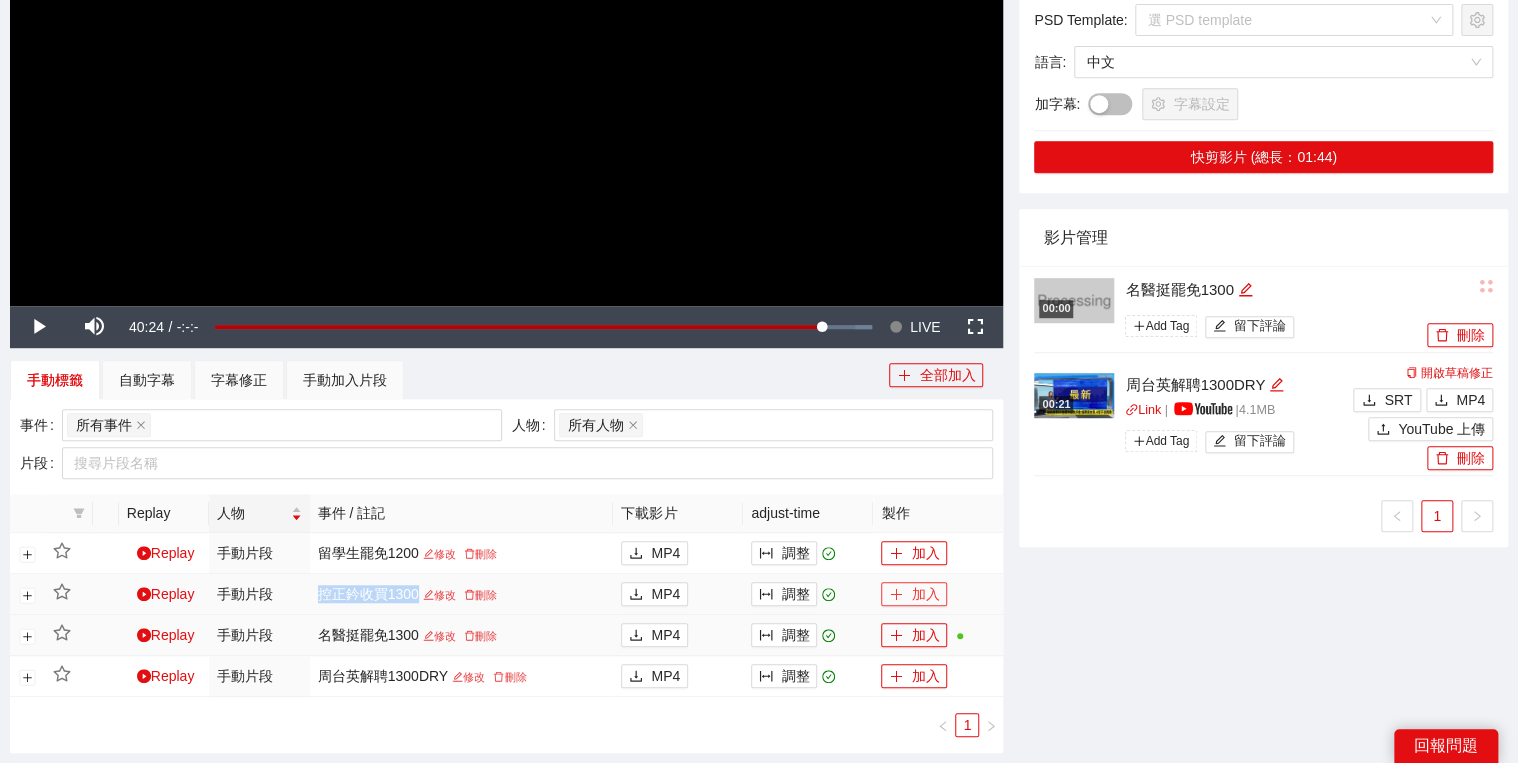 click on "加入" at bounding box center (914, 594) 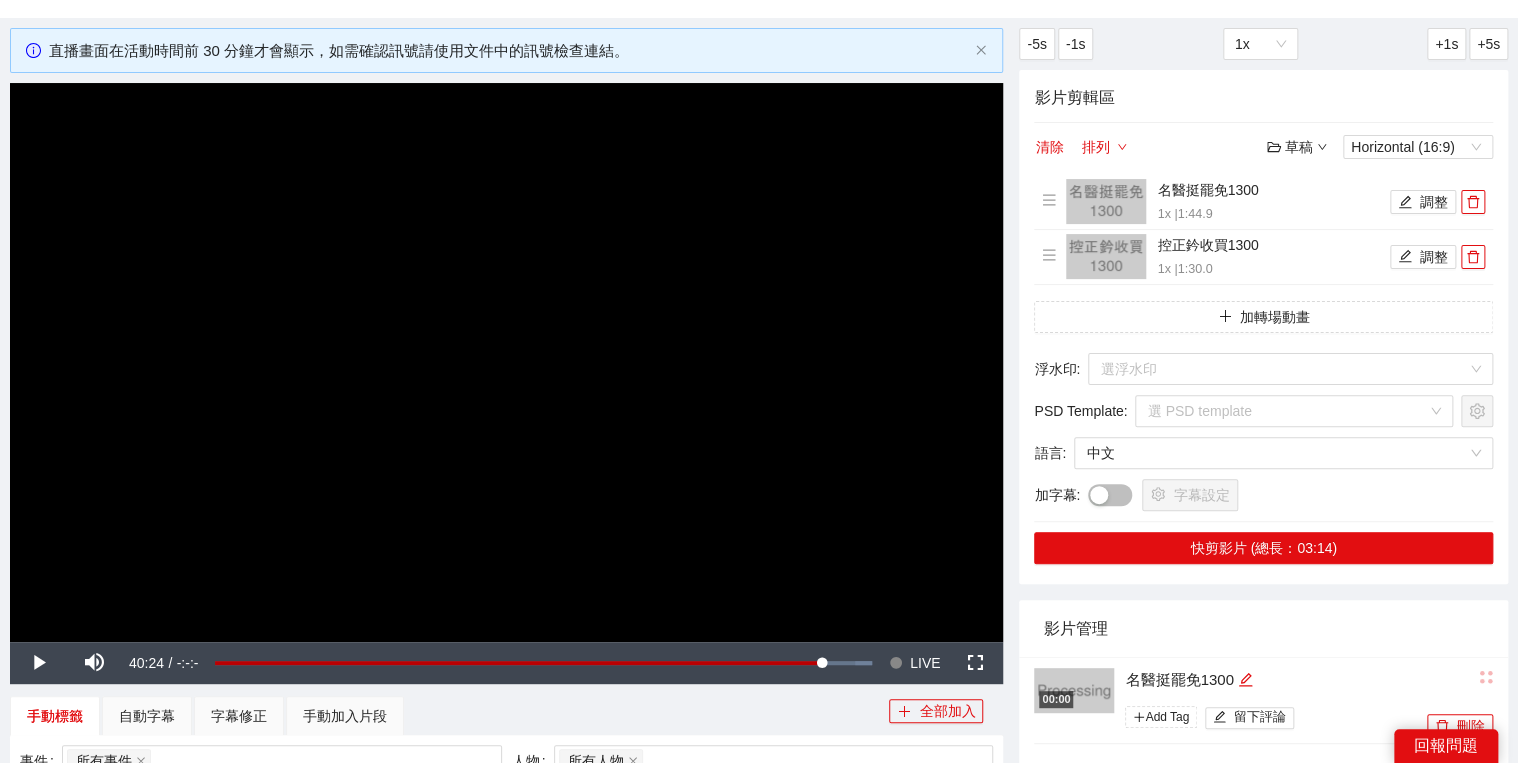 scroll, scrollTop: 0, scrollLeft: 0, axis: both 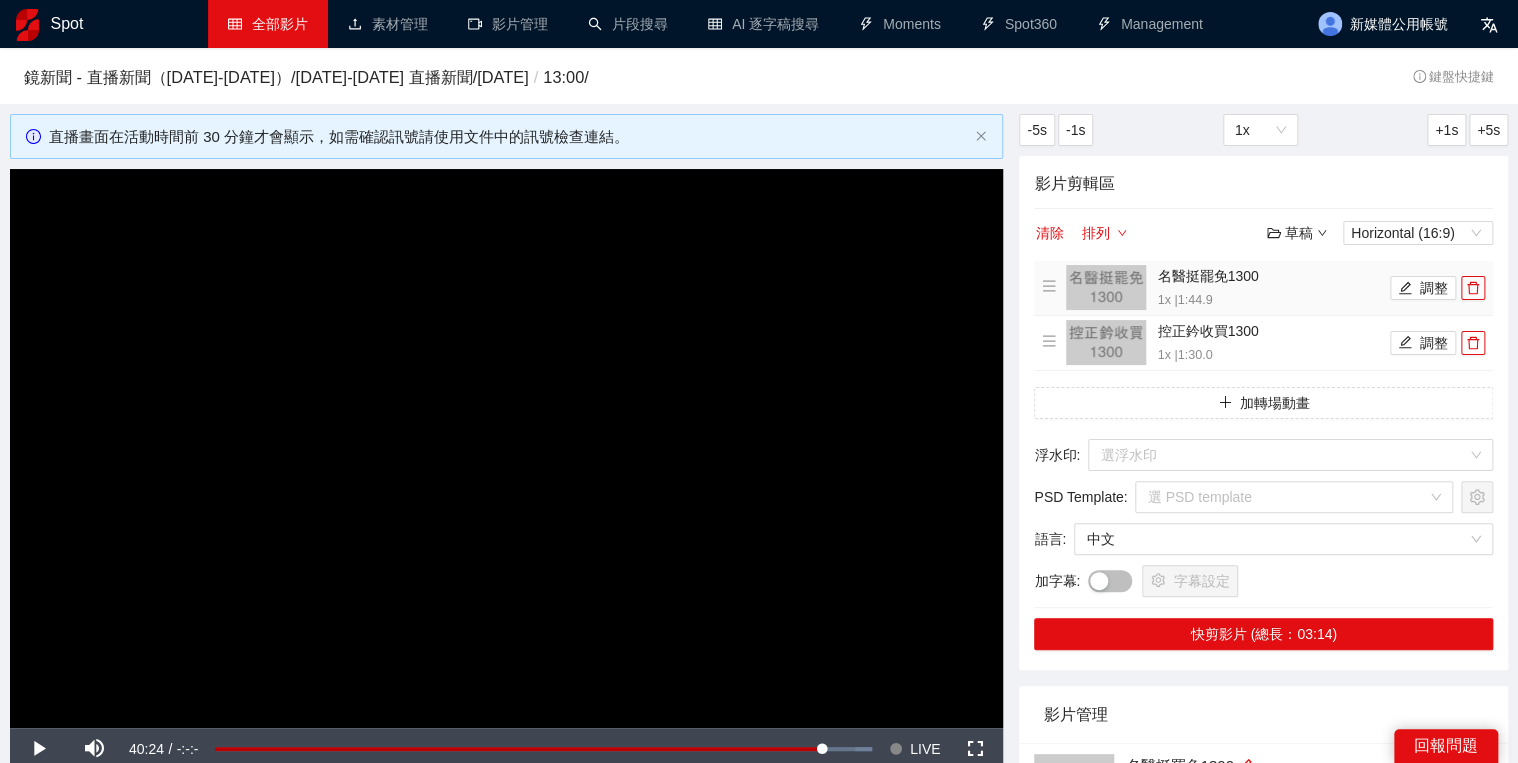 click on "名醫挺罷免1300 1x |  1:44.9     調整" at bounding box center (1263, 288) 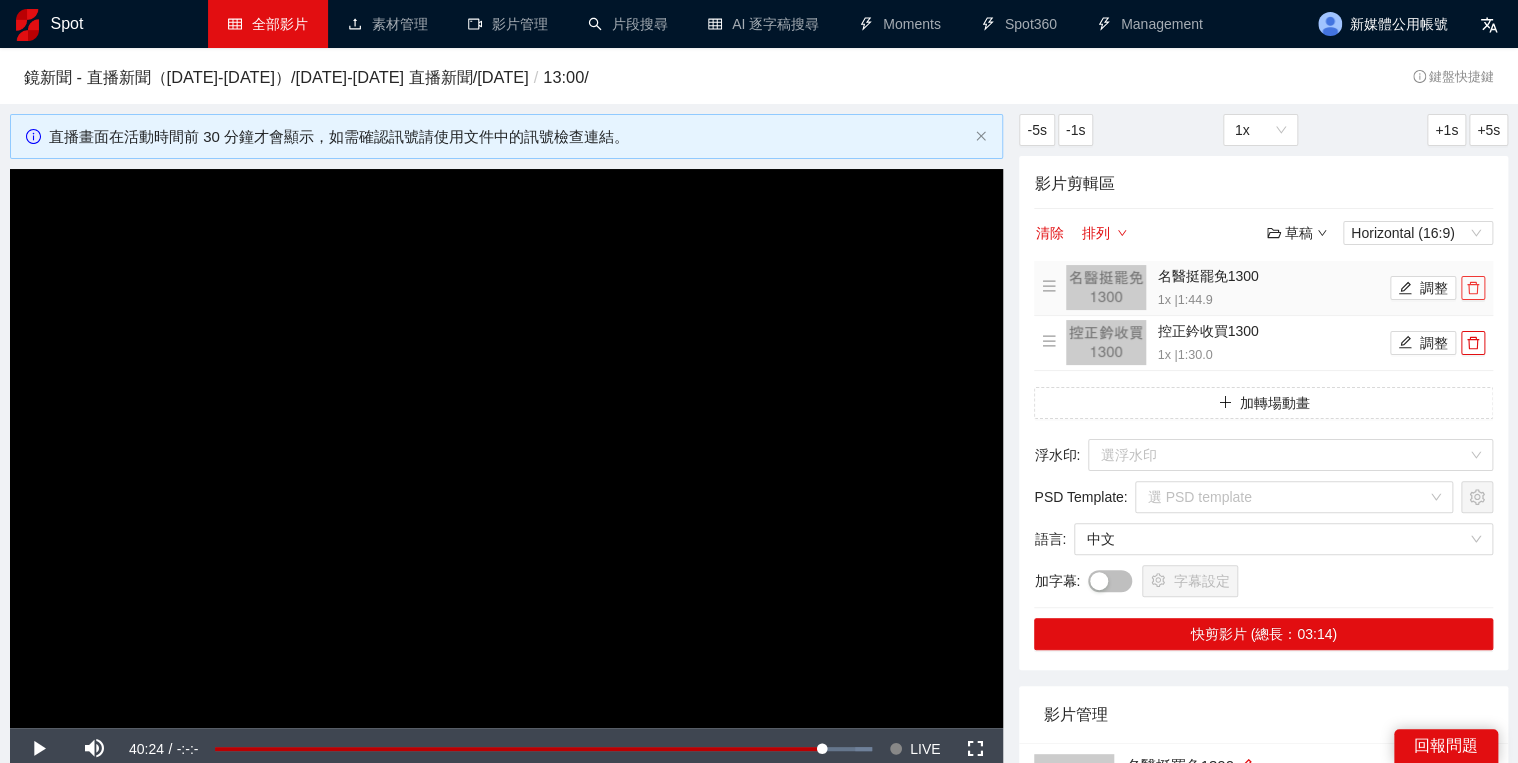 click 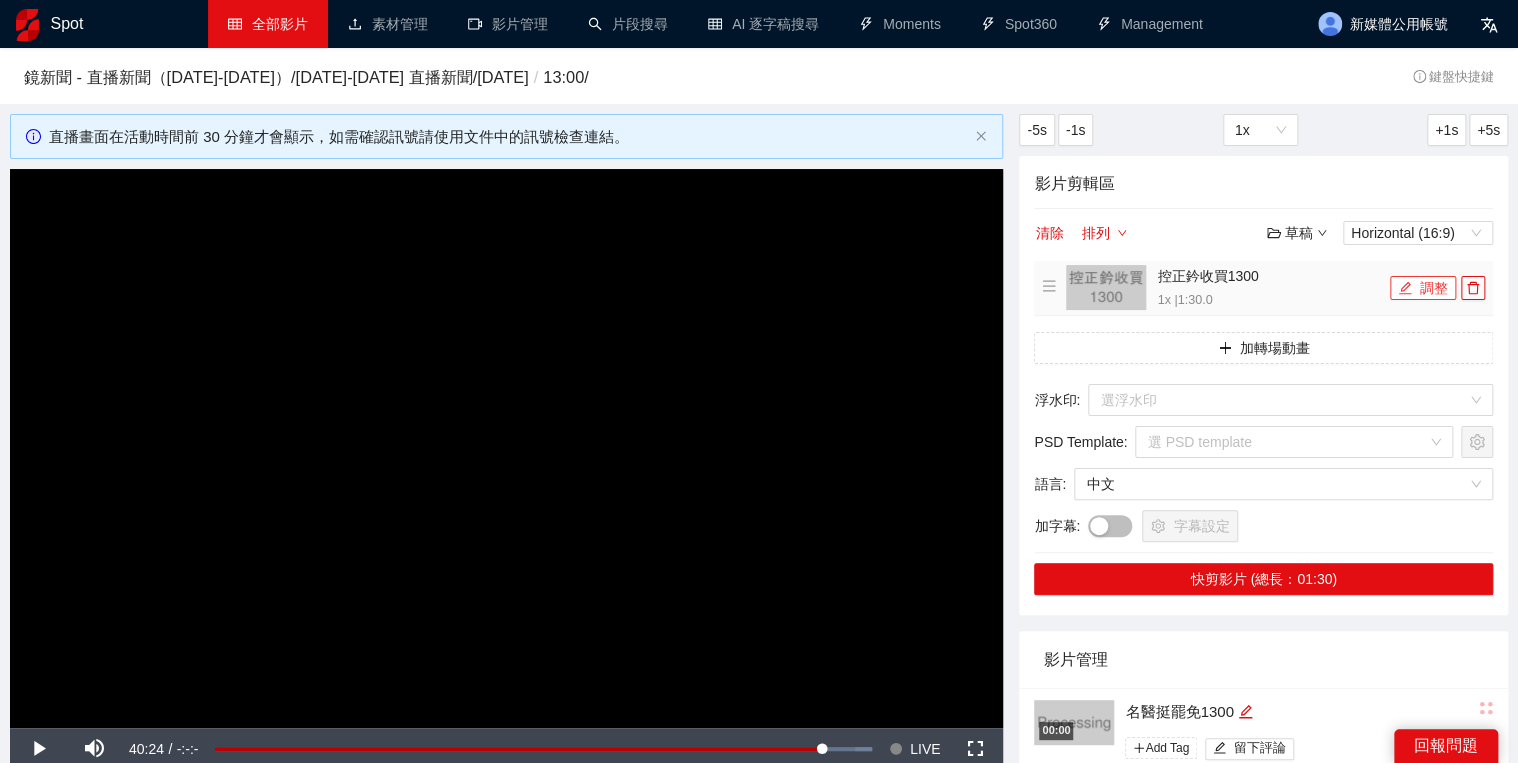 click on "調整" at bounding box center (1423, 288) 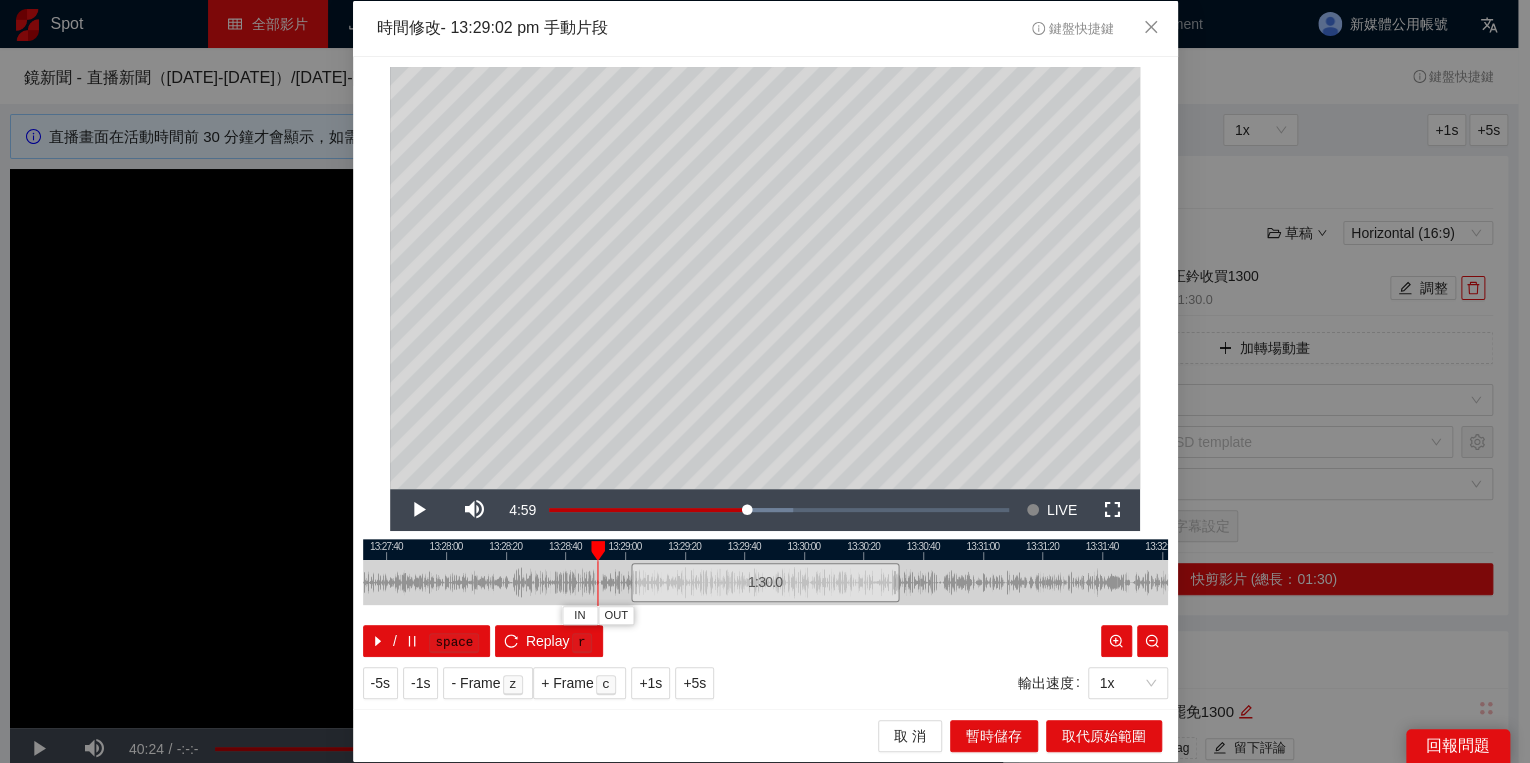 drag, startPoint x: 633, startPoint y: 547, endPoint x: 594, endPoint y: 544, distance: 39.115215 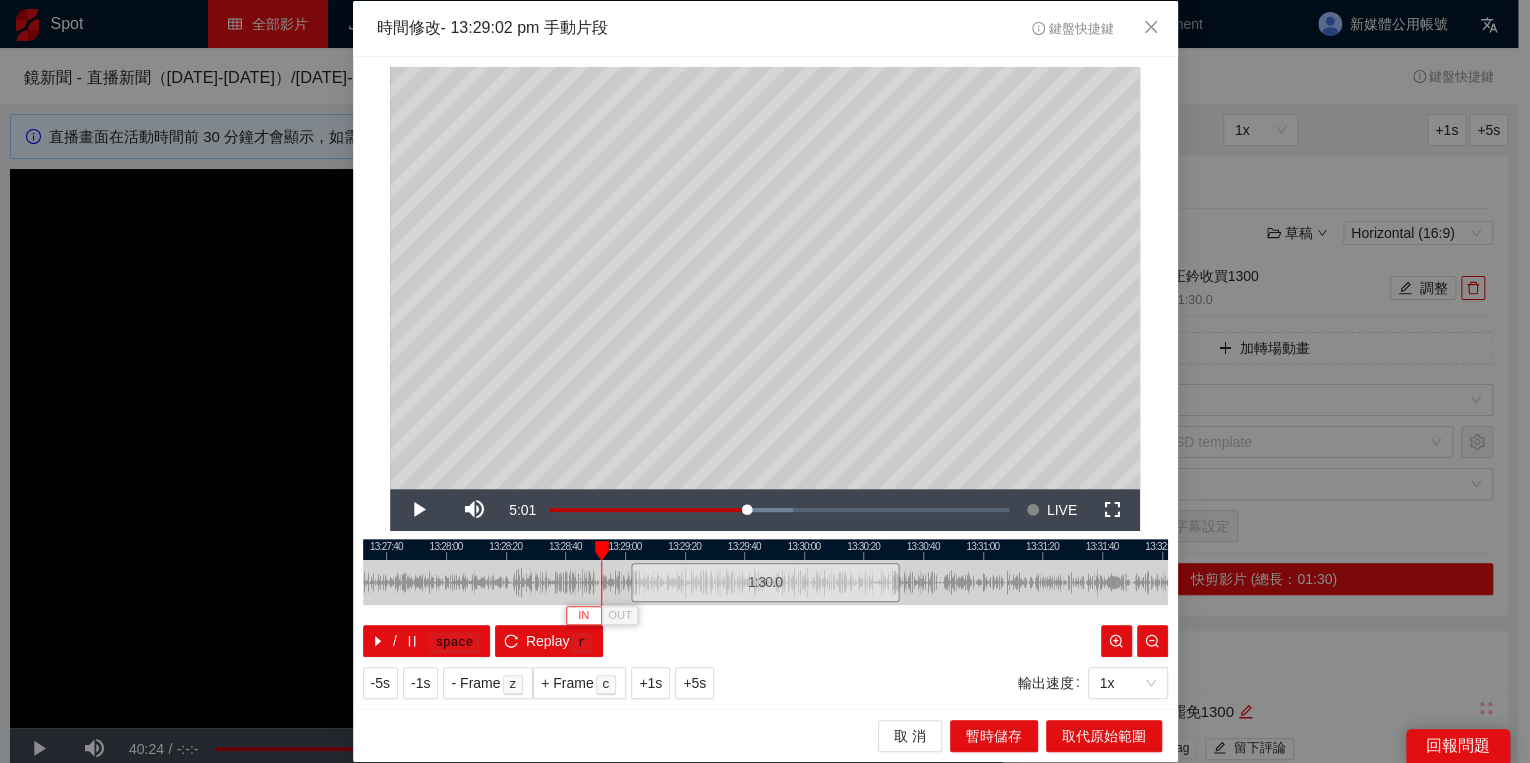 click on "IN" at bounding box center [584, 615] 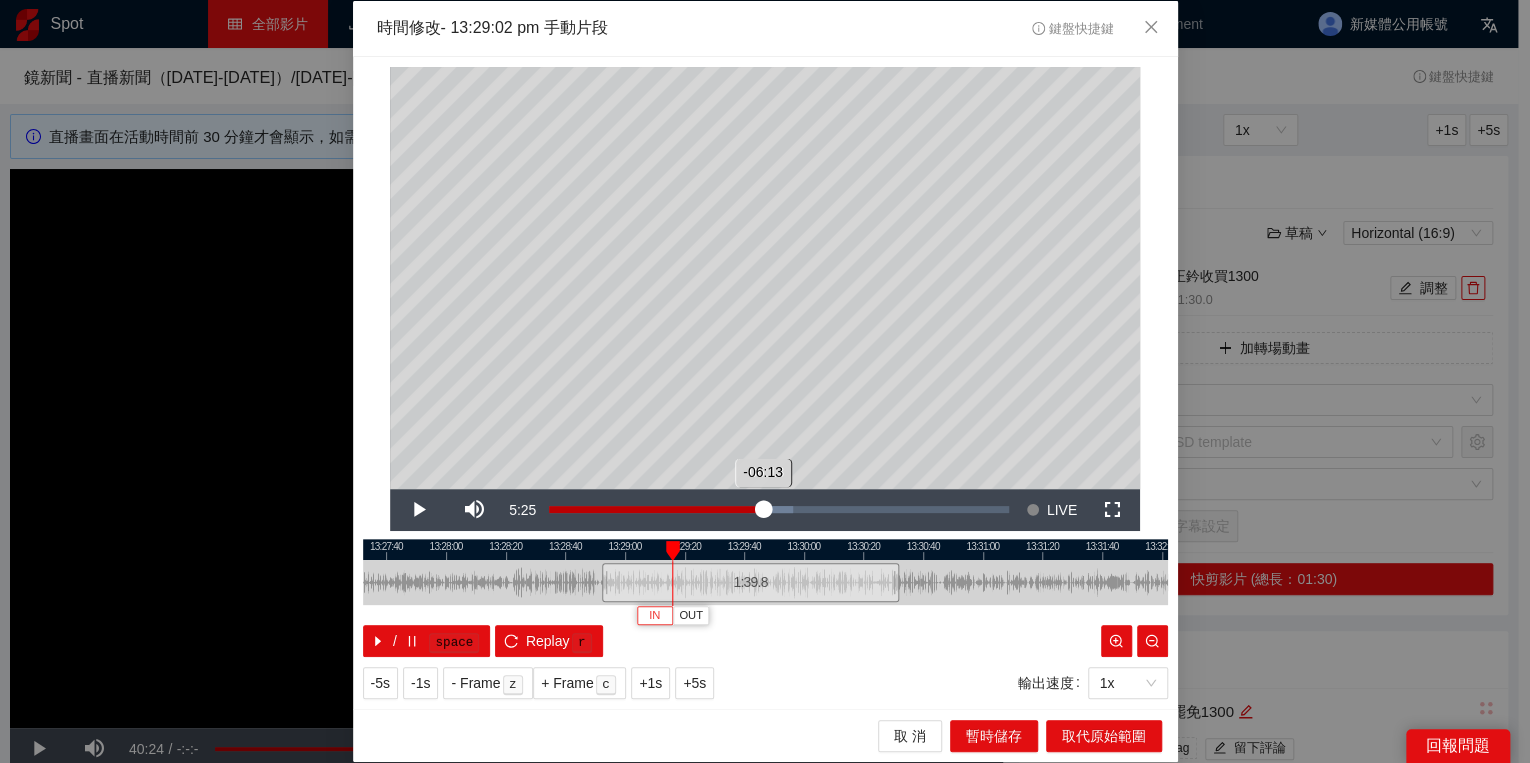 click on "Loaded :  53.04% -06:13 -06:13" at bounding box center (779, 510) 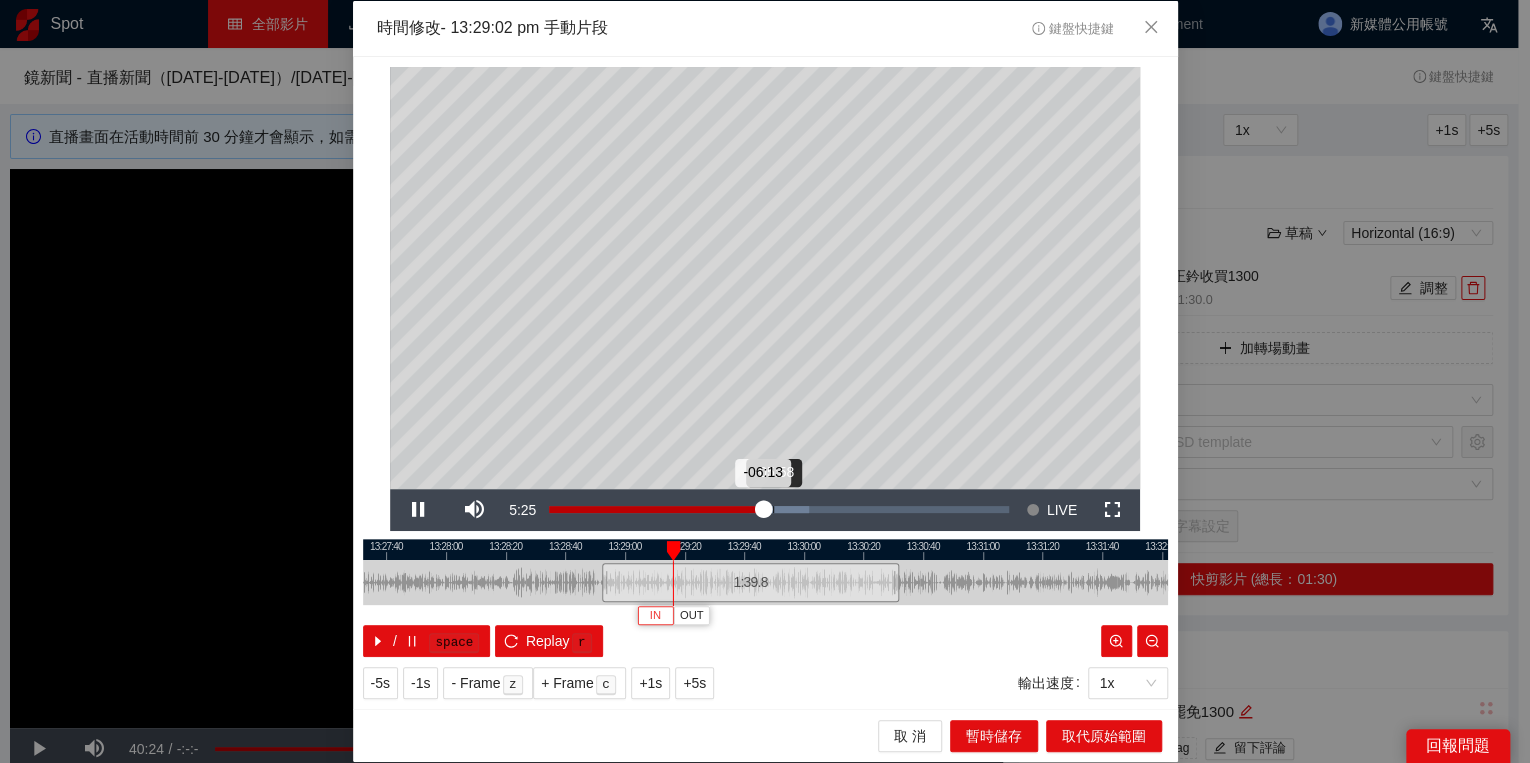 click on "Loaded :  56.51% -05:58 -06:13" at bounding box center (779, 510) 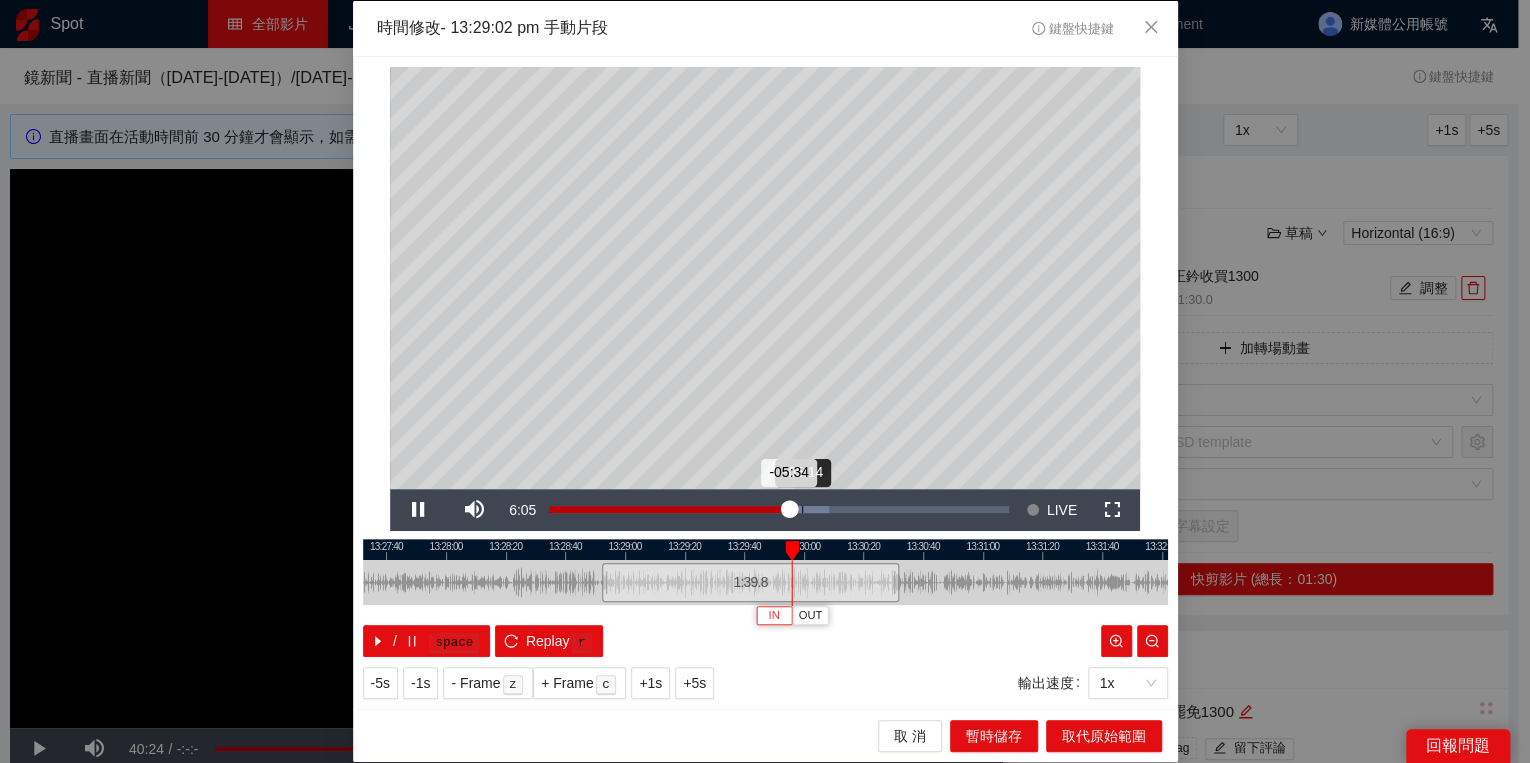 click on "Loaded :  60.86% -05:14 -05:34" at bounding box center [779, 510] 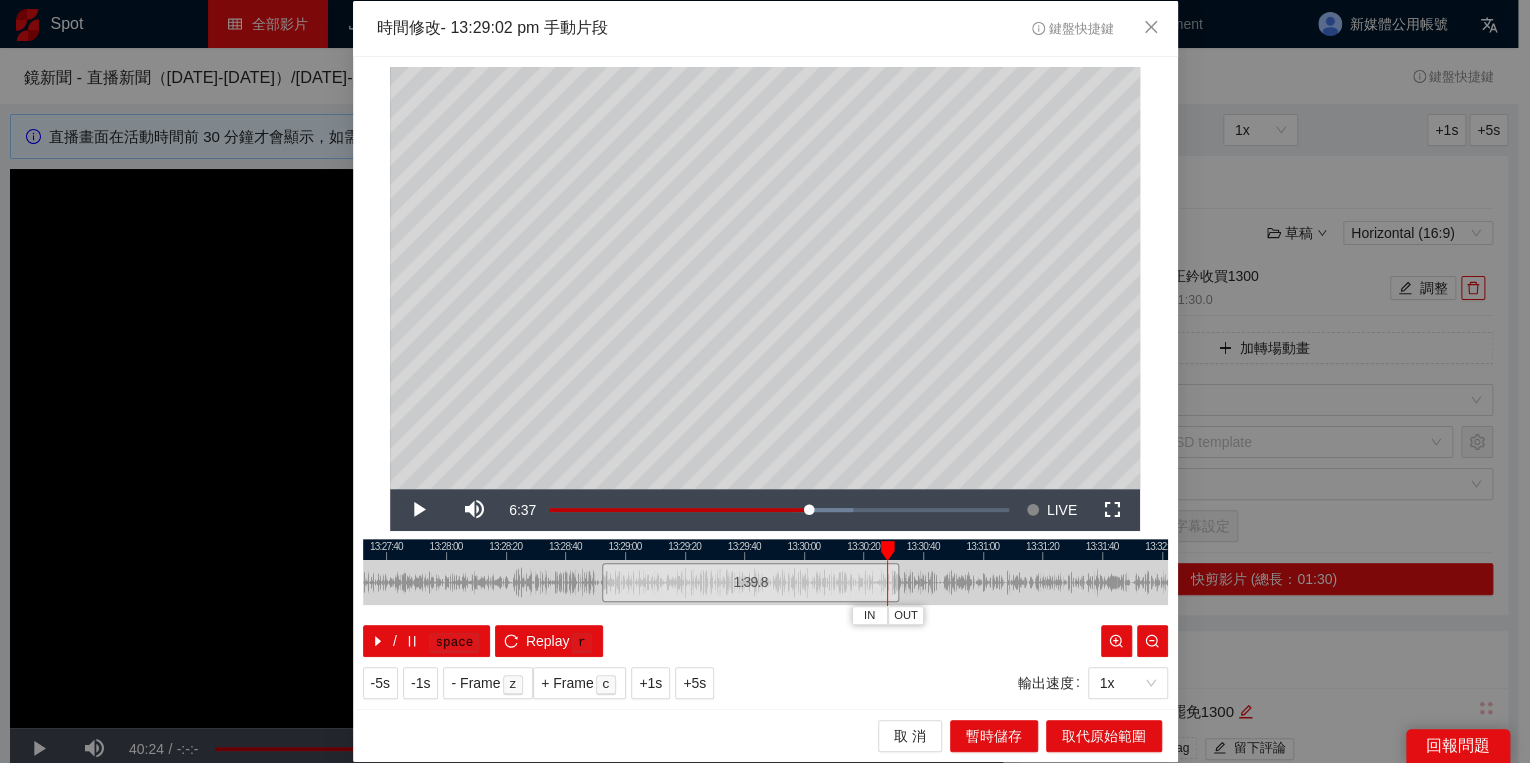 drag, startPoint x: 862, startPoint y: 549, endPoint x: 888, endPoint y: 554, distance: 26.476404 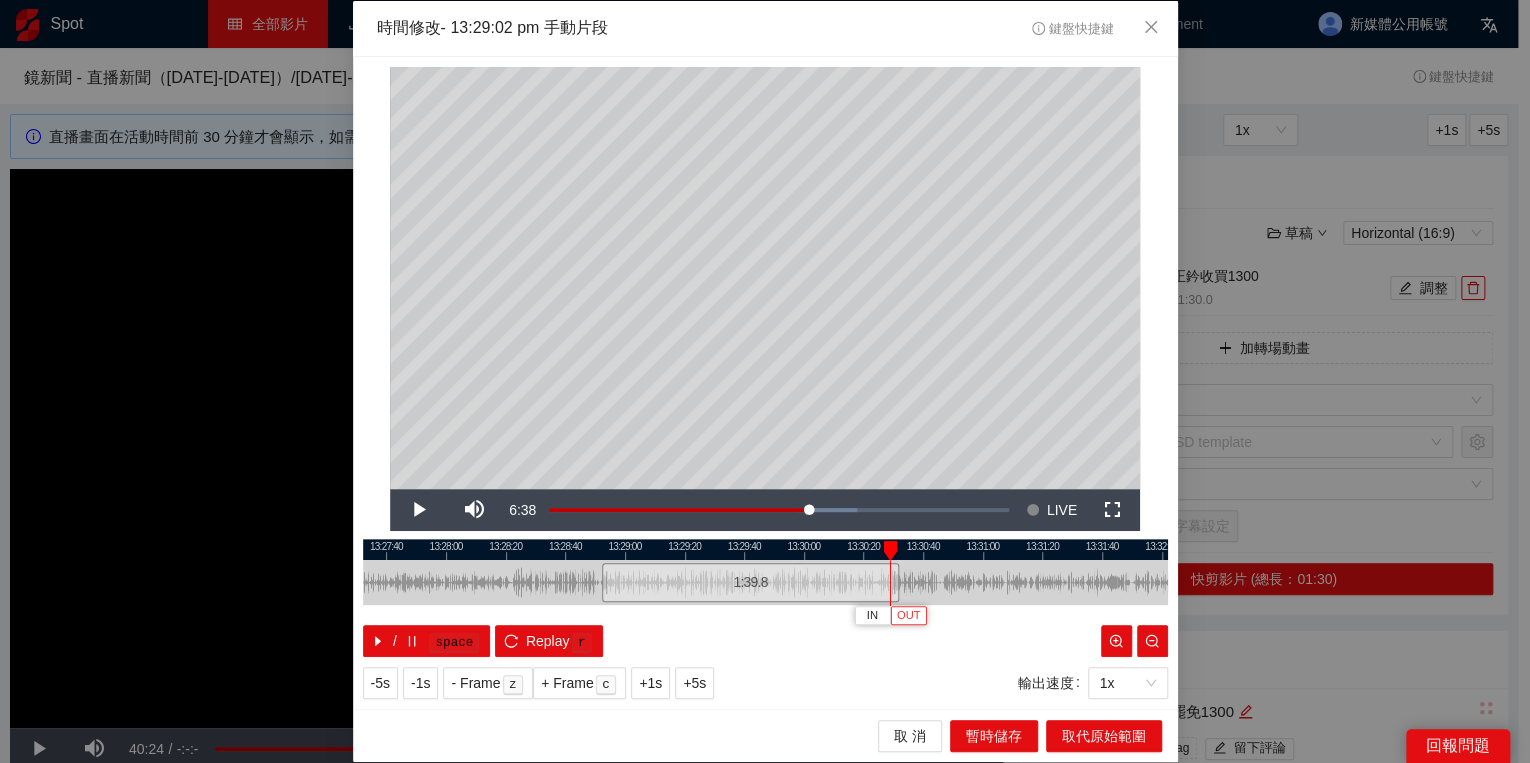 click on "OUT" at bounding box center [909, 616] 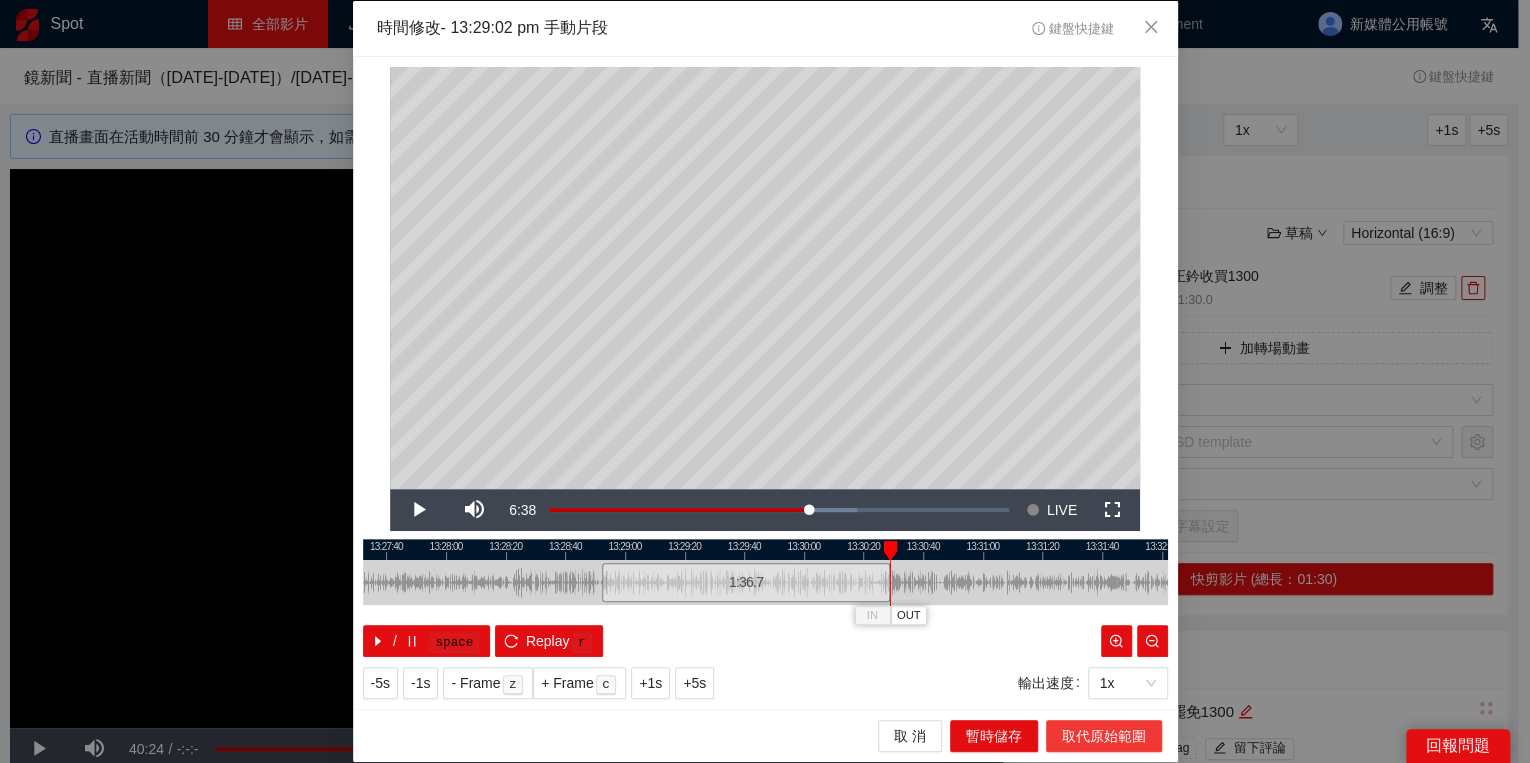 click on "取代原始範圍" at bounding box center [1104, 736] 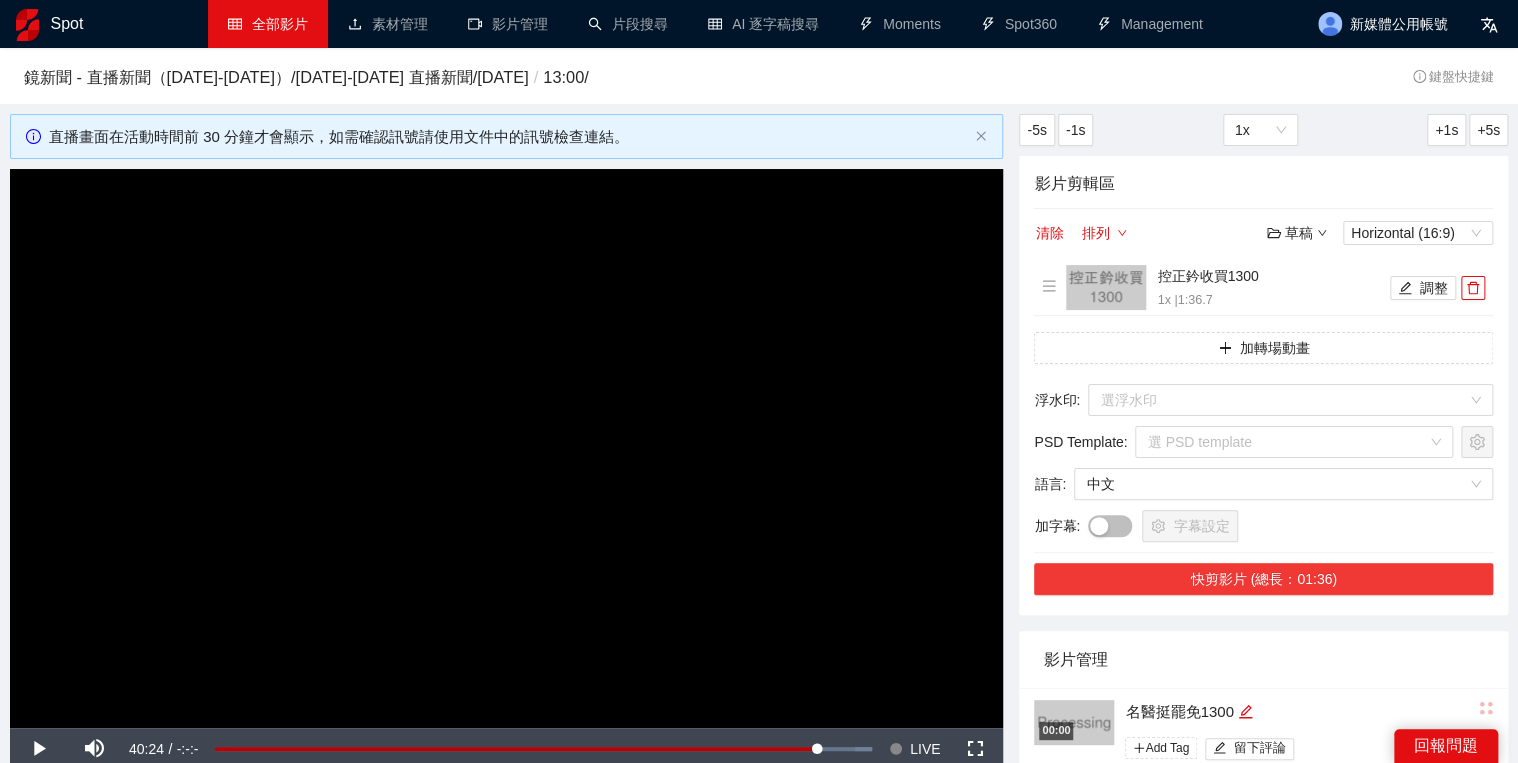click on "快剪影片 (總長：01:36)" at bounding box center (1263, 579) 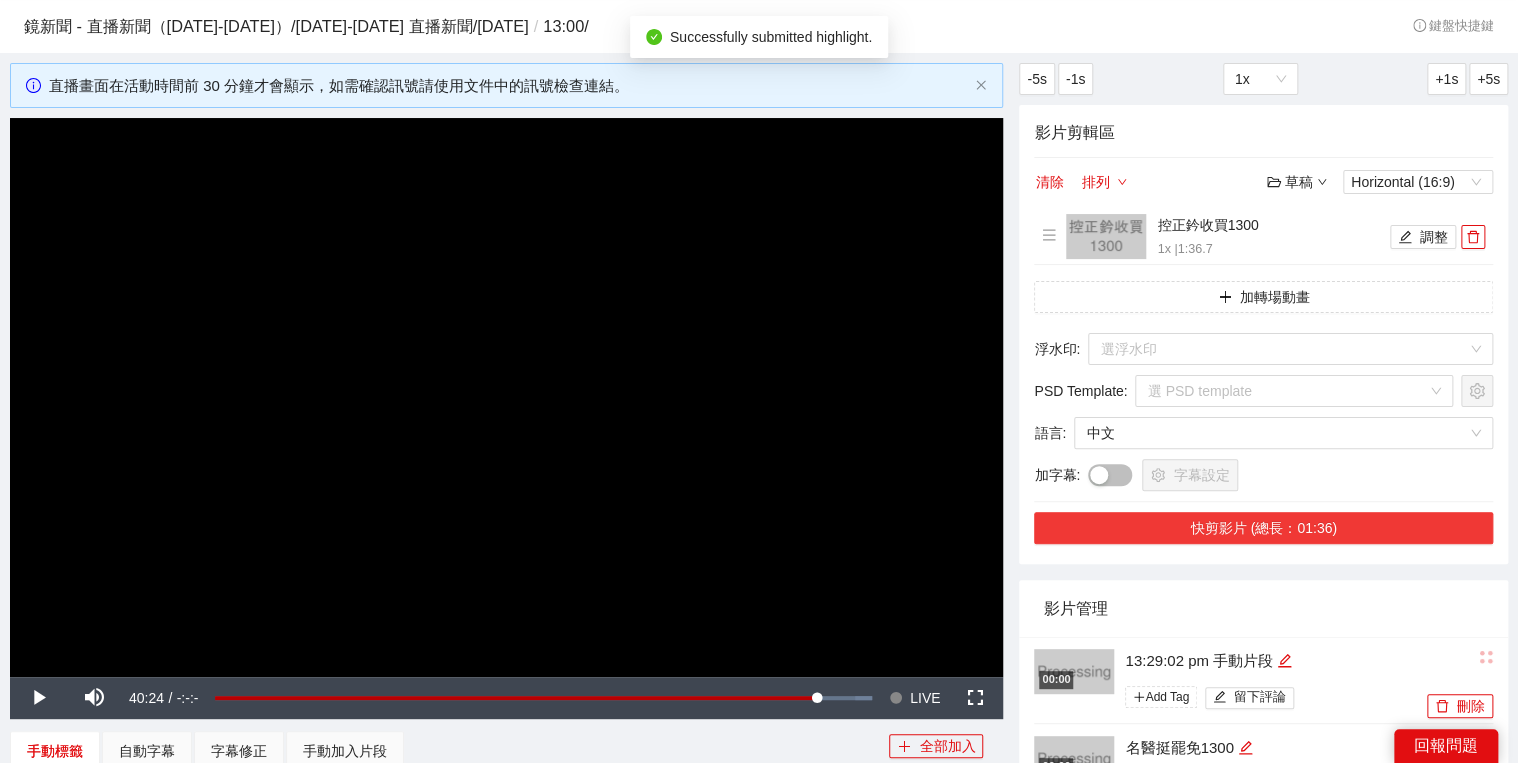 scroll, scrollTop: 80, scrollLeft: 0, axis: vertical 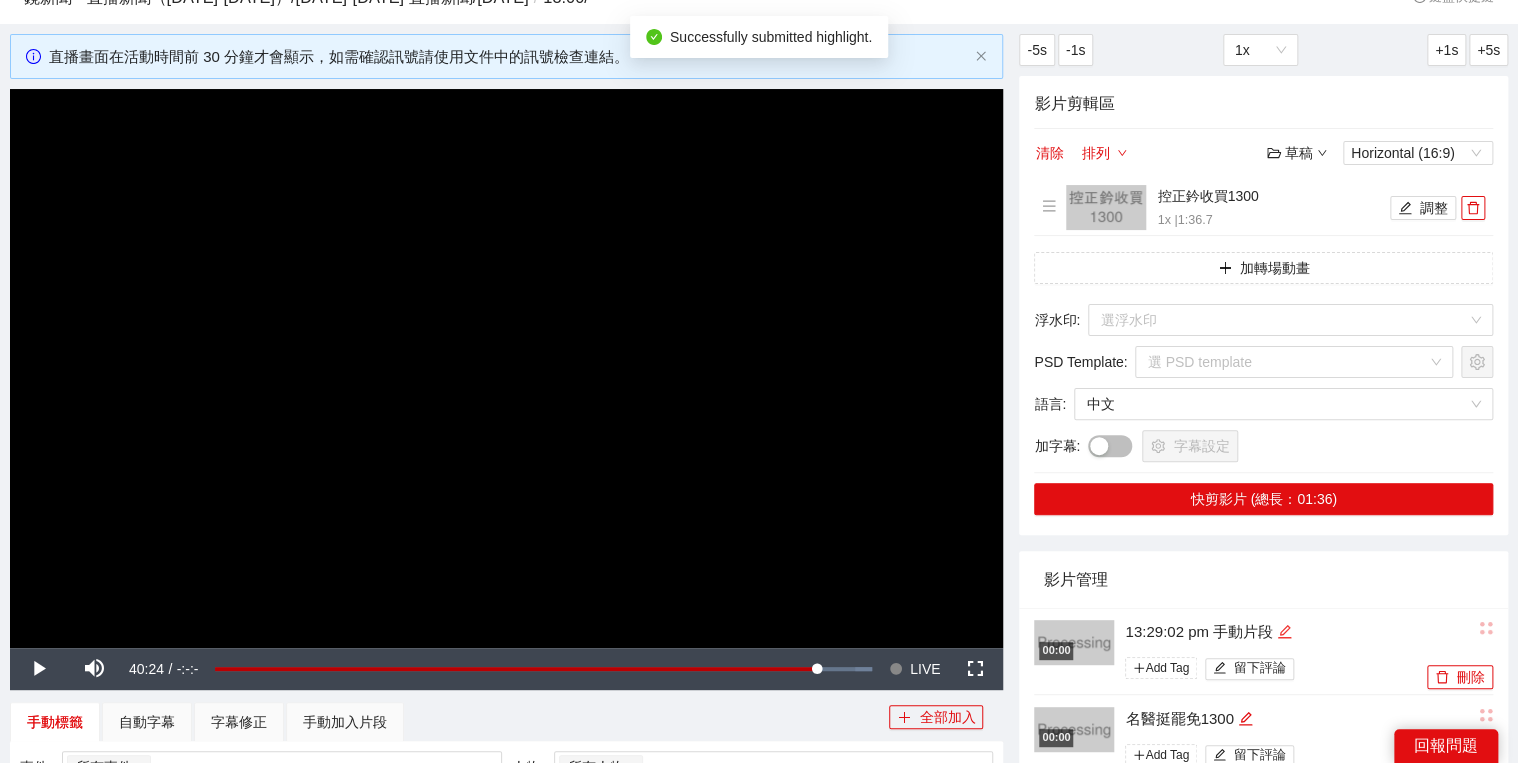 click 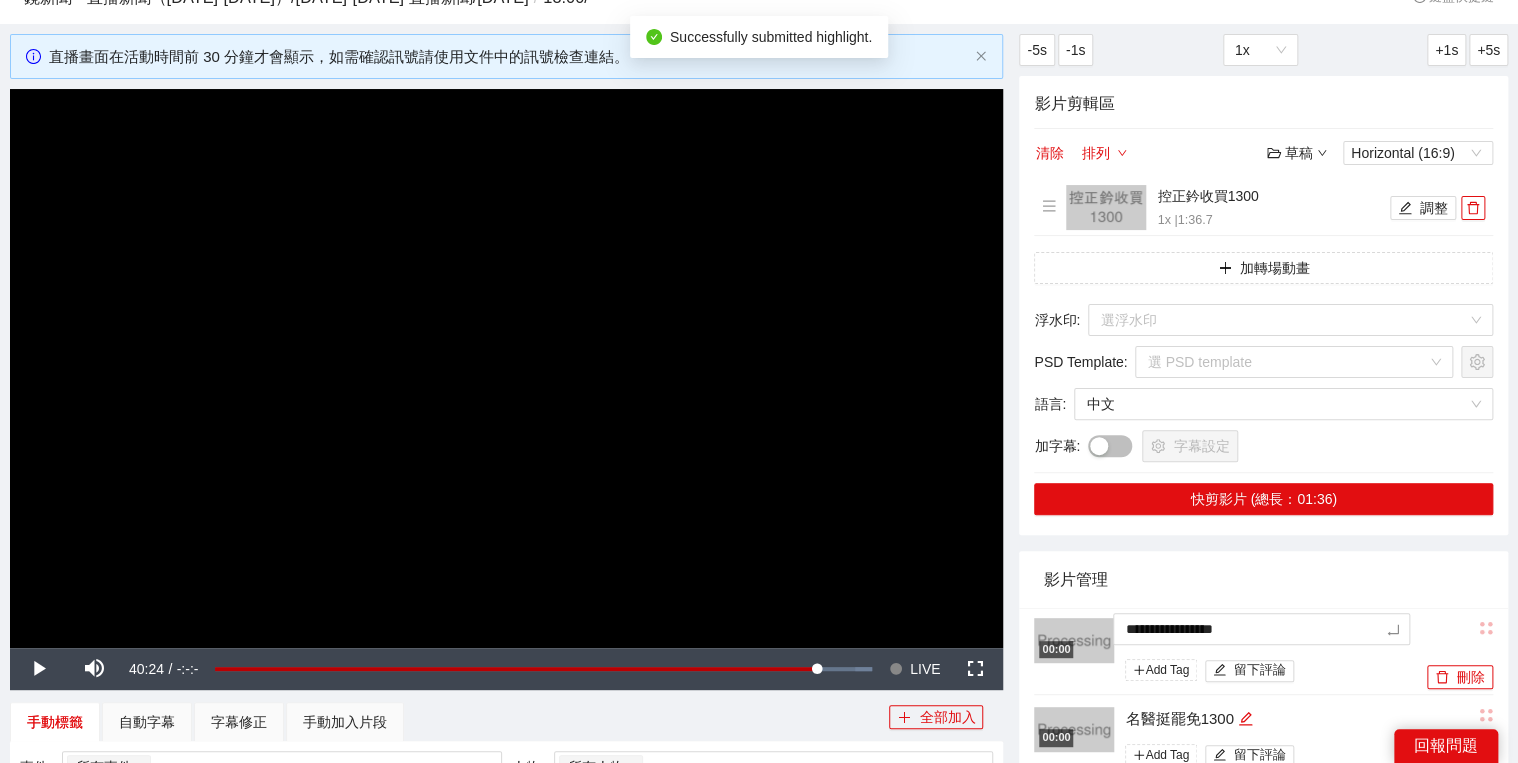 drag, startPoint x: 1318, startPoint y: 627, endPoint x: 1109, endPoint y: 620, distance: 209.11719 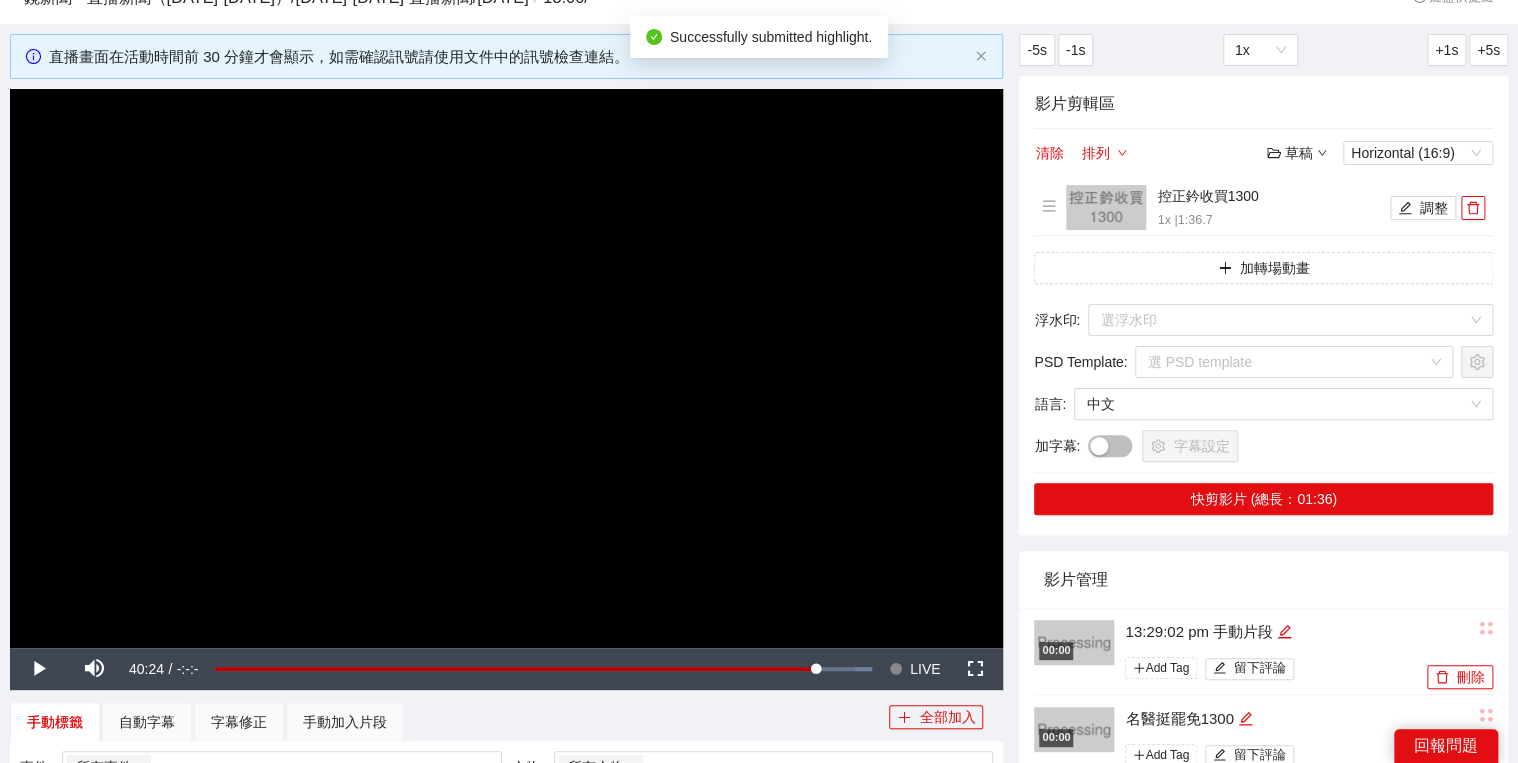 click on "影片管理" at bounding box center (1263, 579) 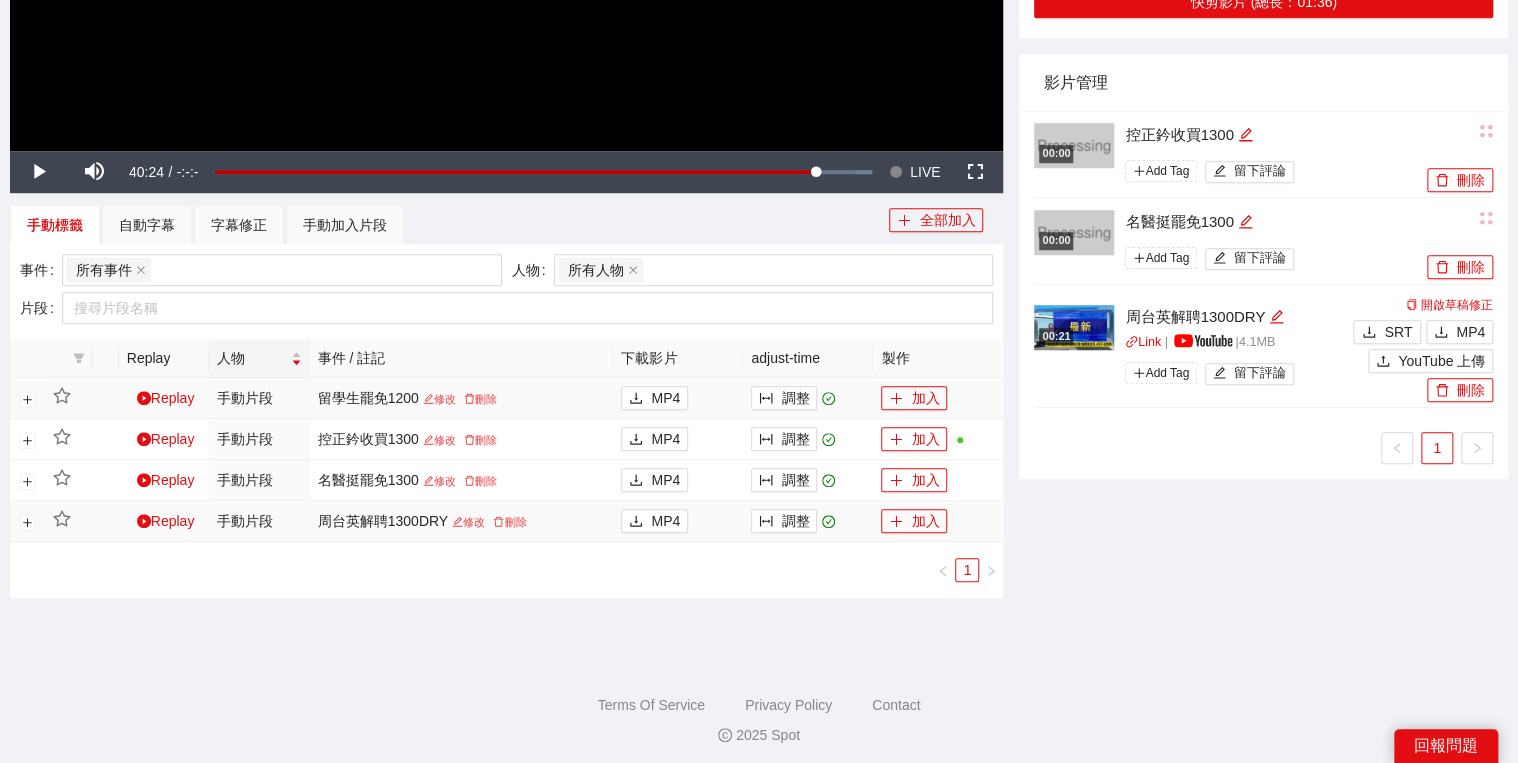 scroll, scrollTop: 582, scrollLeft: 0, axis: vertical 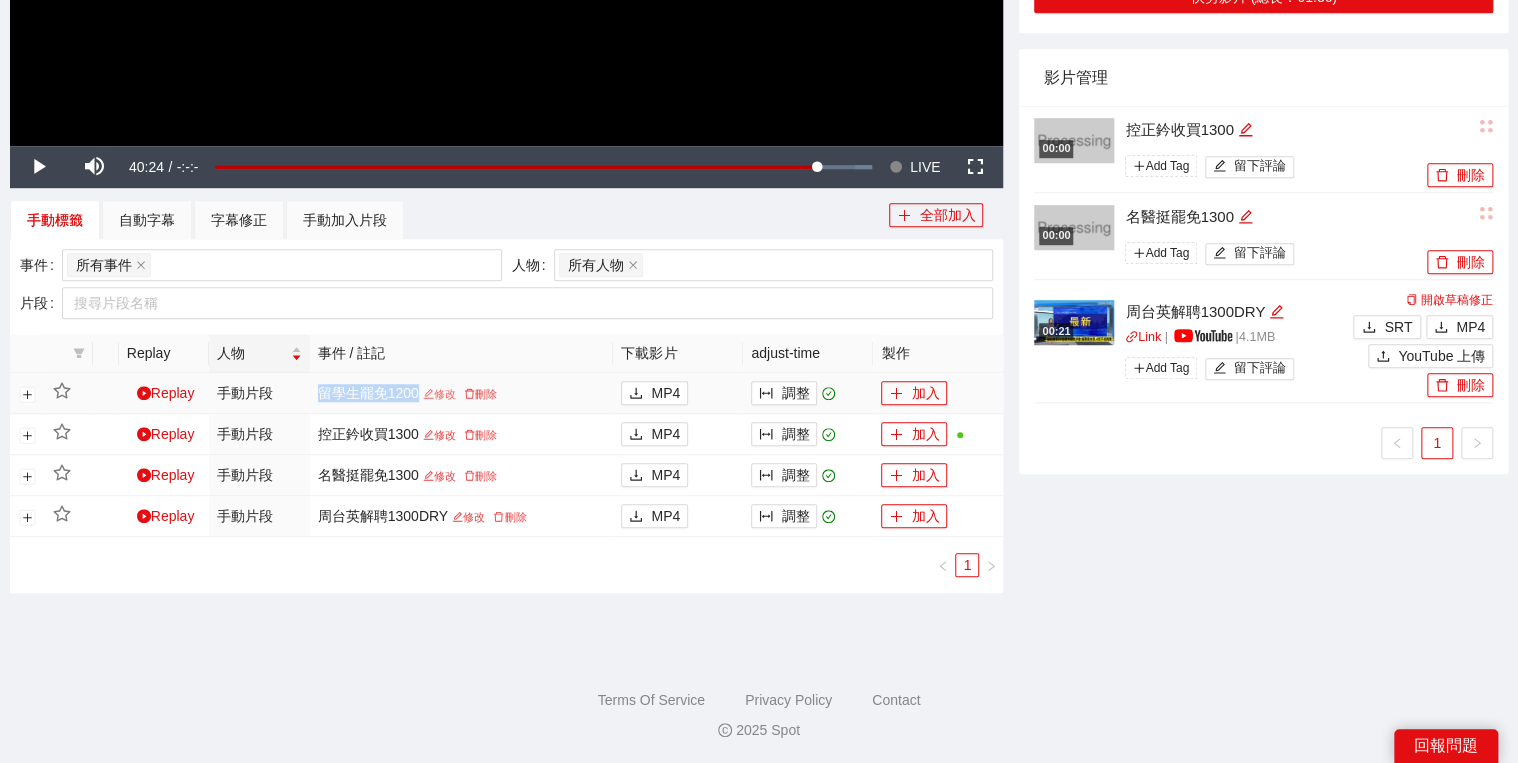 drag, startPoint x: 325, startPoint y: 395, endPoint x: 420, endPoint y: 392, distance: 95.047356 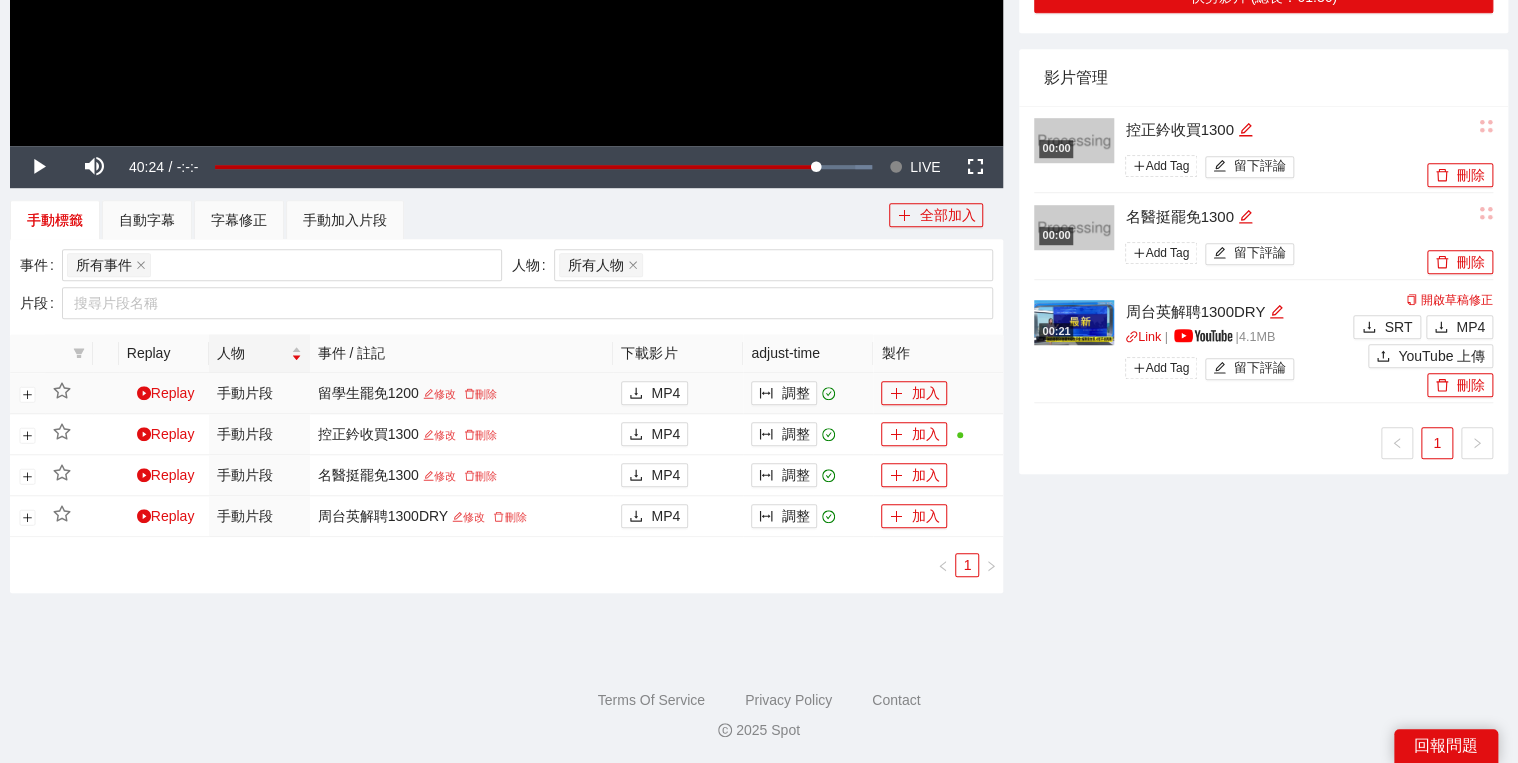 click on "調整" at bounding box center [808, 393] 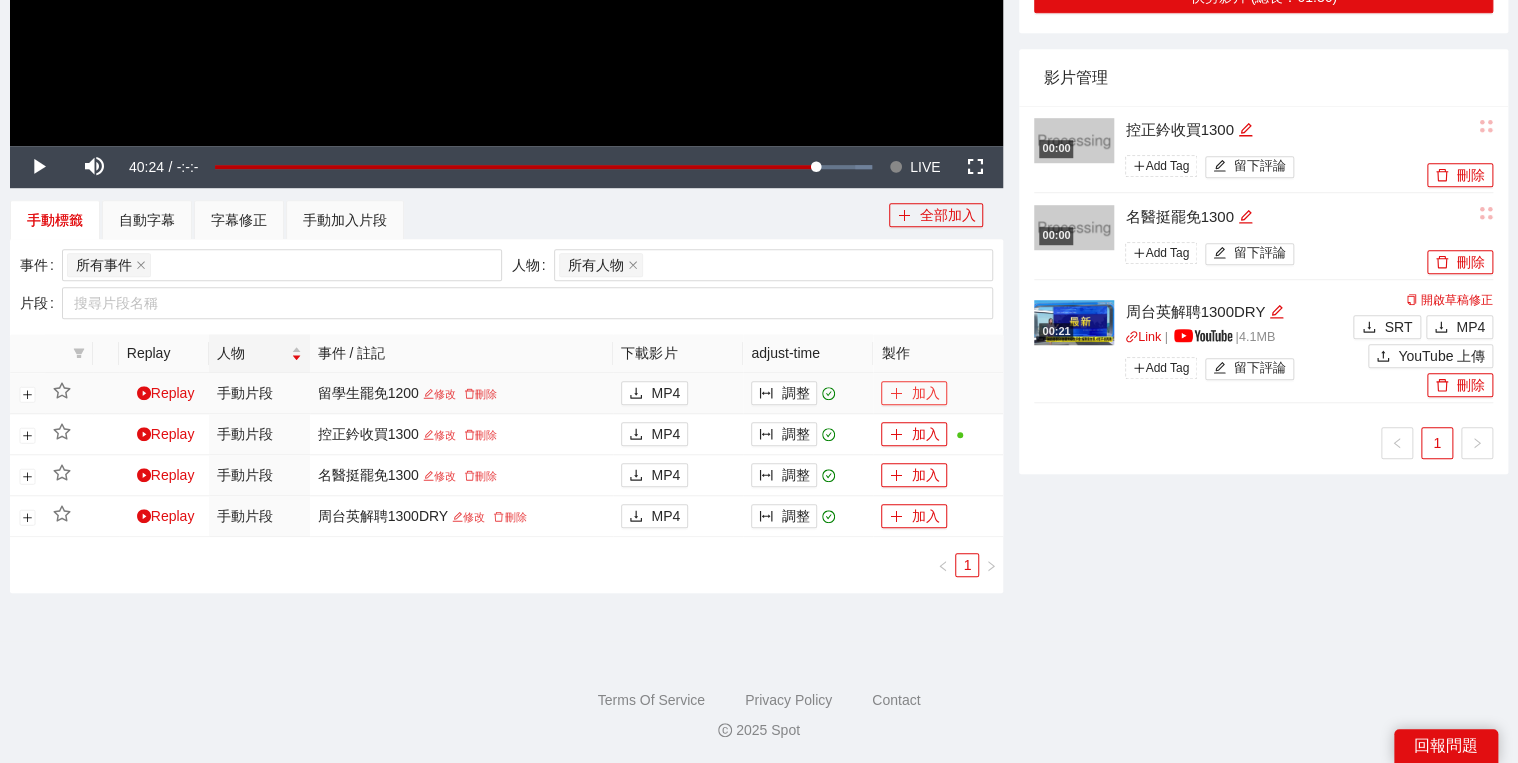 click on "加入" at bounding box center (914, 393) 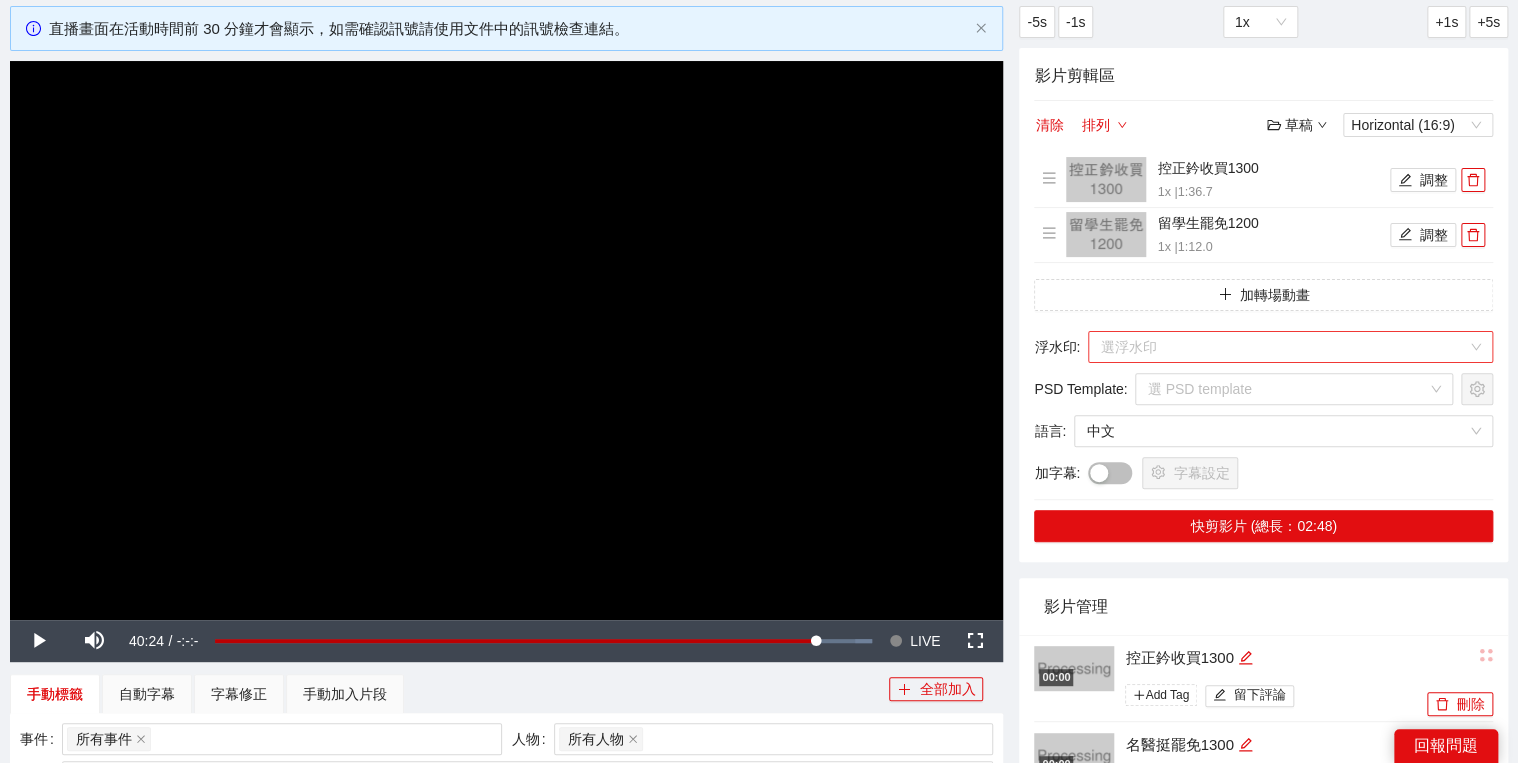 scroll, scrollTop: 0, scrollLeft: 0, axis: both 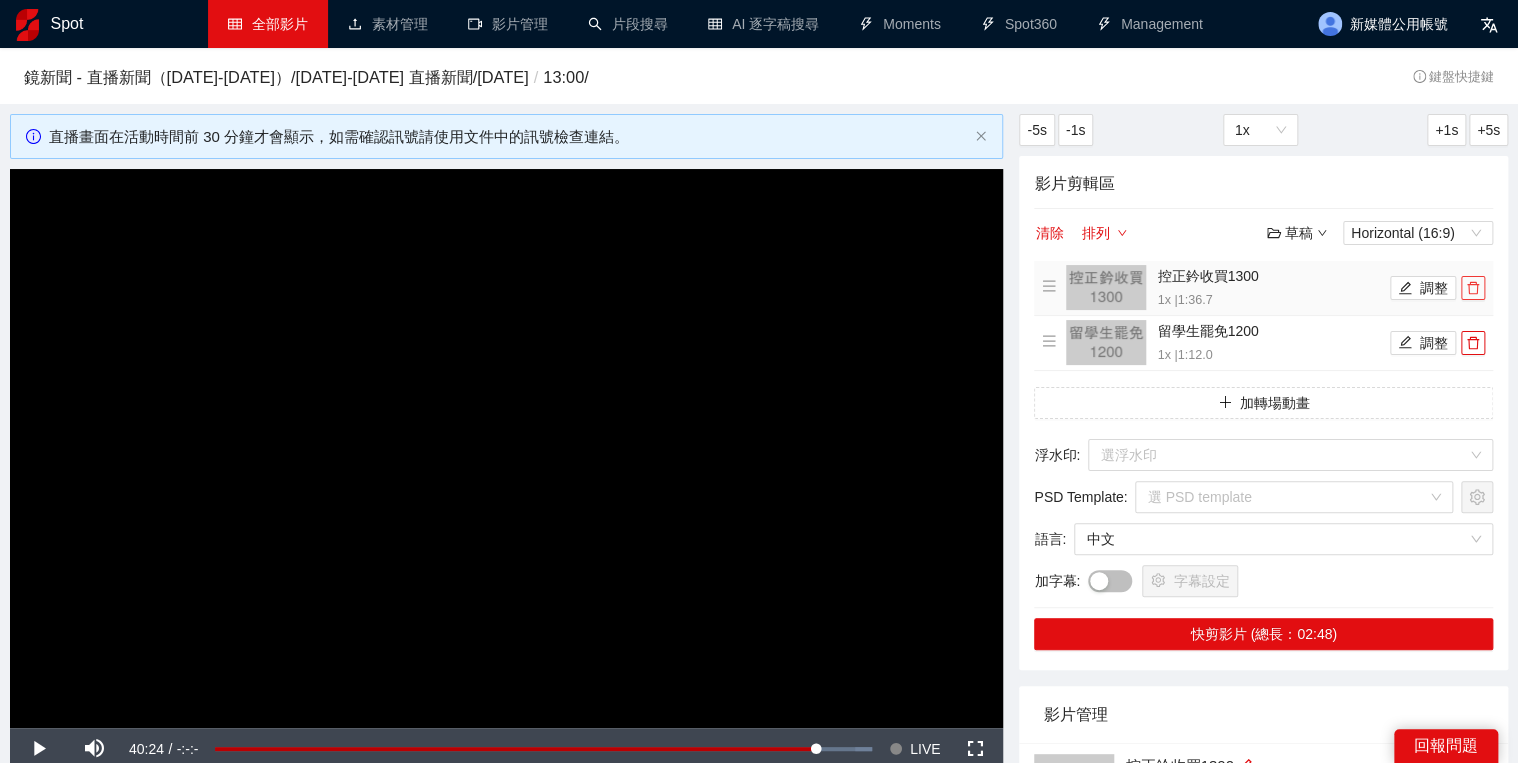 click at bounding box center (1473, 288) 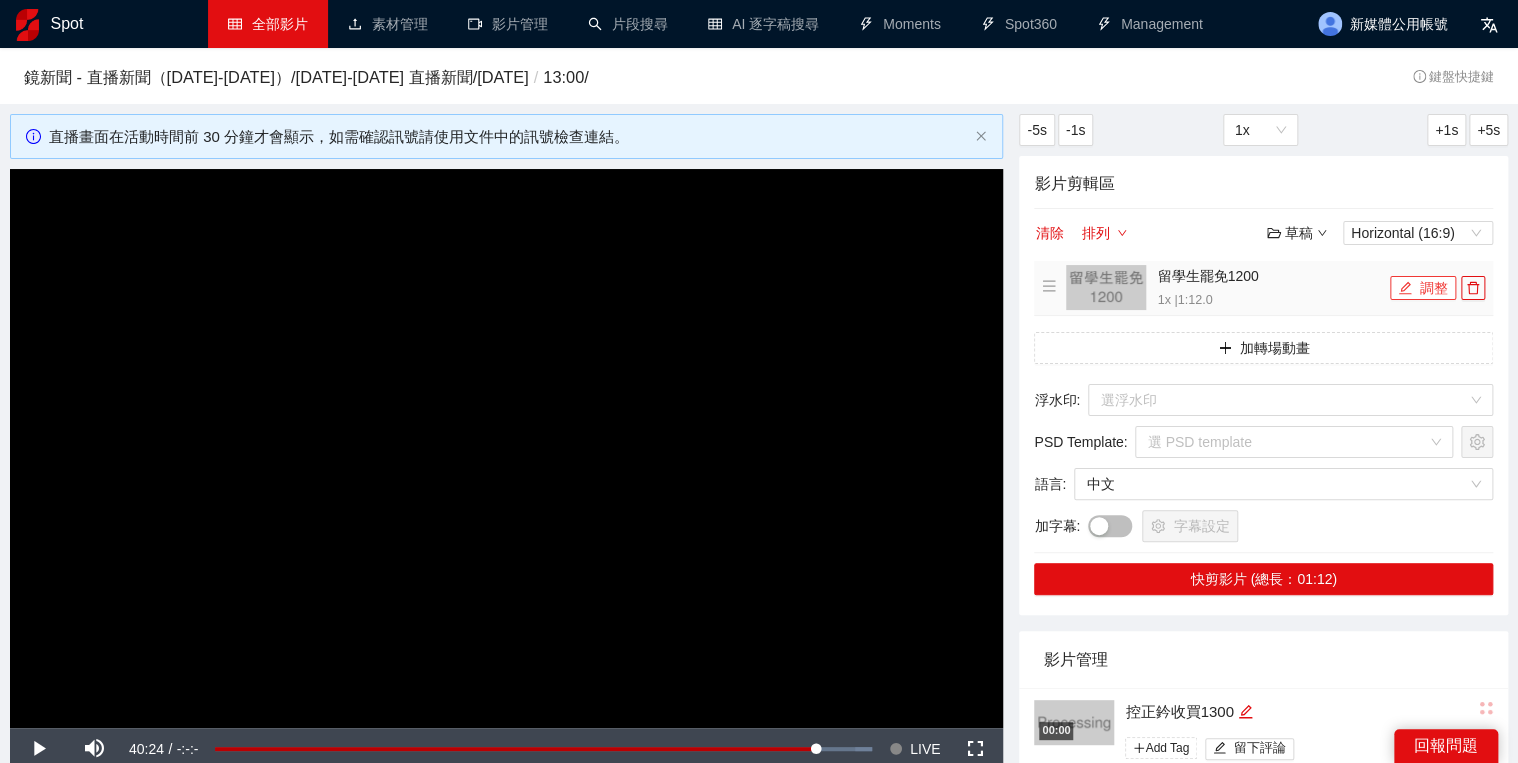 click on "調整" at bounding box center [1423, 288] 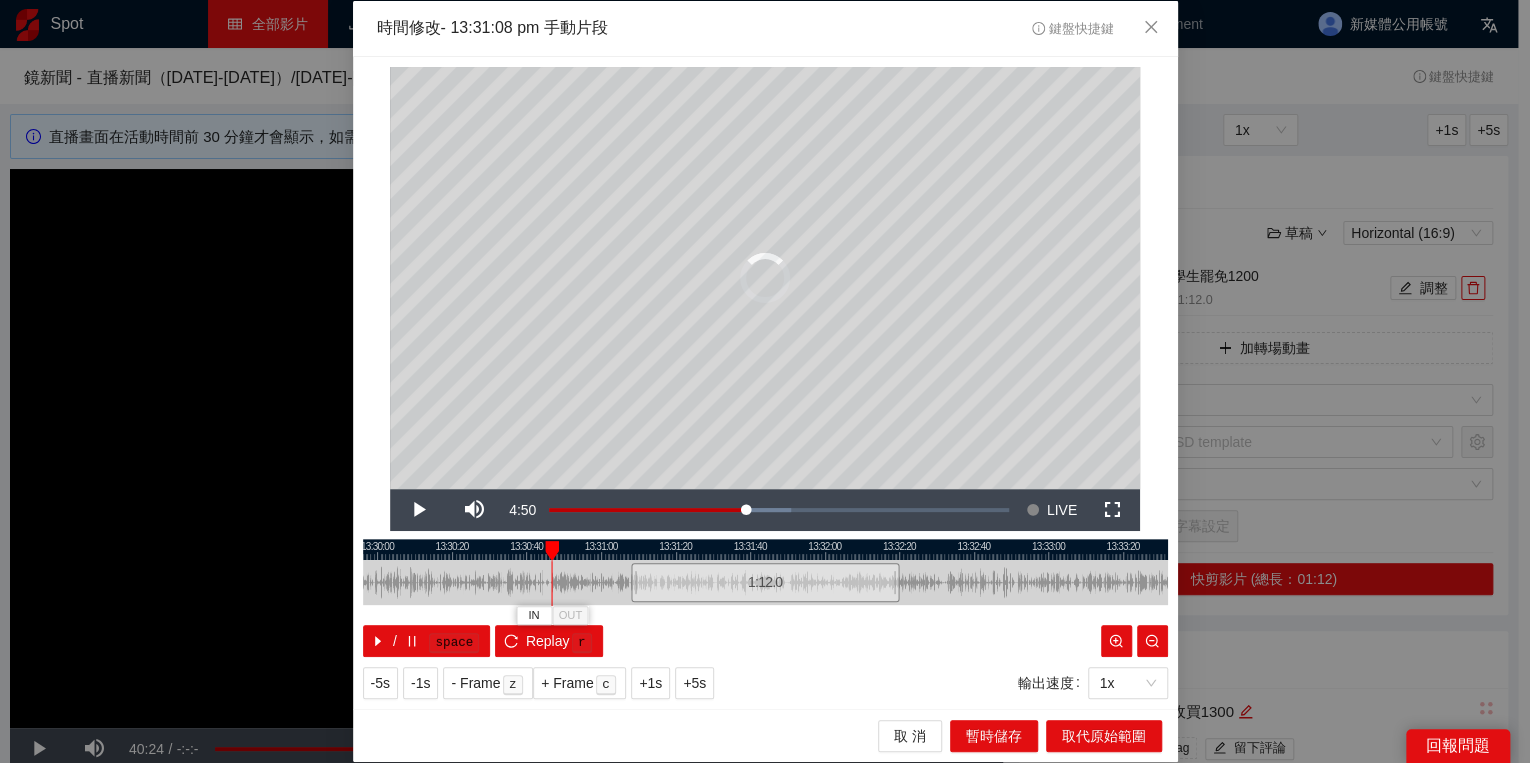 drag, startPoint x: 628, startPoint y: 554, endPoint x: 548, endPoint y: 551, distance: 80.05623 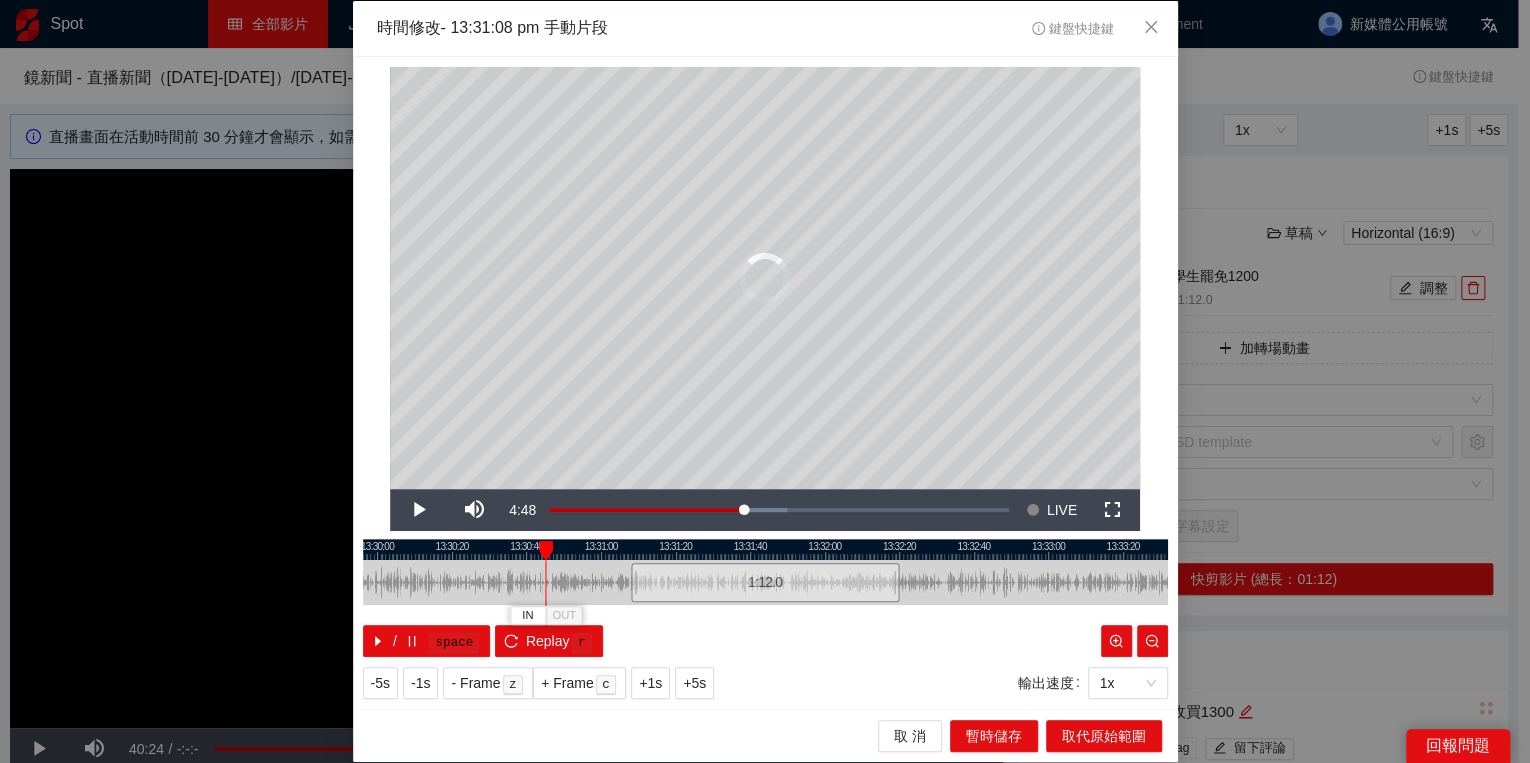 click at bounding box center [546, 551] 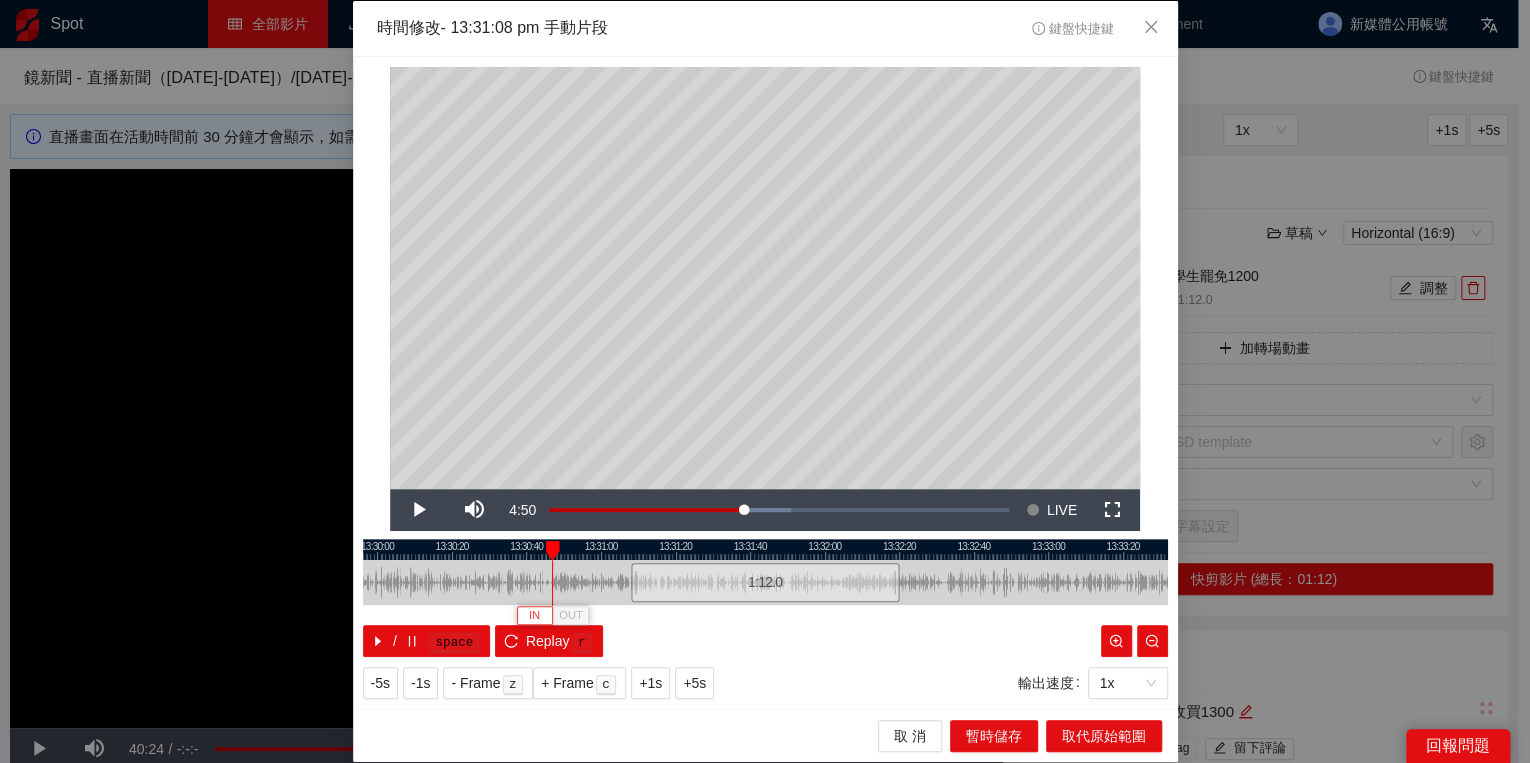 click on "IN" at bounding box center (534, 616) 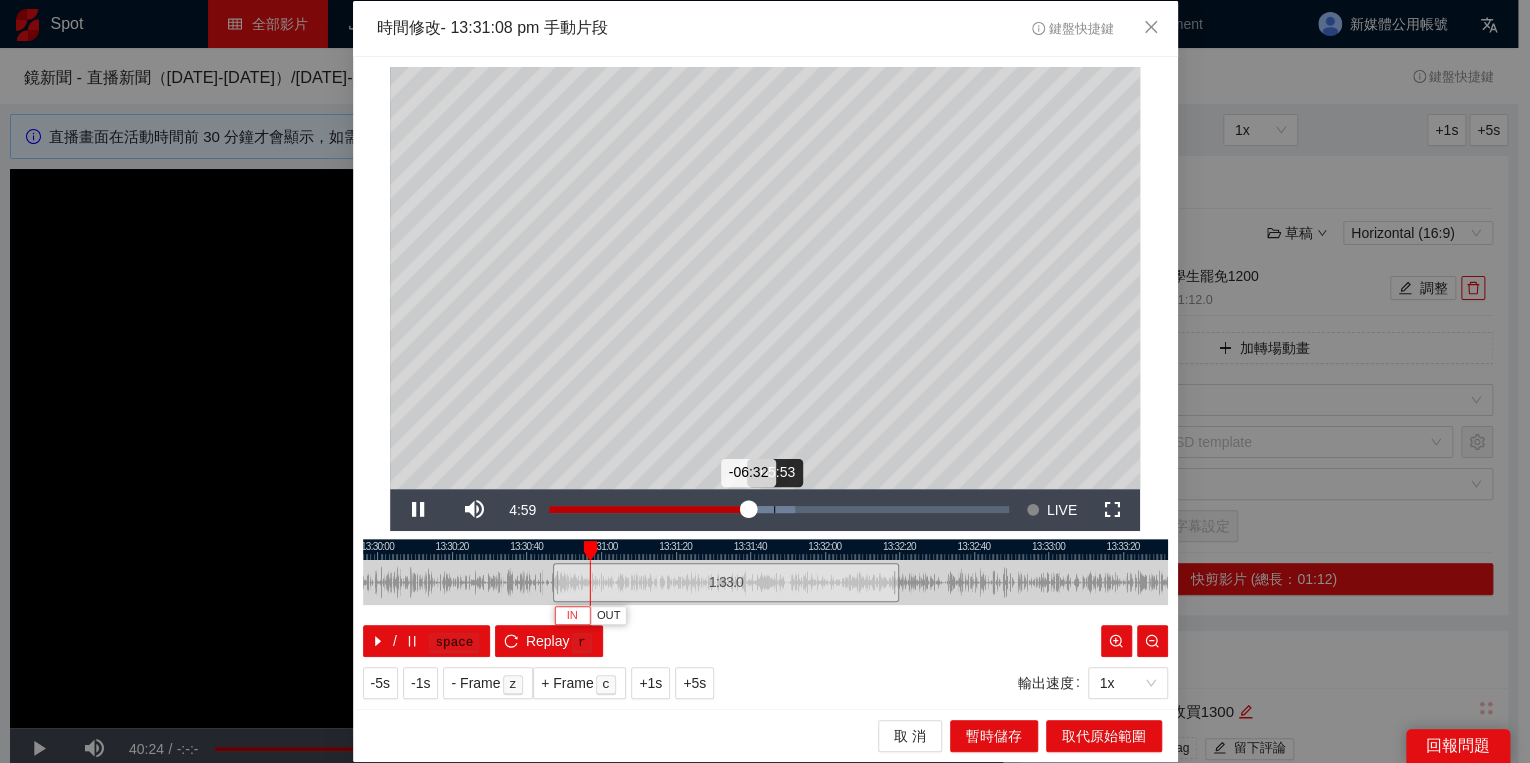 click on "Loaded :  53.56% -05:53 -06:32" at bounding box center [779, 510] 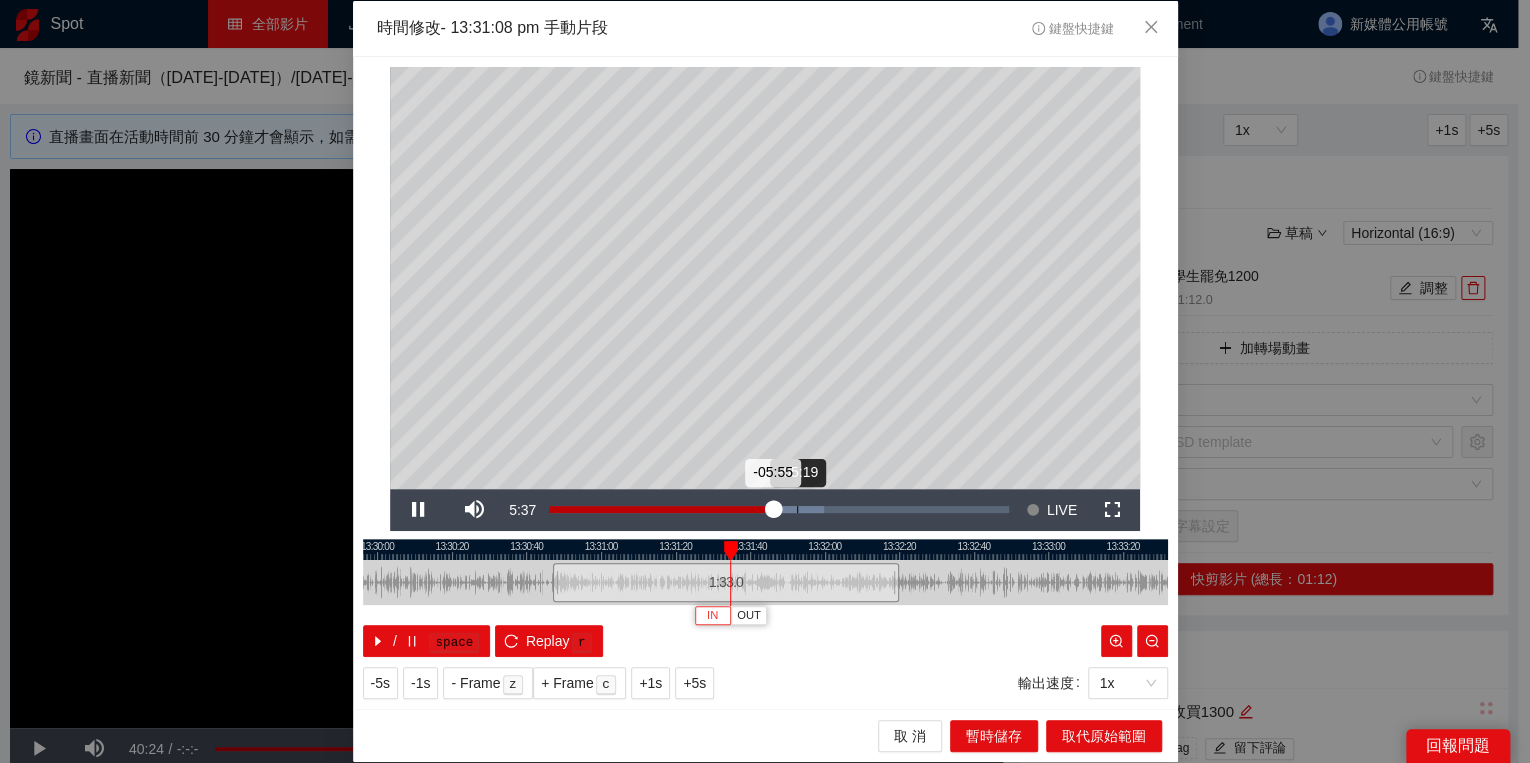 click on "Loaded :  59.81% -05:19 -05:55" at bounding box center (779, 510) 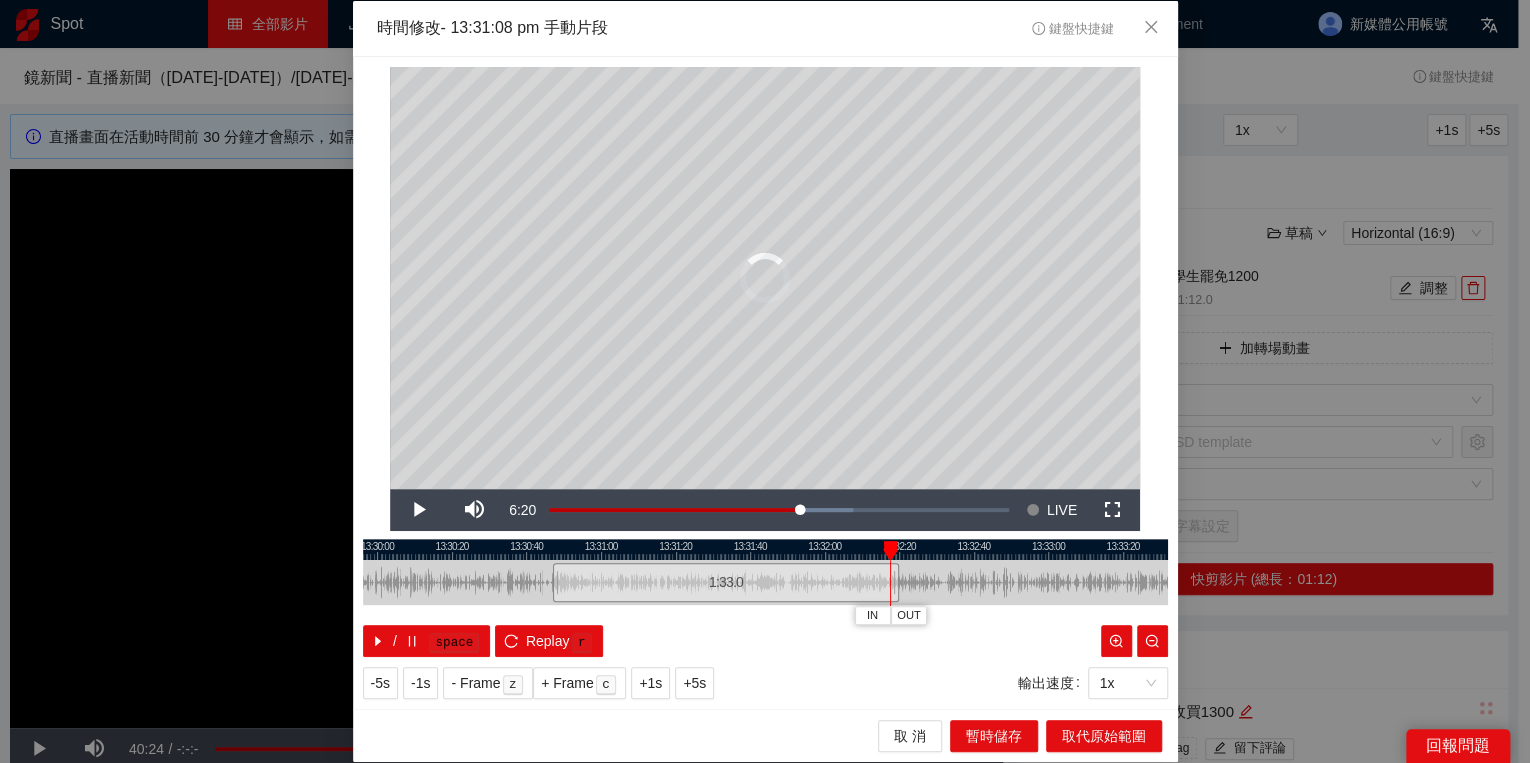drag, startPoint x: 871, startPoint y: 554, endPoint x: 892, endPoint y: 558, distance: 21.377558 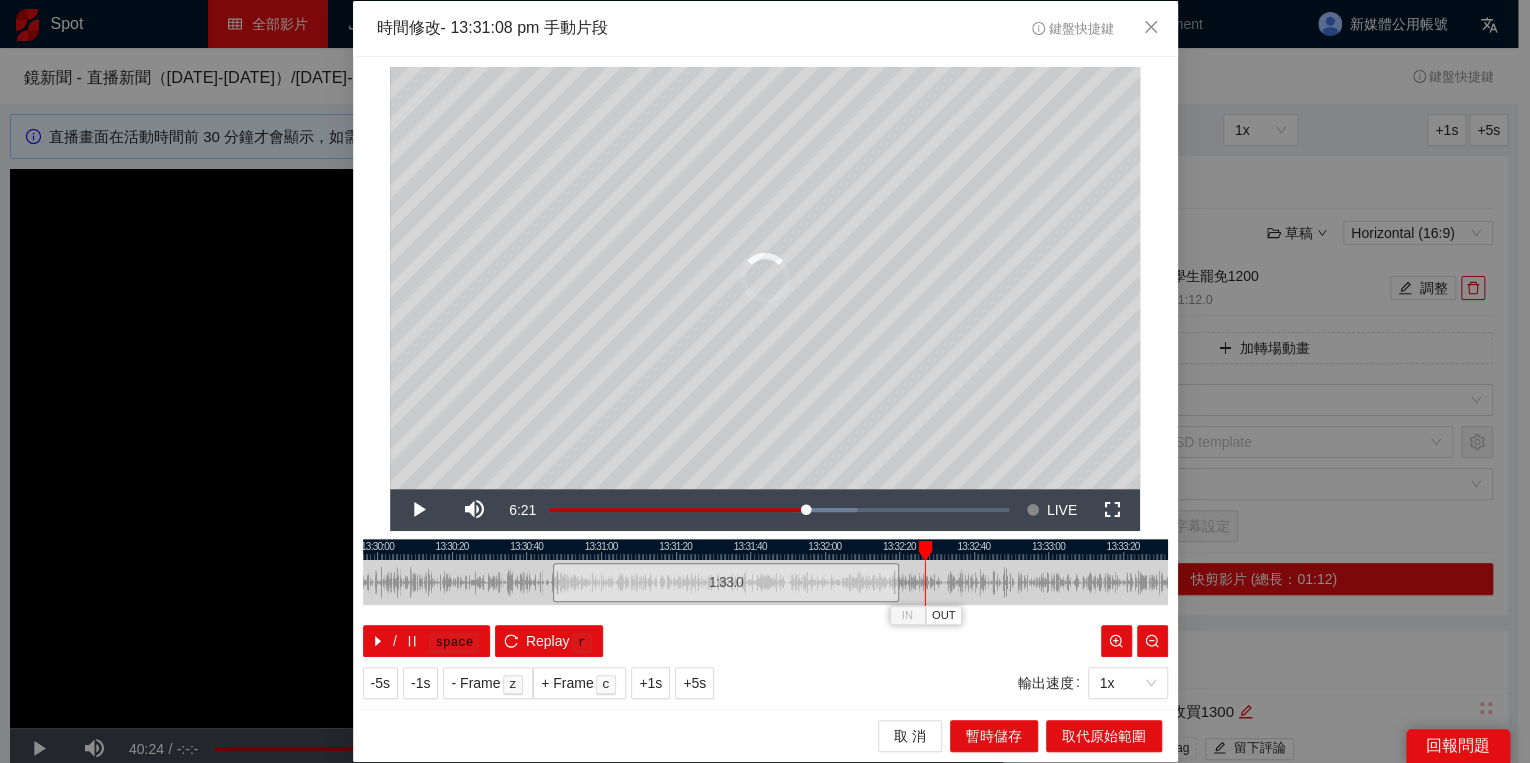 drag, startPoint x: 894, startPoint y: 554, endPoint x: 926, endPoint y: 550, distance: 32.24903 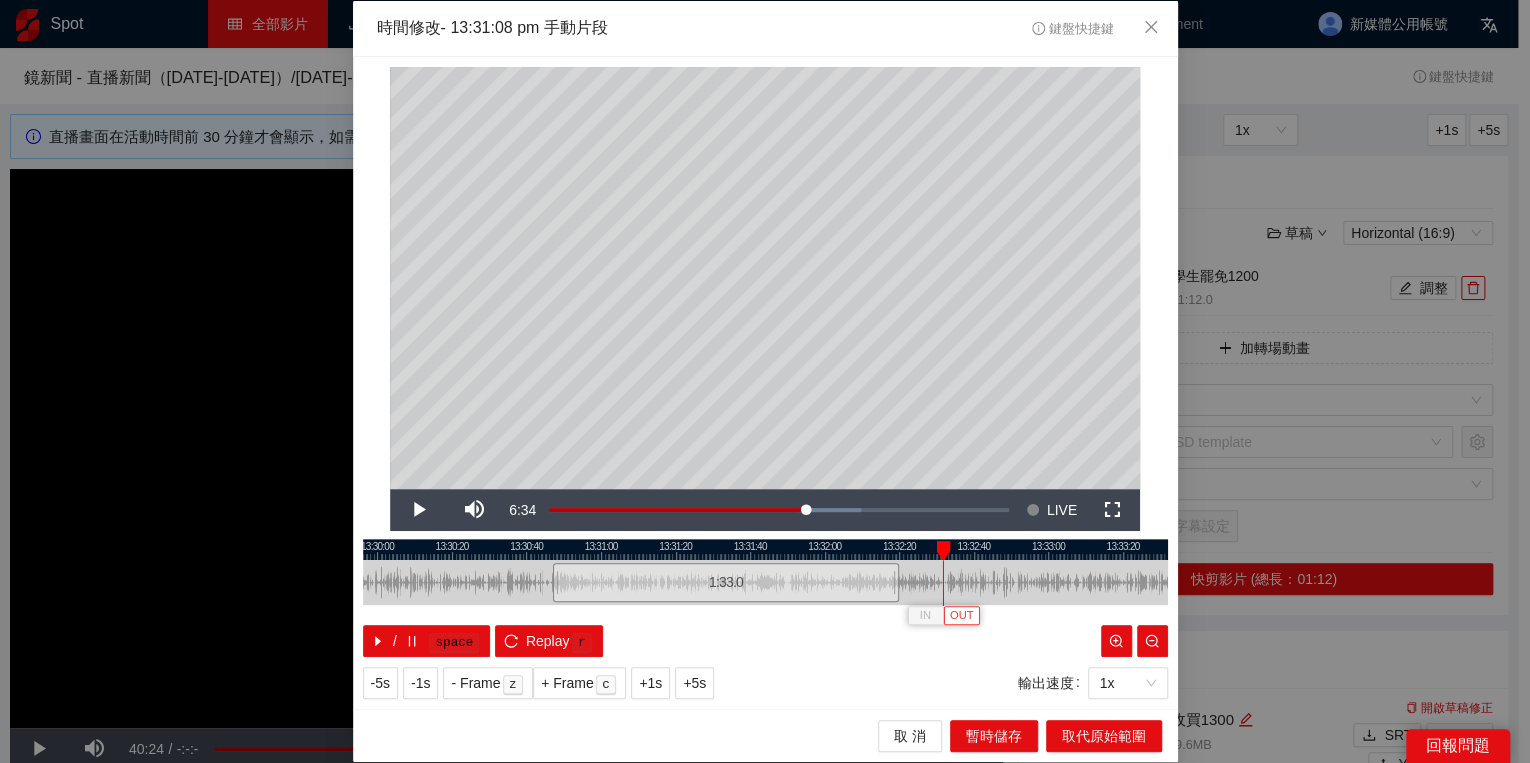 click on "OUT" at bounding box center (962, 616) 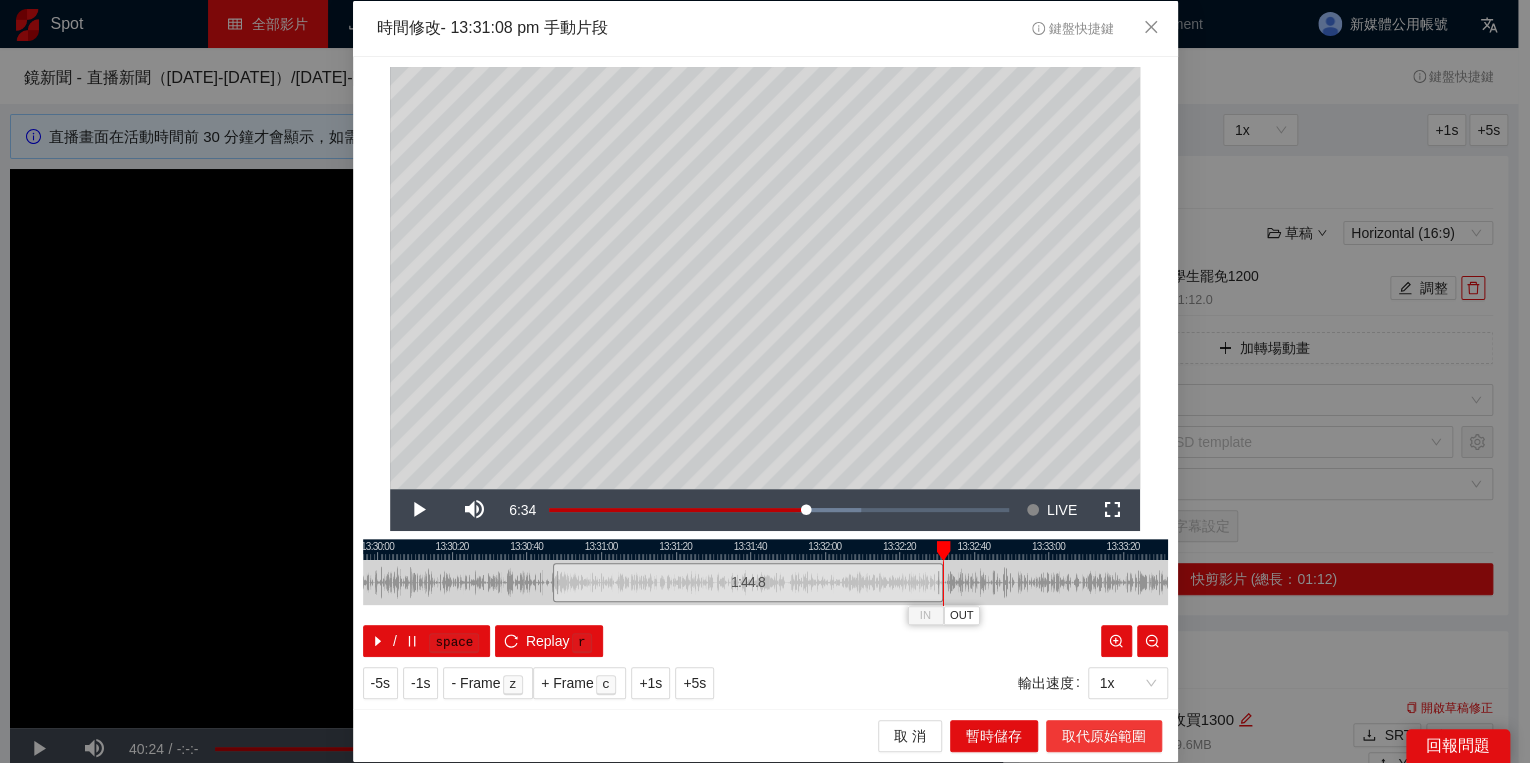 click on "取代原始範圍" at bounding box center (1104, 736) 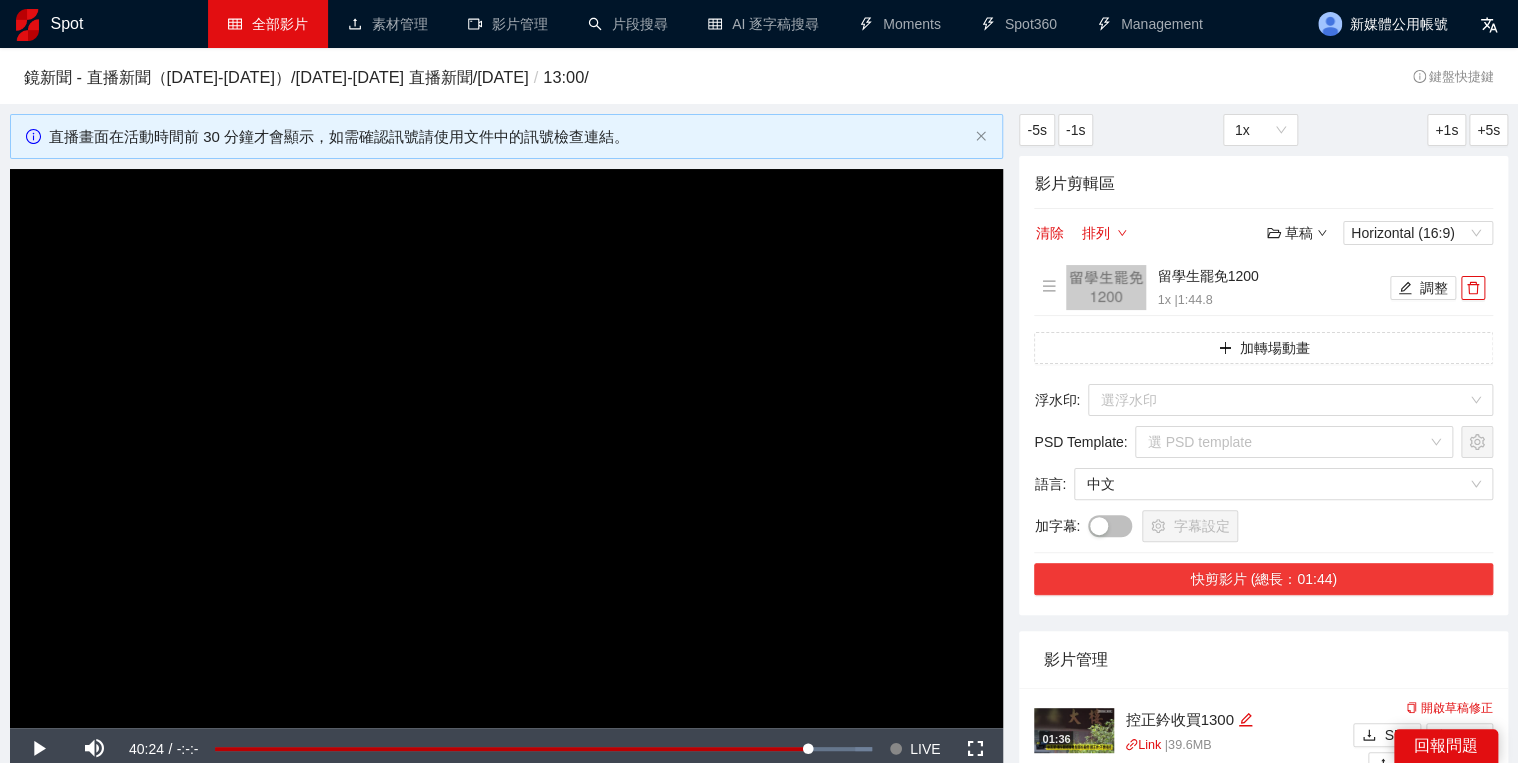 click on "快剪影片 (總長：01:44)" at bounding box center (1263, 579) 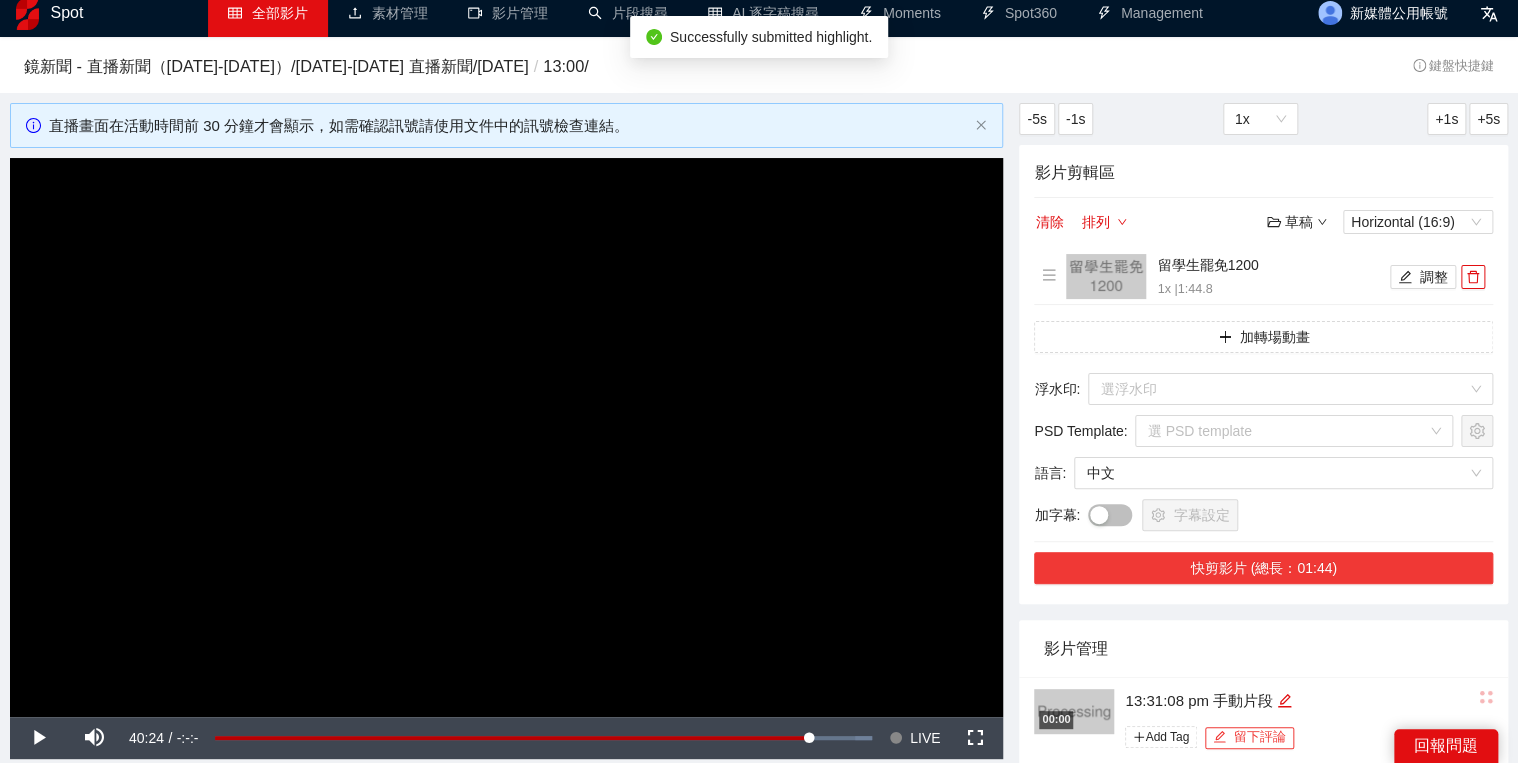 scroll, scrollTop: 160, scrollLeft: 0, axis: vertical 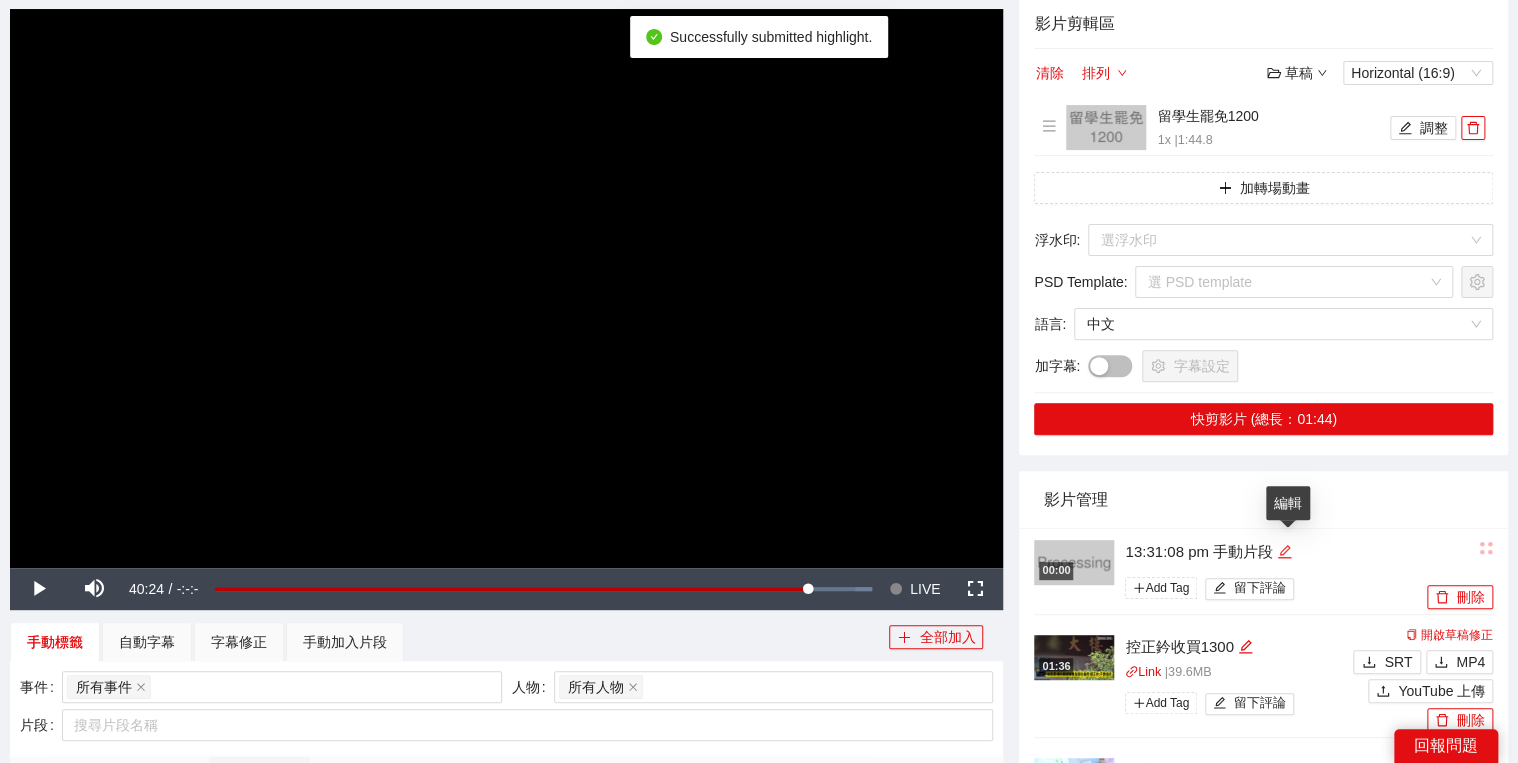 click 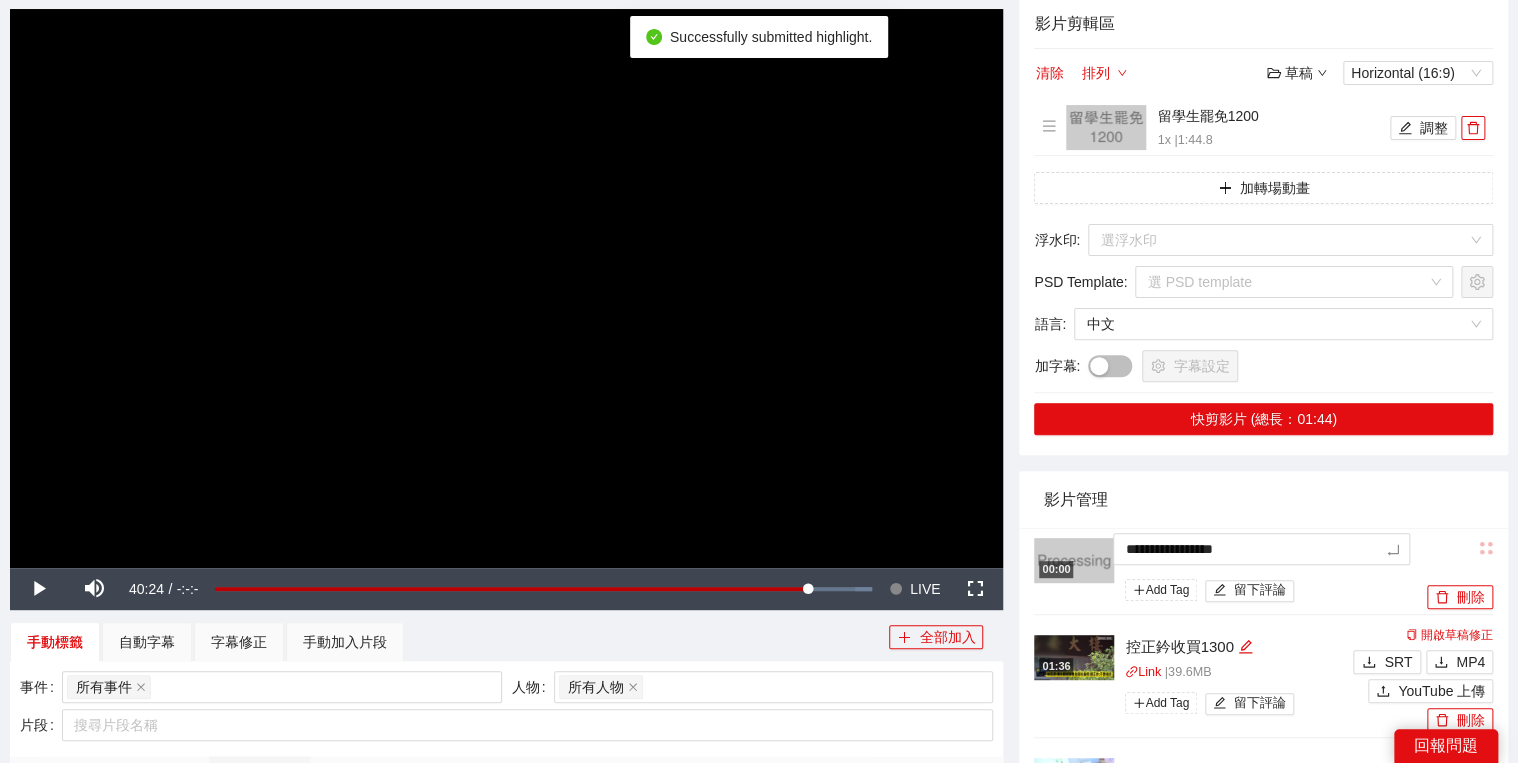 click on "**********" at bounding box center [759, 512] 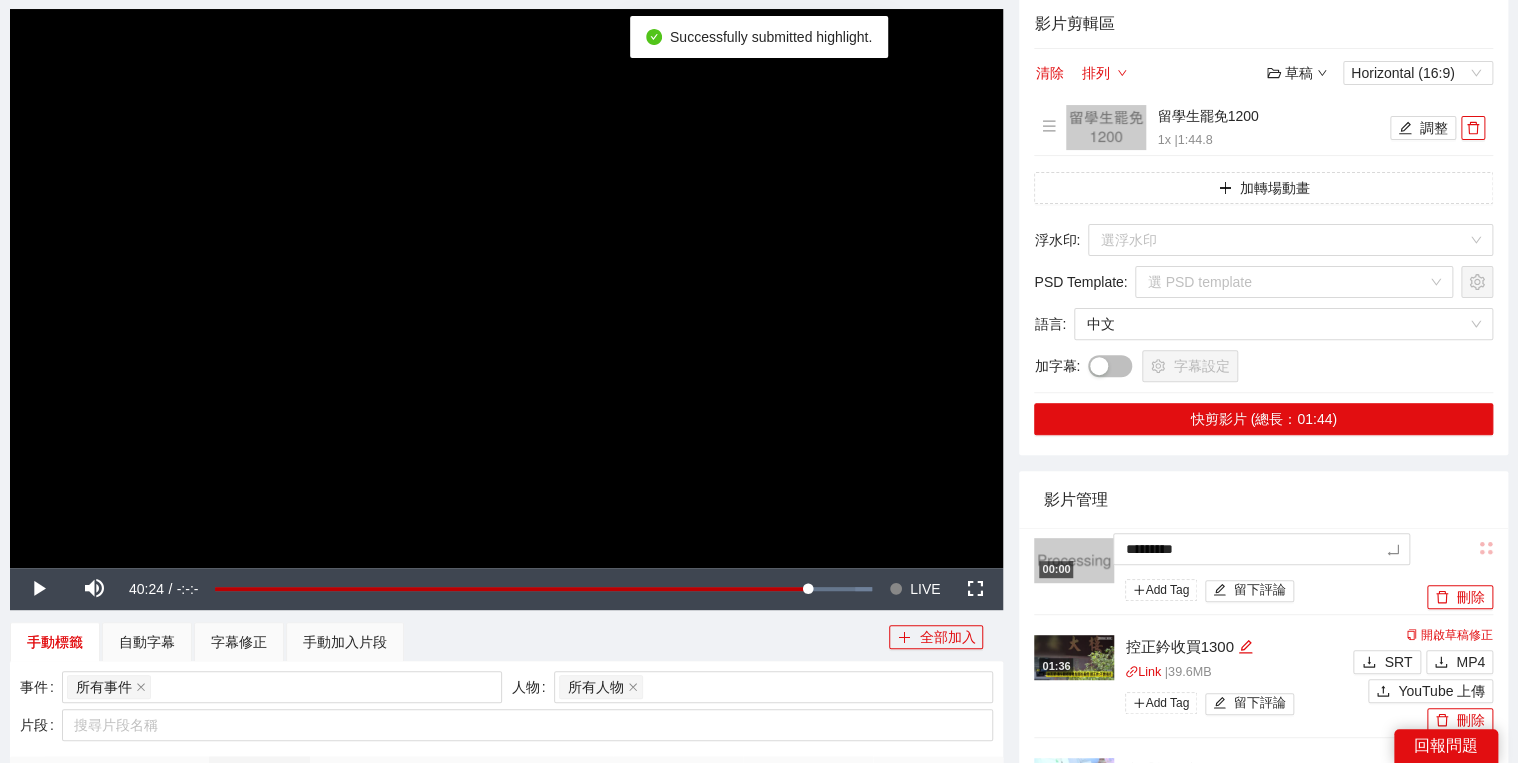 click on "影片管理" at bounding box center (1263, 499) 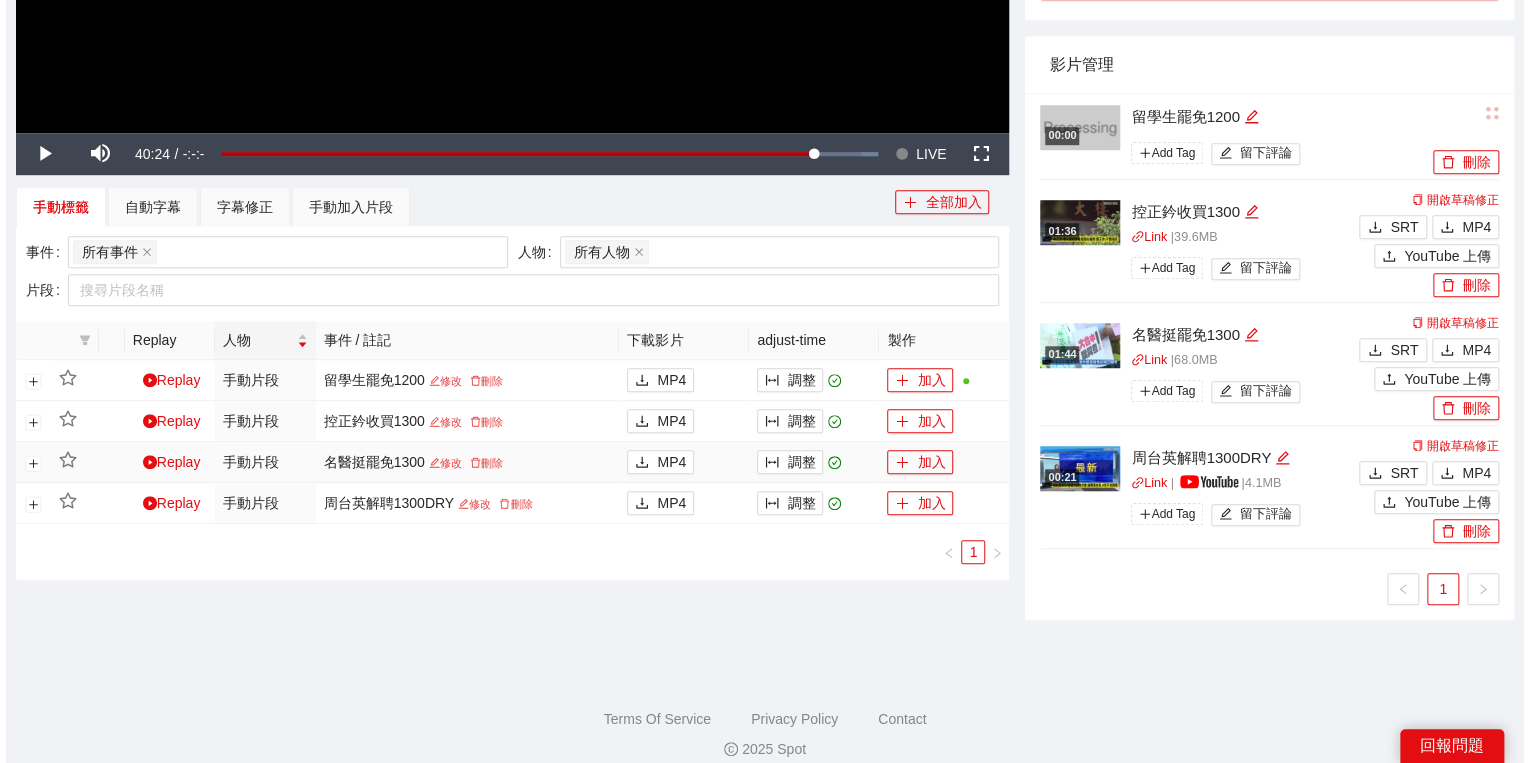 scroll, scrollTop: 614, scrollLeft: 0, axis: vertical 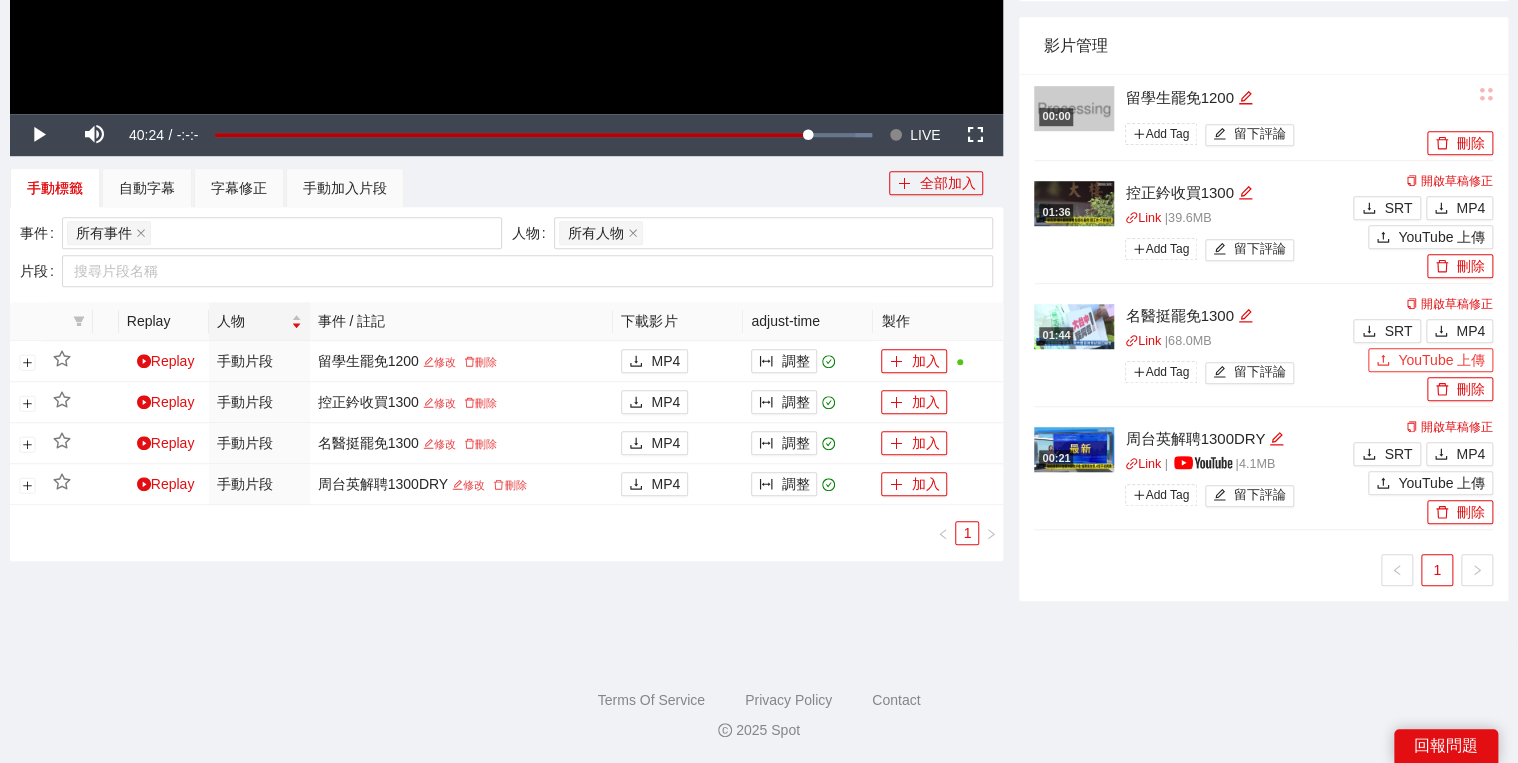 click on "YouTube 上傳" at bounding box center [1430, 360] 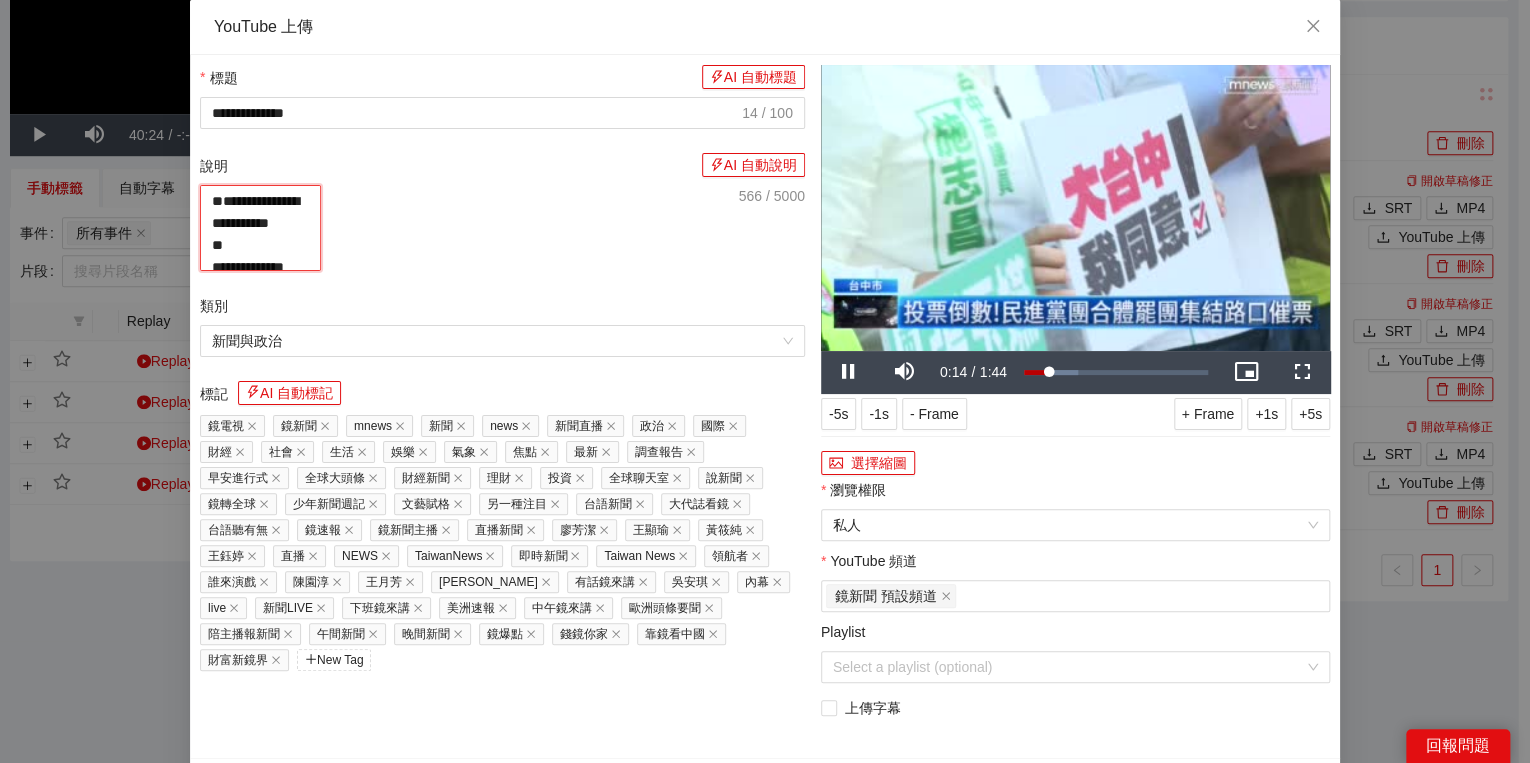 click on "**********" at bounding box center (260, 228) 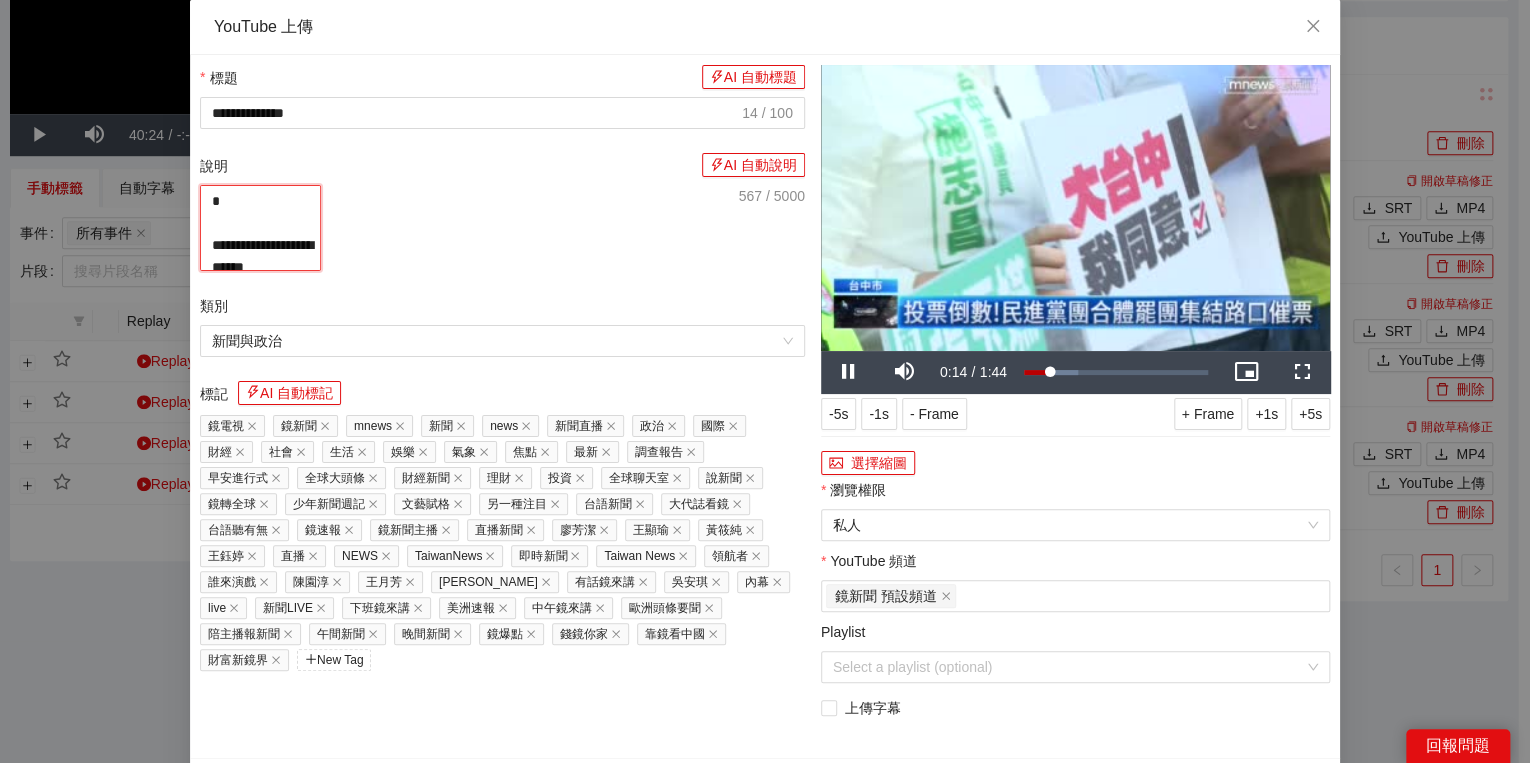 paste on "**********" 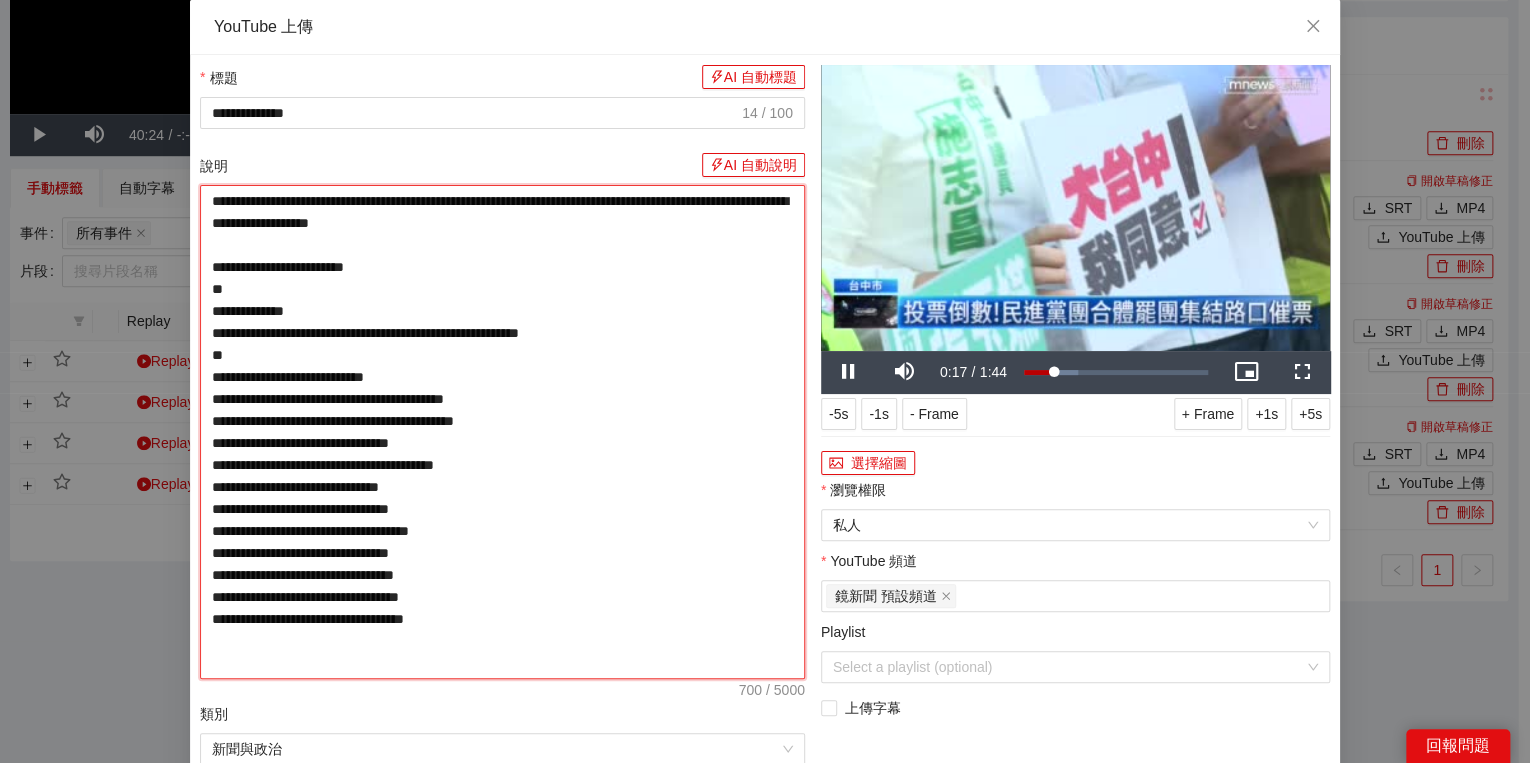 click on "**********" at bounding box center (502, 432) 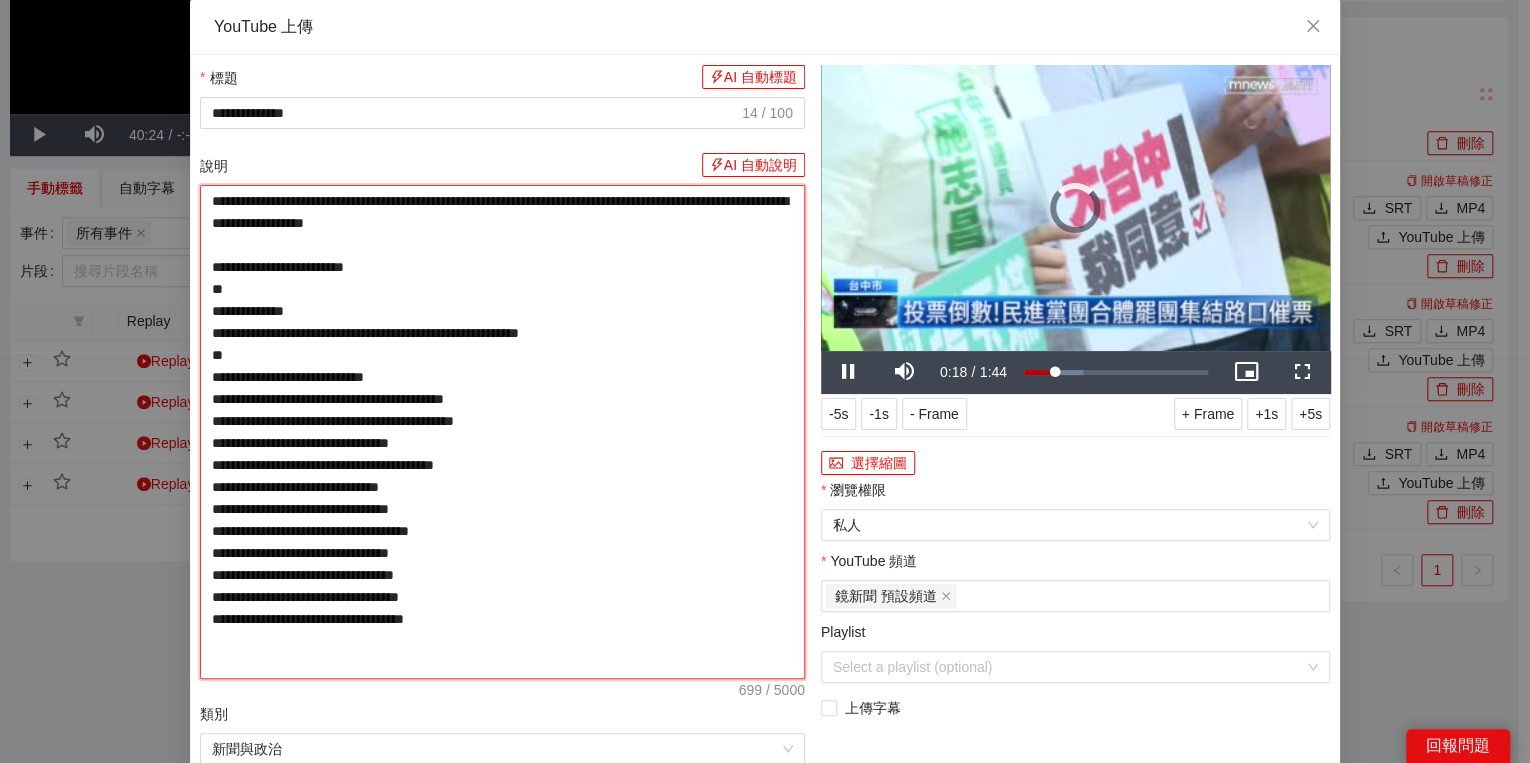 click on "**********" at bounding box center (502, 432) 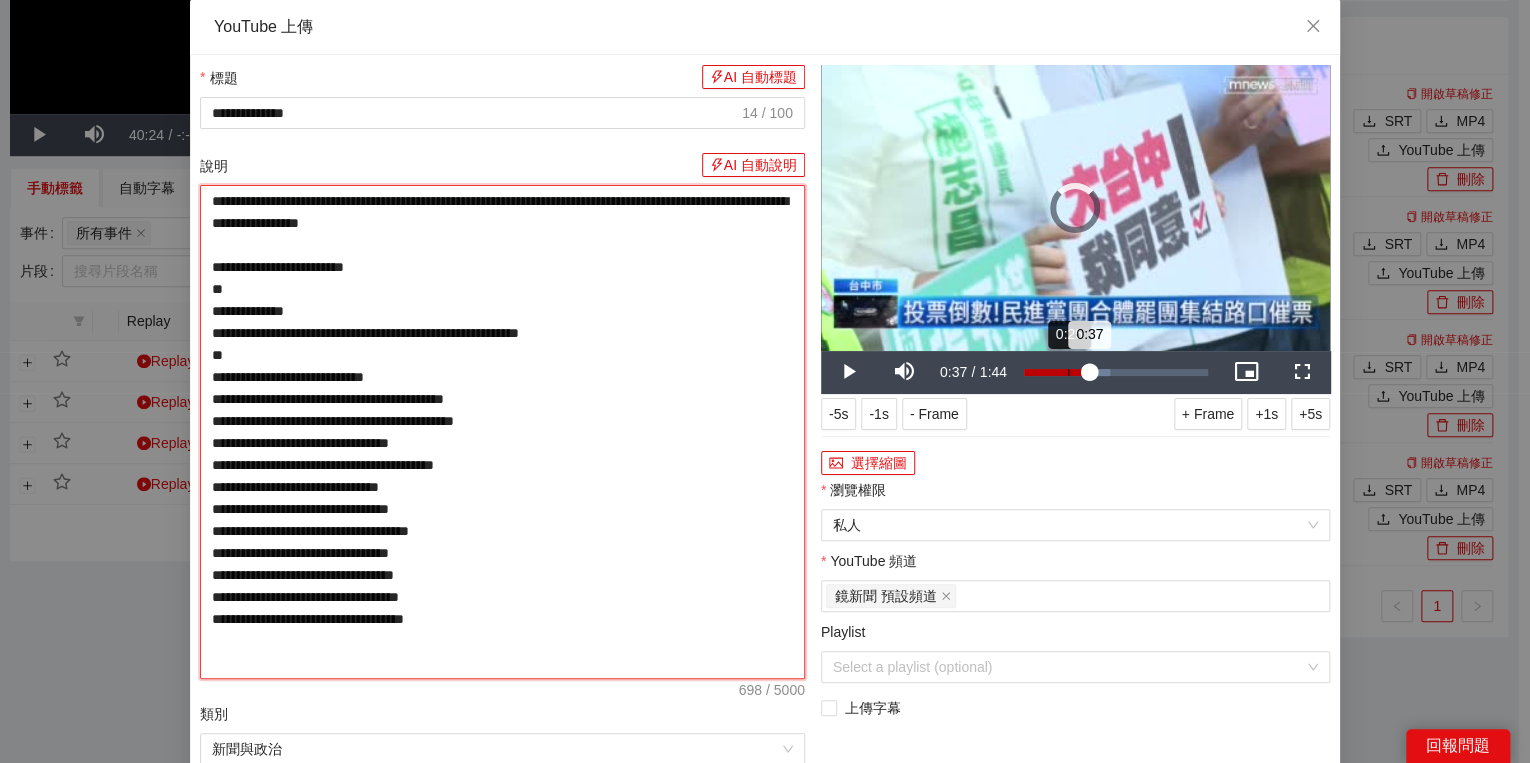 click on "Loaded :  47.02% 0:25 0:37" at bounding box center (1116, 372) 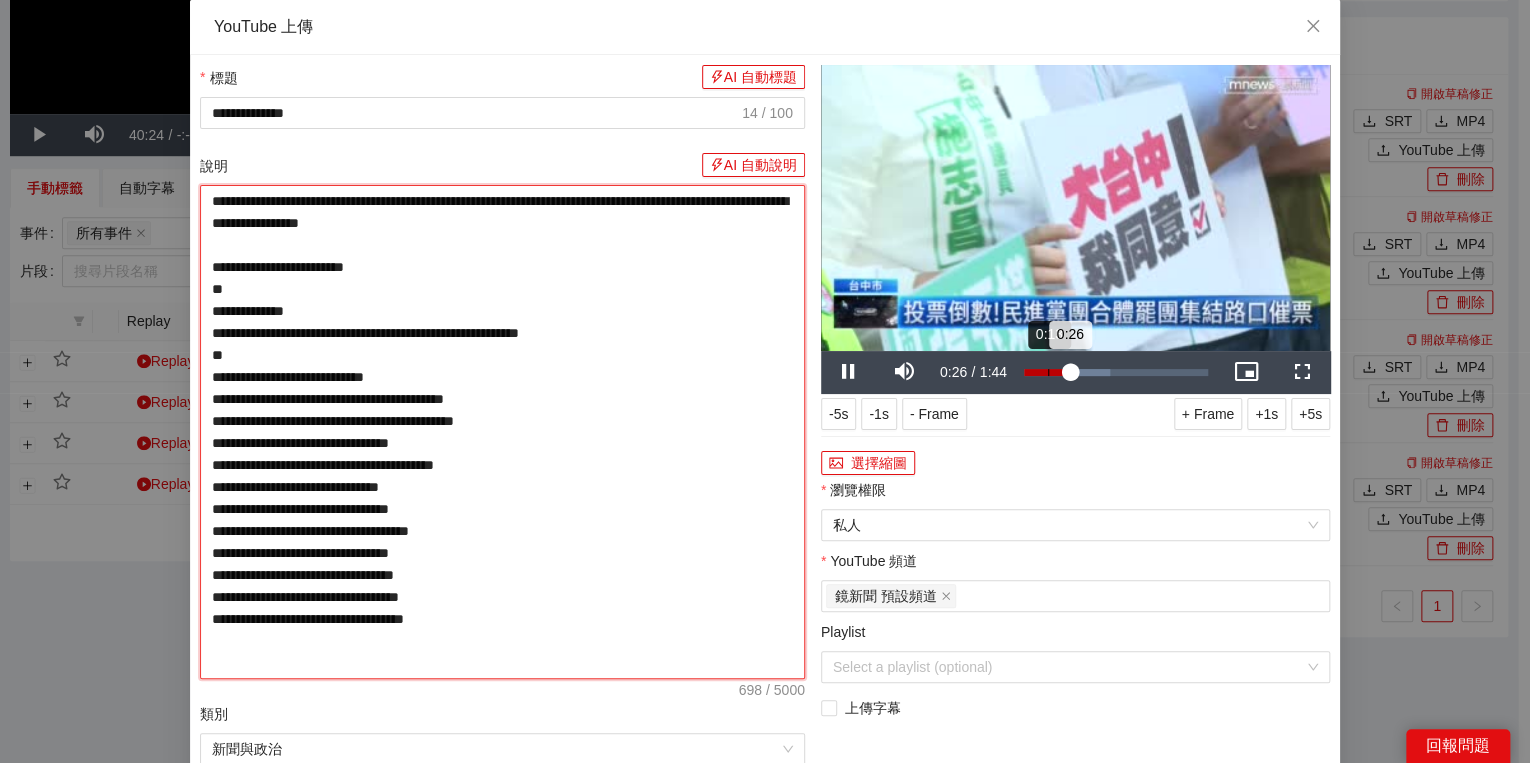 click on "Loaded :  47.02% 0:13 0:26" at bounding box center (1116, 372) 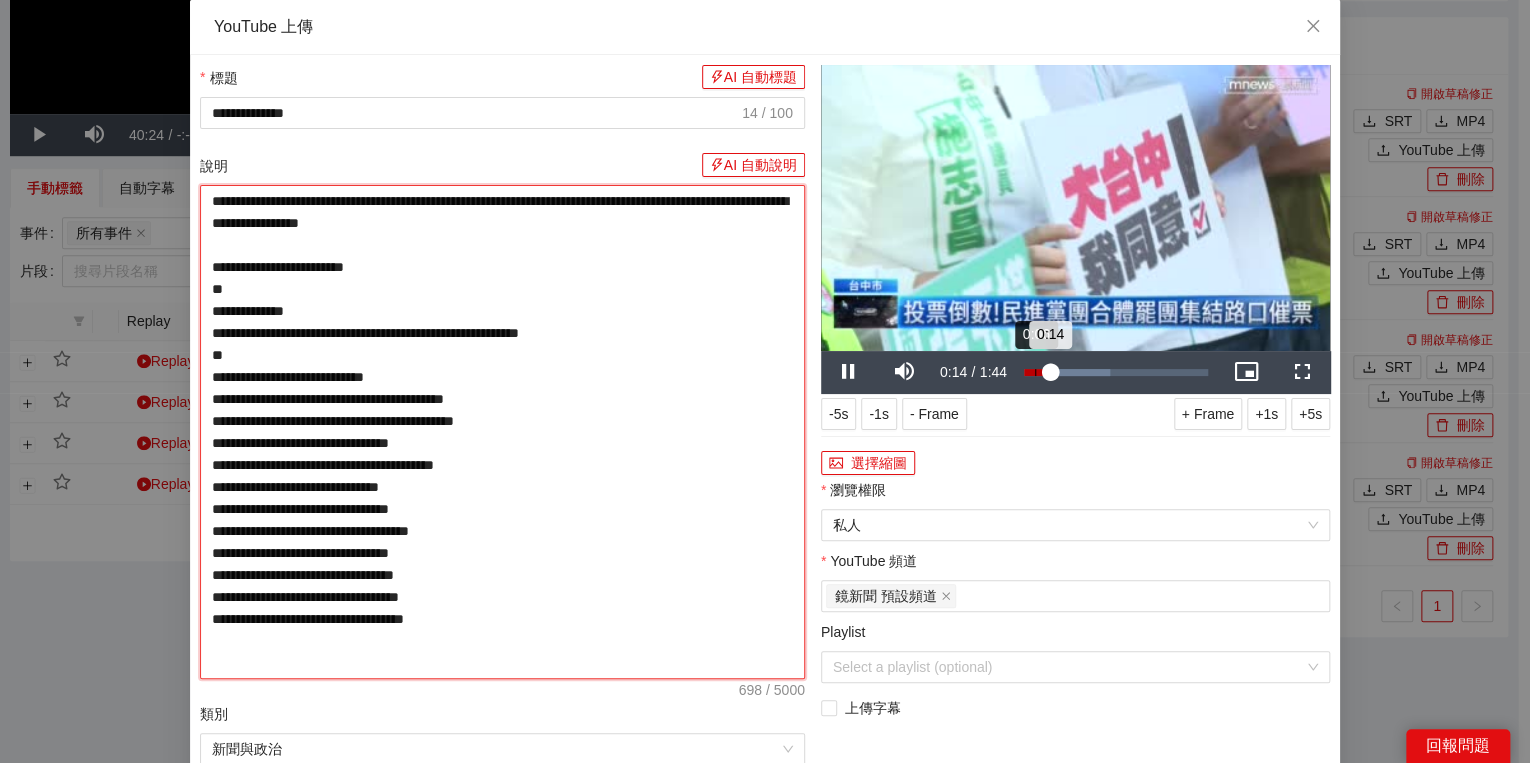 click on "Loaded :  47.02% 0:06 0:14" at bounding box center [1116, 372] 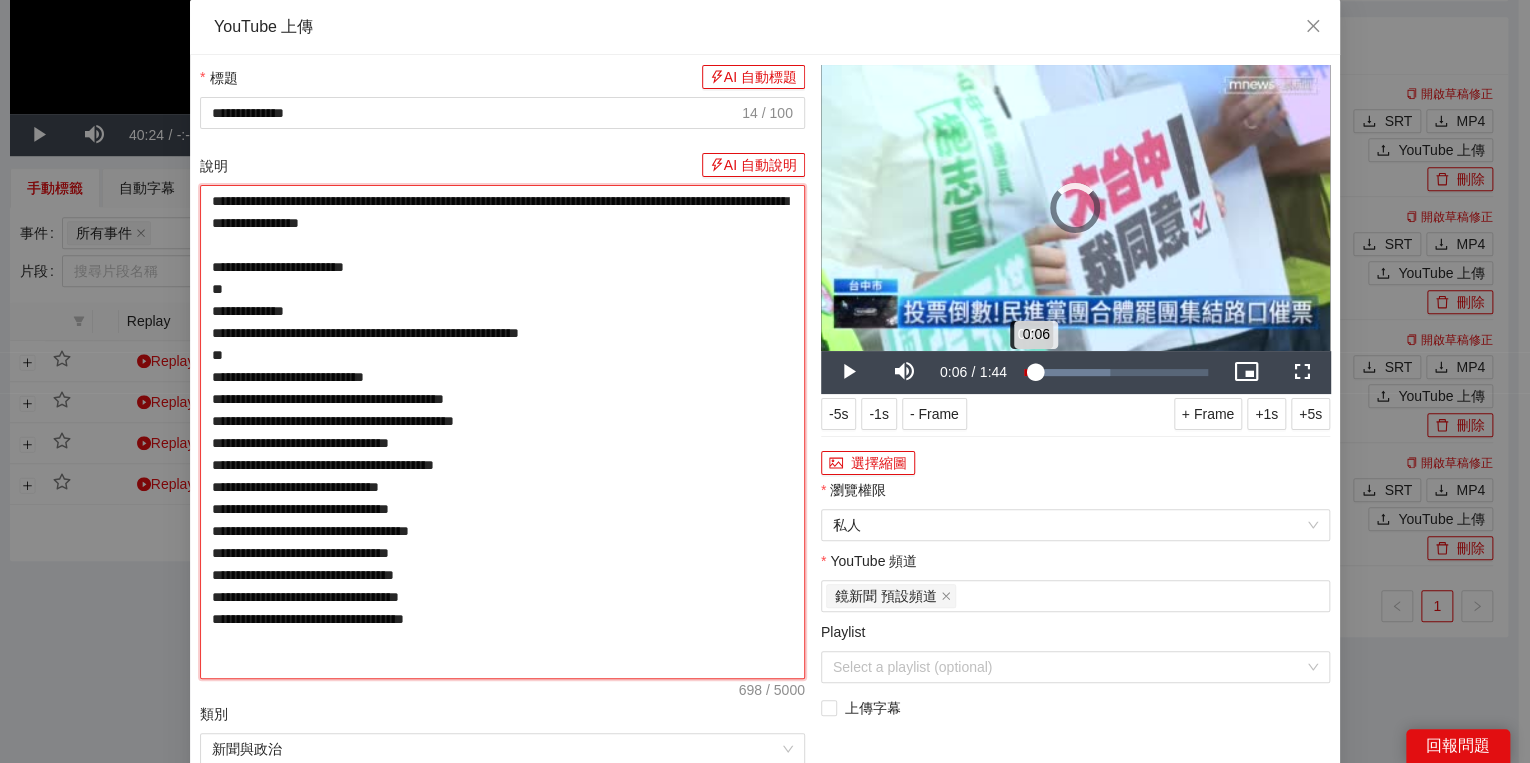 click on "0:06" at bounding box center [1030, 372] 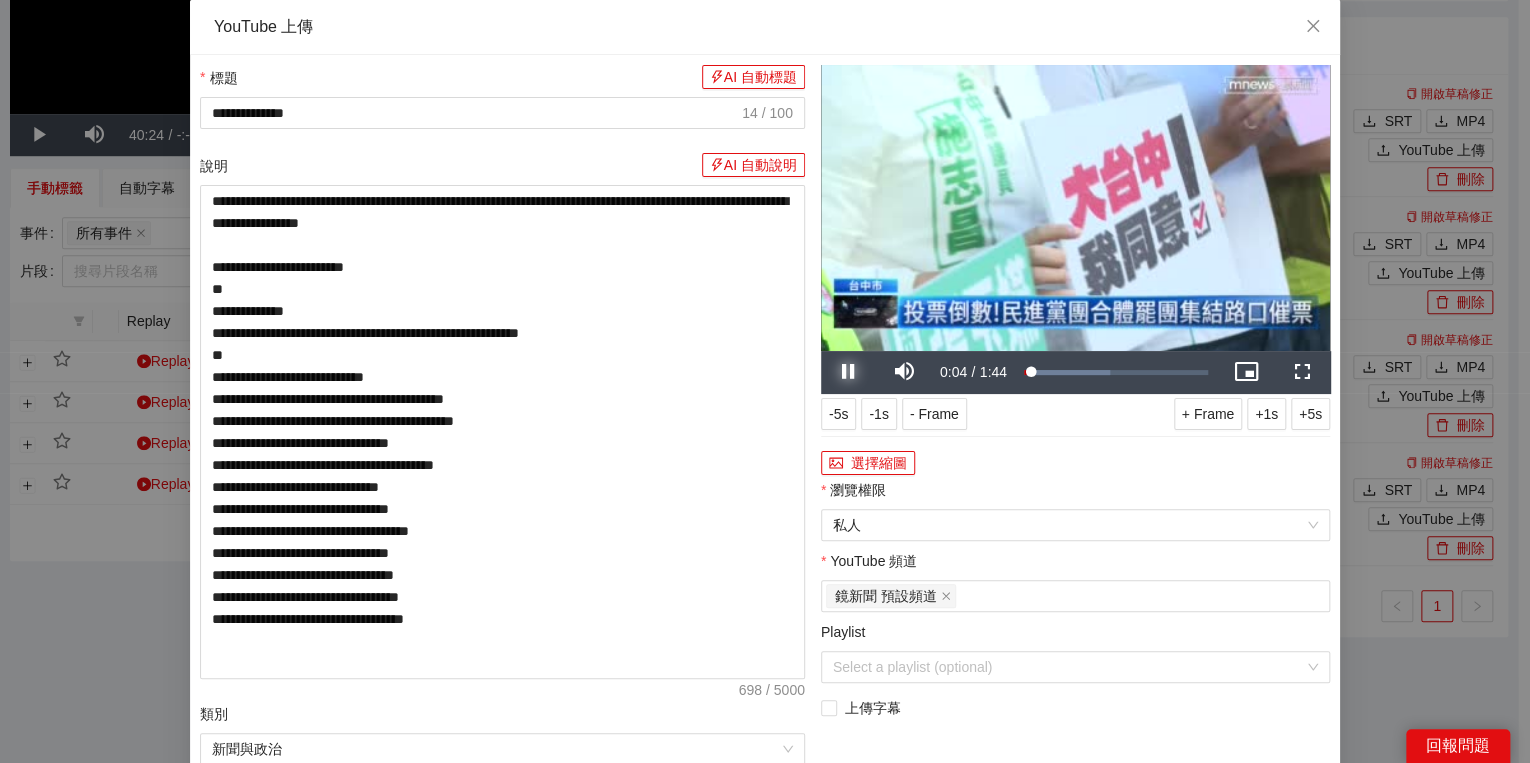 click at bounding box center [849, 372] 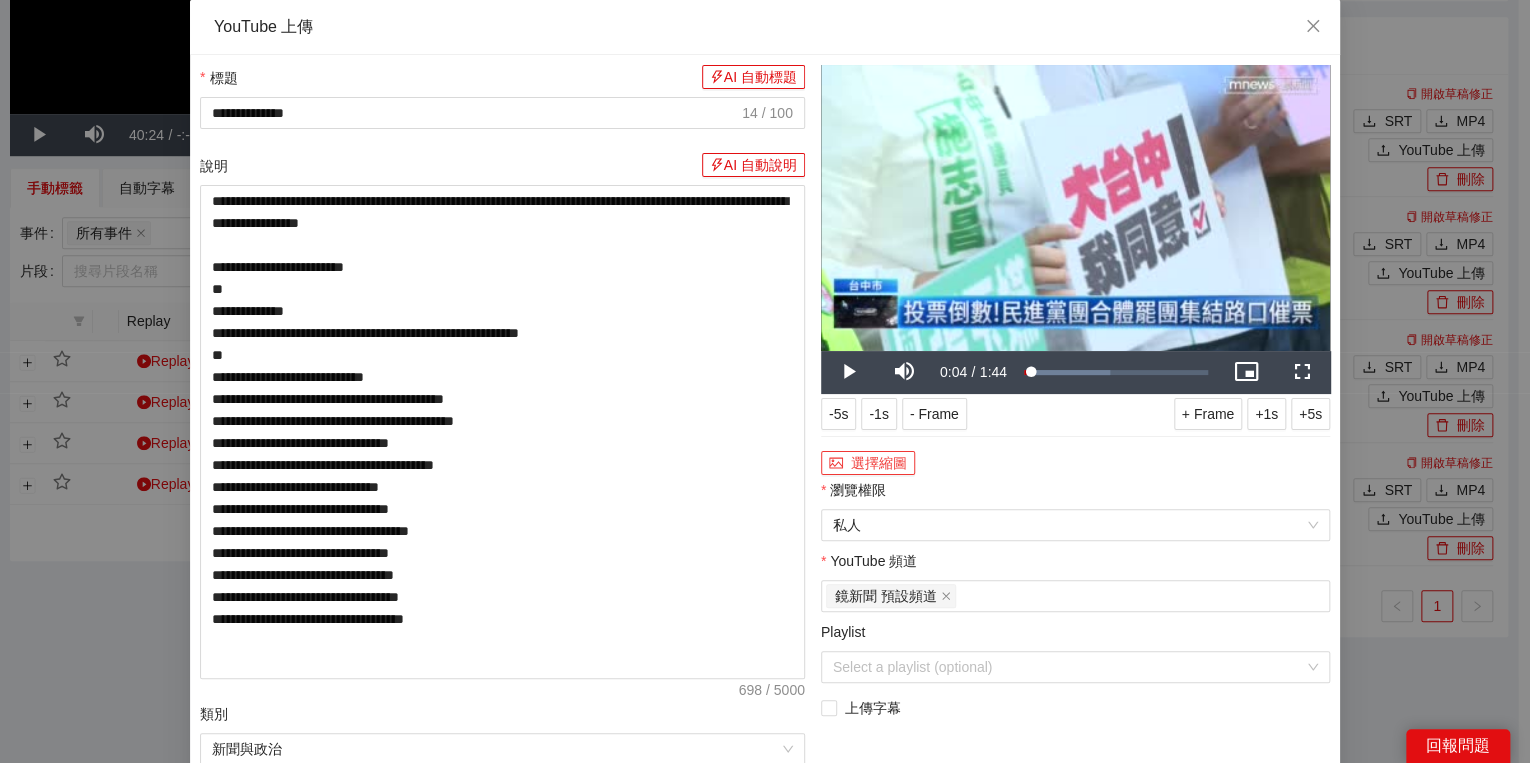 click on "選擇縮圖" at bounding box center (868, 463) 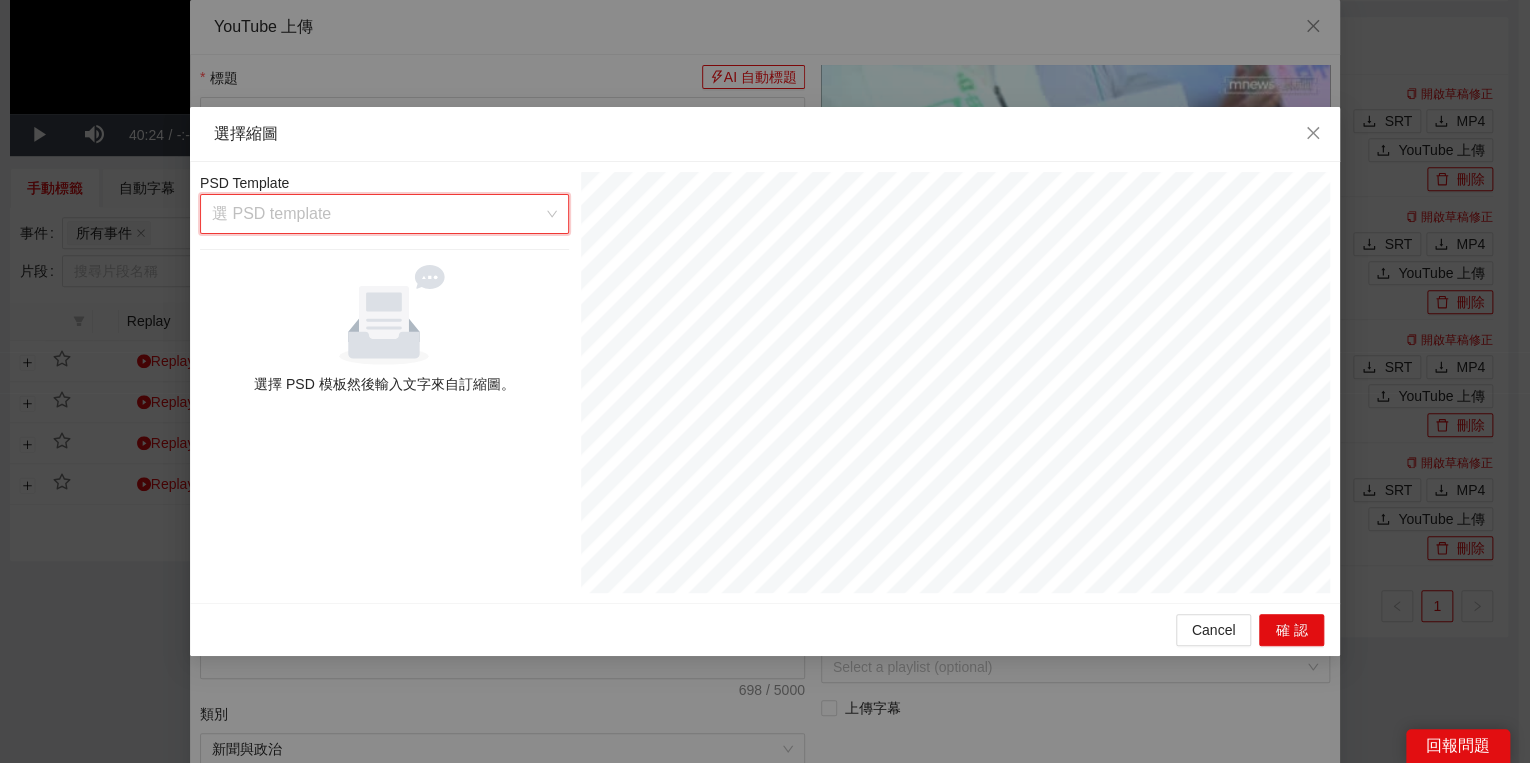 click at bounding box center [377, 214] 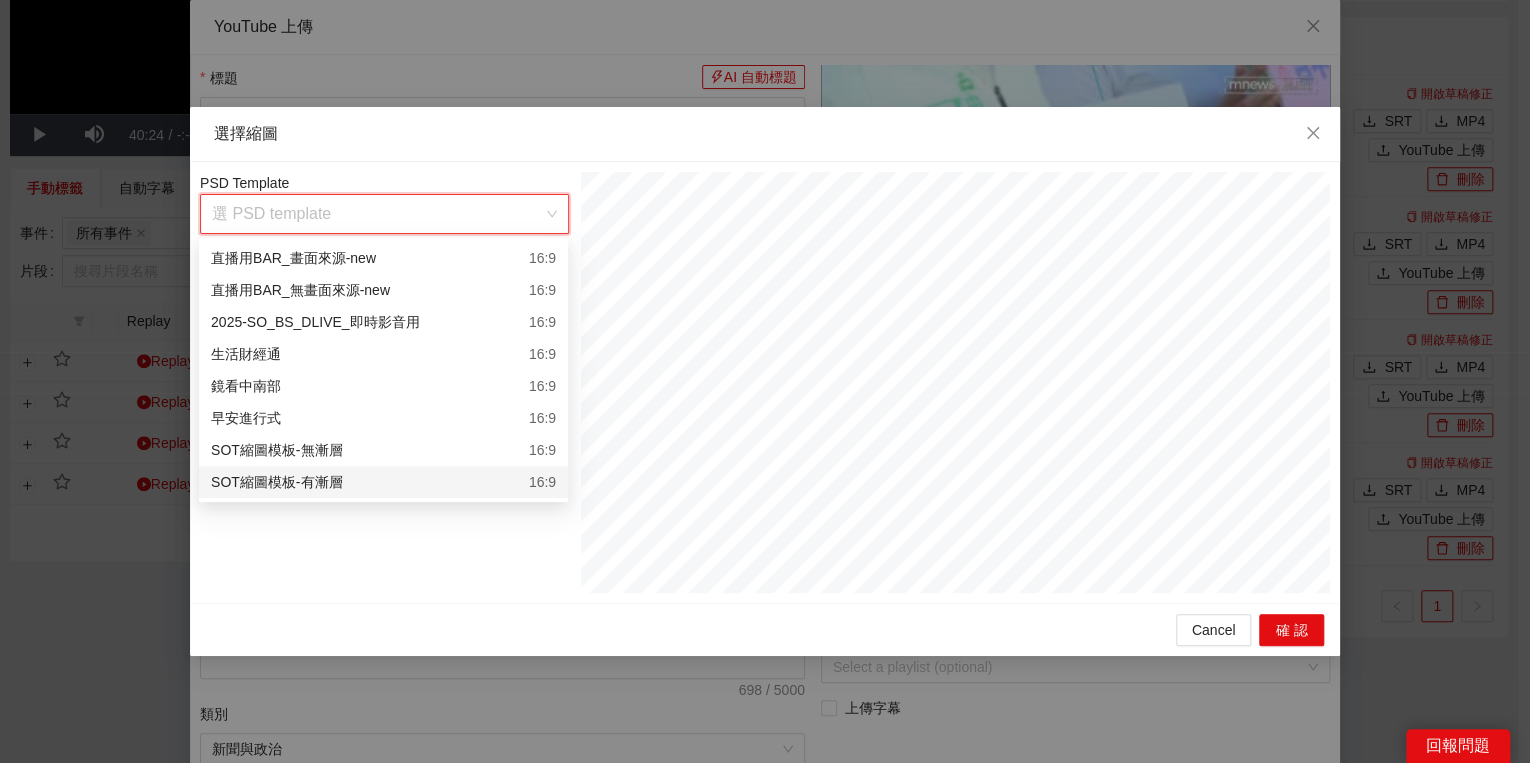 click on "SOT縮圖模板-有漸層 16:9" at bounding box center (383, 482) 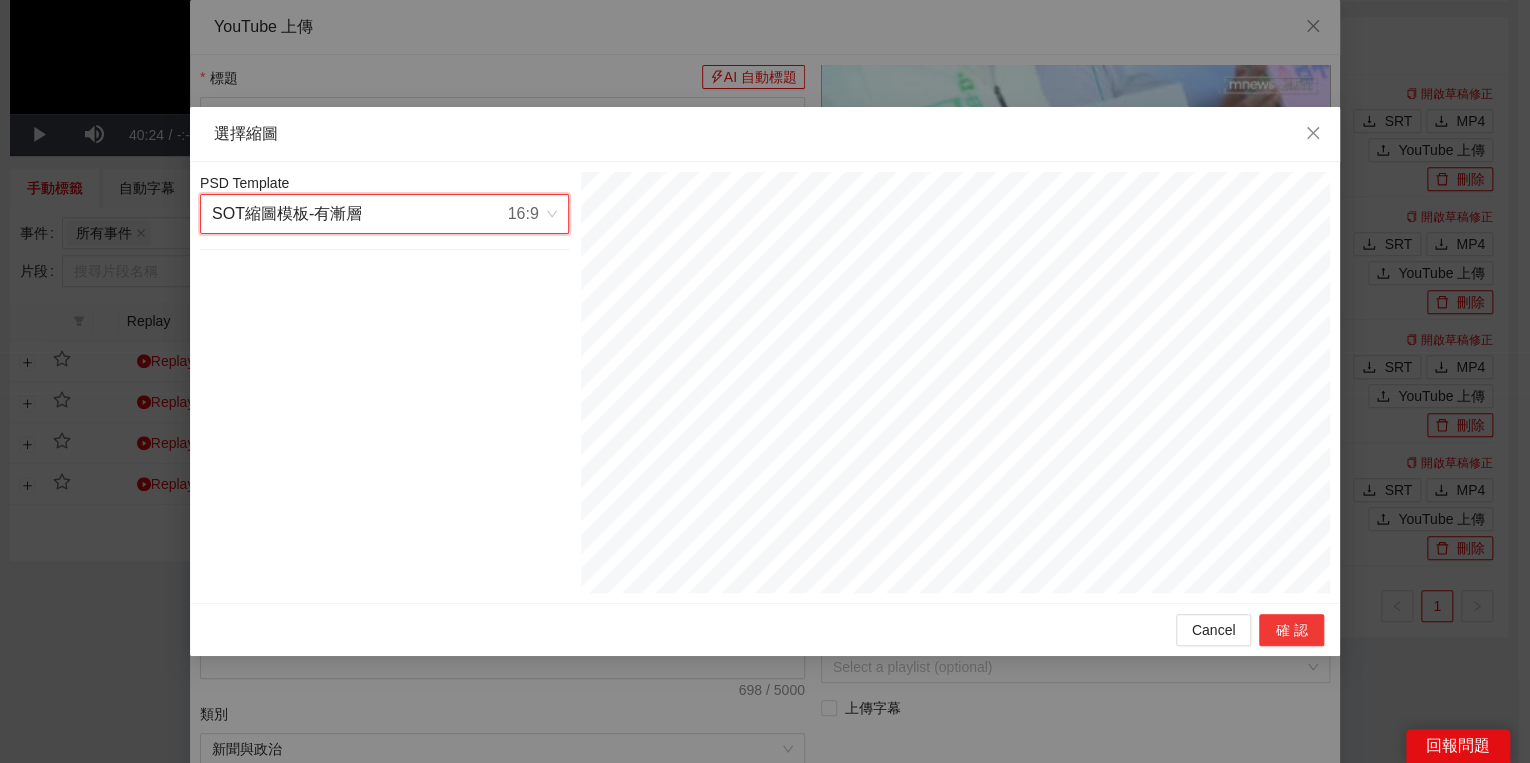 click on "確認" at bounding box center (1291, 630) 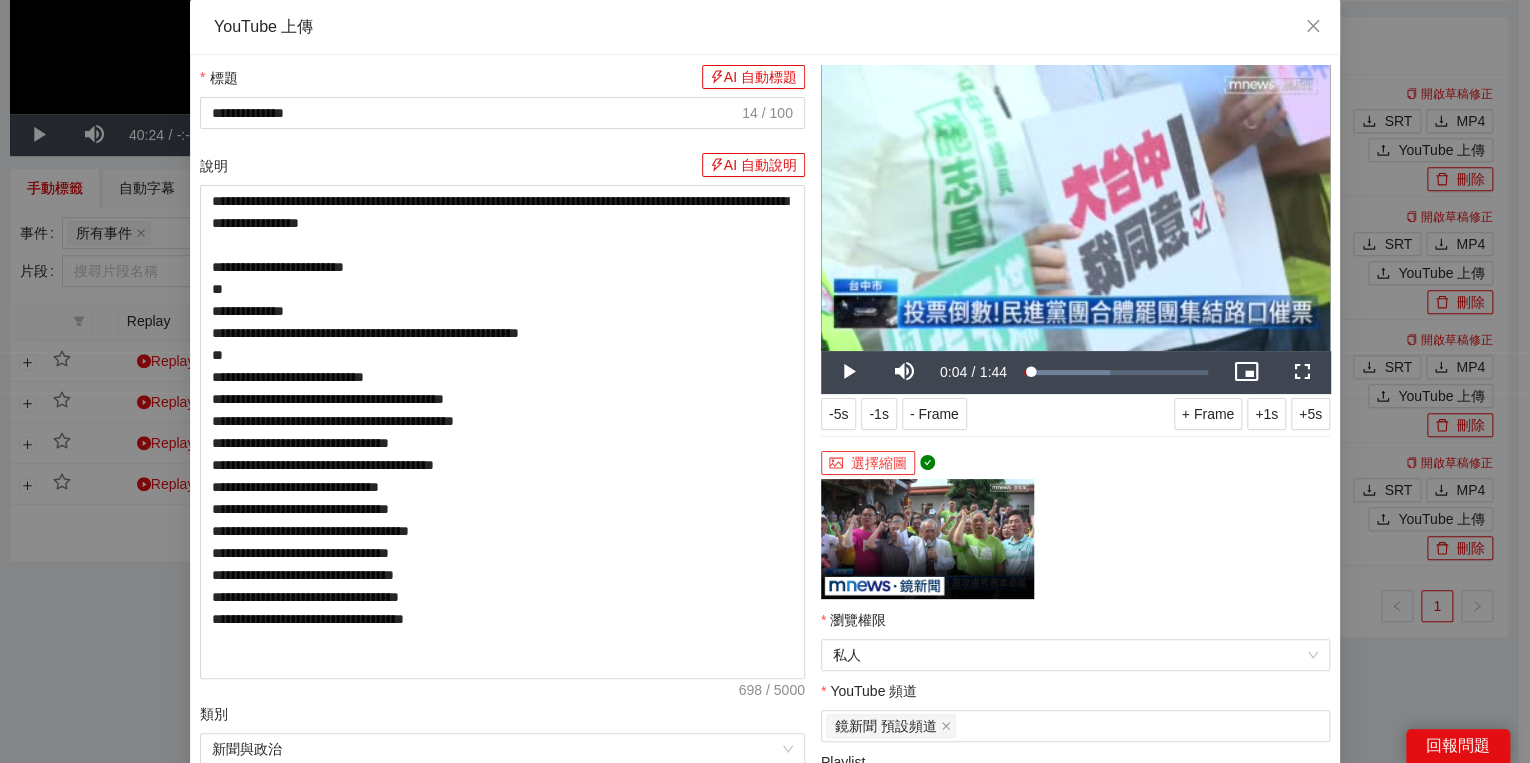 scroll, scrollTop: 320, scrollLeft: 0, axis: vertical 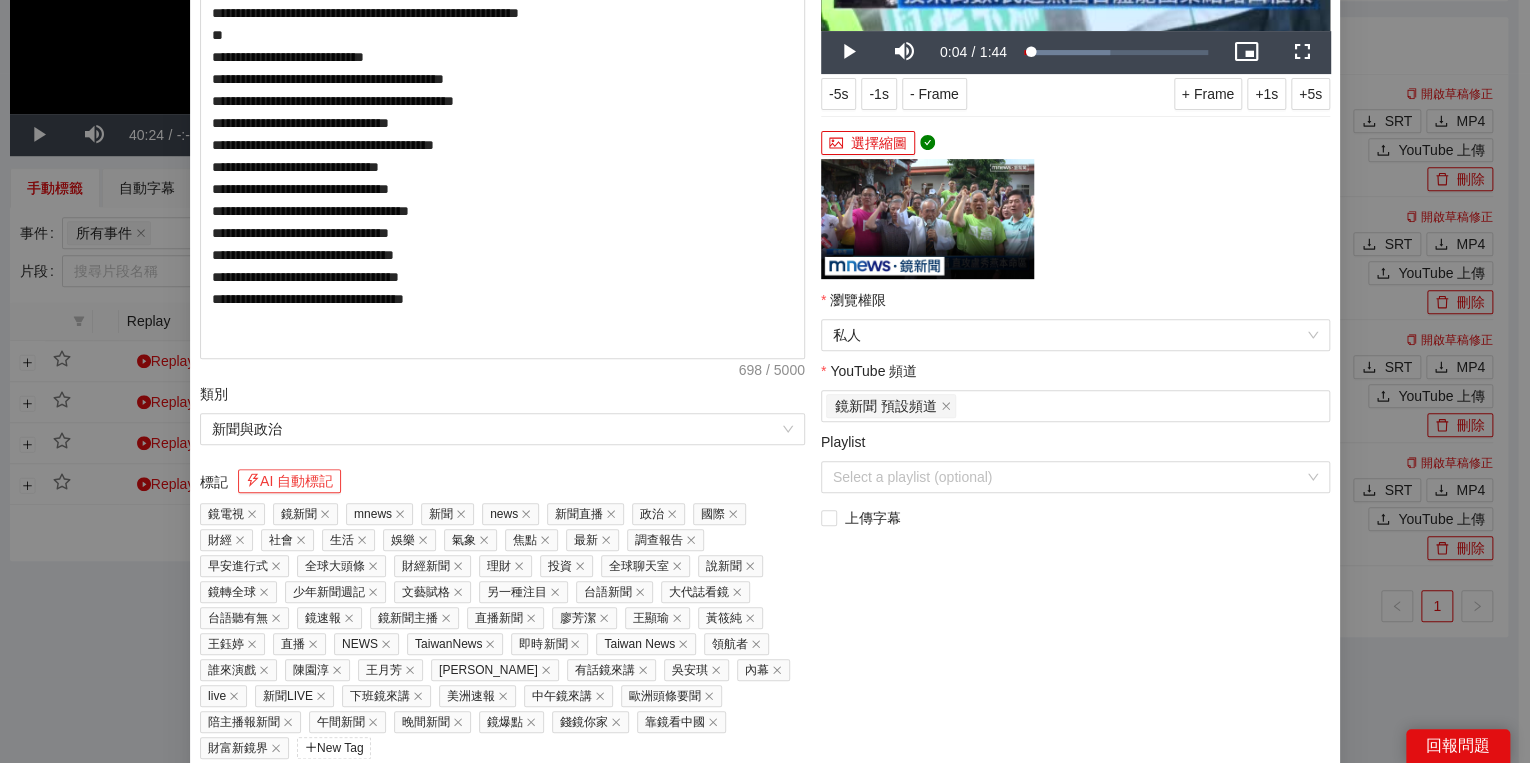 click on "AI 自動標記" at bounding box center [289, 481] 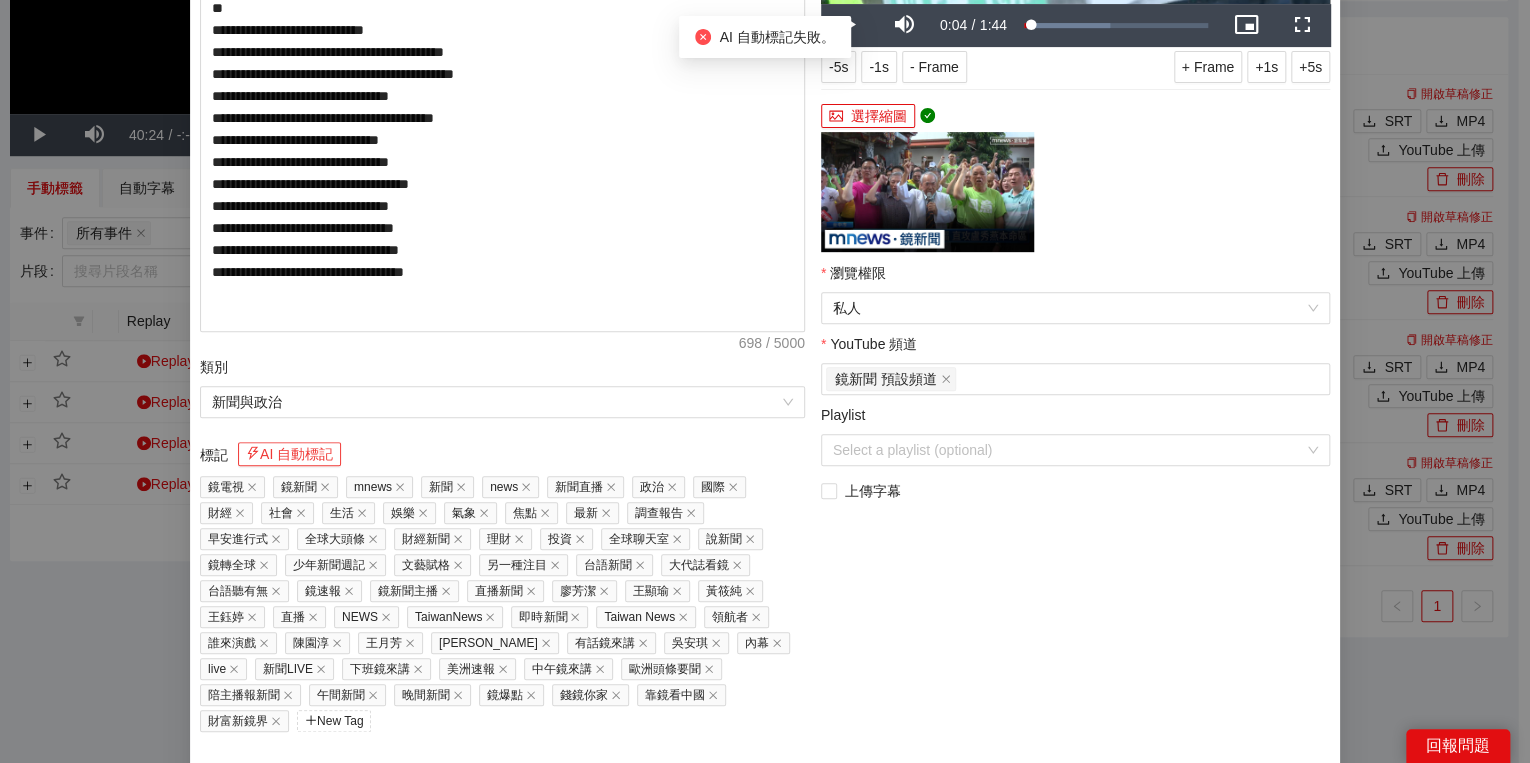 scroll, scrollTop: 374, scrollLeft: 0, axis: vertical 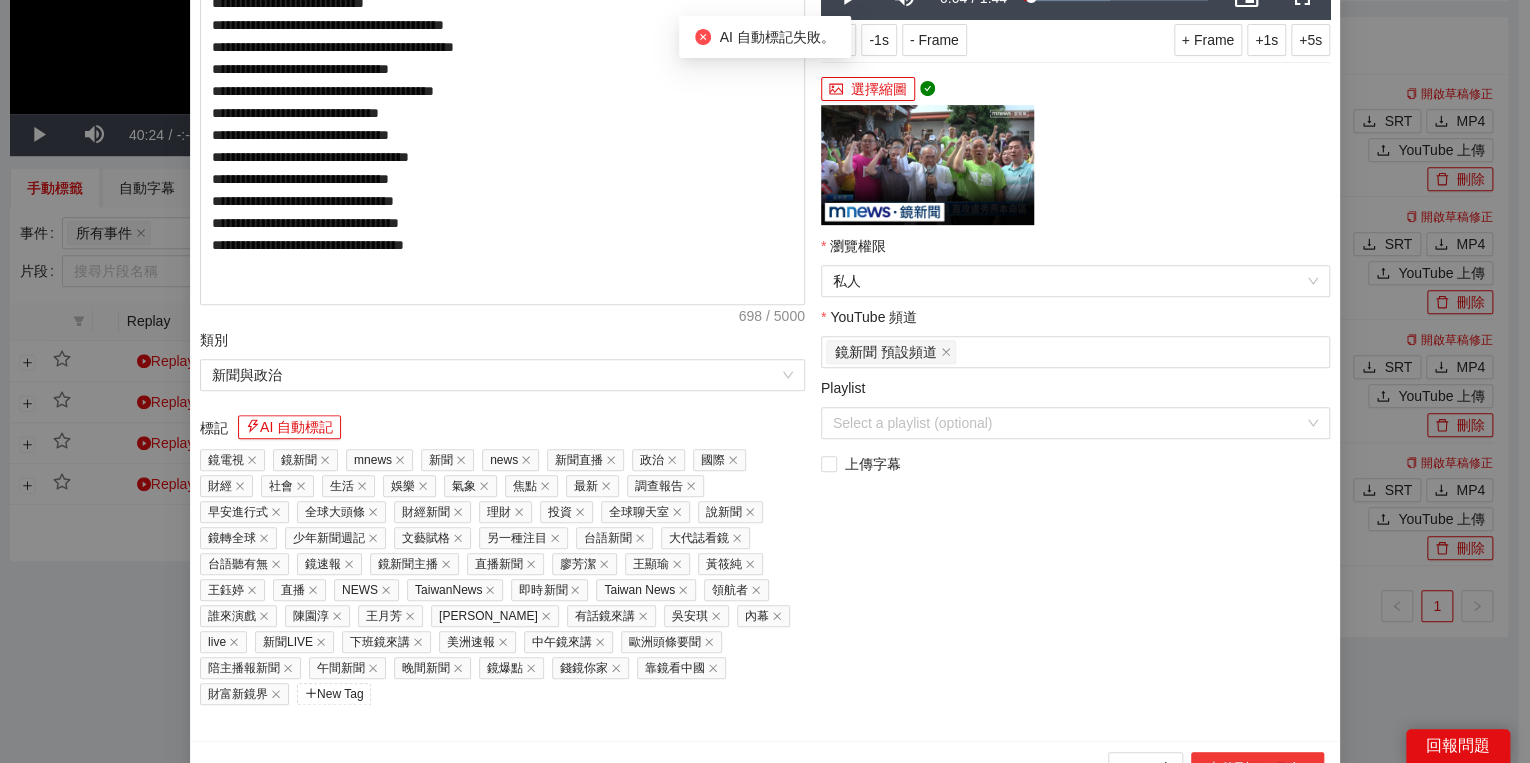 click on "上傳到 YouTube" at bounding box center [1257, 768] 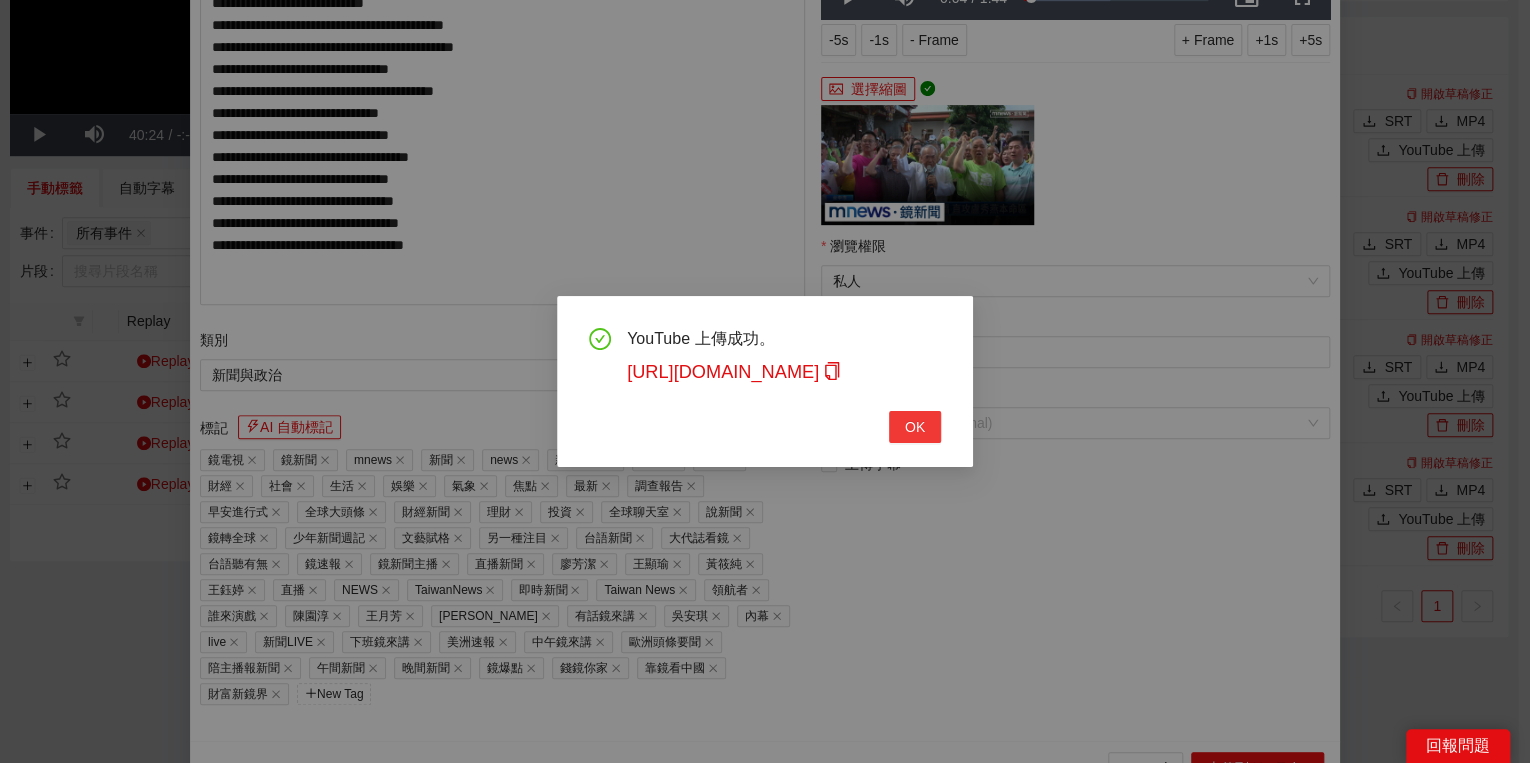click on "OK" at bounding box center [915, 427] 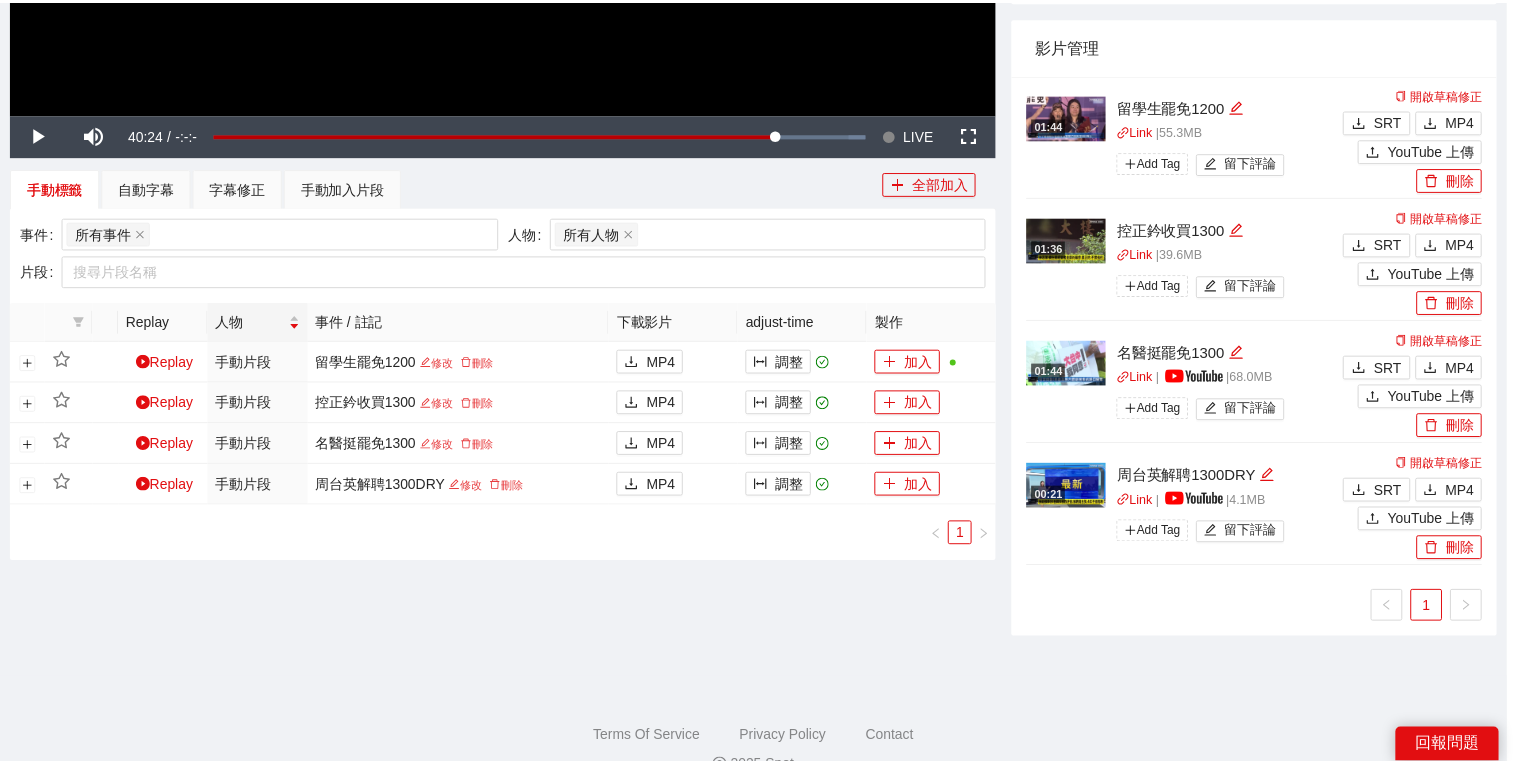 scroll, scrollTop: 308, scrollLeft: 0, axis: vertical 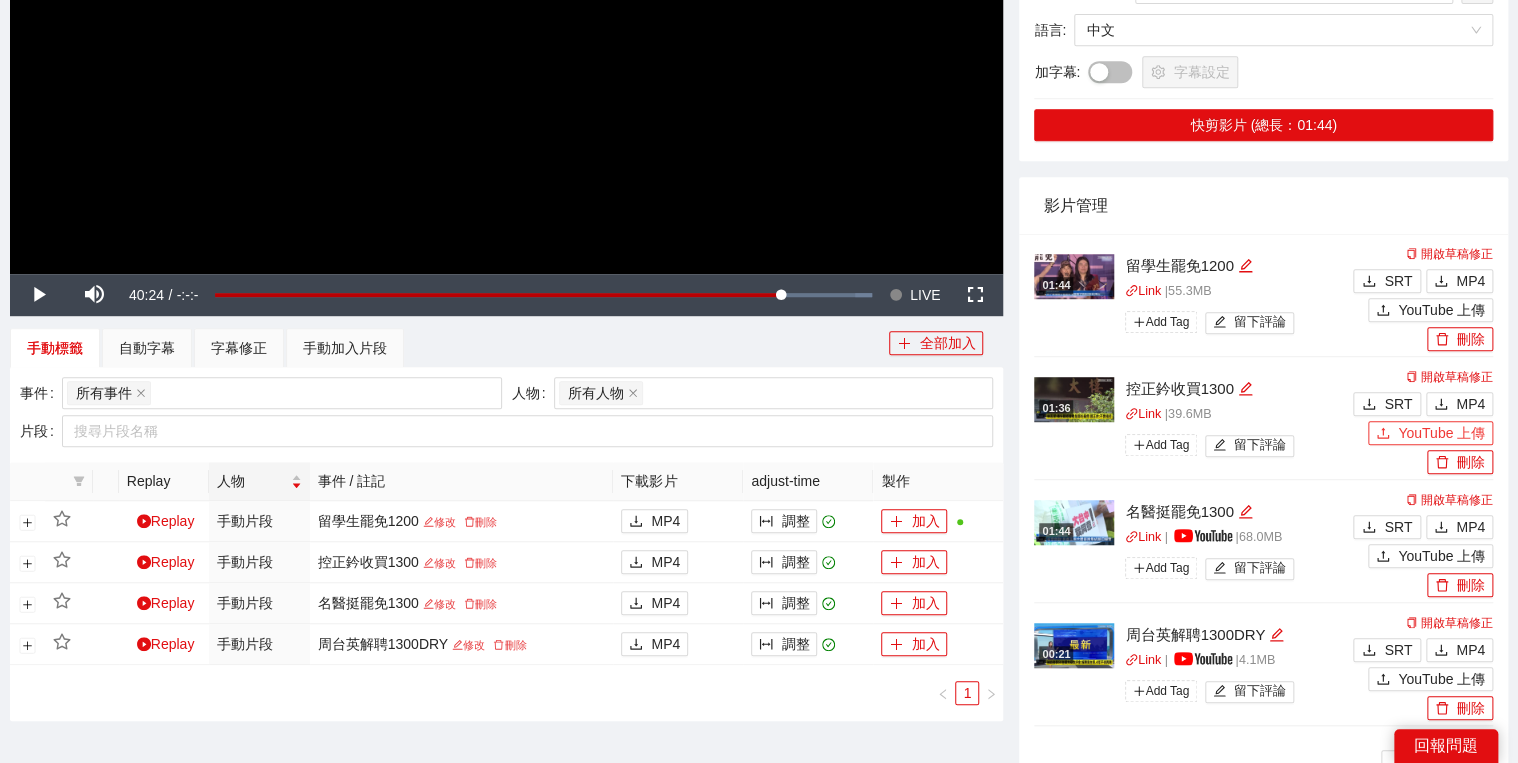 click on "YouTube 上傳" at bounding box center [1441, 433] 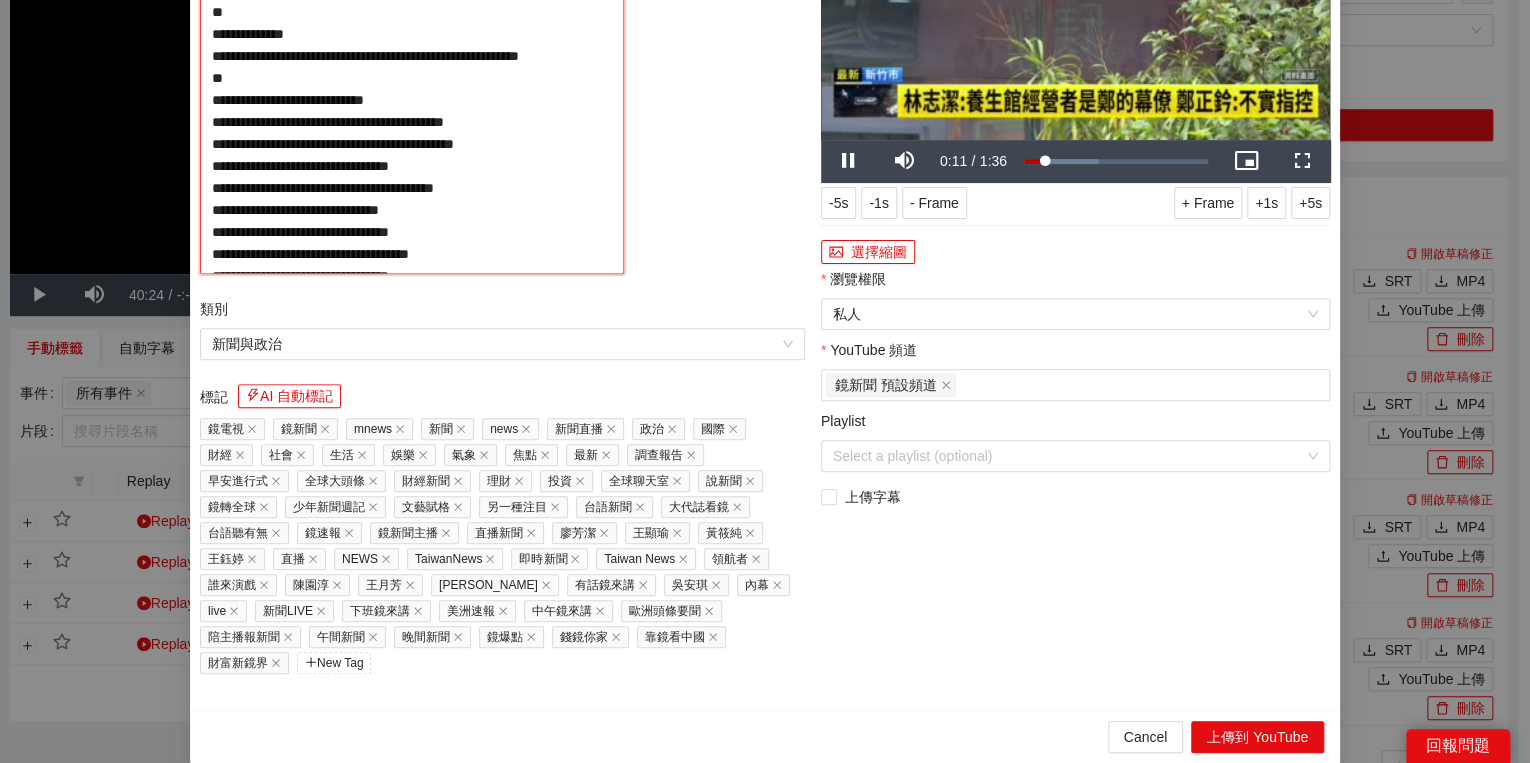 click on "**********" at bounding box center (412, 124) 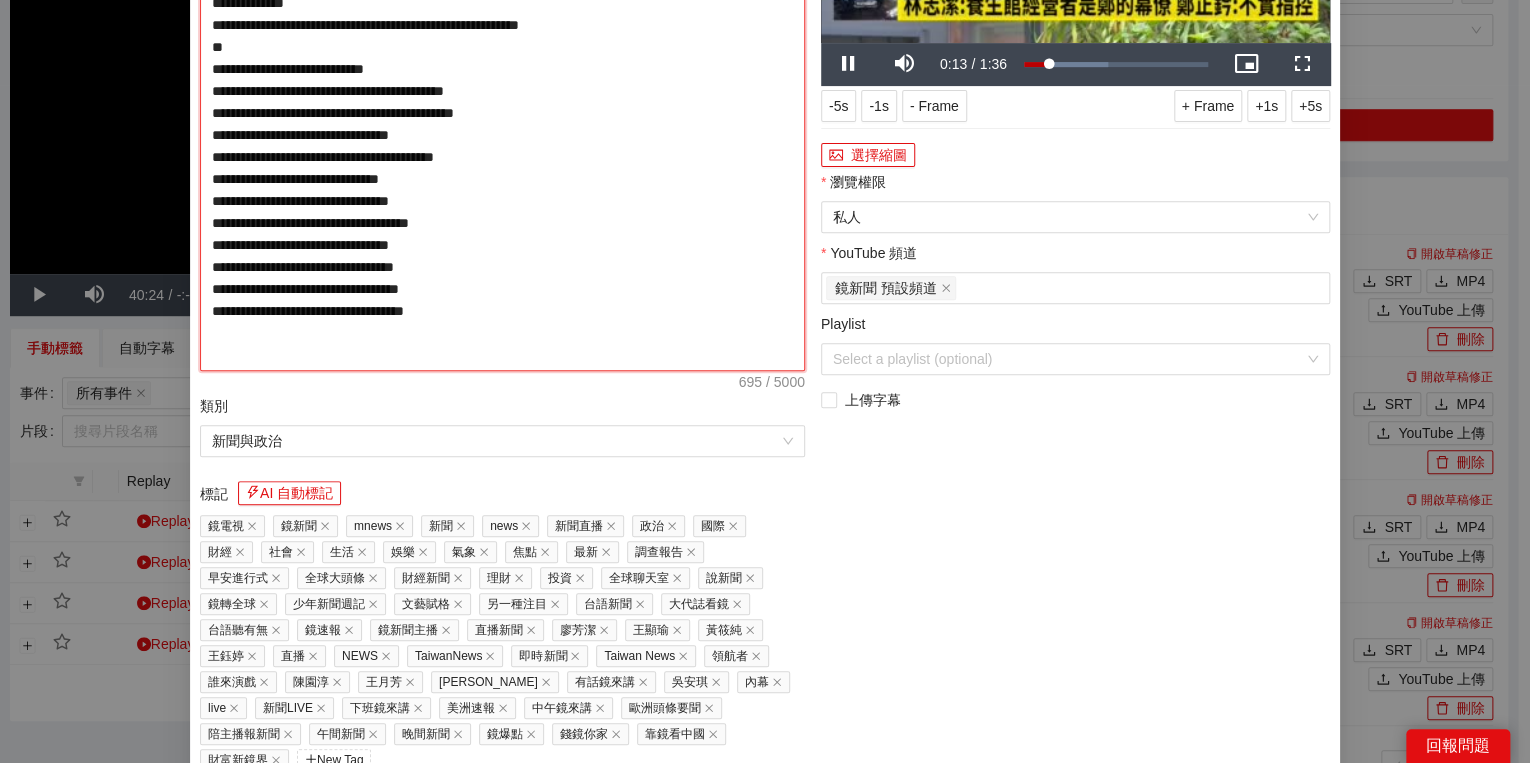 click on "**********" at bounding box center [502, 124] 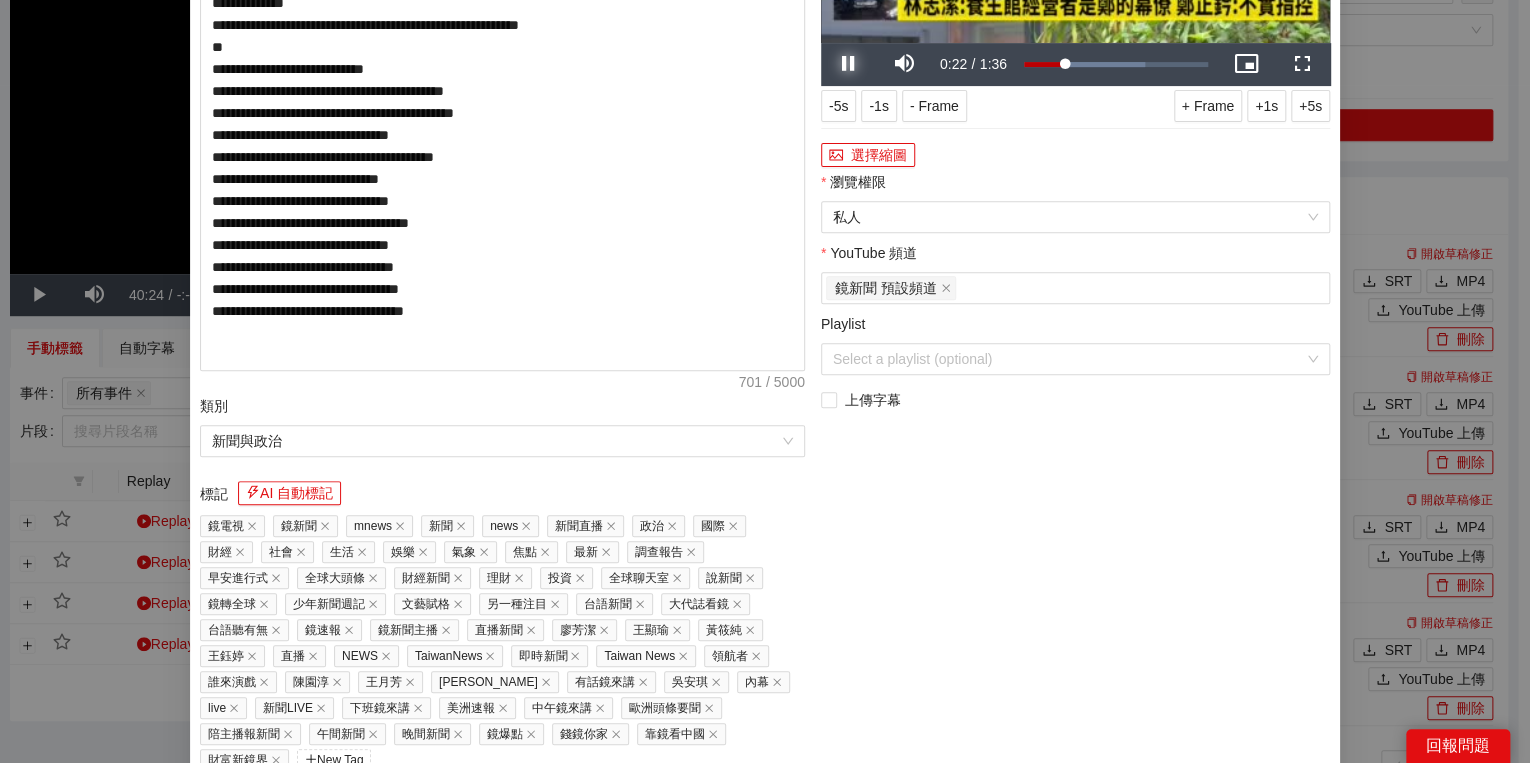 click at bounding box center (849, 64) 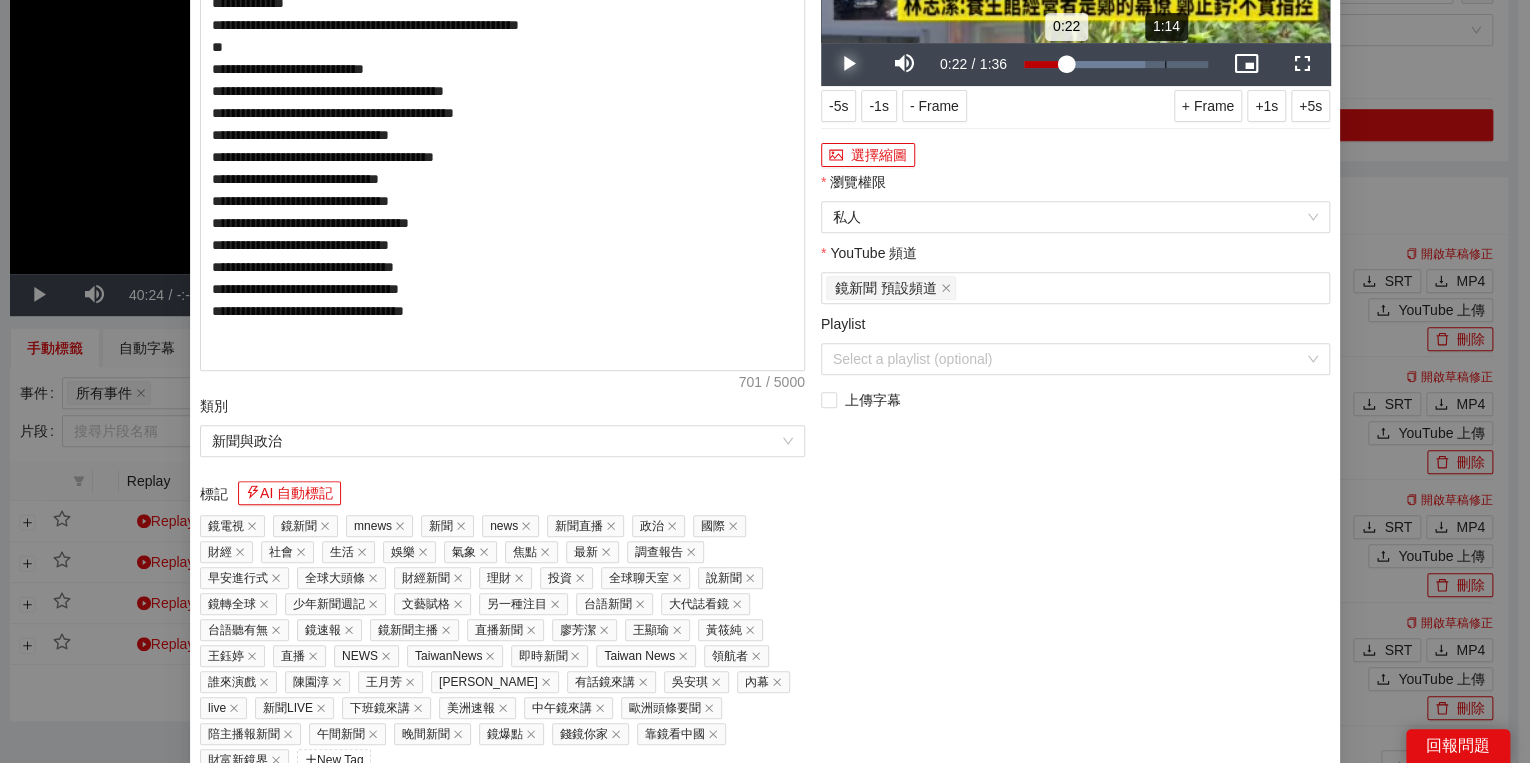 click on "Loaded :  65.66% 1:14 0:22" at bounding box center (1116, 64) 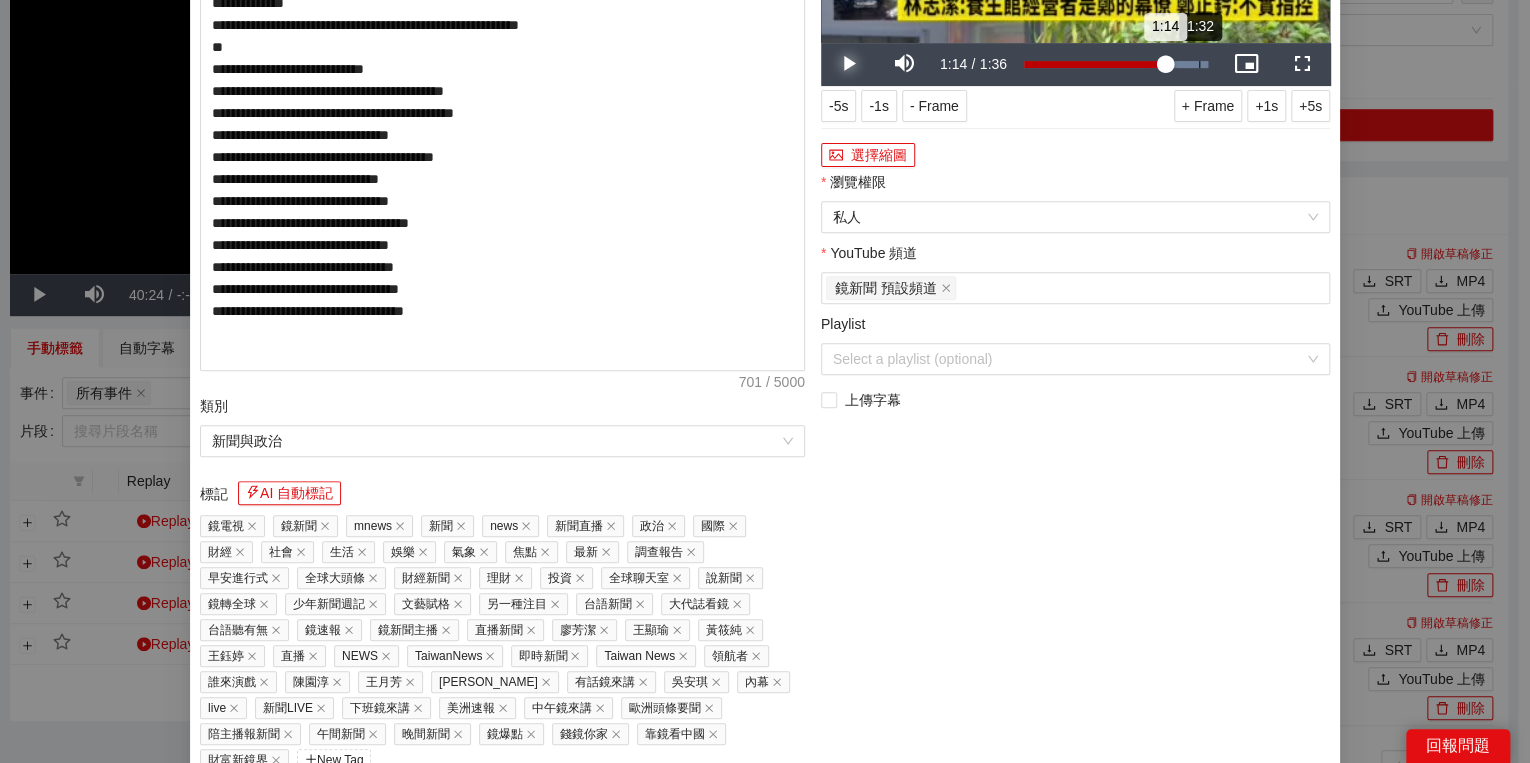 click on "Loaded :  100.00% 1:32 1:14" at bounding box center (1116, 64) 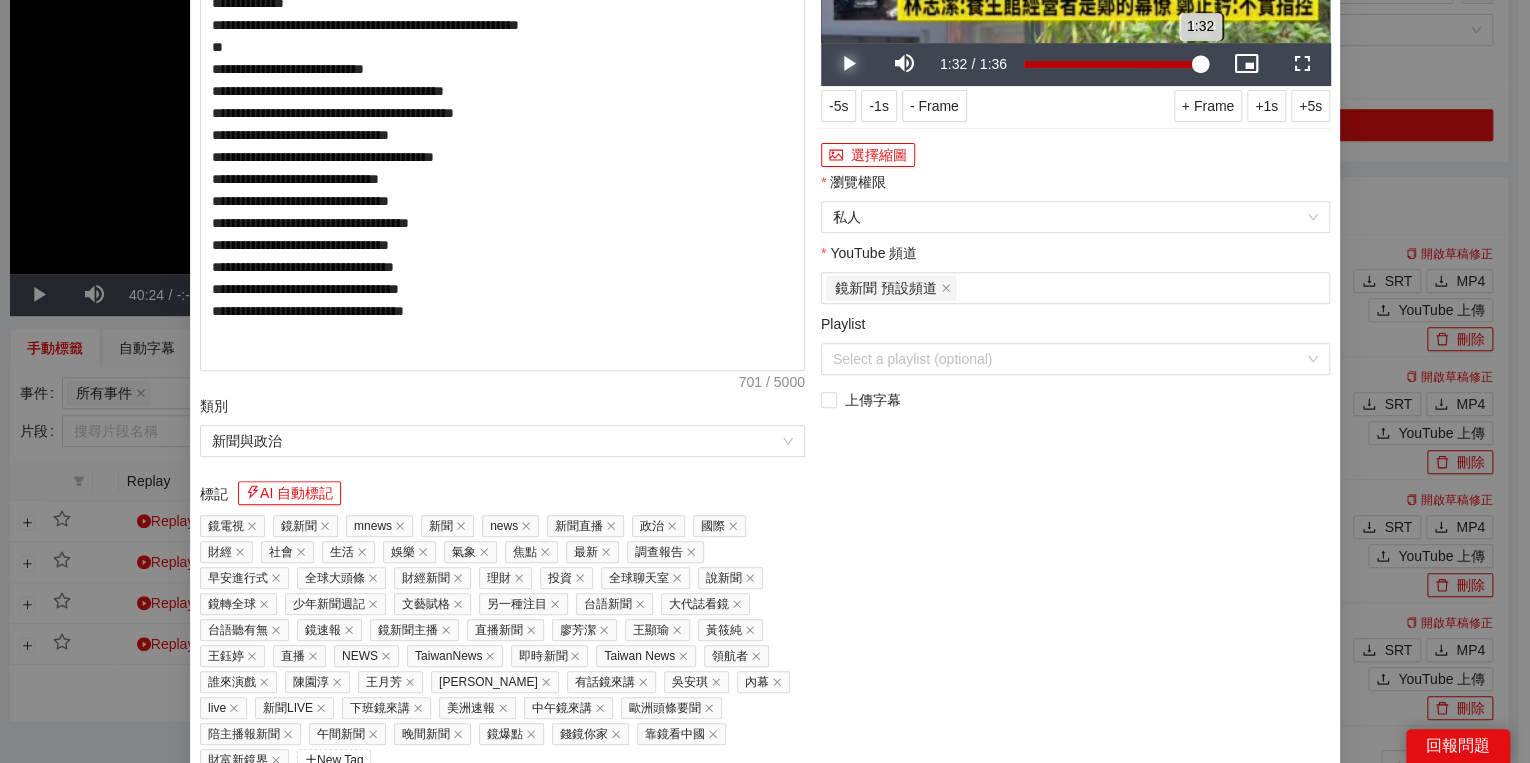 click on "1:32" at bounding box center (1112, 64) 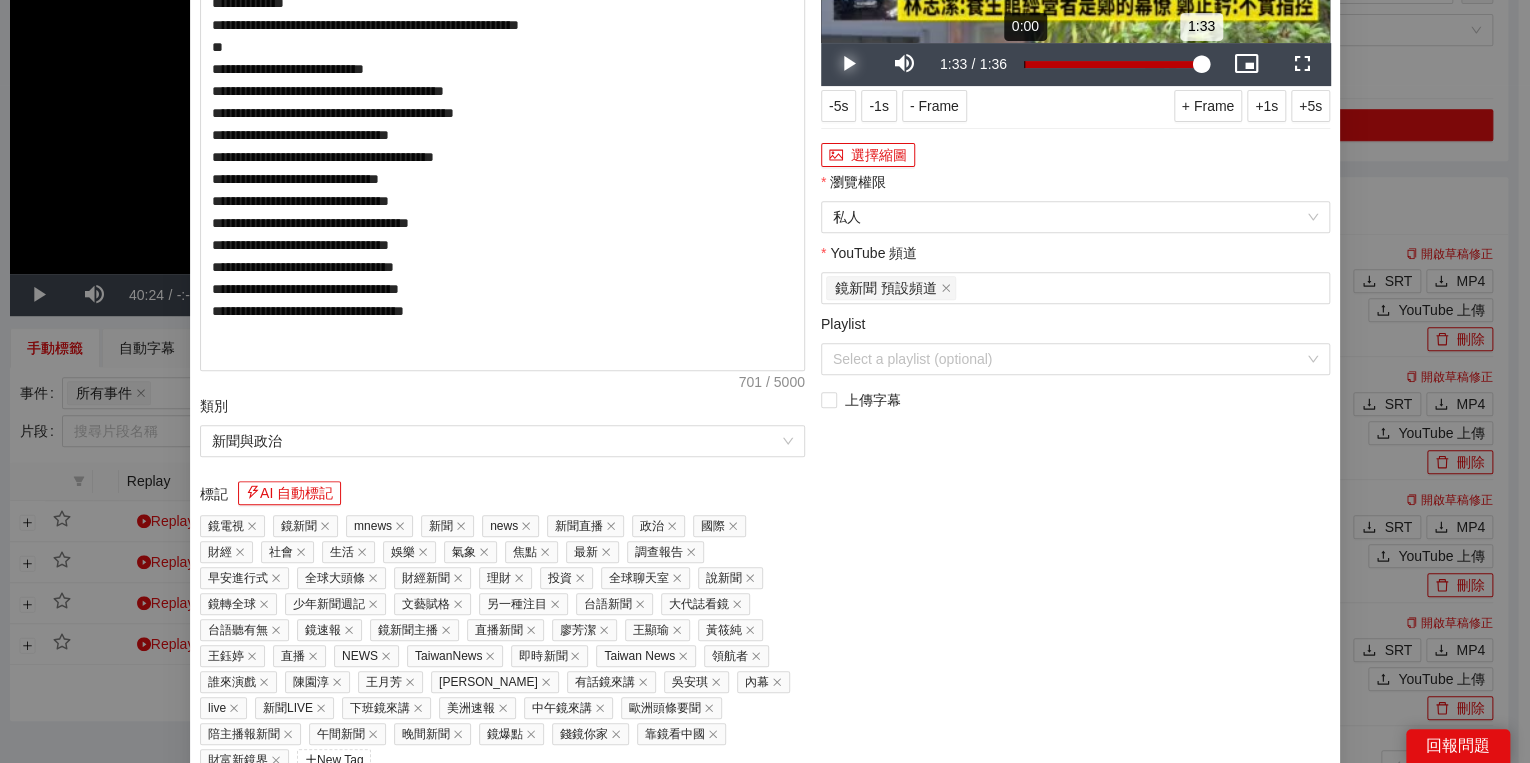 click on "Loaded :  100.00% 0:00 1:33" at bounding box center [1116, 64] 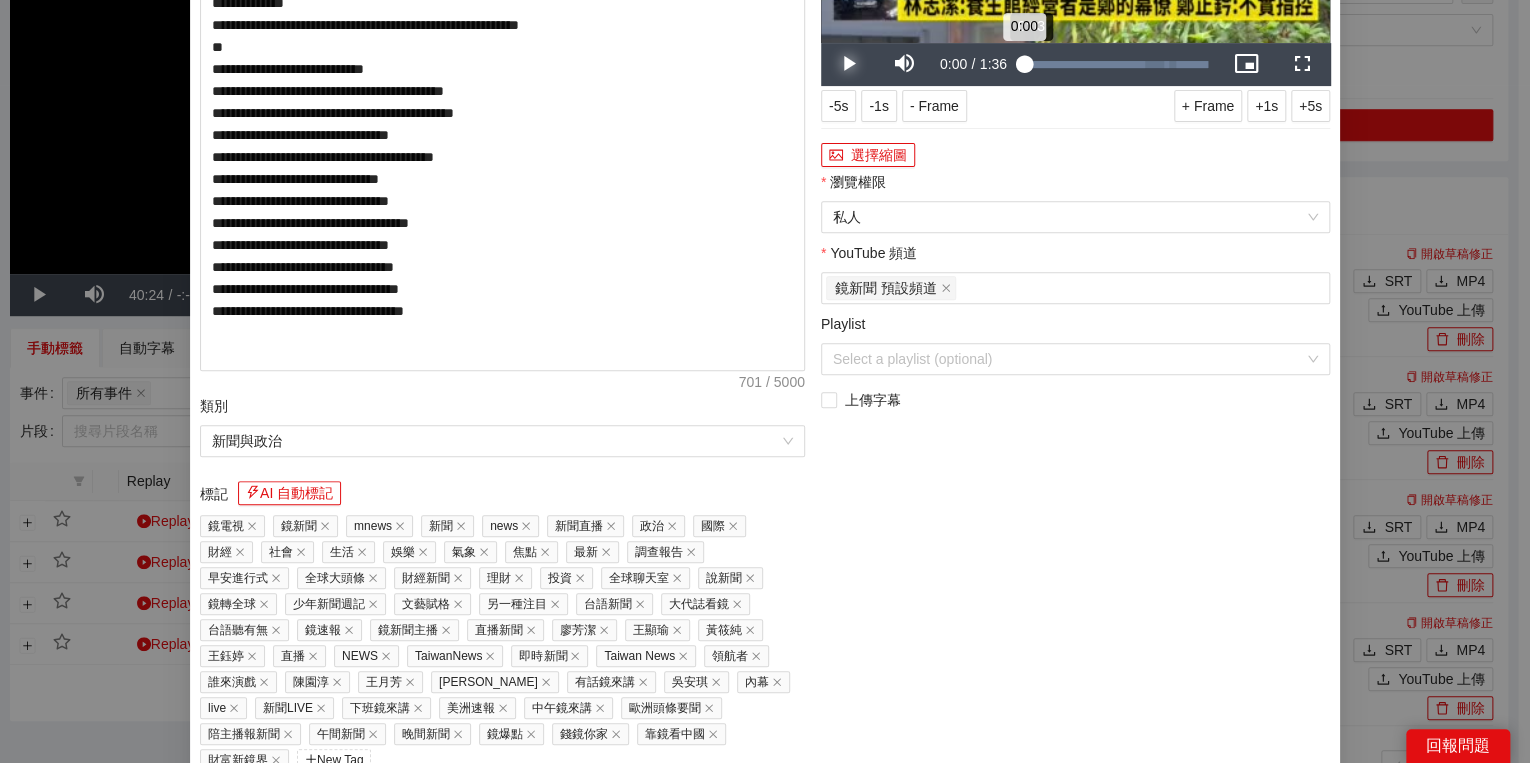 click on "0:00" at bounding box center [1024, 64] 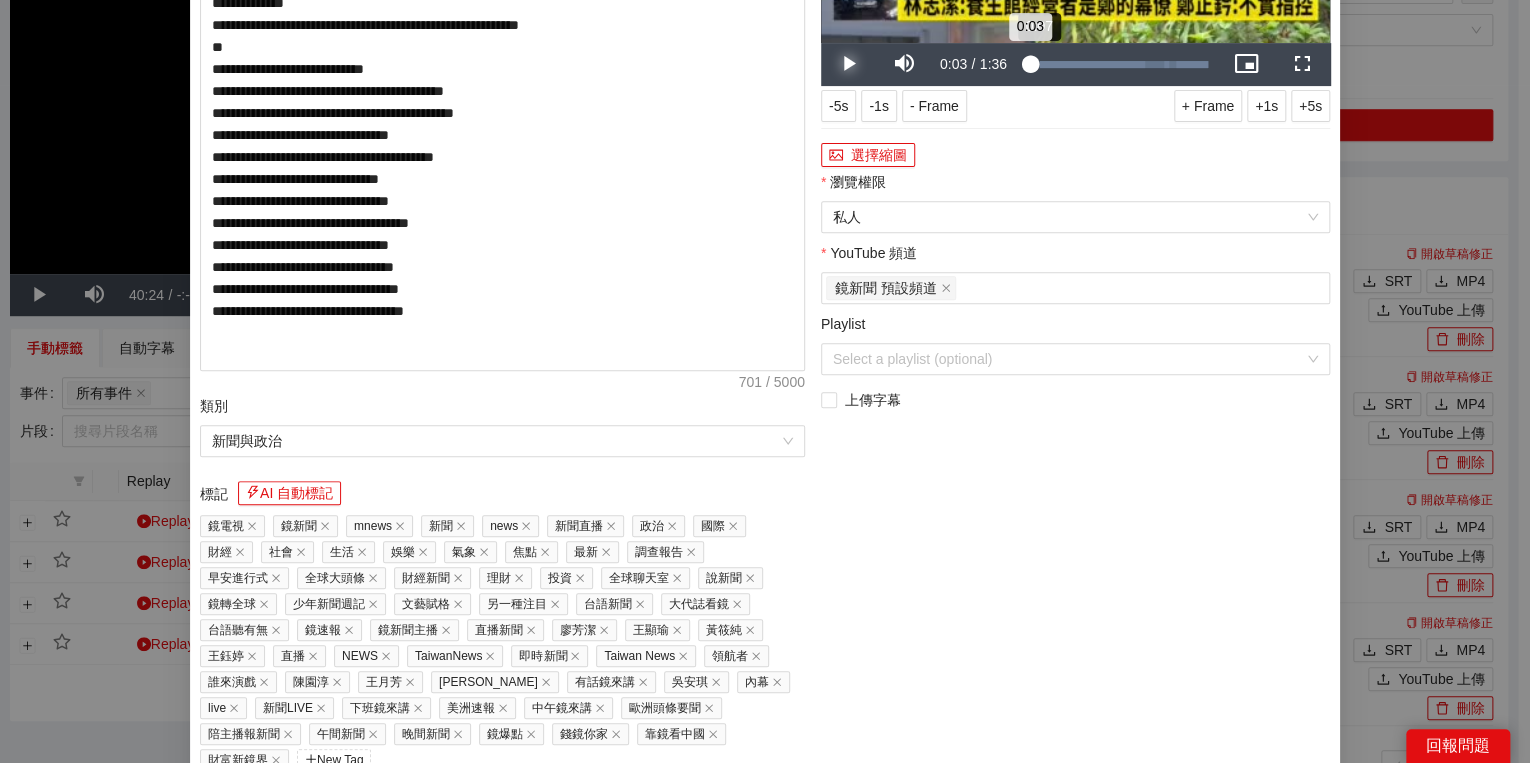 click on "0:03" at bounding box center [1027, 64] 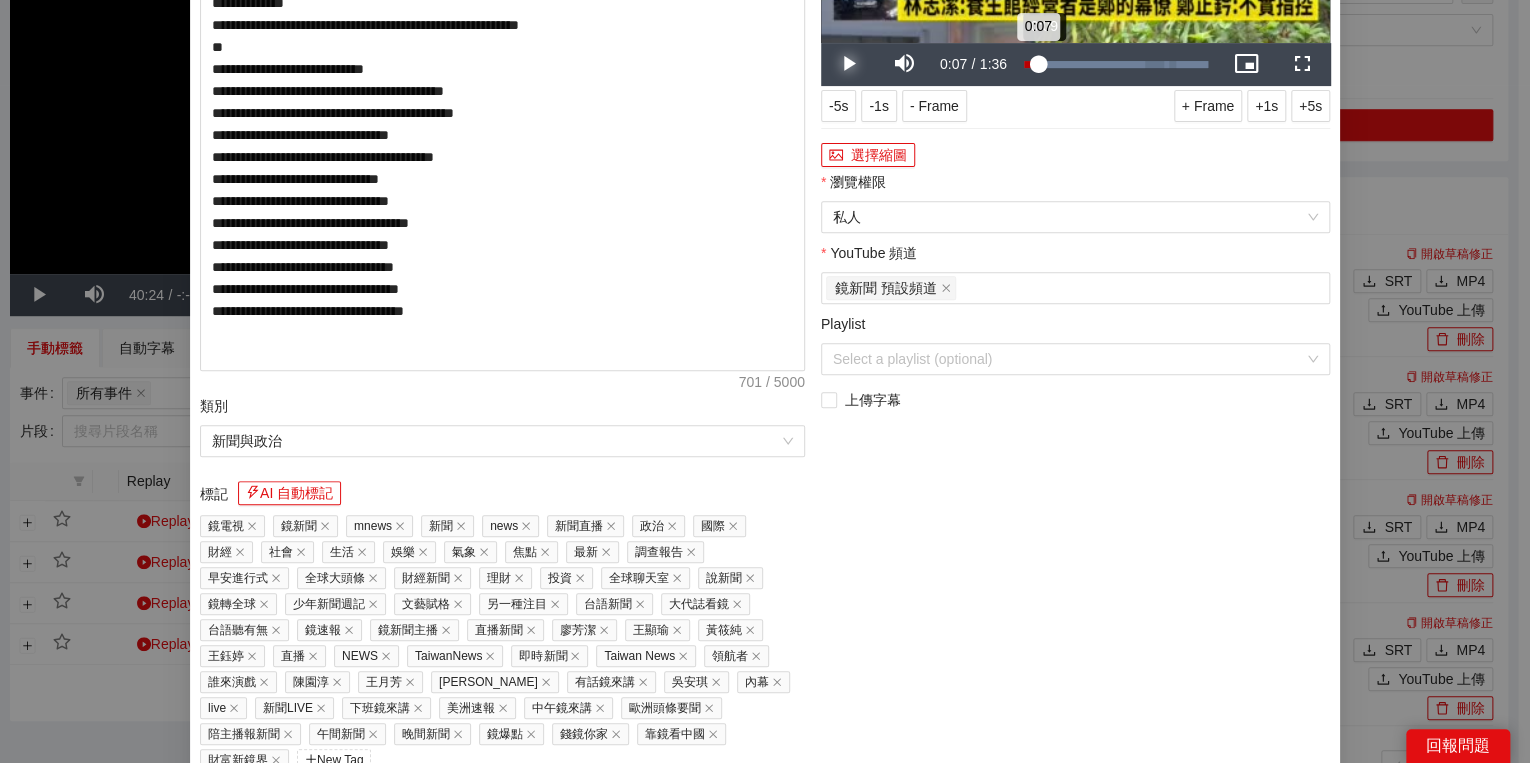 click on "0:07" at bounding box center (1031, 64) 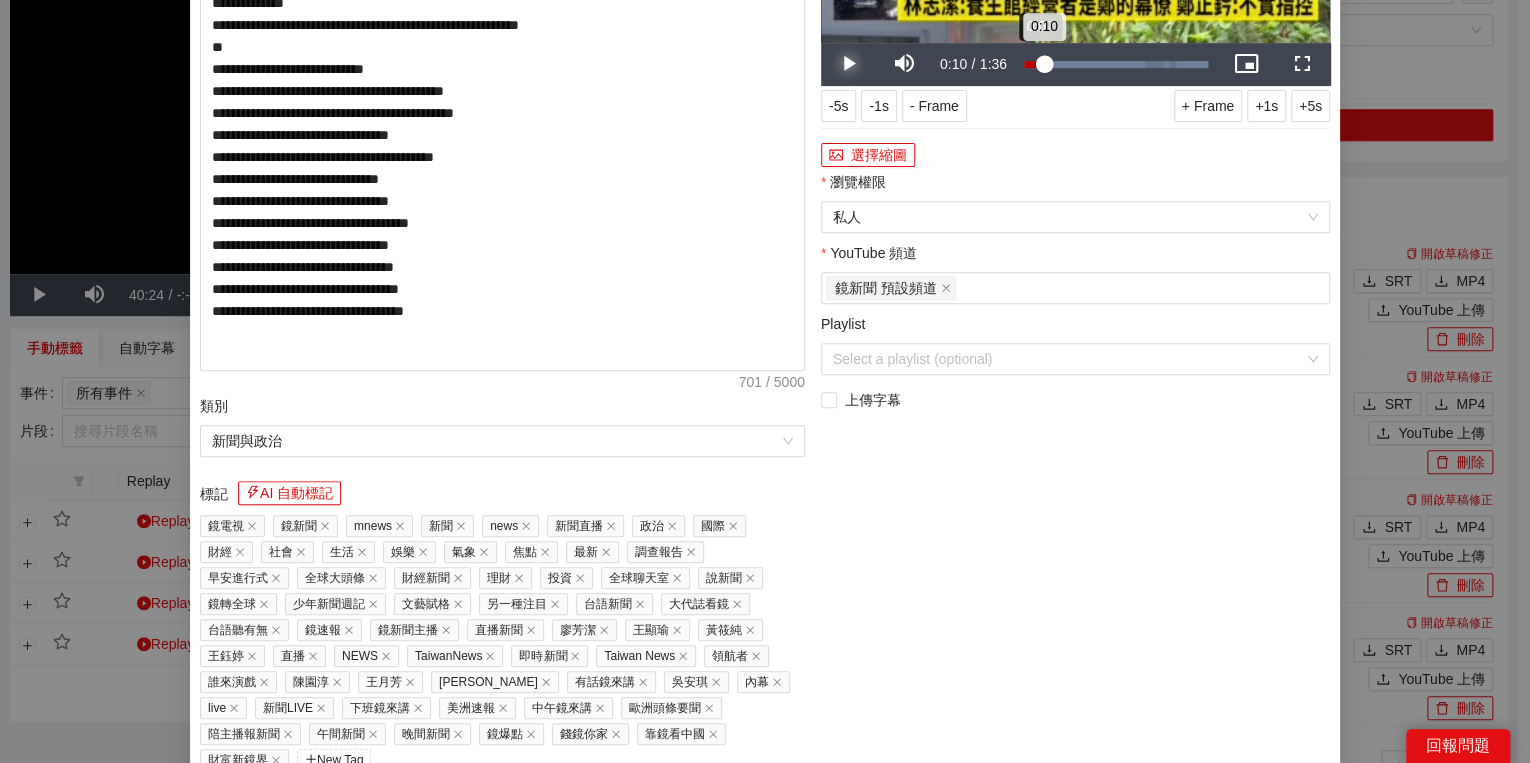 click on "0:10" at bounding box center [1034, 64] 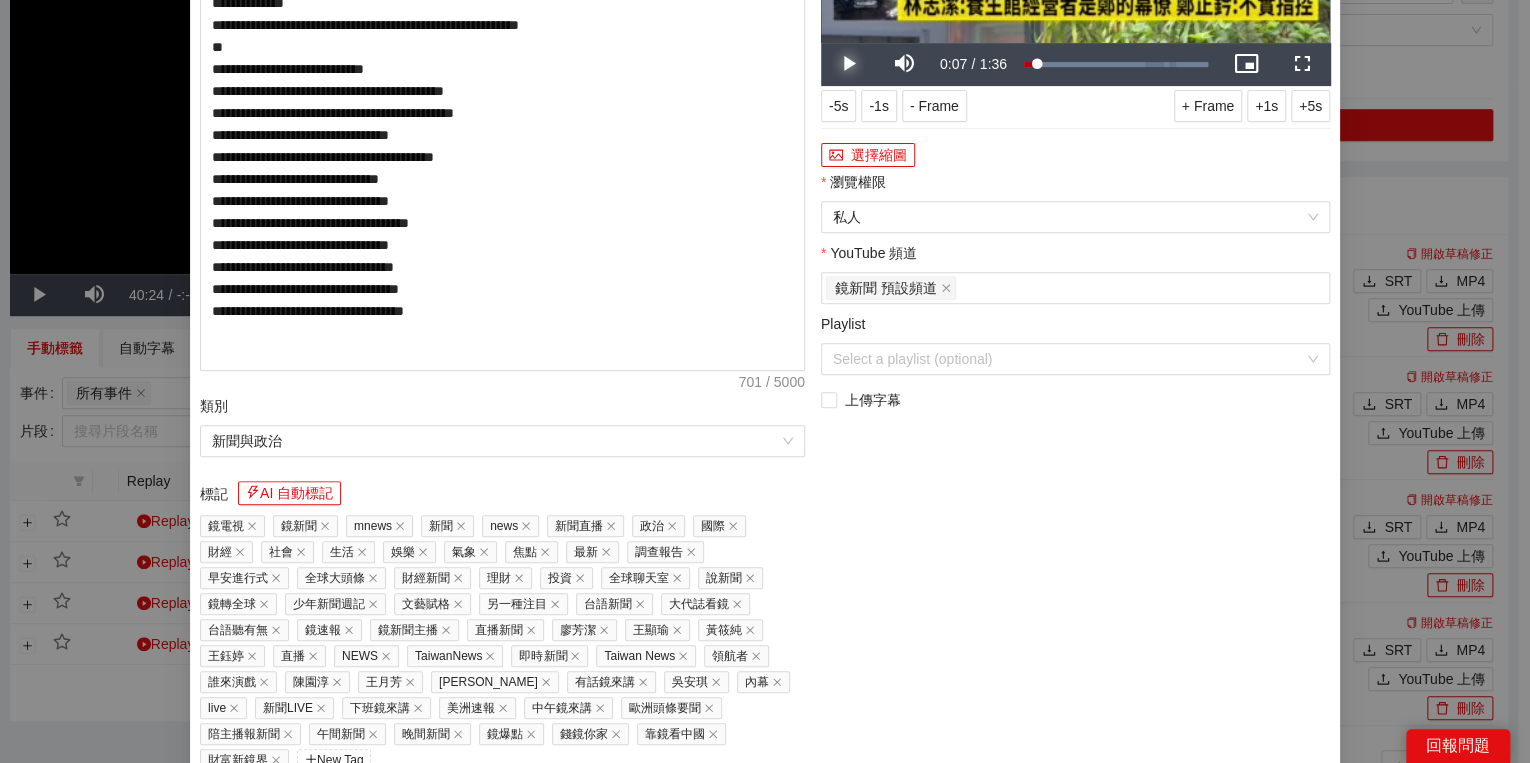 click at bounding box center [849, 64] 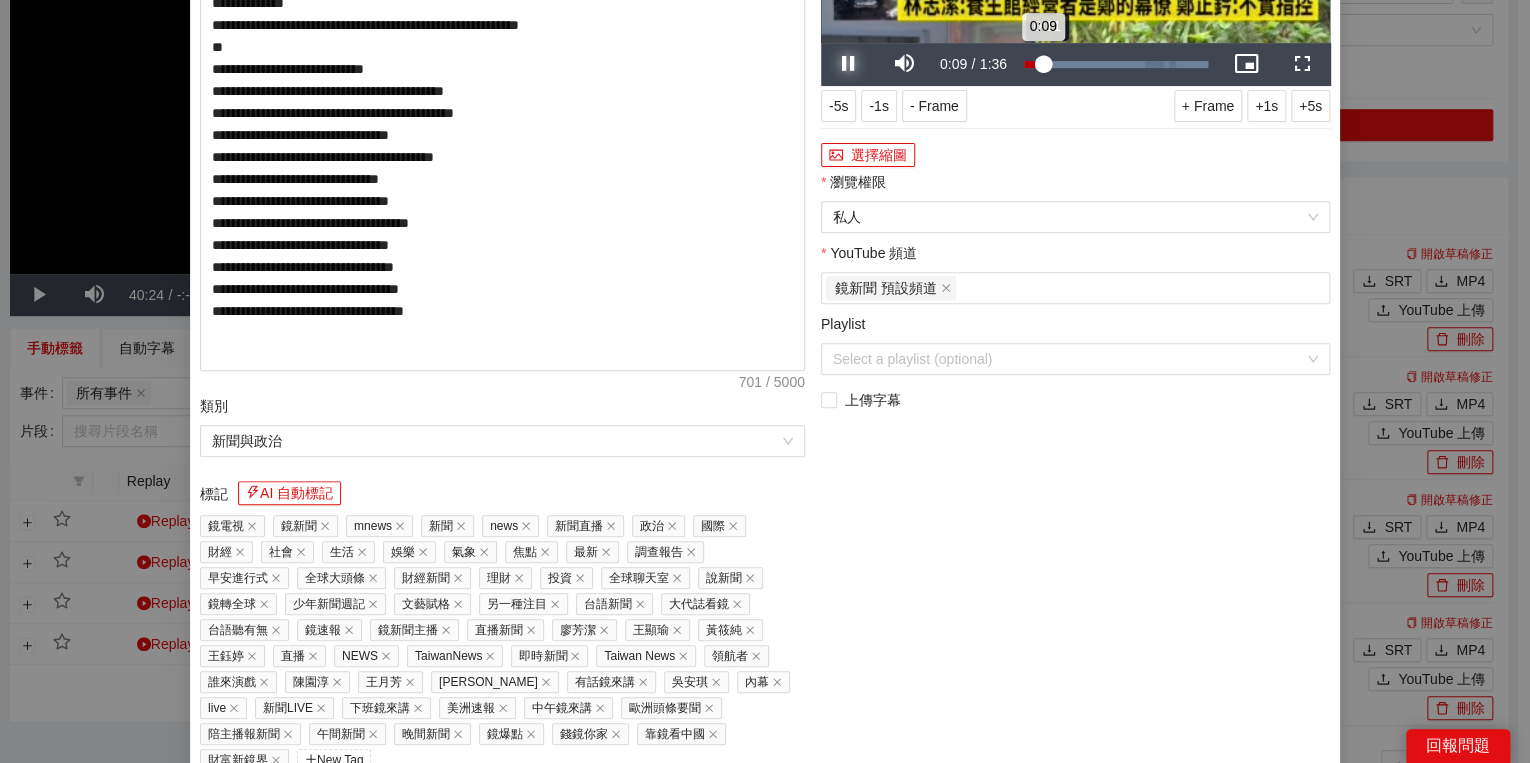 click on "0:09" at bounding box center (1033, 64) 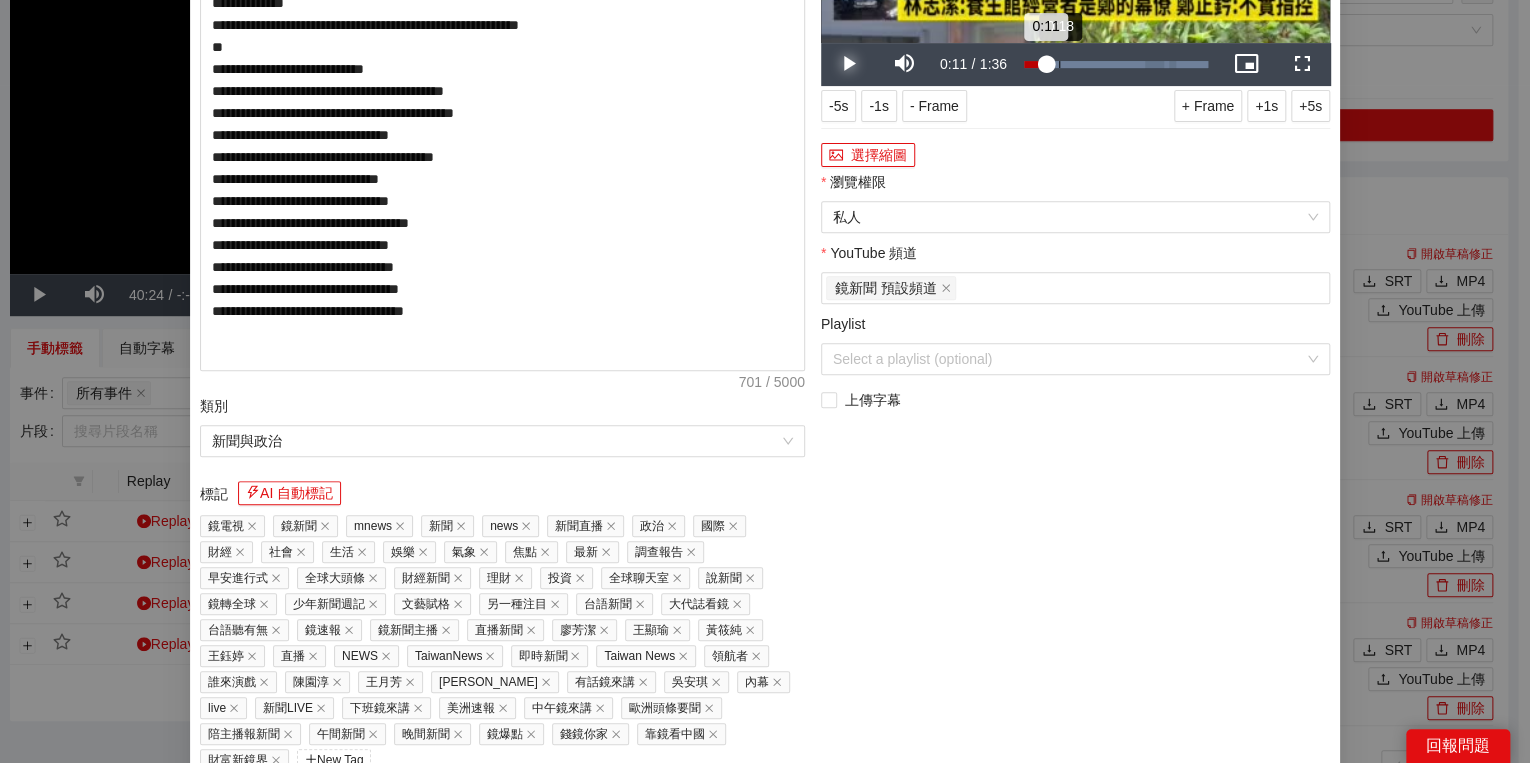 click on "Loaded :  100.00% 0:18 0:11" at bounding box center (1116, 64) 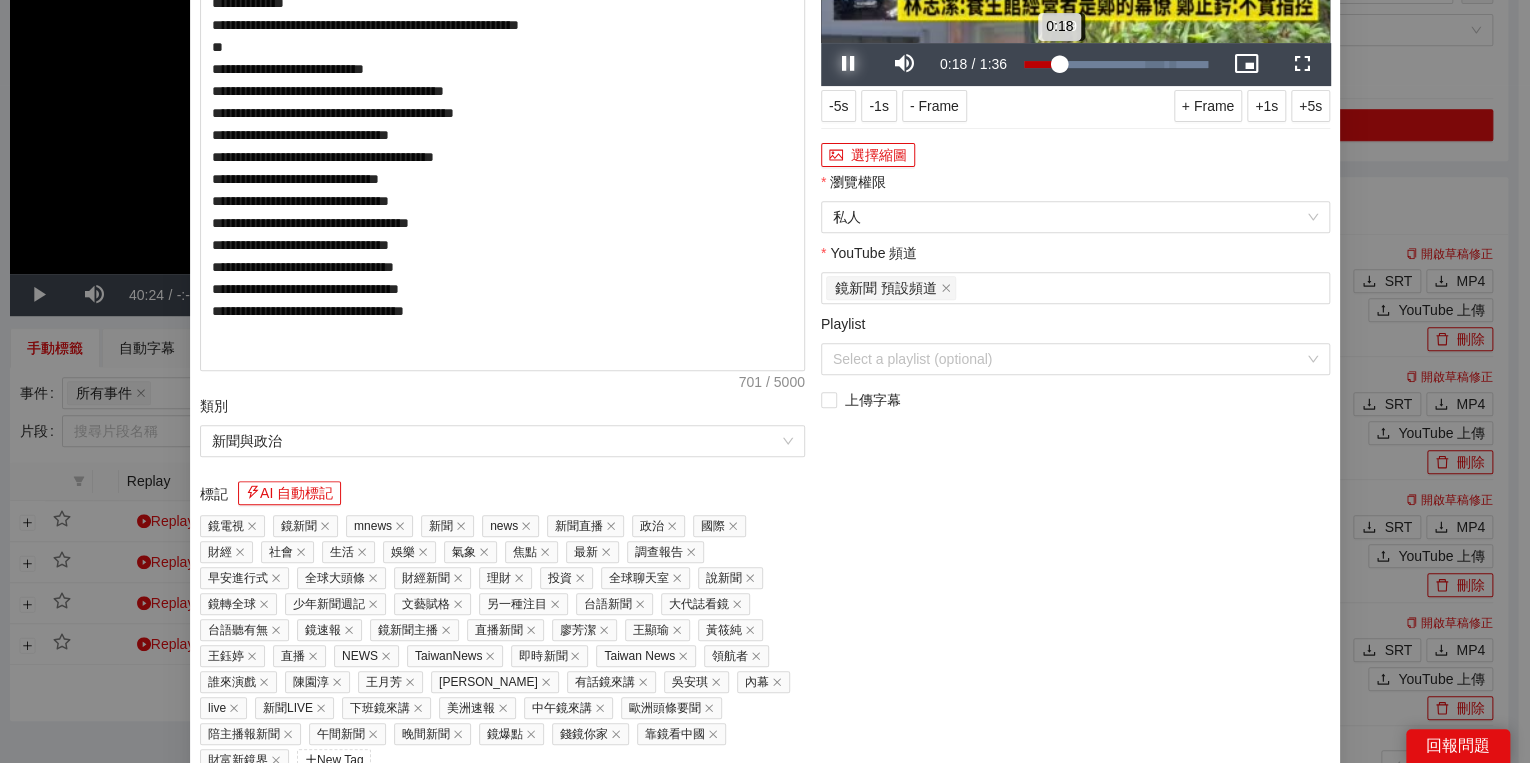 click on "0:18" at bounding box center [1041, 64] 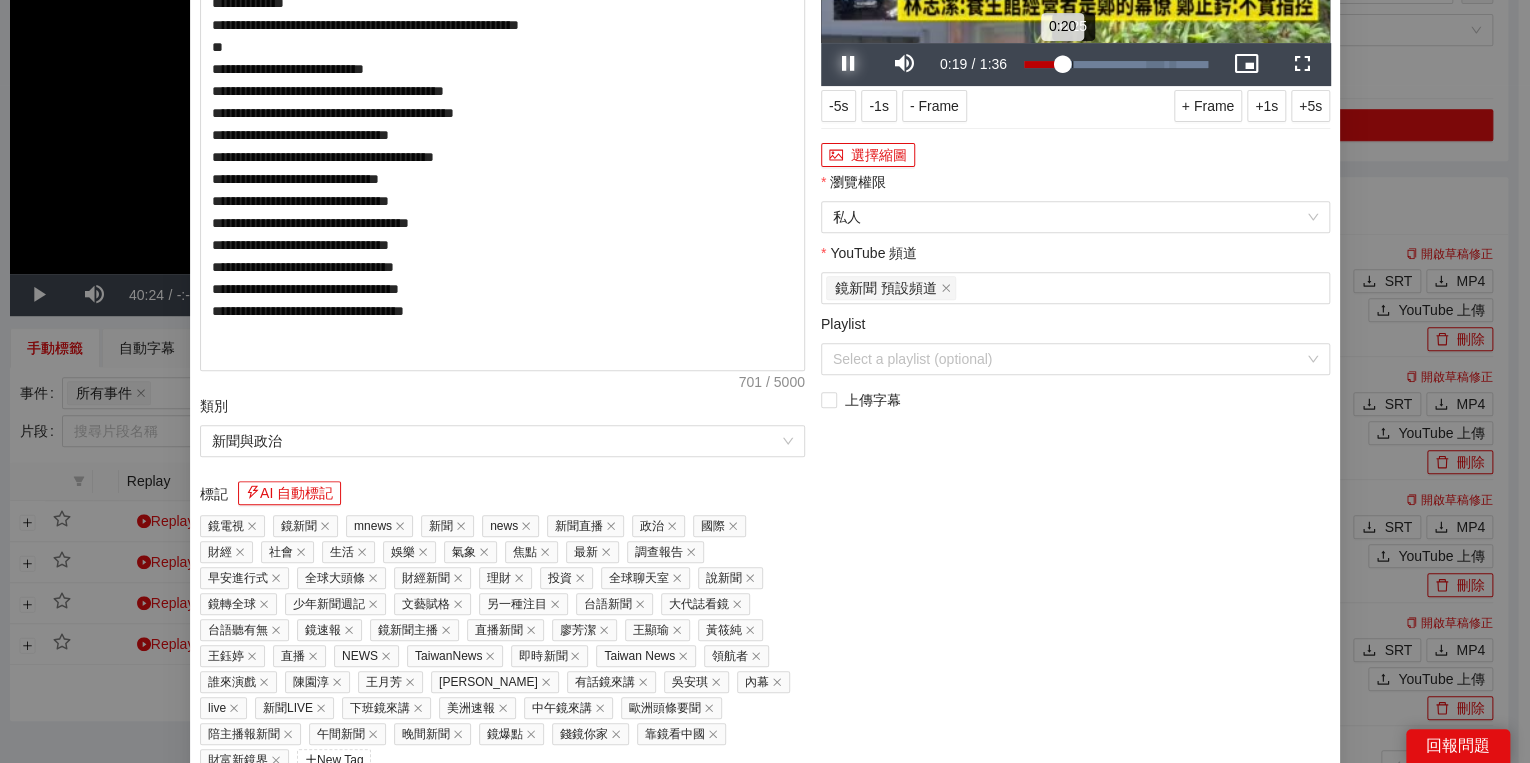 click on "0:20" at bounding box center (1043, 64) 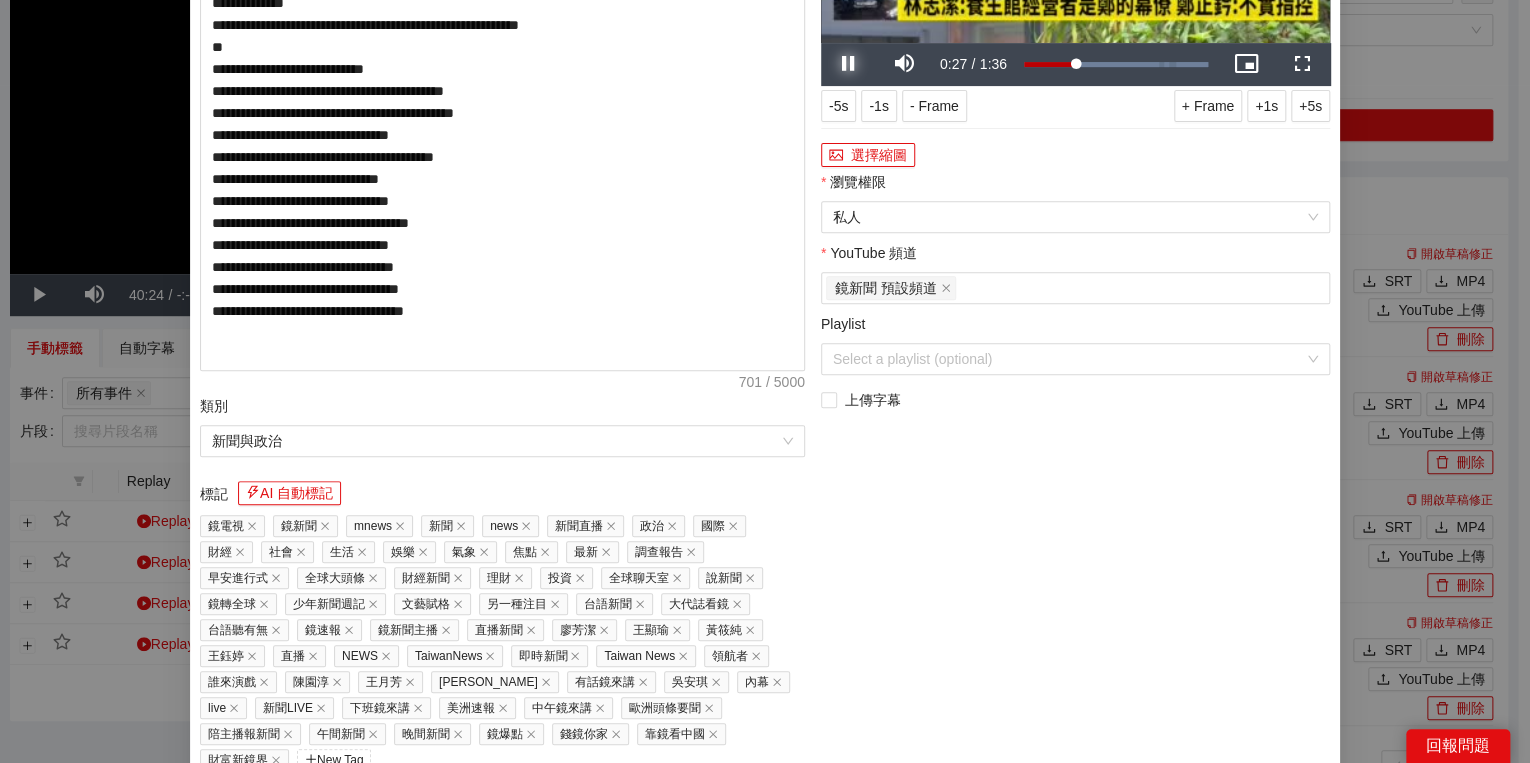 click at bounding box center (849, 64) 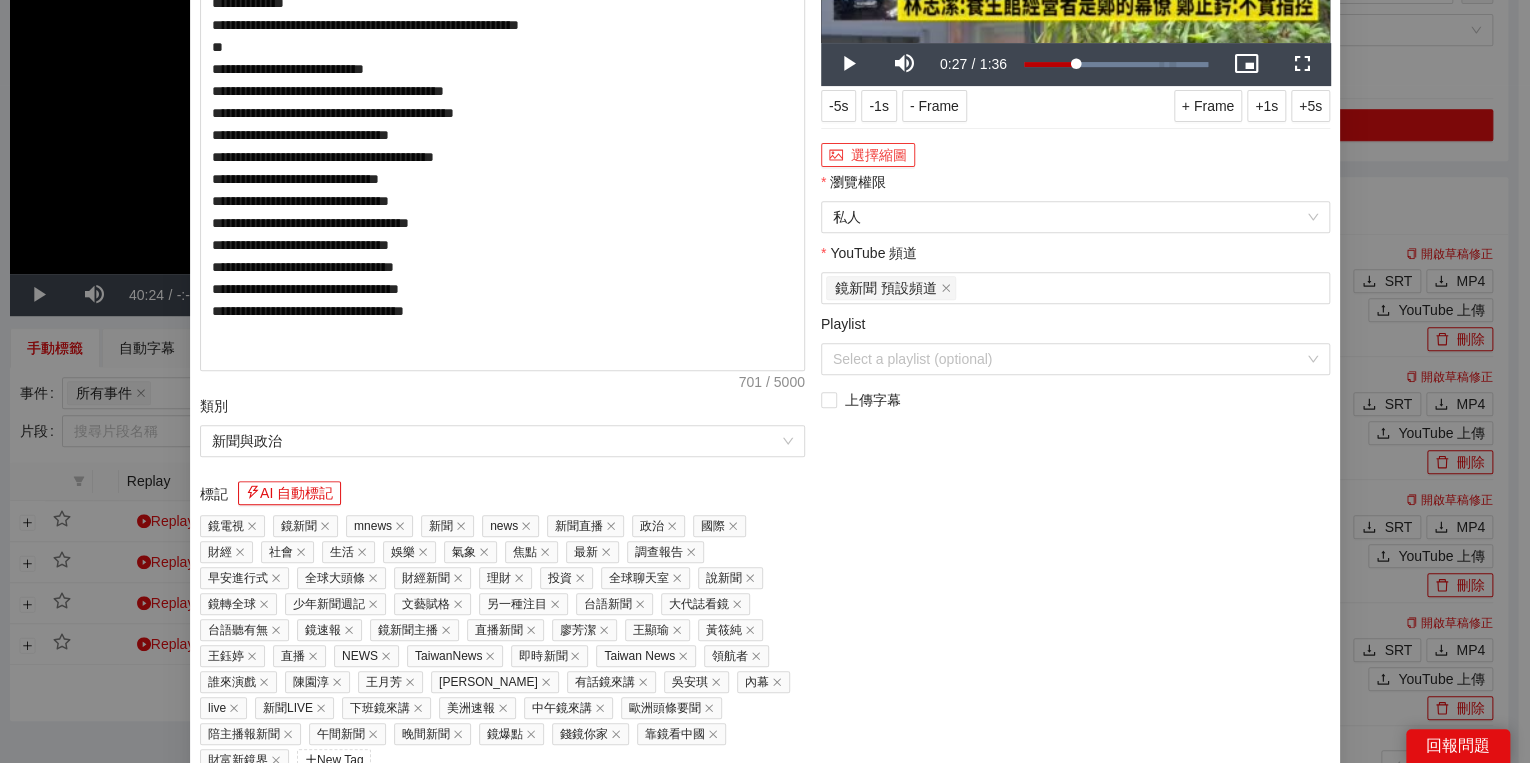 click on "選擇縮圖" at bounding box center (868, 155) 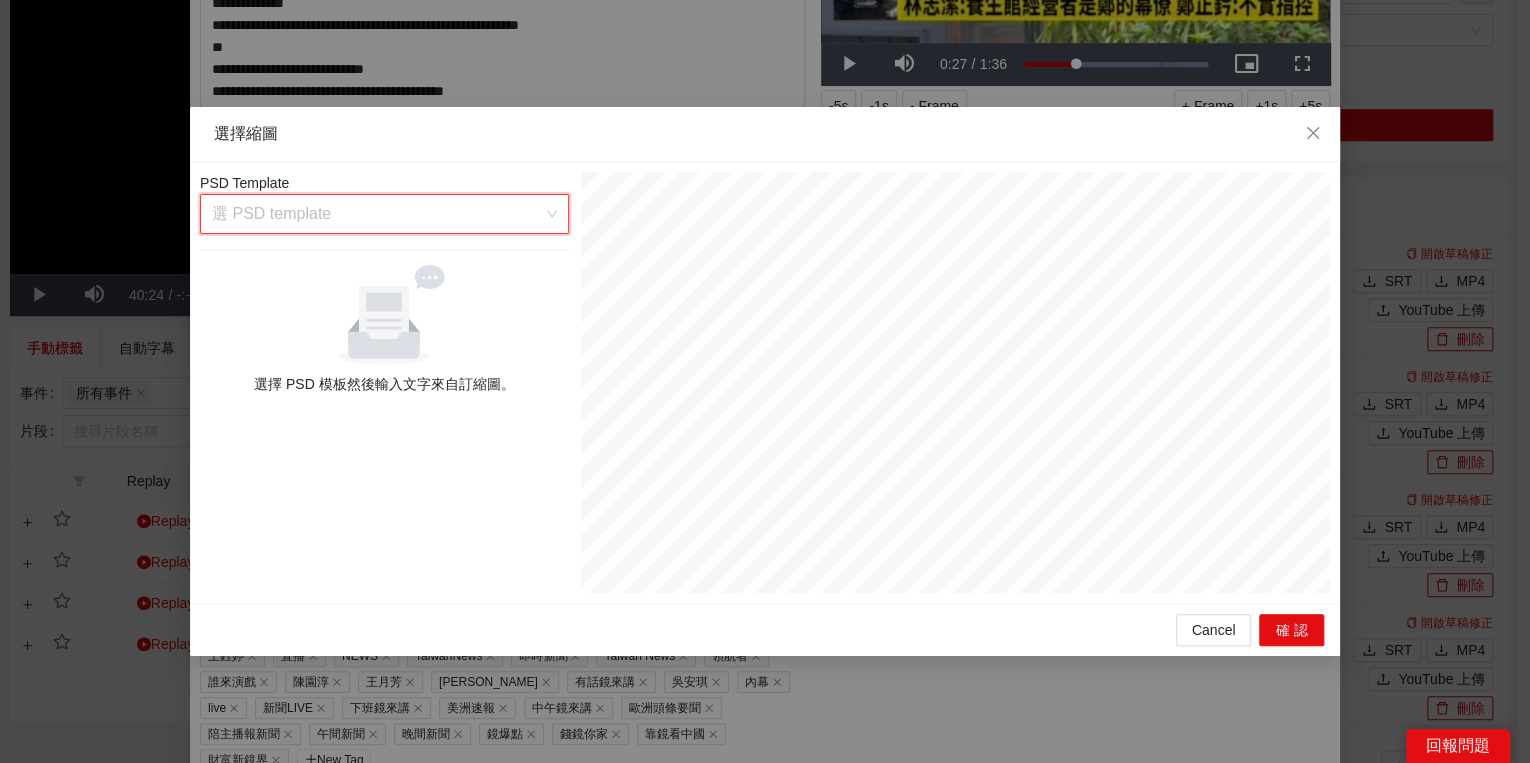 click at bounding box center (377, 214) 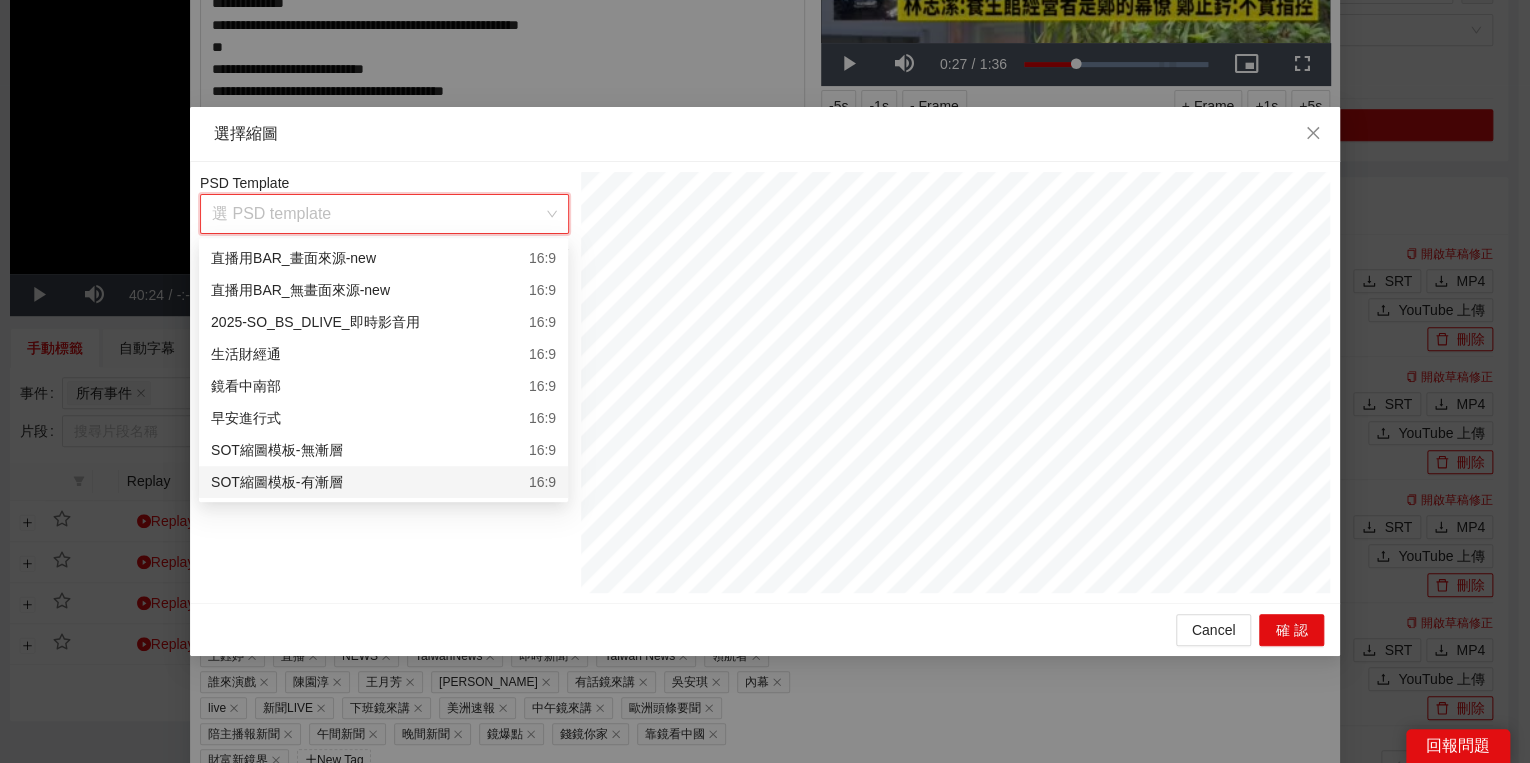 click on "SOT縮圖模板-有漸層 16:9" at bounding box center (383, 482) 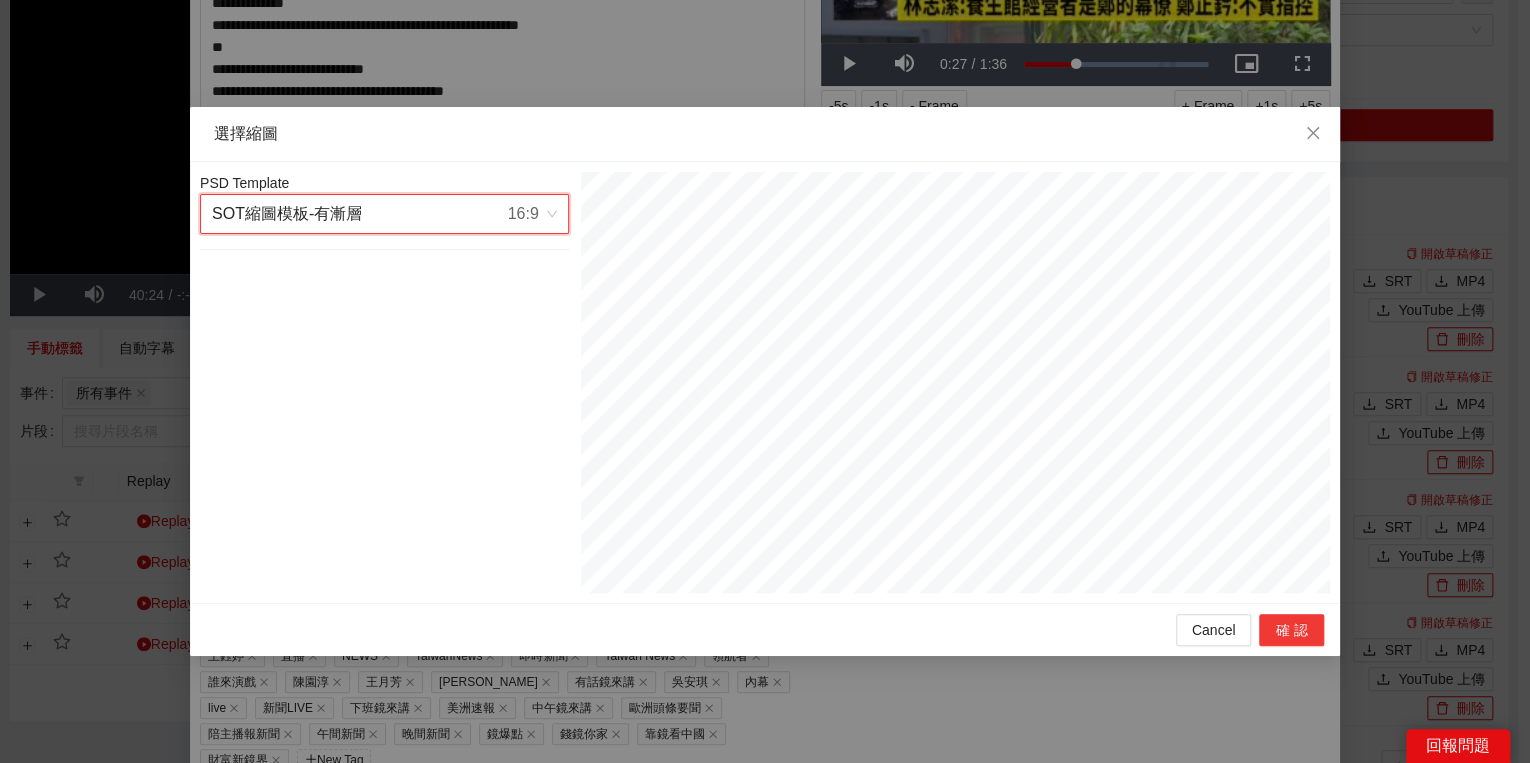 click on "確認" at bounding box center [1291, 630] 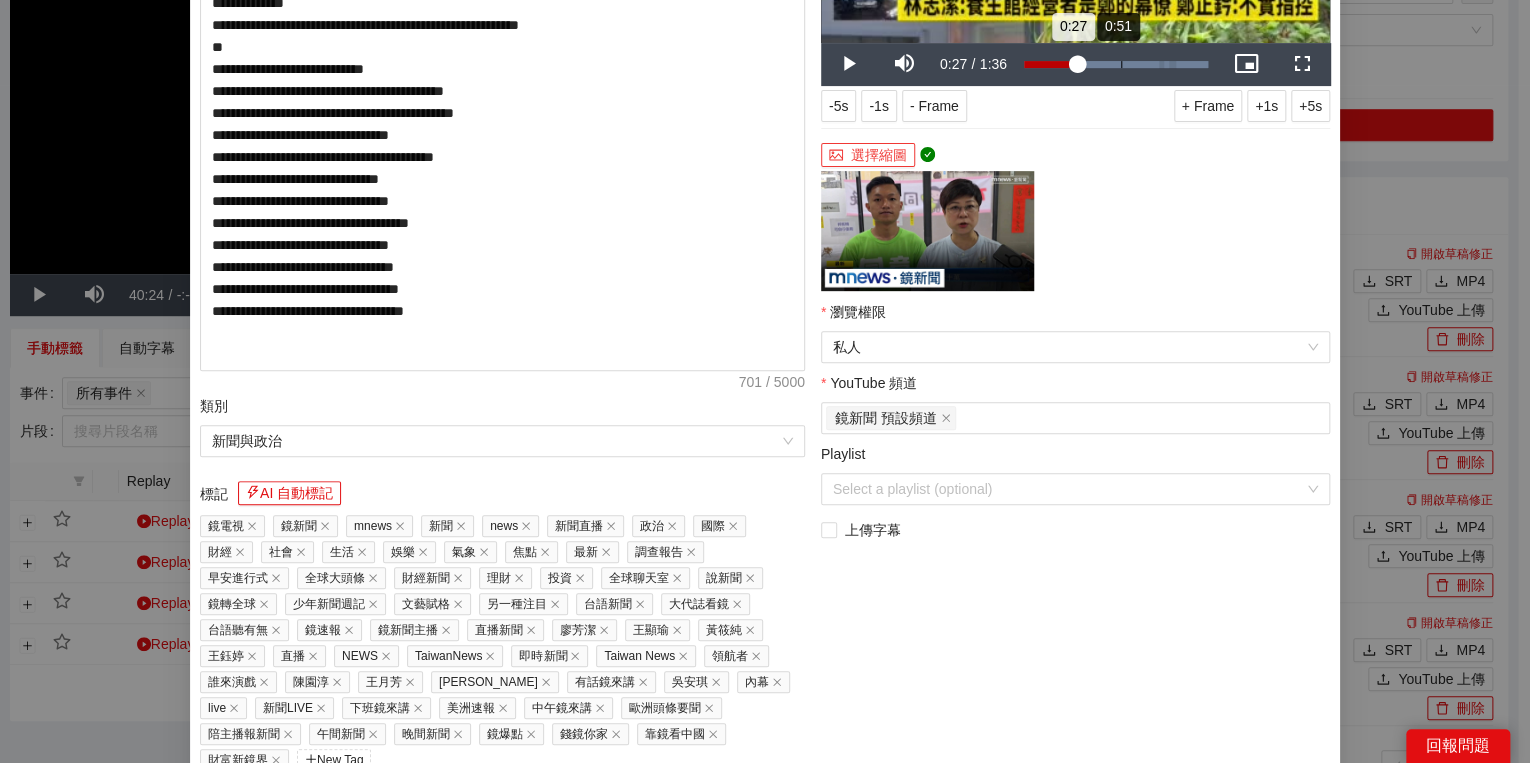click on "Loaded :  100.00% 0:51 0:27" at bounding box center [1116, 64] 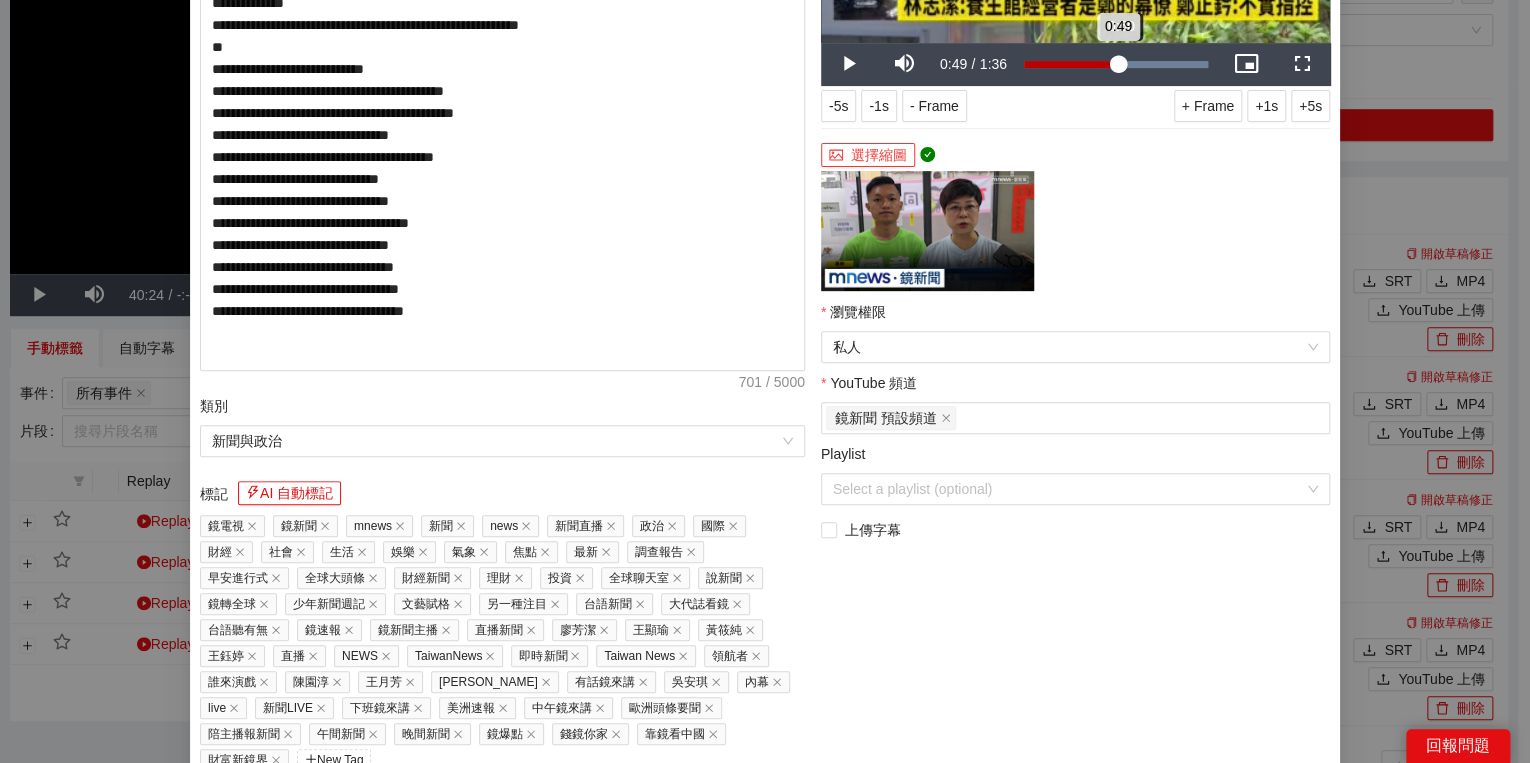 click on "0:49" at bounding box center [1071, 64] 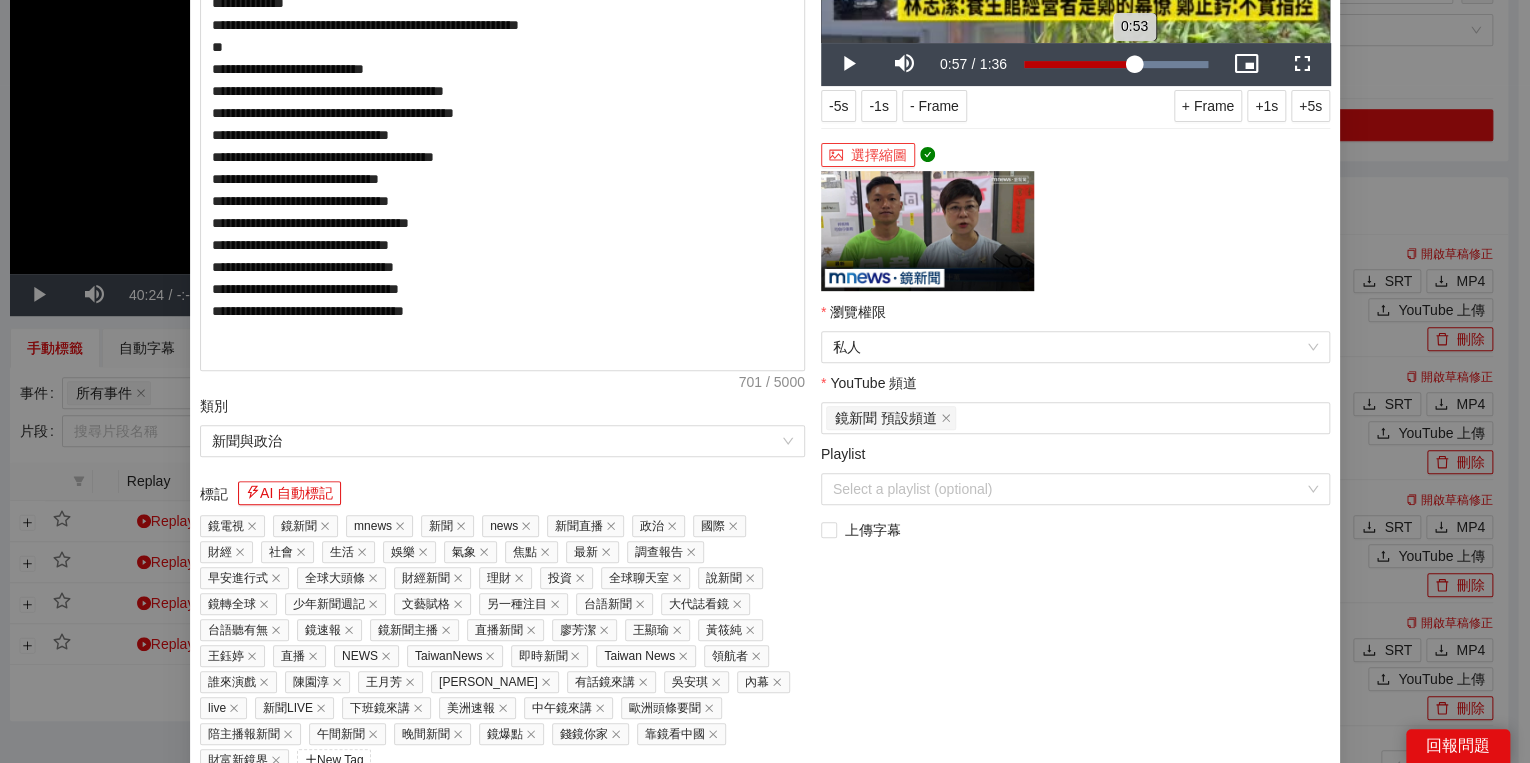 click on "0:53" at bounding box center [1079, 64] 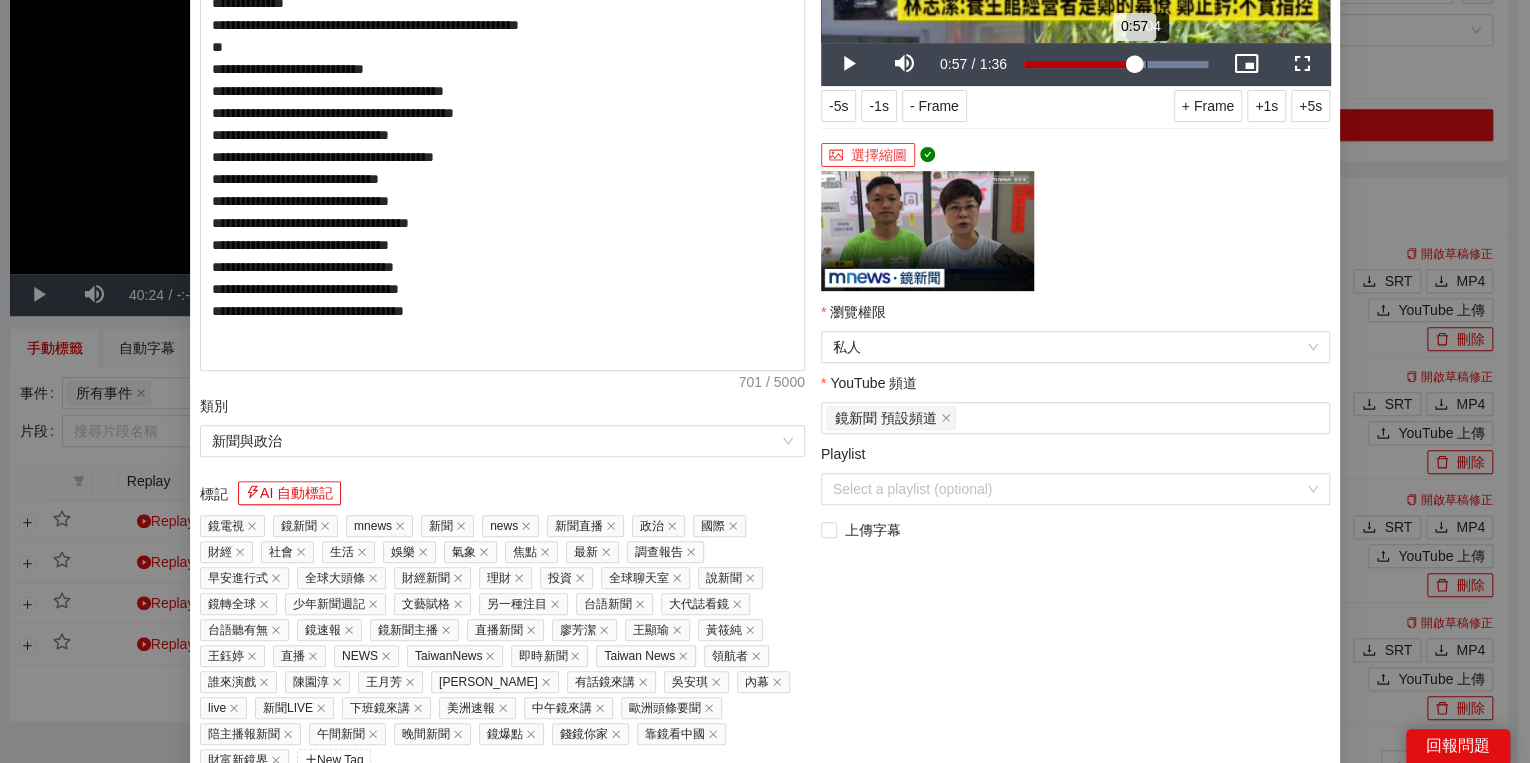 click on "Loaded :  100.00% 1:04 0:57" at bounding box center [1116, 64] 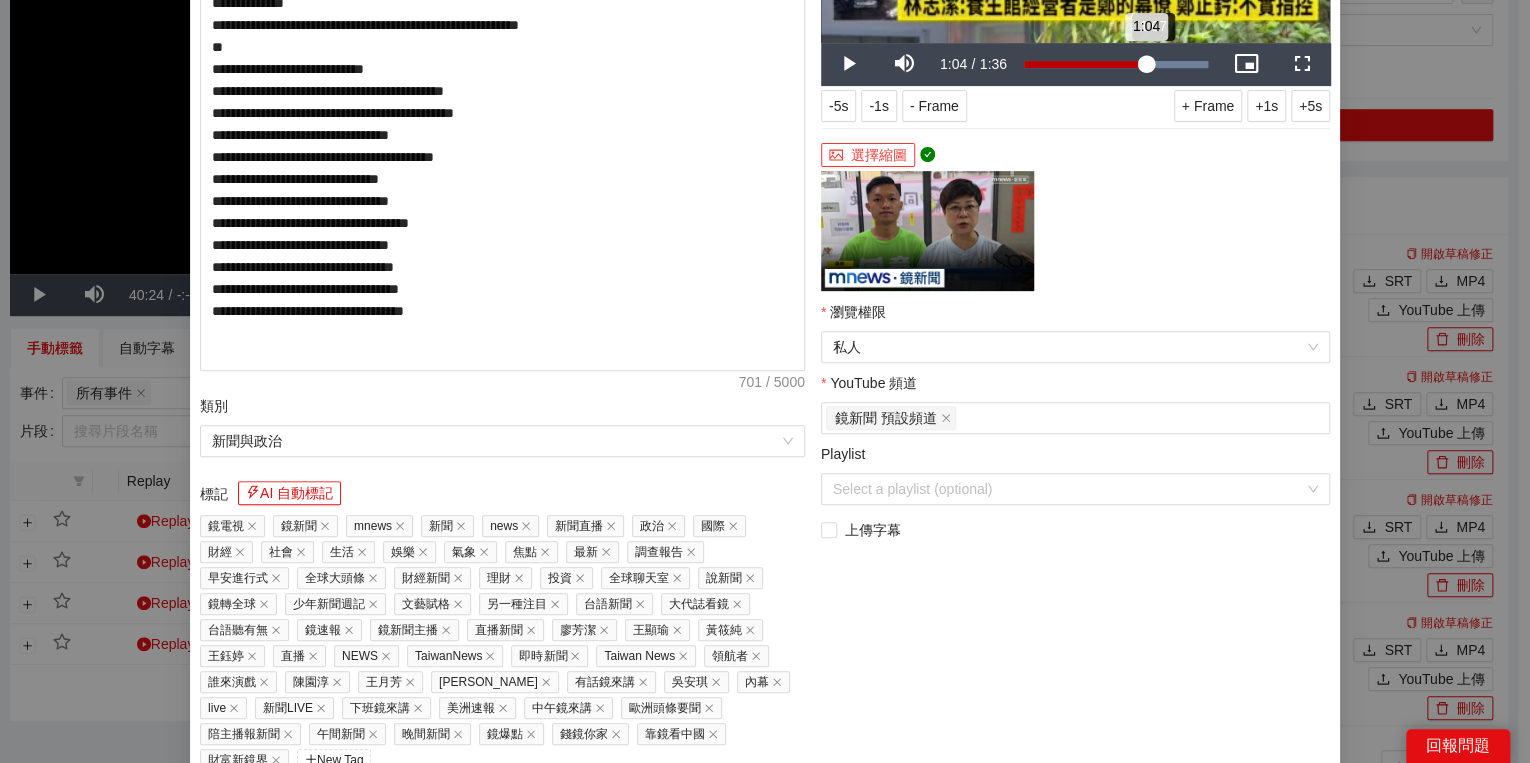 click on "1:04" at bounding box center [1085, 64] 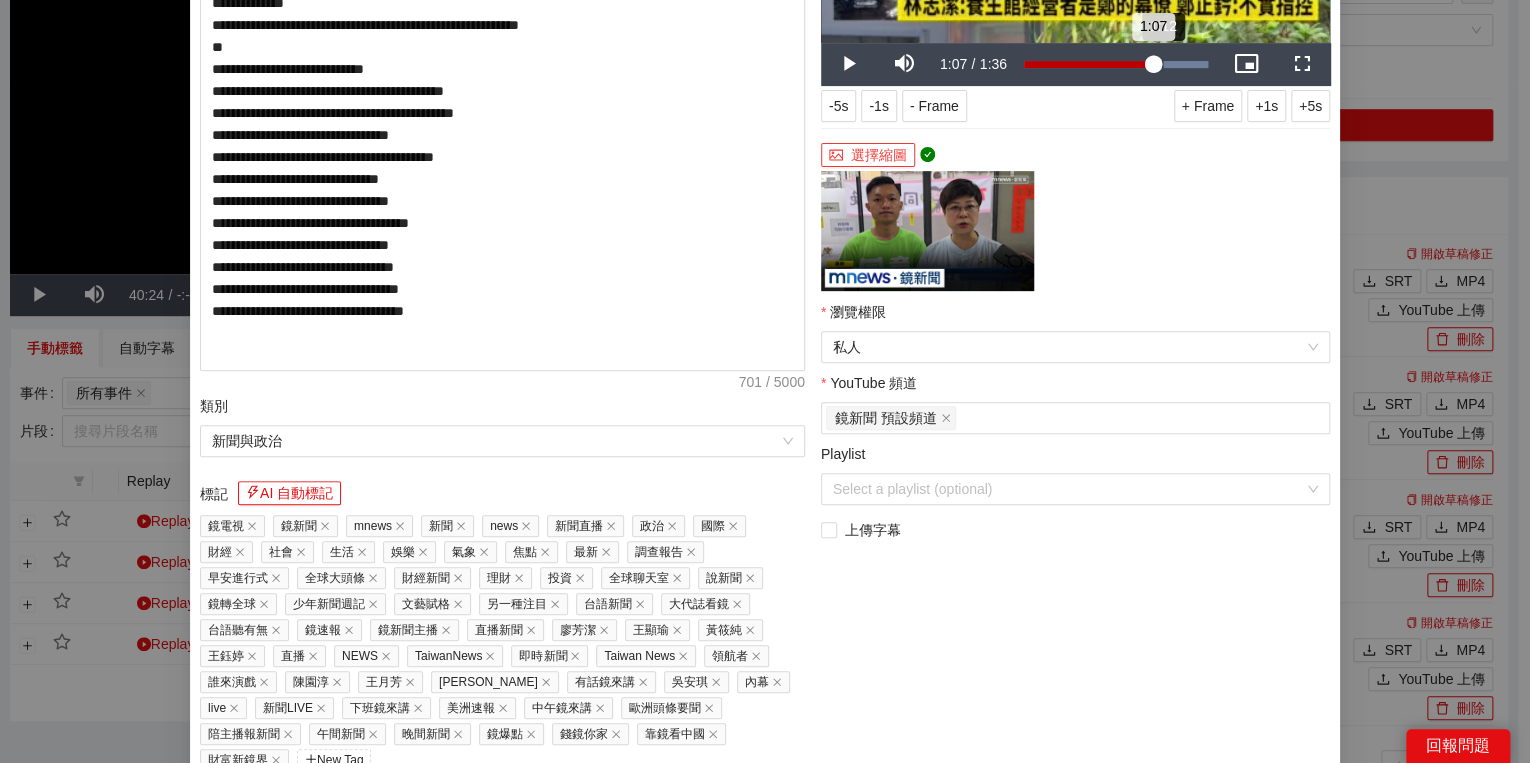 click on "1:07" at bounding box center [1088, 64] 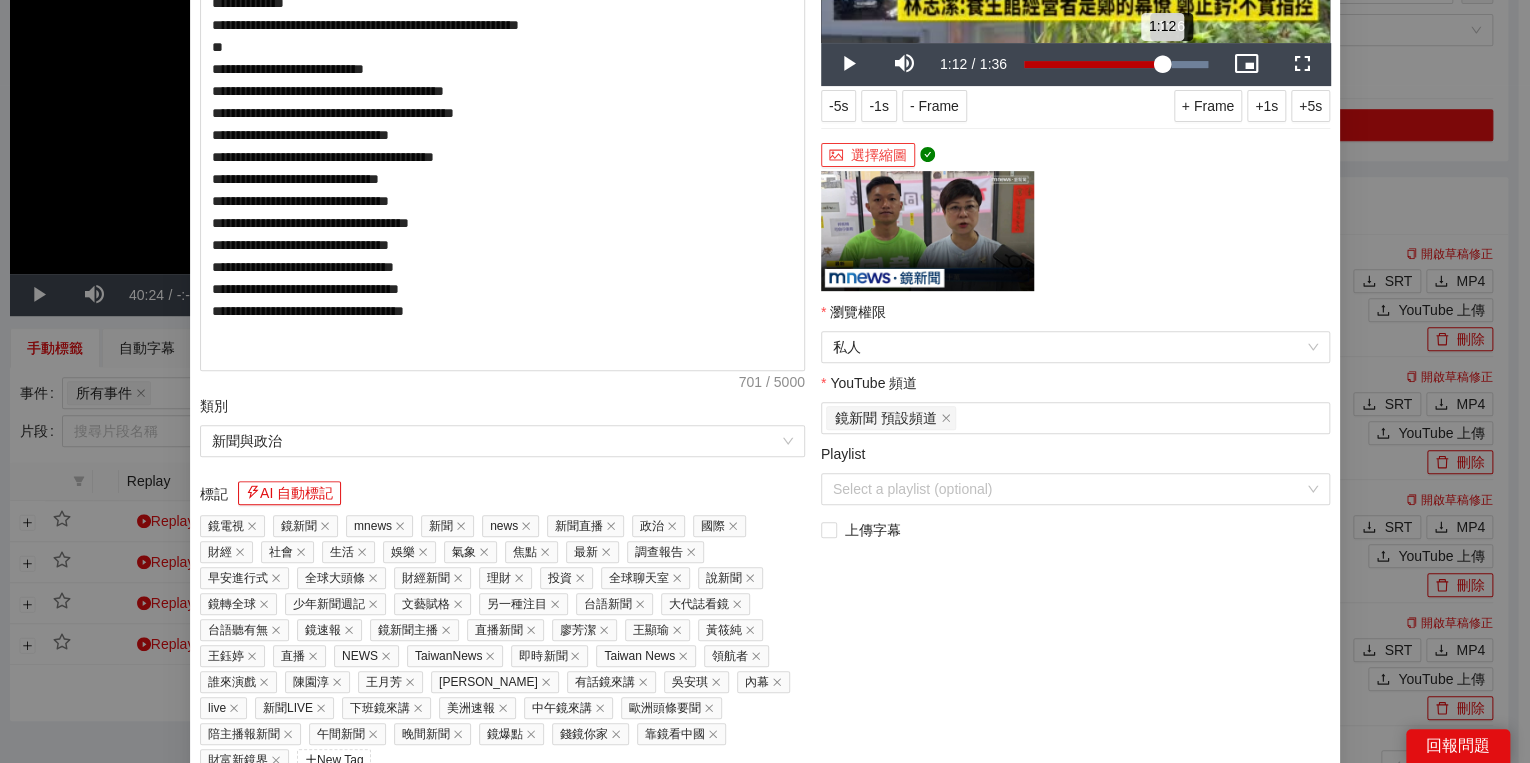 click on "1:12" at bounding box center (1093, 64) 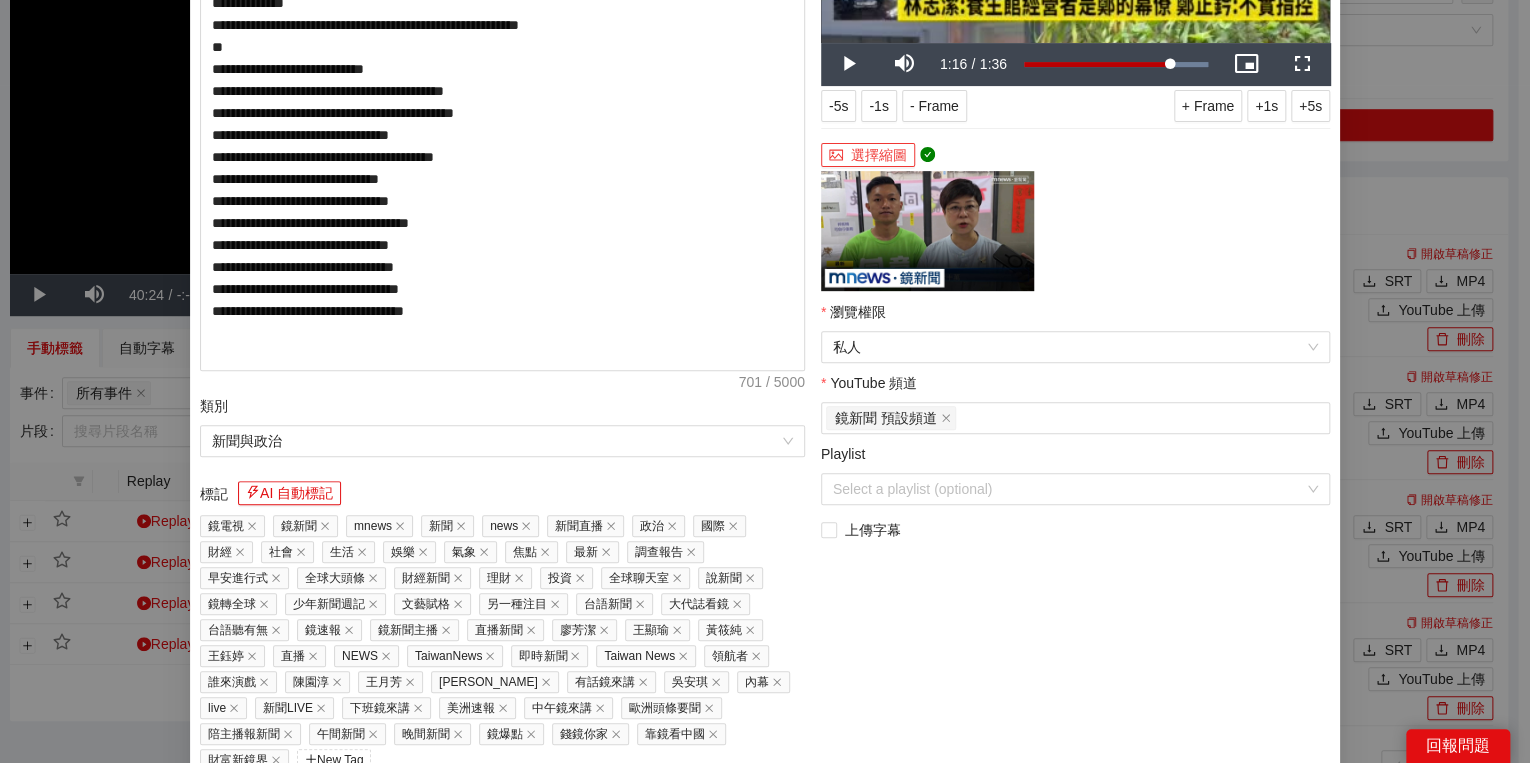 click on "選擇縮圖" at bounding box center [868, 155] 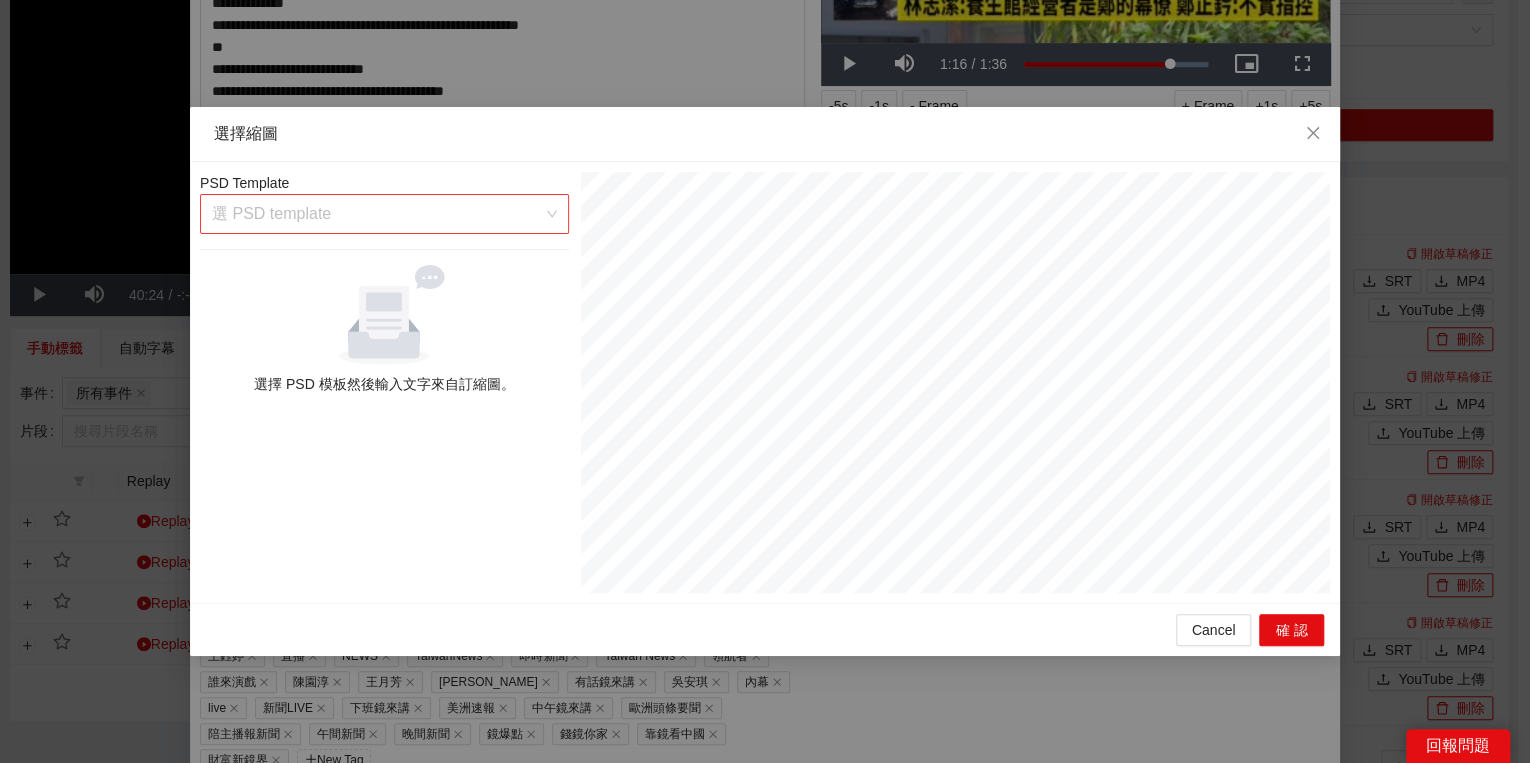 click at bounding box center (377, 214) 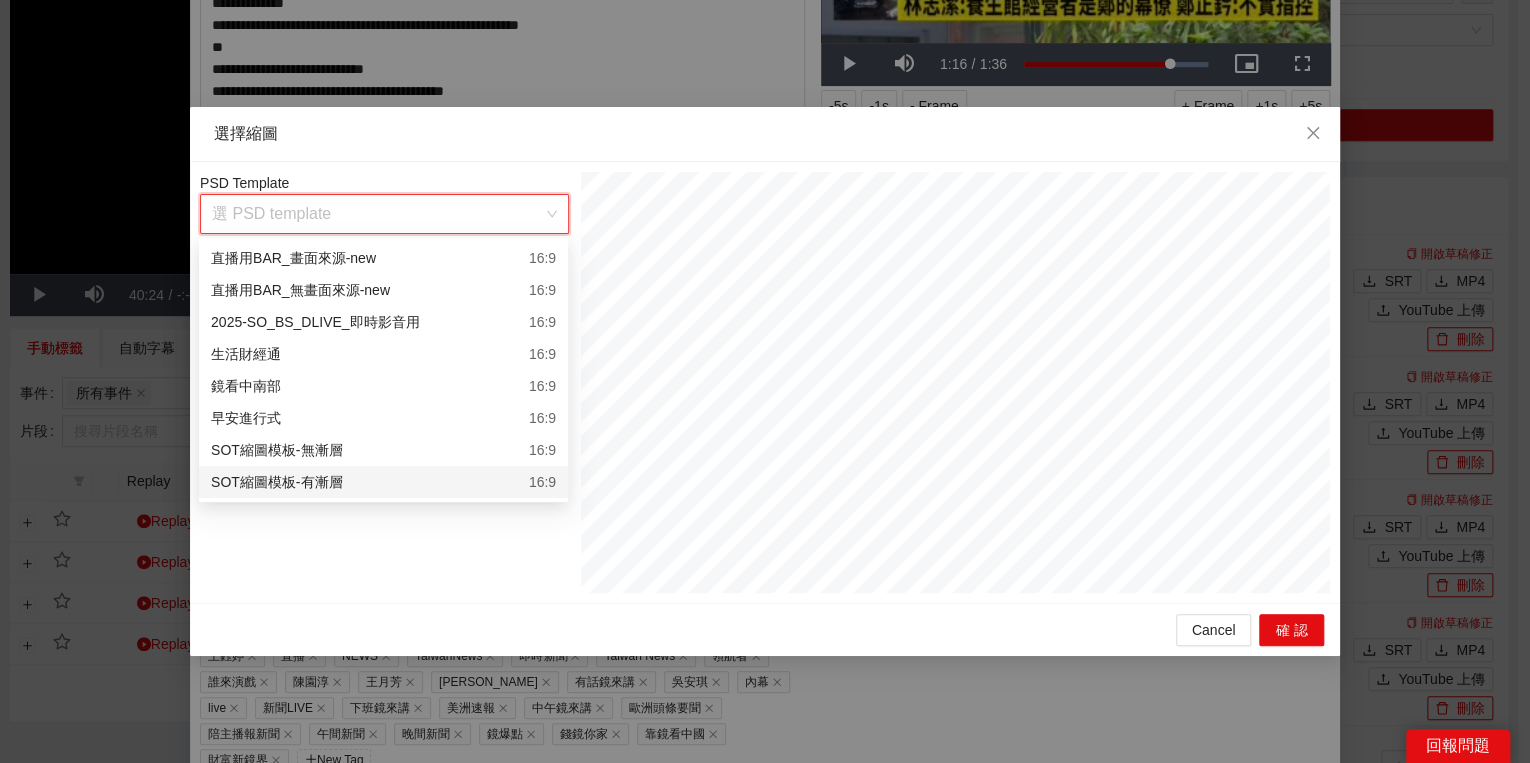 click on "SOT縮圖模板-有漸層 16:9" at bounding box center (383, 482) 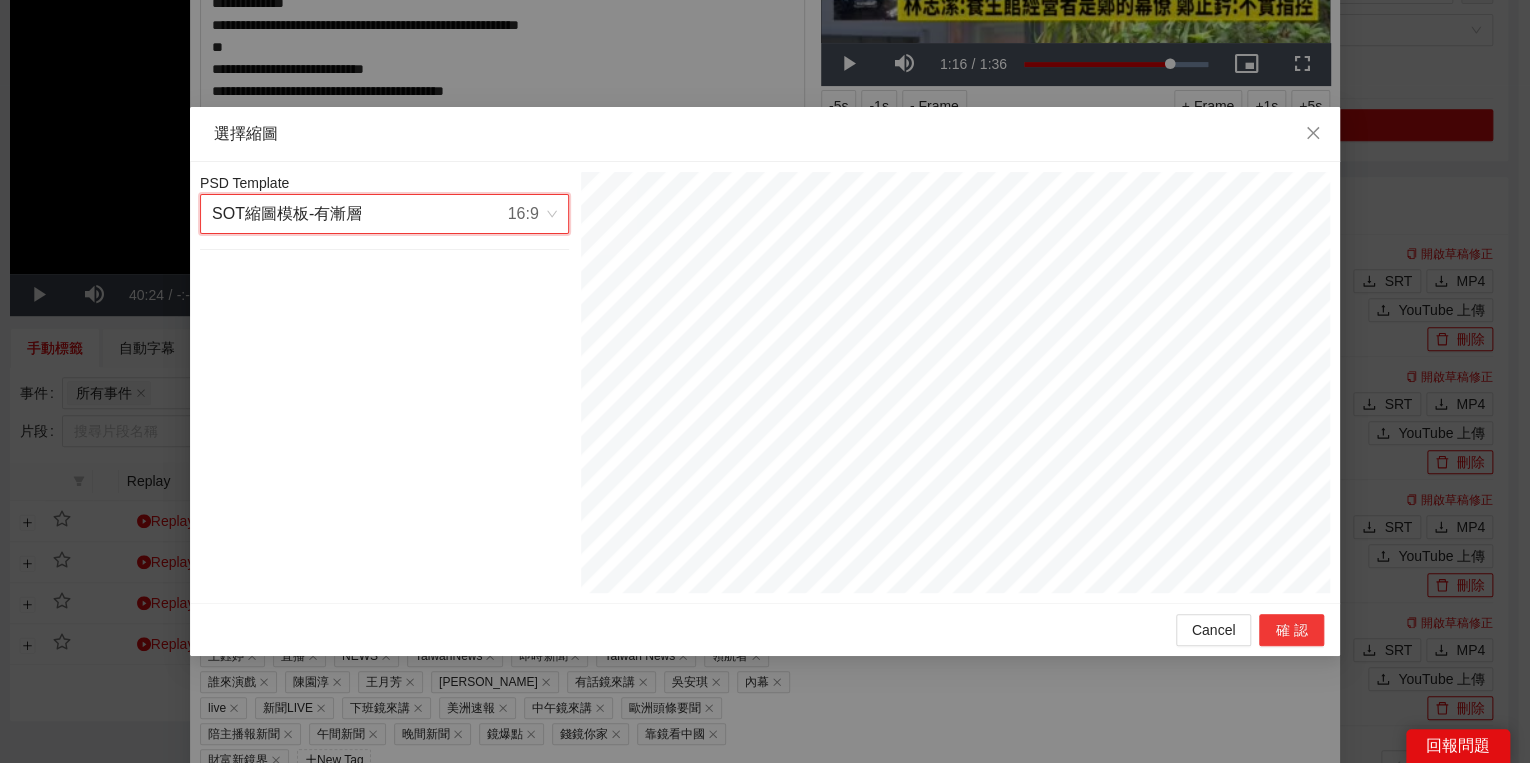 click on "確認" at bounding box center (1291, 630) 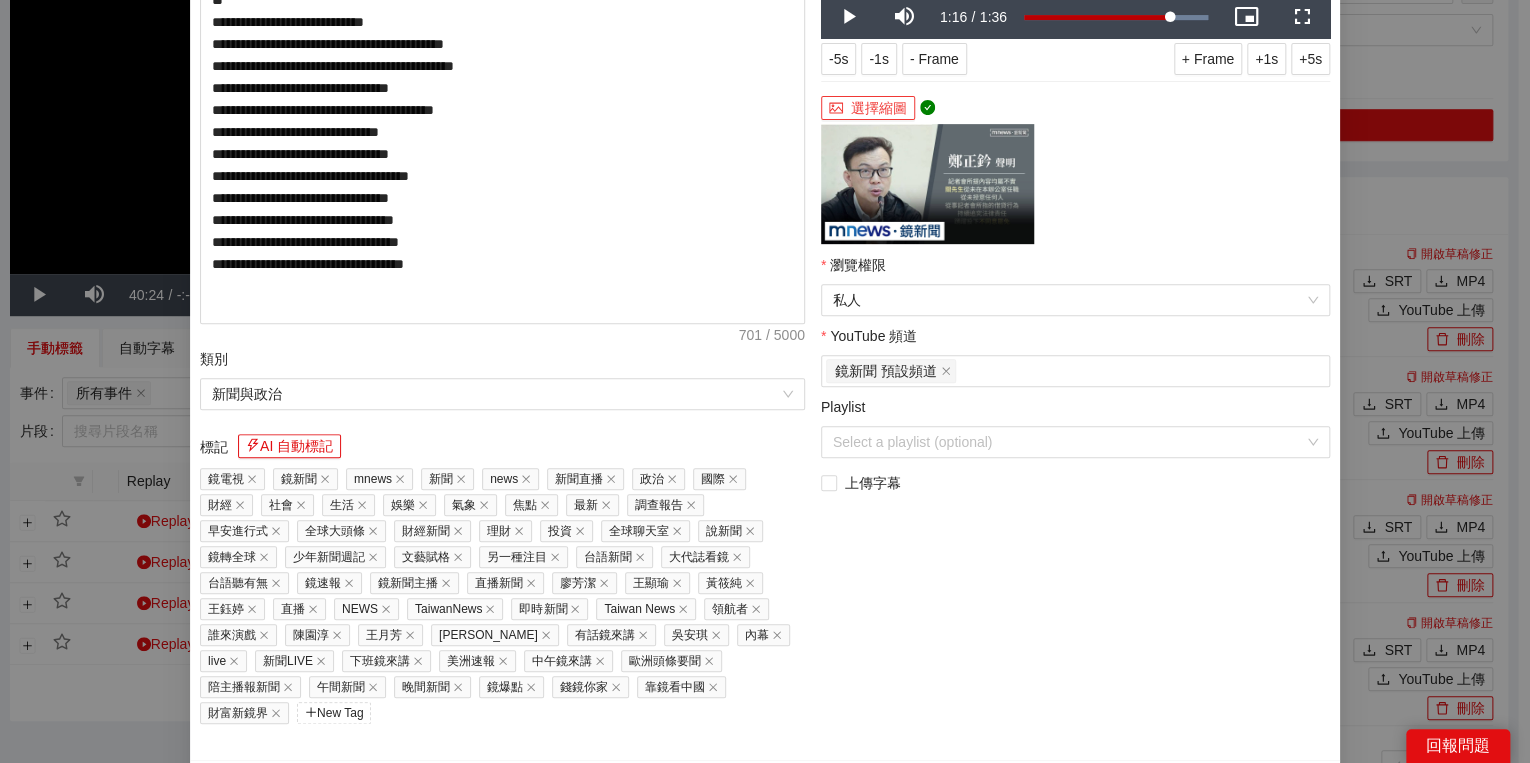 scroll, scrollTop: 374, scrollLeft: 0, axis: vertical 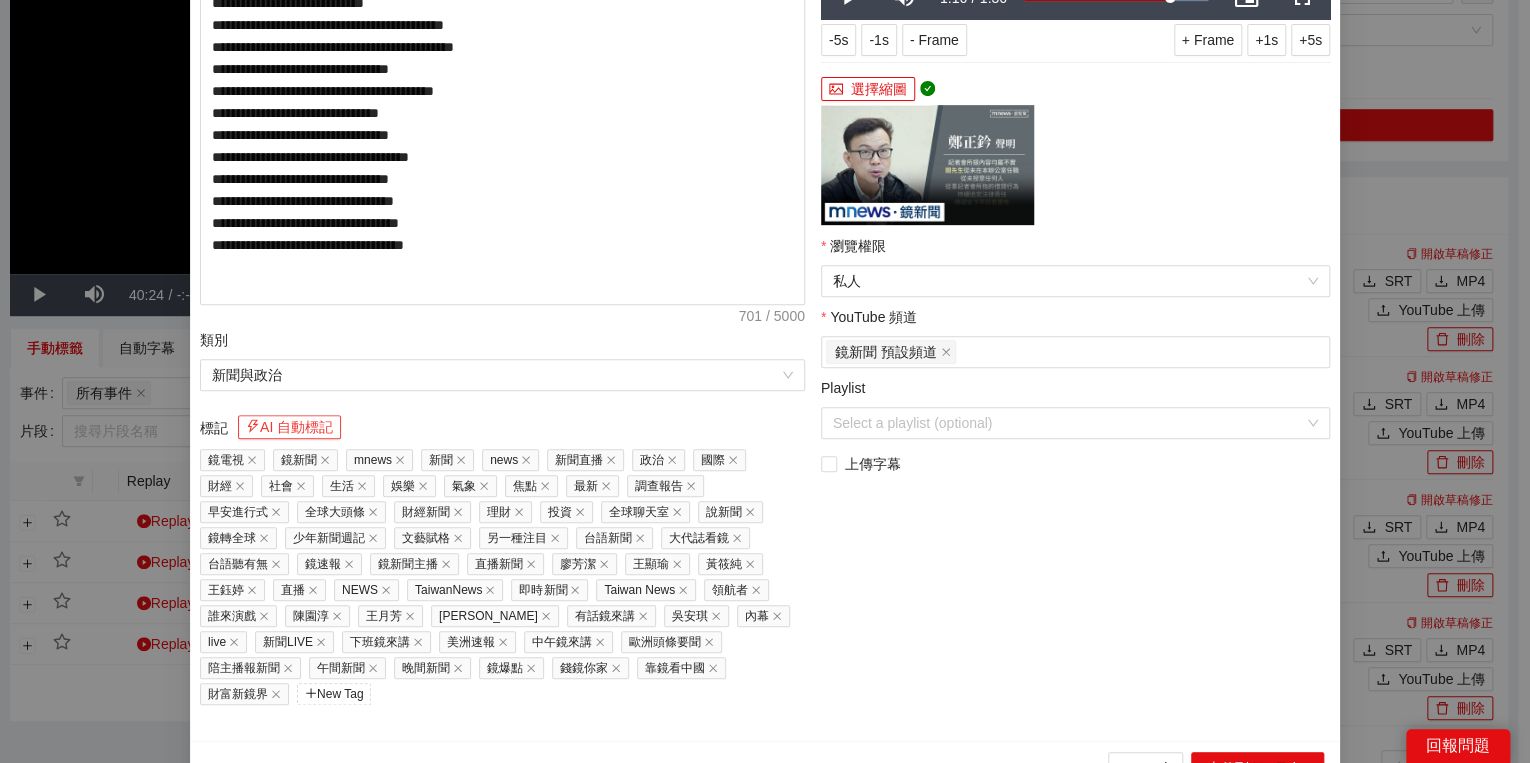 click on "AI 自動標記" at bounding box center [289, 427] 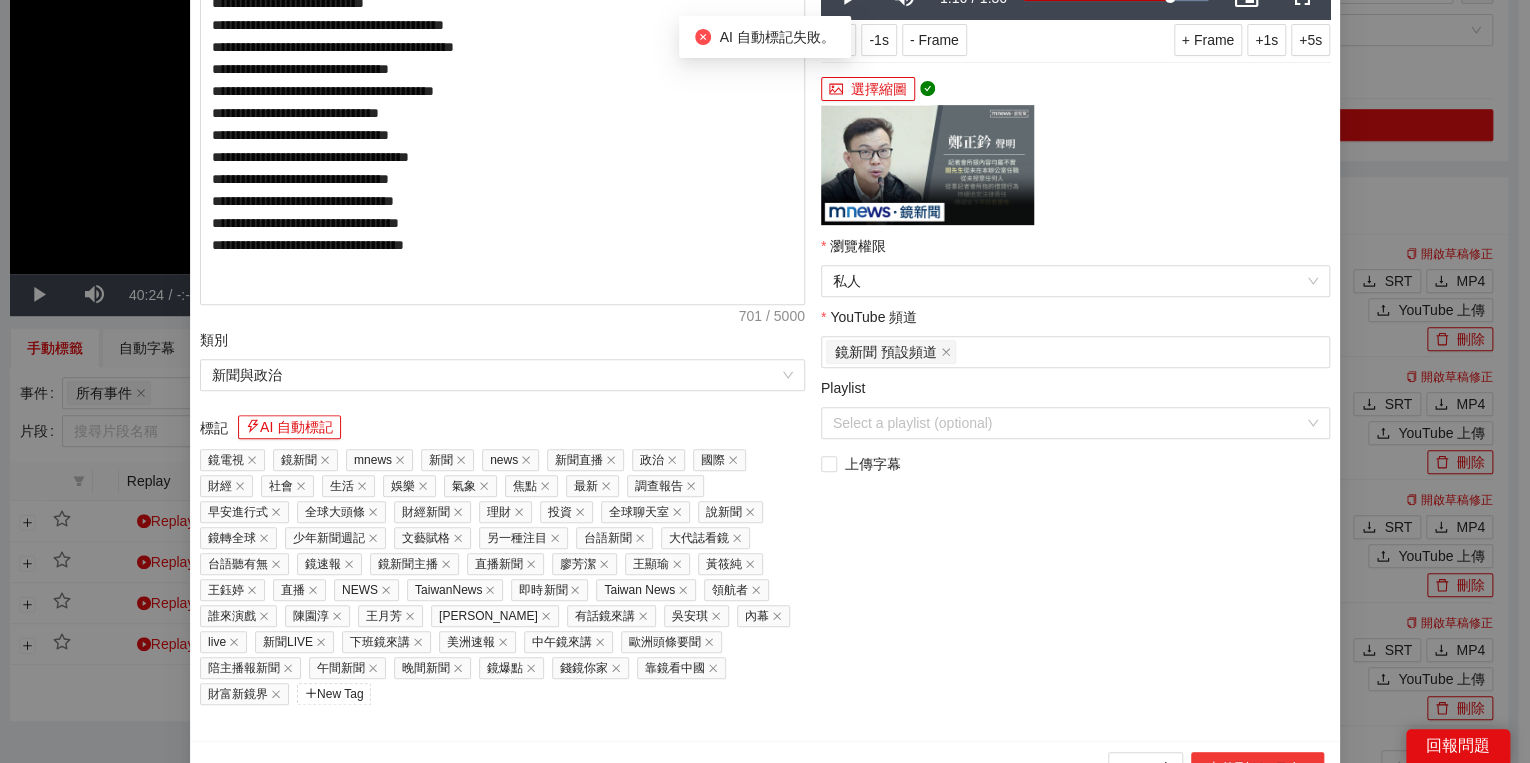 click on "上傳到 YouTube" at bounding box center (1257, 768) 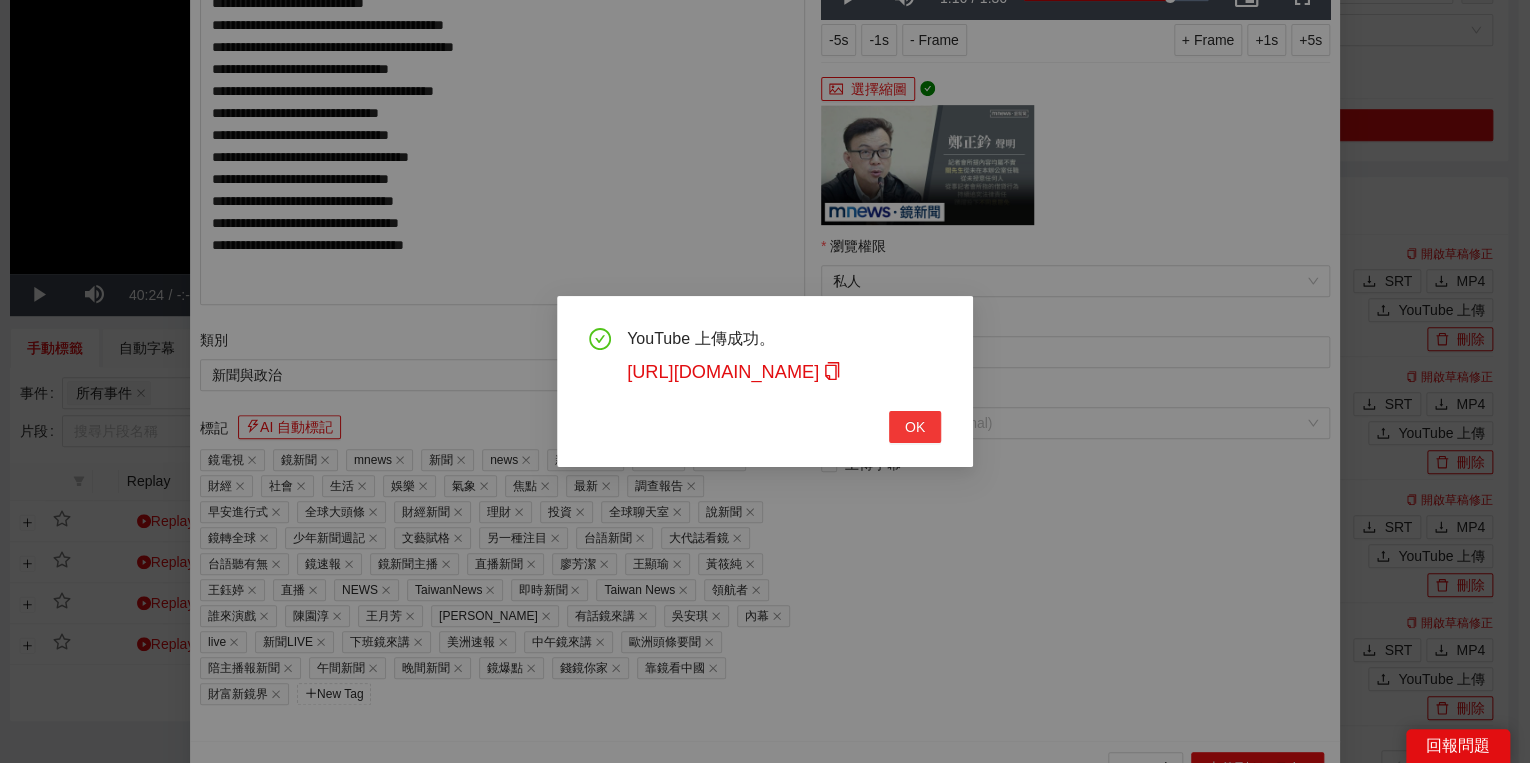 click on "OK" at bounding box center (915, 427) 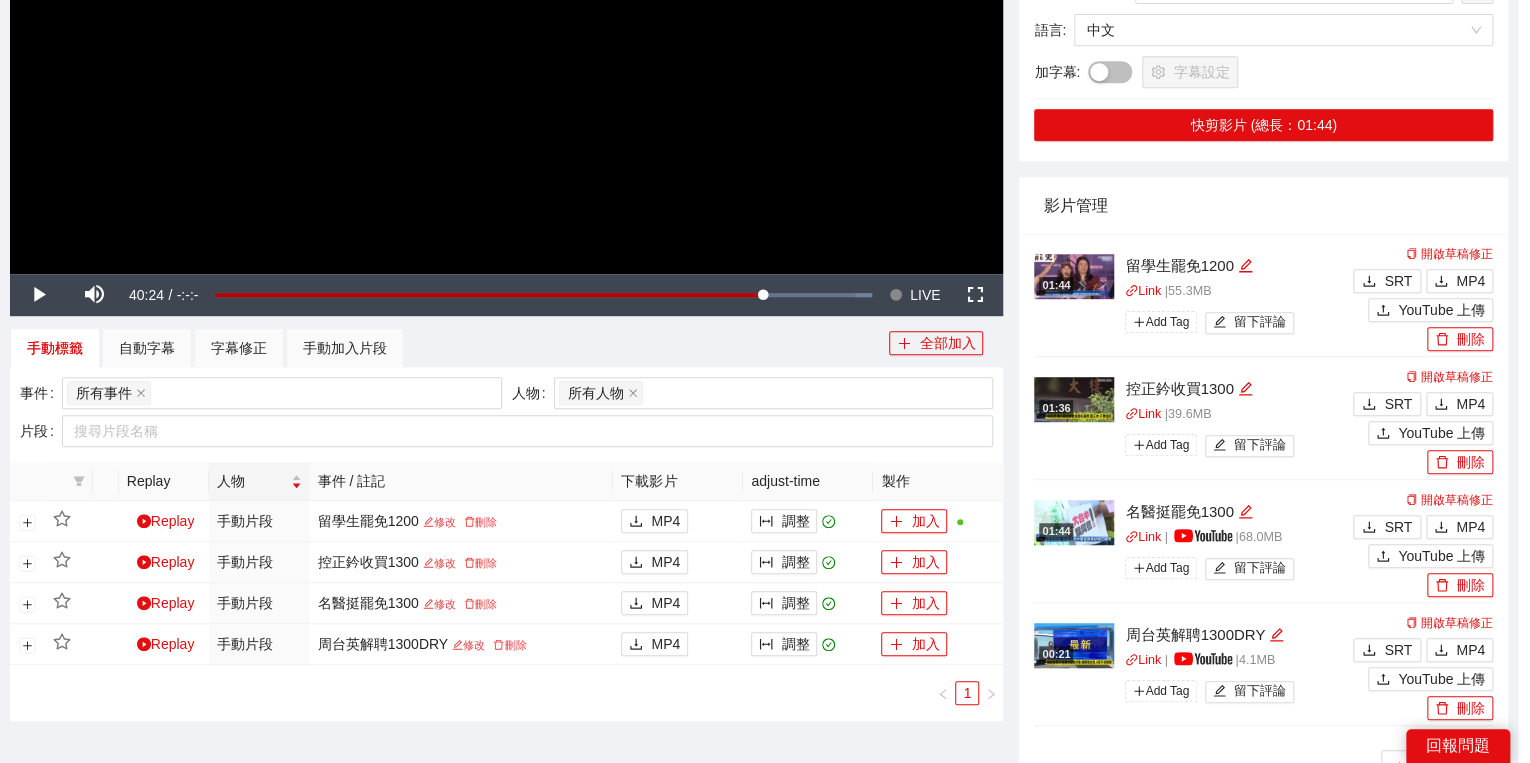 scroll, scrollTop: 308, scrollLeft: 0, axis: vertical 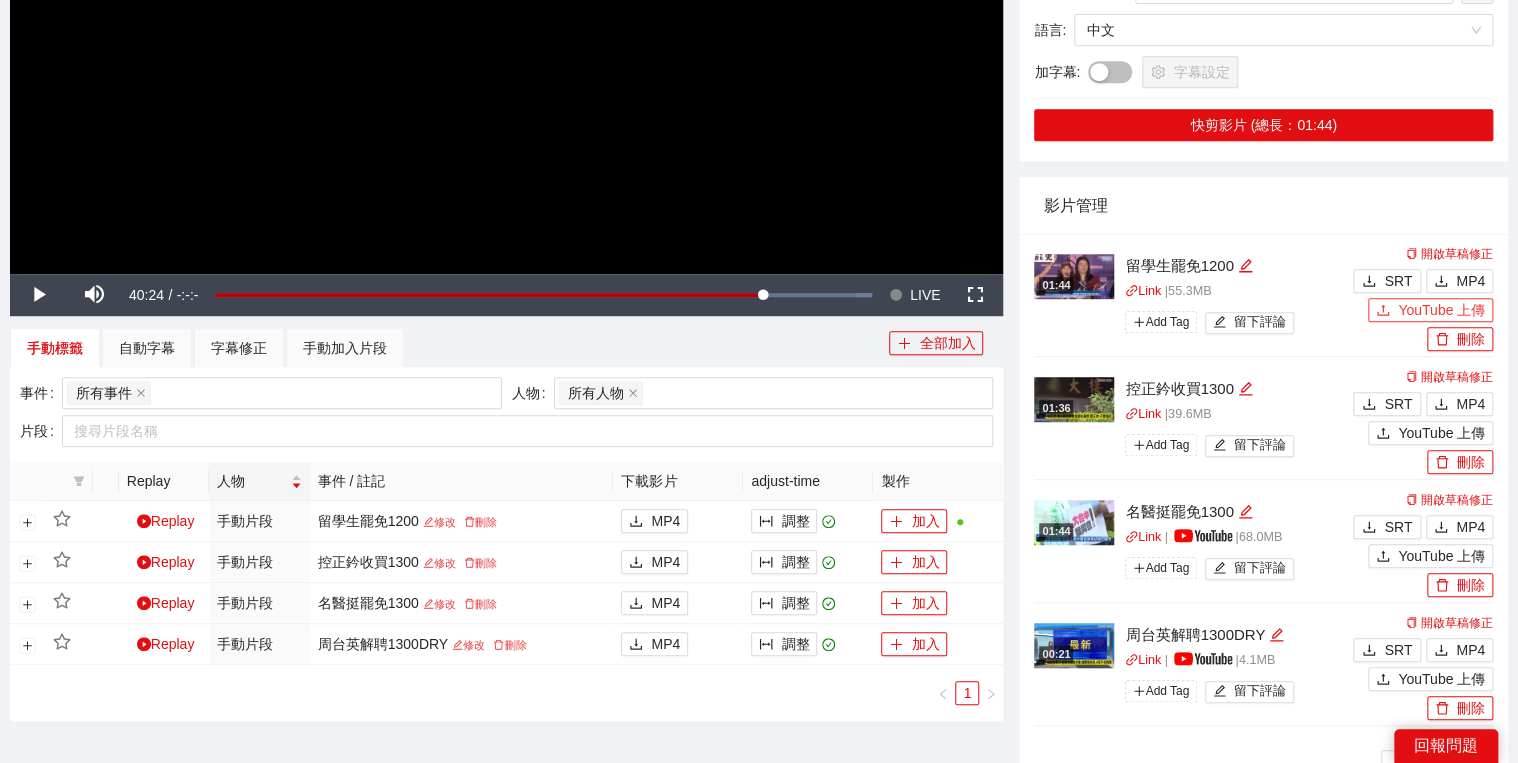 click 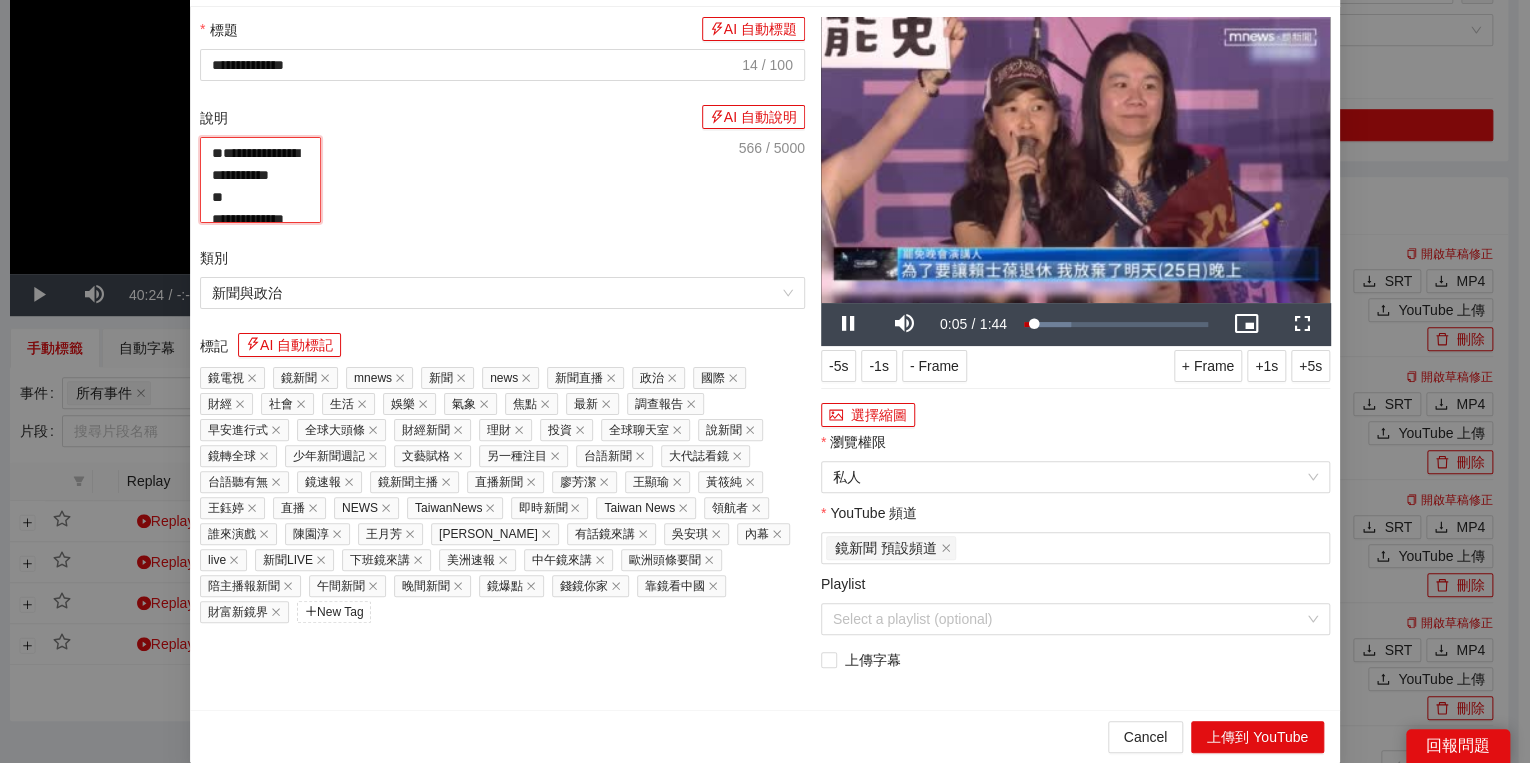 click on "**********" at bounding box center [260, 180] 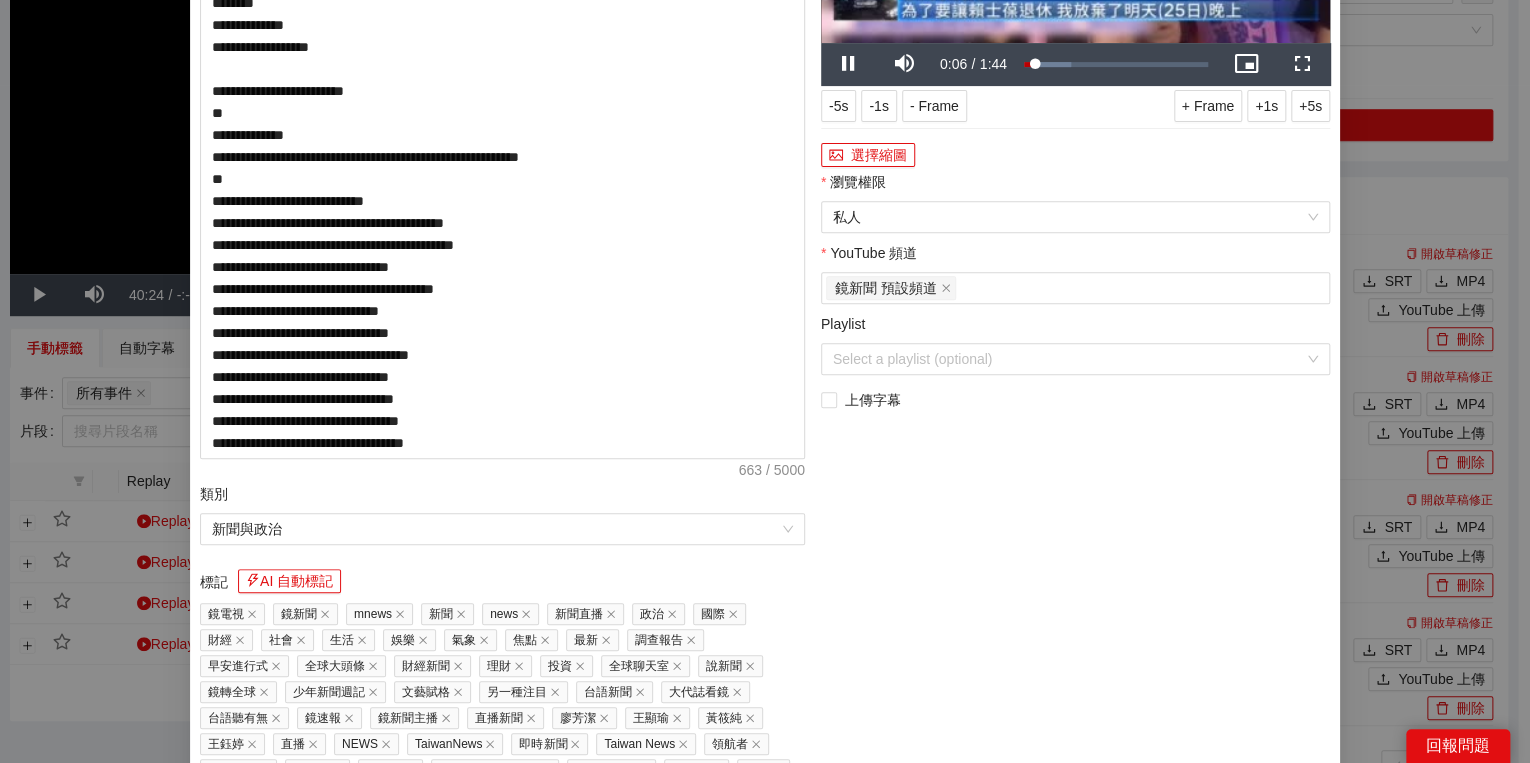 click on "**********" at bounding box center (502, 321) 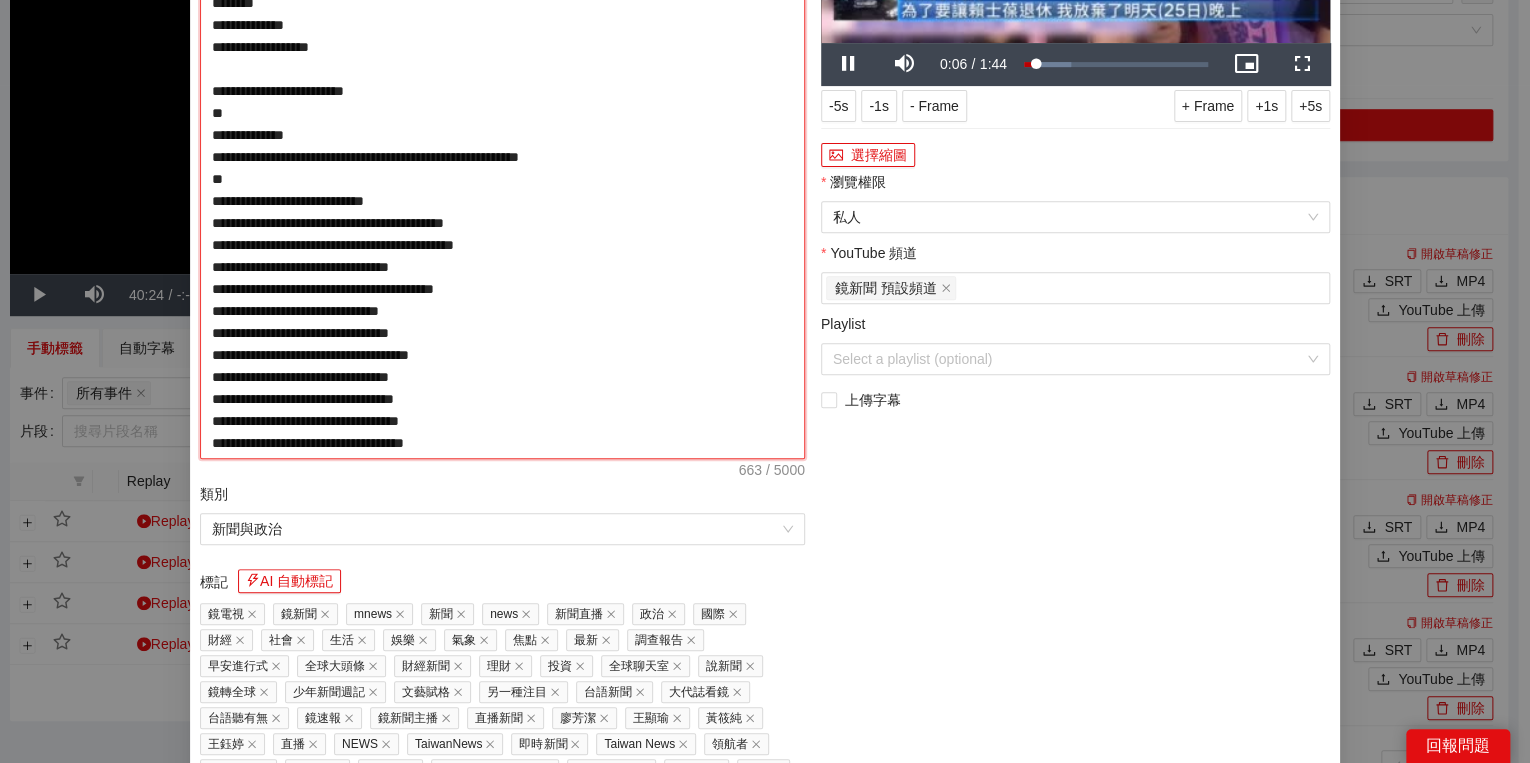 click on "**********" at bounding box center [502, 168] 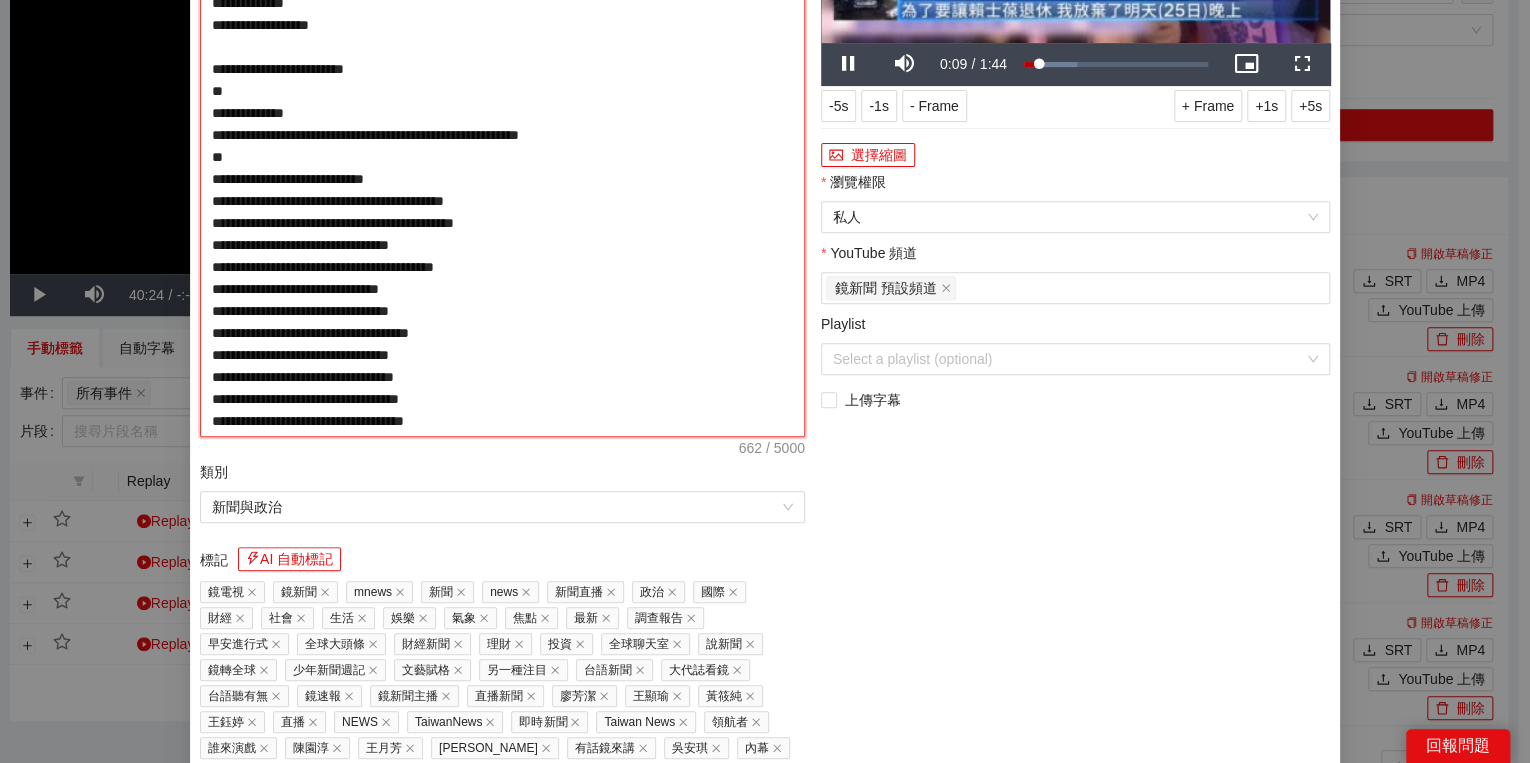 click on "**********" at bounding box center [502, 157] 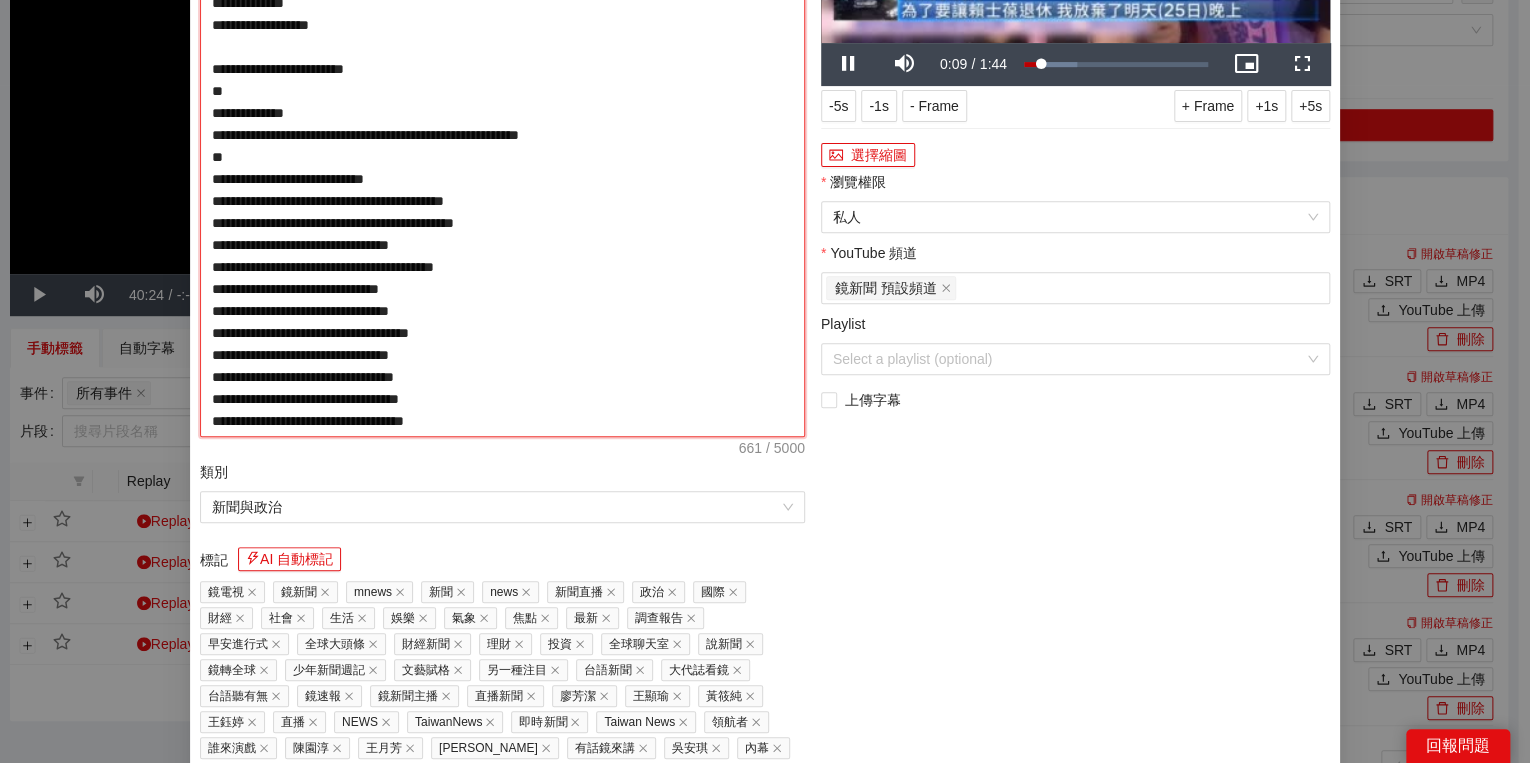 click on "**********" at bounding box center (502, 157) 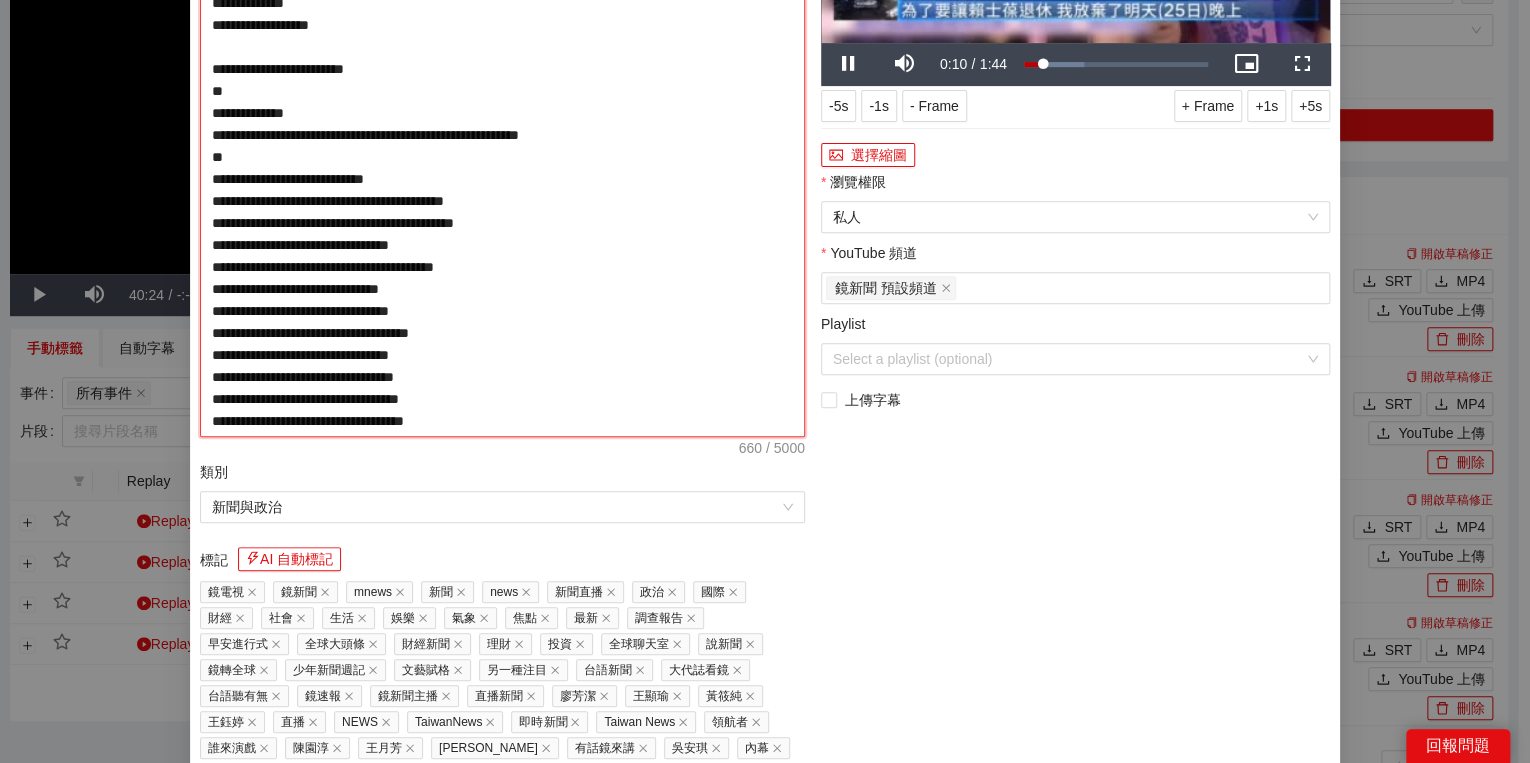 click on "**********" at bounding box center (502, 157) 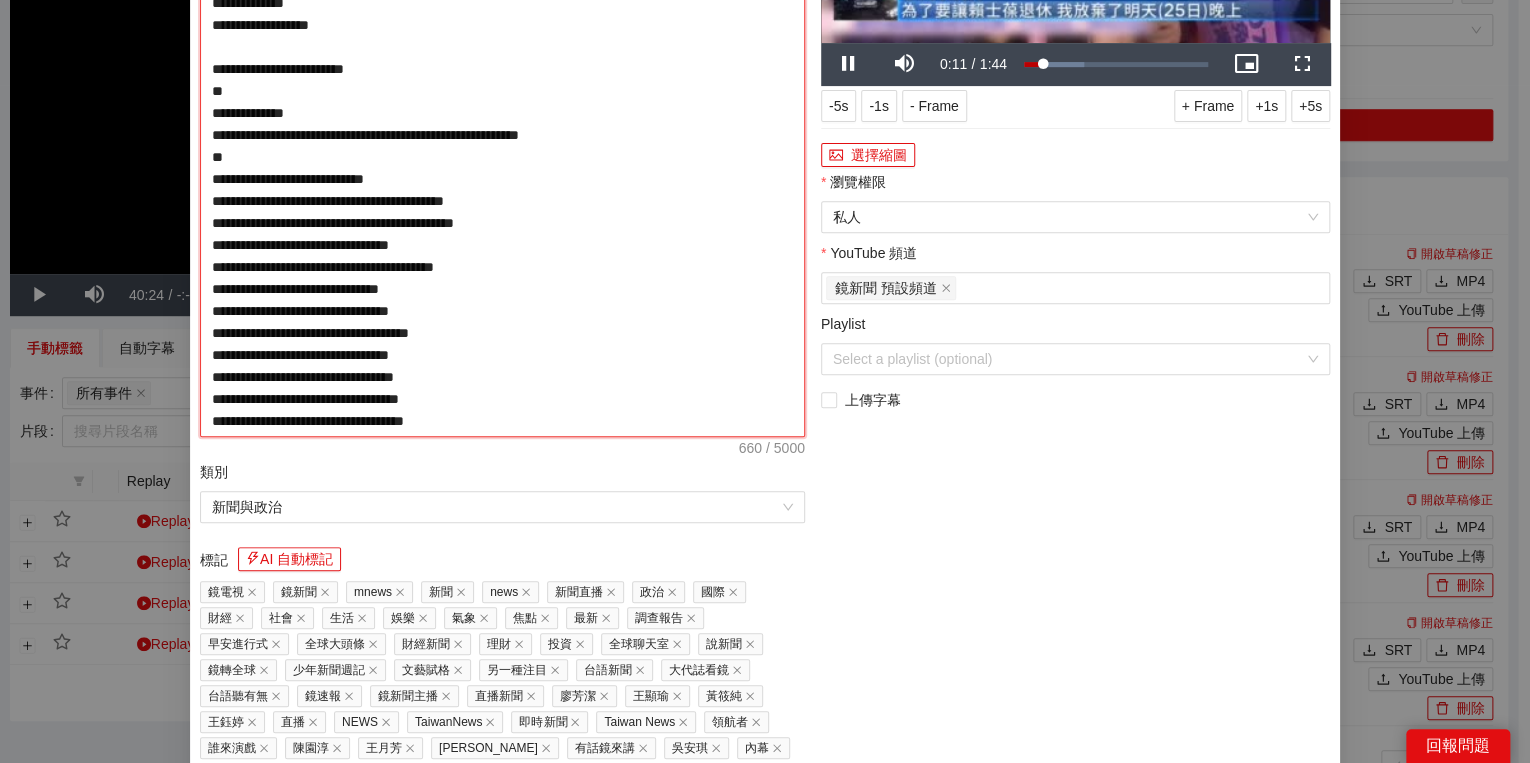 click on "**********" at bounding box center (502, 157) 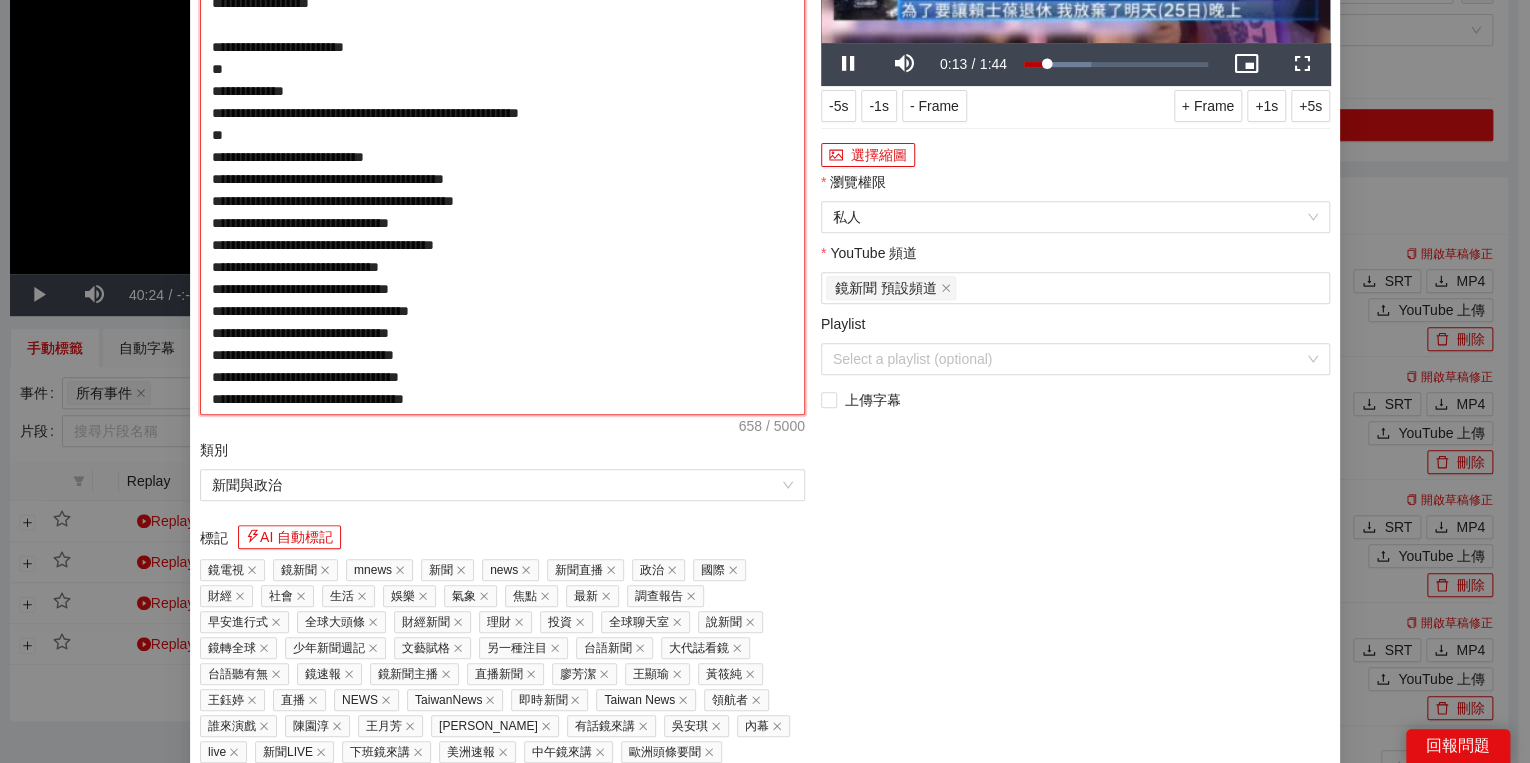 click on "**********" at bounding box center [502, 146] 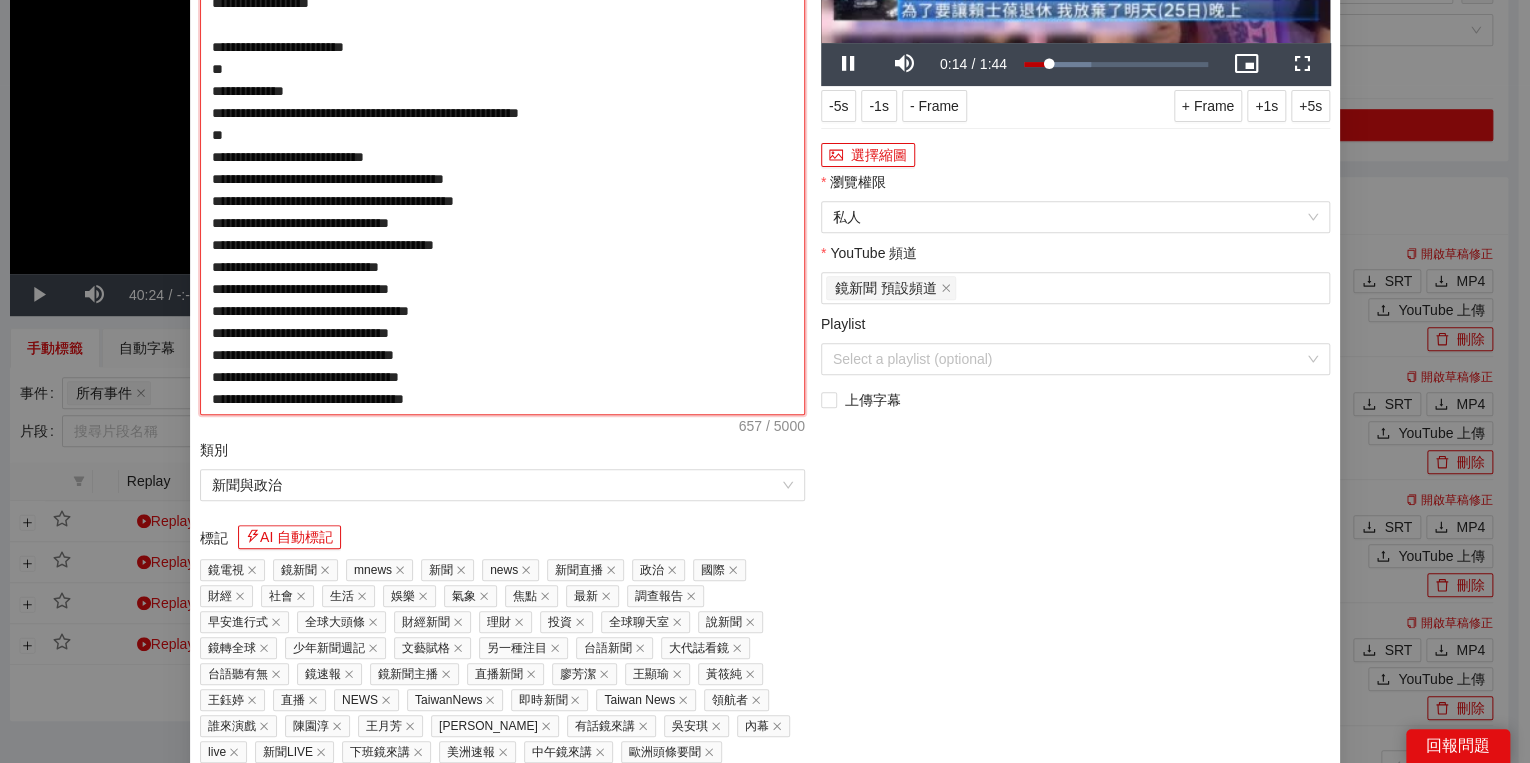 drag, startPoint x: 552, startPoint y: 196, endPoint x: 565, endPoint y: 199, distance: 13.341664 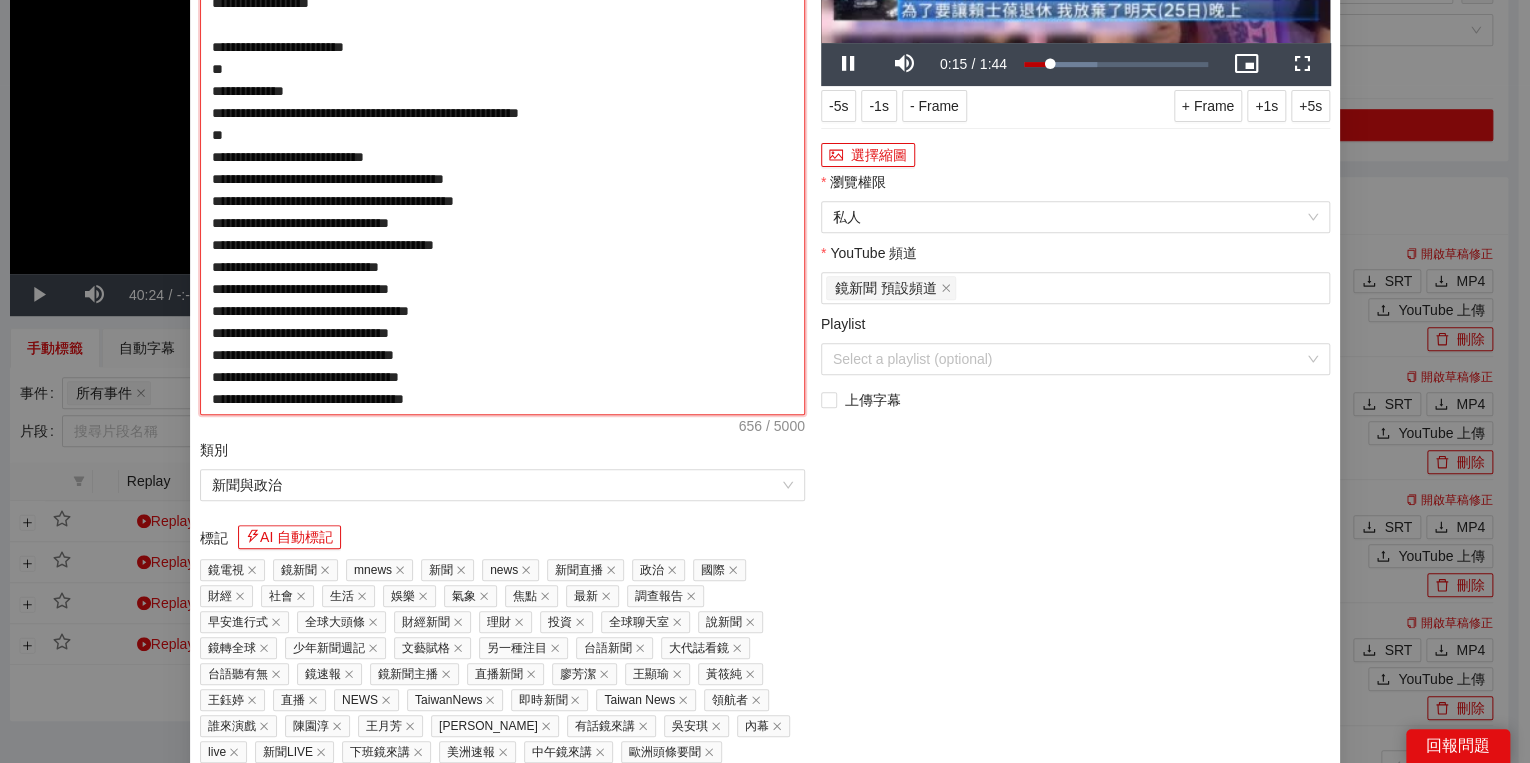 click on "**********" at bounding box center (502, 146) 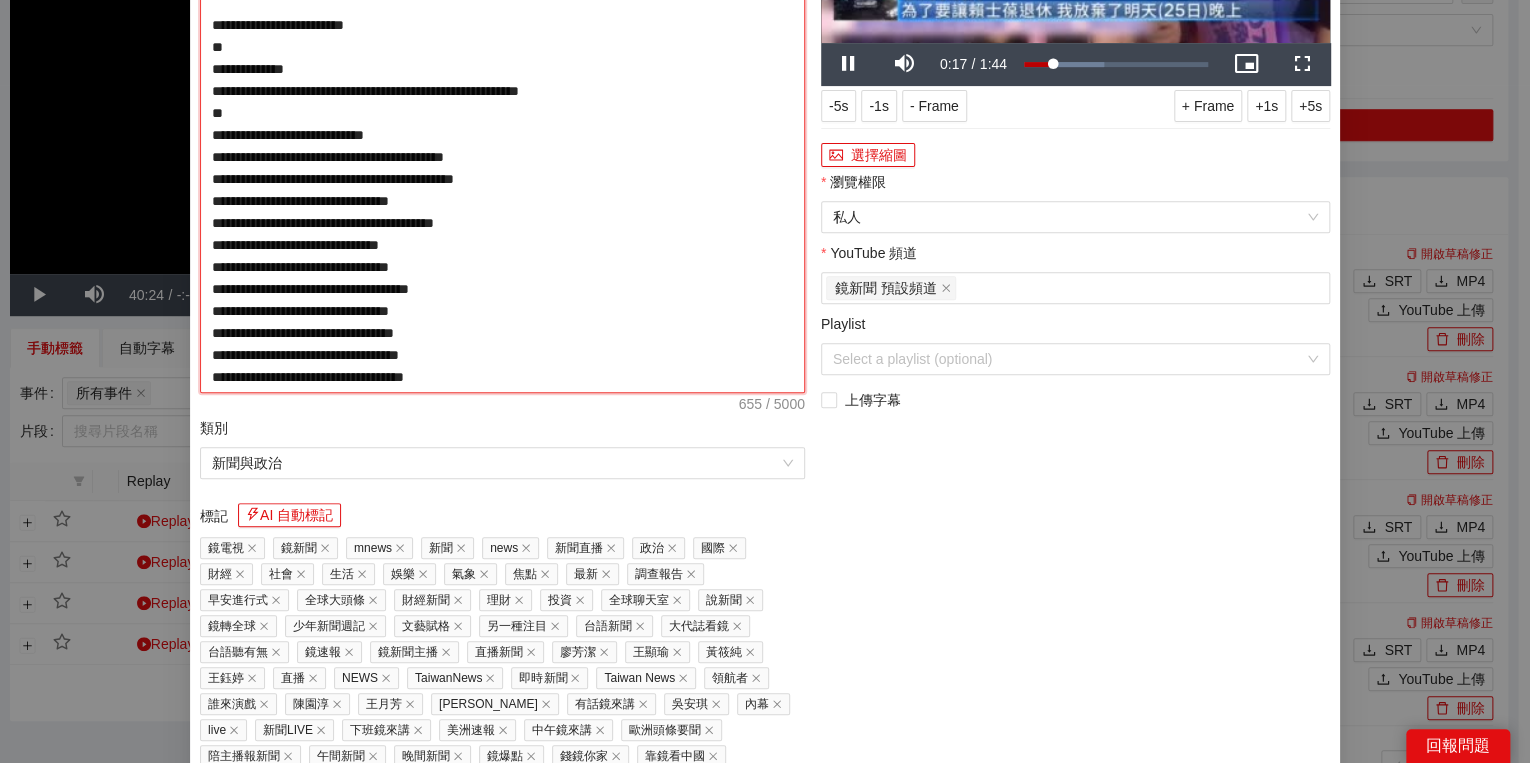 click on "**********" at bounding box center [502, 135] 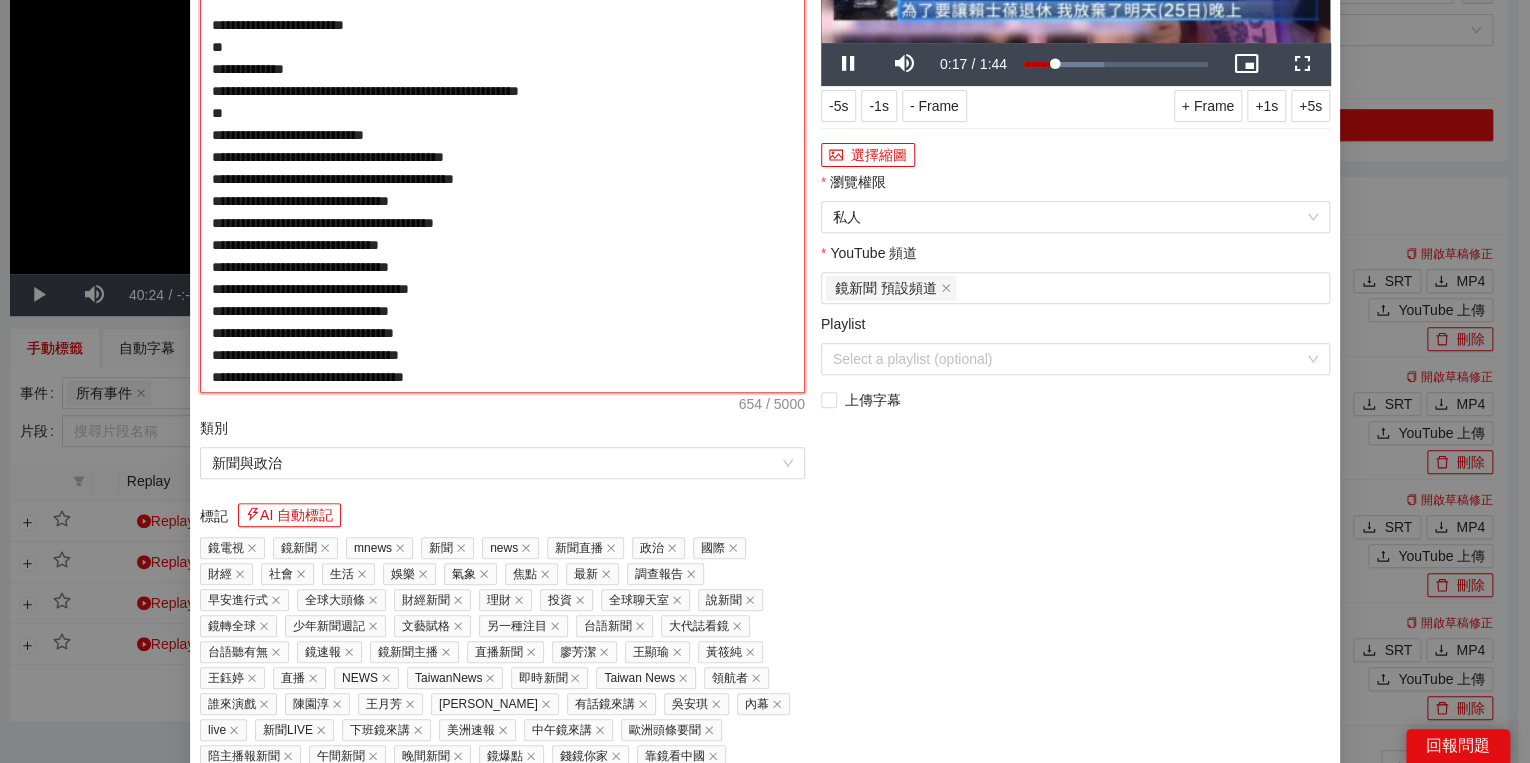 click on "**********" at bounding box center (502, 135) 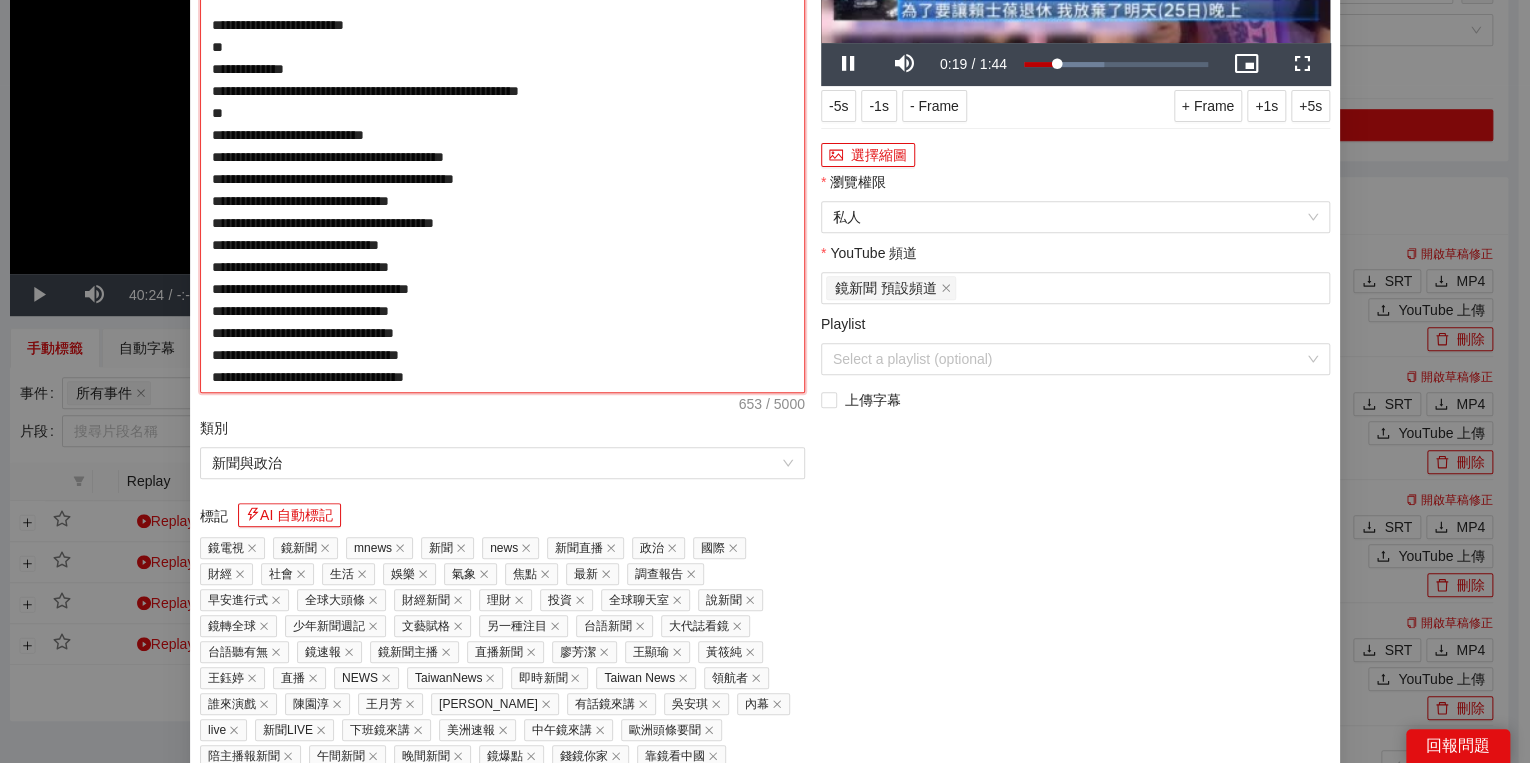 drag, startPoint x: 284, startPoint y: 227, endPoint x: 232, endPoint y: 239, distance: 53.366657 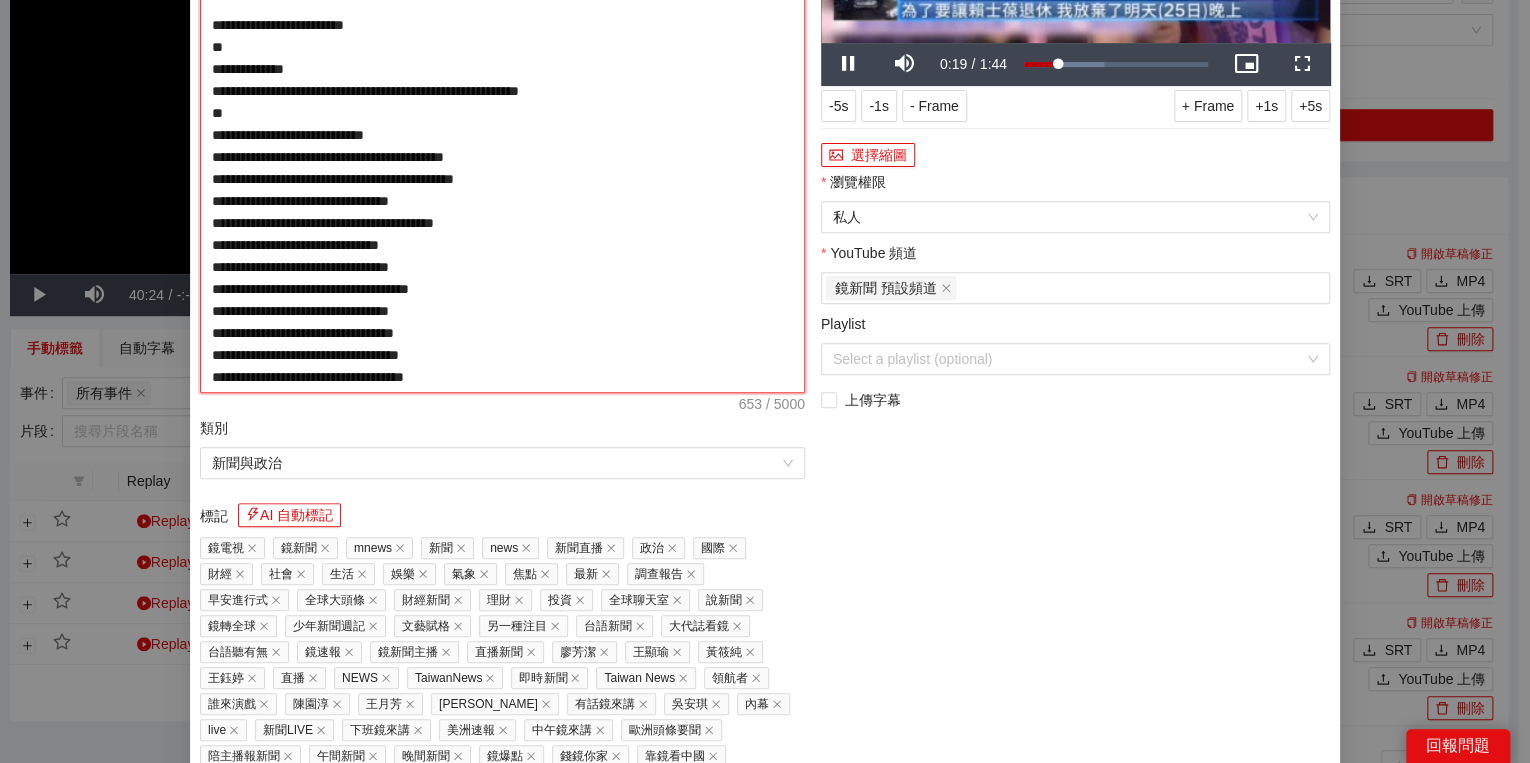 click on "**********" at bounding box center (502, 135) 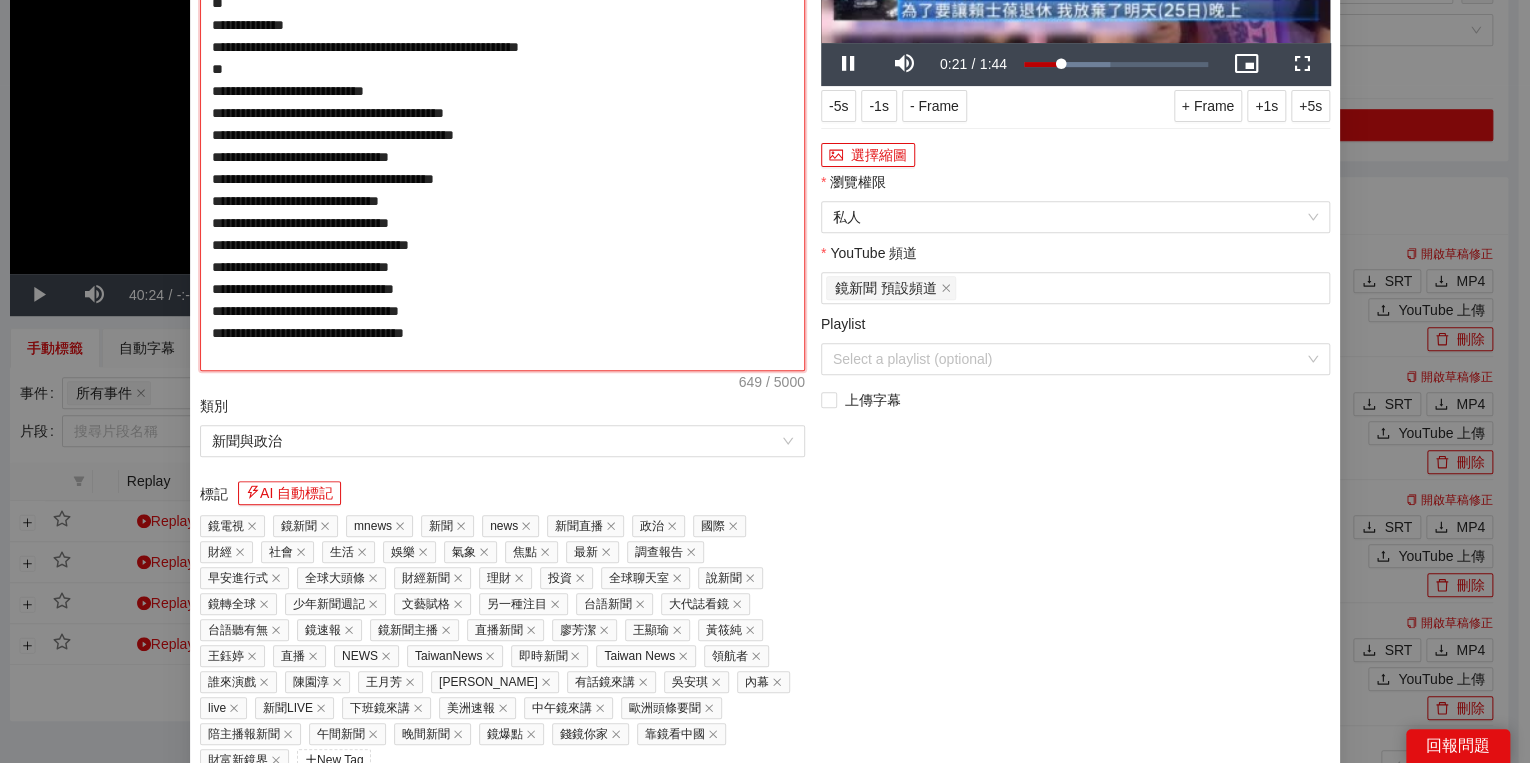 click on "**********" at bounding box center [502, 124] 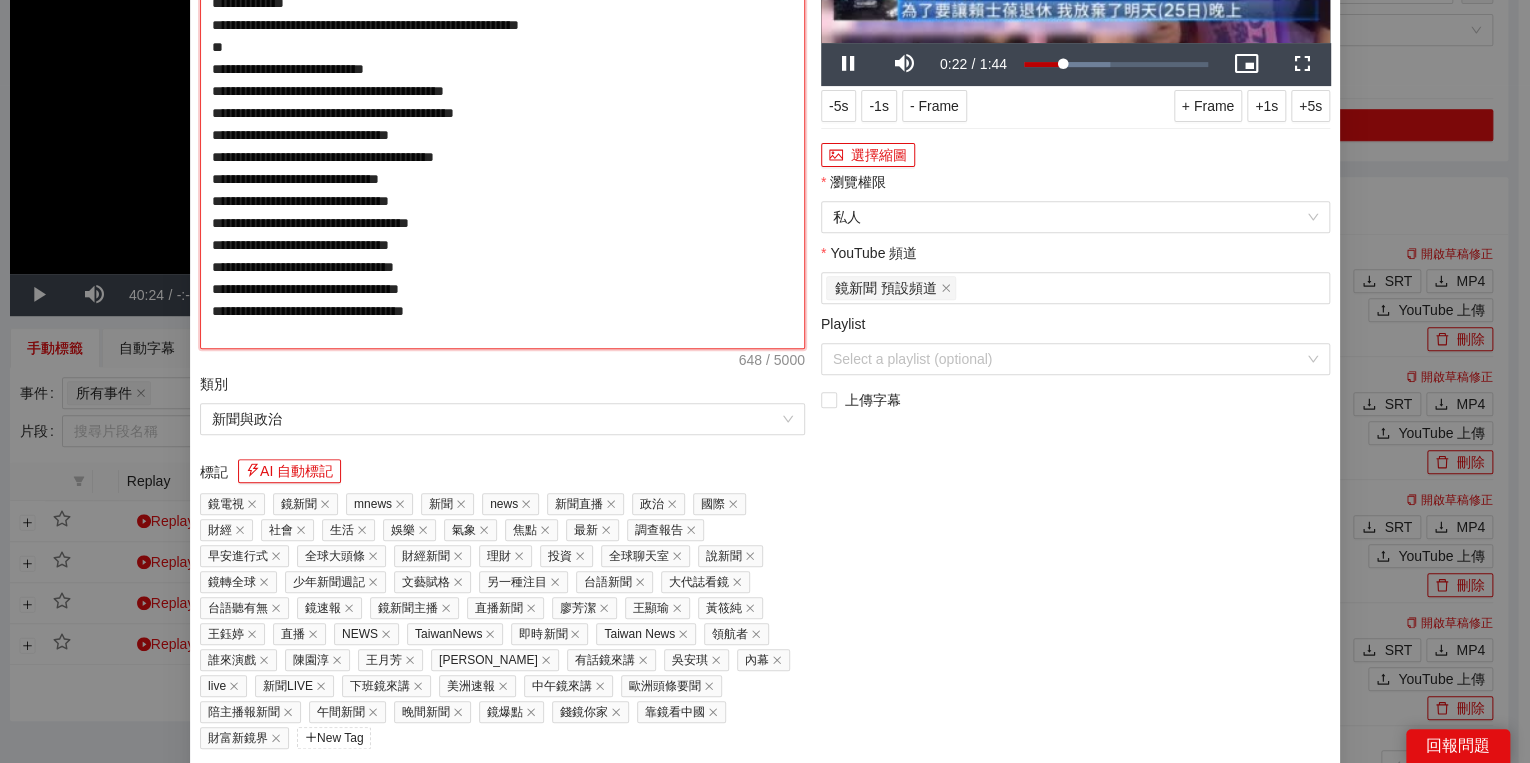 click on "**********" at bounding box center [502, 113] 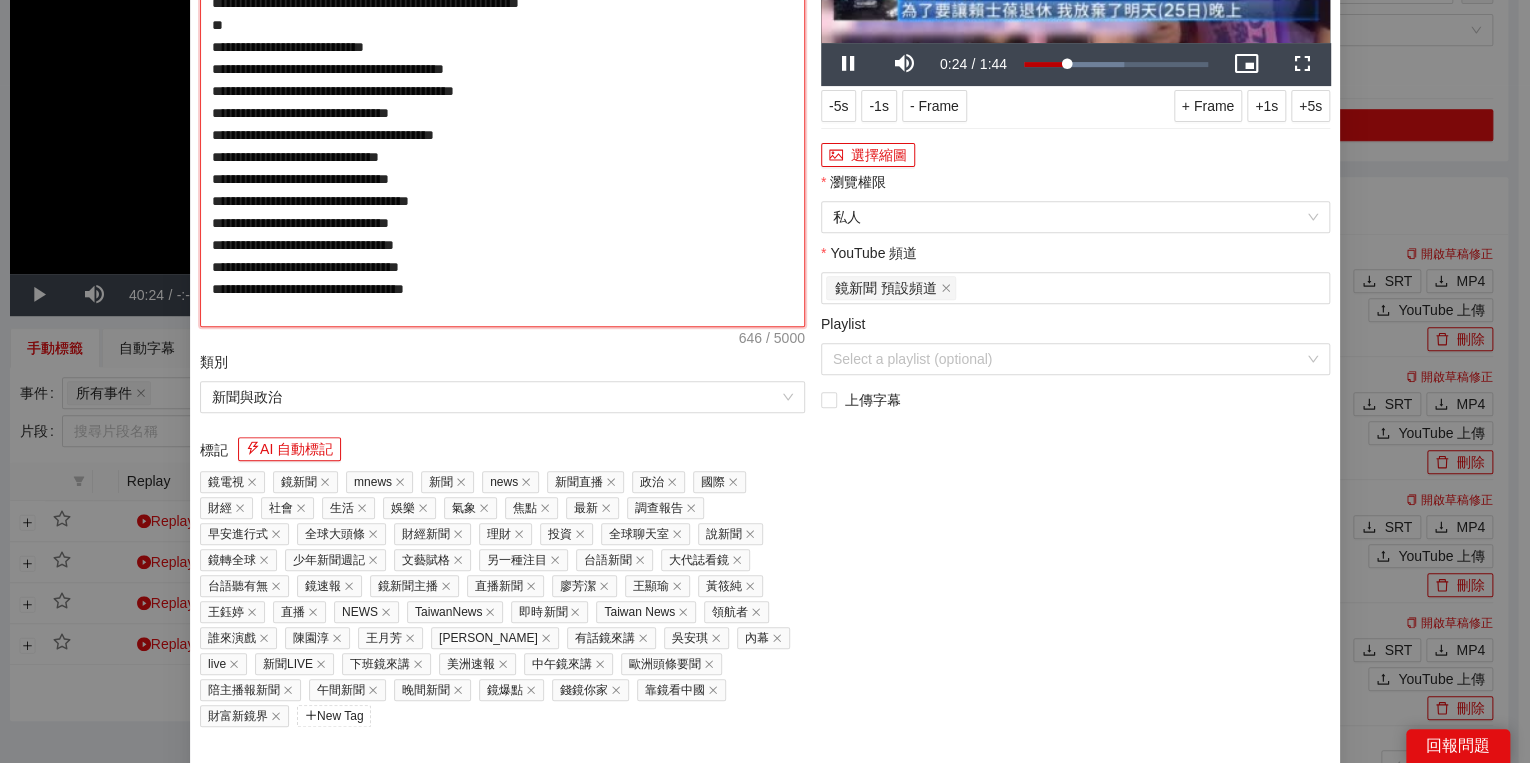 click on "**********" at bounding box center [502, 102] 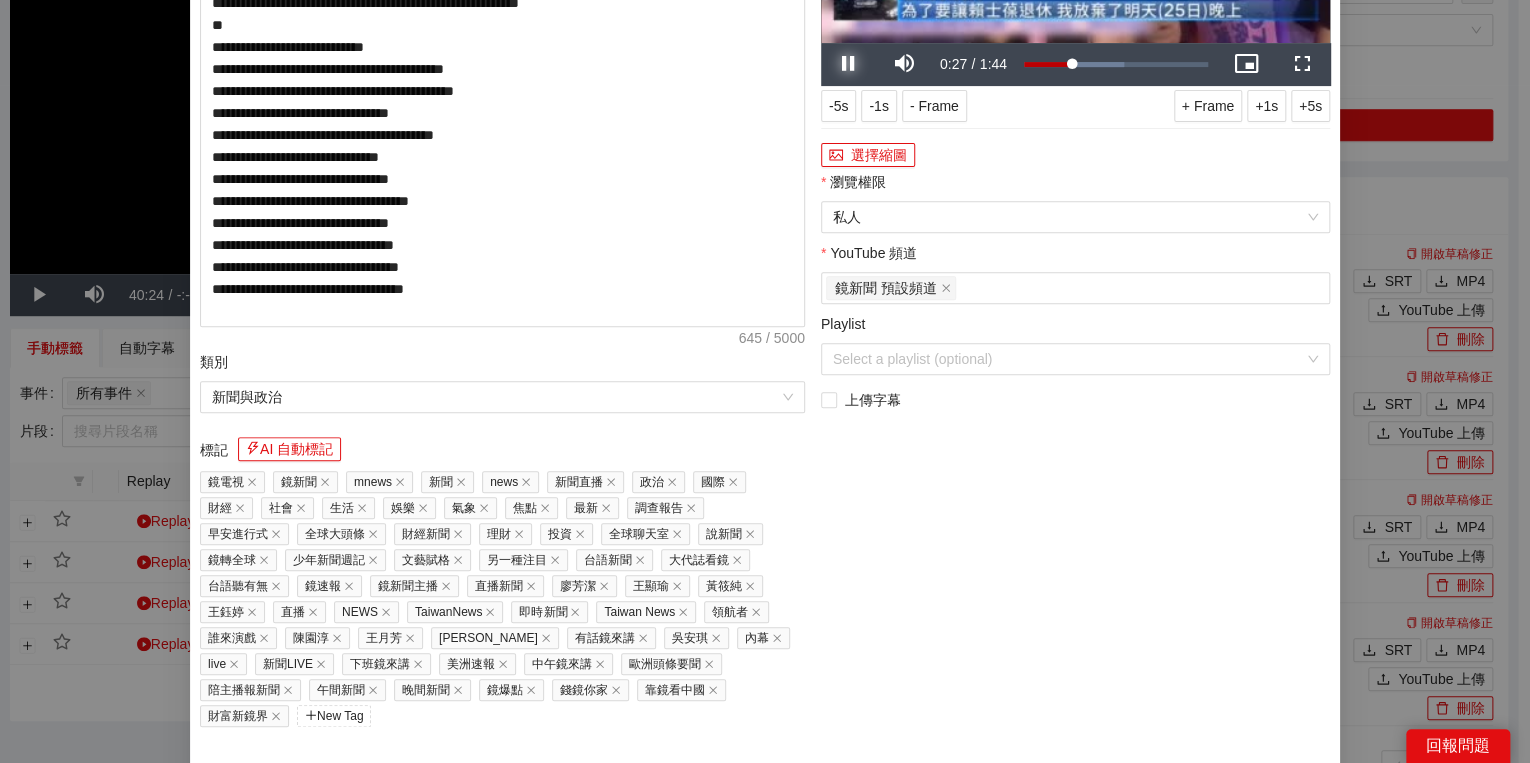 click at bounding box center (849, 64) 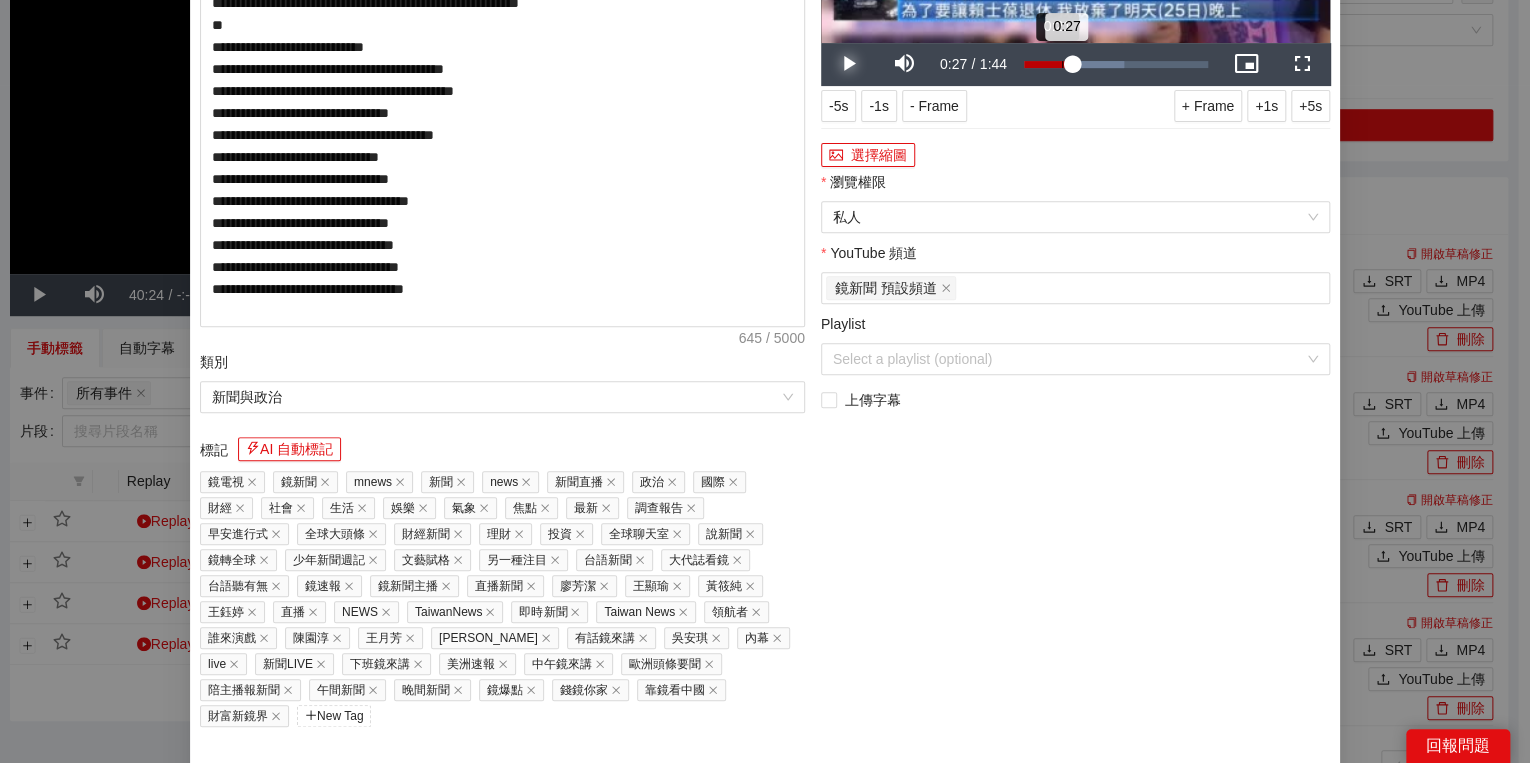 click on "0:21" at bounding box center (1062, 64) 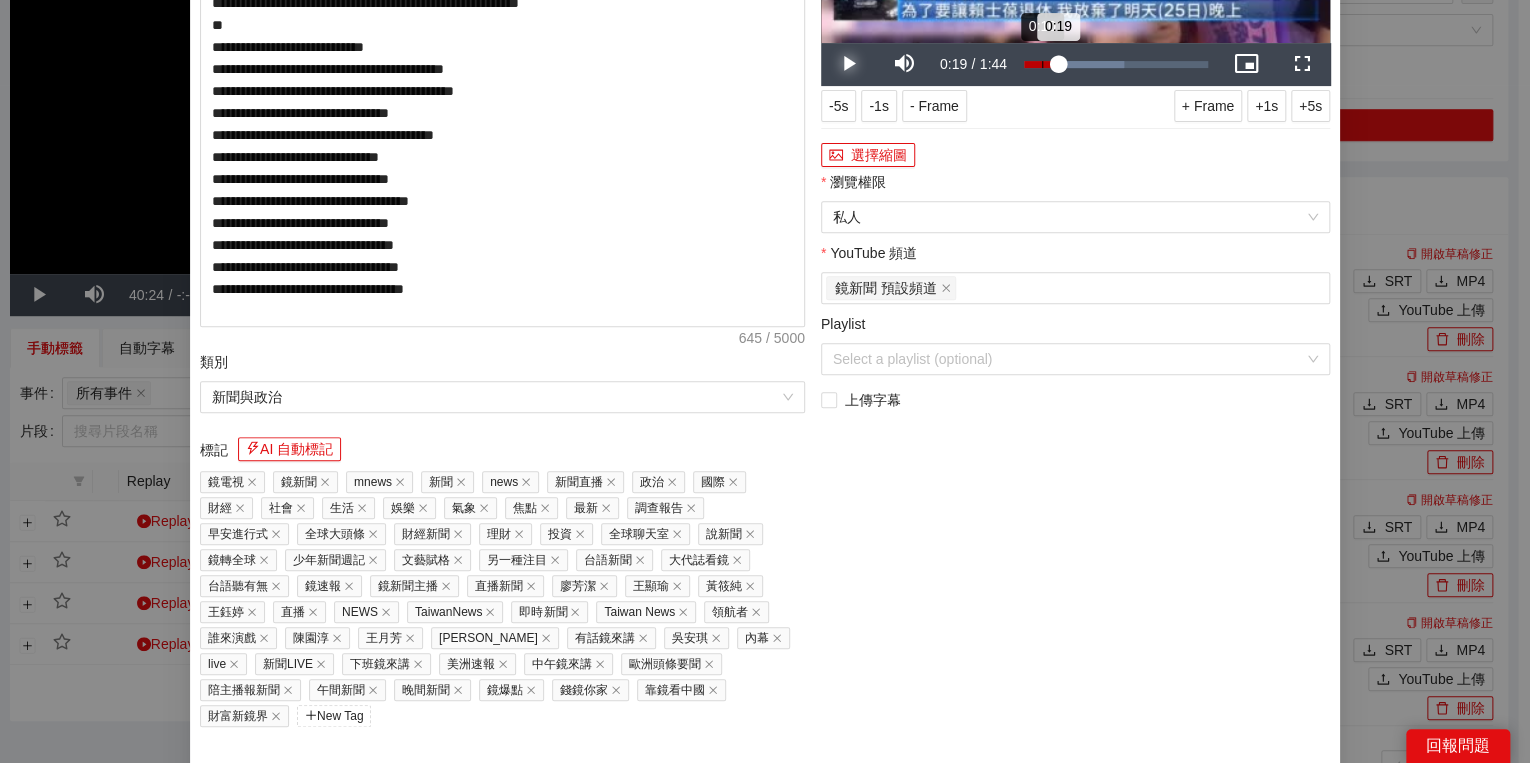 click on "0:10" at bounding box center (1042, 64) 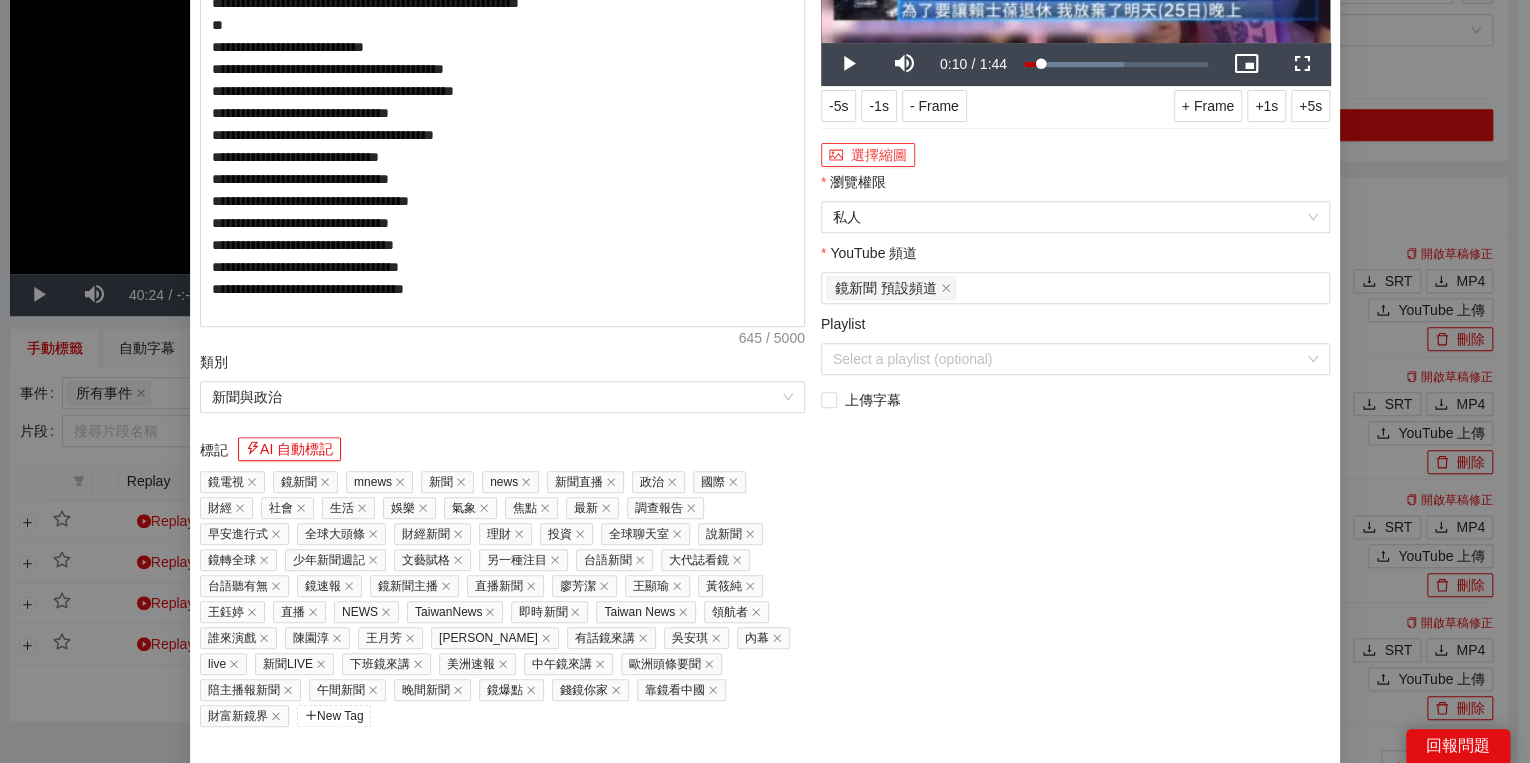 click on "選擇縮圖" at bounding box center (868, 155) 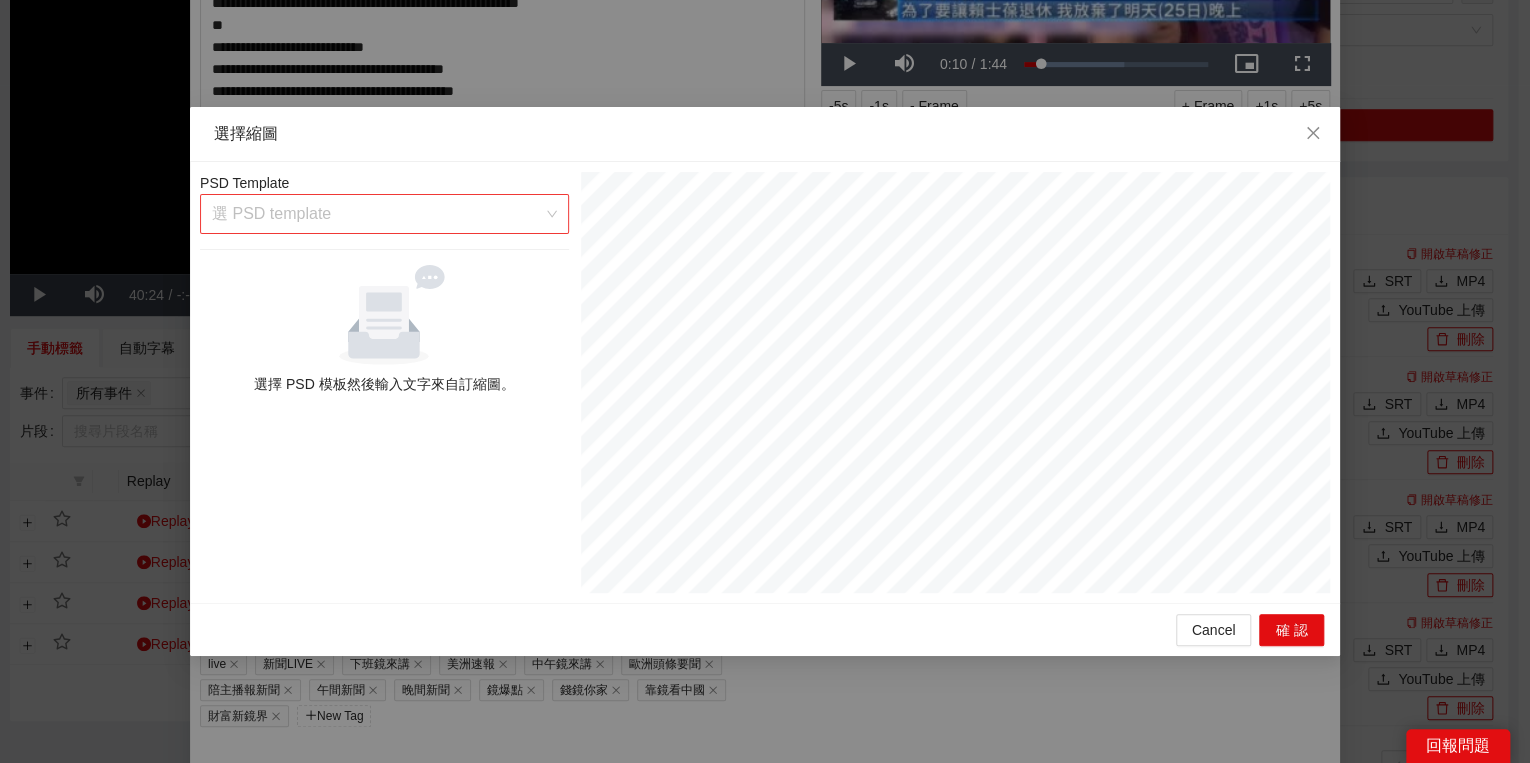 click at bounding box center [377, 214] 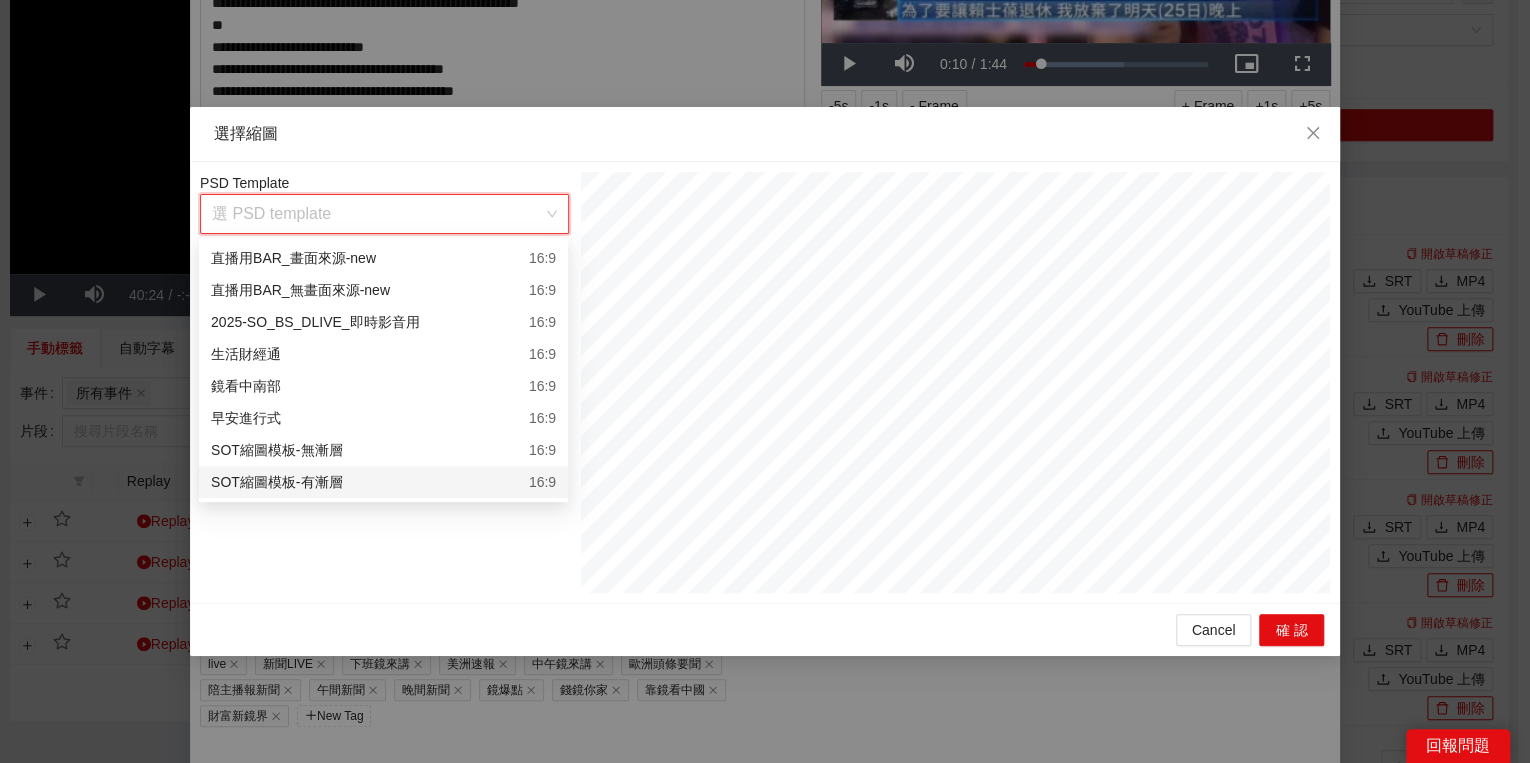 click on "SOT縮圖模板-有漸層 16:9" at bounding box center [383, 482] 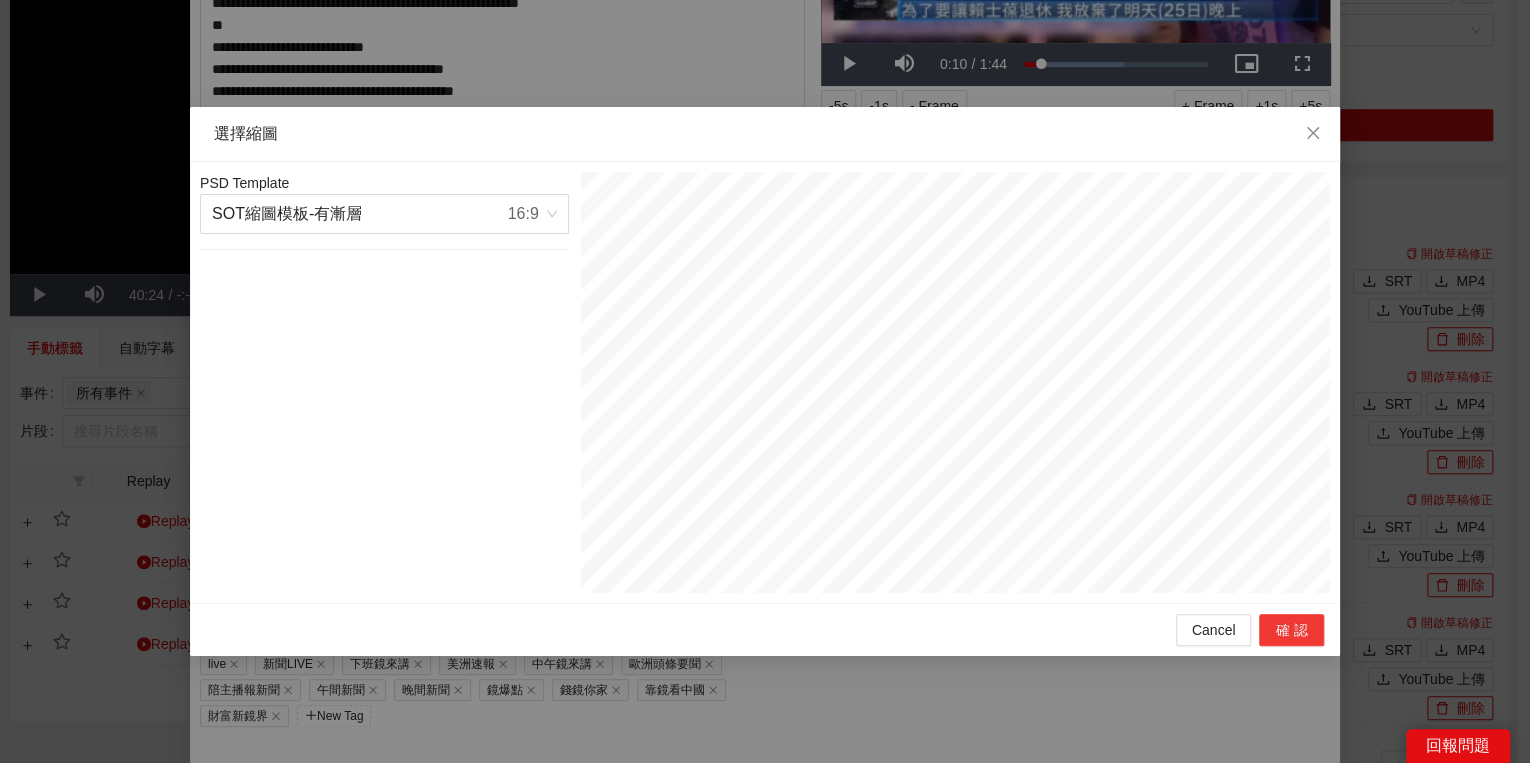 click on "確認" at bounding box center [1291, 630] 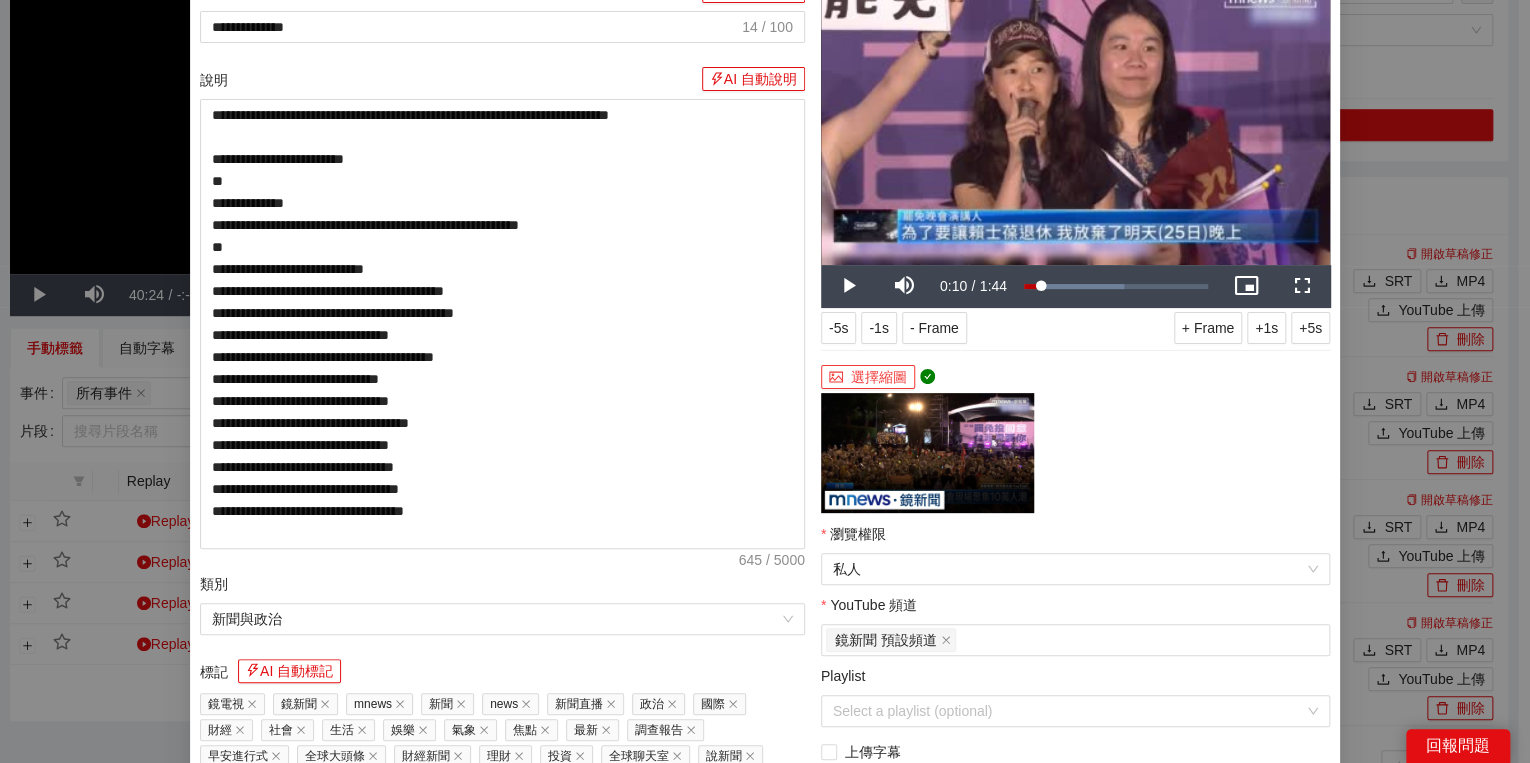 scroll, scrollTop: 240, scrollLeft: 0, axis: vertical 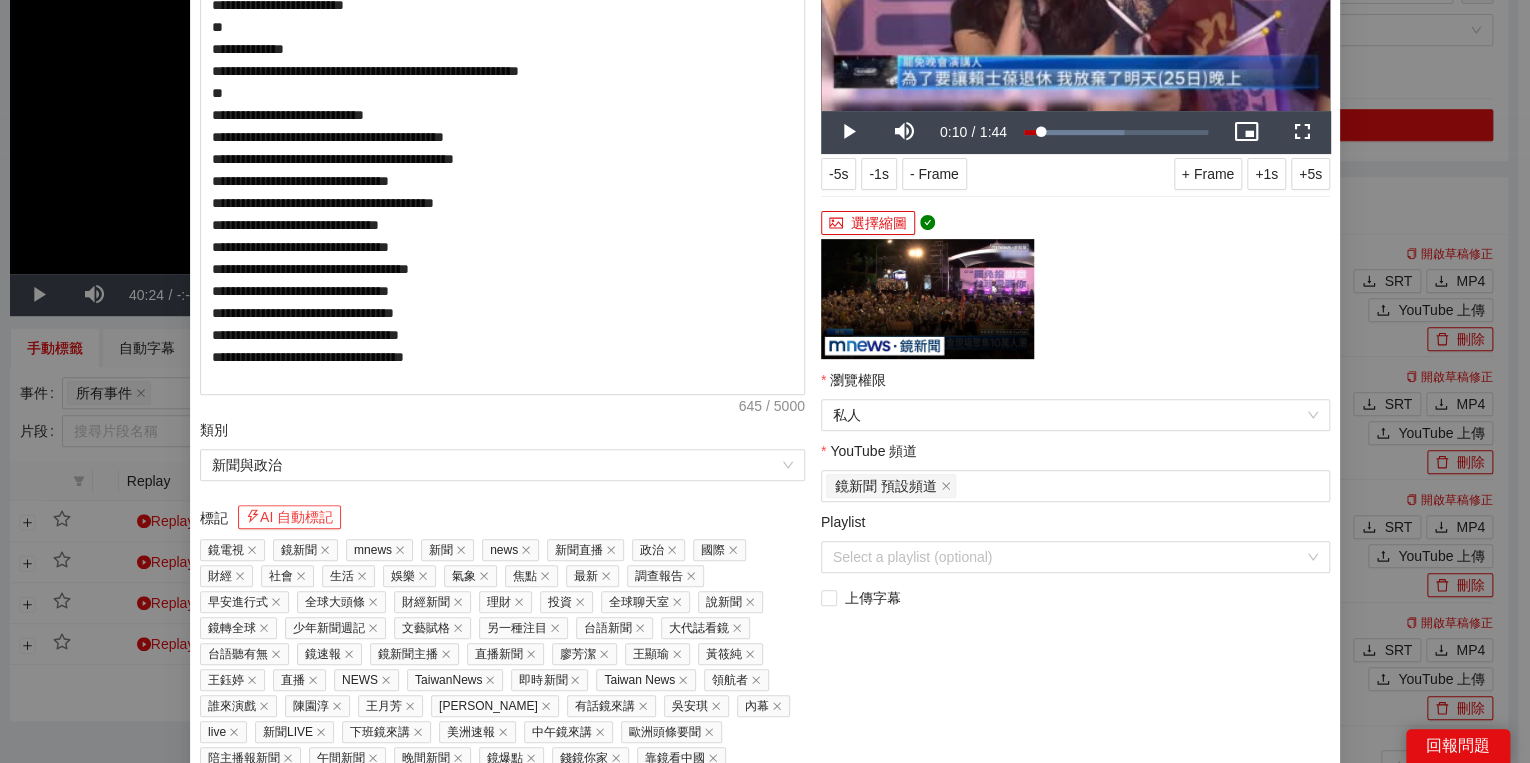 click on "AI 自動標記" at bounding box center [289, 517] 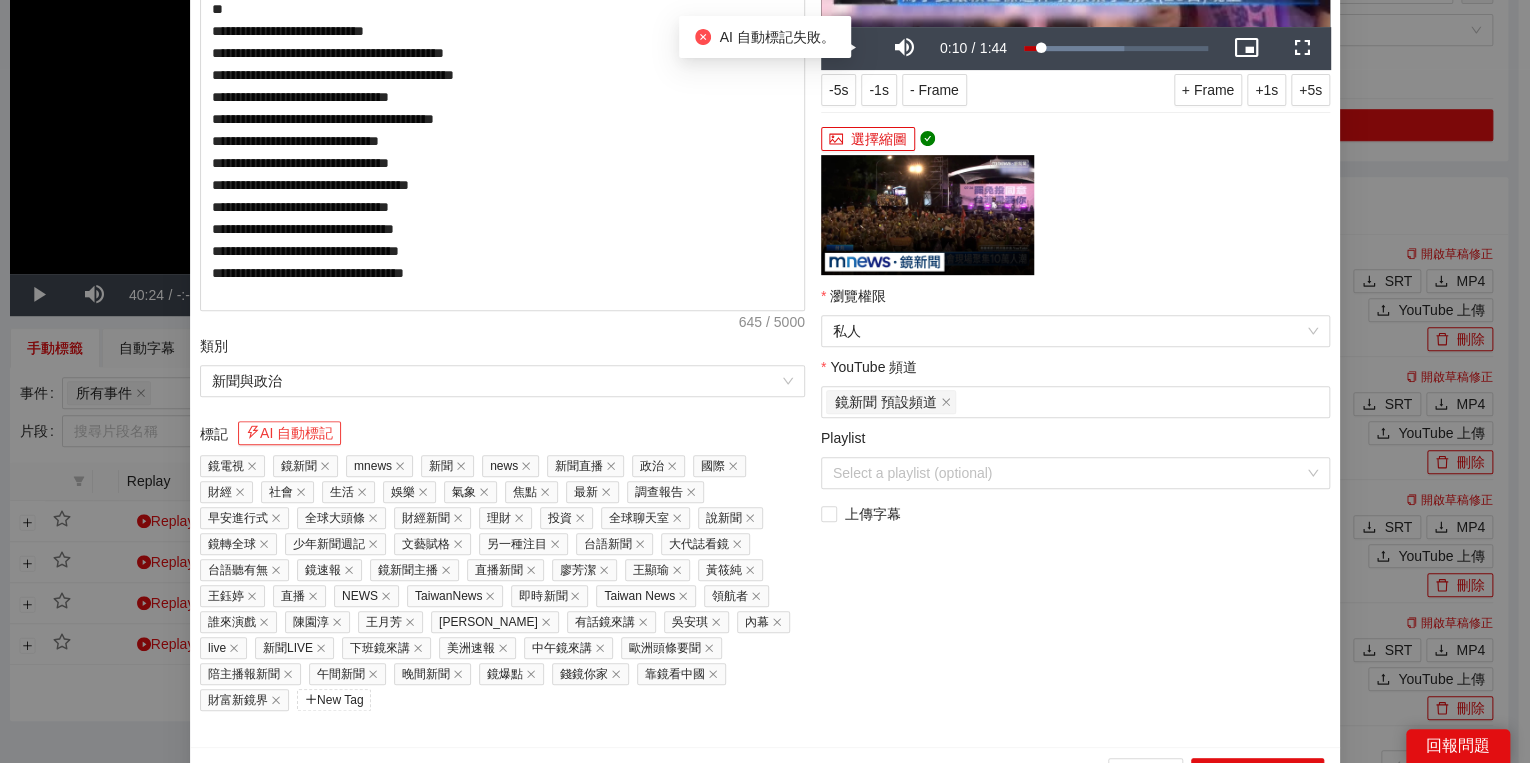 scroll, scrollTop: 330, scrollLeft: 0, axis: vertical 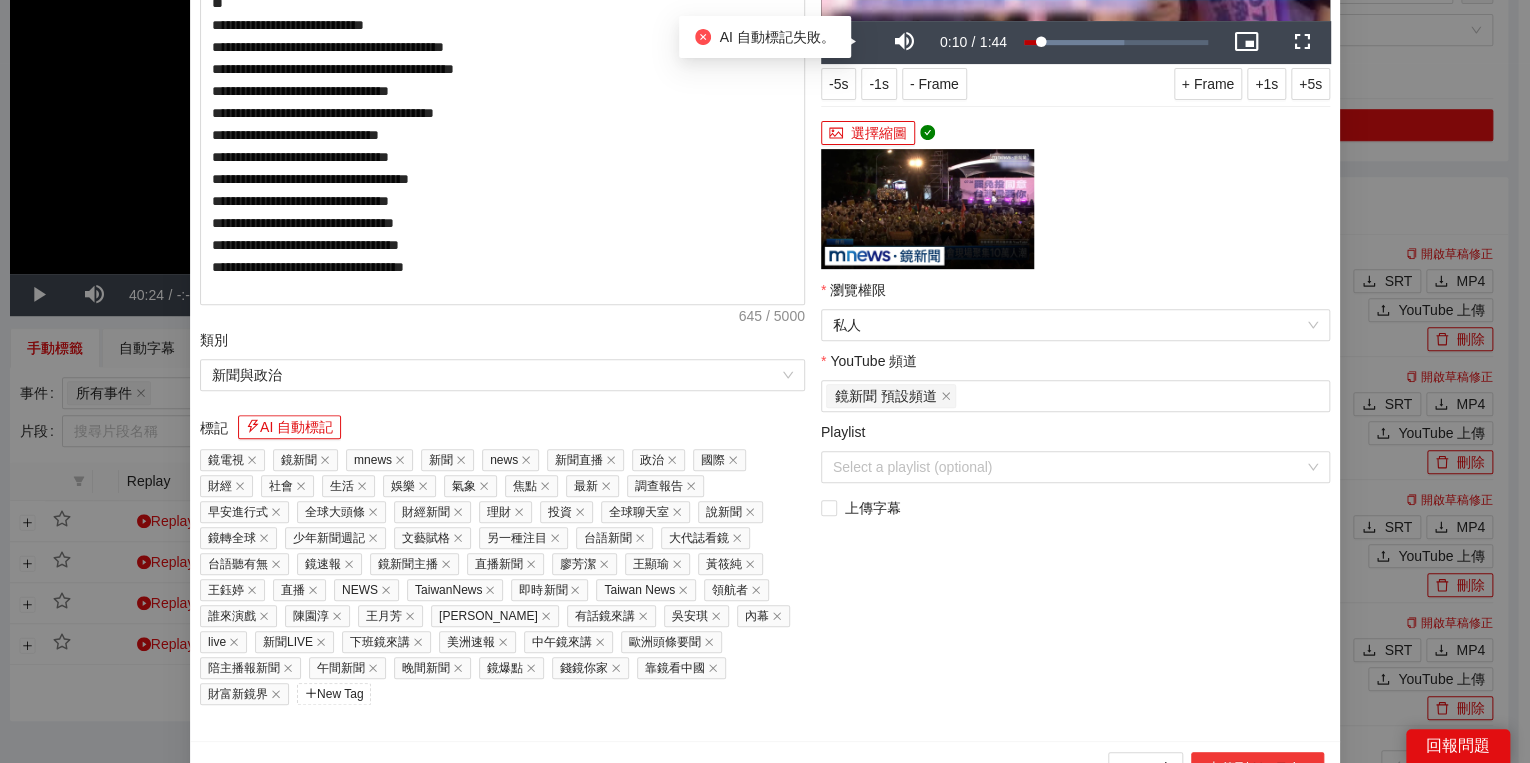 click on "上傳到 YouTube" at bounding box center [1257, 768] 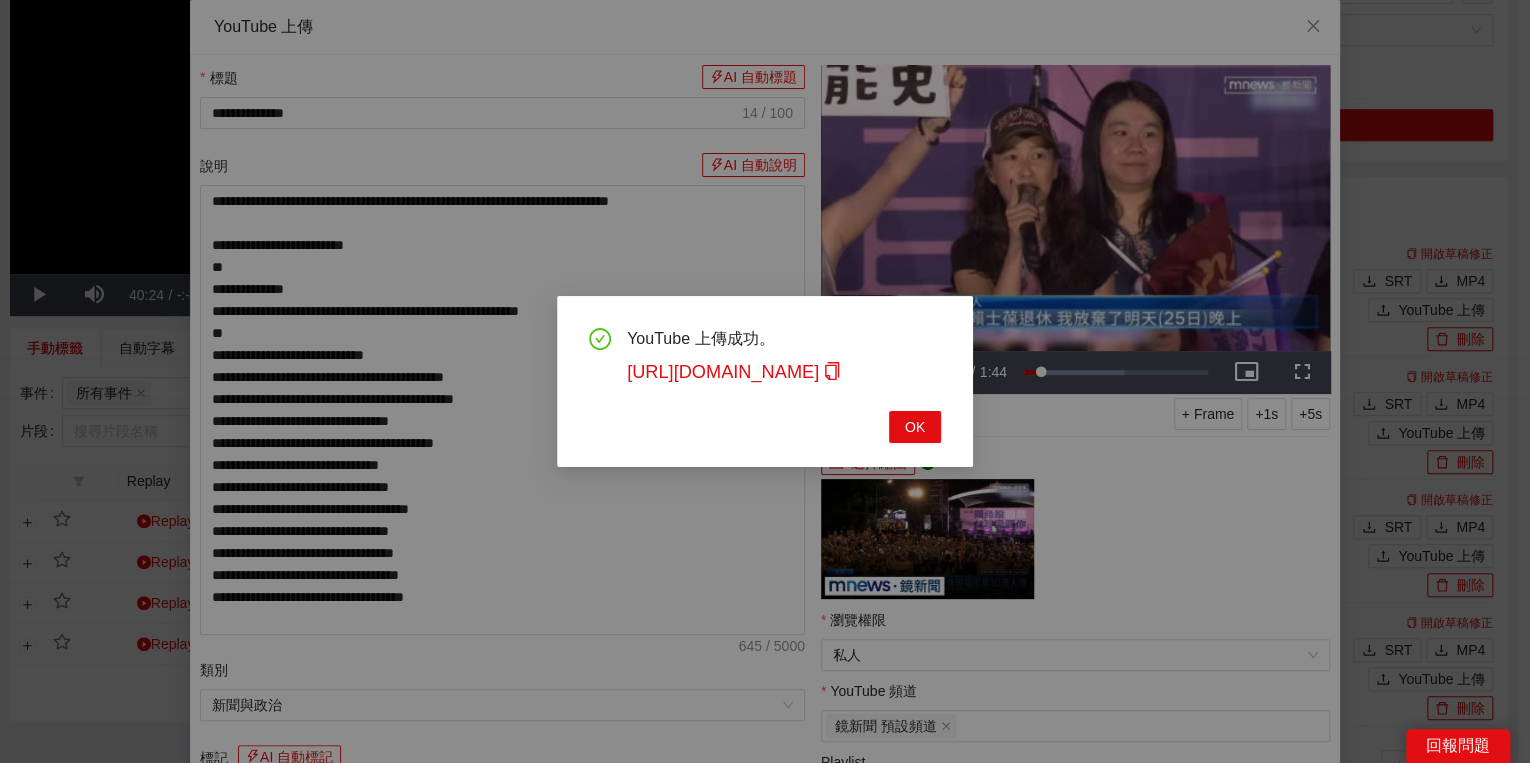 scroll, scrollTop: 454, scrollLeft: 0, axis: vertical 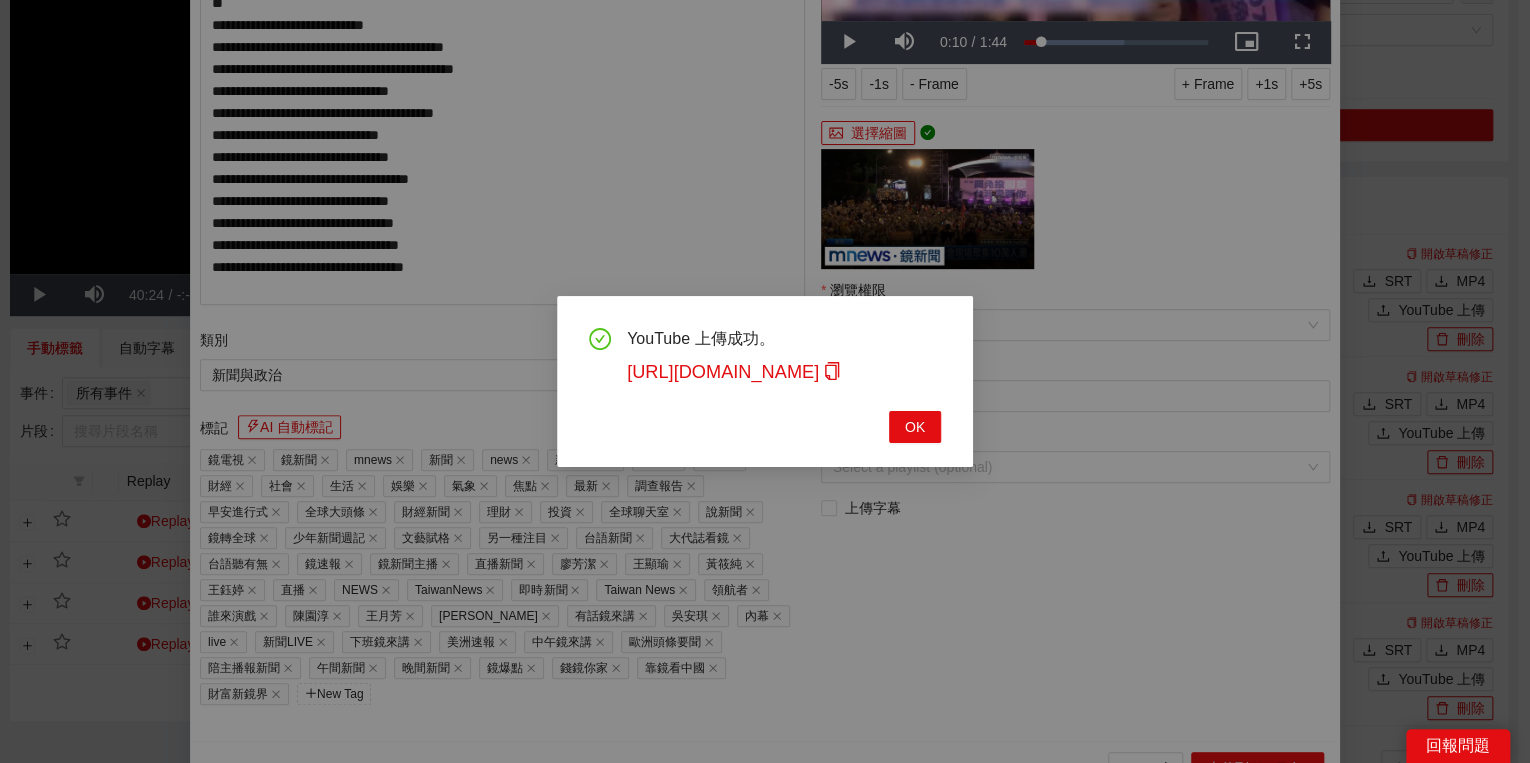 click on "OK" at bounding box center (765, 427) 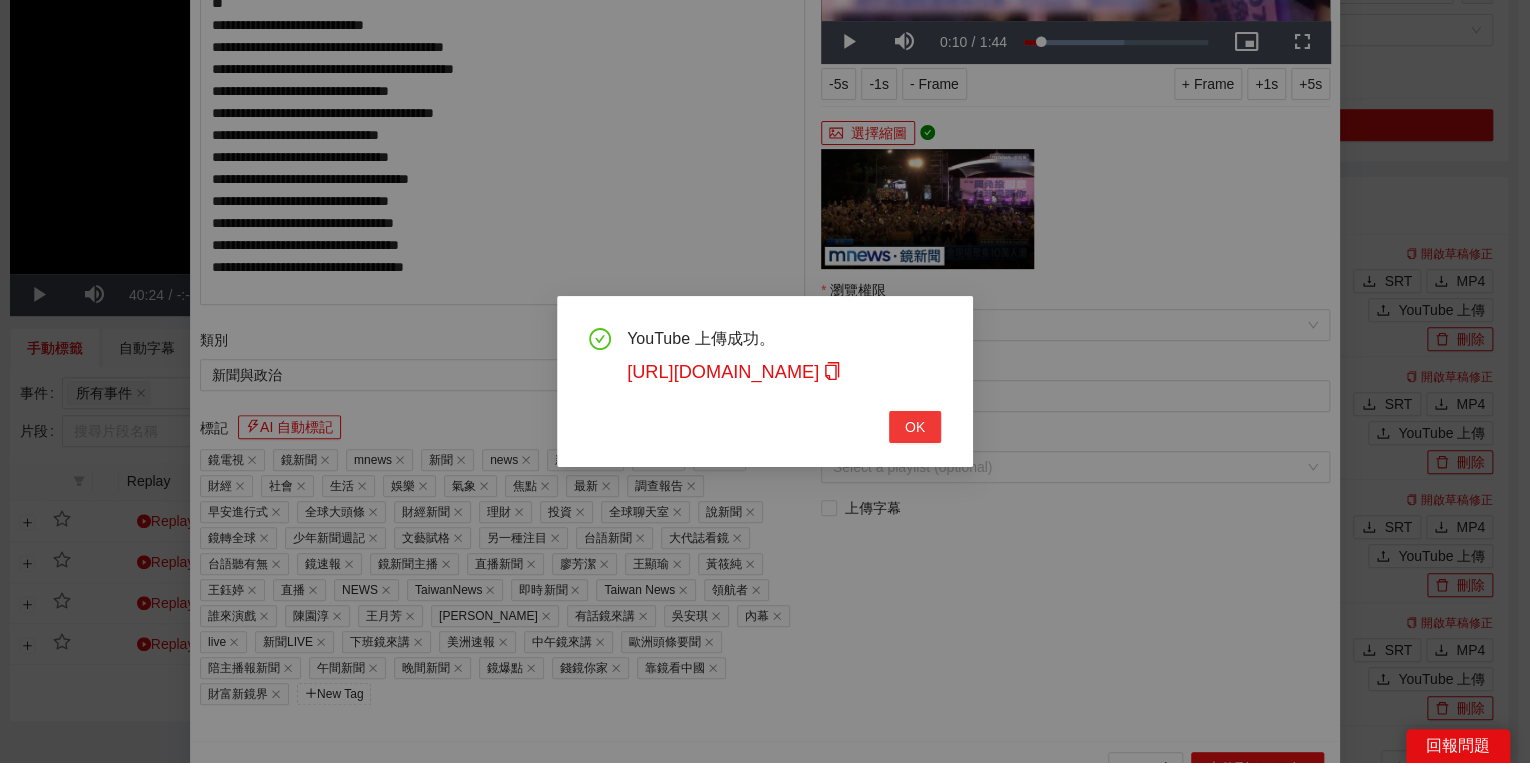 click on "OK" at bounding box center (915, 427) 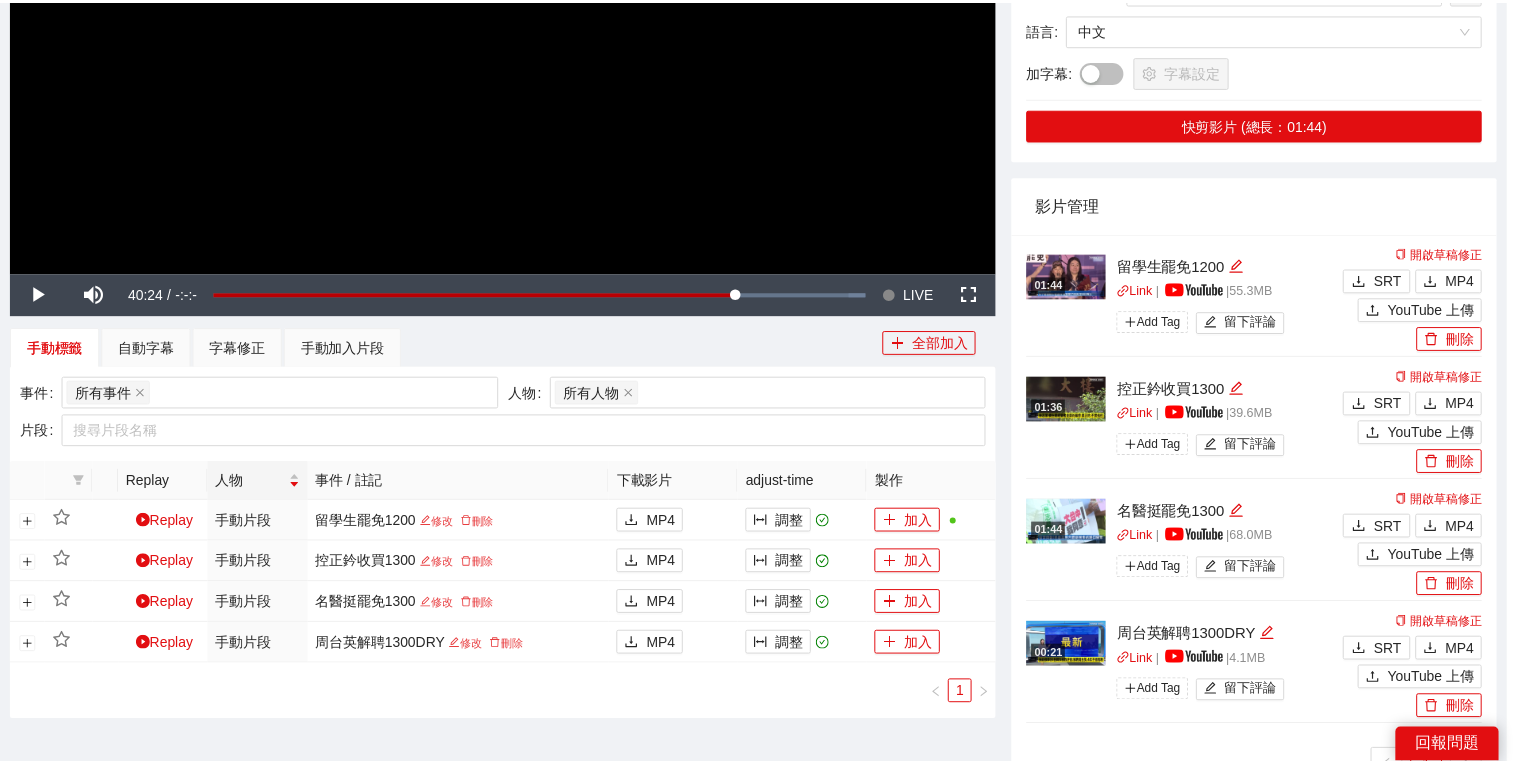 scroll, scrollTop: 308, scrollLeft: 0, axis: vertical 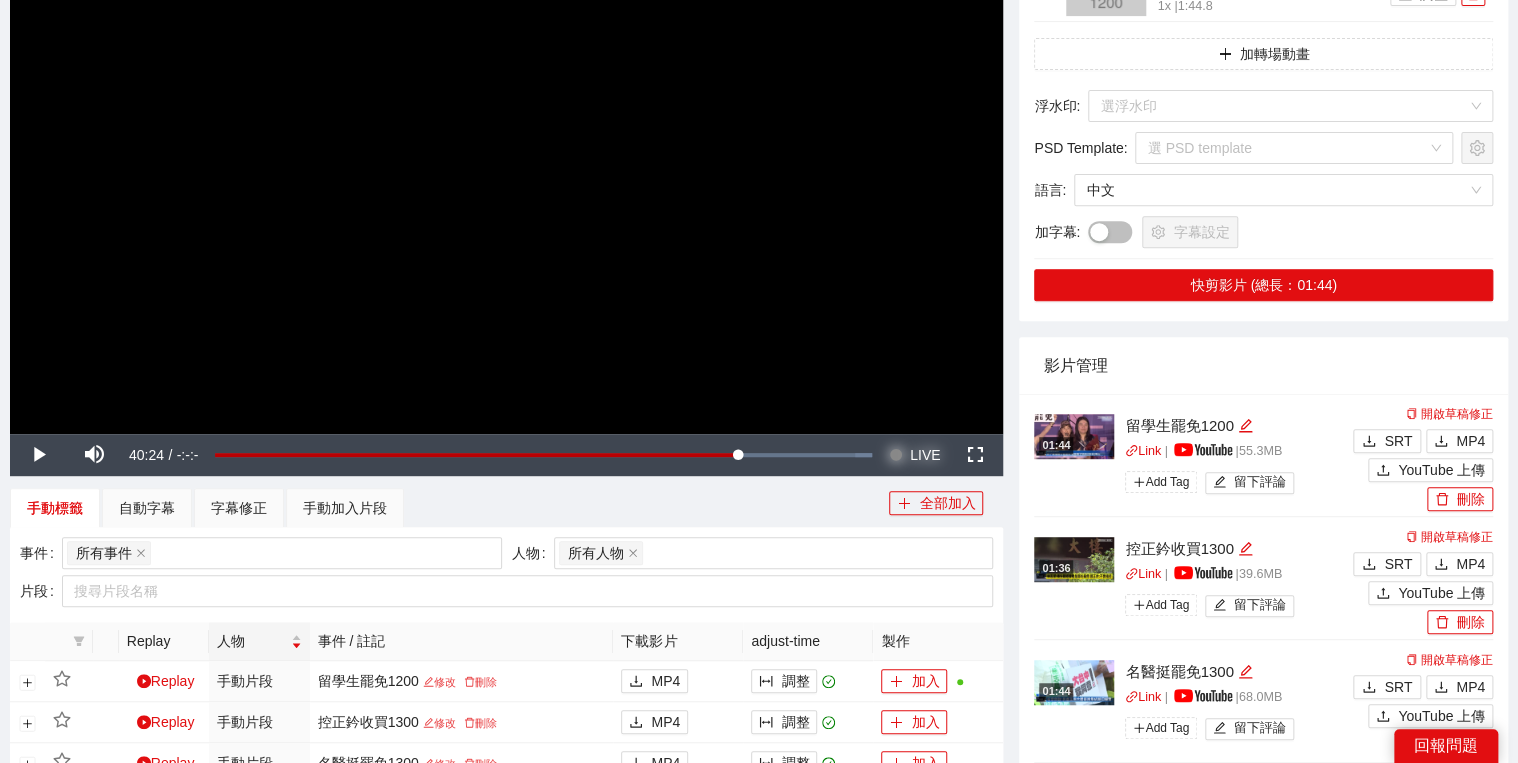 click on "LIVE" at bounding box center [925, 455] 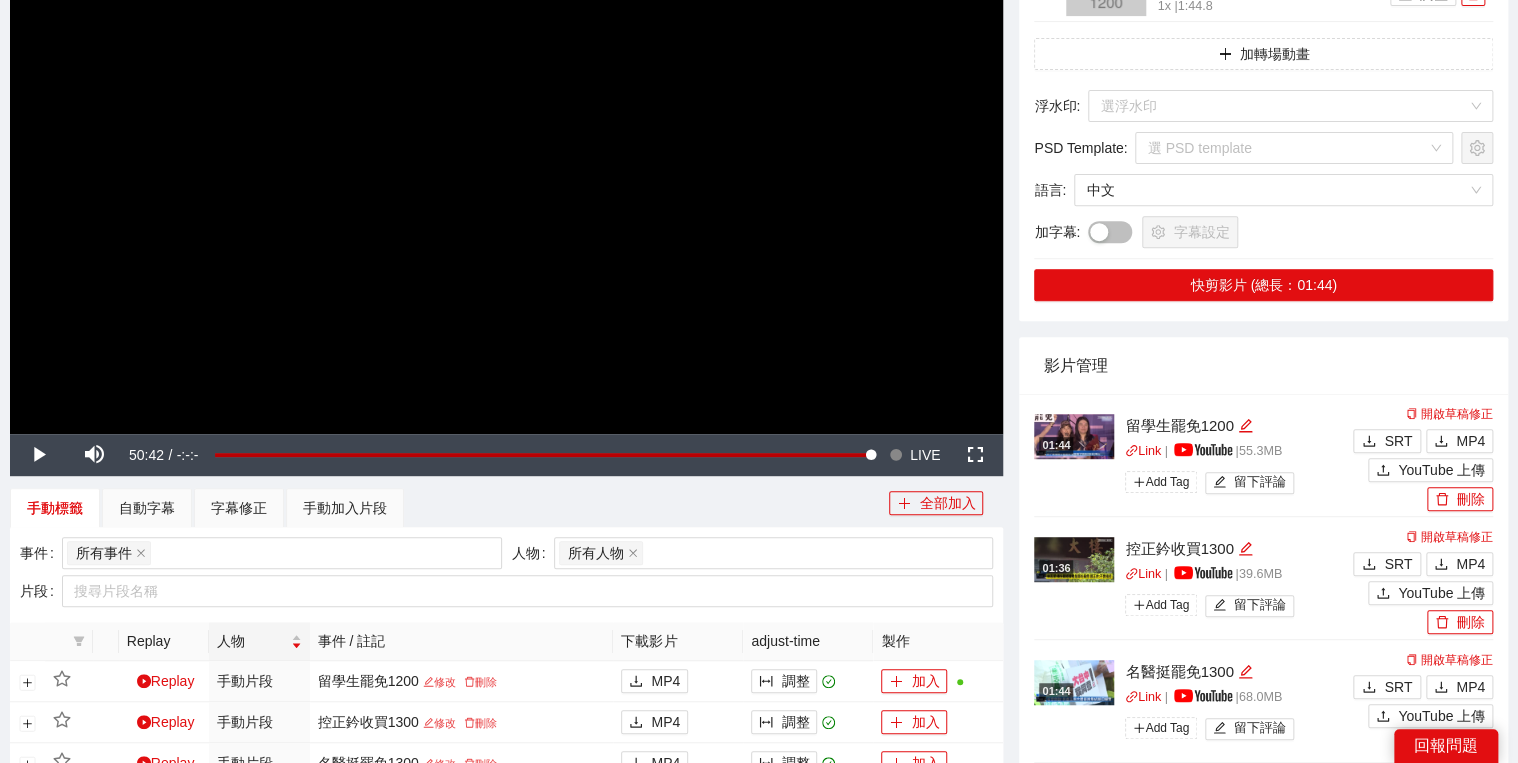 drag, startPoint x: 920, startPoint y: 416, endPoint x: 900, endPoint y: 401, distance: 25 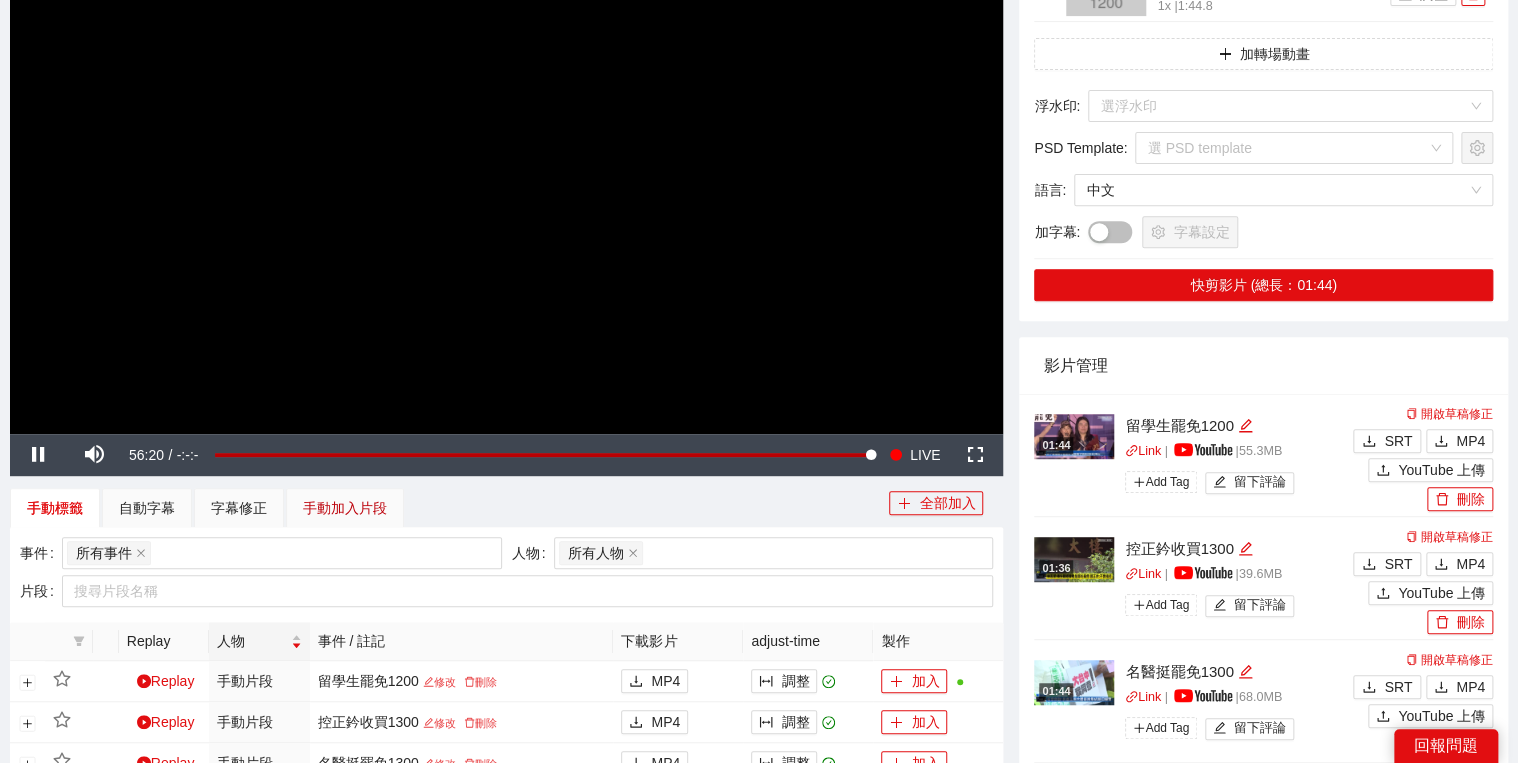 click on "手動加入片段" at bounding box center [345, 508] 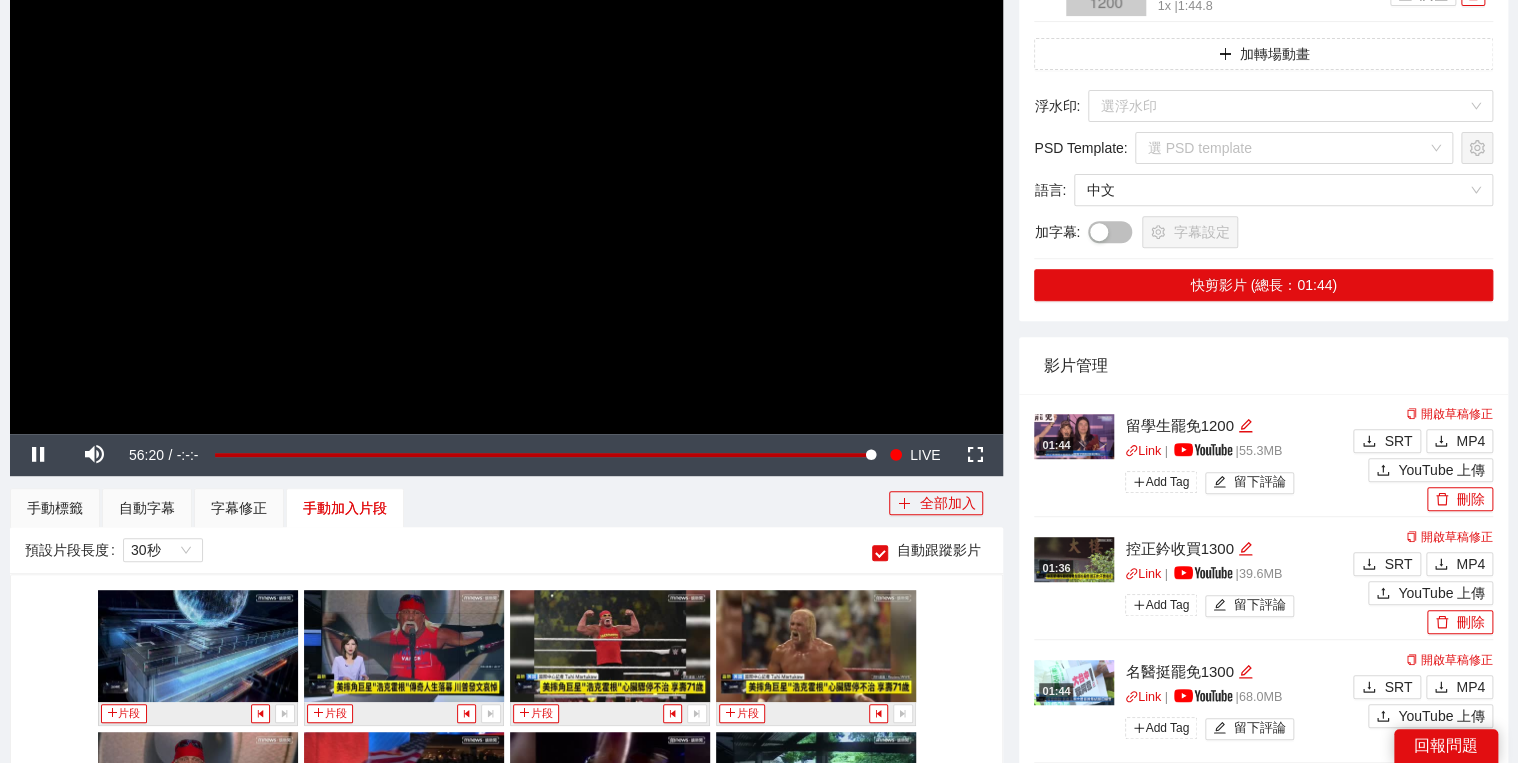 click at bounding box center [506, 154] 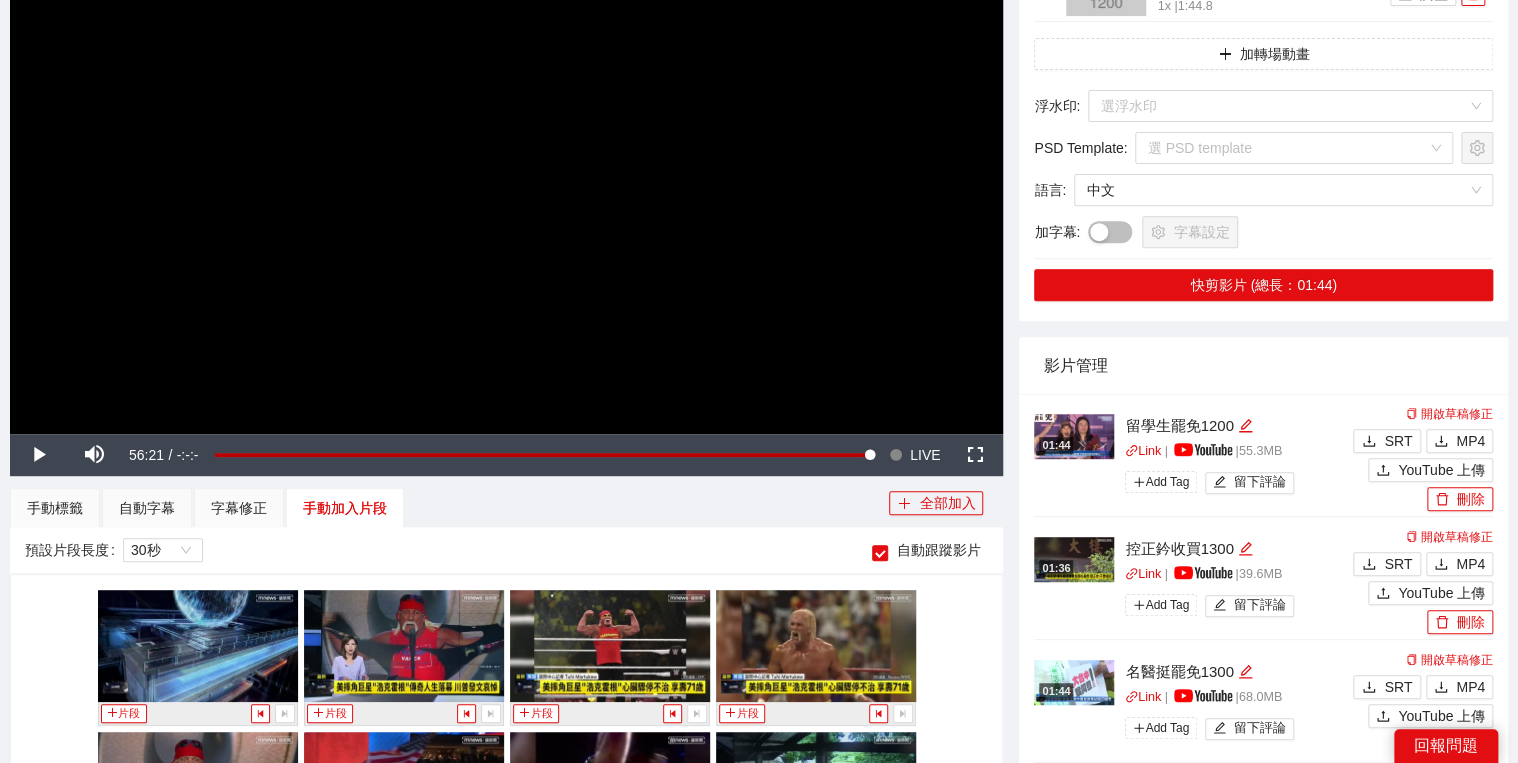 scroll, scrollTop: 6341, scrollLeft: 0, axis: vertical 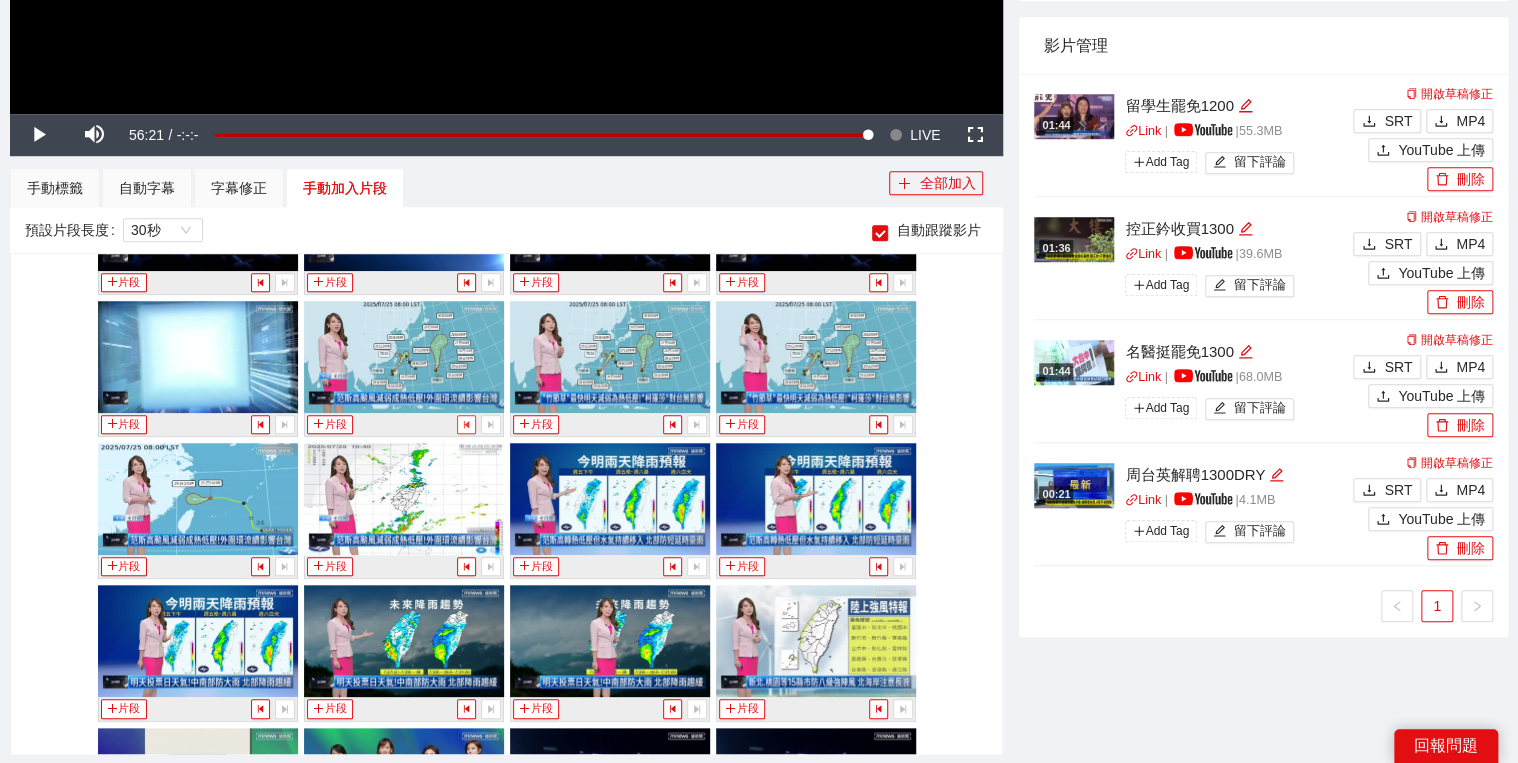 click at bounding box center (466, 424) 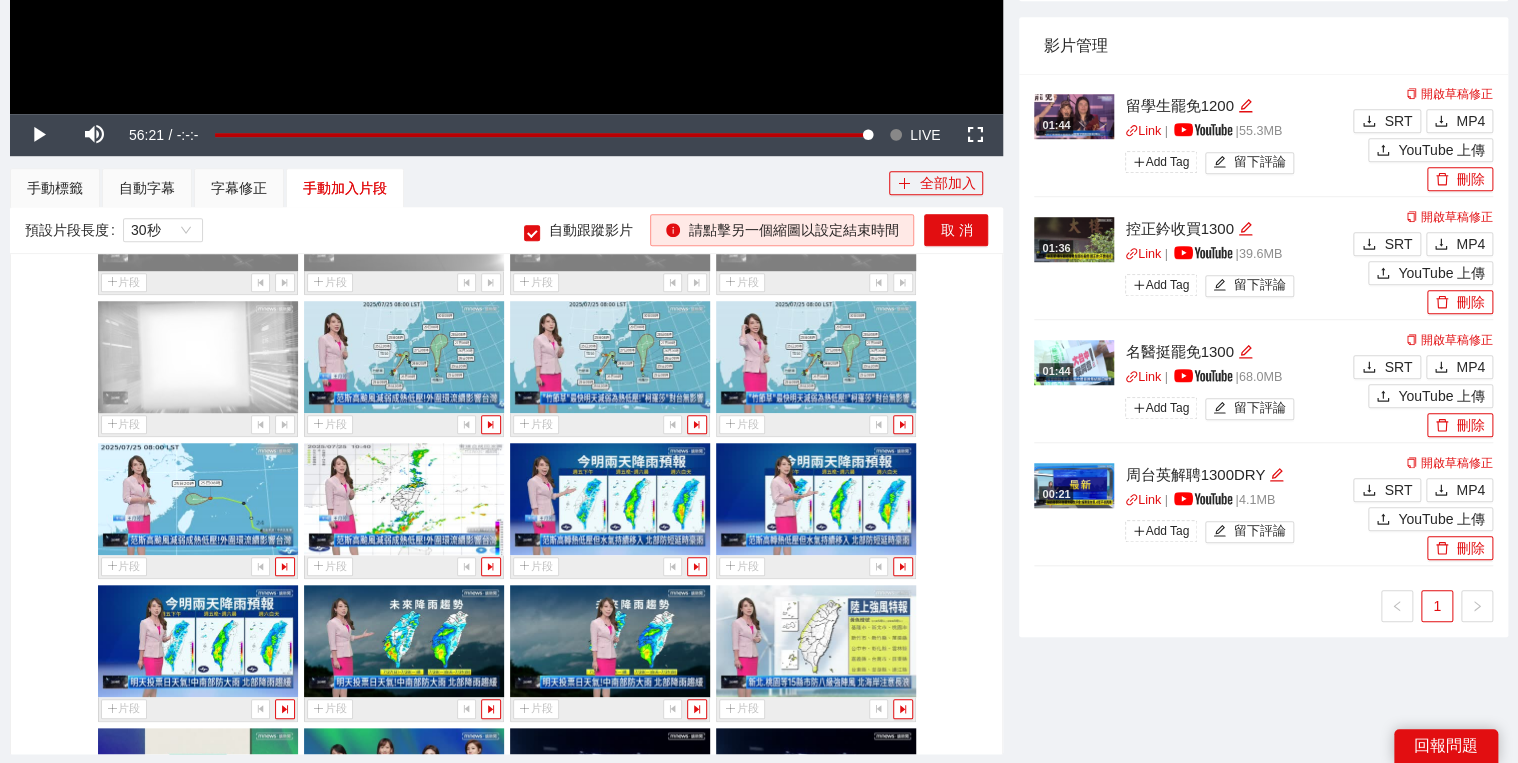 scroll, scrollTop: 6261, scrollLeft: 0, axis: vertical 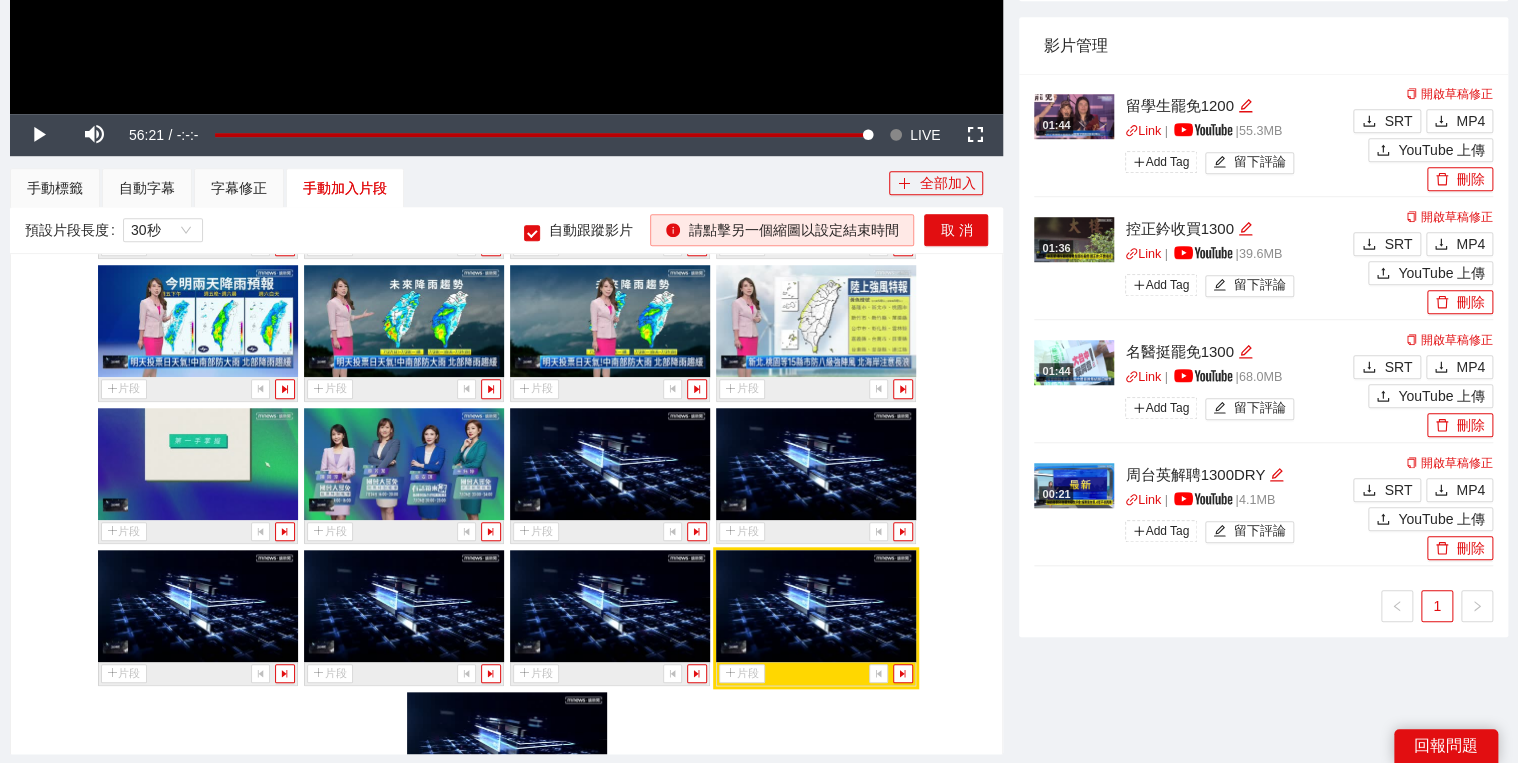 click on "片段 片段 片段 片段 片段 片段 片段 片段 片段 片段 片段 片段 片段 片段 片段 片段 片段 片段 片段 片段 片段 片段 片段 片段 片段 片段 片段 片段 片段 片段 片段 片段 片段 片段 片段 片段 片段 片段 片段 片段 片段 片段 片段 片段 片段 片段 片段 片段 片段 片段 片段 片段 片段 片段 片段 片段 片段 片段 片段 片段 片段 片段 片段 片段 片段 片段 片段 片段 片段 片段 片段 片段 片段 片段 片段 片段 片段 片段 片段 片段 片段 片段 片段 片段 片段 片段 片段 片段 片段 片段 片段 片段 片段 片段 片段 片段 片段 片段 片段 片段 片段 片段 片段 片段 片段 片段 片段 片段 片段 片段 片段 片段 片段 片段 片段 片段 片段 片段 片段 片段 片段 片段 片段 片段 片段 片段 片段 片段 片段 片段 片段 片段 片段 片段 片段 片段 片段 片段 片段 片段 片段 片段 片段 片段 片段 片段" at bounding box center (506, -2582) 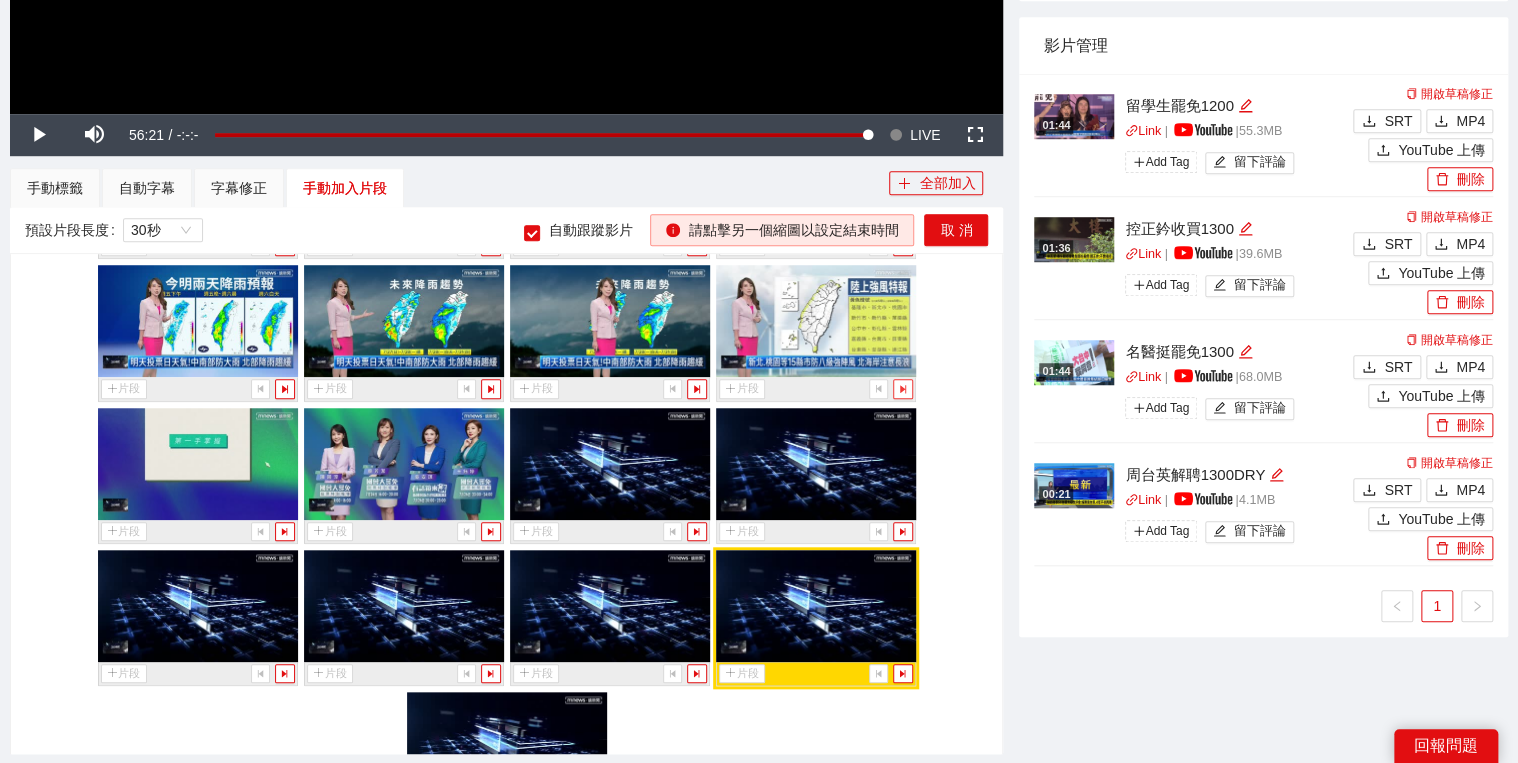 click at bounding box center [902, 388] 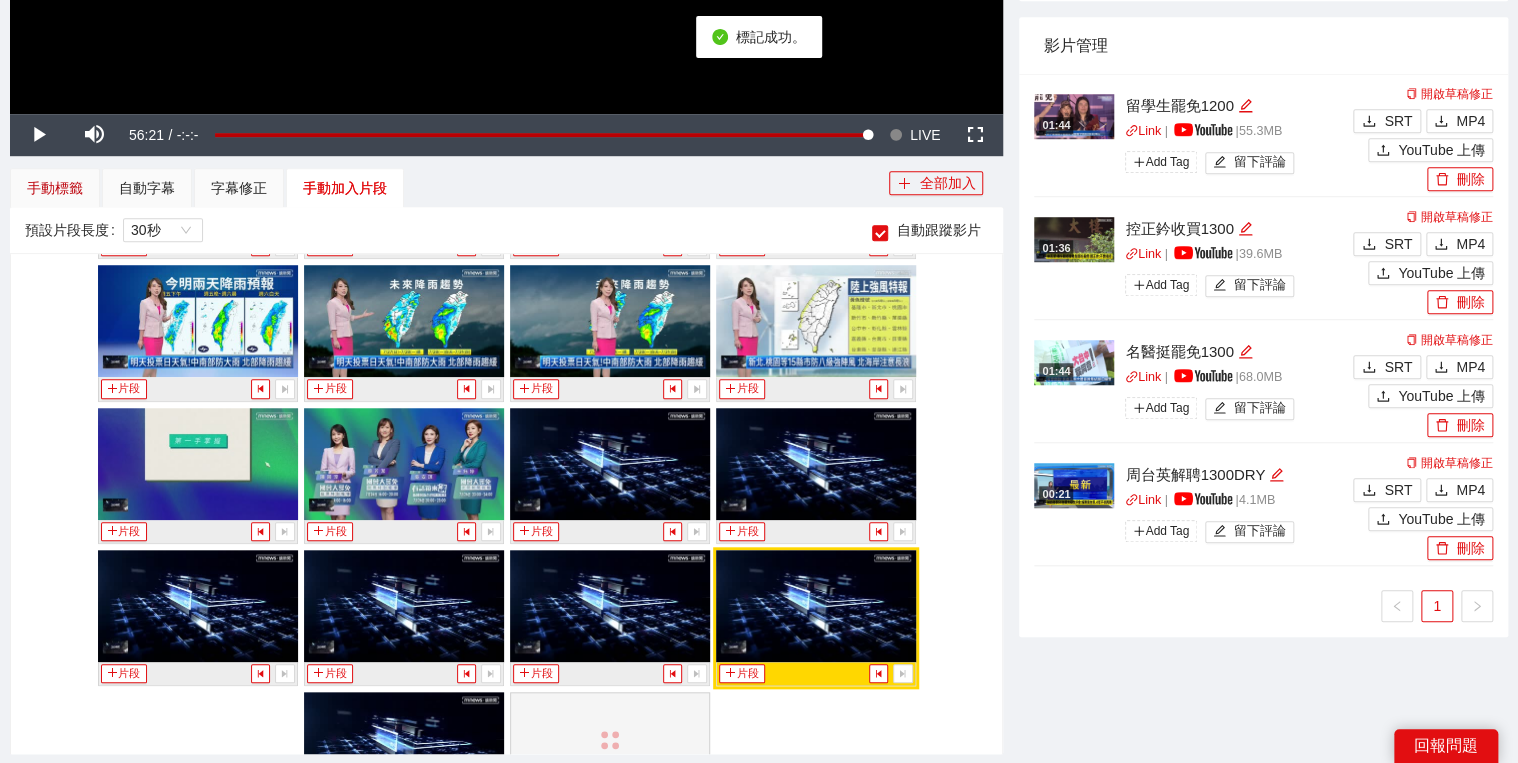 click on "手動標籤" at bounding box center (55, 188) 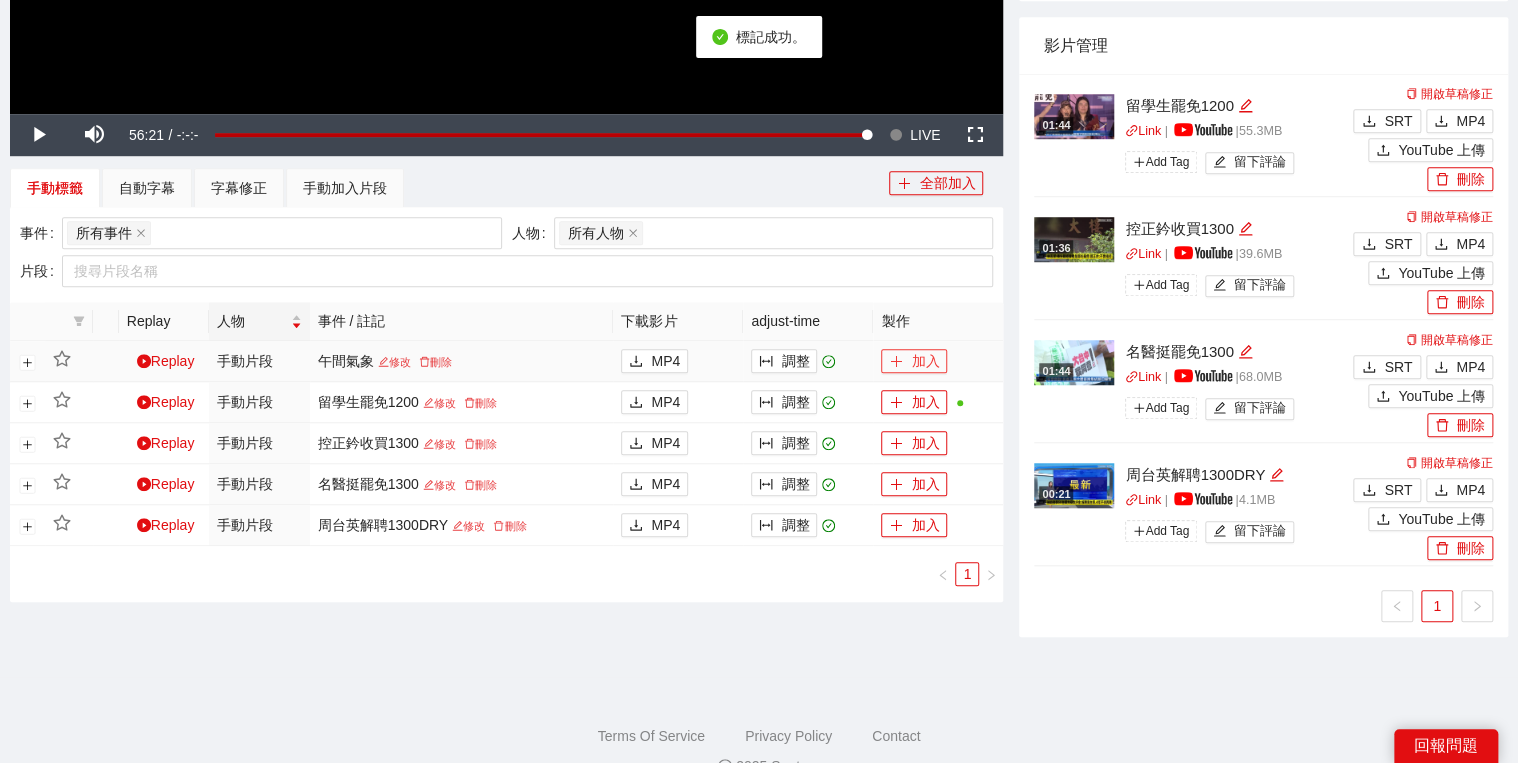 click 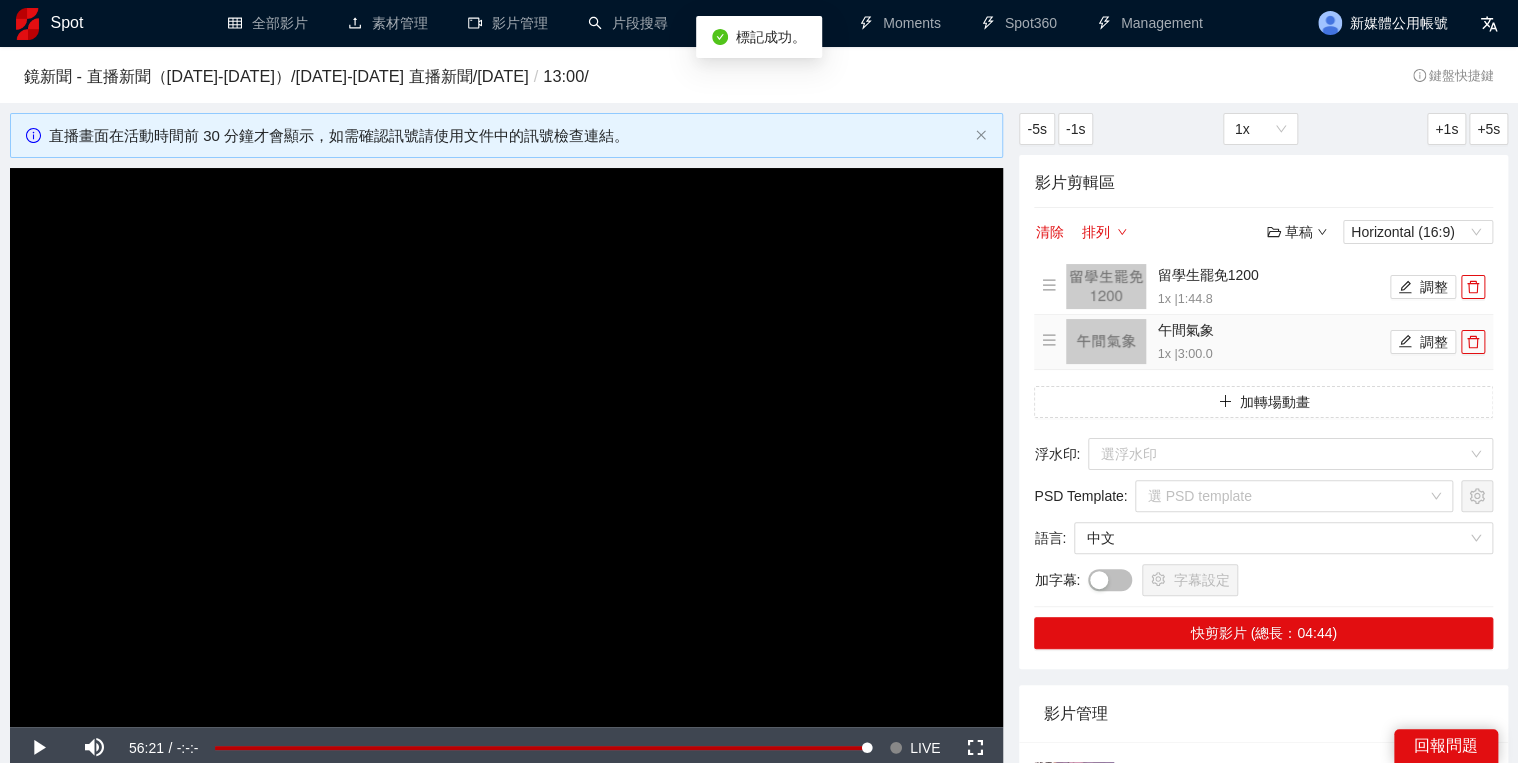 scroll, scrollTop: 0, scrollLeft: 0, axis: both 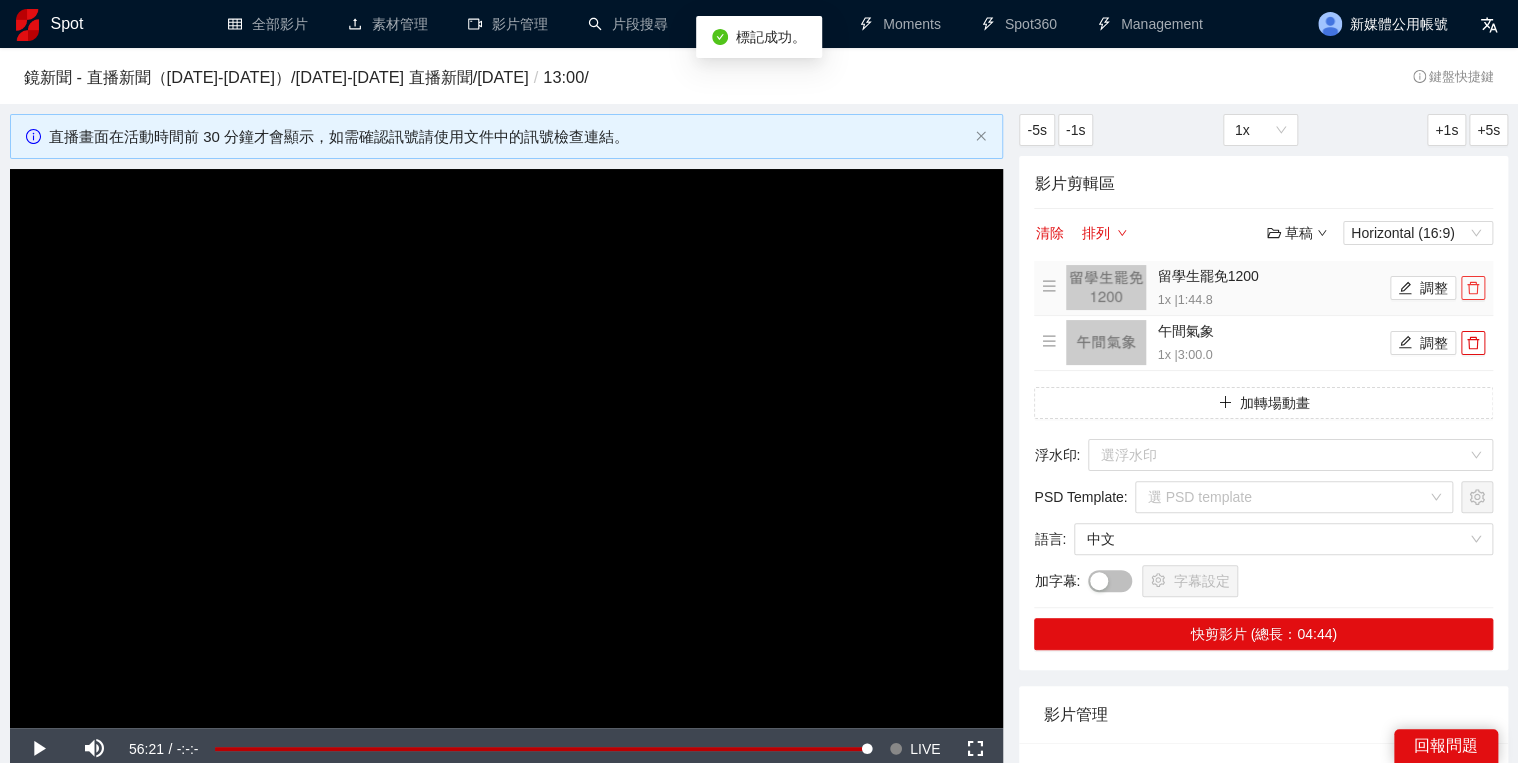 click at bounding box center [1473, 288] 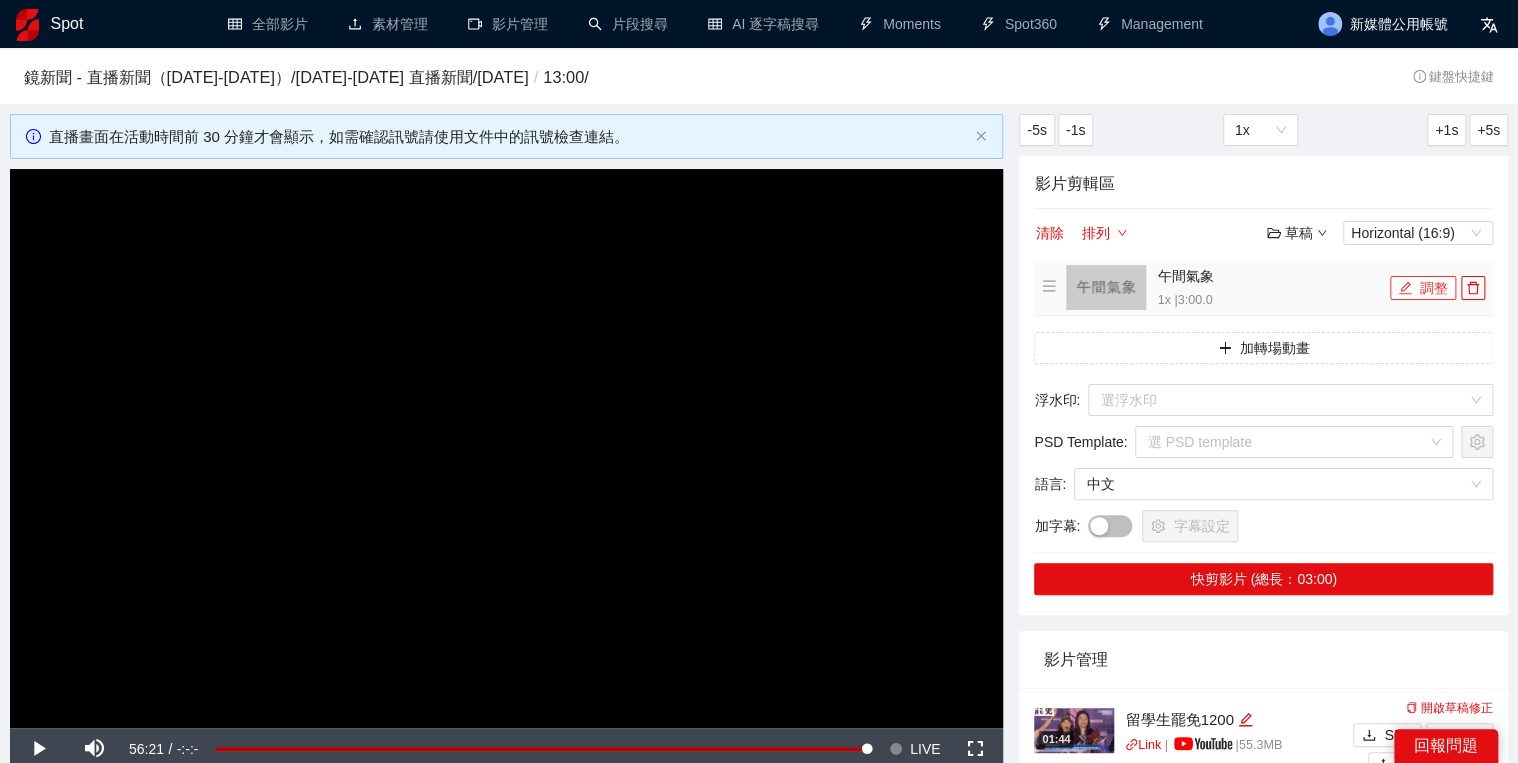 click on "調整" at bounding box center [1423, 288] 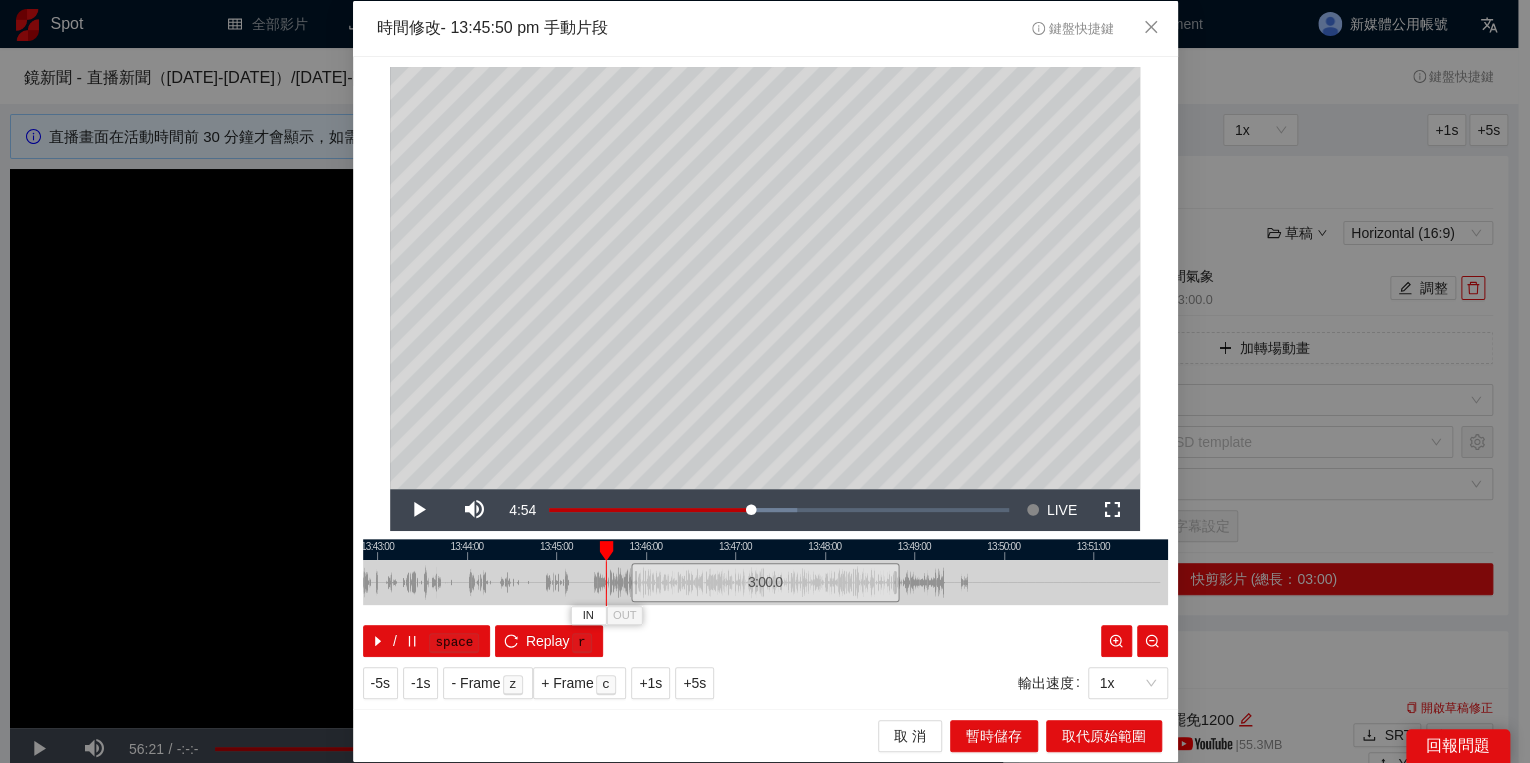 drag, startPoint x: 625, startPoint y: 554, endPoint x: 600, endPoint y: 549, distance: 25.495098 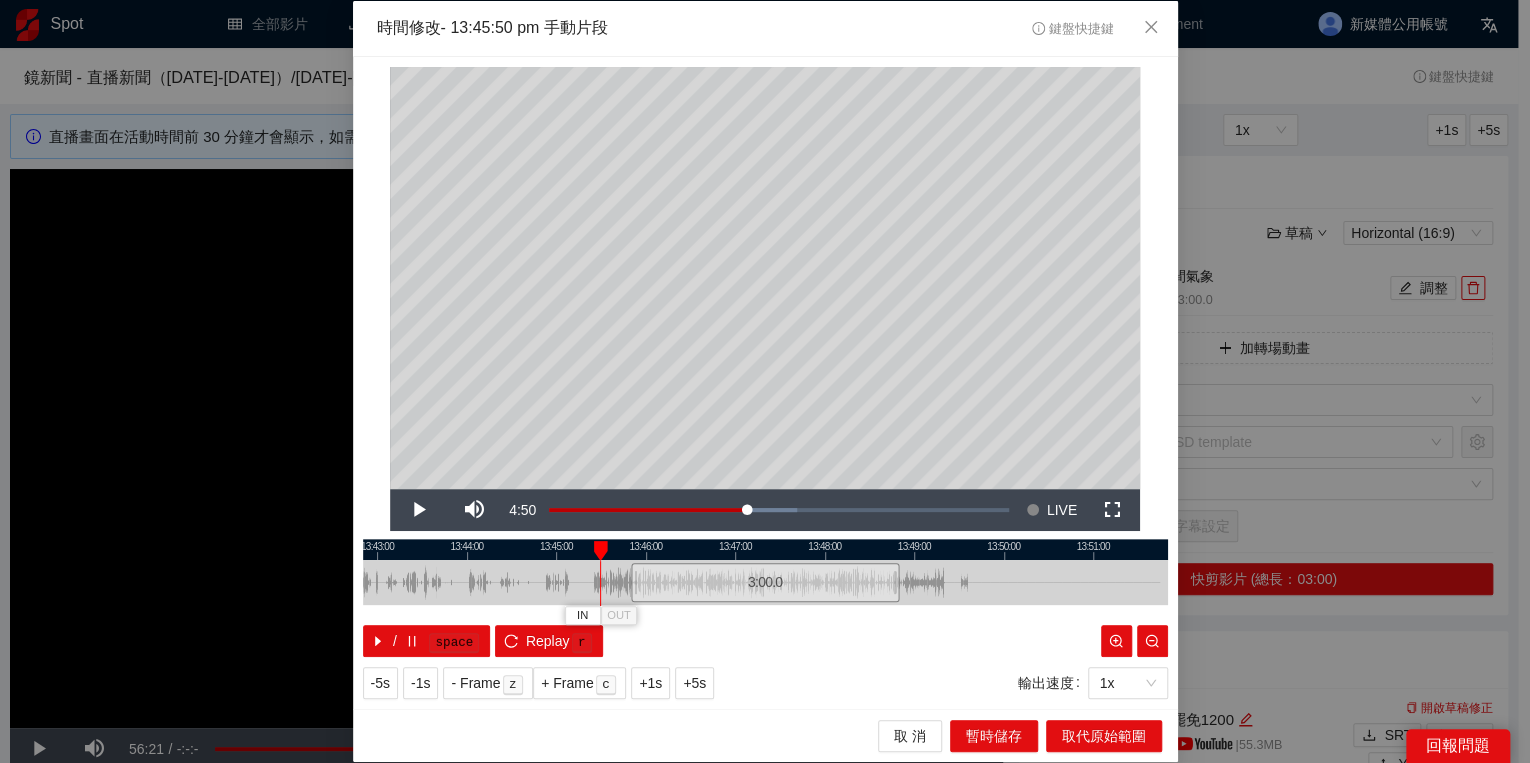click at bounding box center (600, 551) 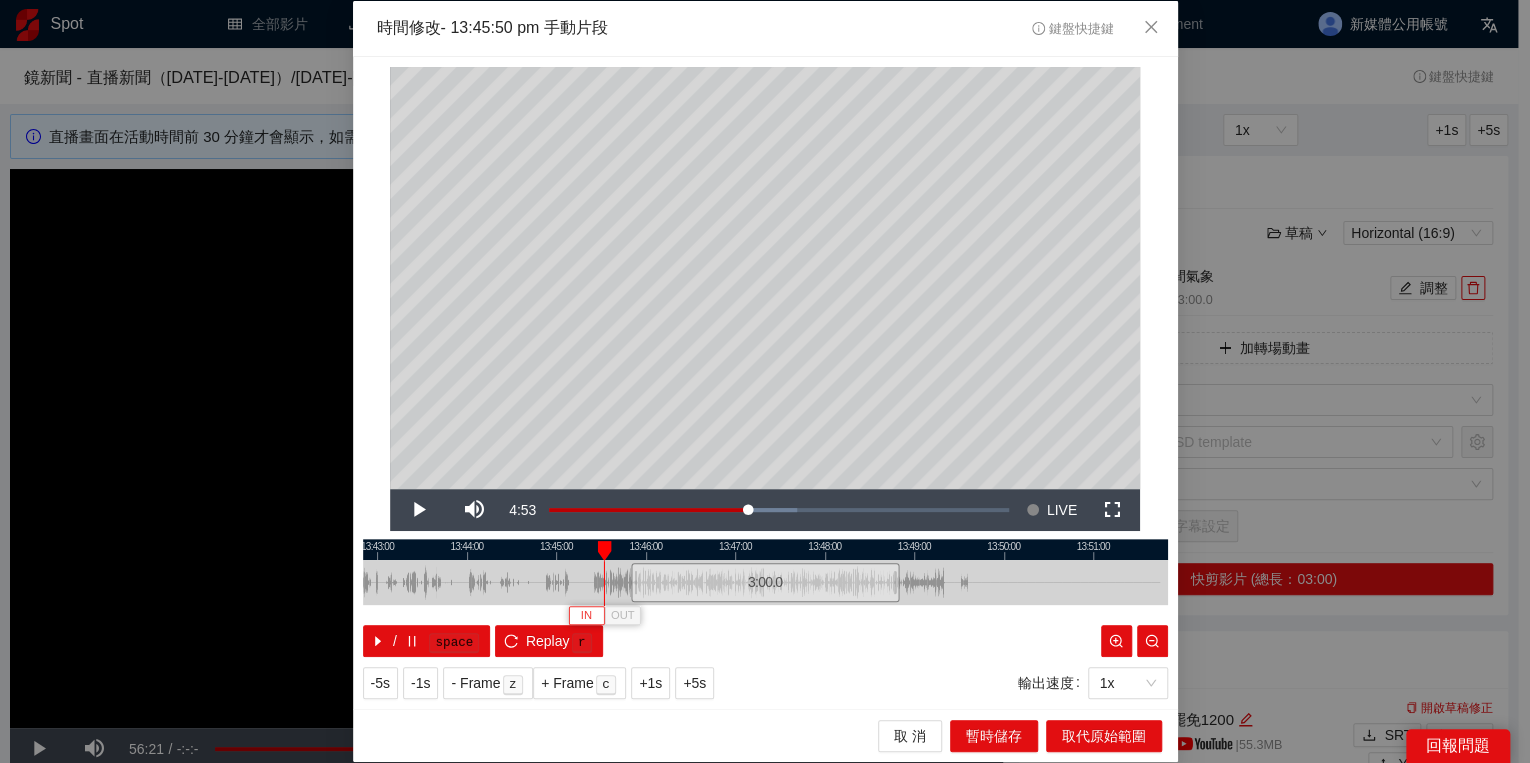 click on "IN" at bounding box center (586, 615) 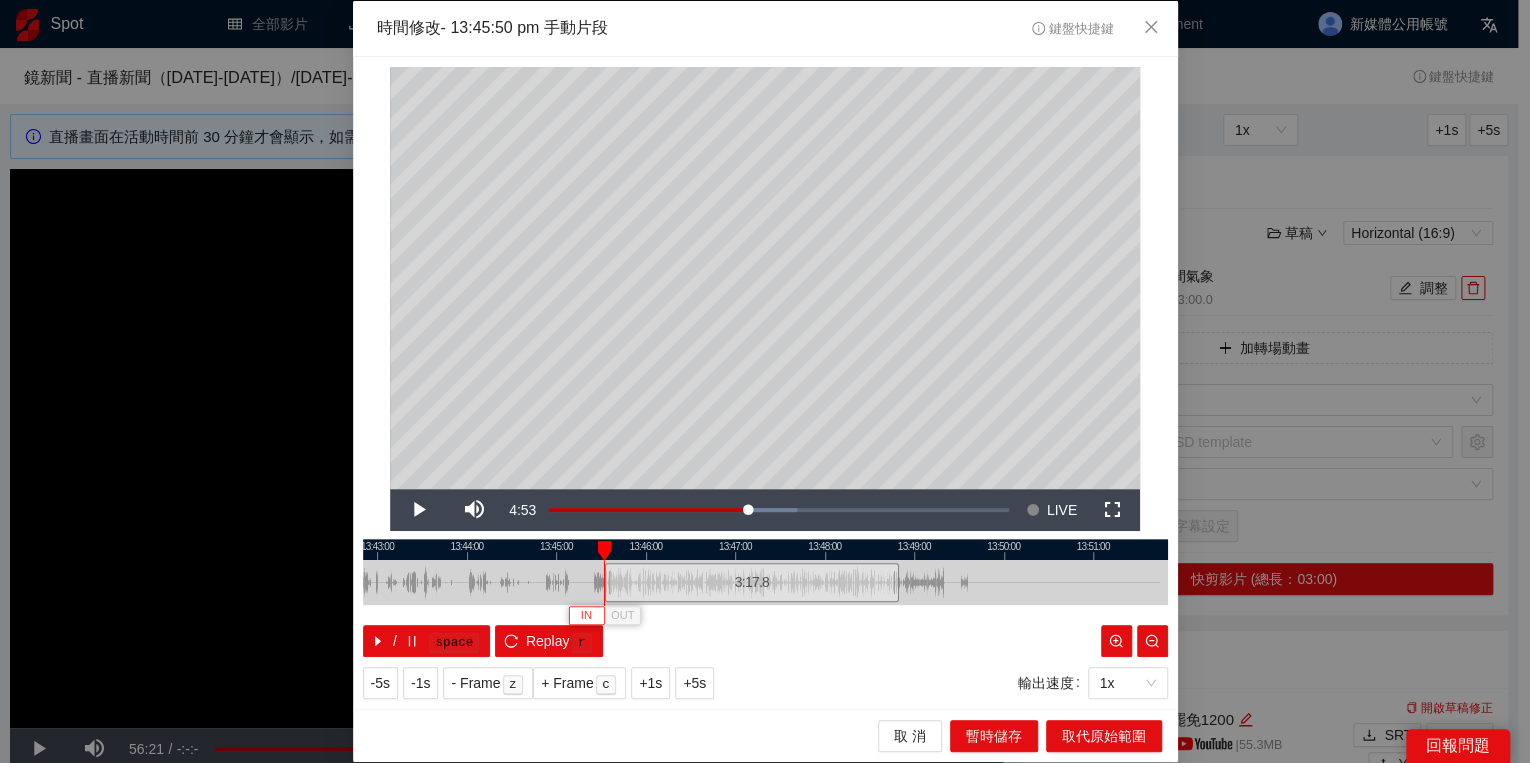 type 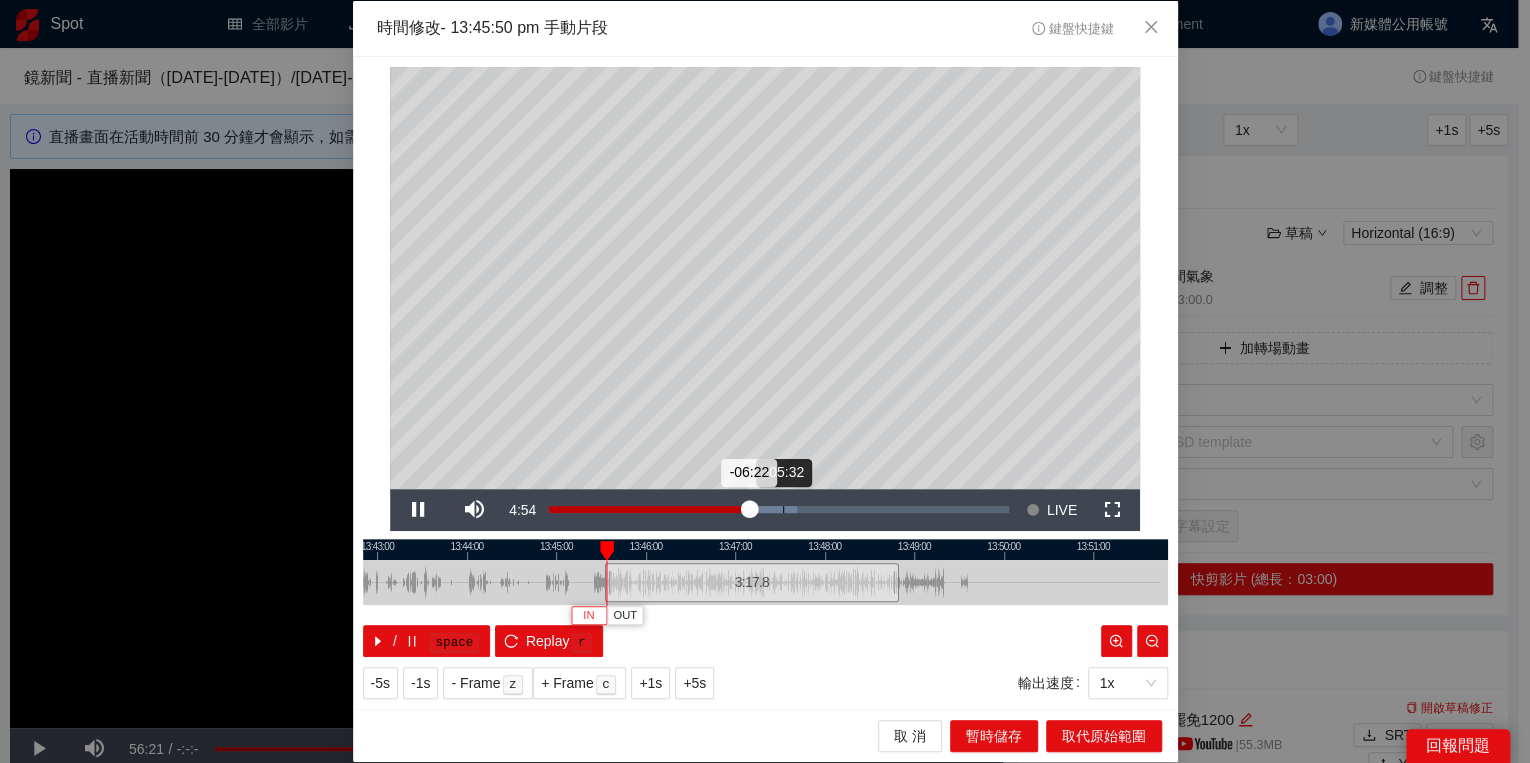 click on "Loaded :  54.05% -05:32 -06:22" at bounding box center [779, 510] 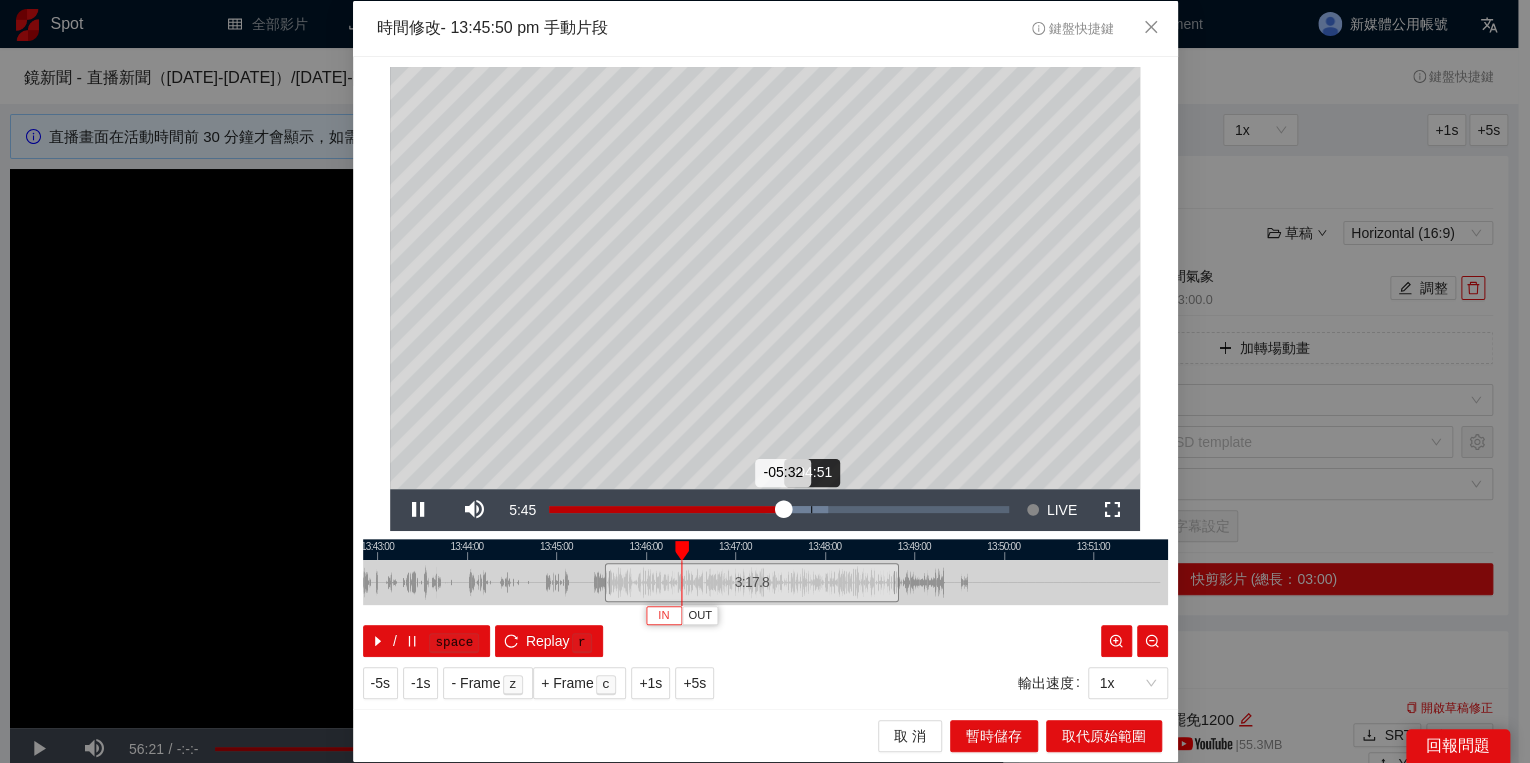 click on "Loaded :  60.71% -04:51 -05:32" at bounding box center [779, 510] 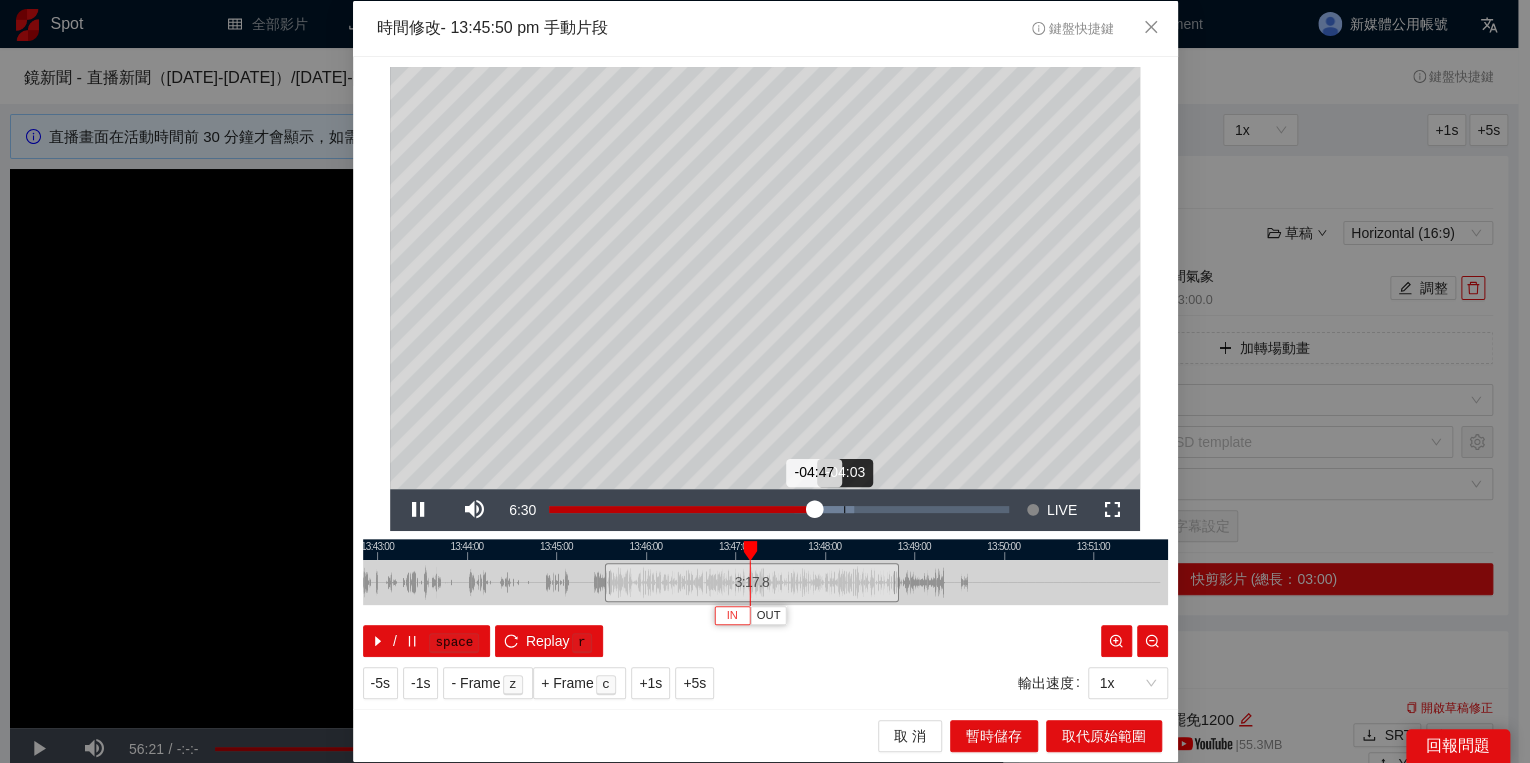 click on "Loaded :  66.36% -04:03 -04:47" at bounding box center (779, 510) 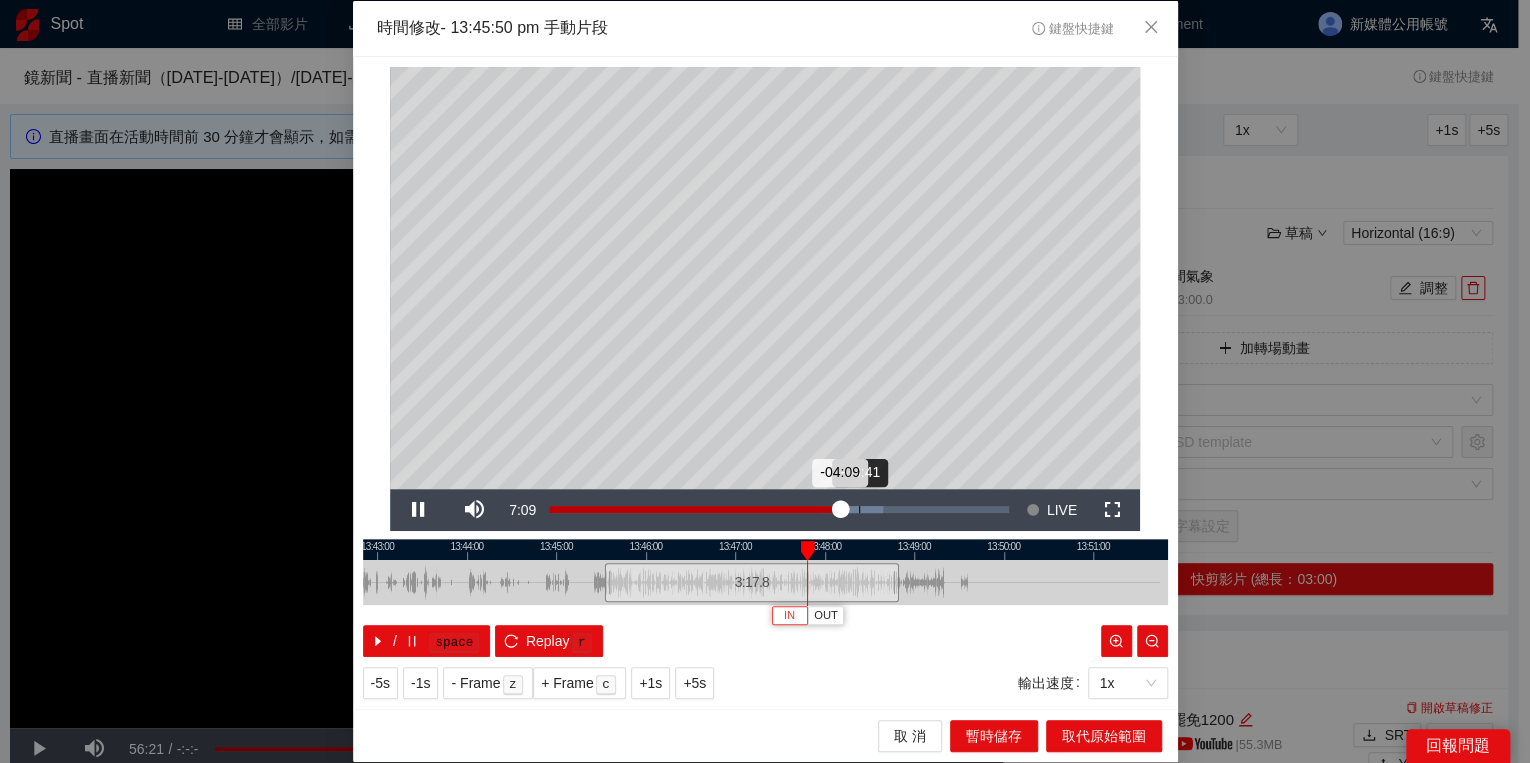 click on "Loaded :  72.56% -03:41 -04:09" at bounding box center (779, 510) 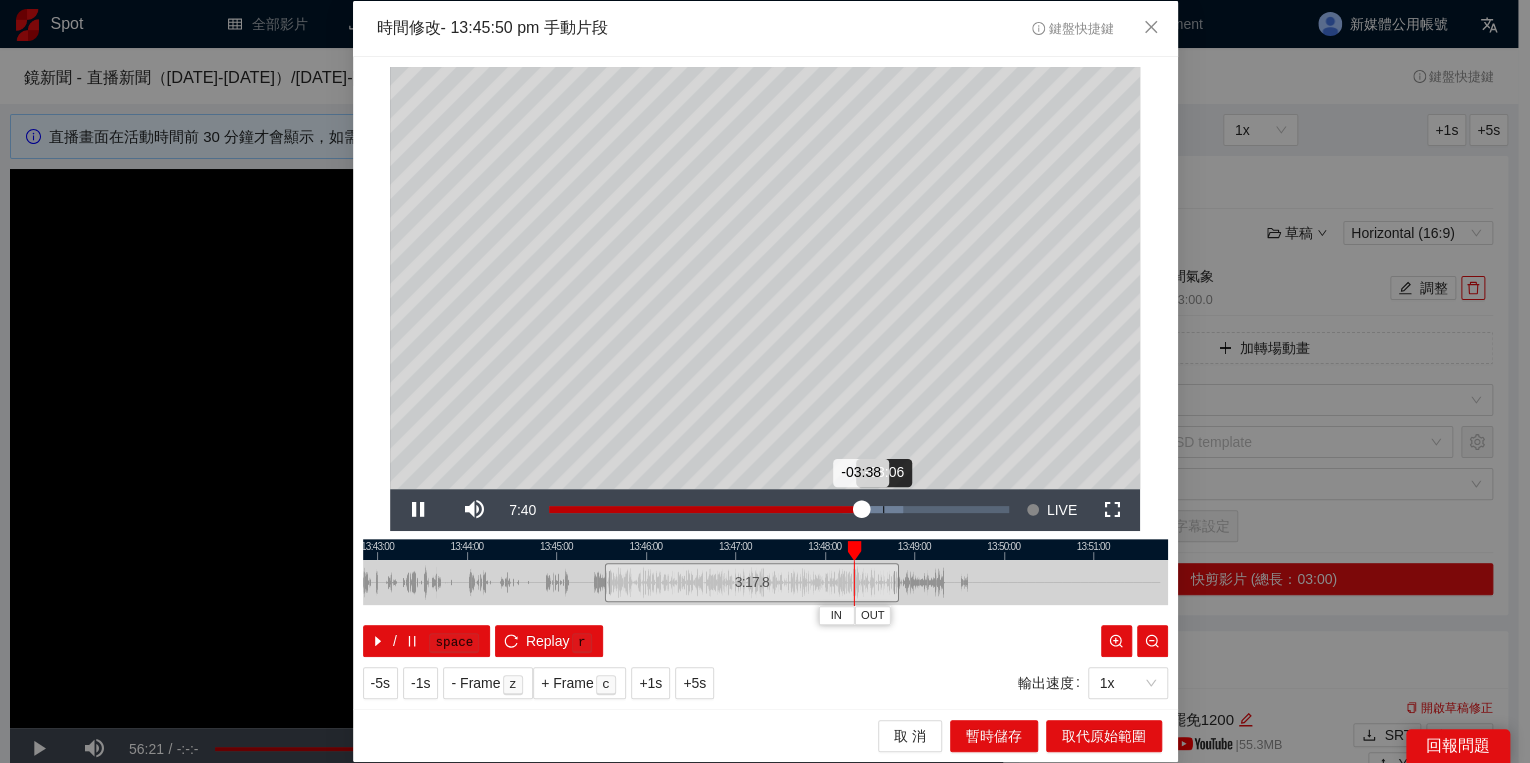 click on "Loaded :  76.98% -03:06 -03:38" at bounding box center [779, 510] 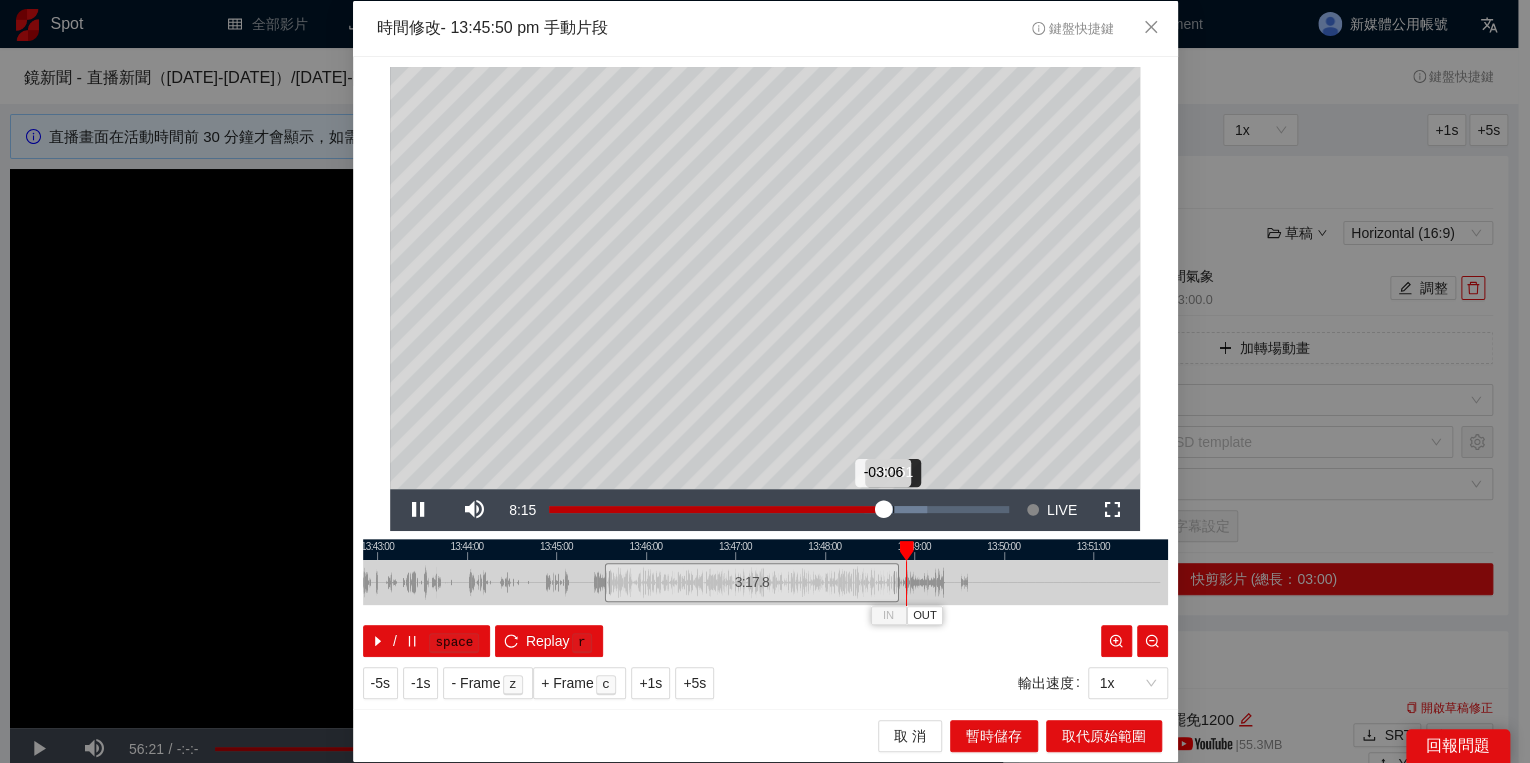 click on "Loaded :  82.29% -02:51 -03:06" at bounding box center (779, 510) 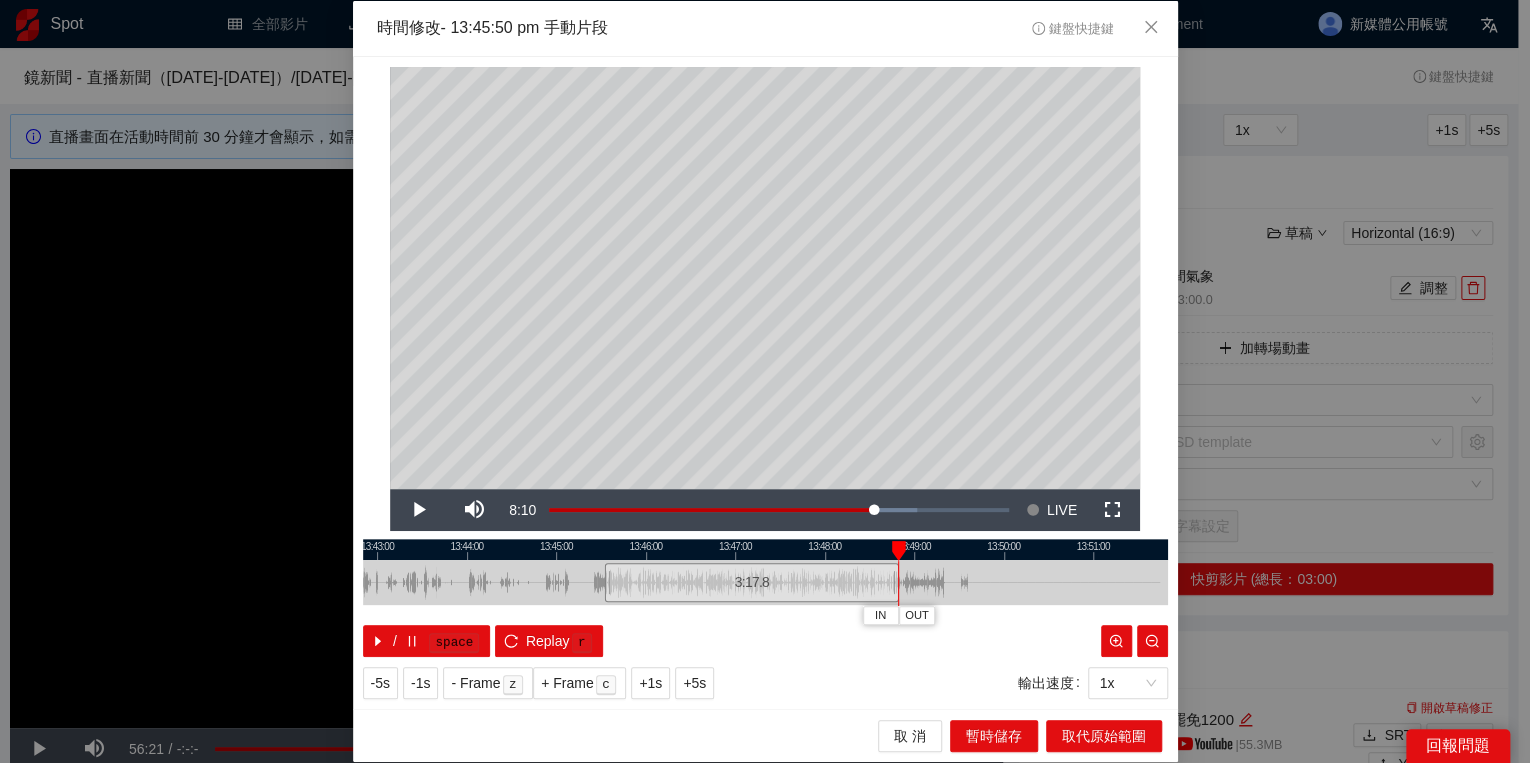 drag, startPoint x: 933, startPoint y: 552, endPoint x: 892, endPoint y: 542, distance: 42.201897 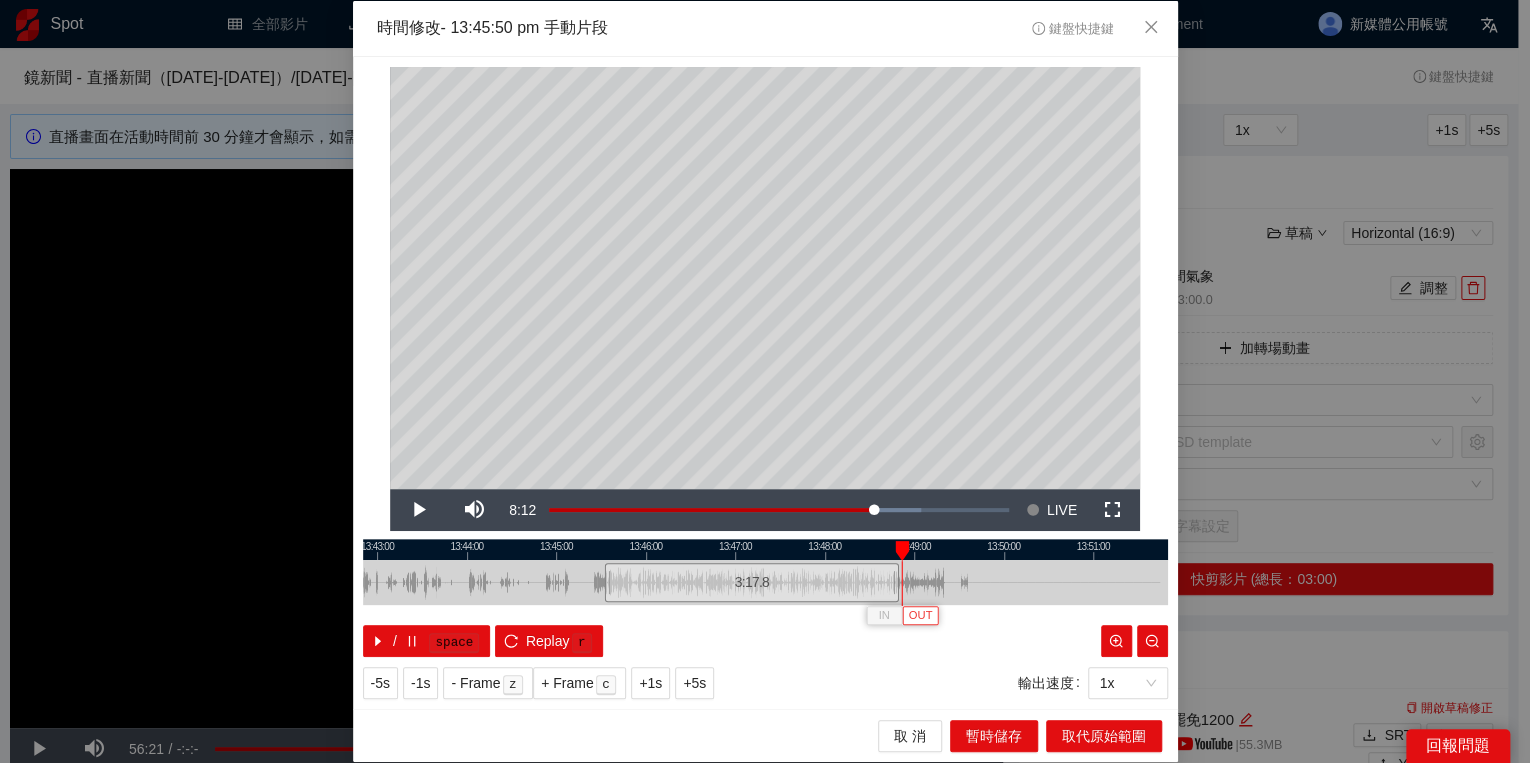 click on "OUT" at bounding box center (921, 616) 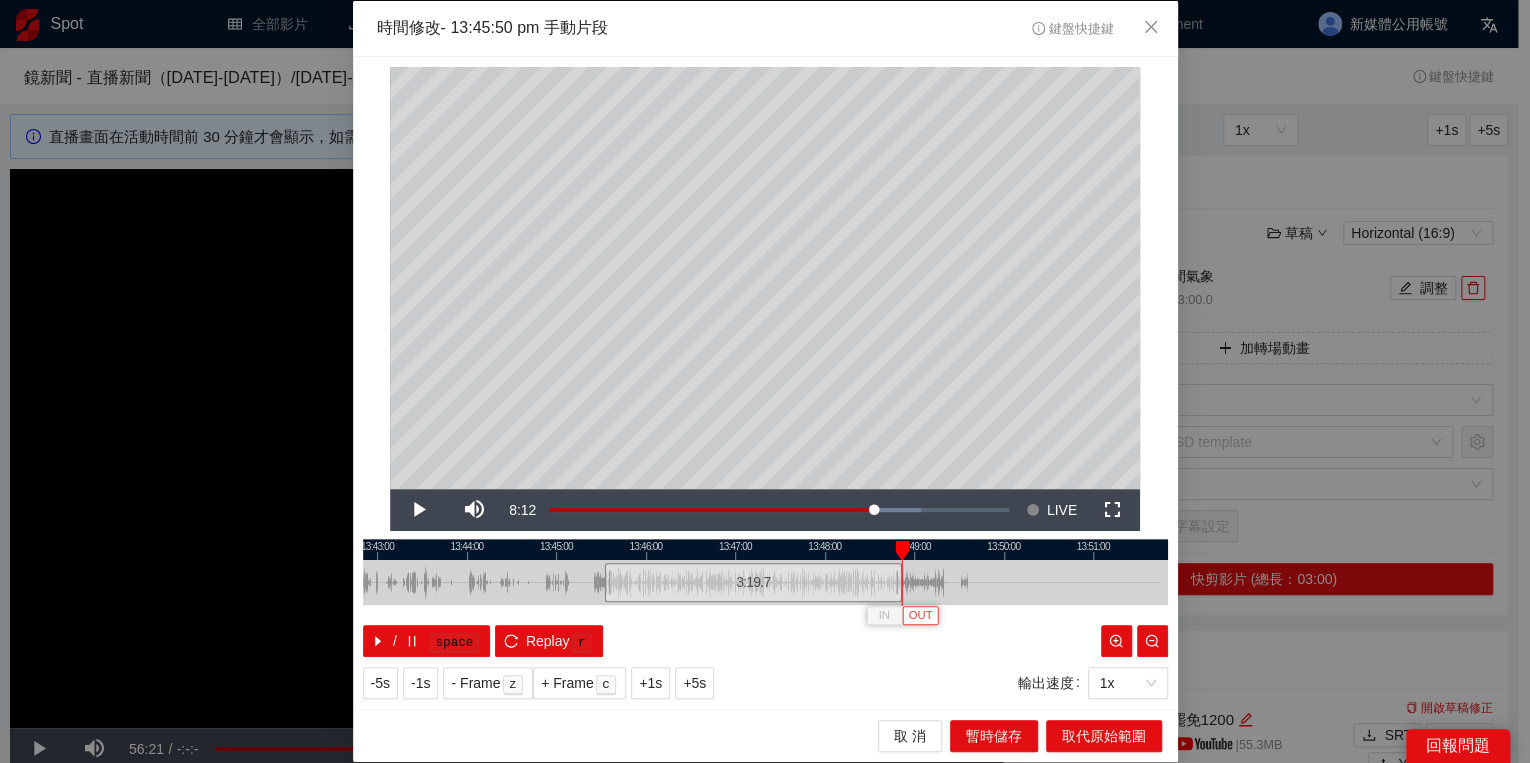 type 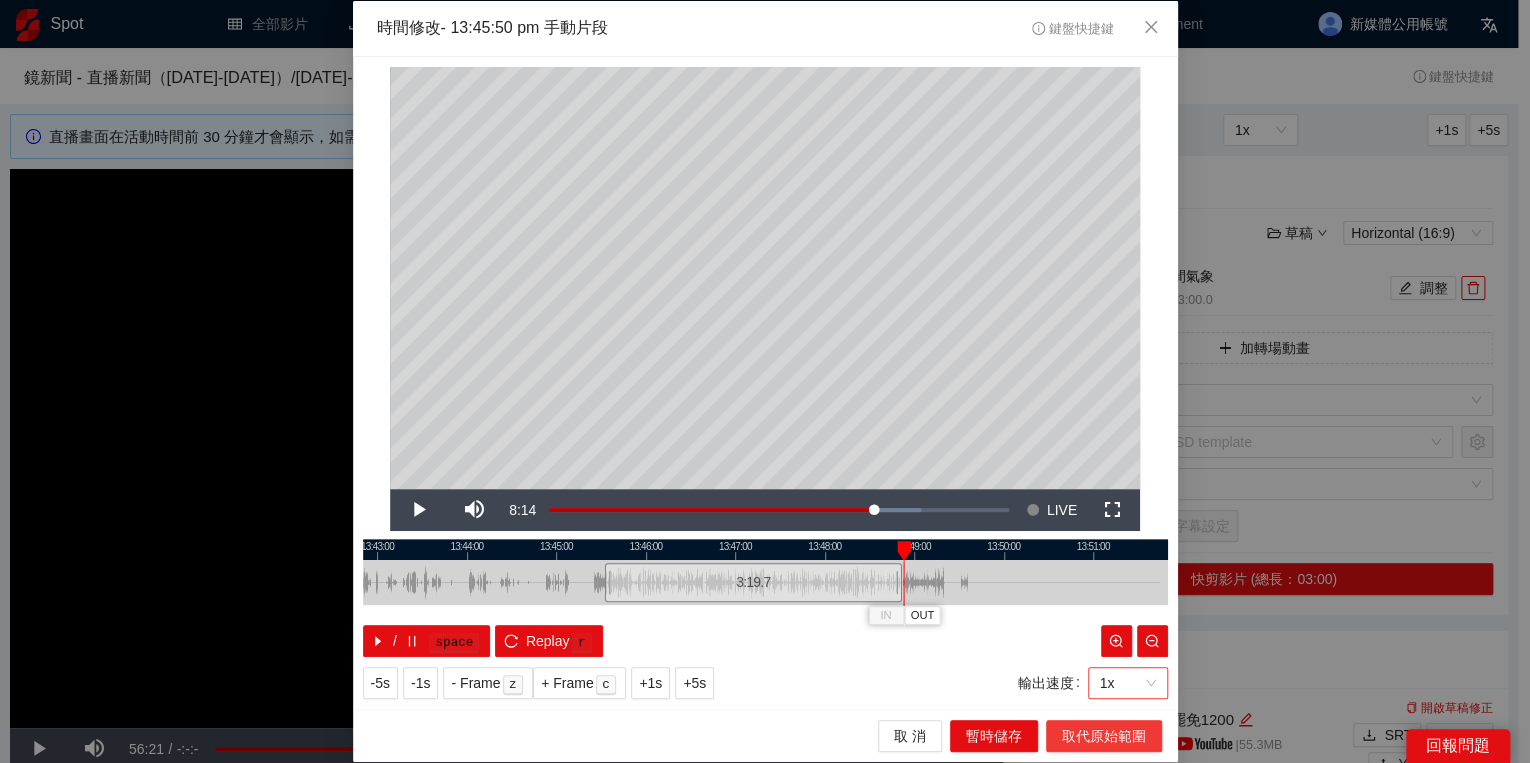 drag, startPoint x: 1073, startPoint y: 728, endPoint x: 1113, endPoint y: 693, distance: 53.15073 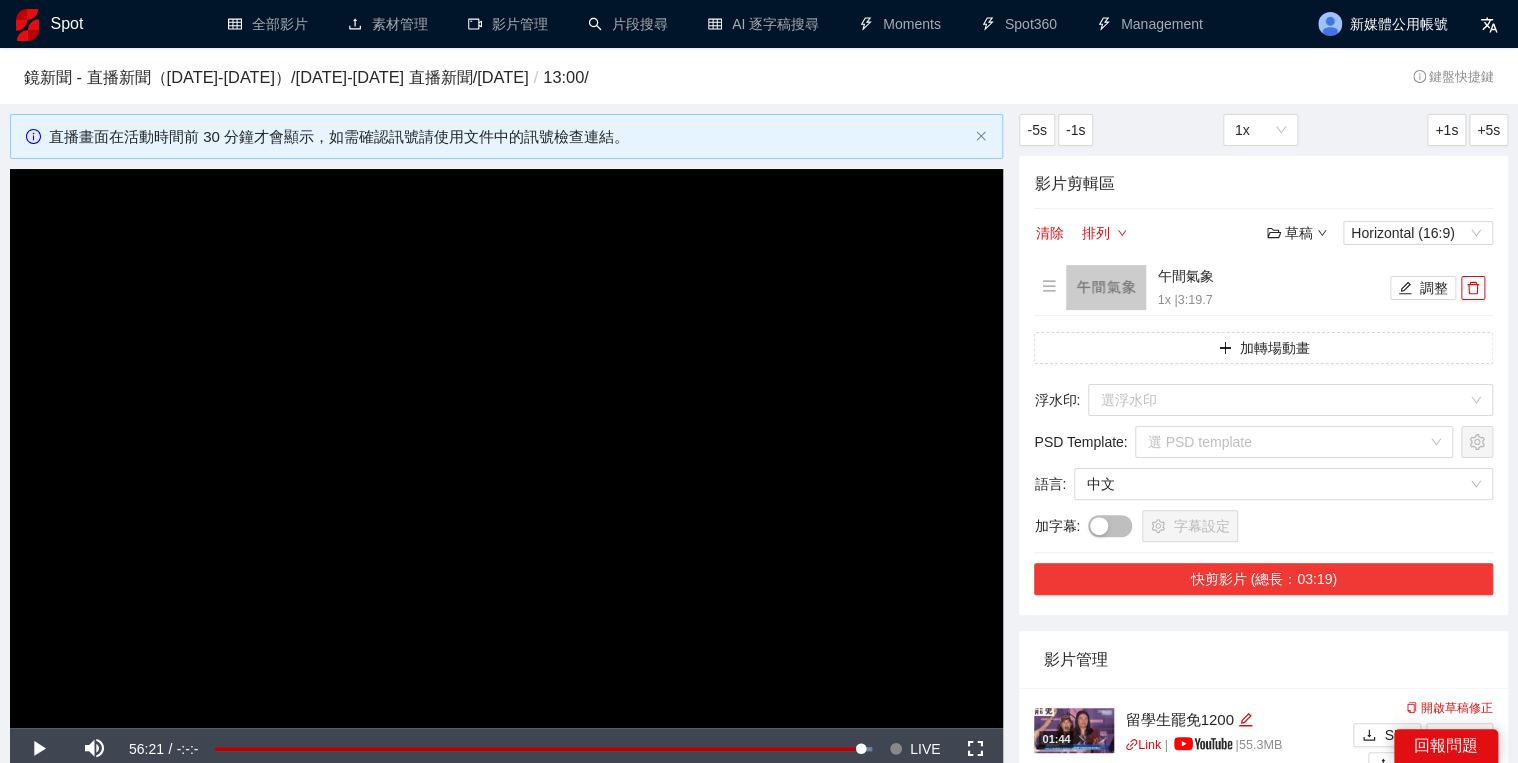 click on "快剪影片 (總長：03:19)" at bounding box center (1263, 579) 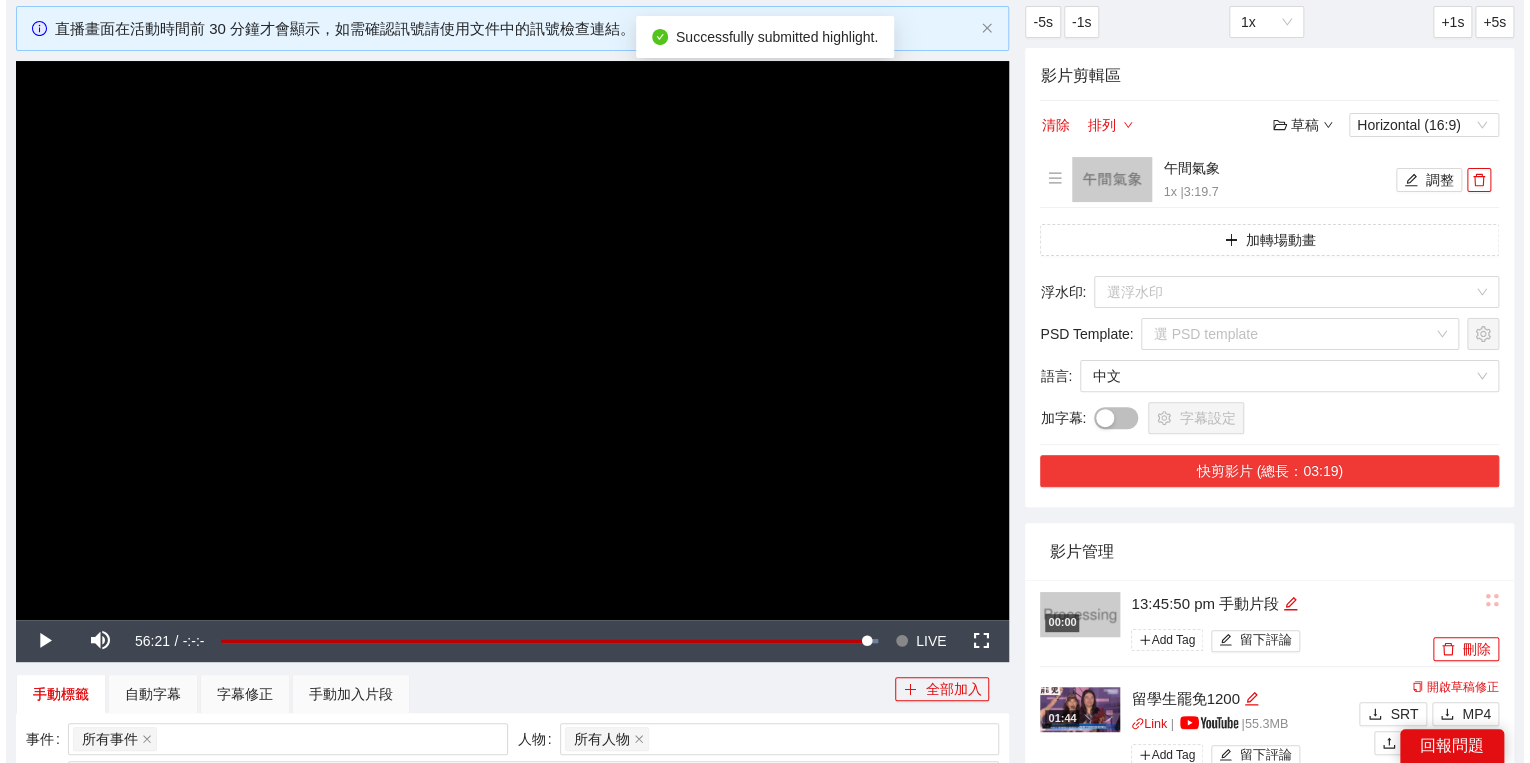 scroll, scrollTop: 240, scrollLeft: 0, axis: vertical 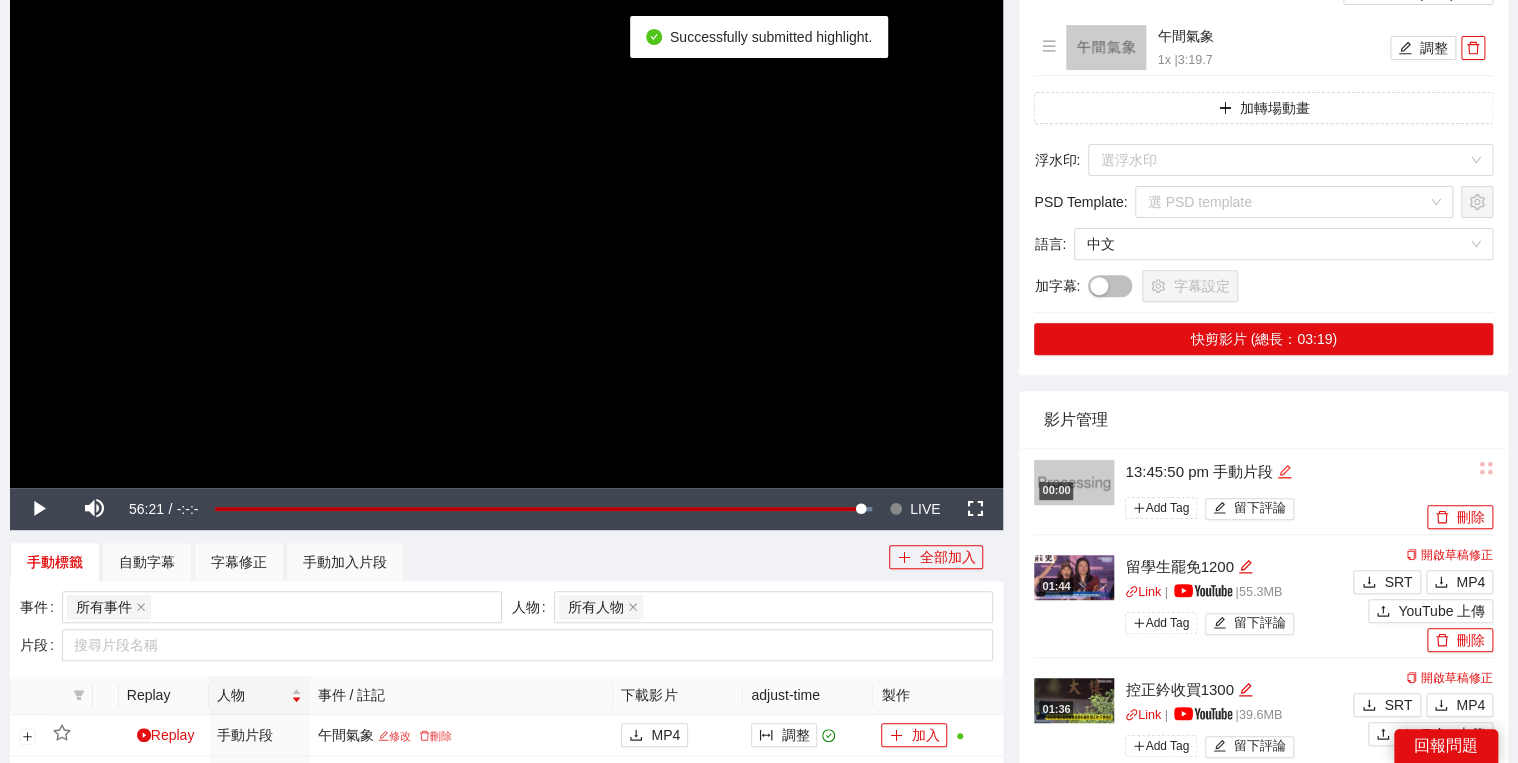 click 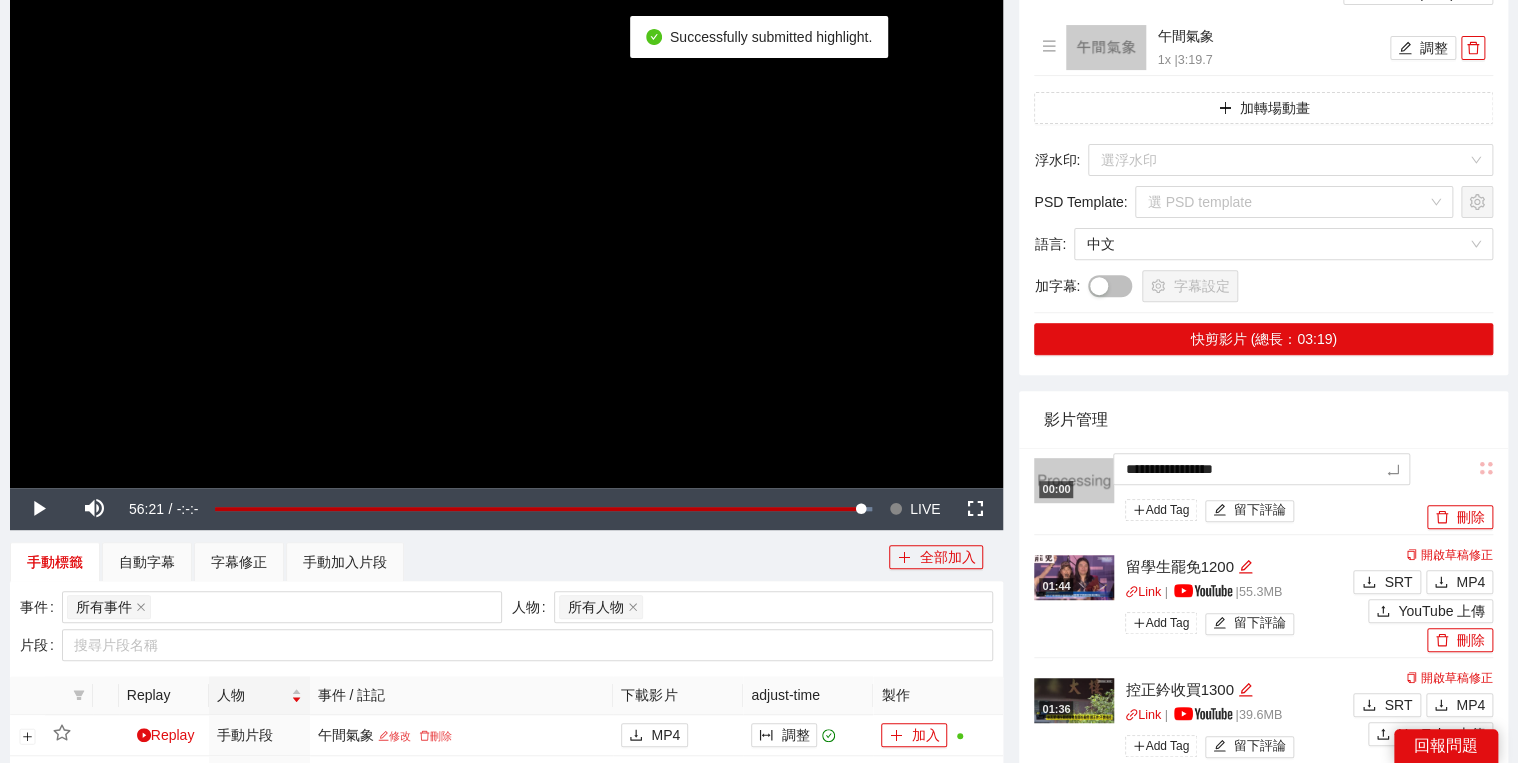 drag, startPoint x: 1319, startPoint y: 472, endPoint x: 1277, endPoint y: 408, distance: 76.55064 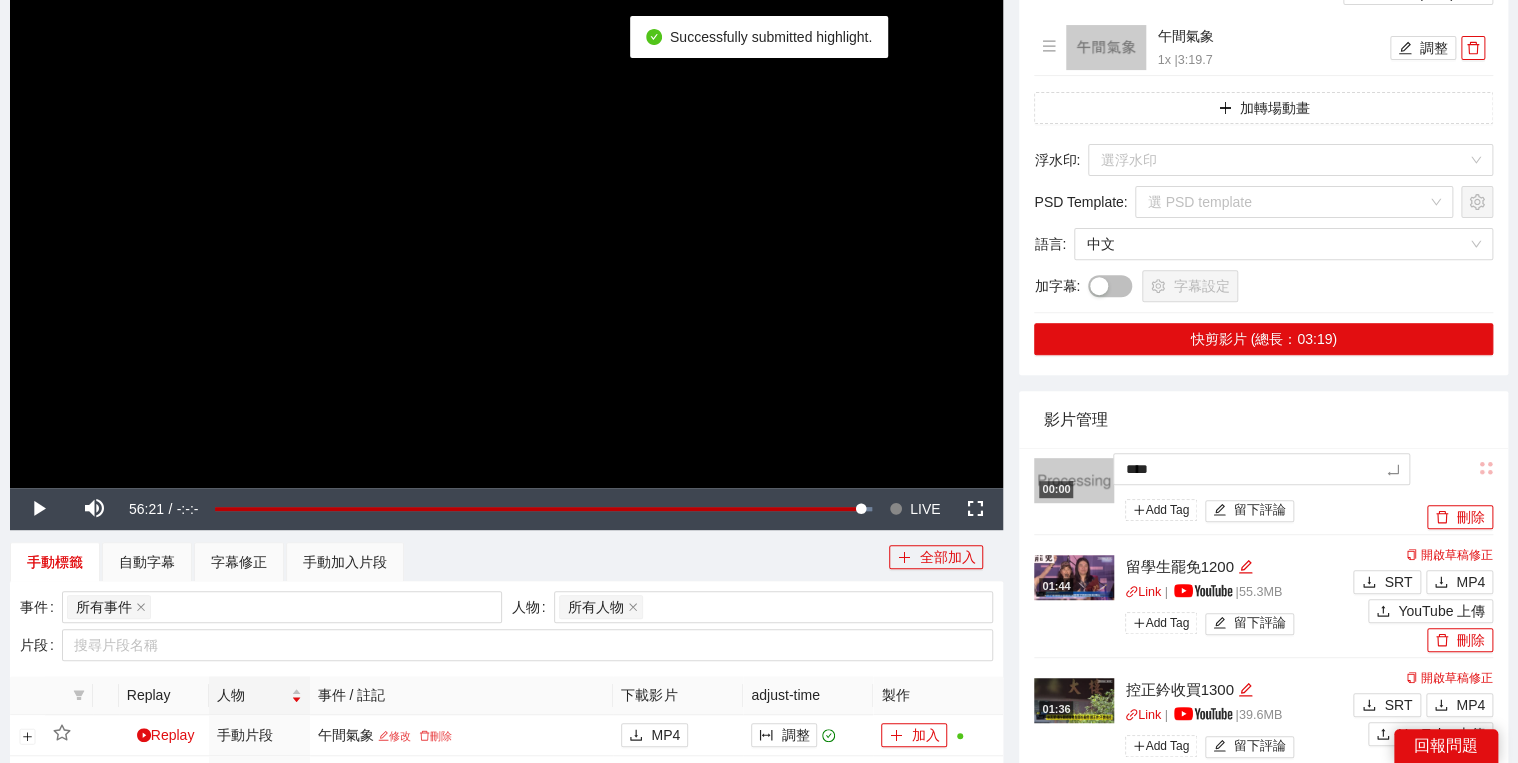 click on "影片管理" at bounding box center [1263, 419] 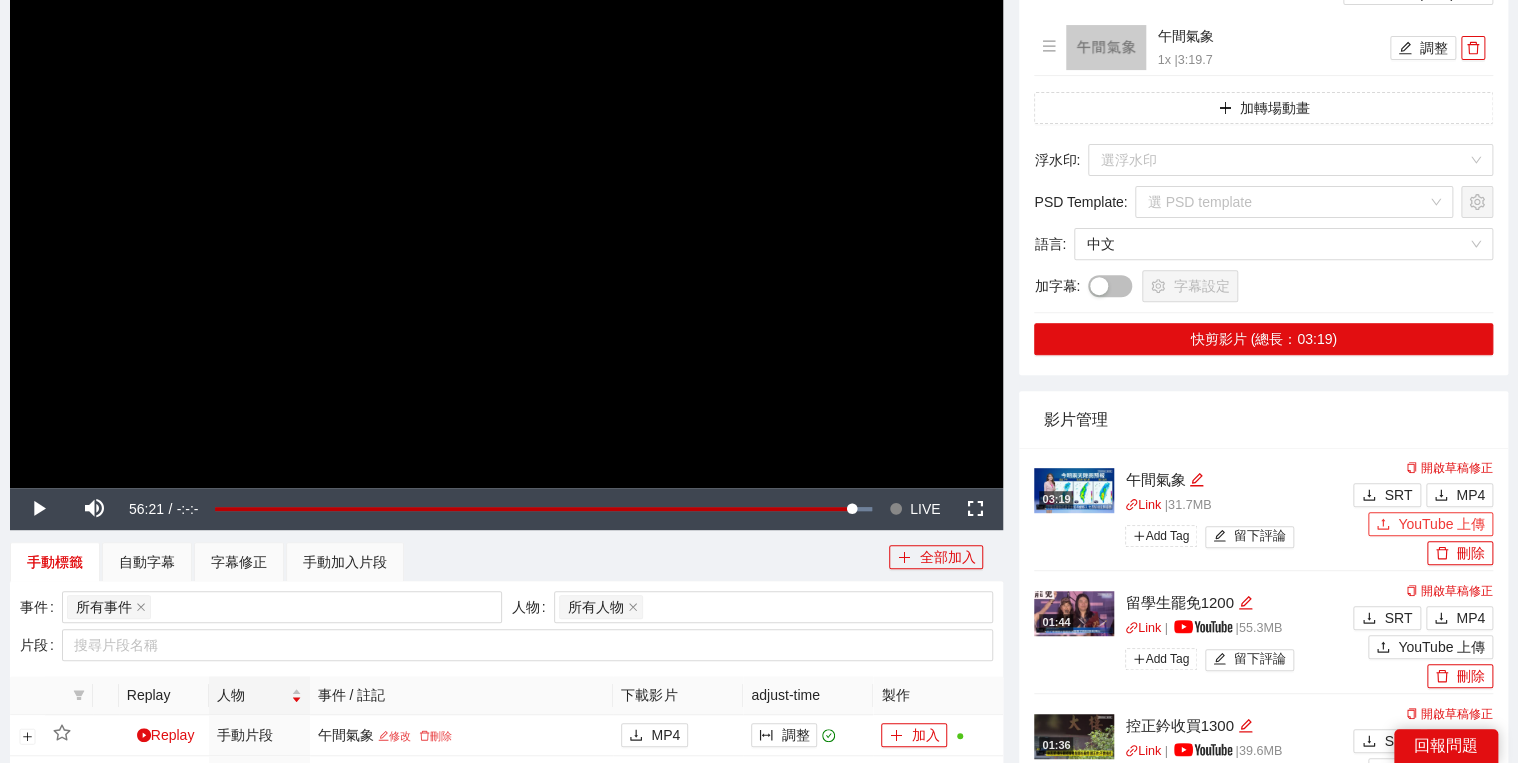 click on "YouTube 上傳" at bounding box center [1441, 524] 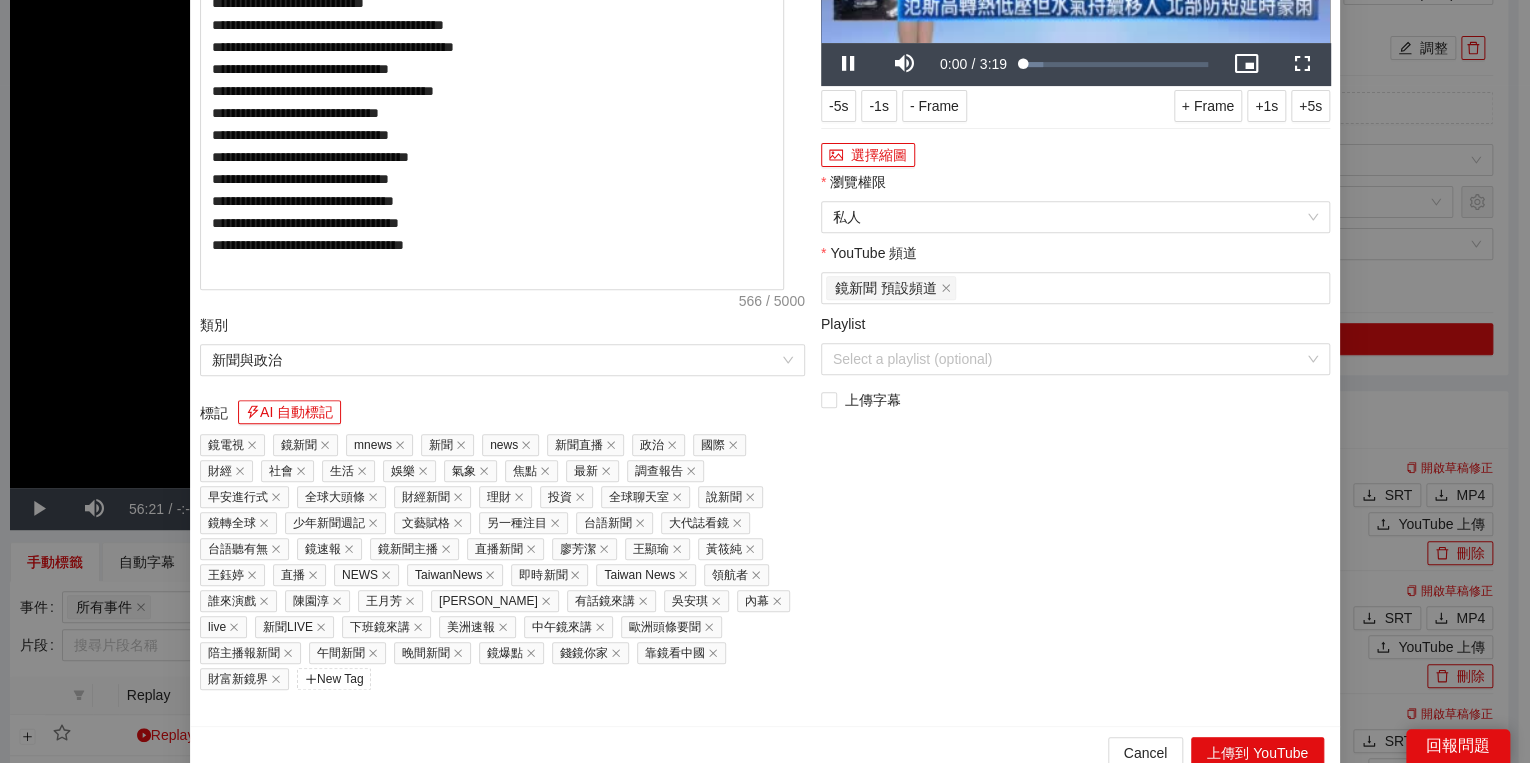 click on "說明 AI 自動說明" at bounding box center (502, -143) 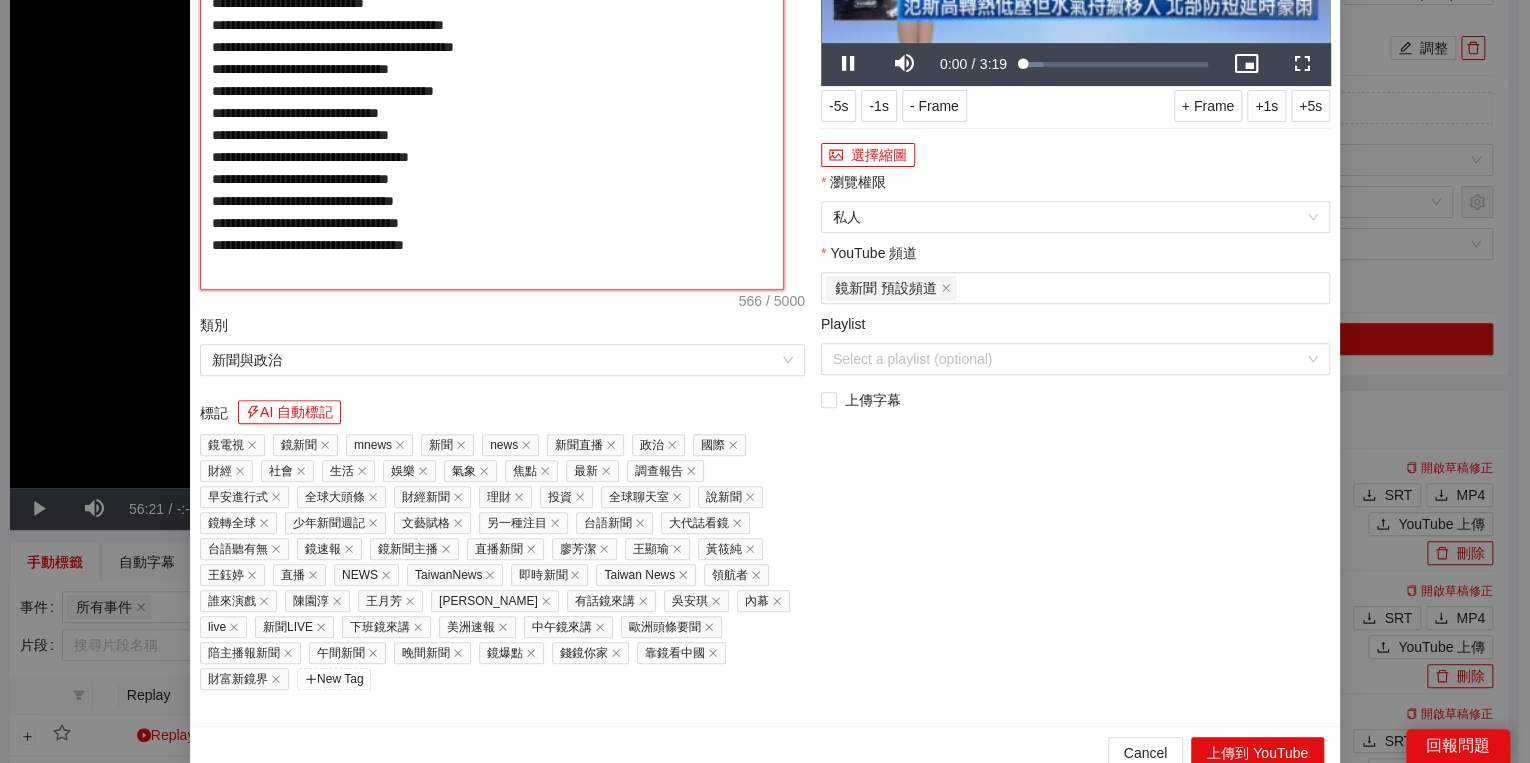 click on "**********" at bounding box center (492, 83) 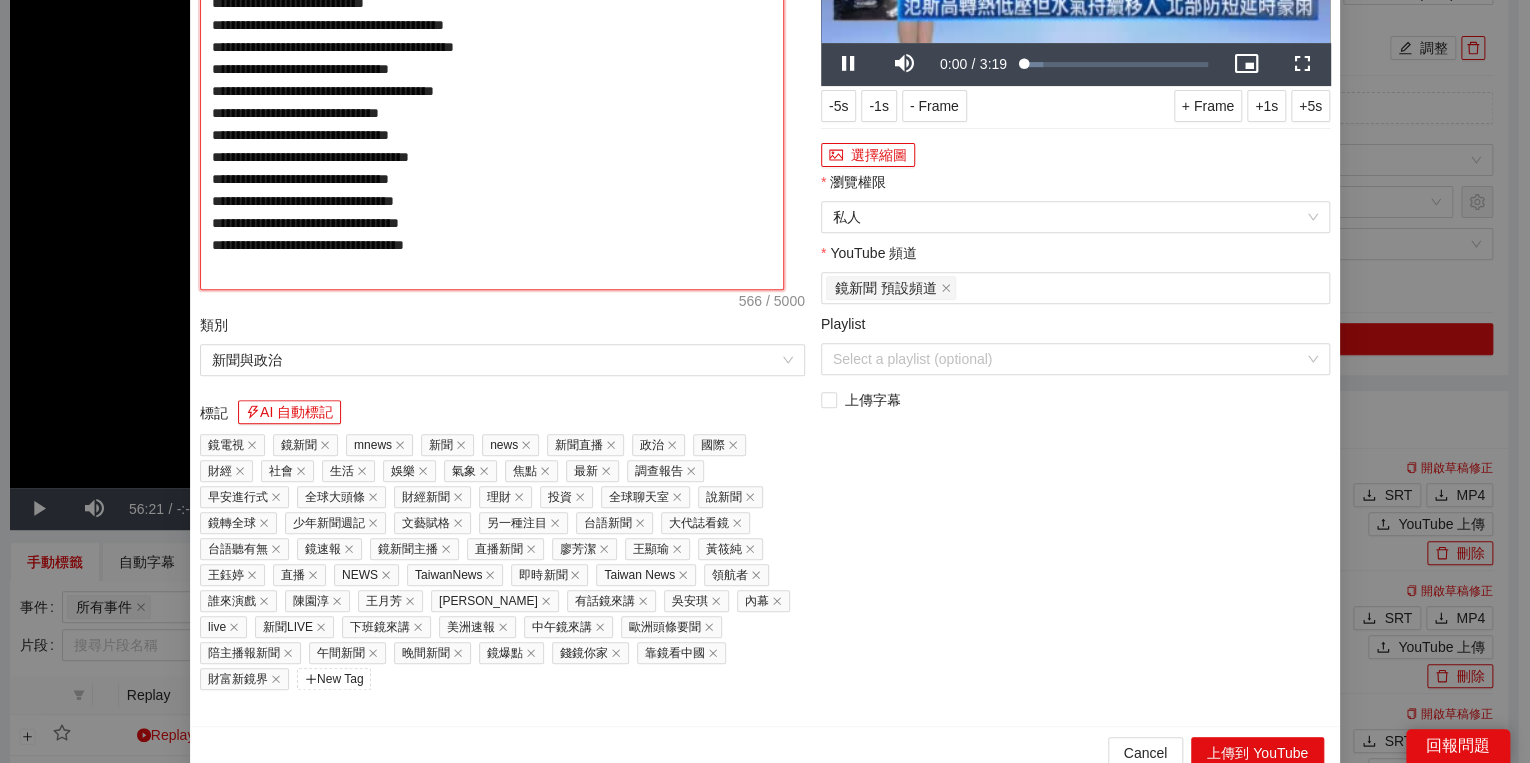 click on "**********" at bounding box center [492, 83] 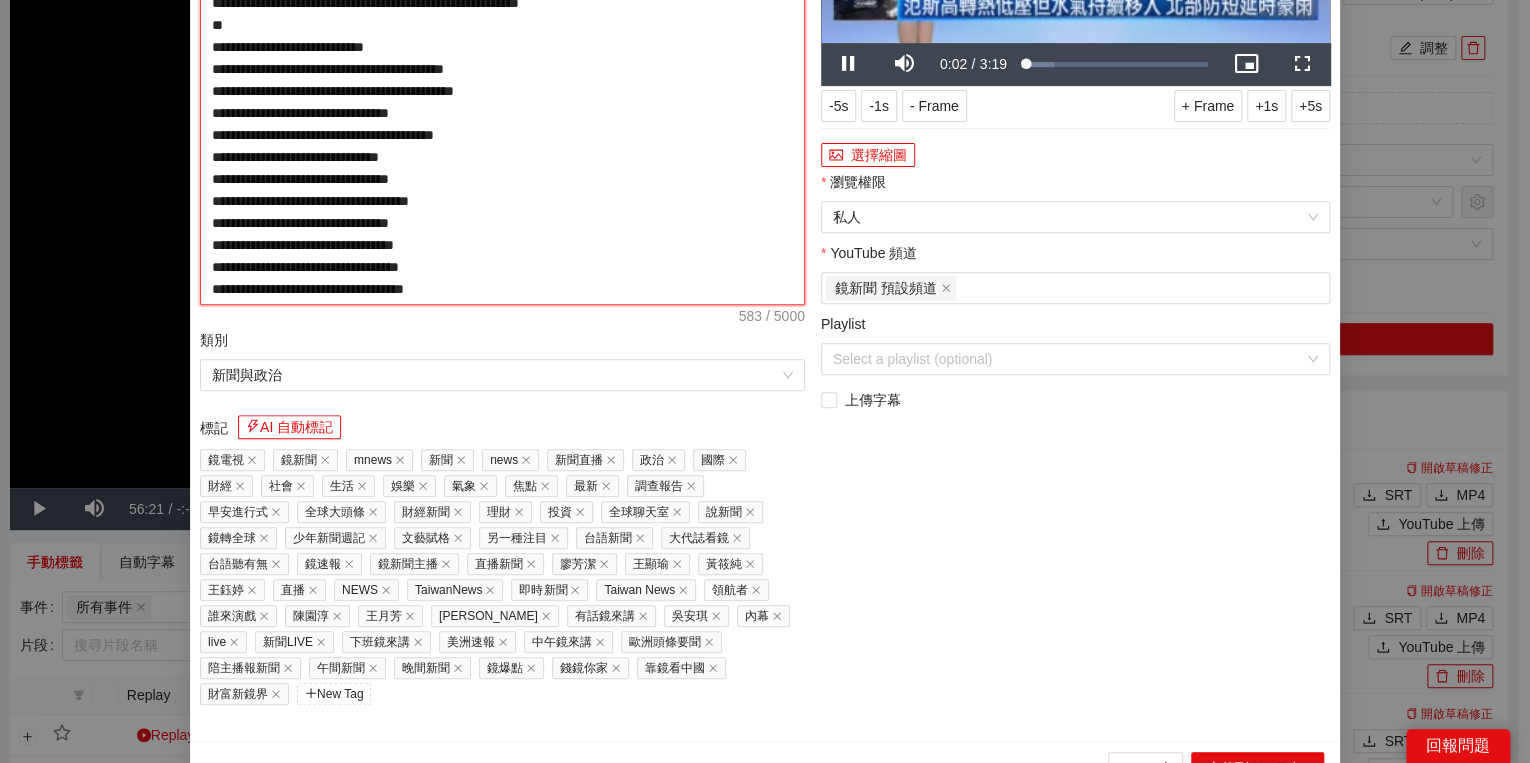 click on "**********" at bounding box center (502, 91) 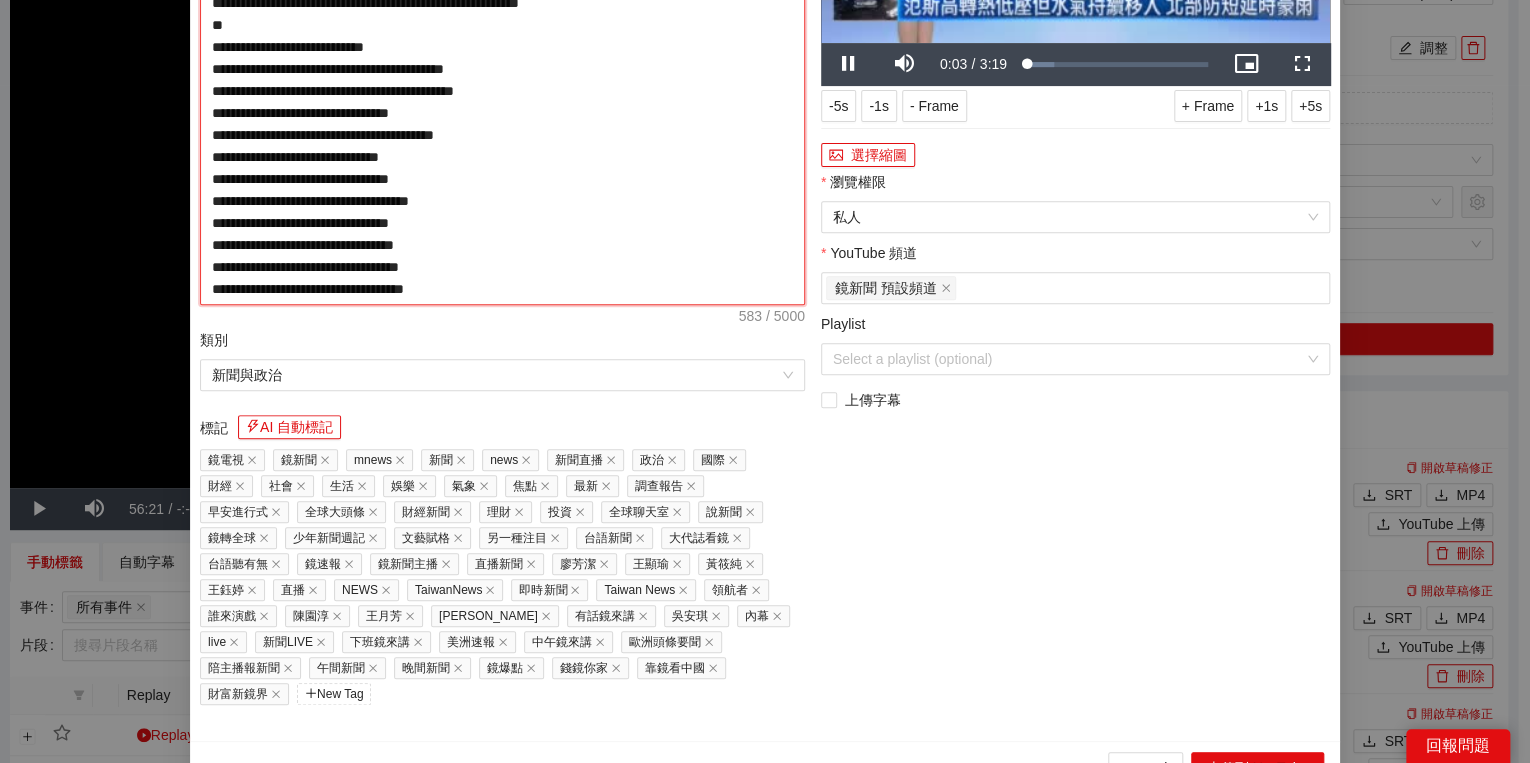 click on "**********" at bounding box center (502, 91) 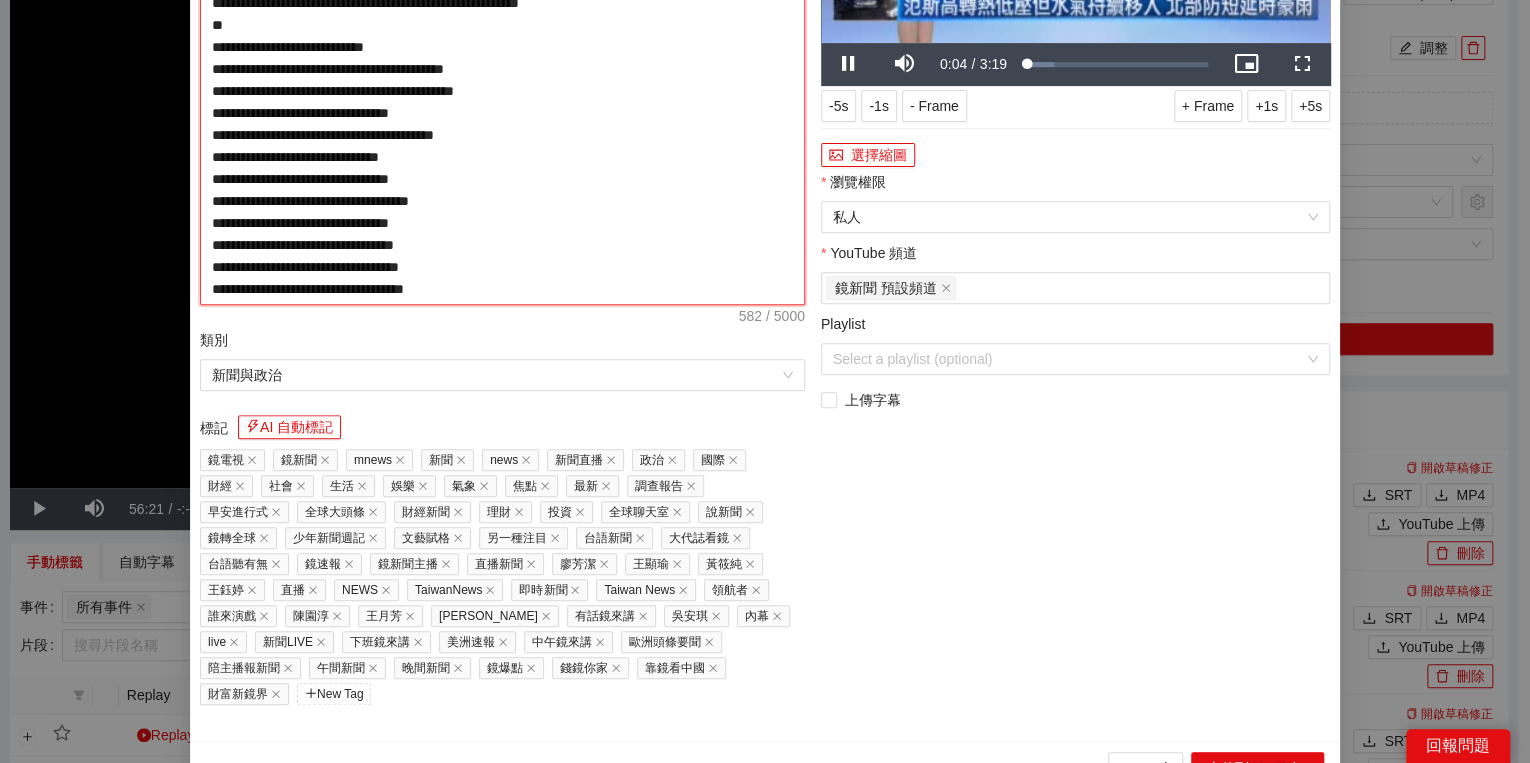 click on "**********" at bounding box center (502, 91) 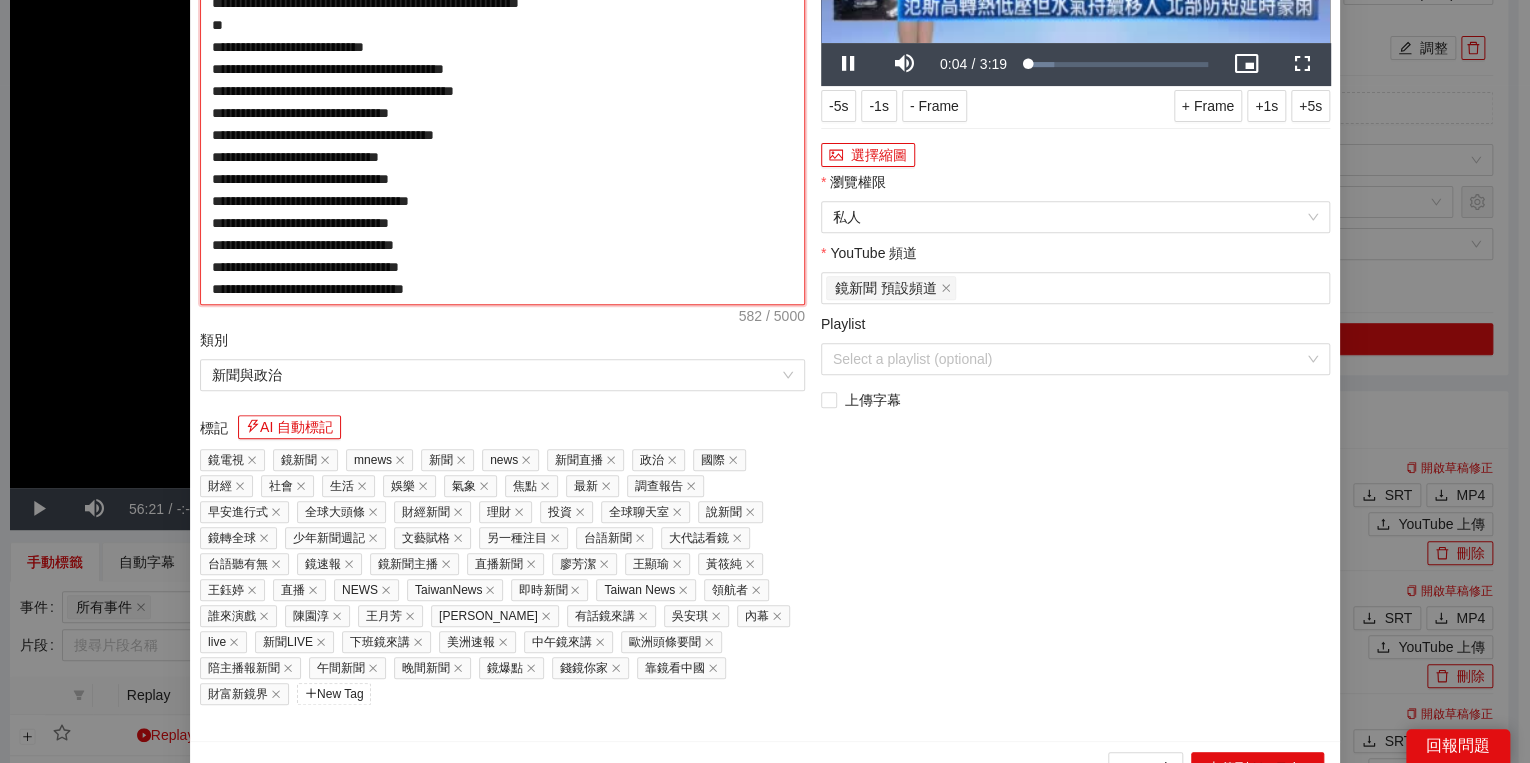 type on "**********" 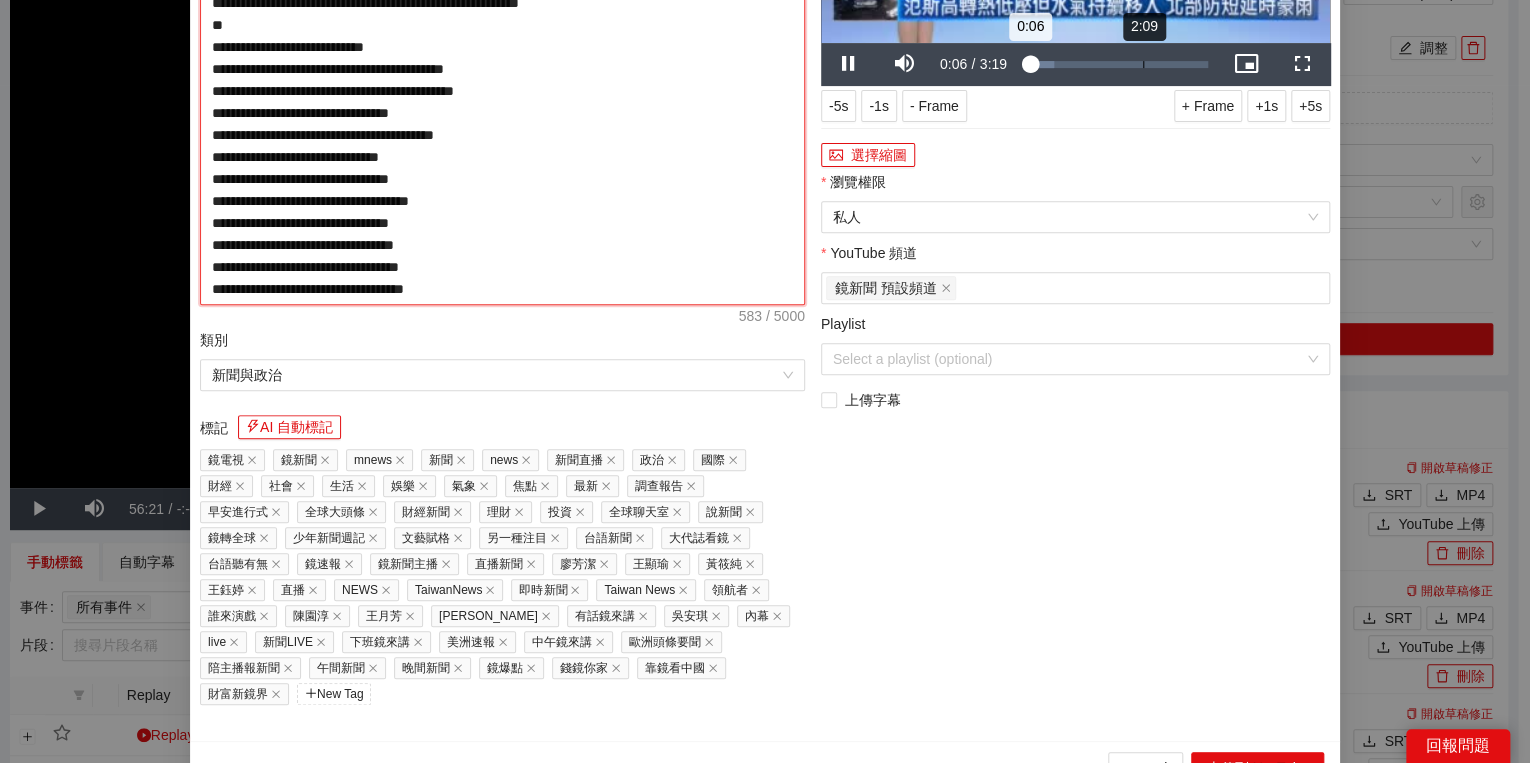 click on "Loaded :  16.48% 2:09 0:06" at bounding box center [1116, 64] 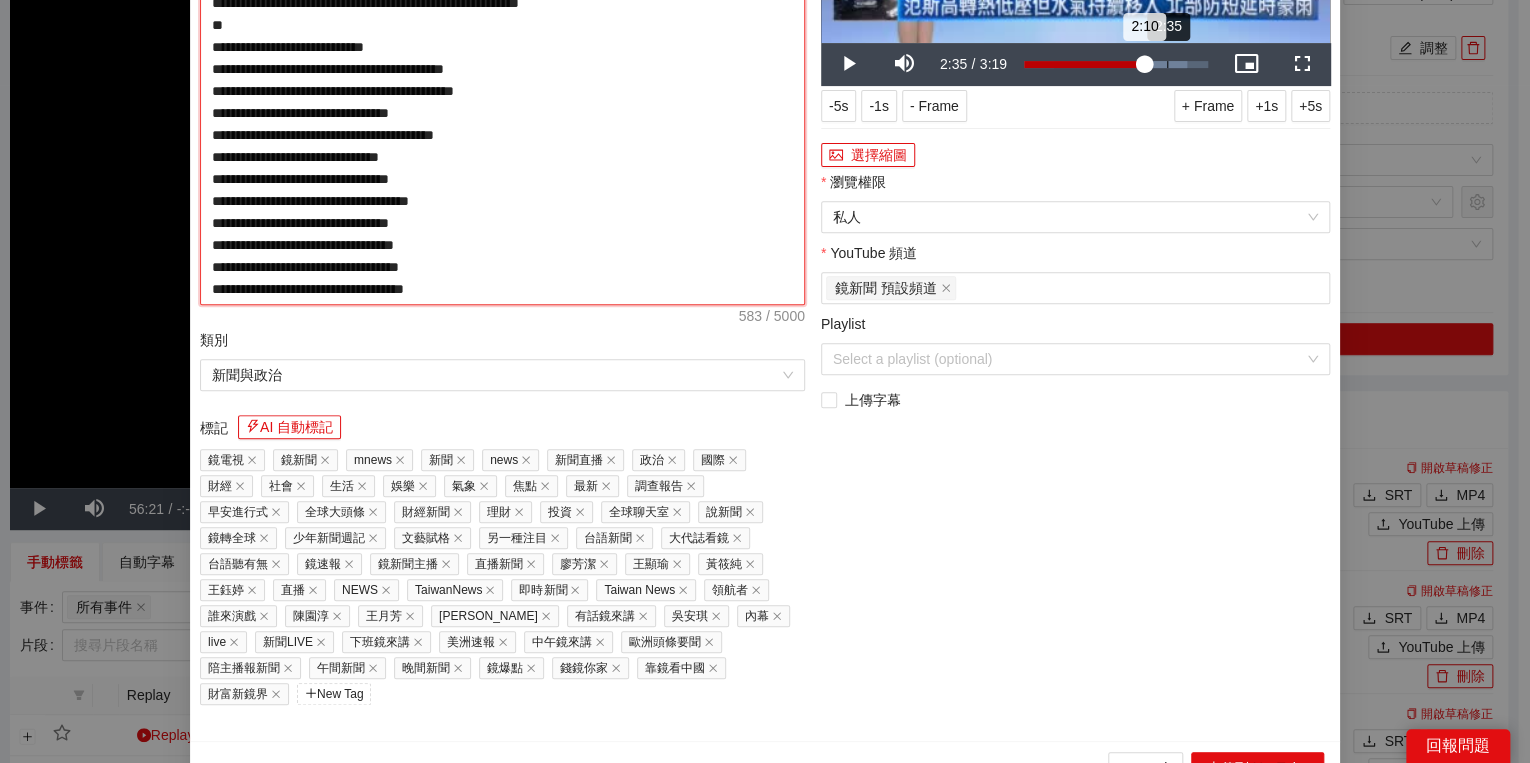 click on "Loaded :  88.80% 2:35 2:10" at bounding box center (1116, 64) 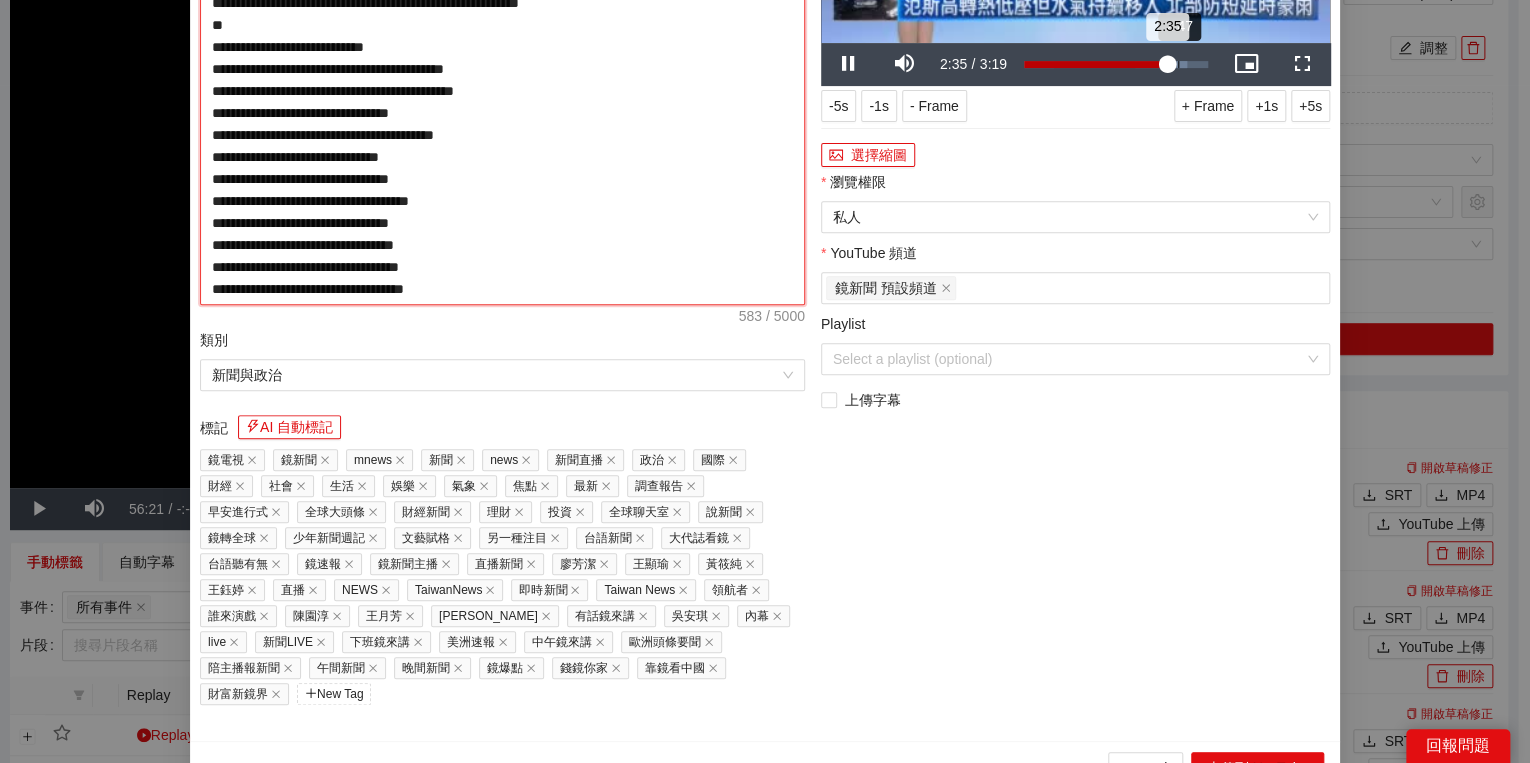 click on "2:35" at bounding box center (1095, 64) 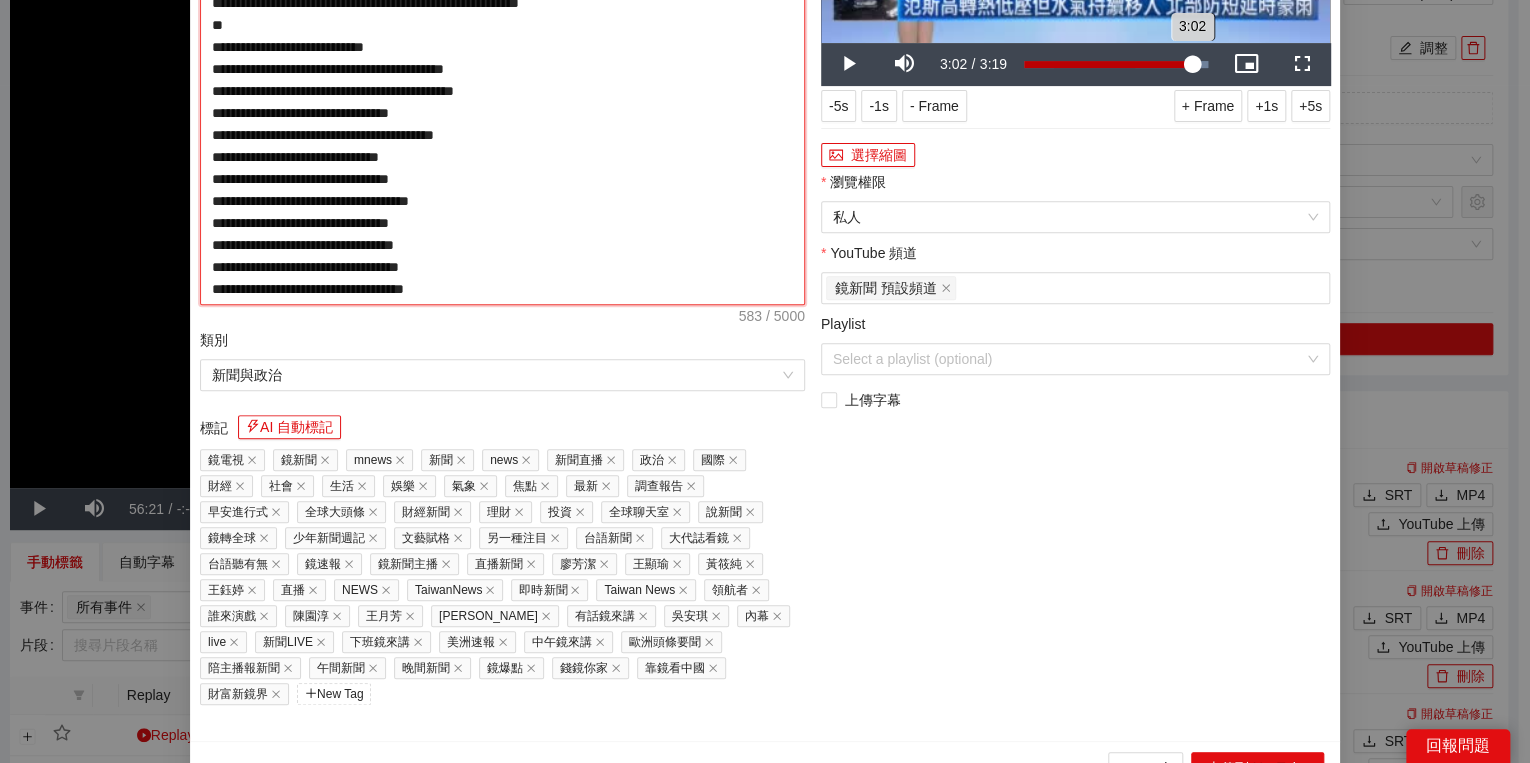 click on "Loaded :  100.00% 3:02 3:02" at bounding box center [1116, 64] 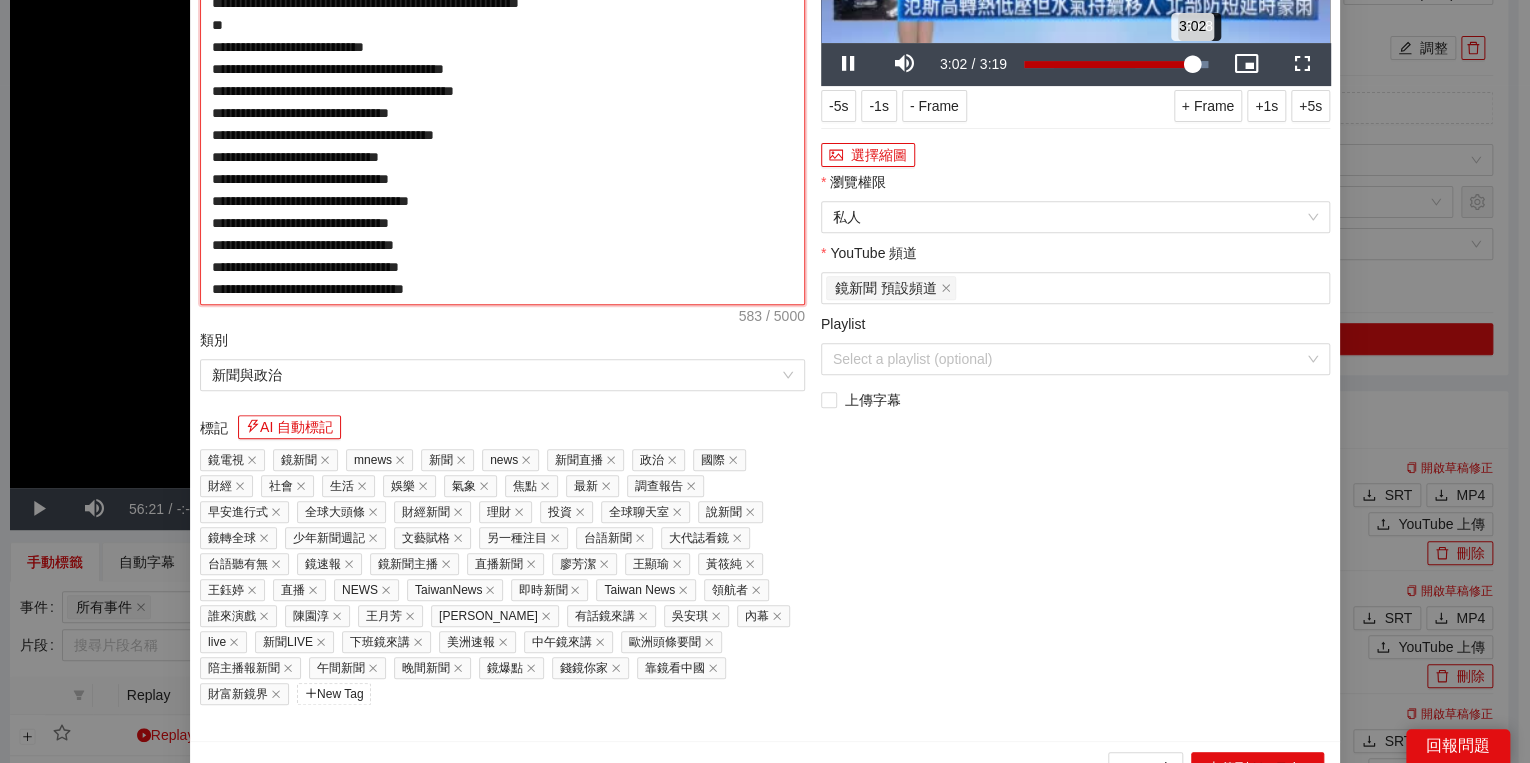 click on "3:02" at bounding box center (1108, 64) 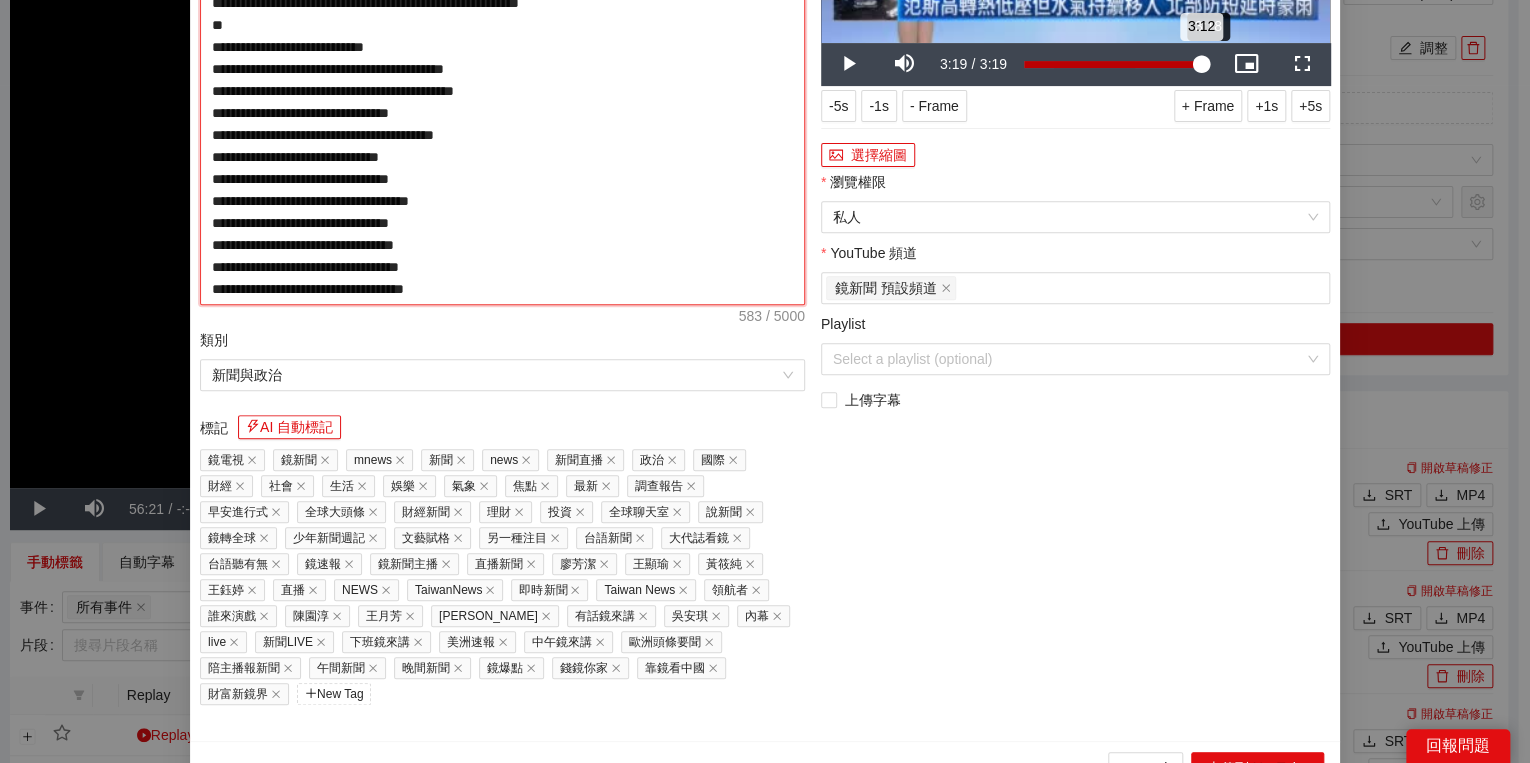 click on "3:12" at bounding box center [1112, 64] 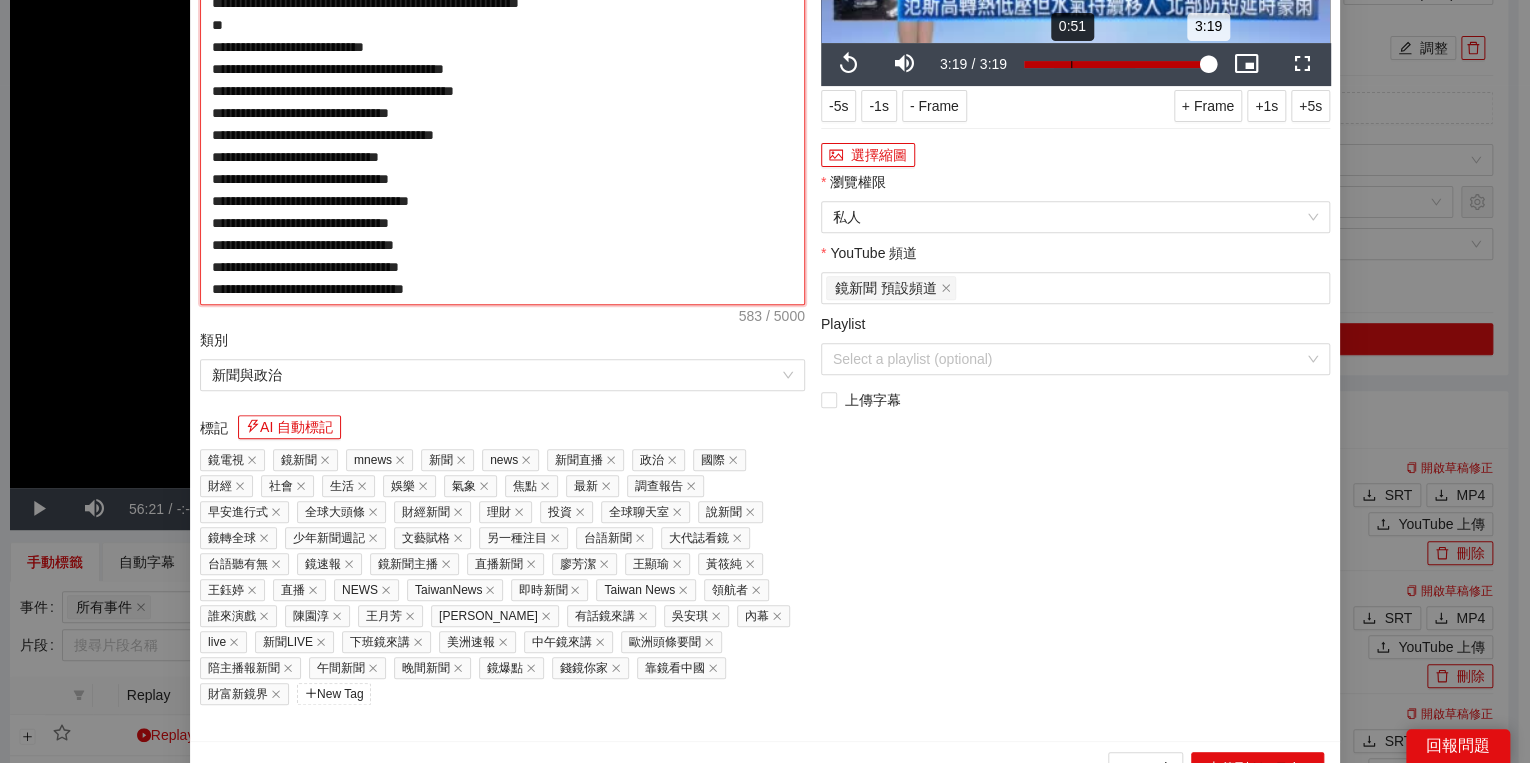 click on "Loaded :  100.00% 0:51 3:19" at bounding box center (1116, 64) 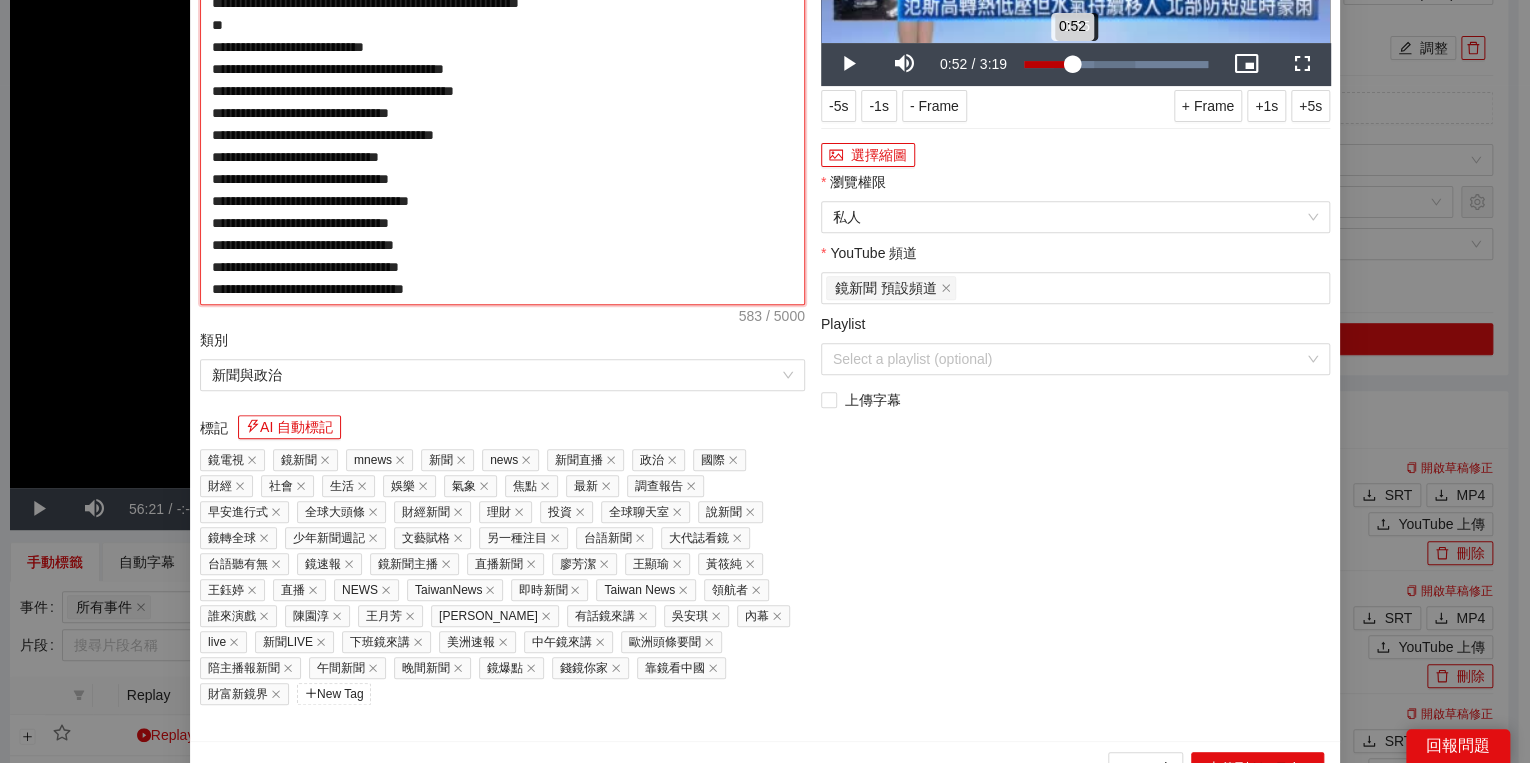 click on "0:52" at bounding box center (1048, 64) 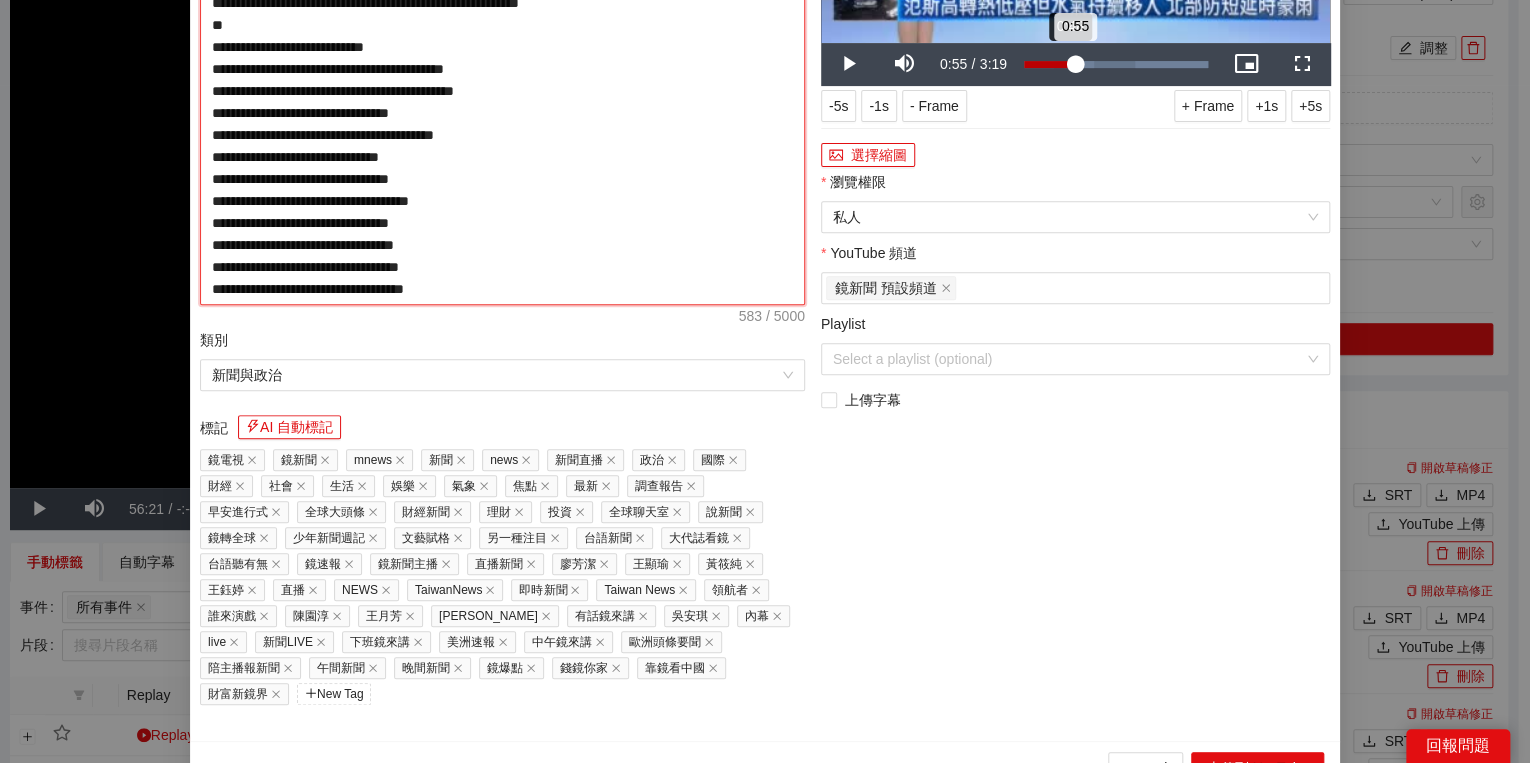 click on "0:55" at bounding box center [1049, 64] 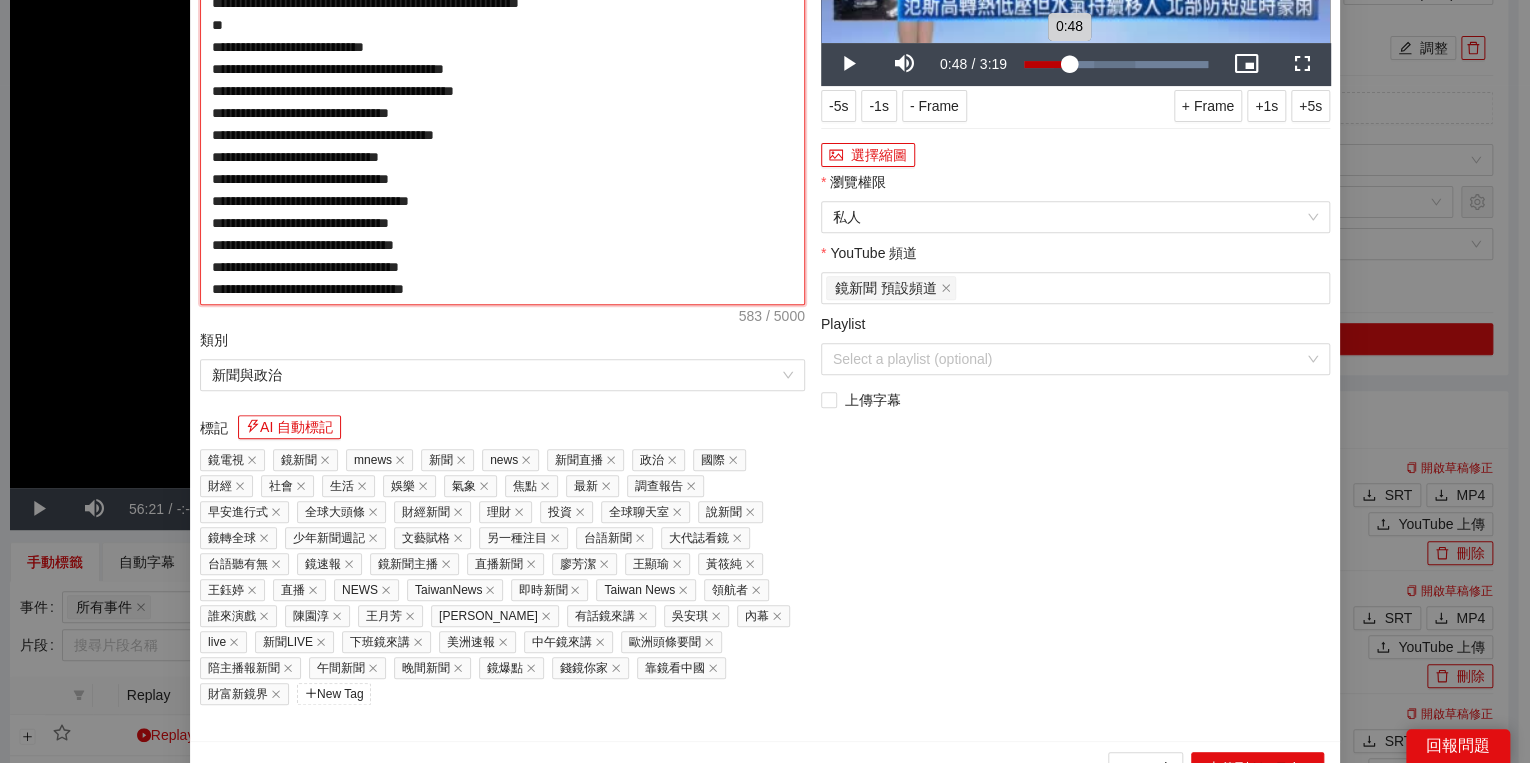 click on "0:48" at bounding box center [1046, 64] 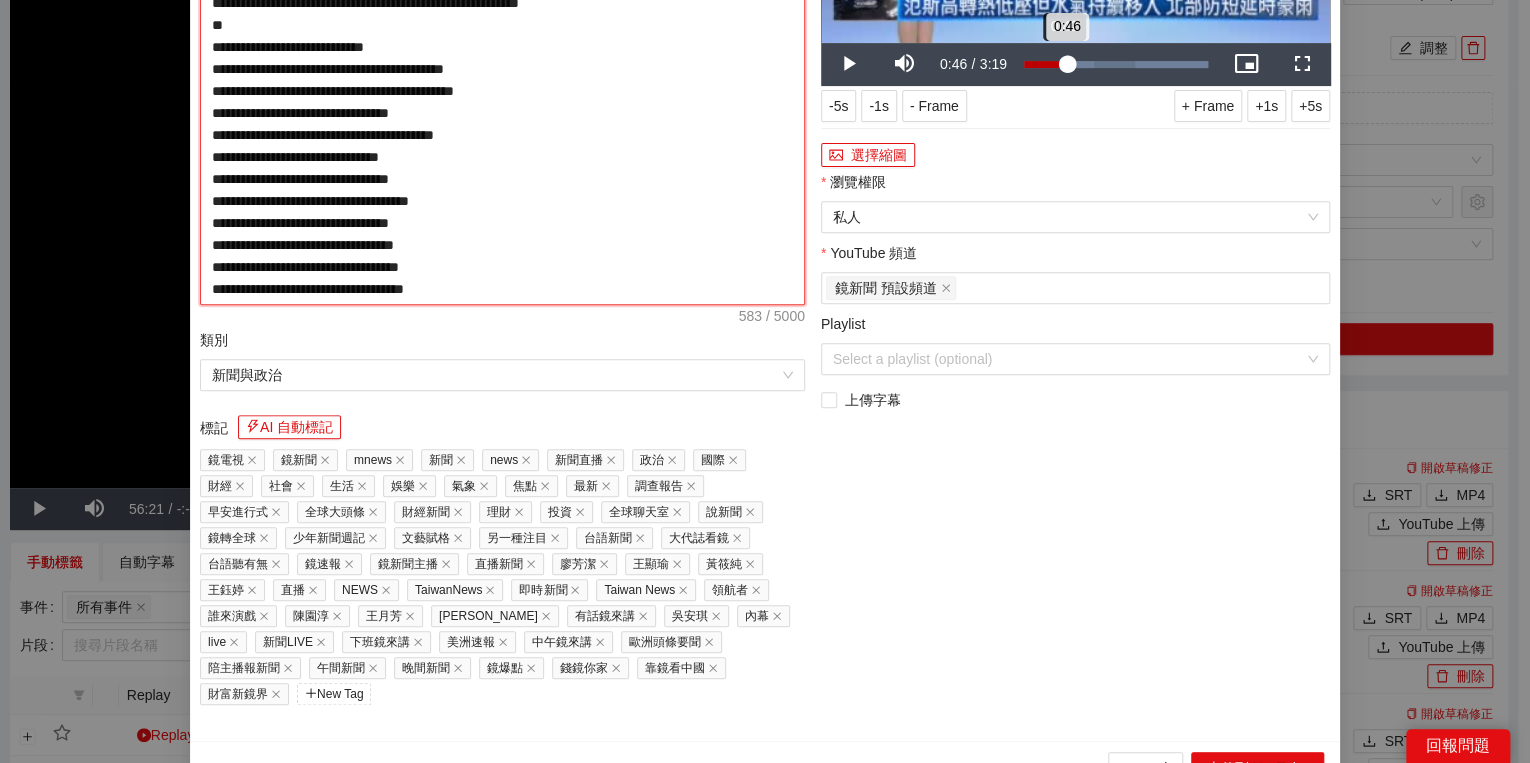 click on "0:46" at bounding box center (1045, 64) 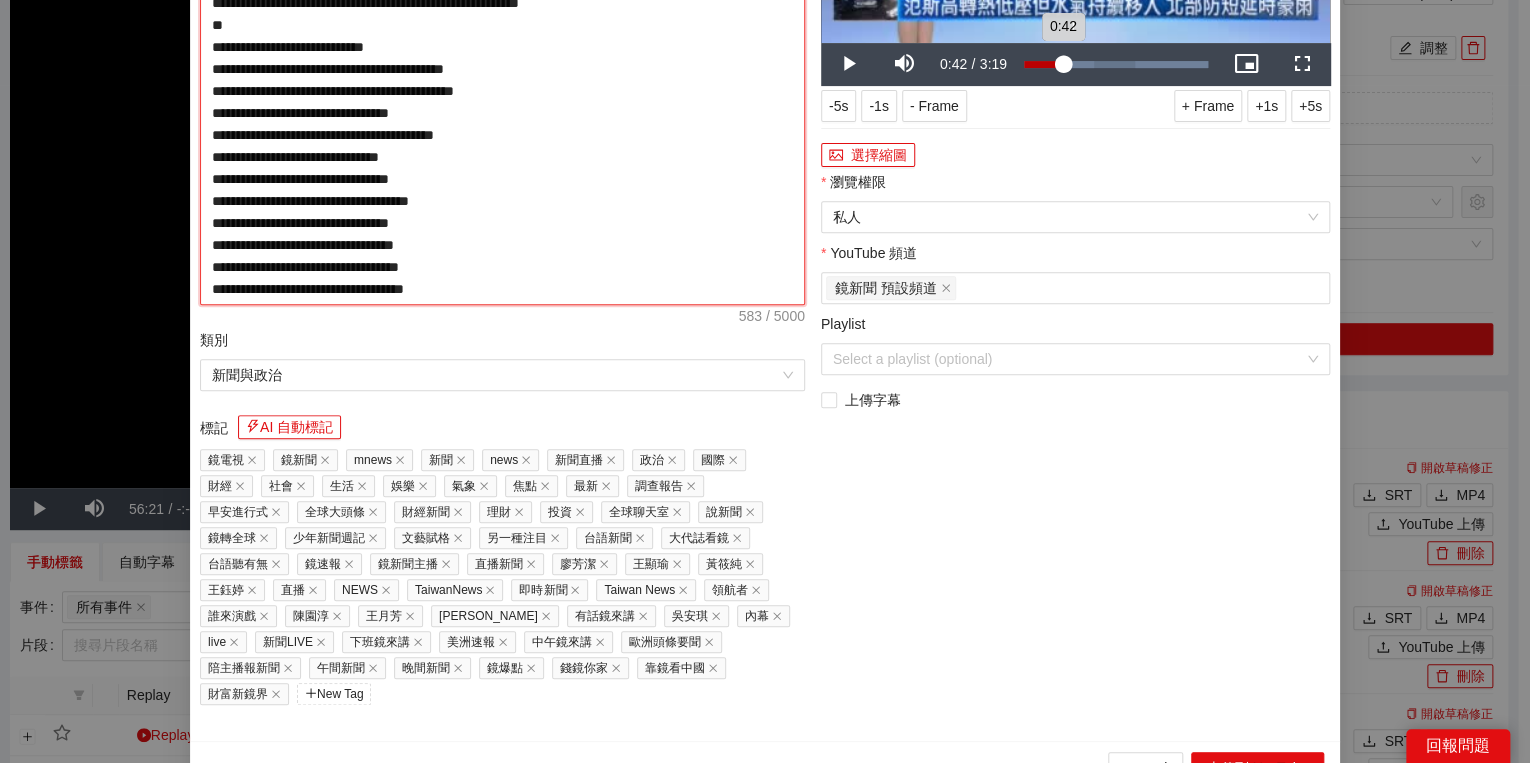 click on "0:42" at bounding box center [1043, 64] 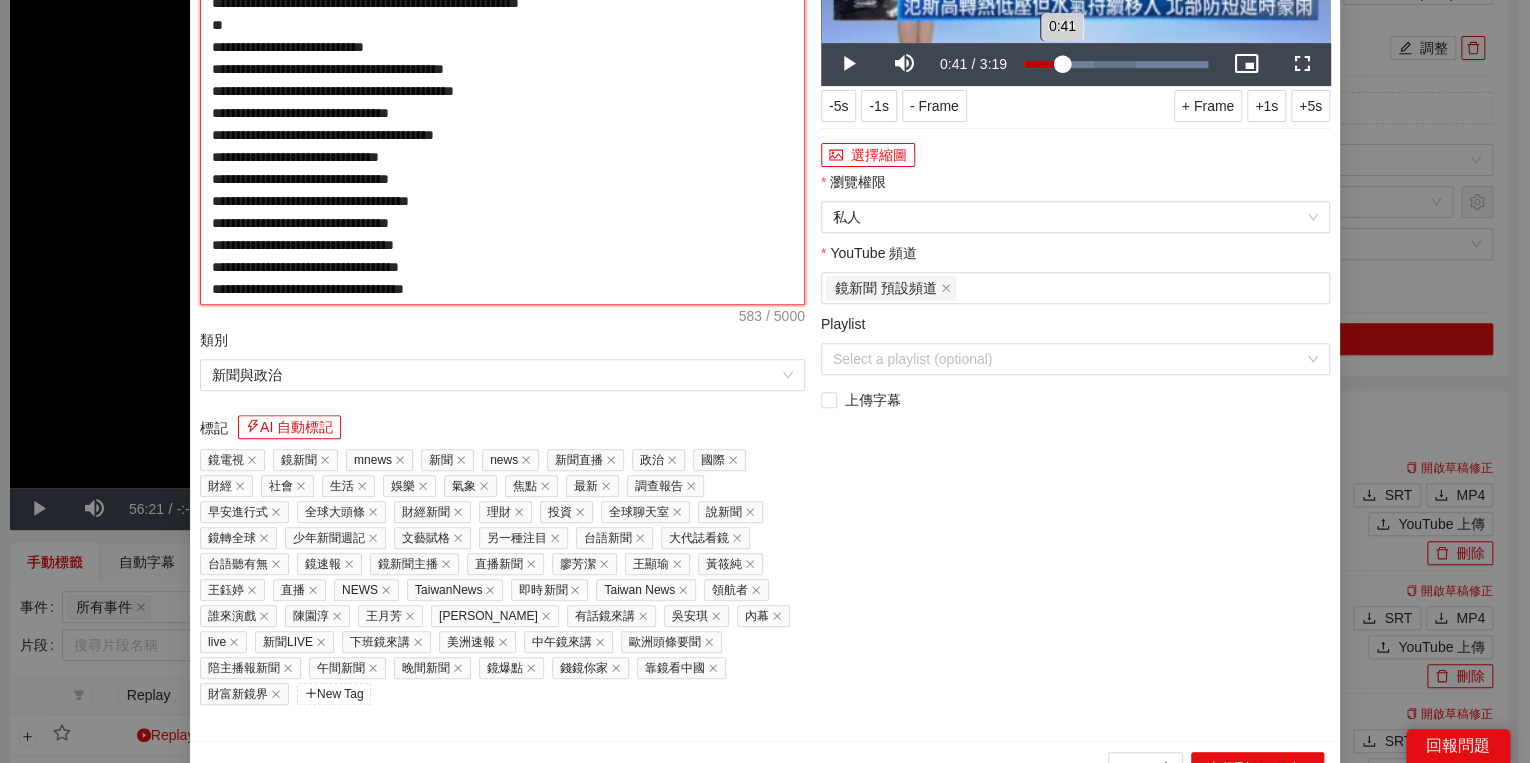 click on "0:41" at bounding box center (1043, 64) 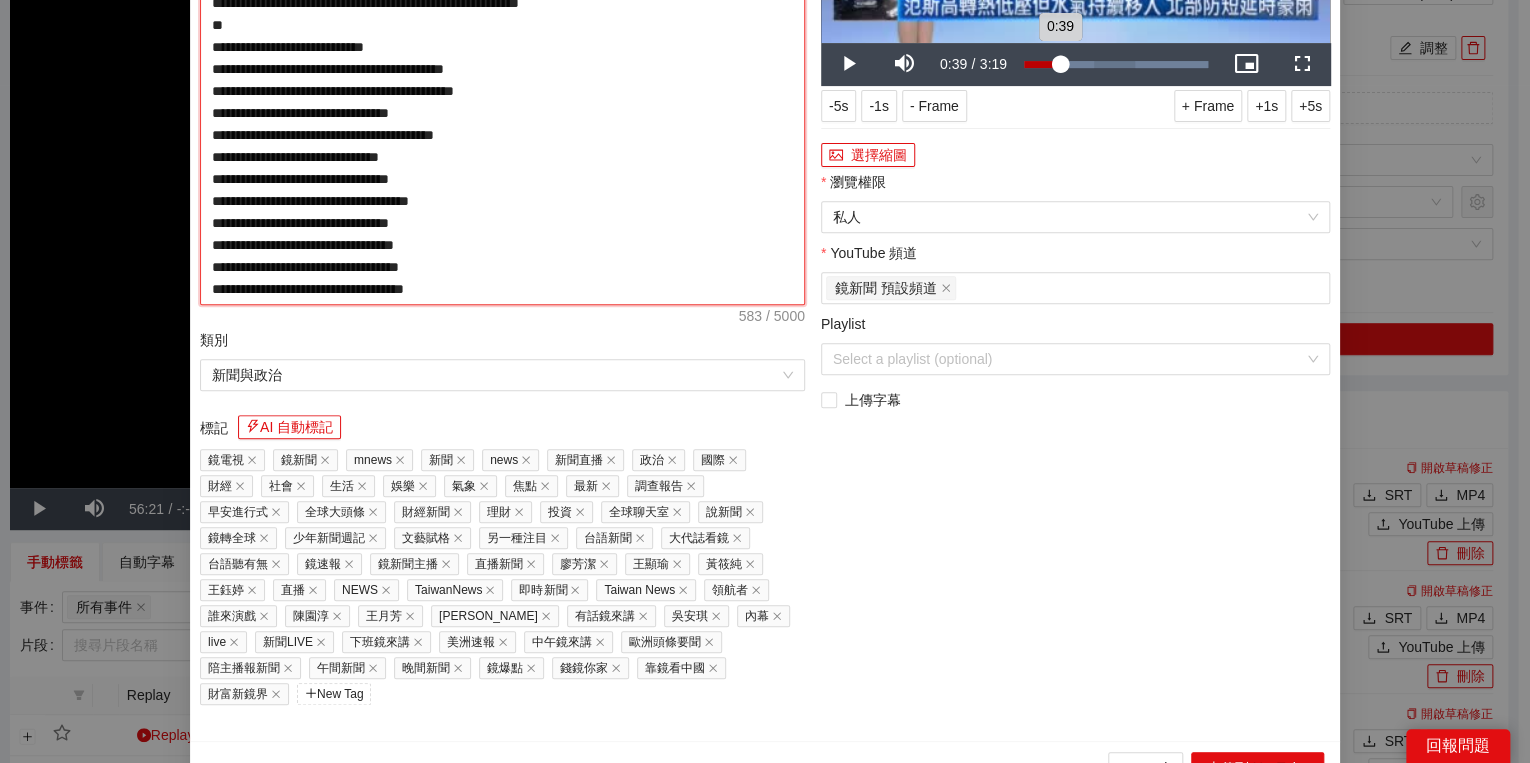 click on "0:39" at bounding box center (1042, 64) 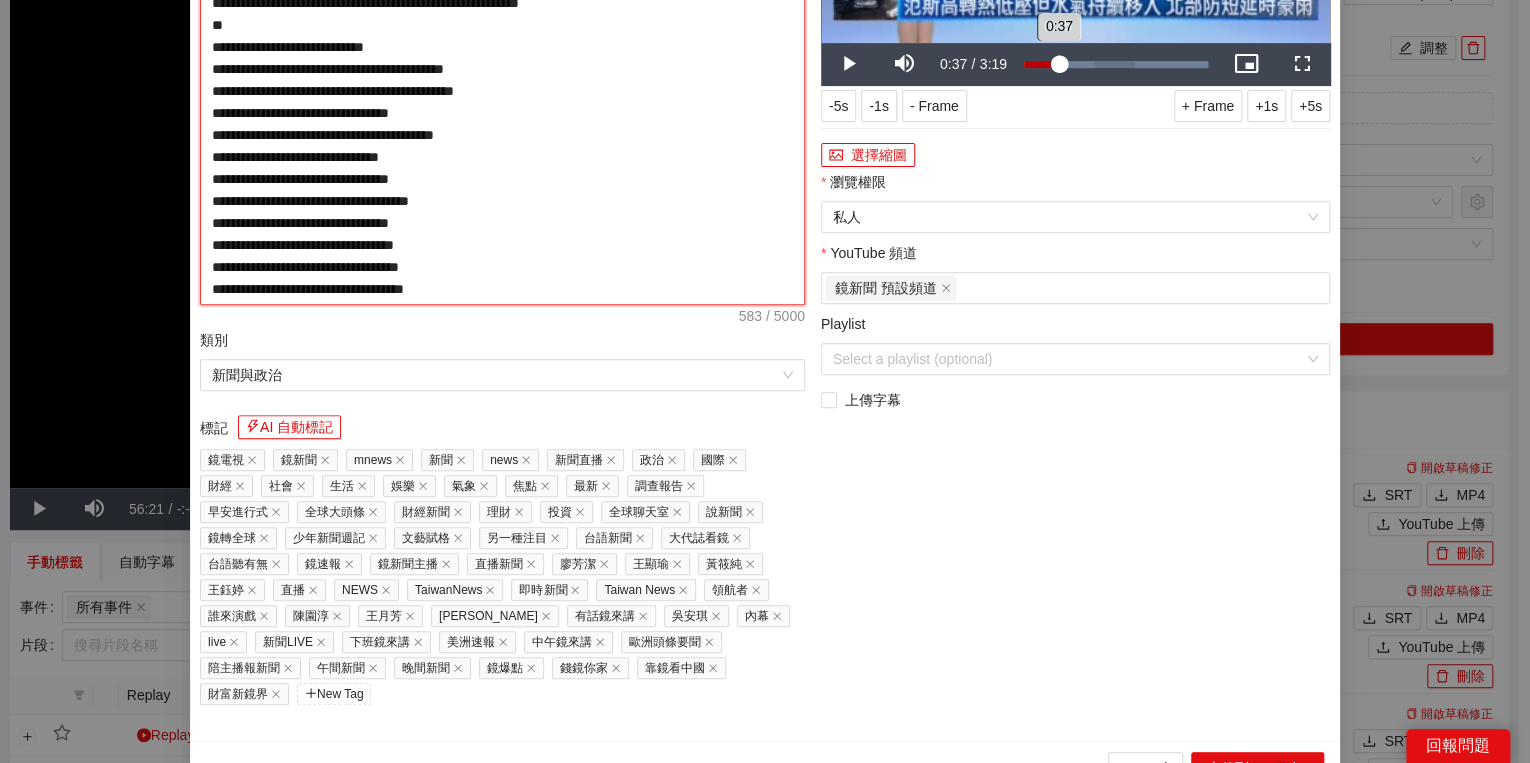 click on "0:37" at bounding box center [1041, 64] 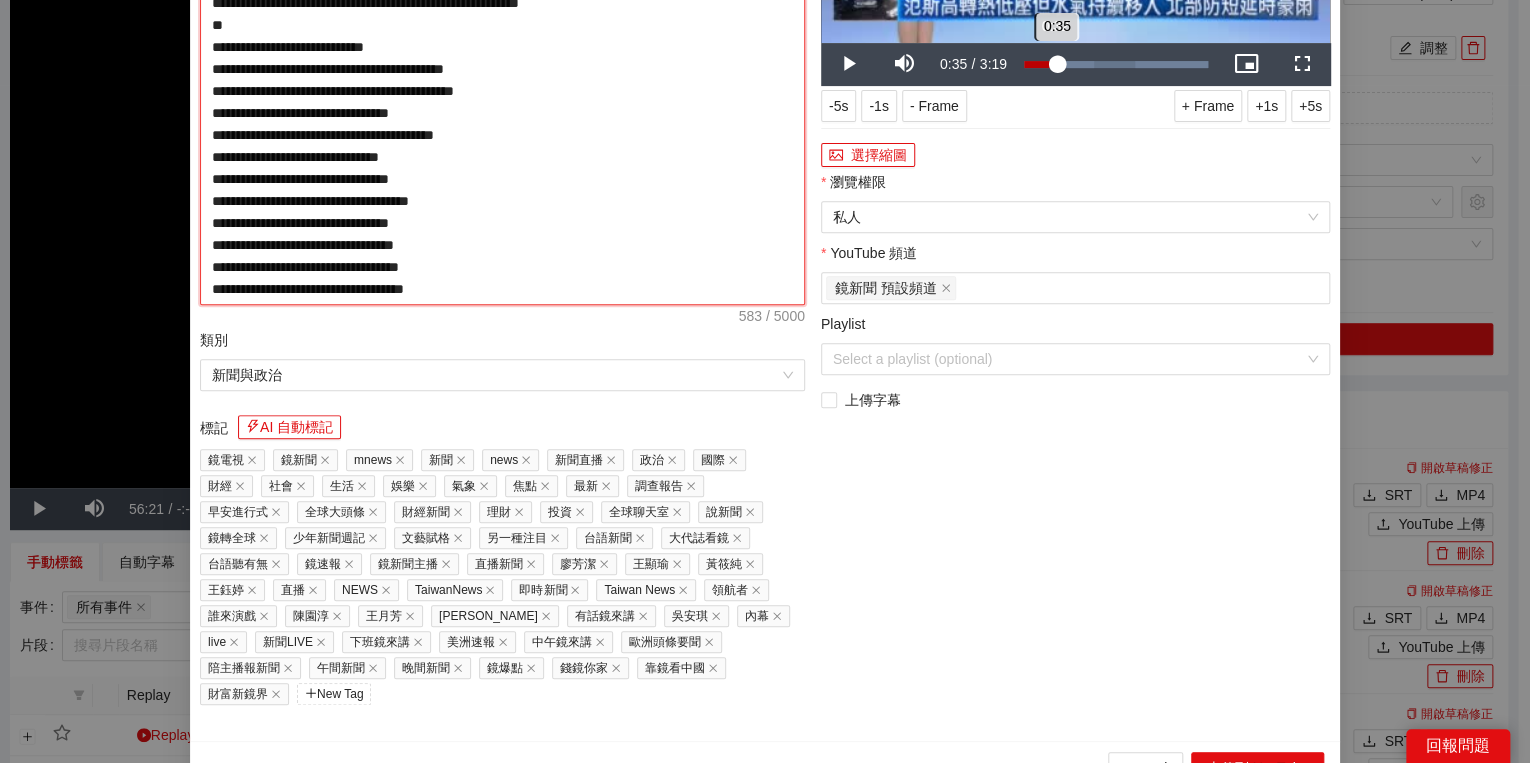 click on "0:35" at bounding box center [1040, 64] 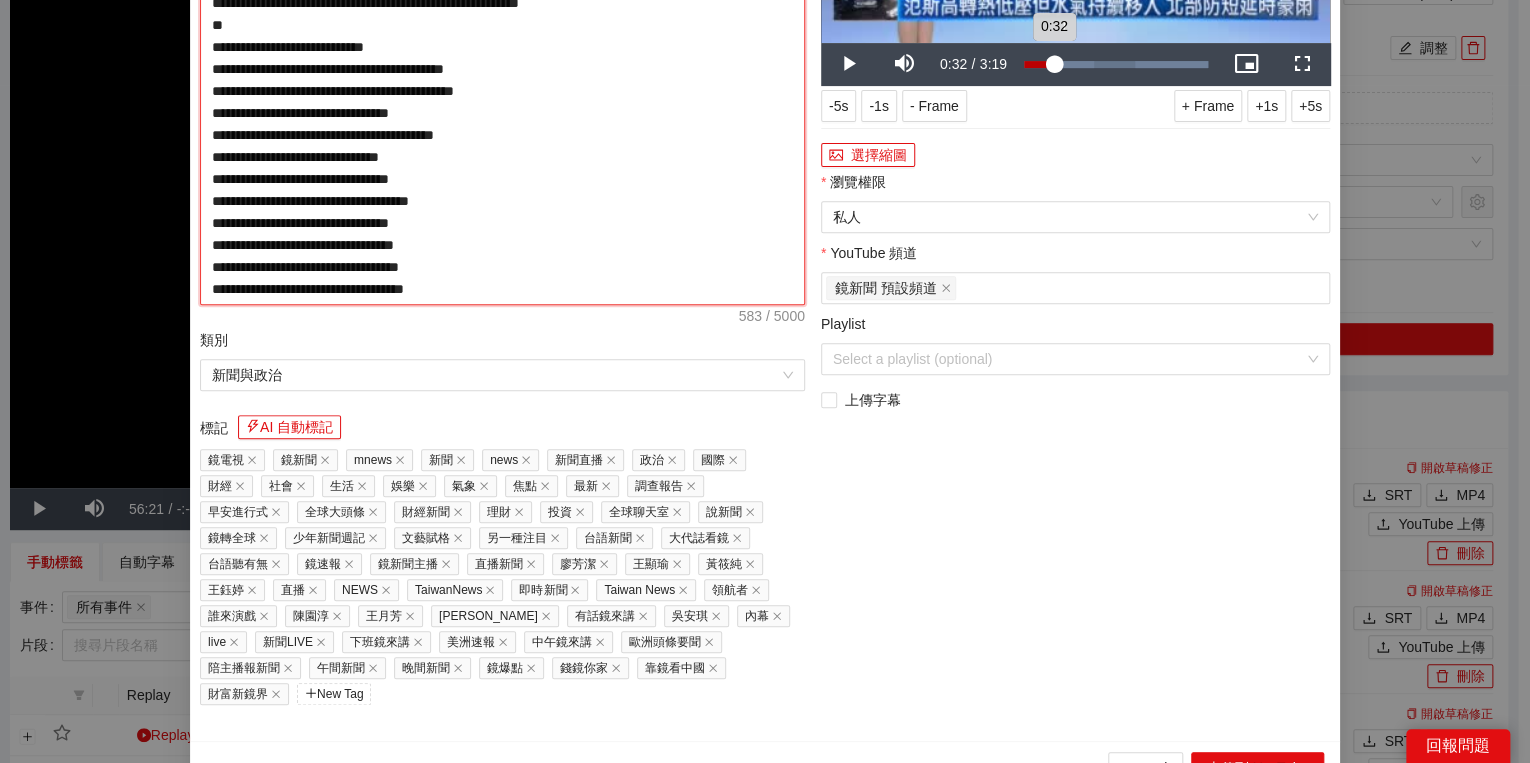 click on "0:32" at bounding box center (1039, 64) 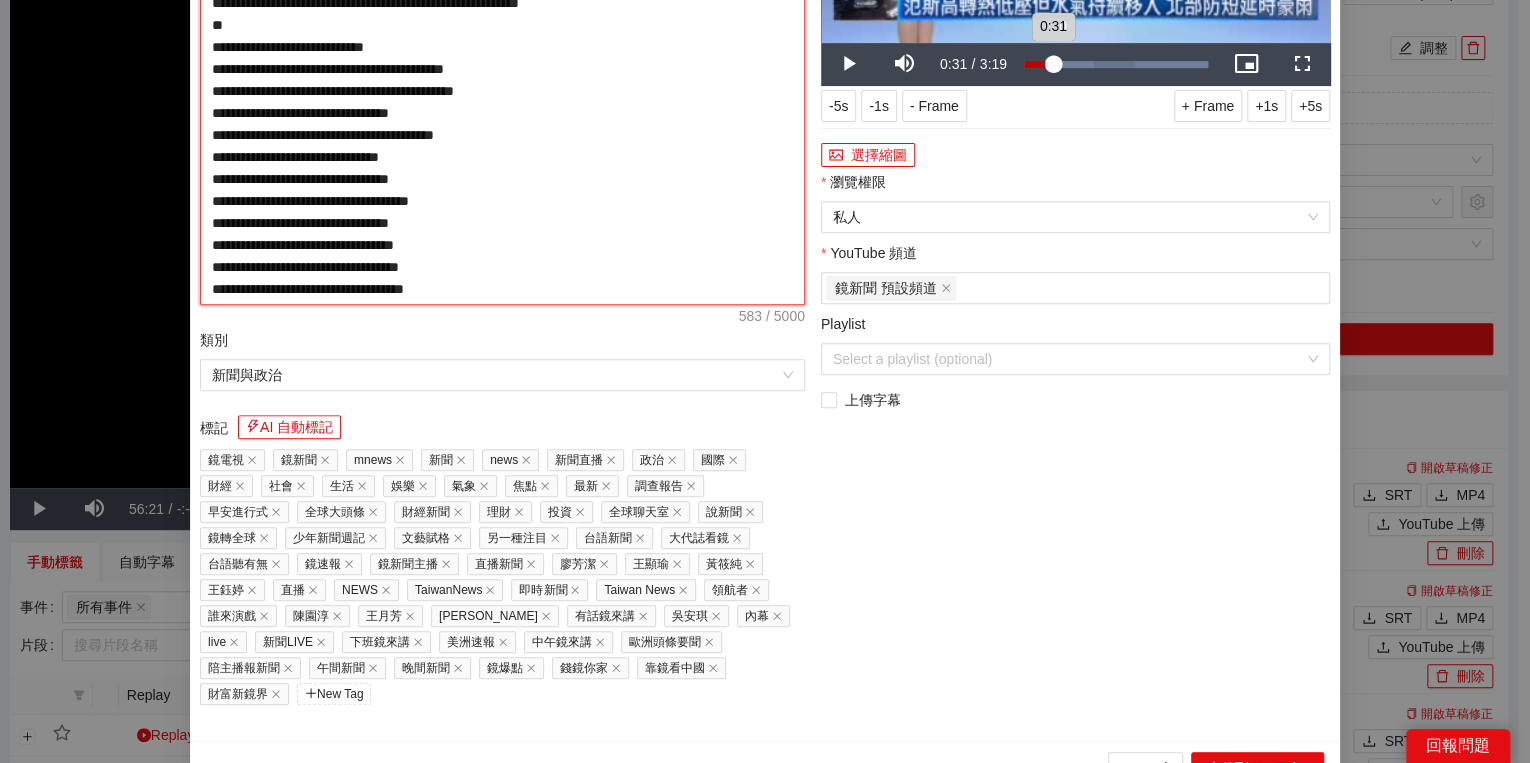 click on "0:31" at bounding box center (1038, 64) 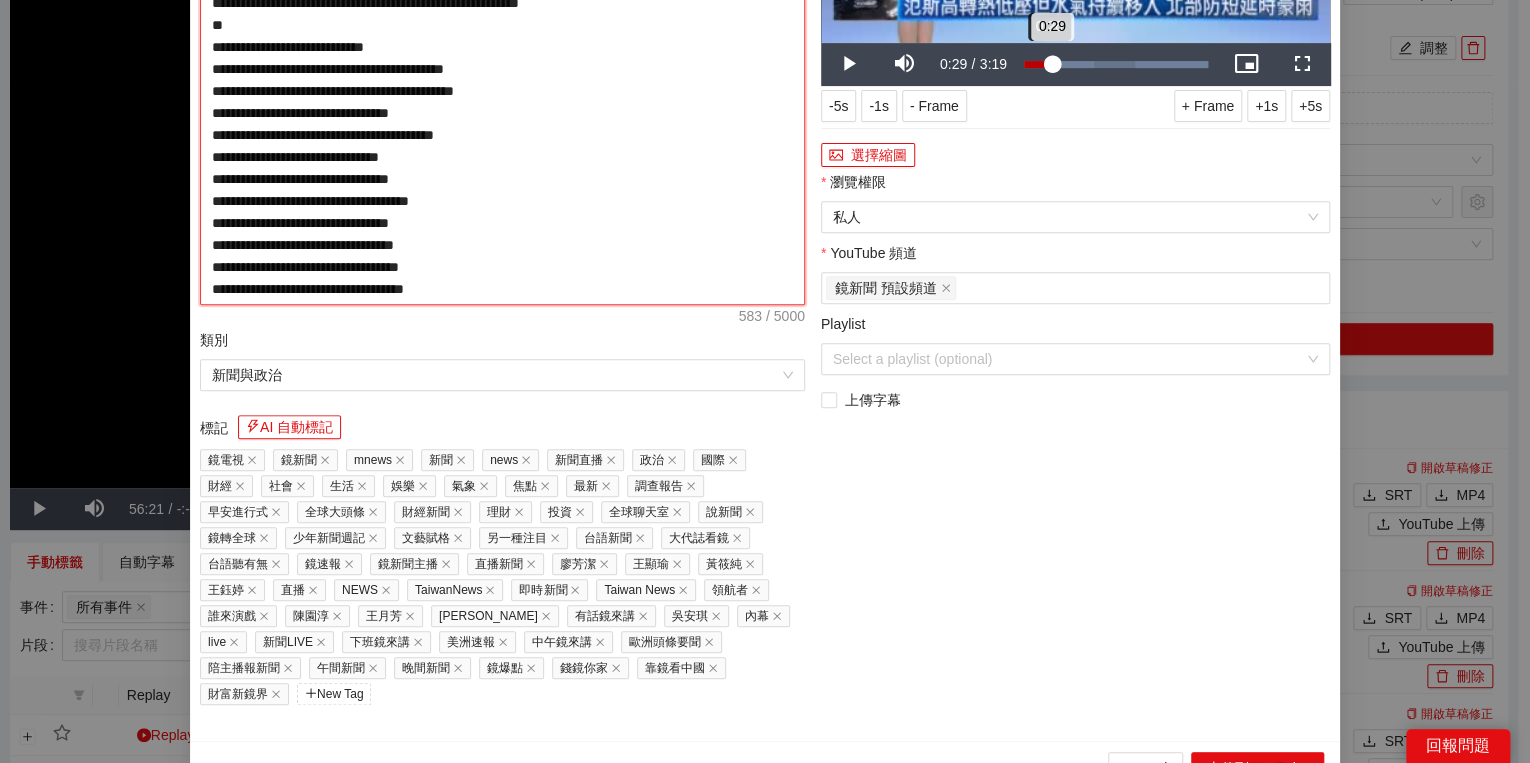 click on "0:29" at bounding box center (1038, 64) 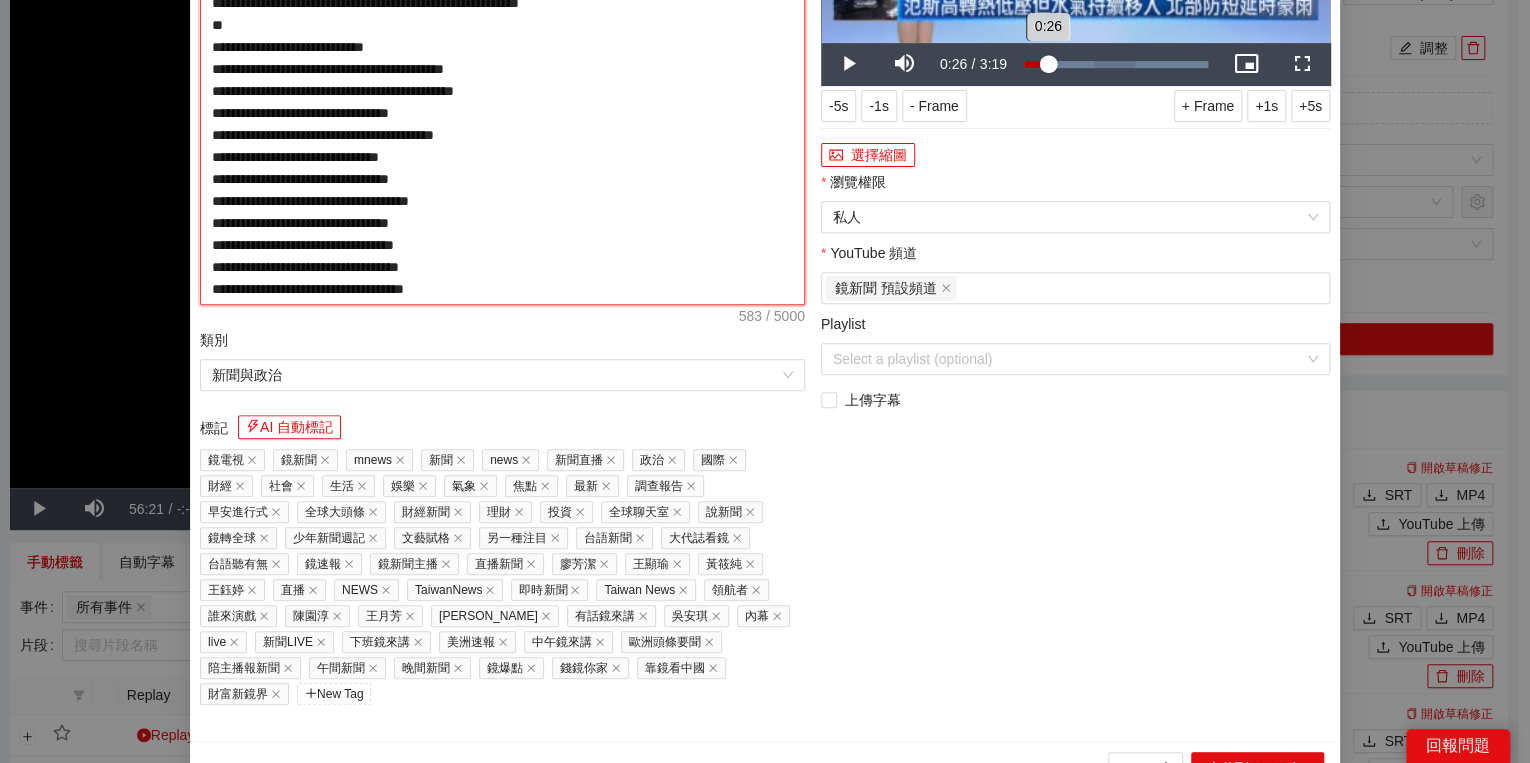 click on "0:26" at bounding box center (1036, 64) 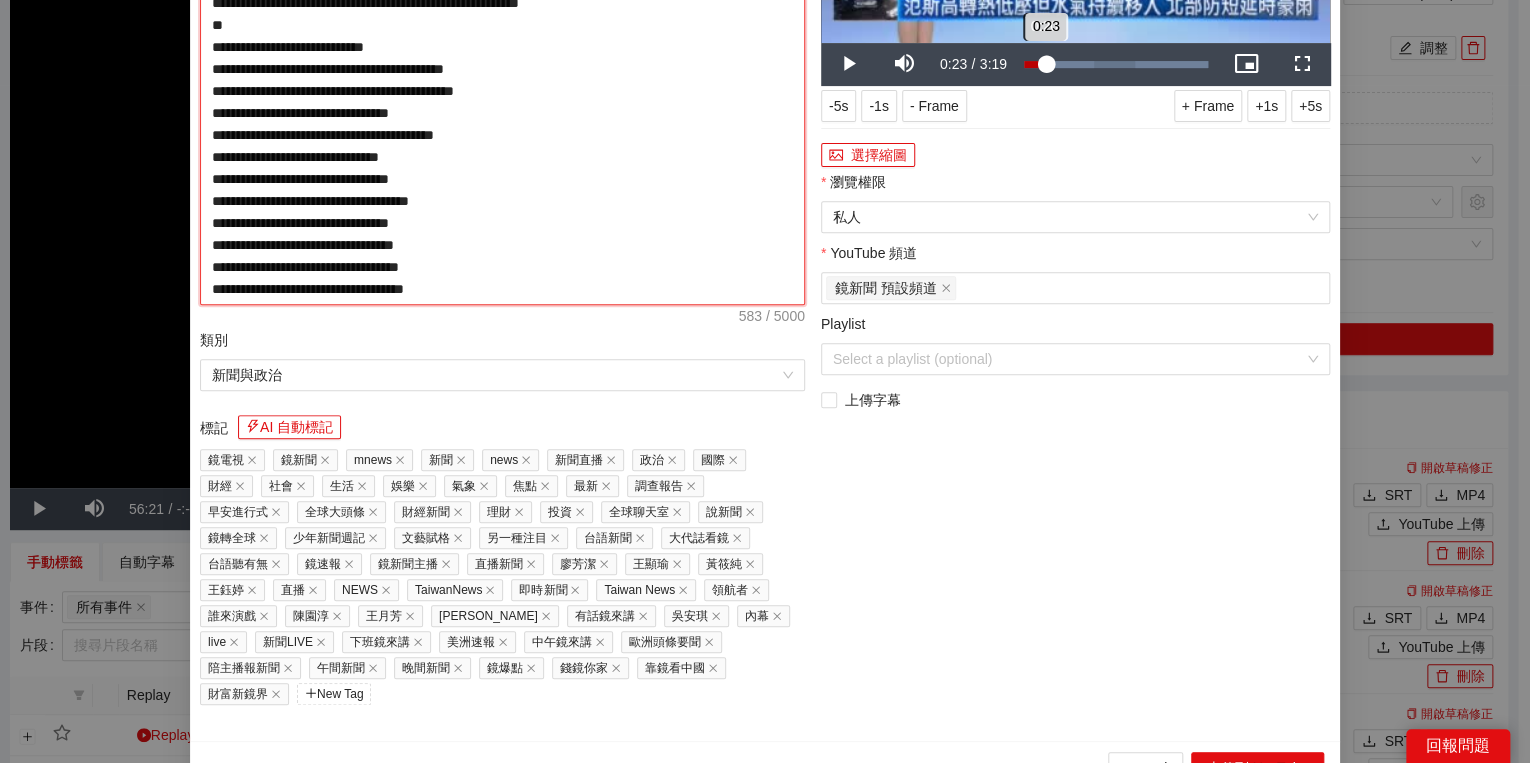 click on "0:23" at bounding box center (1035, 64) 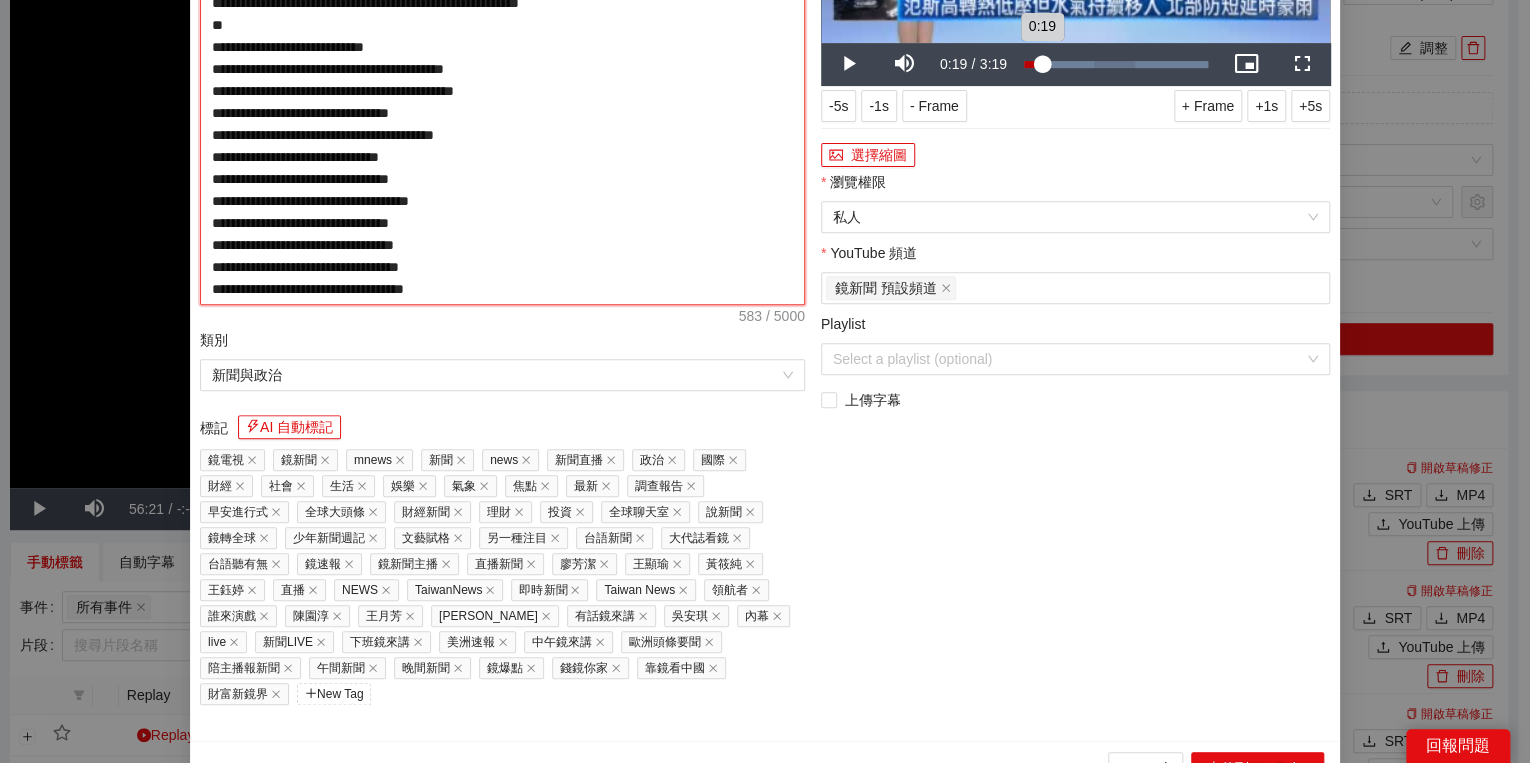 click on "0:19" at bounding box center (1033, 64) 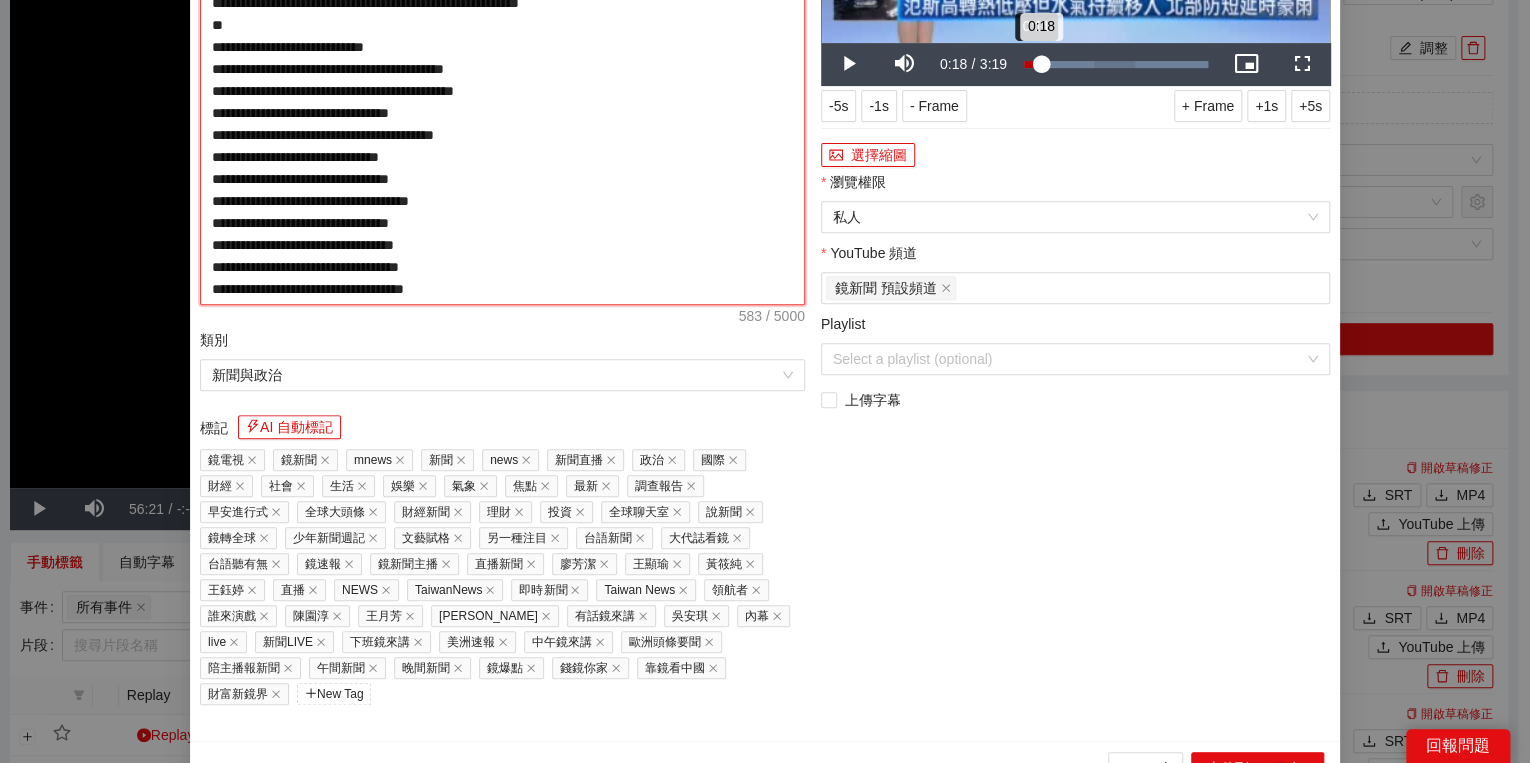 click on "0:18" at bounding box center (1032, 64) 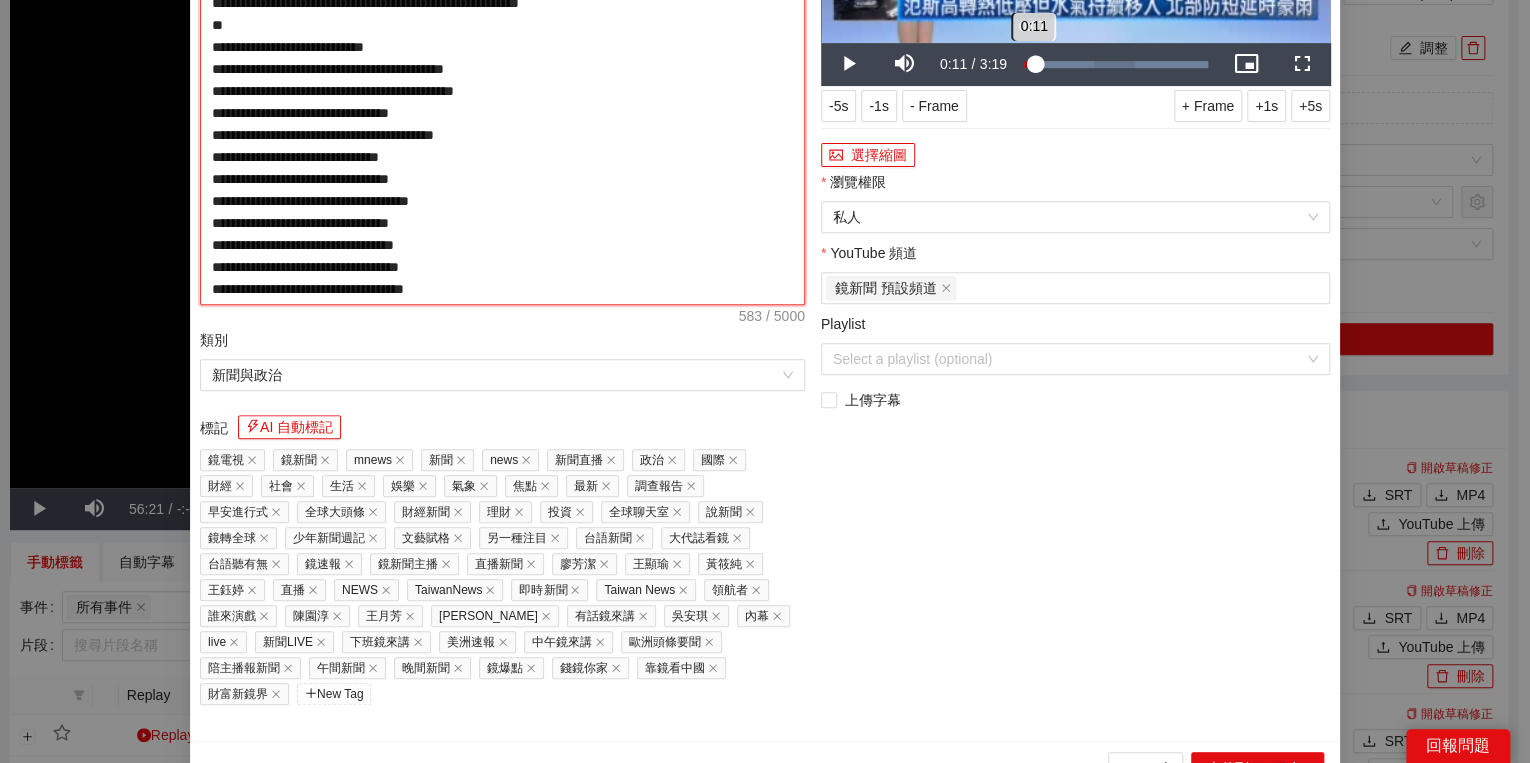 click on "0:11" at bounding box center [1029, 64] 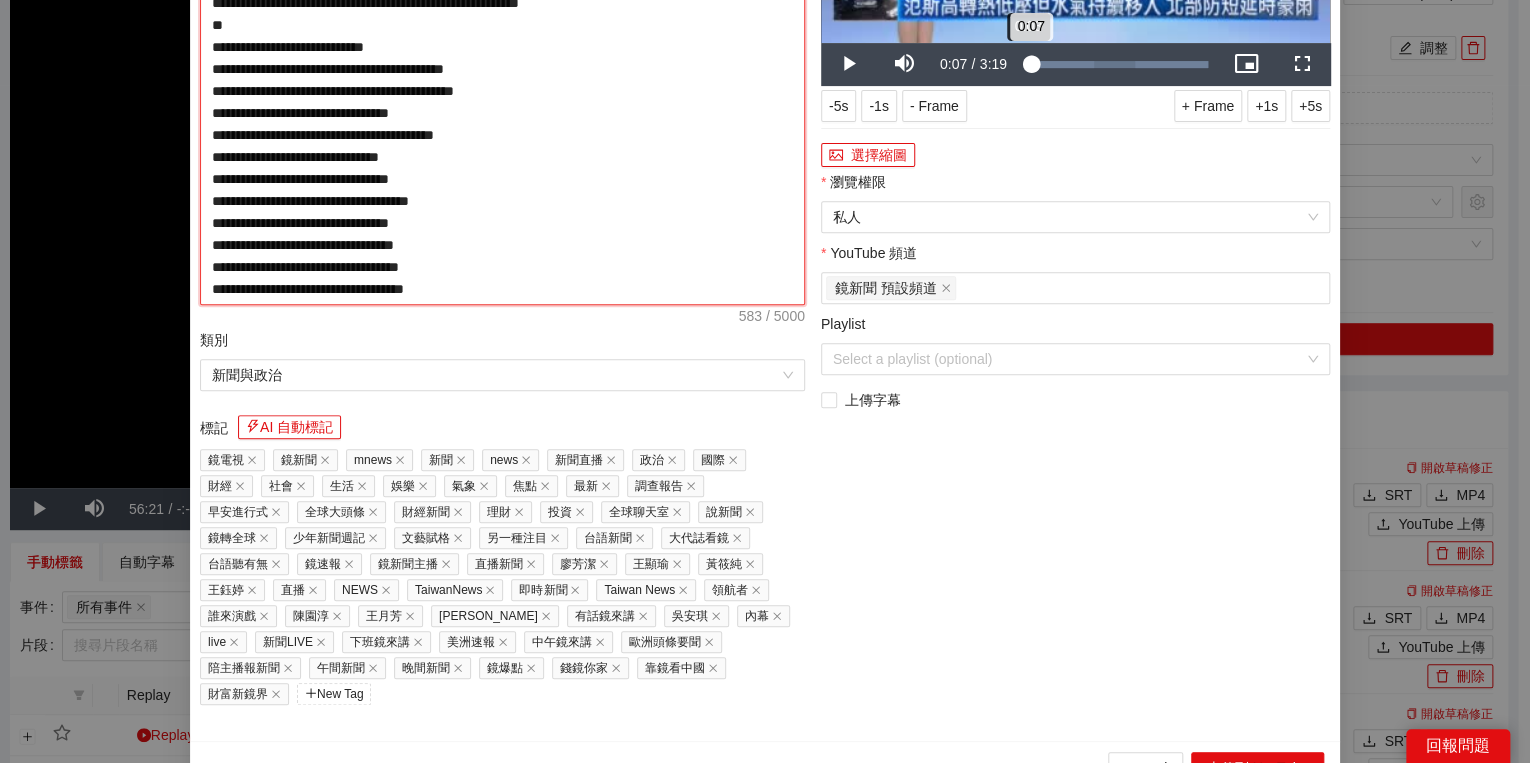 click on "0:07" at bounding box center (1027, 64) 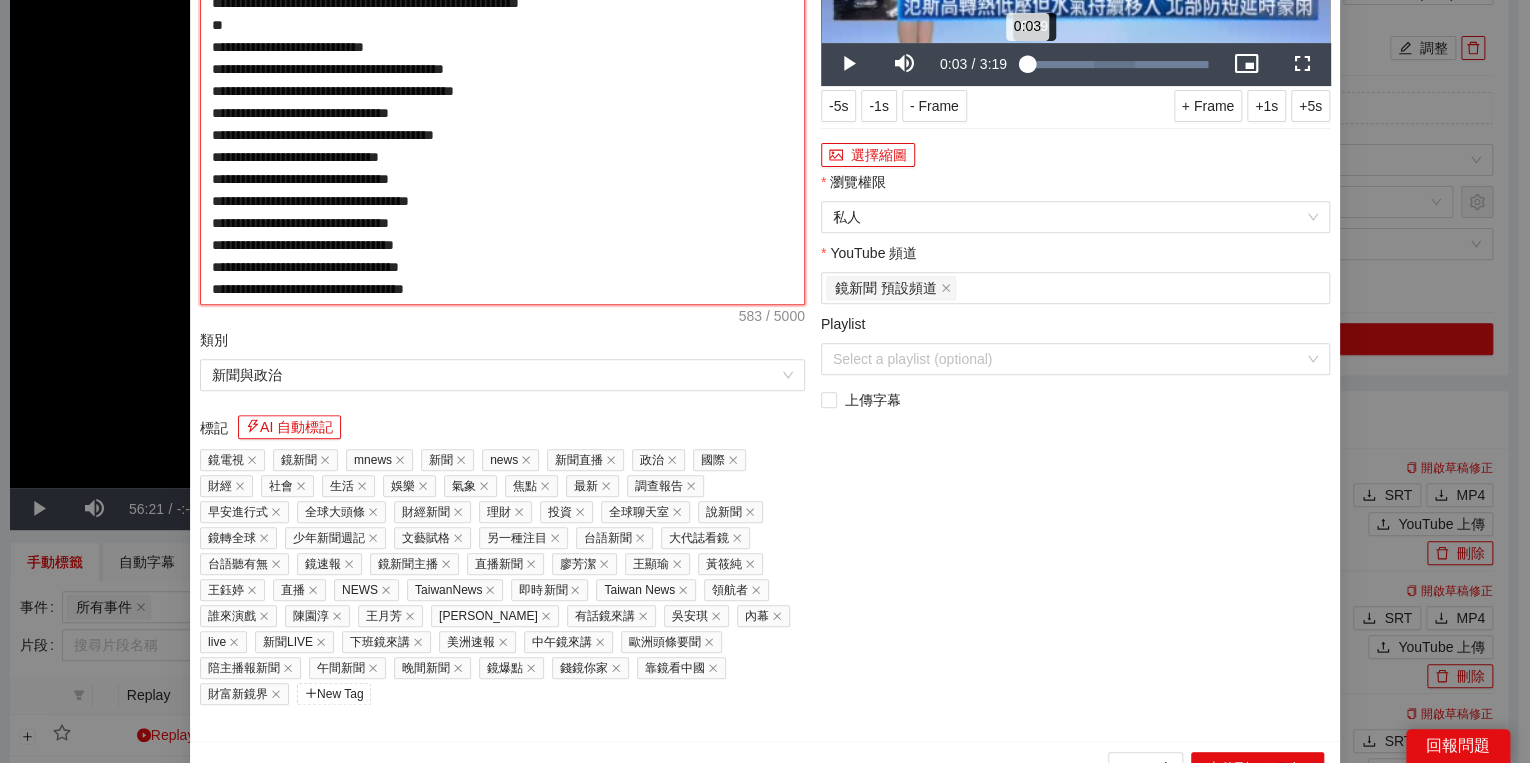 click on "0:03" at bounding box center (1025, 64) 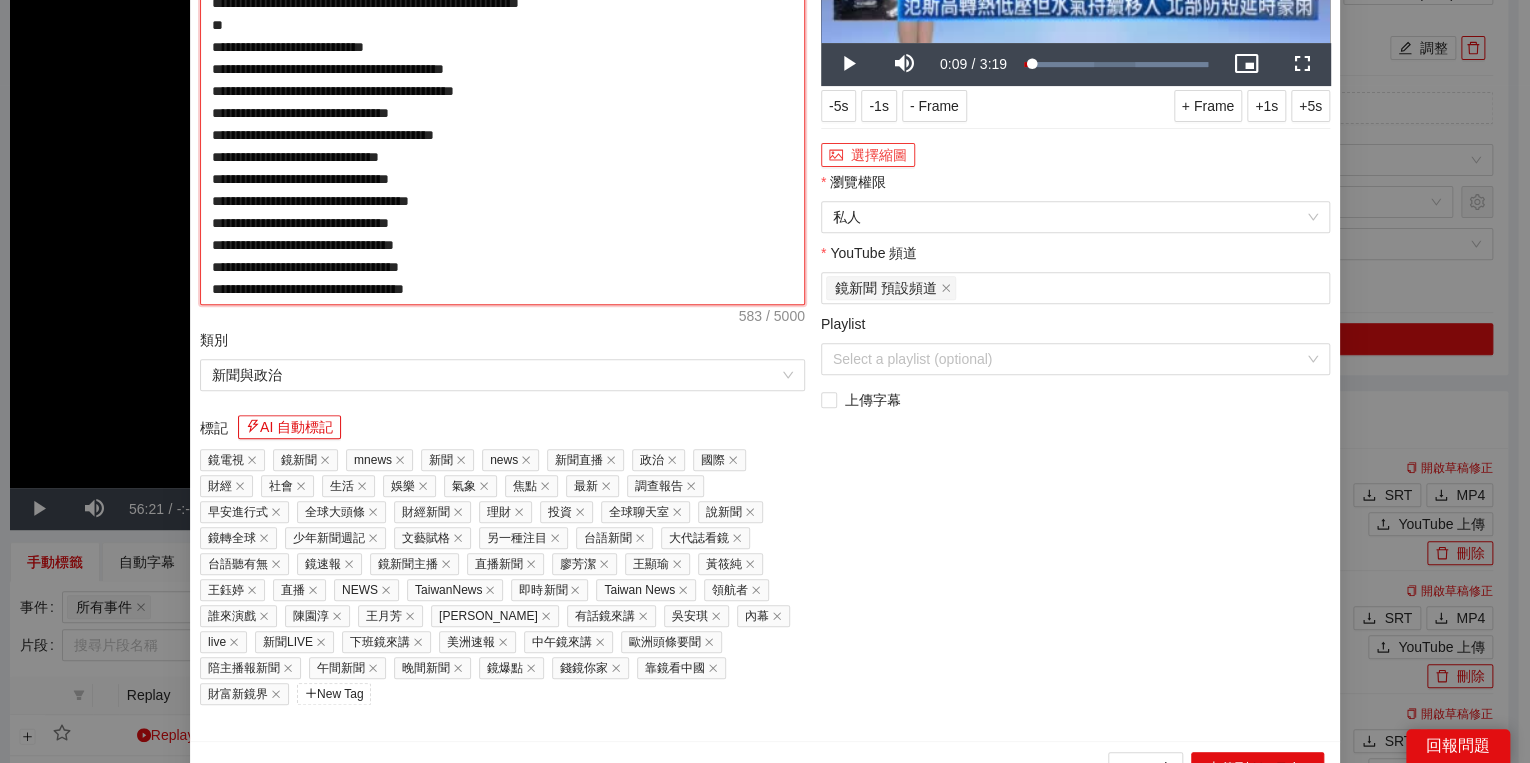 type on "**********" 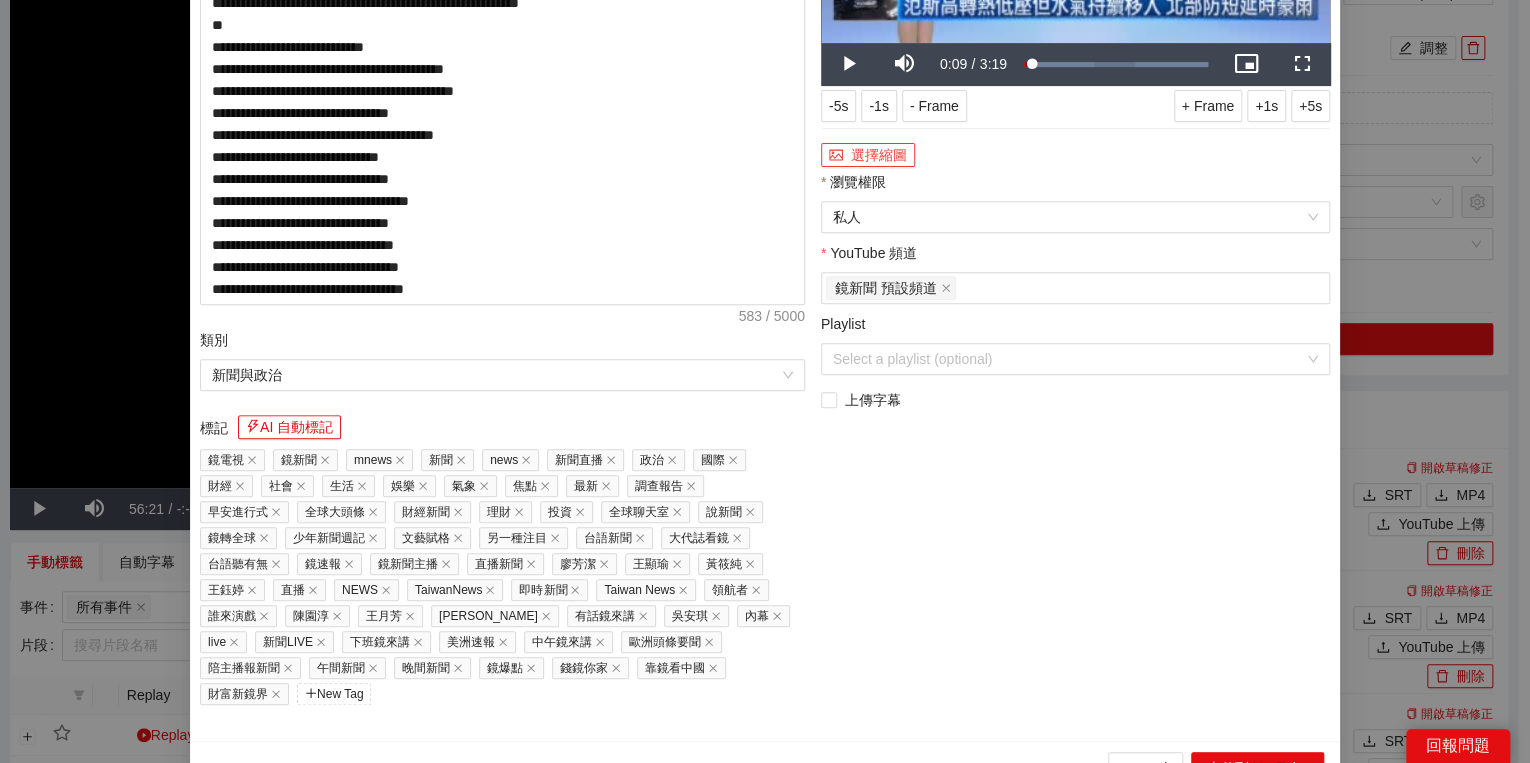 click on "選擇縮圖" at bounding box center [868, 155] 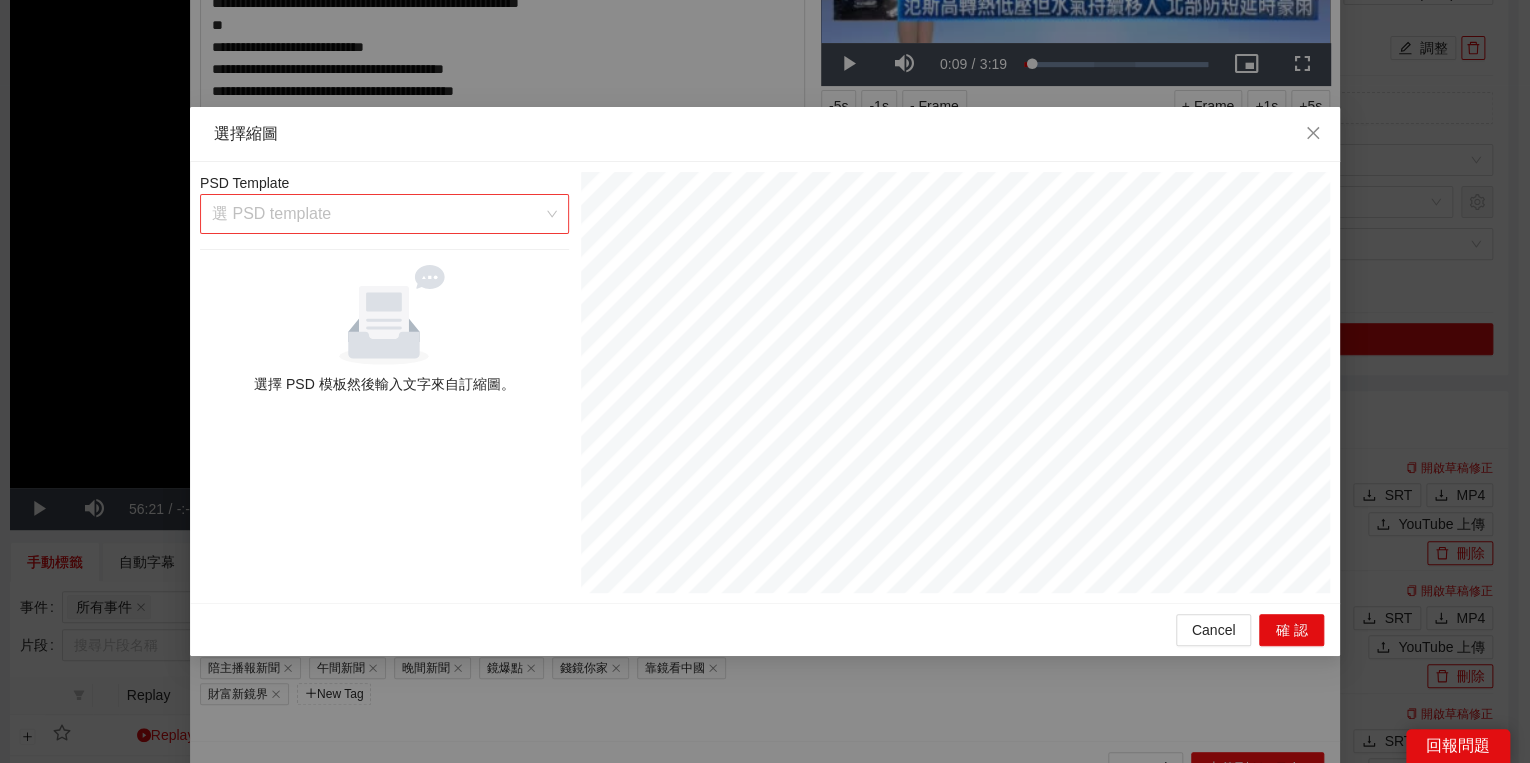 click at bounding box center (377, 214) 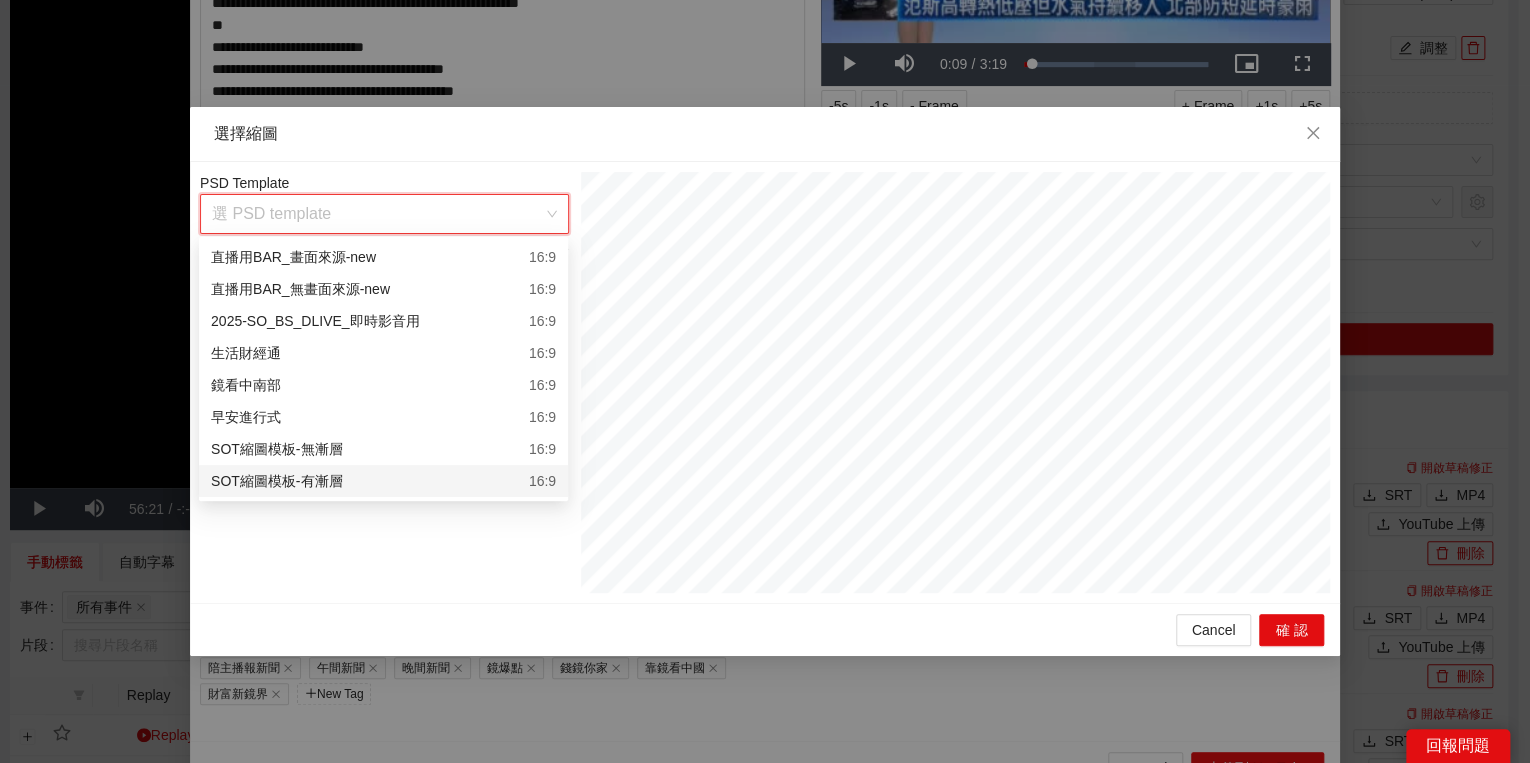 click on "SOT縮圖模板-有漸層 16:9" at bounding box center [383, 481] 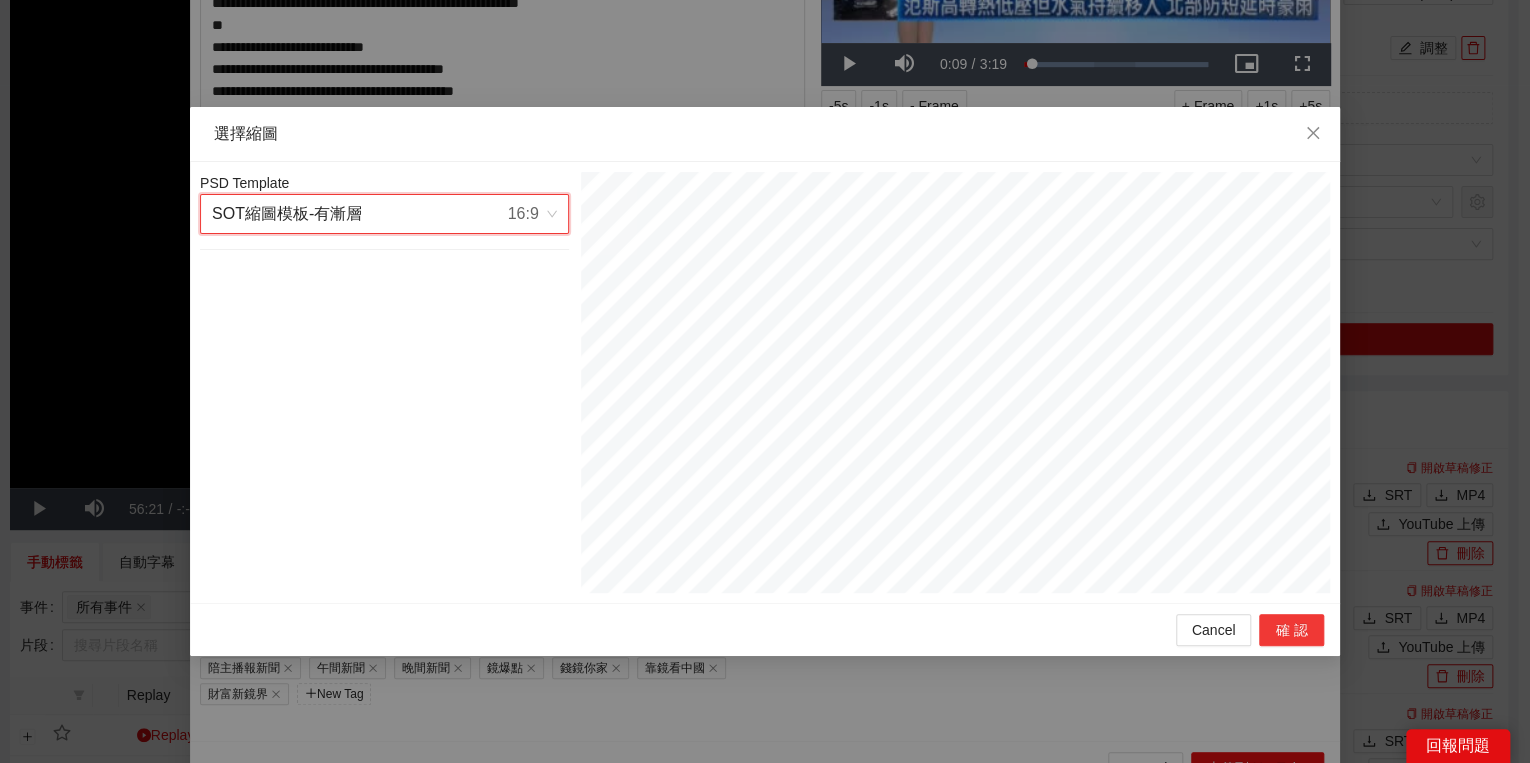 click on "確認" at bounding box center (1291, 630) 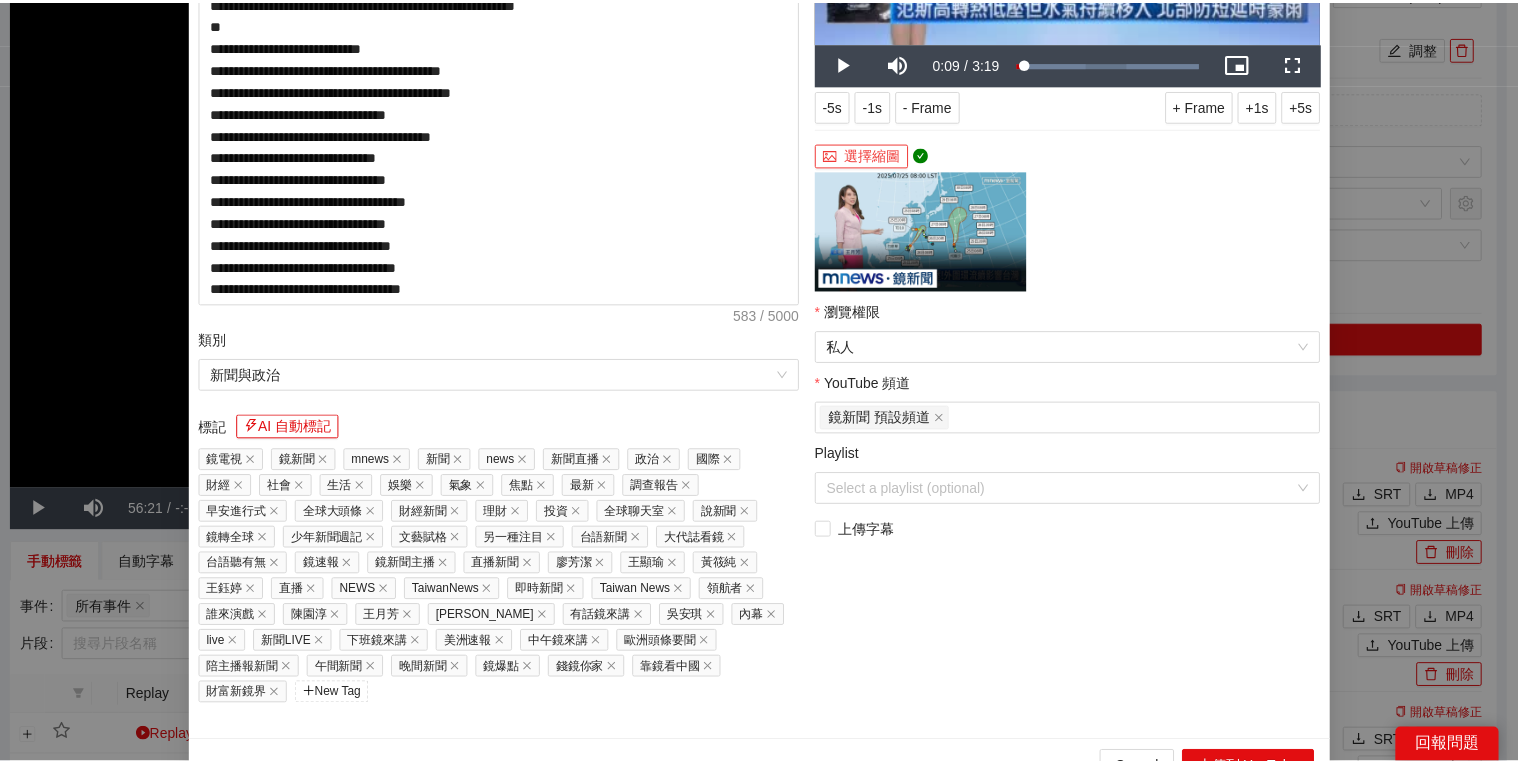 scroll, scrollTop: 308, scrollLeft: 0, axis: vertical 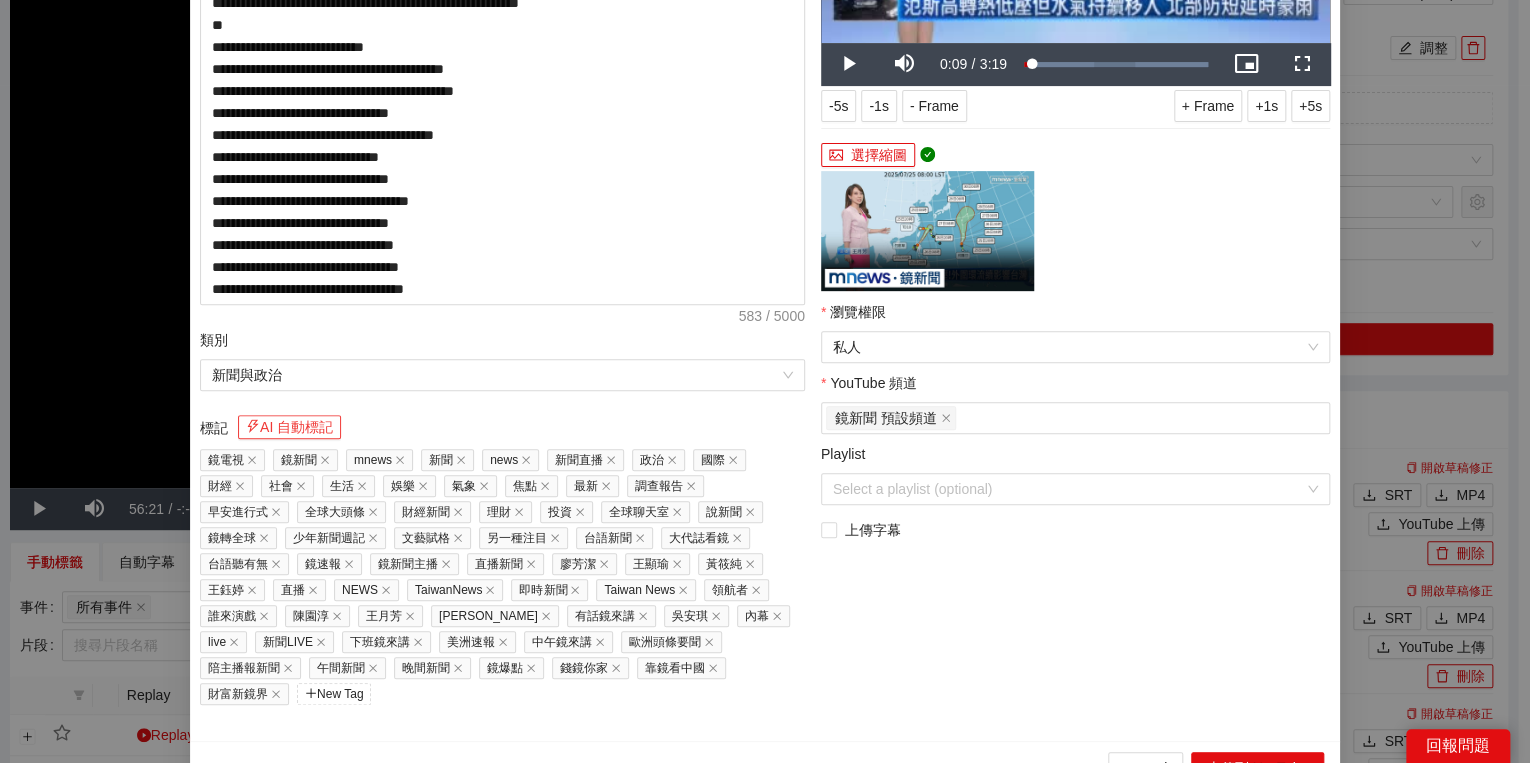 click on "AI 自動標記" at bounding box center [289, 427] 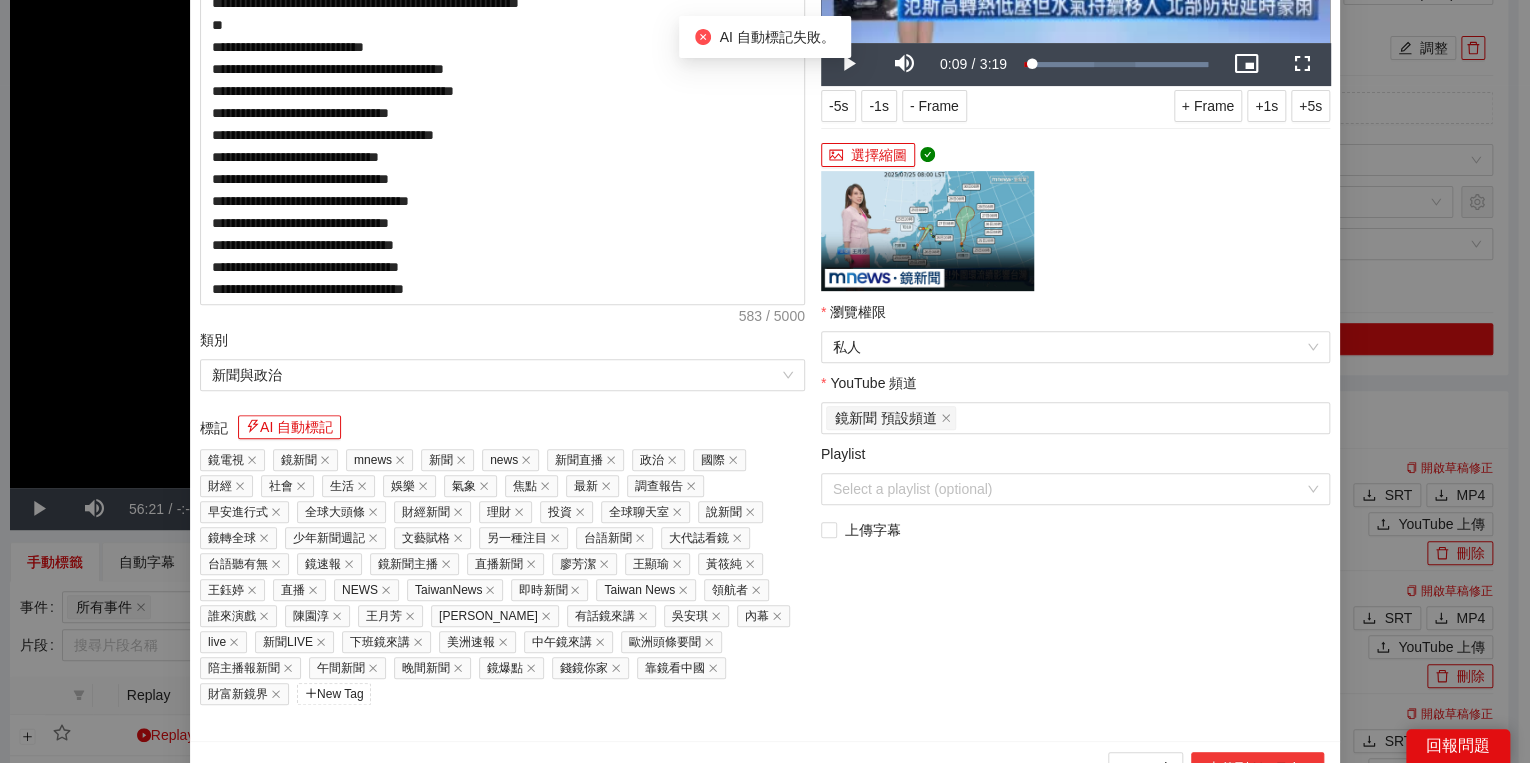 click on "上傳到 YouTube" at bounding box center [1257, 768] 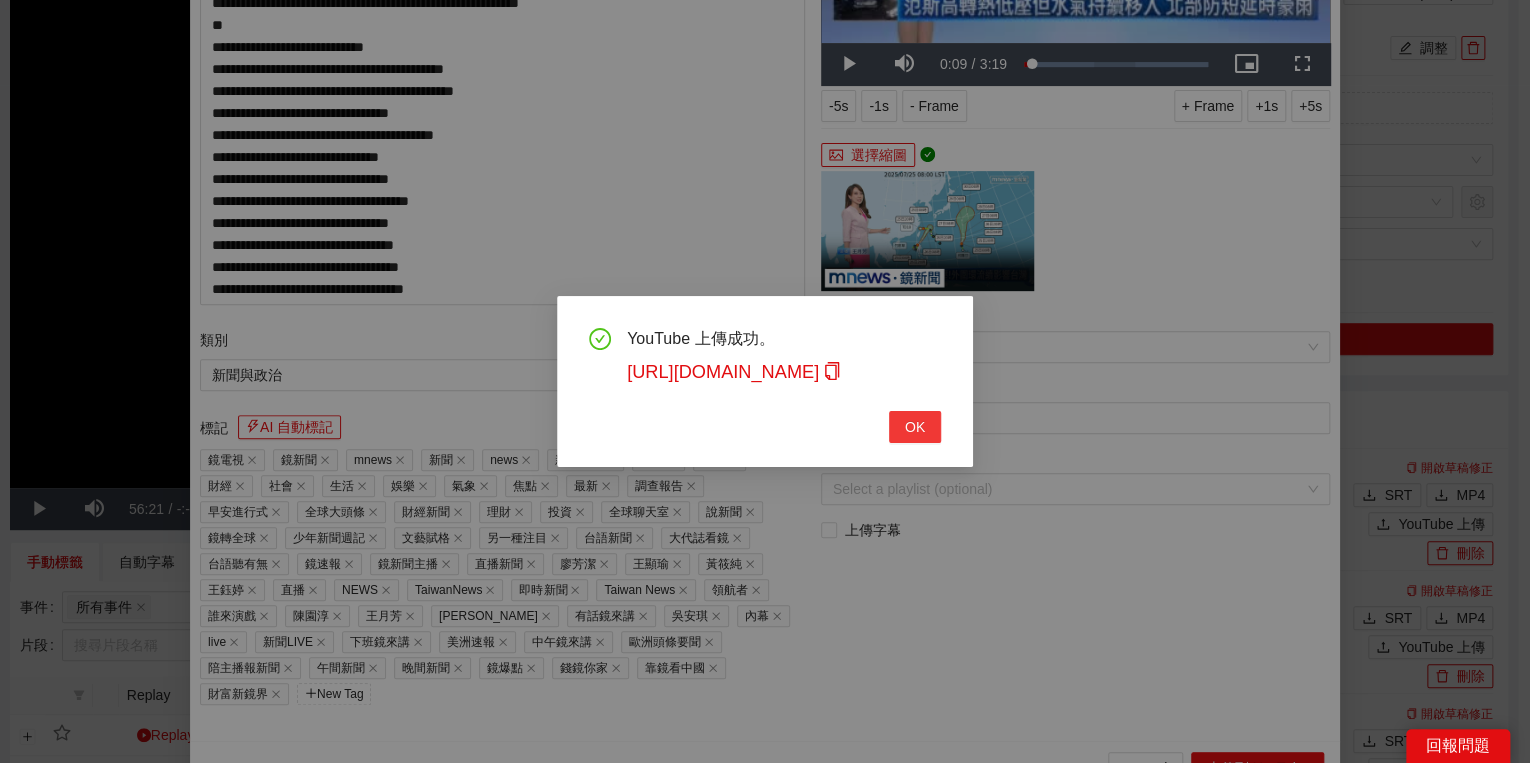 click on "OK" at bounding box center [915, 427] 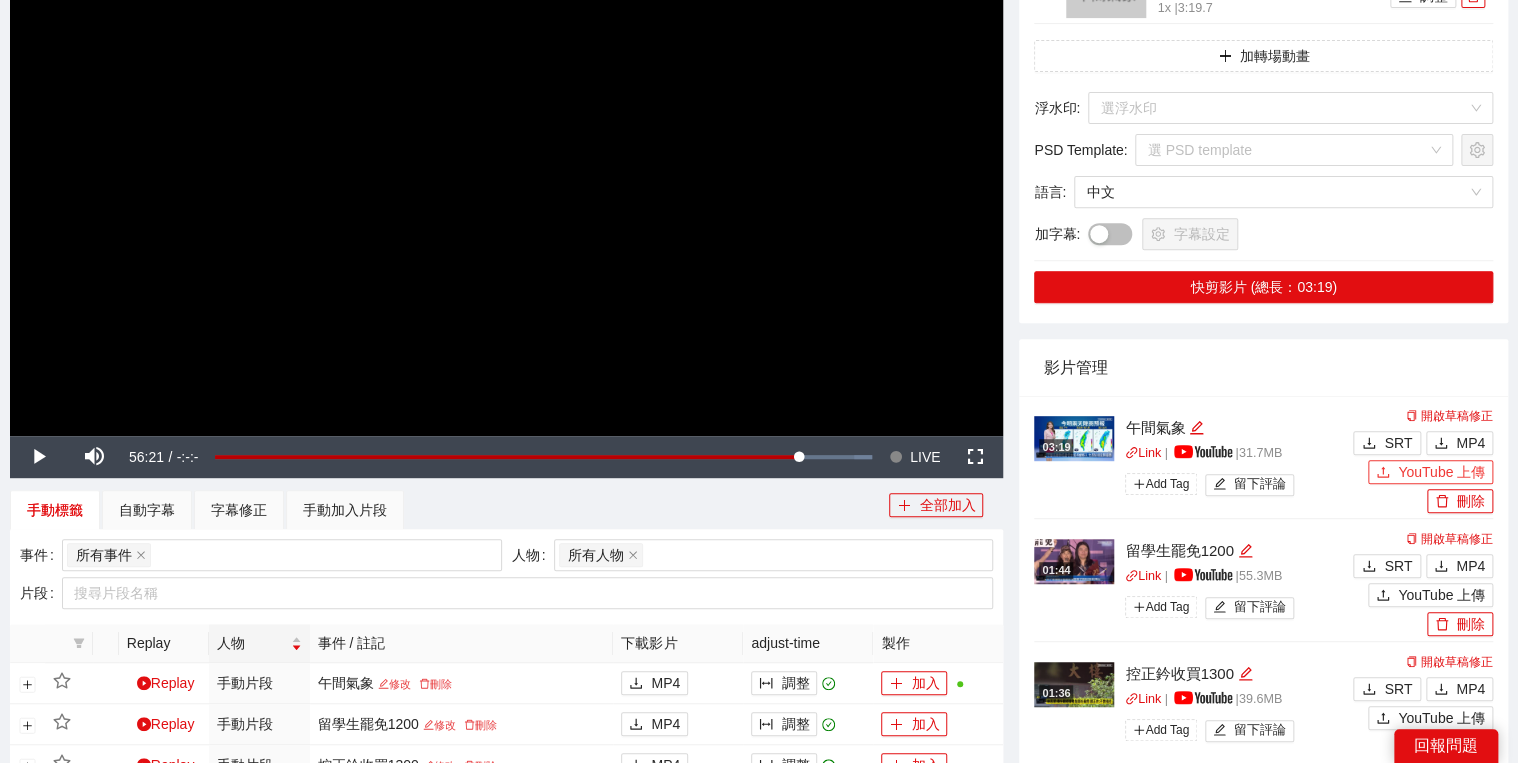 scroll, scrollTop: 320, scrollLeft: 0, axis: vertical 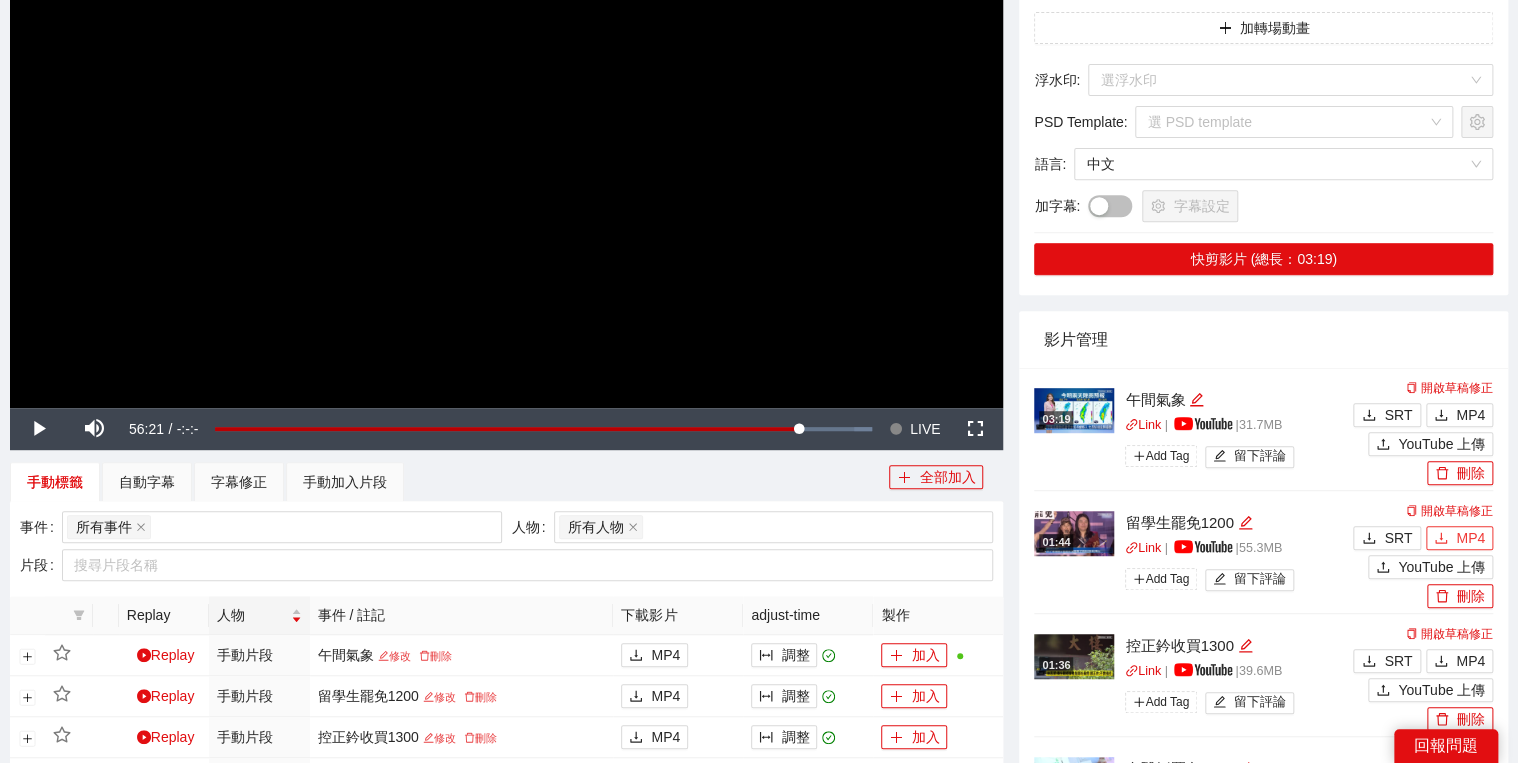 click on "MP4" at bounding box center (1470, 538) 